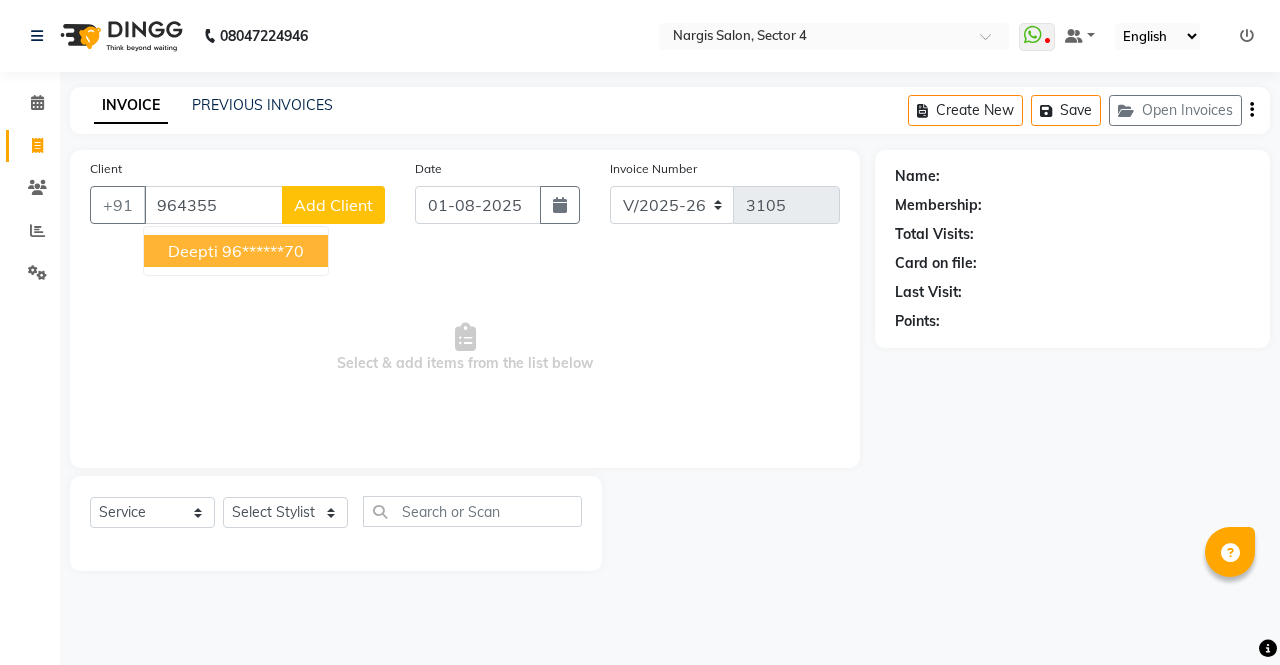select on "4130" 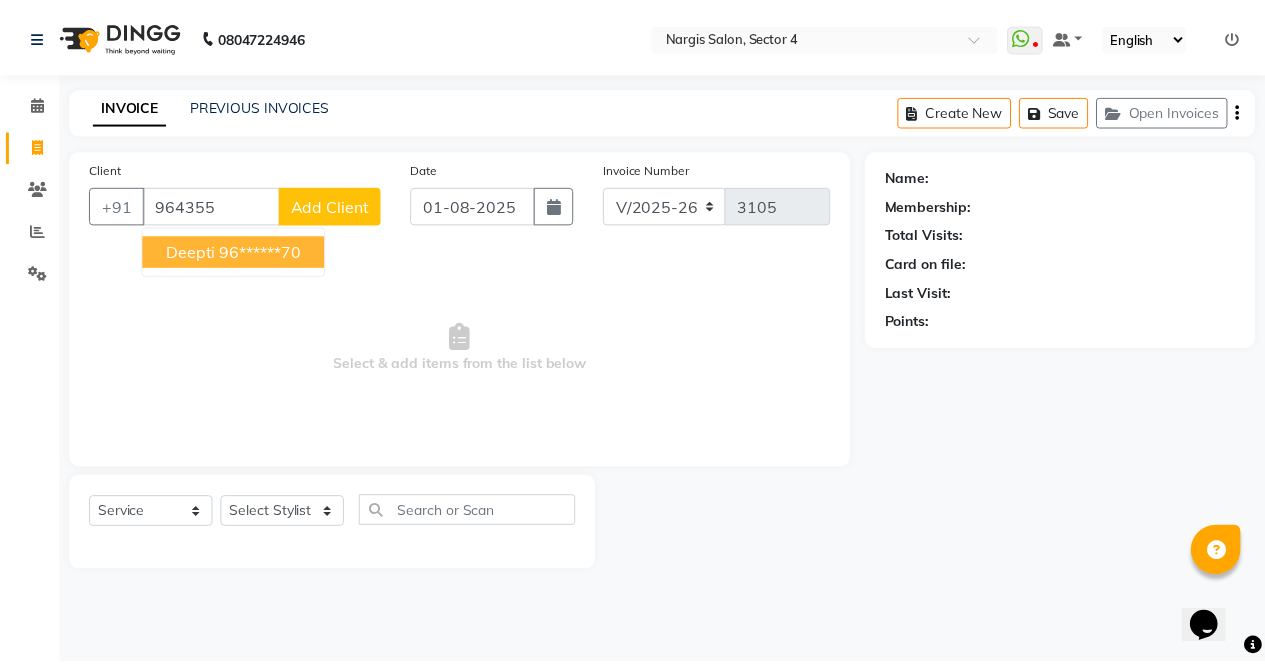 scroll, scrollTop: 0, scrollLeft: 0, axis: both 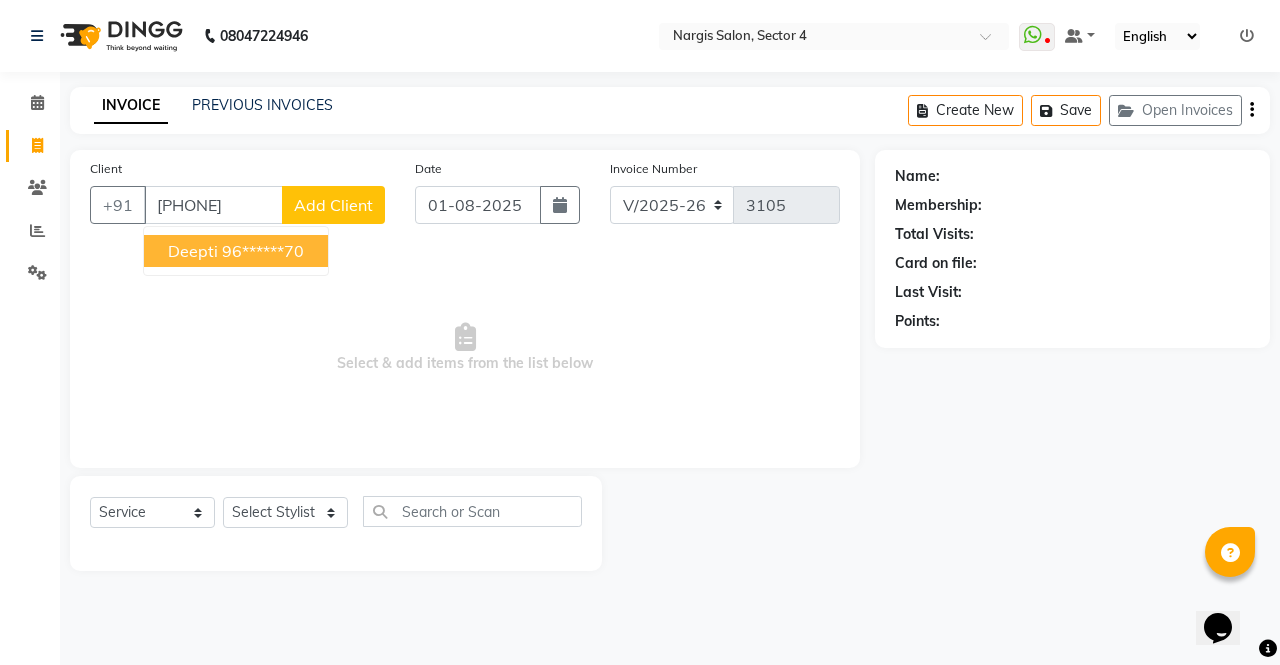 type on "9643559270" 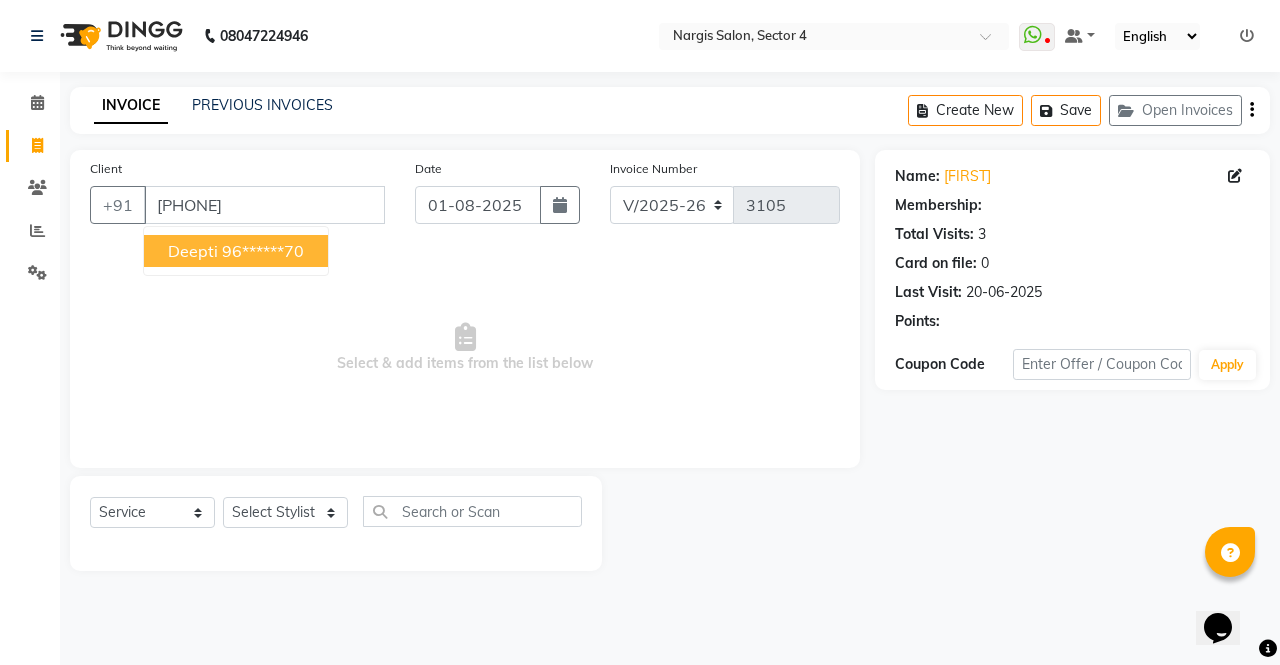 select on "1: Object" 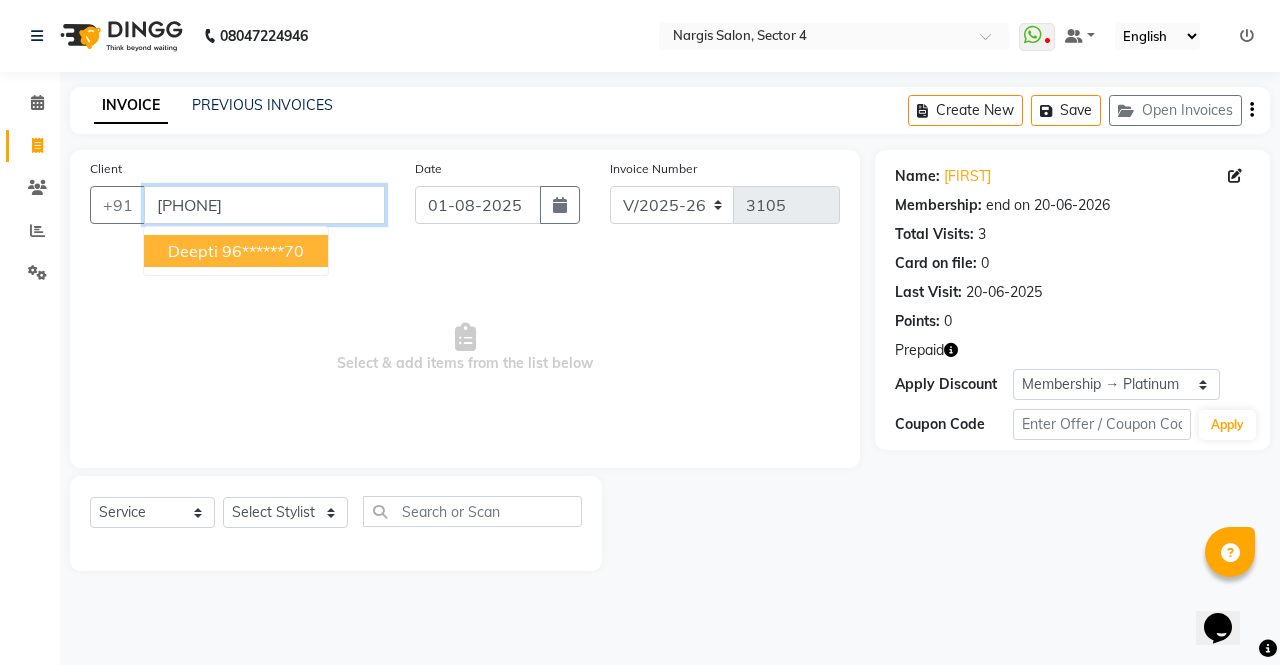 click on "9643559270" at bounding box center (264, 205) 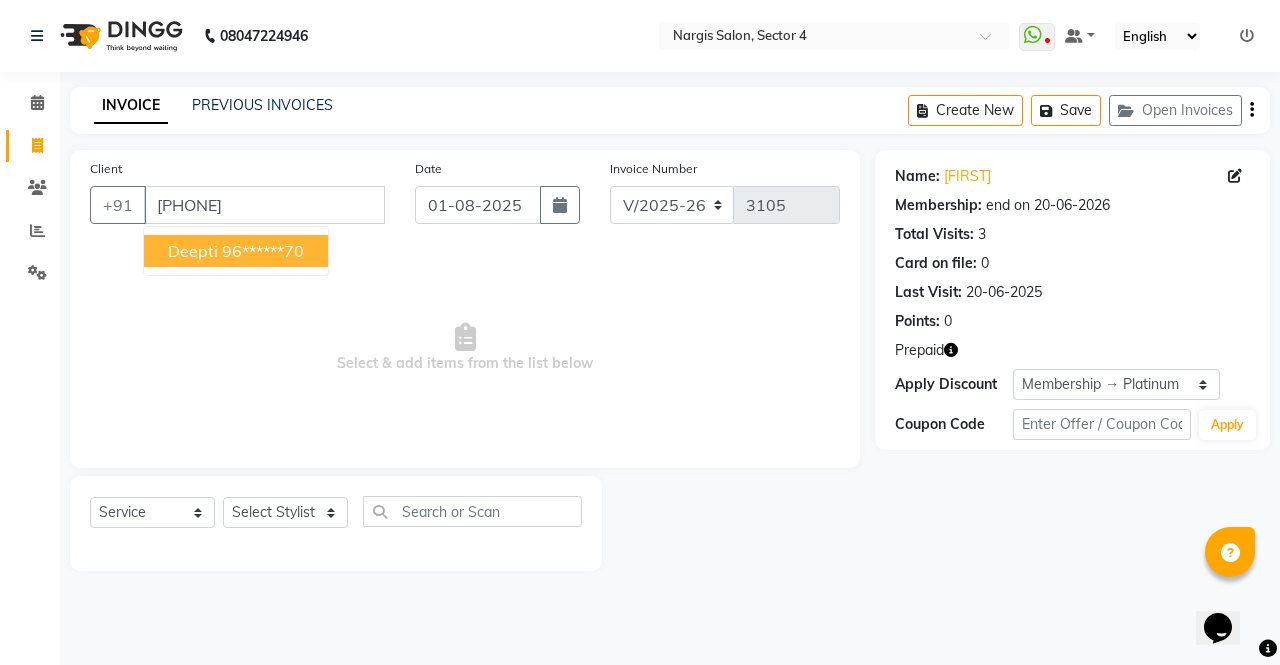 click 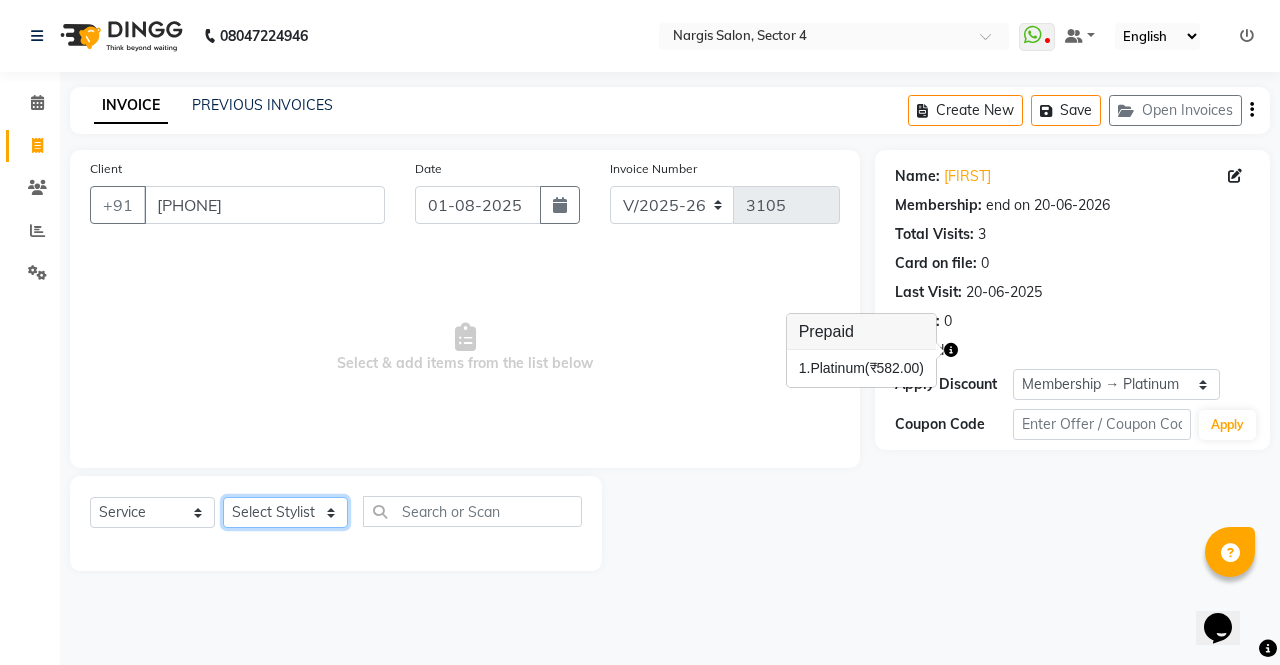 click on "Select Stylist ajeet anu armaan ashu Front Desk muskaan rakhi saima shivam soni sunil" 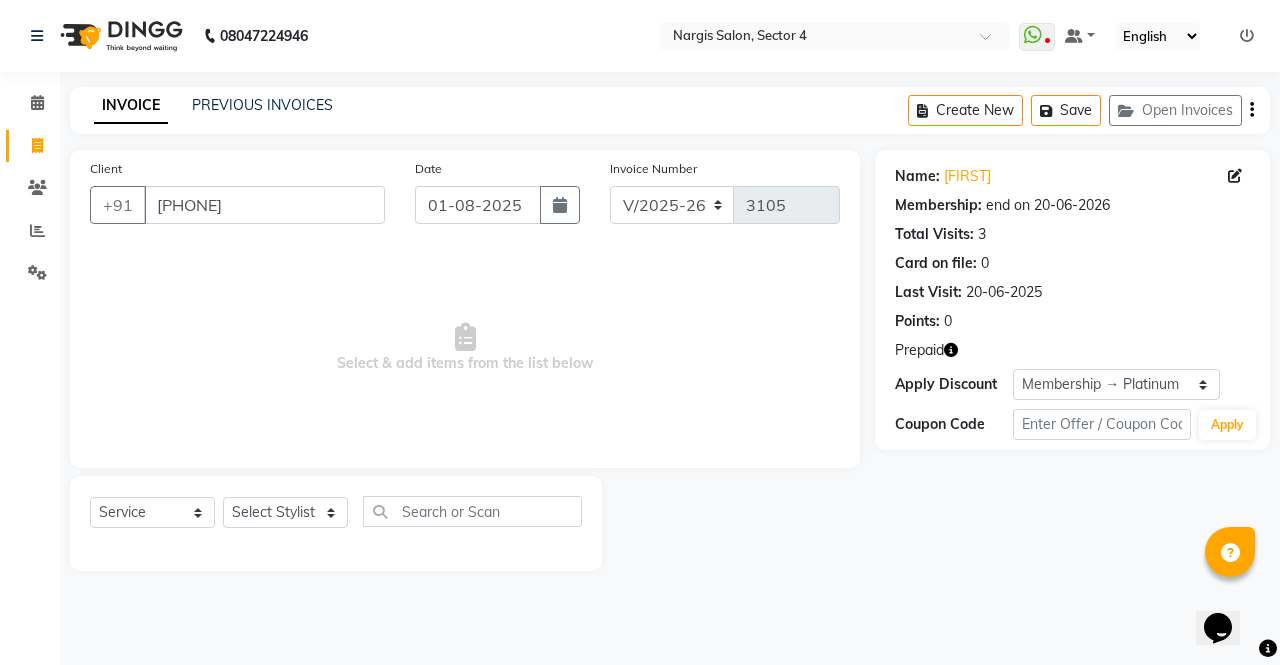 click 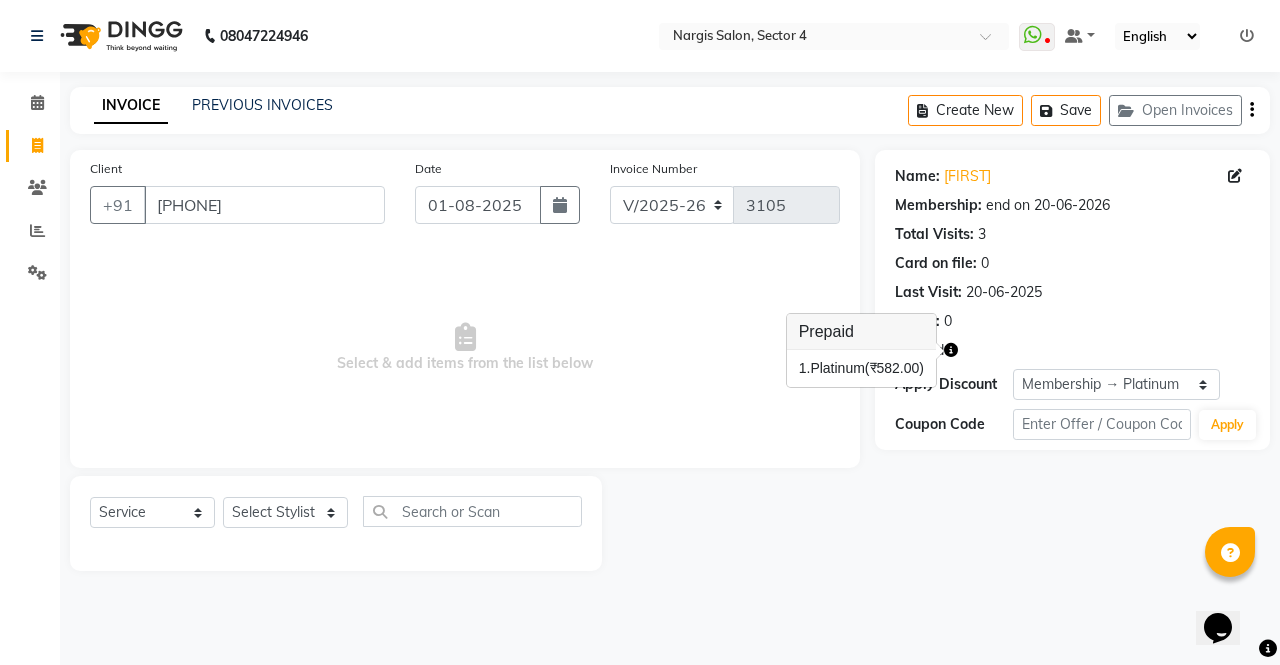 click on "Name: Deepti  Membership: end on 20-06-2026 Total Visits:  3 Card on file:  0 Last Visit:   20-06-2025 Points:   0  Prepaid Apply Discount Select Membership → Platinum Coupon Code Apply" 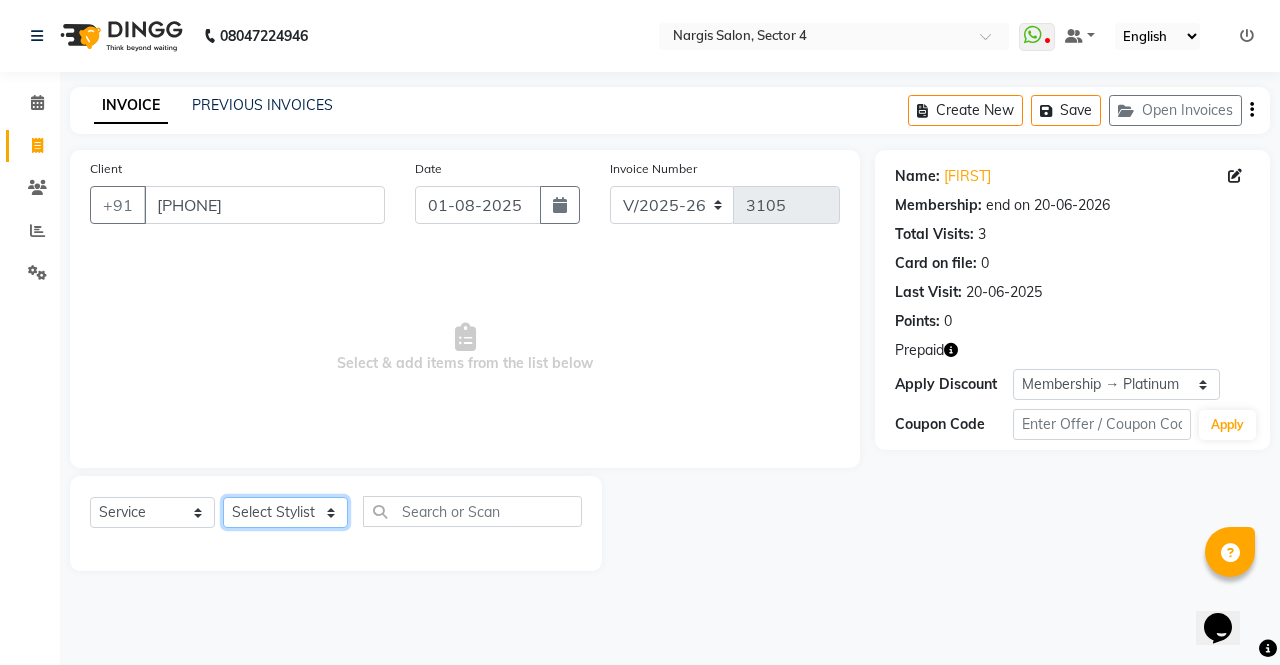click on "Select Stylist ajeet anu armaan ashu Front Desk muskaan rakhi saima shivam soni sunil" 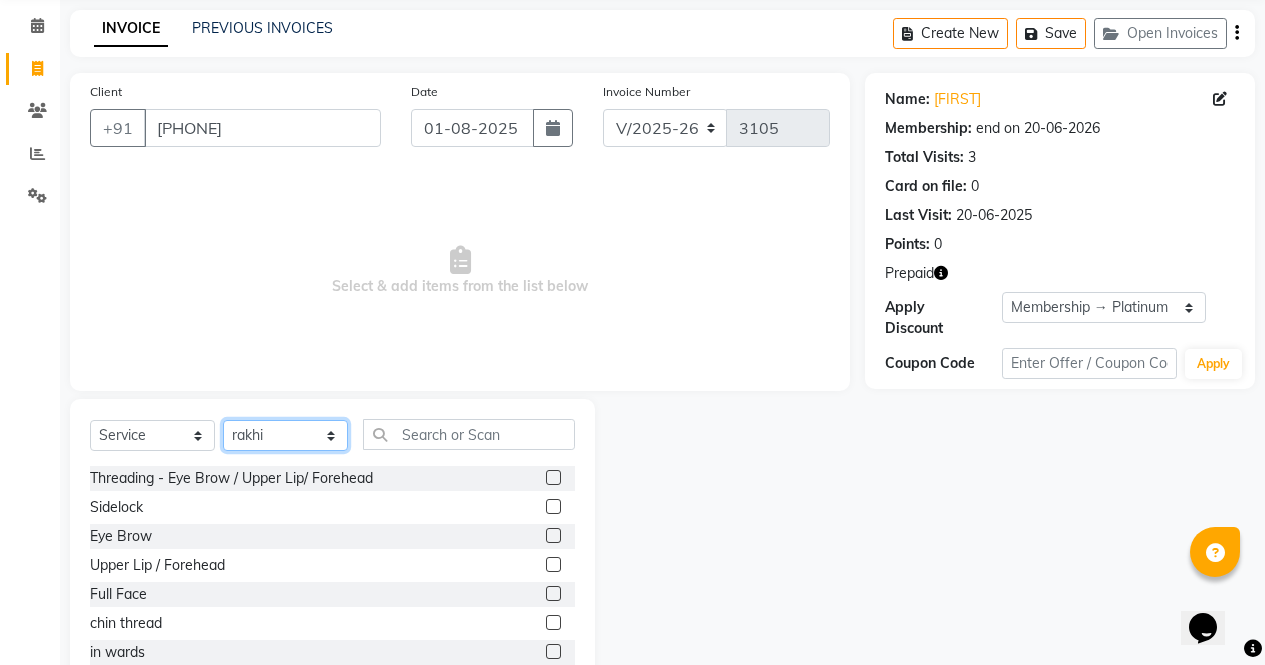 scroll, scrollTop: 79, scrollLeft: 0, axis: vertical 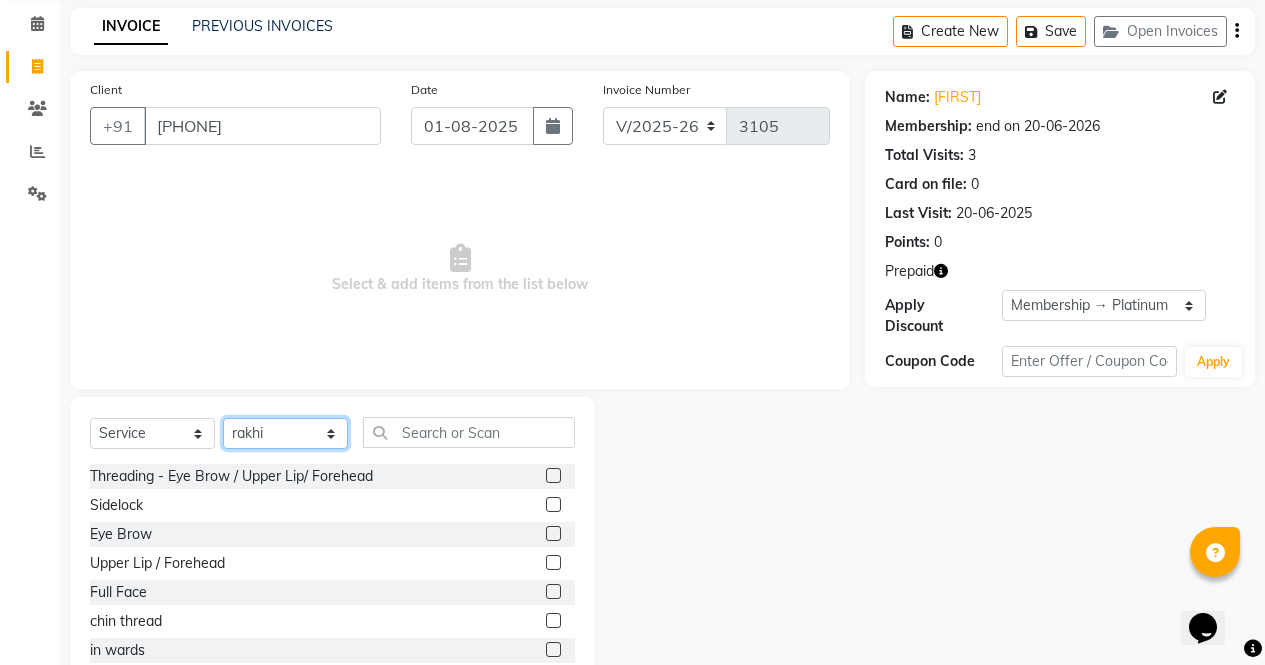click on "Select Stylist ajeet anu armaan ashu Front Desk muskaan rakhi saima shivam soni sunil" 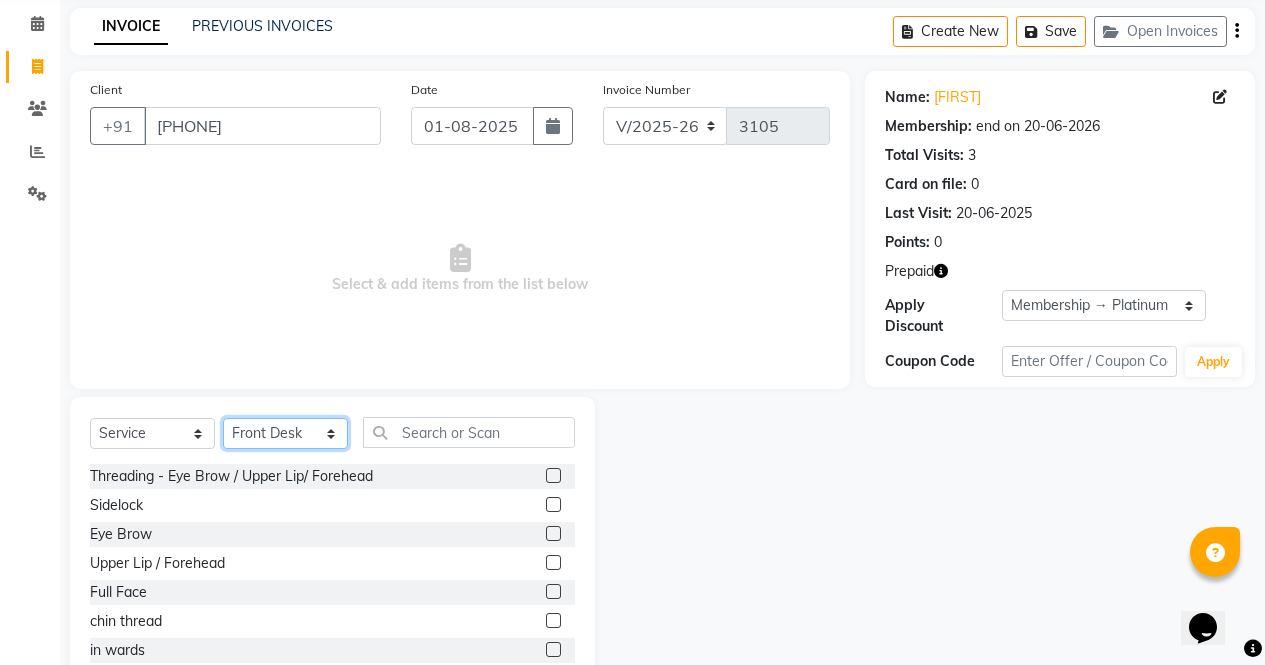click on "Select Stylist ajeet anu armaan ashu Front Desk muskaan rakhi saima shivam soni sunil" 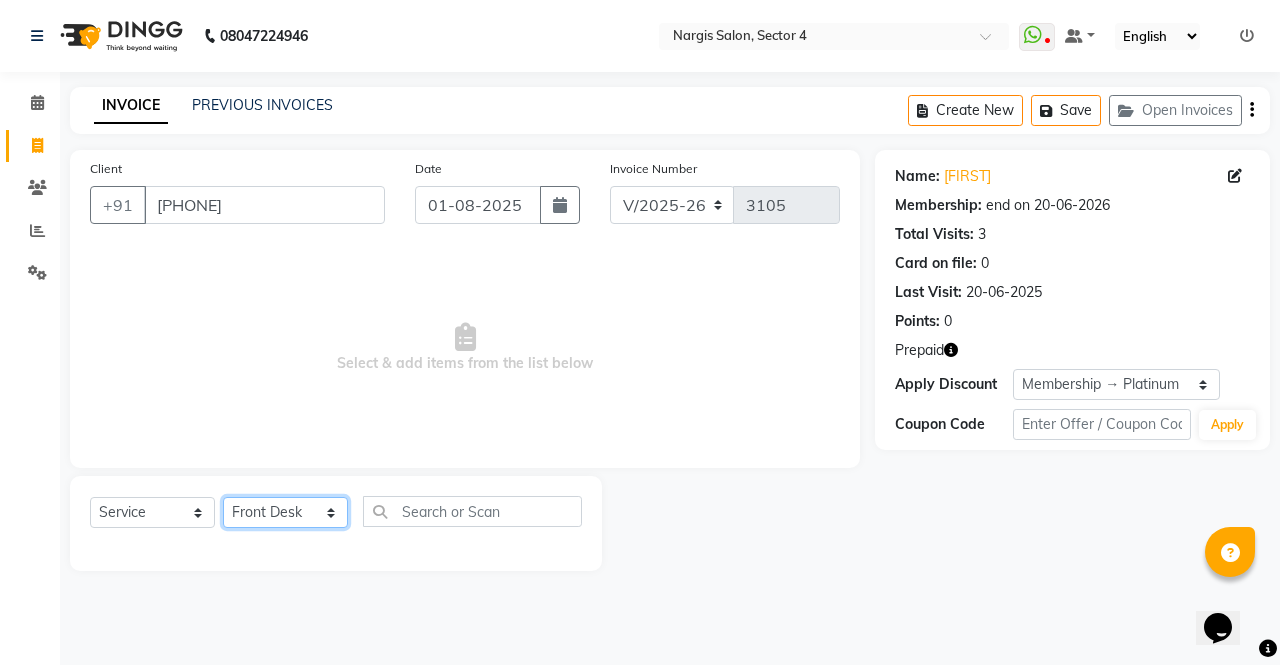 click on "Select Stylist ajeet anu armaan ashu Front Desk muskaan rakhi saima shivam soni sunil" 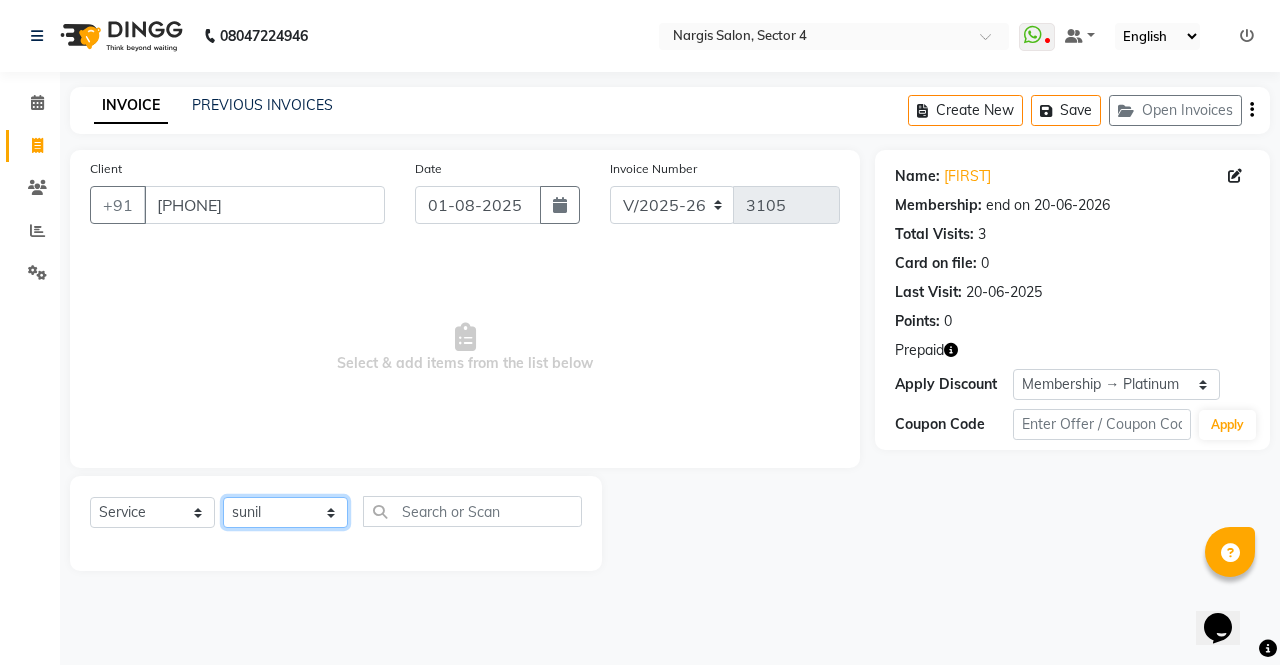 click on "Select Stylist ajeet anu armaan ashu Front Desk muskaan rakhi saima shivam soni sunil" 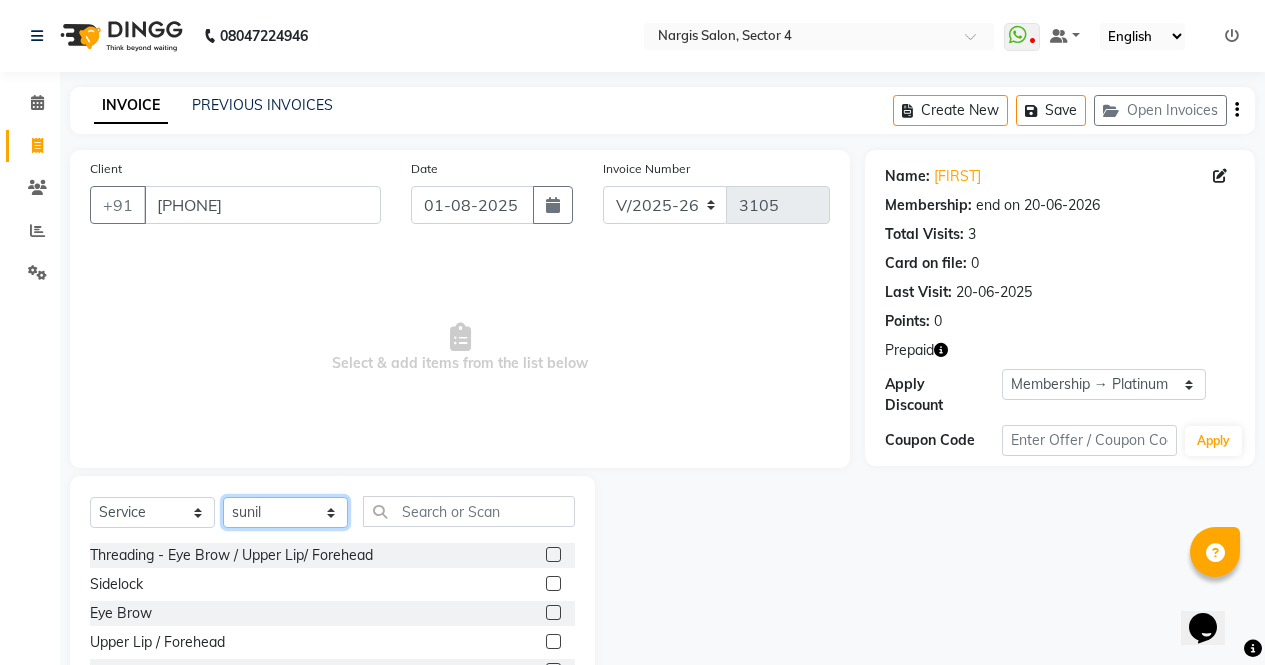 click on "Select Stylist ajeet anu armaan ashu Front Desk muskaan rakhi saima shivam soni sunil" 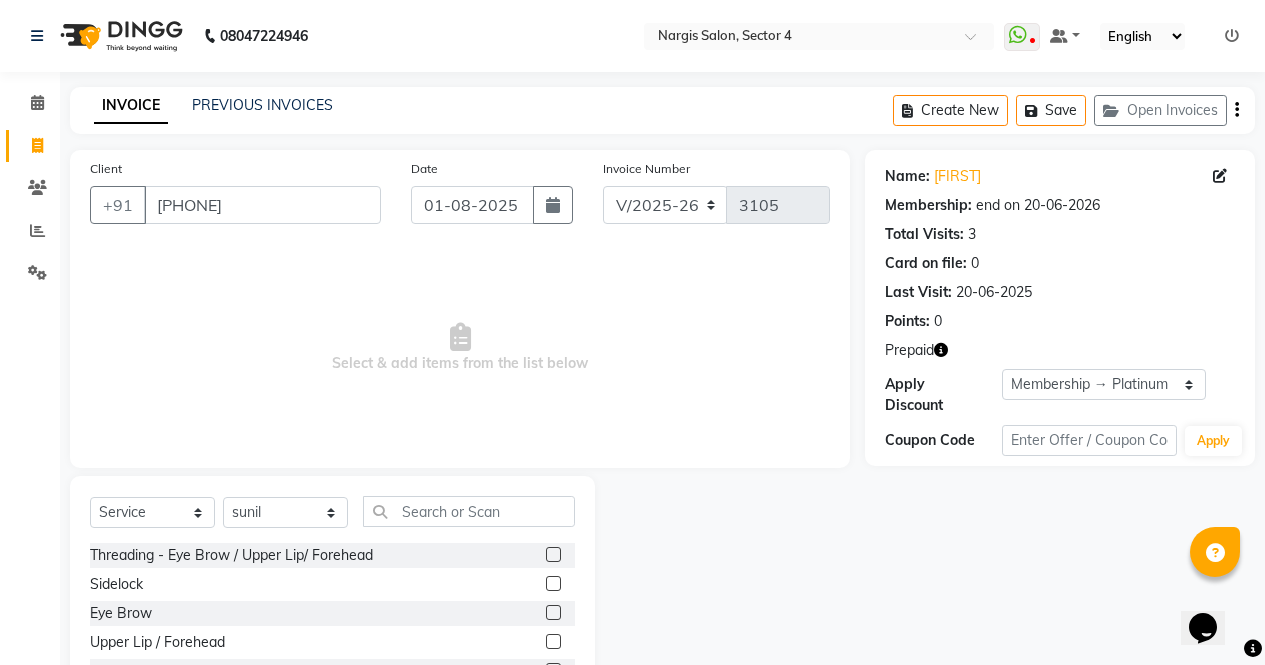 click 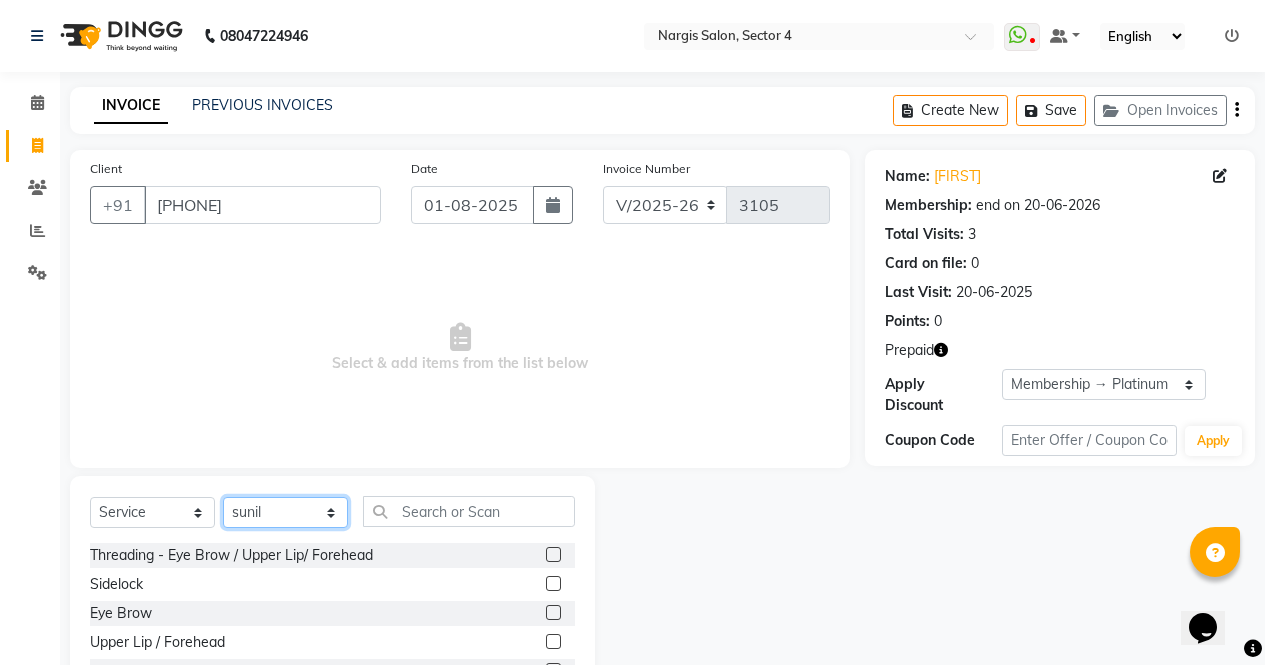 click on "Select Stylist ajeet anu armaan ashu Front Desk muskaan rakhi saima shivam soni sunil" 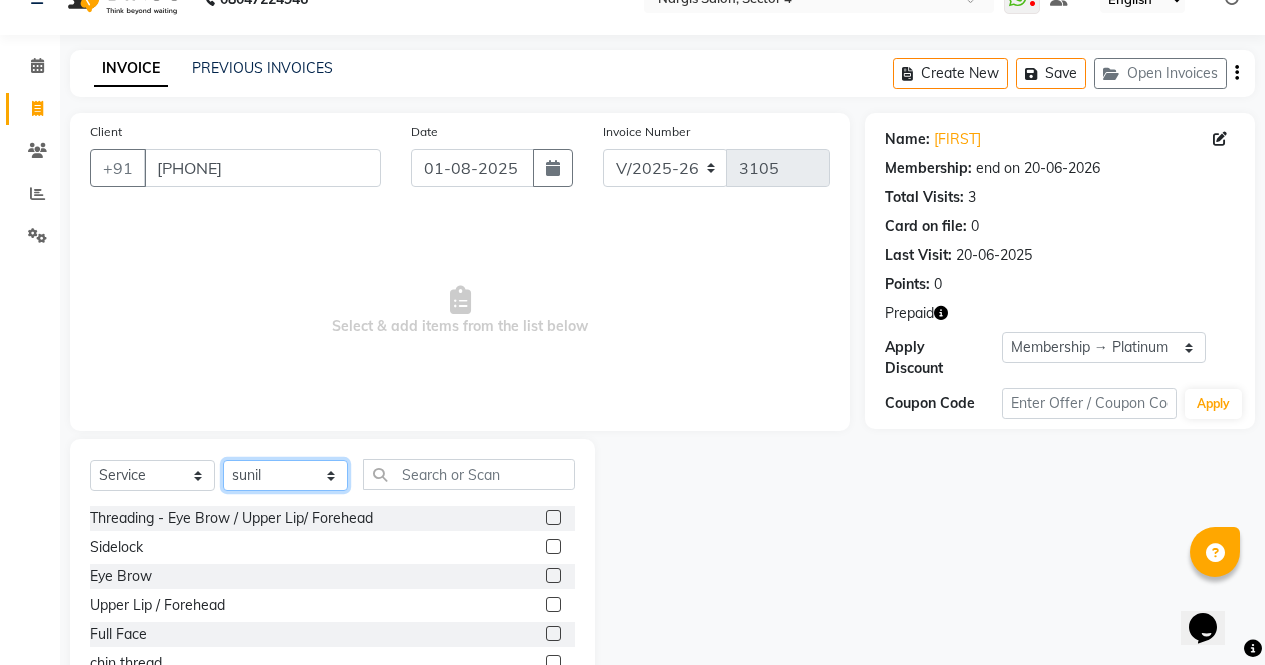 scroll, scrollTop: 43, scrollLeft: 0, axis: vertical 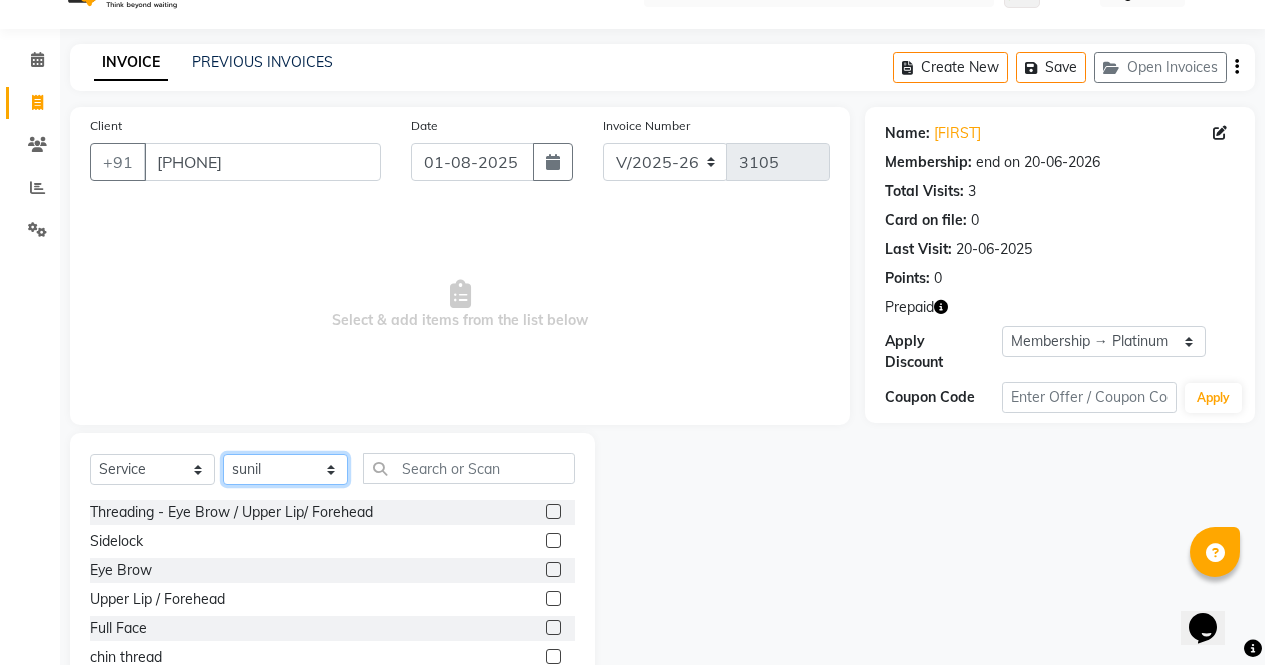 click on "Select Stylist ajeet anu armaan ashu Front Desk muskaan rakhi saima shivam soni sunil" 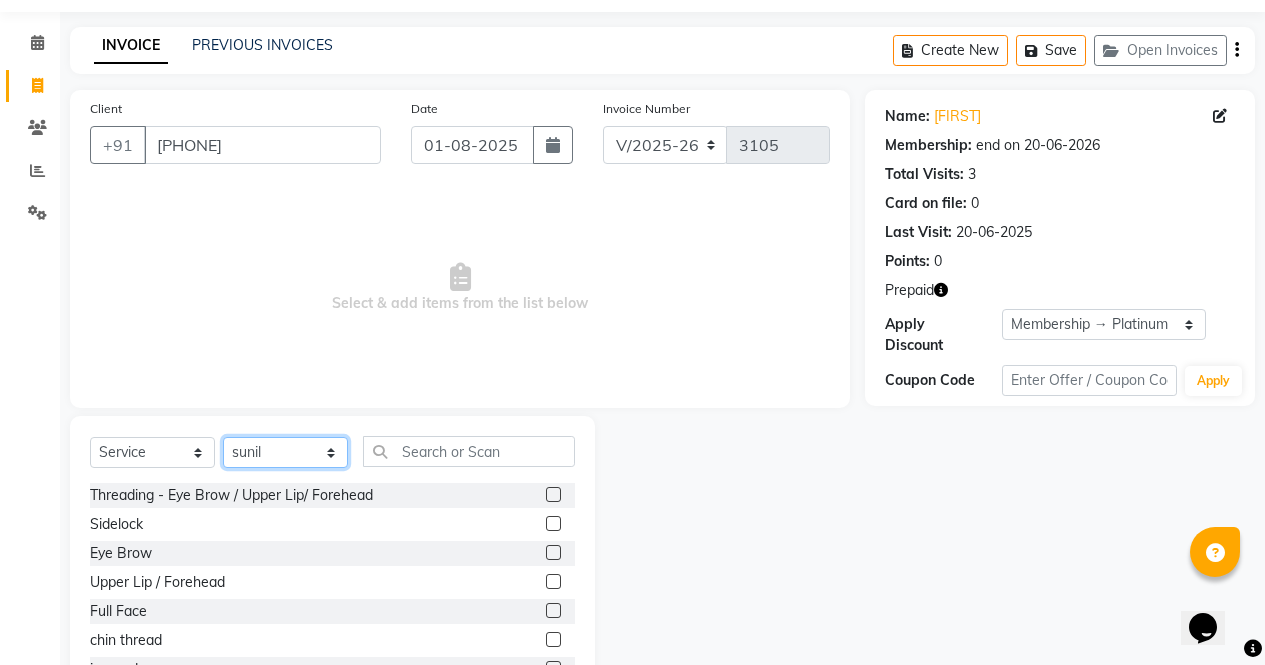 scroll, scrollTop: 85, scrollLeft: 0, axis: vertical 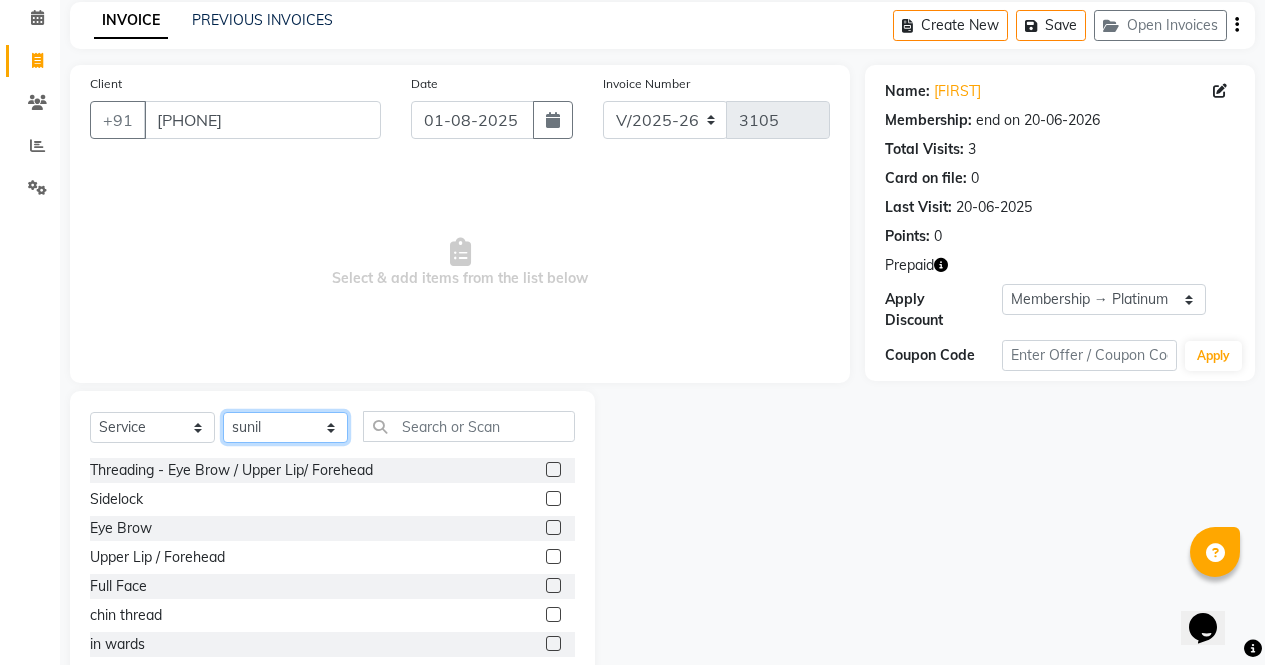 click on "Select Stylist ajeet anu armaan ashu Front Desk muskaan rakhi saima shivam soni sunil" 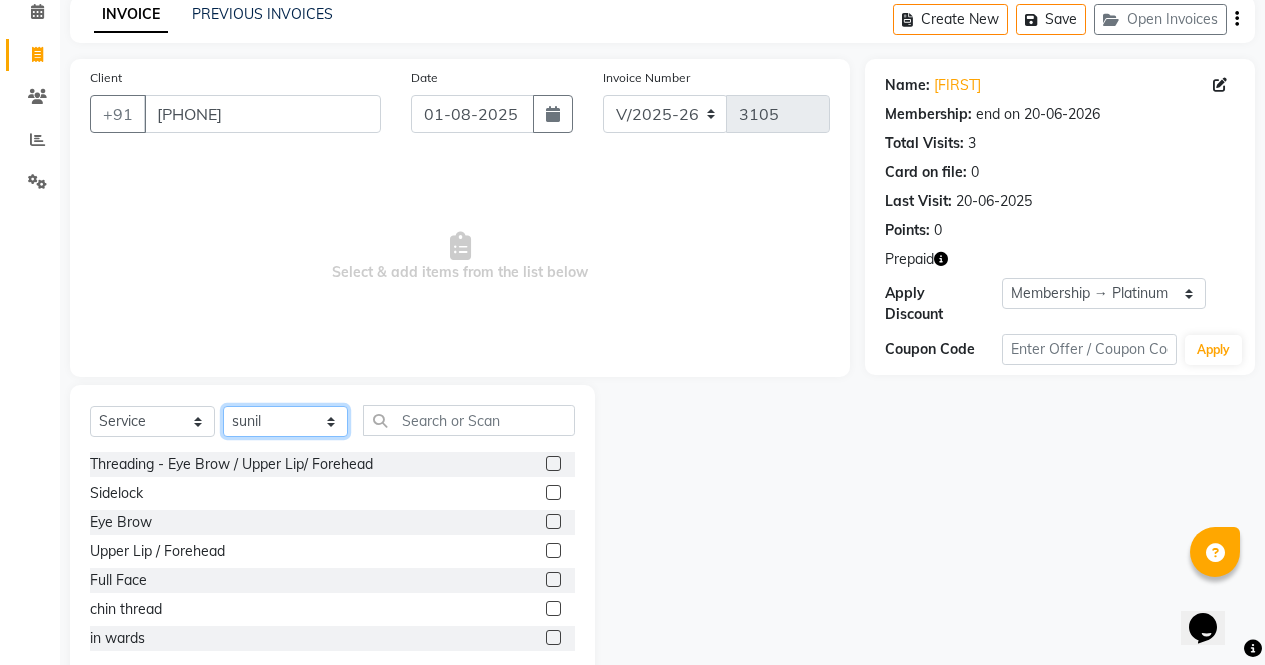 scroll, scrollTop: 90, scrollLeft: 0, axis: vertical 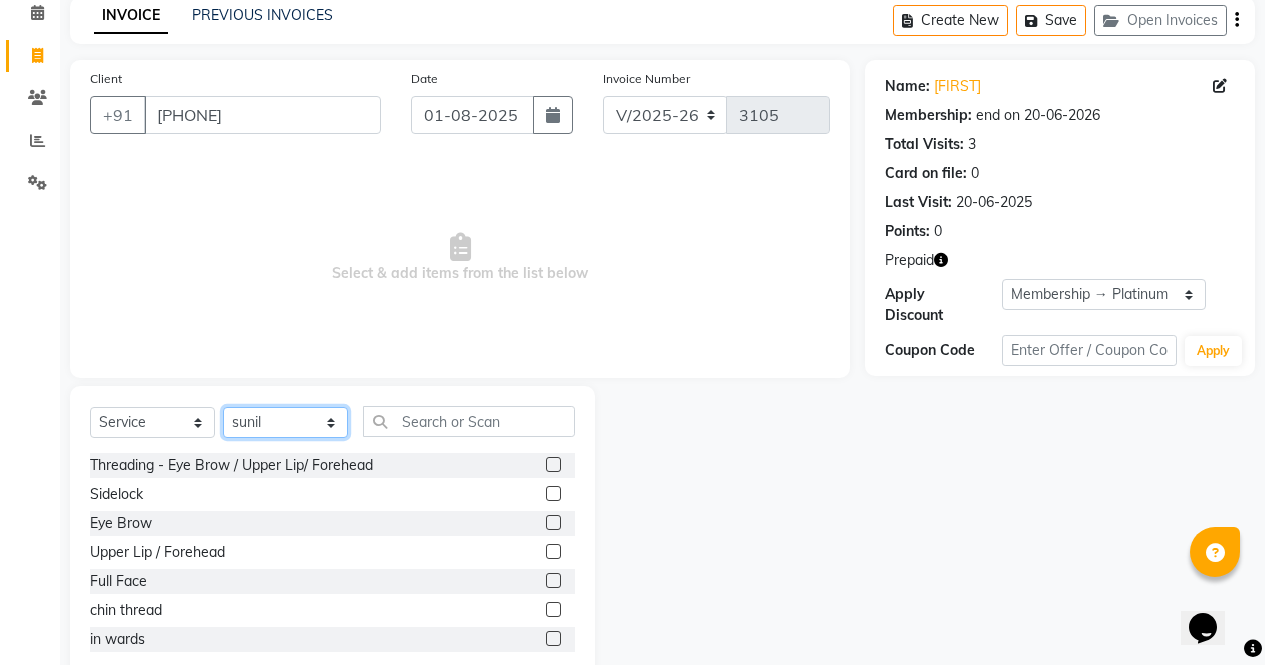 click on "Select Stylist ajeet anu armaan ashu Front Desk muskaan rakhi saima shivam soni sunil" 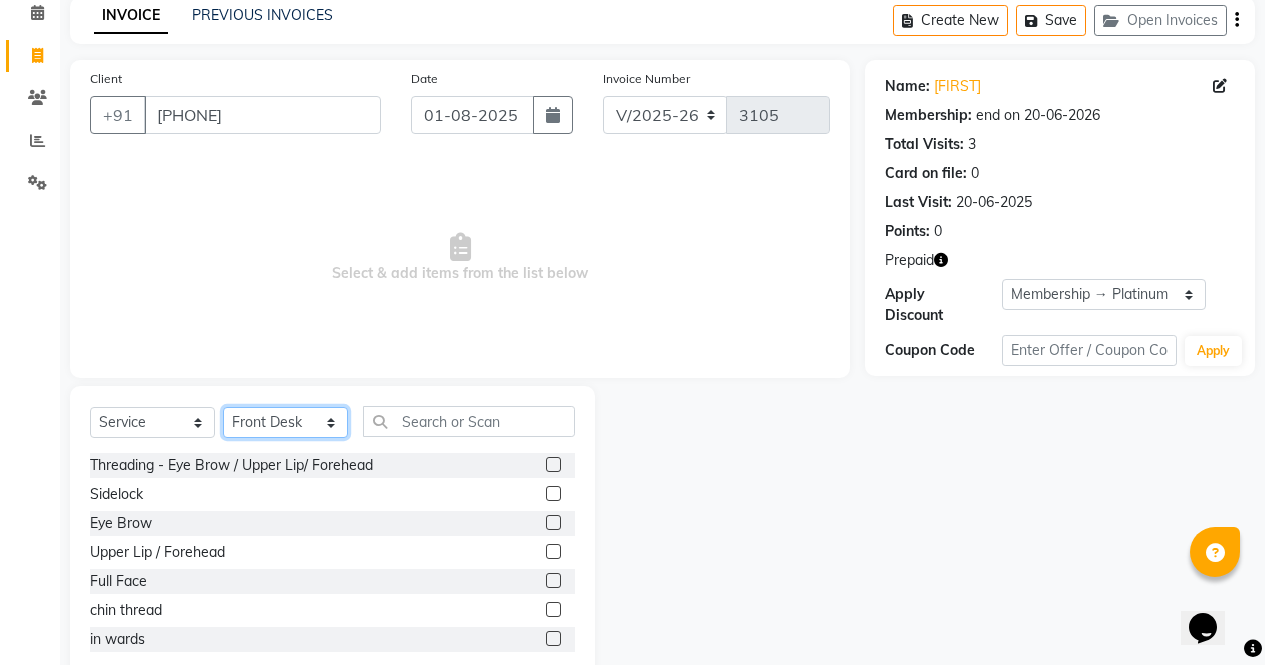 click on "Select Stylist ajeet anu armaan ashu Front Desk muskaan rakhi saima shivam soni sunil" 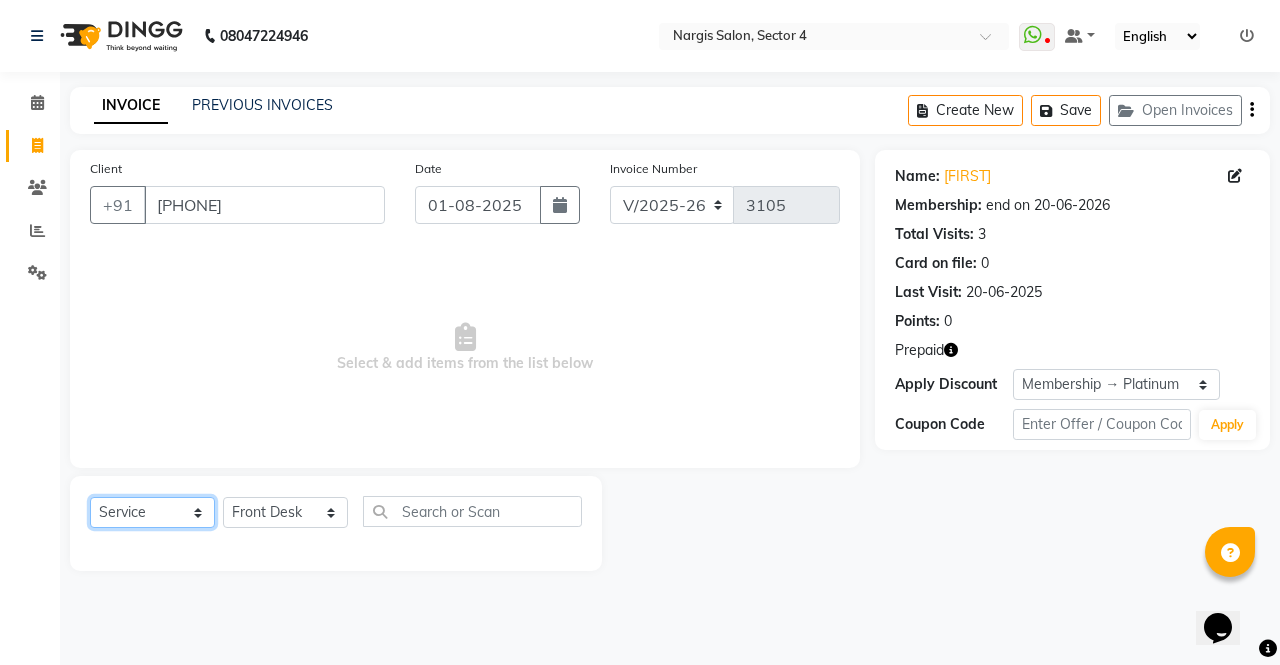 click on "Select  Service  Product  Membership  Package Voucher Prepaid Gift Card" 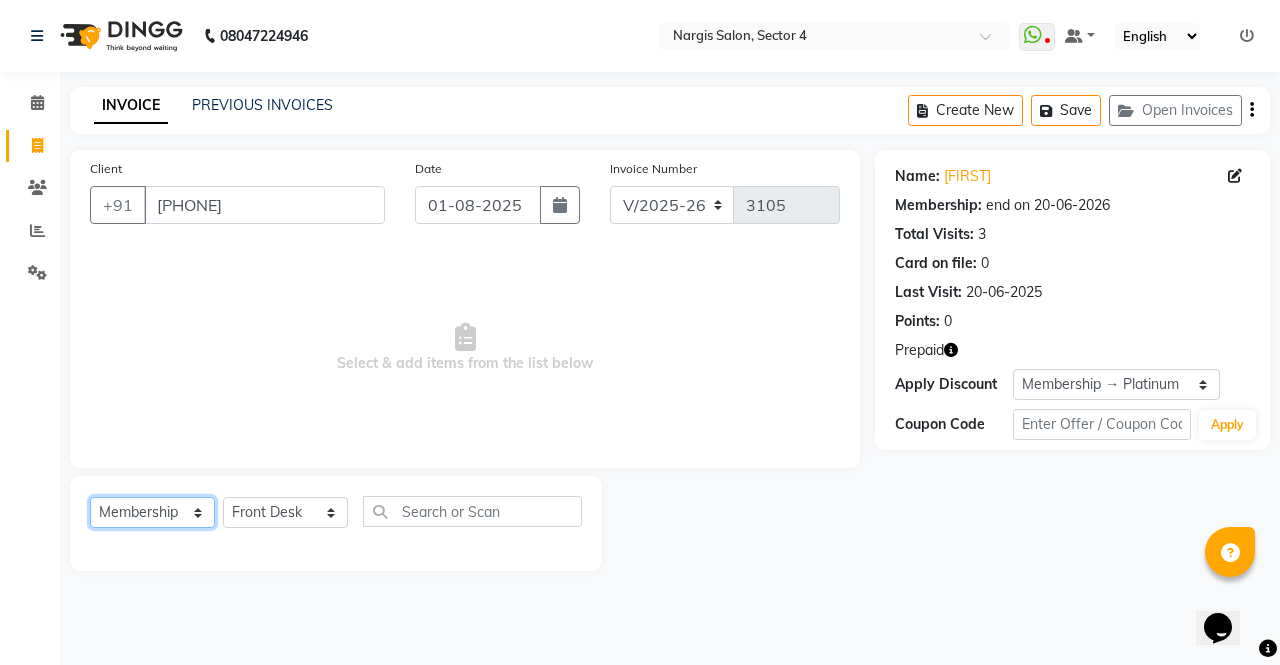 click on "Select  Service  Product  Membership  Package Voucher Prepaid Gift Card" 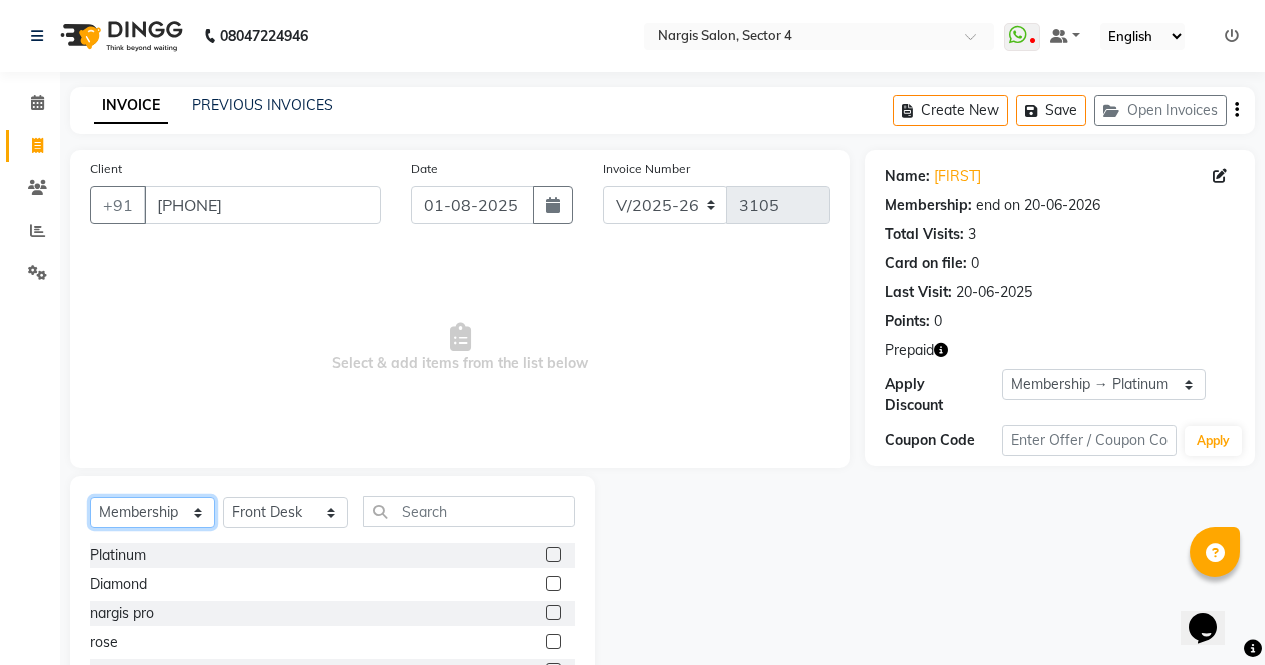 scroll, scrollTop: 81, scrollLeft: 0, axis: vertical 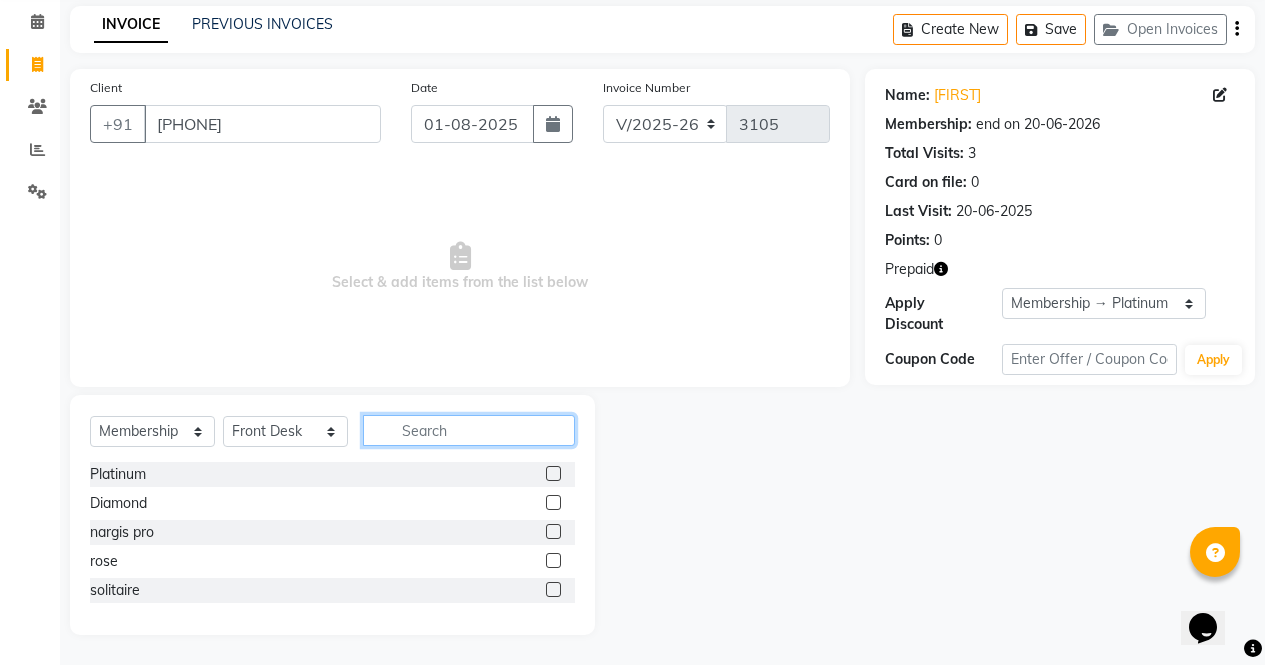 click 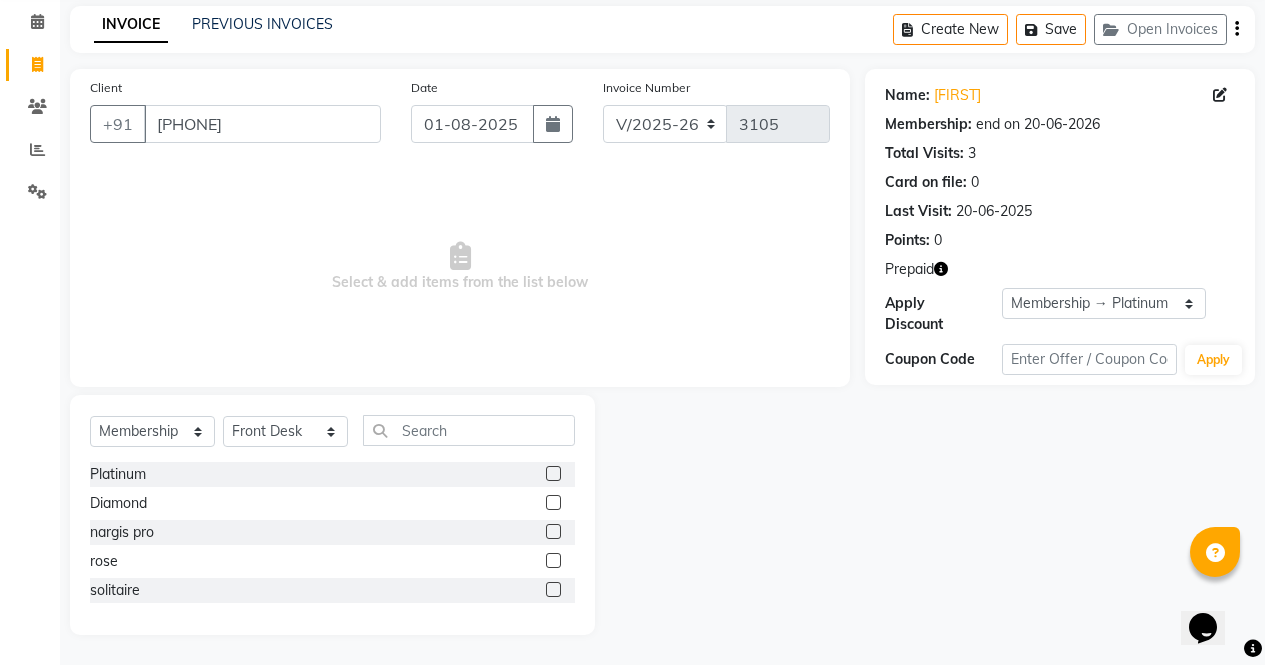 click 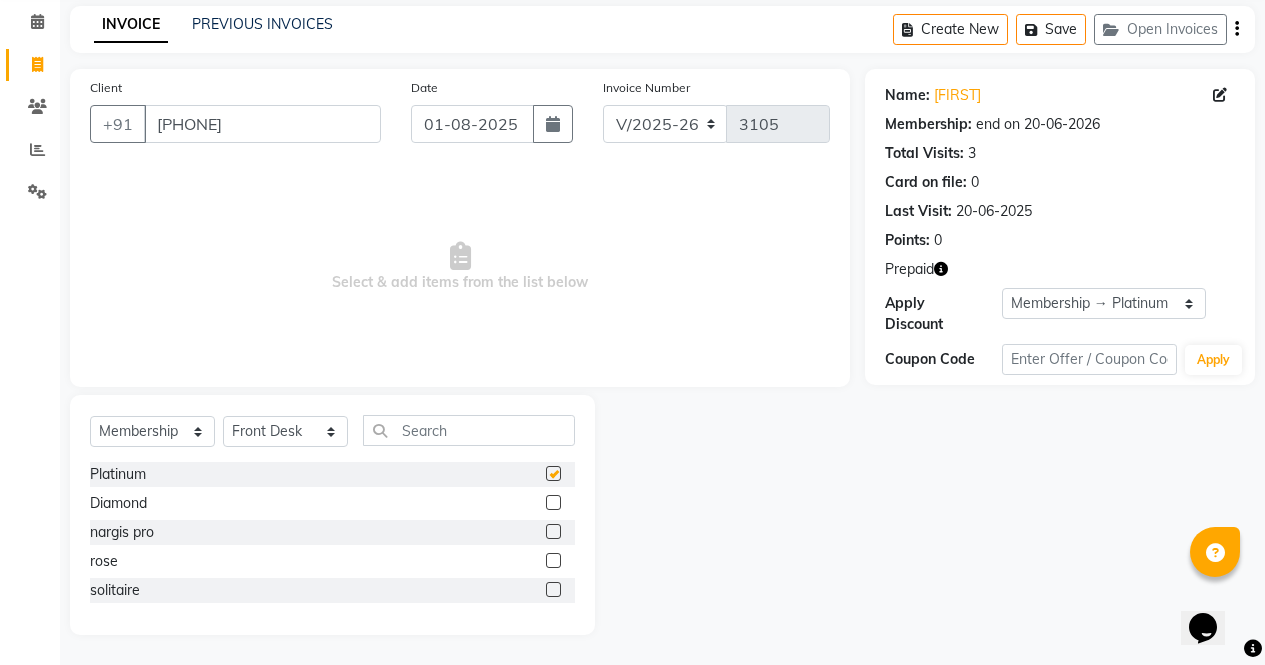 select on "select" 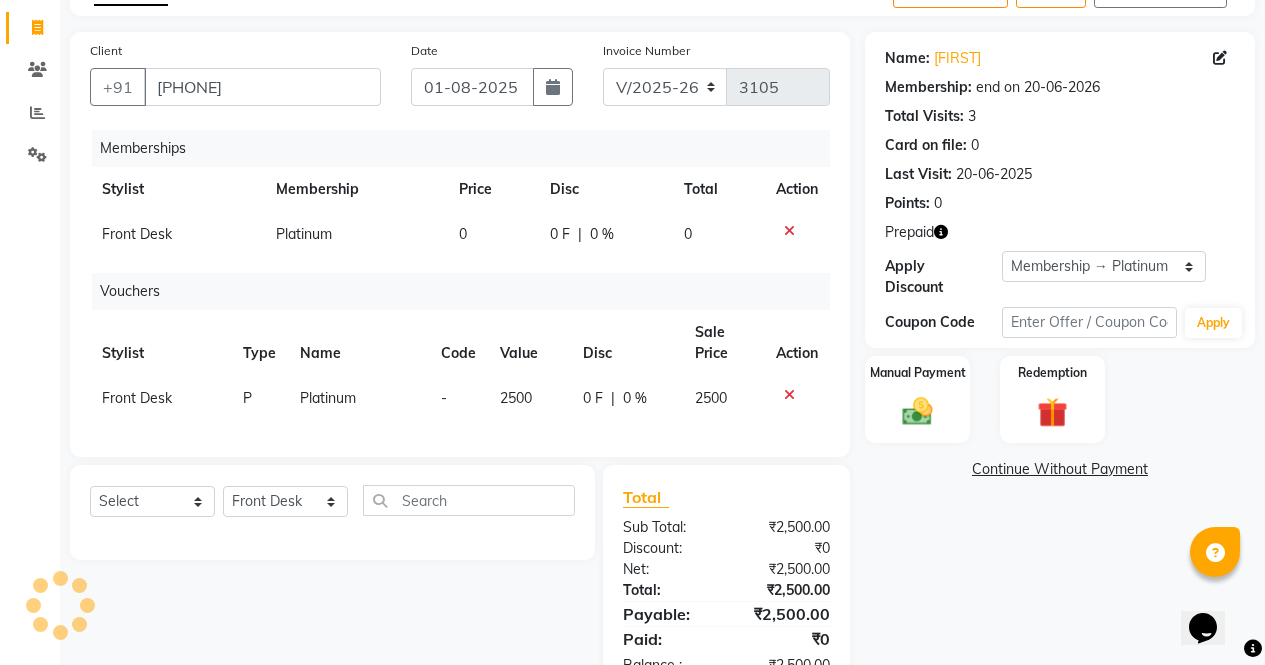 scroll, scrollTop: 194, scrollLeft: 0, axis: vertical 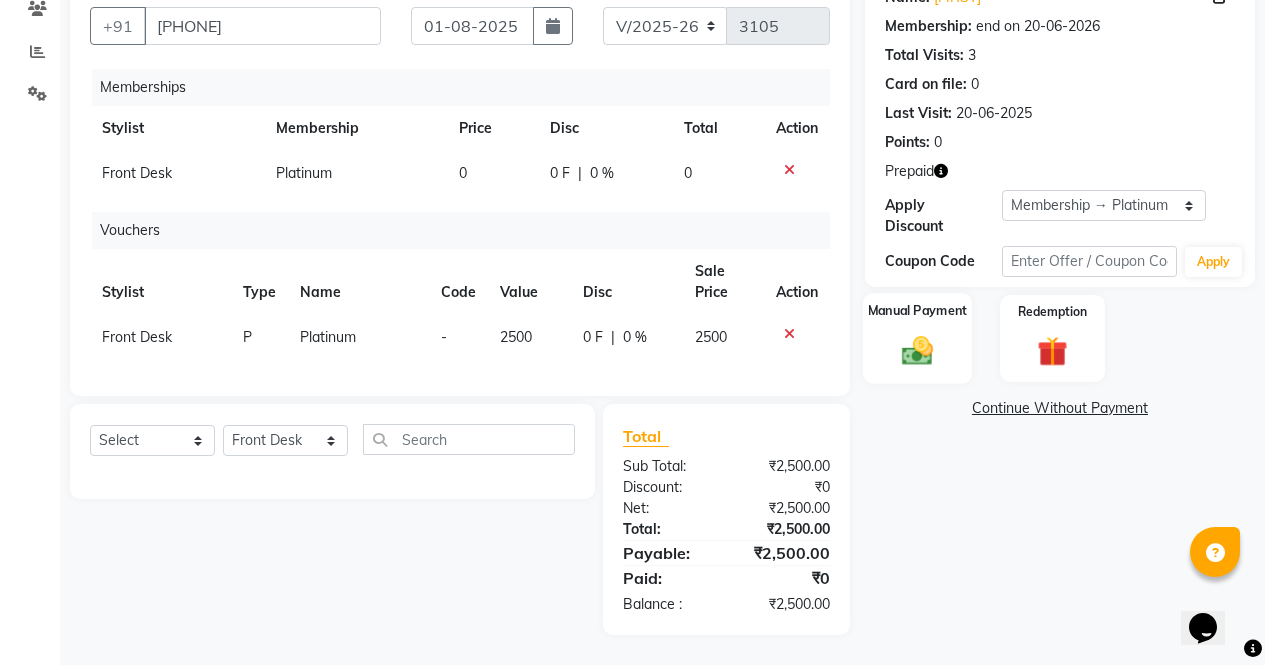 click 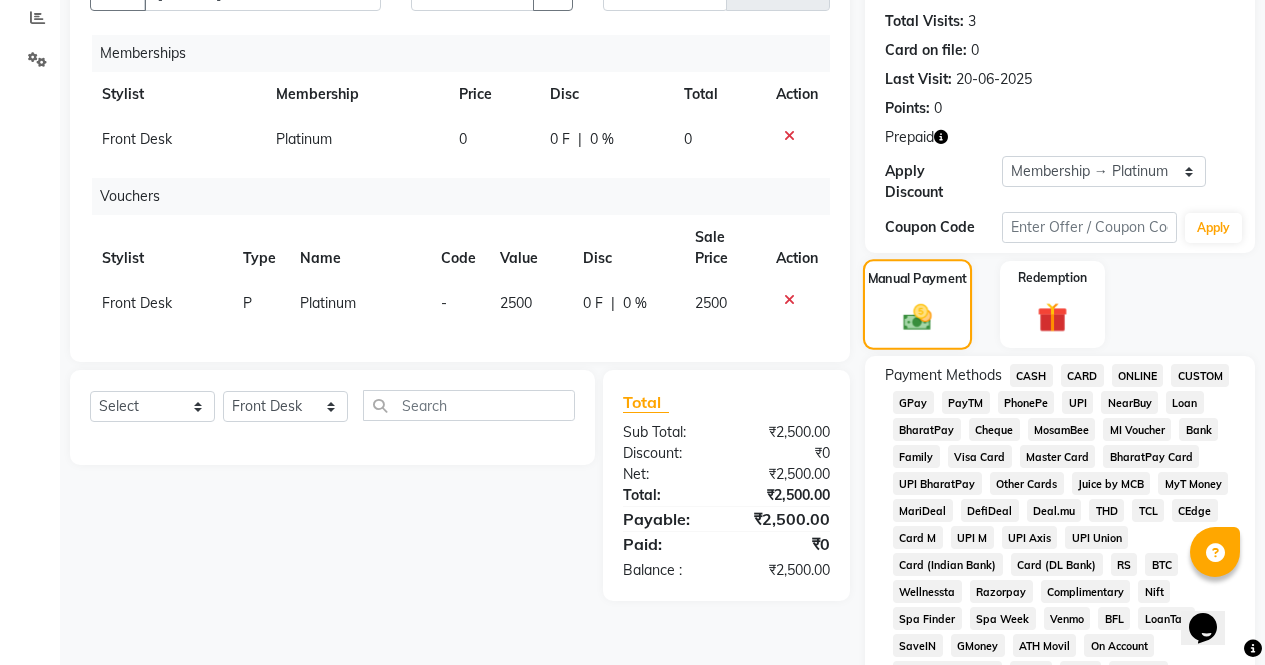 scroll, scrollTop: 227, scrollLeft: 0, axis: vertical 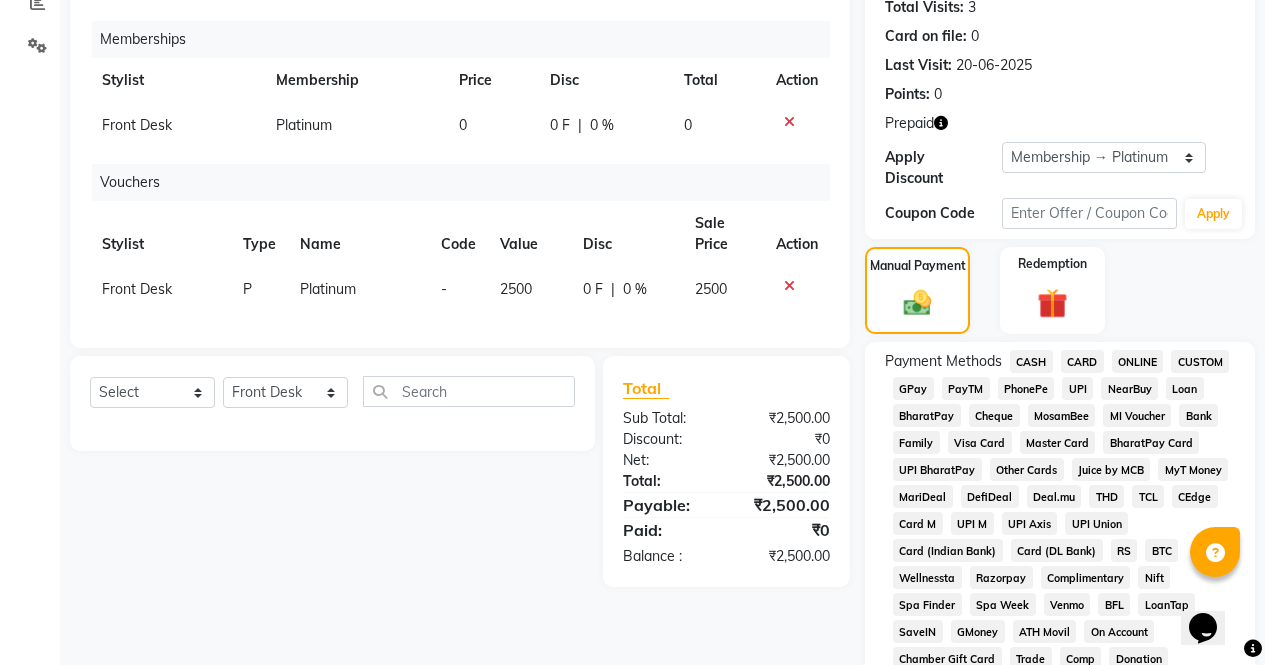 click on "CASH" 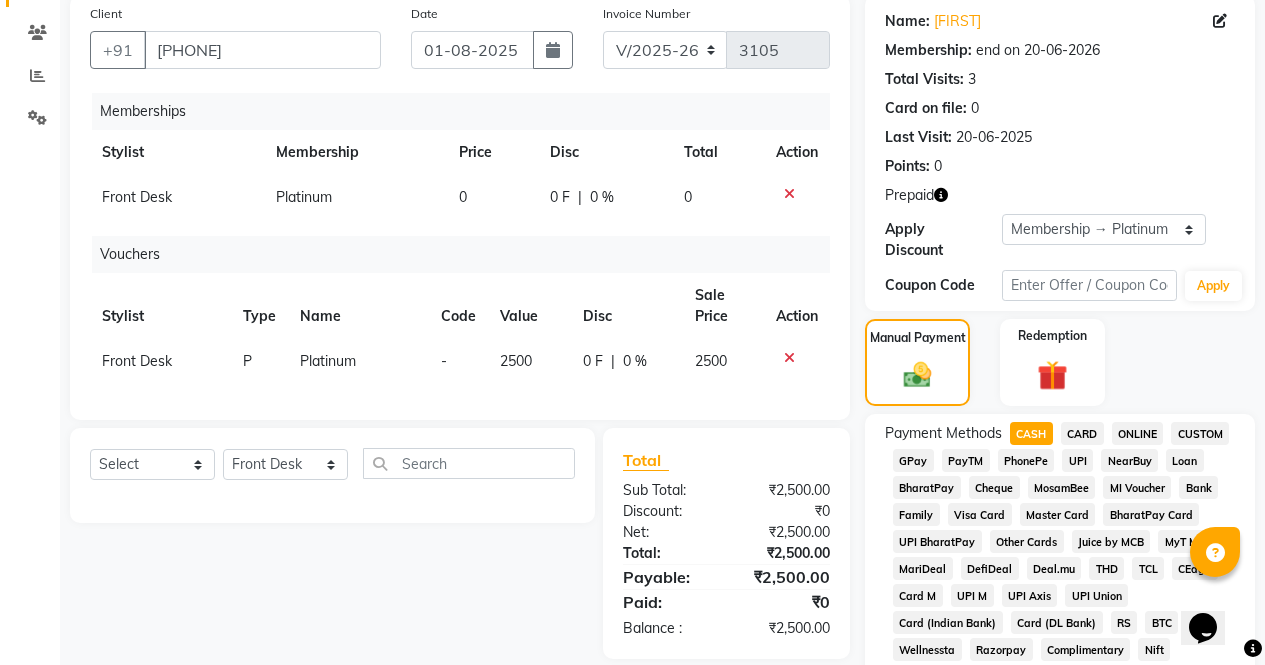 scroll, scrollTop: 154, scrollLeft: 0, axis: vertical 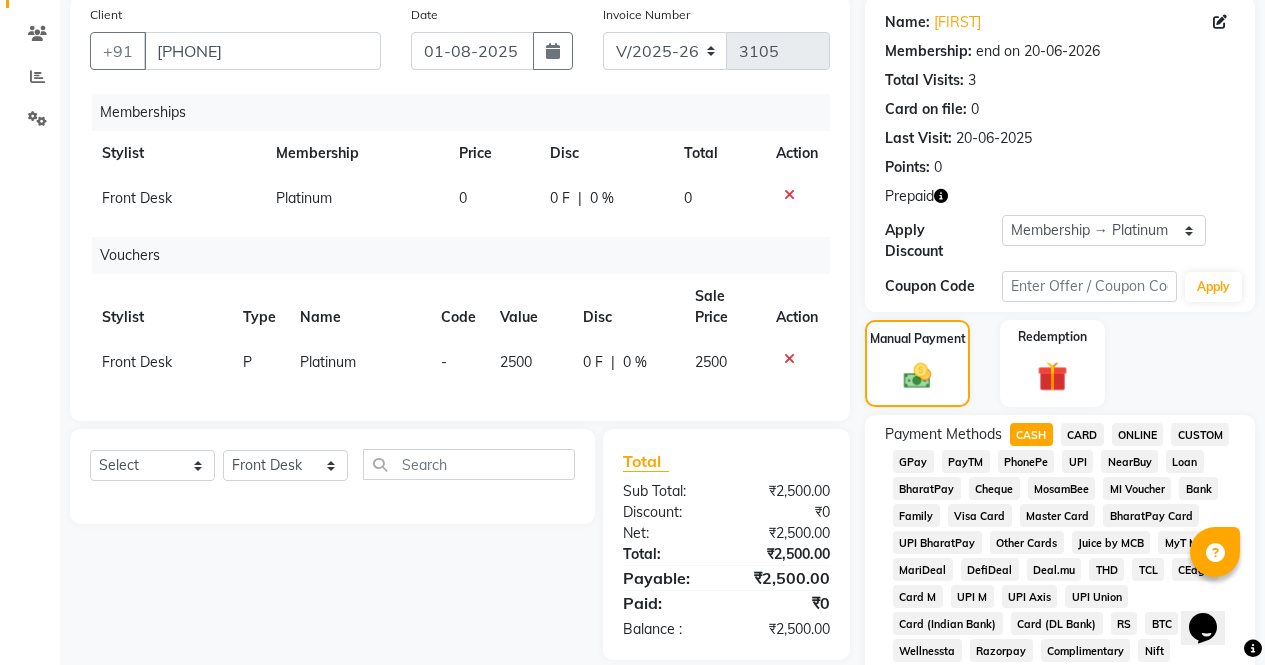 click 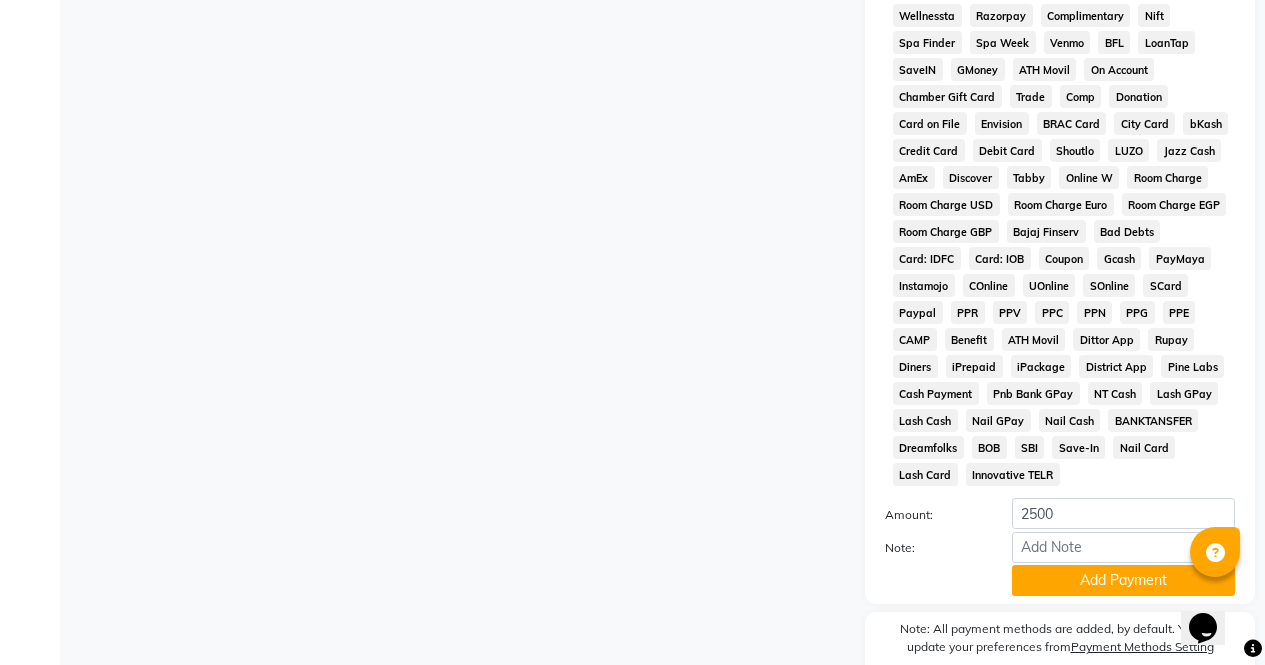 scroll, scrollTop: 859, scrollLeft: 0, axis: vertical 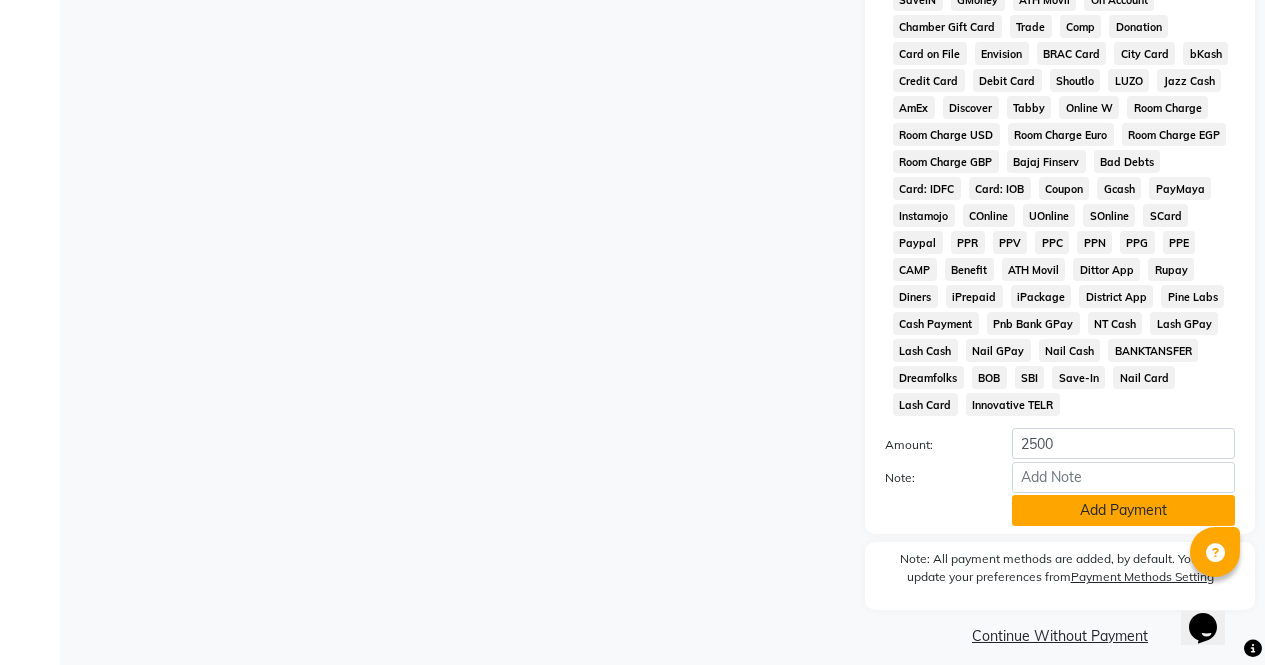 click on "Add Payment" 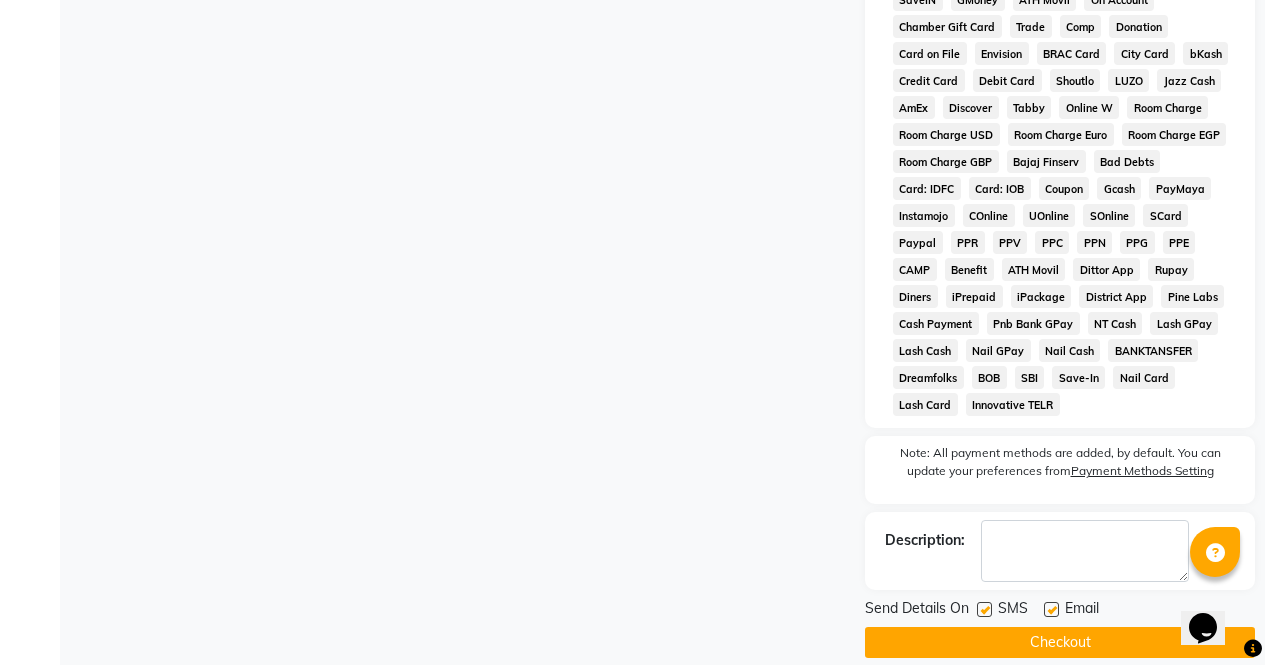 click on "Checkout" 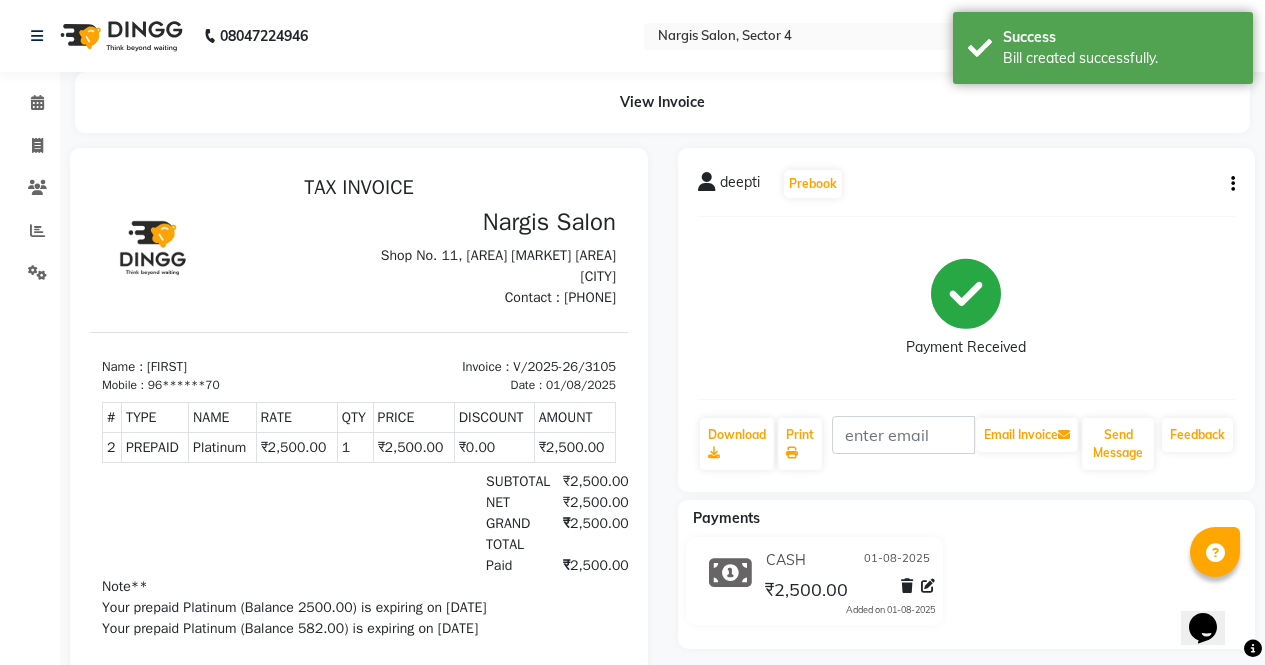 scroll, scrollTop: 0, scrollLeft: 0, axis: both 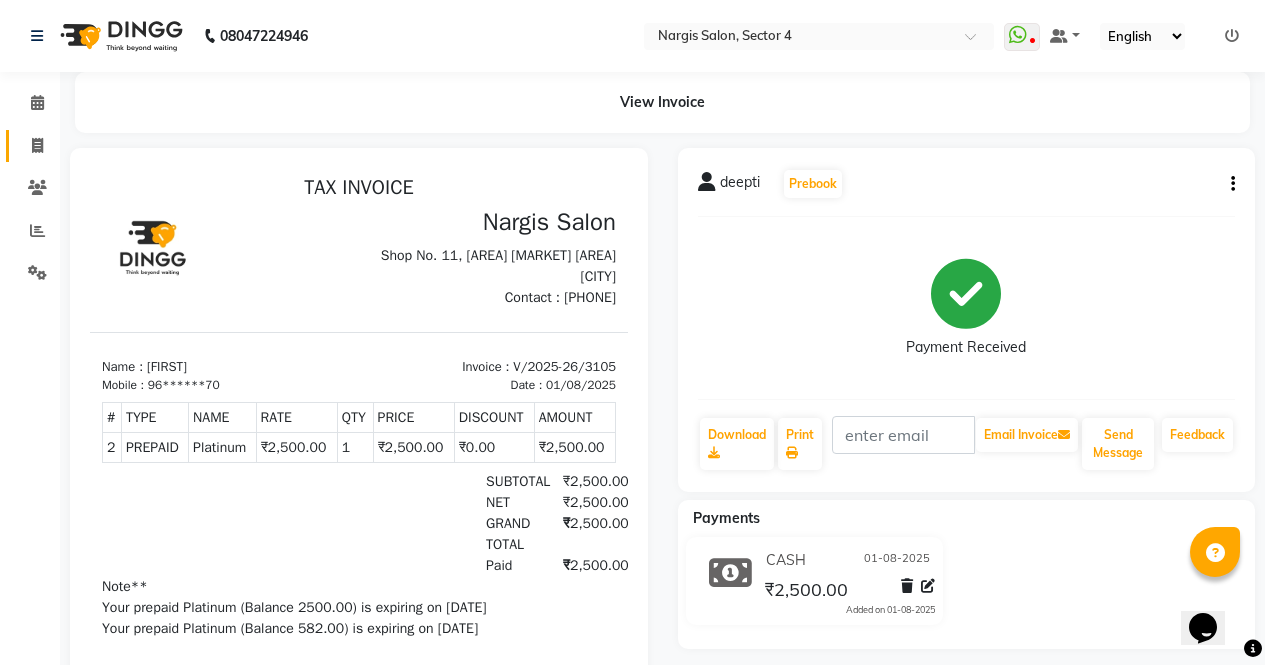 click 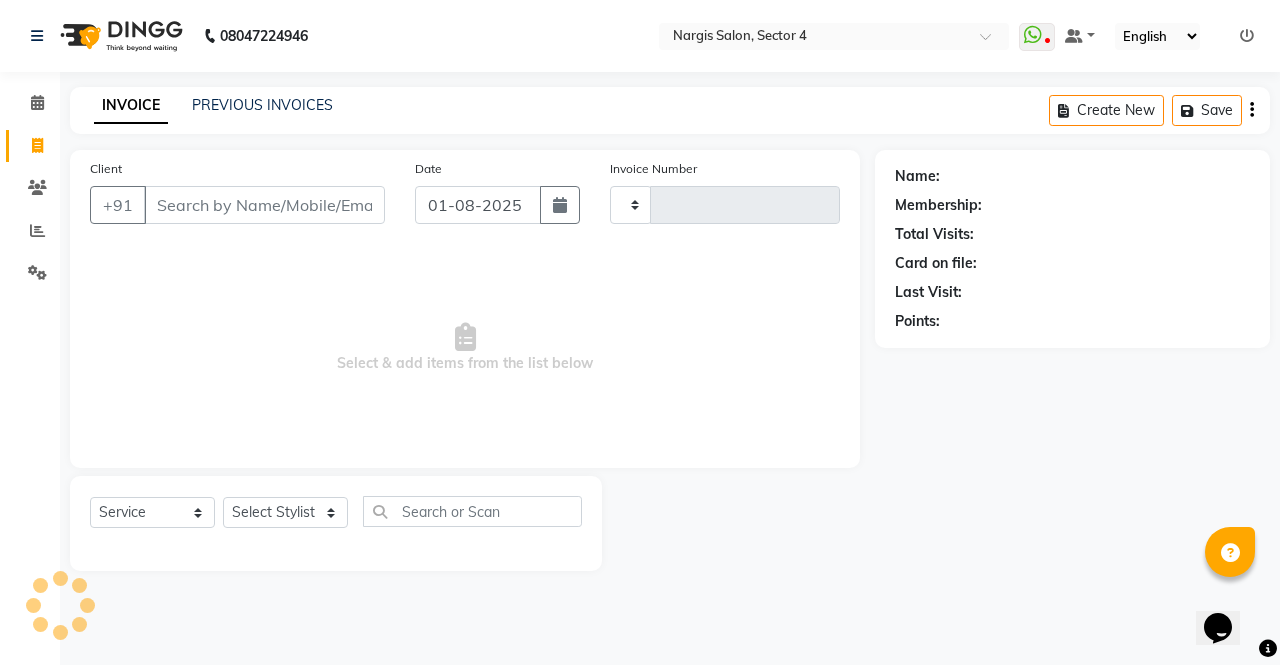 type on "3106" 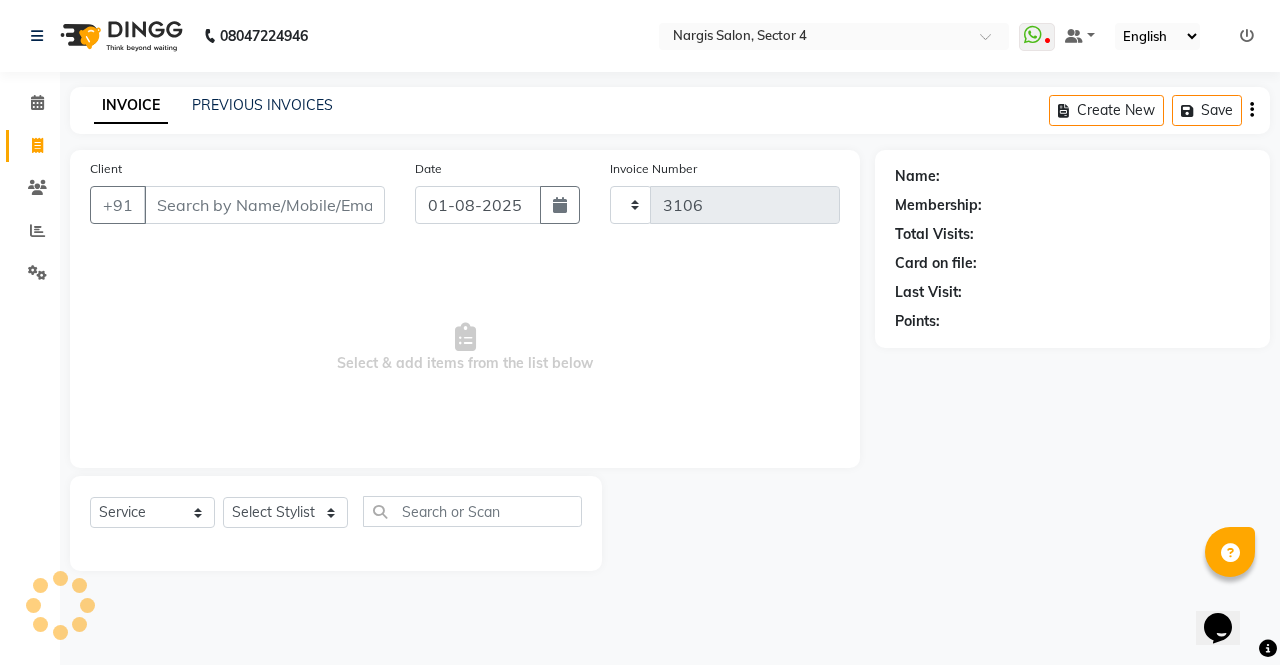 select on "4130" 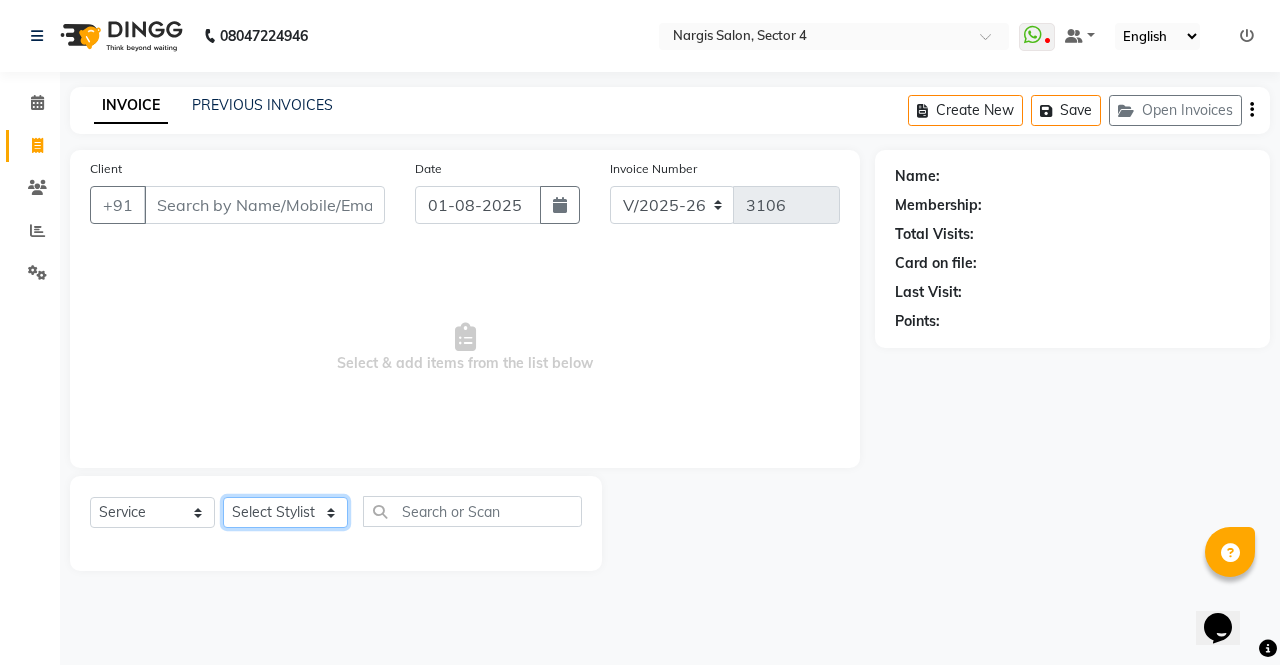 click on "Select Stylist" 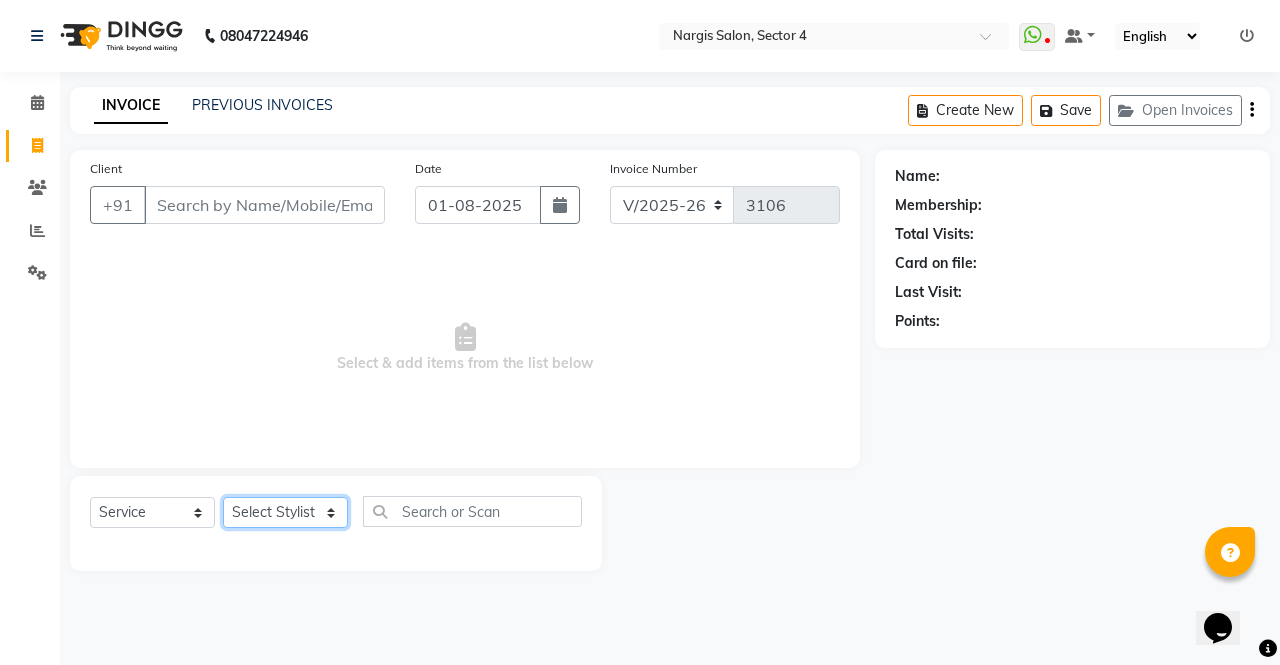 select on "[NUMBER]" 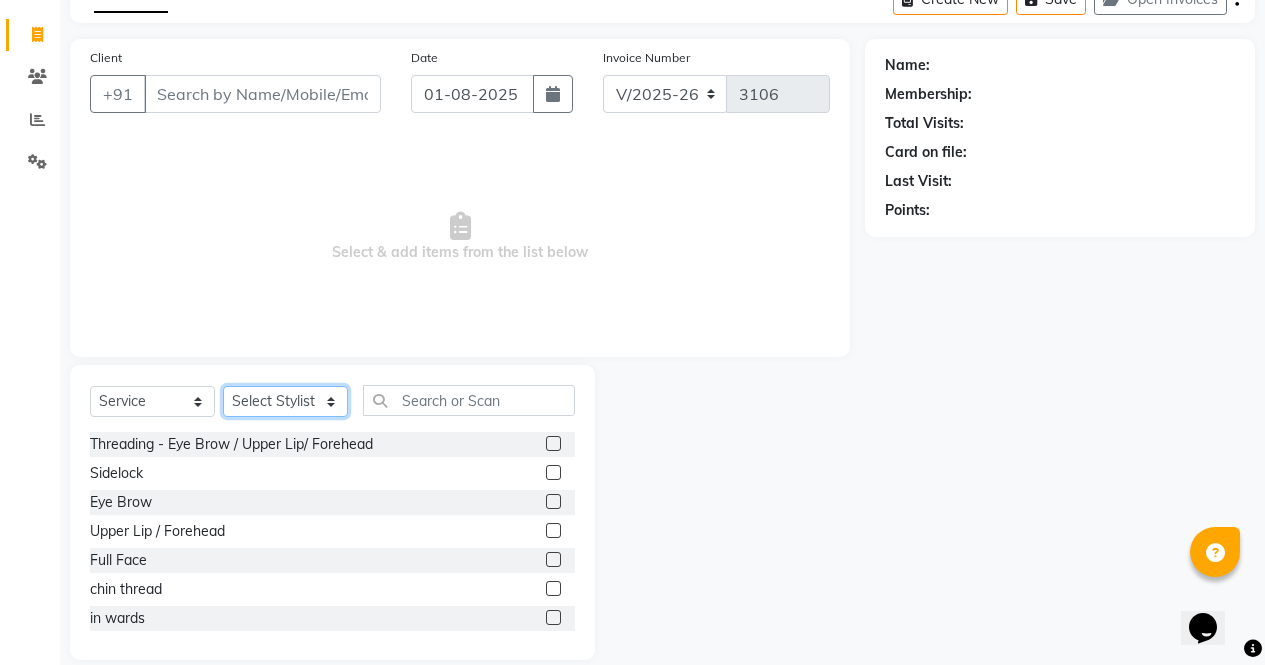 scroll, scrollTop: 136, scrollLeft: 0, axis: vertical 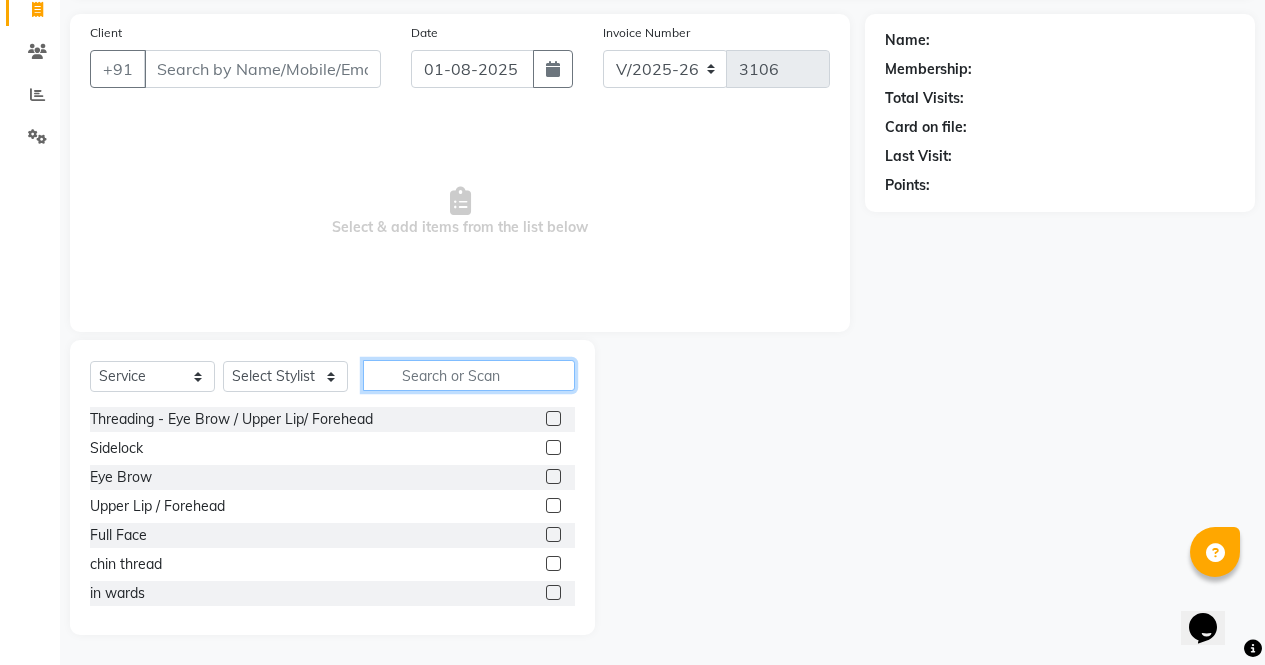 click 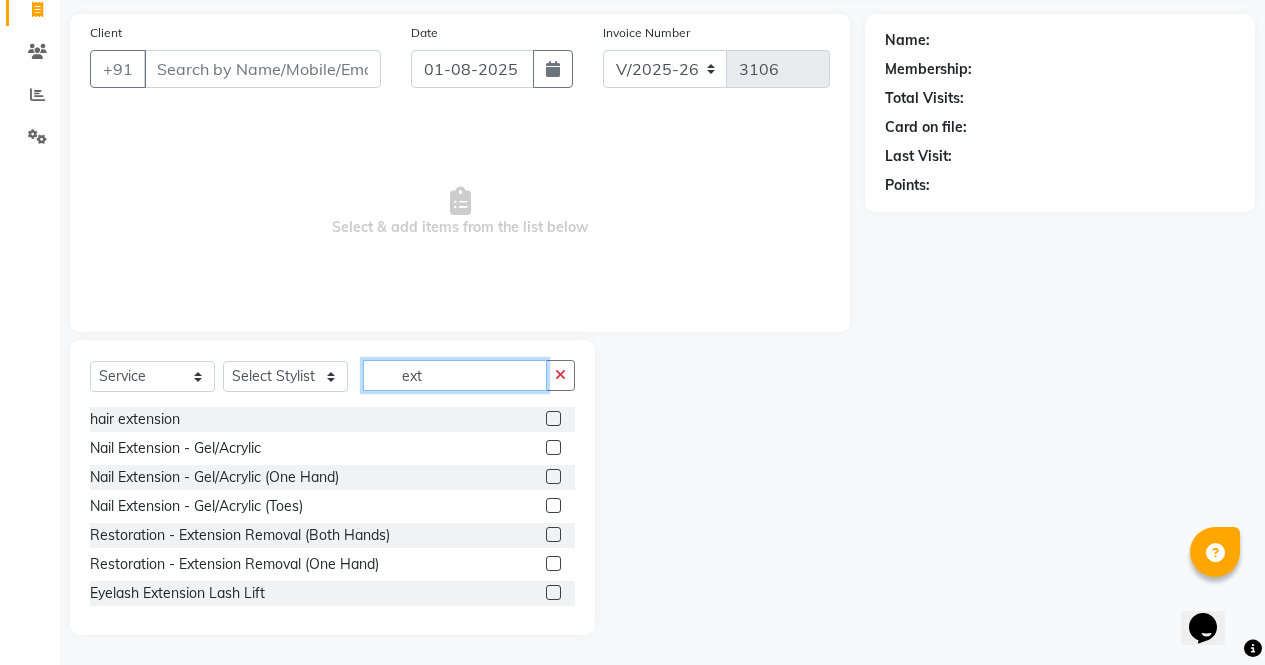 type on "ext" 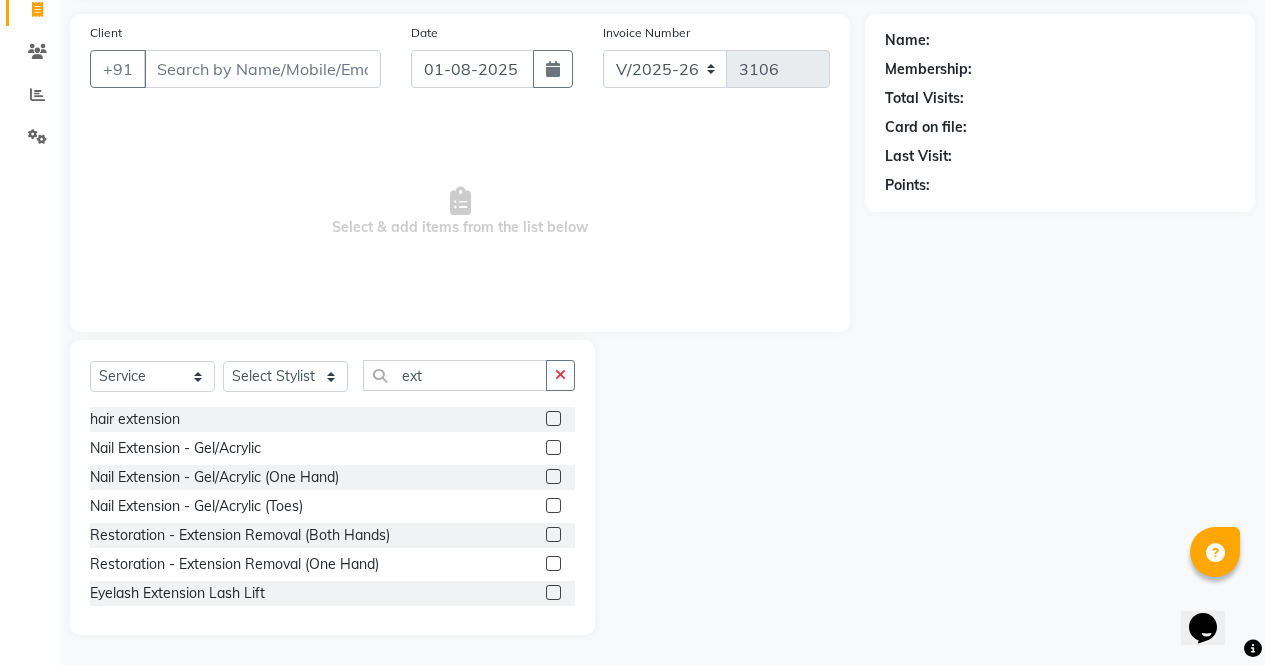 click 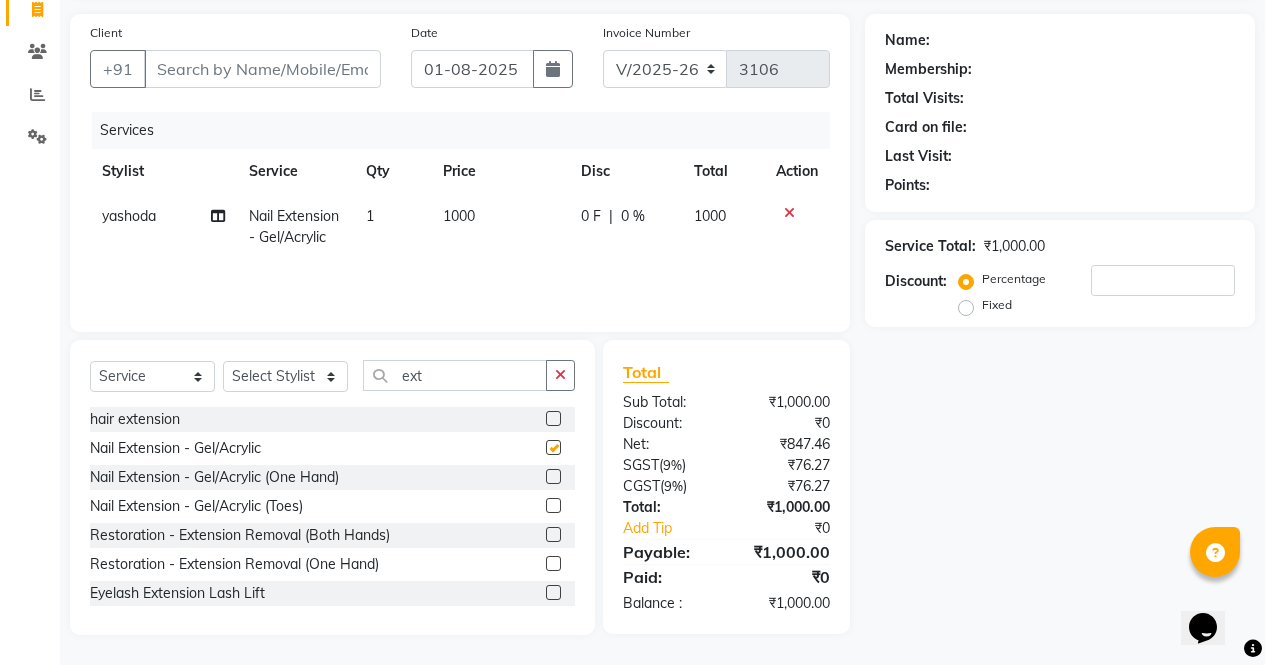 checkbox on "false" 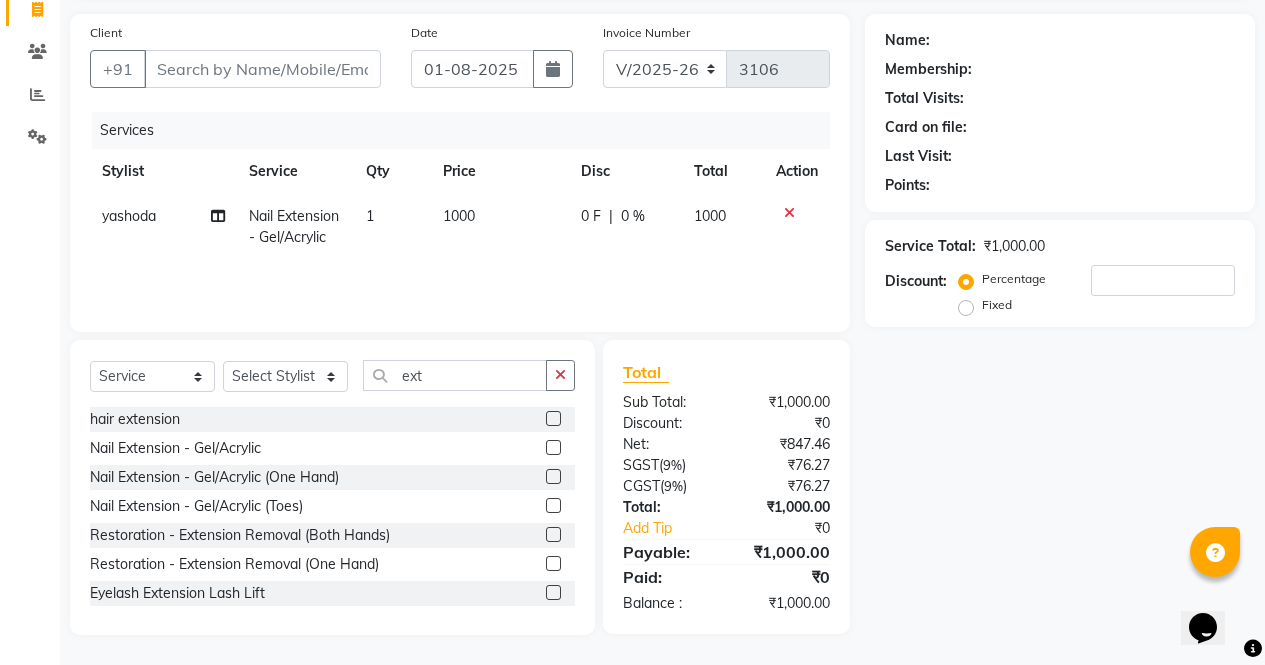 click 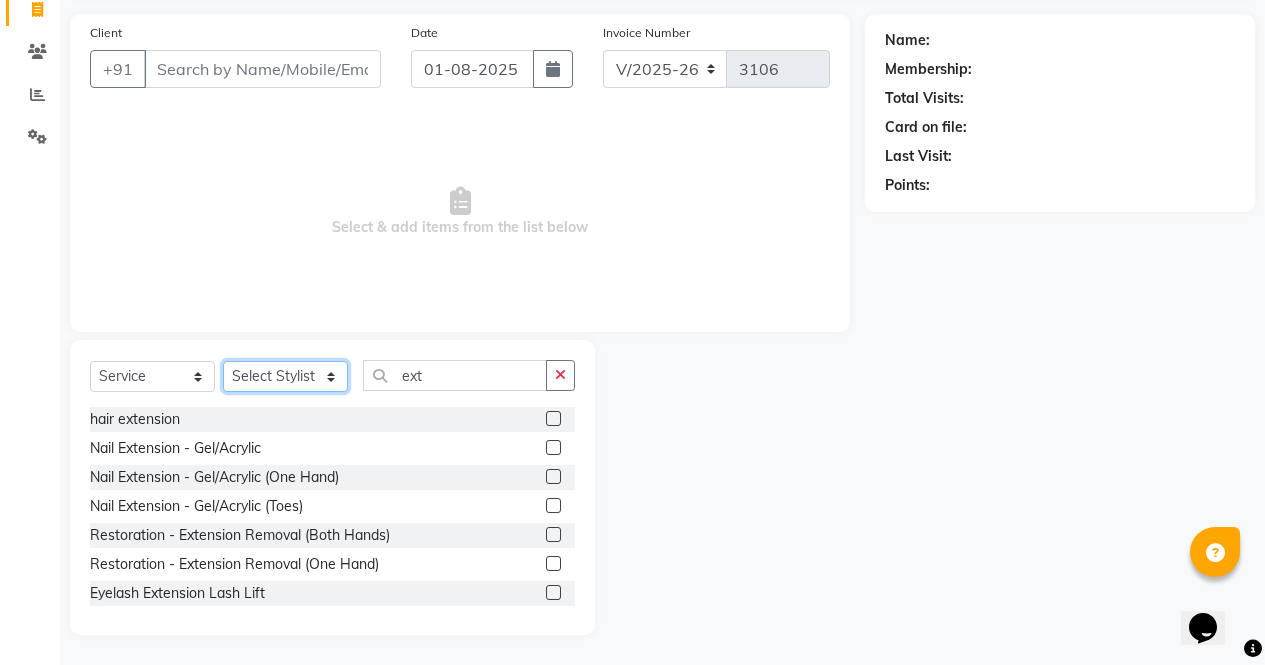 click on "Select Stylist [FIRST] [FIRST] [FIRST] [FIRST] [FIRST] [FIRST] [FIRST] [FIRST] [FIRST] [FIRST] [FIRST] [FIRST]" 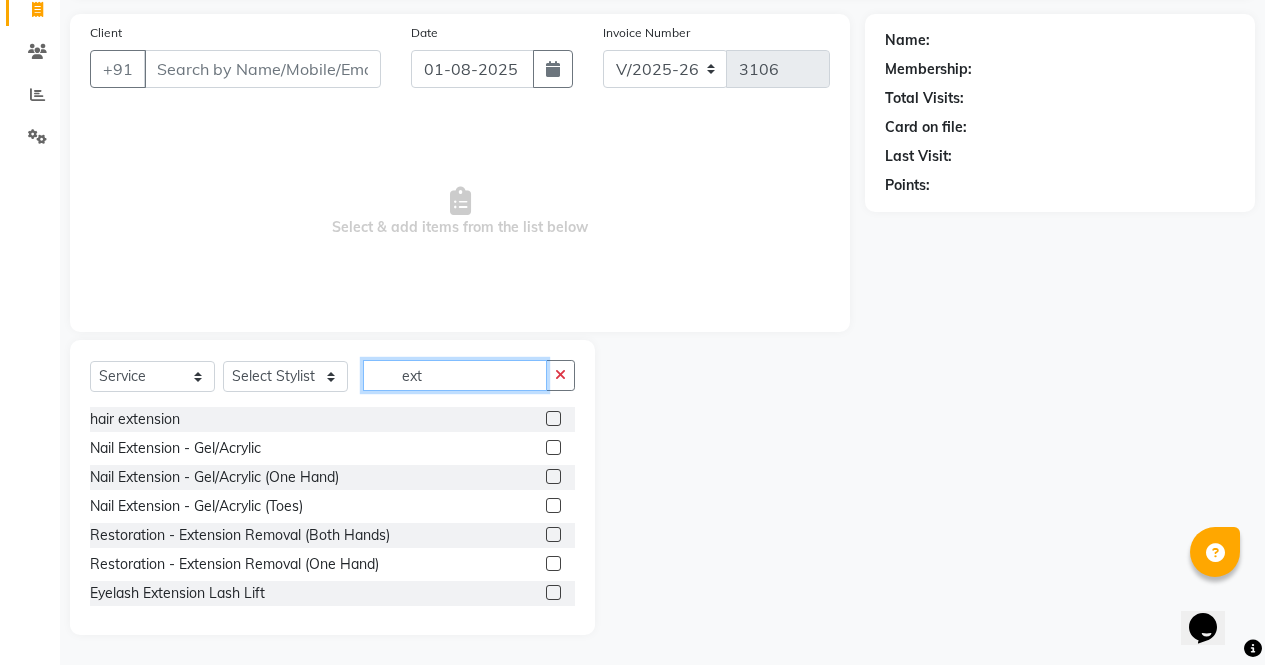 click on "ext" 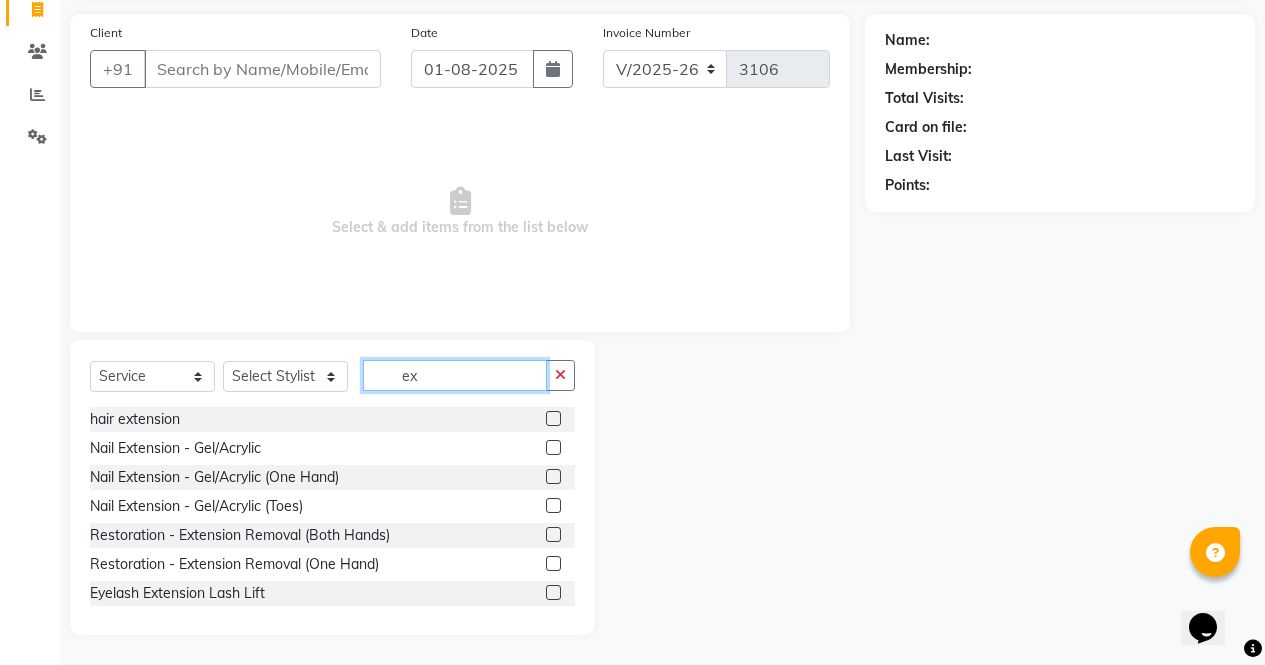 type on "e" 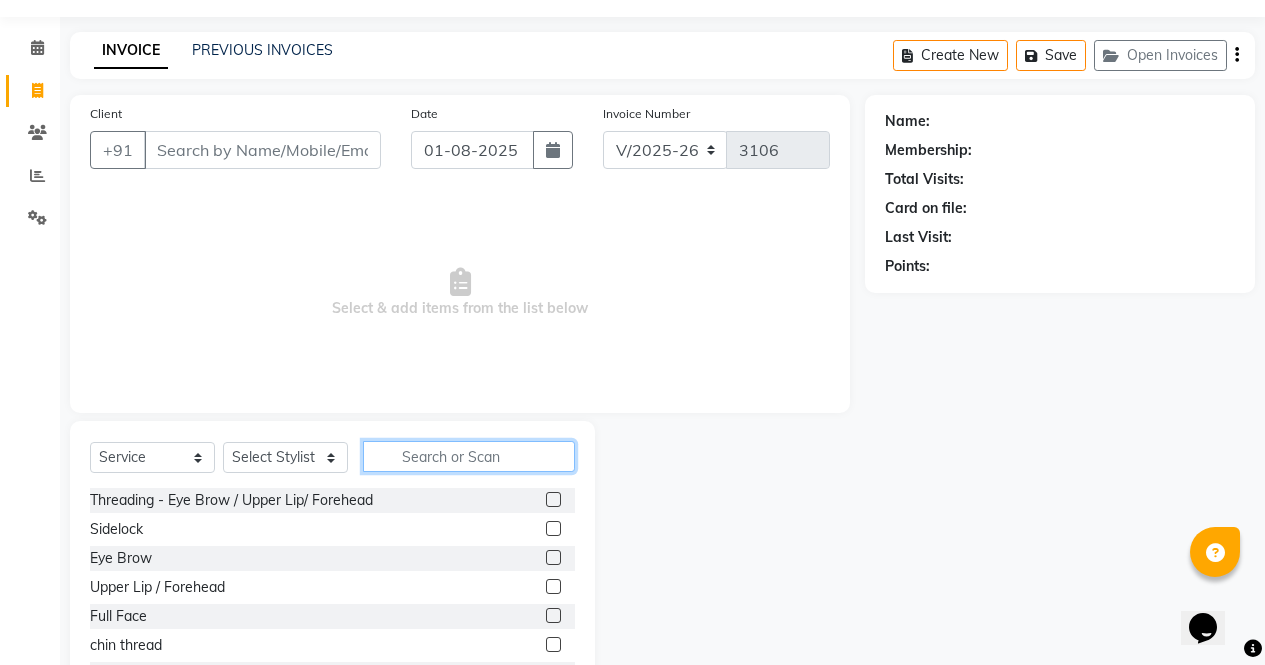 scroll, scrollTop: 46, scrollLeft: 0, axis: vertical 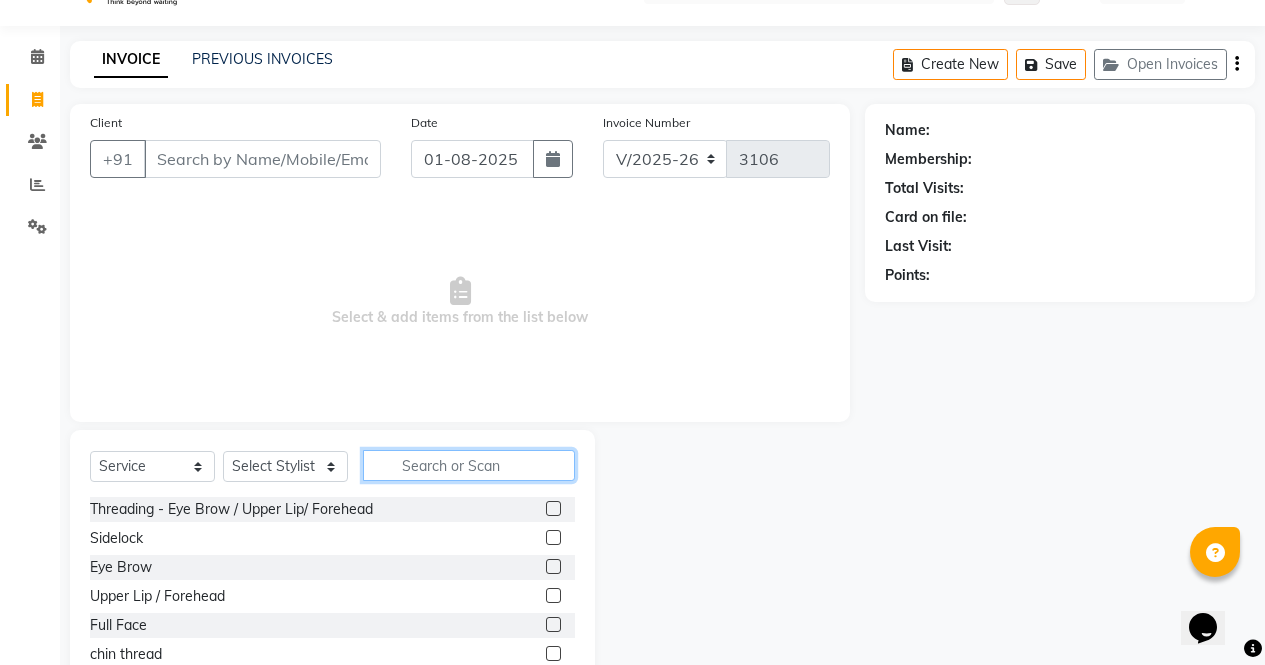 type 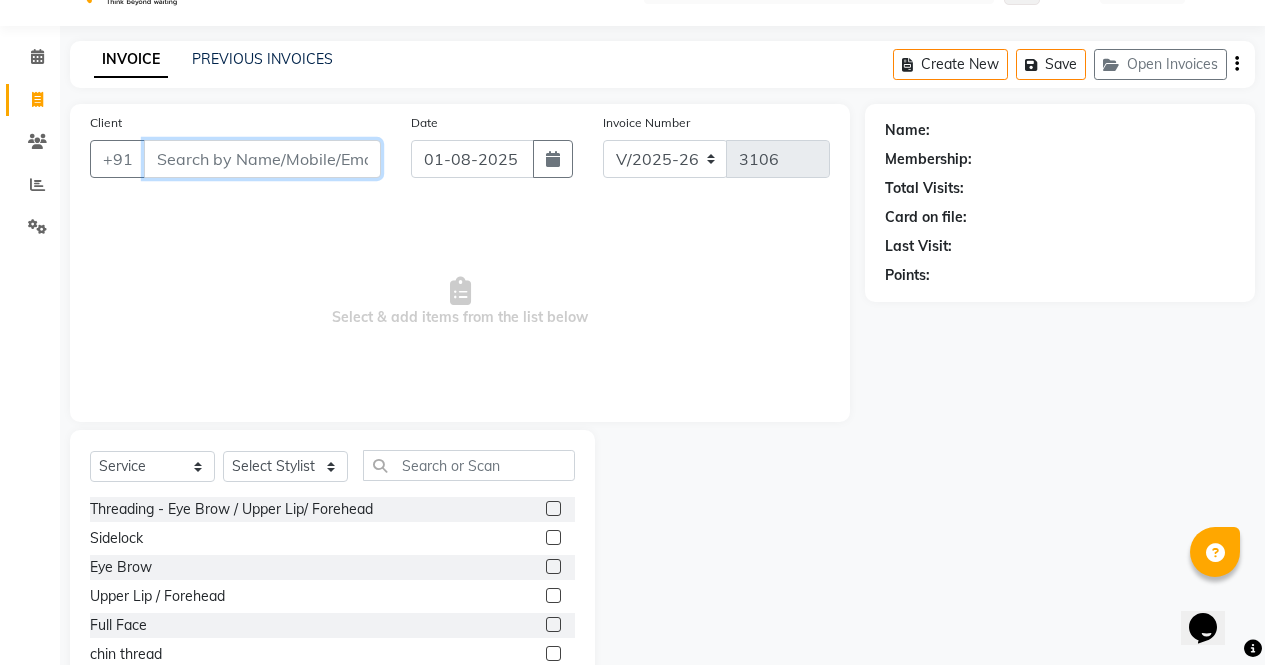 click on "Client" at bounding box center [262, 159] 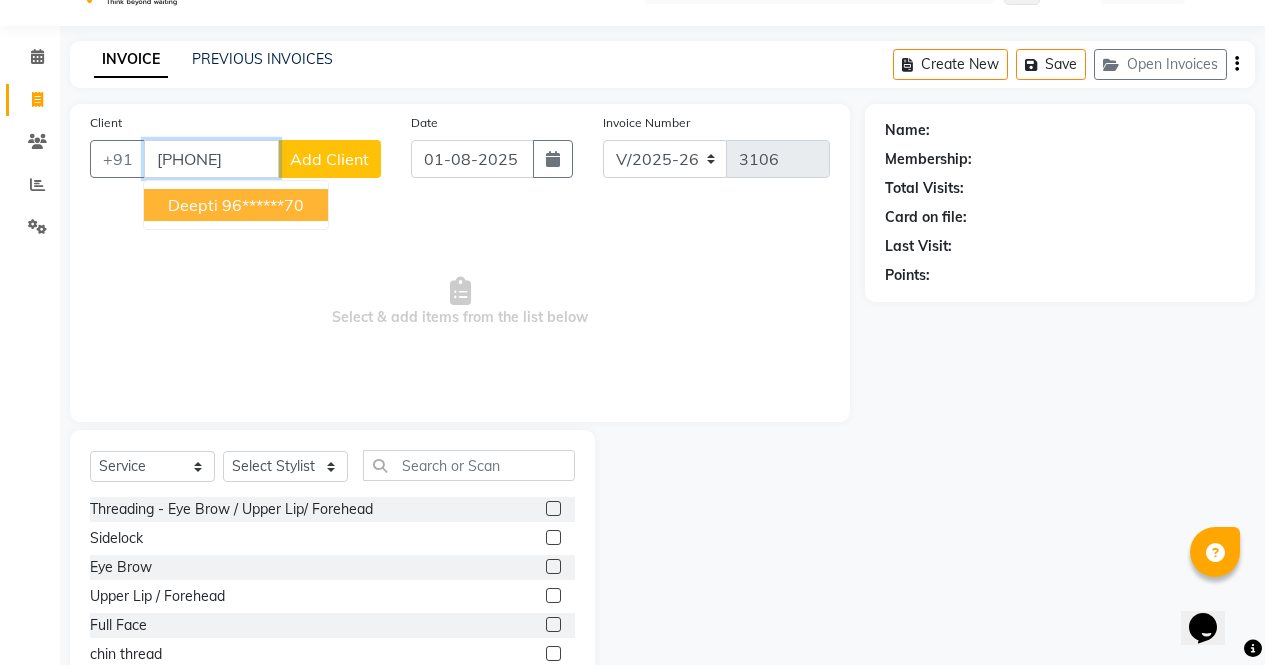 click on "96******70" at bounding box center (263, 205) 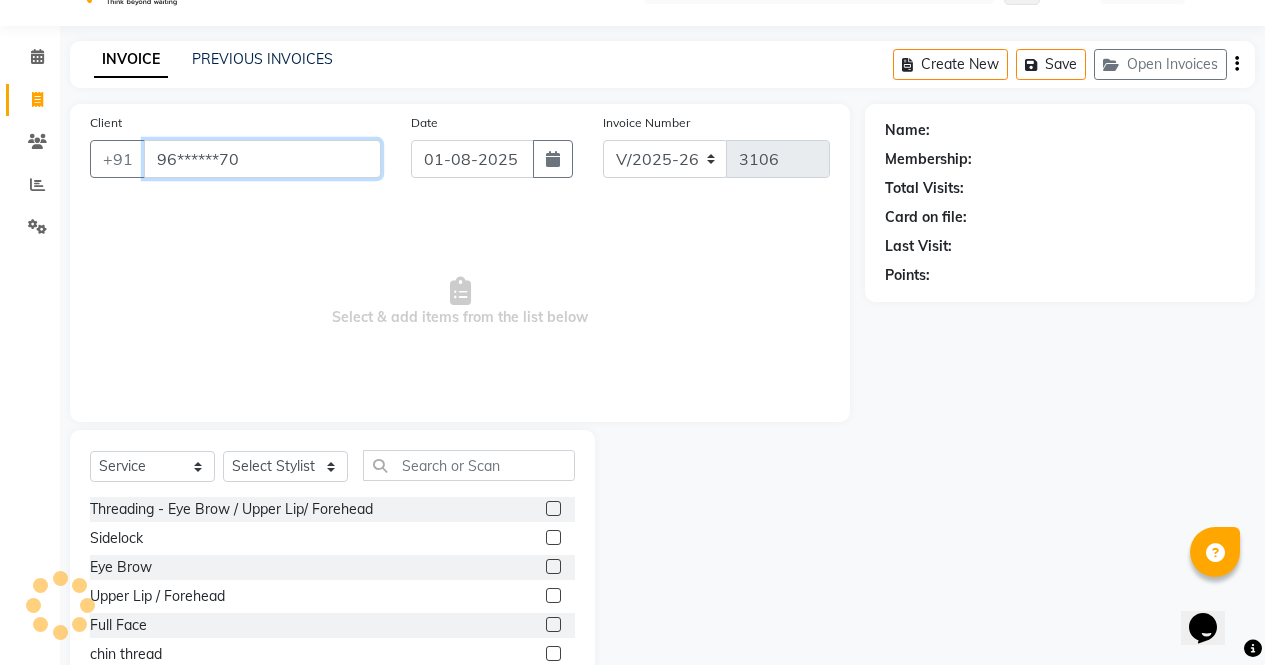 type on "96******70" 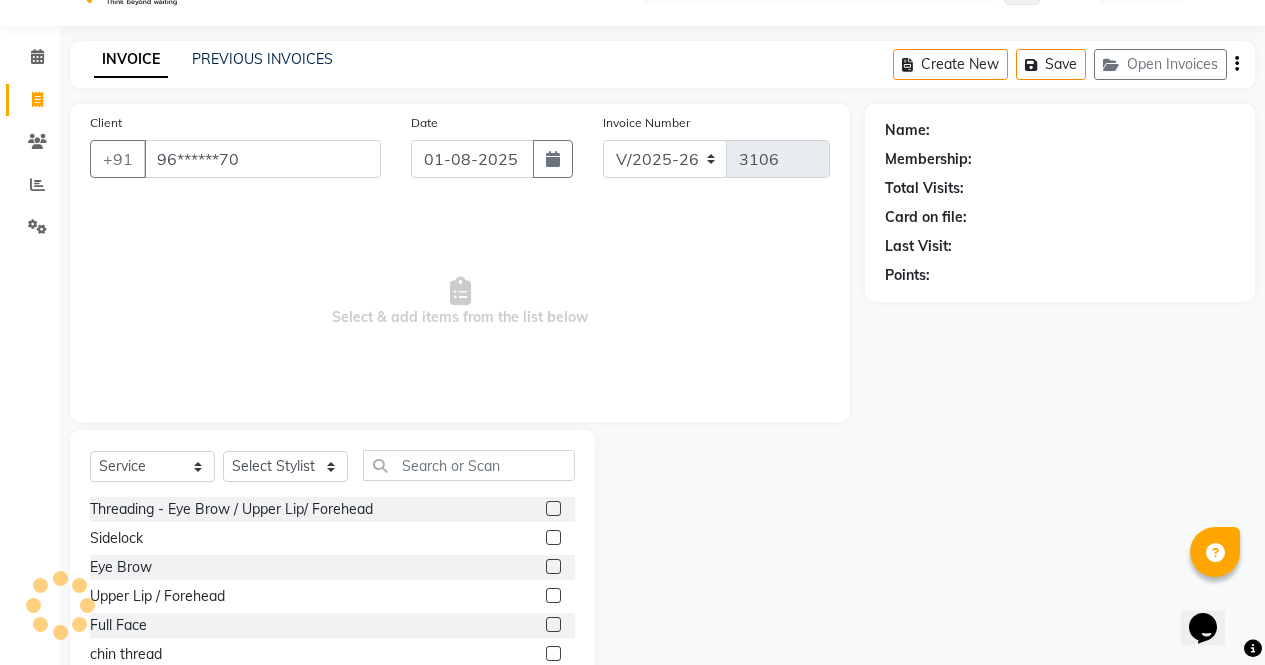 select on "1: Object" 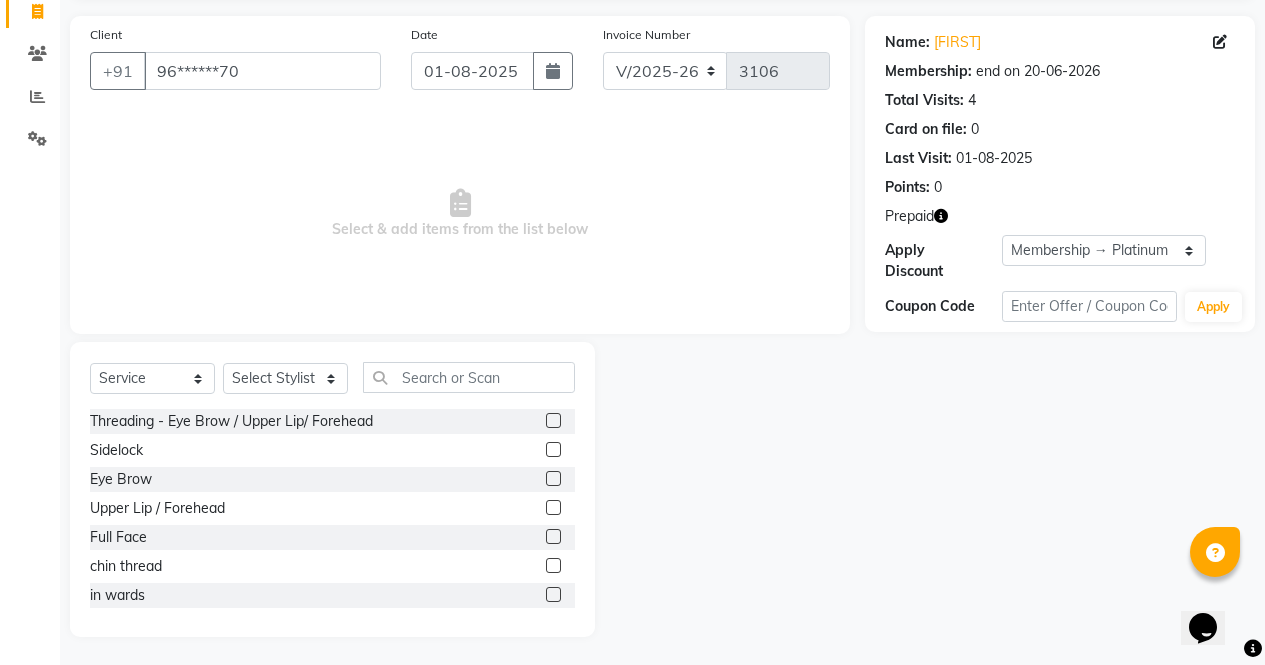 scroll, scrollTop: 136, scrollLeft: 0, axis: vertical 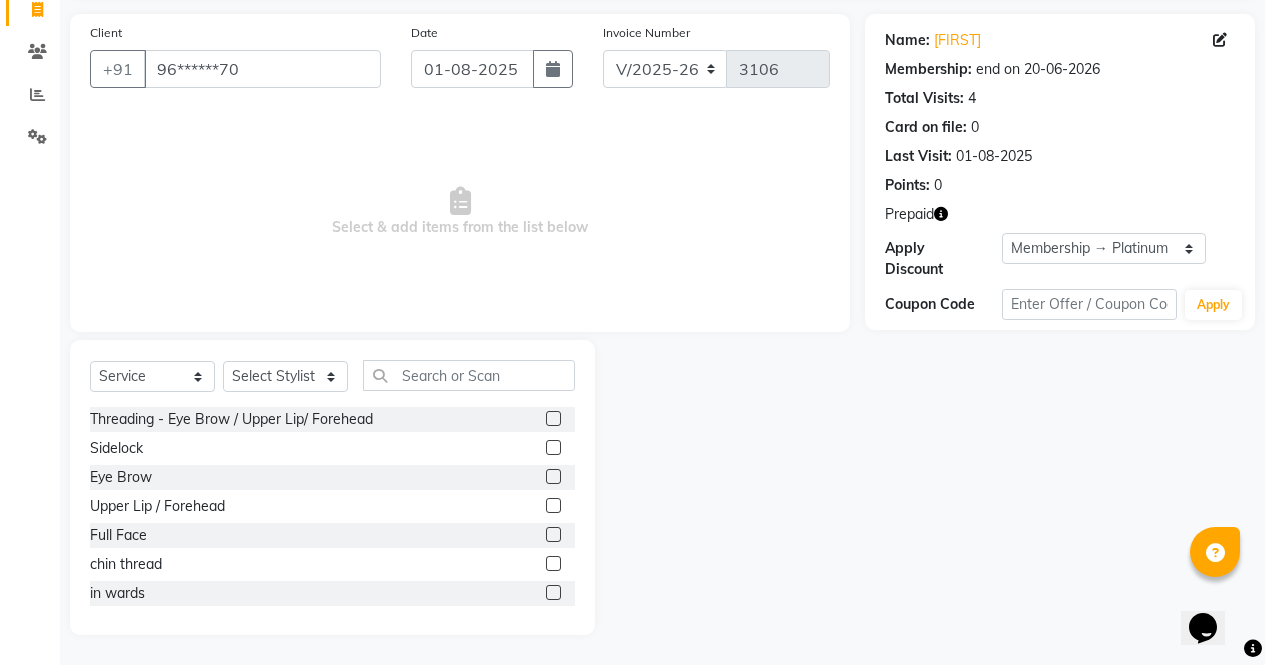 click on "Points:   0" 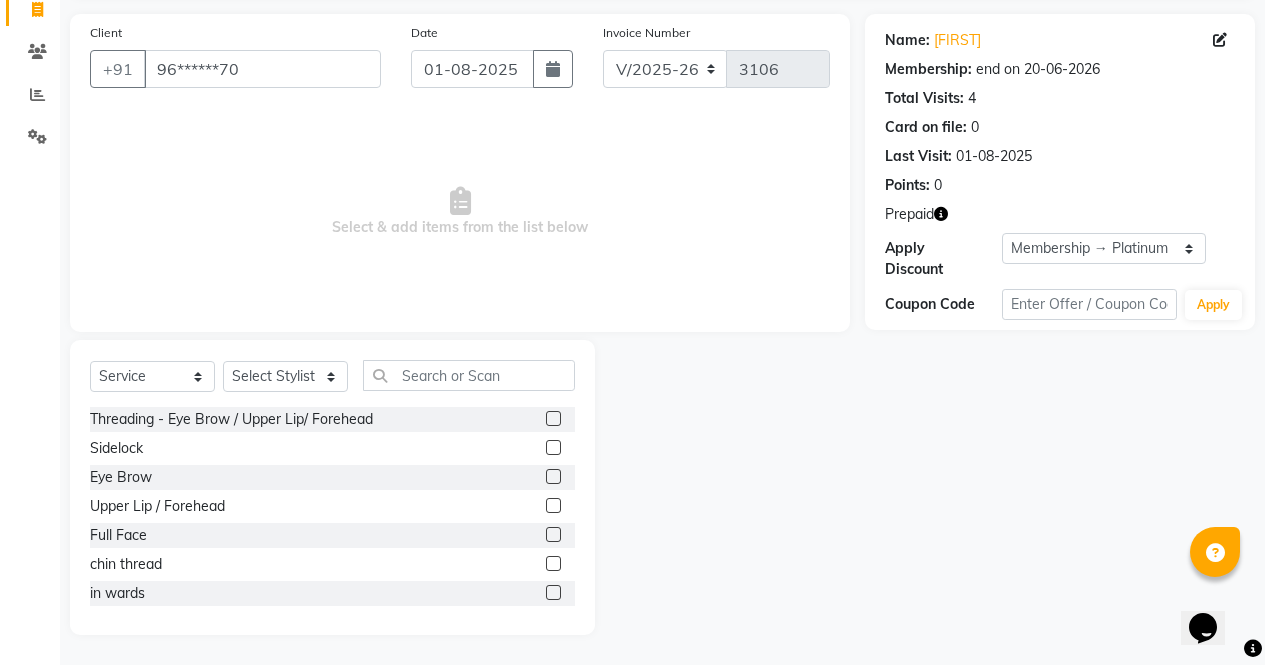 click 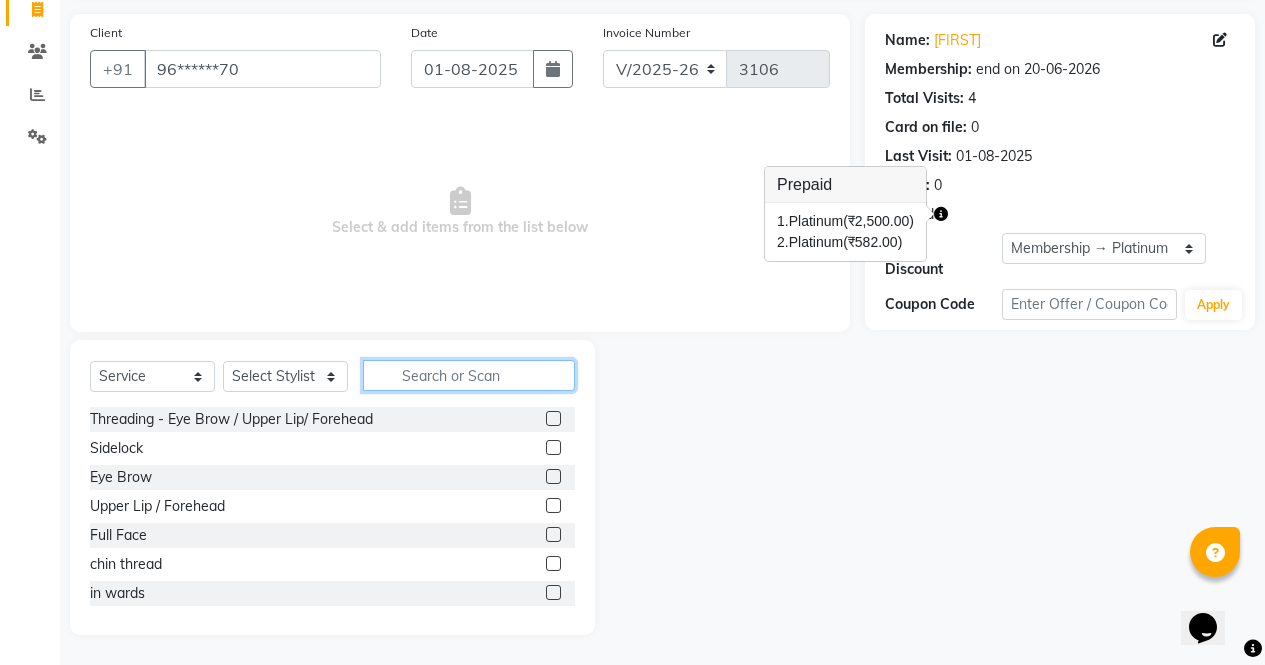 click 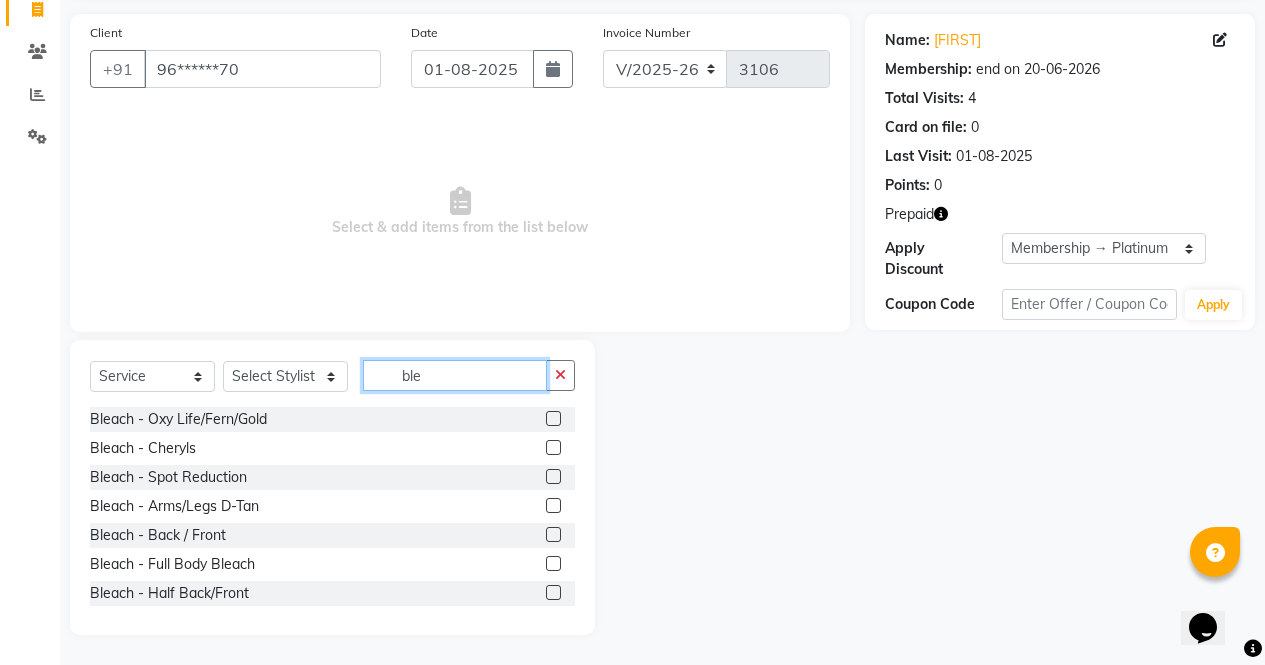 type on "ble" 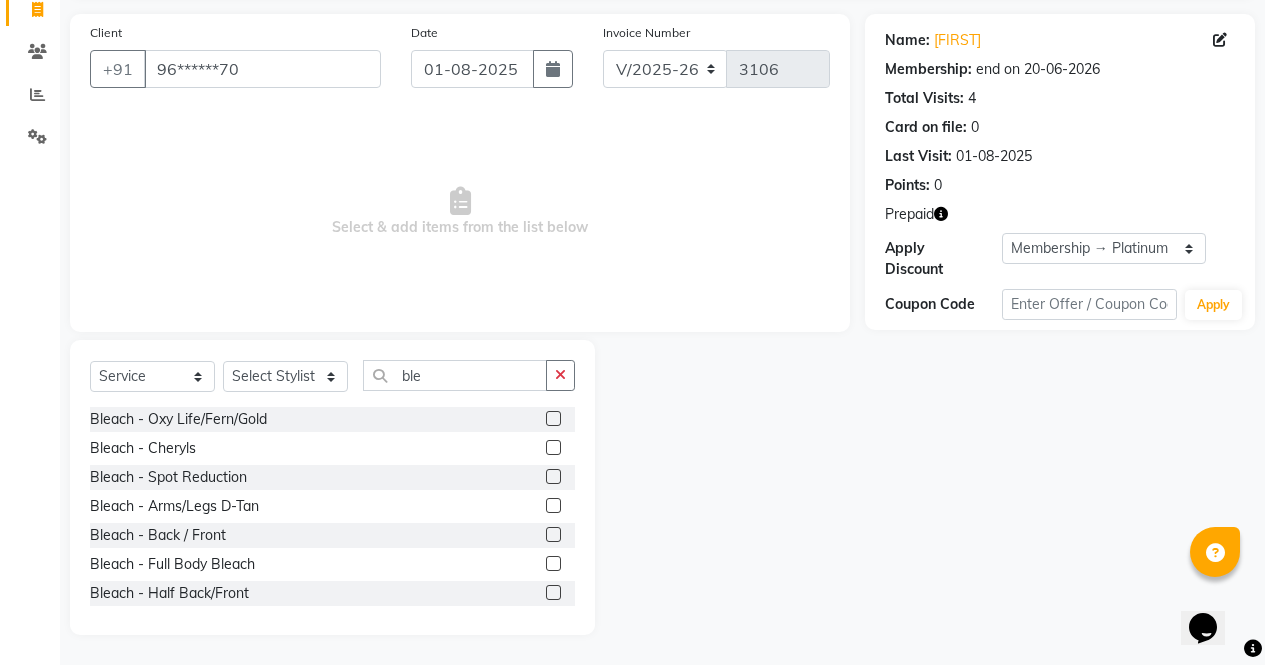 click 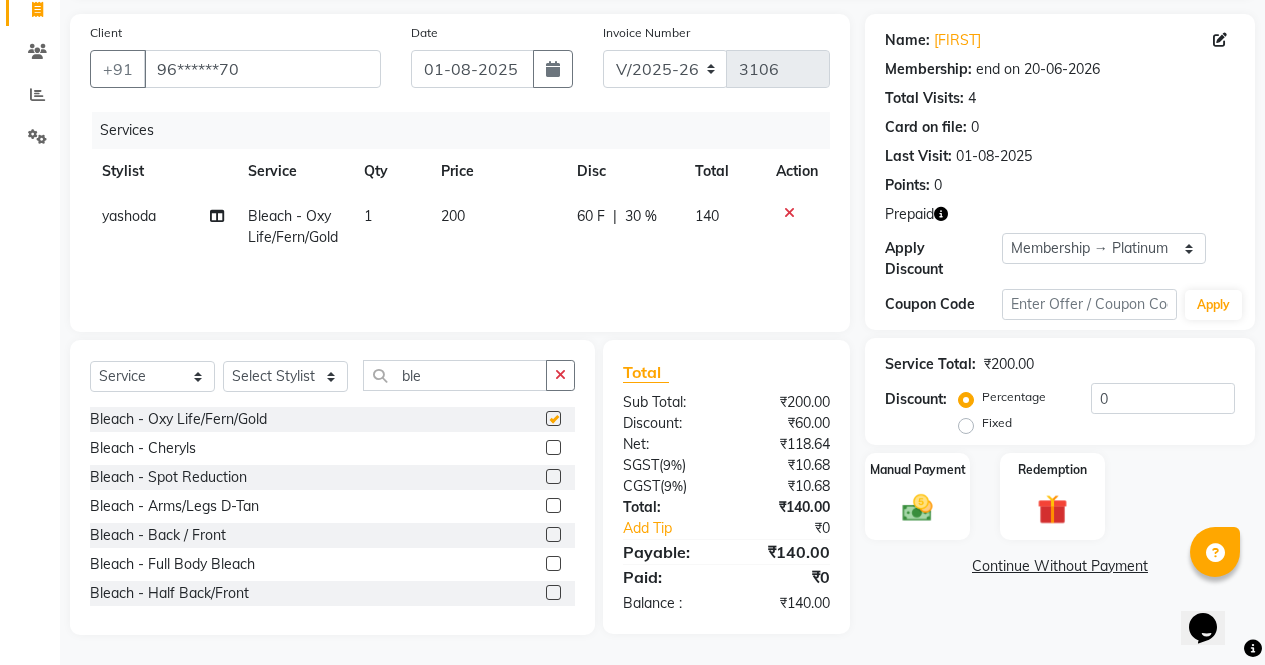 checkbox on "false" 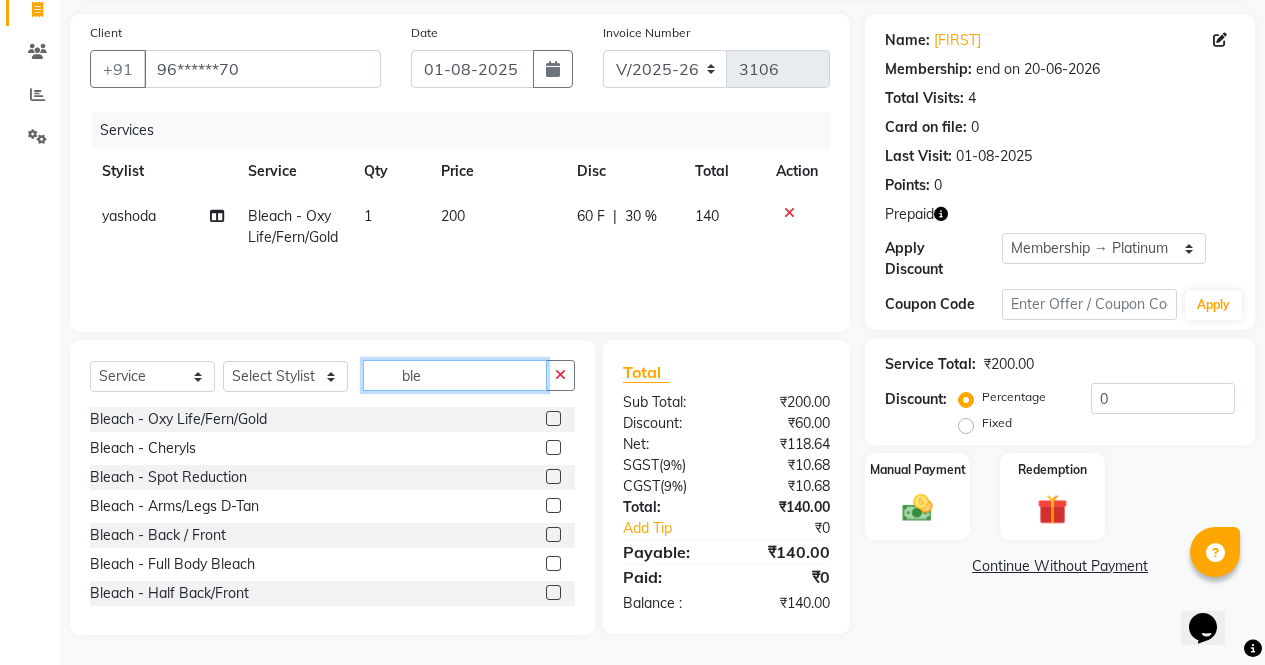 click on "ble" 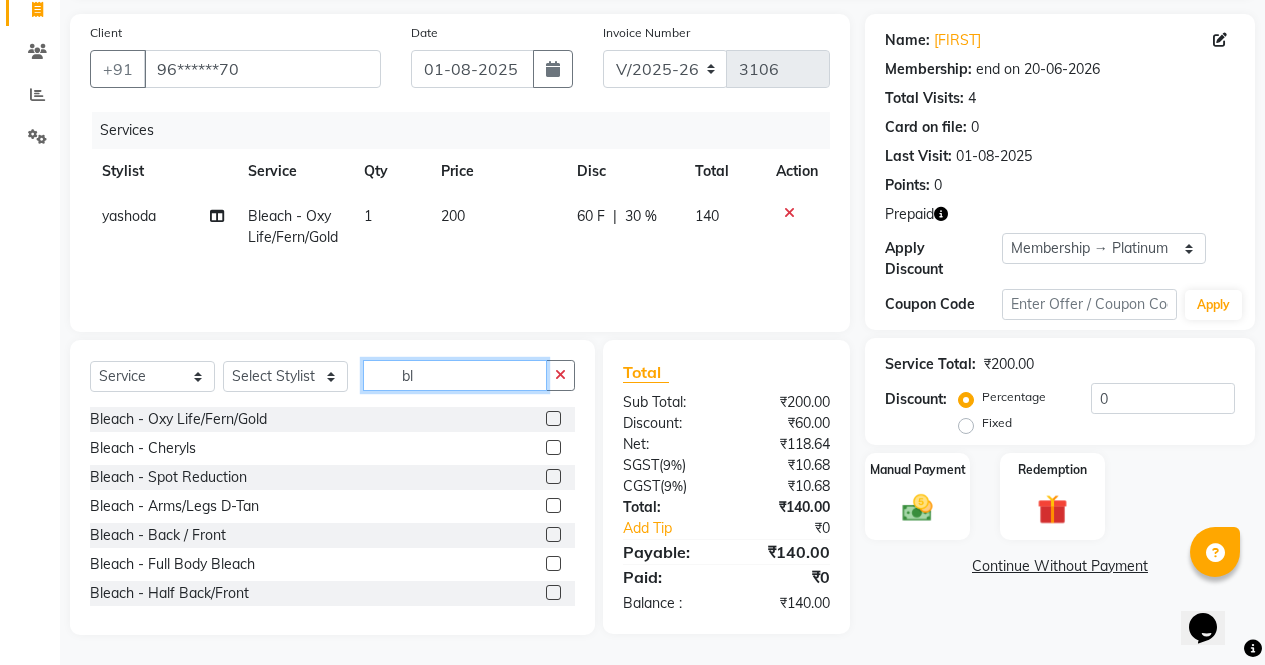type on "b" 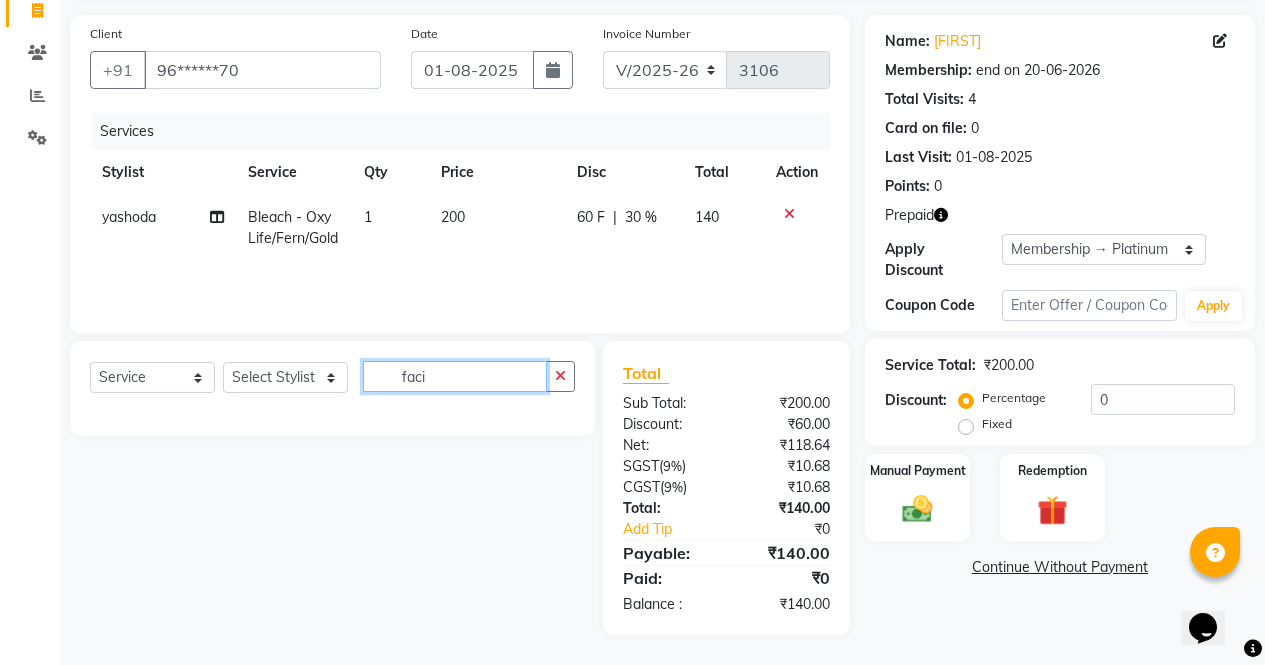 scroll, scrollTop: 136, scrollLeft: 0, axis: vertical 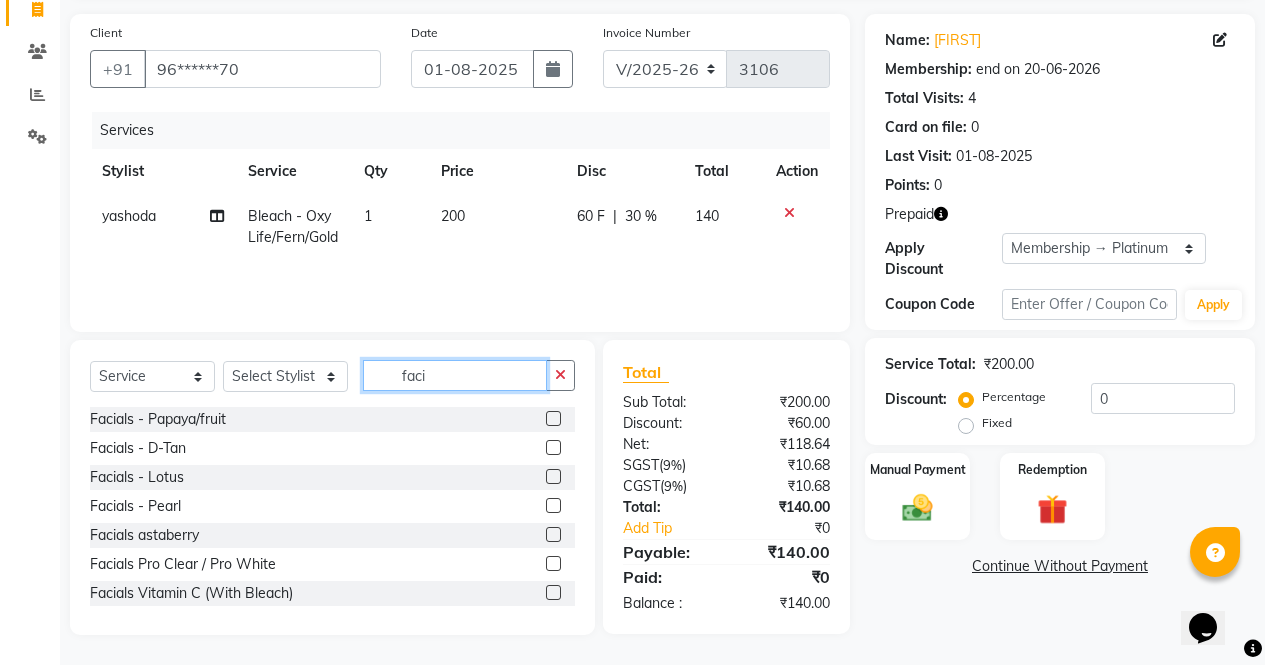type on "faci" 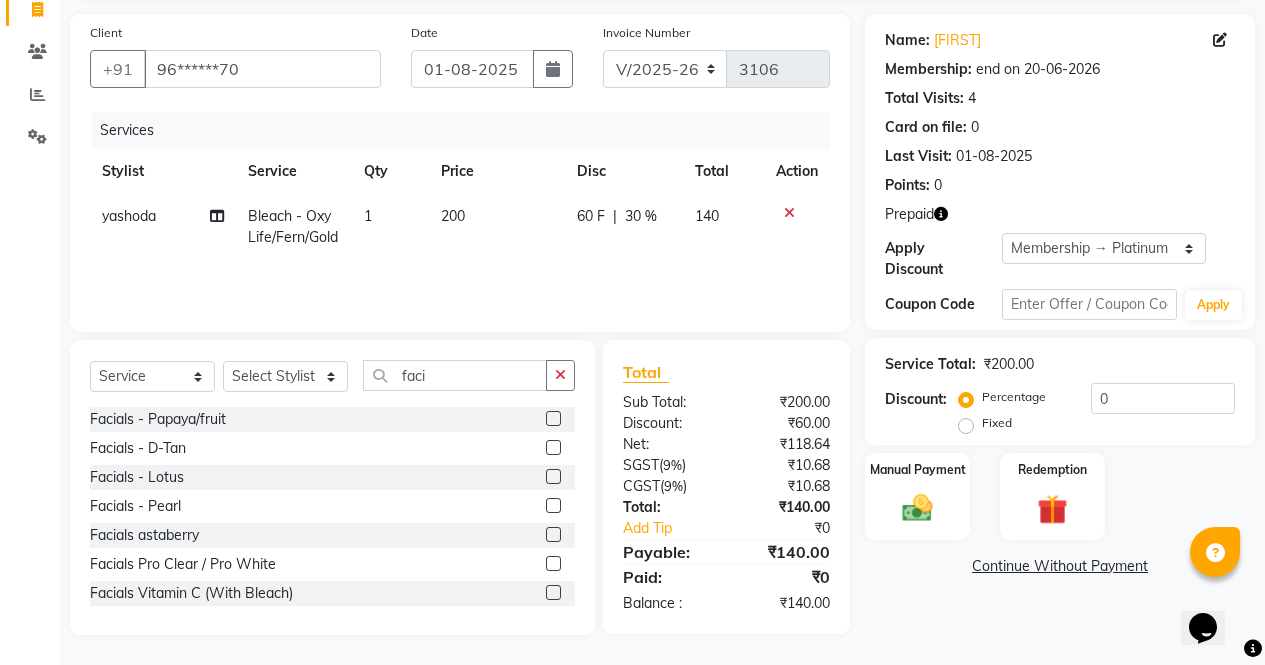 click 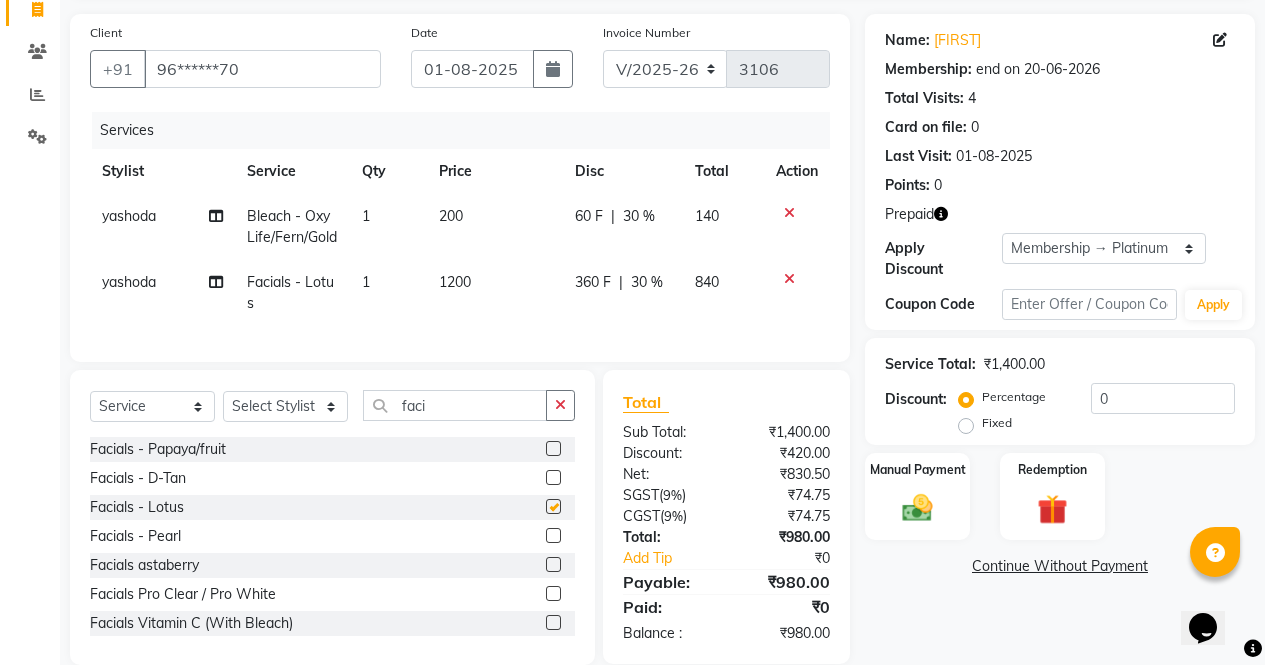 checkbox on "false" 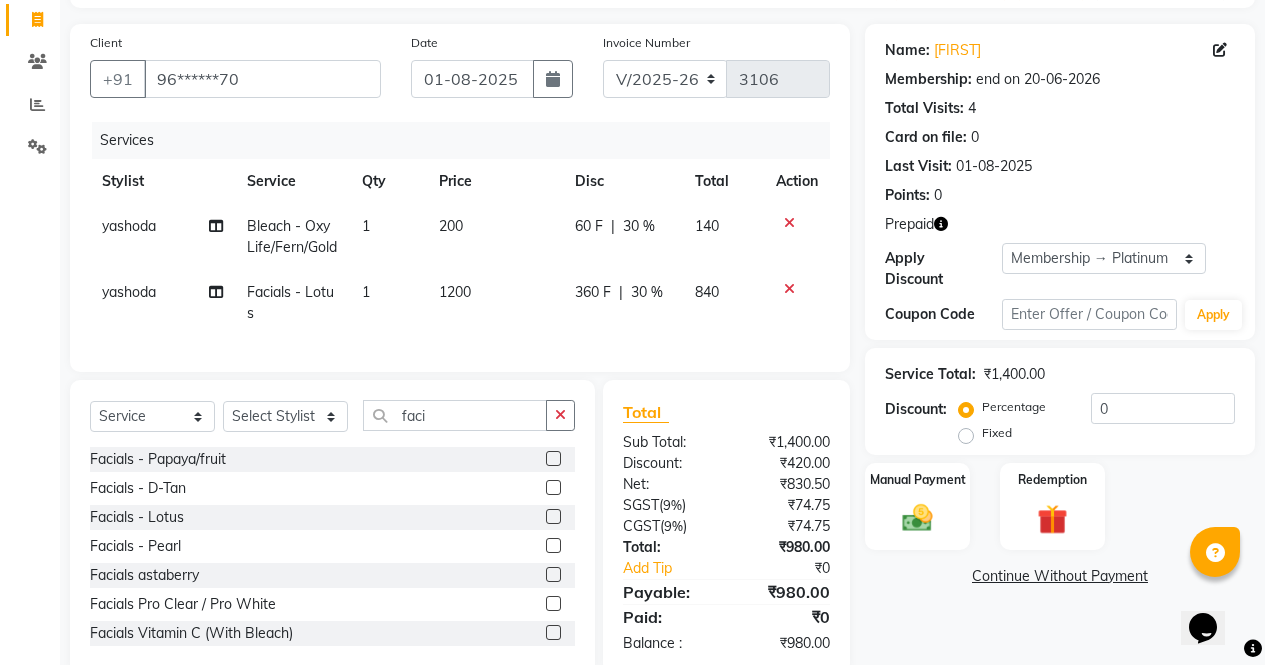 scroll, scrollTop: 125, scrollLeft: 0, axis: vertical 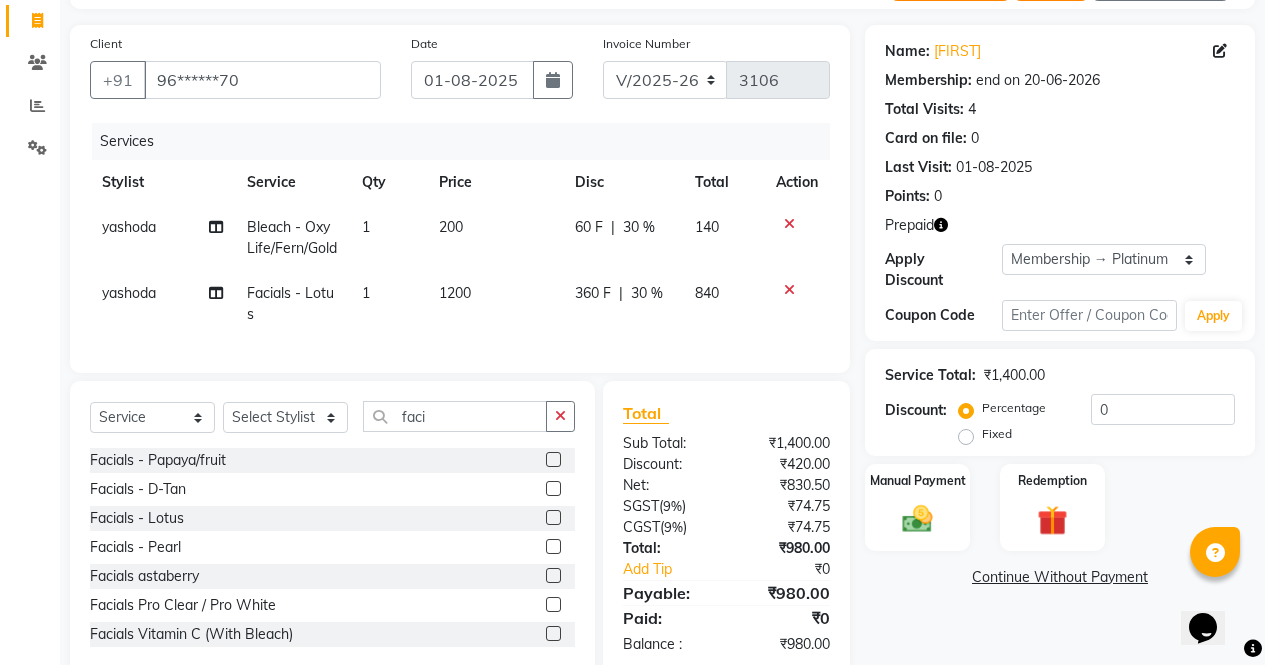 click 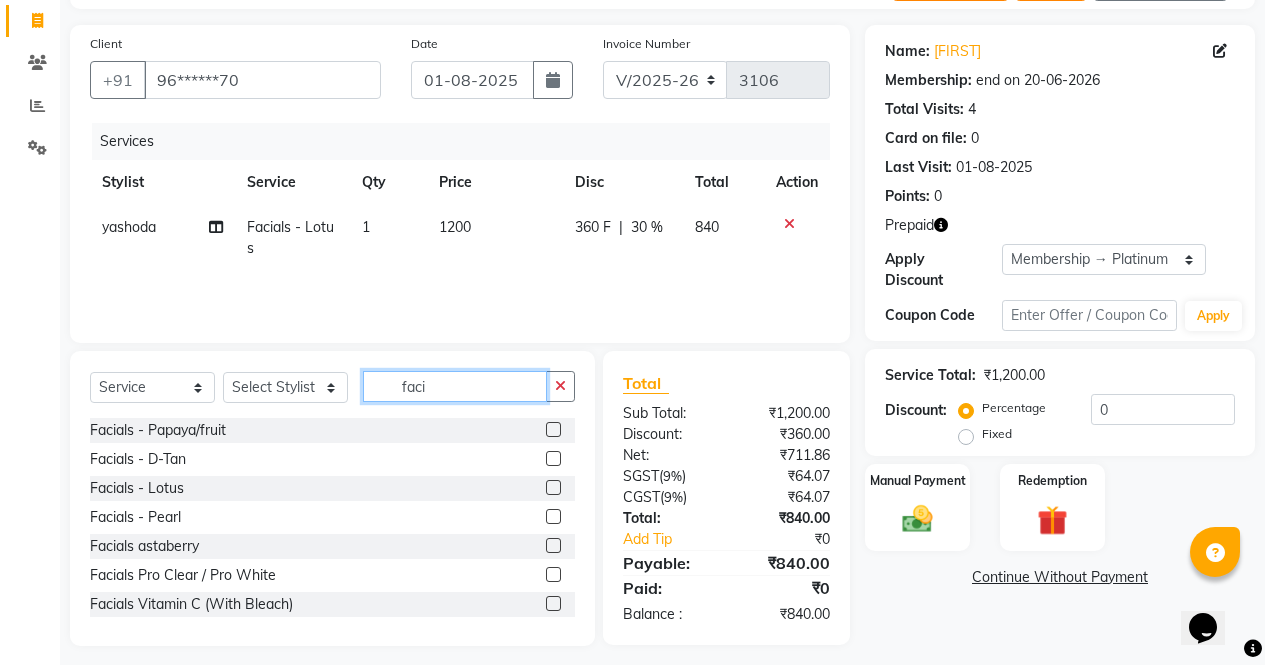 click on "faci" 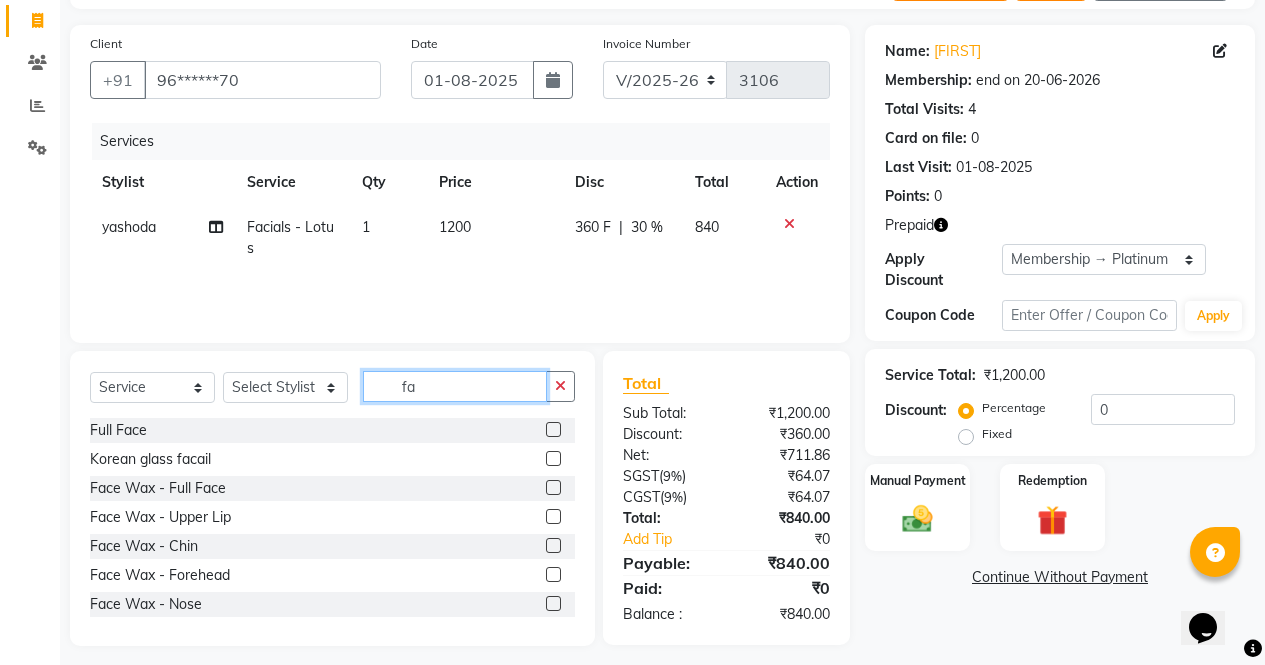 type on "f" 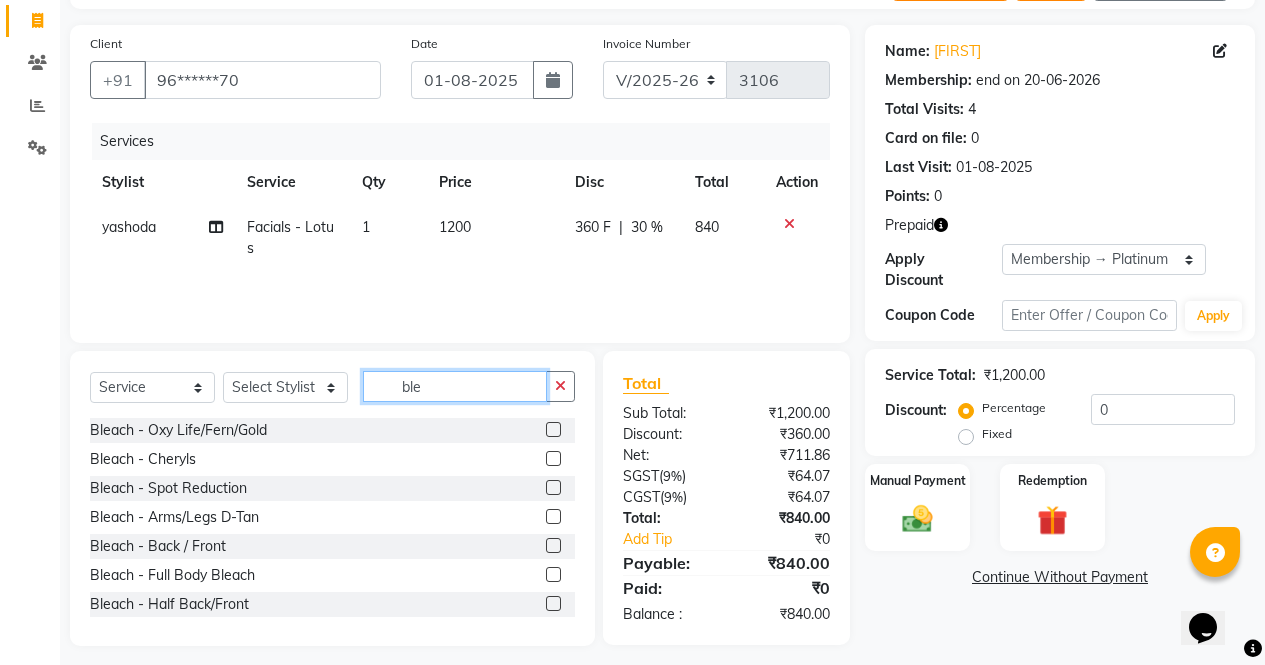 type on "ble" 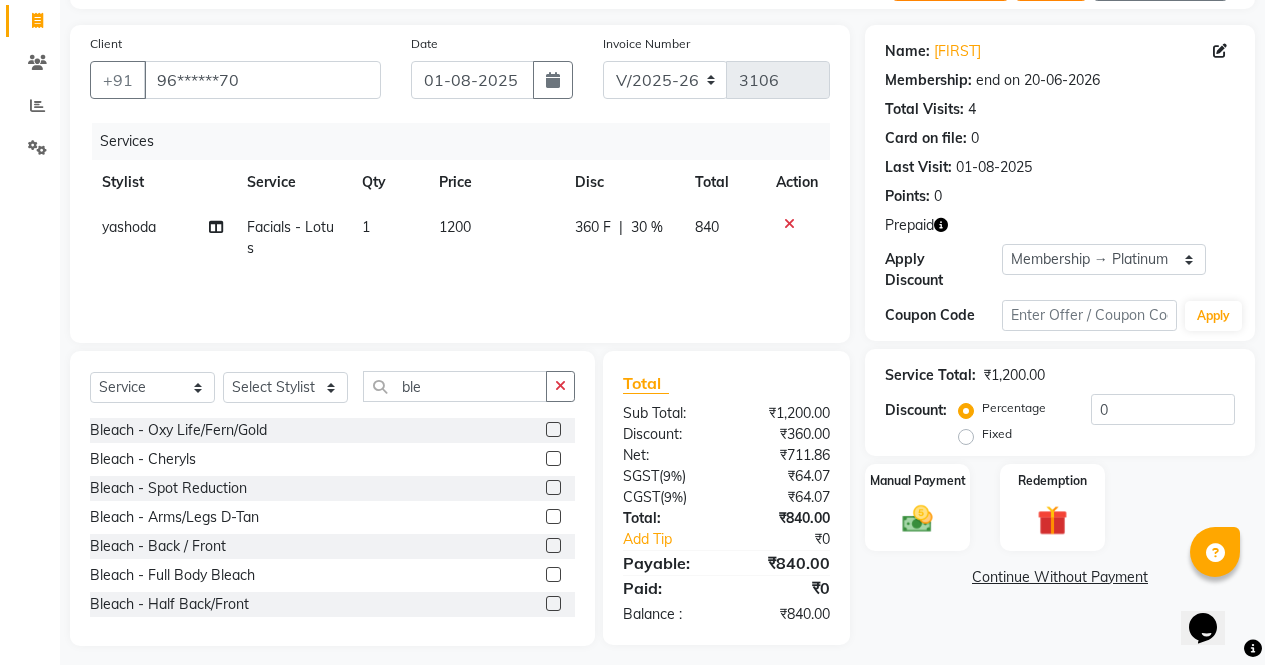 click 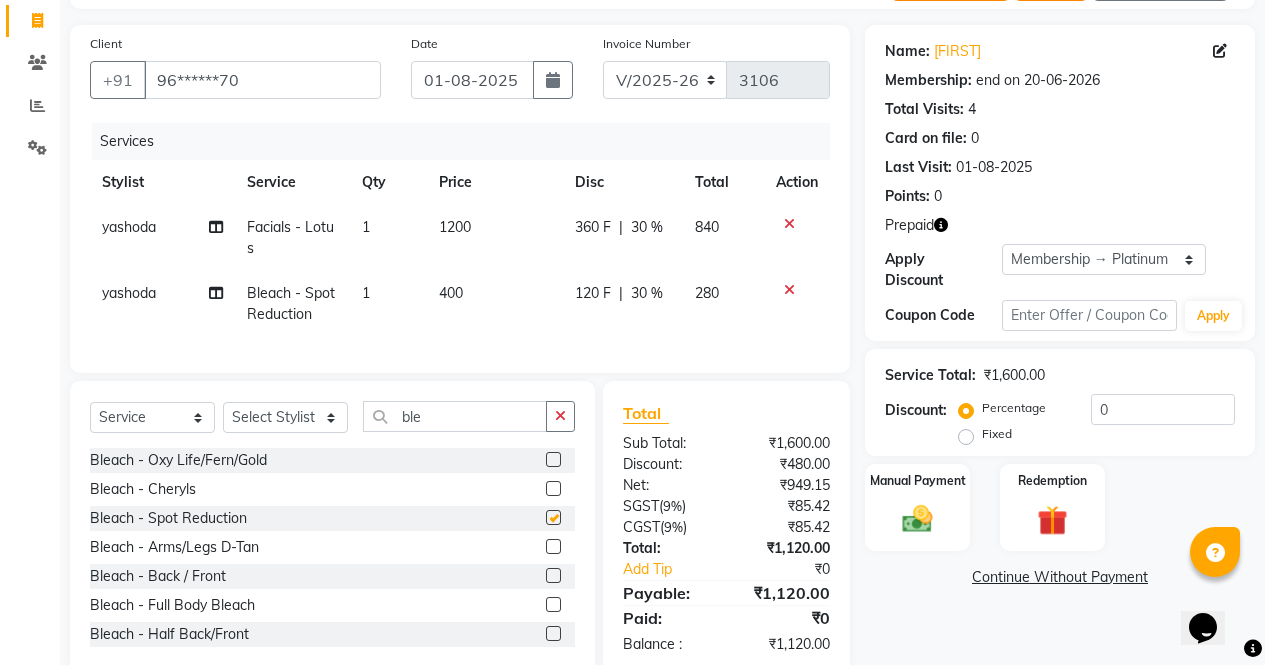 checkbox on "false" 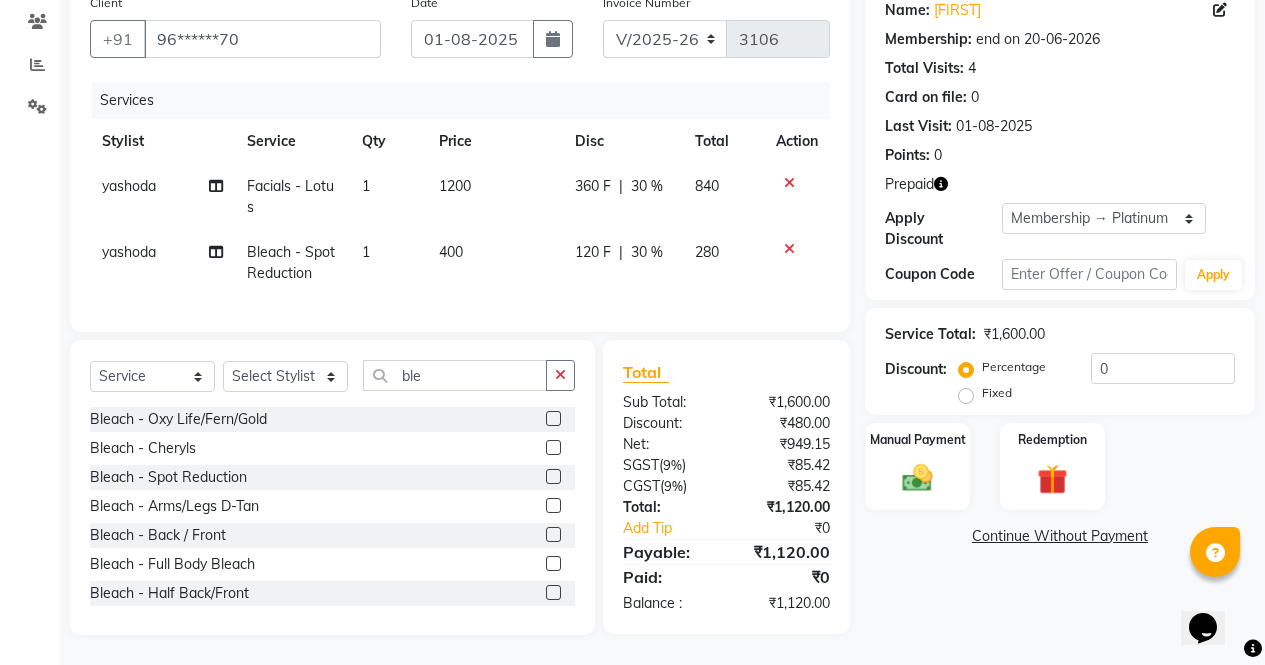scroll, scrollTop: 171, scrollLeft: 0, axis: vertical 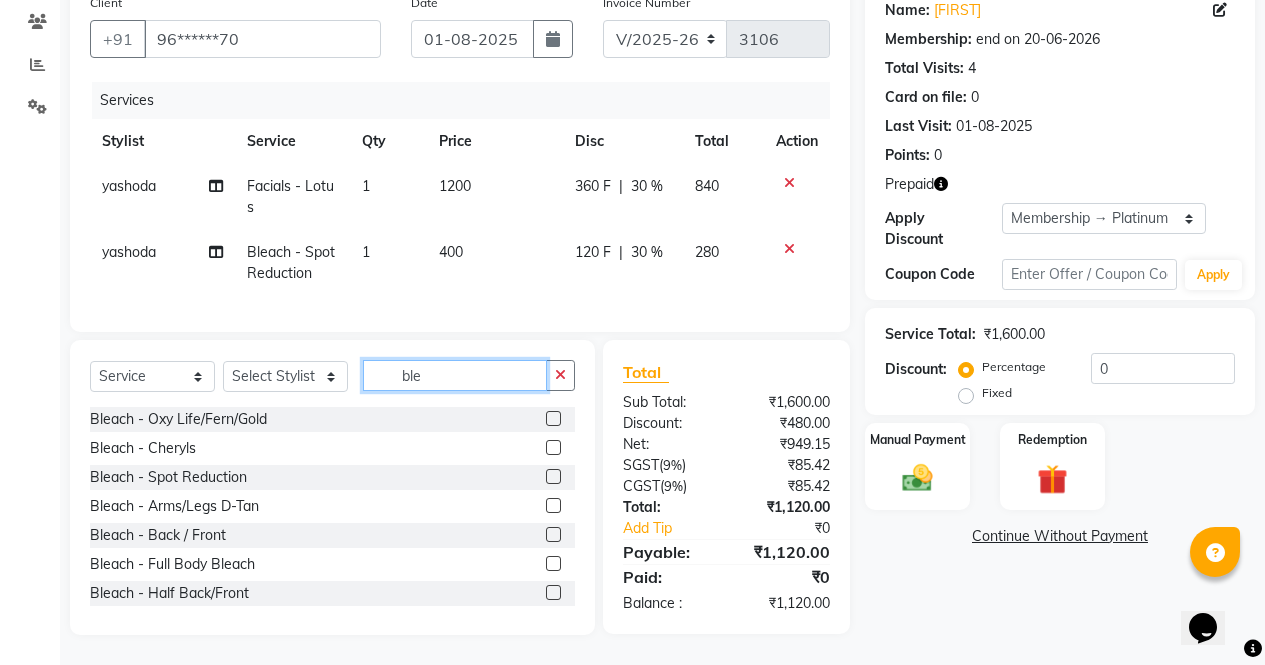 click on "ble" 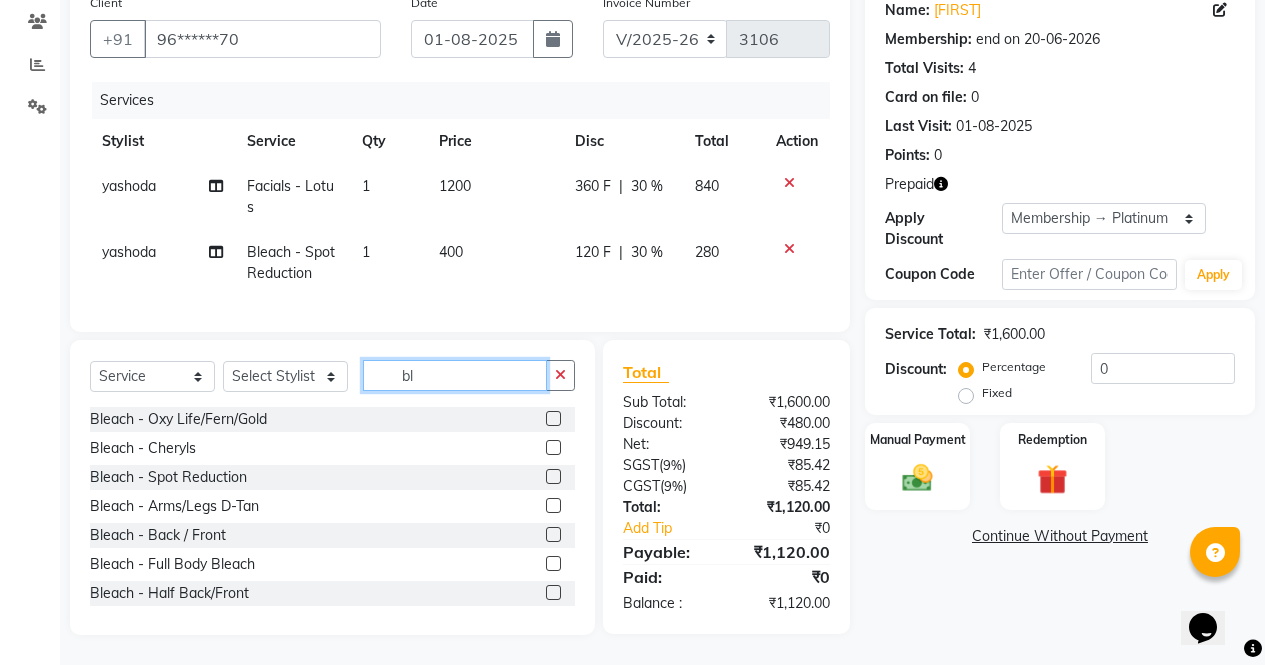 type on "b" 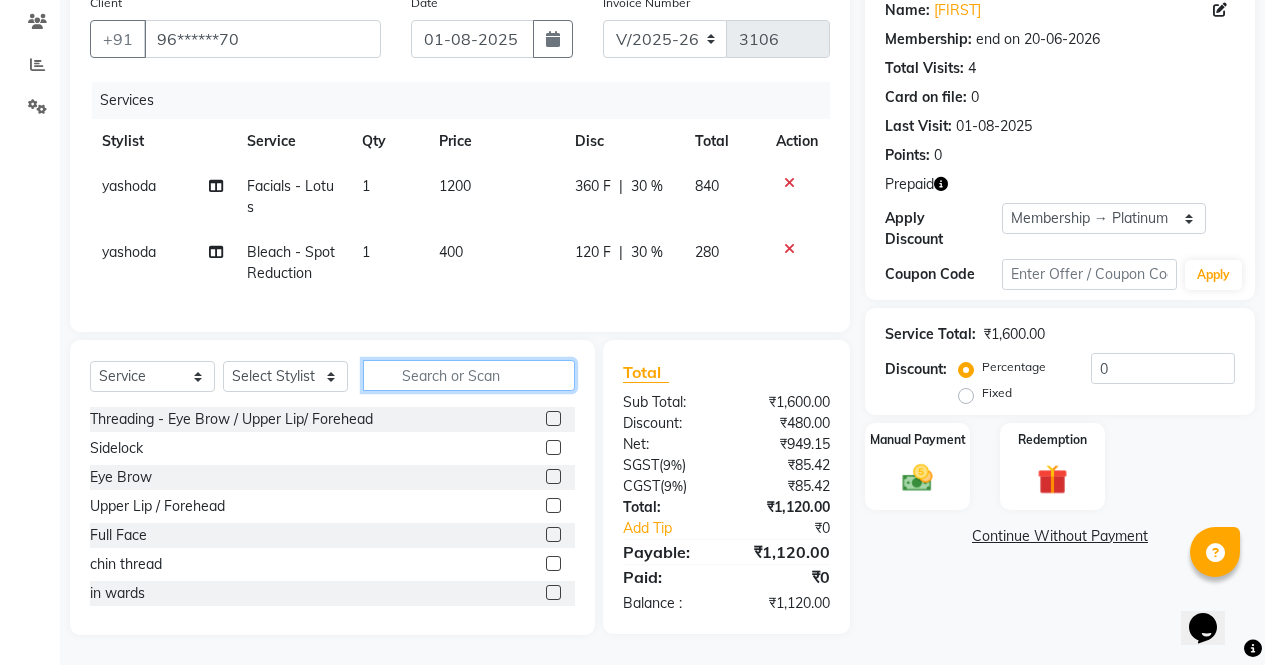 type 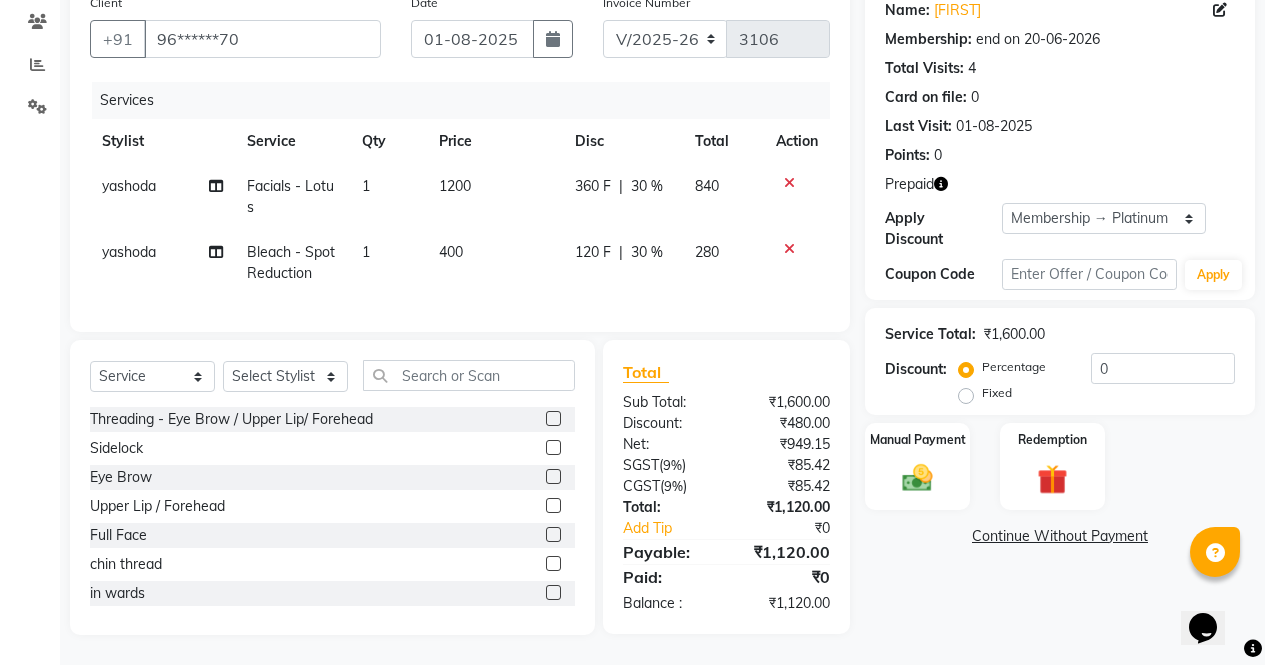 click 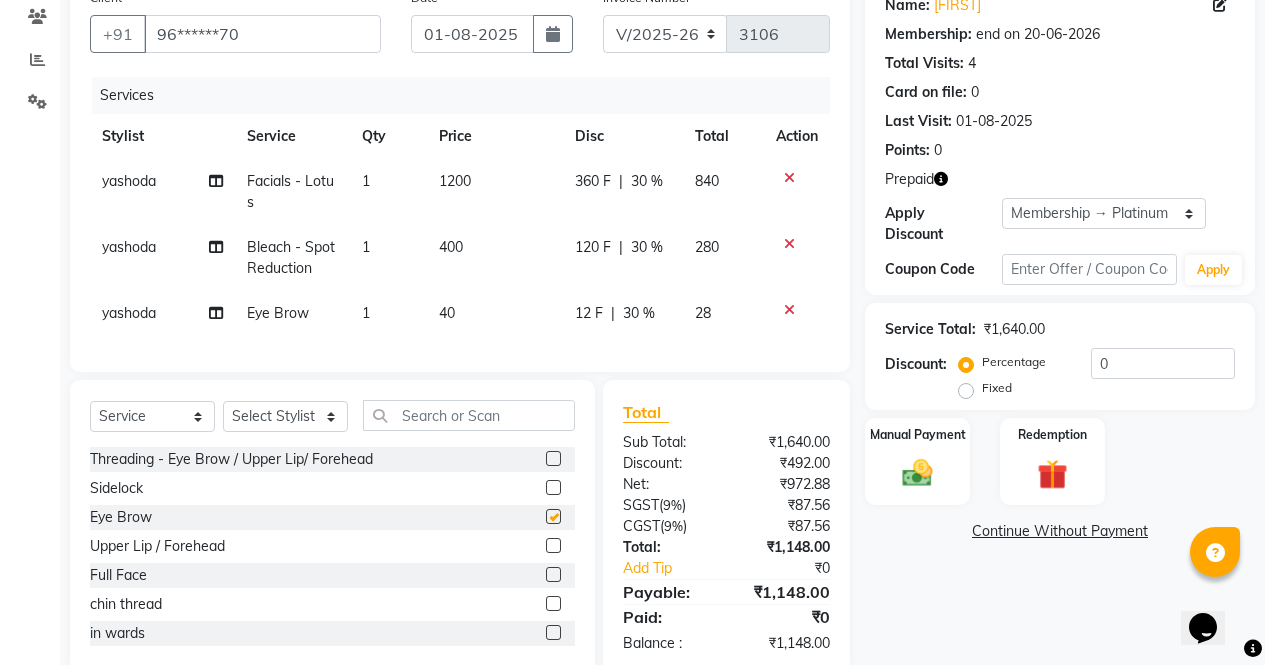 checkbox on "false" 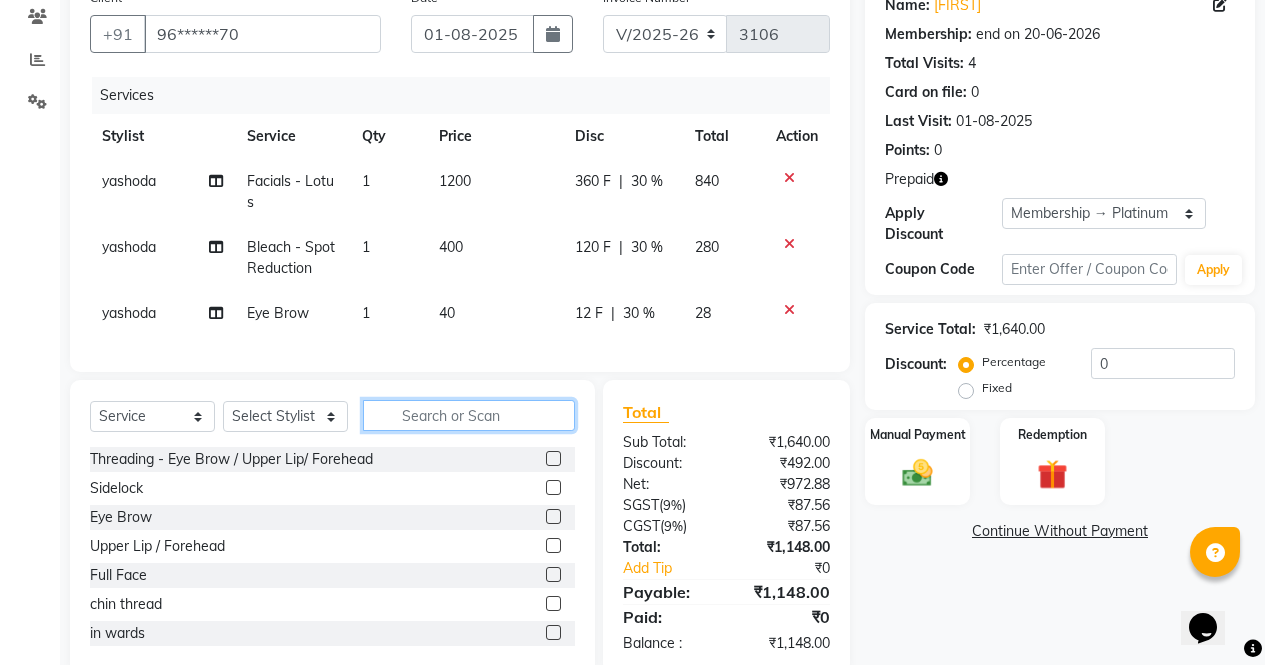 click 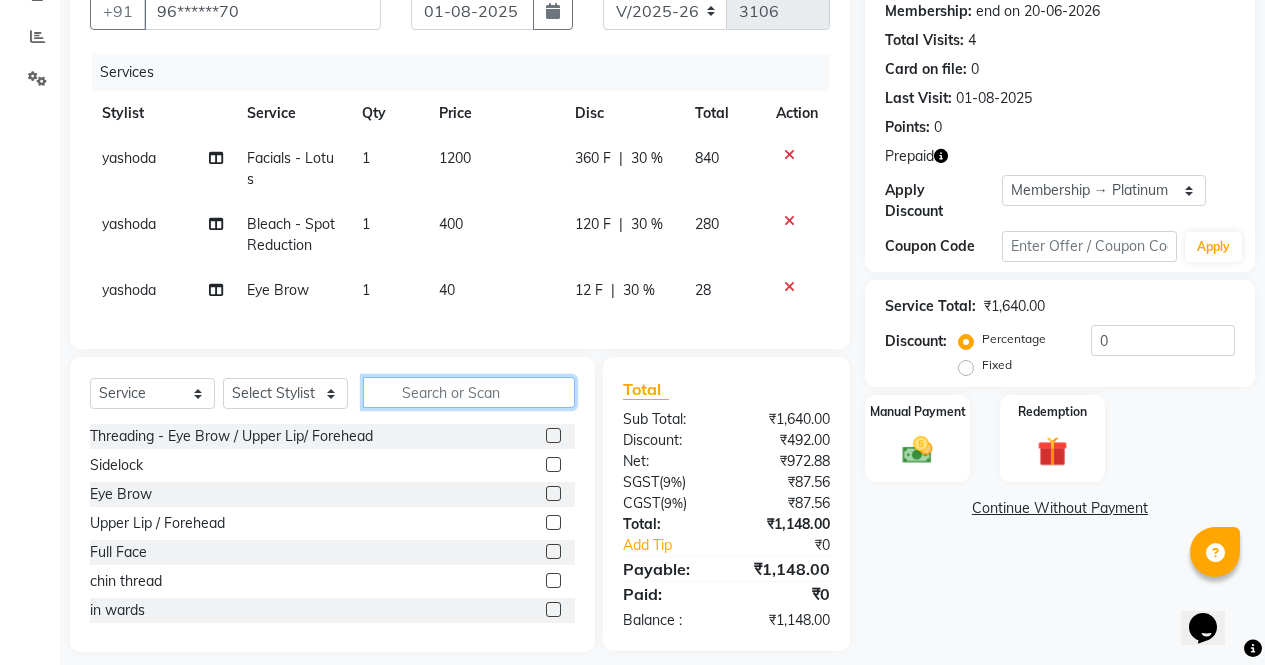 scroll, scrollTop: 226, scrollLeft: 0, axis: vertical 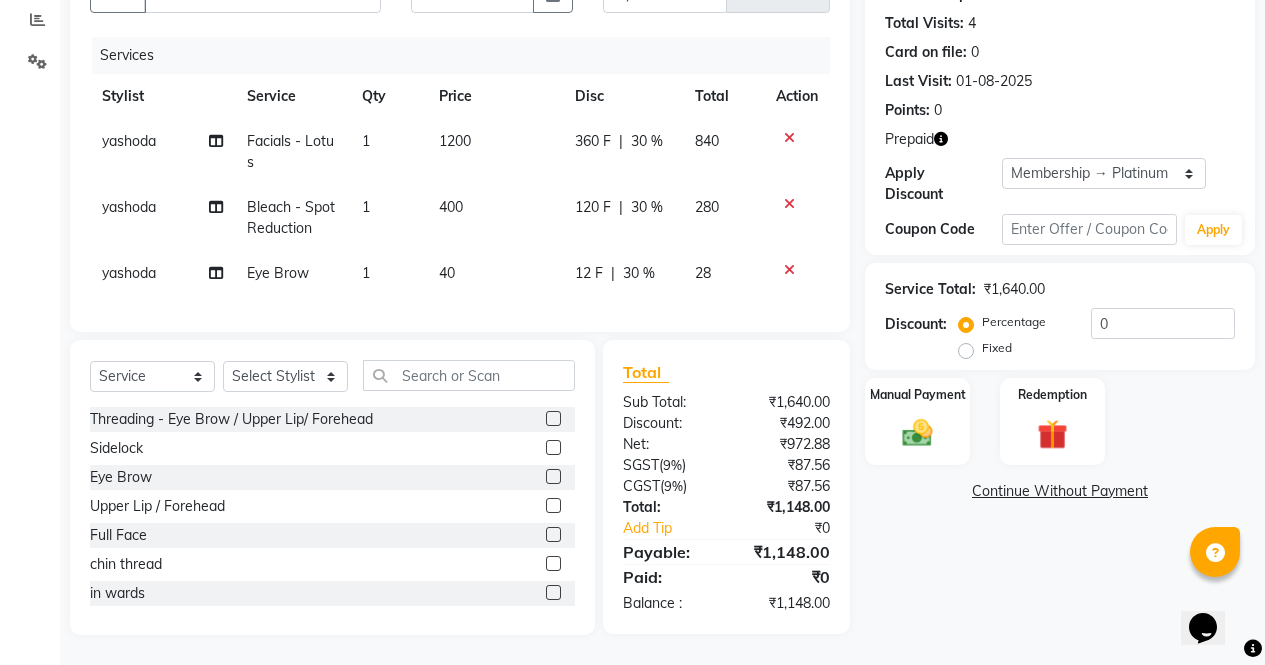 click on "yashoda" 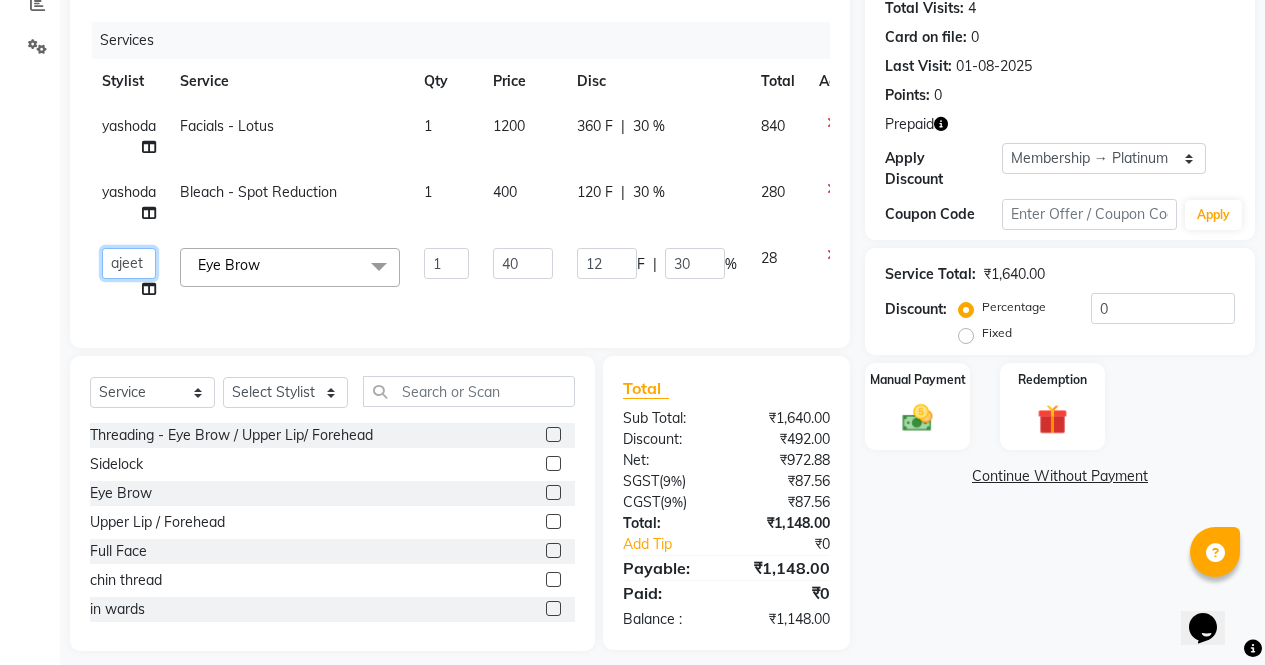click on "[FIRST]   [FIRST]   [FIRST]   [FIRST]   [FIRST]   [FIRST]   [FIRST]   [FIRST]   [FIRST]   [FIRST]   [FIRST]   [FIRST]" 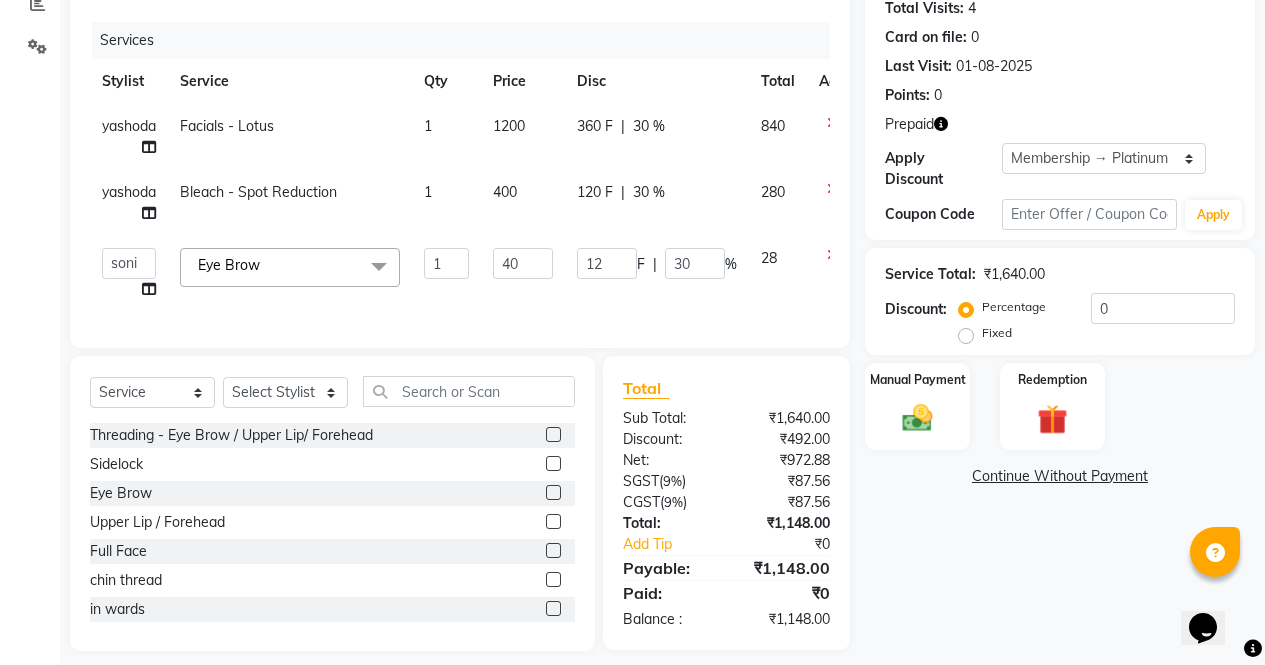 select on "28131" 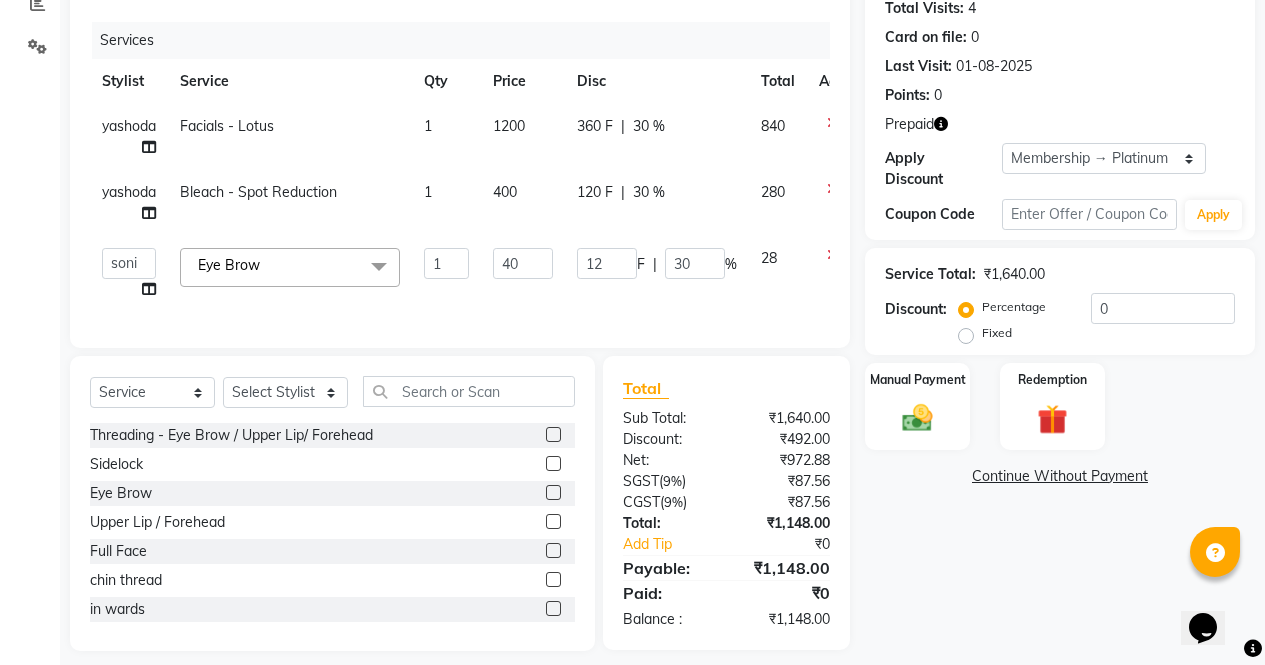 scroll, scrollTop: 257, scrollLeft: 0, axis: vertical 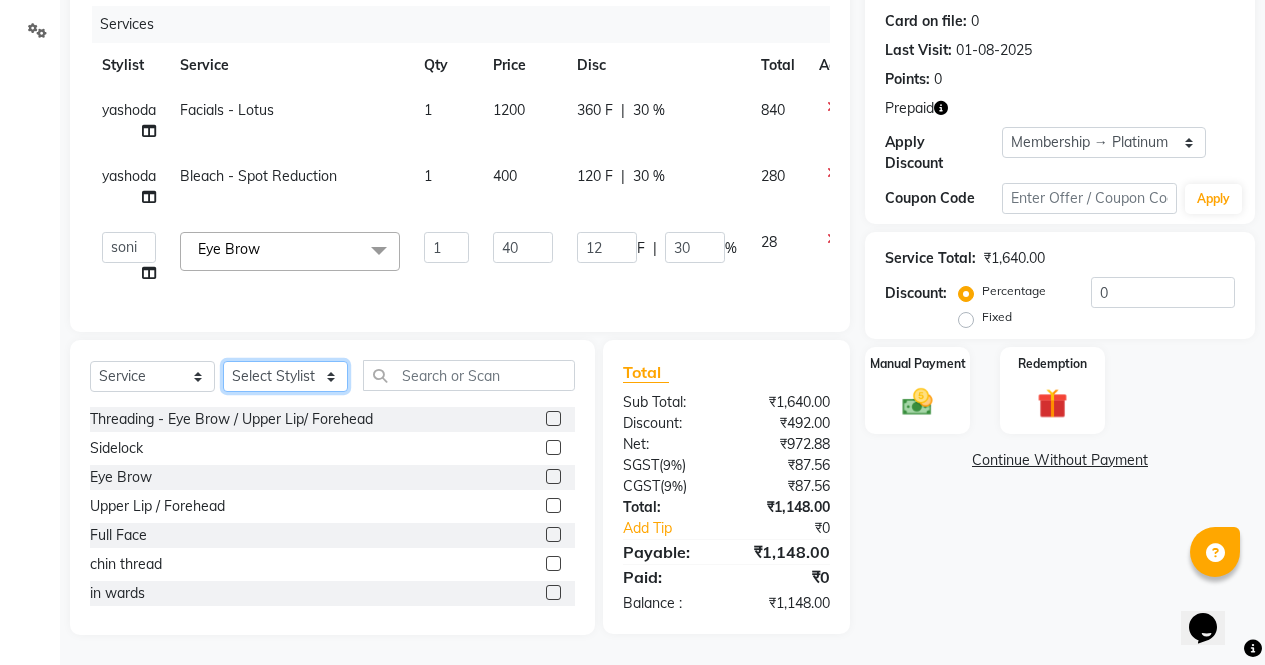 click on "Select Stylist [FIRST] [FIRST] [FIRST] [FIRST] [FIRST] [FIRST] [FIRST] [FIRST] [FIRST] [FIRST] [FIRST] [FIRST]" 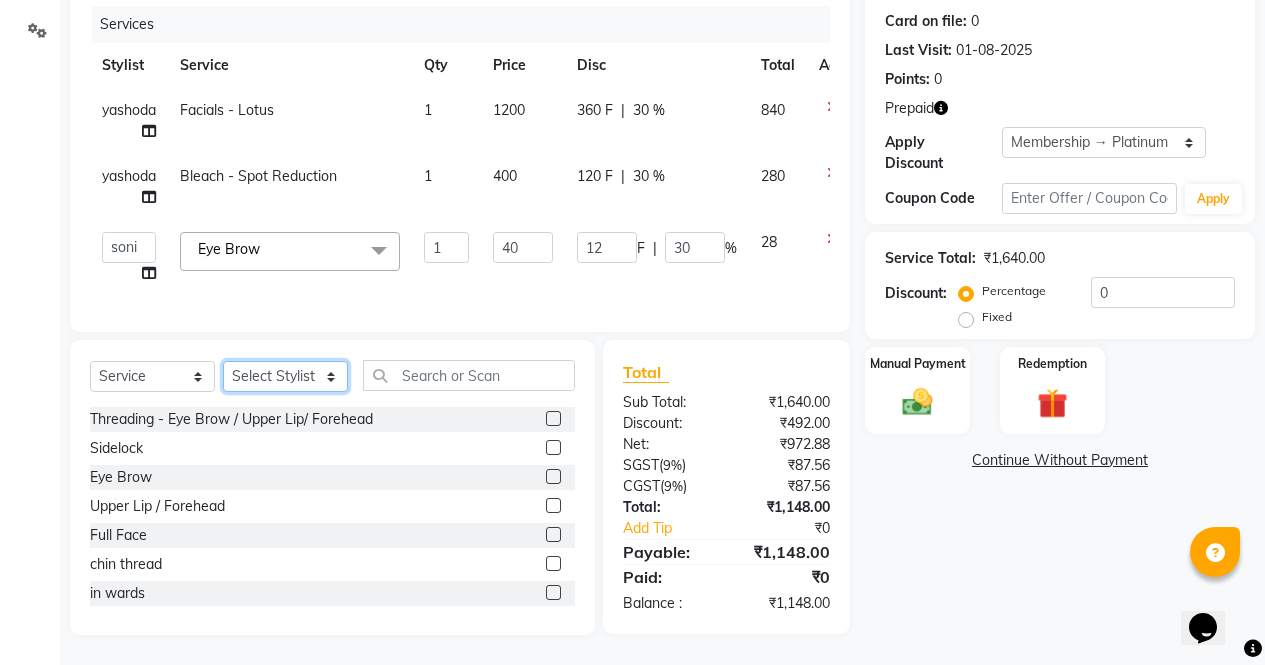 select on "[NUMBER]" 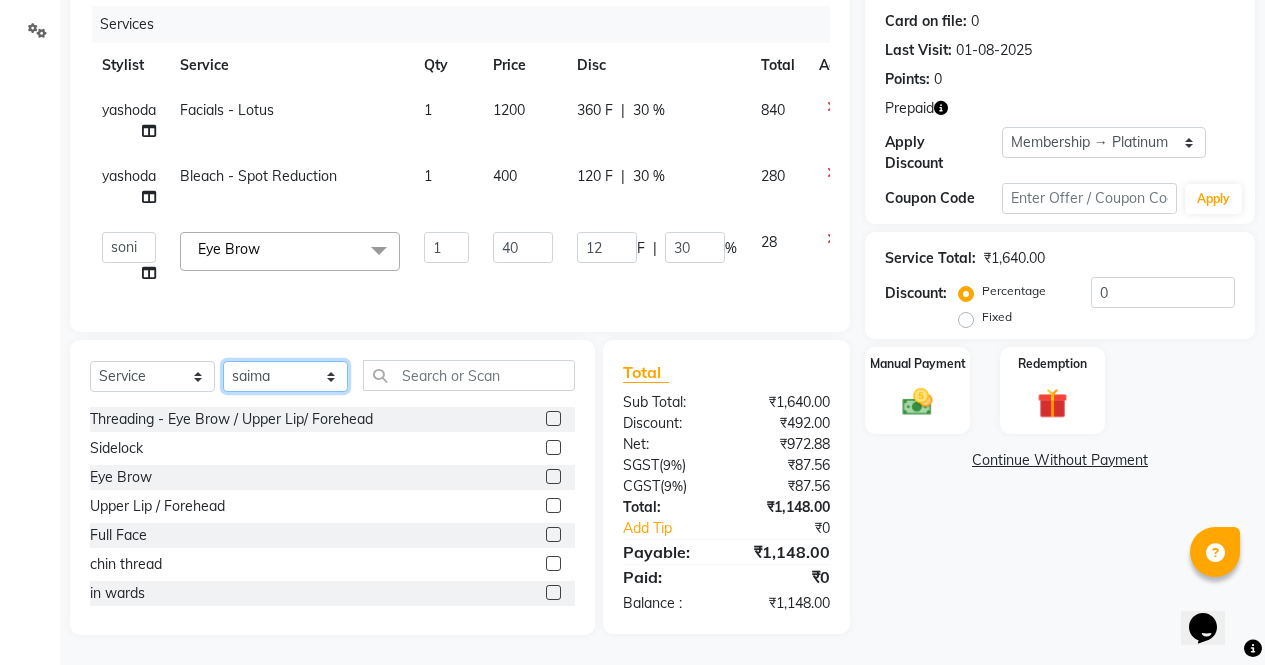 click on "Select Stylist [FIRST] [FIRST] [FIRST] [FIRST] [FIRST] [FIRST] [FIRST] [FIRST] [FIRST] [FIRST] [FIRST] [FIRST]" 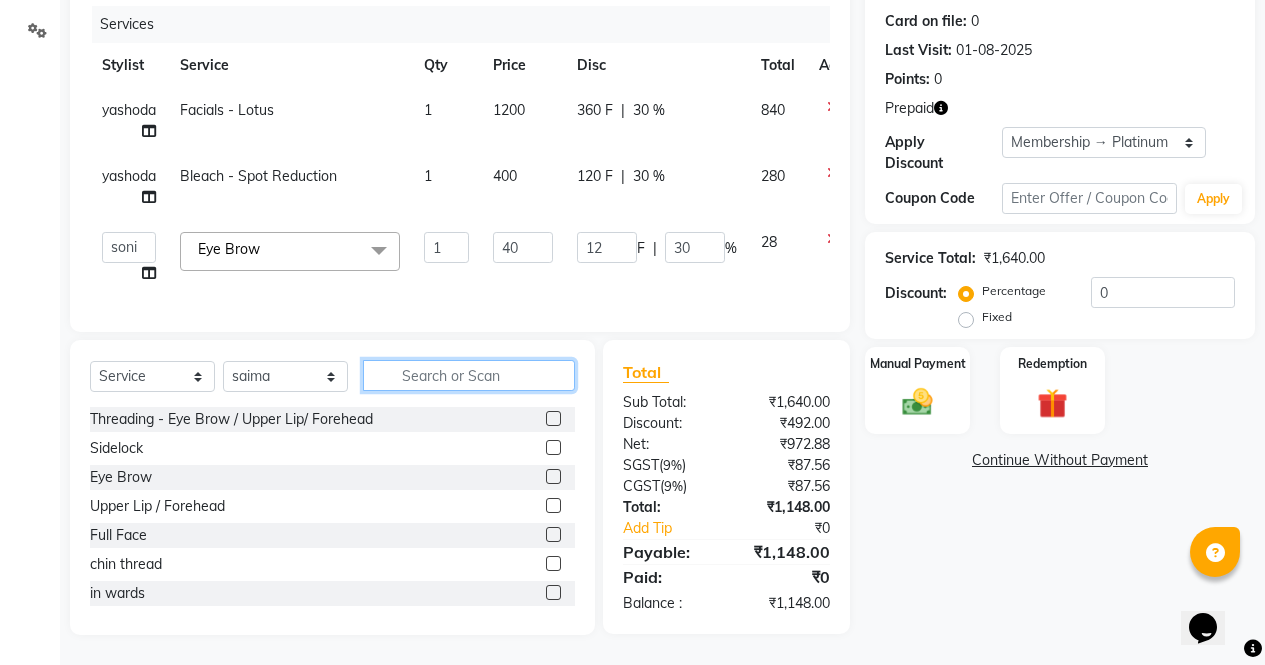 click 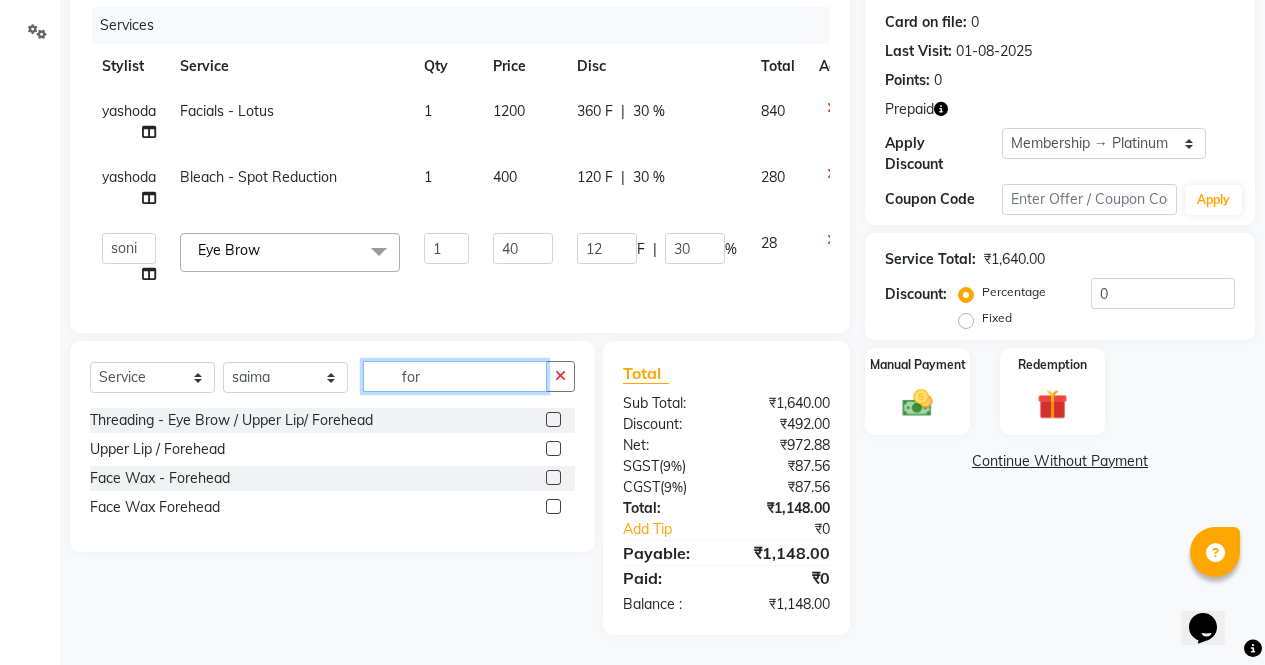 scroll, scrollTop: 256, scrollLeft: 0, axis: vertical 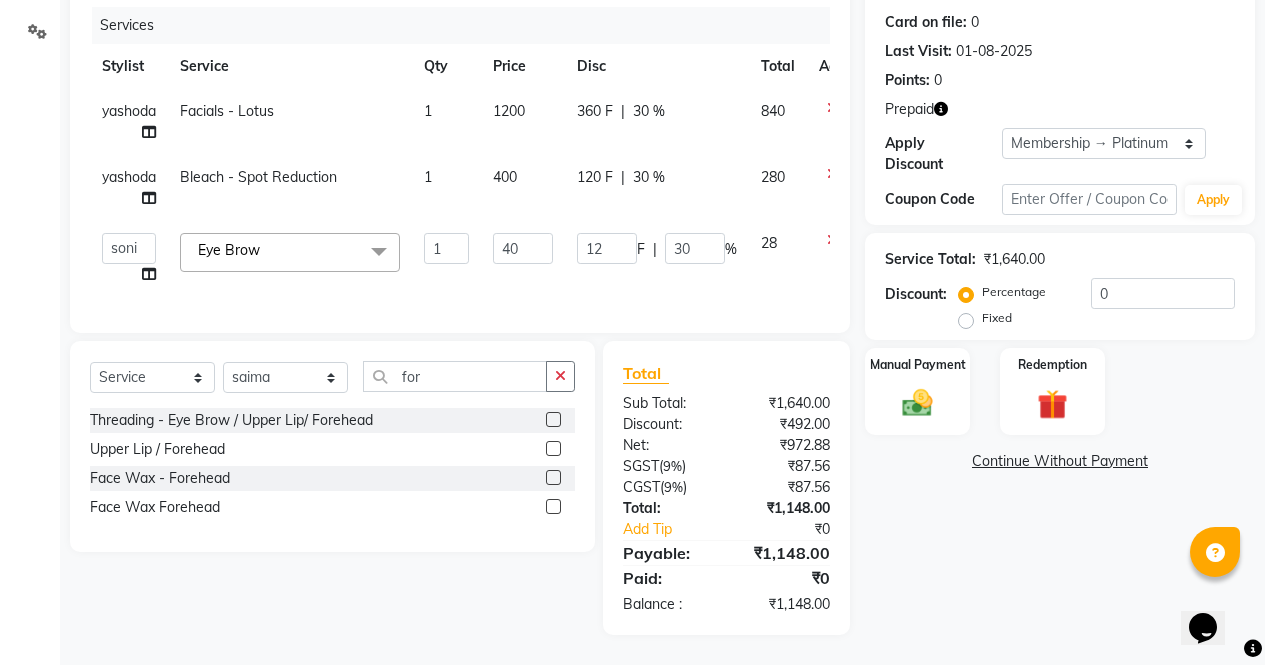 click 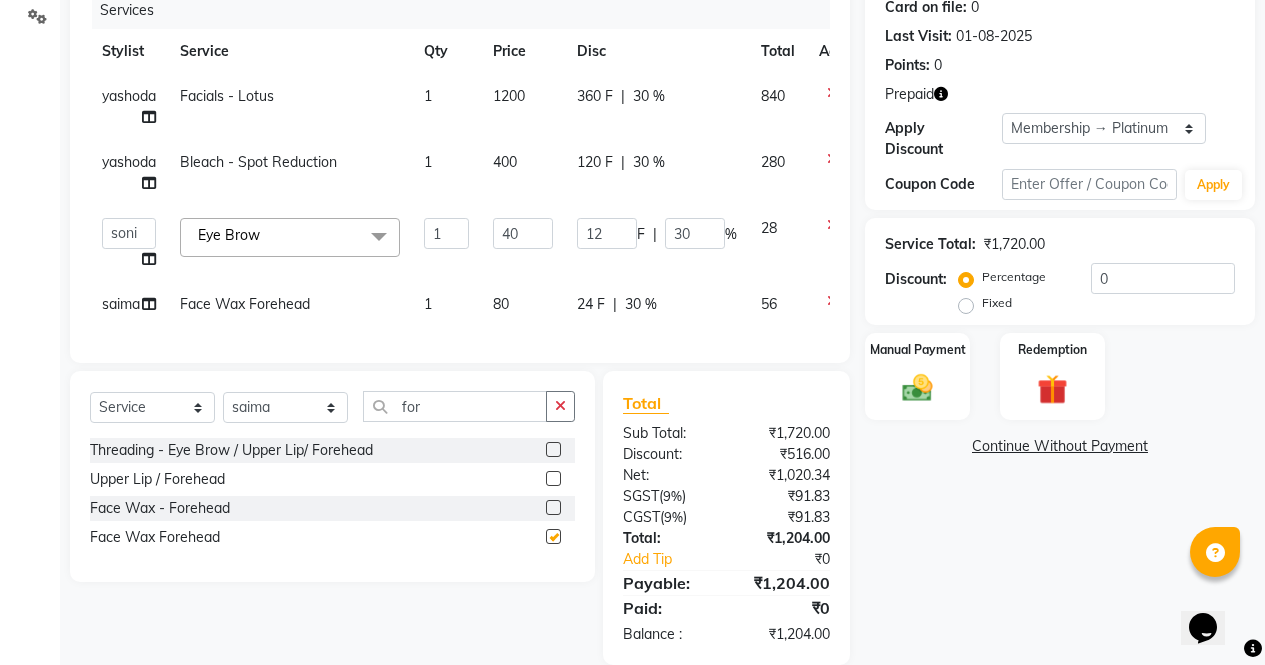 checkbox on "false" 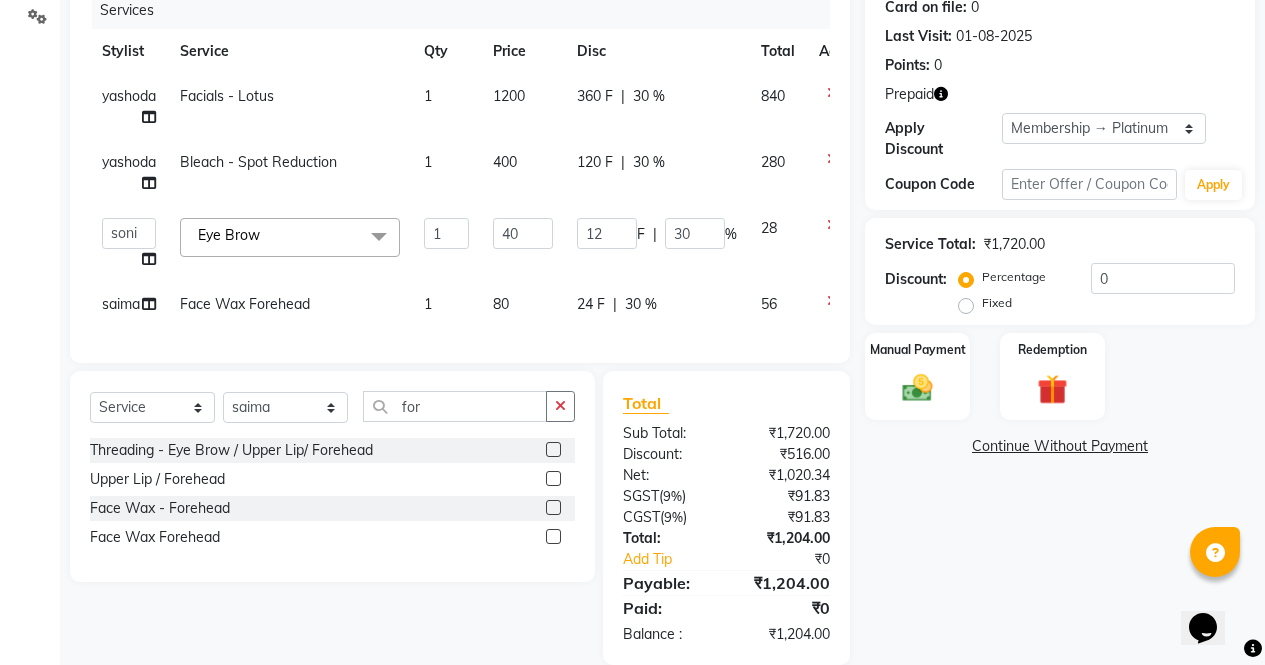 click on "Name: Deepti  Membership: end on 20-06-2026 Total Visits:  4 Card on file:  0 Last Visit:   01-08-2025 Points:   0  Prepaid Apply Discount Select Membership → Platinum Coupon Code Apply Service Total:  ₹1,720.00  Discount:  Percentage   Fixed  0 Manual Payment Redemption  Continue Without Payment" 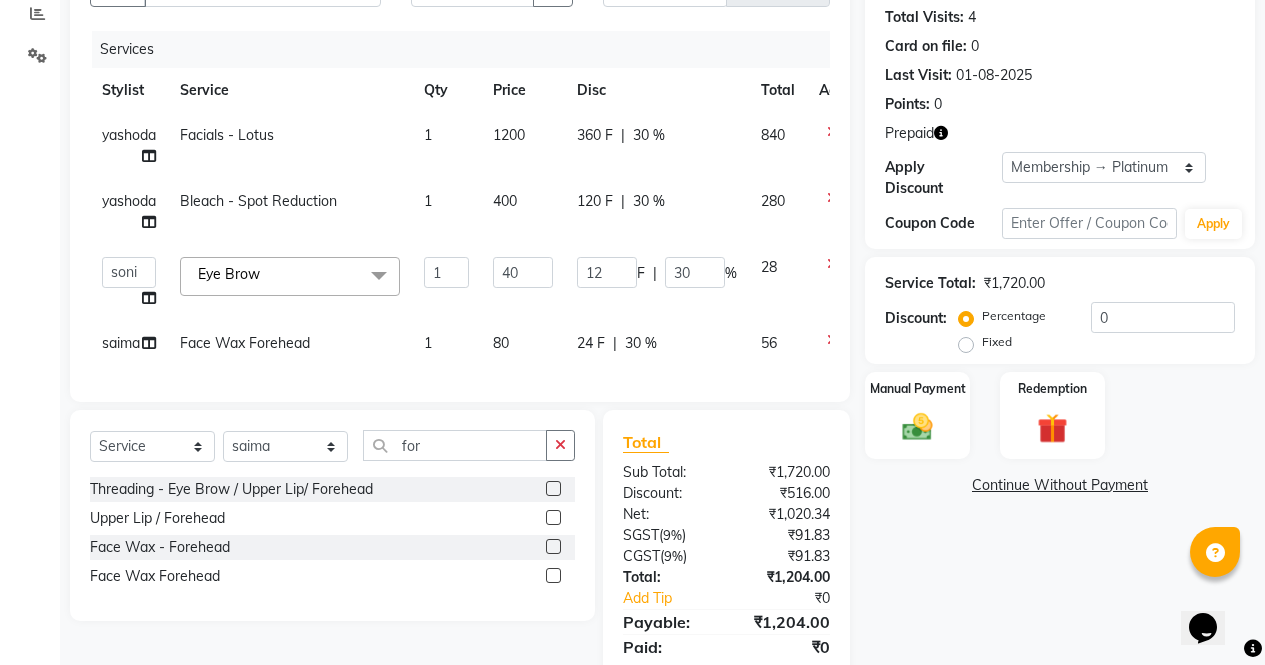 scroll, scrollTop: 232, scrollLeft: 0, axis: vertical 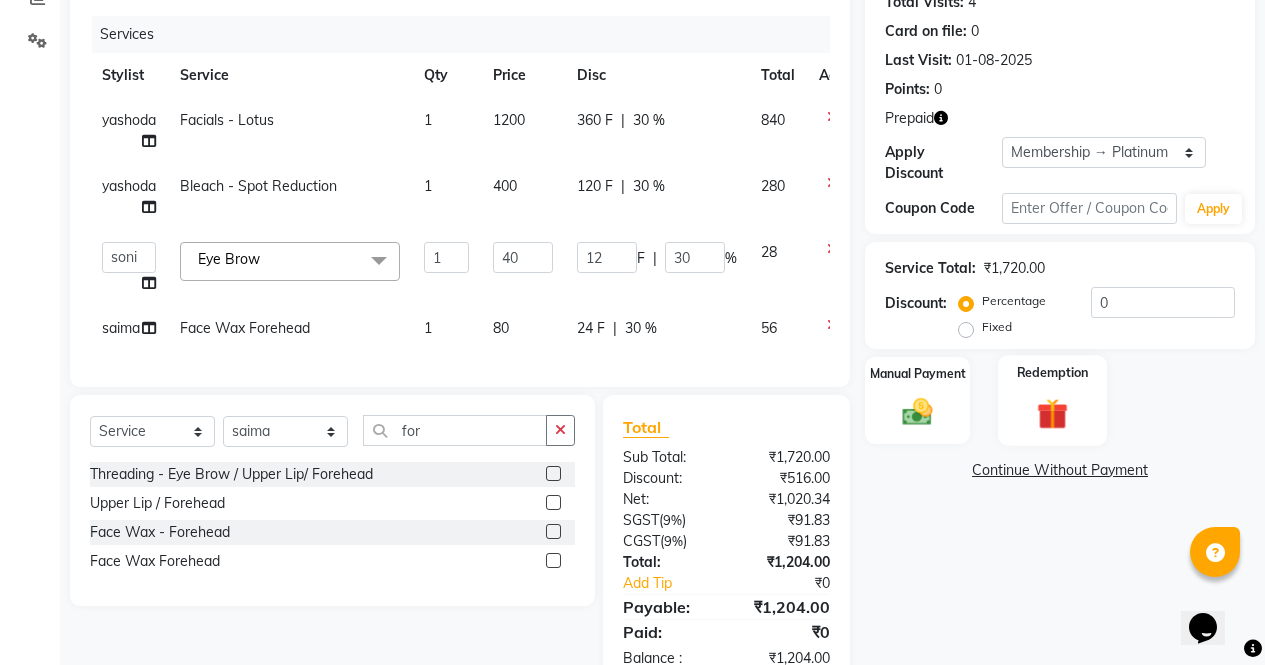 click 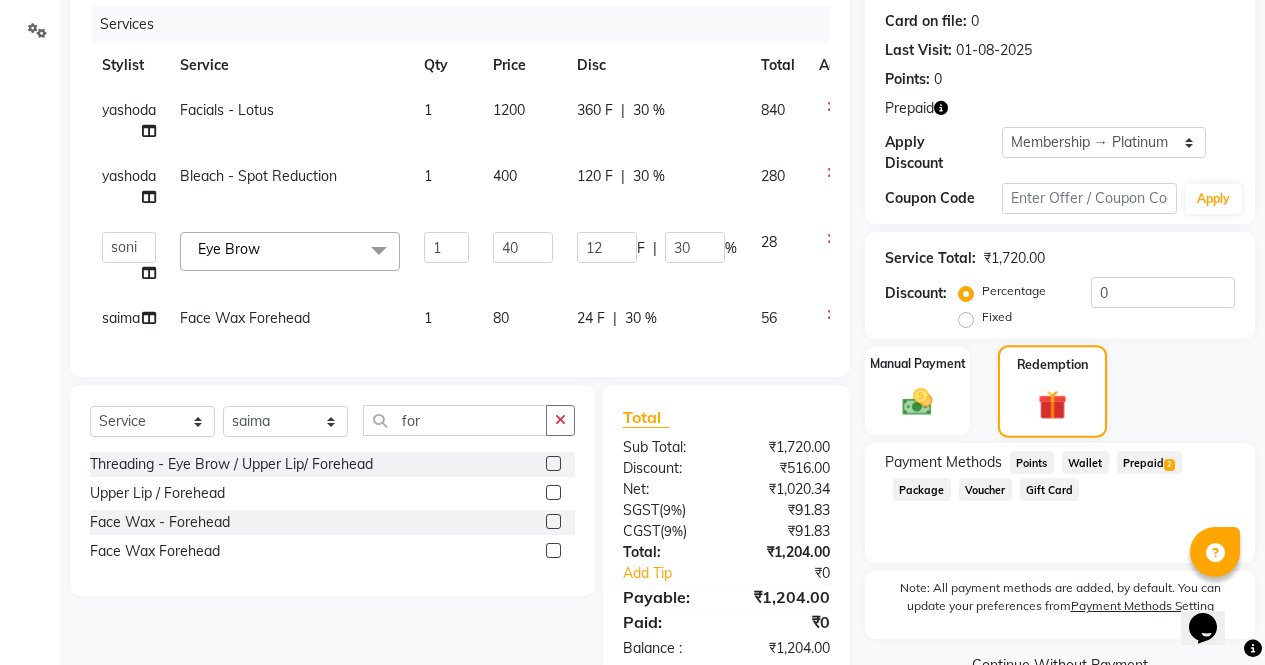 scroll, scrollTop: 244, scrollLeft: 0, axis: vertical 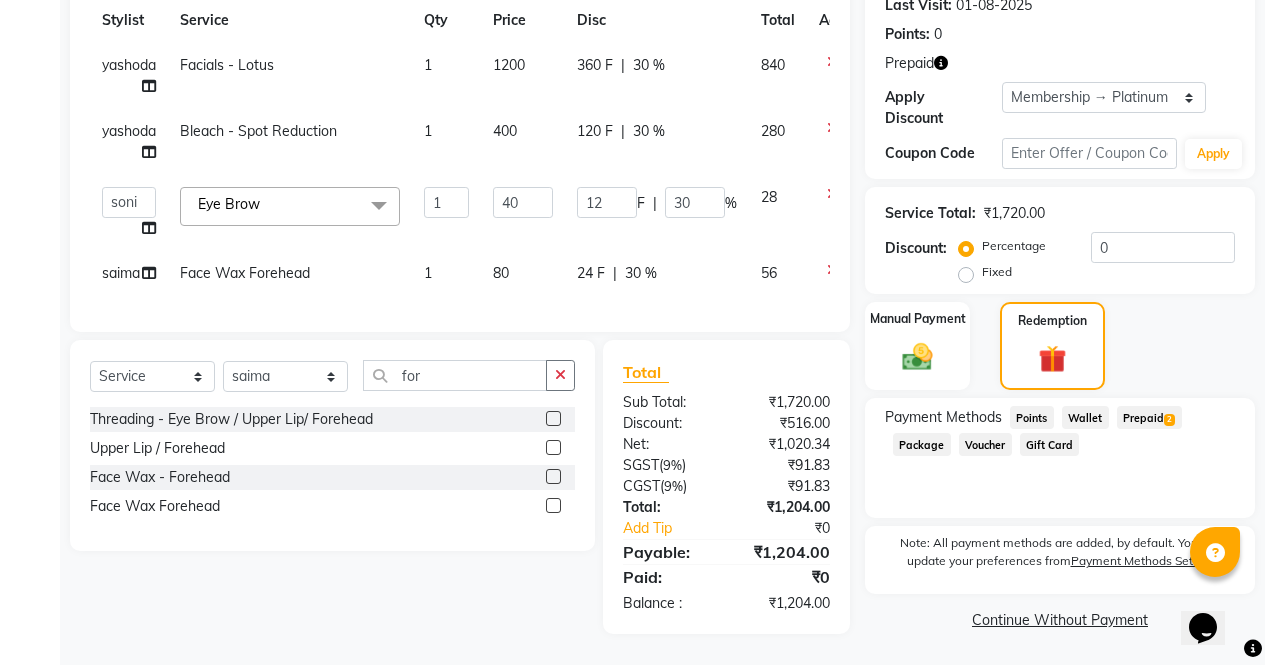 click on "Prepaid  2" 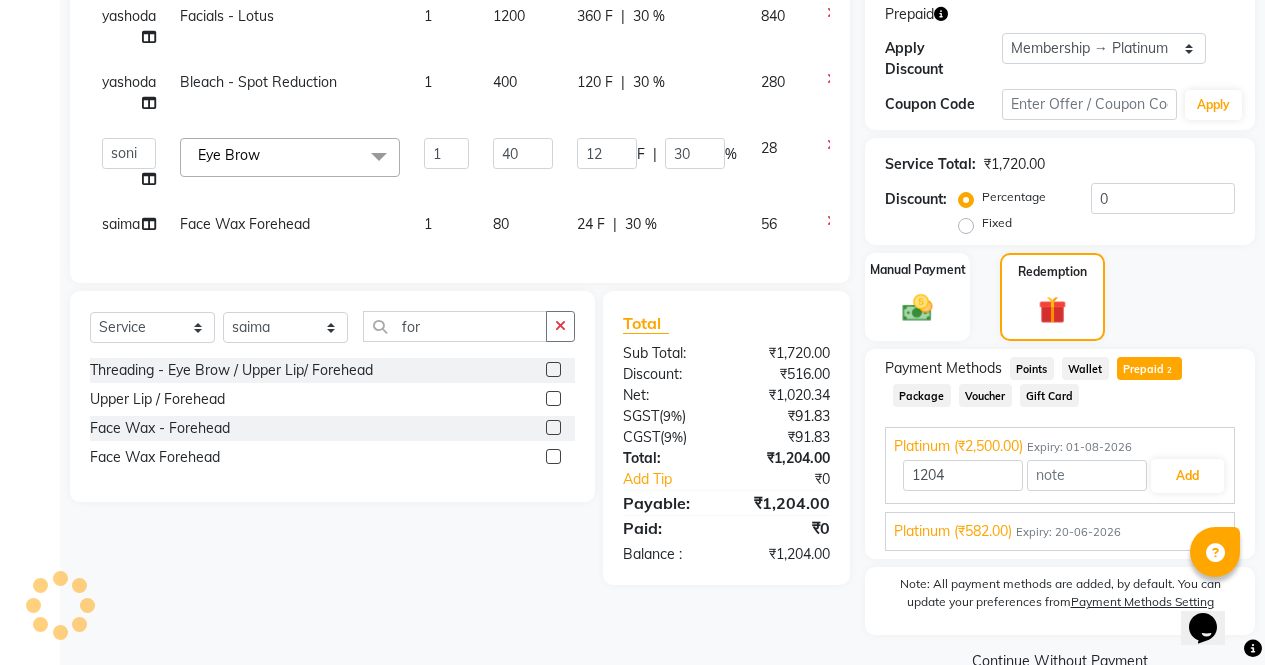 scroll, scrollTop: 349, scrollLeft: 0, axis: vertical 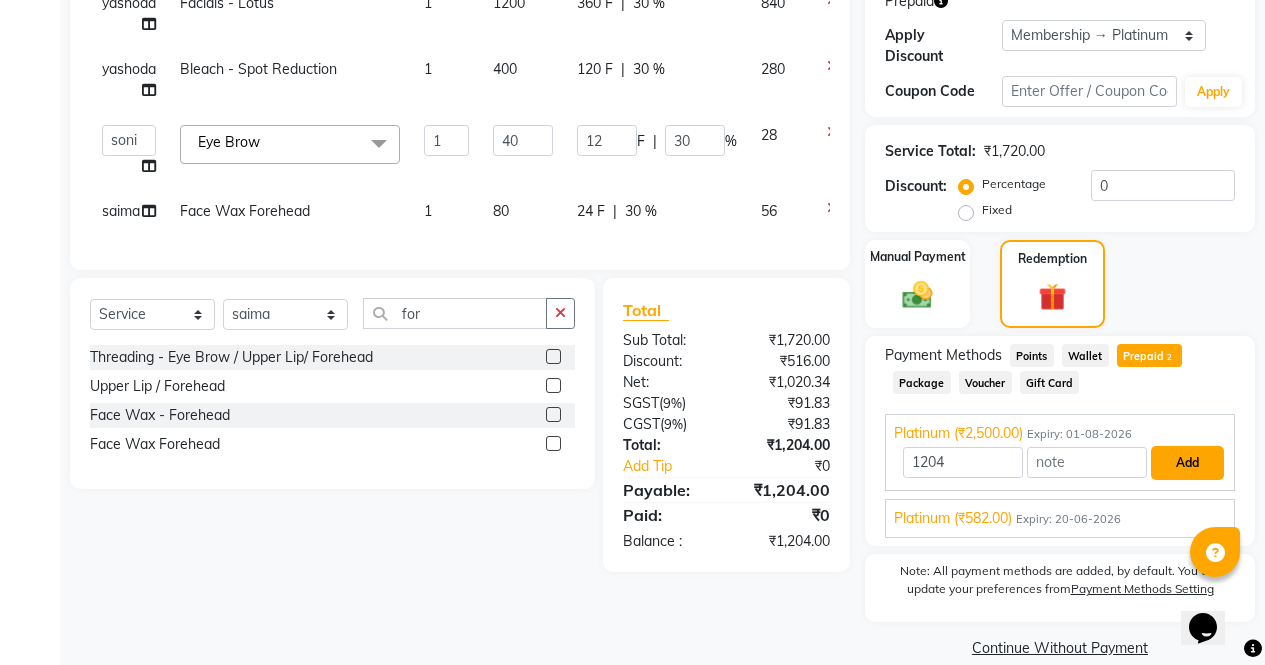 click on "Add" at bounding box center (1187, 463) 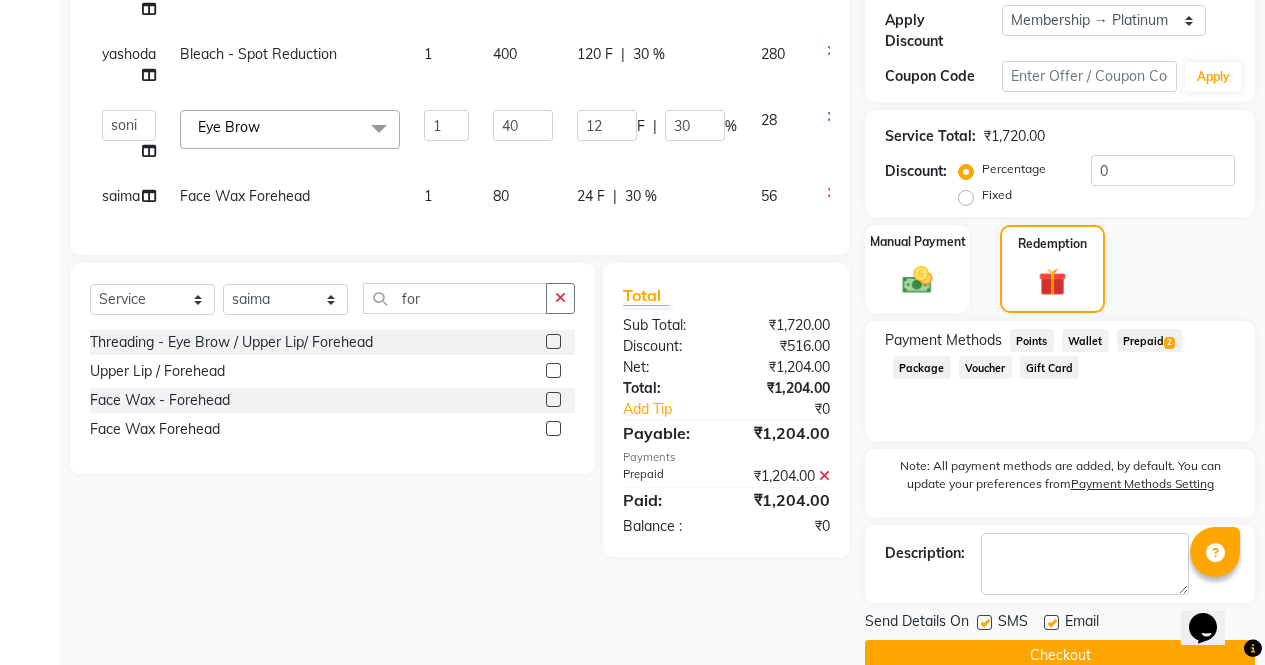 scroll, scrollTop: 384, scrollLeft: 0, axis: vertical 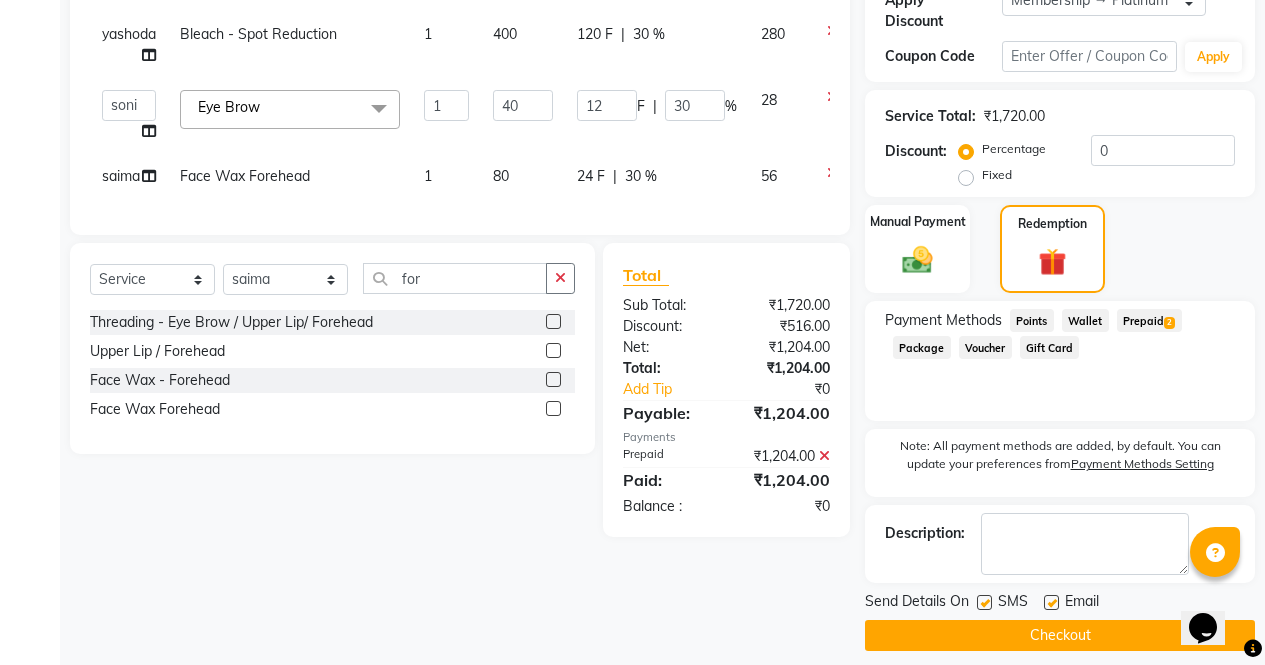 click on "Checkout" 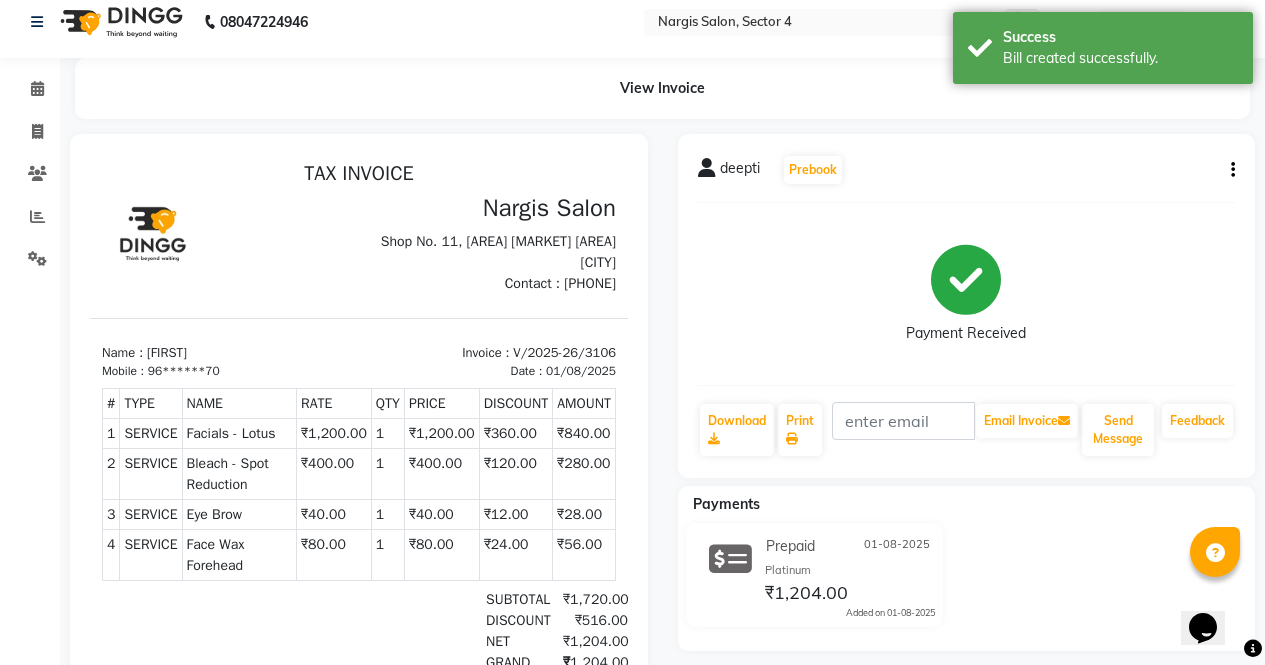 scroll, scrollTop: 0, scrollLeft: 0, axis: both 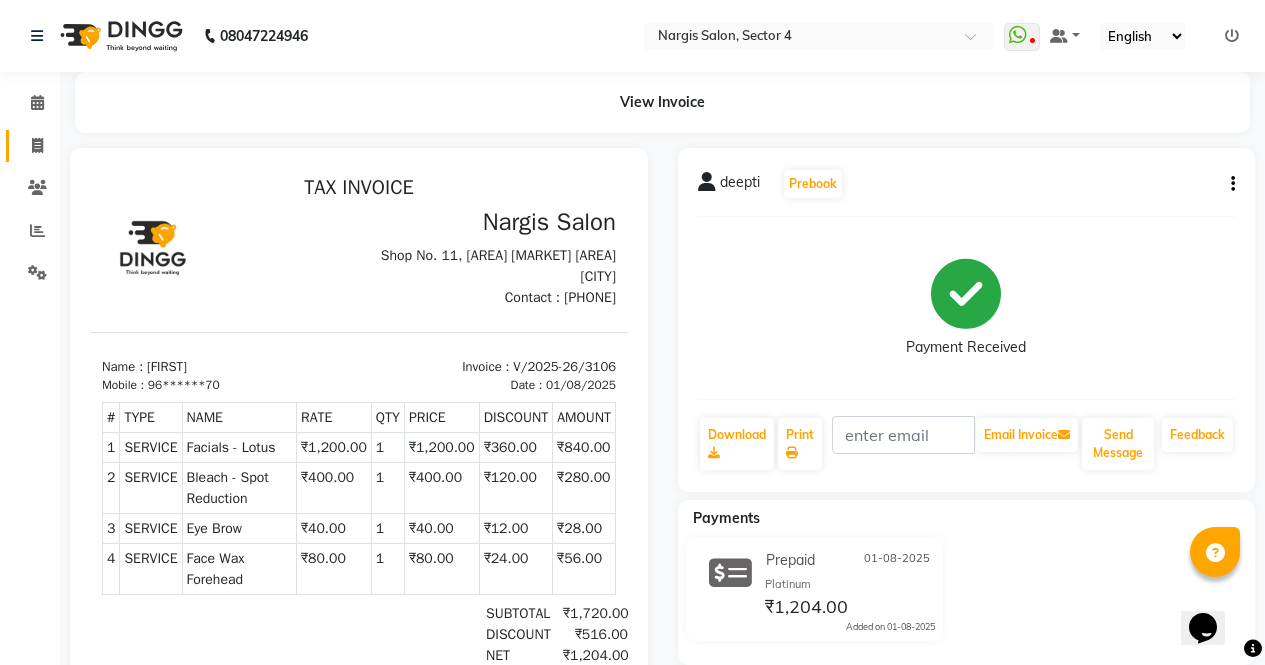 click 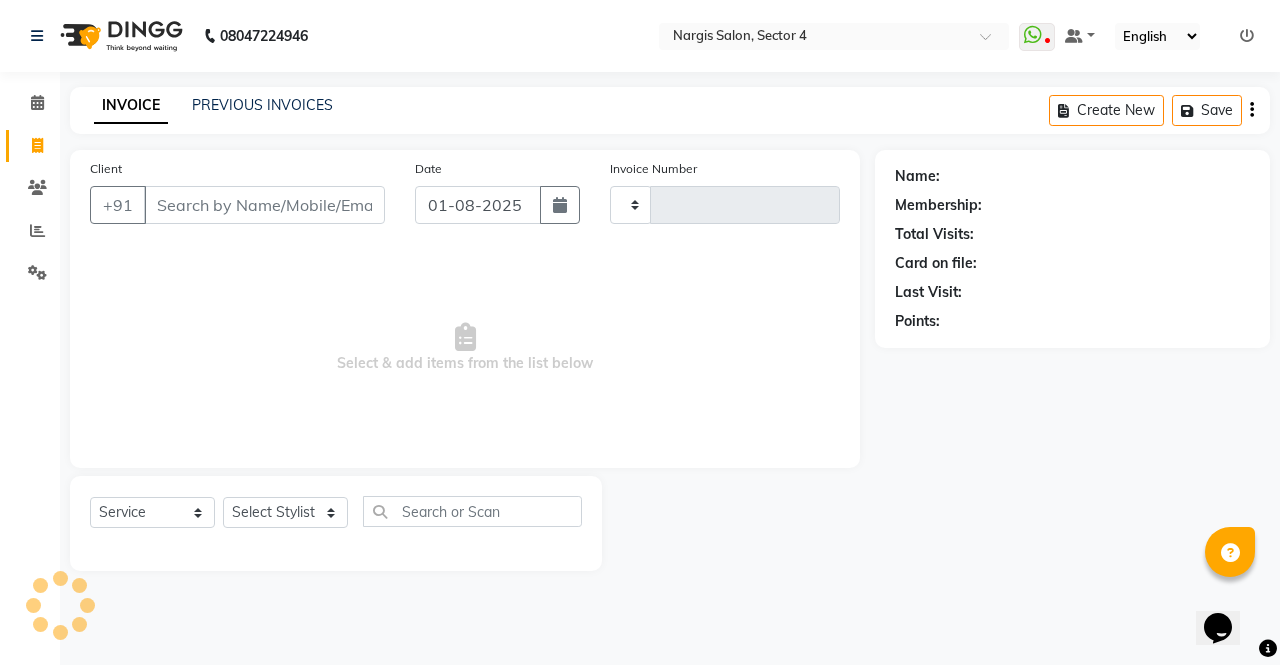 type on "3107" 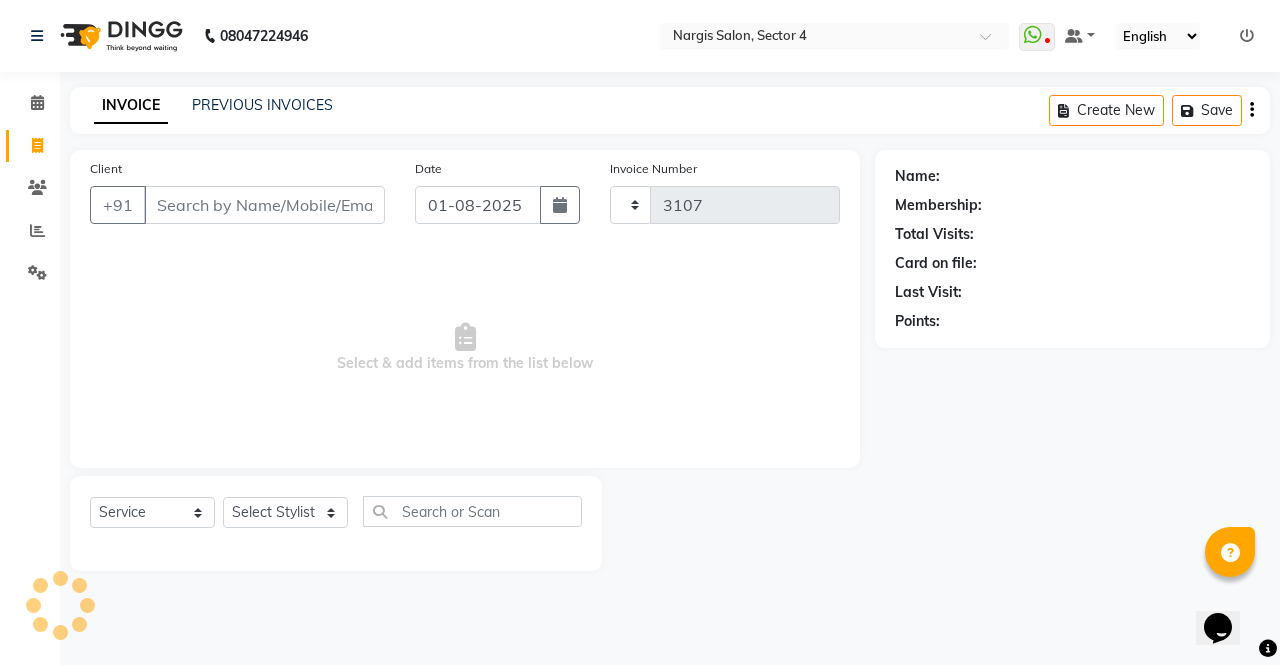 select on "4130" 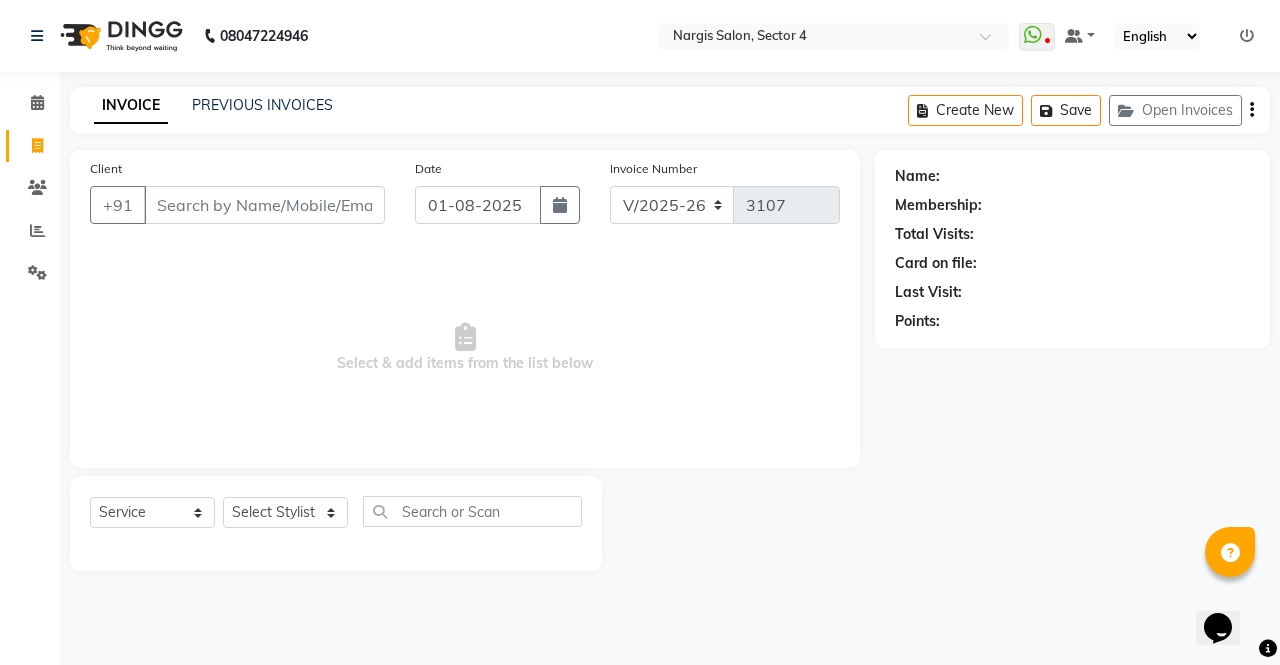 click on "Client" at bounding box center [264, 205] 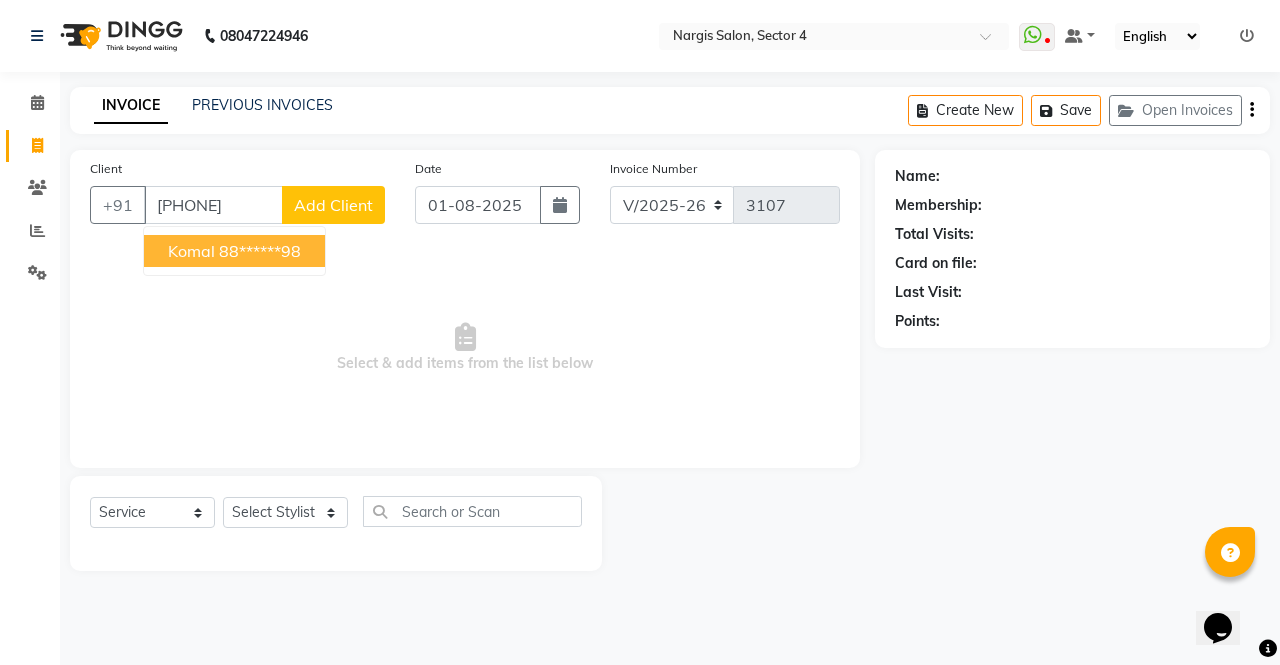 click on "88******98" at bounding box center [260, 251] 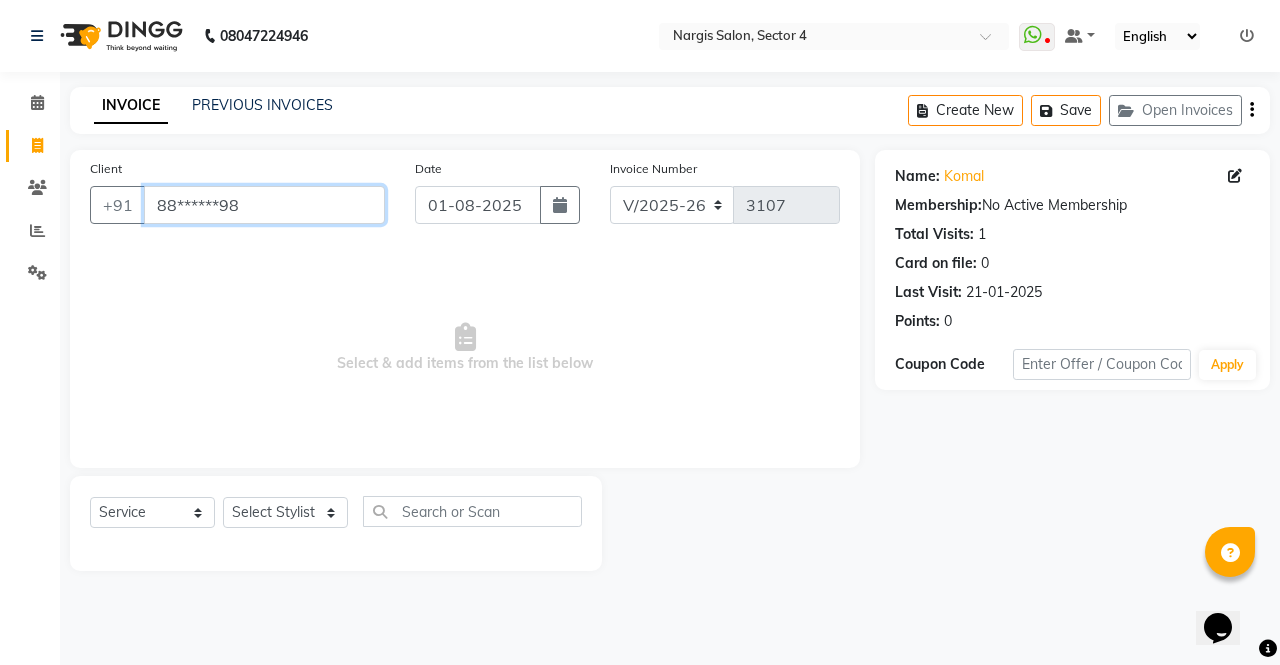 click on "88******98" at bounding box center [264, 205] 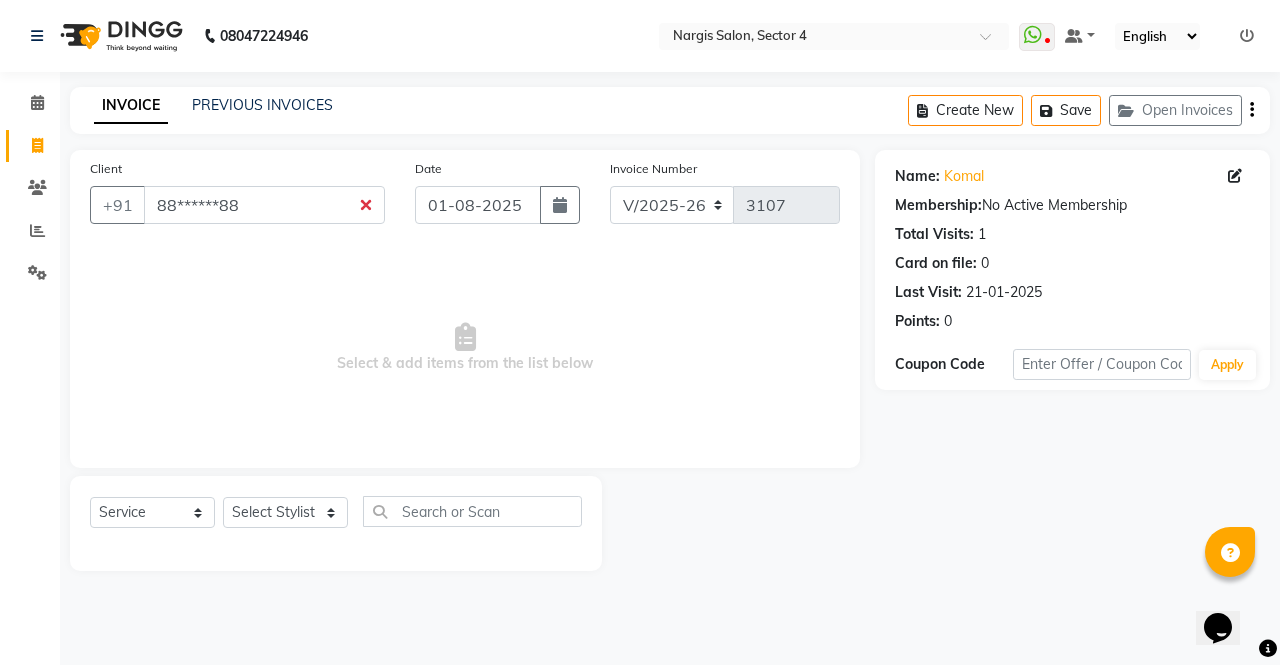 click on "INVOICE PREVIOUS INVOICES Create New   Save   Open Invoices  Client +91 88******88 Date 01-08-2025 Invoice Number V/2025 V/2025-26 3107  Select & add items from the list below  Select  Service  Product  Membership  Package Voucher Prepaid Gift Card  Select Stylist ajeet anu armaan ashu Front Desk muskaan rakhi saima shivam soni sunil yashoda Name: Komal  Membership:  No Active Membership  Total Visits:  1 Card on file:  0 Last Visit:   21-01-2025 Points:   0  Coupon Code Apply" 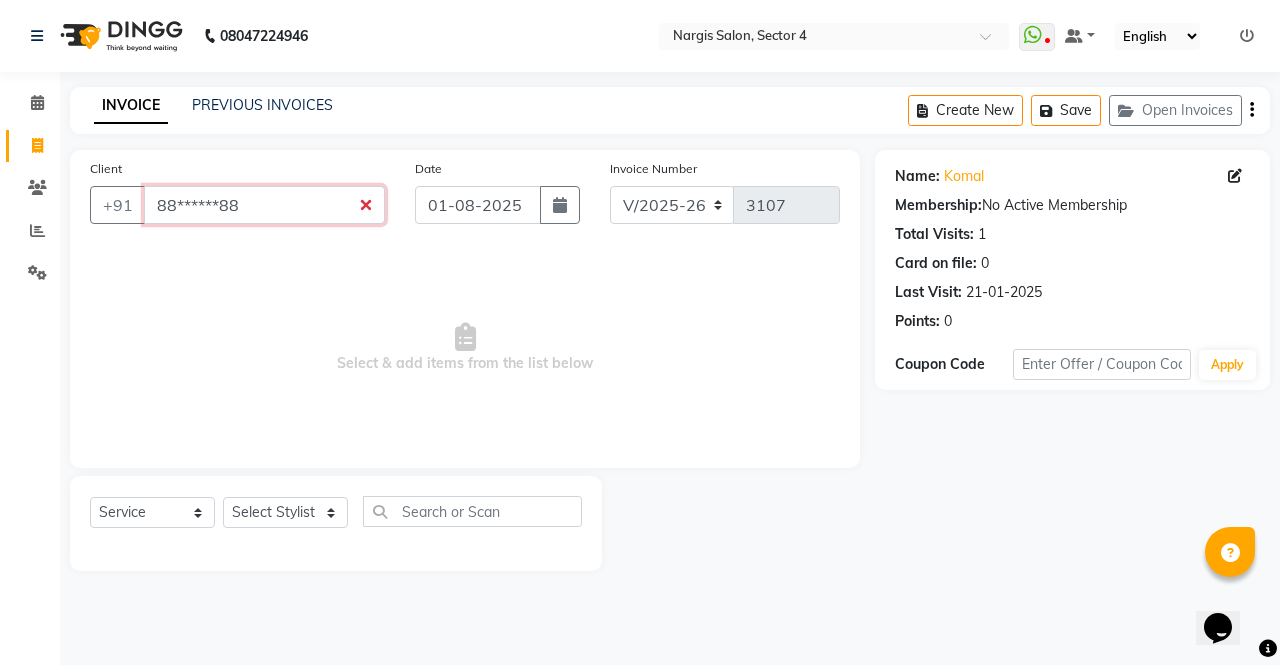 click on "88******88" at bounding box center (264, 205) 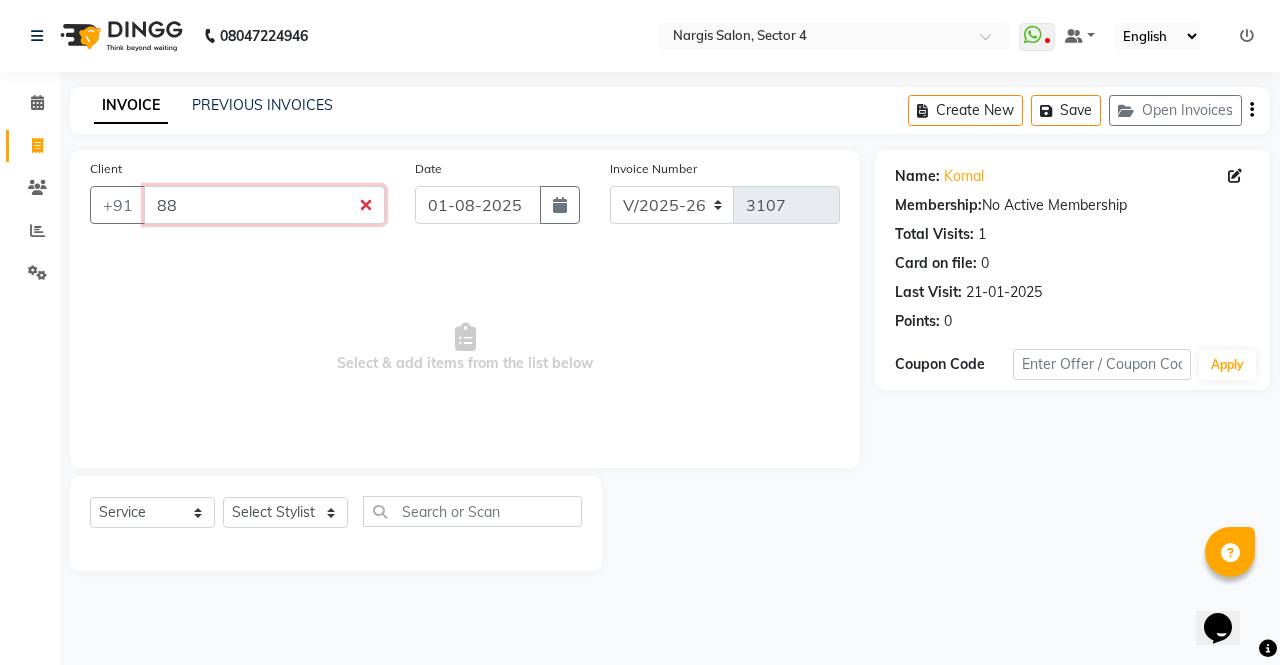 type on "8" 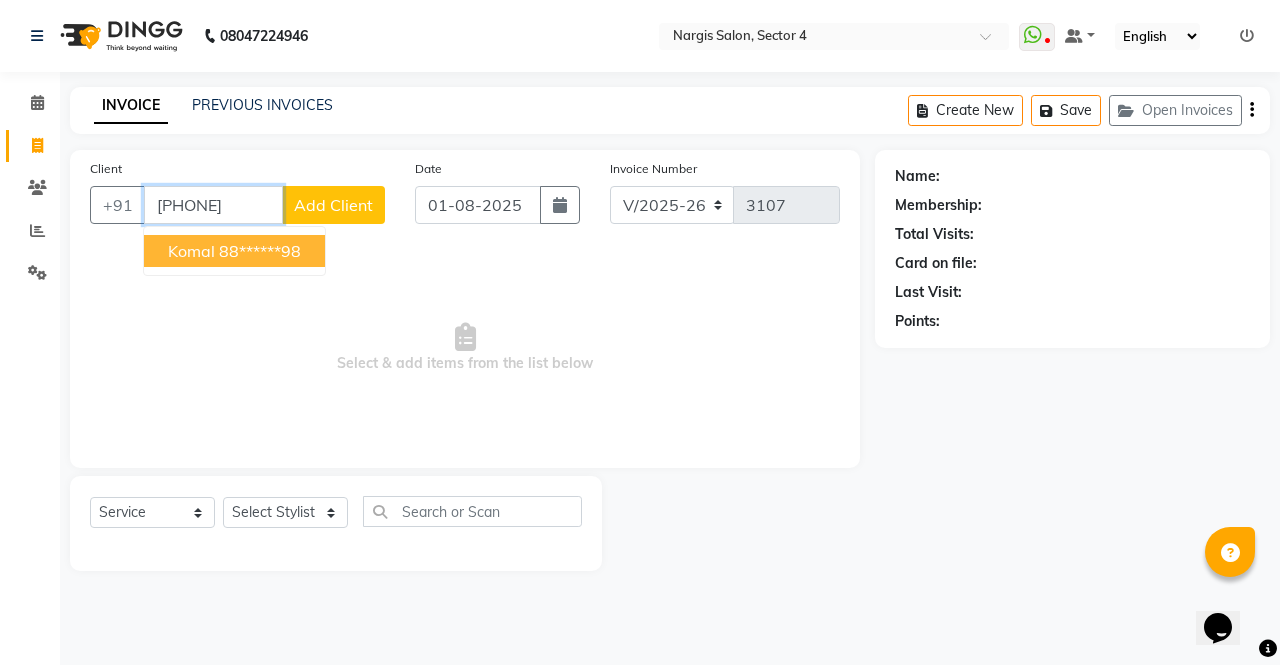 click on "88******98" at bounding box center [260, 251] 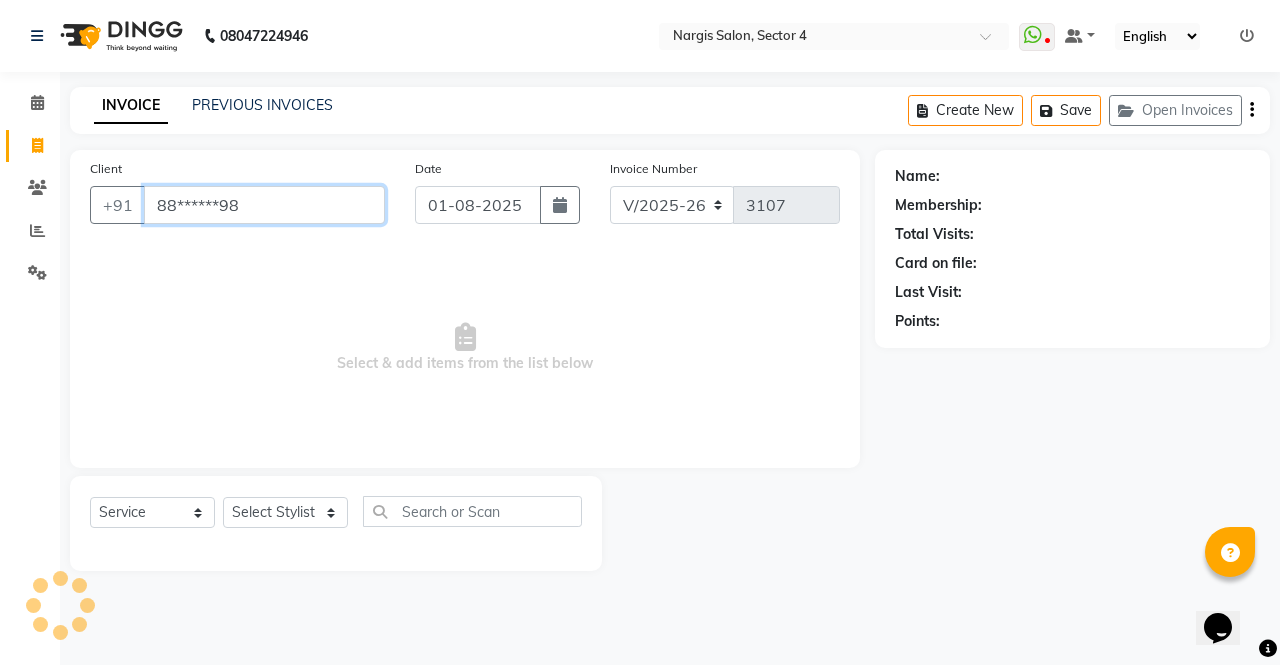 type on "88******98" 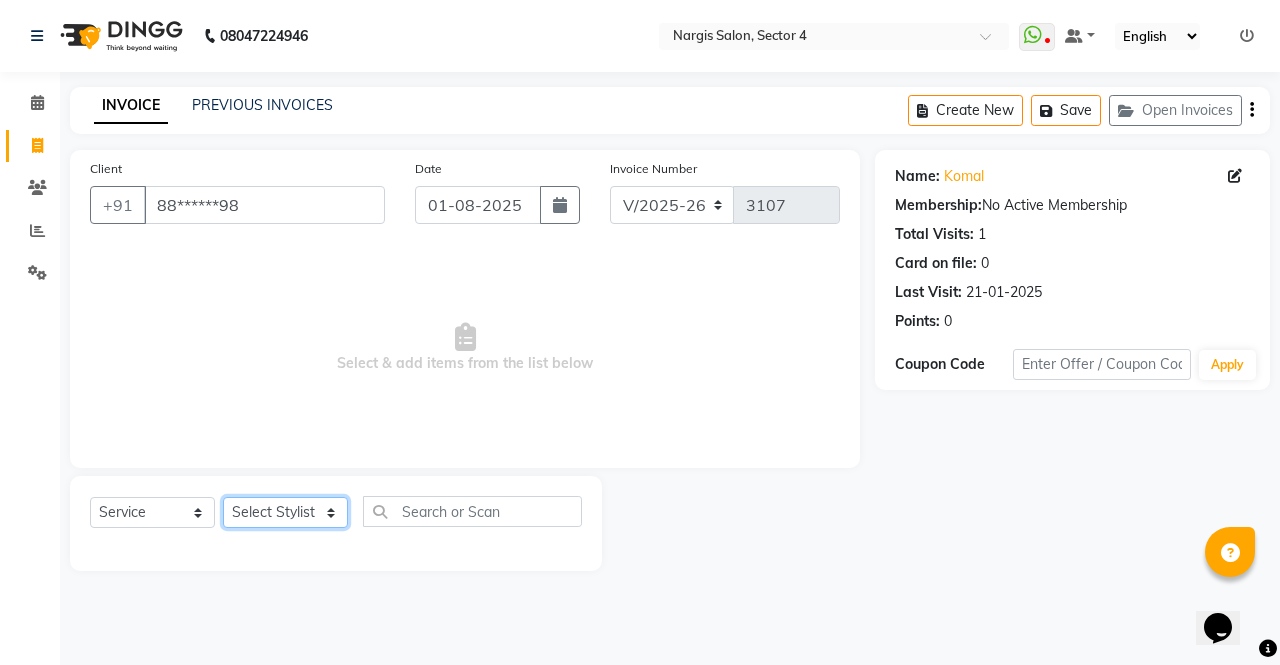 click on "Select Stylist [FIRST] [FIRST] [FIRST] [FIRST] [FIRST] [FIRST] [FIRST] [FIRST] [FIRST] [FIRST] [FIRST] [FIRST]" 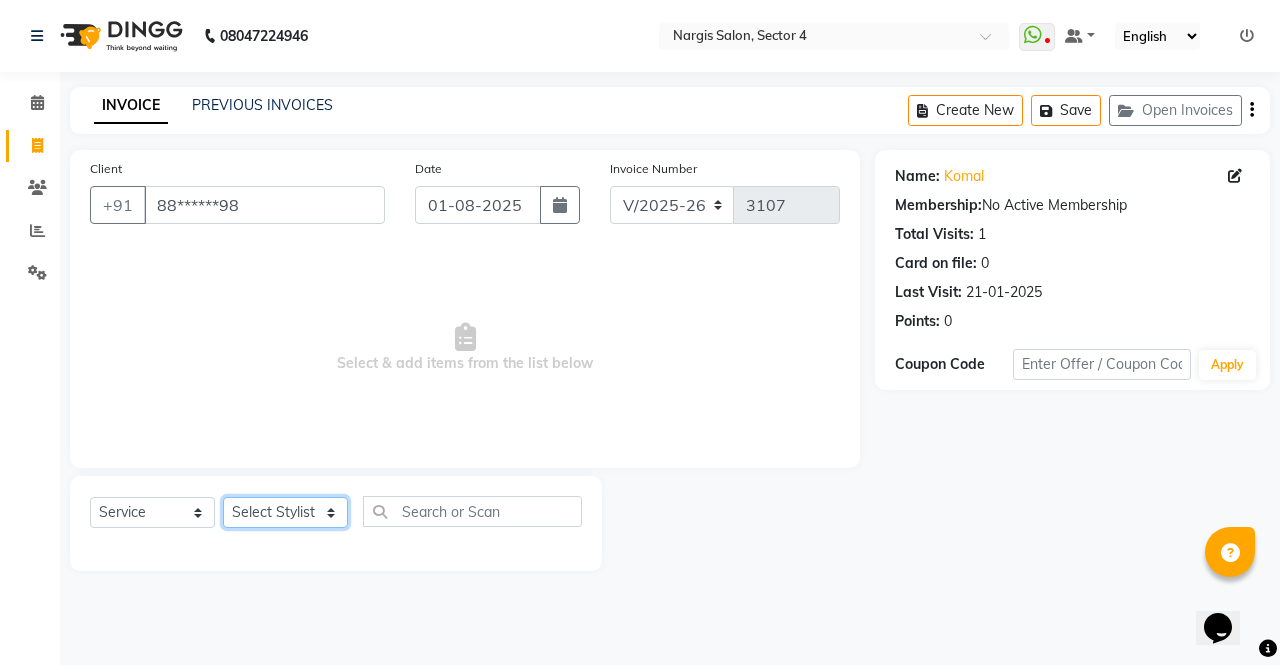 select on "28206" 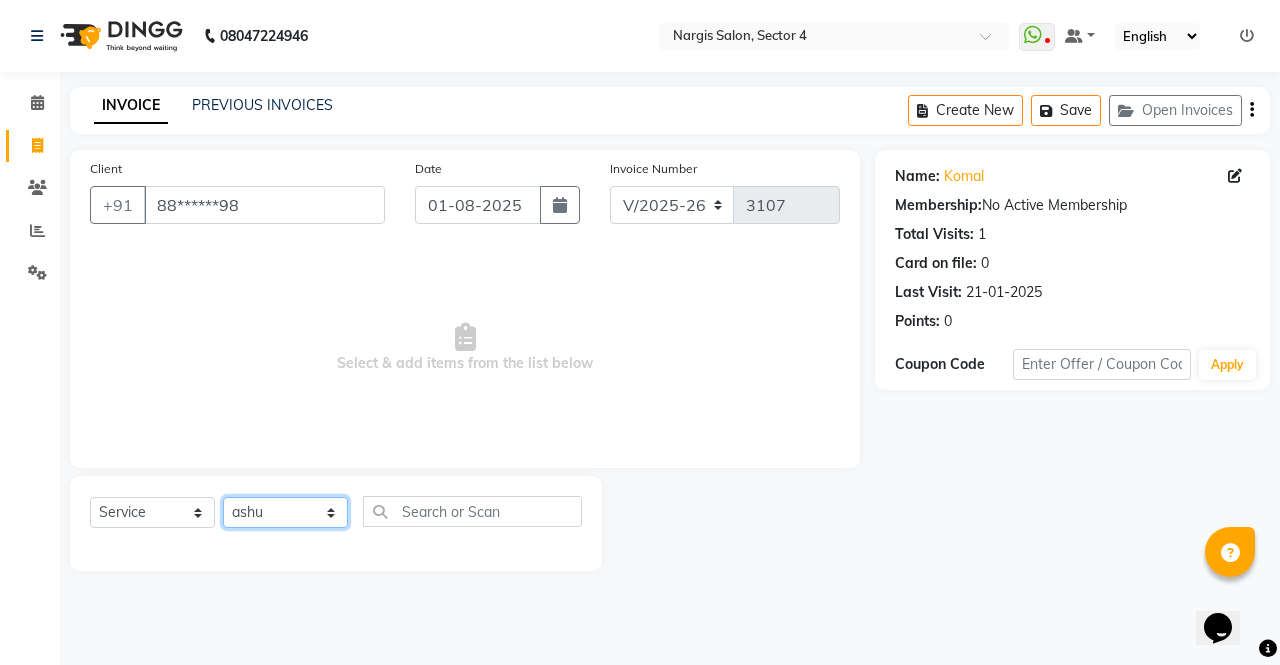 click on "Select Stylist [FIRST] [FIRST] [FIRST] [FIRST] [FIRST] [FIRST] [FIRST] [FIRST] [FIRST] [FIRST] [FIRST] [FIRST]" 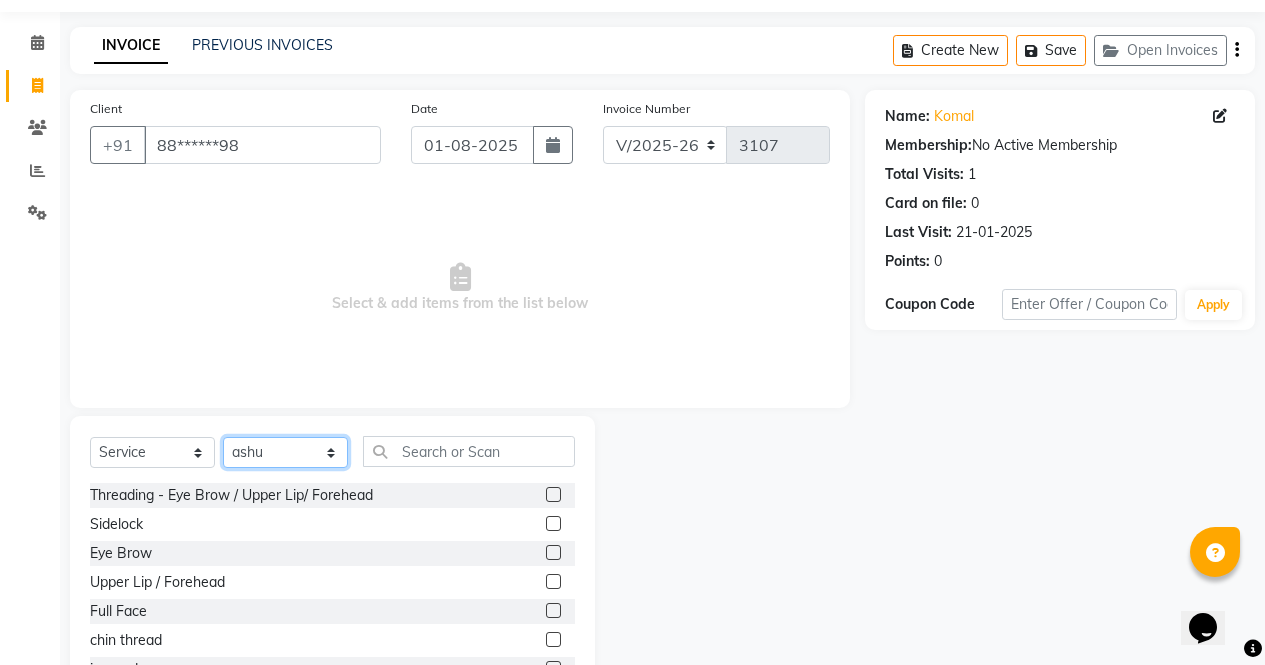 scroll, scrollTop: 136, scrollLeft: 0, axis: vertical 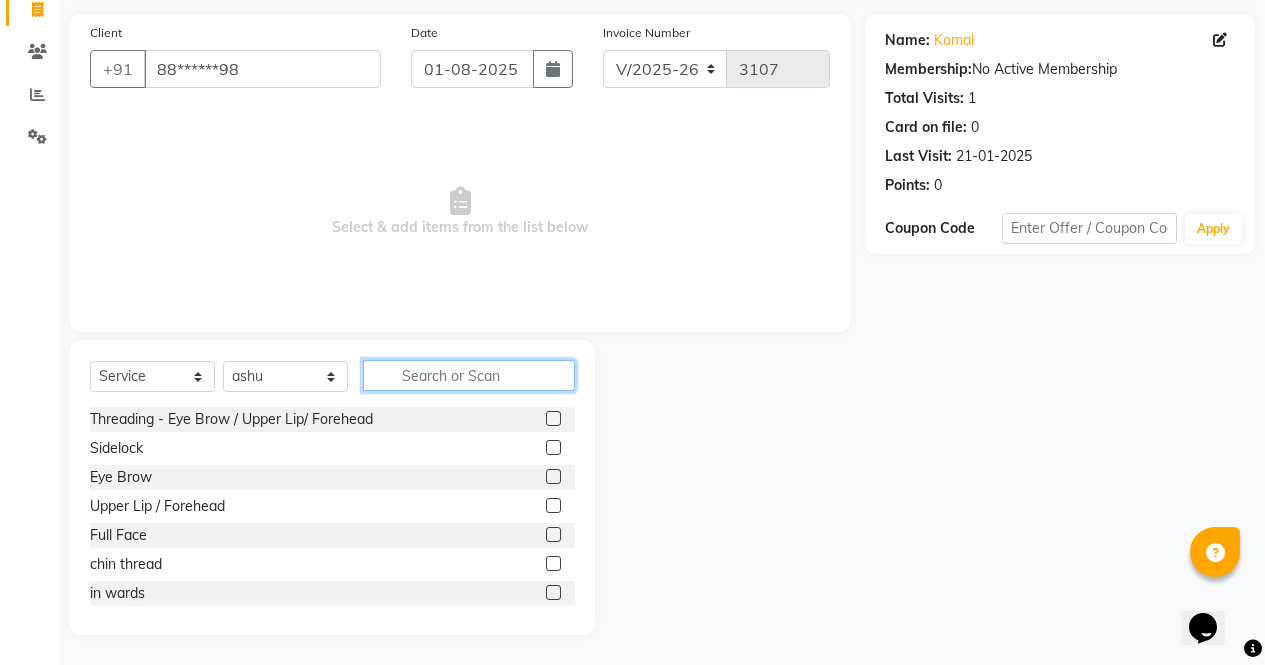 click 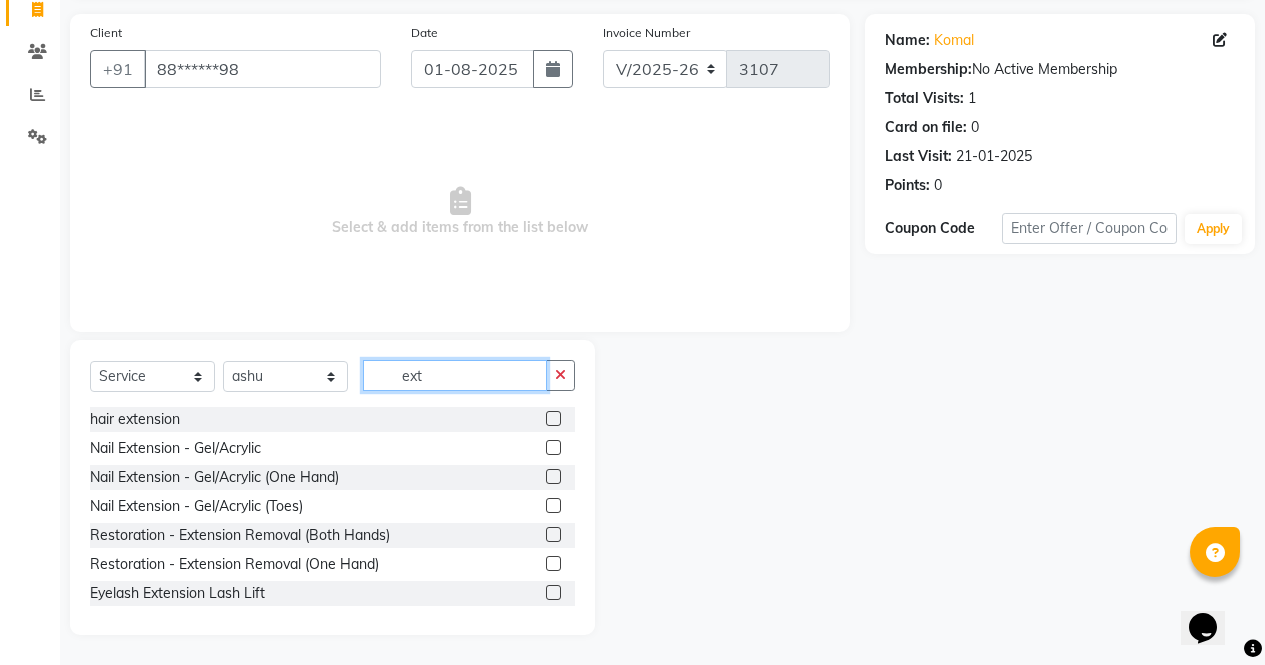 type on "ext" 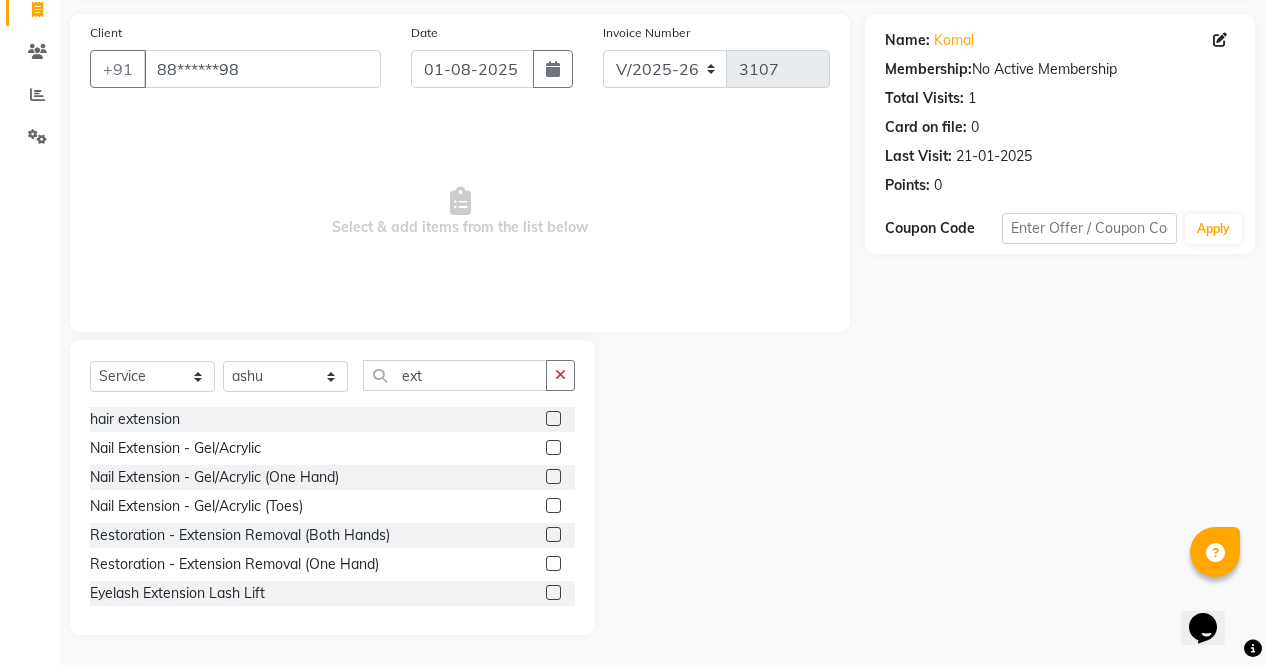 click 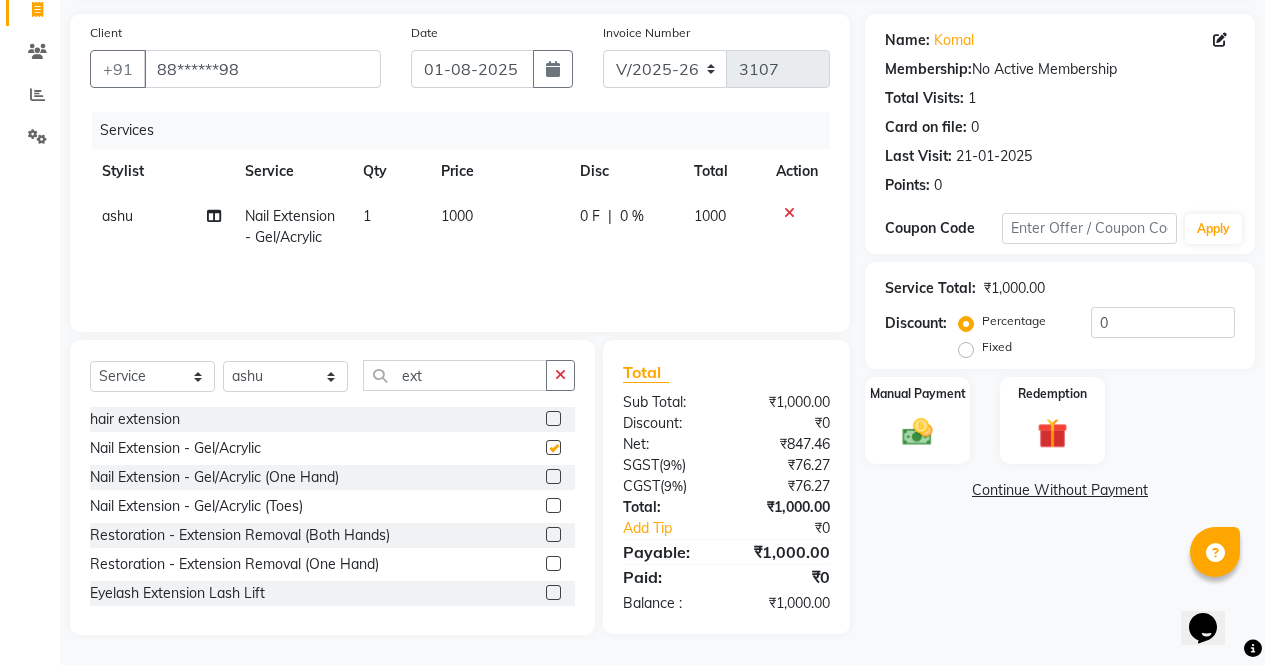 checkbox on "false" 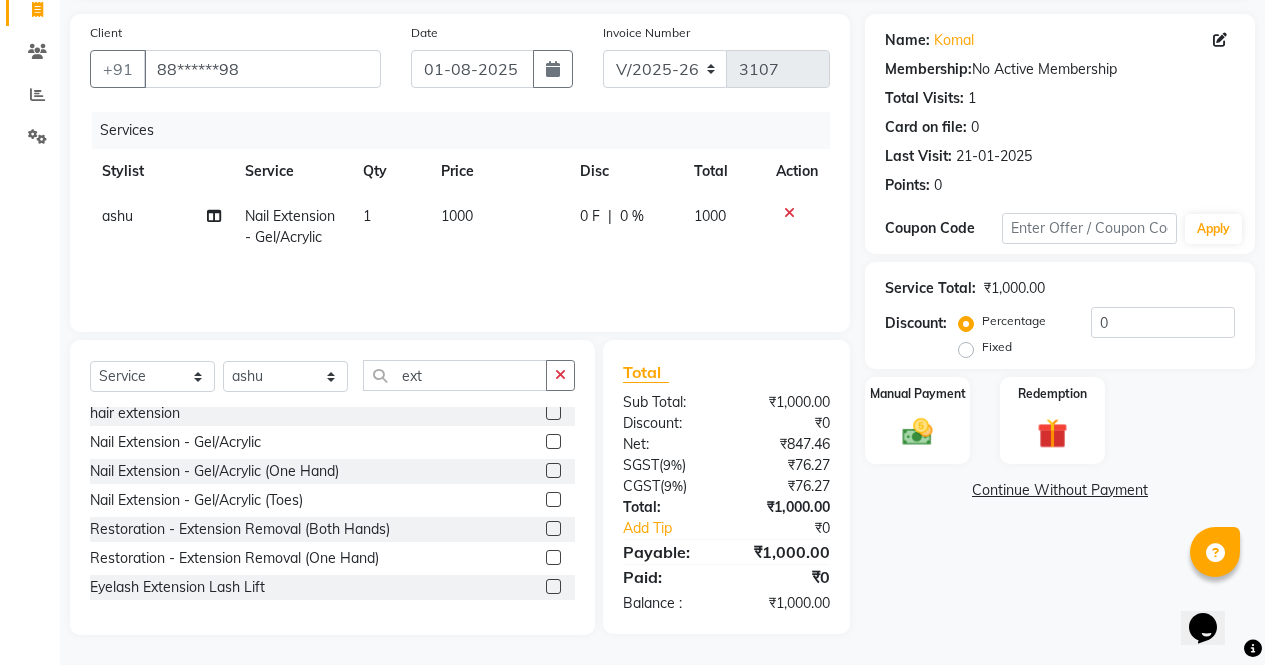 scroll, scrollTop: 0, scrollLeft: 0, axis: both 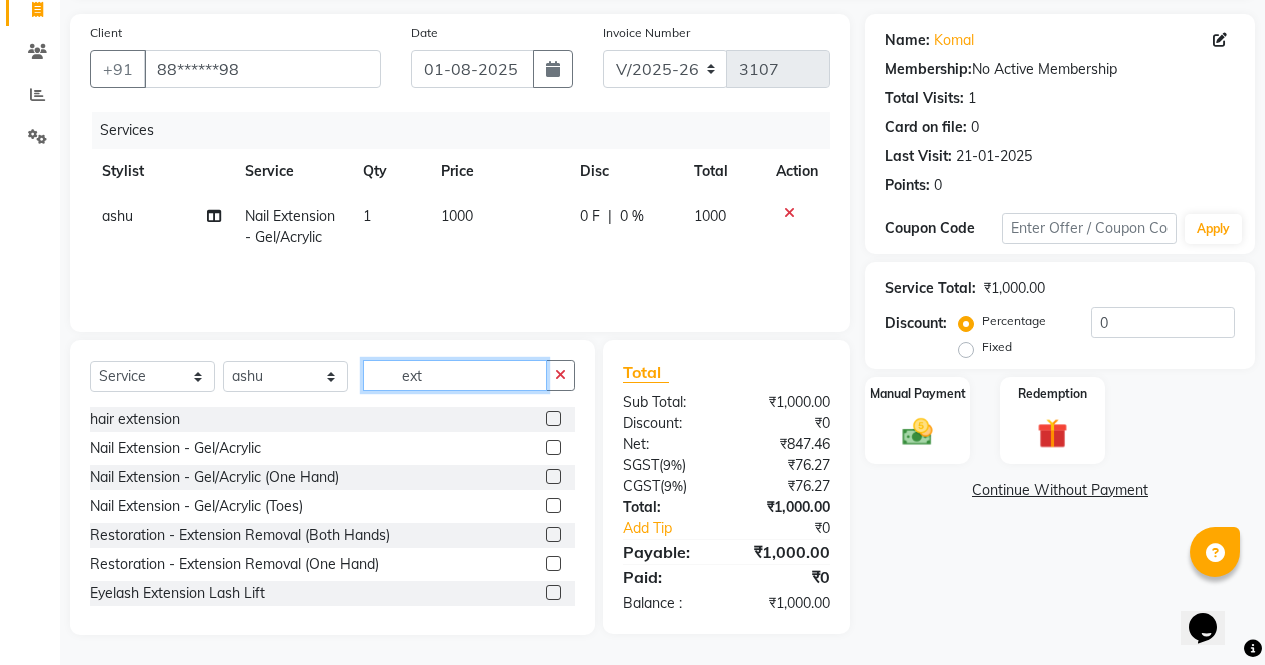click on "ext" 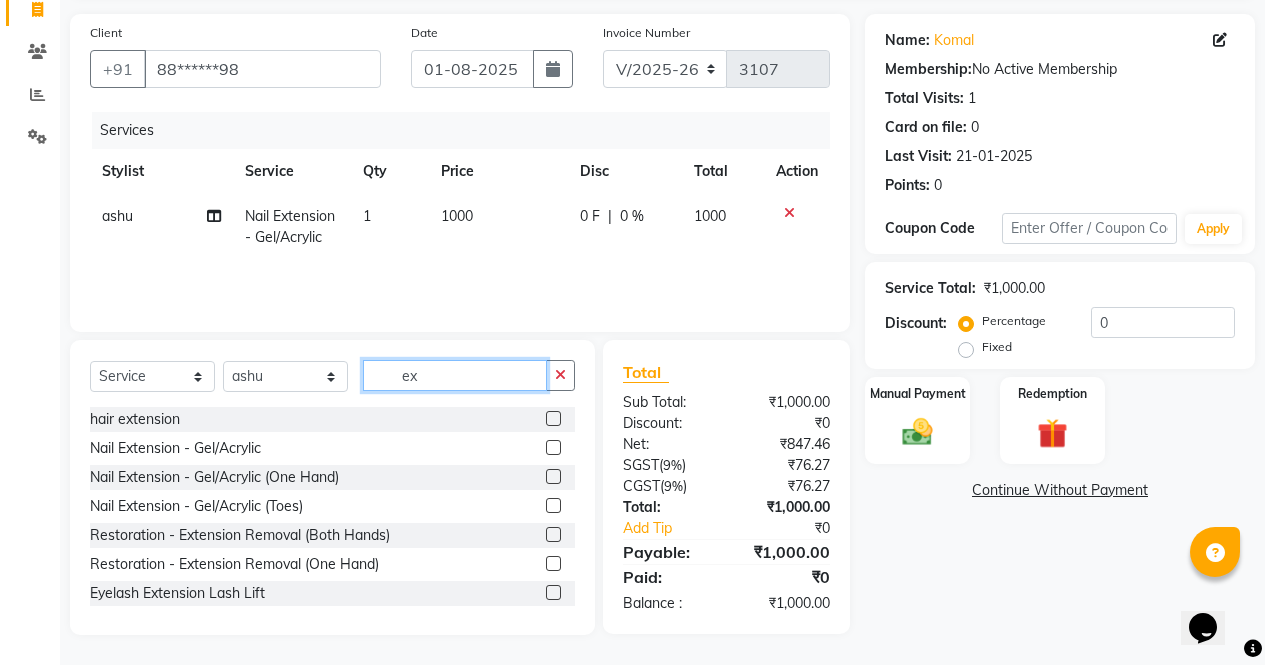 type on "e" 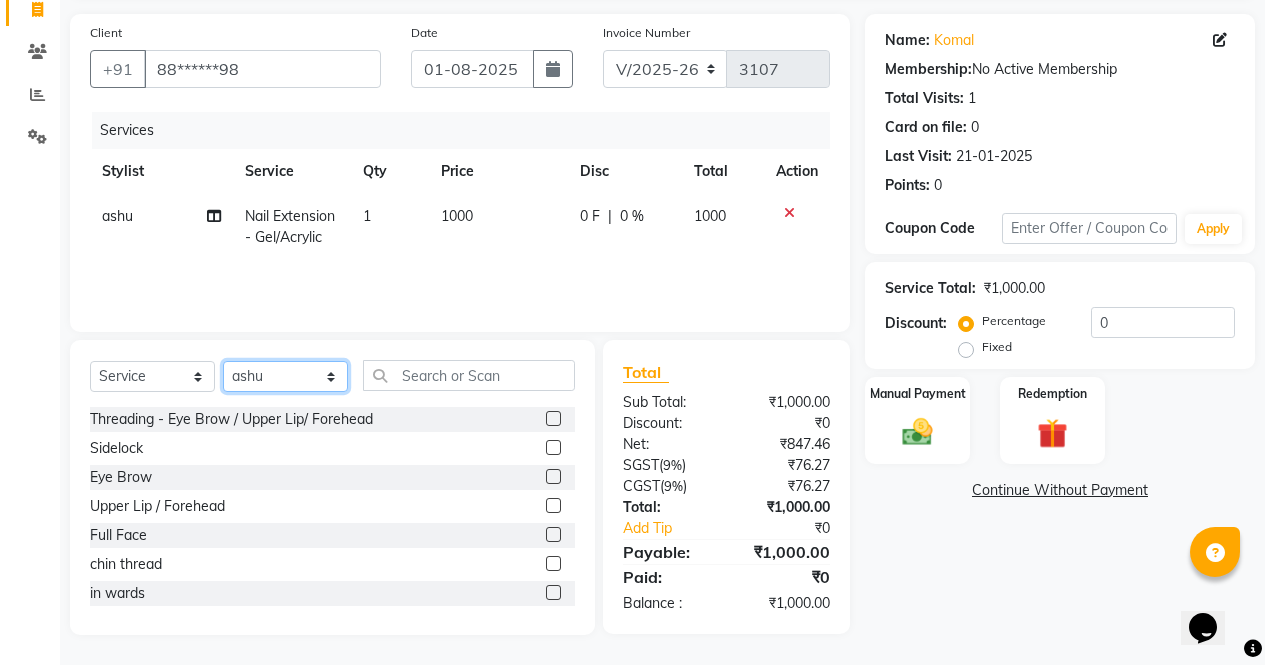 click on "Select Stylist [FIRST] [FIRST] [FIRST] [FIRST] [FIRST] [FIRST] [FIRST] [FIRST] [FIRST] [FIRST] [FIRST] [FIRST]" 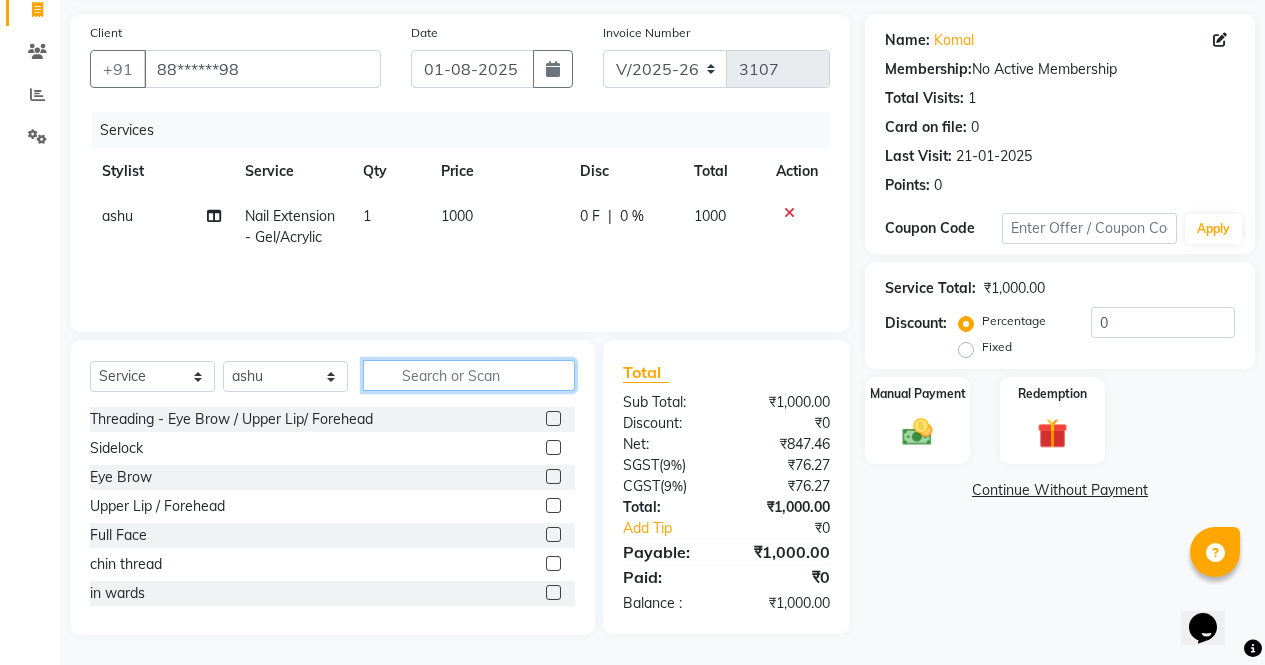 click 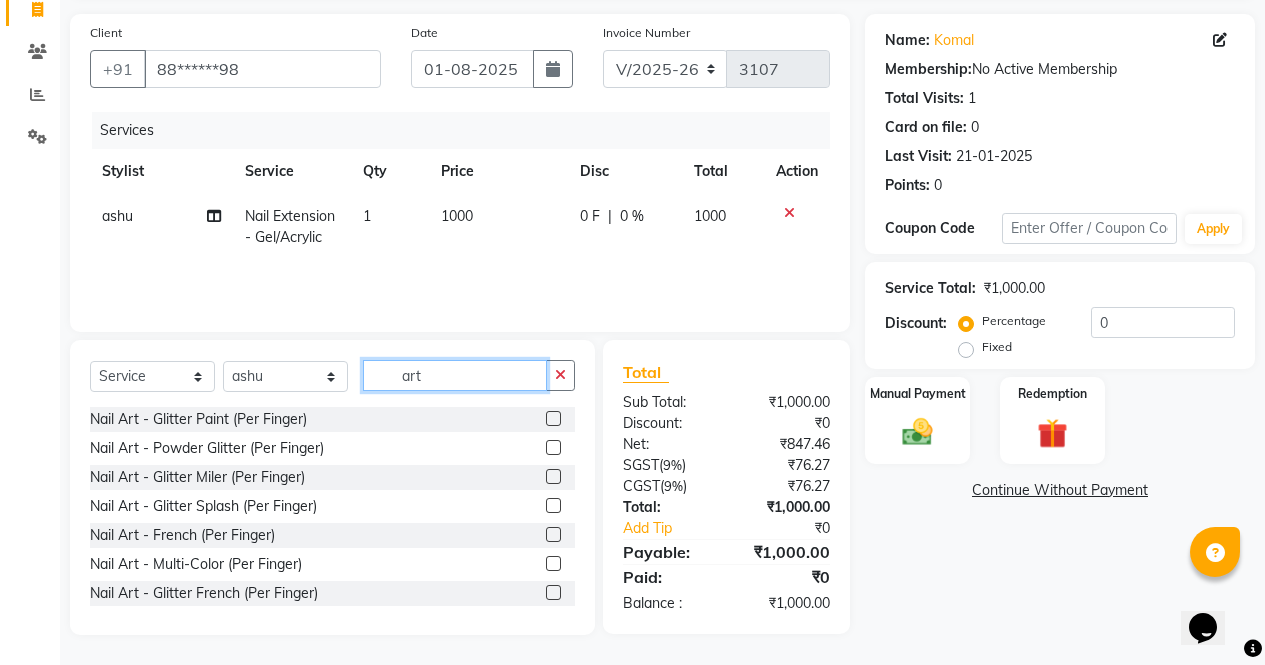 type on "art" 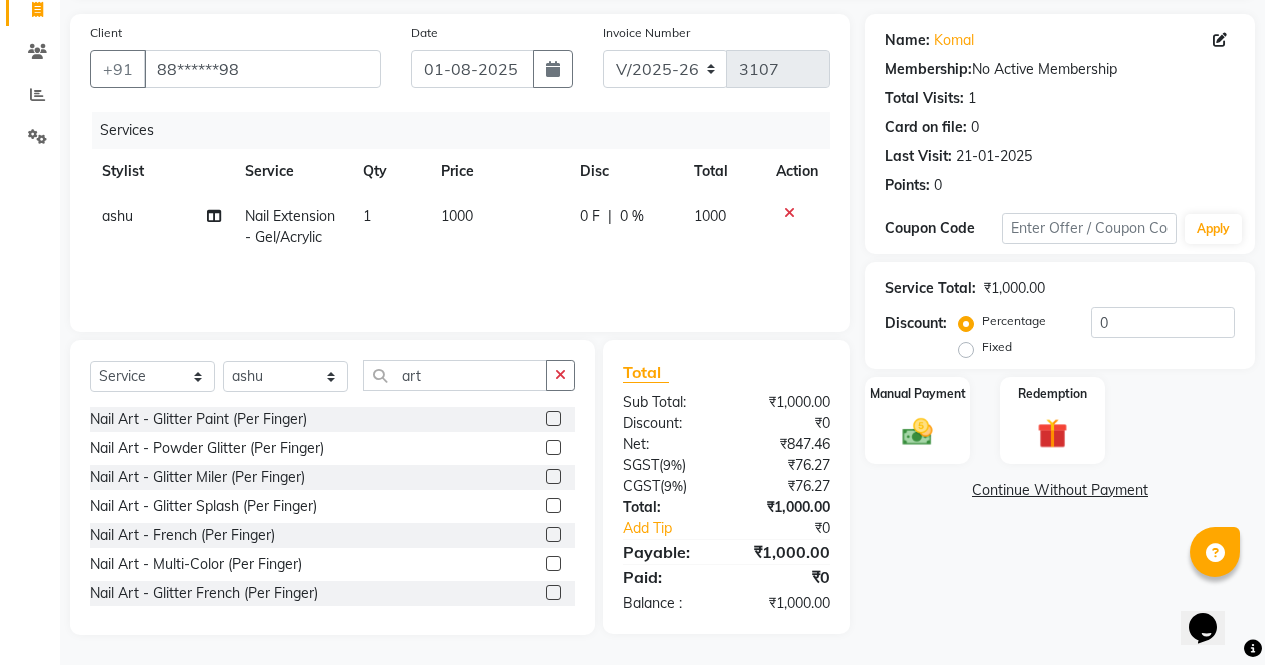 click on "Nail Art - Glitter Splash (Per Finger)" 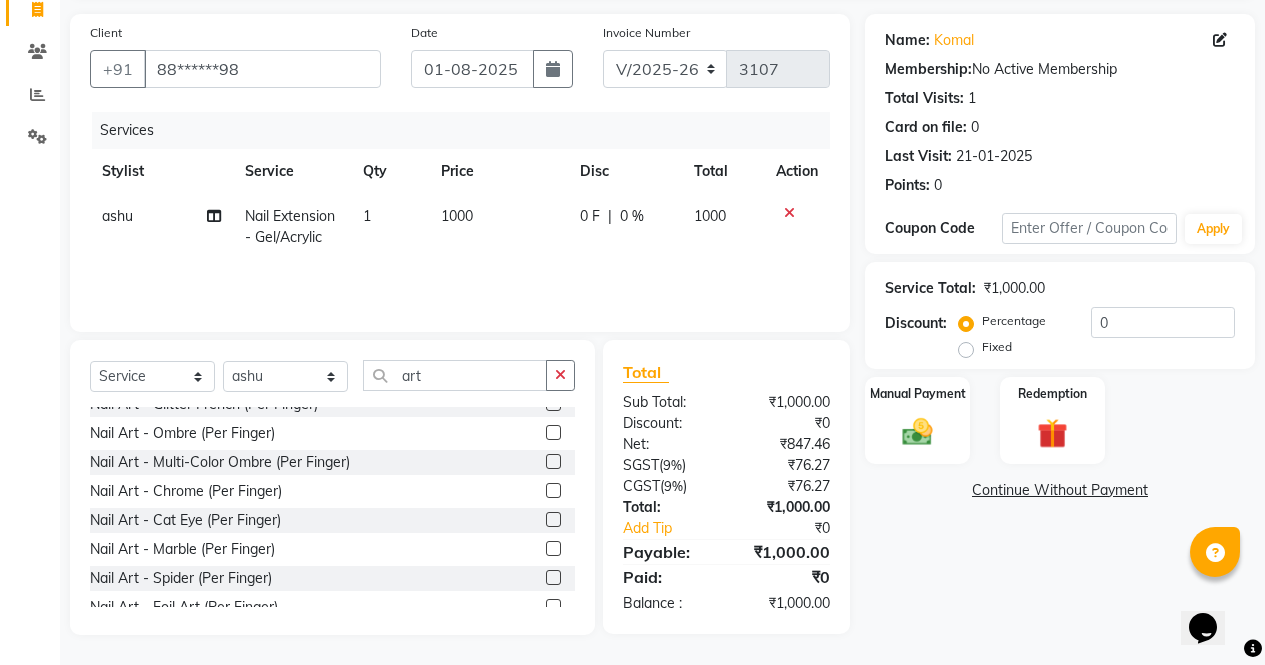 scroll, scrollTop: 0, scrollLeft: 0, axis: both 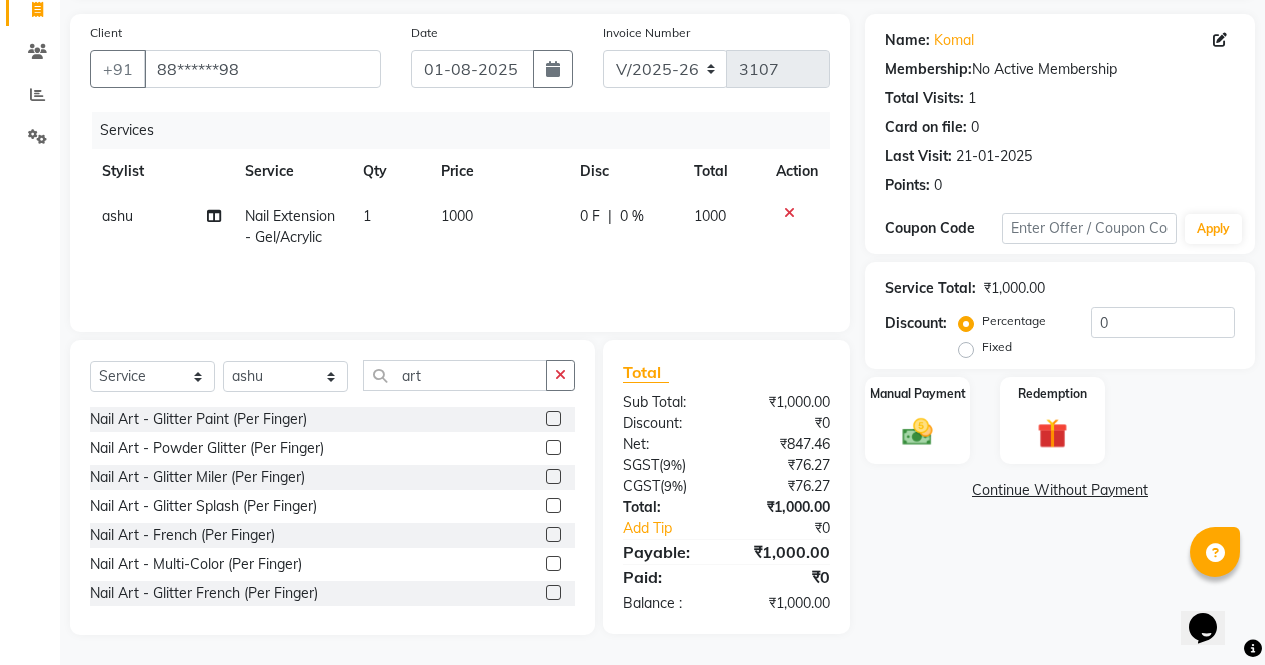 click 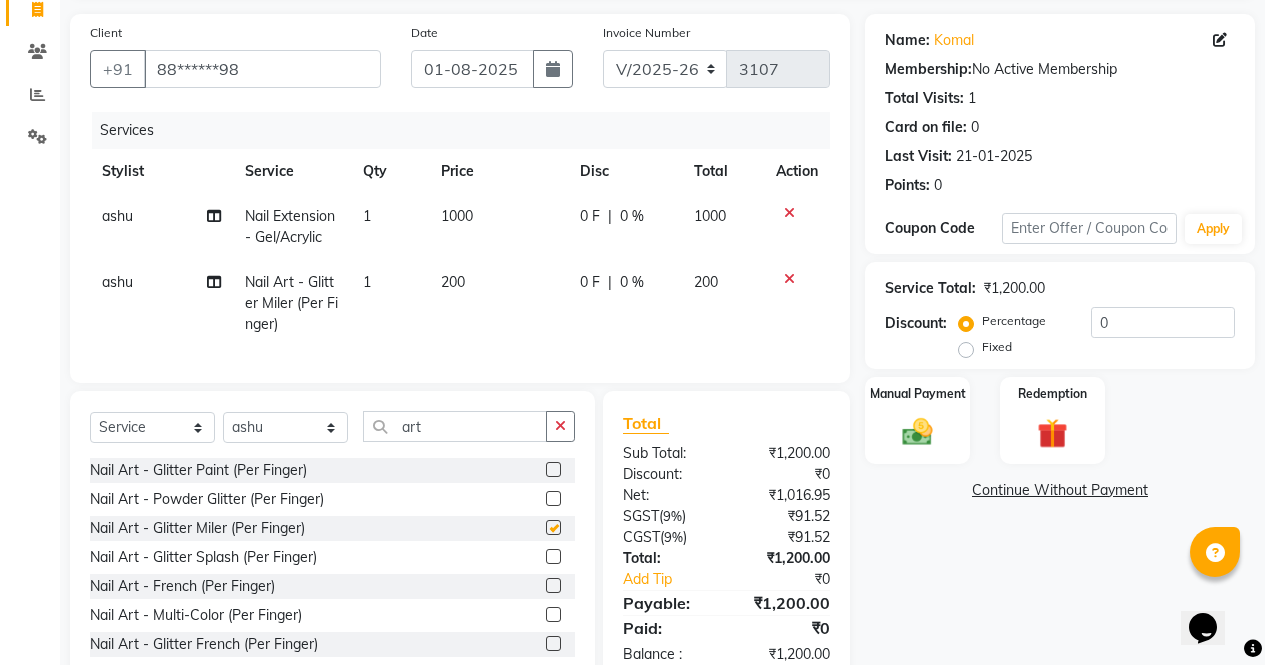 checkbox on "false" 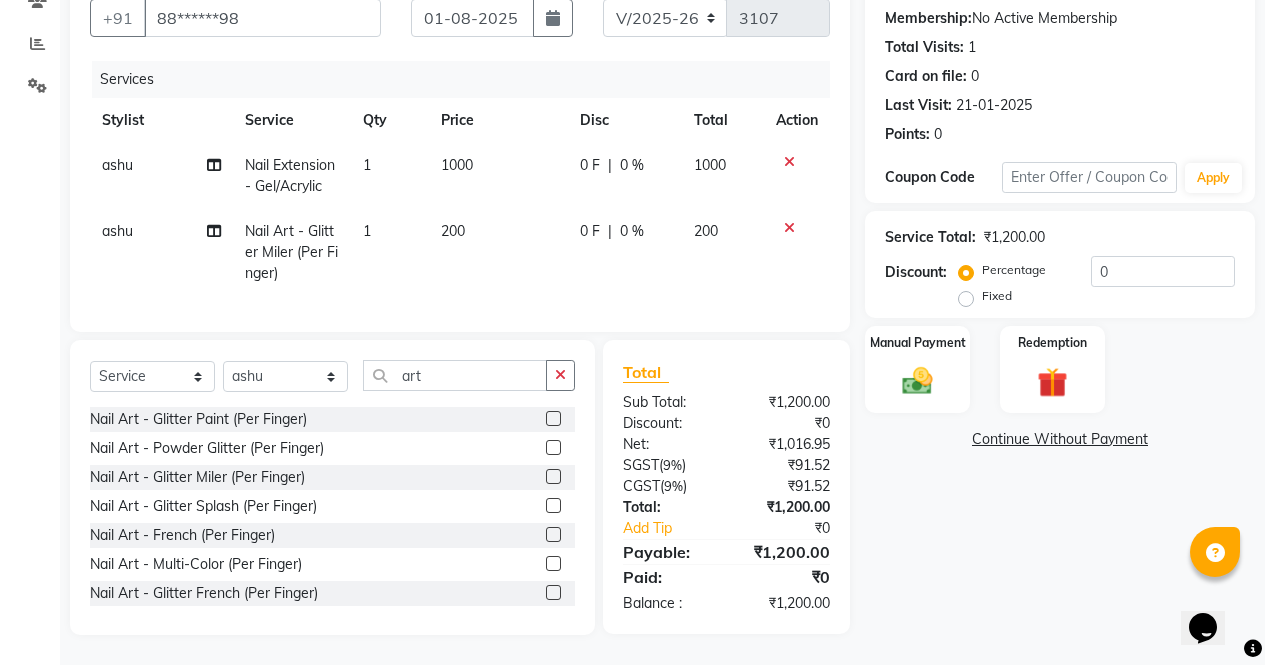 scroll, scrollTop: 202, scrollLeft: 0, axis: vertical 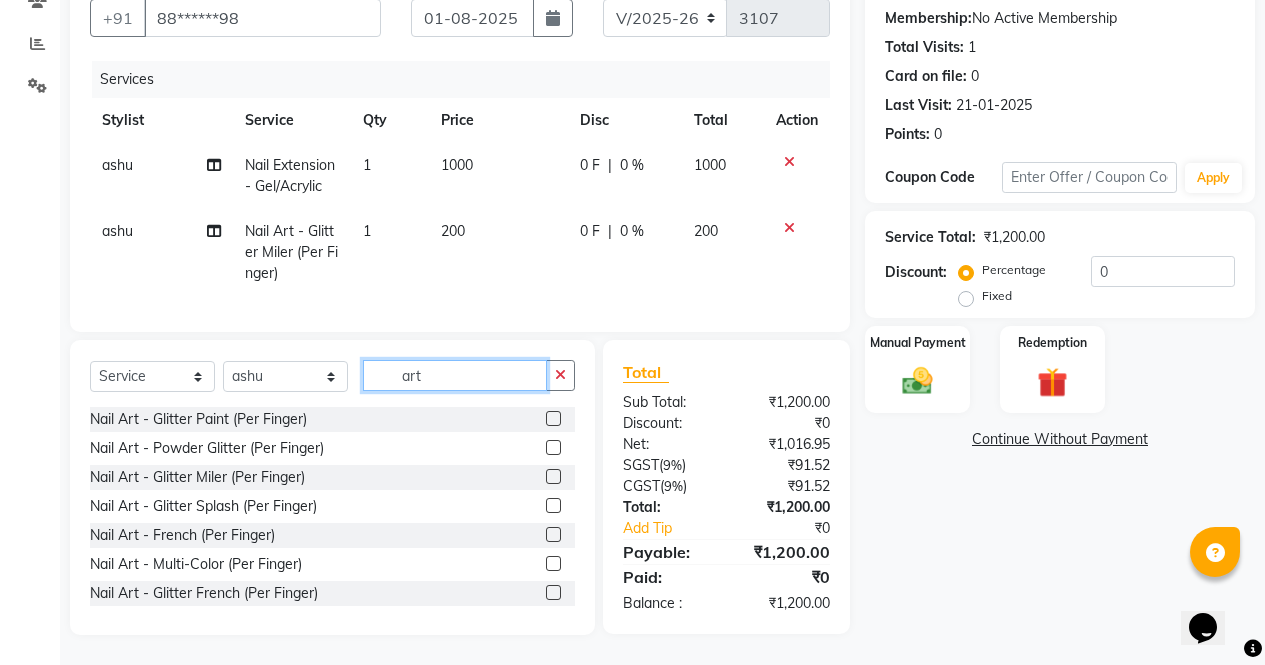 click on "art" 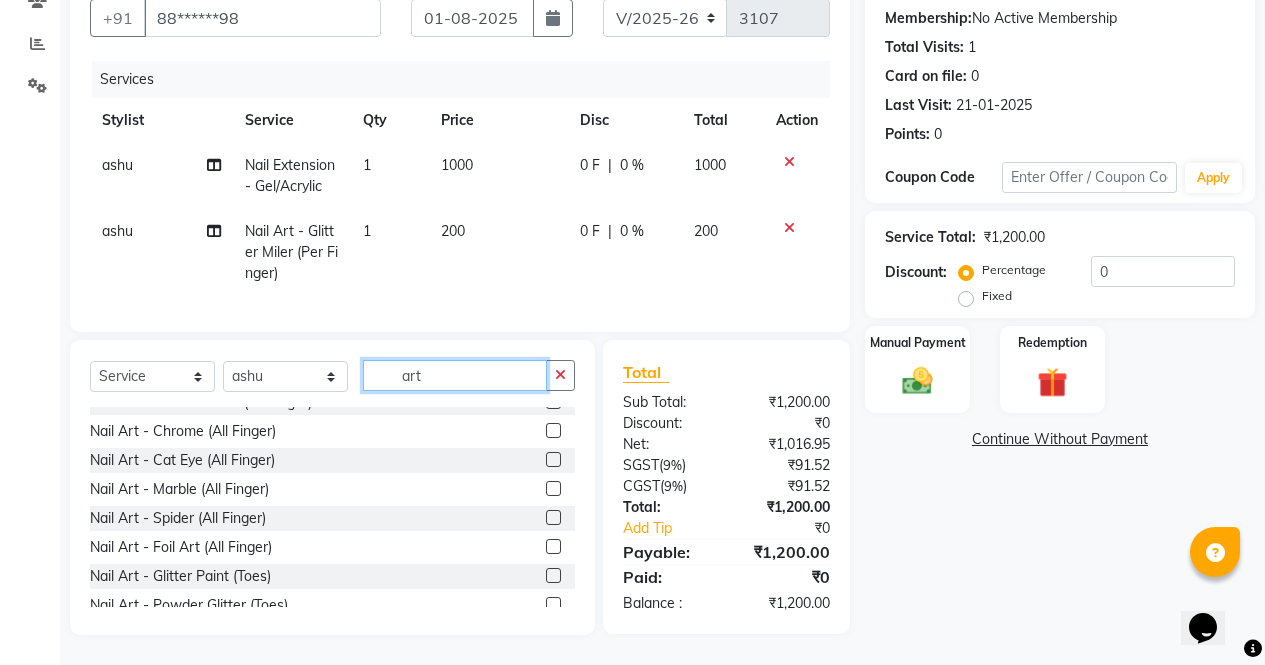 scroll, scrollTop: 776, scrollLeft: 0, axis: vertical 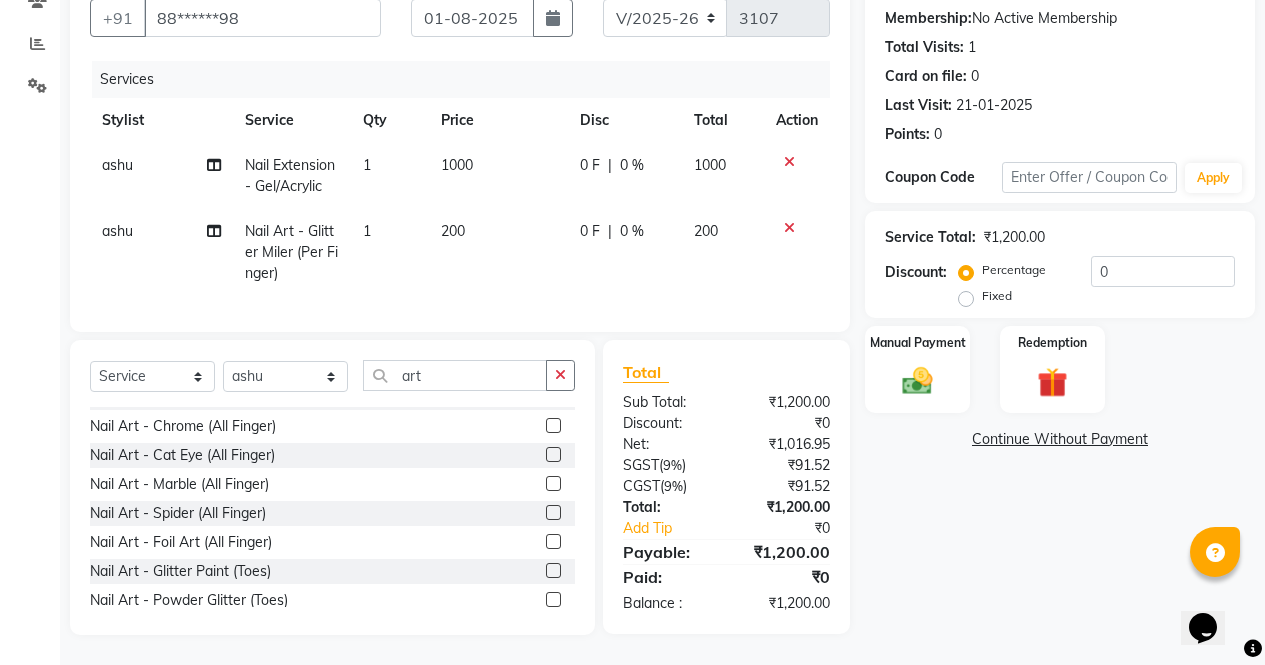 click 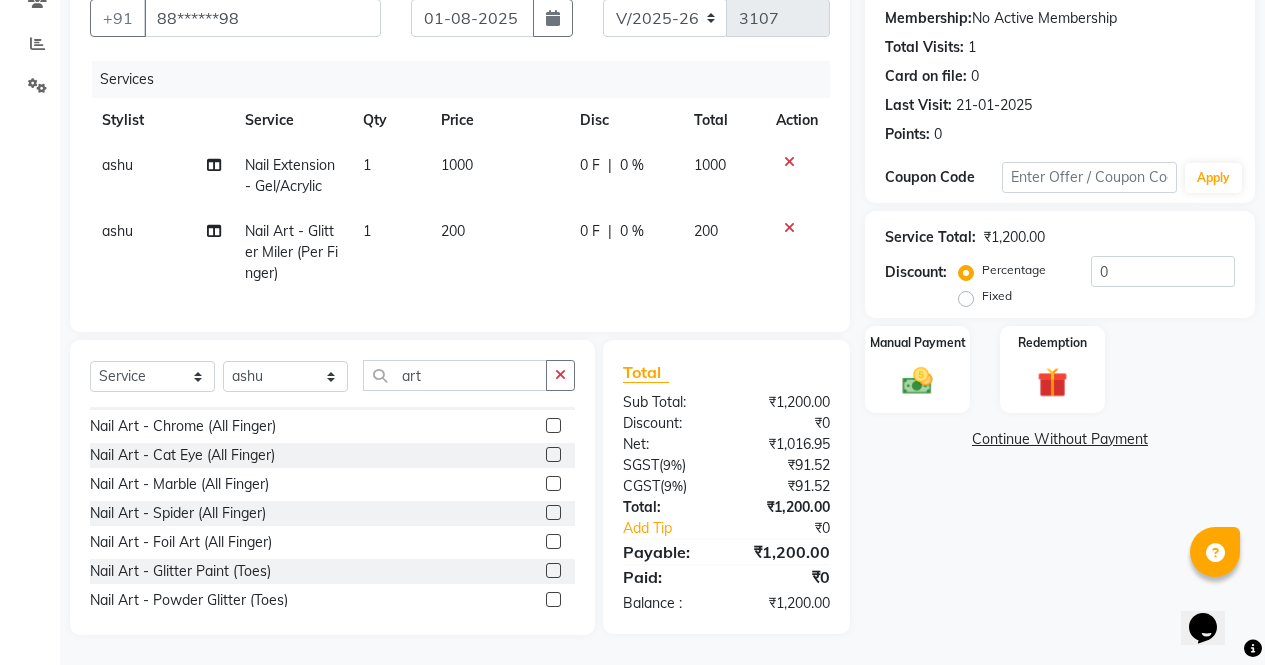 click at bounding box center [552, 484] 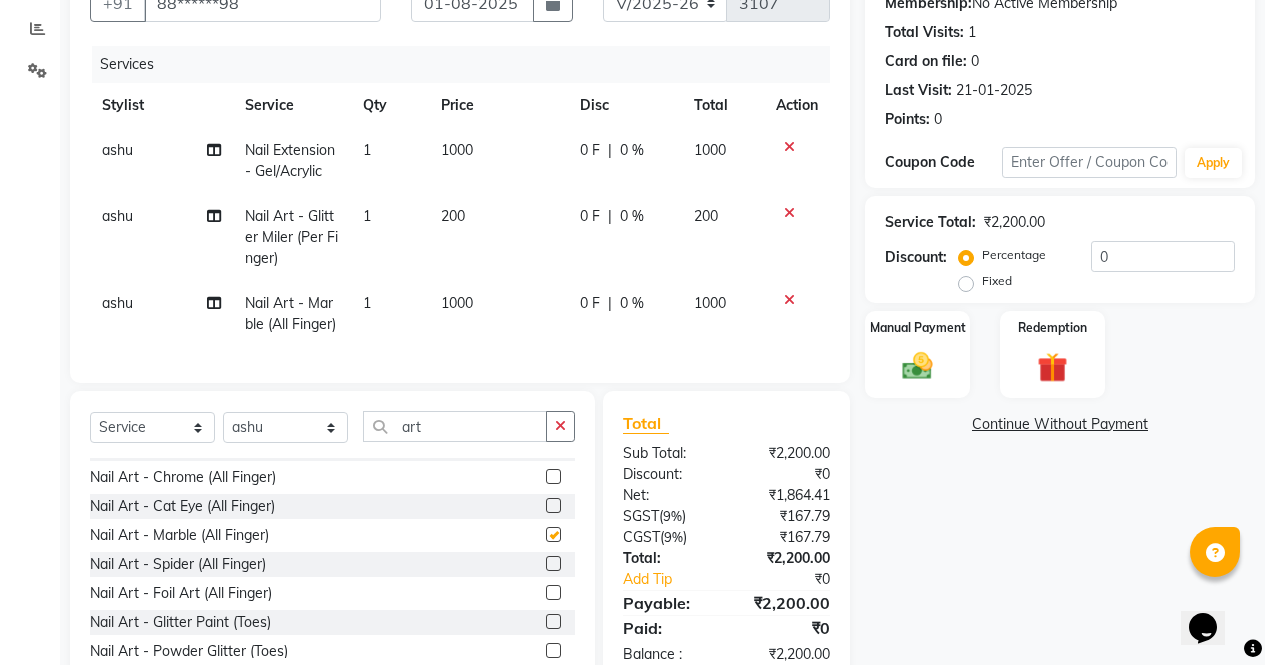 checkbox on "false" 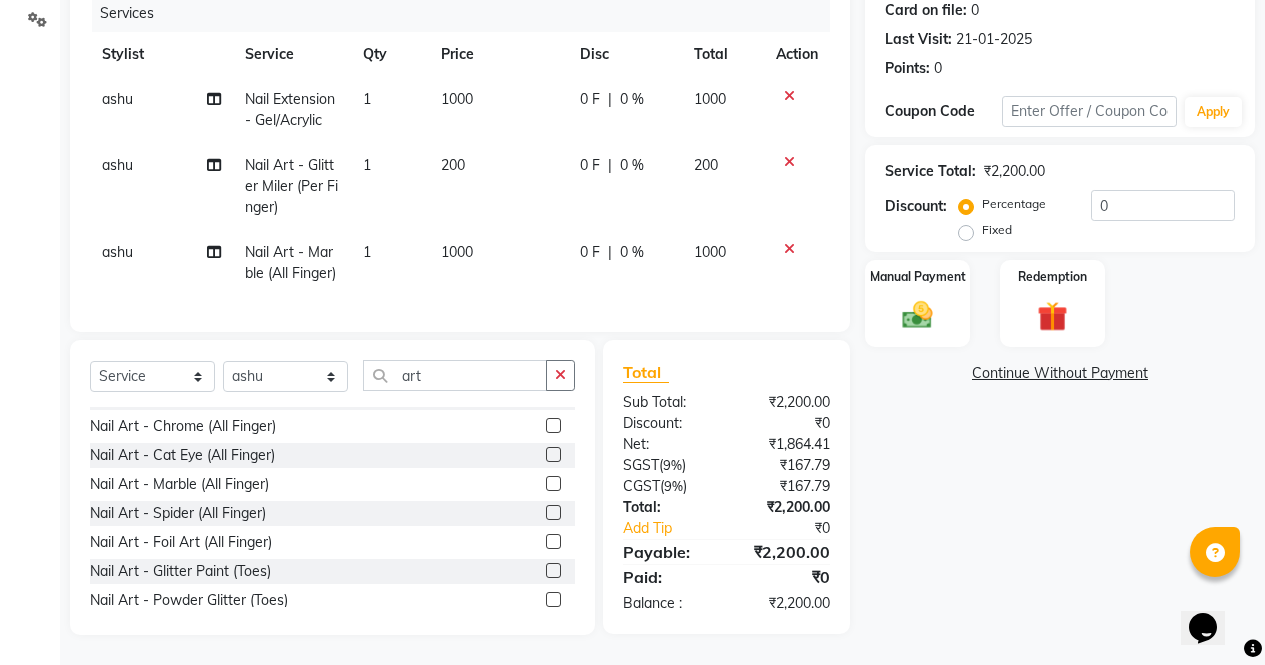 scroll, scrollTop: 289, scrollLeft: 0, axis: vertical 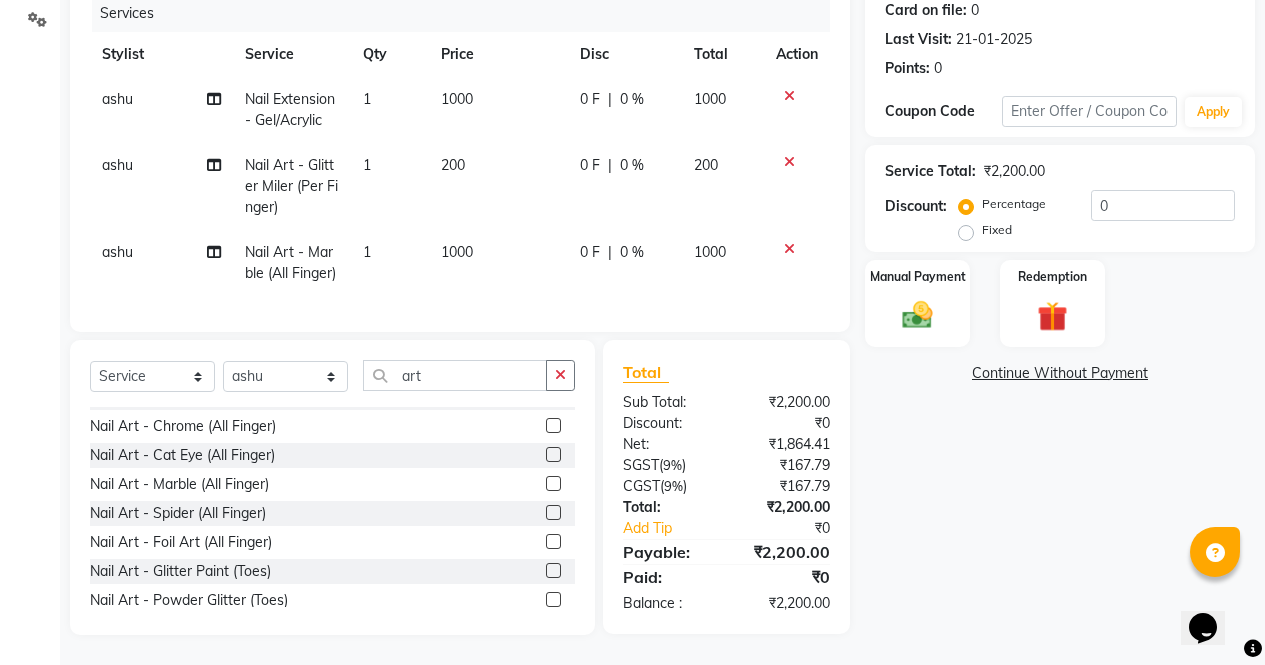 click on "1000" 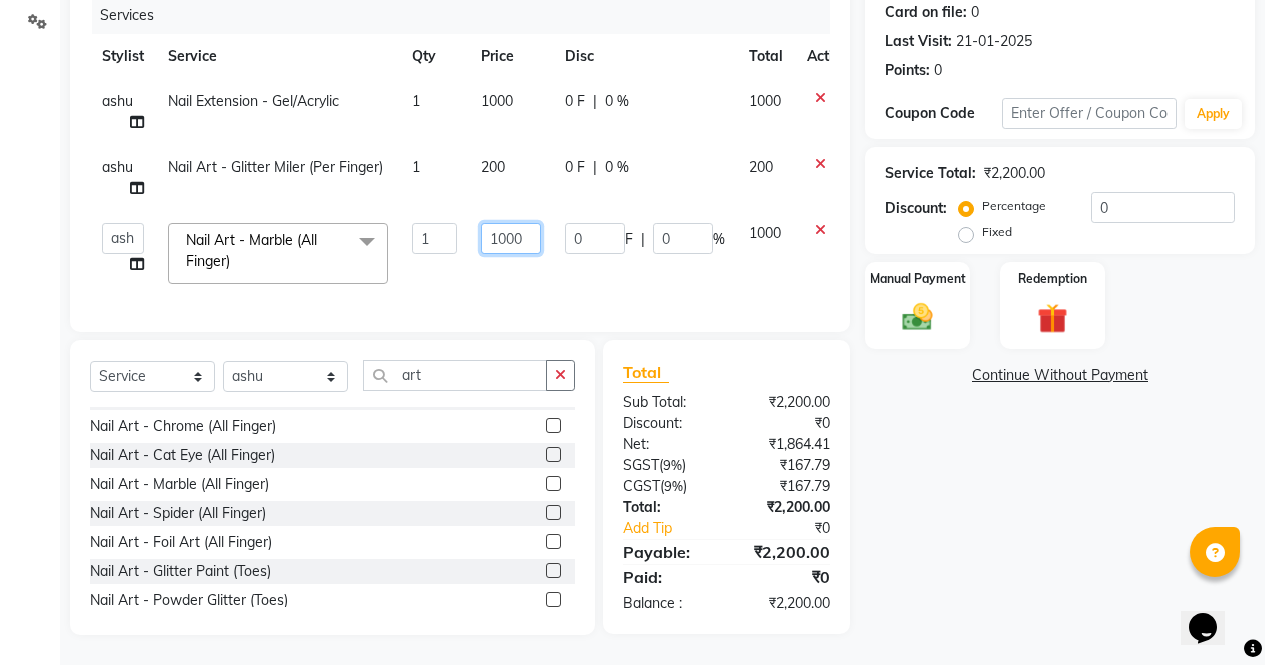 click on "1000" 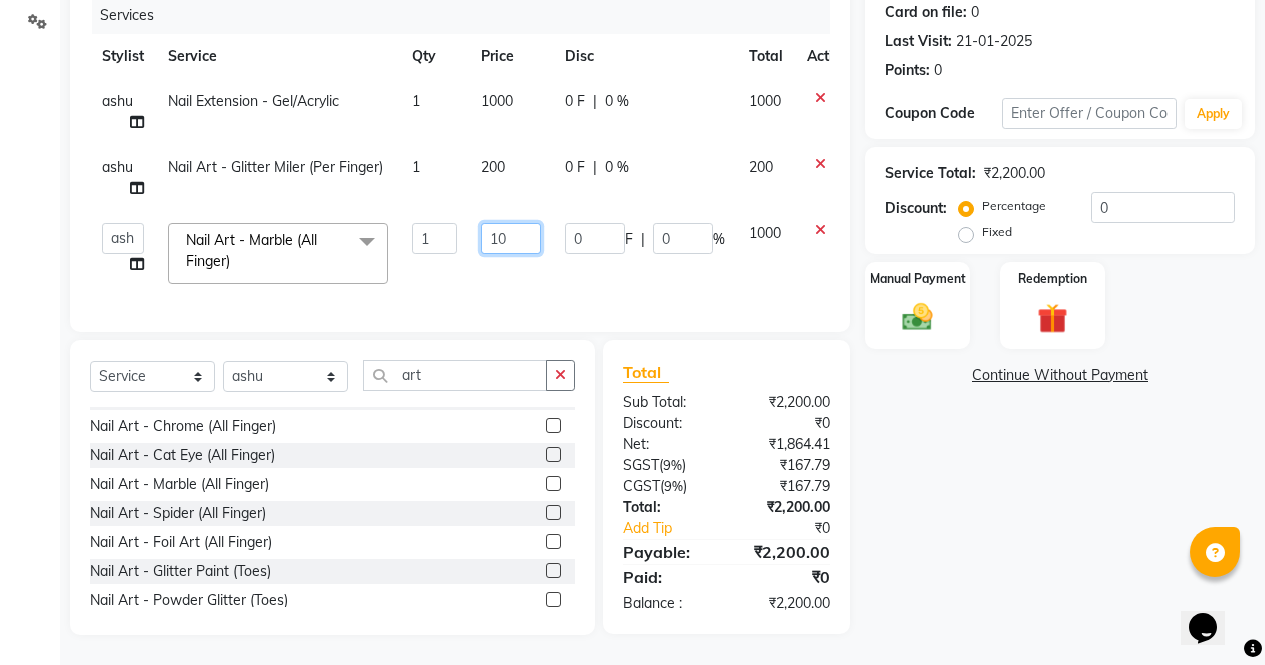 type on "1" 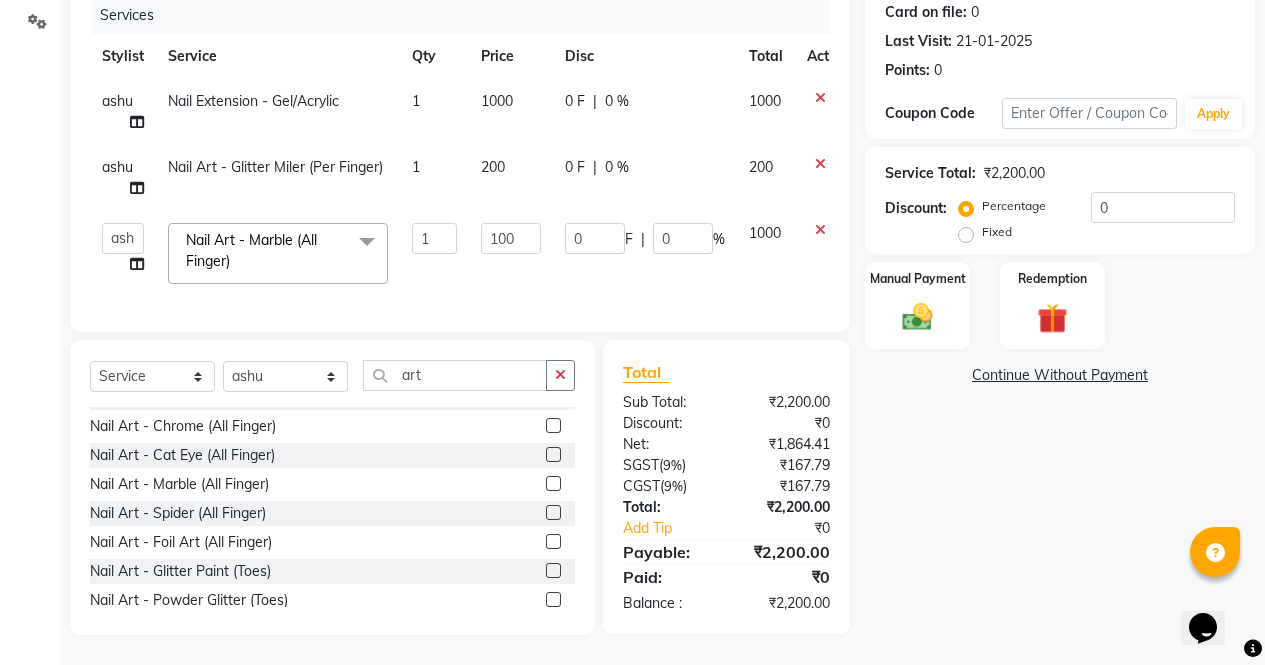 click on "Name: Komal  Membership:  No Active Membership  Total Visits:  1 Card on file:  0 Last Visit:   21-01-2025 Points:   0  Coupon Code Apply Service Total:  ₹2,200.00  Discount:  Percentage   Fixed  0 Manual Payment Redemption  Continue Without Payment" 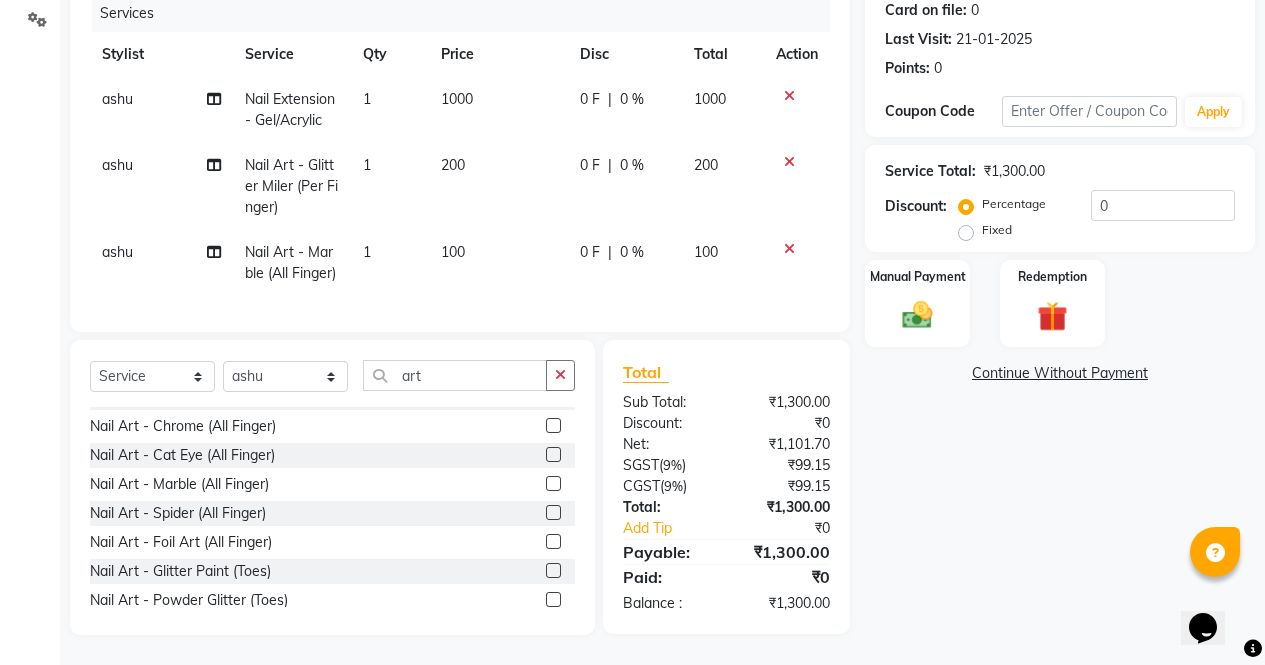 scroll, scrollTop: 289, scrollLeft: 0, axis: vertical 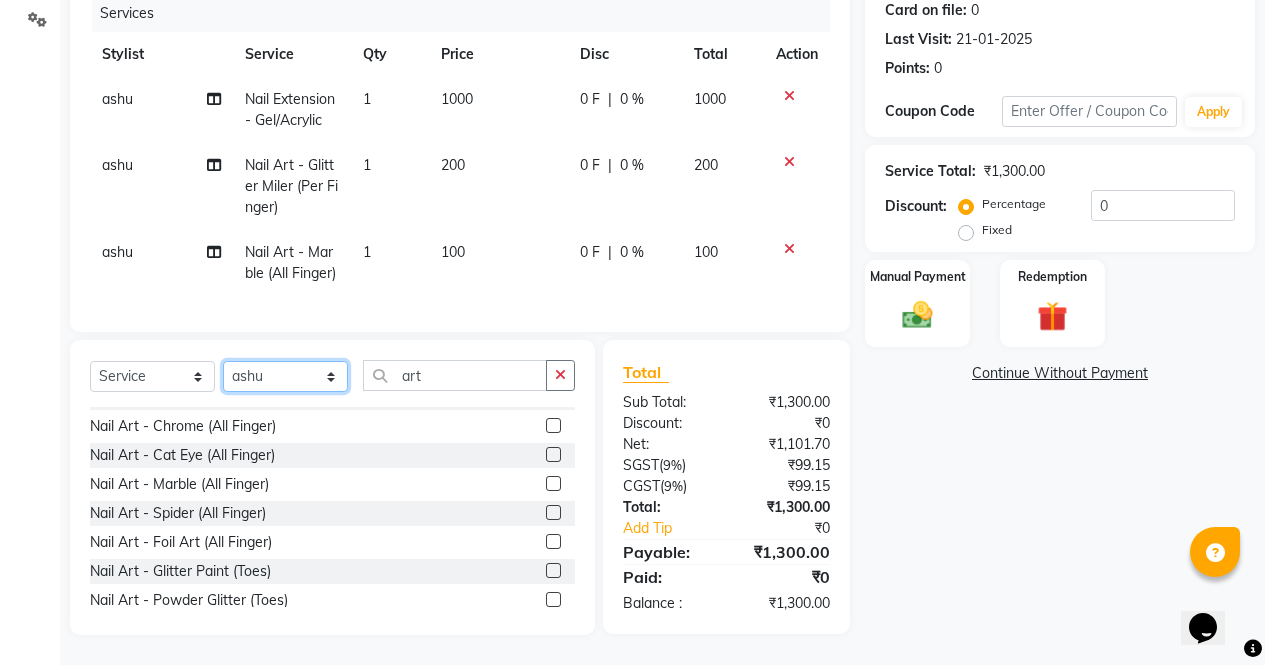 click on "Select Stylist [FIRST] [FIRST] [FIRST] [FIRST] [FIRST] [FIRST] [FIRST] [FIRST] [FIRST] [FIRST] [FIRST] [FIRST]" 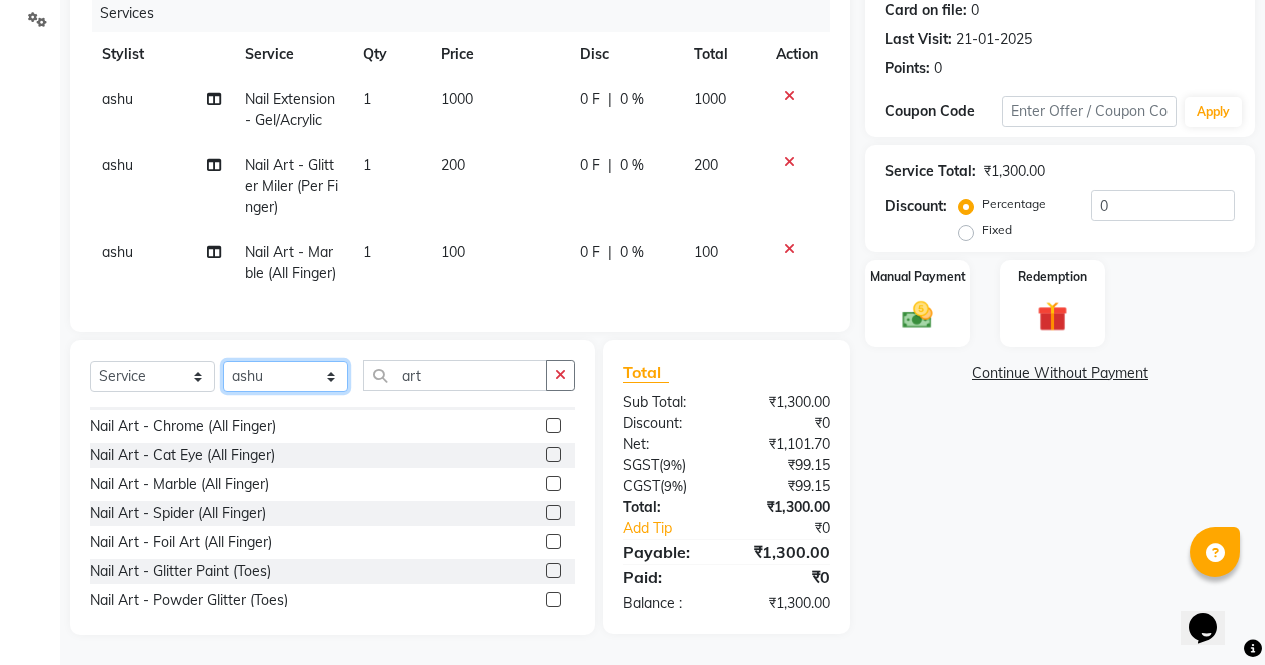 select on "[NUMBER]" 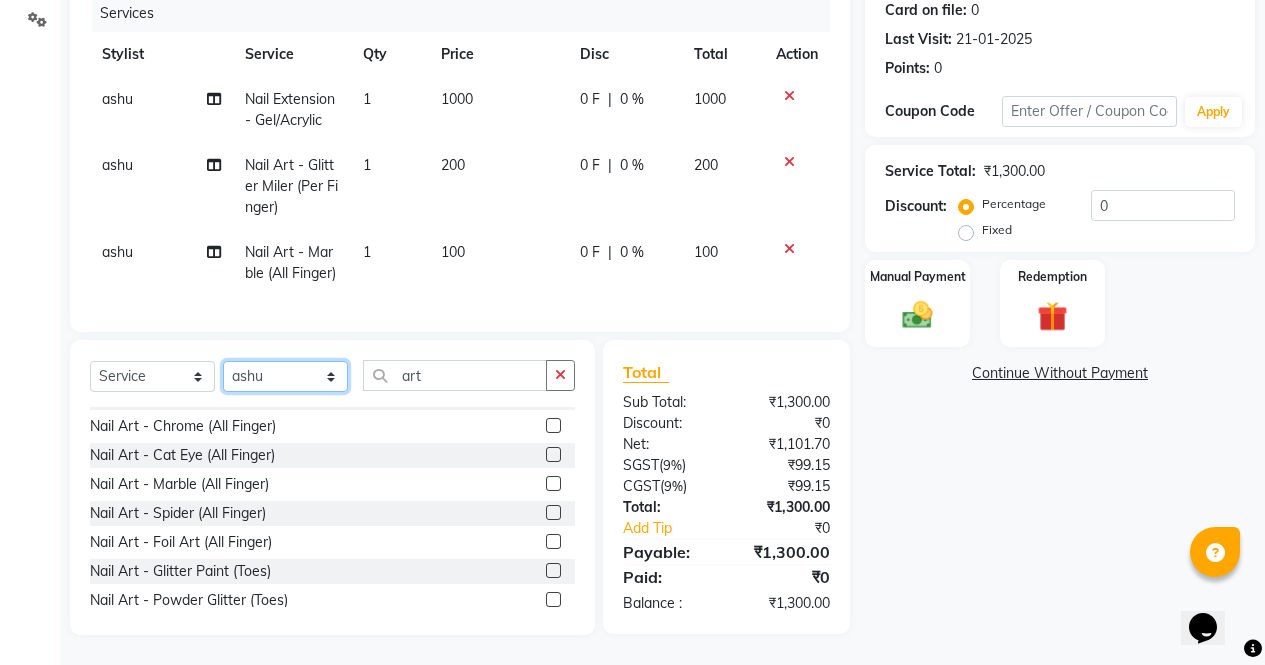 click on "Select Stylist [FIRST] [FIRST] [FIRST] [FIRST] [FIRST] [FIRST] [FIRST] [FIRST] [FIRST] [FIRST] [FIRST] [FIRST]" 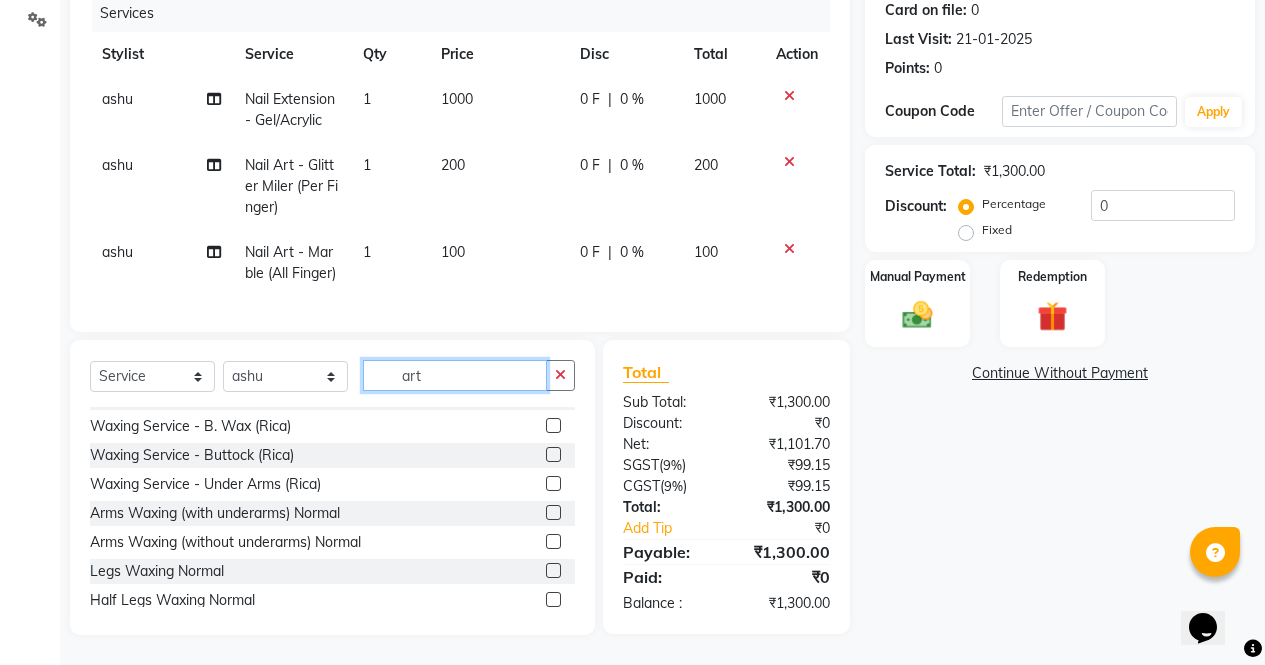 click on "art" 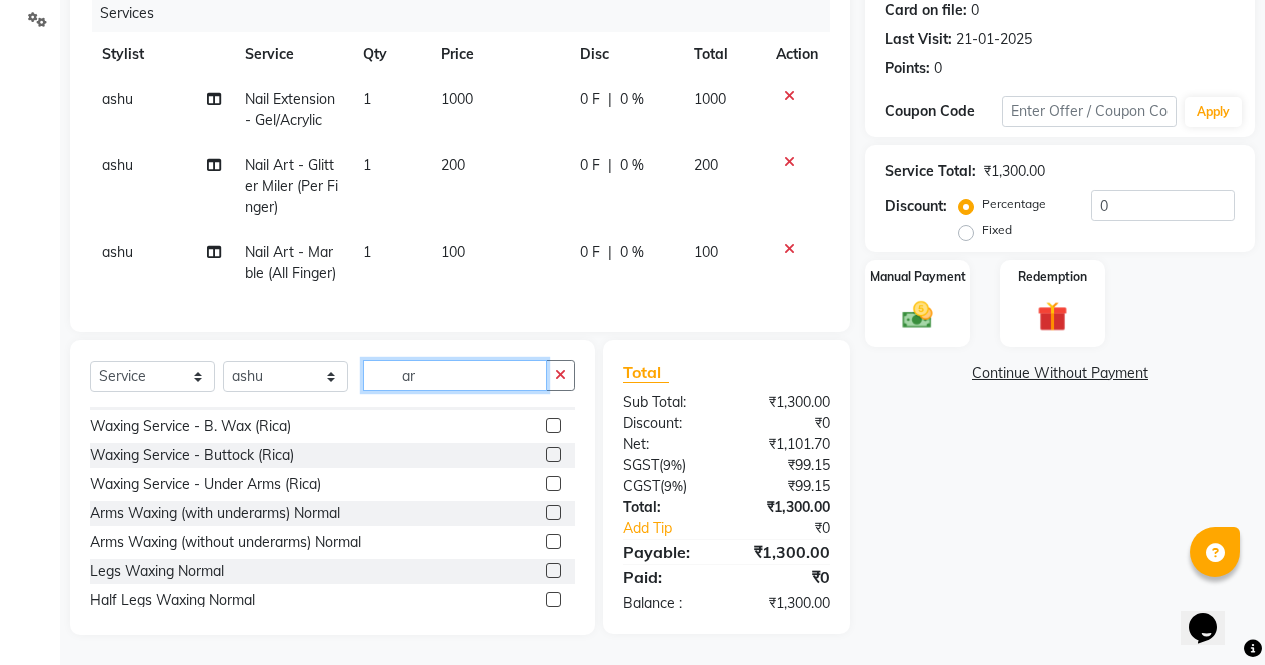 type on "a" 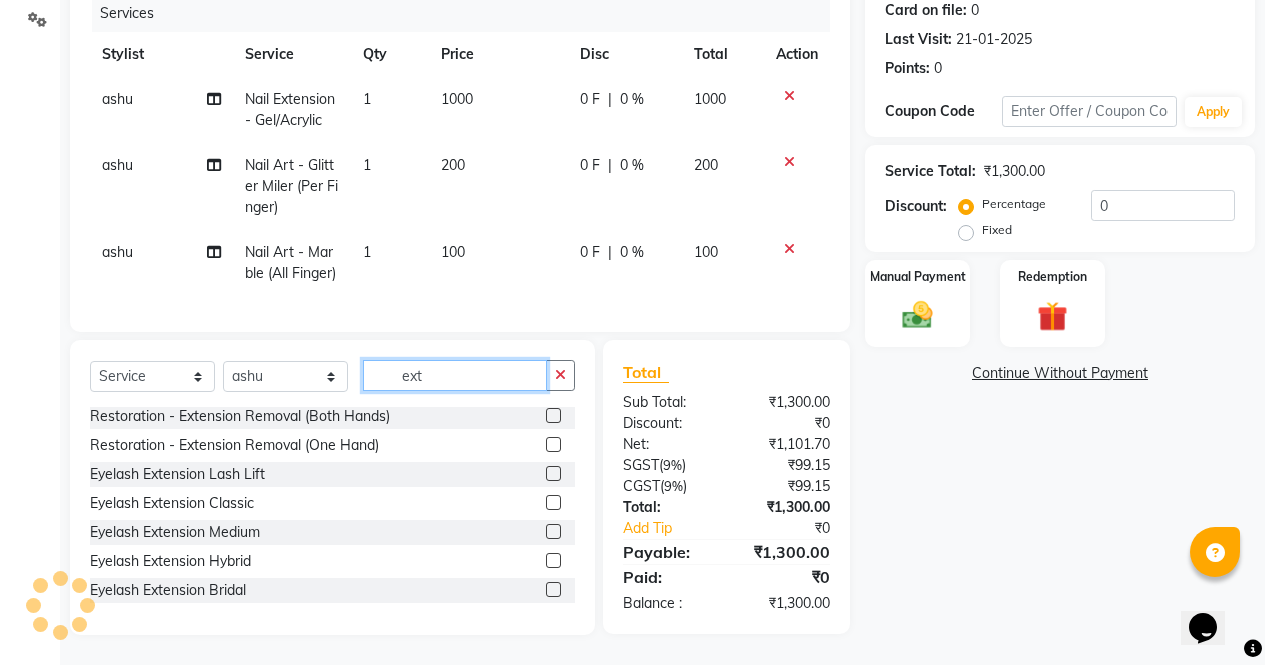 scroll, scrollTop: 0, scrollLeft: 0, axis: both 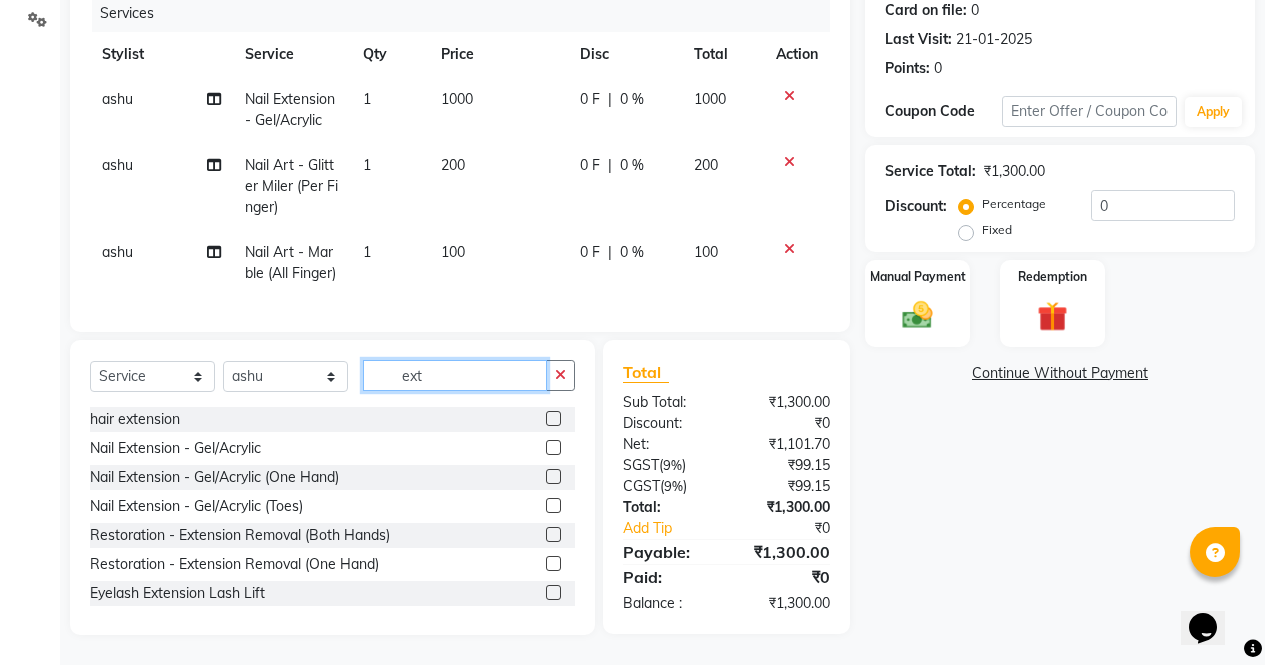type on "ext" 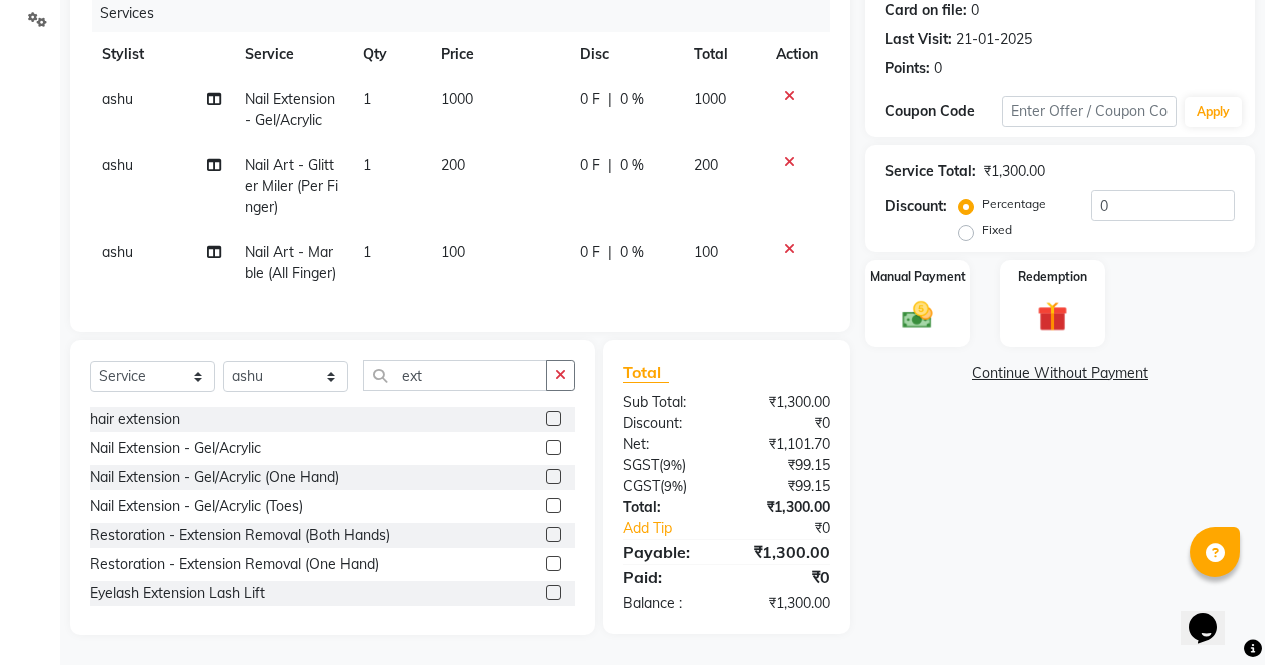 click 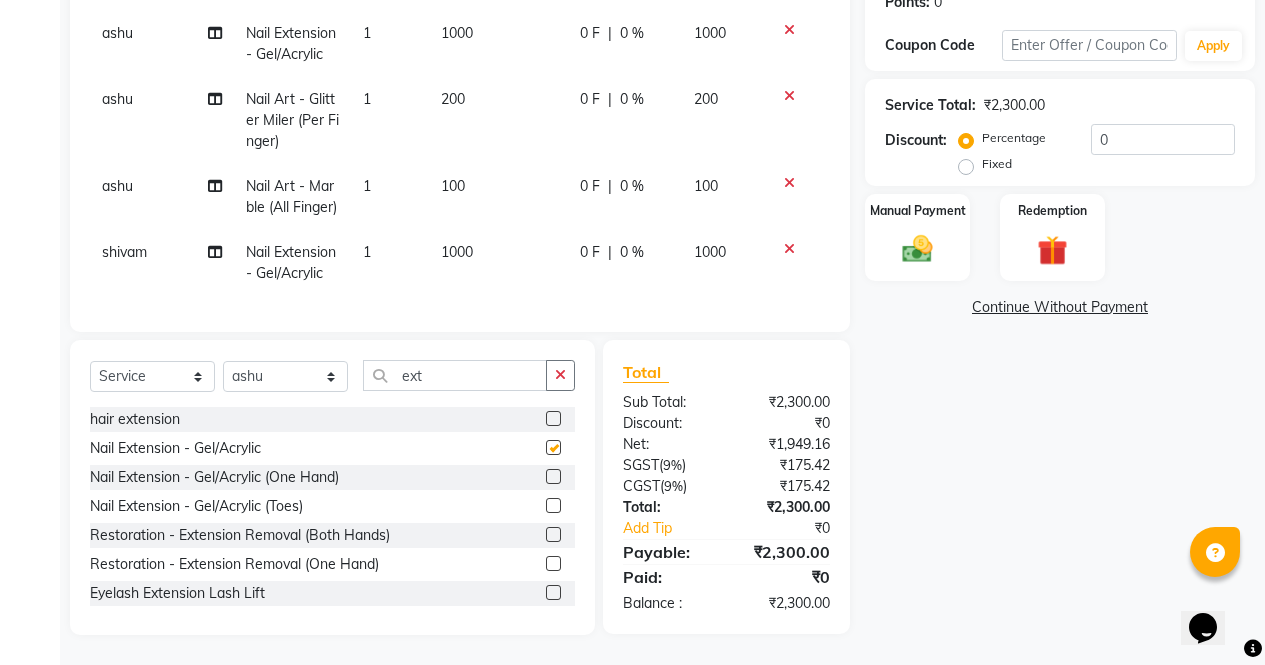checkbox on "false" 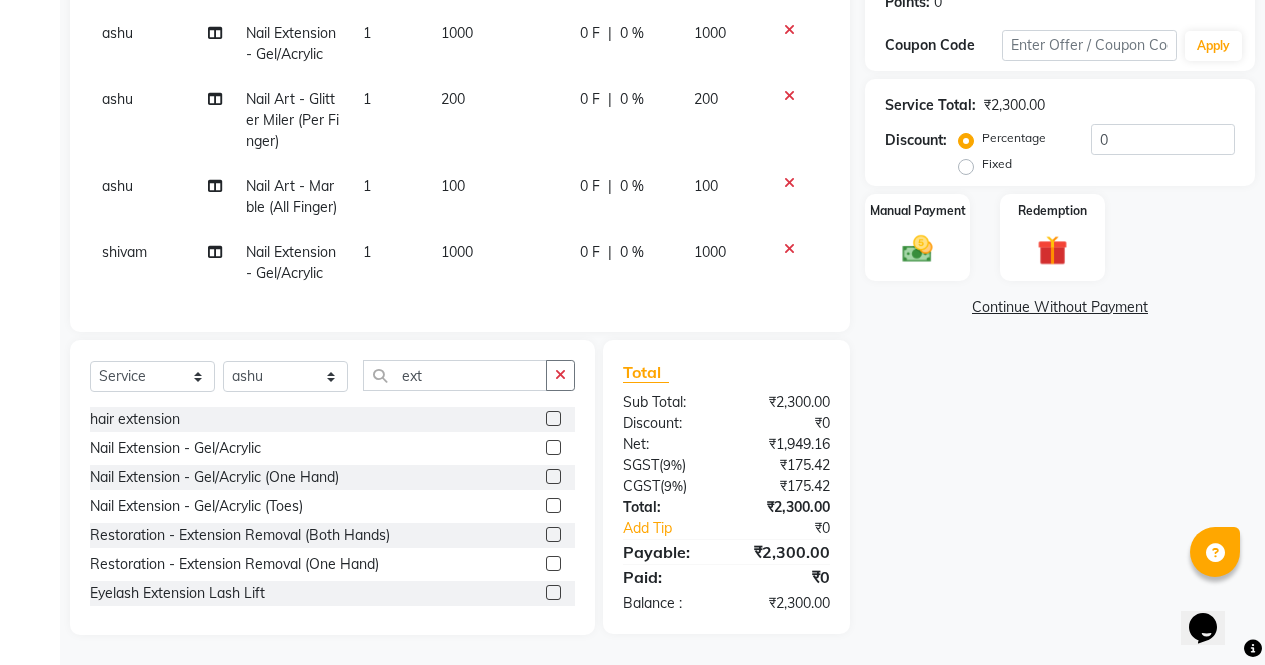 scroll, scrollTop: 355, scrollLeft: 0, axis: vertical 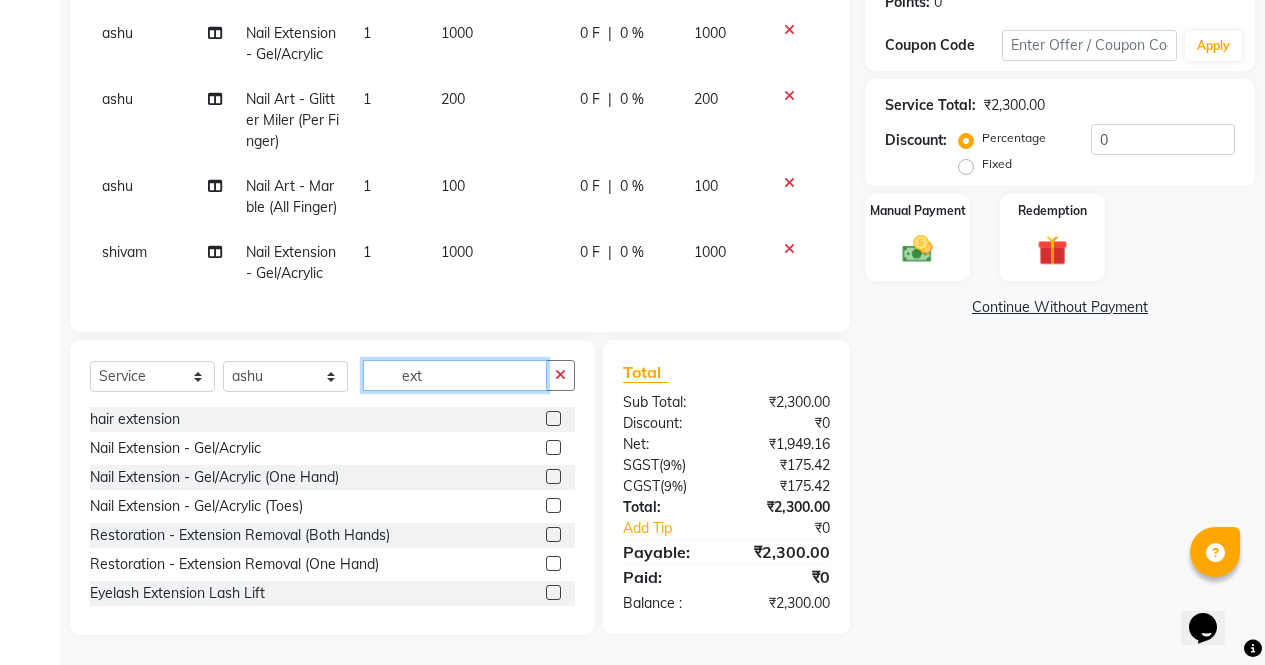 click on "ext" 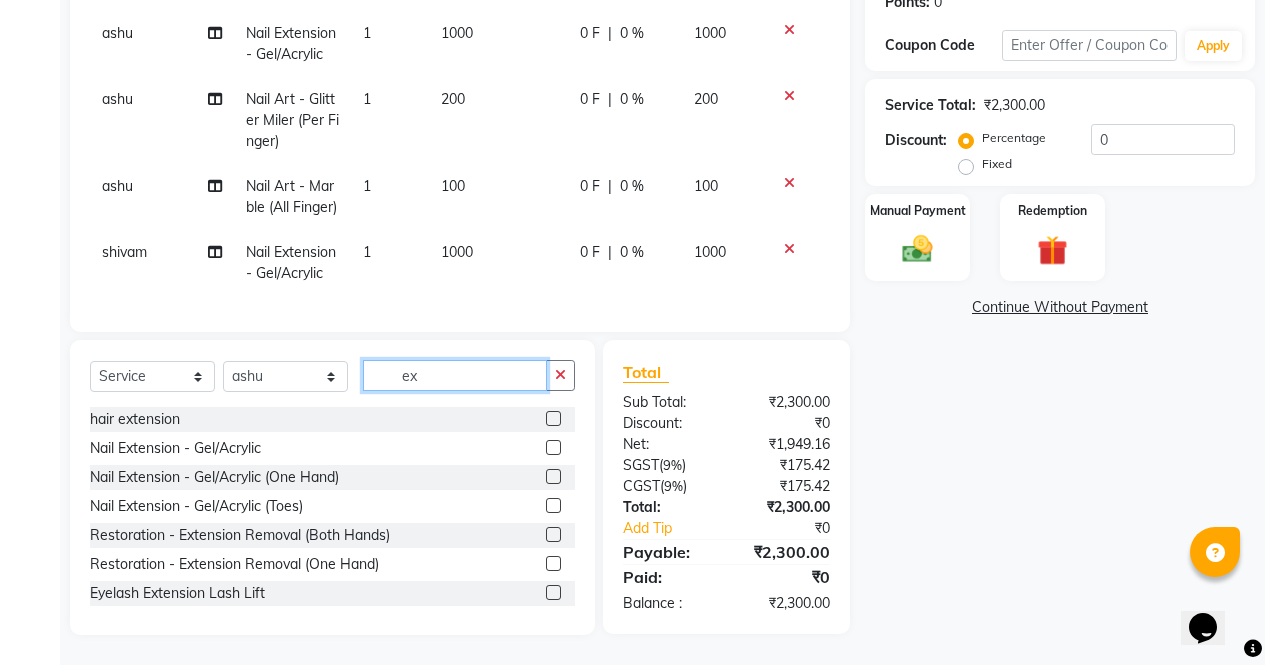 type on "e" 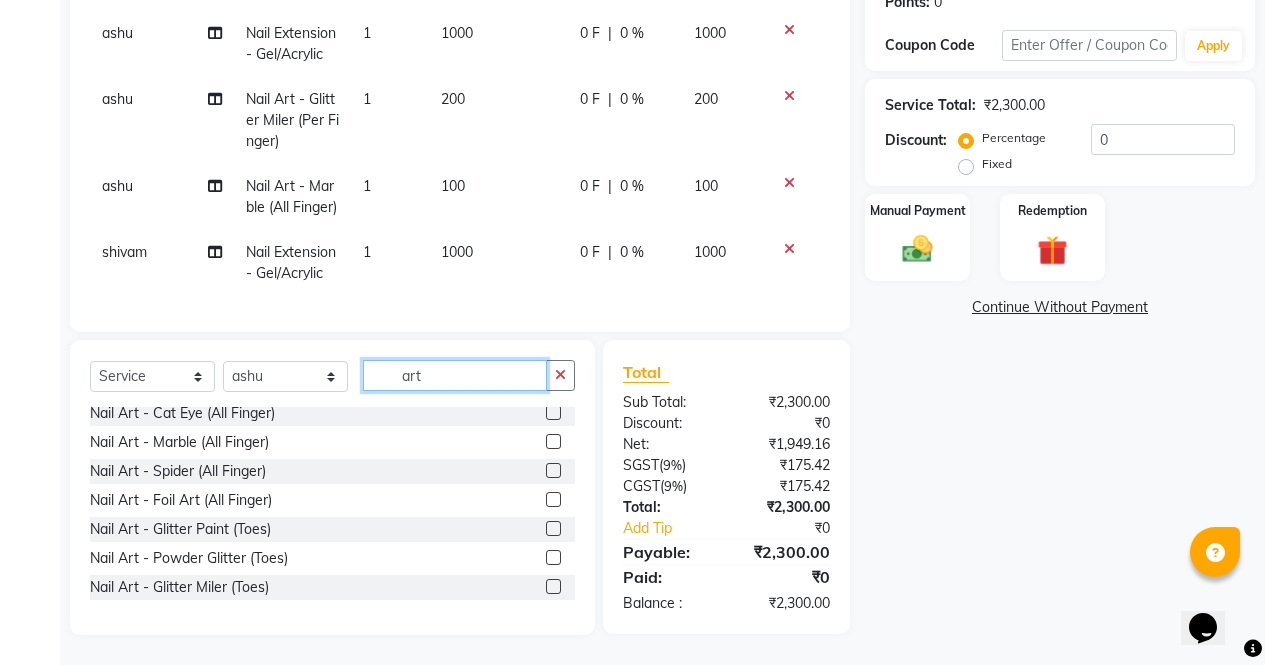 scroll, scrollTop: 803, scrollLeft: 0, axis: vertical 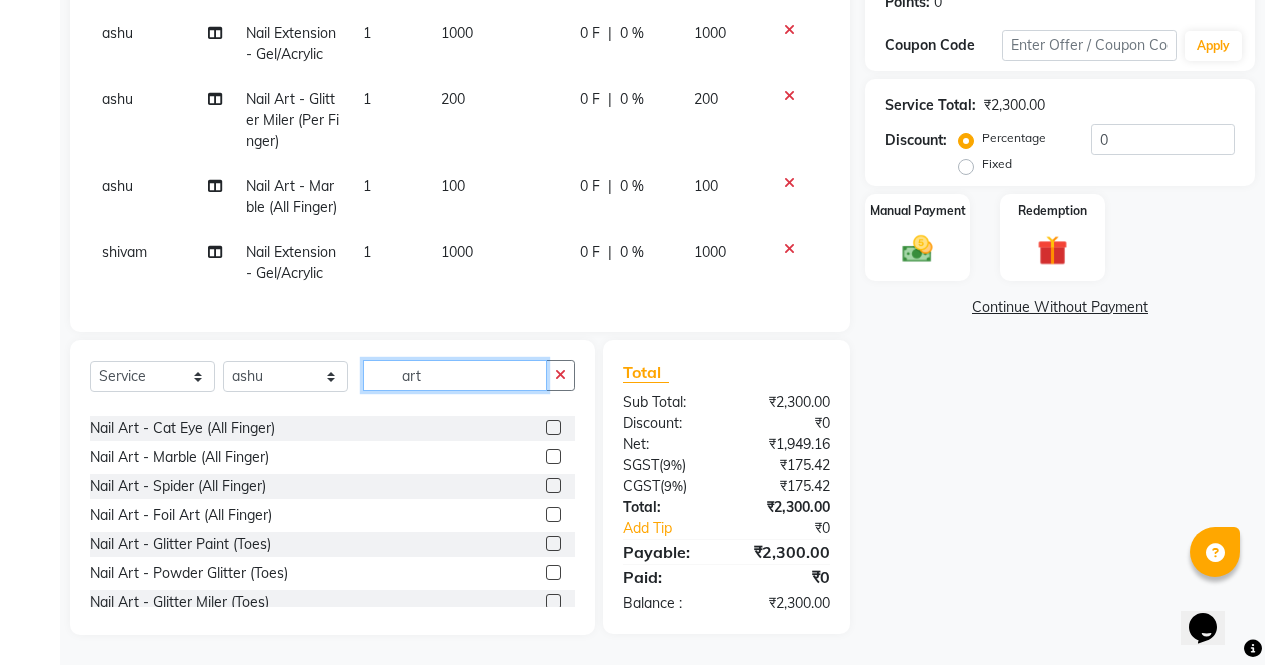 type on "art" 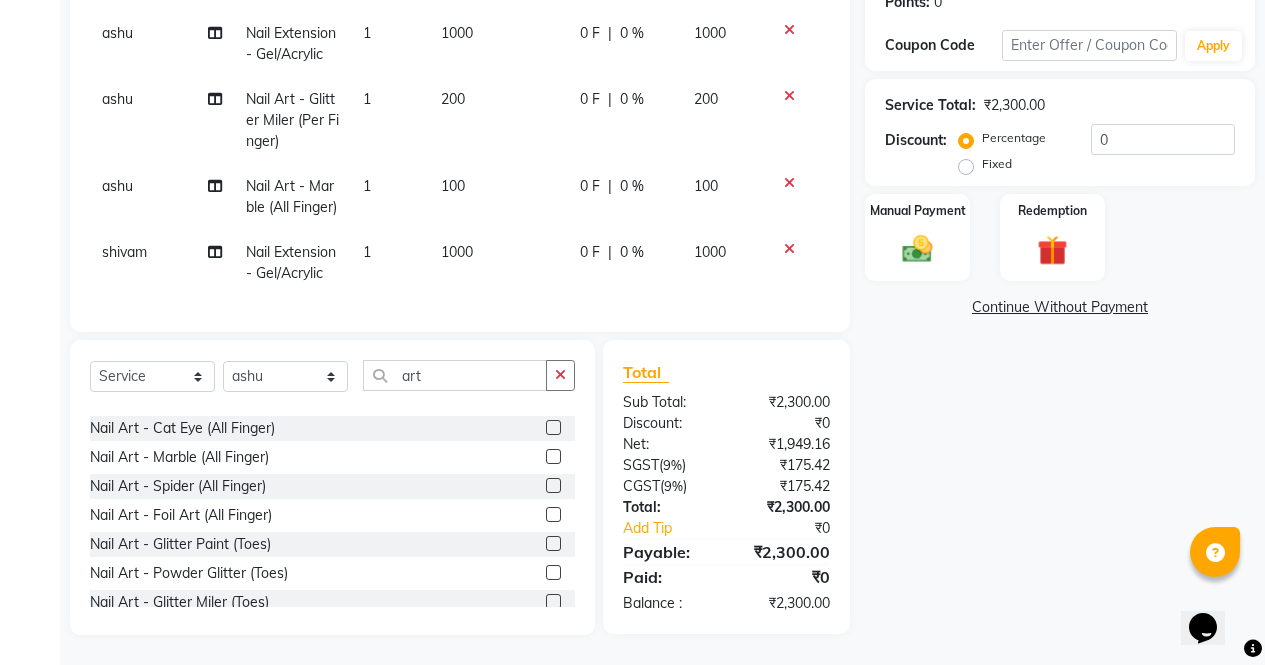 click 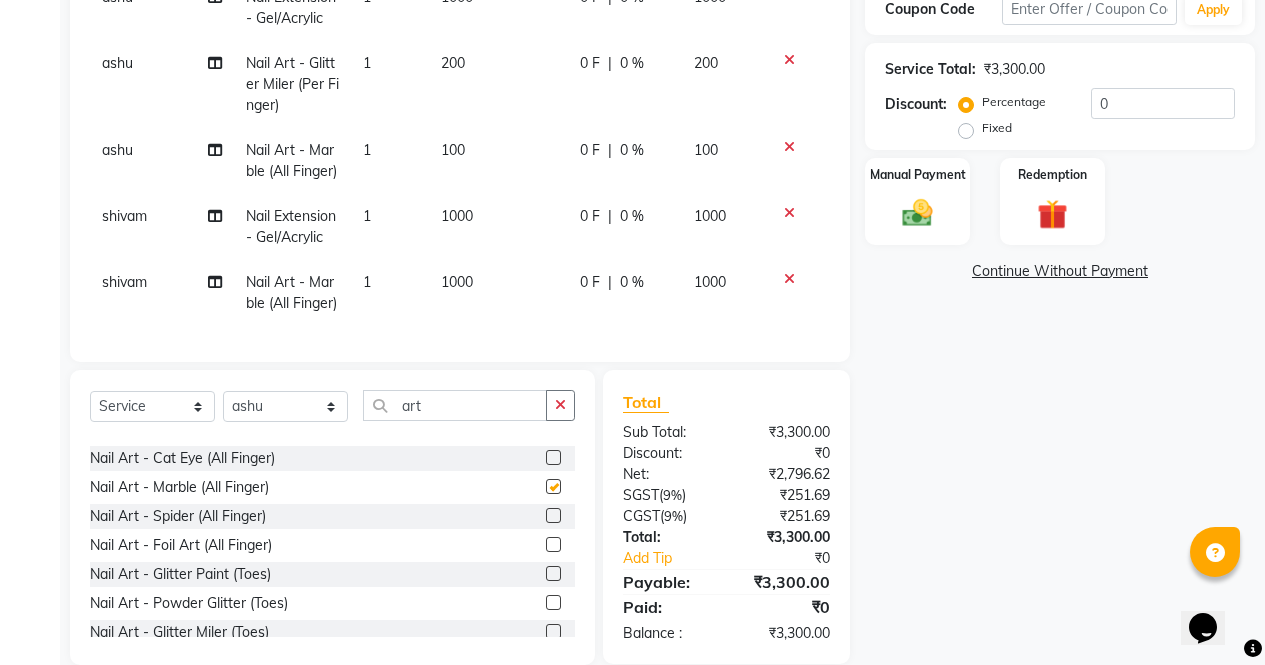 checkbox on "false" 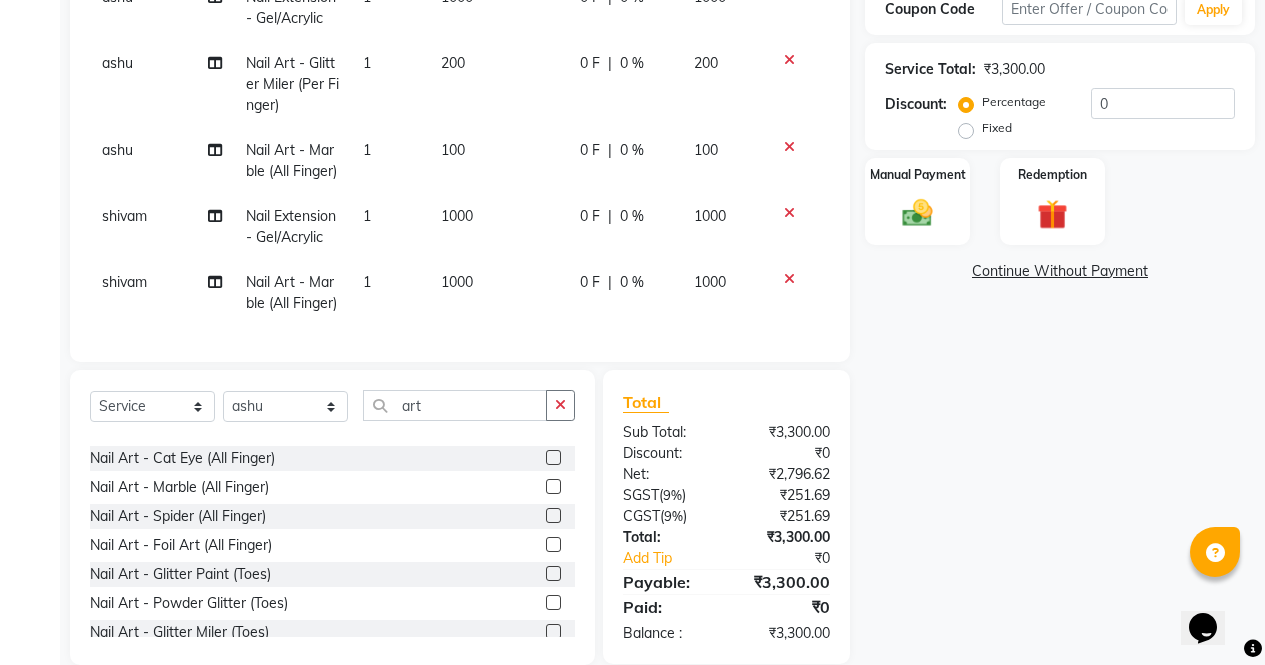 click on "1000" 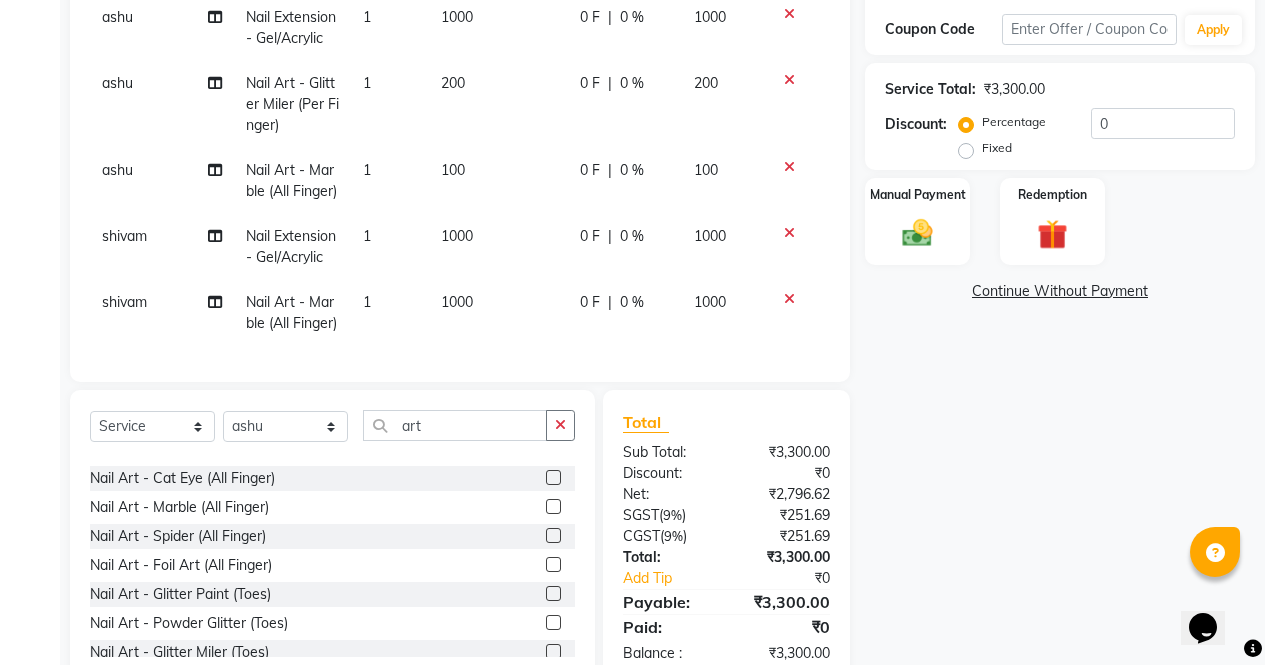 select on "[NUMBER]" 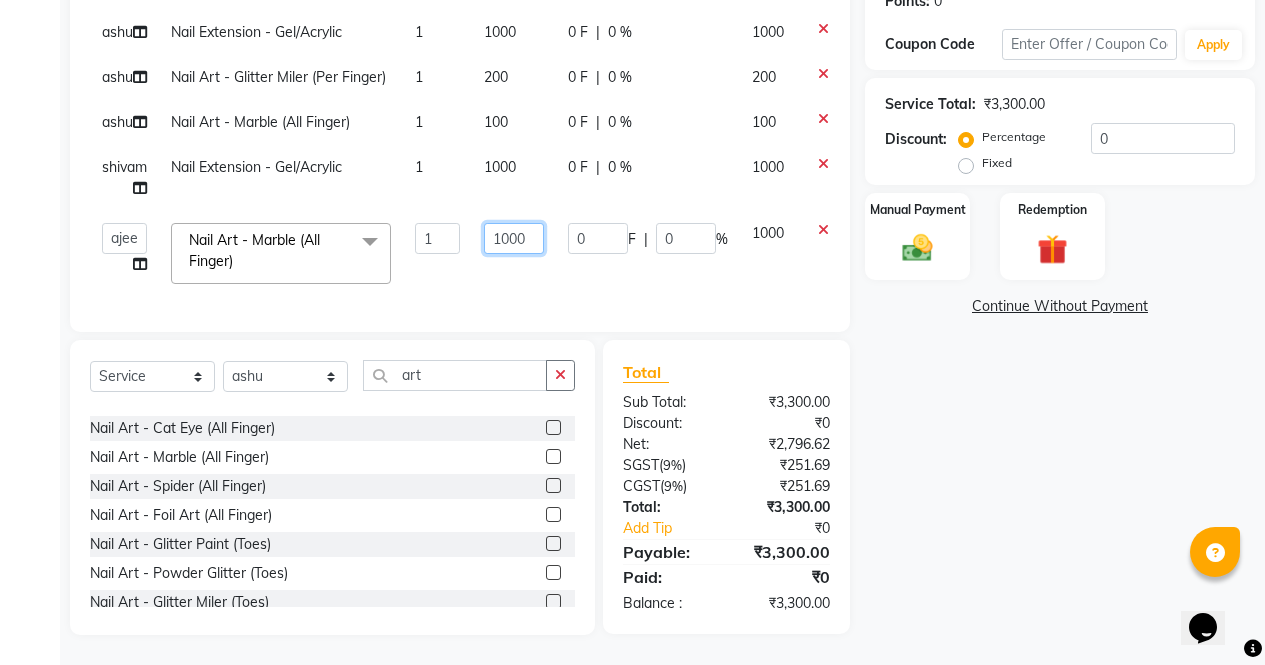click on "1000" 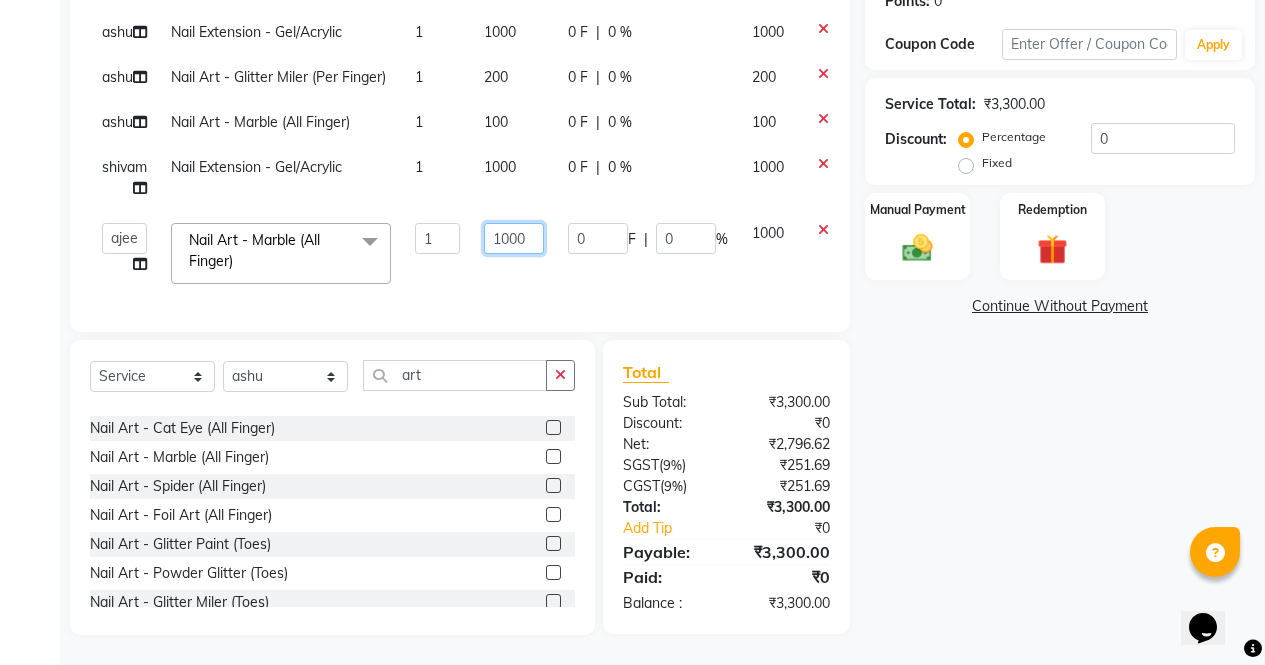 type on "100" 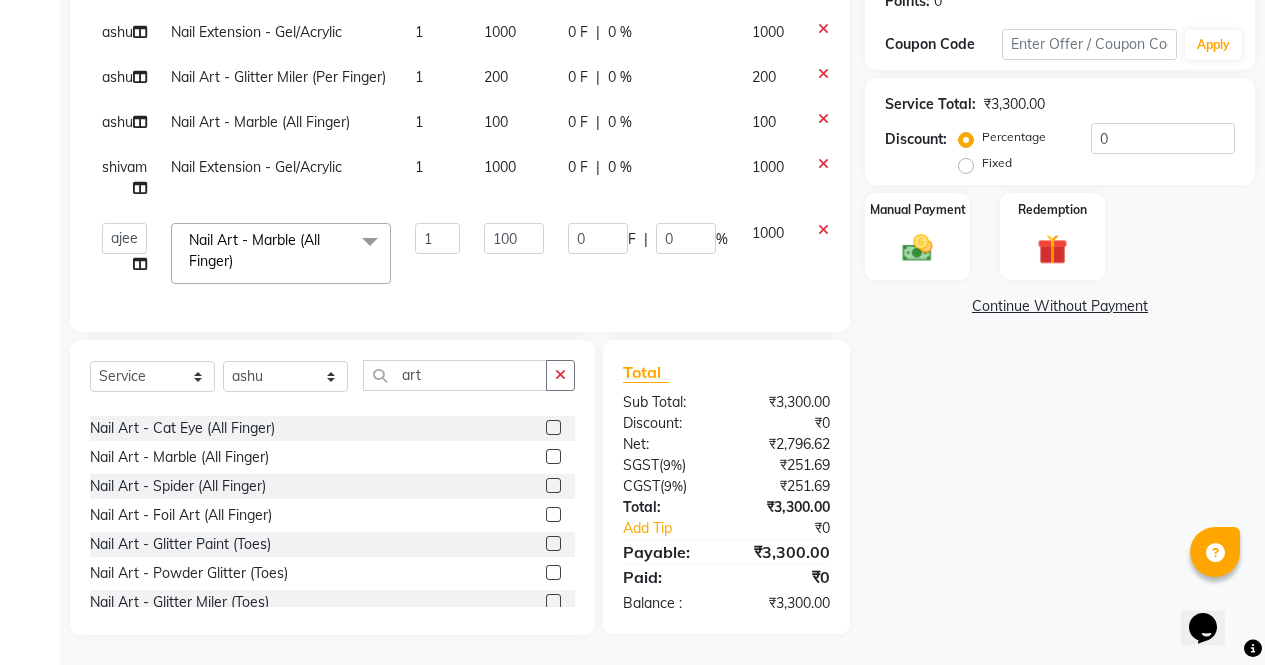 click on "Name: Komal  Membership:  No Active Membership  Total Visits:  1 Card on file:  0 Last Visit:   21-01-2025 Points:   0  Coupon Code Apply Service Total:  ₹3,300.00  Discount:  Percentage   Fixed  0 Manual Payment Redemption  Continue Without Payment" 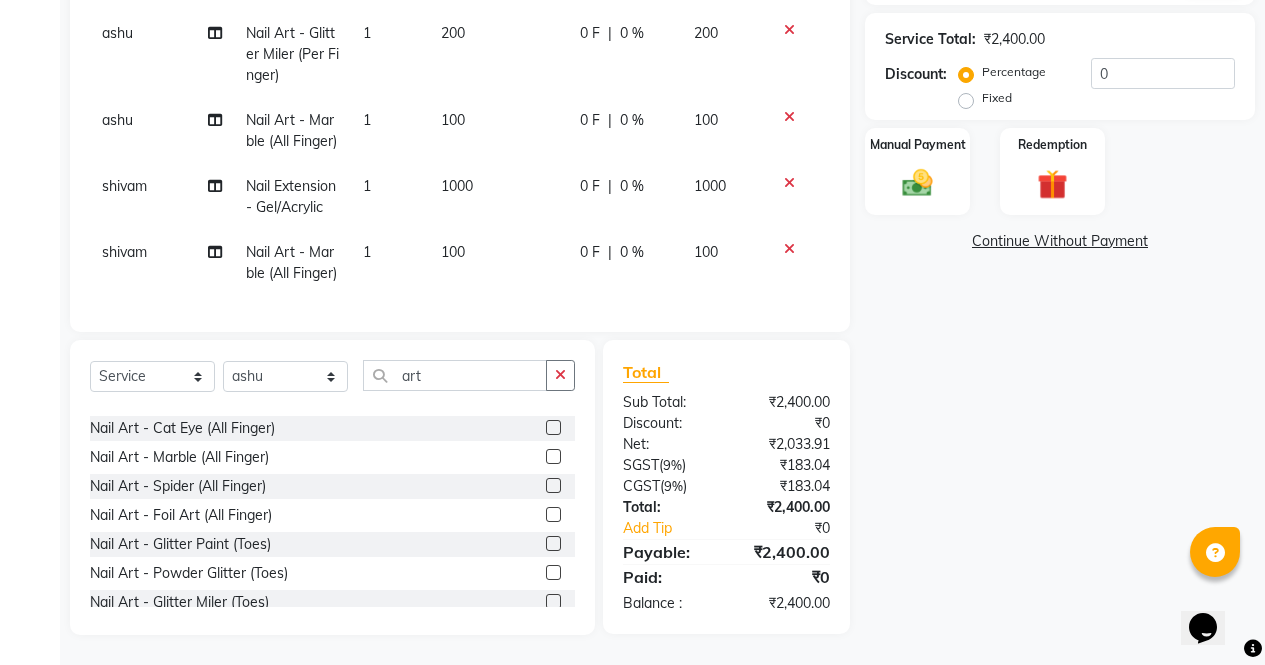 scroll, scrollTop: 416, scrollLeft: 0, axis: vertical 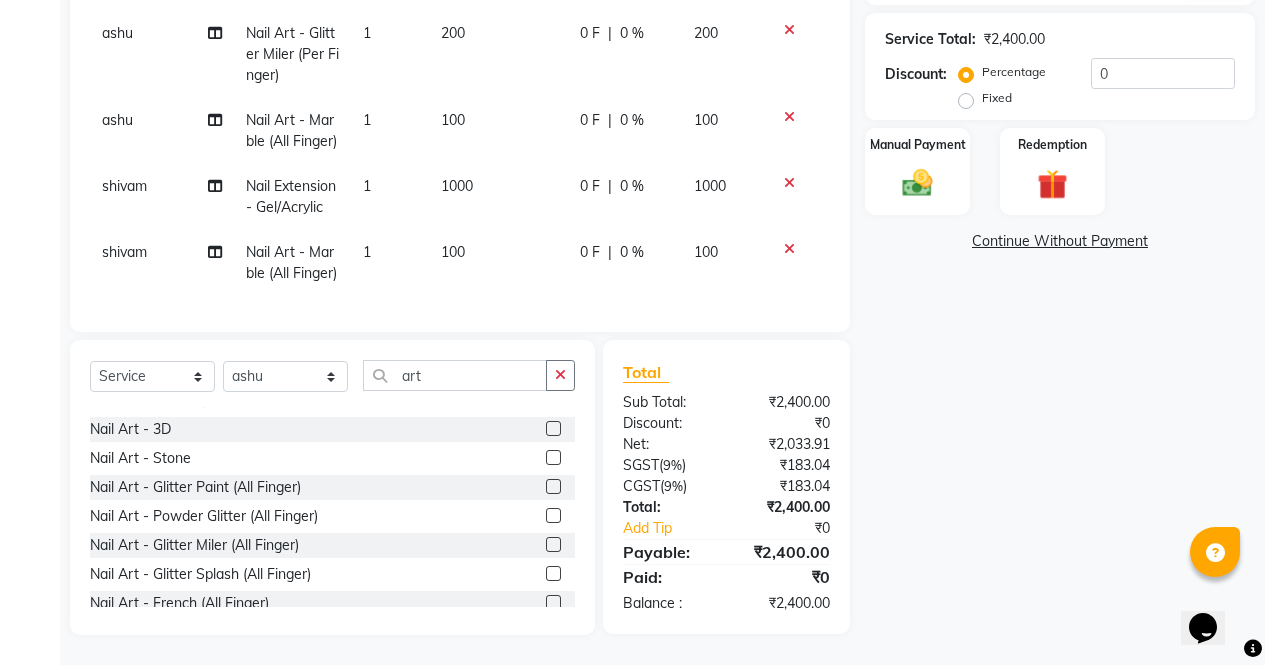 click 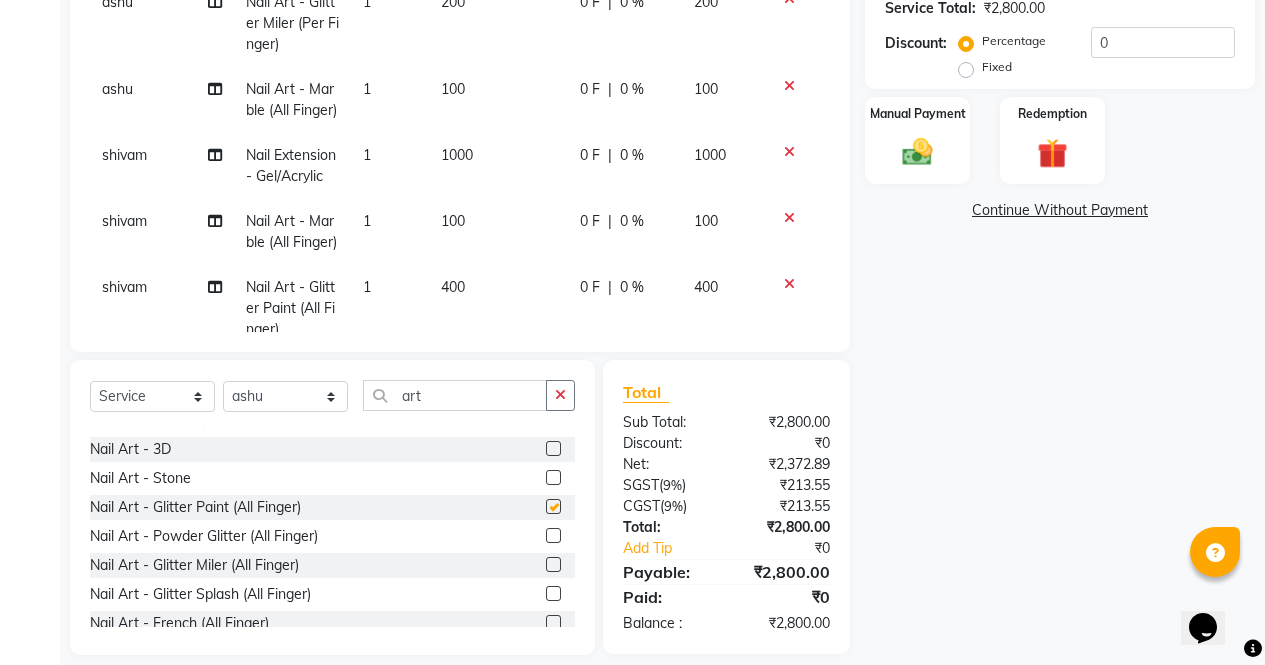 checkbox on "false" 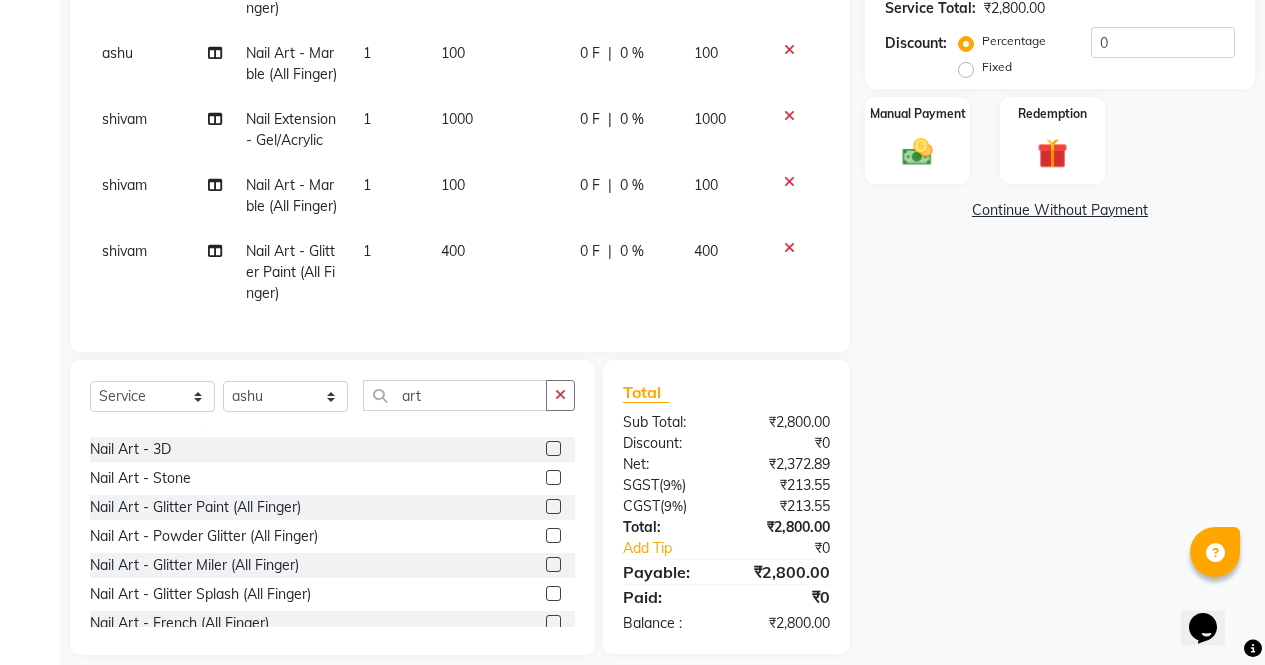 scroll, scrollTop: 93, scrollLeft: 0, axis: vertical 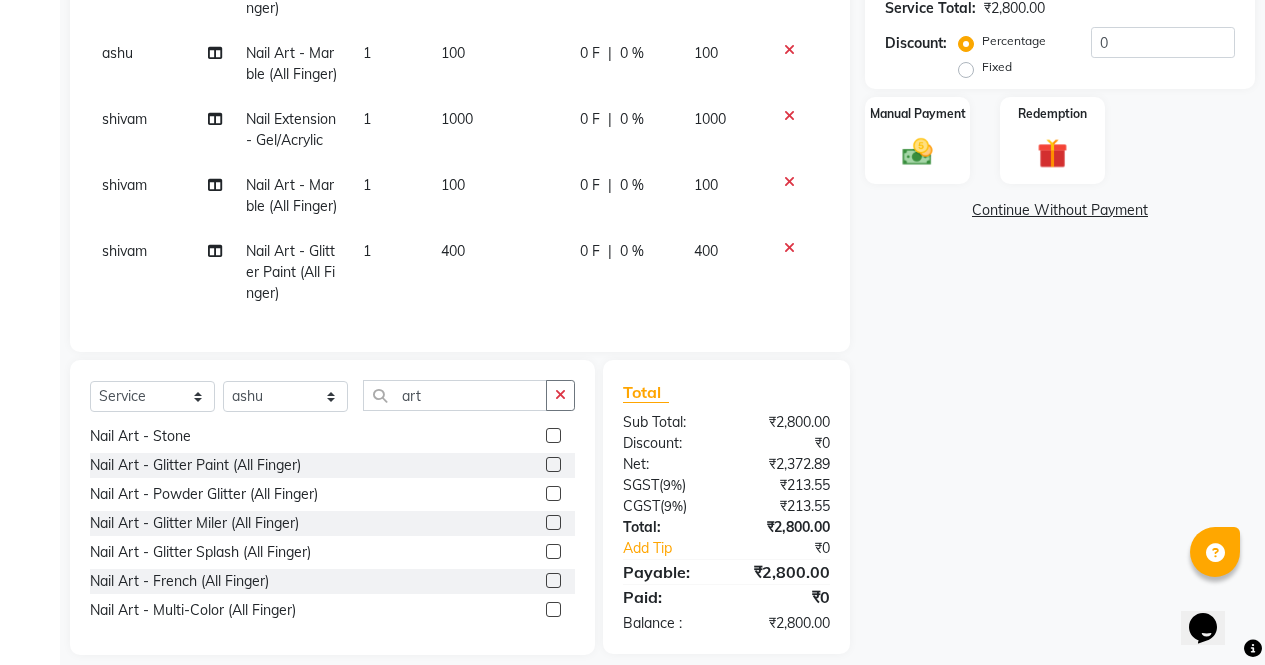 click on "400" 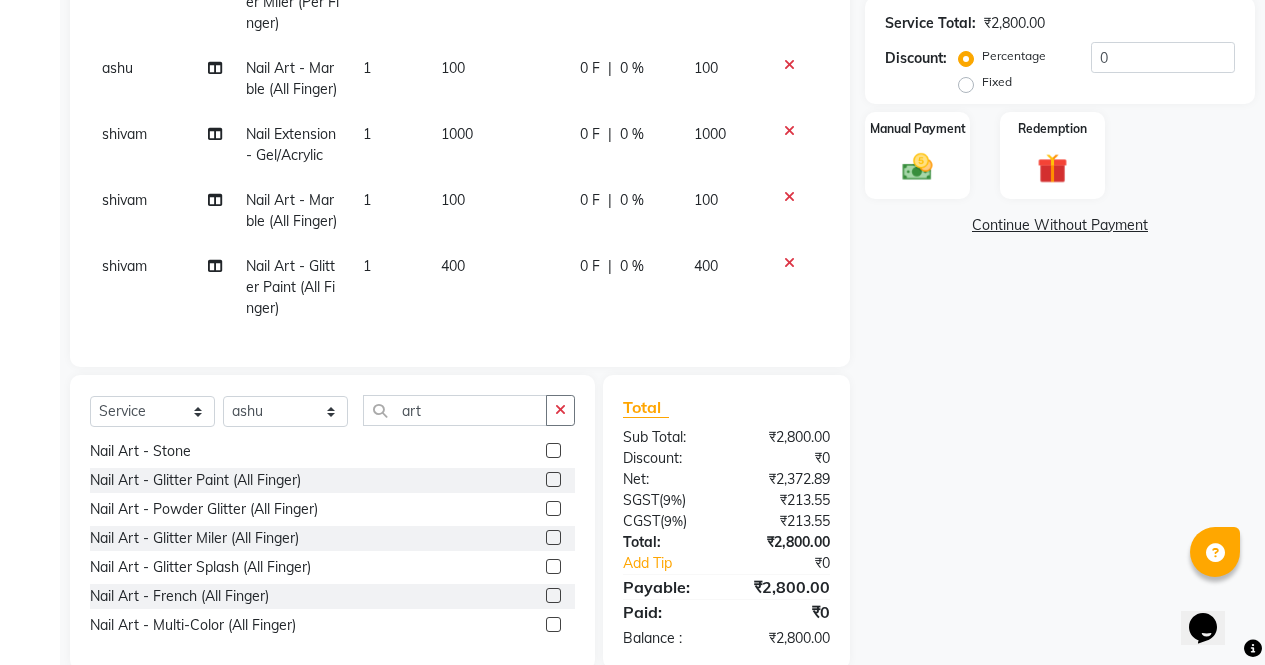 scroll, scrollTop: 0, scrollLeft: 0, axis: both 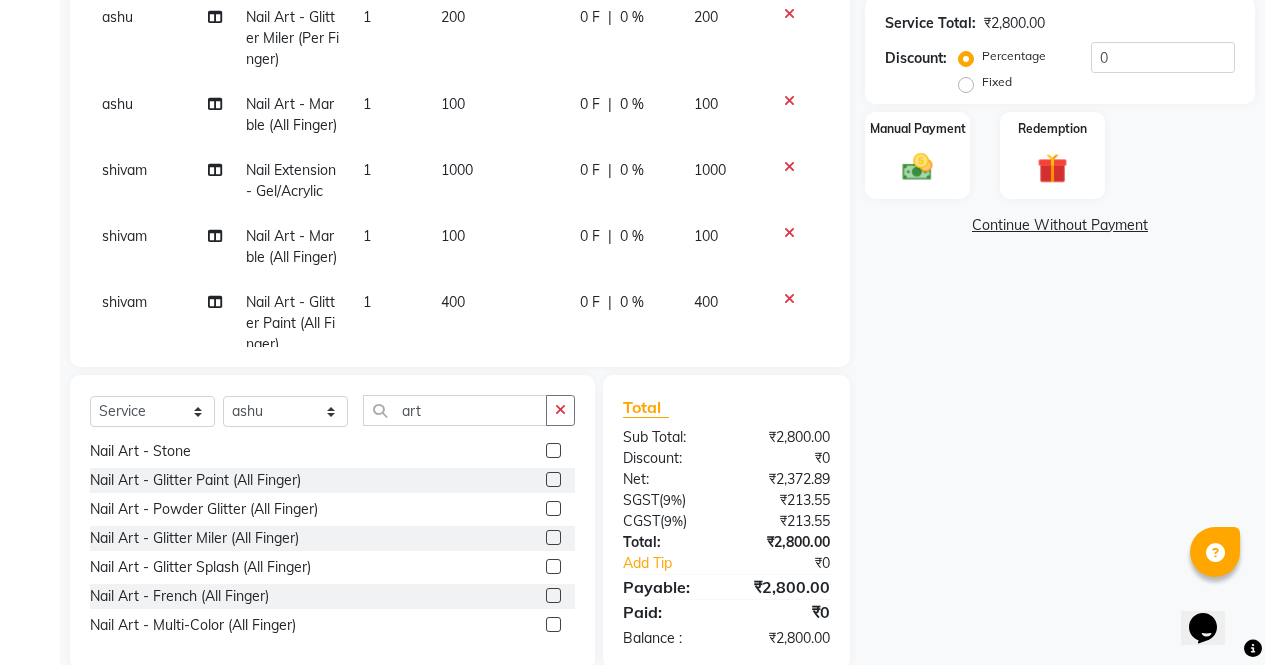 select on "[NUMBER]" 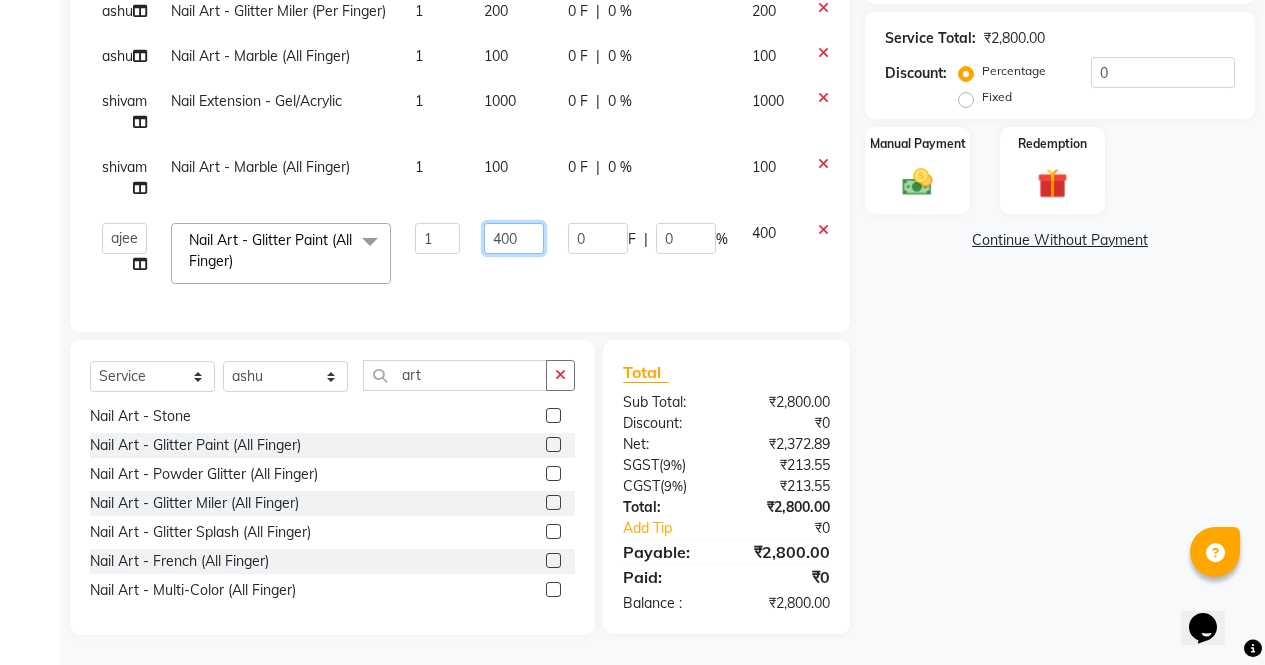 click on "400" 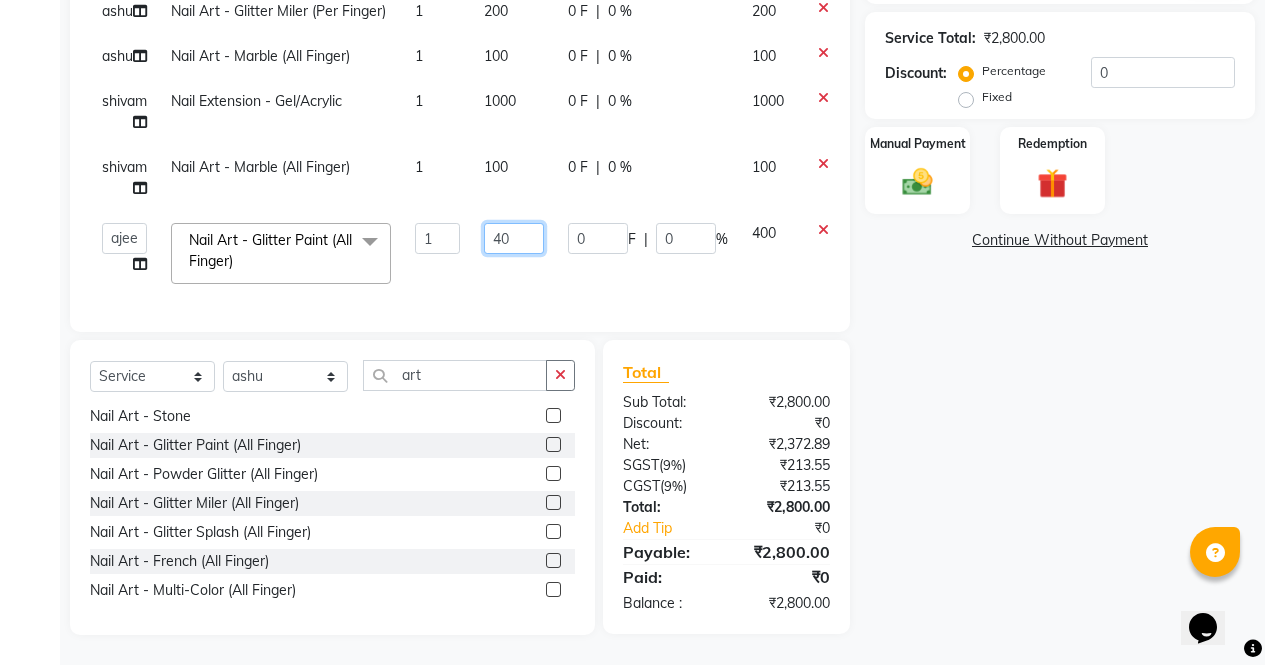 type on "4" 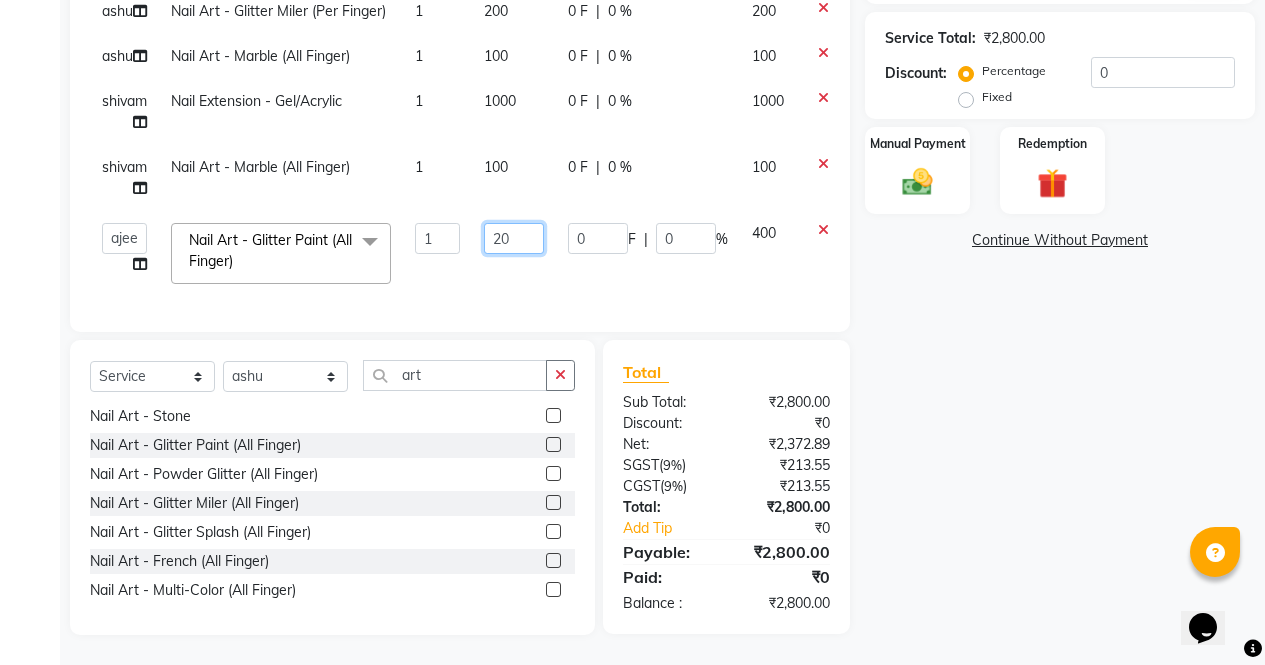type on "200" 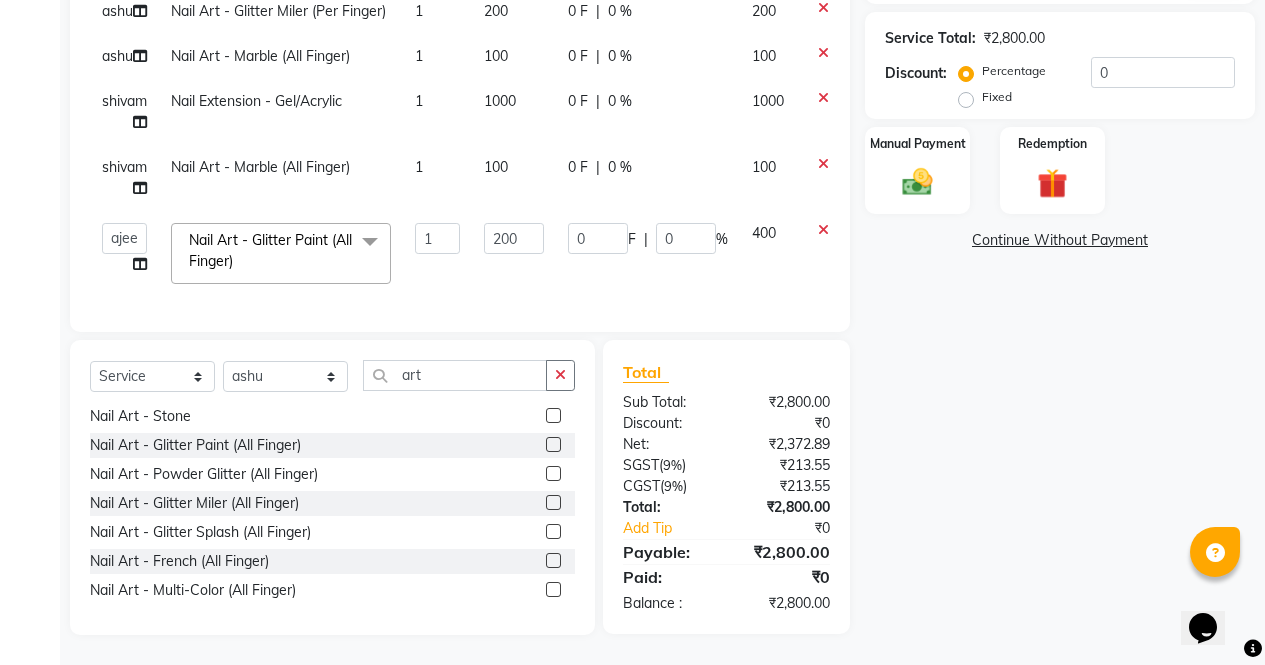 click on "Name: Komal  Membership:  No Active Membership  Total Visits:  1 Card on file:  0 Last Visit:   21-01-2025 Points:   0  Coupon Code Apply Service Total:  ₹2,800.00  Discount:  Percentage   Fixed  0 Manual Payment Redemption  Continue Without Payment" 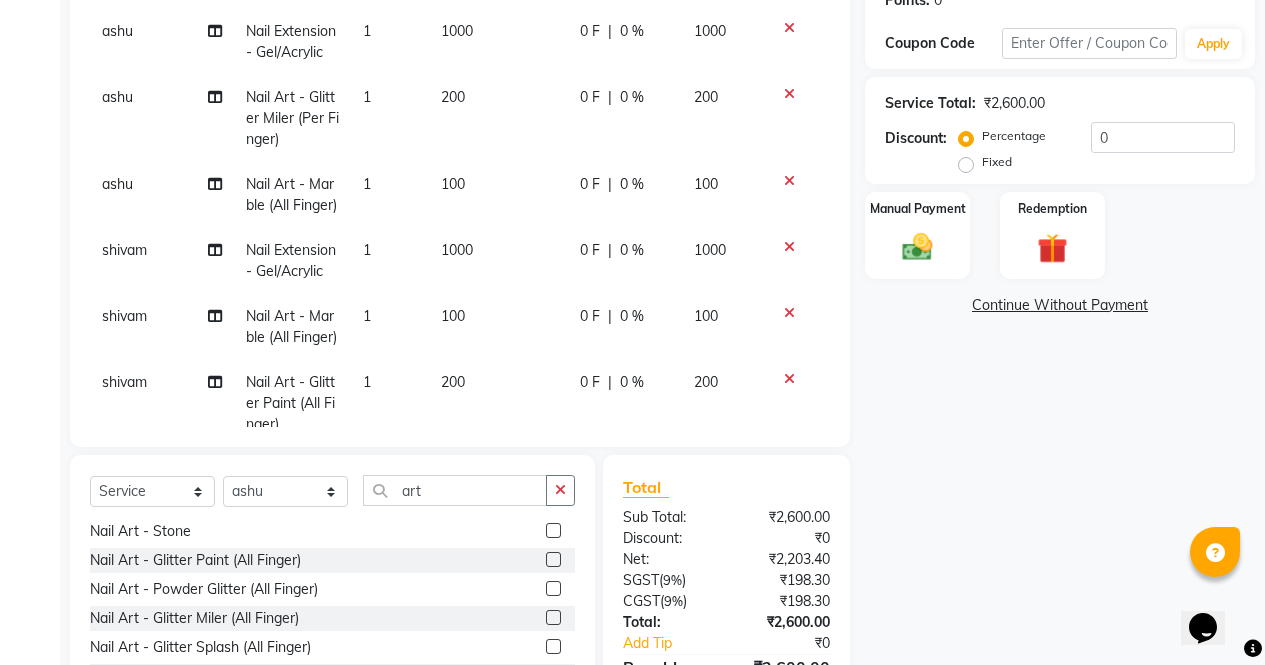 scroll, scrollTop: 337, scrollLeft: 0, axis: vertical 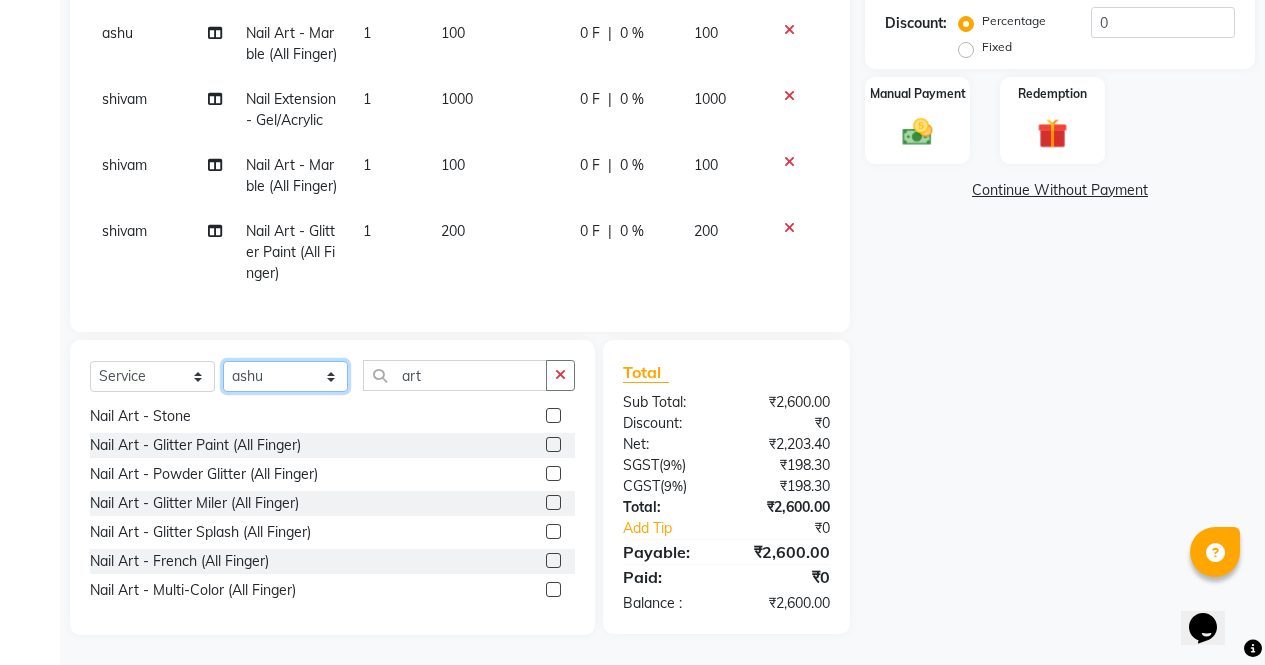 click on "Select Stylist [FIRST] [FIRST] [FIRST] [FIRST] [FIRST] [FIRST] [FIRST] [FIRST] [FIRST] [FIRST] [FIRST] [FIRST]" 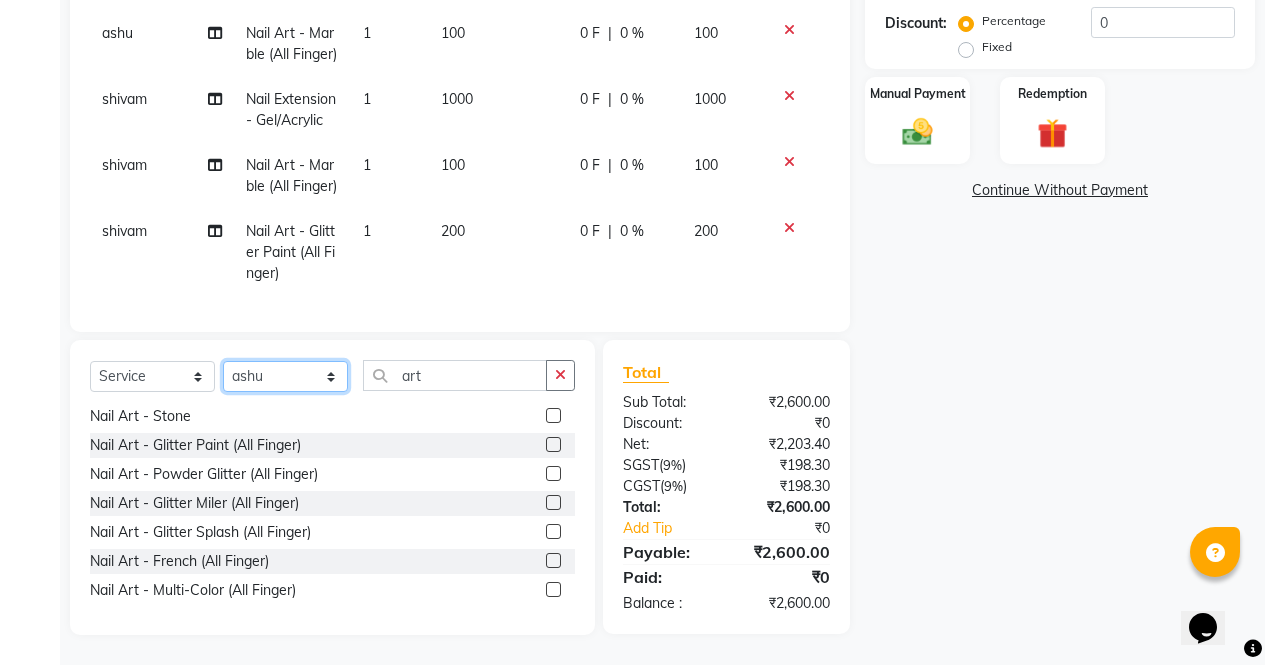 select on "29276" 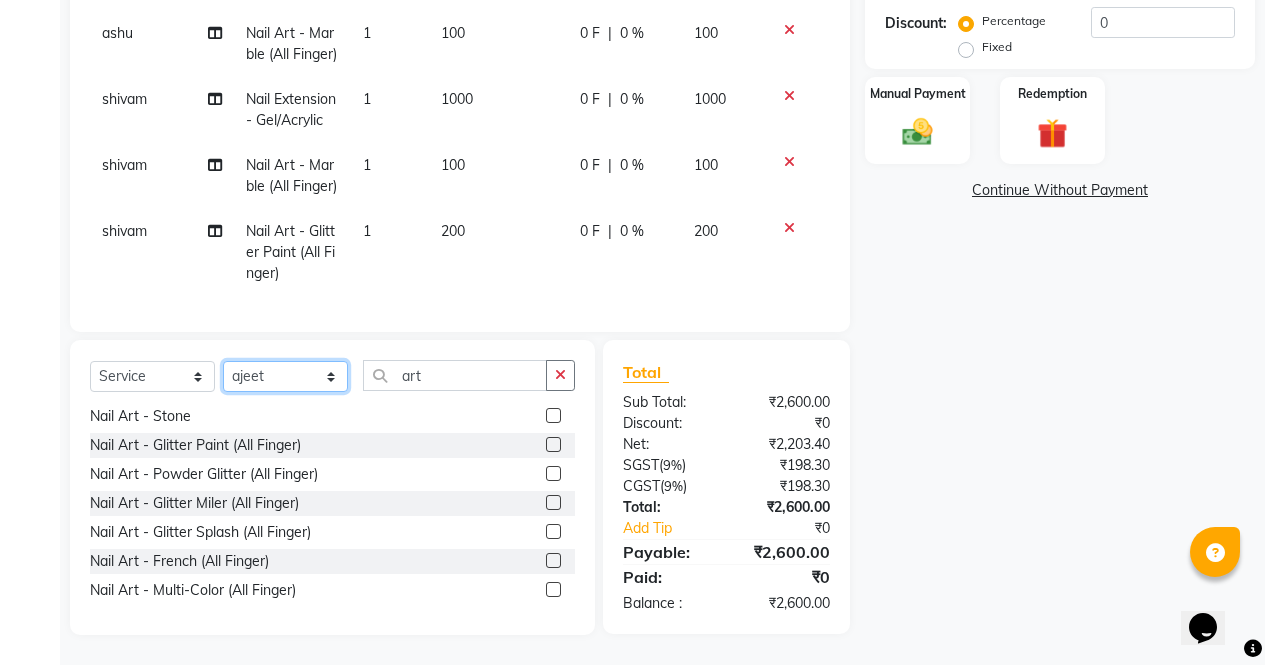 click on "Select Stylist [FIRST] [FIRST] [FIRST] [FIRST] [FIRST] [FIRST] [FIRST] [FIRST] [FIRST] [FIRST] [FIRST] [FIRST]" 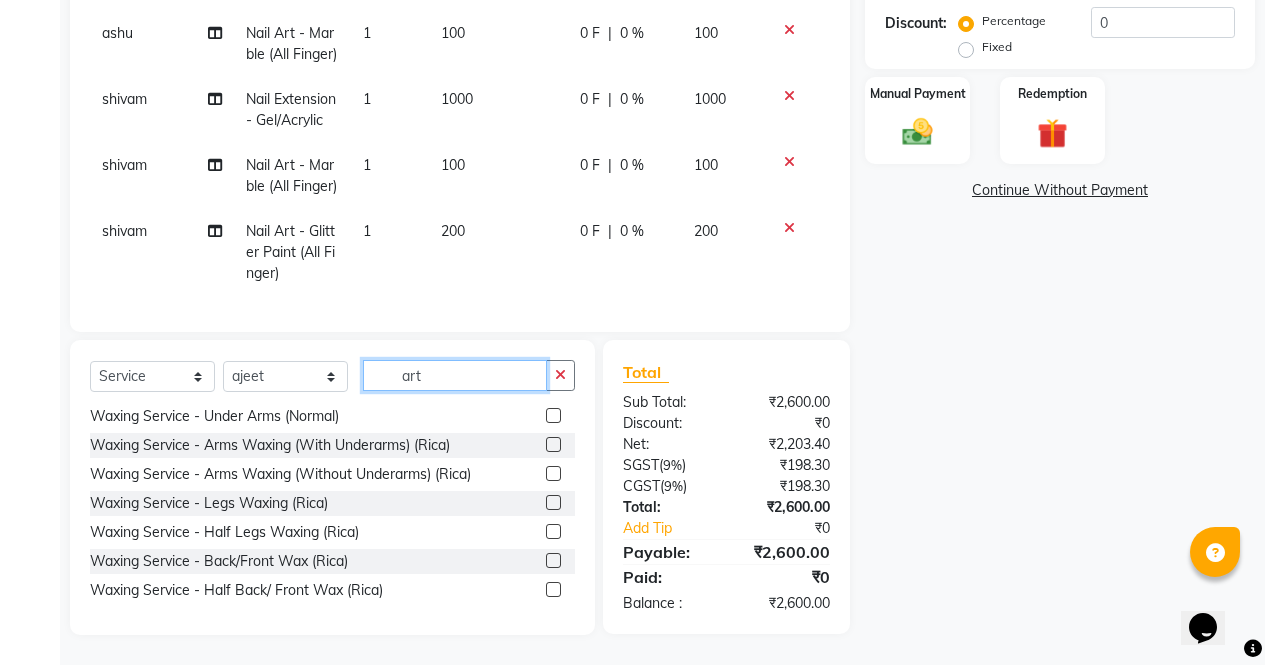 click on "art" 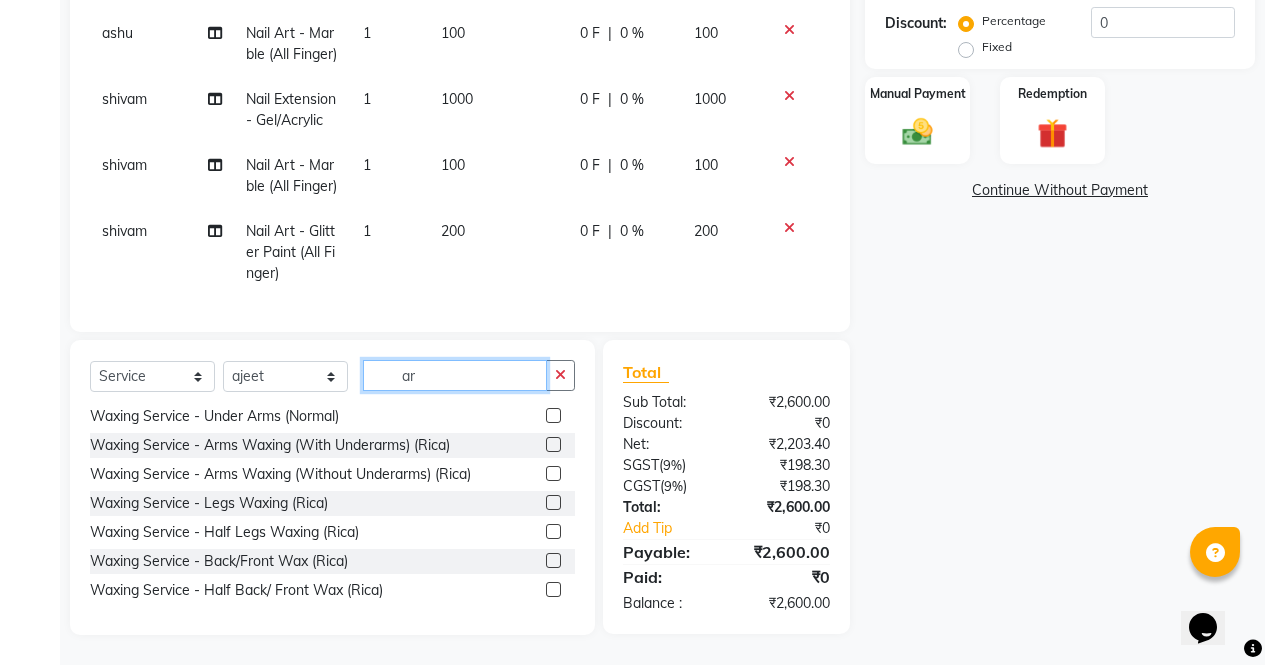 type on "a" 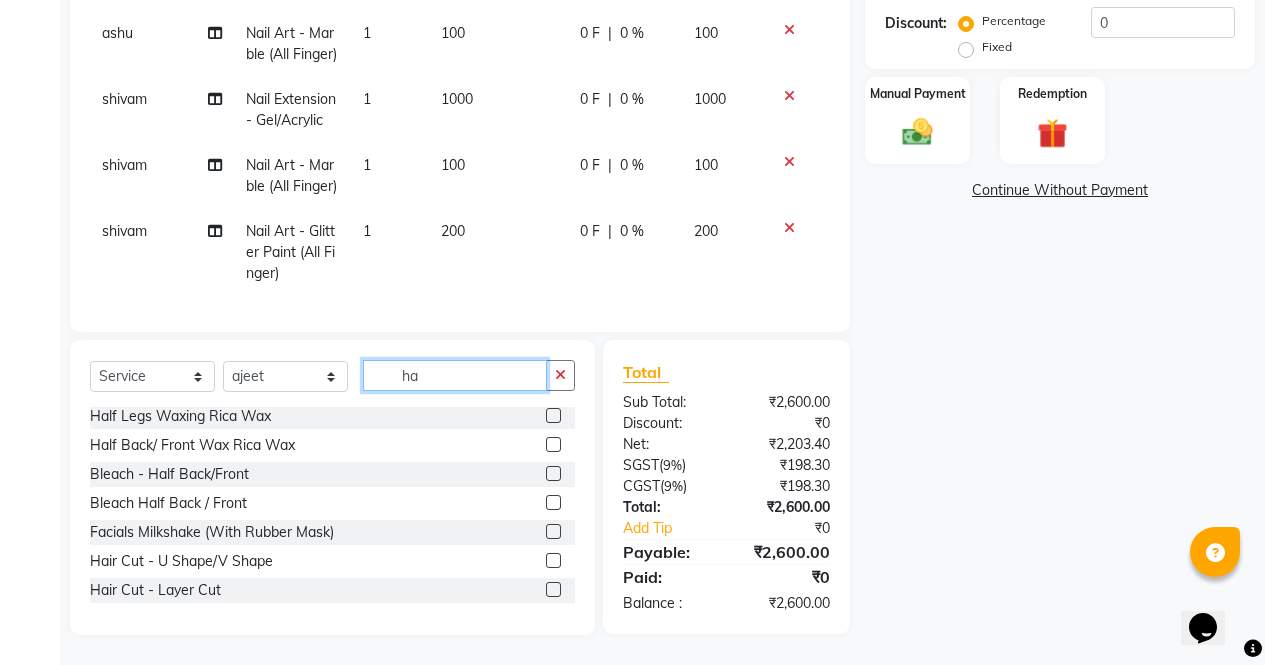 scroll, scrollTop: 90, scrollLeft: 0, axis: vertical 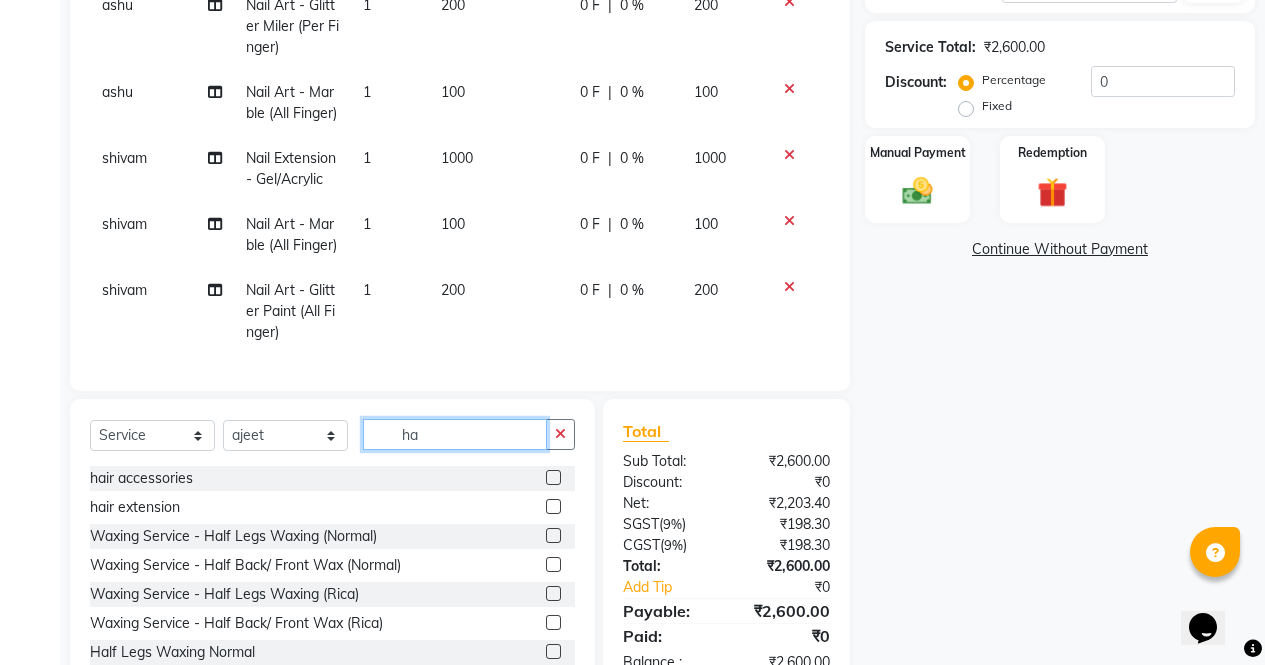 type on "h" 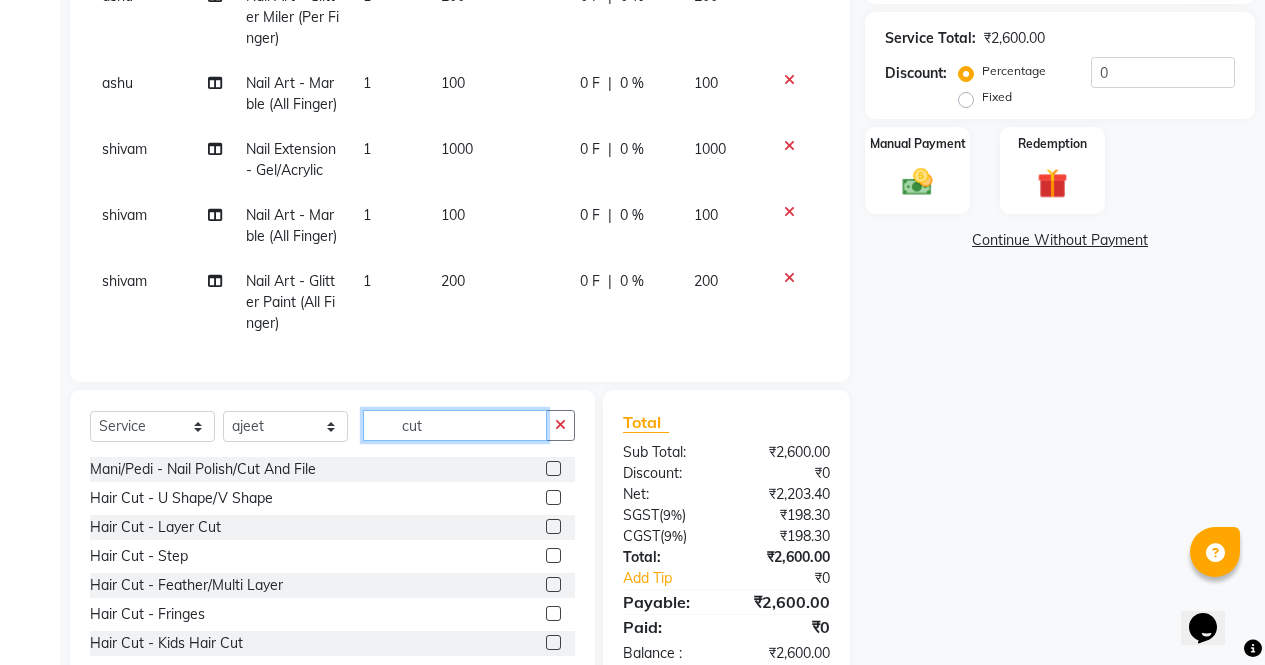 scroll, scrollTop: 436, scrollLeft: 0, axis: vertical 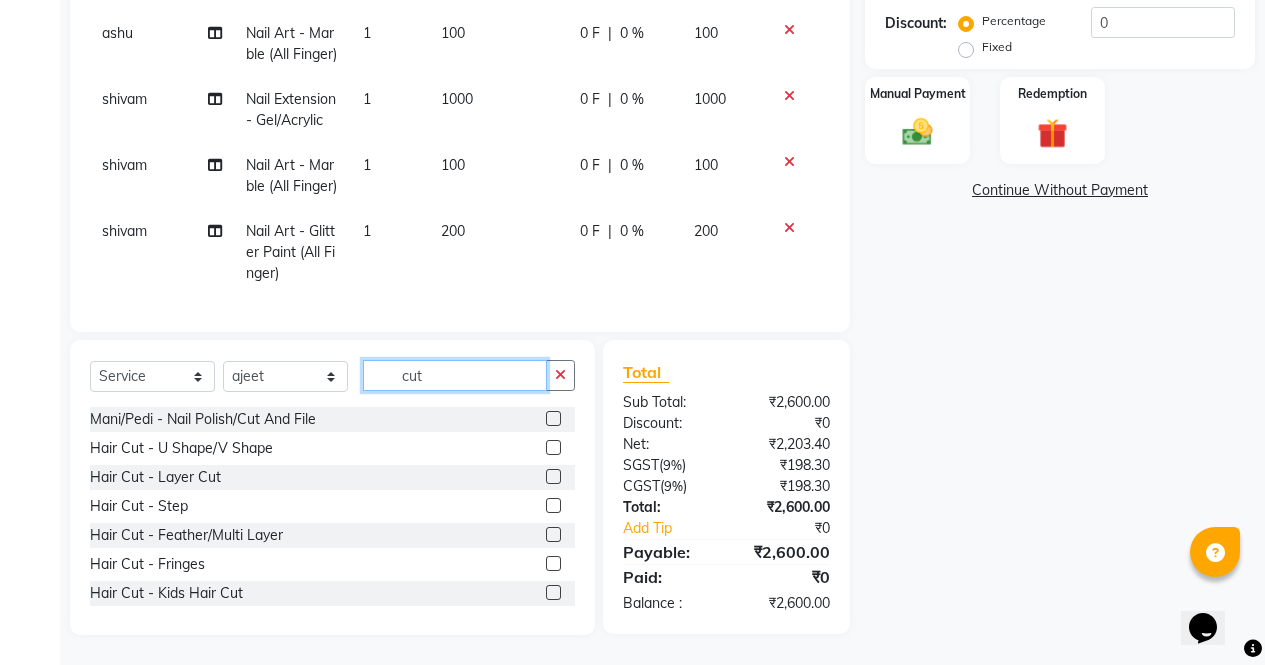 type on "cut" 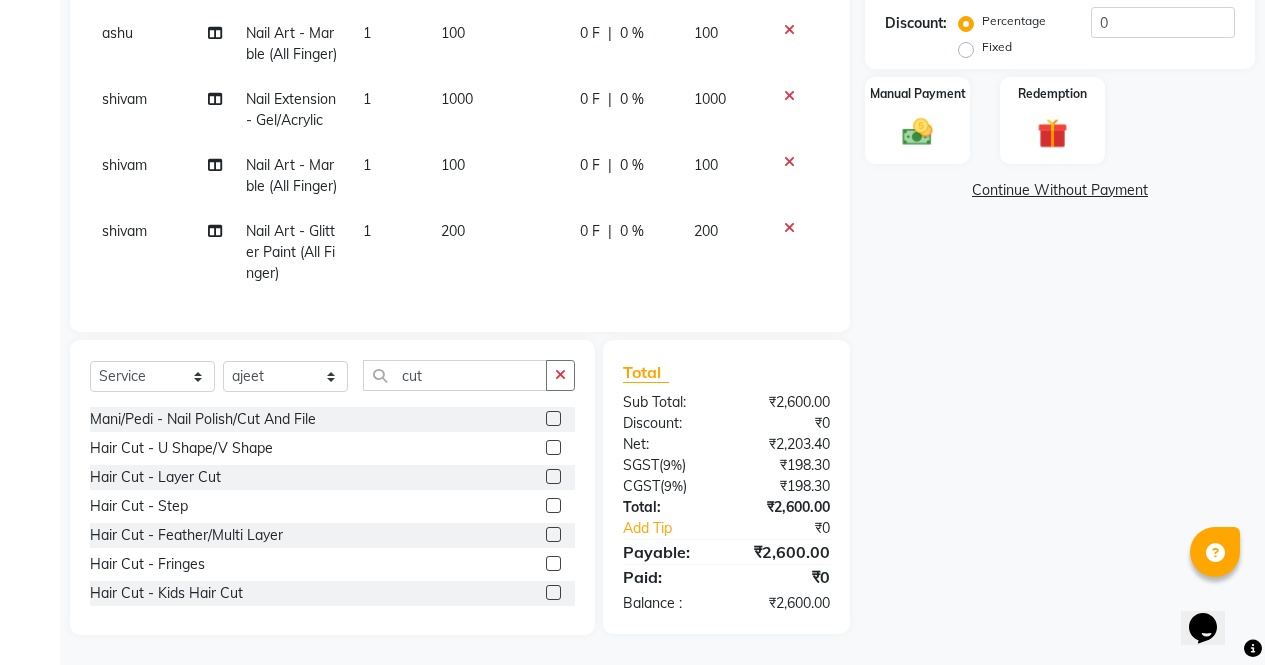 click 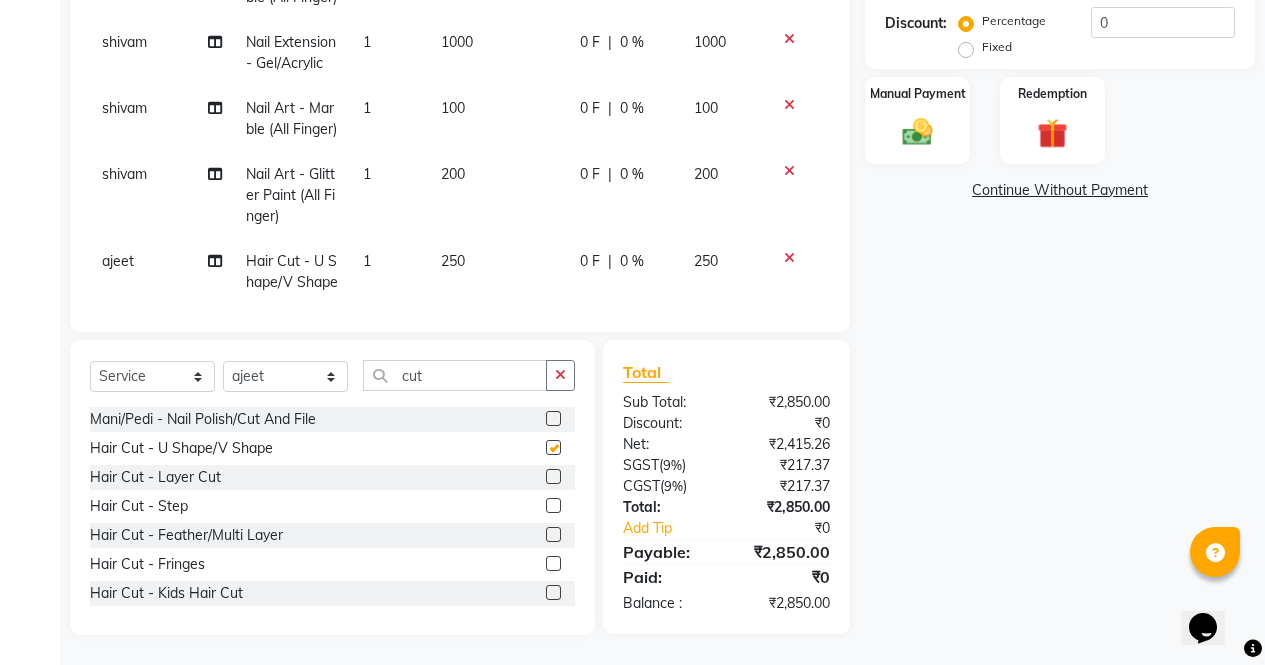 checkbox on "false" 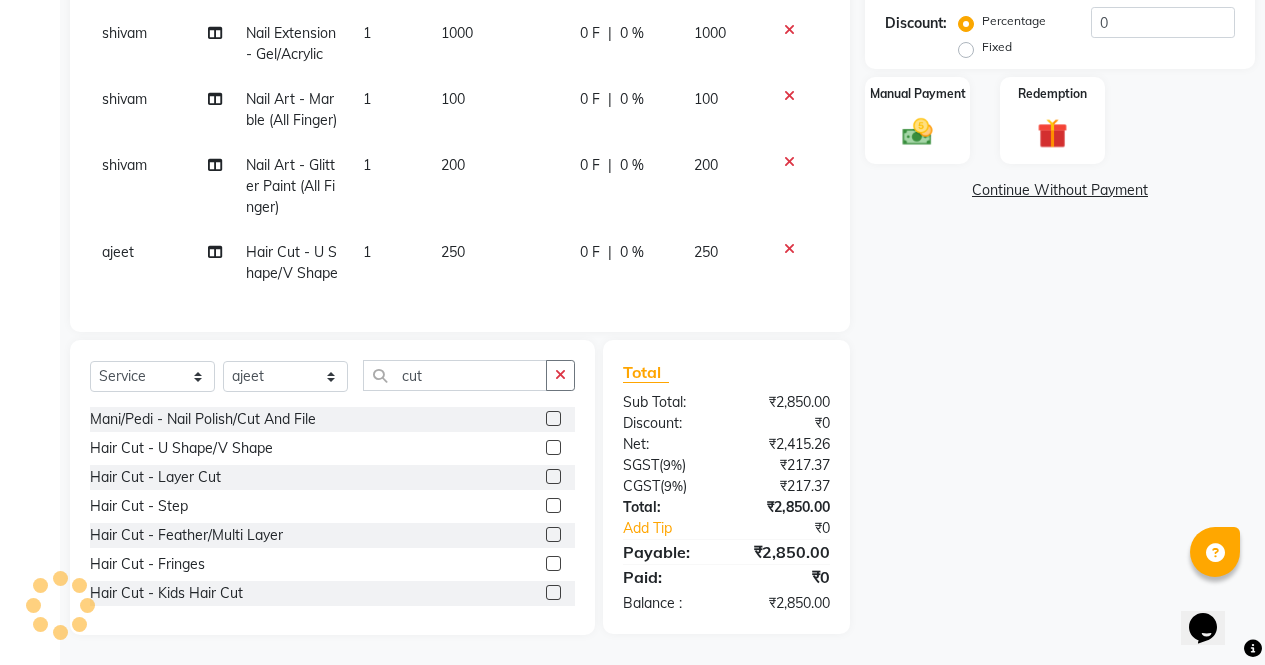 click on "250" 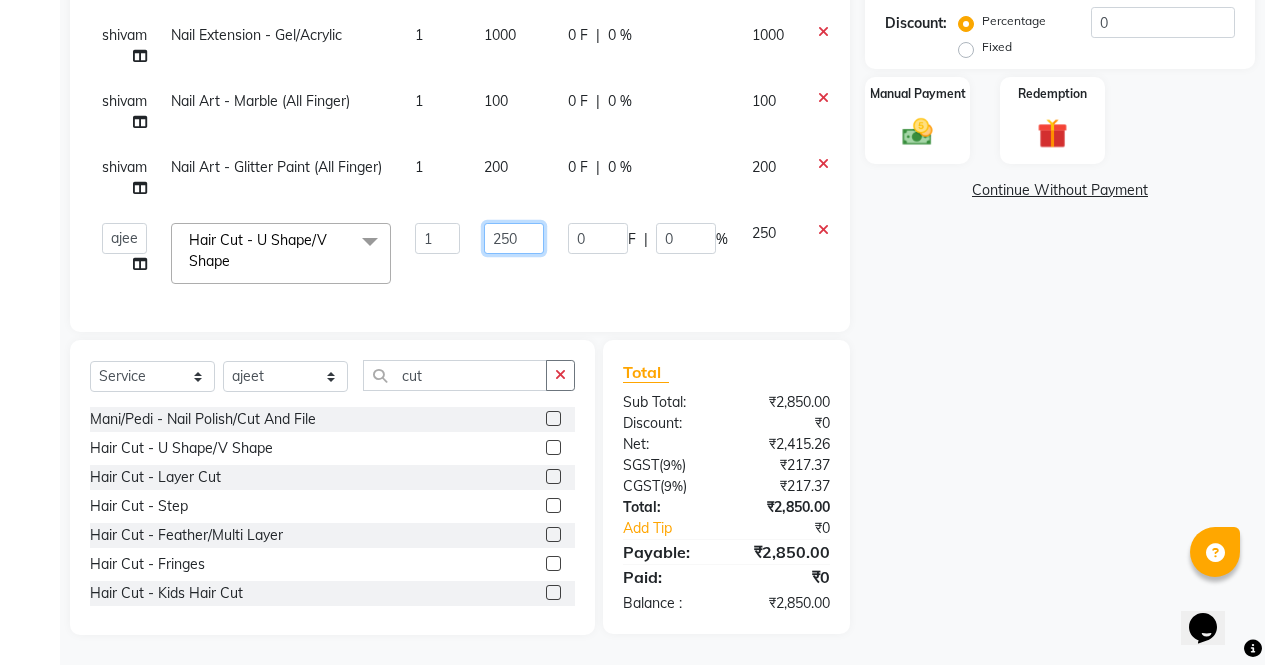 click on "250" 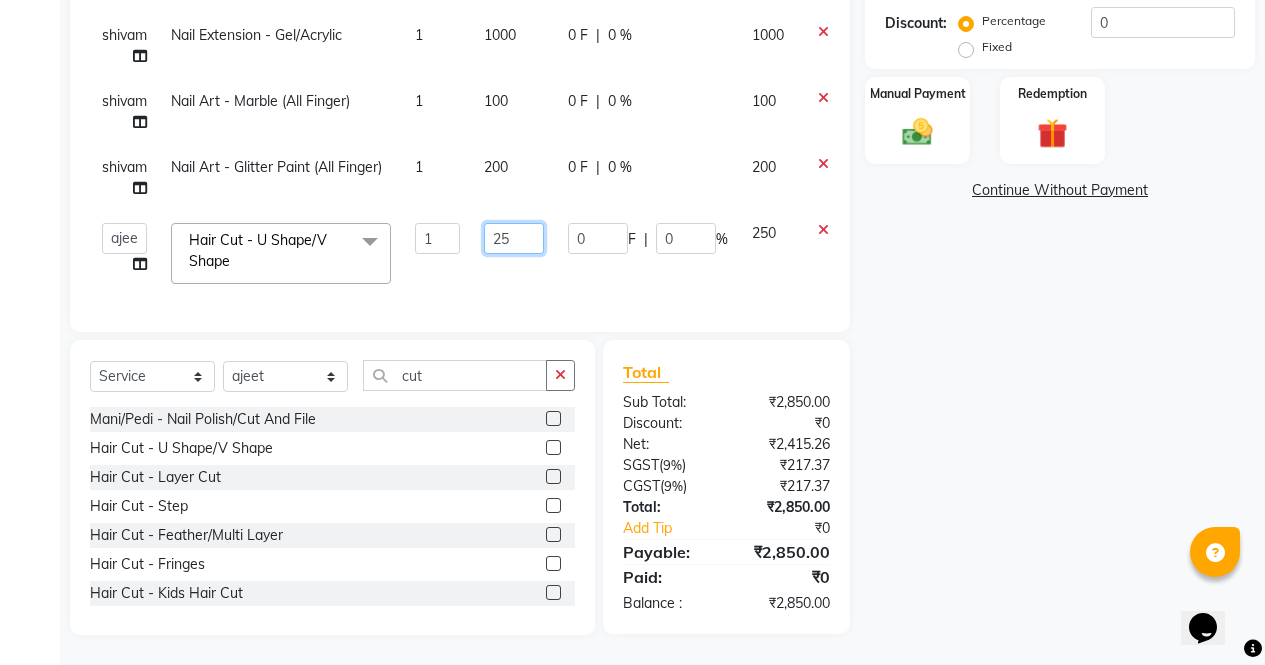 type on "2" 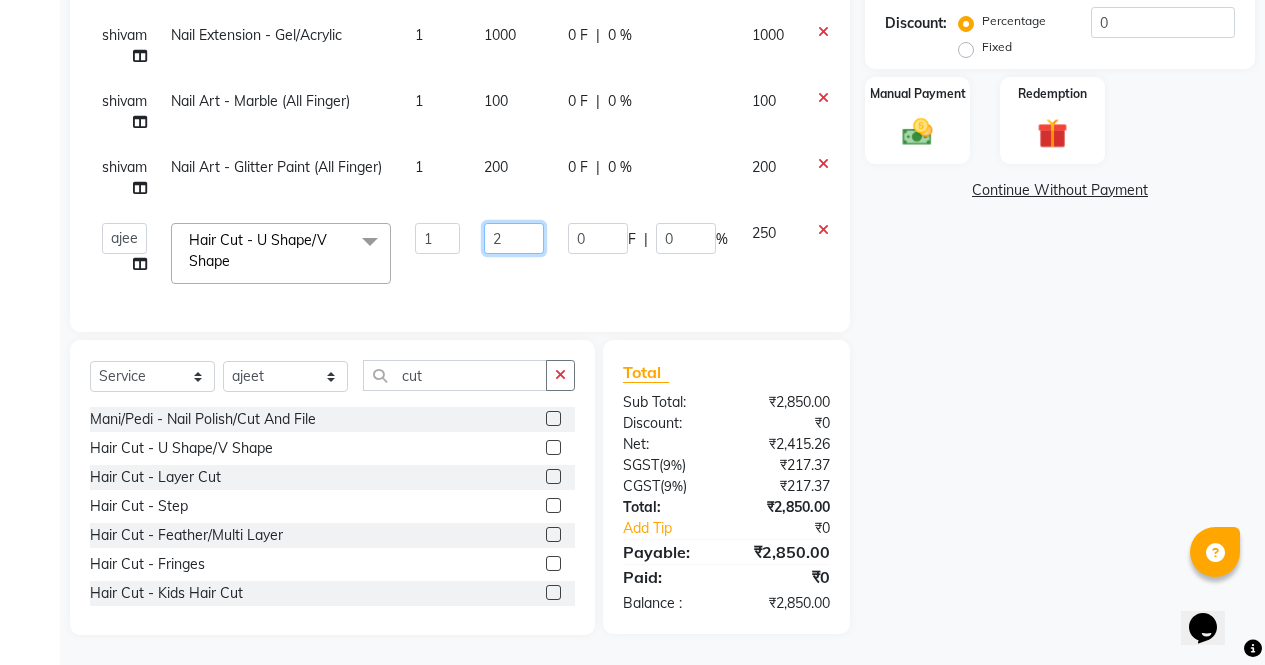type 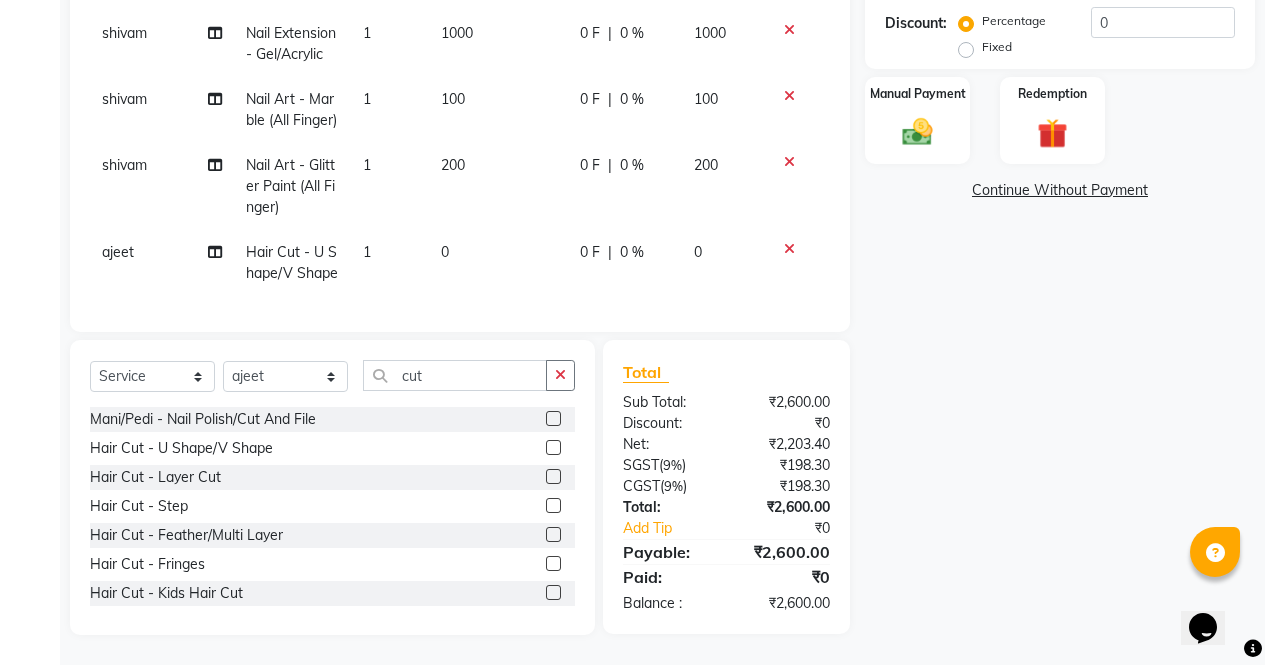 scroll, scrollTop: 180, scrollLeft: 0, axis: vertical 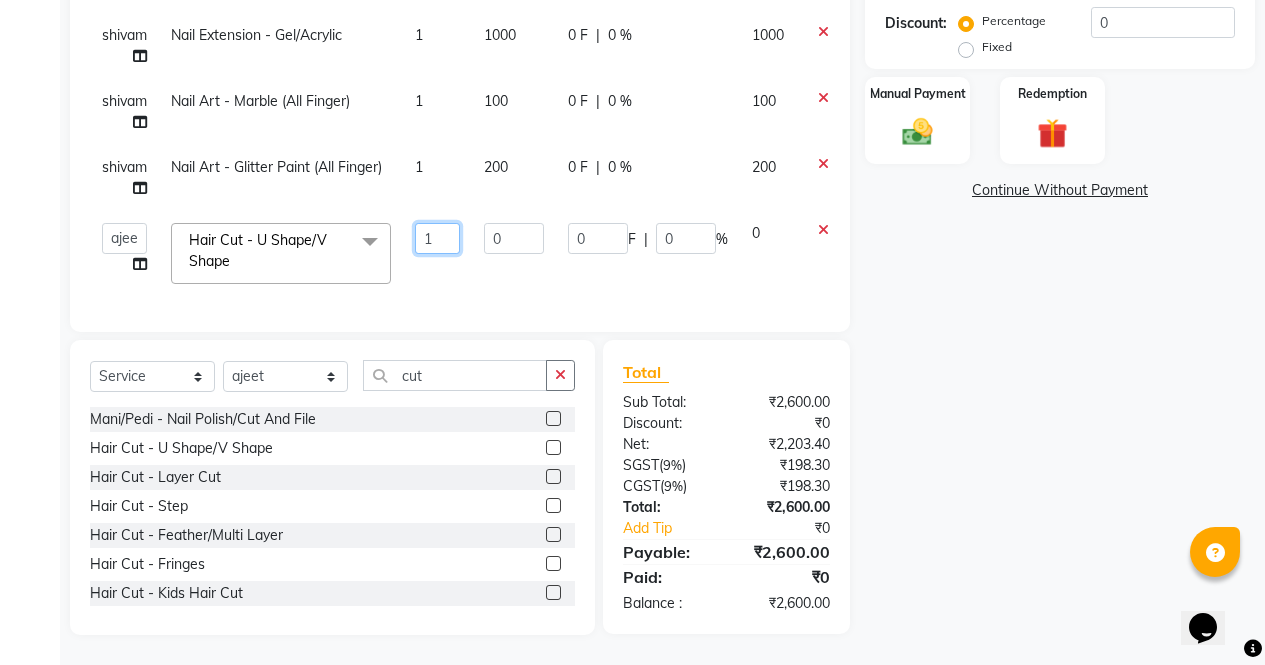 click on "1" 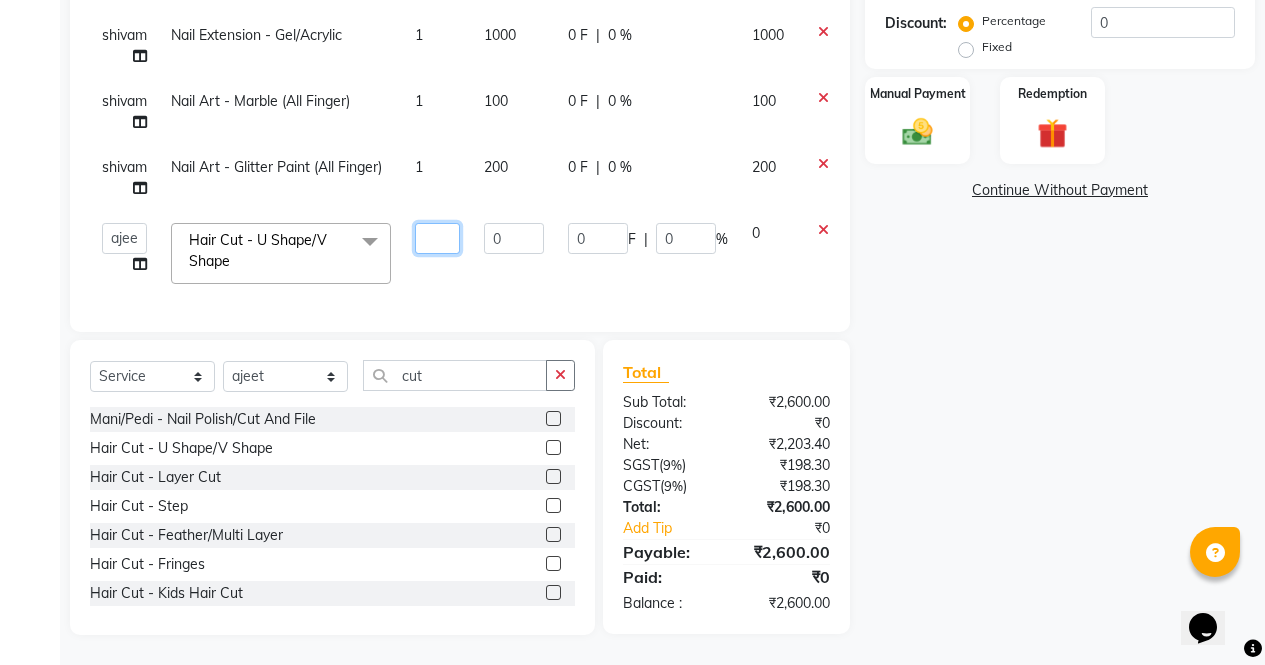 type on "2" 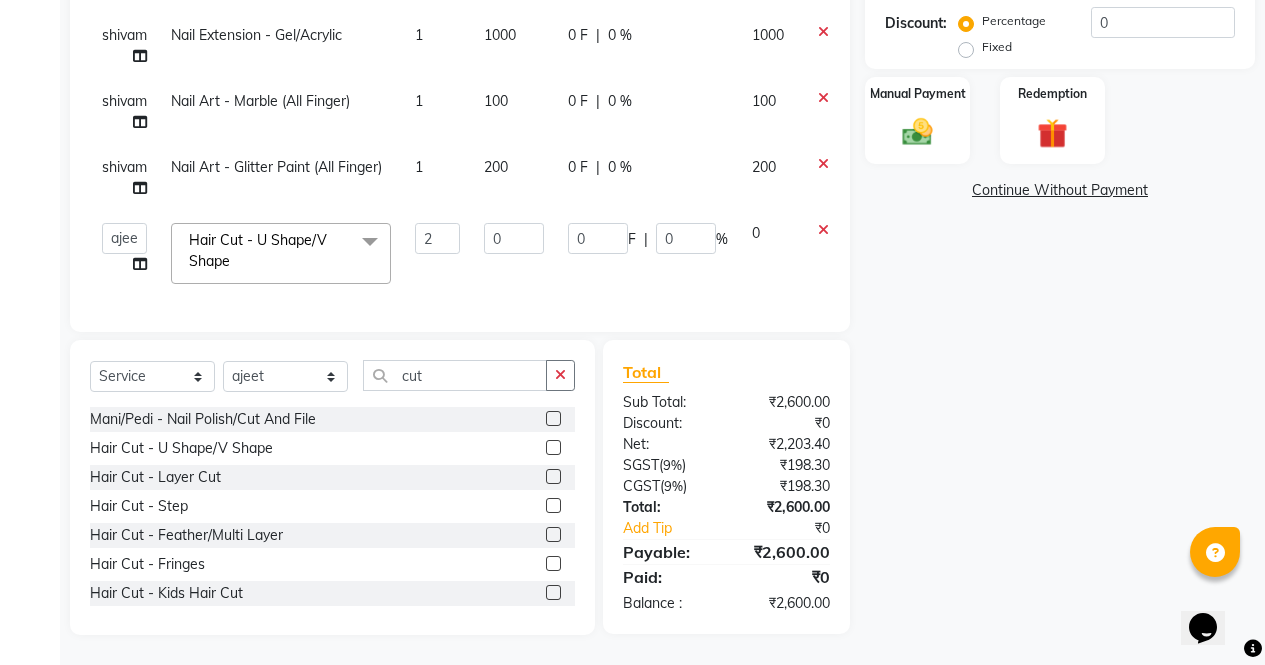 click on "Name: Komal  Membership:  No Active Membership  Total Visits:  1 Card on file:  0 Last Visit:   21-01-2025 Points:   0  Coupon Code Apply Service Total:  ₹2,600.00  Discount:  Percentage   Fixed  0 Manual Payment Redemption  Continue Without Payment" 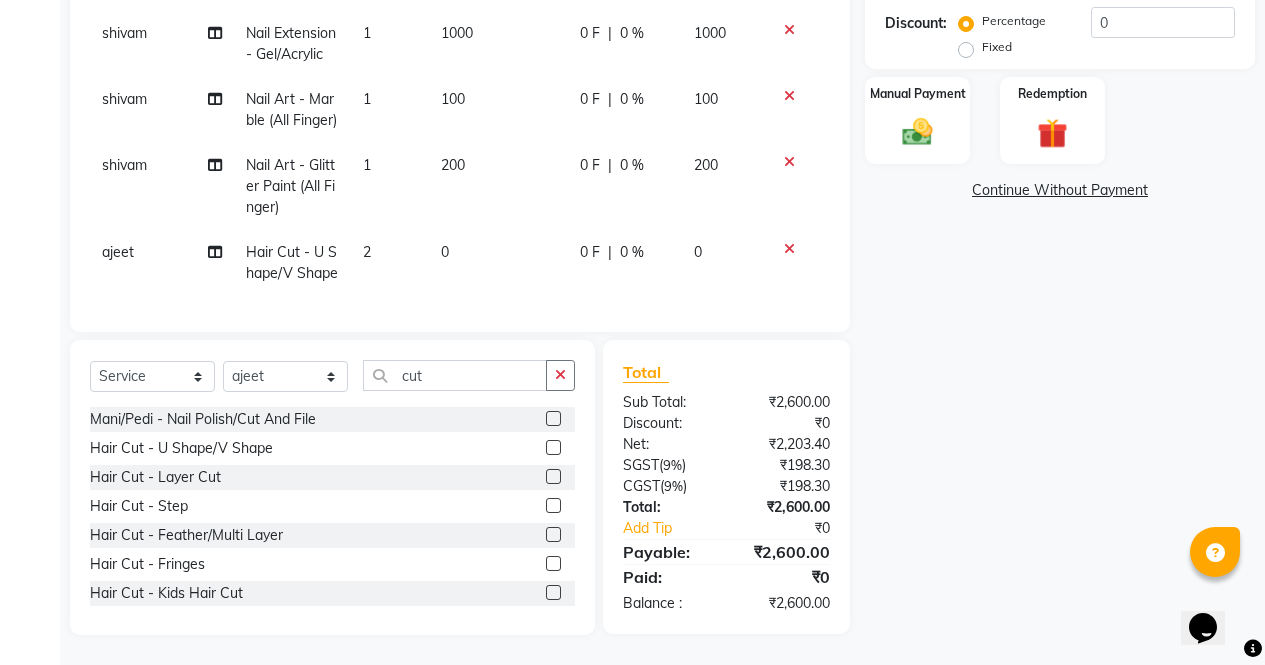 click on "0" 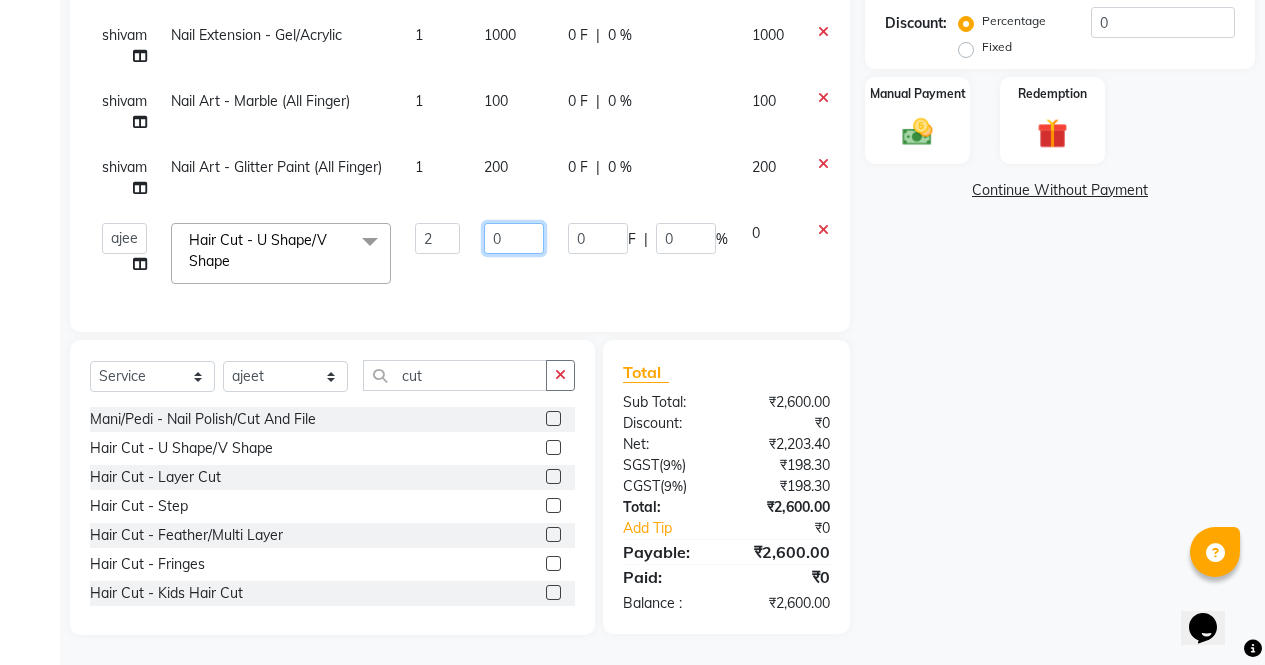 click on "0" 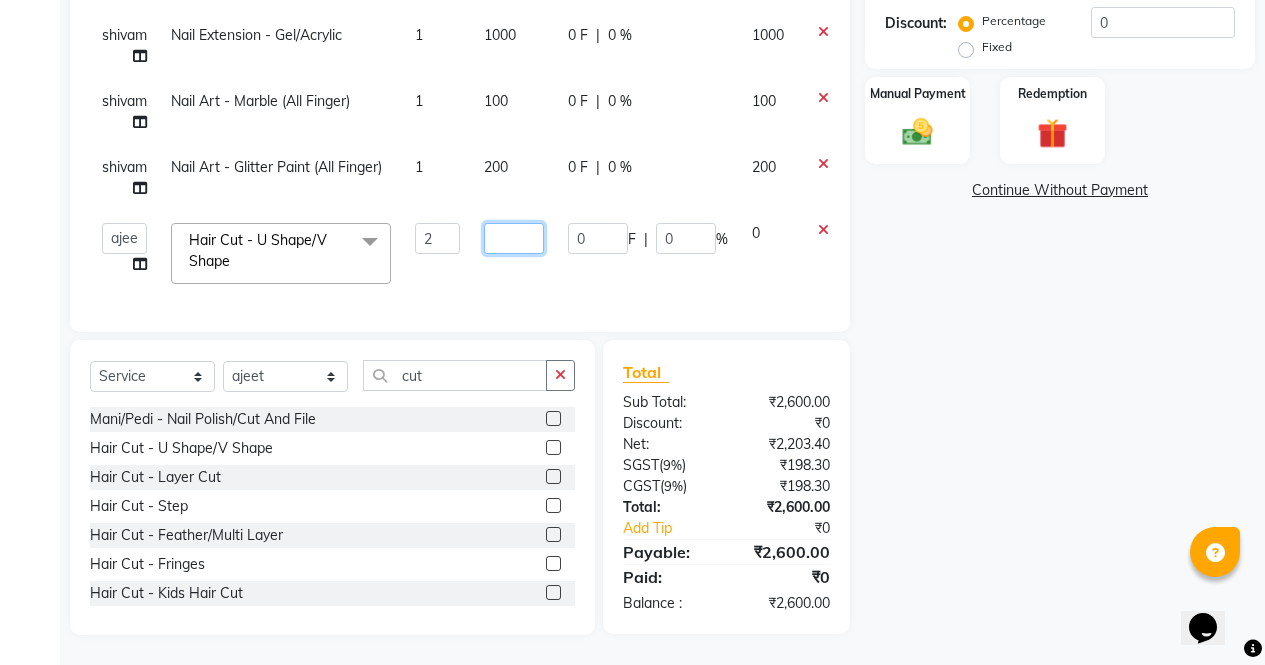 type on "1" 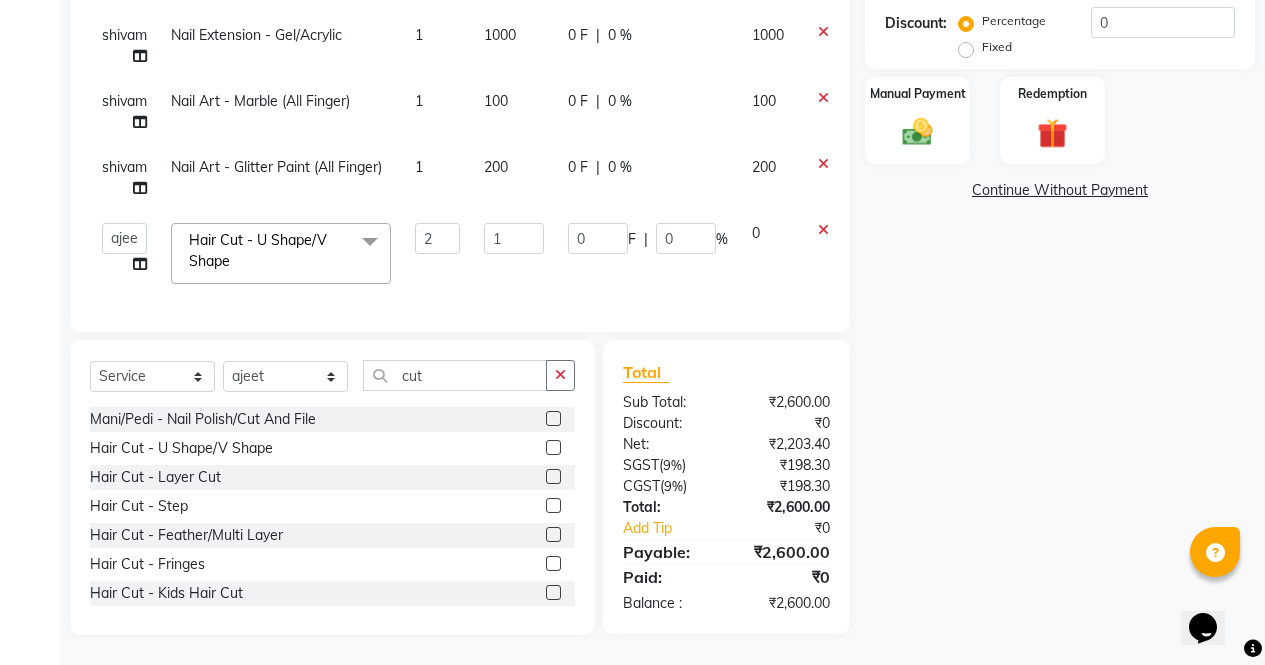 click on "Name: Komal  Membership:  No Active Membership  Total Visits:  1 Card on file:  0 Last Visit:   21-01-2025 Points:   0  Coupon Code Apply Service Total:  ₹2,600.00  Discount:  Percentage   Fixed  0 Manual Payment Redemption  Continue Without Payment" 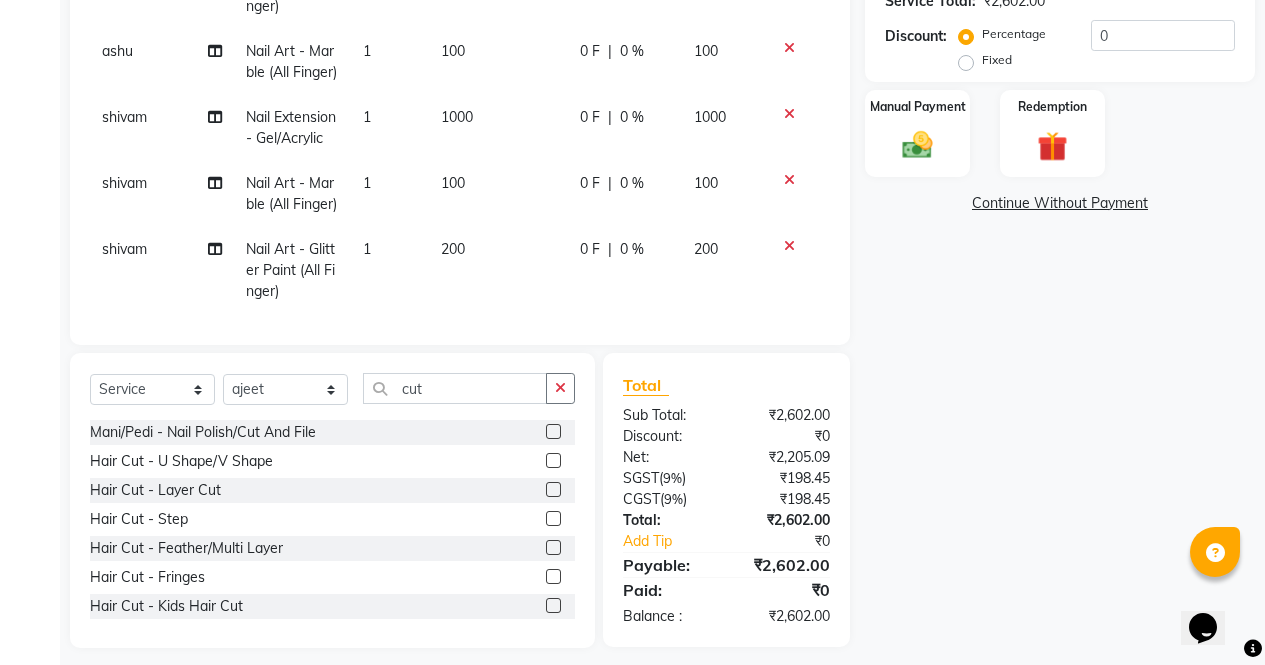 scroll, scrollTop: 408, scrollLeft: 0, axis: vertical 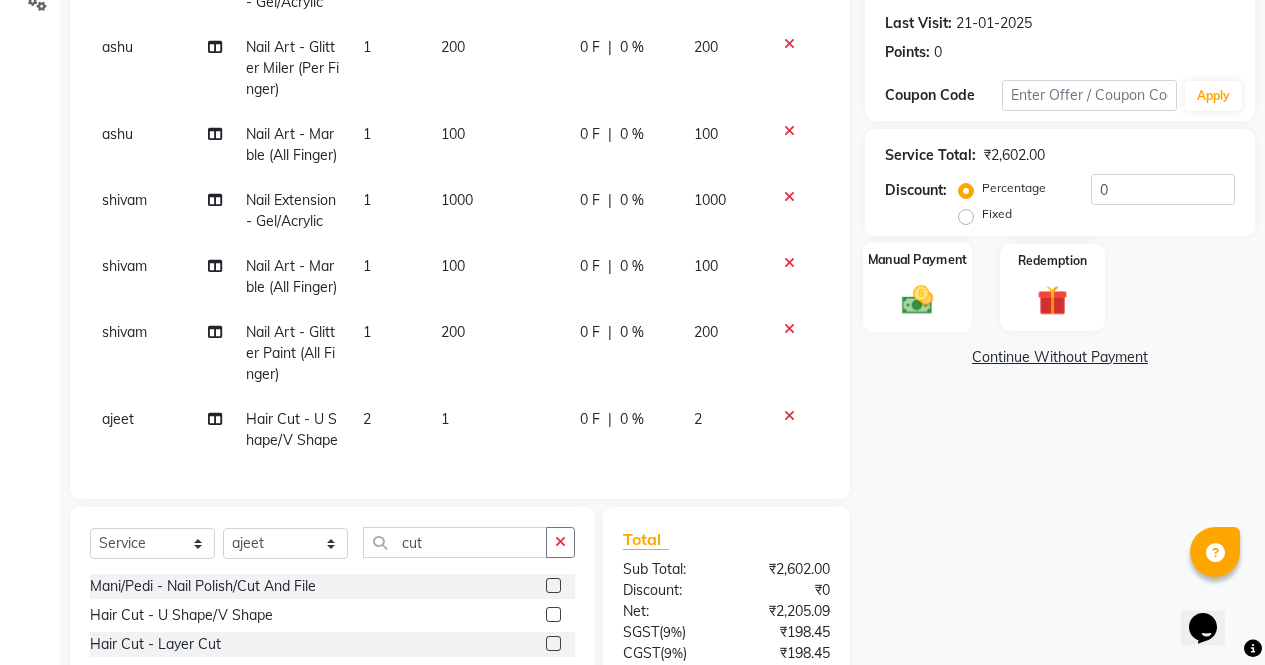 click 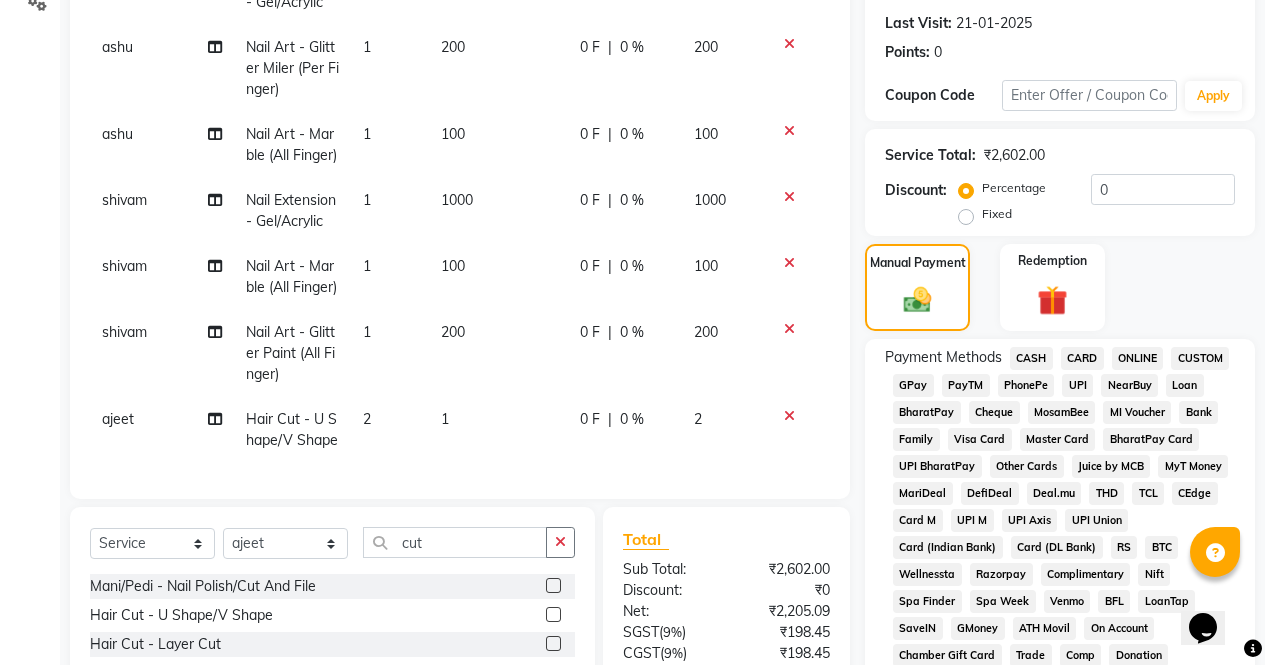 click on "CASH" 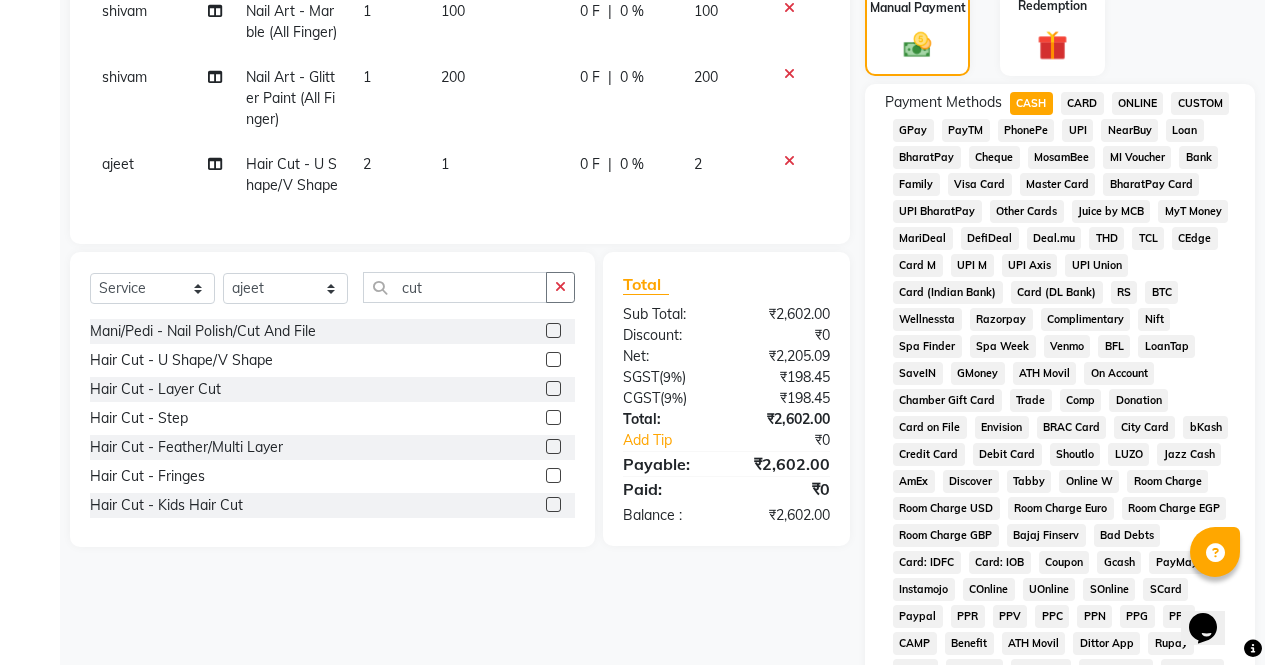 scroll, scrollTop: 914, scrollLeft: 0, axis: vertical 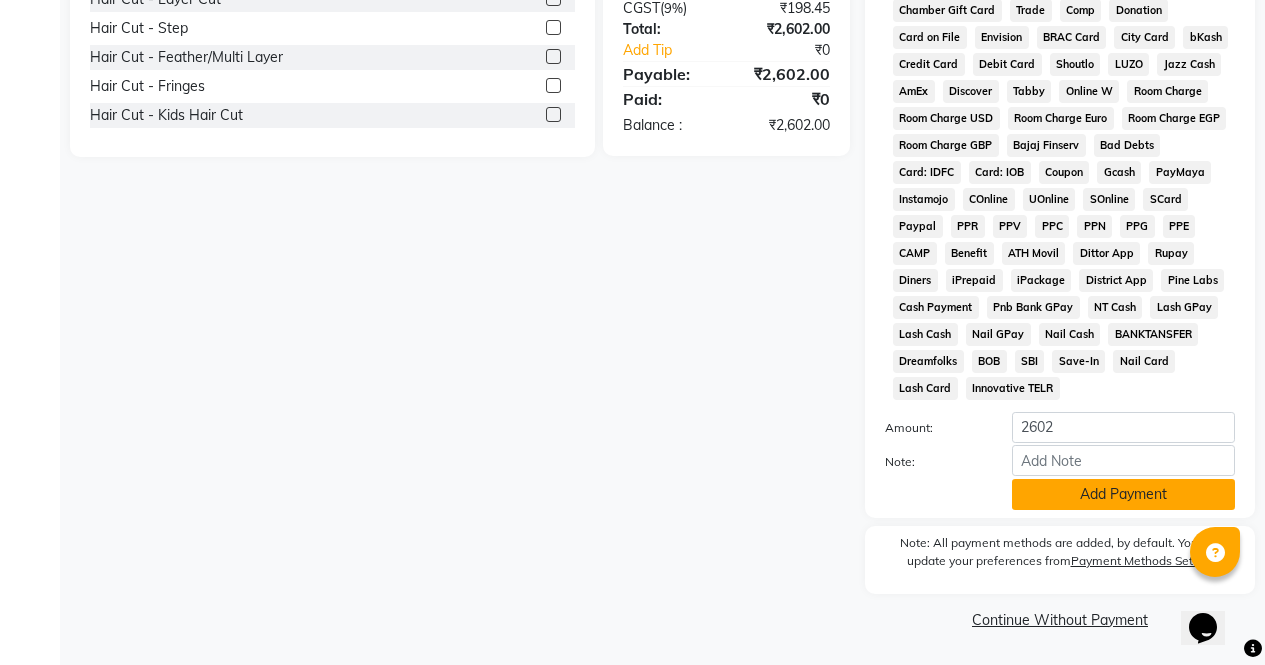click on "Add Payment" 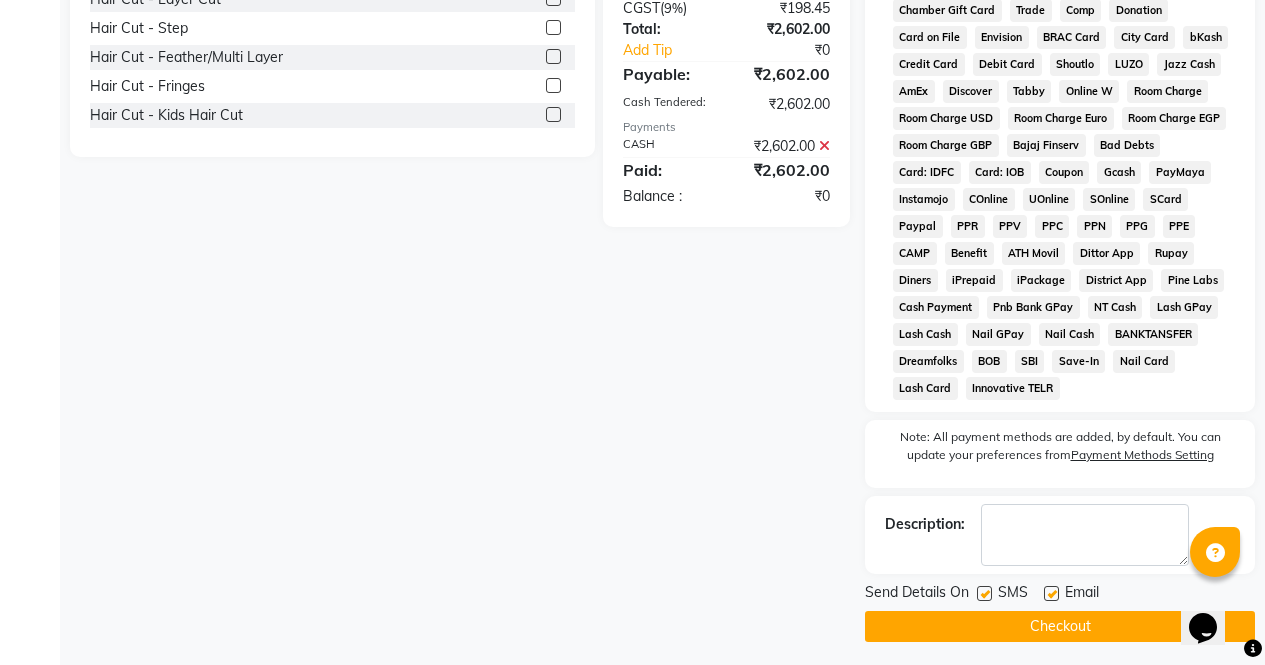 click on "Checkout" 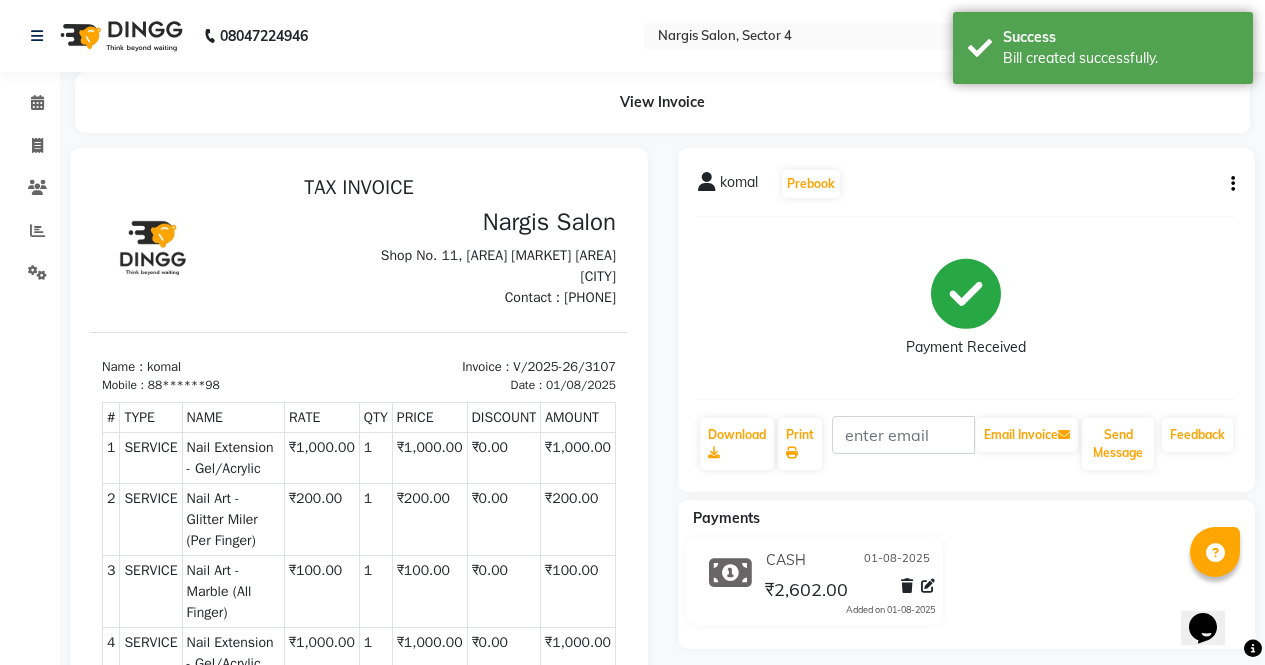 scroll, scrollTop: 0, scrollLeft: 0, axis: both 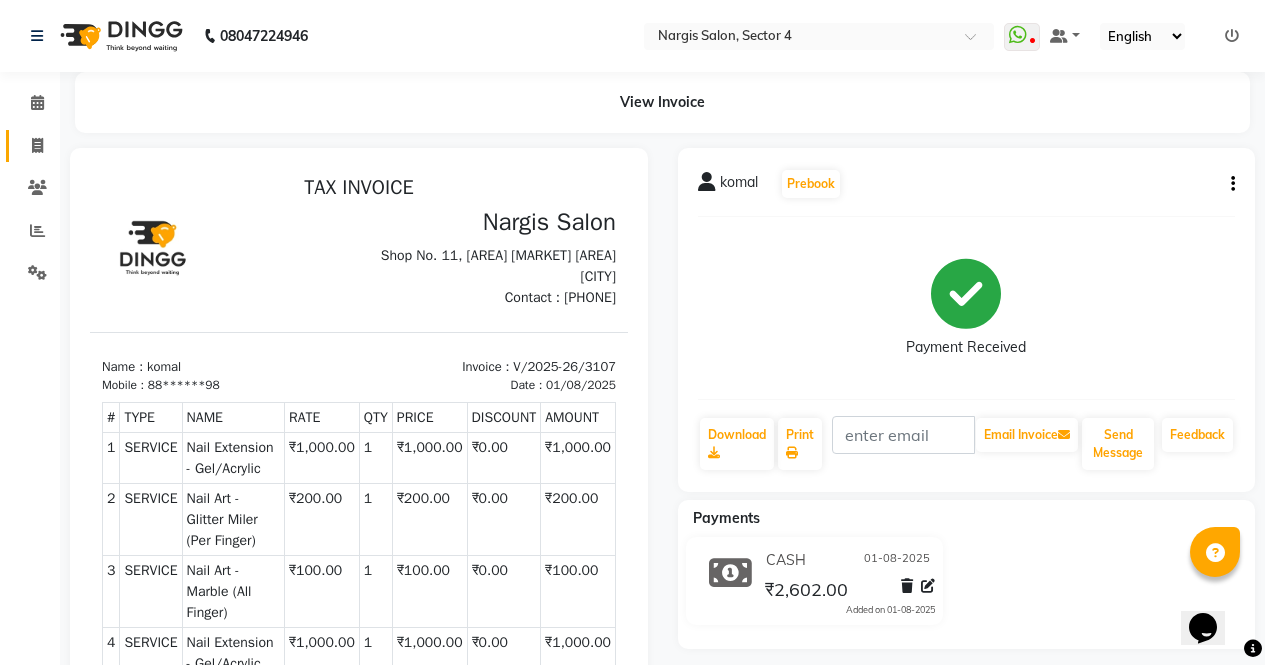 click 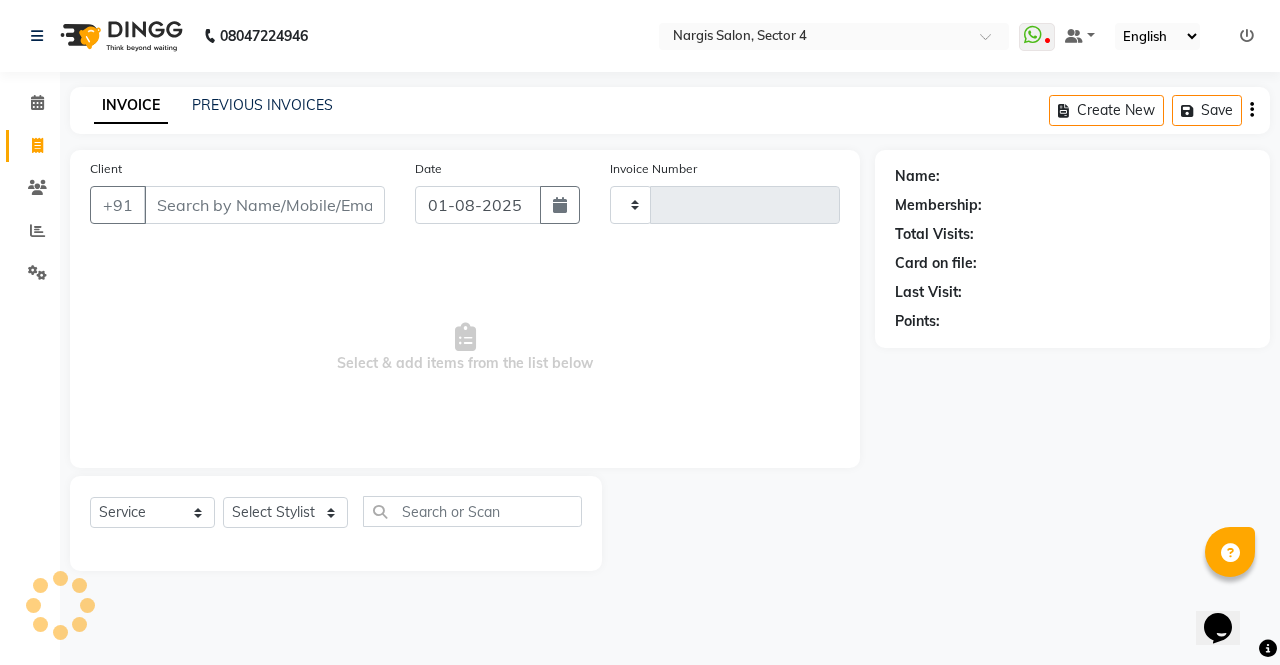 type on "3108" 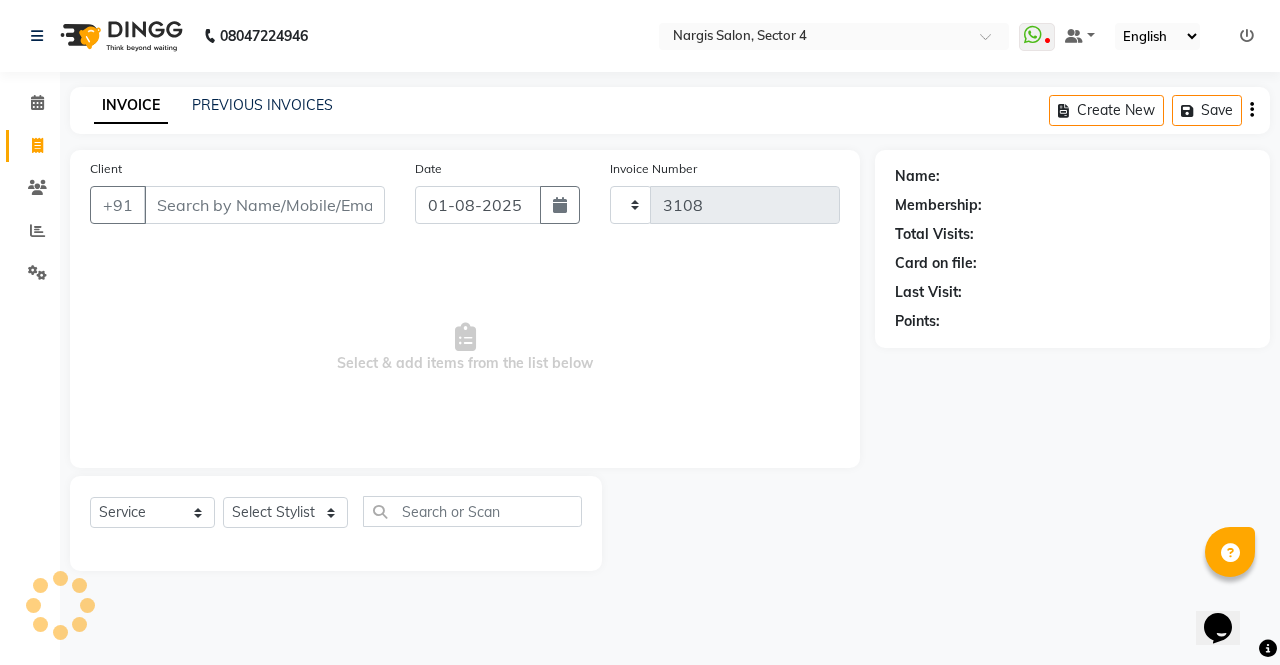 select on "4130" 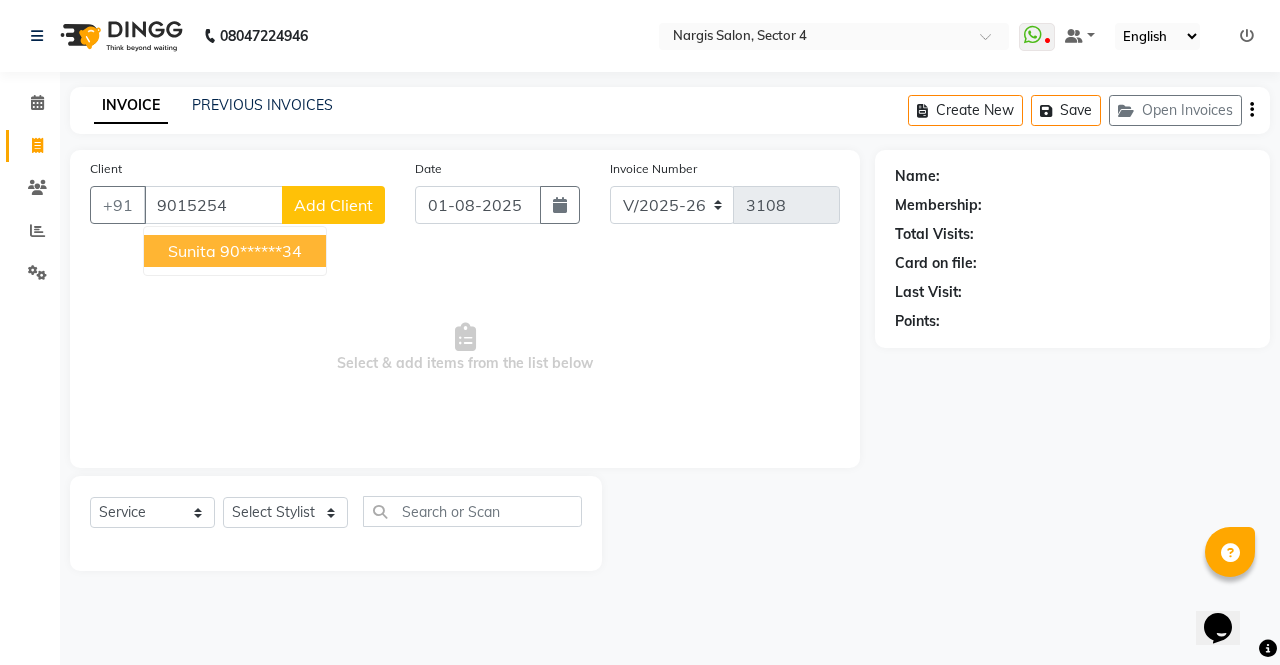click on "90******34" at bounding box center [261, 251] 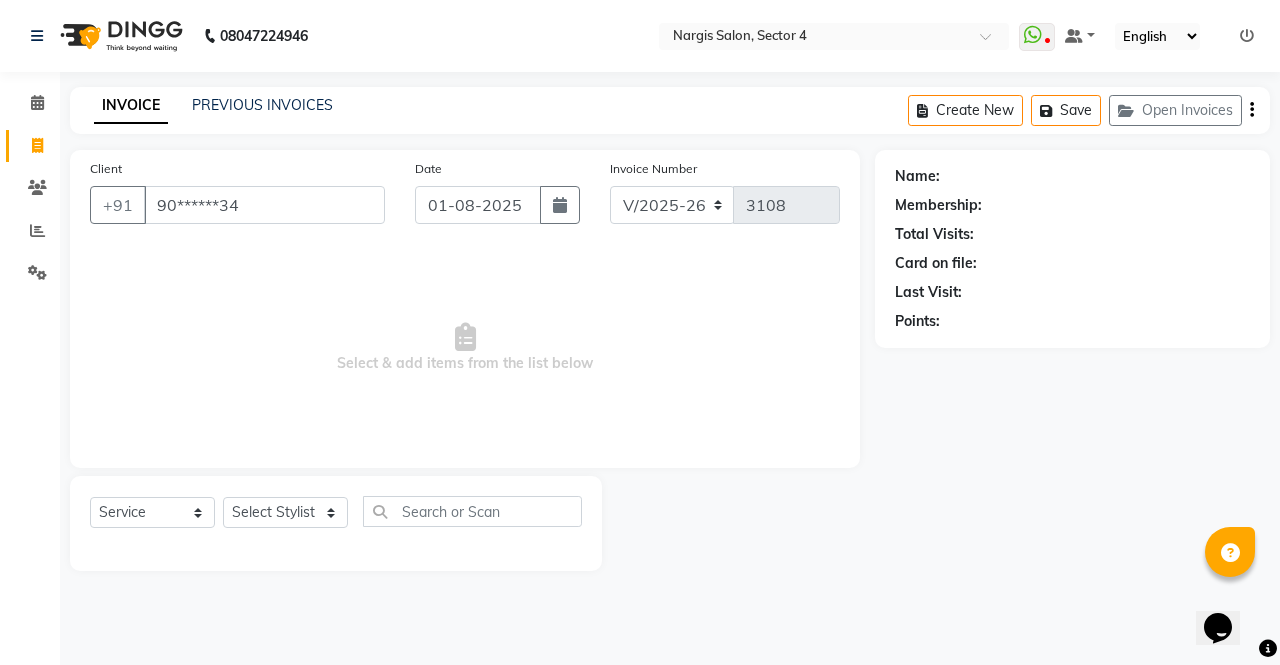 type on "90******34" 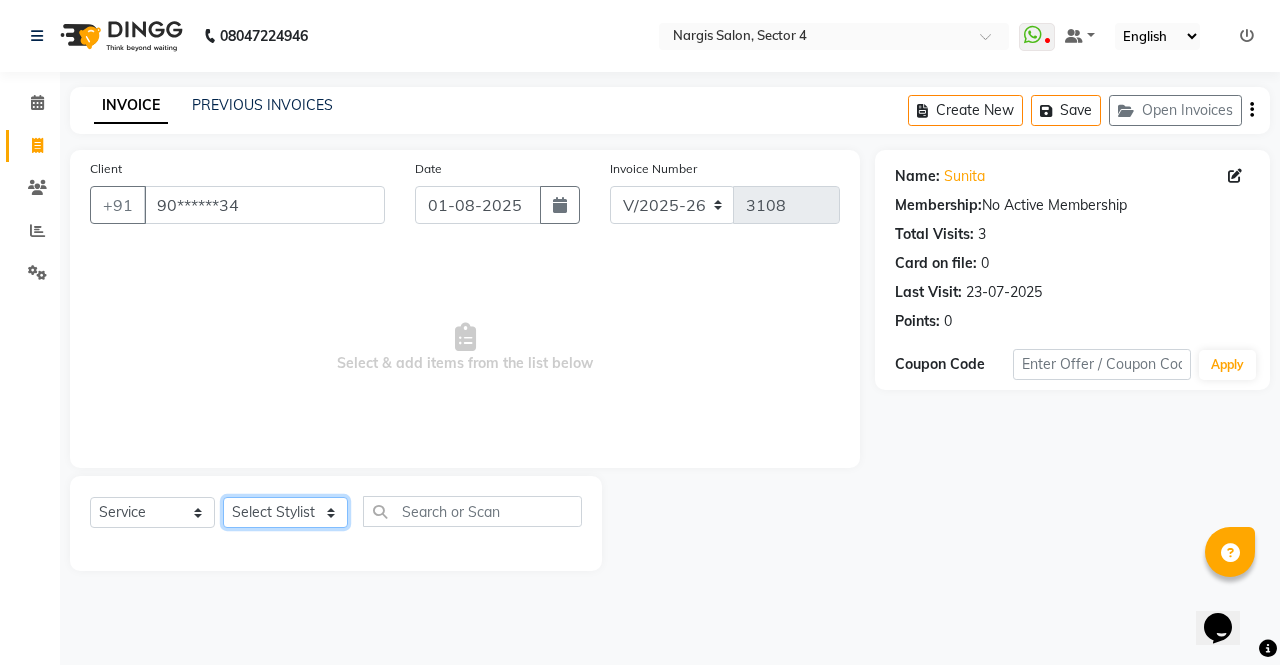 click on "Select Stylist [FIRST] [FIRST] [FIRST] [FIRST] [FIRST] [FIRST] [FIRST] [FIRST] [FIRST] [FIRST] [FIRST] [FIRST]" 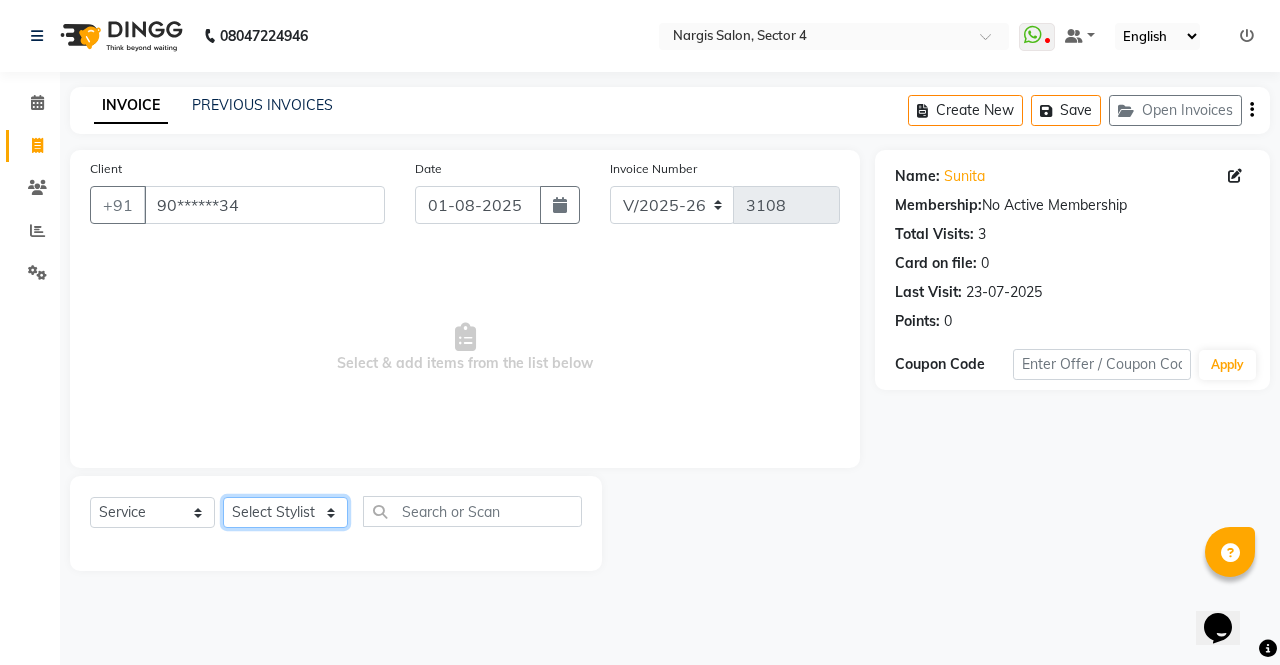 click on "Select Stylist [FIRST] [FIRST] [FIRST] [FIRST] [FIRST] [FIRST] [FIRST] [FIRST] [FIRST] [FIRST] [FIRST] [FIRST]" 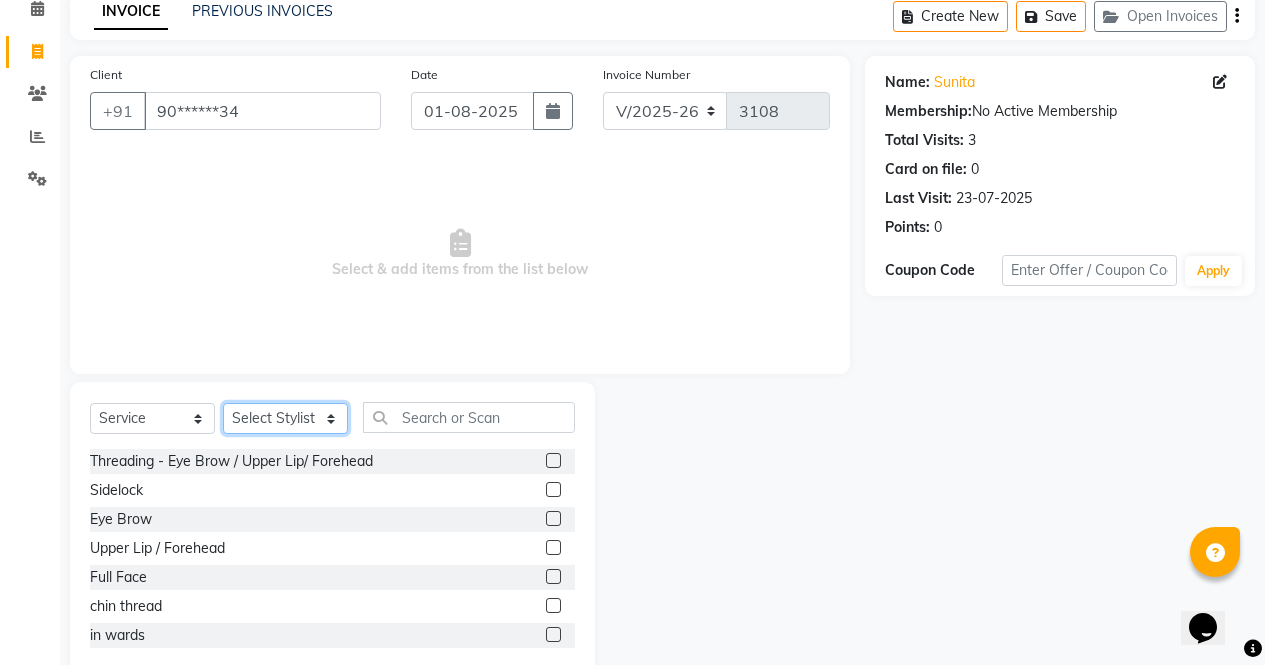 scroll, scrollTop: 136, scrollLeft: 0, axis: vertical 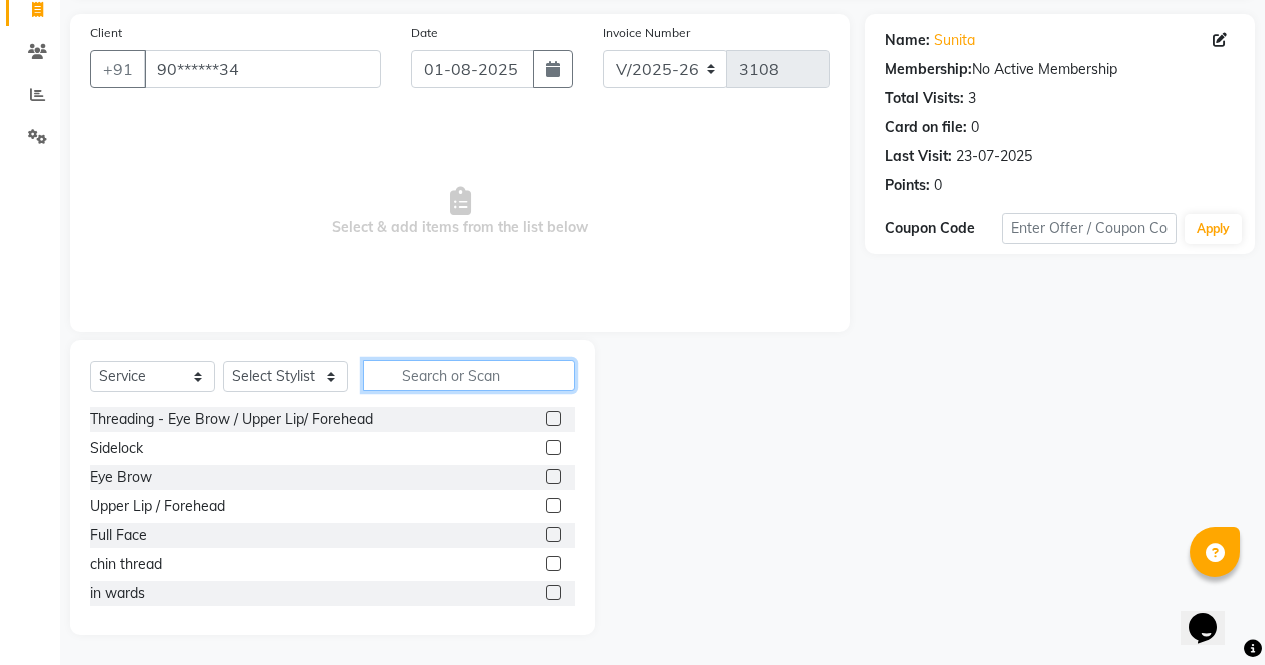 click 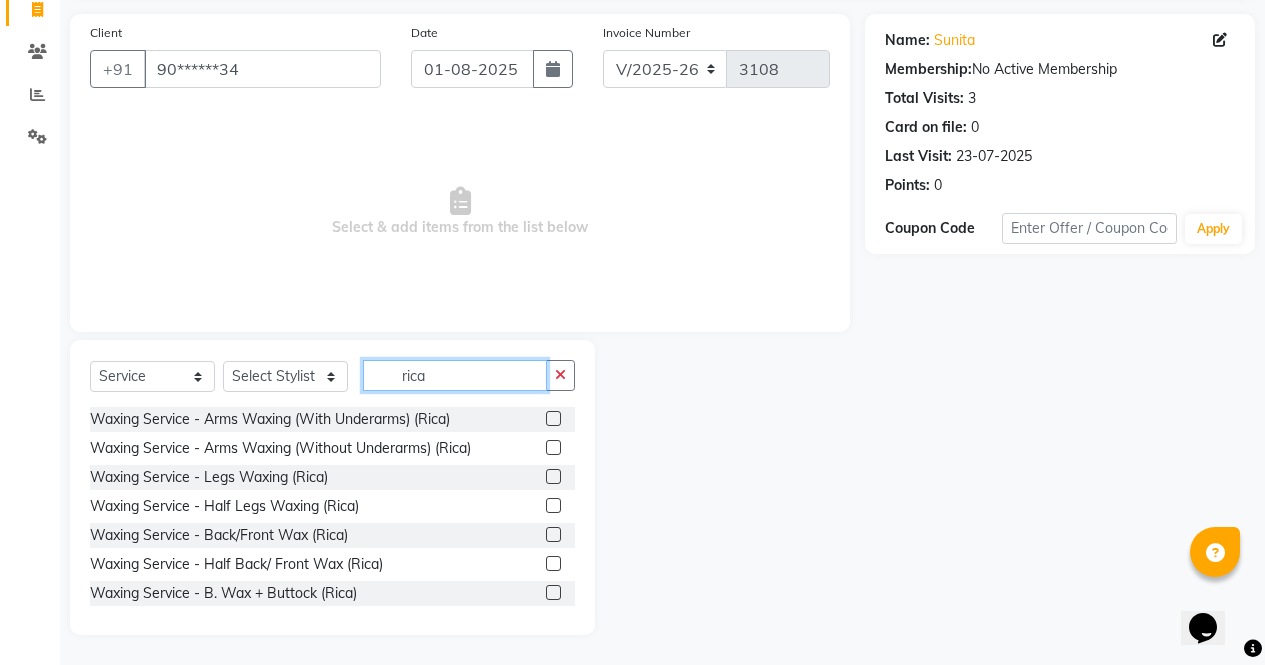 type on "rica" 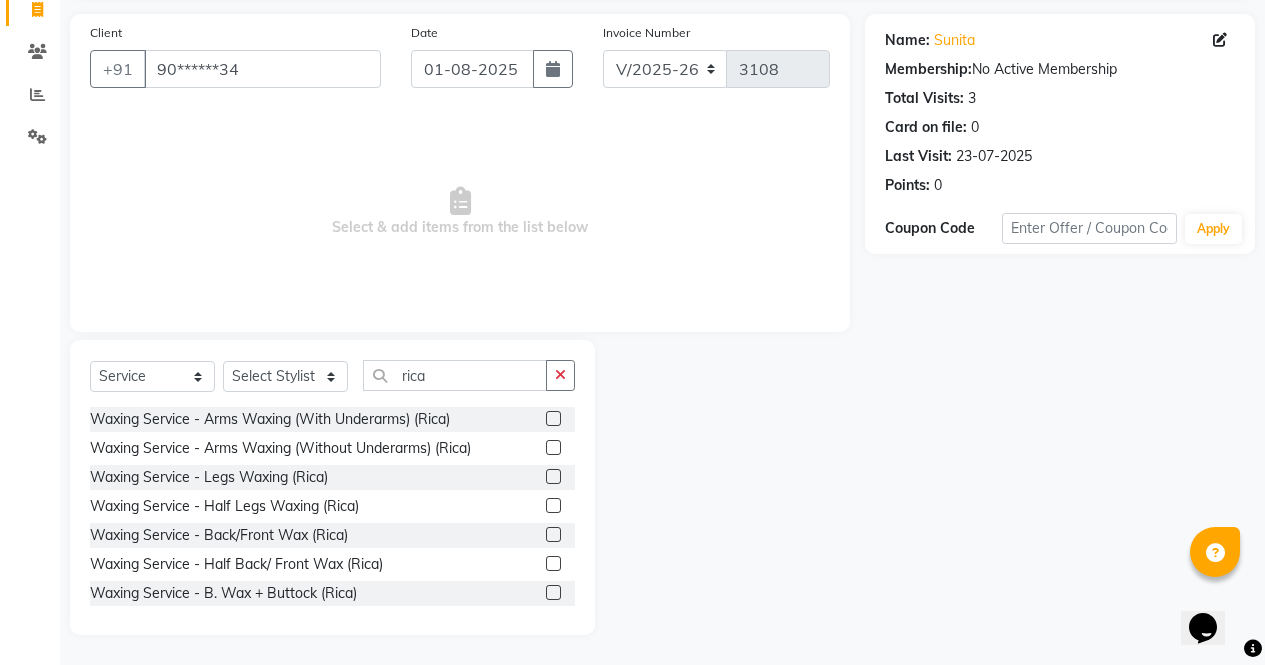 click 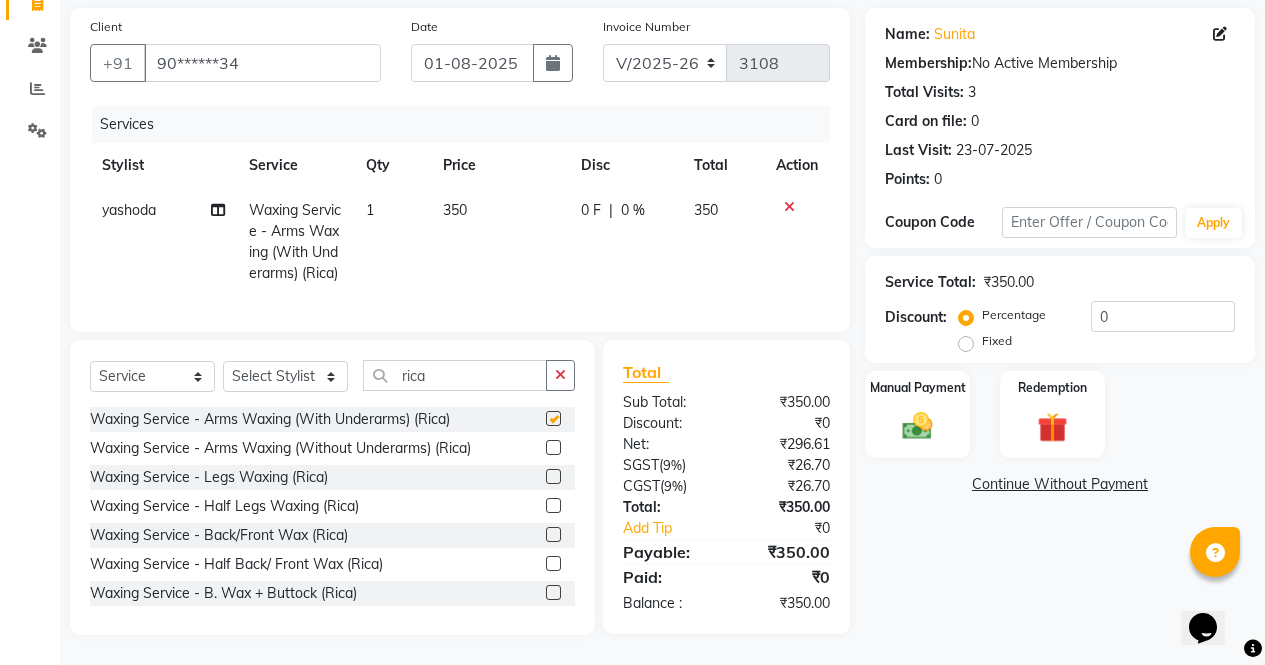 checkbox on "false" 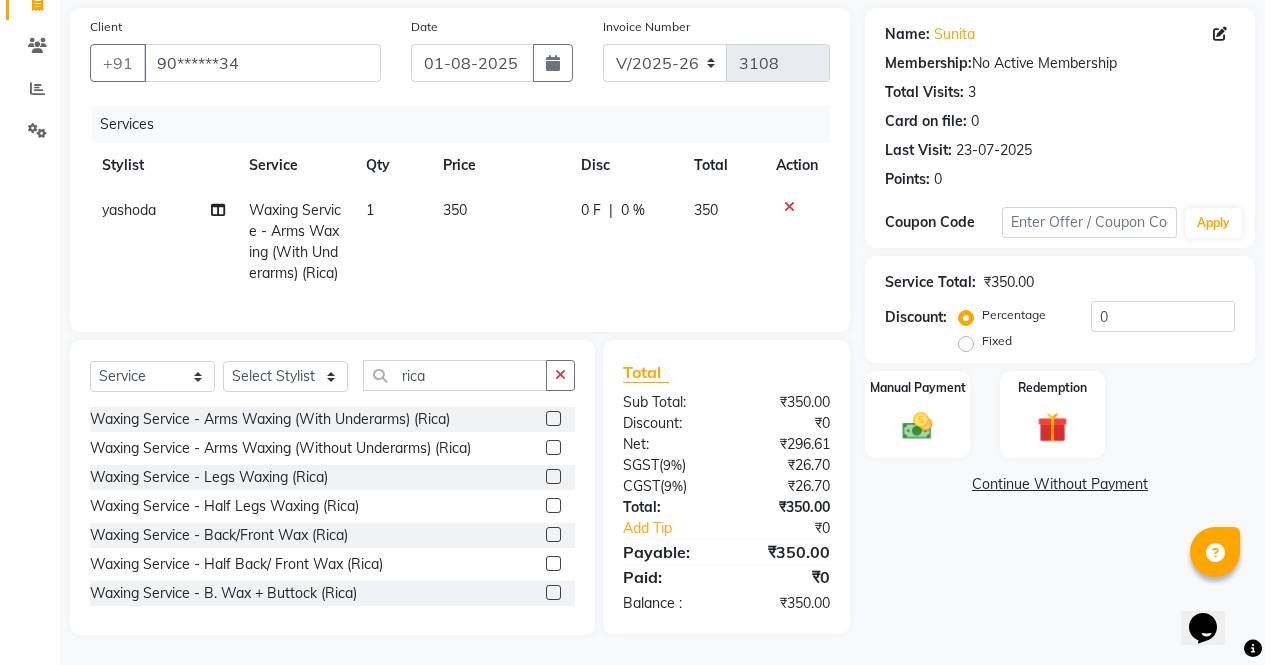 scroll, scrollTop: 178, scrollLeft: 0, axis: vertical 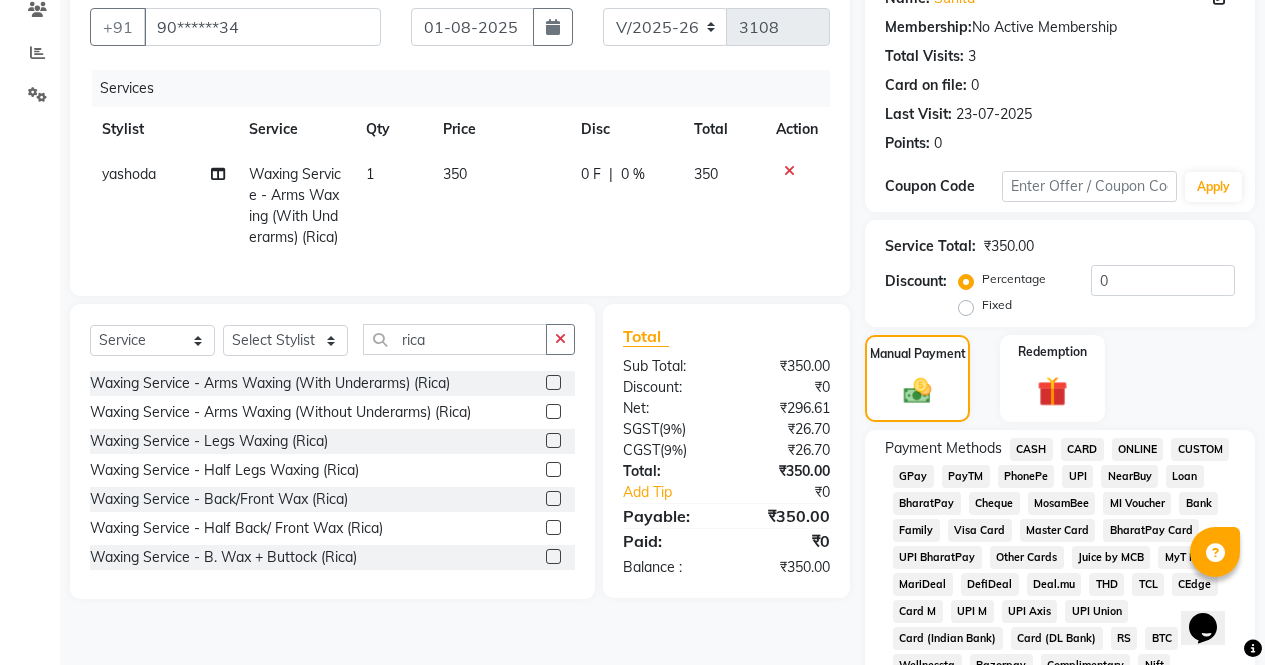 click on "CASH" 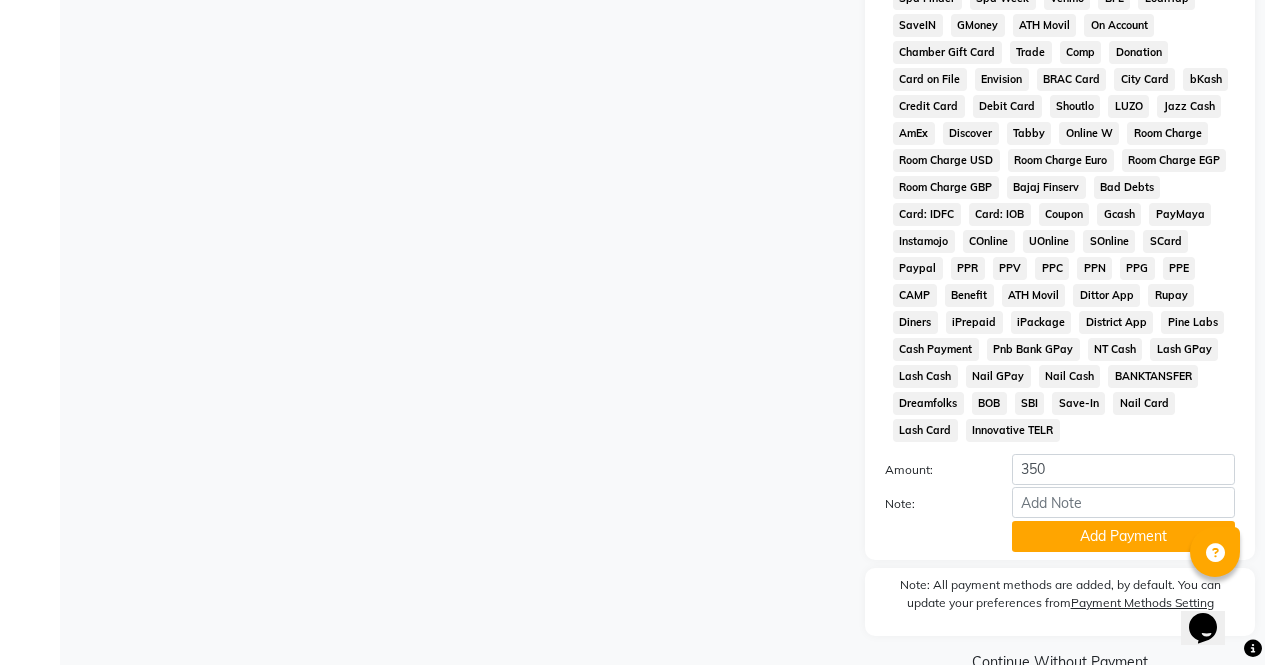 scroll, scrollTop: 914, scrollLeft: 0, axis: vertical 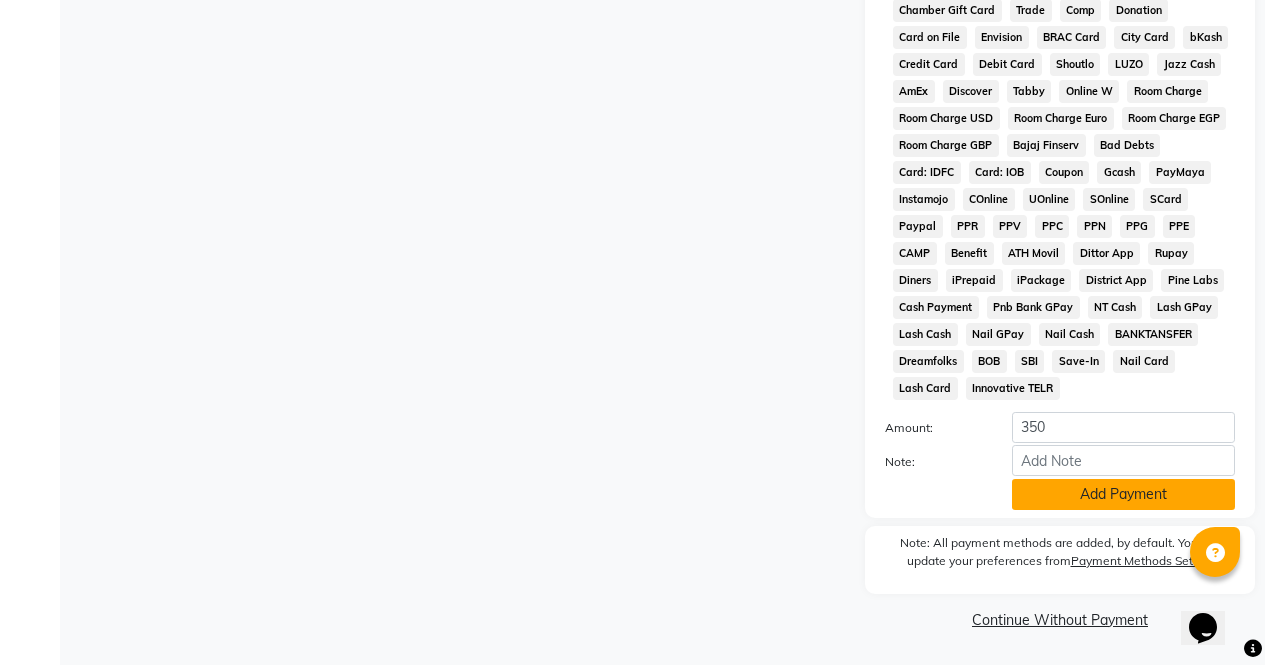 click on "Add Payment" 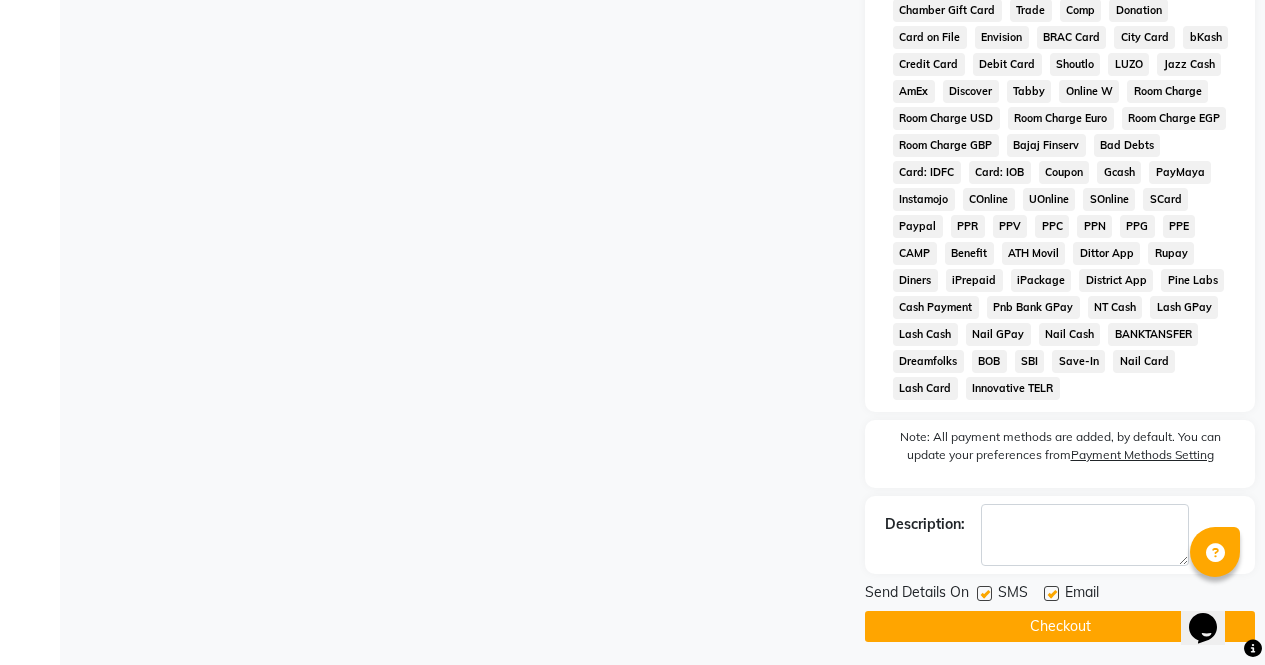 click on "Checkout" 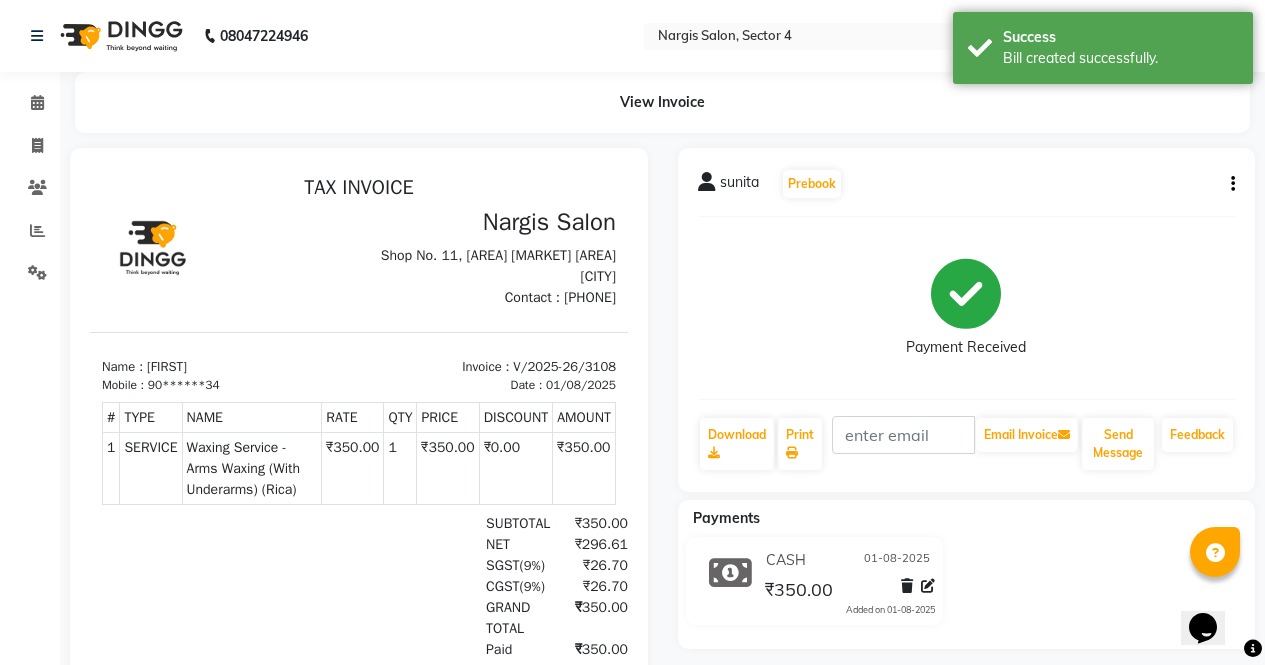 scroll, scrollTop: 16, scrollLeft: 0, axis: vertical 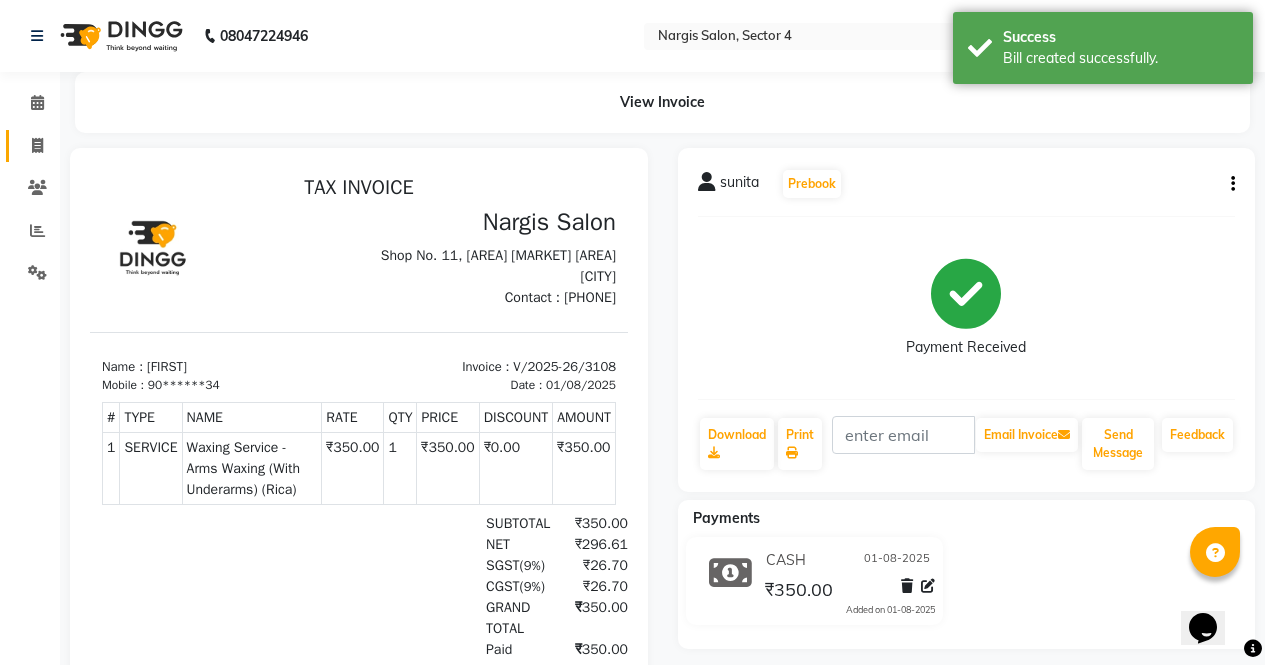 click 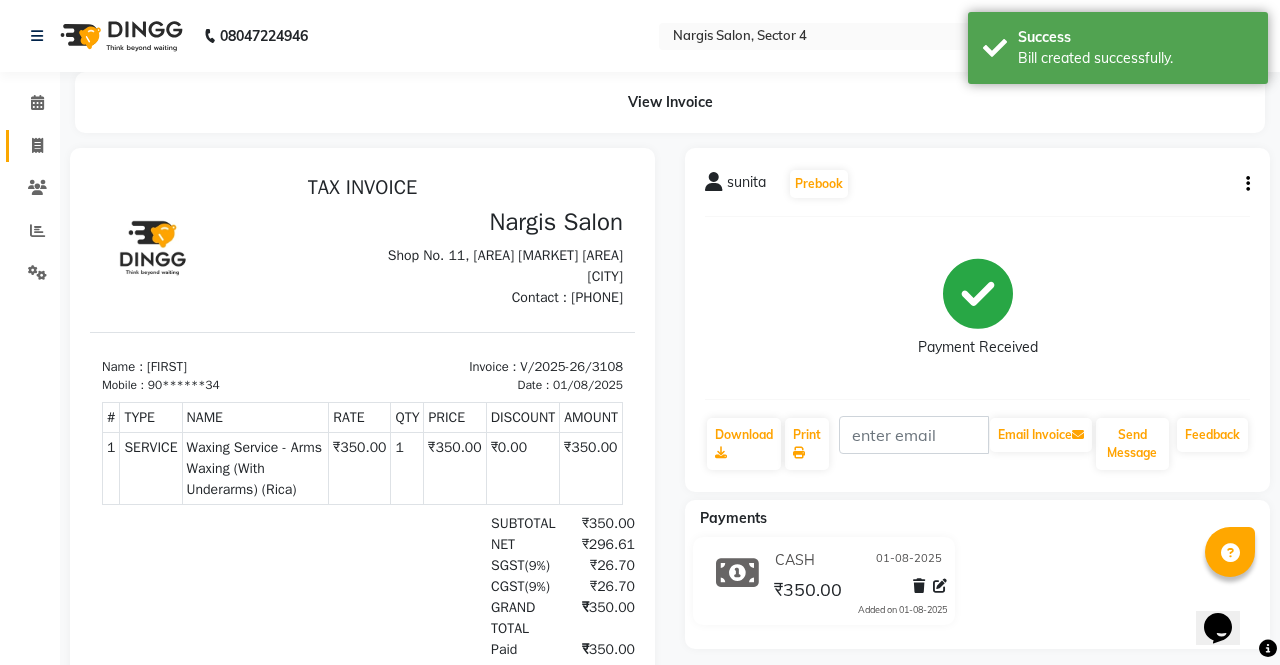 select on "service" 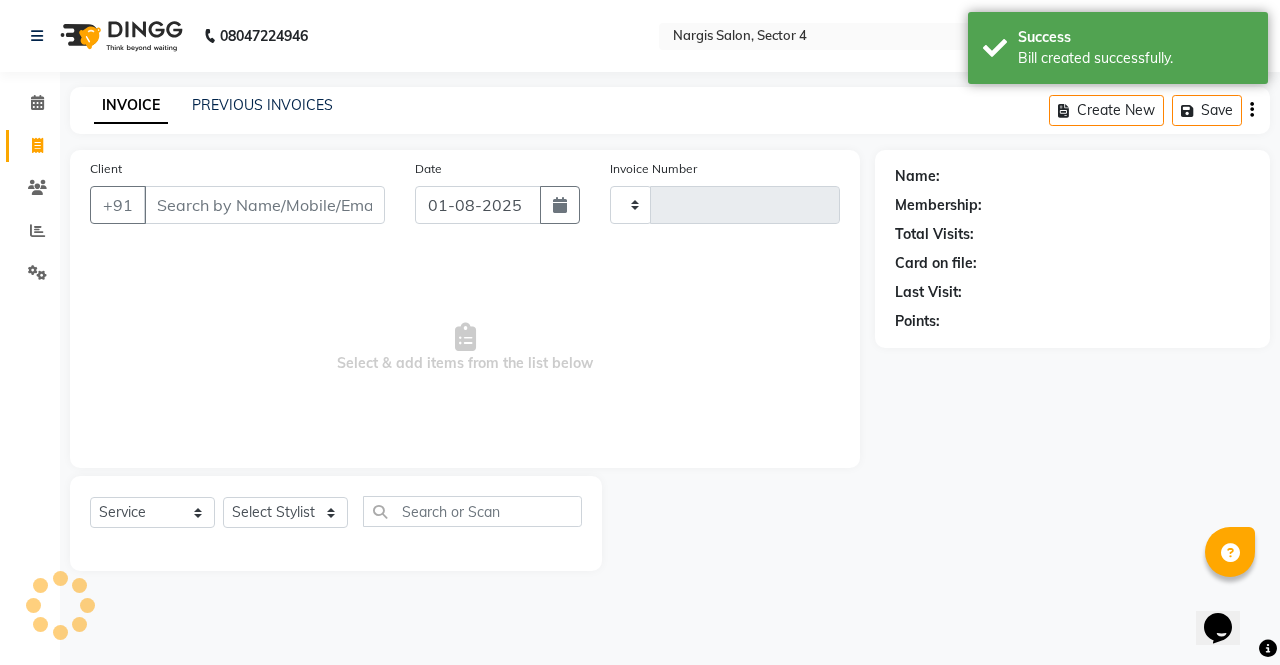 type on "3109" 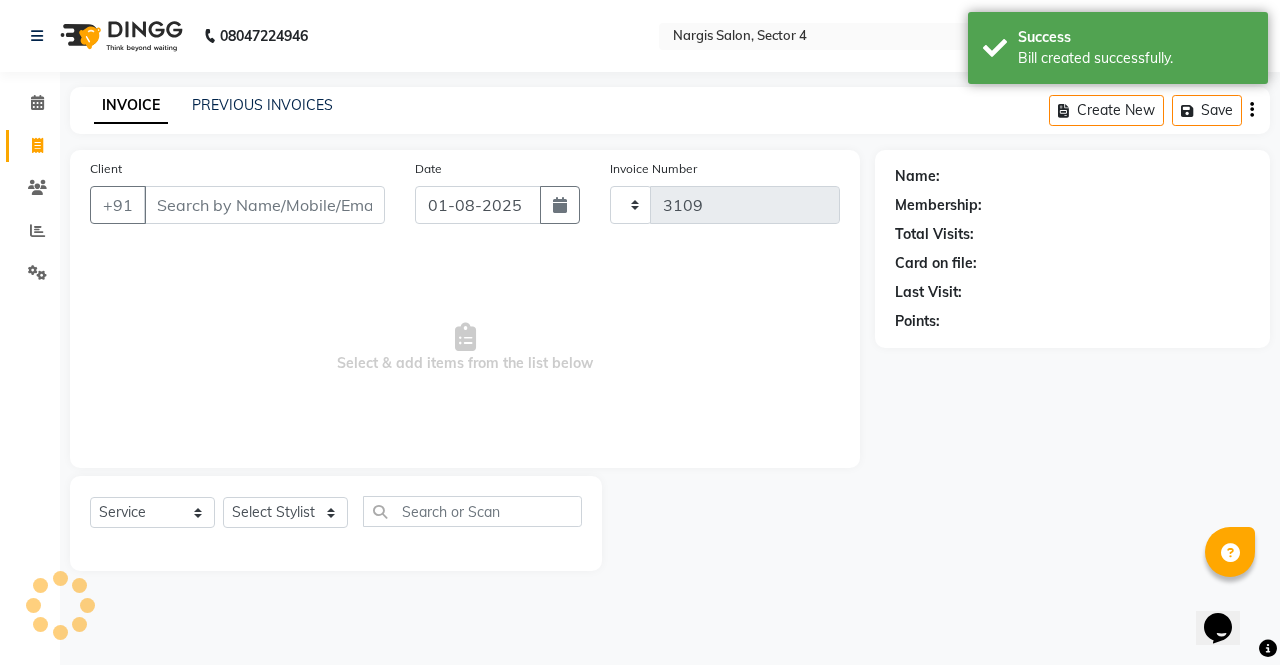 select on "4130" 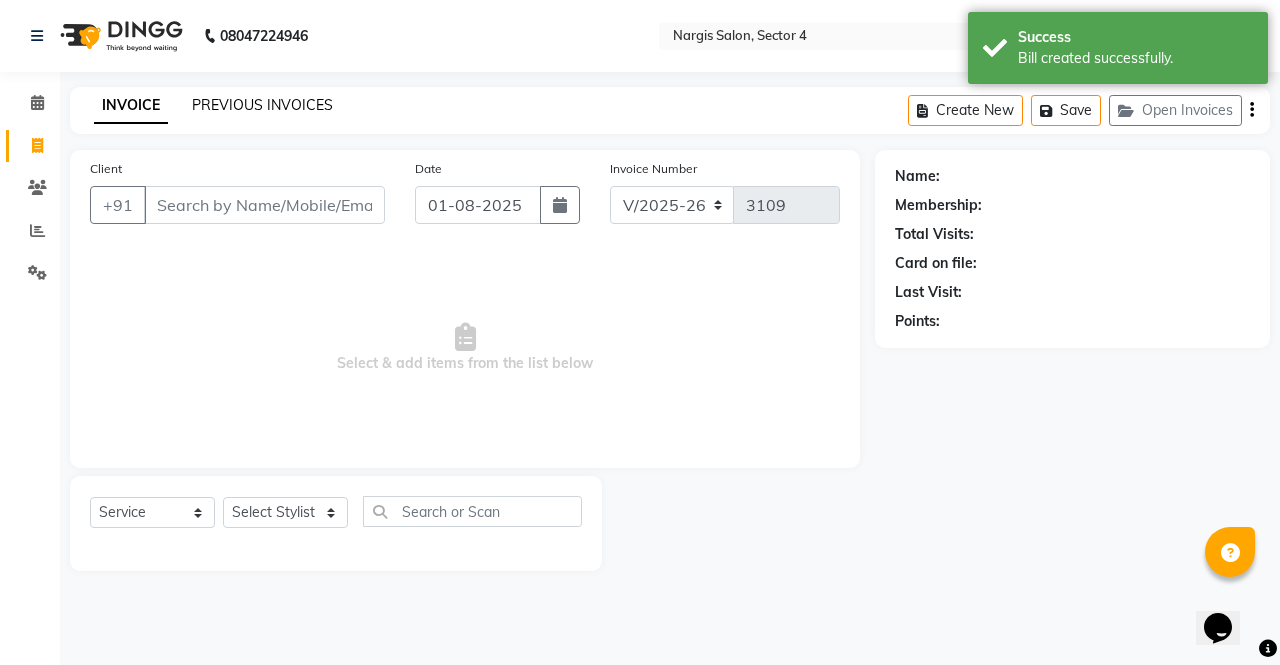 click on "PREVIOUS INVOICES" 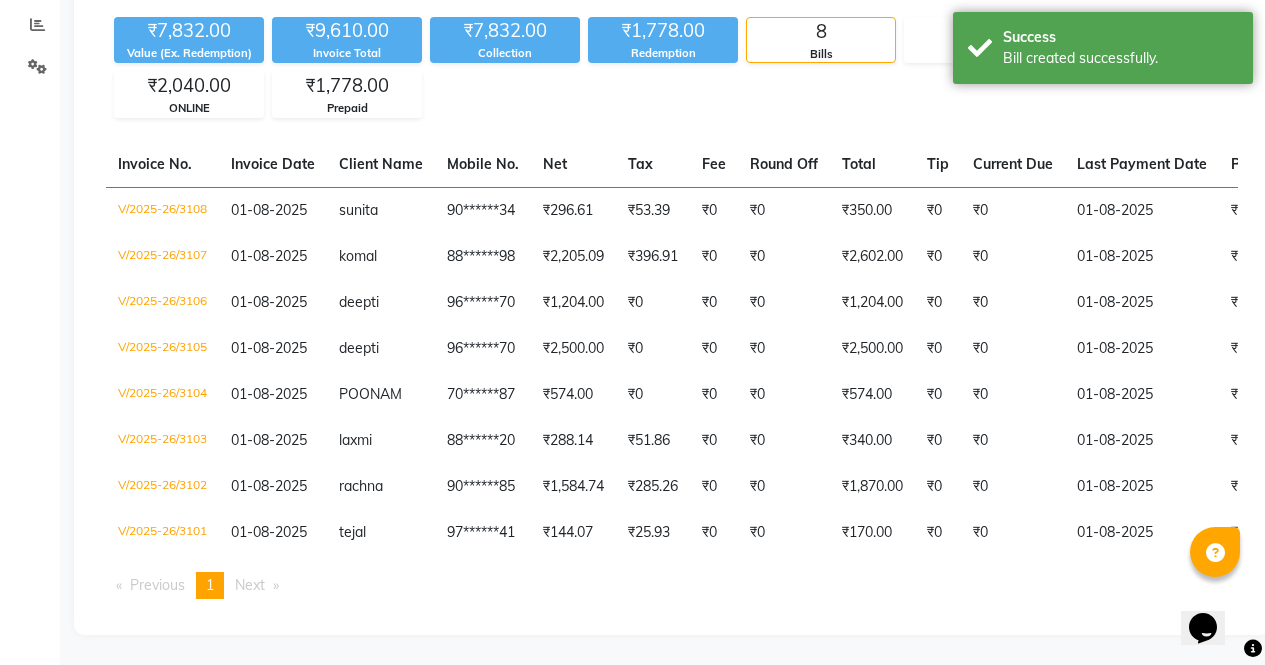 scroll, scrollTop: 209, scrollLeft: 0, axis: vertical 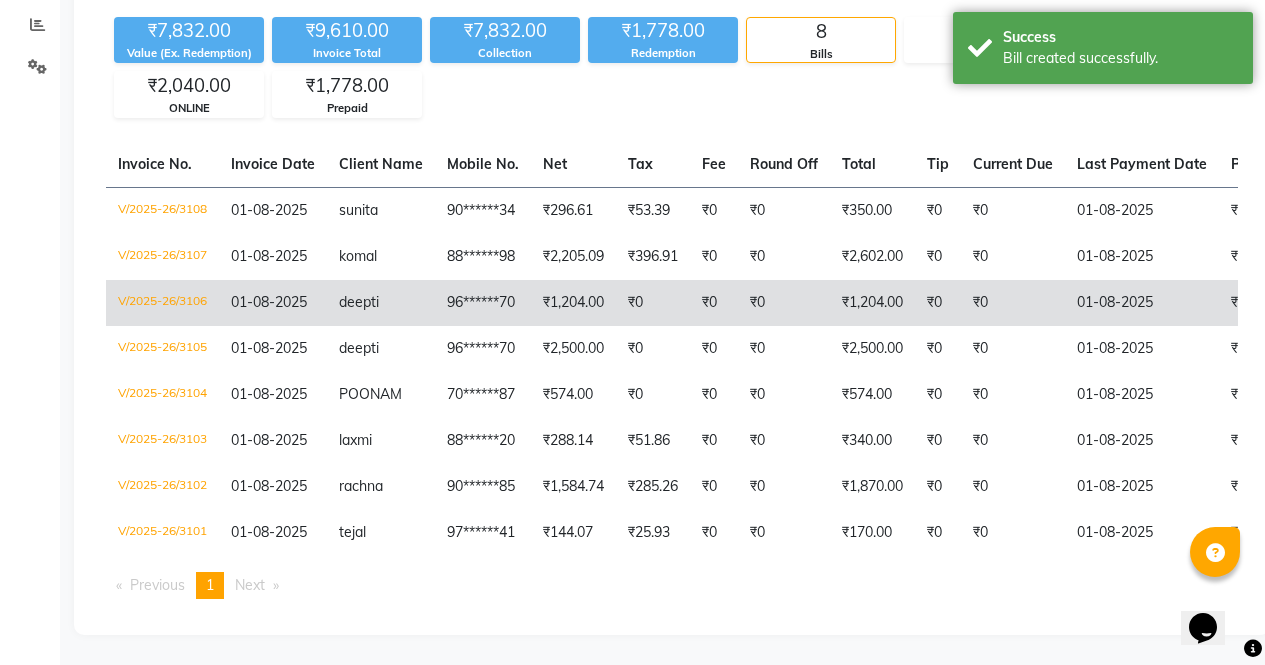 click on "₹1,204.00" 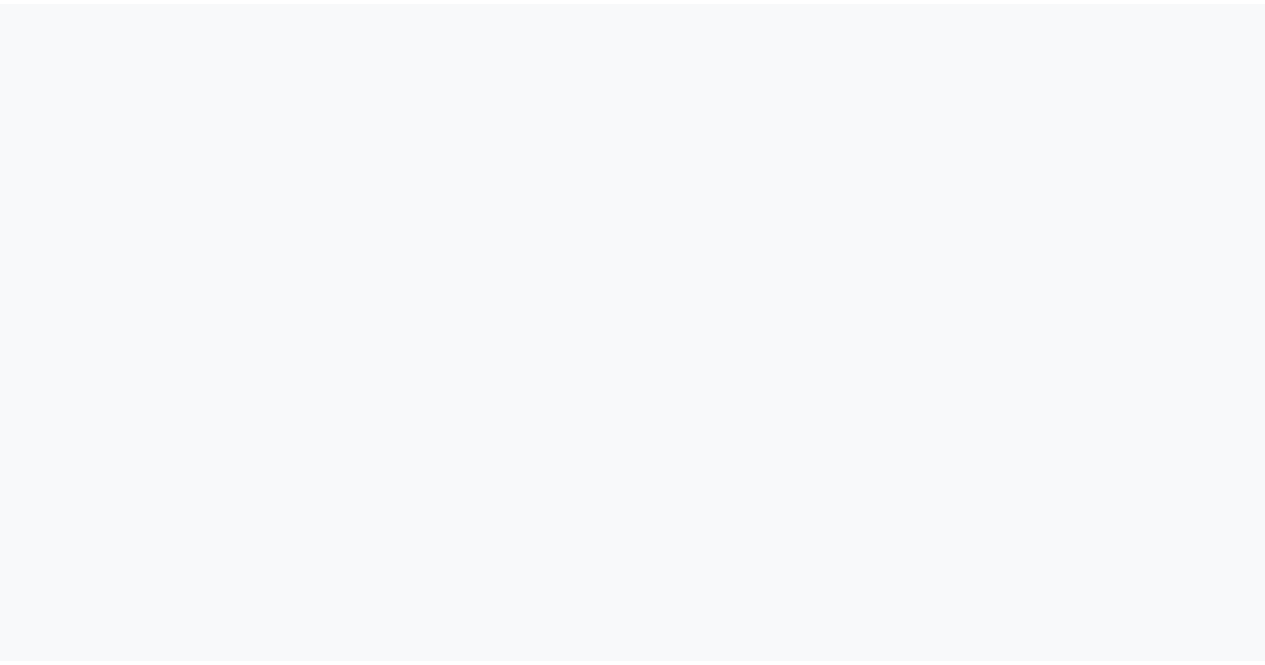 scroll, scrollTop: 0, scrollLeft: 0, axis: both 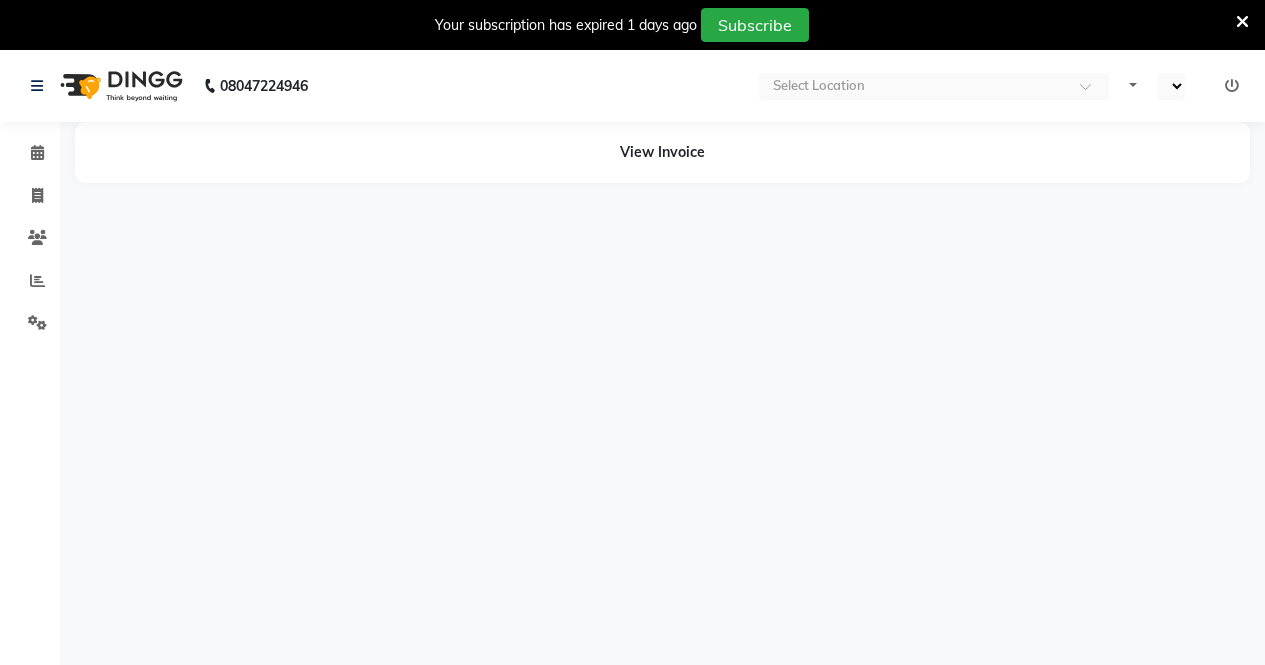 select on "en" 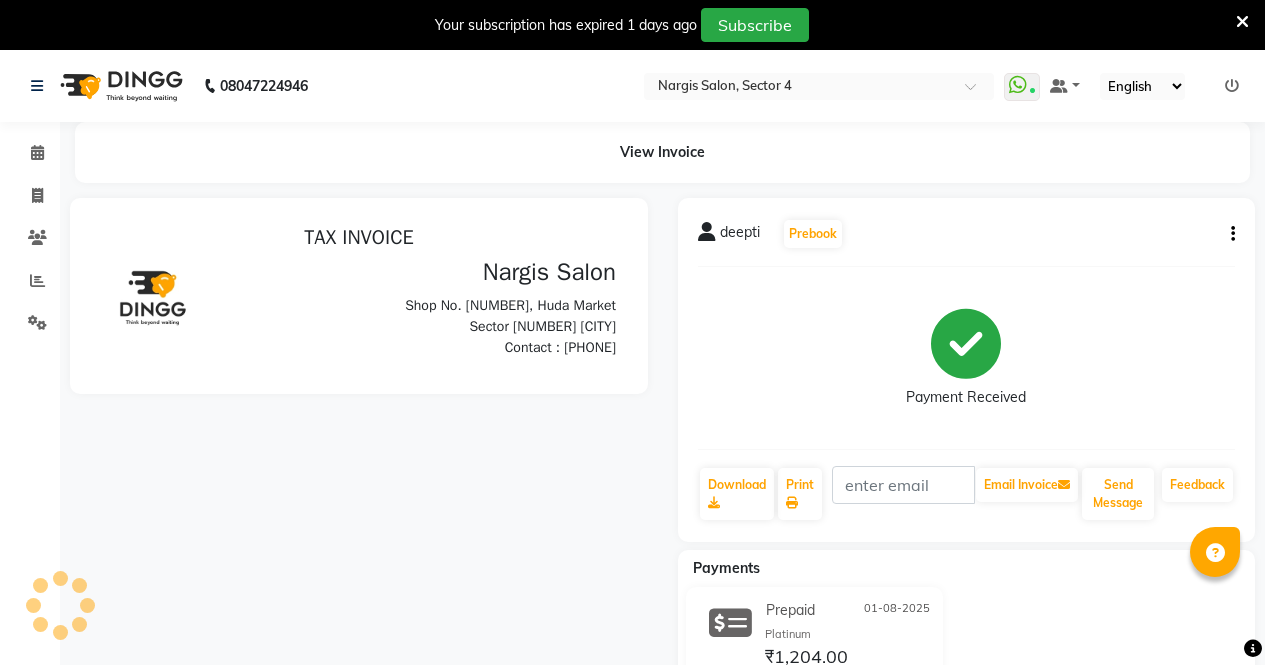 scroll, scrollTop: 0, scrollLeft: 0, axis: both 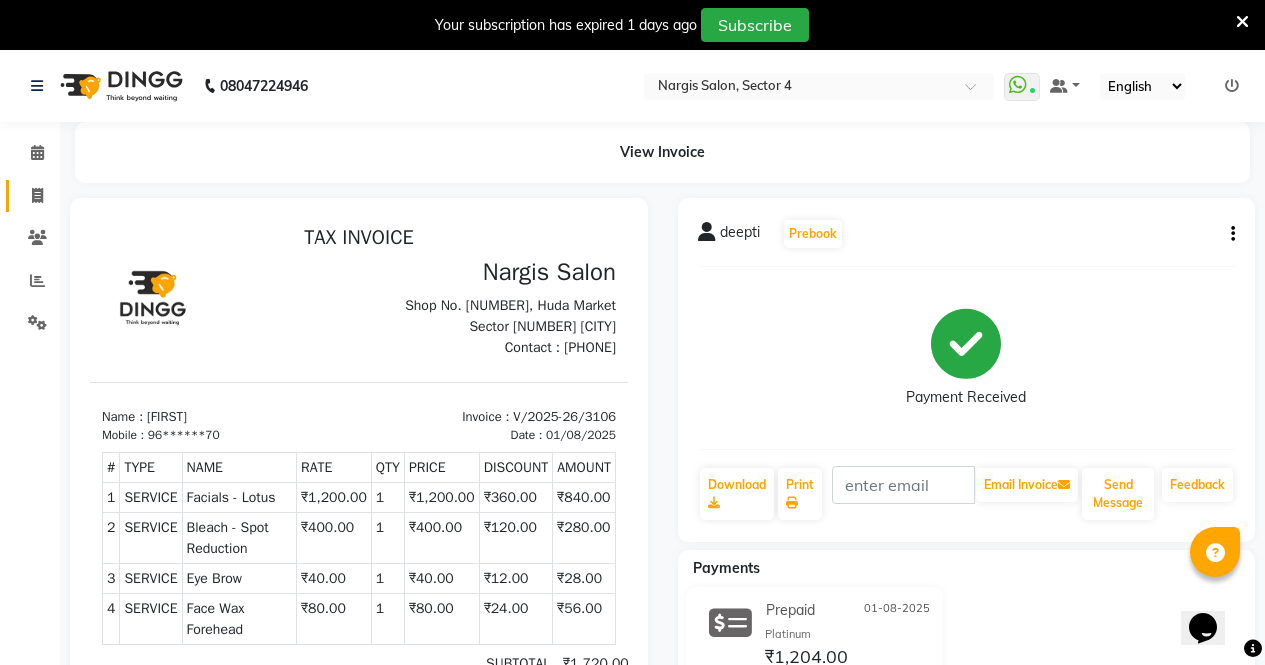 click 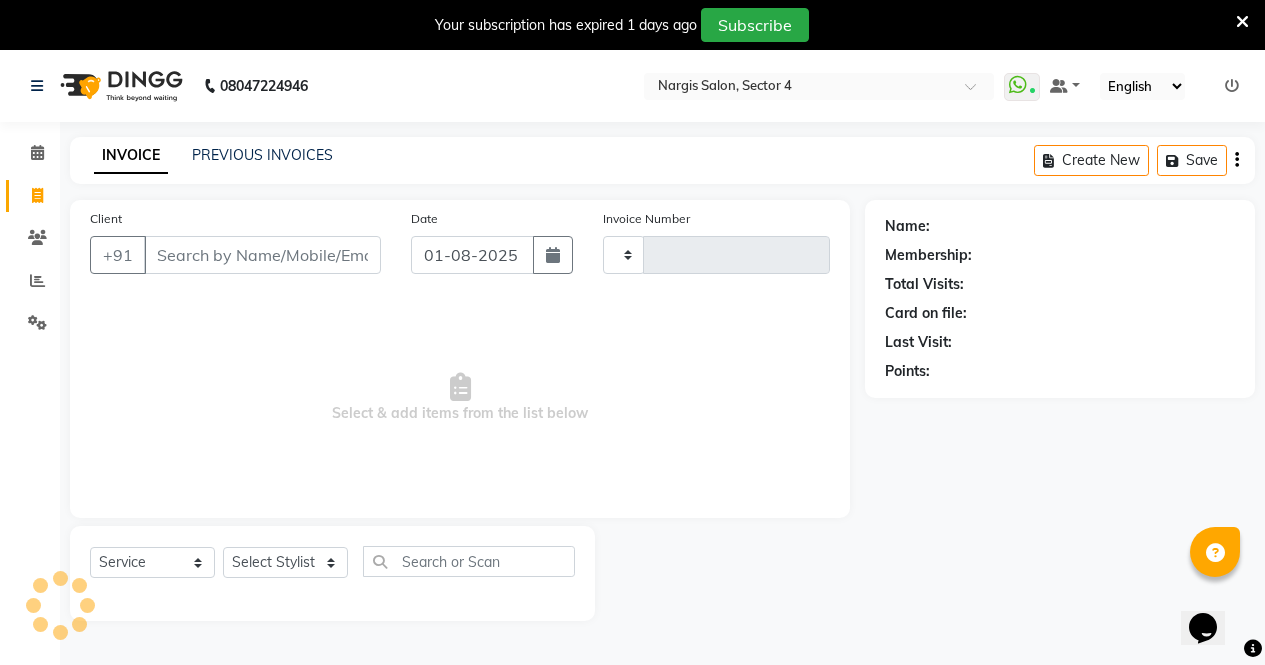 scroll, scrollTop: 50, scrollLeft: 0, axis: vertical 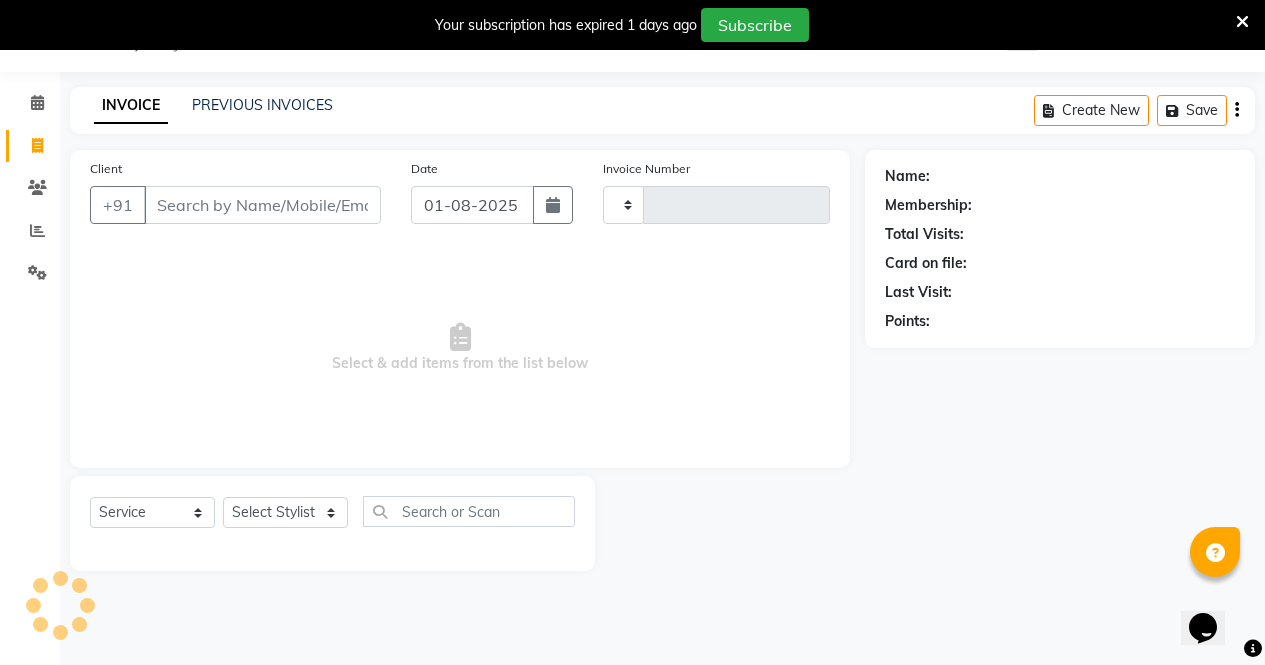 type on "3109" 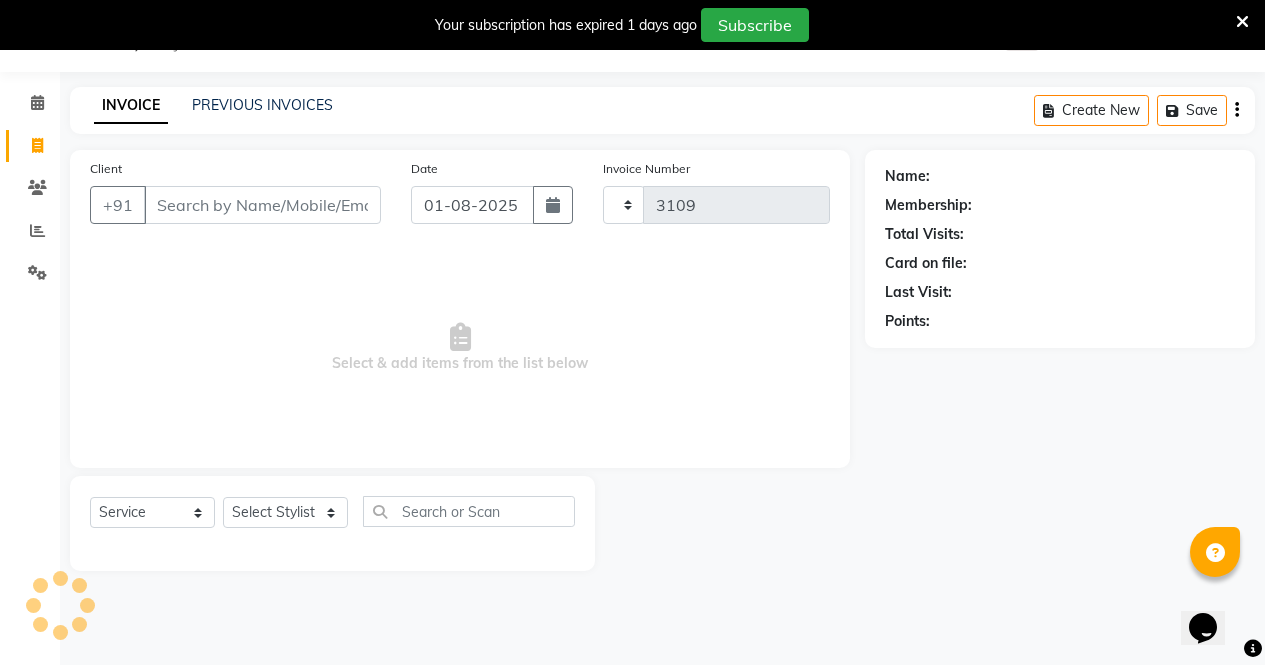 select on "4130" 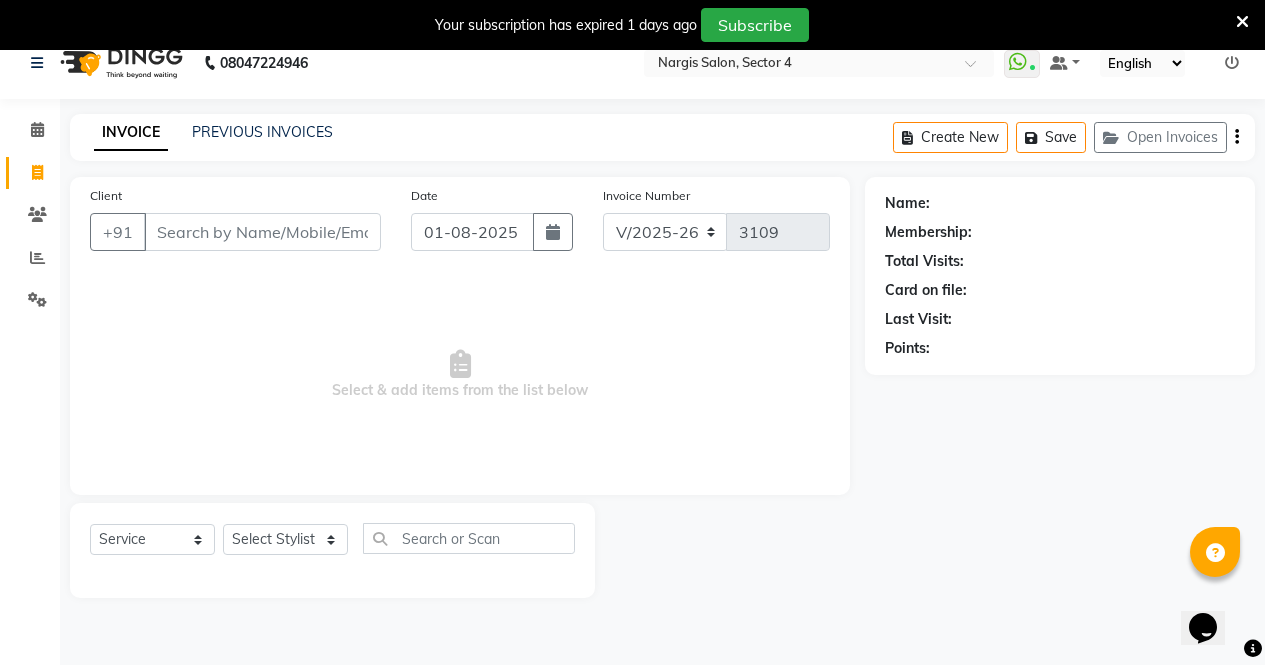 scroll, scrollTop: 0, scrollLeft: 0, axis: both 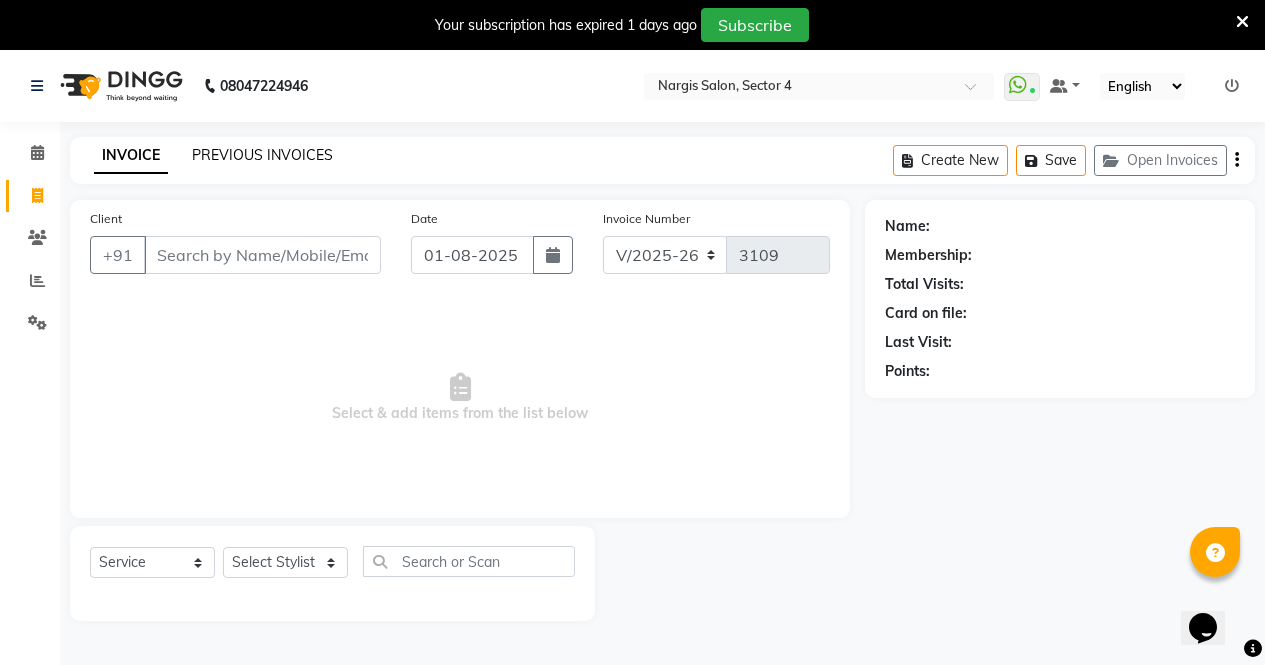 click on "PREVIOUS INVOICES" 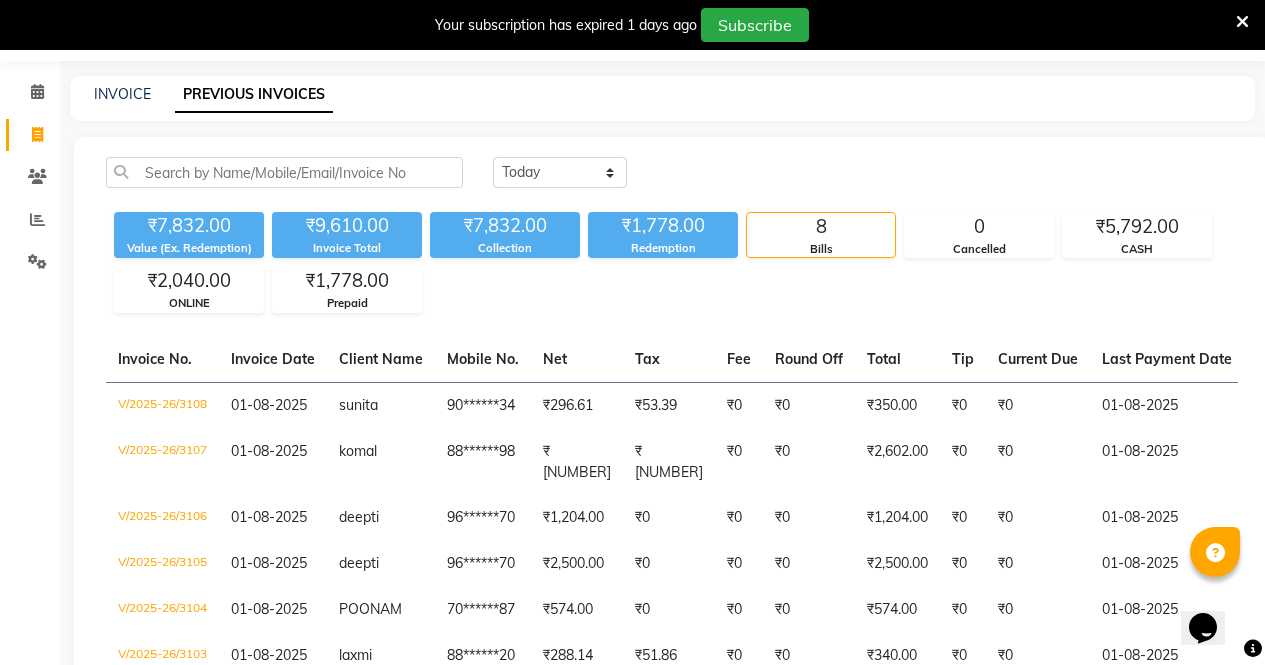 scroll, scrollTop: 0, scrollLeft: 0, axis: both 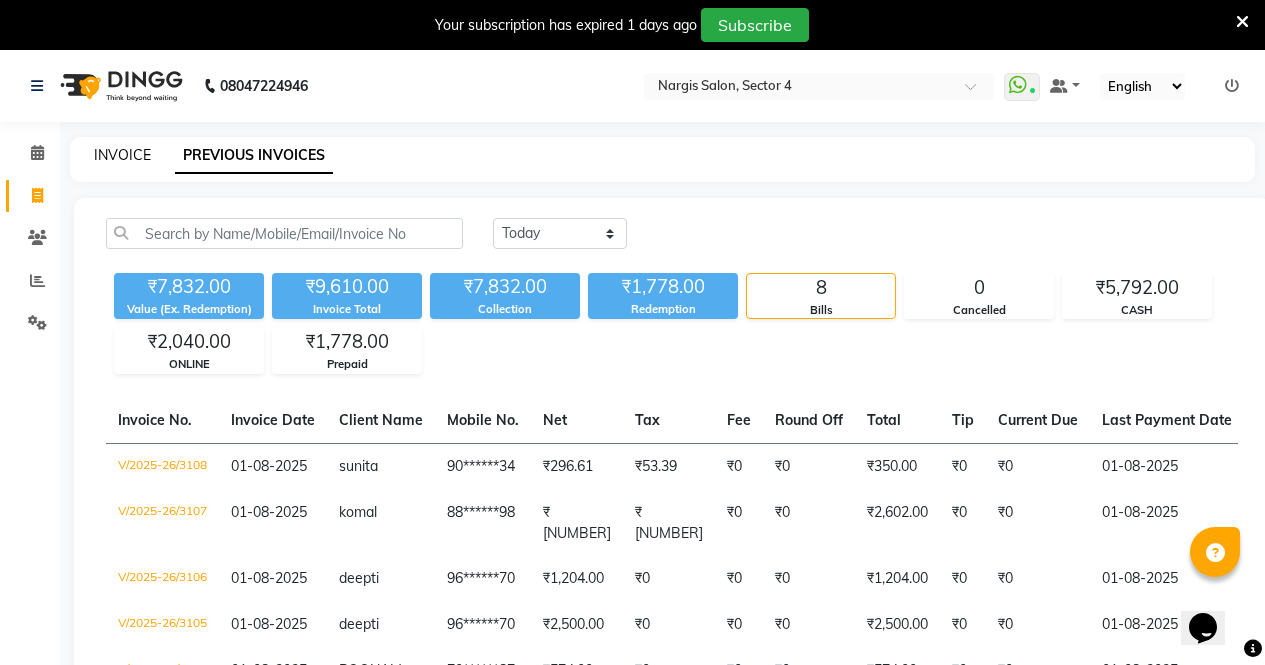 click on "INVOICE" 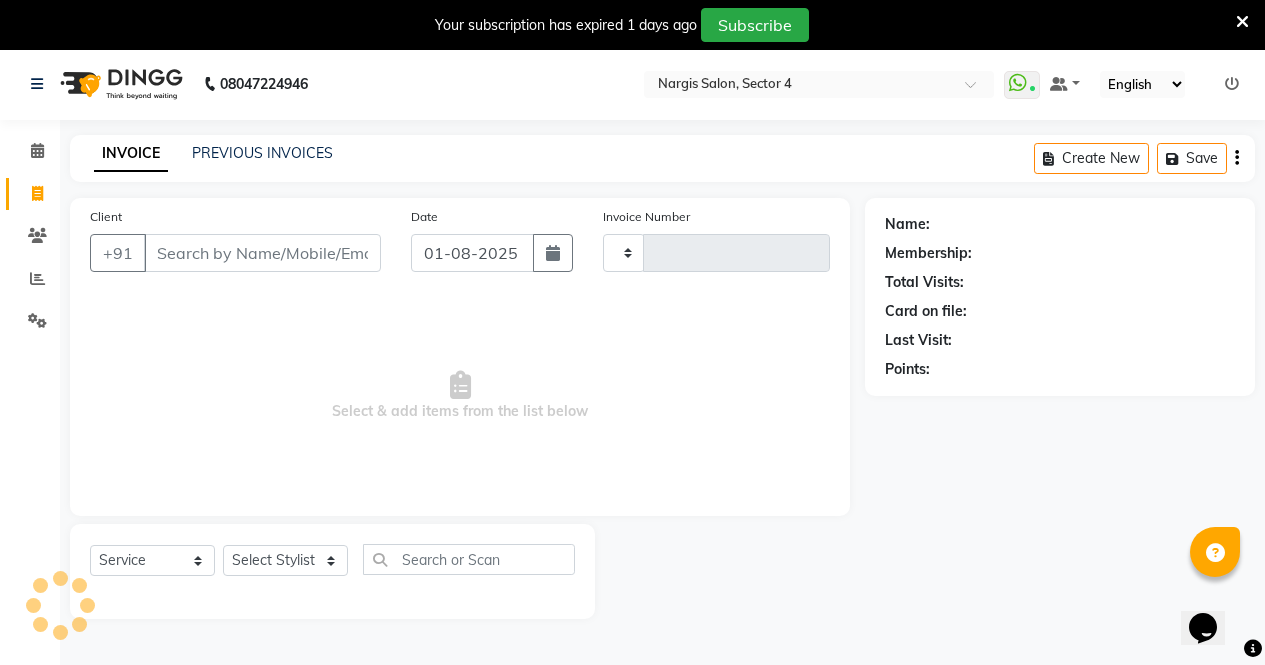 scroll, scrollTop: 50, scrollLeft: 0, axis: vertical 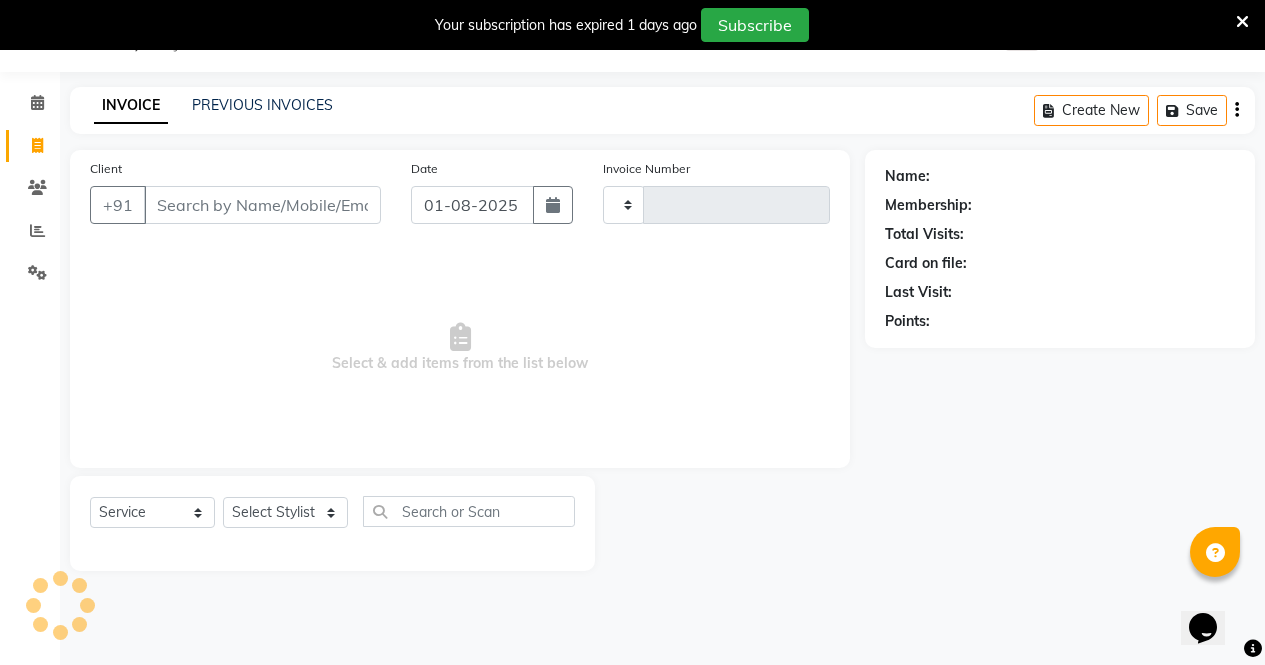 type on "3109" 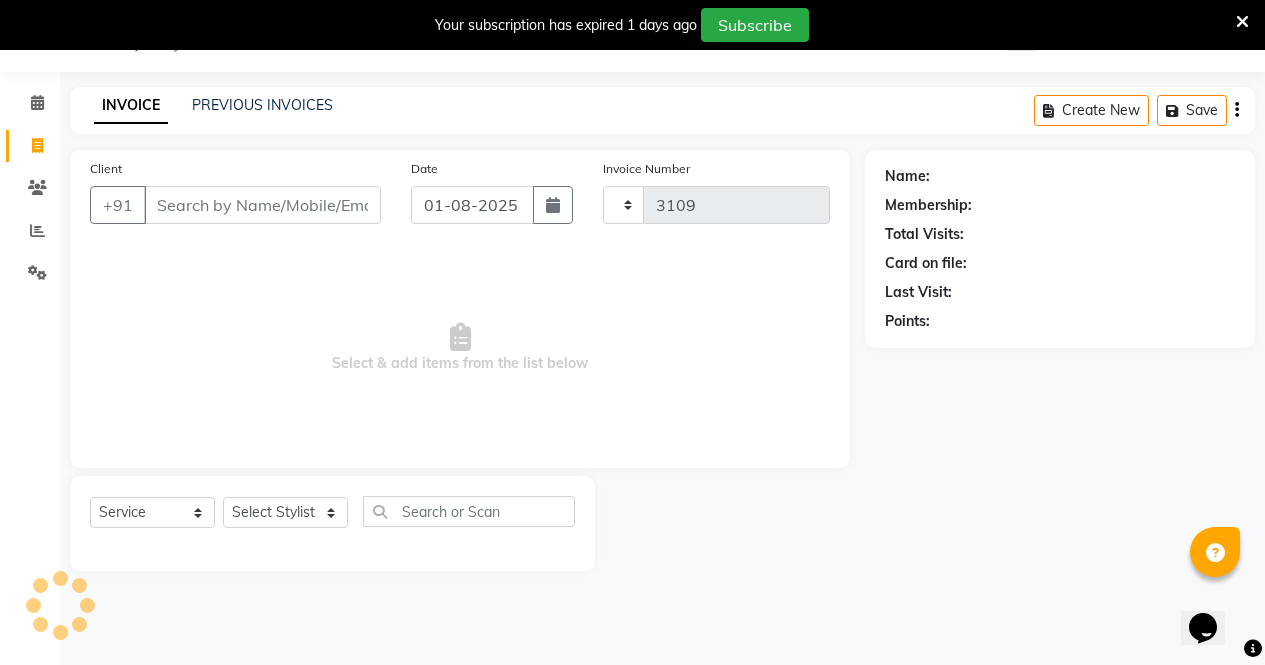 select on "4130" 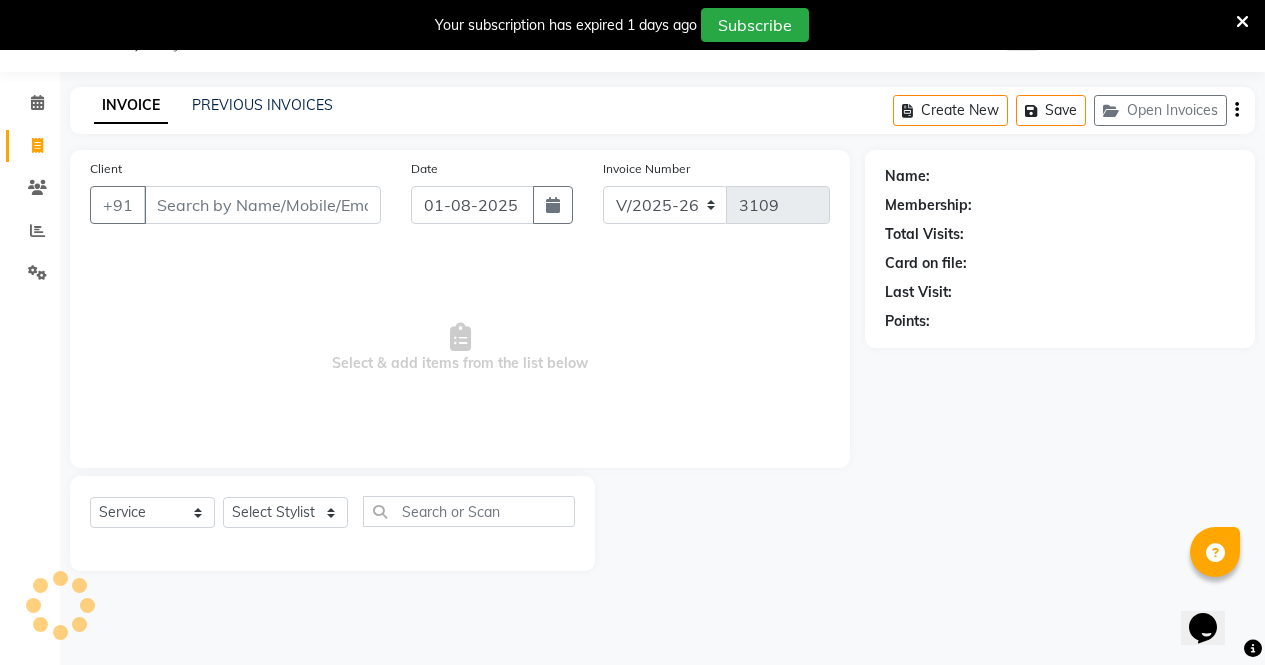 click on "Client" at bounding box center (262, 205) 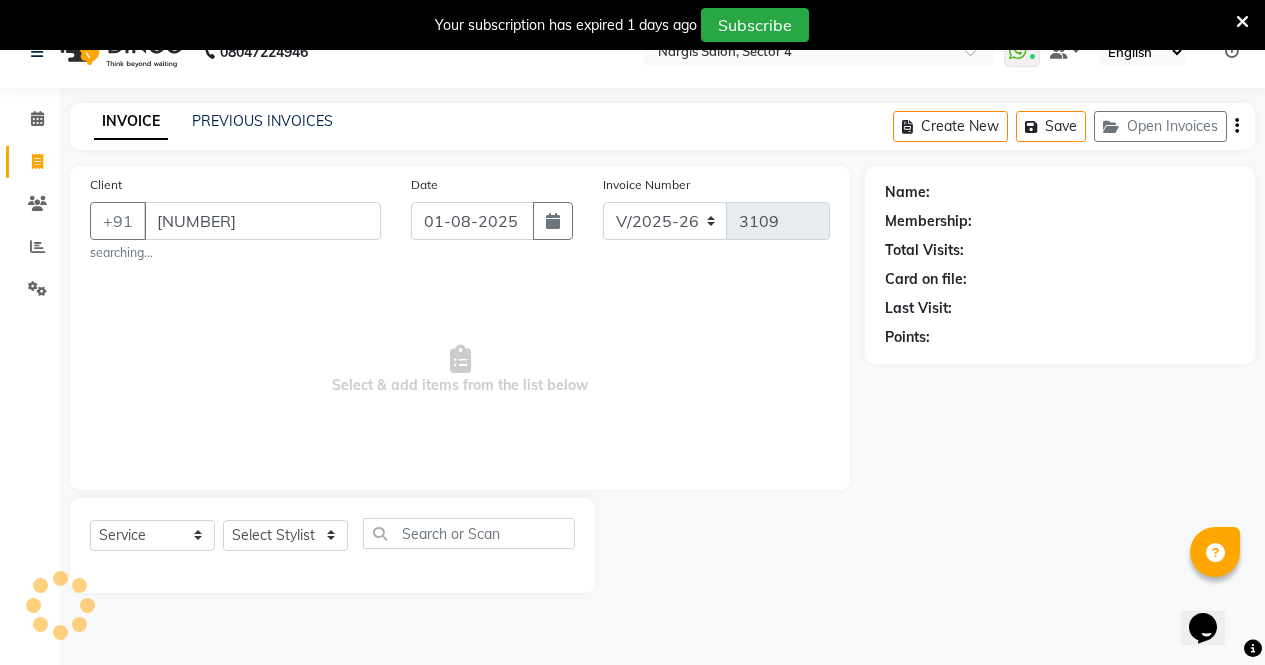 scroll, scrollTop: 50, scrollLeft: 0, axis: vertical 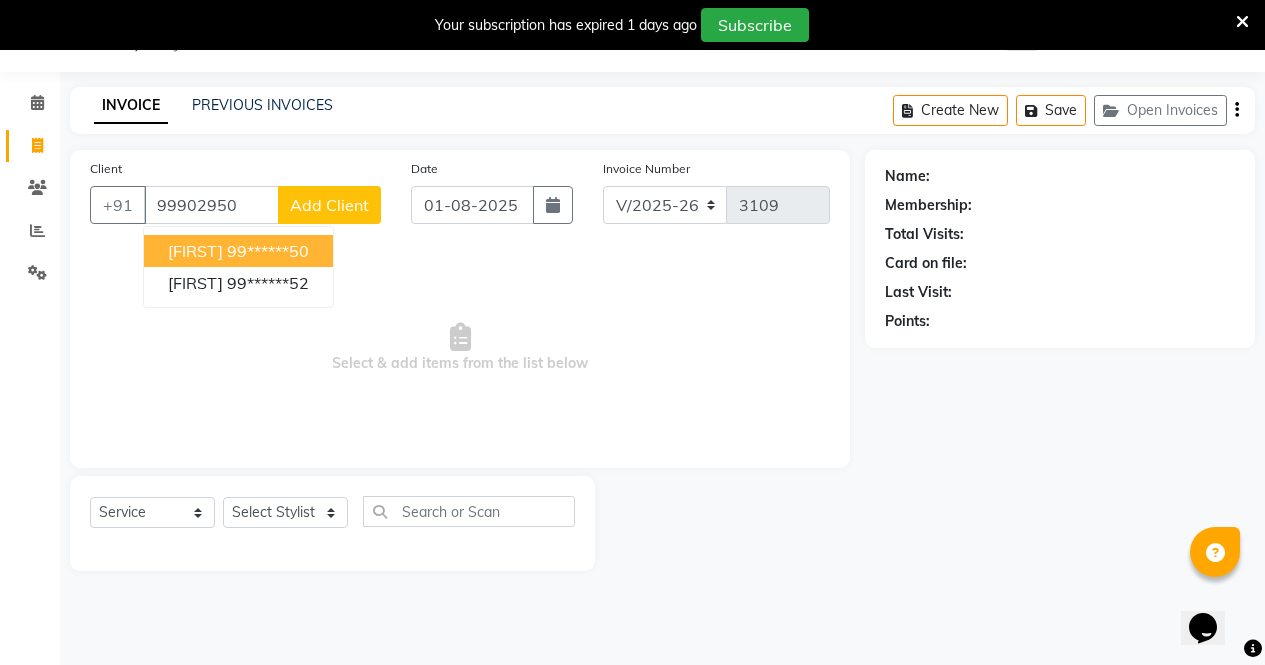 click on "99******50" at bounding box center [268, 251] 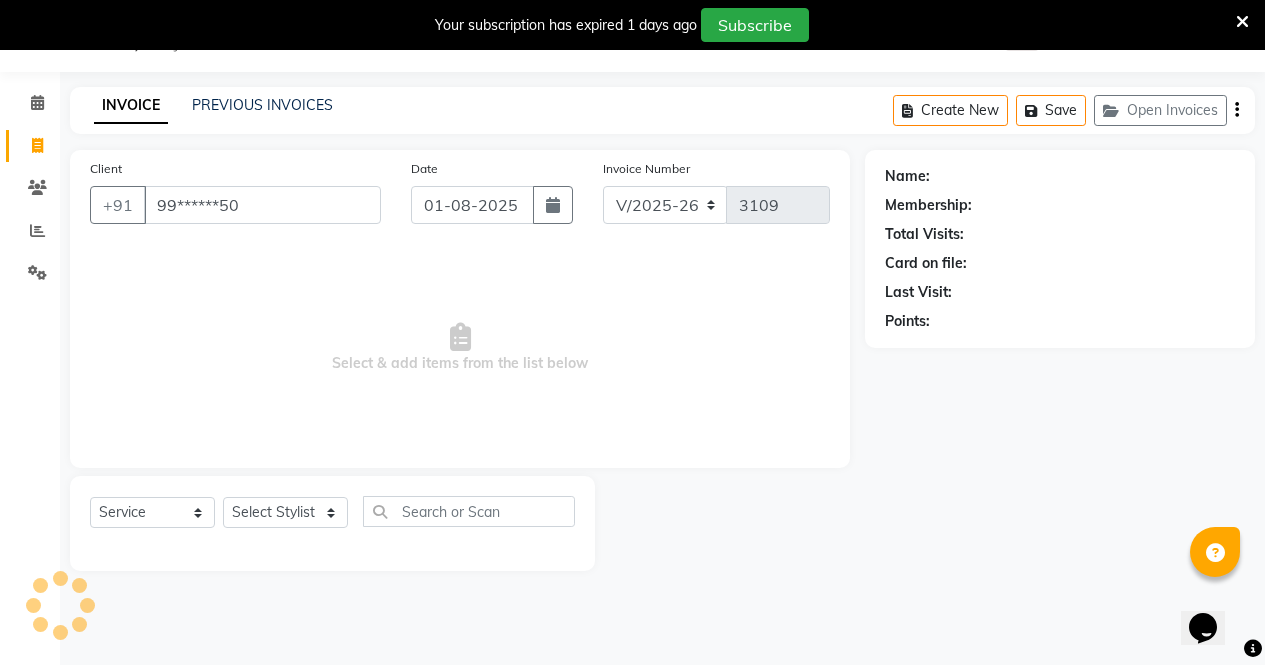 type on "99******50" 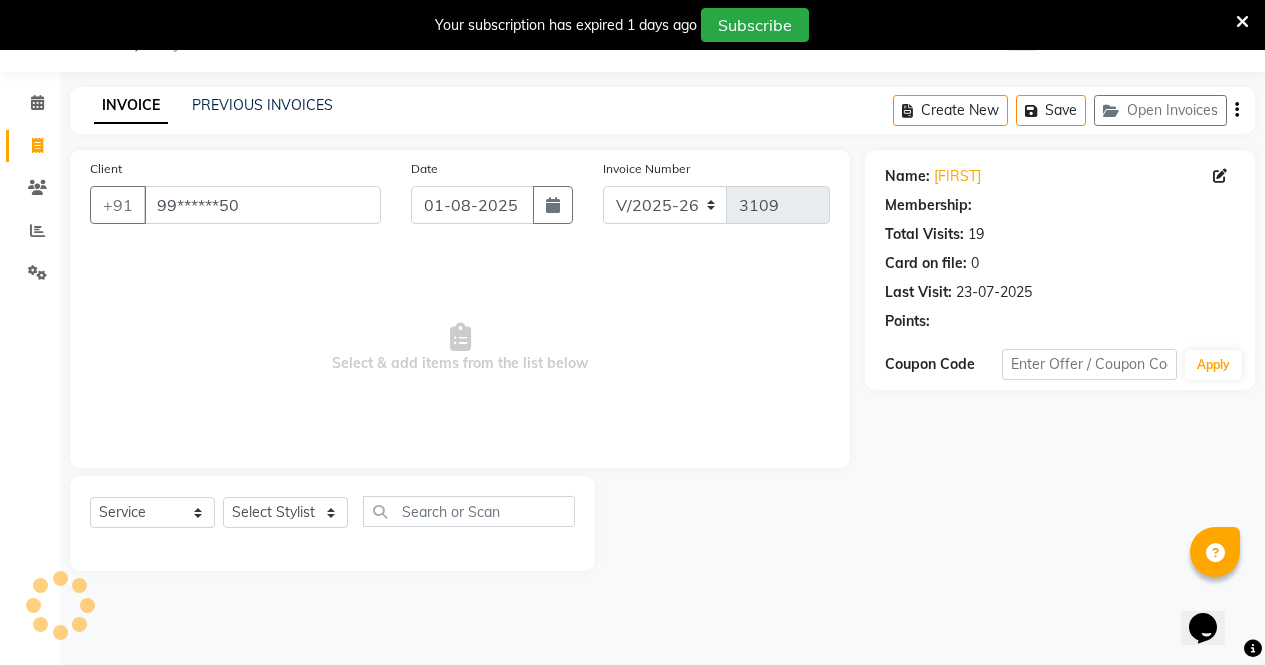 select on "1: Object" 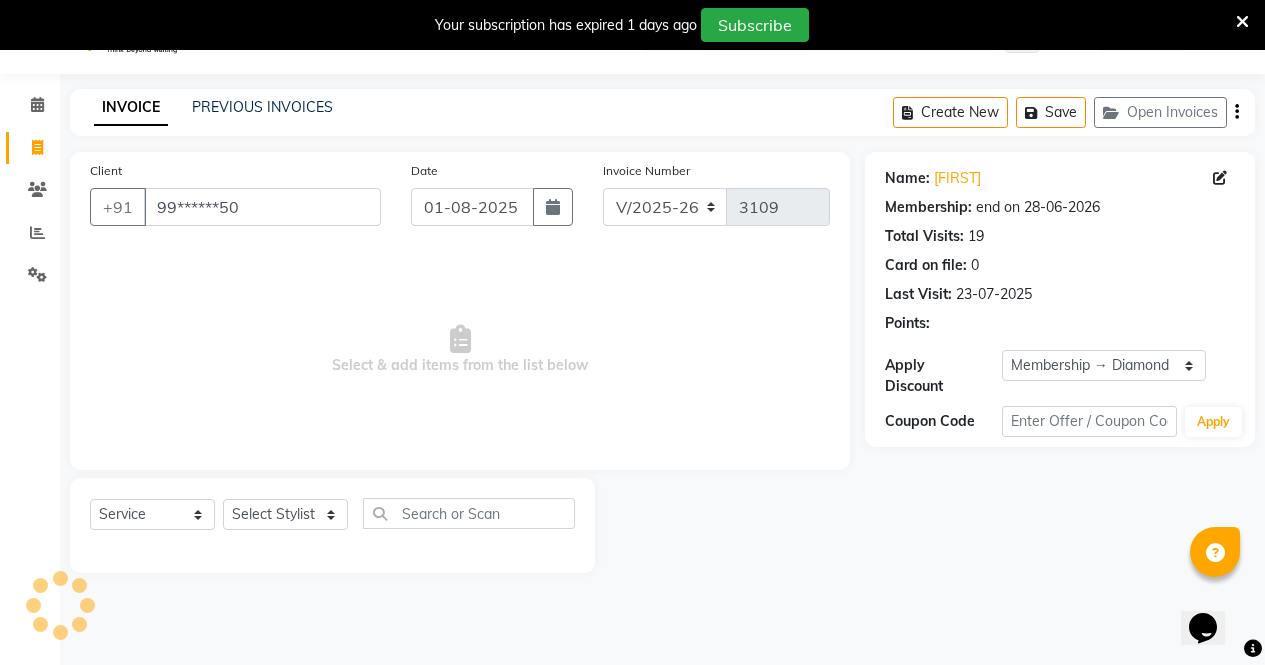 scroll, scrollTop: 50, scrollLeft: 0, axis: vertical 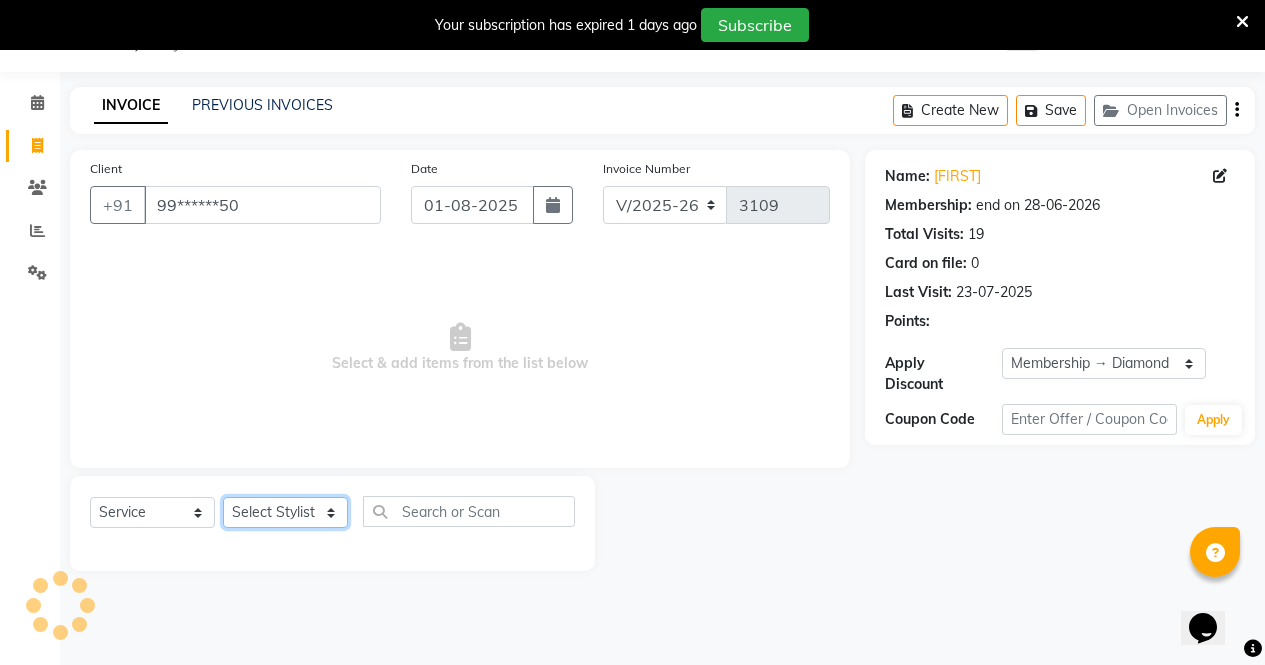 click on "Select Stylist [FIRST] [FIRST] [FIRST] [FIRST] [FIRST] [FIRST] [FIRST] [FIRST] [FIRST] [FIRST] [FIRST] [FIRST]" 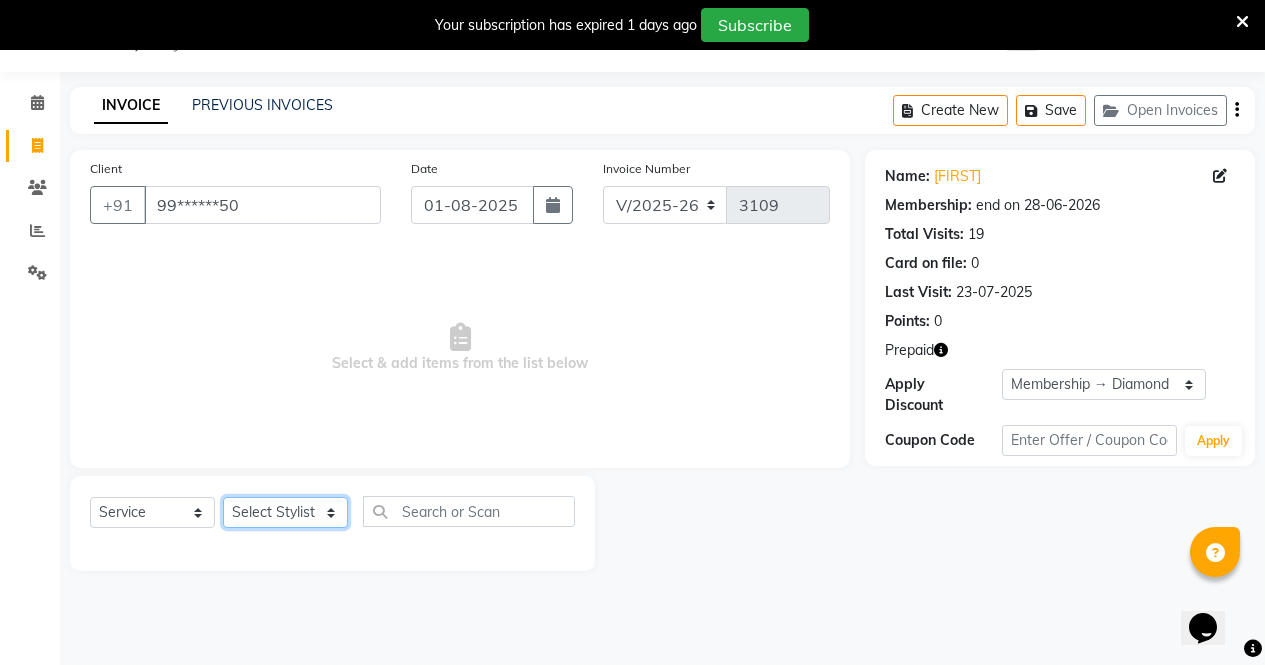 click on "Select Stylist [FIRST] [FIRST] [FIRST] [FIRST] [FIRST] [FIRST] [FIRST] [FIRST] [FIRST] [FIRST] [FIRST] [FIRST]" 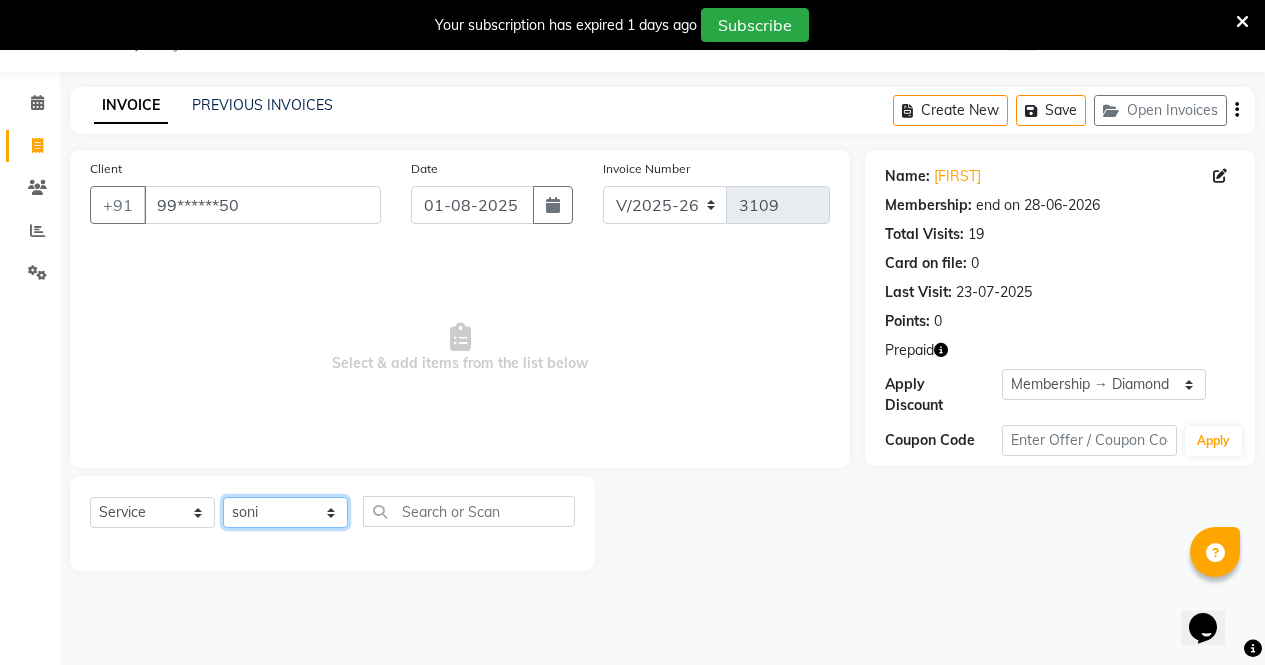 click on "Select Stylist [FIRST] [FIRST] [FIRST] [FIRST] [FIRST] [FIRST] [FIRST] [FIRST] [FIRST] [FIRST] [FIRST] [FIRST]" 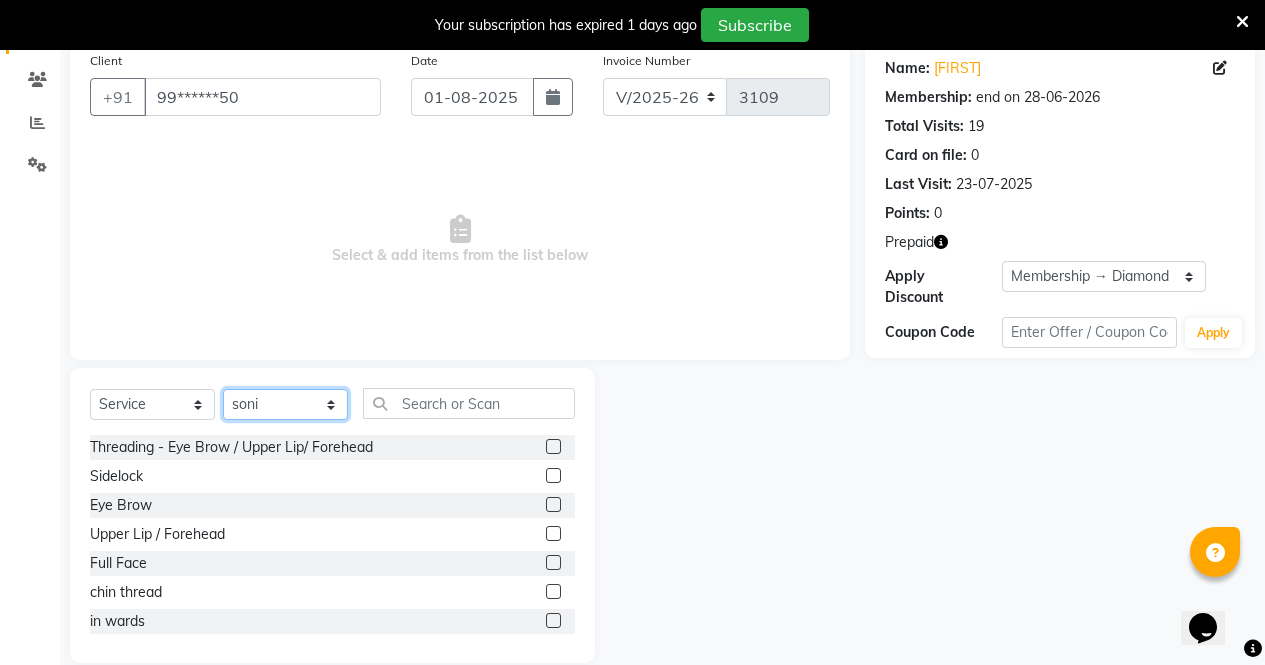 scroll, scrollTop: 186, scrollLeft: 0, axis: vertical 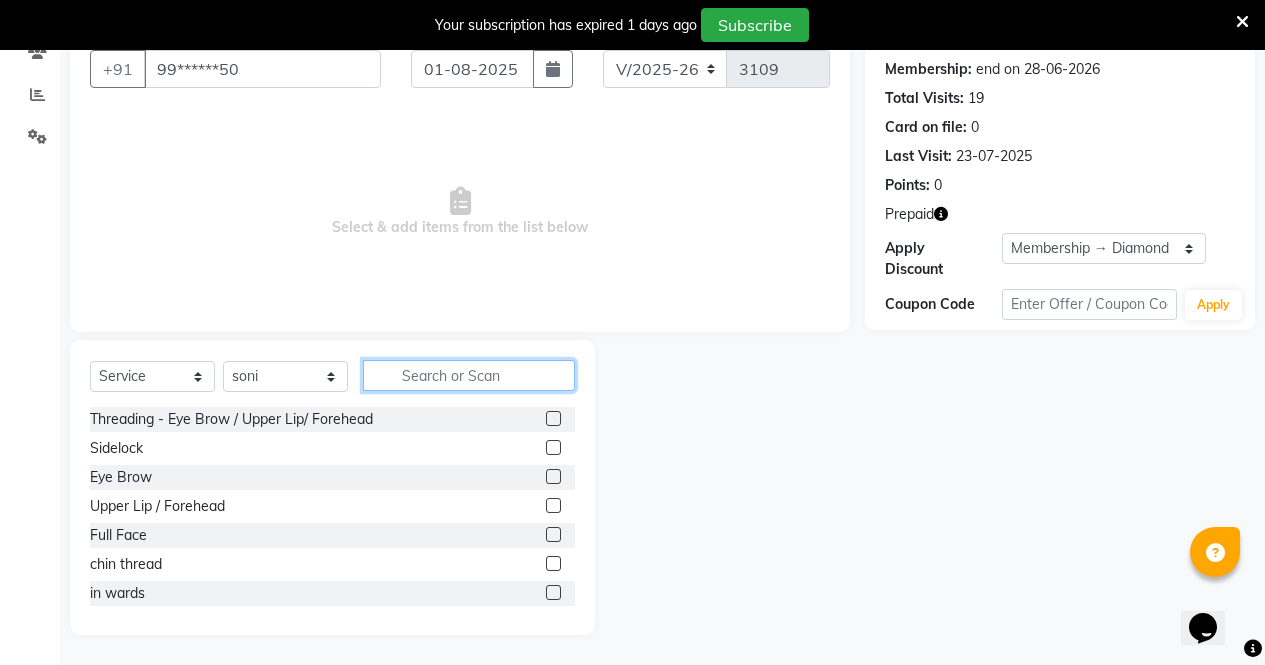 click 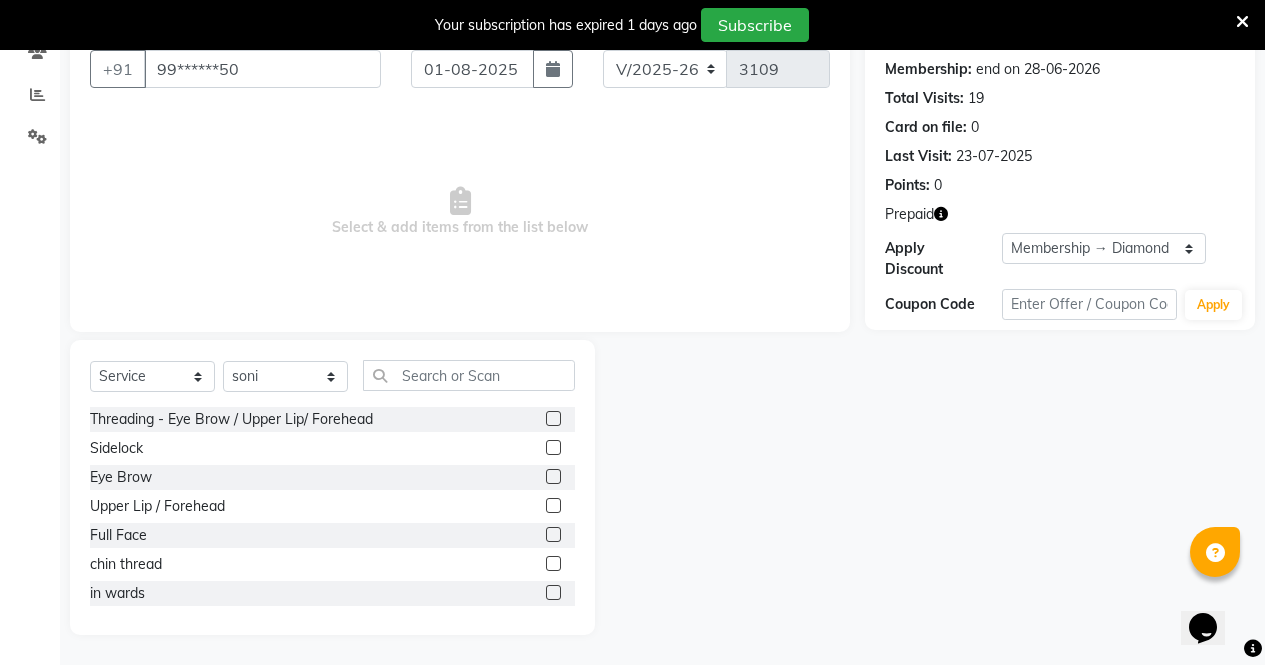 click 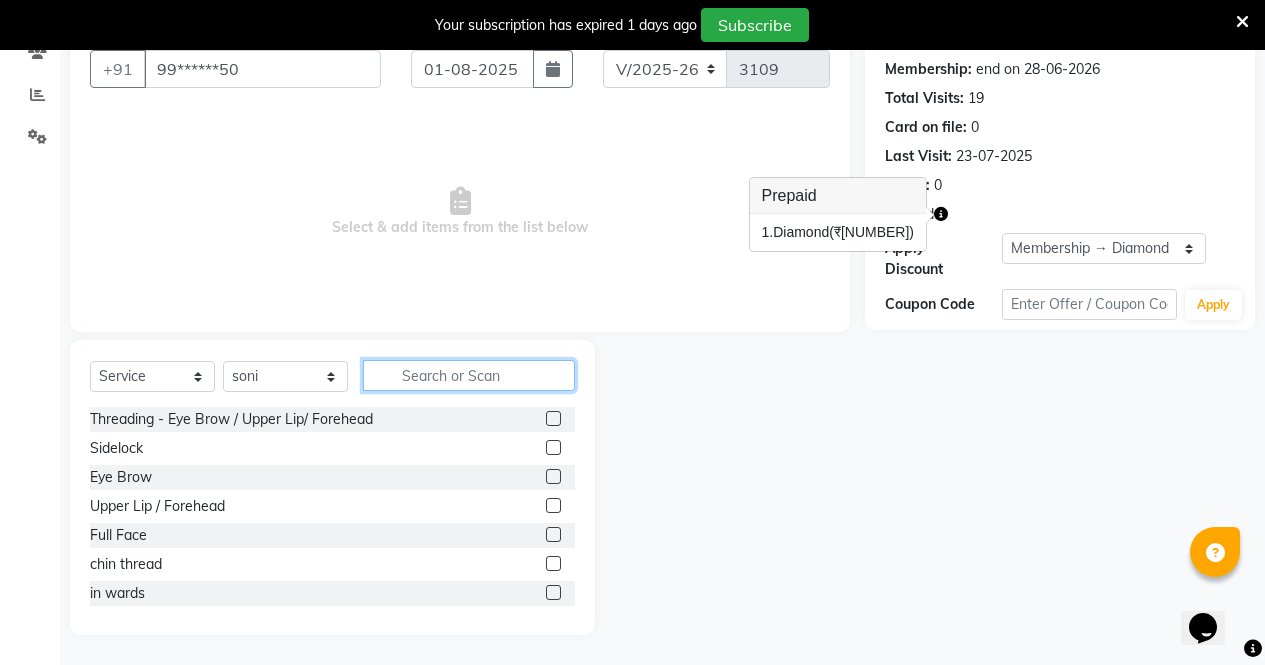 click 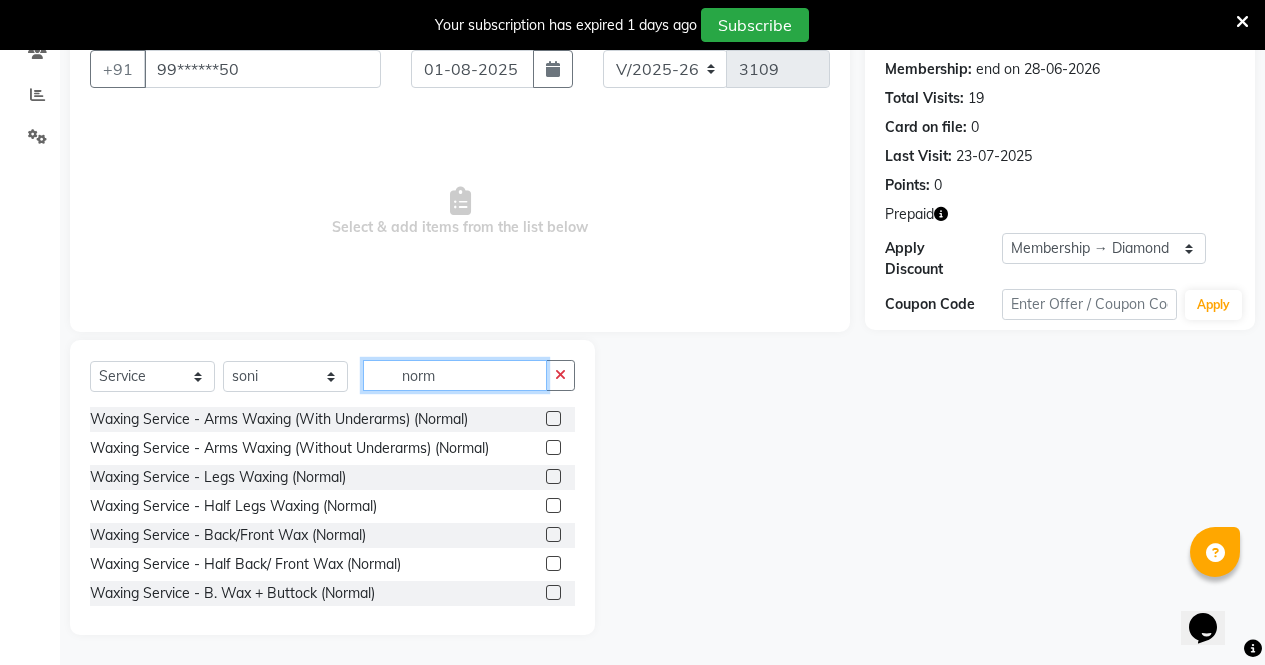 type on "norm" 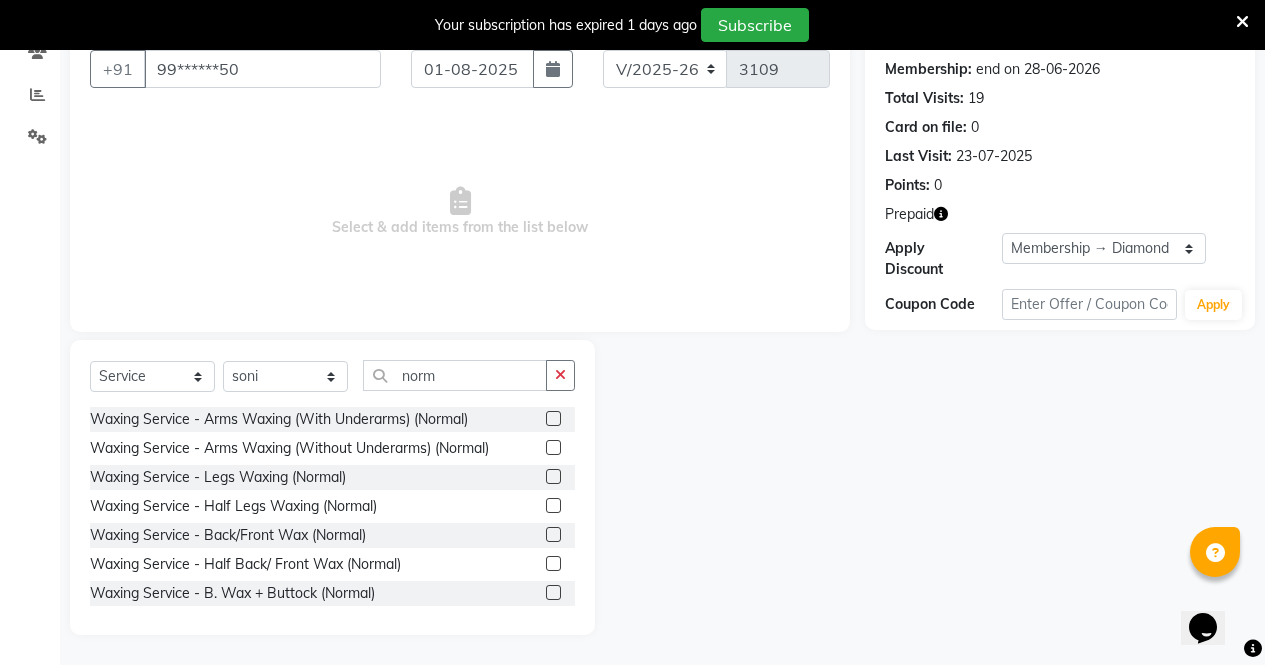 click 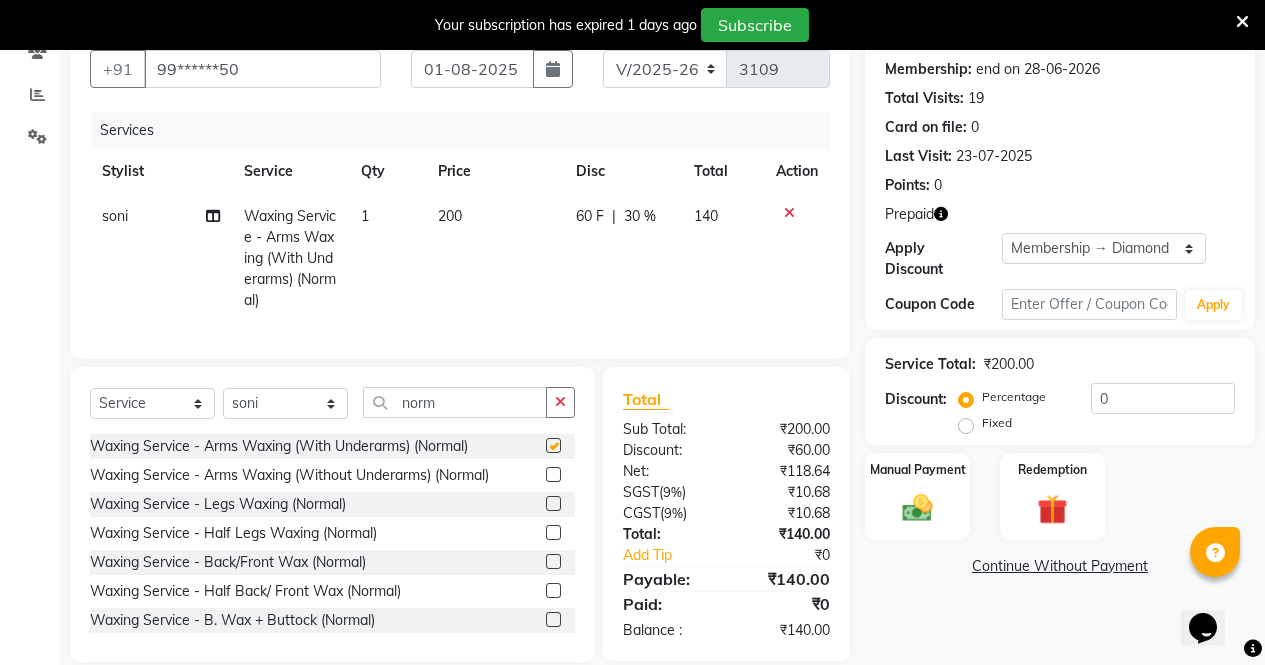 checkbox on "false" 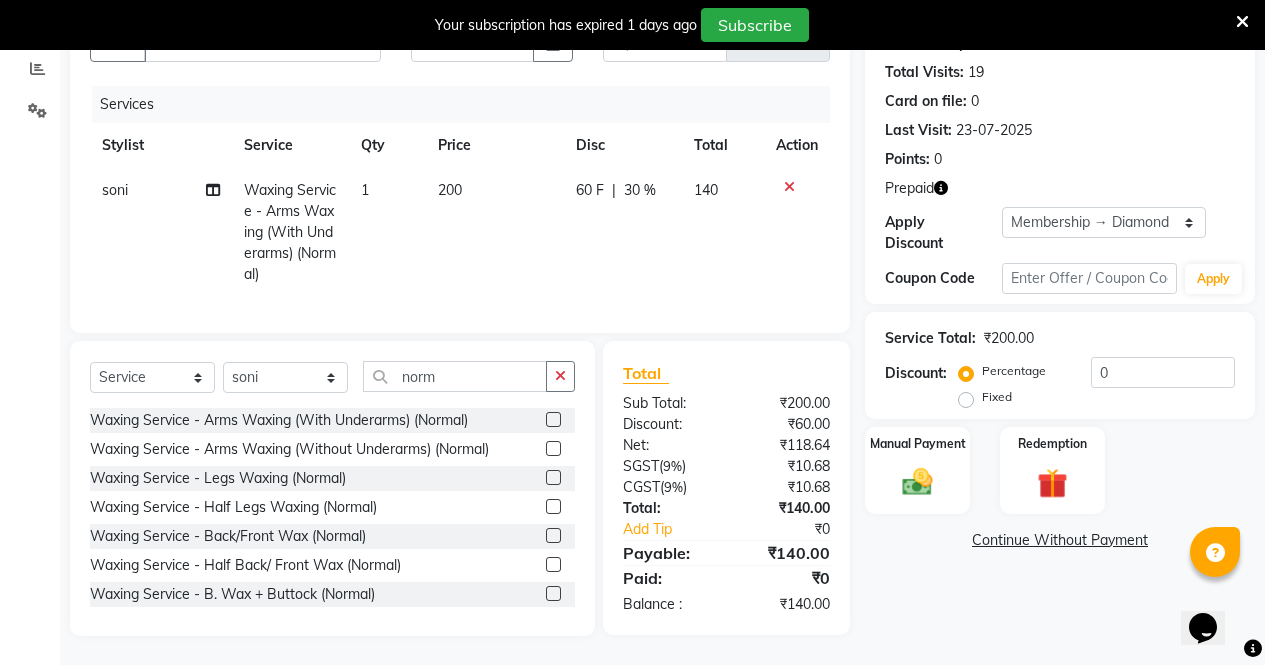 scroll, scrollTop: 228, scrollLeft: 0, axis: vertical 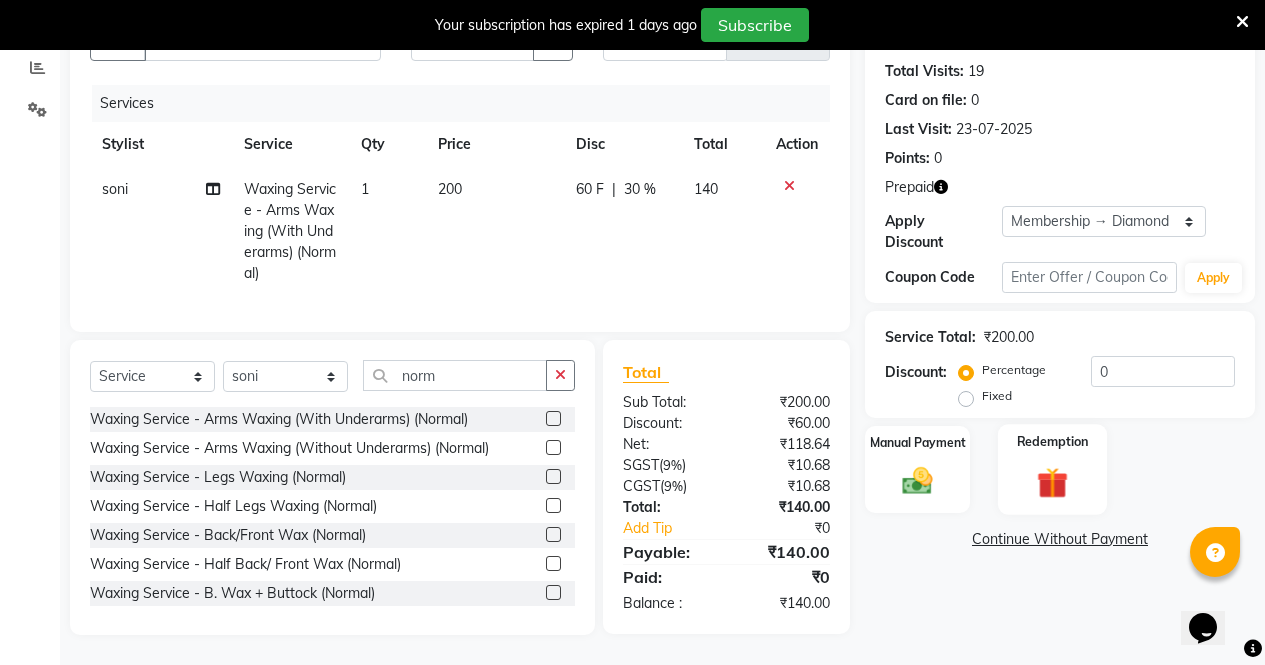 click 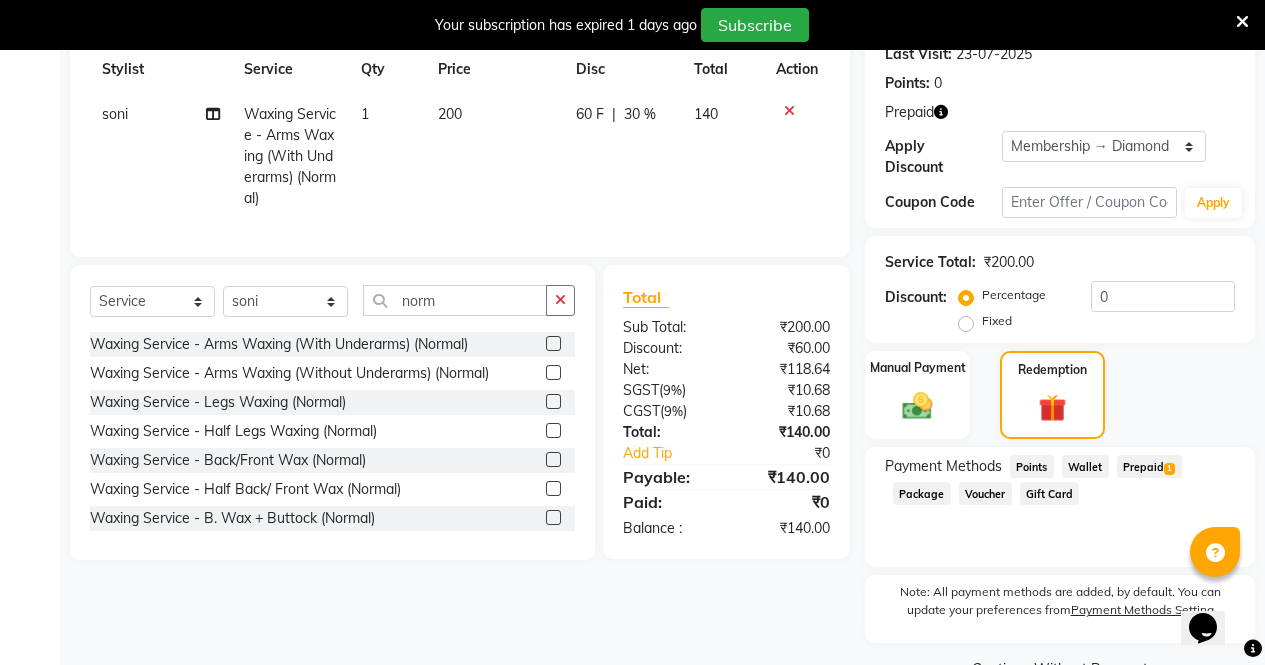 click on "Prepaid  1" 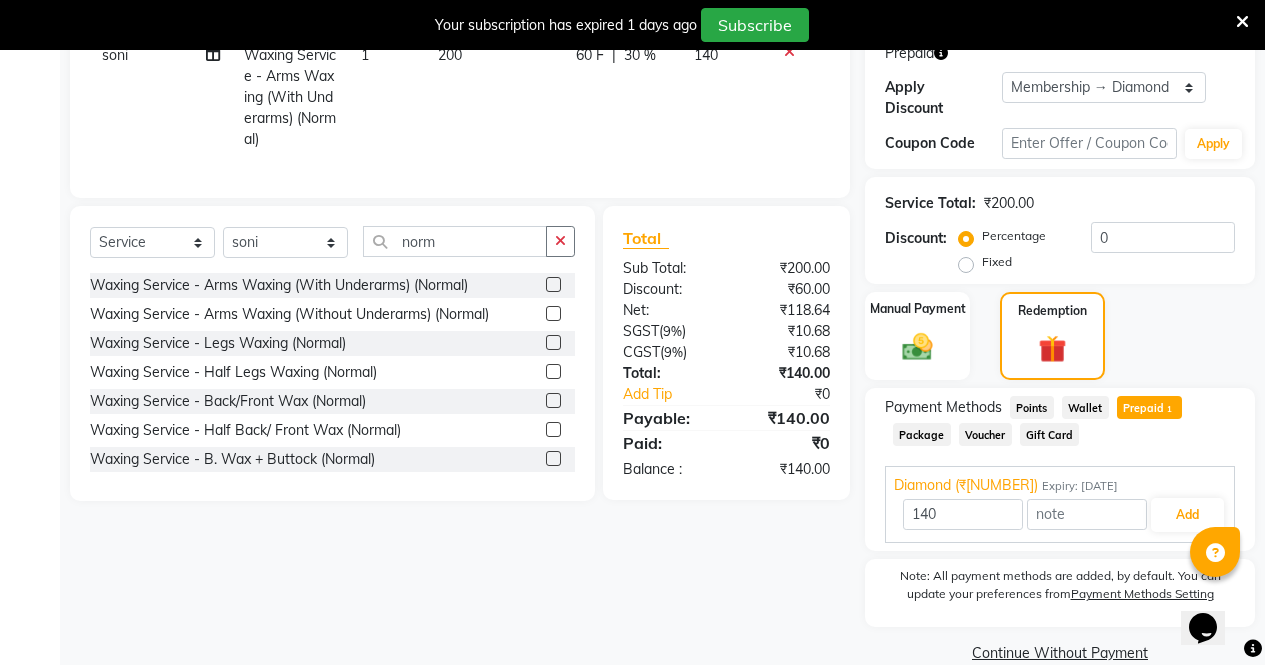 scroll, scrollTop: 364, scrollLeft: 0, axis: vertical 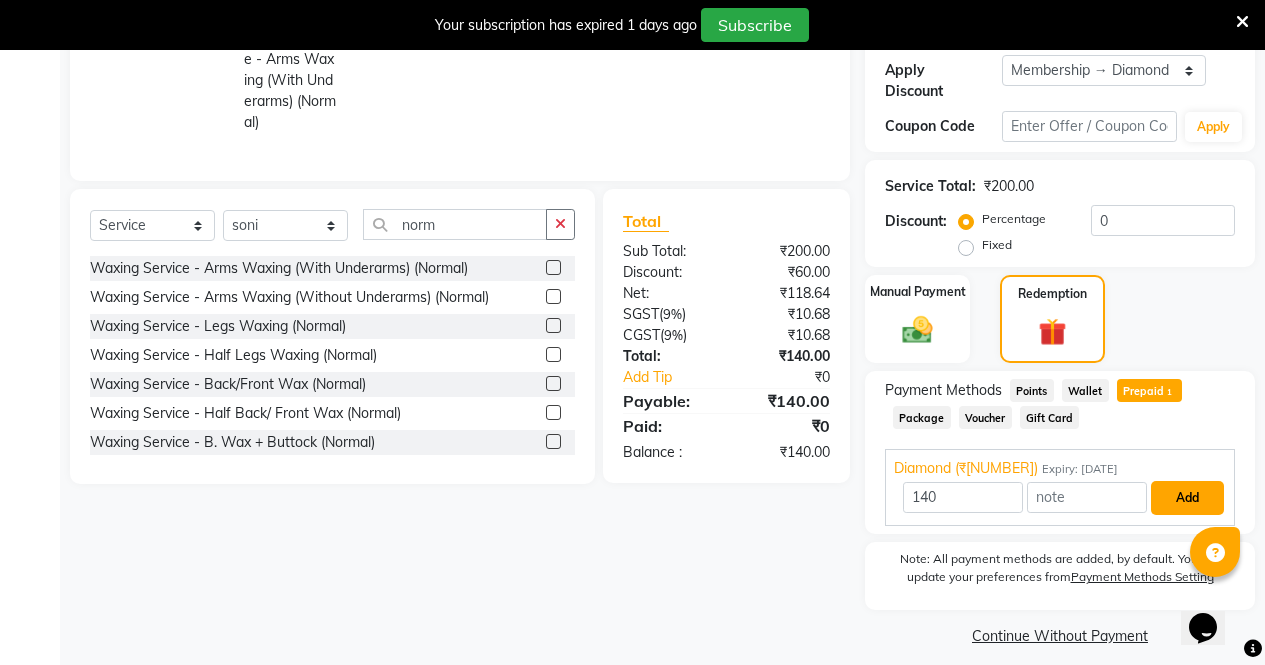 click on "Add" at bounding box center [1187, 498] 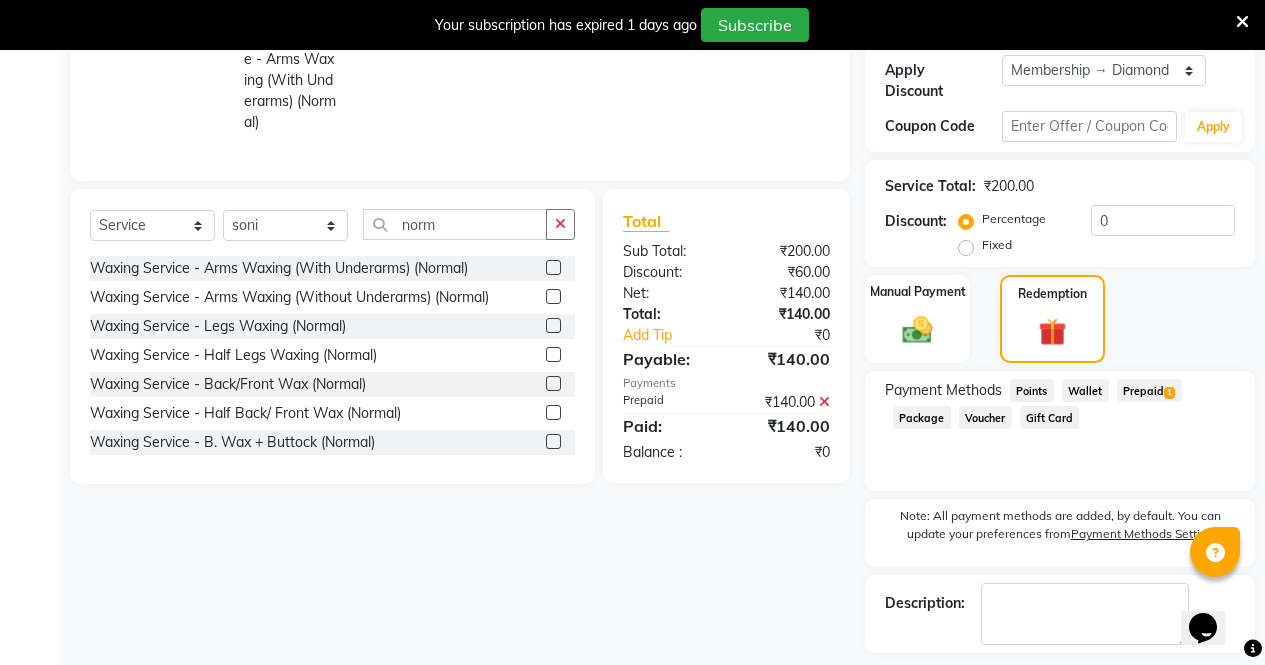 scroll, scrollTop: 434, scrollLeft: 0, axis: vertical 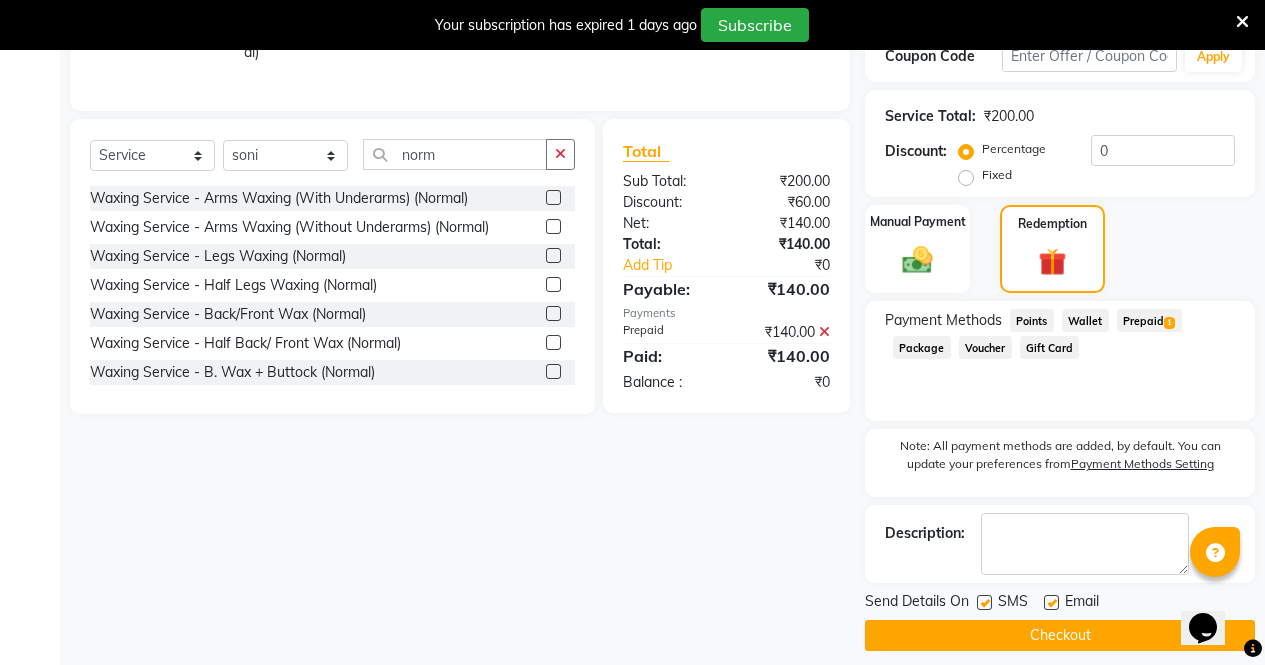 click on "Checkout" 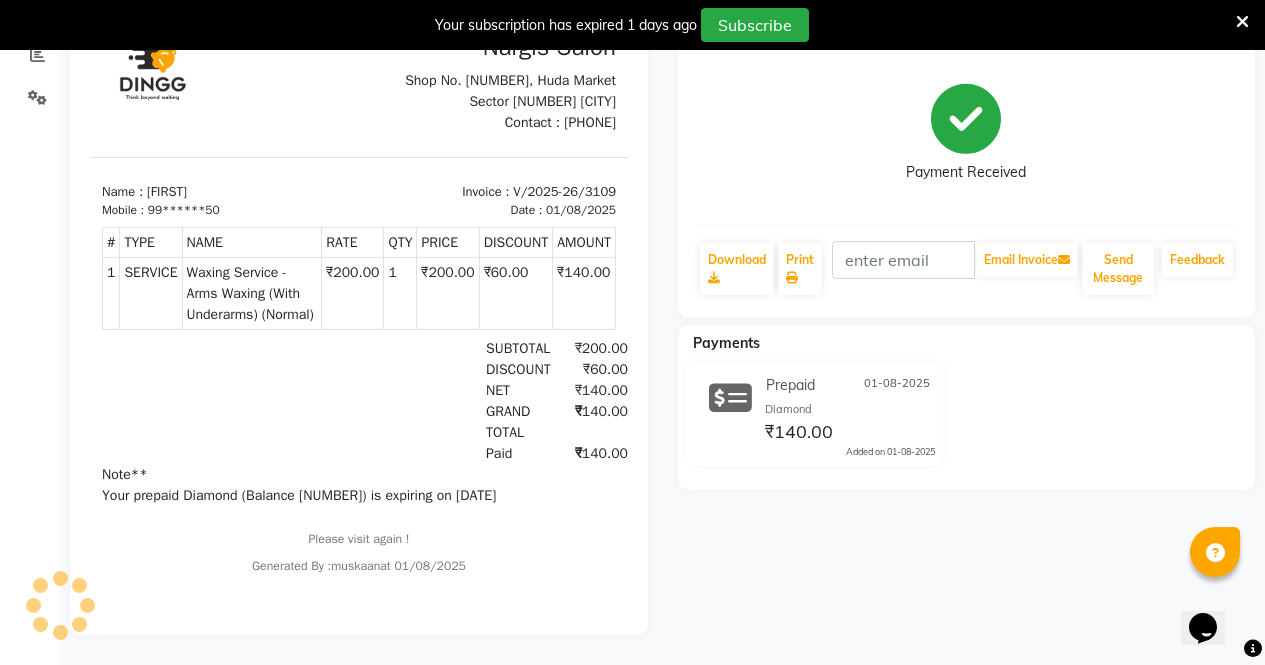 scroll, scrollTop: 0, scrollLeft: 0, axis: both 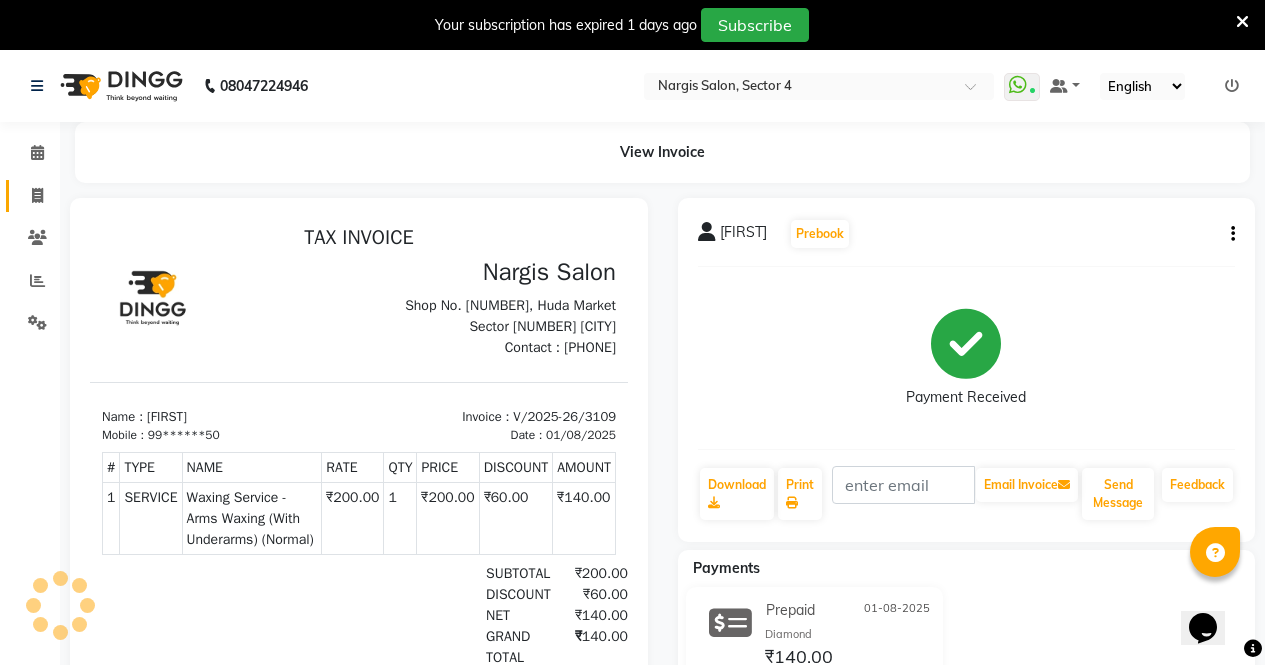 click on "Invoice" 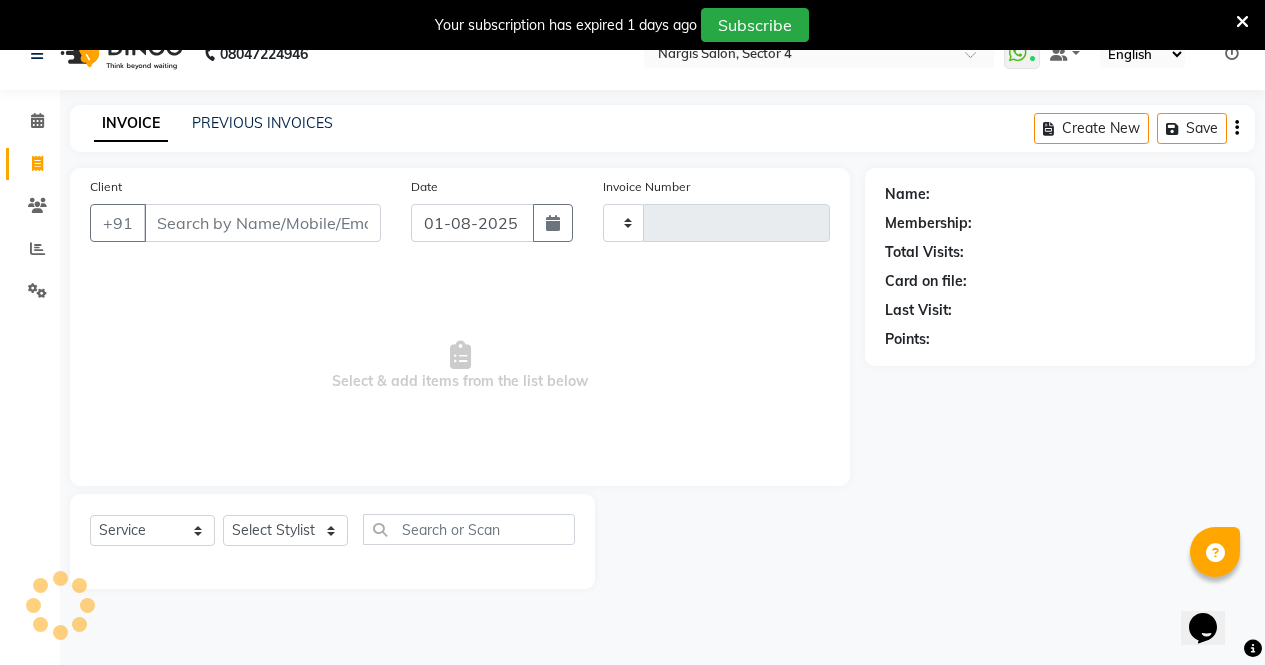 scroll, scrollTop: 50, scrollLeft: 0, axis: vertical 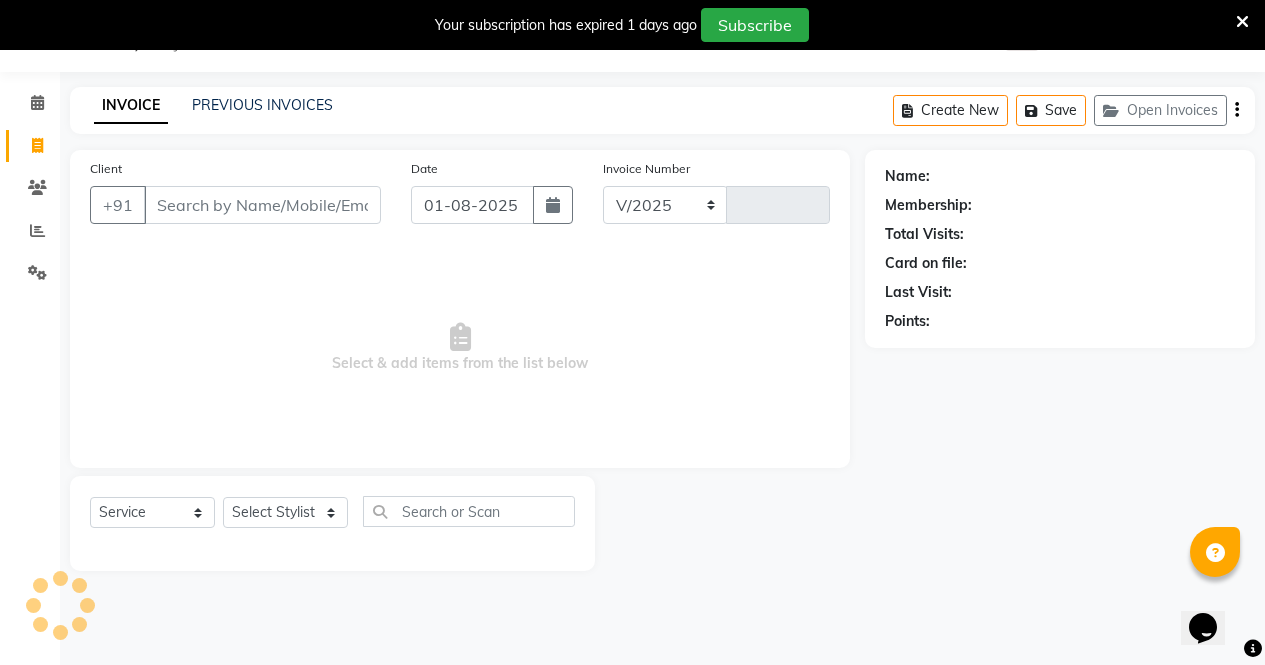 select on "4130" 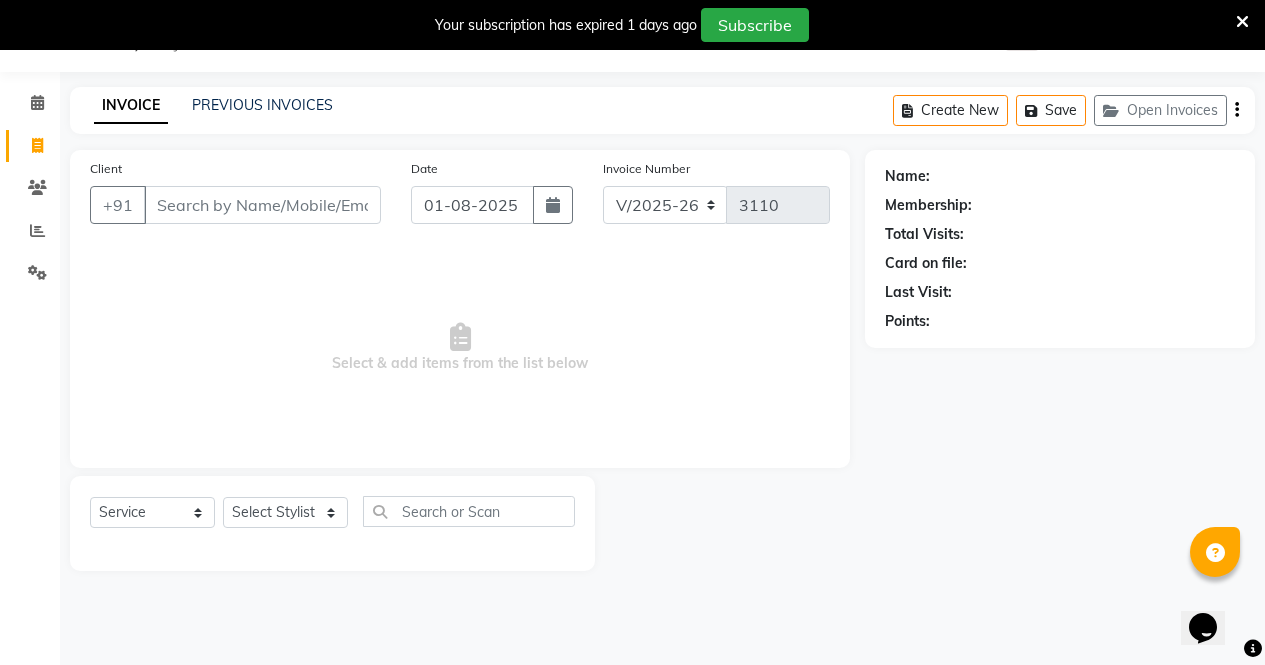 click on "Client" at bounding box center (262, 205) 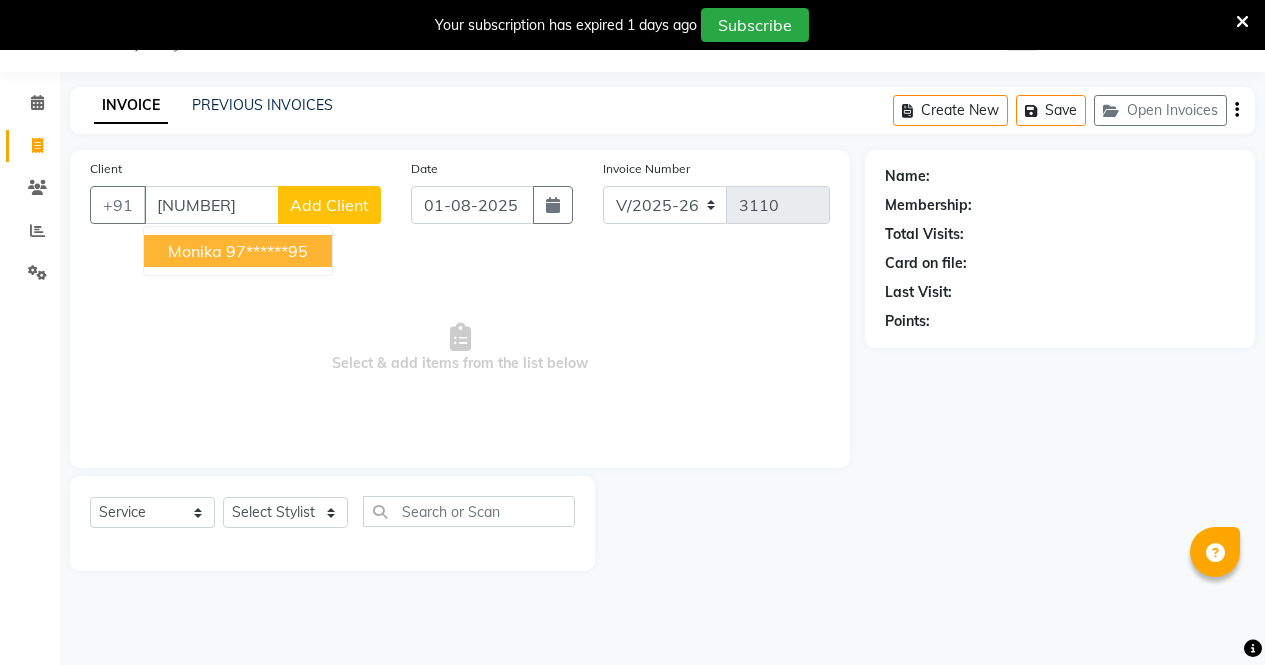 click on "97******95" at bounding box center [267, 251] 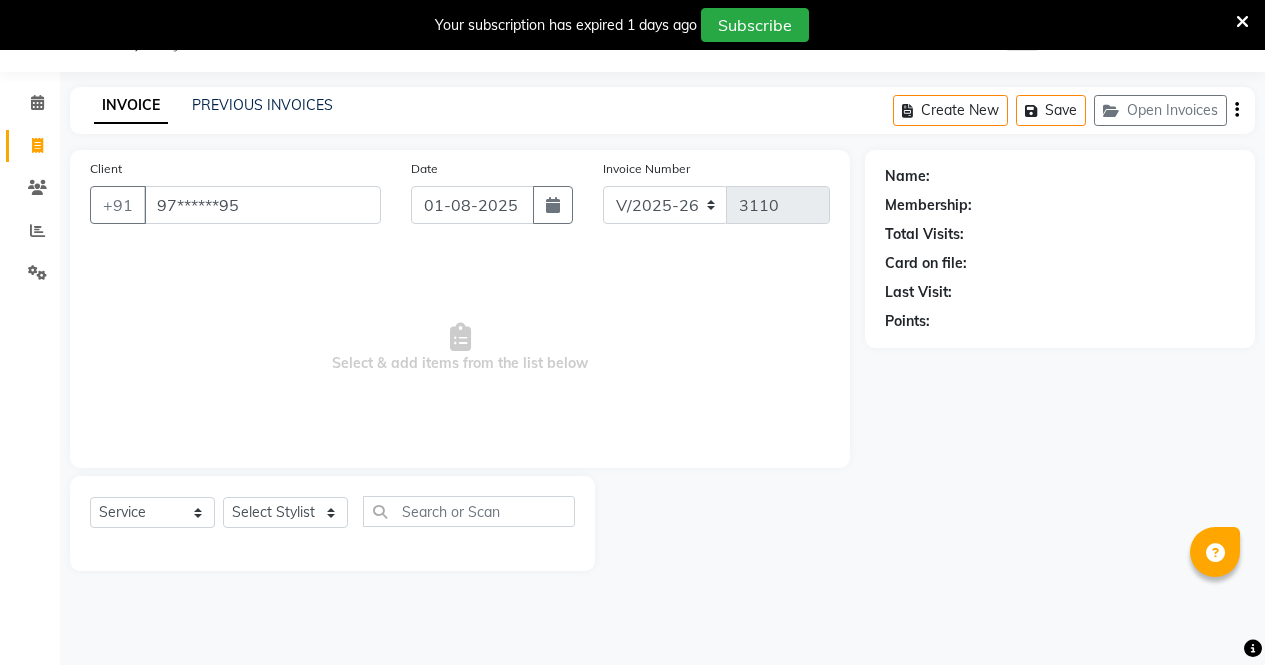 type on "97******95" 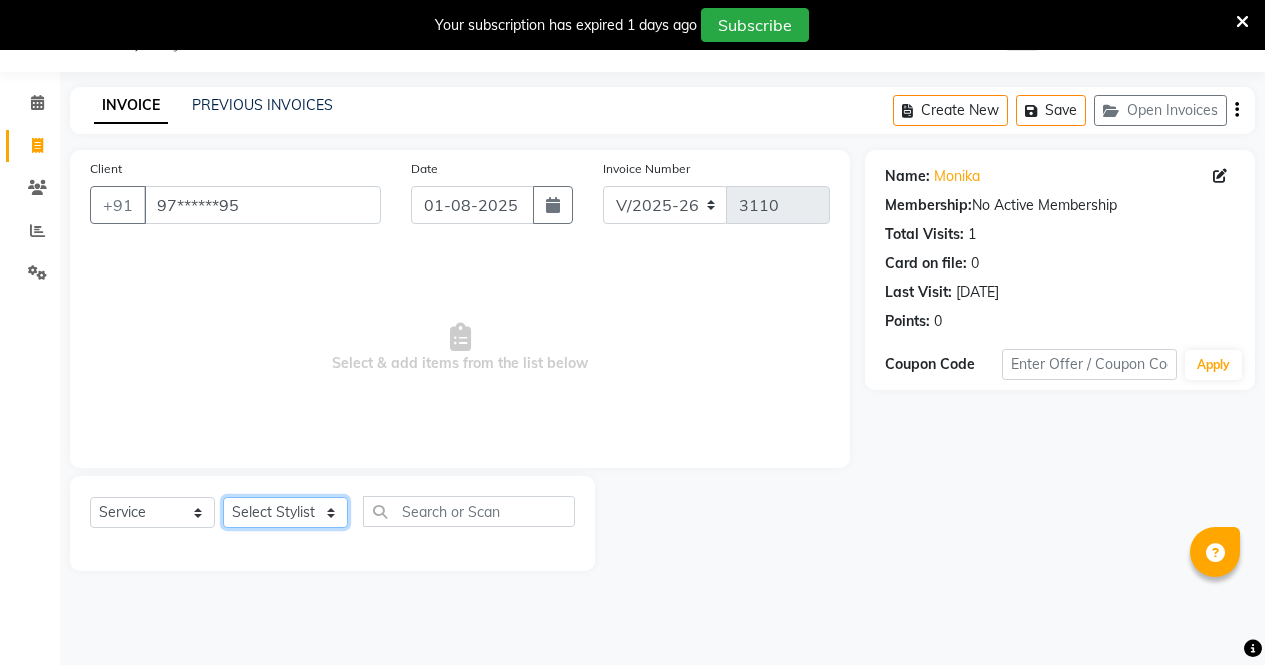 click on "Select Stylist [FIRST] [FIRST] [FIRST] [FIRST] [FIRST] [FIRST] [FIRST] [FIRST] [FIRST] [FIRST] [FIRST] [FIRST]" 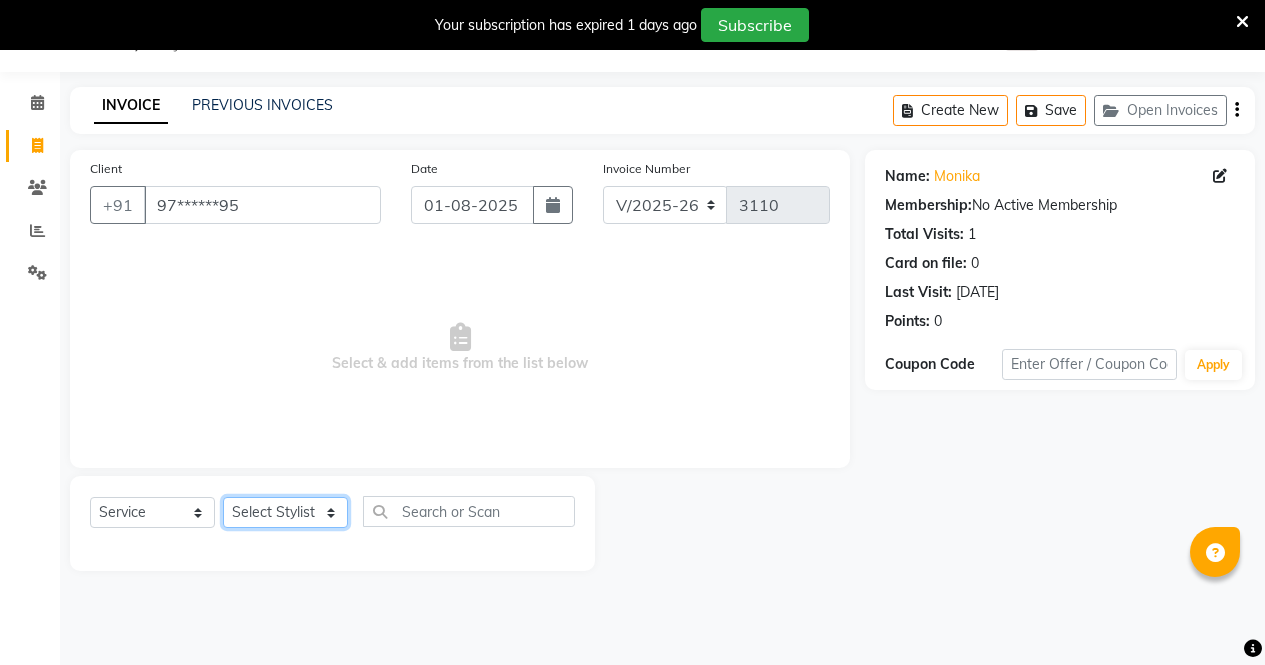 click on "Select Stylist [FIRST] [FIRST] [FIRST] [FIRST] [FIRST] [FIRST] [FIRST] [FIRST] [FIRST] [FIRST] [FIRST] [FIRST]" 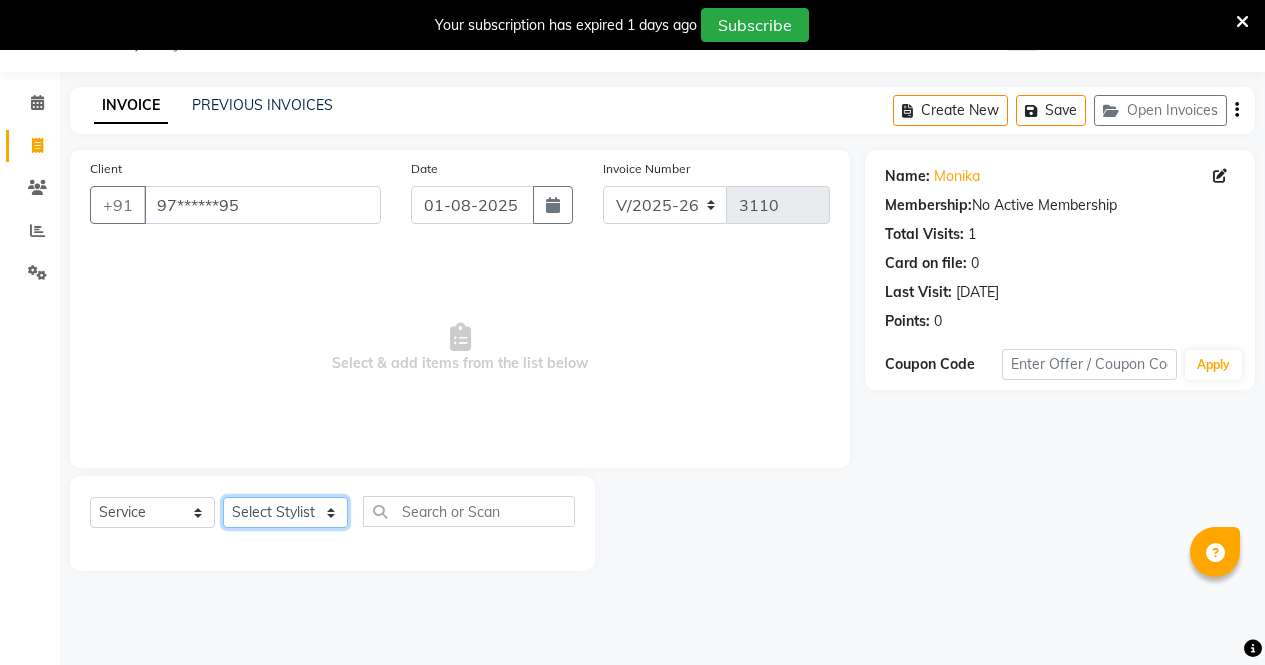 select on "[NUMBER]" 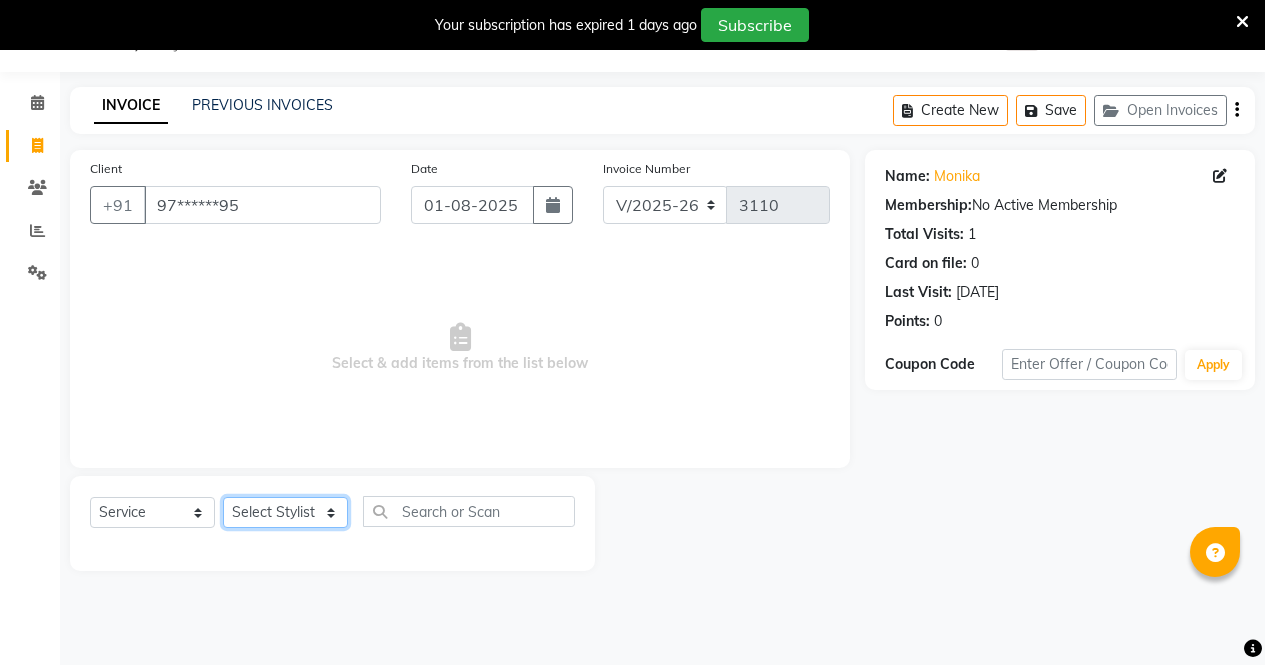 click on "Select Stylist [FIRST] [FIRST] [FIRST] [FIRST] [FIRST] [FIRST] [FIRST] [FIRST] [FIRST] [FIRST] [FIRST] [FIRST]" 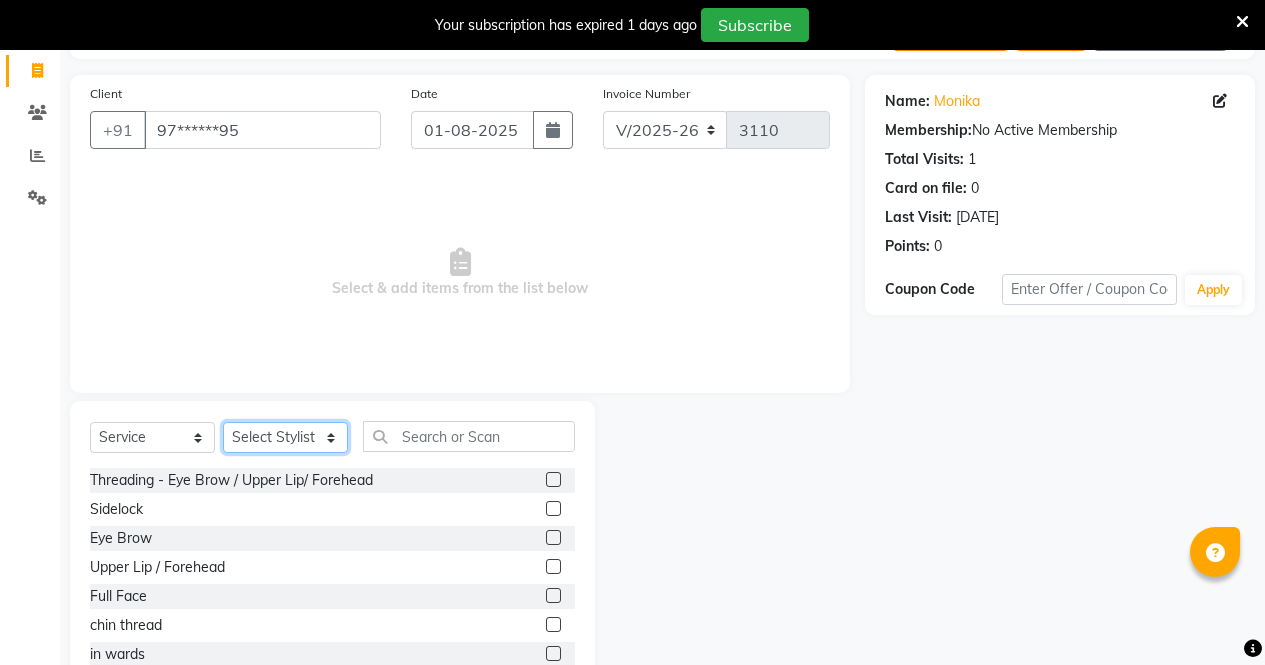 scroll, scrollTop: 186, scrollLeft: 0, axis: vertical 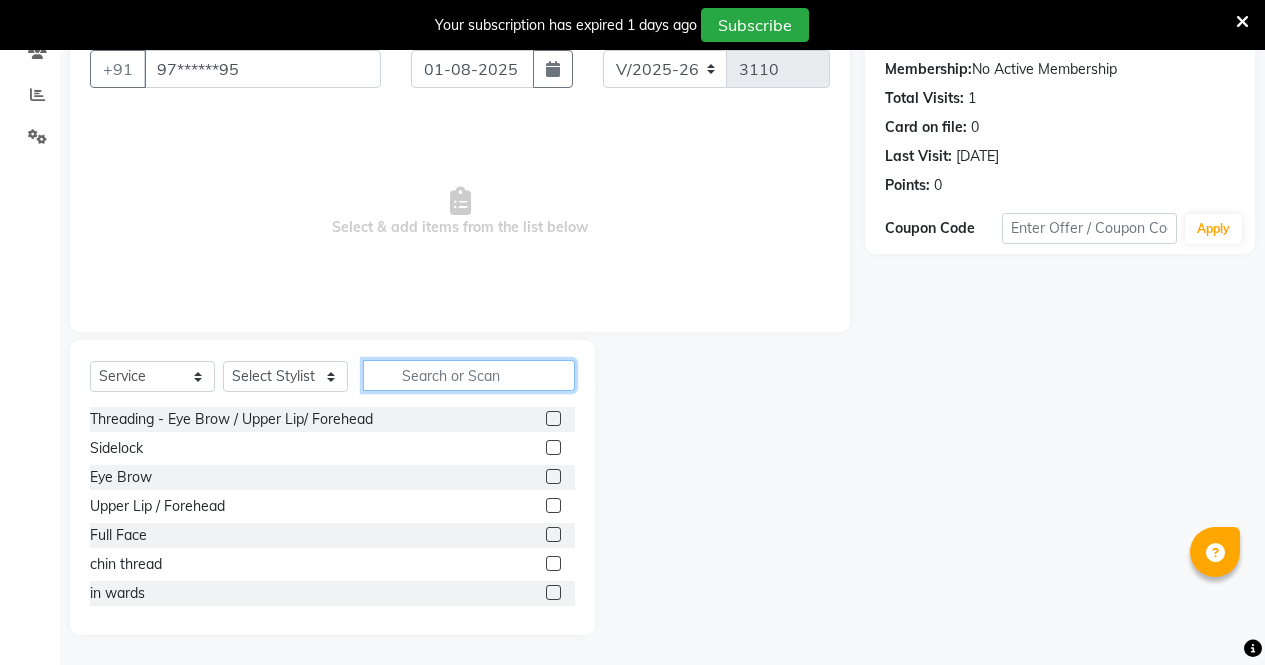 click 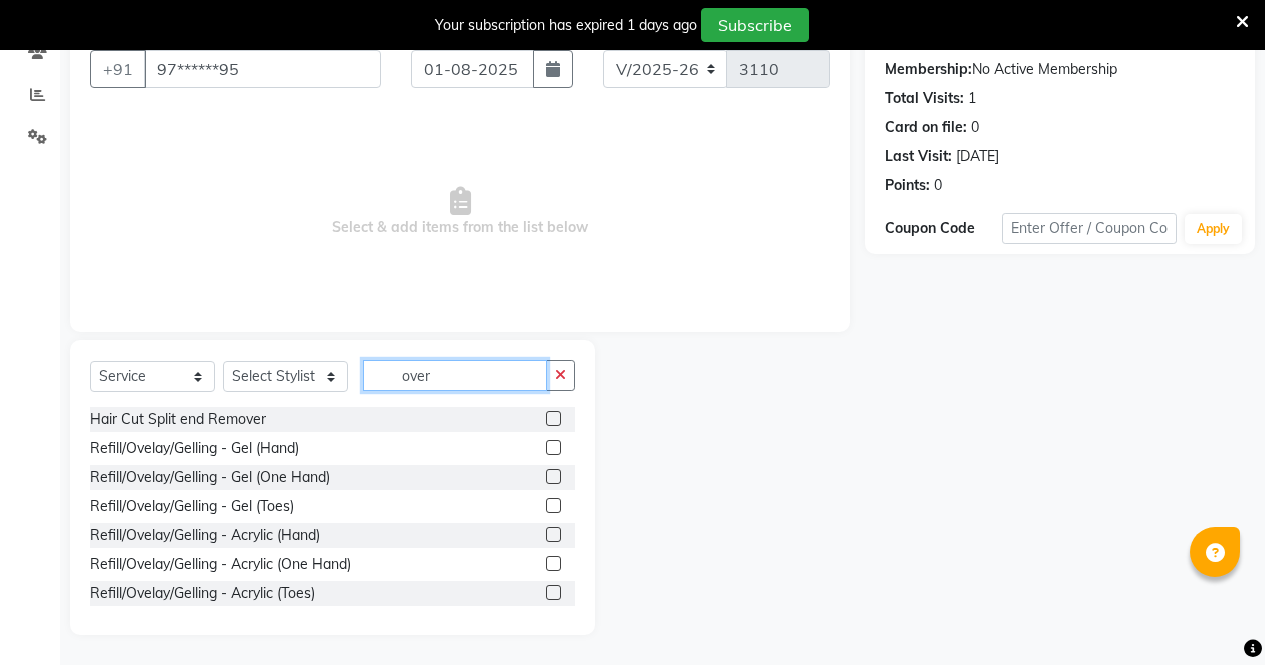 scroll, scrollTop: 73, scrollLeft: 0, axis: vertical 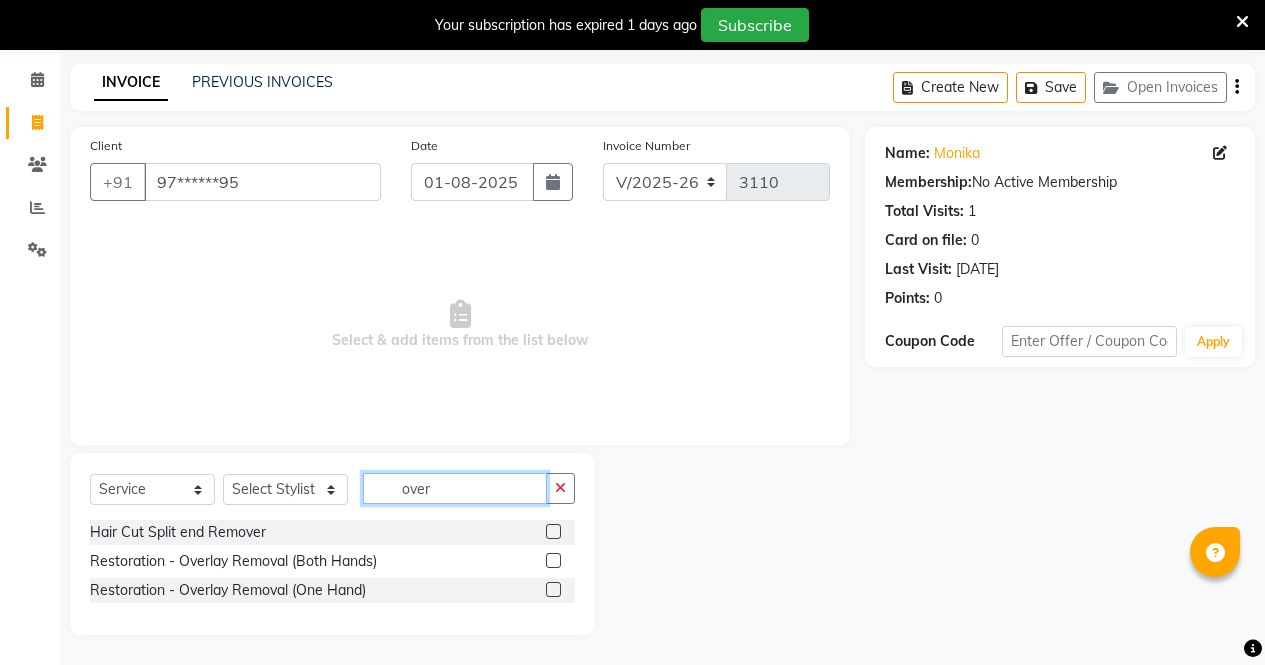 type on "over" 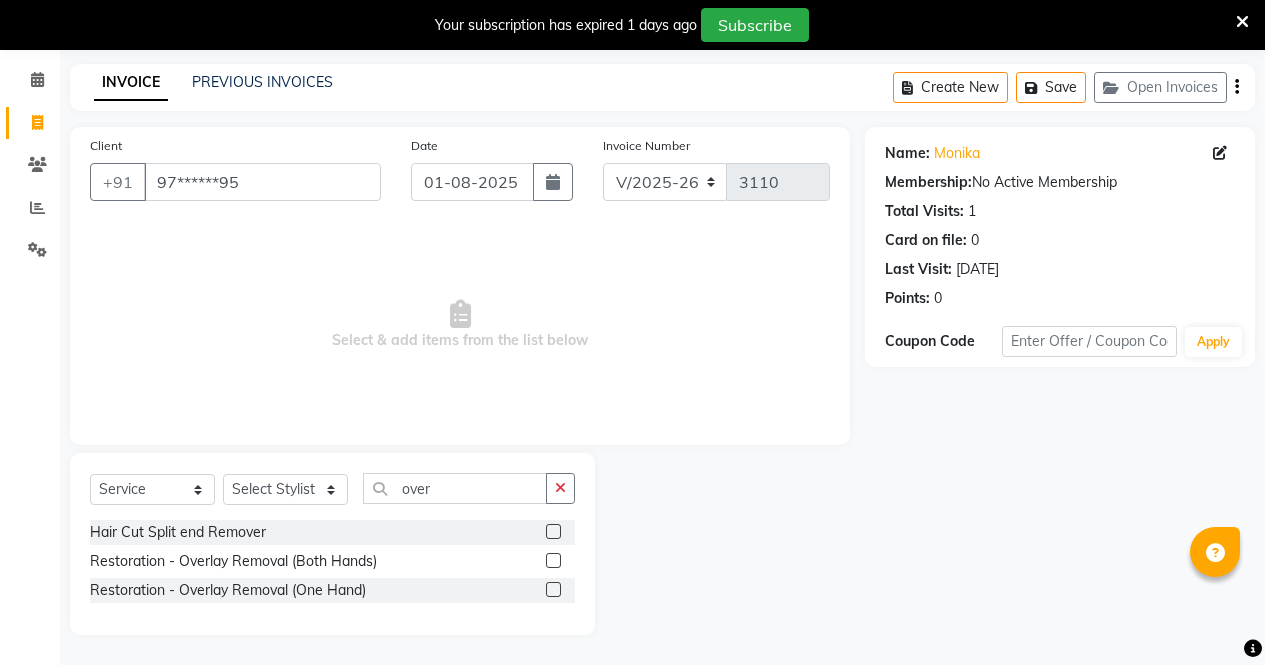 click 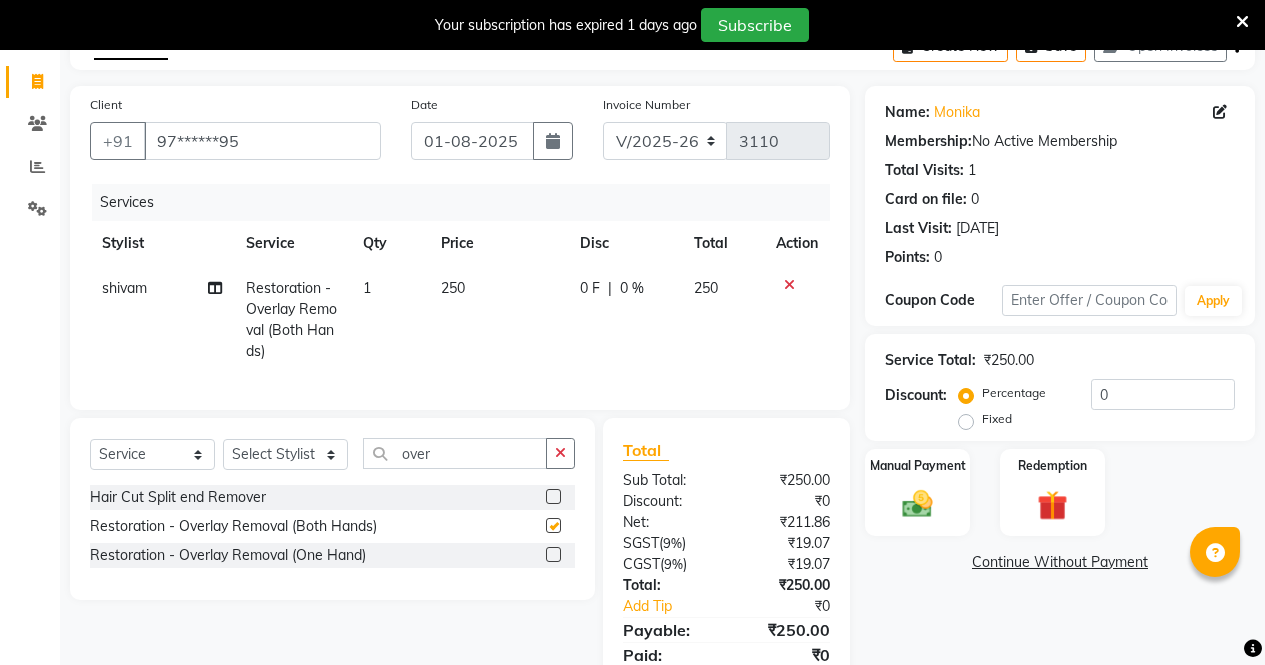 checkbox on "false" 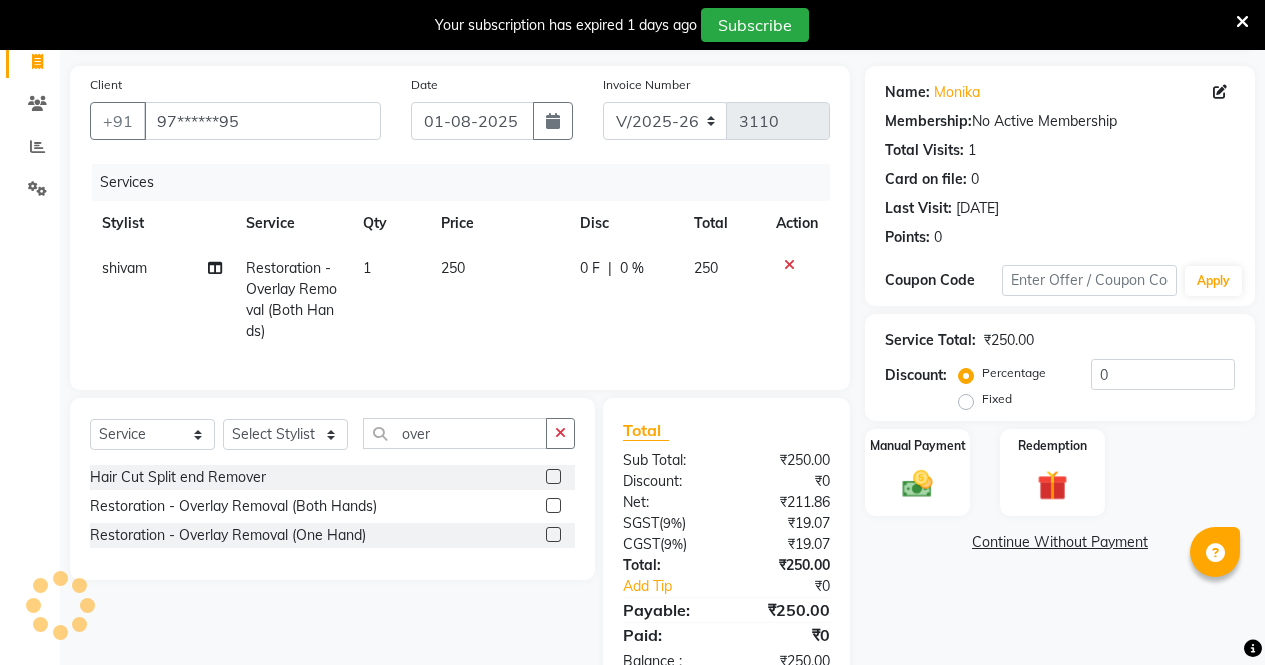 click 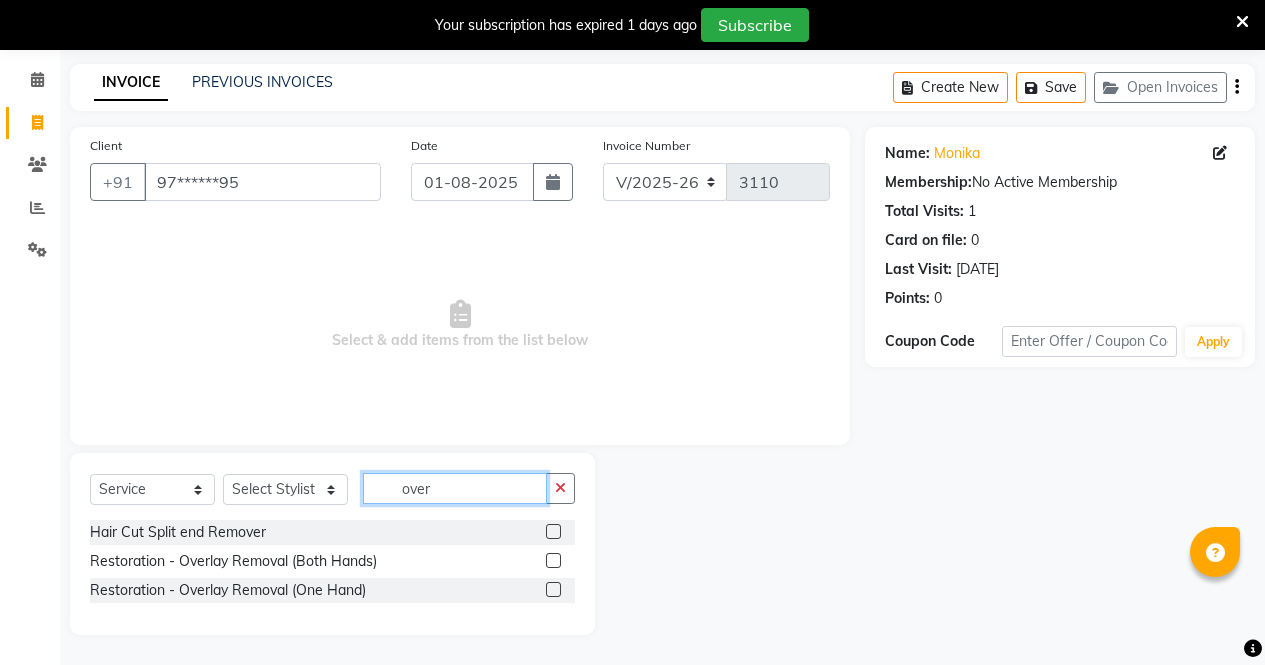 click on "over" 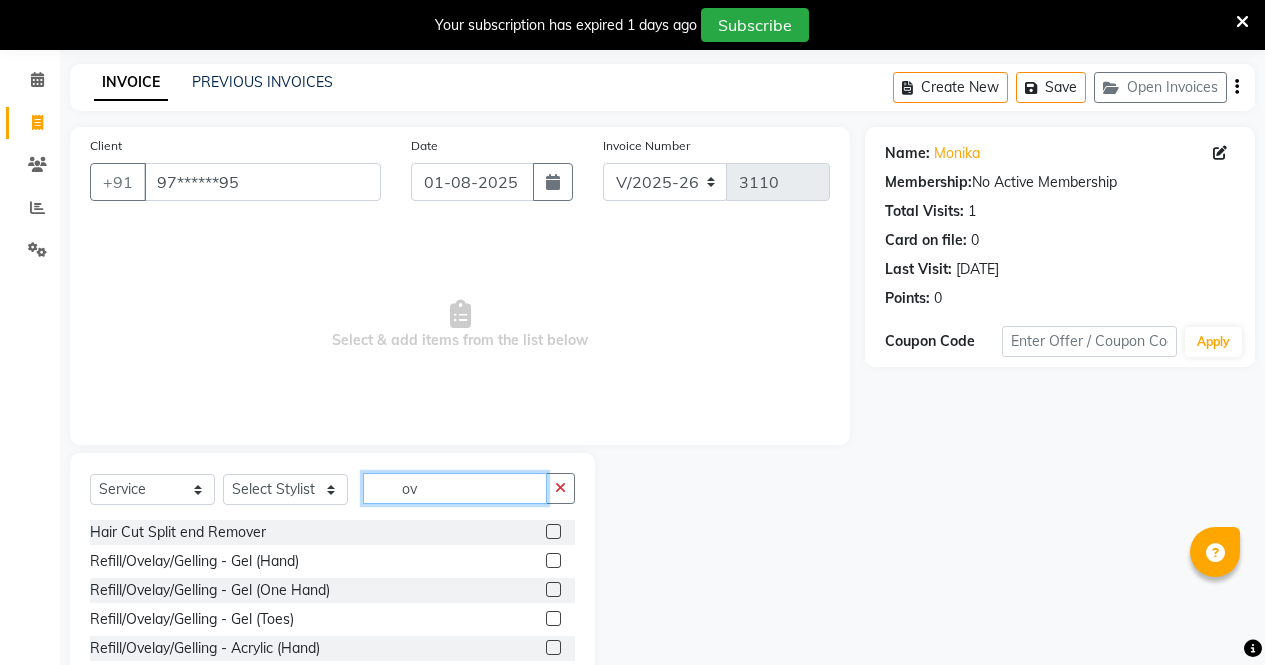 type on "o" 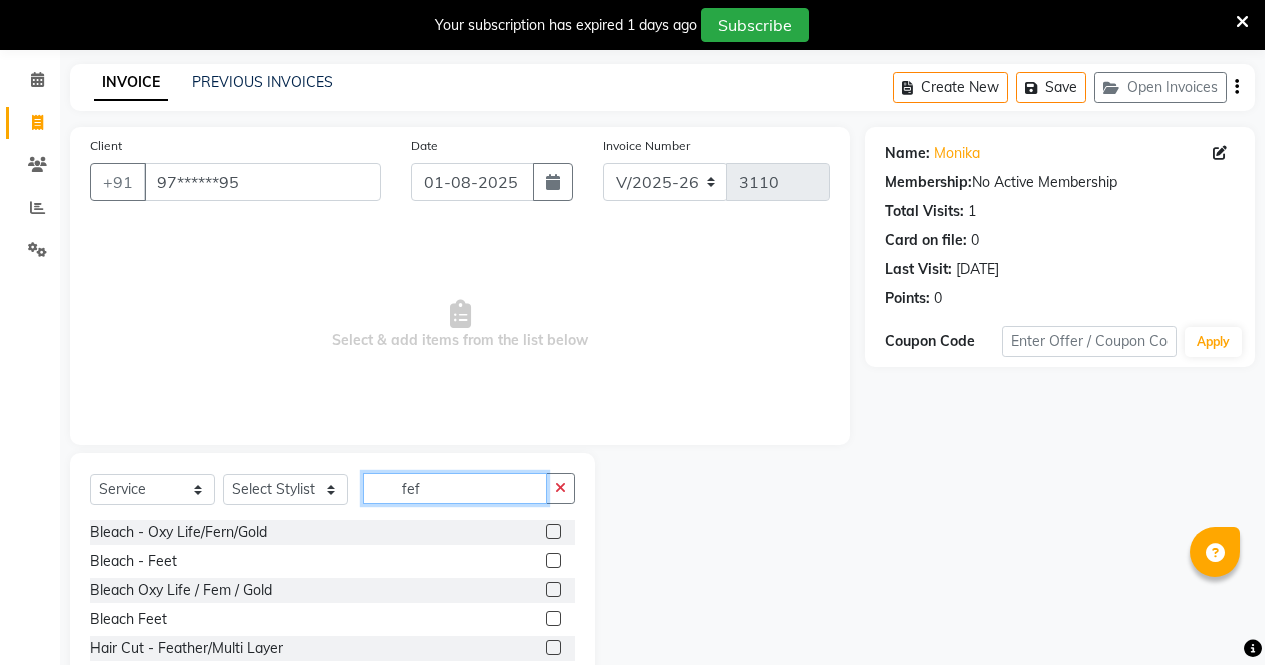 scroll, scrollTop: 50, scrollLeft: 0, axis: vertical 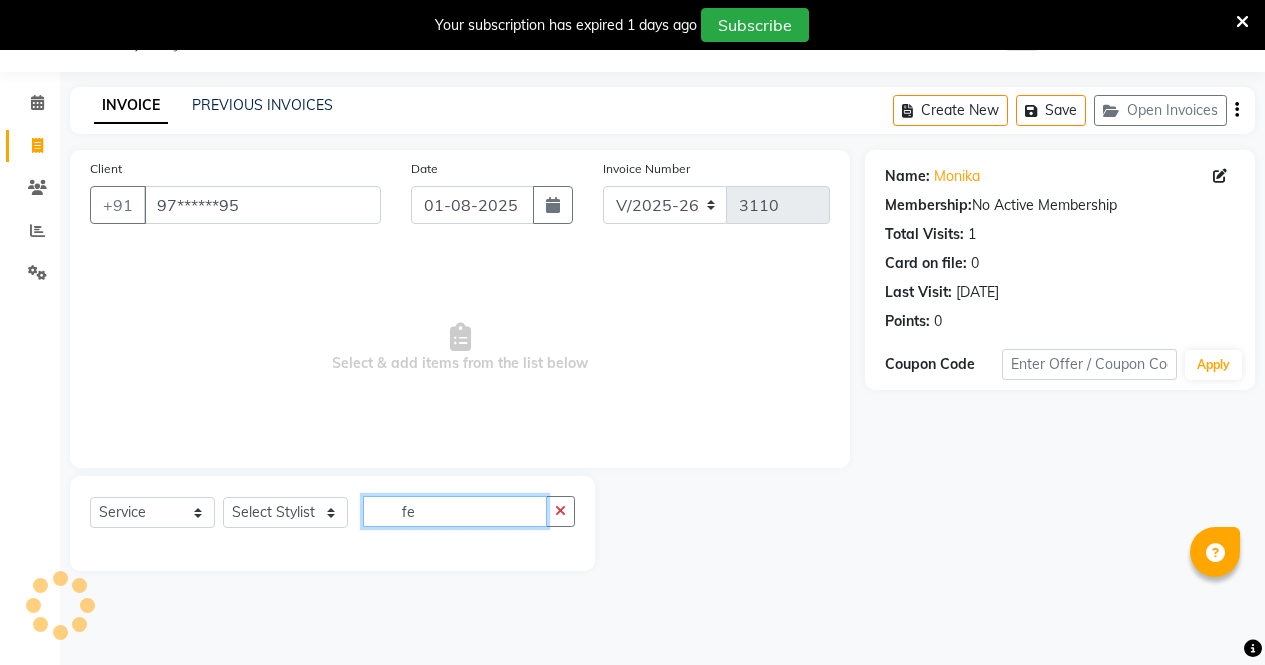 type on "f" 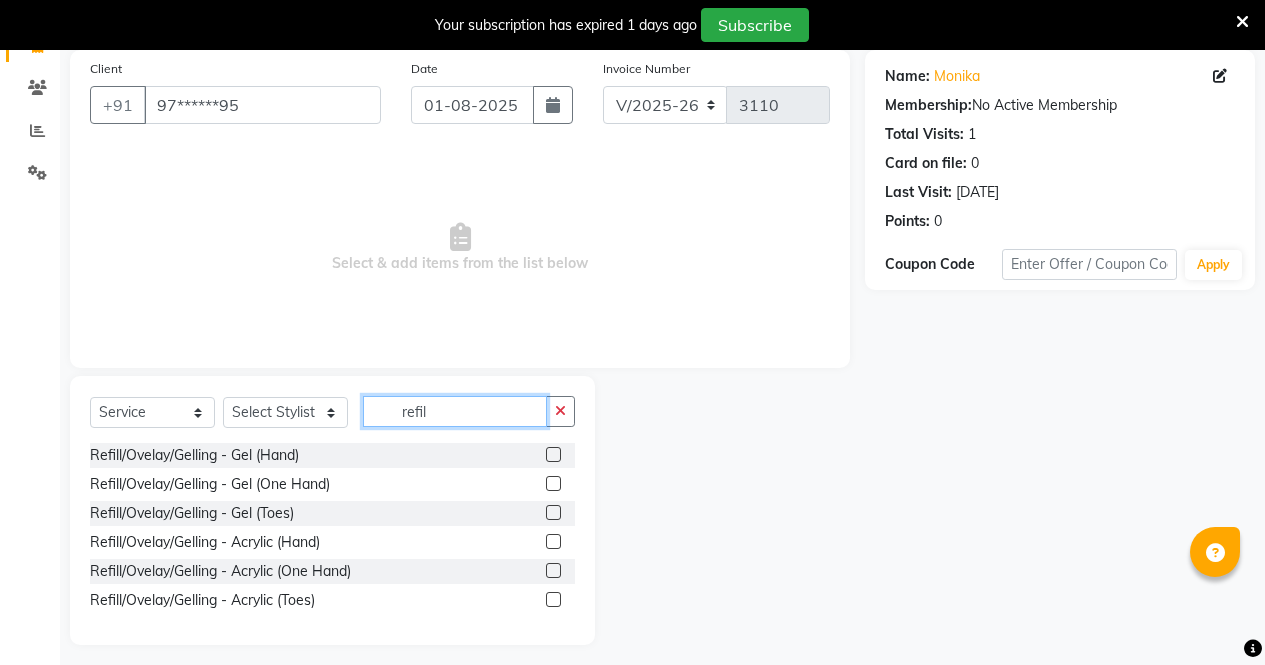 scroll, scrollTop: 160, scrollLeft: 0, axis: vertical 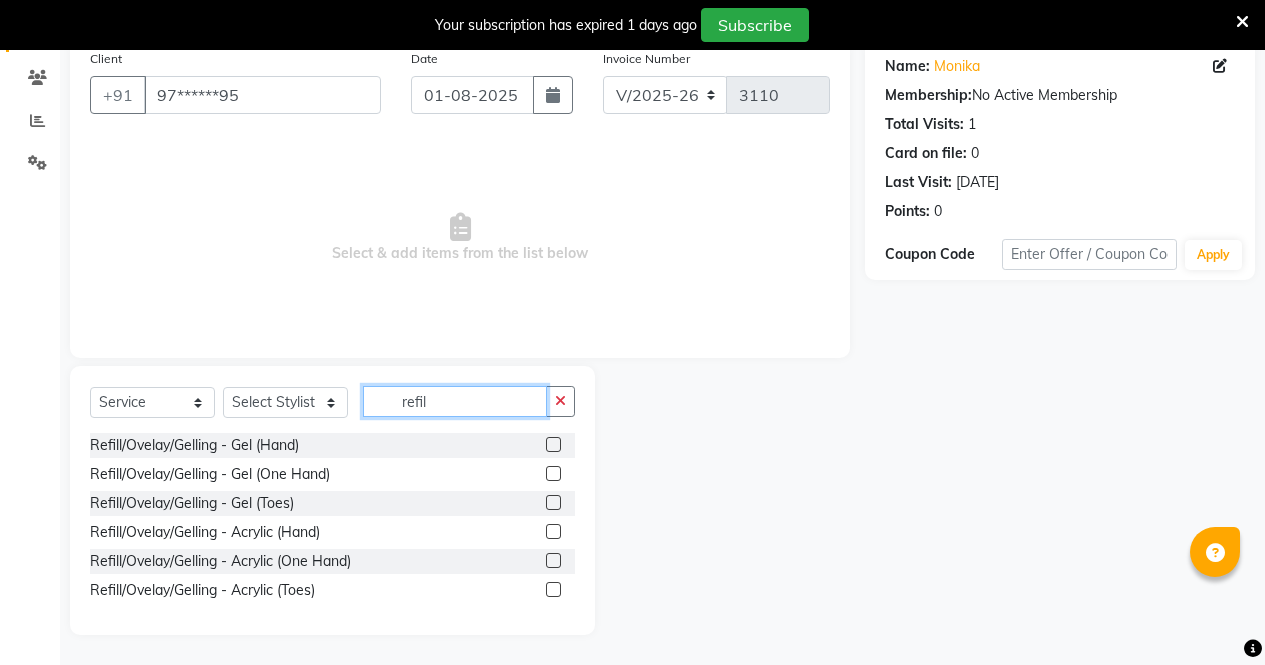 type on "refil" 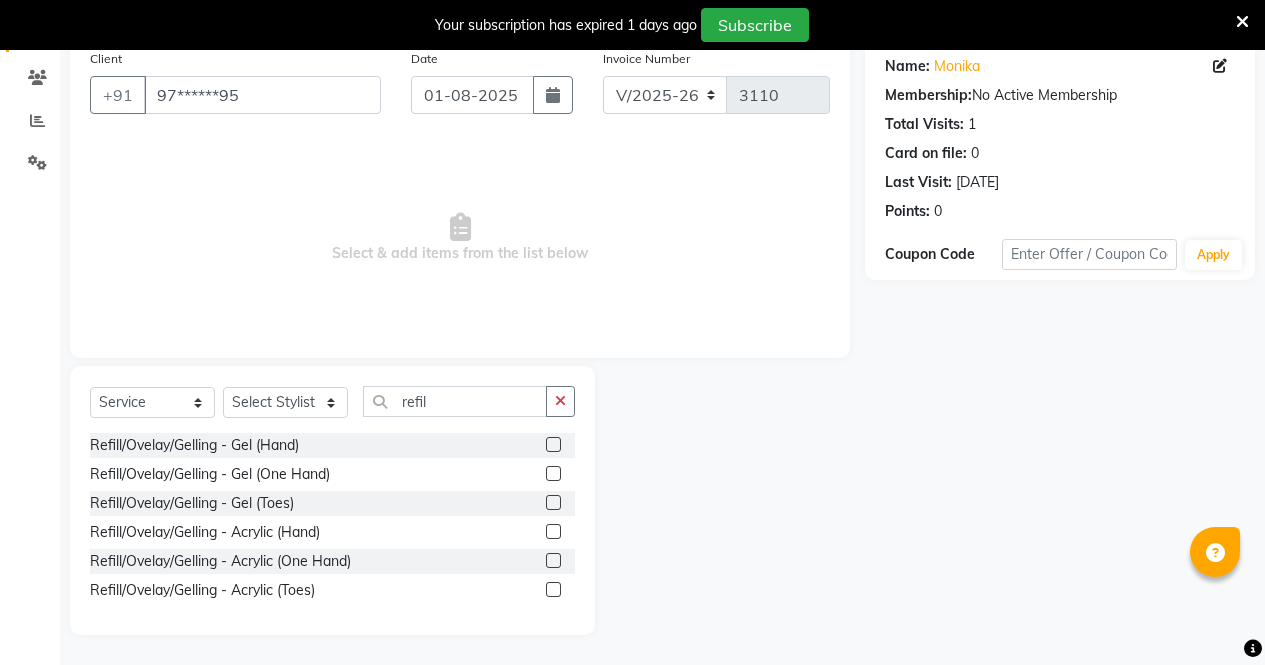 click 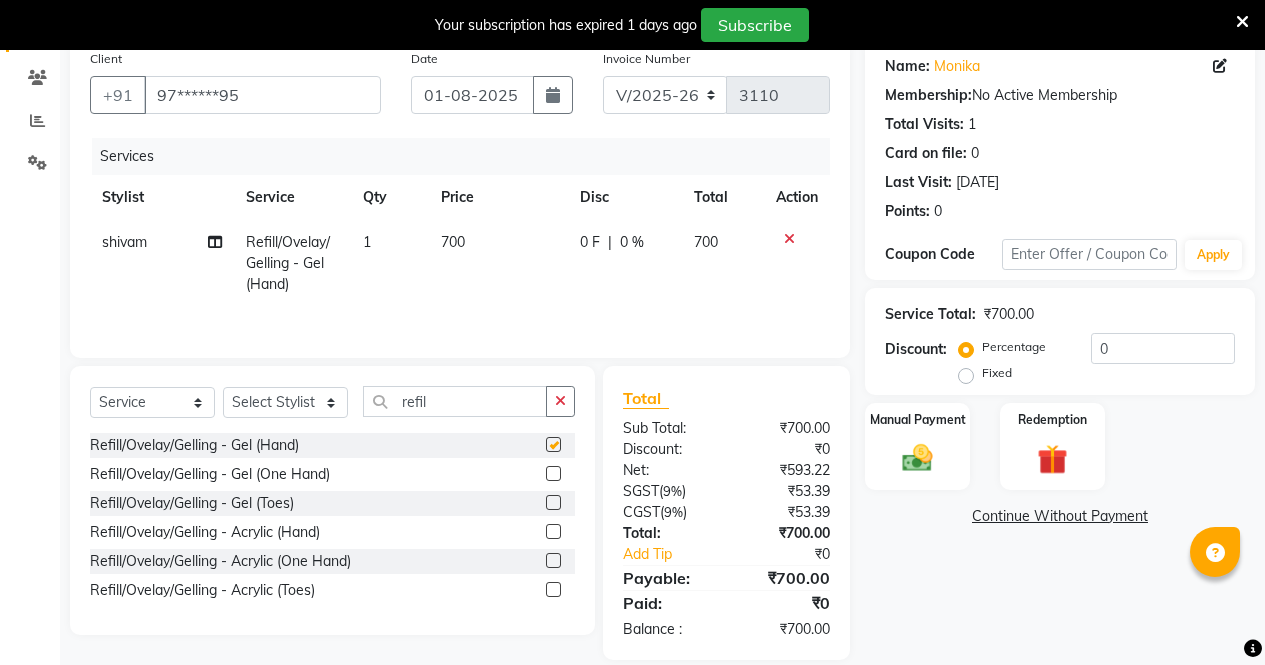 checkbox on "false" 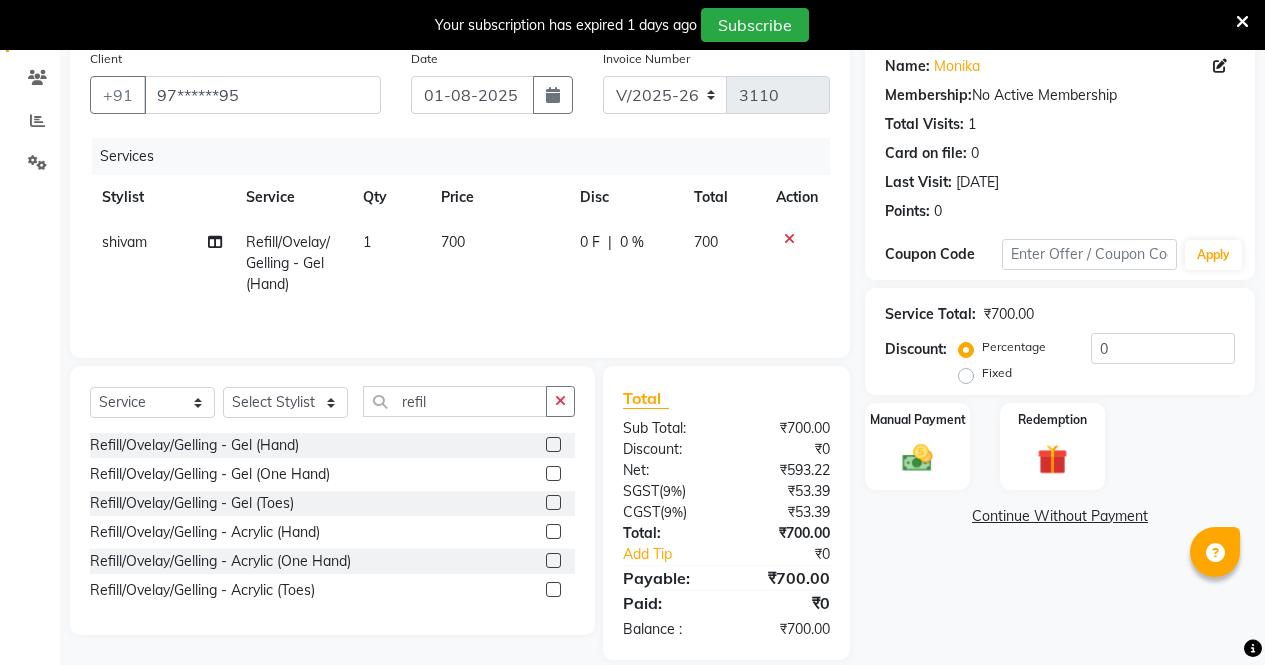 scroll, scrollTop: 185, scrollLeft: 0, axis: vertical 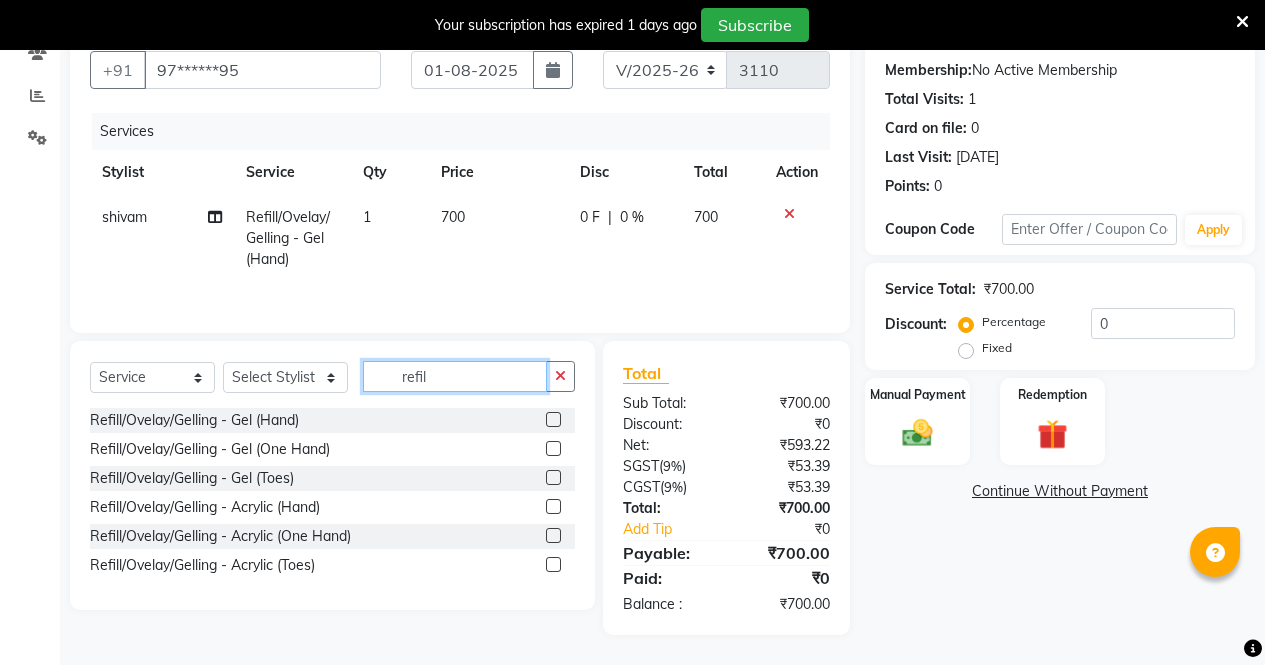 click on "refil" 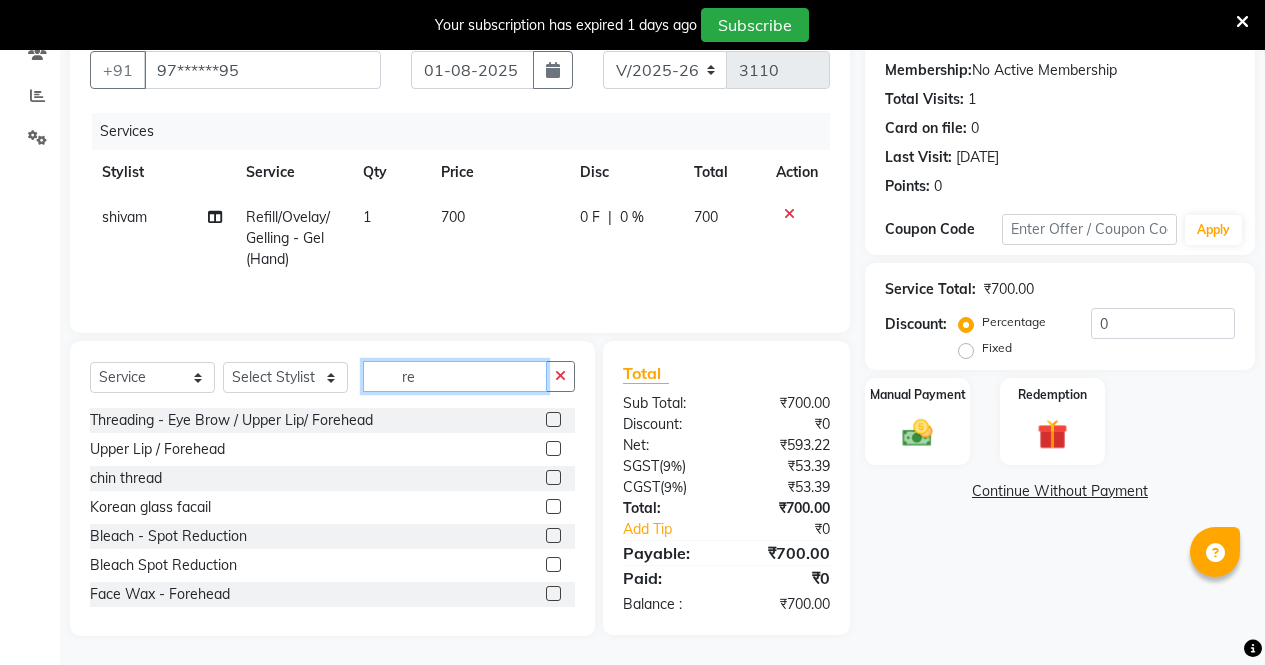 type on "r" 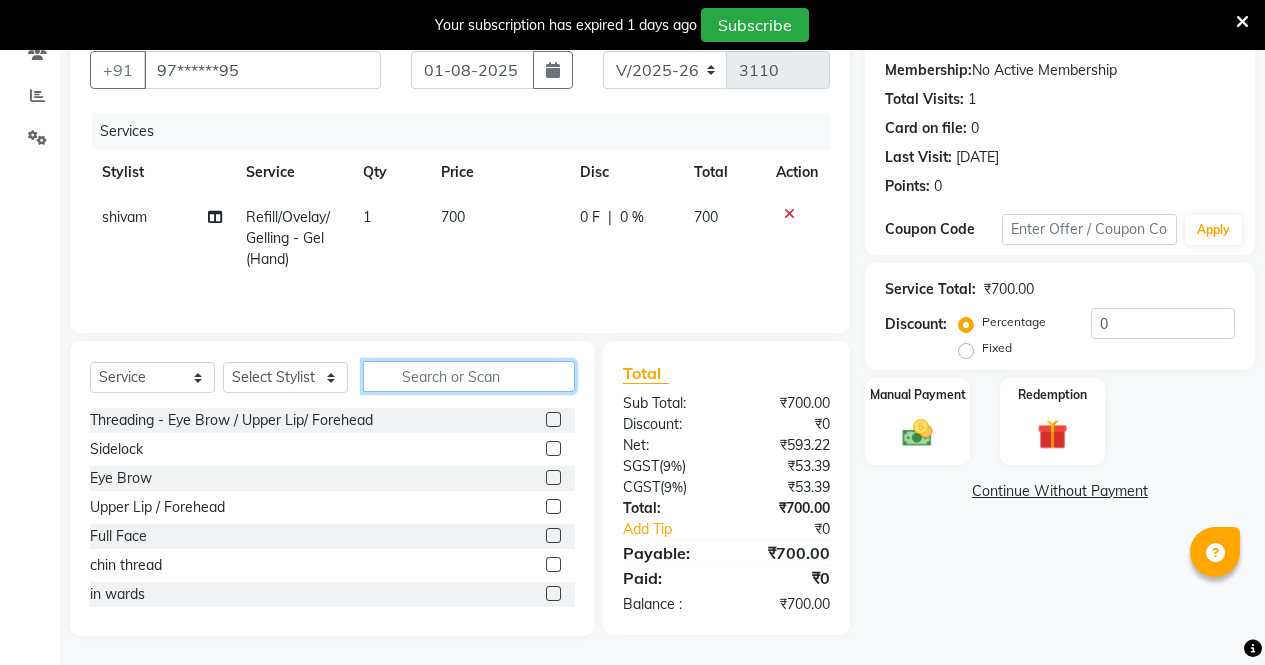 scroll, scrollTop: 186, scrollLeft: 0, axis: vertical 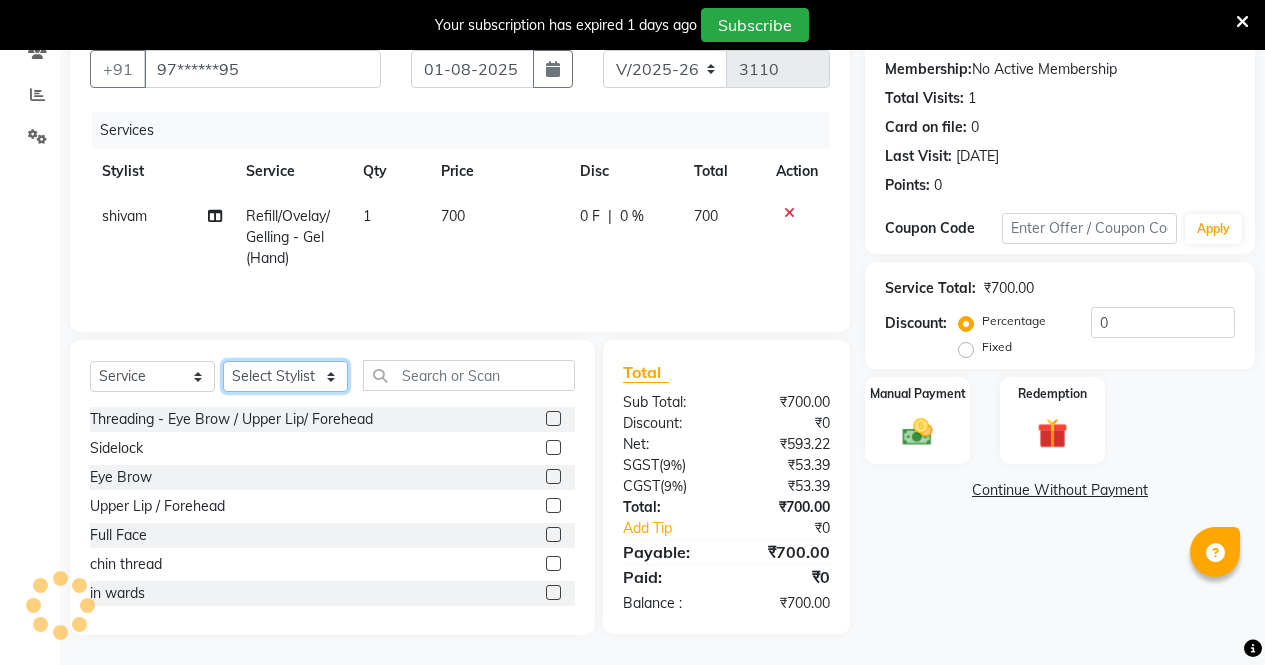 click on "Select Stylist [FIRST] [FIRST] [FIRST] [FIRST] [FIRST] [FIRST] [FIRST] [FIRST] [FIRST] [FIRST] [FIRST] [FIRST]" 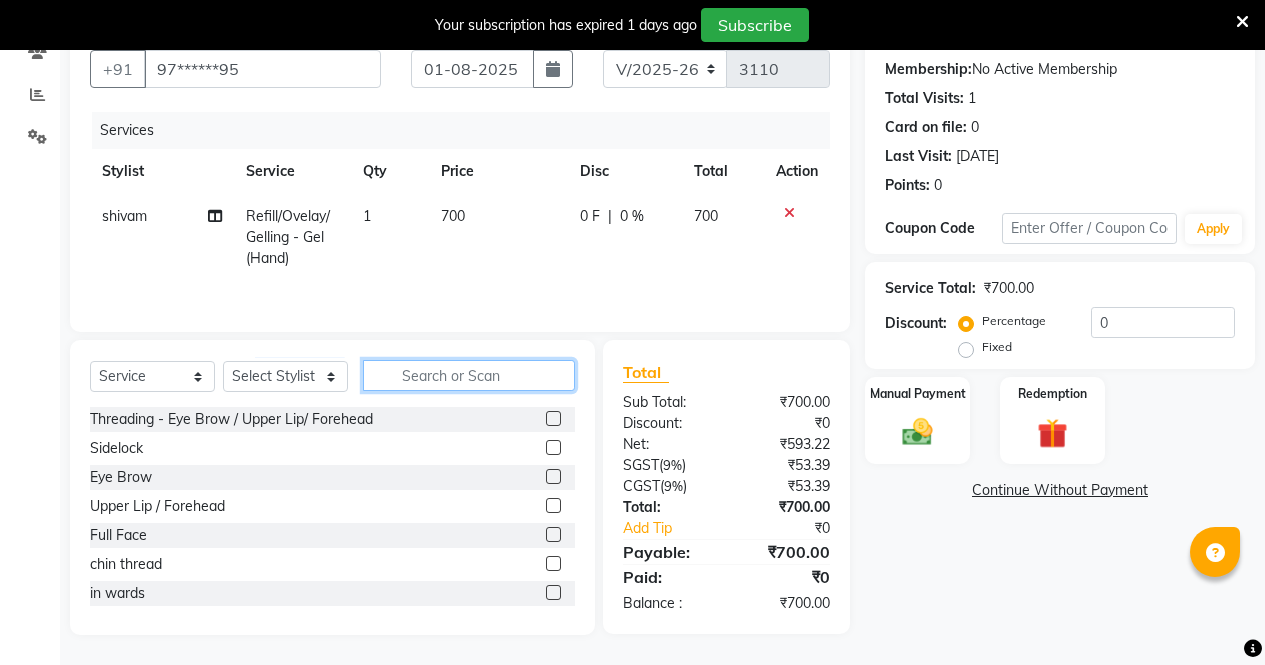 click 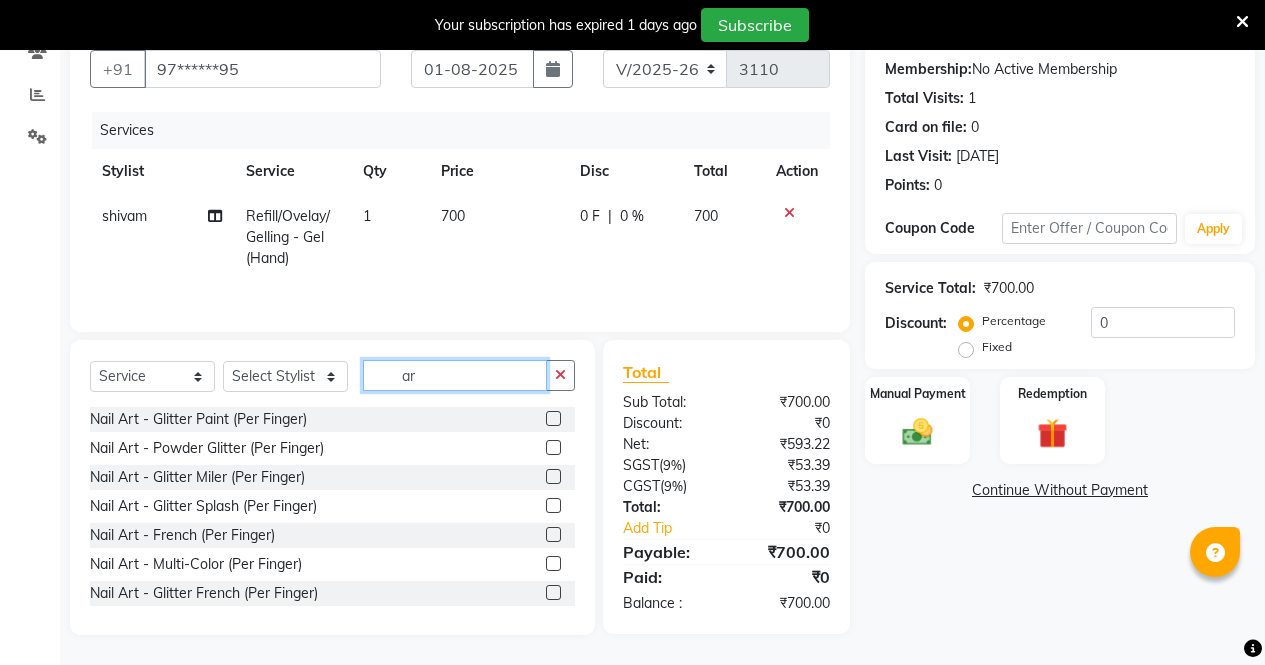 type on "a" 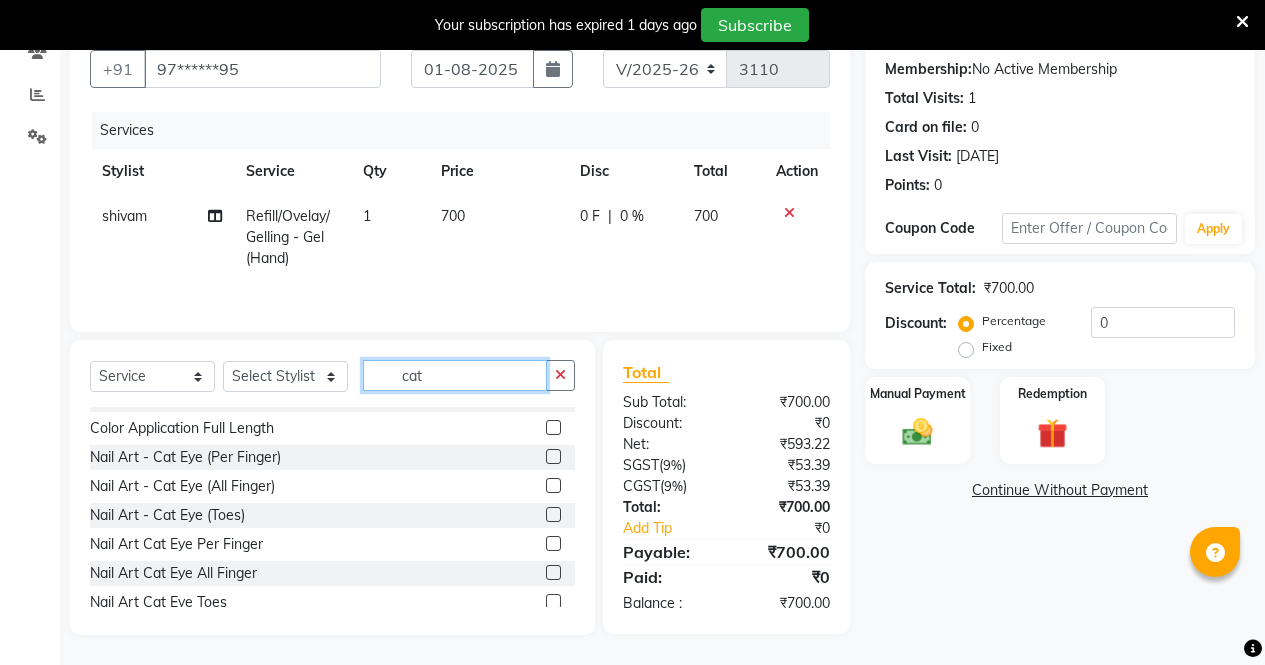 scroll, scrollTop: 30, scrollLeft: 0, axis: vertical 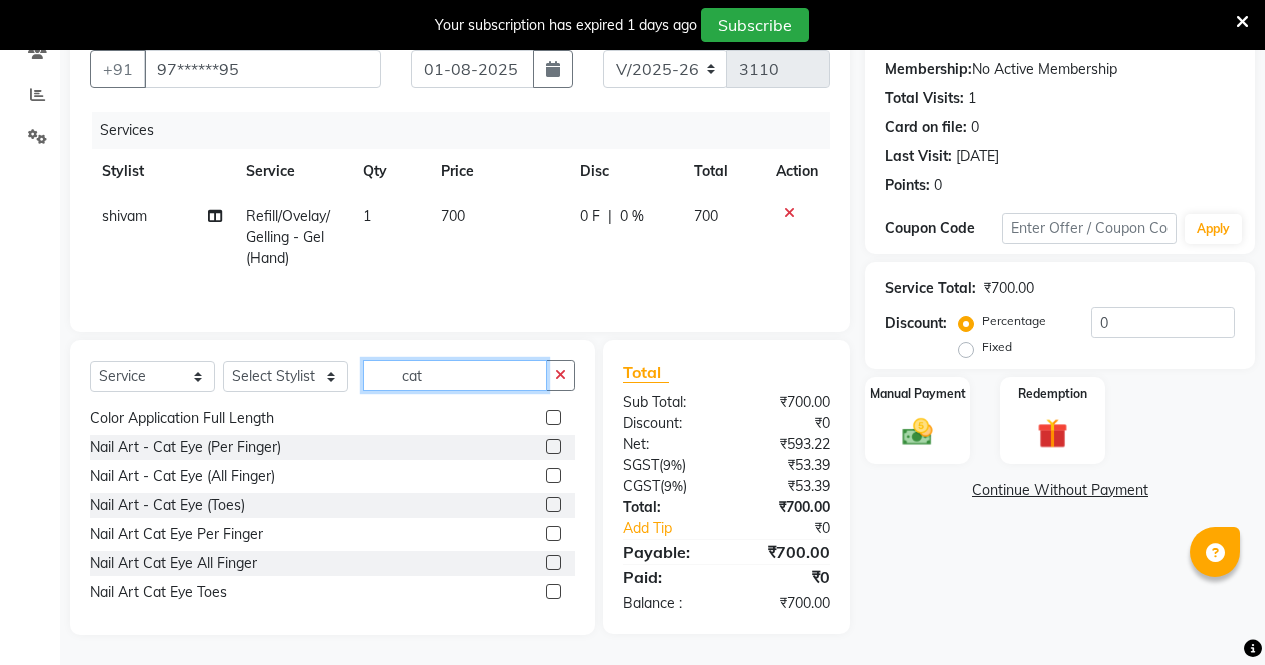 type on "cat" 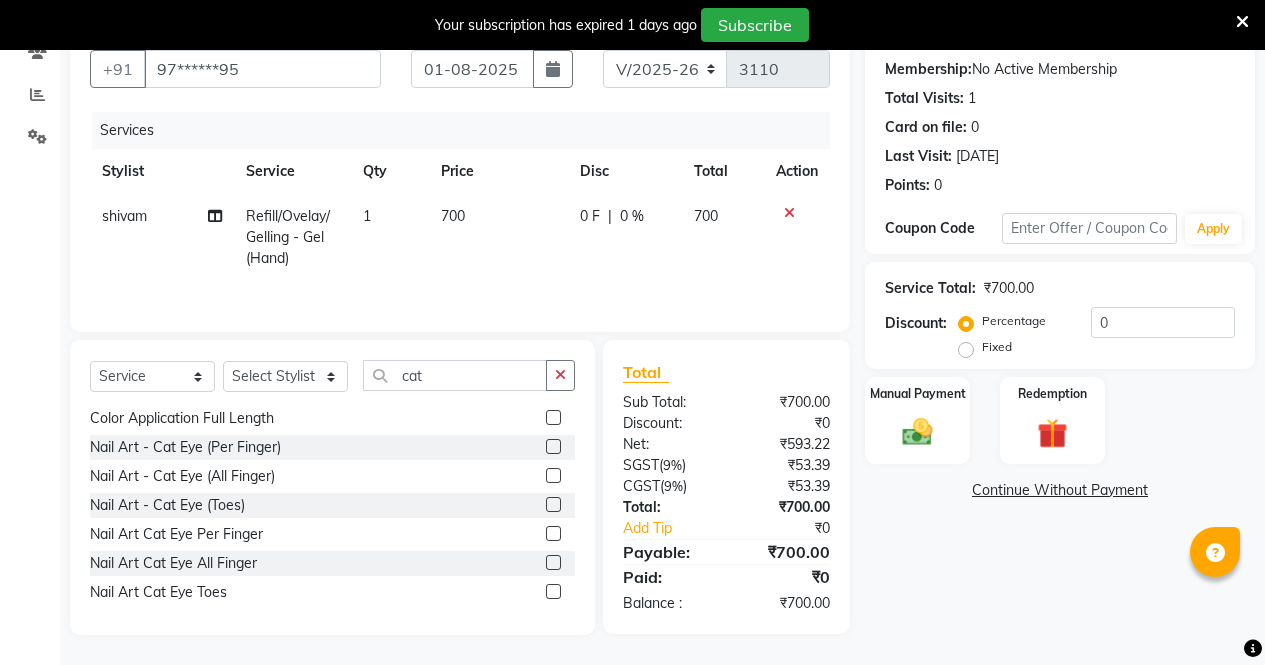 click 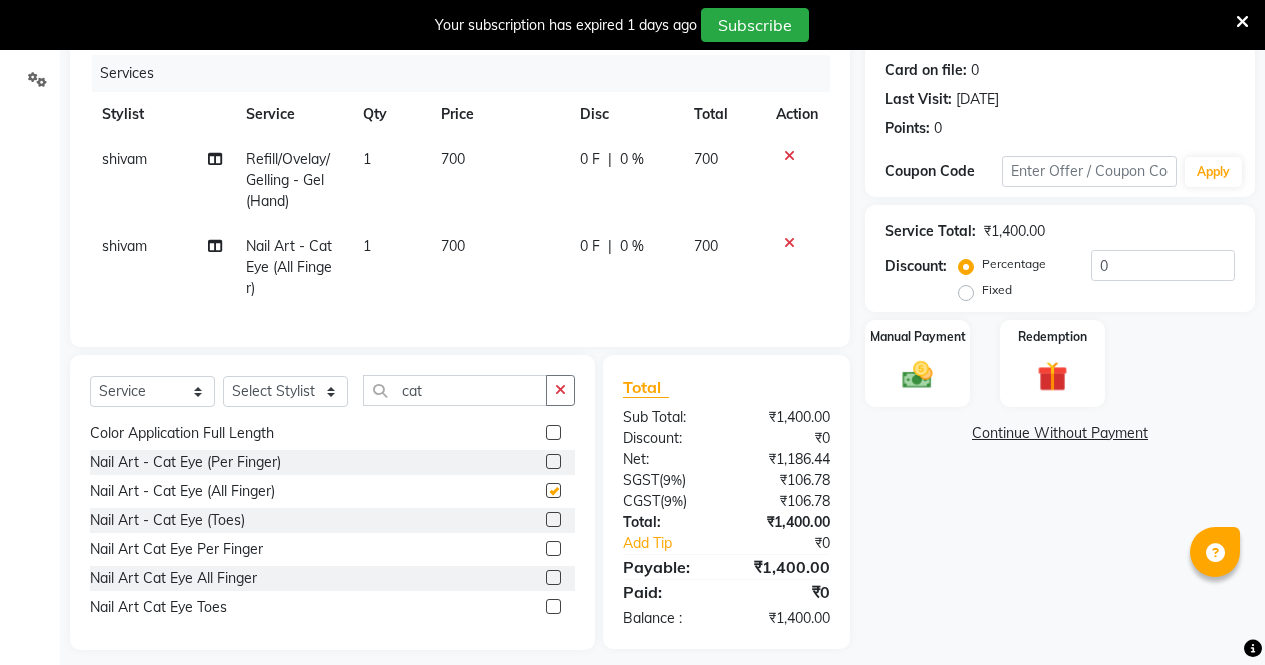 checkbox on "false" 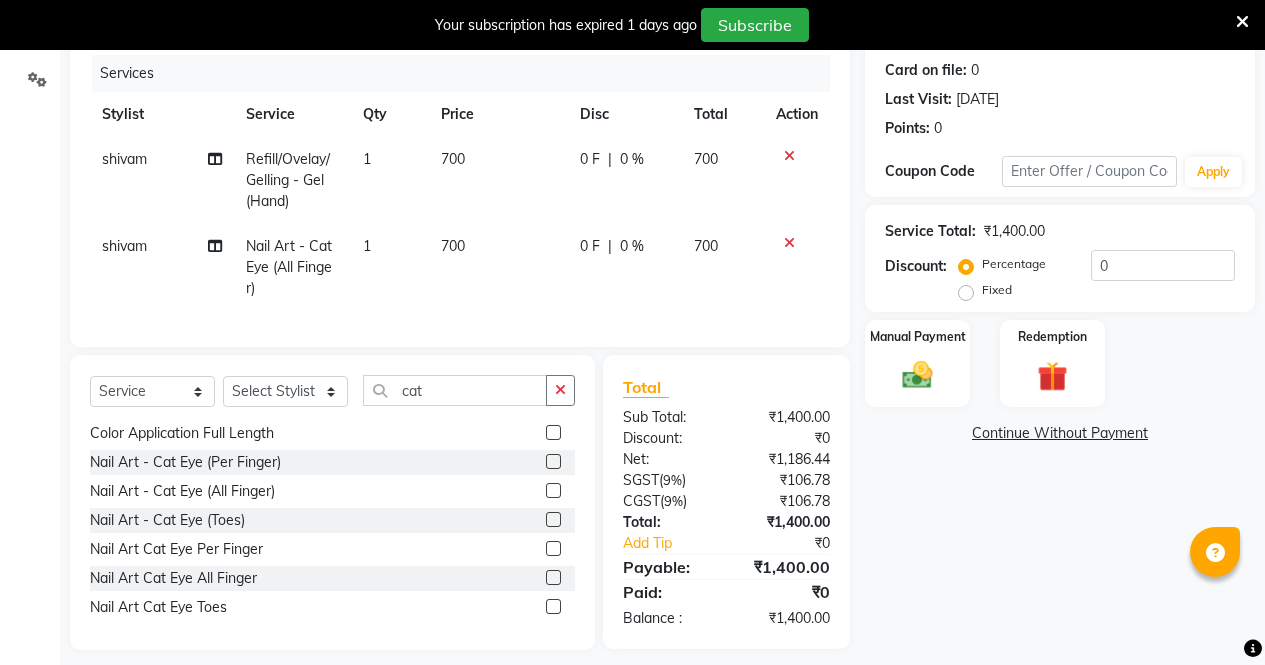 scroll, scrollTop: 273, scrollLeft: 0, axis: vertical 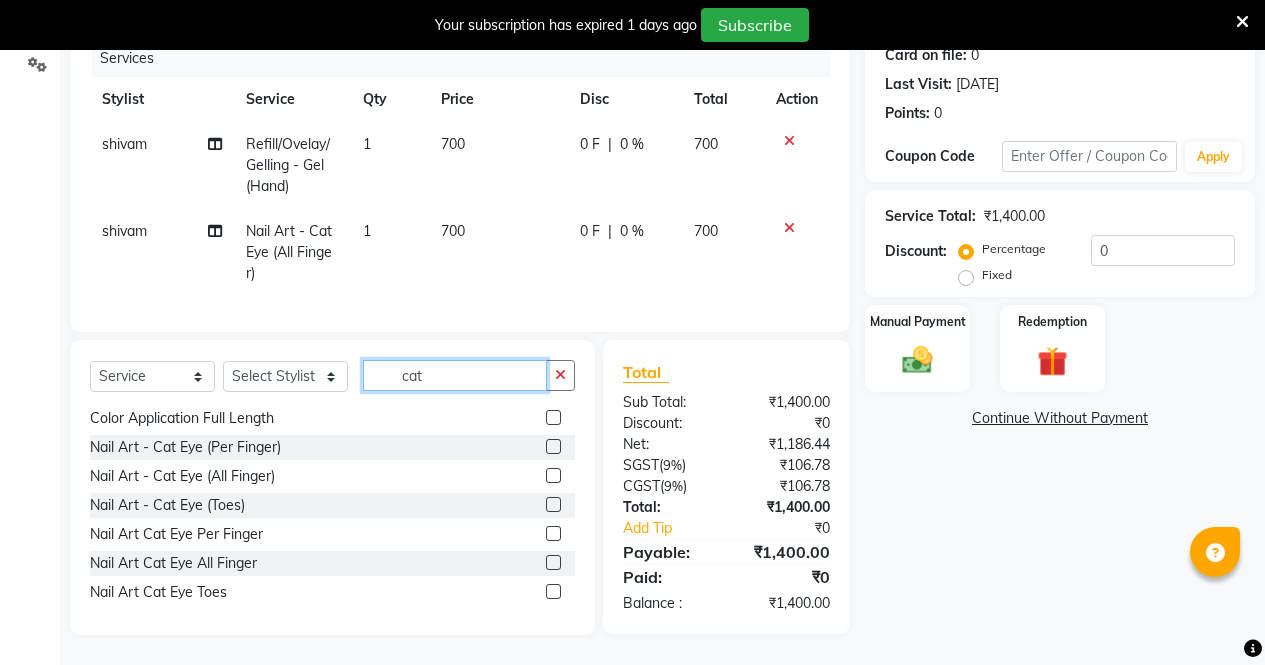 click on "cat" 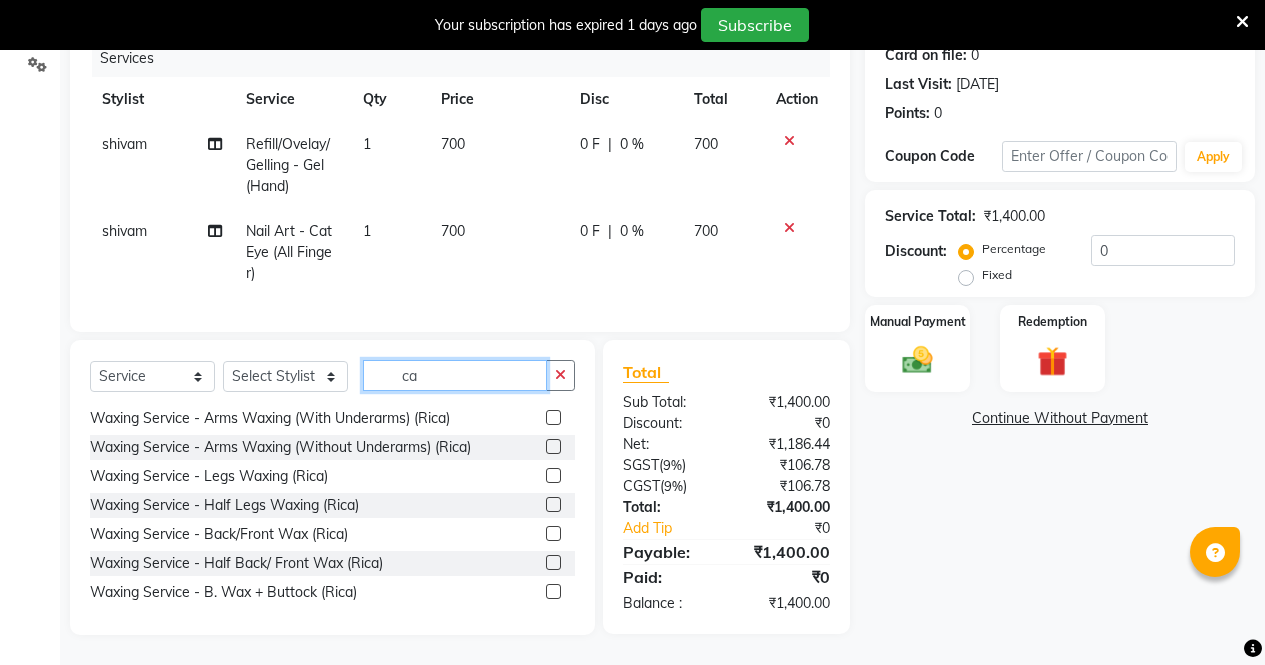 type on "c" 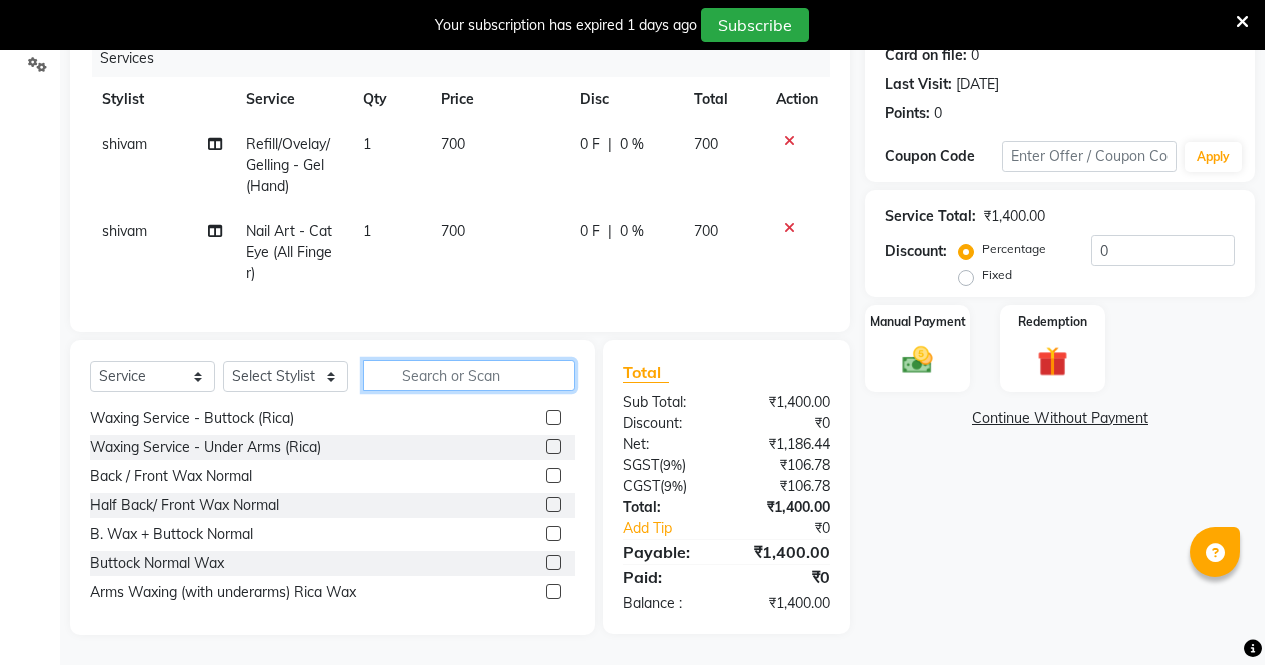 scroll, scrollTop: 813, scrollLeft: 0, axis: vertical 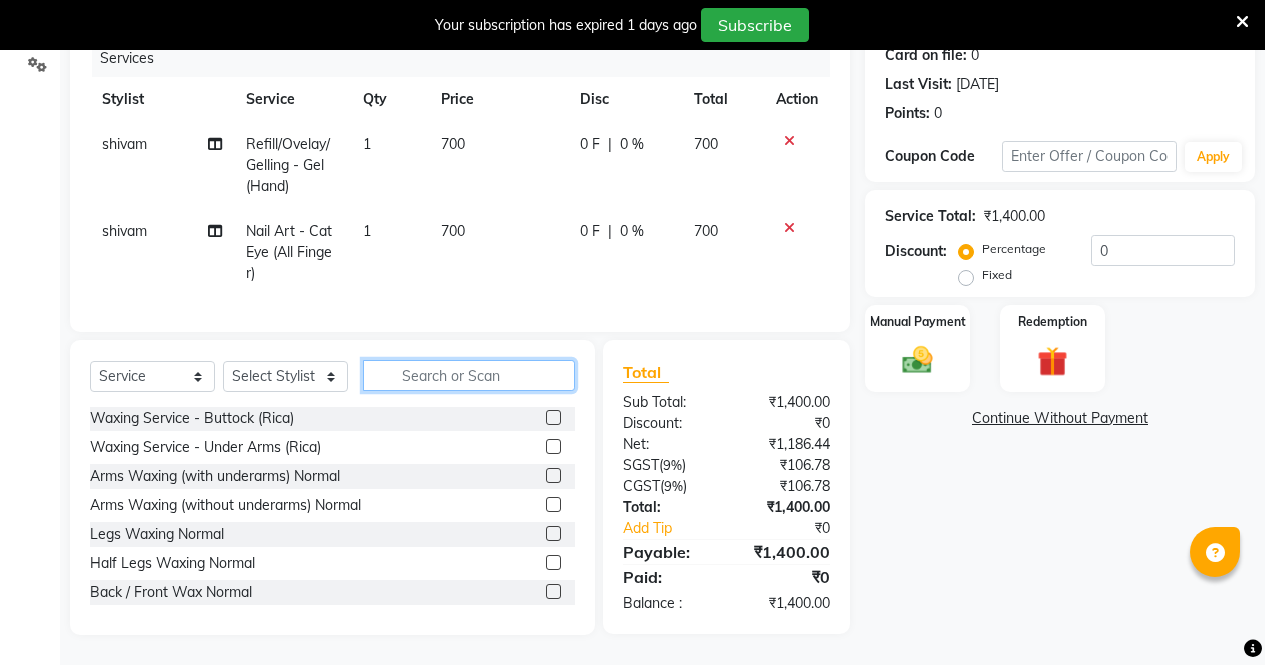 type 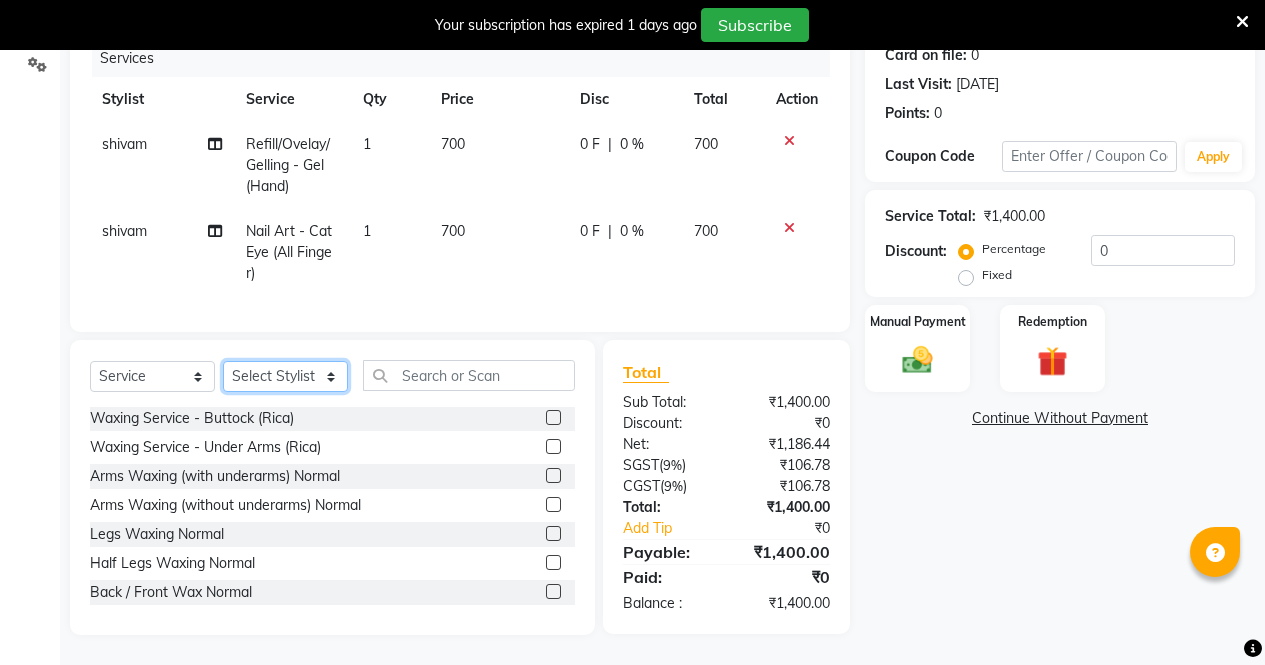click on "Select Stylist [FIRST] [FIRST] [FIRST] [FIRST] [FIRST] [FIRST] [FIRST] [FIRST] [FIRST] [FIRST] [FIRST] [FIRST]" 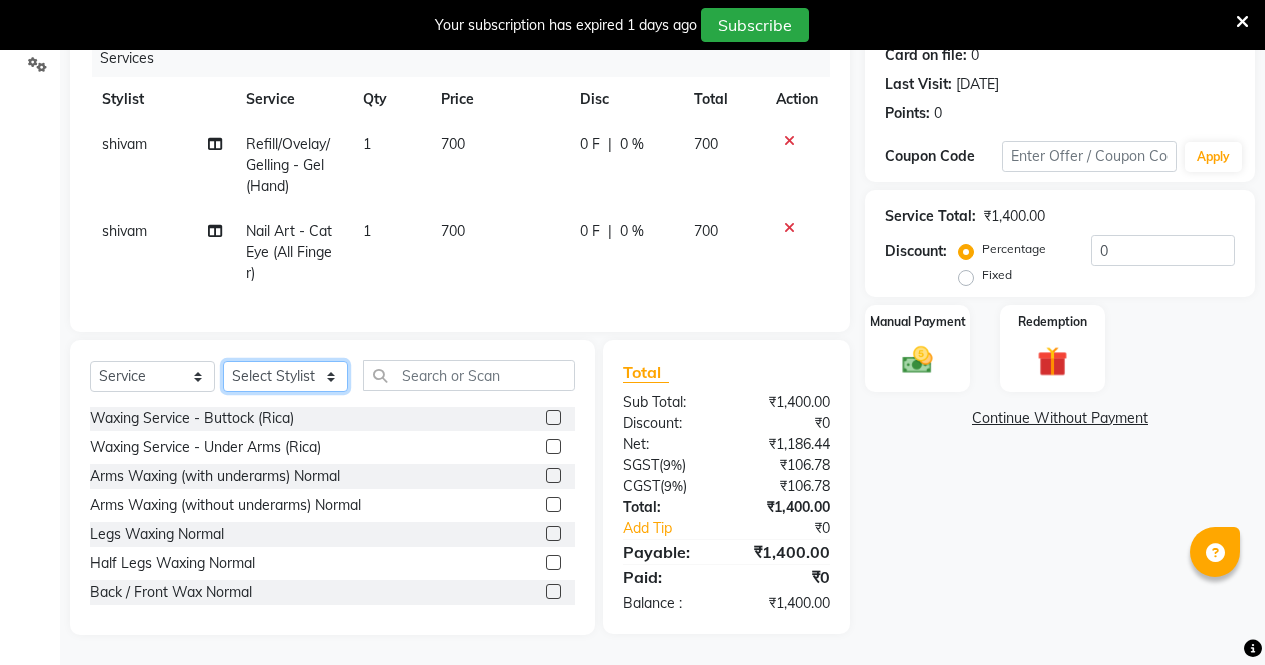 select on "28206" 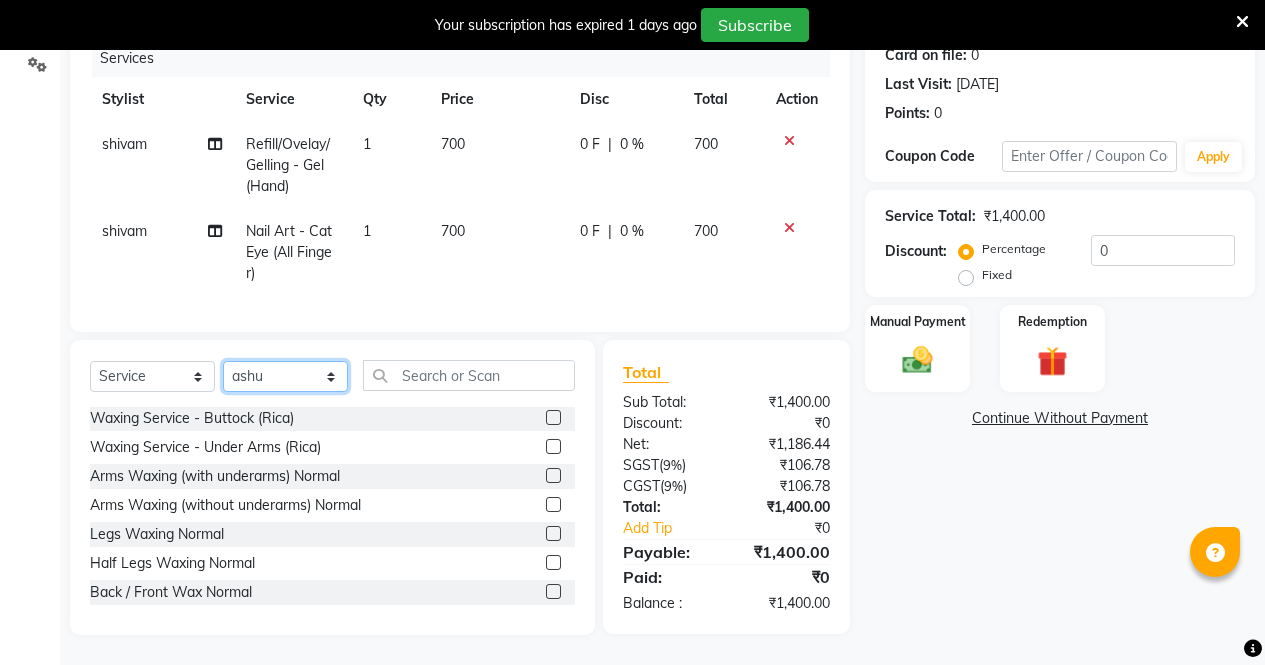 click on "Select Stylist [FIRST] [FIRST] [FIRST] [FIRST] [FIRST] [FIRST] [FIRST] [FIRST] [FIRST] [FIRST] [FIRST] [FIRST]" 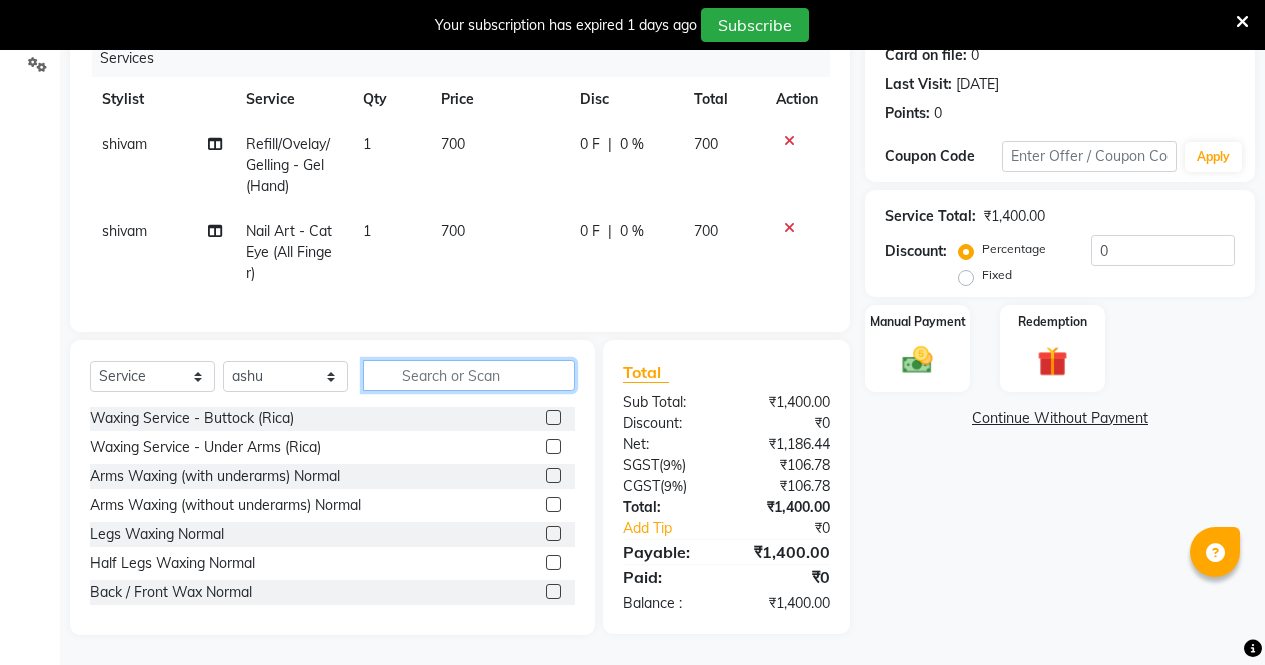 click 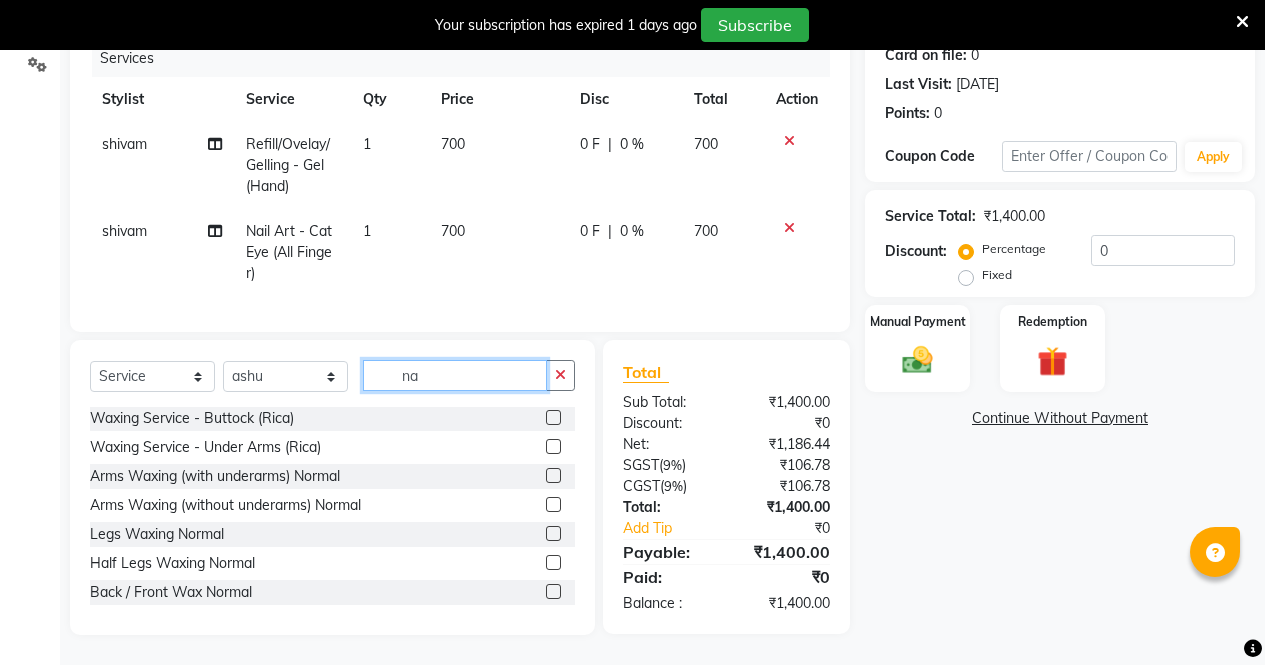 scroll, scrollTop: 668, scrollLeft: 0, axis: vertical 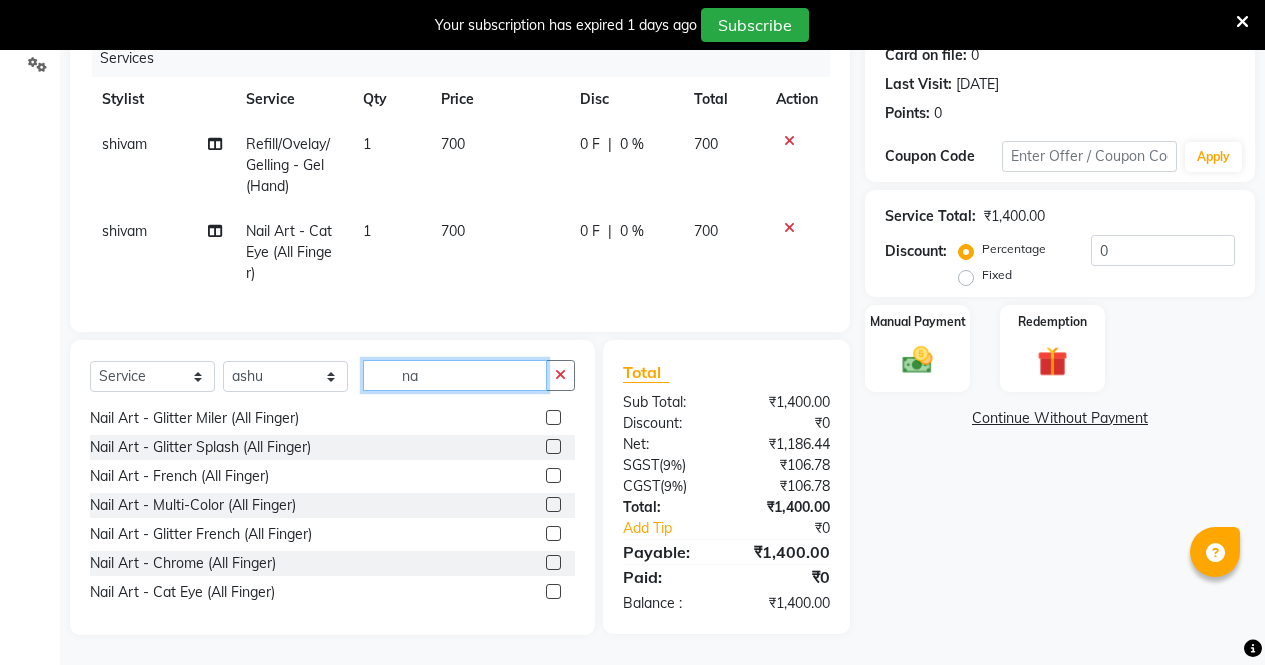 type on "n" 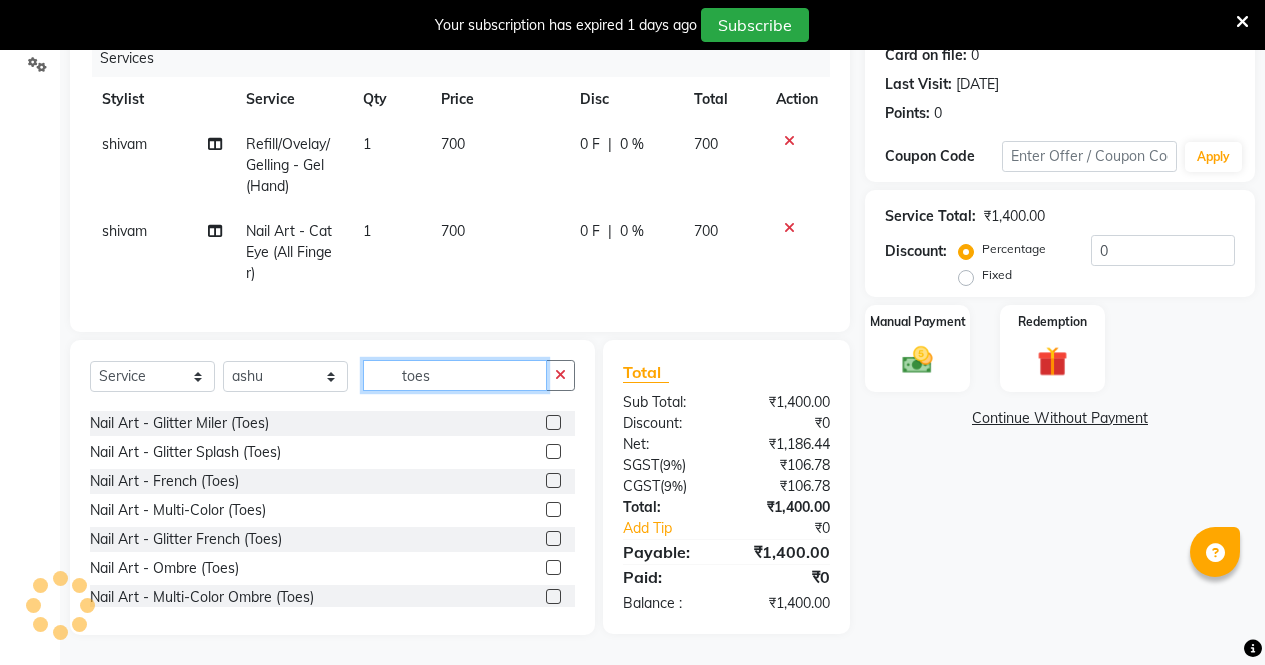 scroll, scrollTop: 0, scrollLeft: 0, axis: both 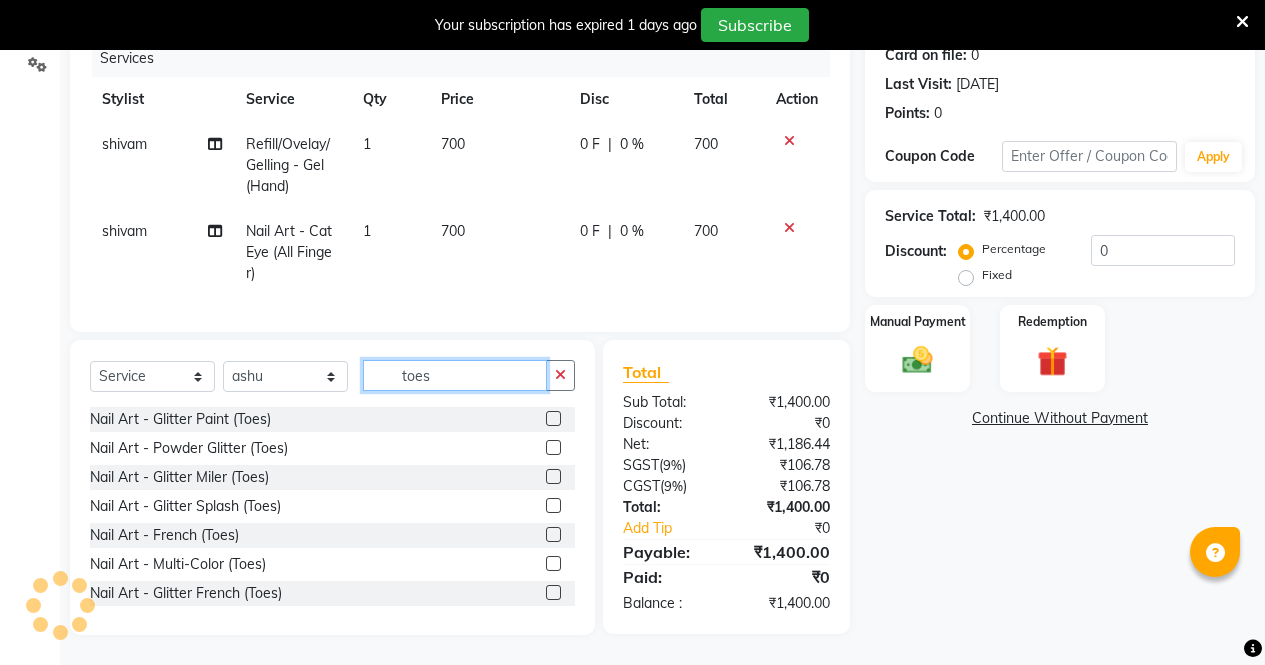 click on "toes" 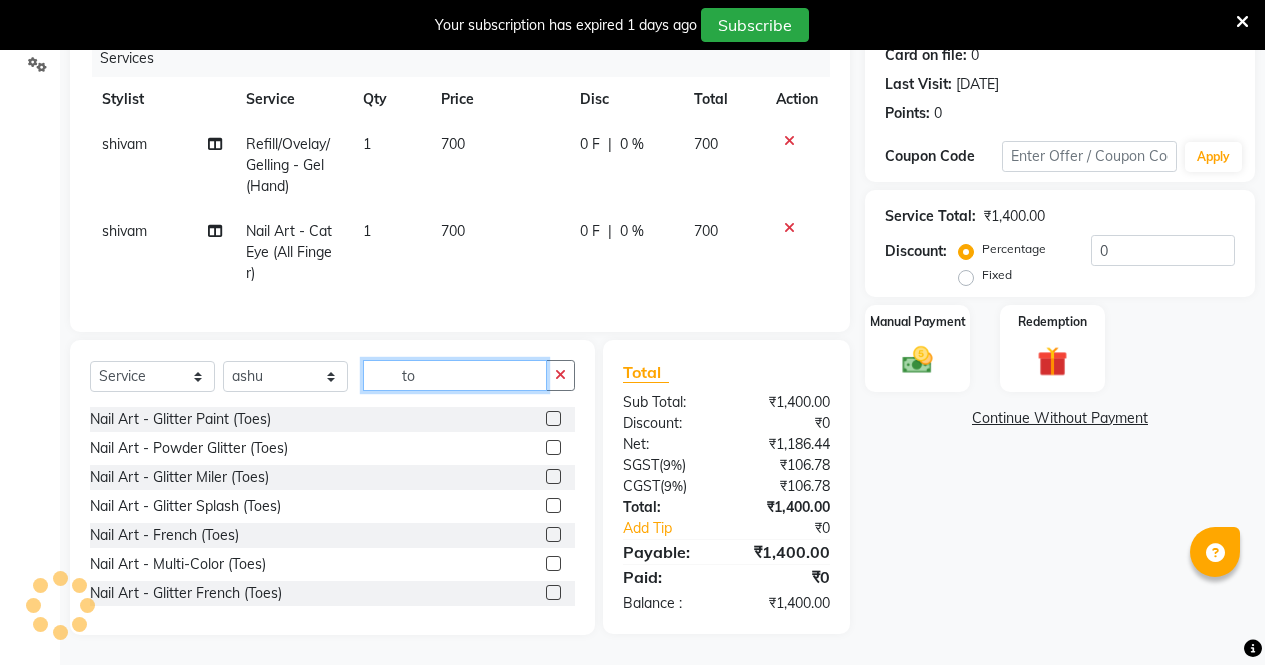 type on "t" 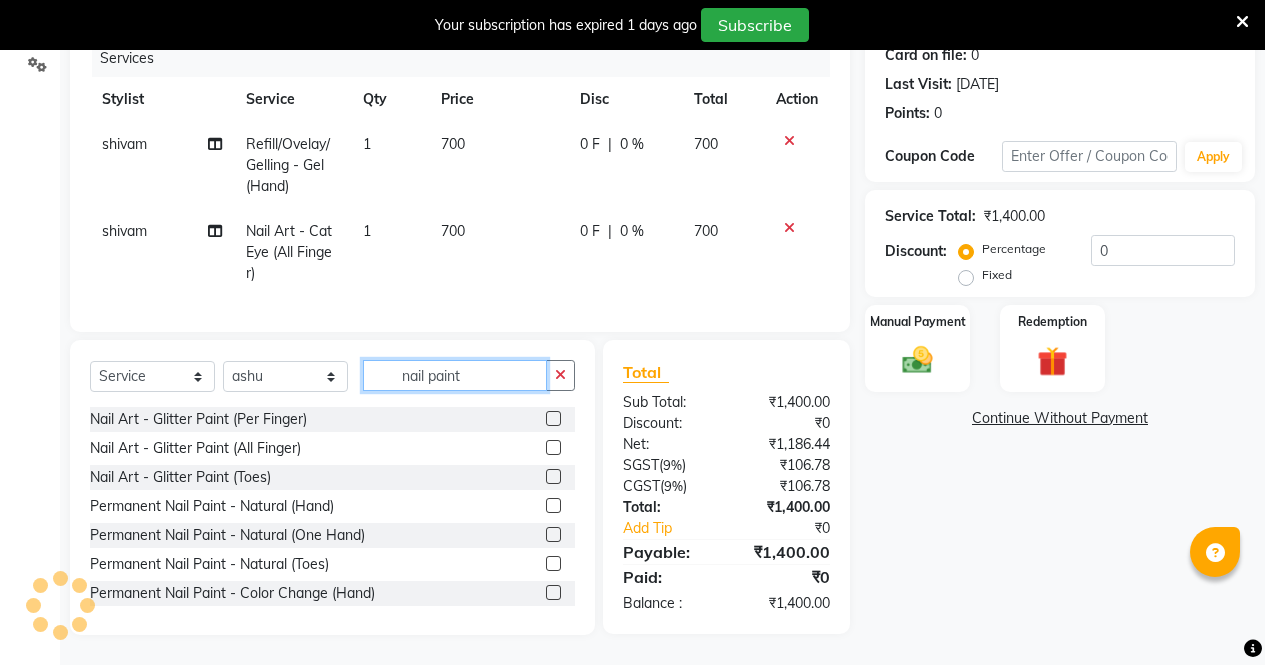 type on "nail paint" 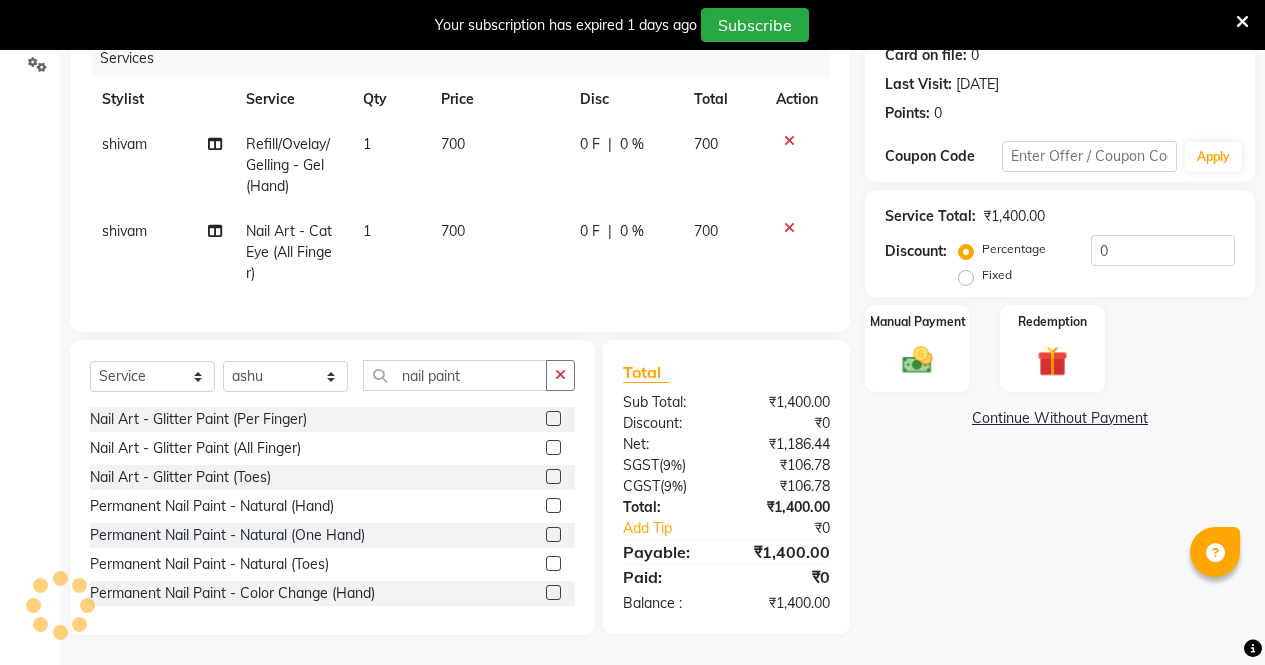 click 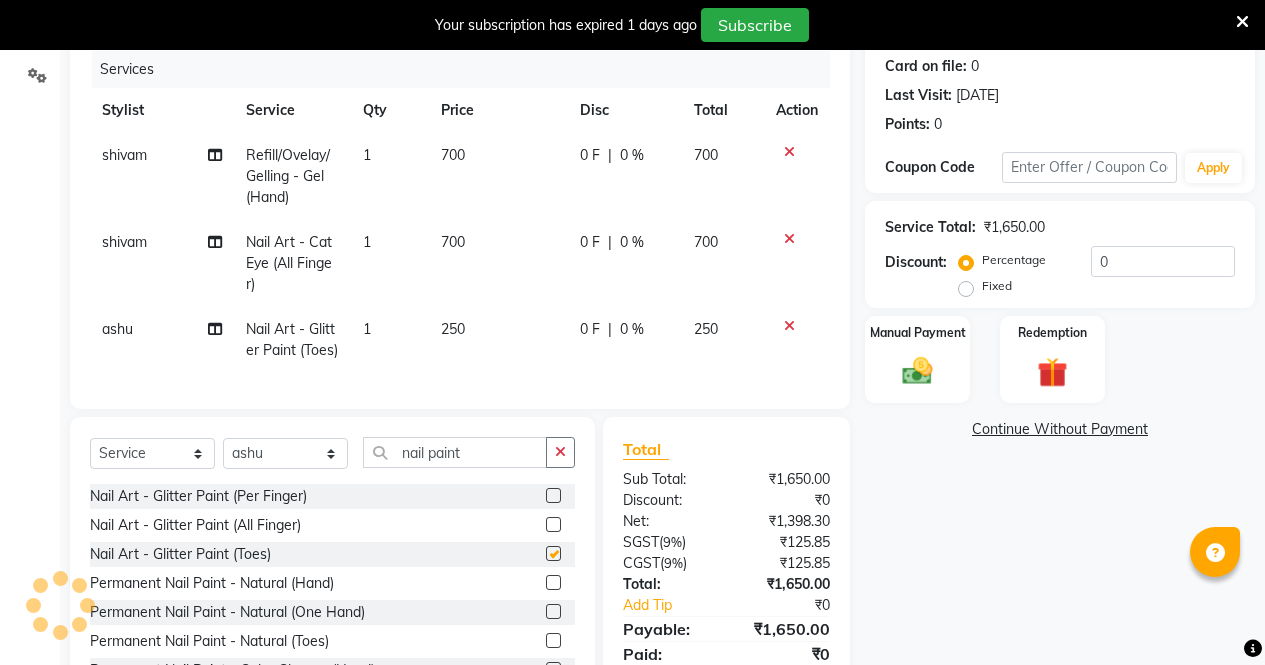 checkbox on "false" 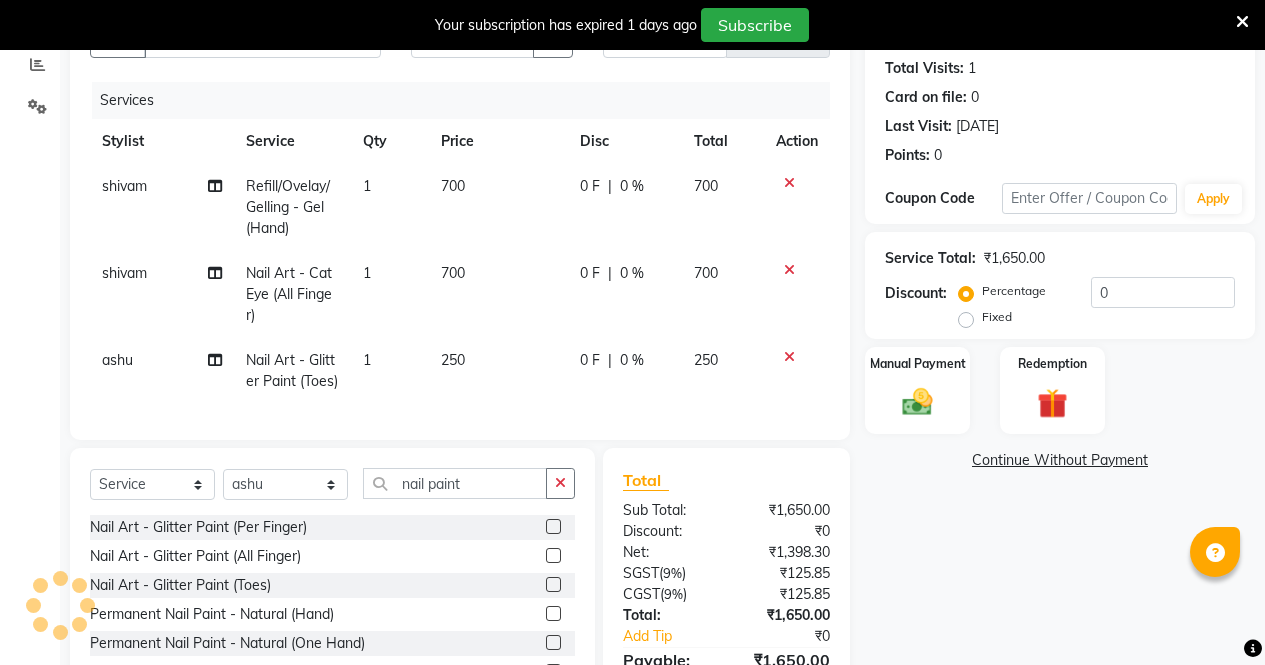 scroll, scrollTop: 215, scrollLeft: 0, axis: vertical 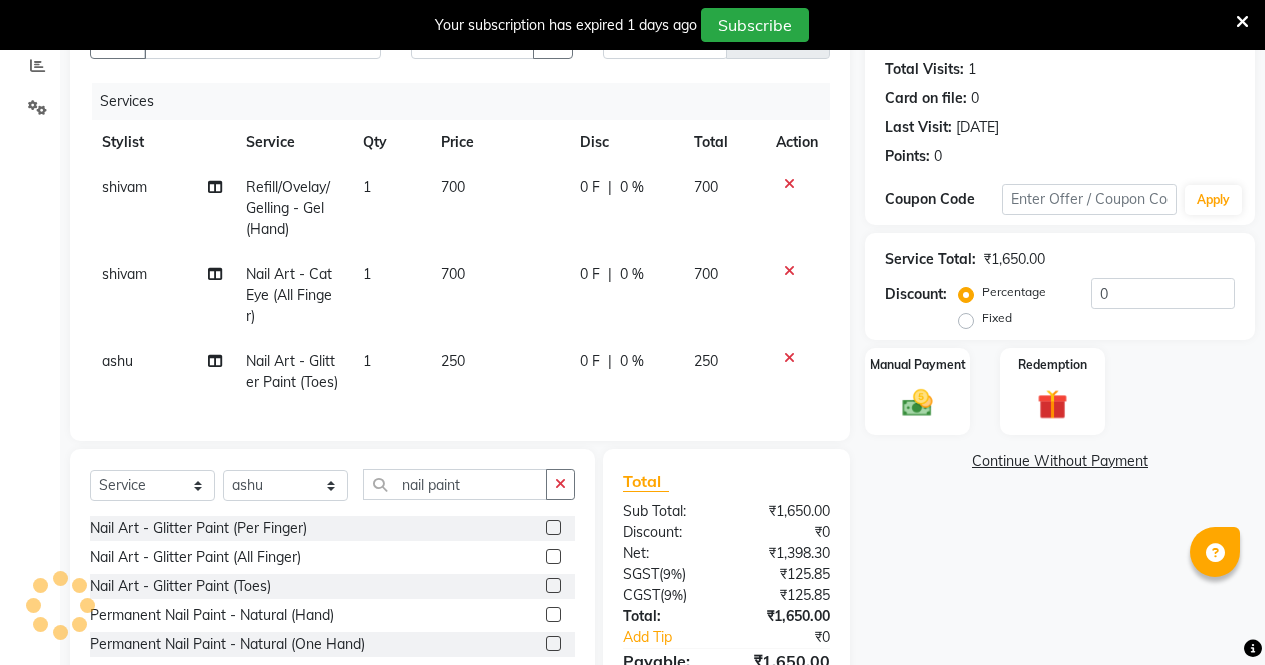 click 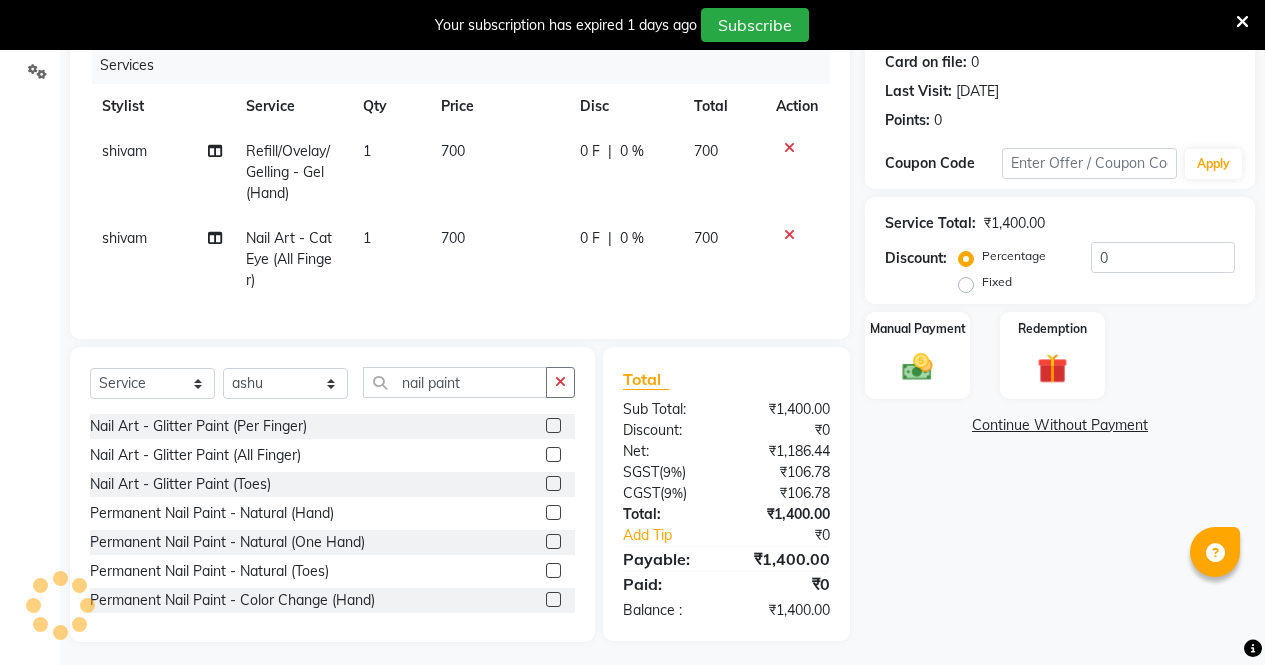 scroll, scrollTop: 273, scrollLeft: 0, axis: vertical 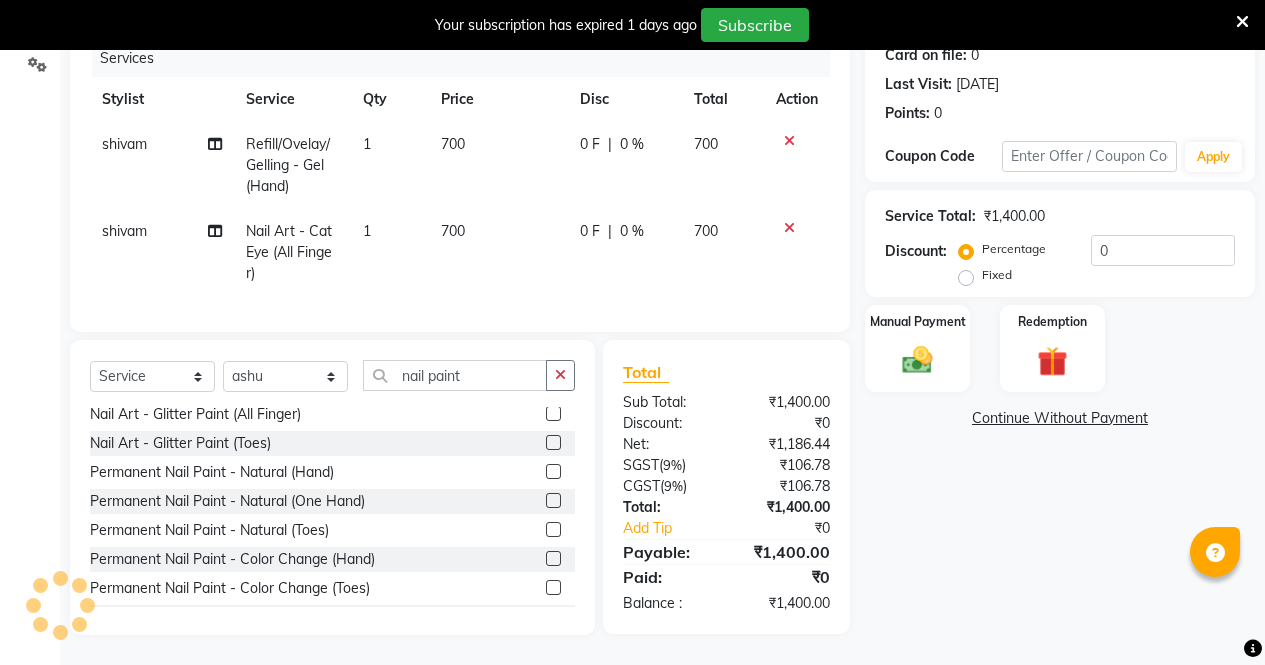 click 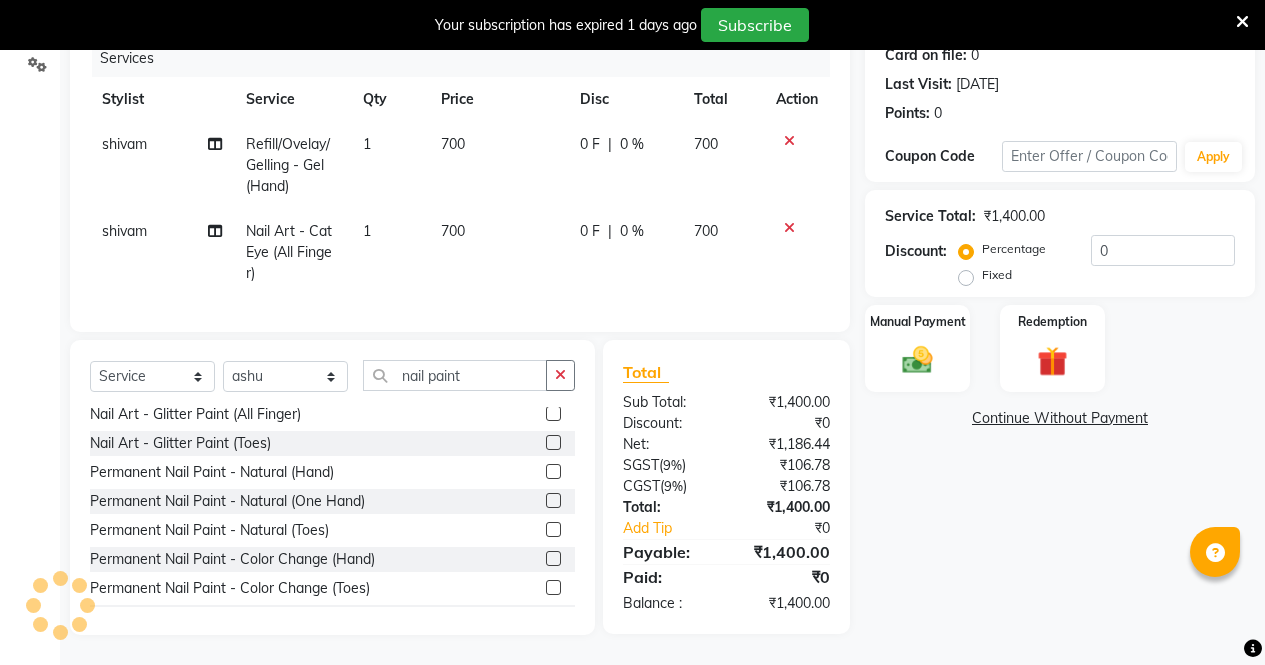 click at bounding box center (552, 530) 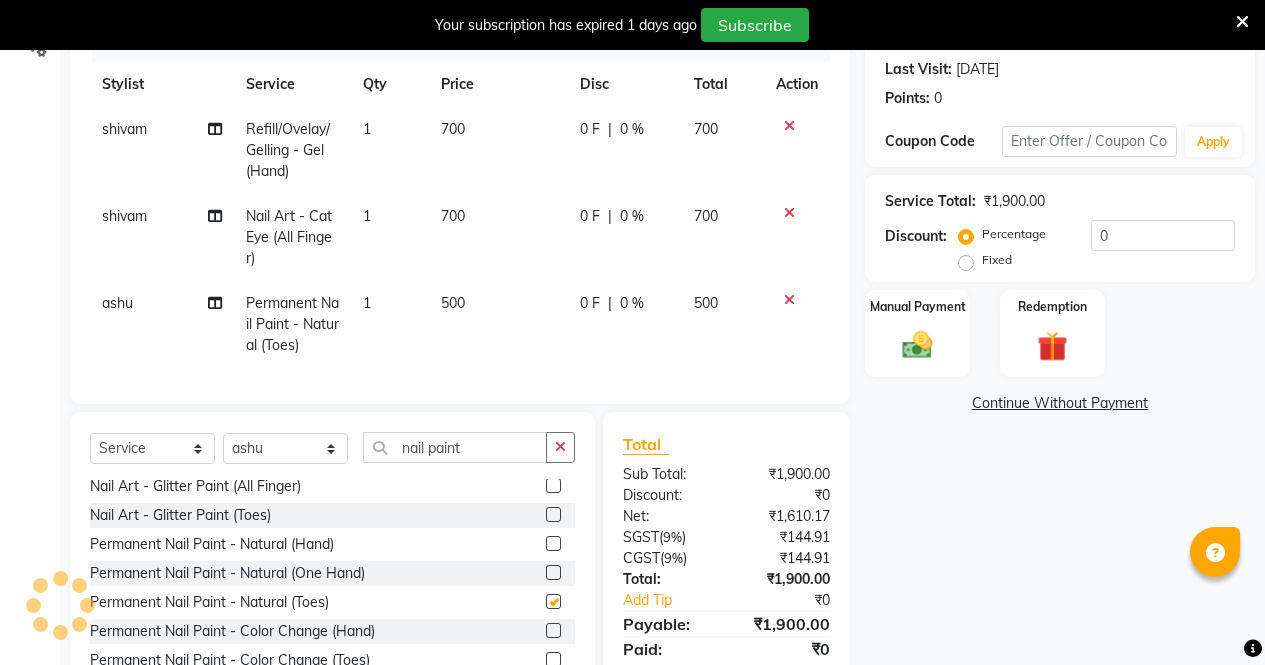 checkbox on "false" 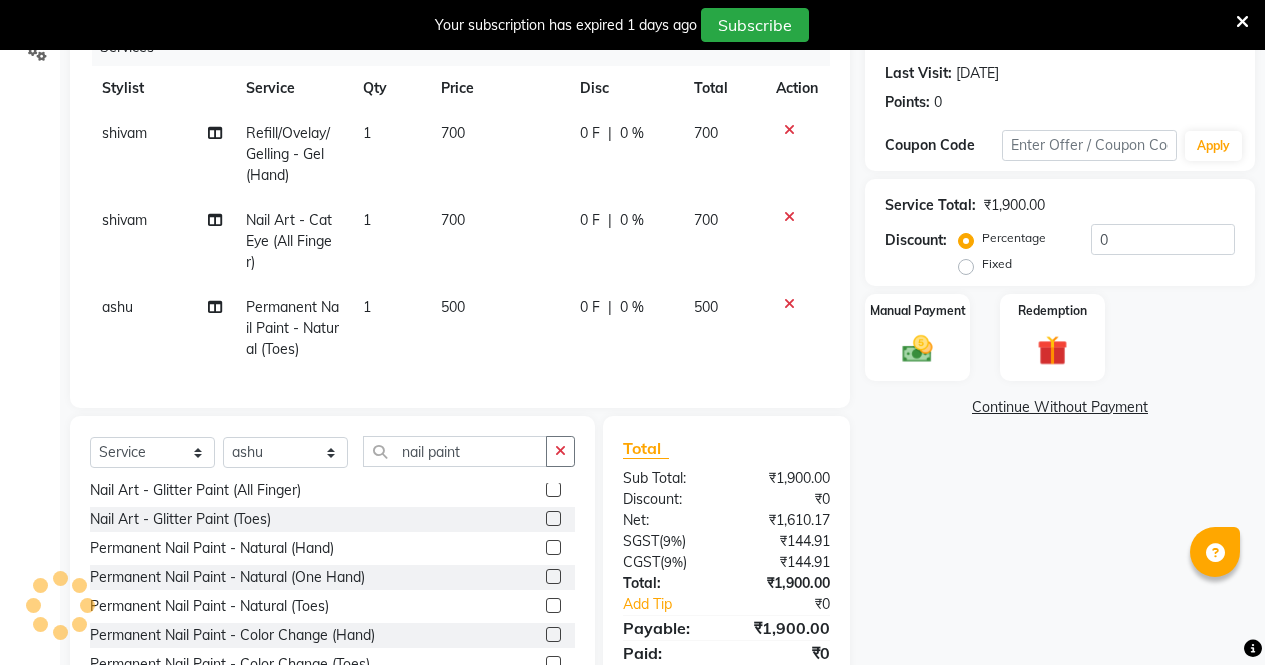 scroll, scrollTop: 360, scrollLeft: 0, axis: vertical 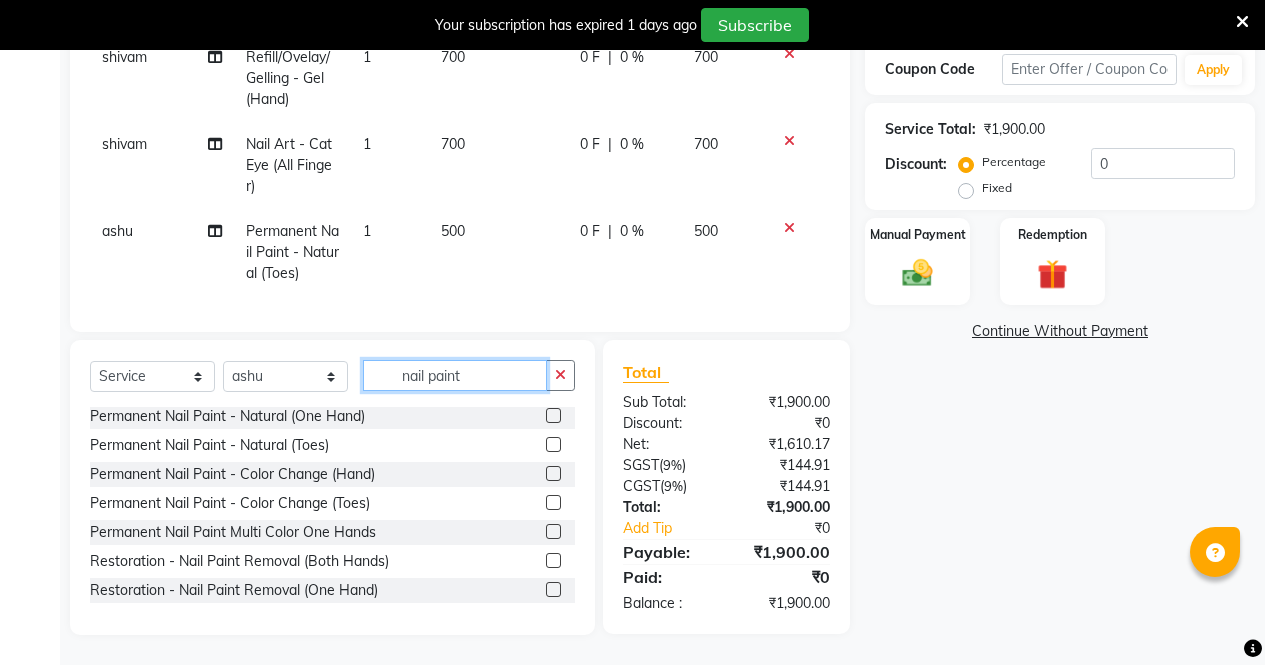 click on "nail paint" 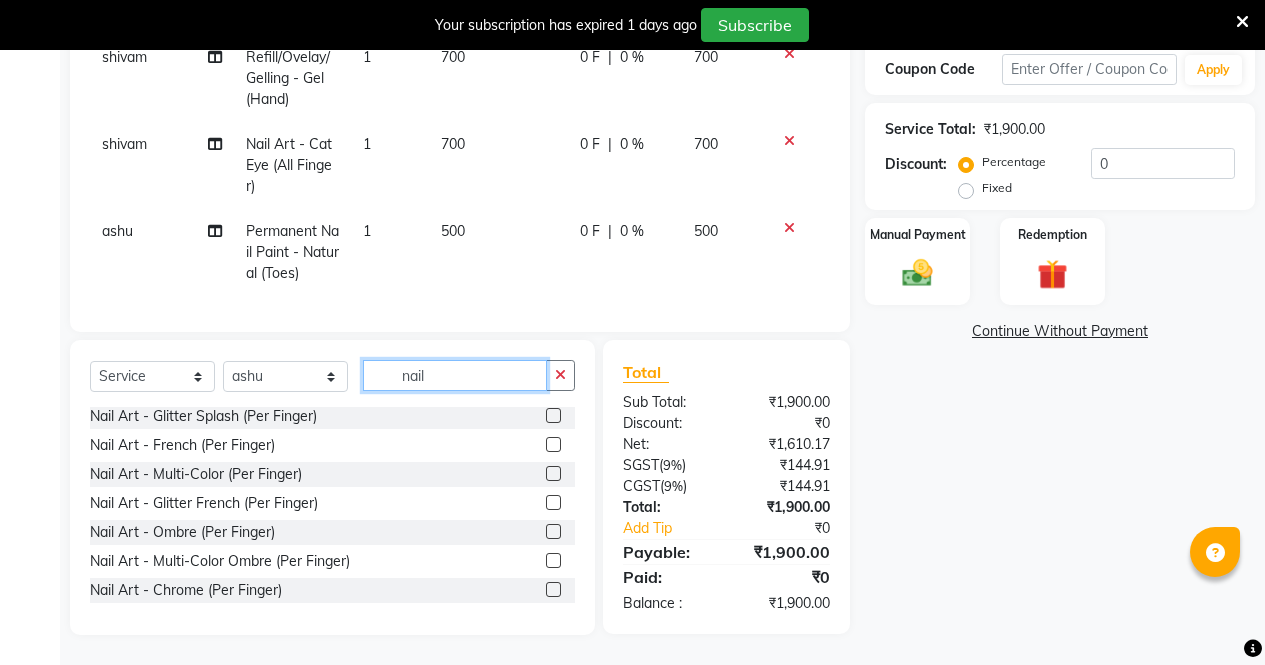 scroll, scrollTop: 1192, scrollLeft: 0, axis: vertical 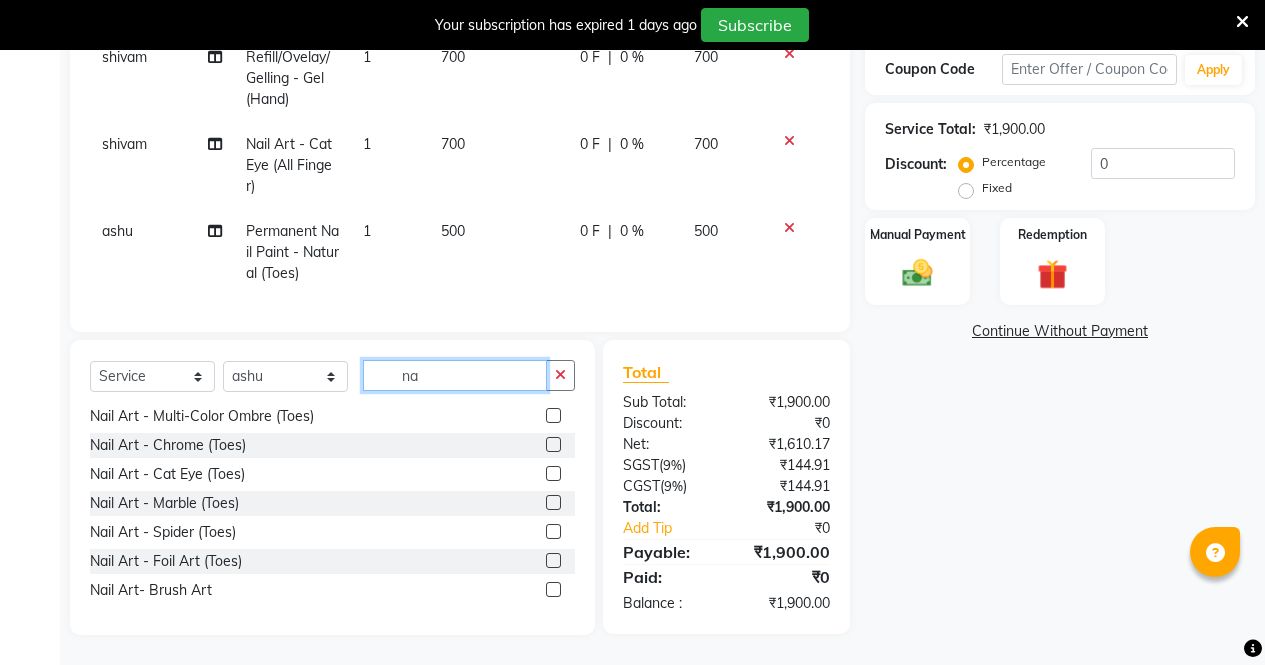 type on "n" 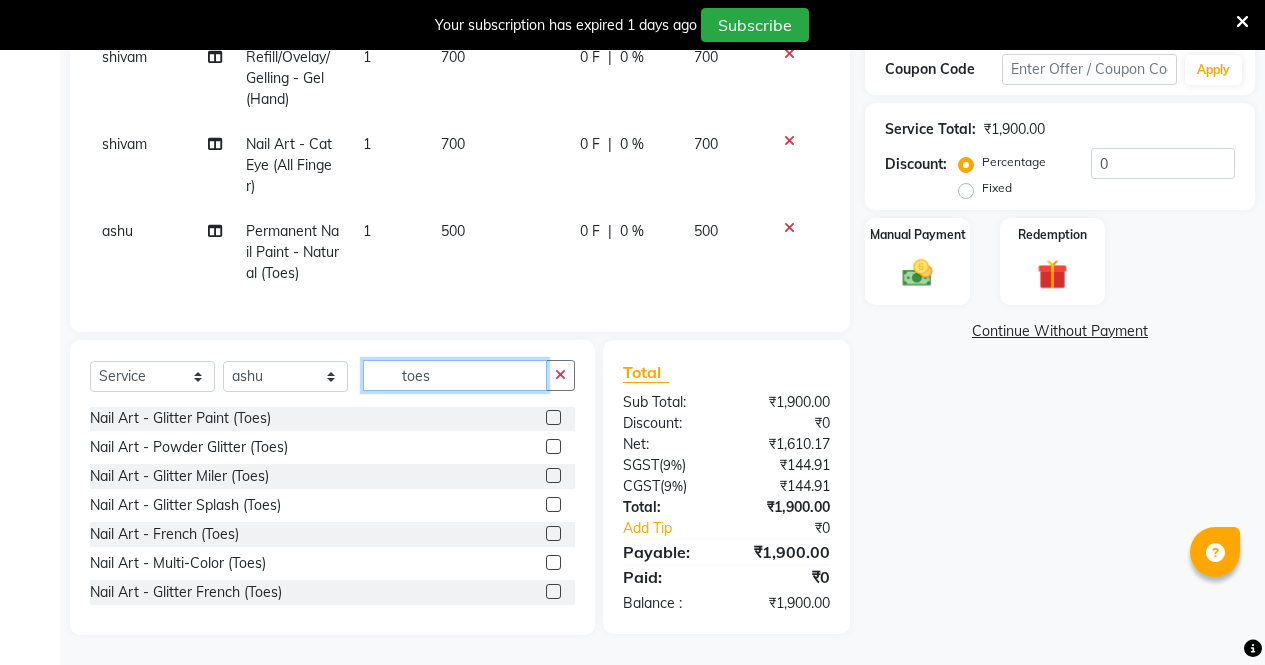 scroll, scrollTop: 0, scrollLeft: 0, axis: both 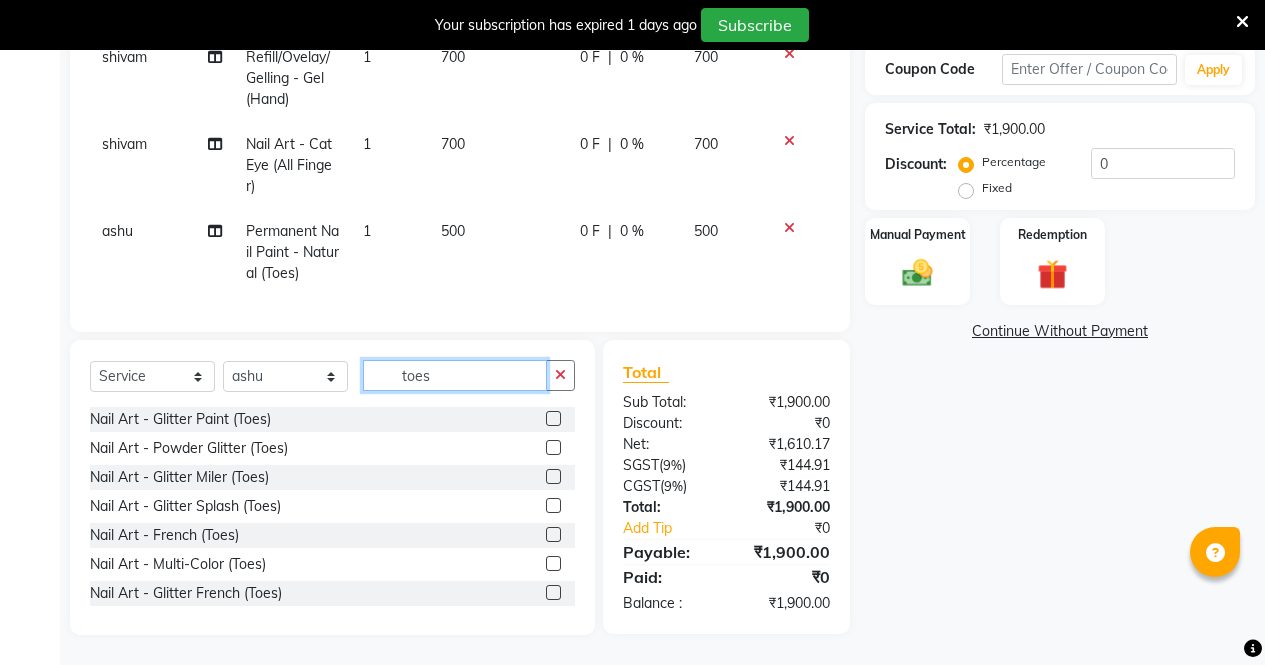 type on "toes" 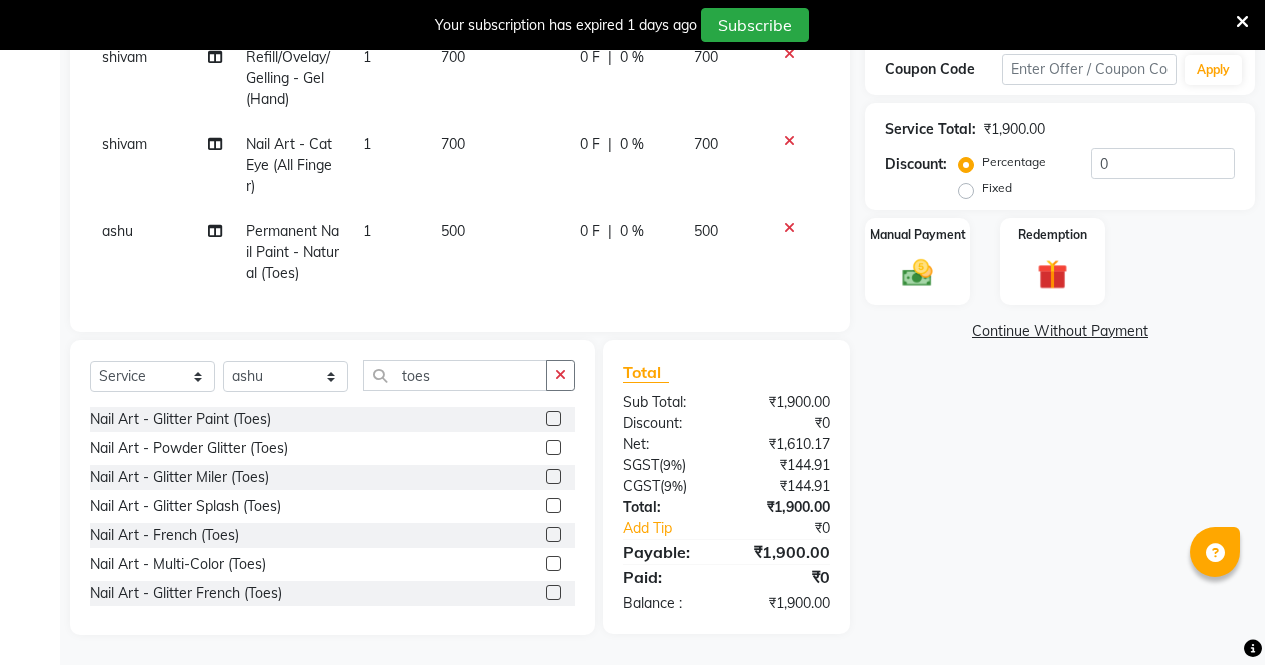 click 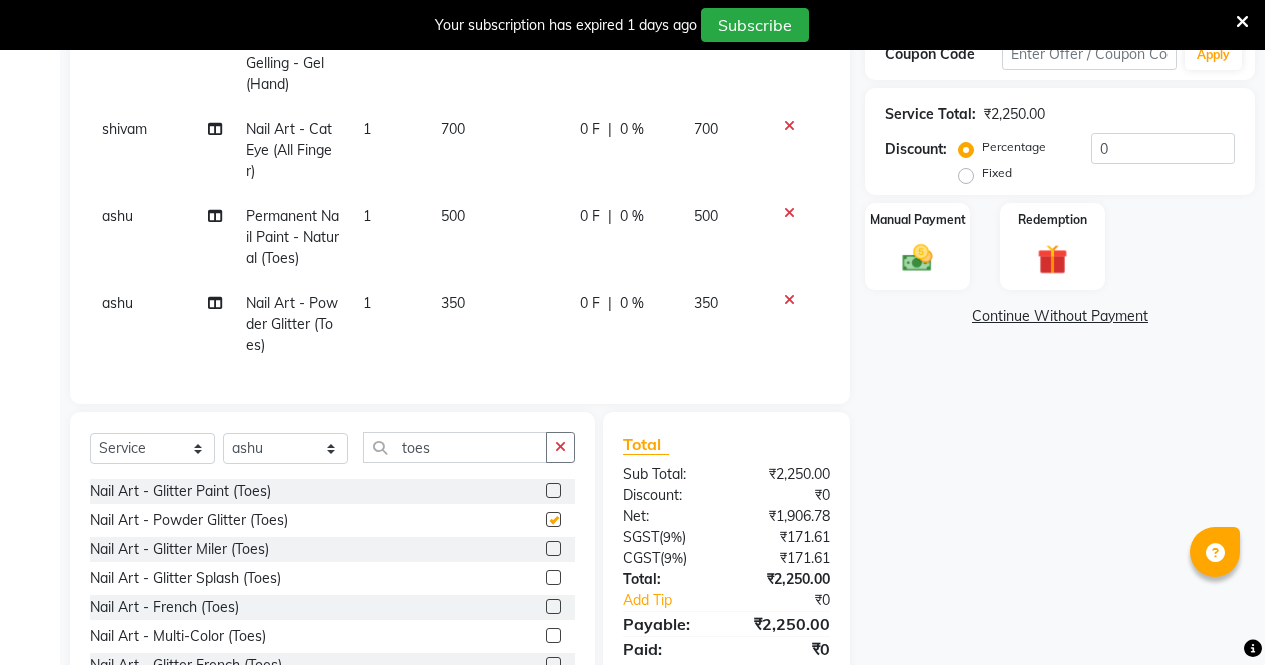 checkbox on "false" 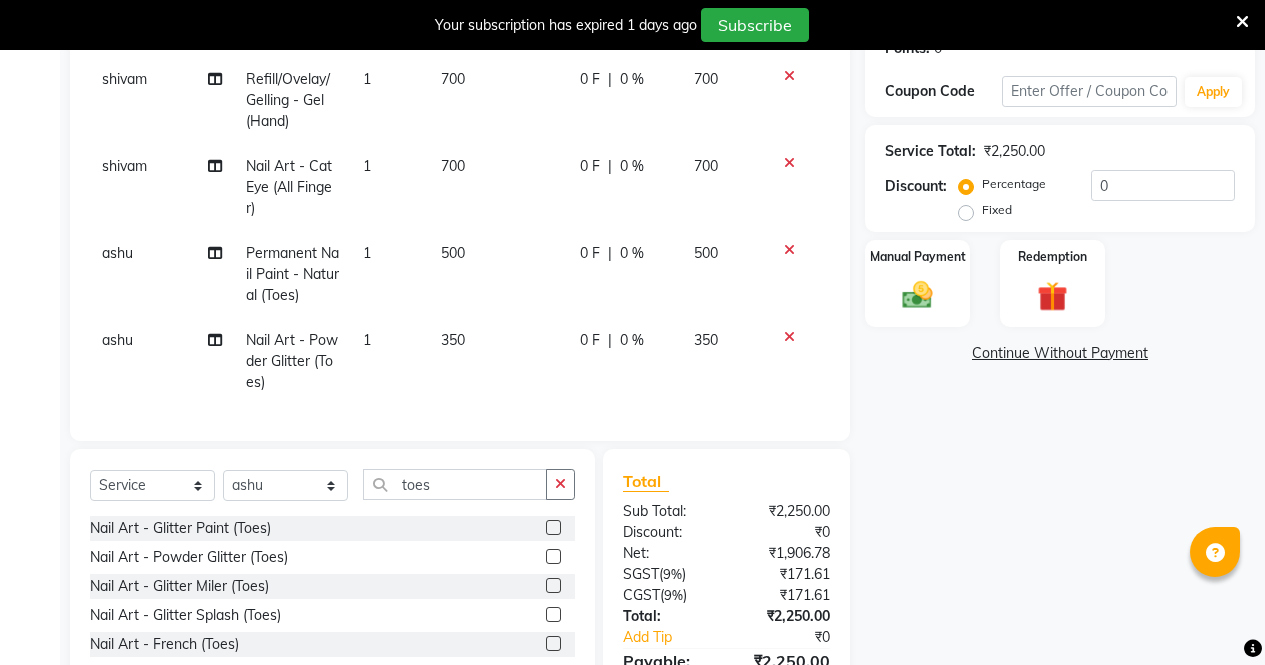scroll, scrollTop: 322, scrollLeft: 0, axis: vertical 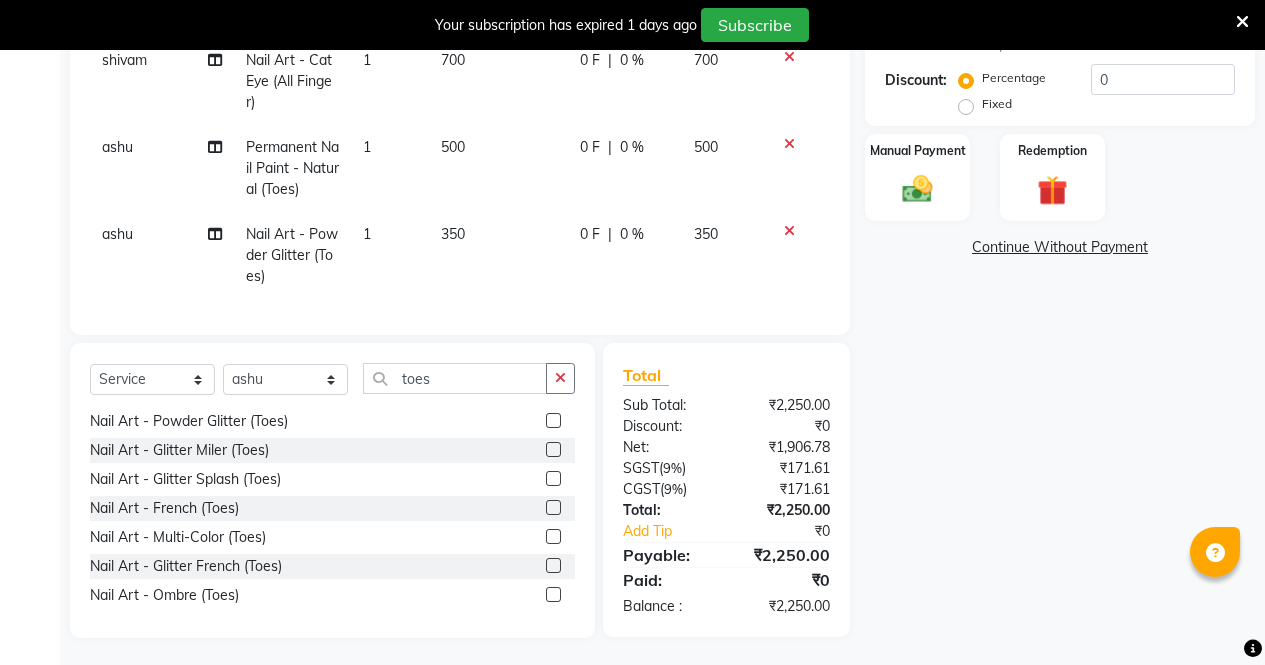 click on "350" 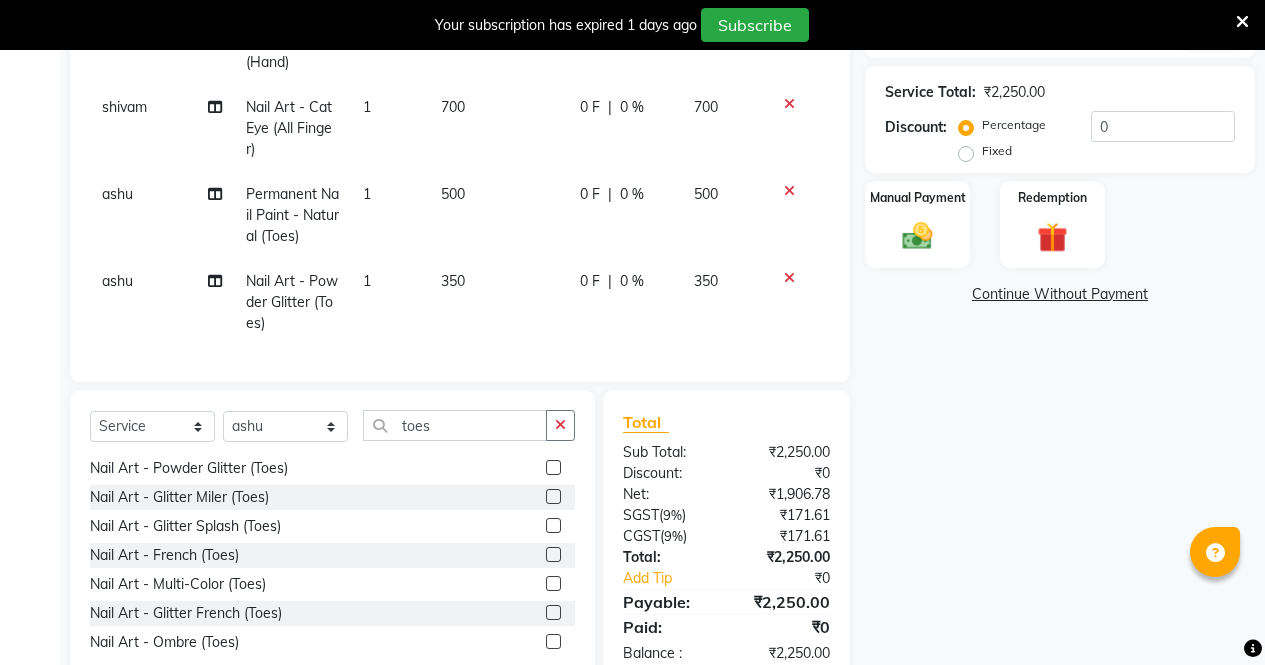 select on "28206" 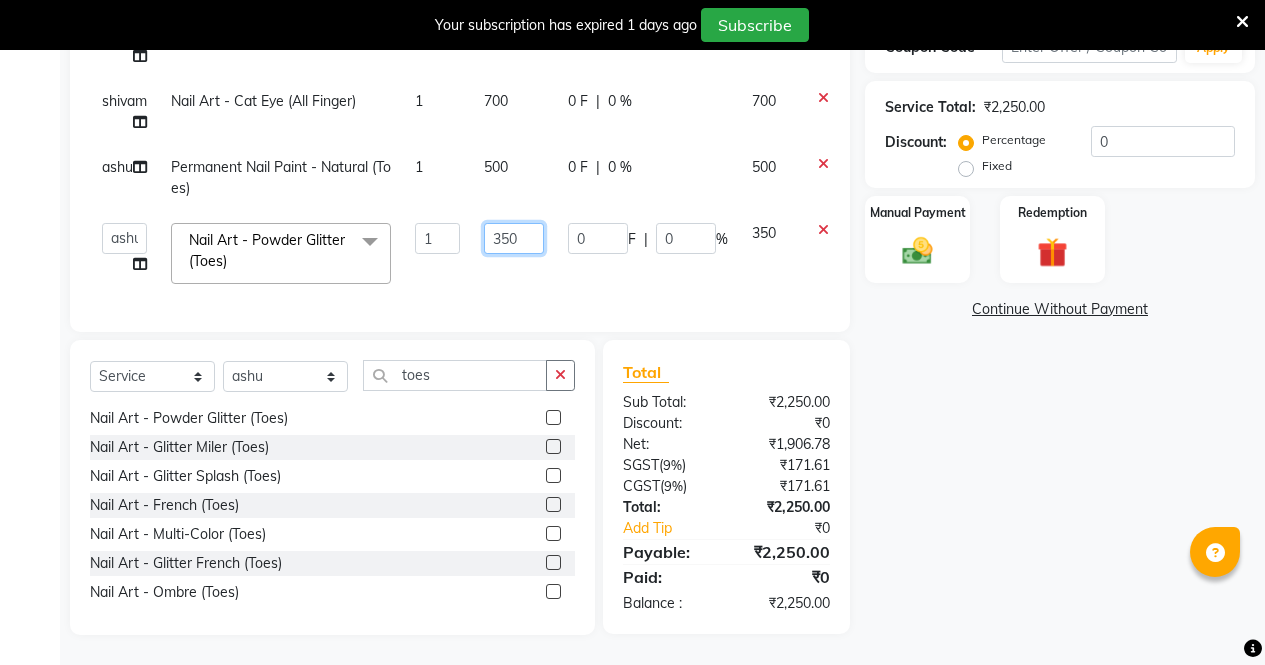 click on "350" 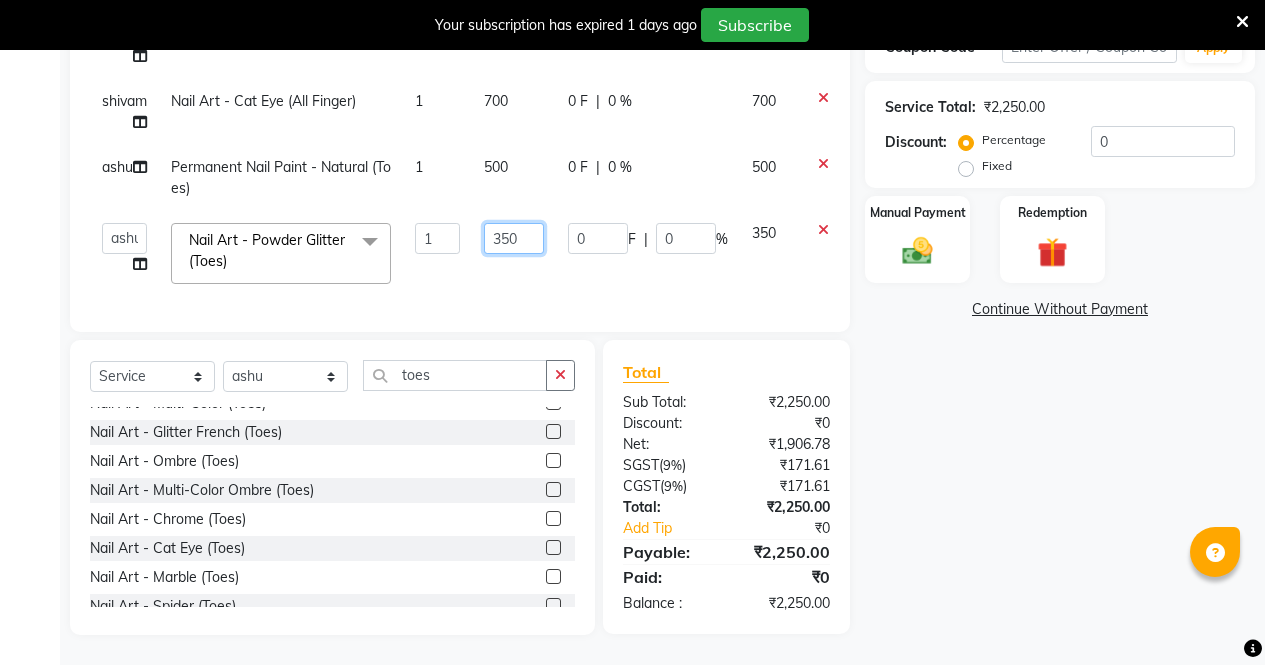 scroll, scrollTop: 0, scrollLeft: 0, axis: both 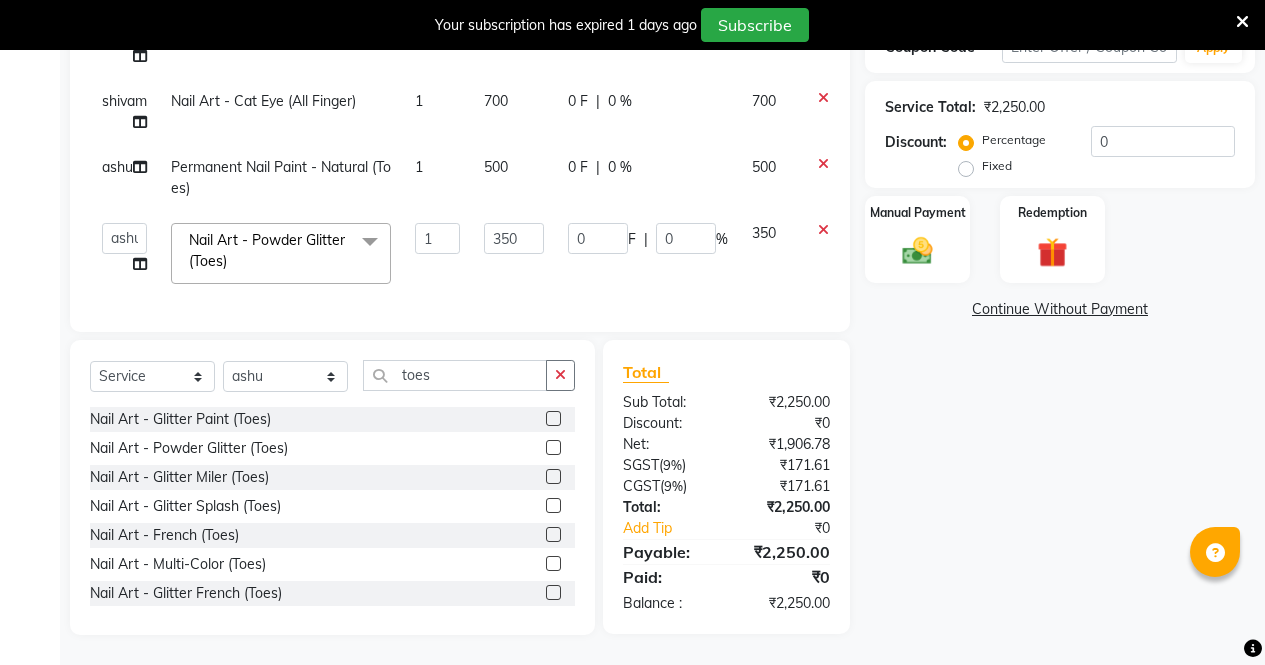 click on "Select  Service  Product  Membership  Package Voucher Prepaid Gift Card  Select Stylist [FIRST] [FIRST] [FIRST] [FIRST] [FIRST] [FIRST] [FIRST] [FIRST] [FIRST] [FIRST] [FIRST] [FIRST] toes Nail Art - Glitter Paint (Toes)  Nail Art - Powder Glitter (Toes)  Nail Art - Glitter Miler (Toes)  Nail Art - Glitter Splash (Toes)  Nail Art - French (Toes)  Nail Art - Multi-Color (Toes)  Nail Art - Glitter French (Toes)  Nail Art - Ombre (Toes)  Nail Art - Multi-Color Ombre (Toes)  Nail Art - Chrome (Toes)  Nail Art - Cat Eye (Toes)  Nail Art - Marble (Toes)  Nail Art - Spider (Toes)  Nail Art - Foil Art (Toes)  Glitter Paint Toes  Powder Glitter Toes  Glitter Miler Toes  Glitter Splash Toes  Nail Art French Toes  Nail Art Multi-Color Toes  Glitter French Toes  Nail Art Ombre Toes  Nail Art Multi-Color Ombre Toes  Nail Art Chrome Toes  Nail Art Cat Eye Toes  Nail Art Marble Toes  Nail Art Sugar Toes  Nail Art Spider Toes  Foil Art Toes  Nail Extension - Gel/Acrylic (Toes)  Refill/Ovelay/Gelling - Gel (Toes)" 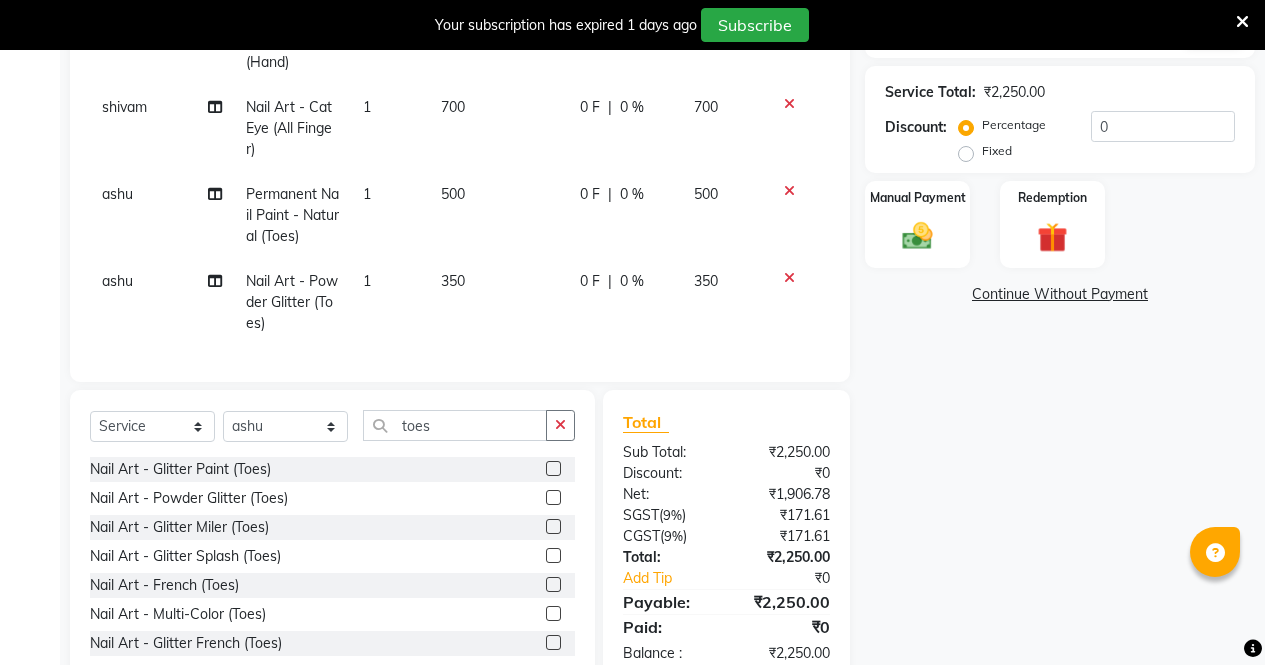 click 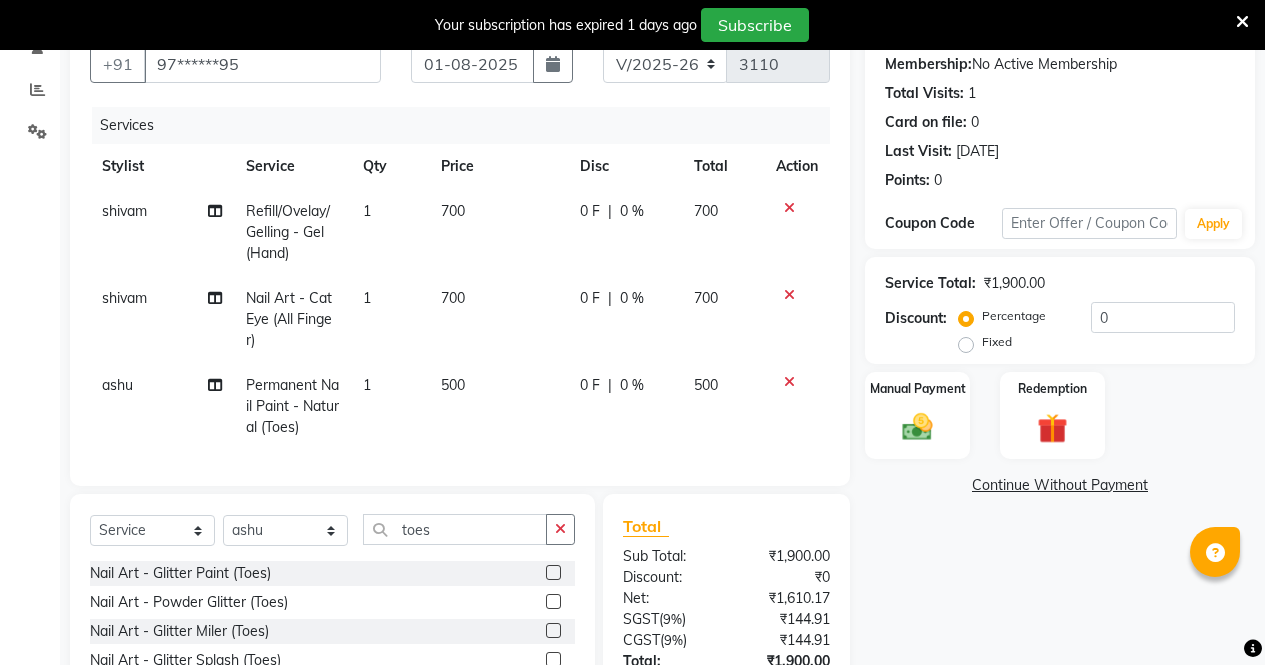 scroll, scrollTop: 360, scrollLeft: 0, axis: vertical 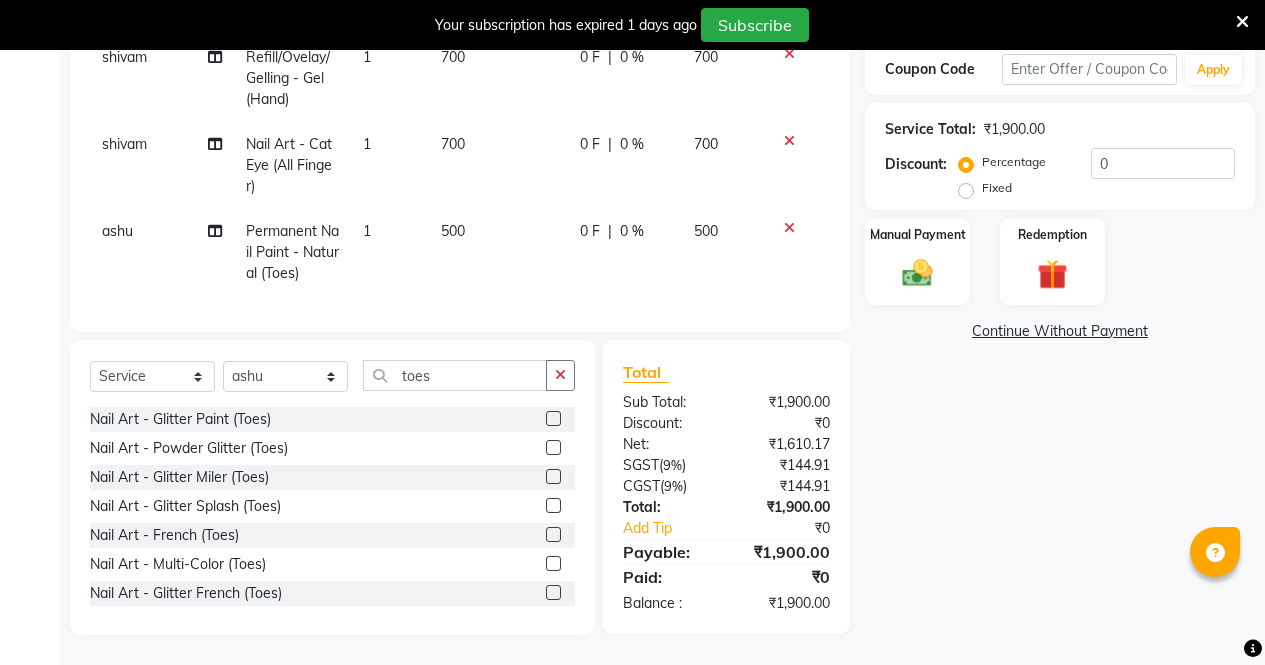 click 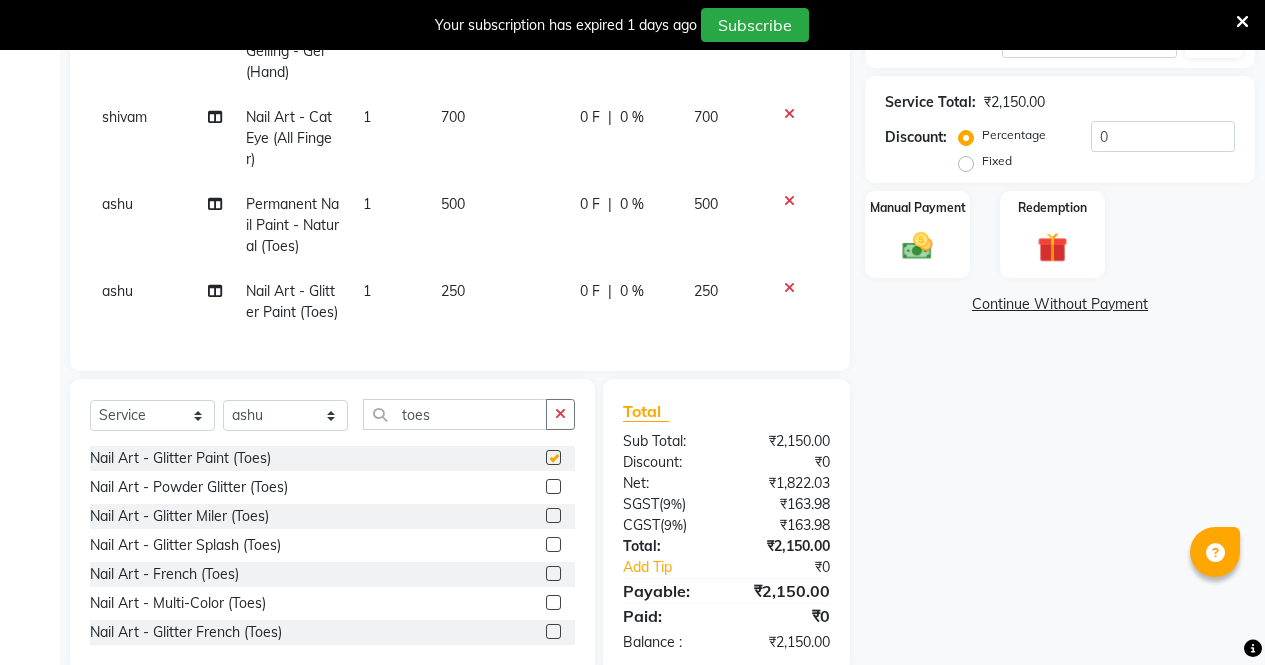 checkbox on "false" 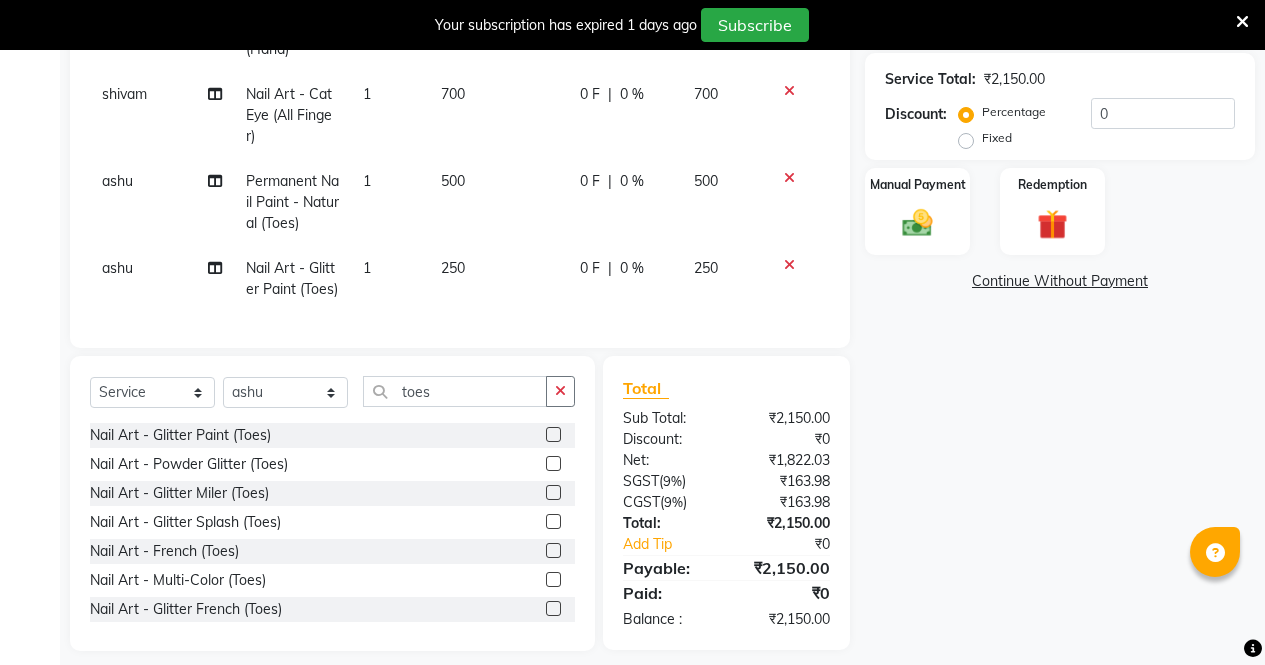 scroll, scrollTop: 396, scrollLeft: 0, axis: vertical 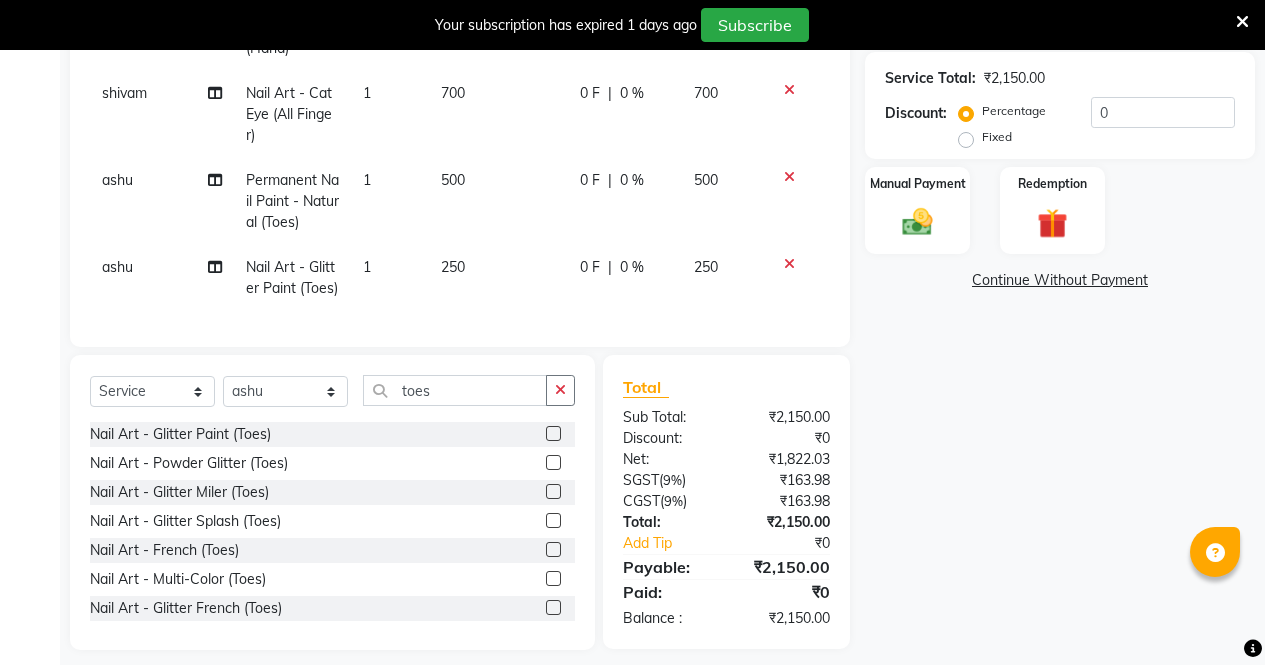 click on "250" 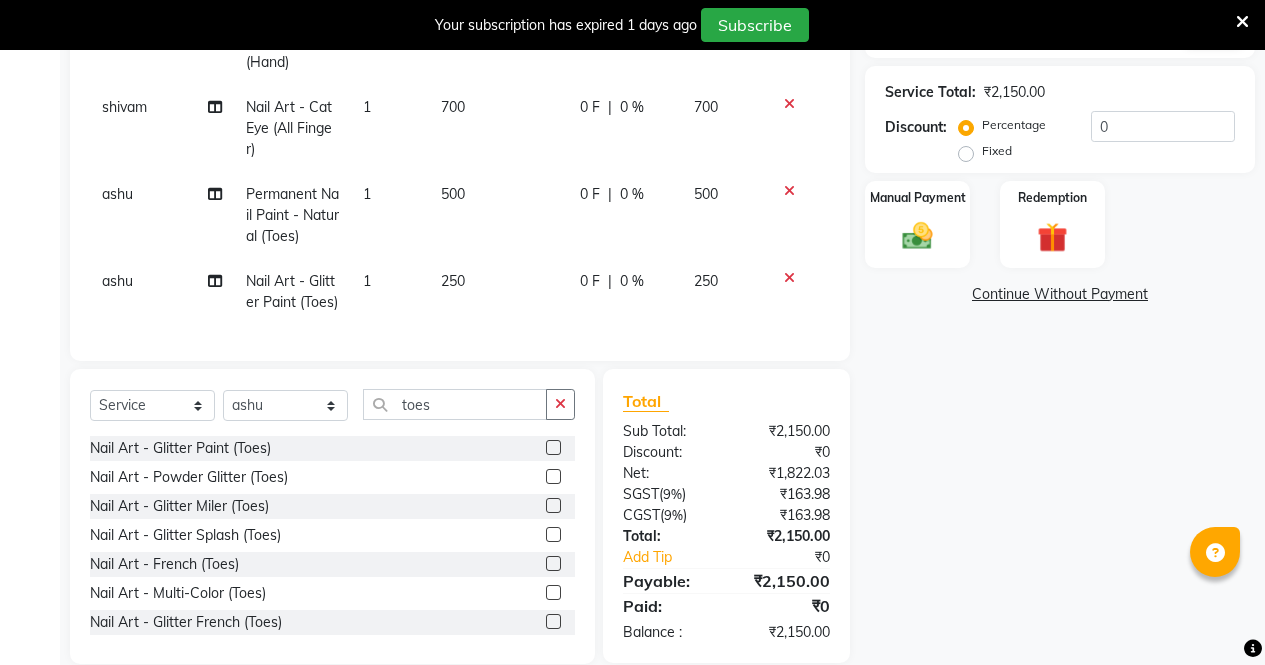 select on "28206" 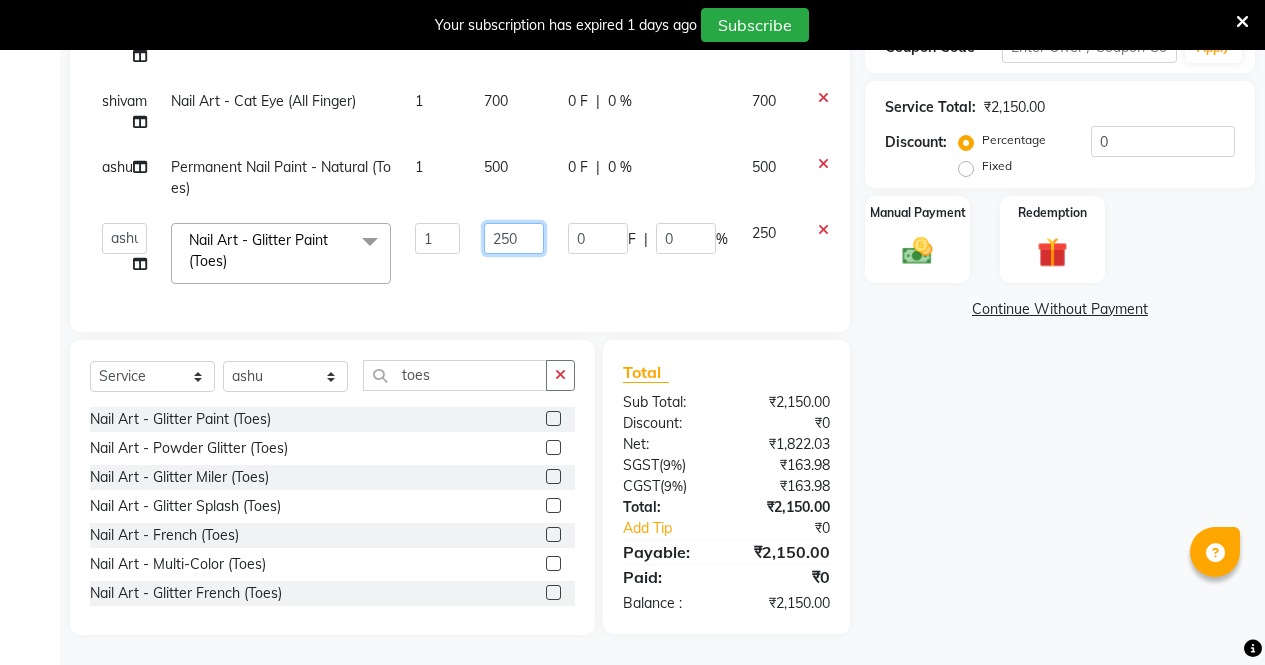 click on "250" 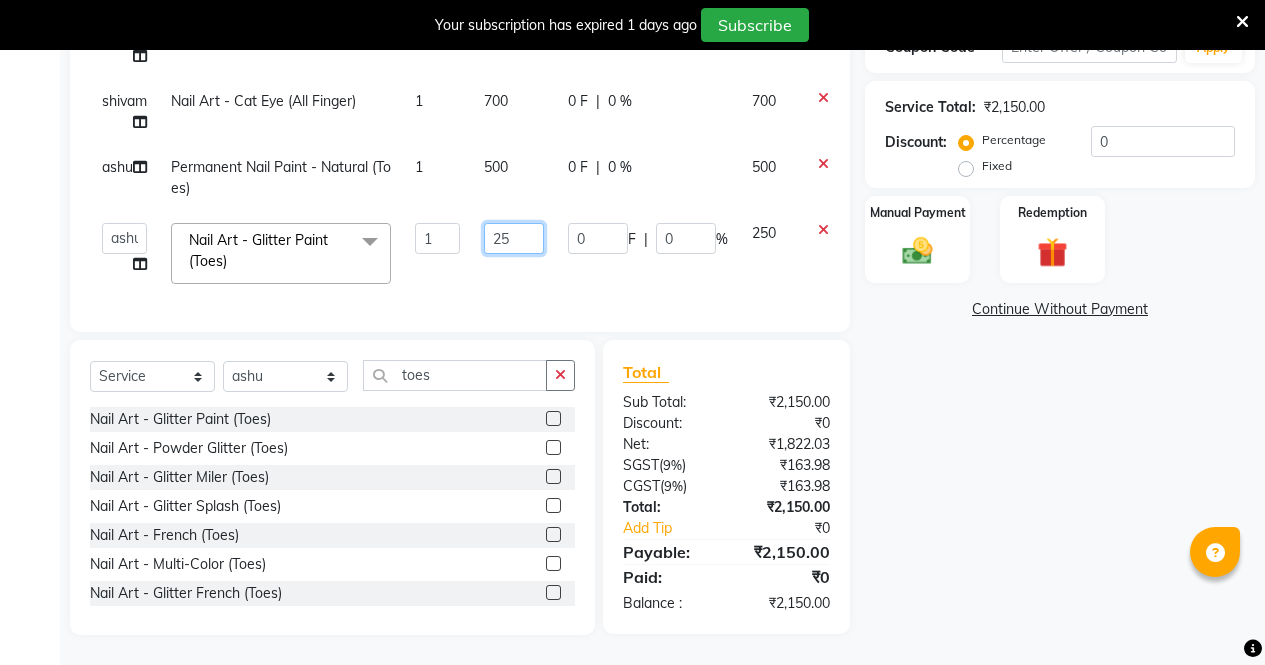 type on "2" 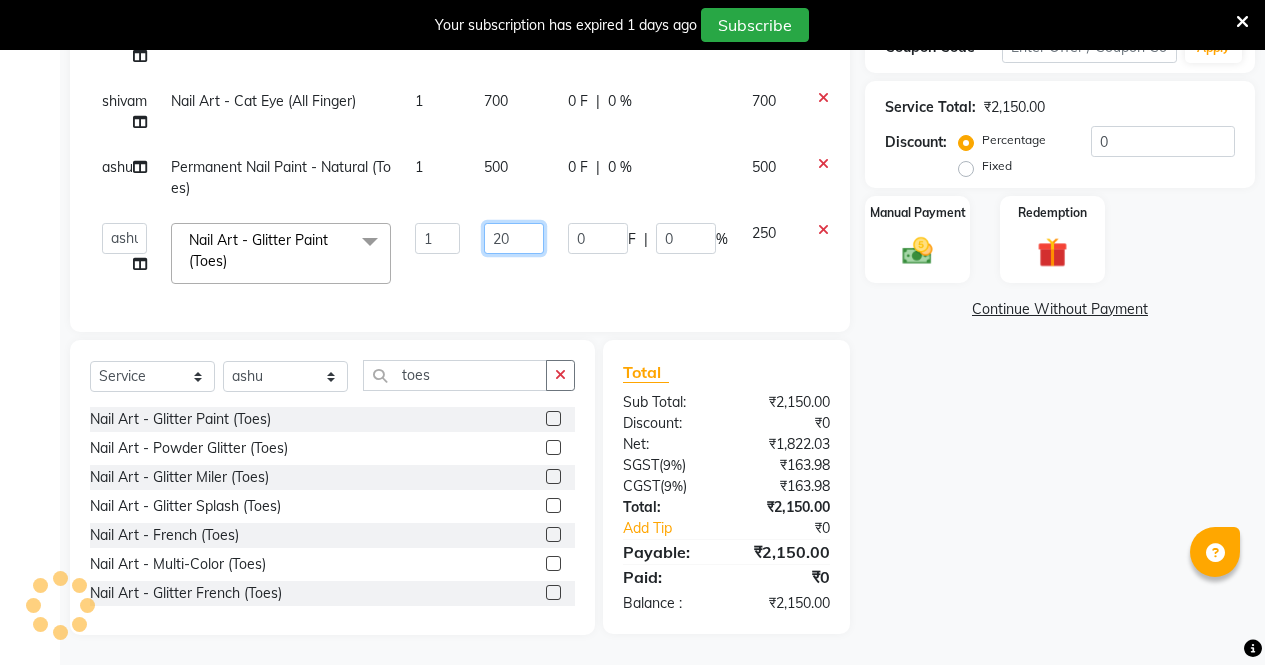 type on "200" 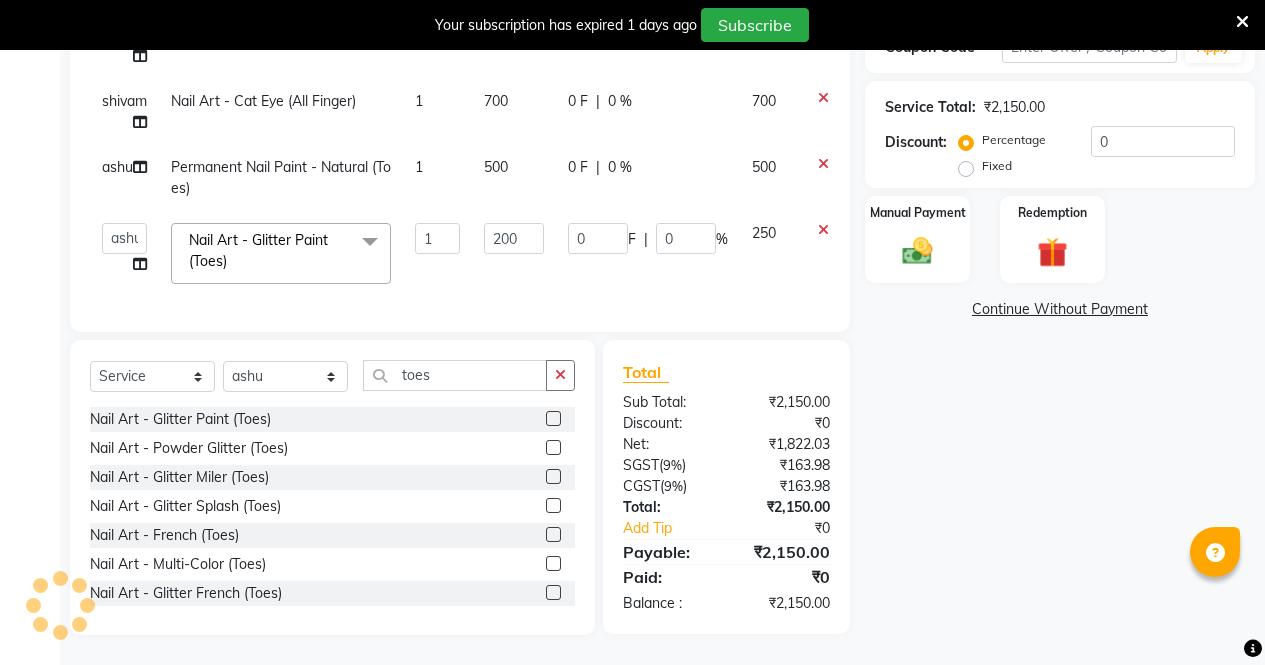 click on "Name: [FIRST]  Membership:  No Active Membership  Total Visits:  1 Card on file:  0 Last Visit:   [DATE] Points:   0  Coupon Code Apply Service Total:  ₹[NUMBER]  Discount:  Percentage   Fixed  0 Manual Payment Redemption  Continue Without Payment" 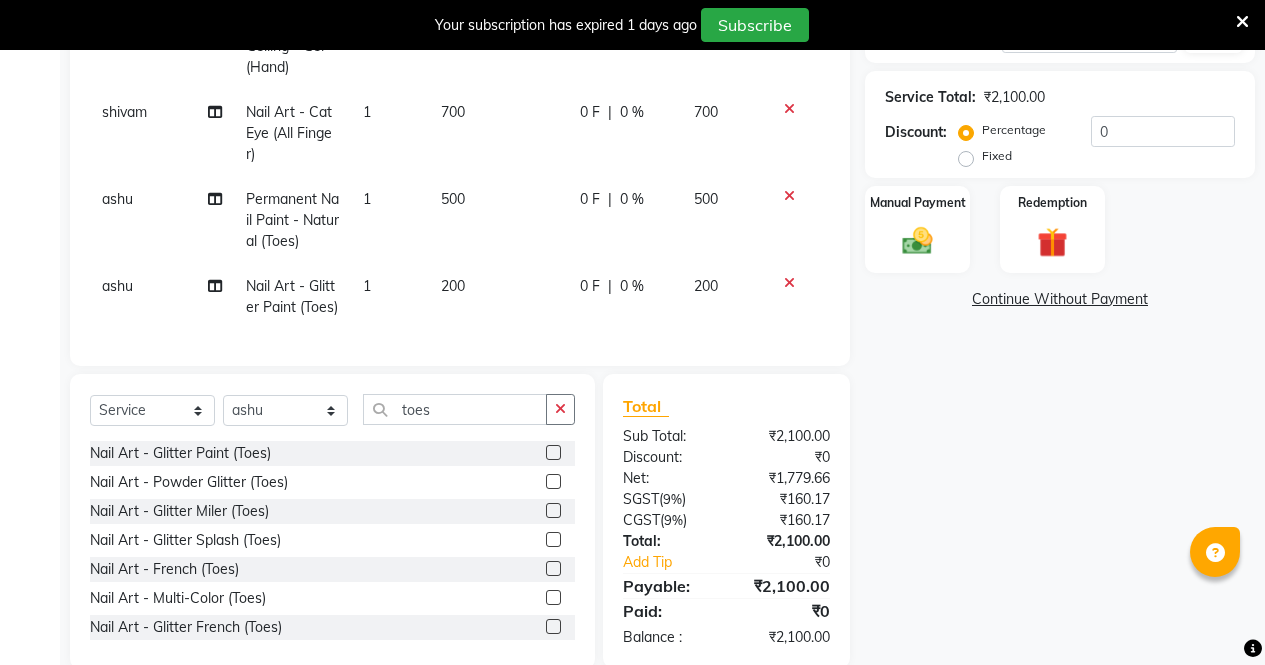 scroll, scrollTop: 447, scrollLeft: 0, axis: vertical 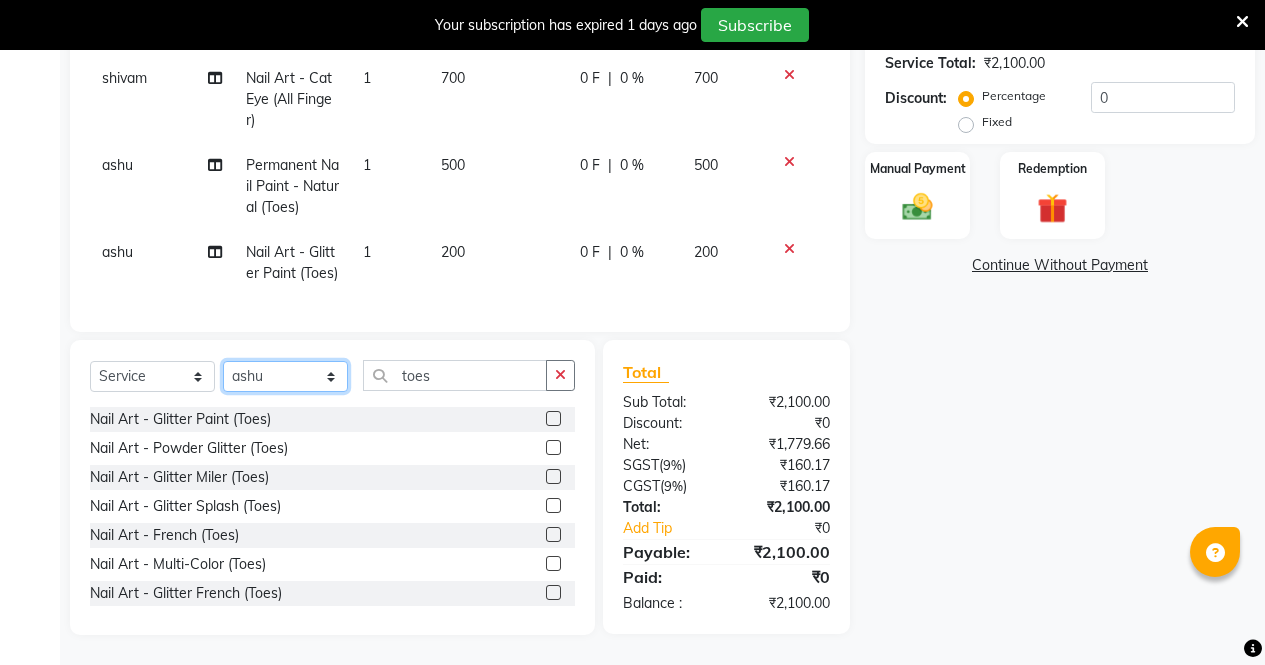 click on "Select Stylist [FIRST] [FIRST] [FIRST] [FIRST] [FIRST] [FIRST] [FIRST] [FIRST] [FIRST] [FIRST] [FIRST] [FIRST]" 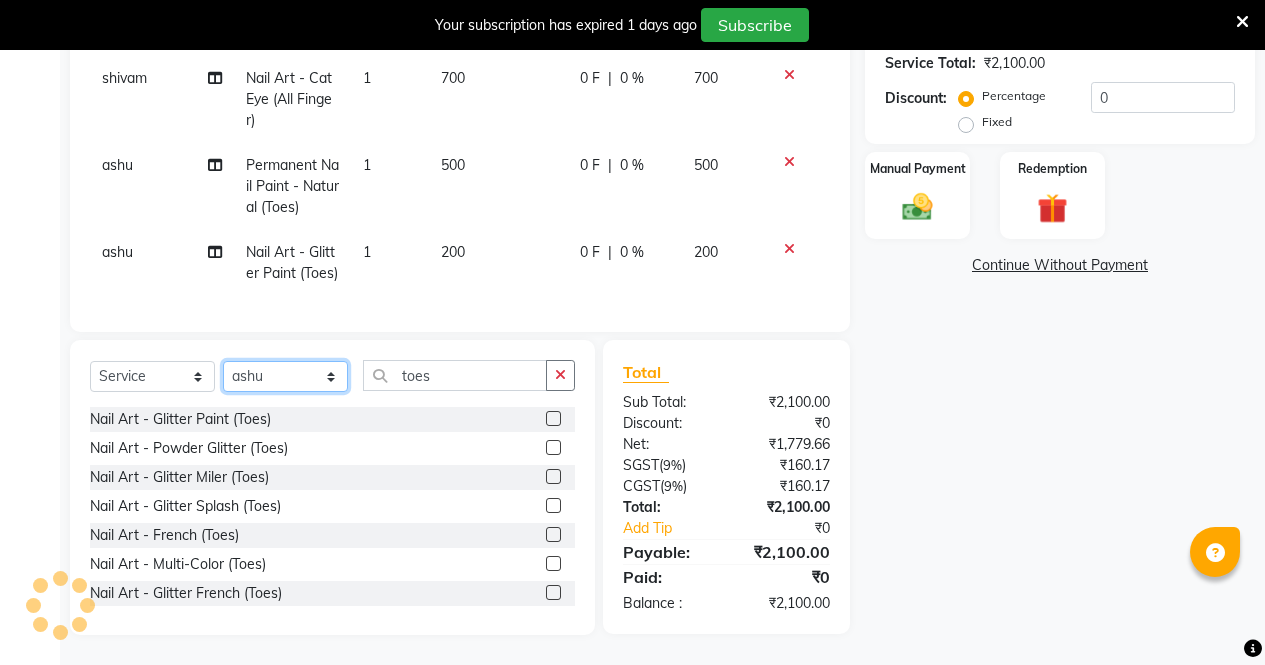 select on "[NUMBER]" 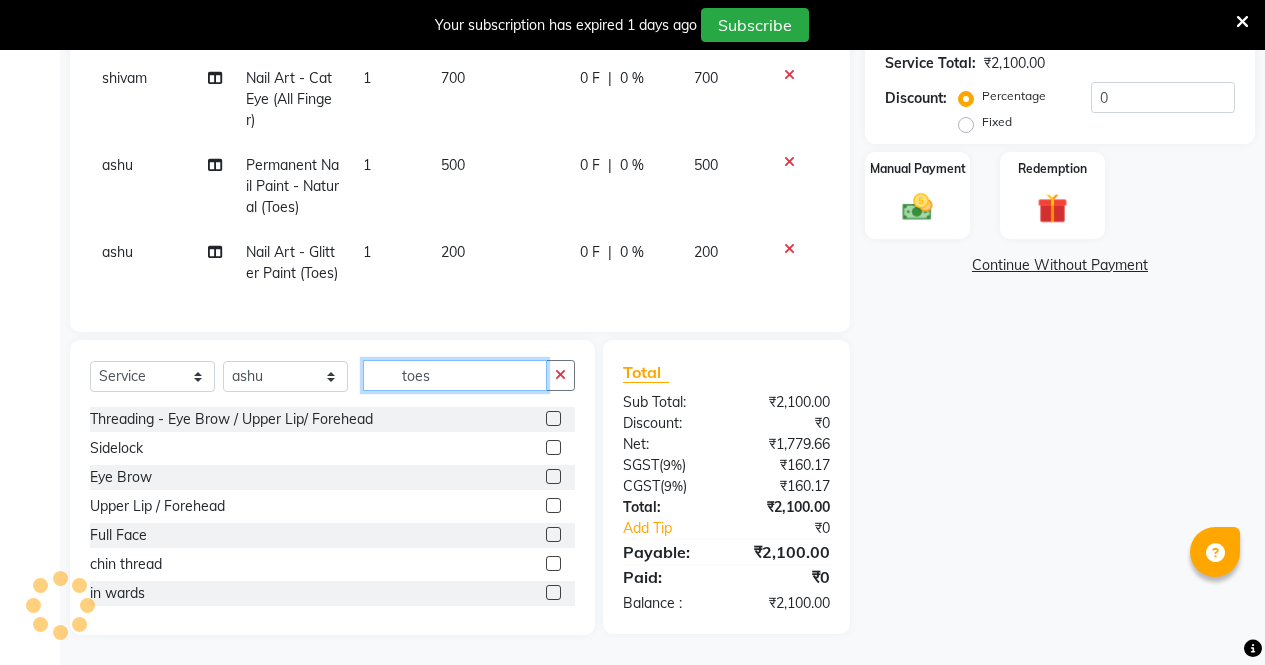 click on "toes" 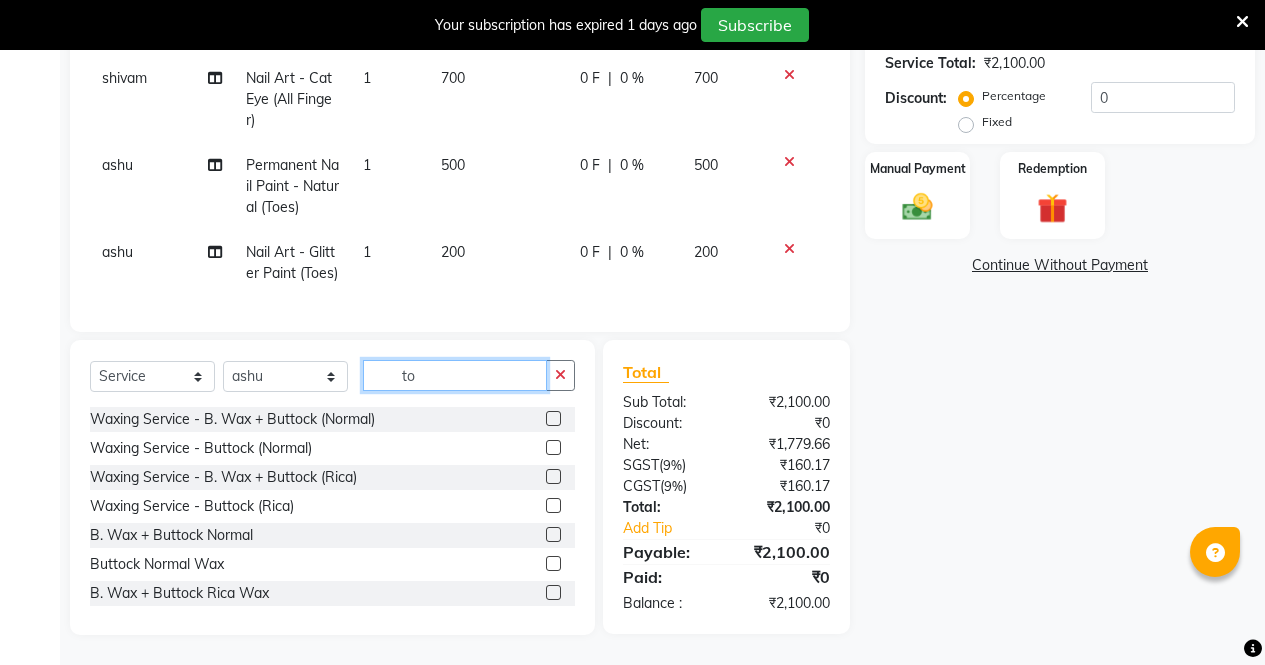 type on "t" 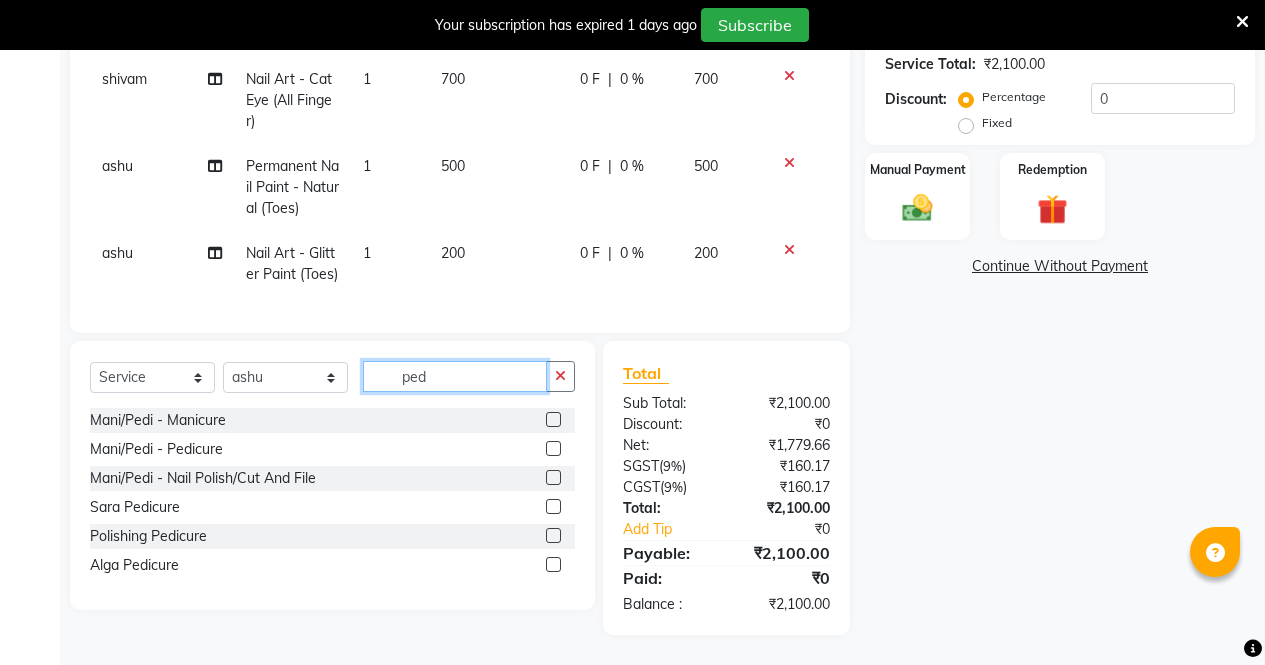 scroll, scrollTop: 446, scrollLeft: 0, axis: vertical 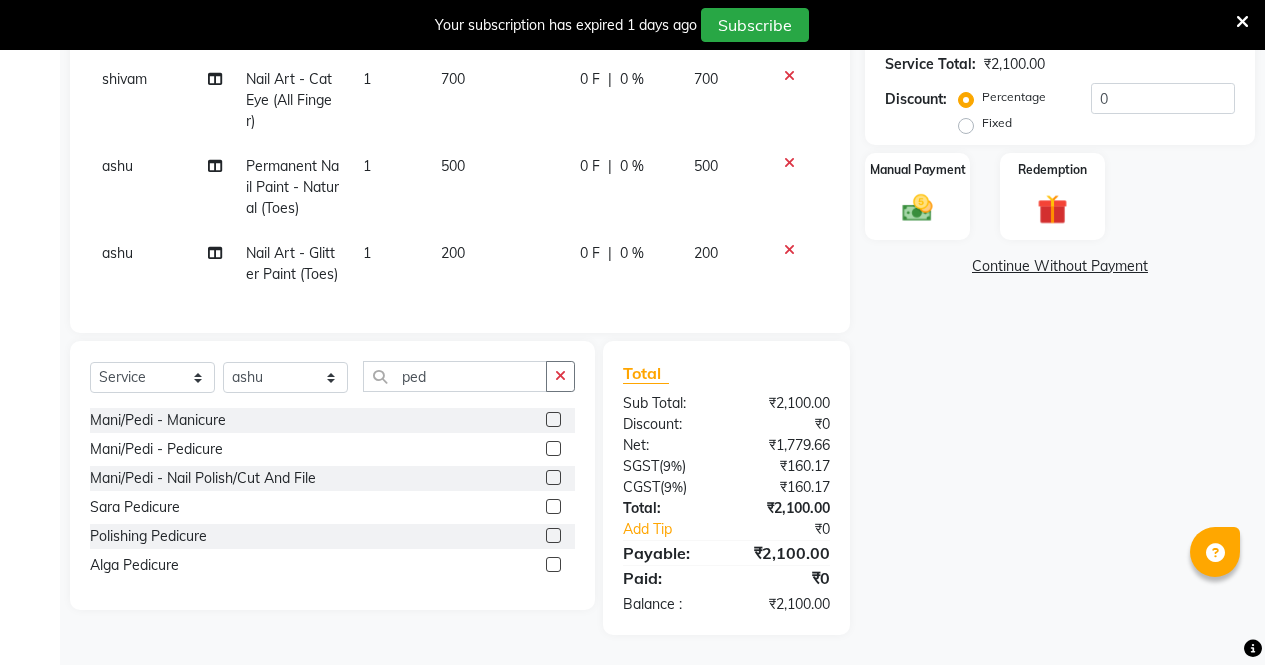 click 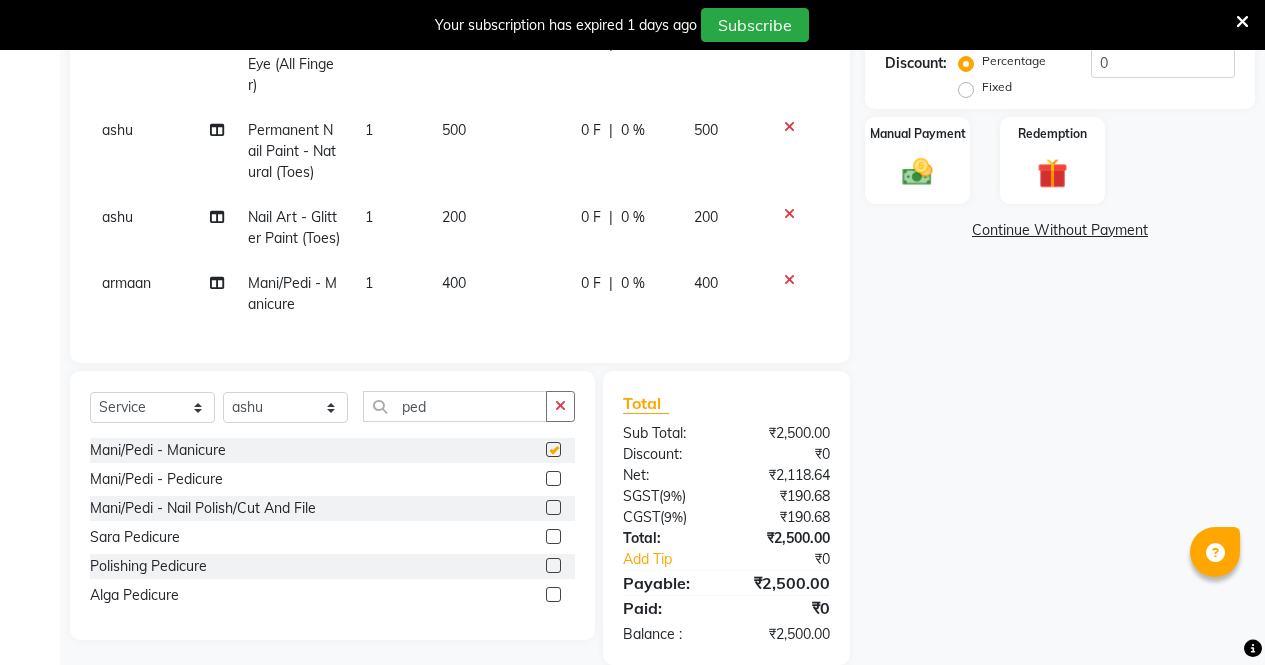 checkbox on "false" 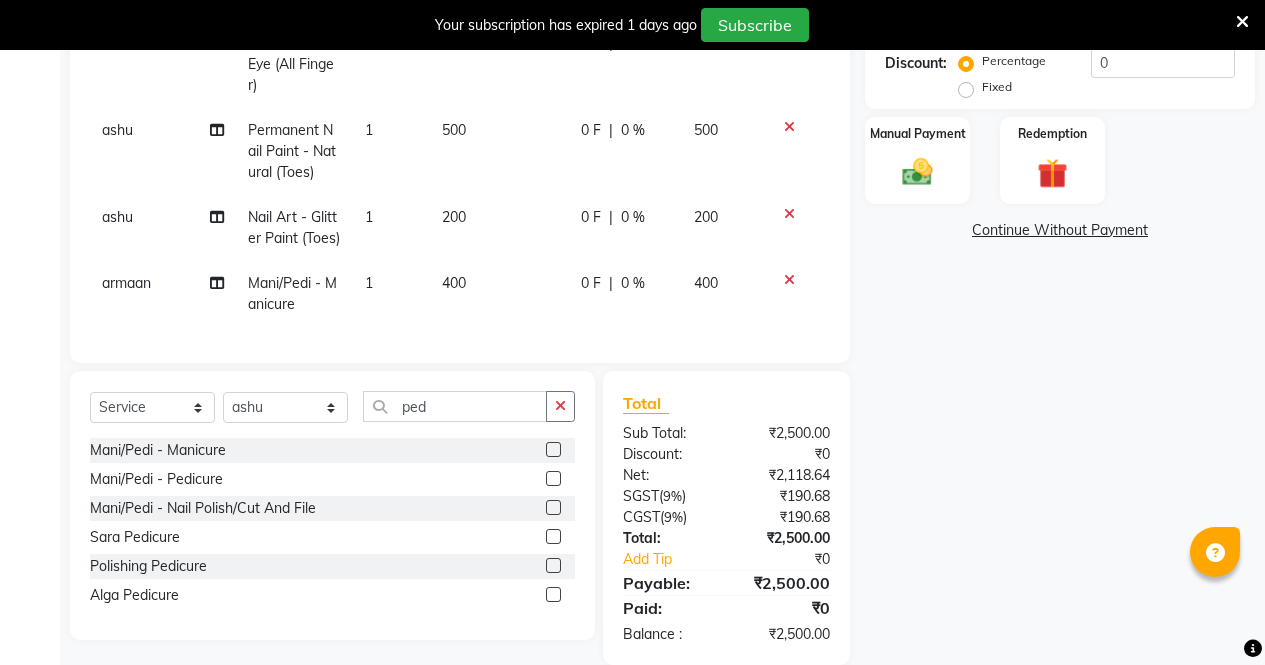 click 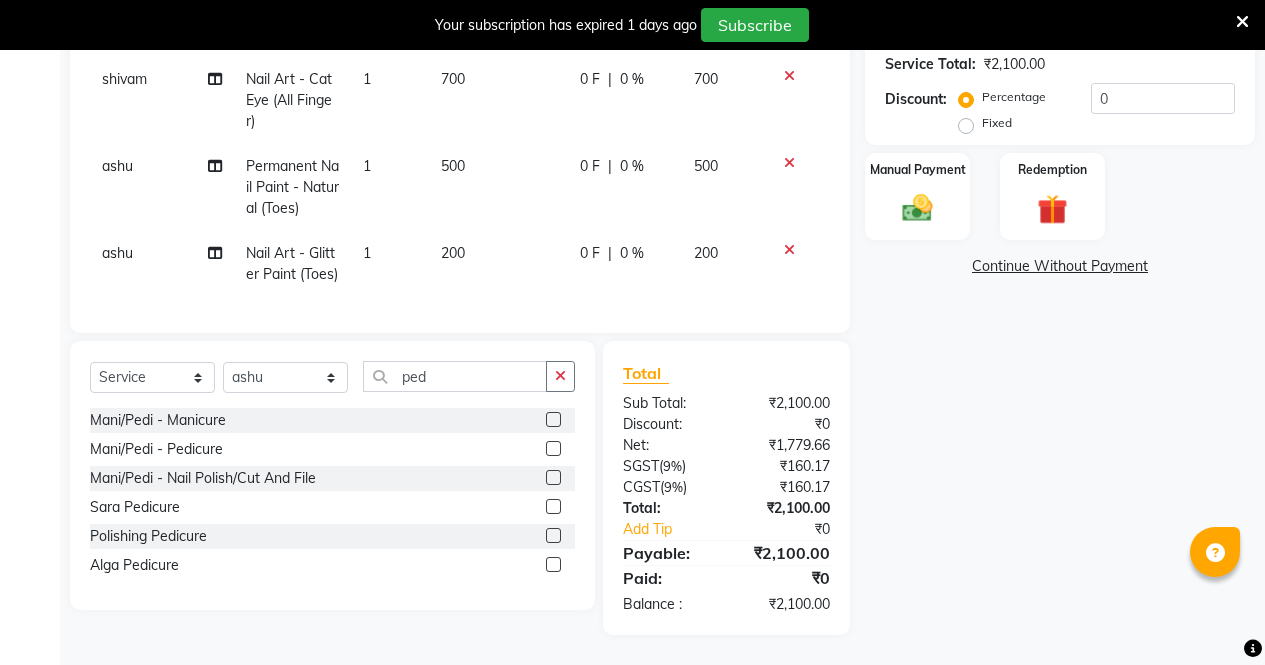 click 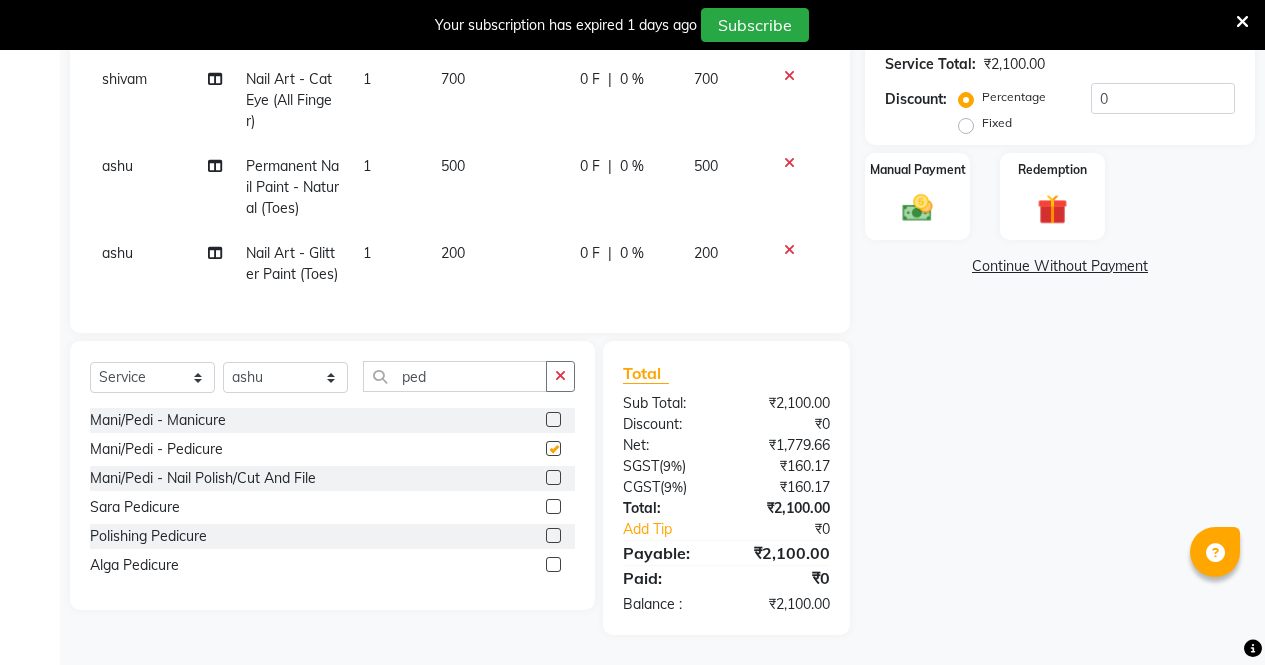 scroll, scrollTop: 446, scrollLeft: 0, axis: vertical 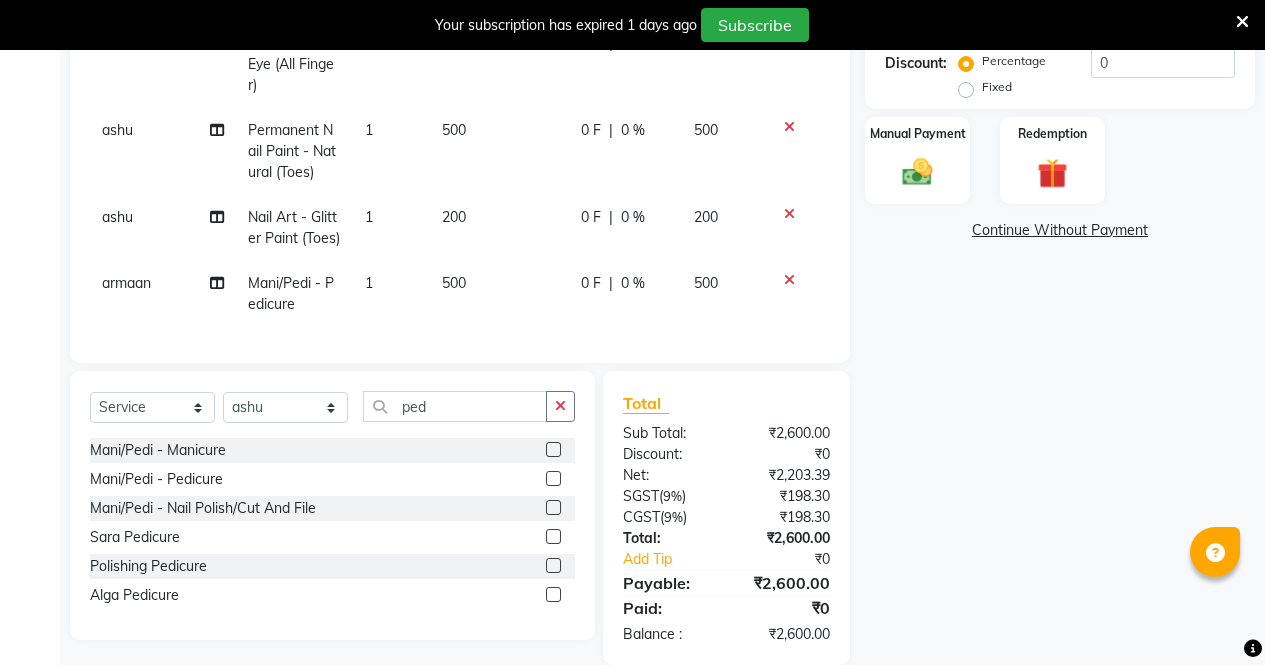checkbox on "false" 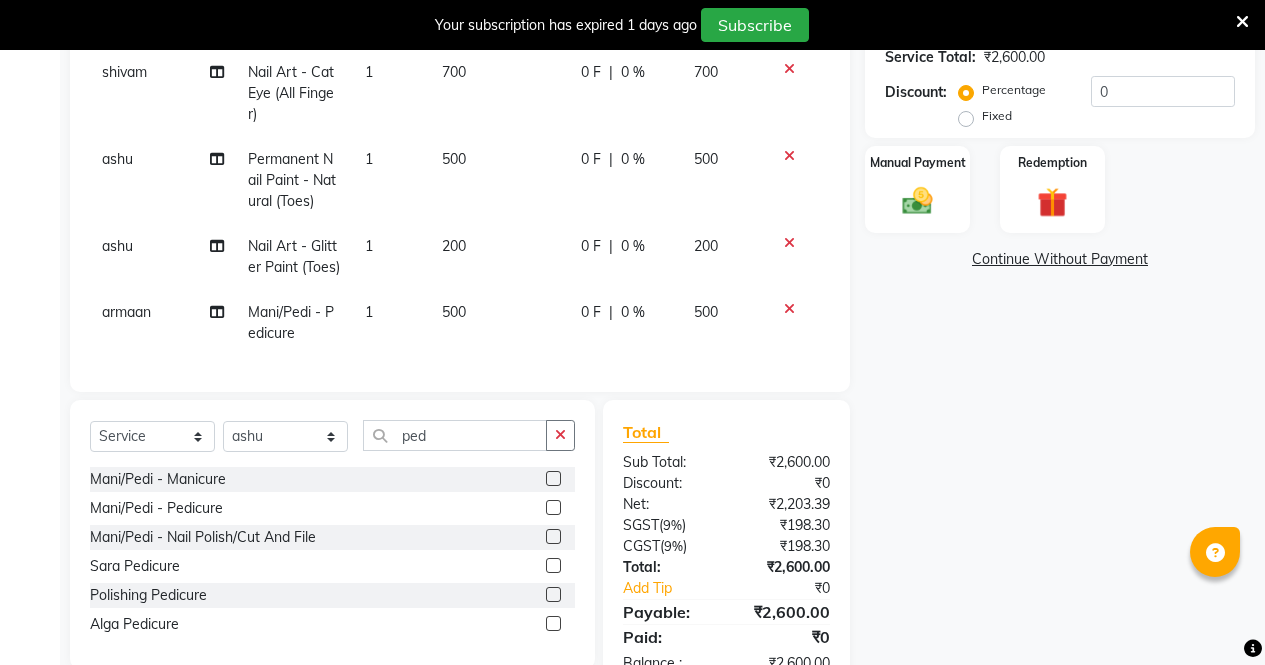 select on "[NUMBER]" 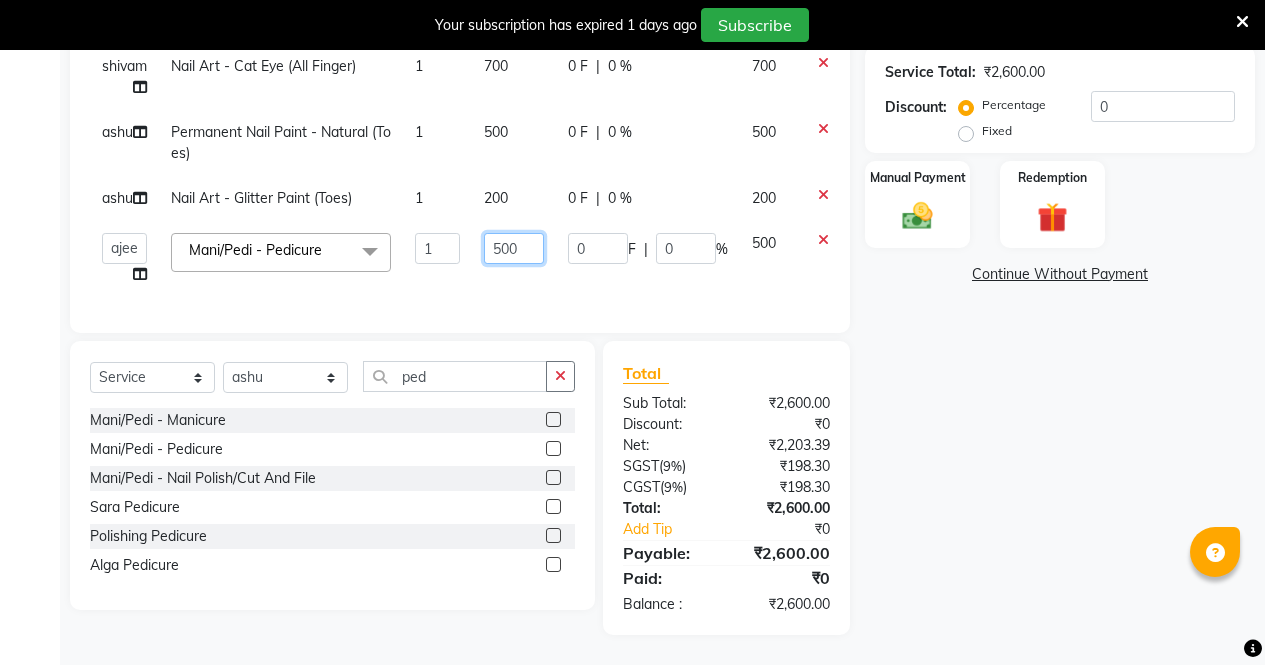 click on "500" 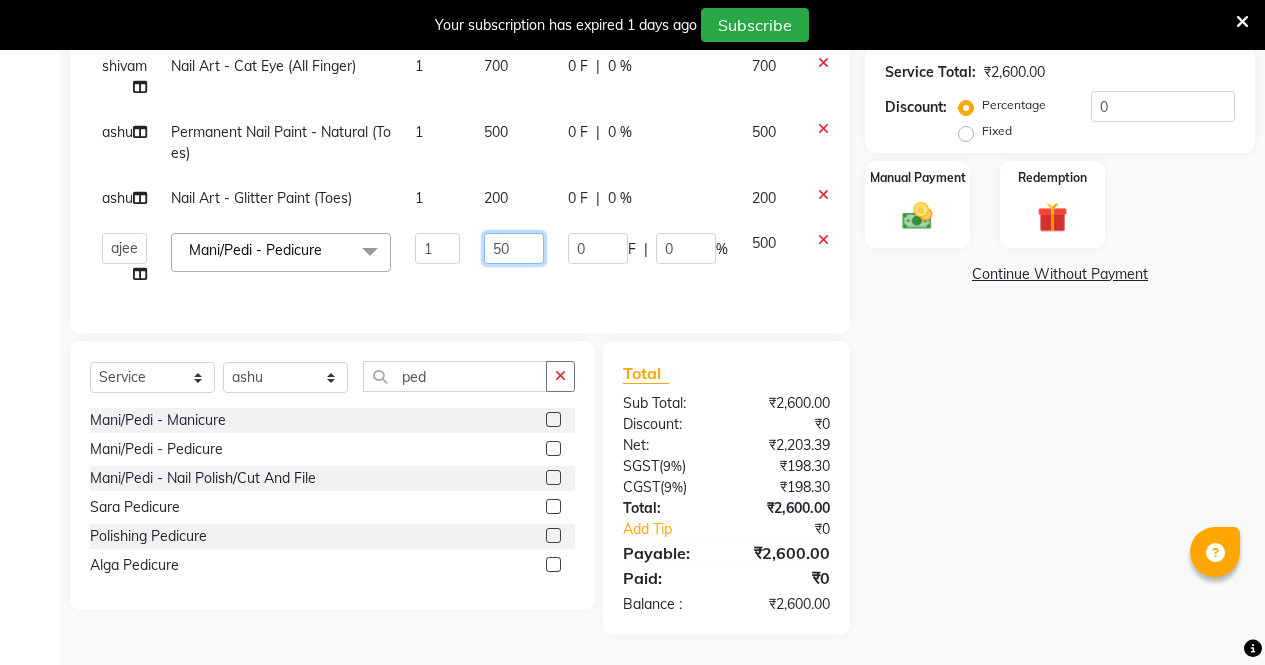 type on "5" 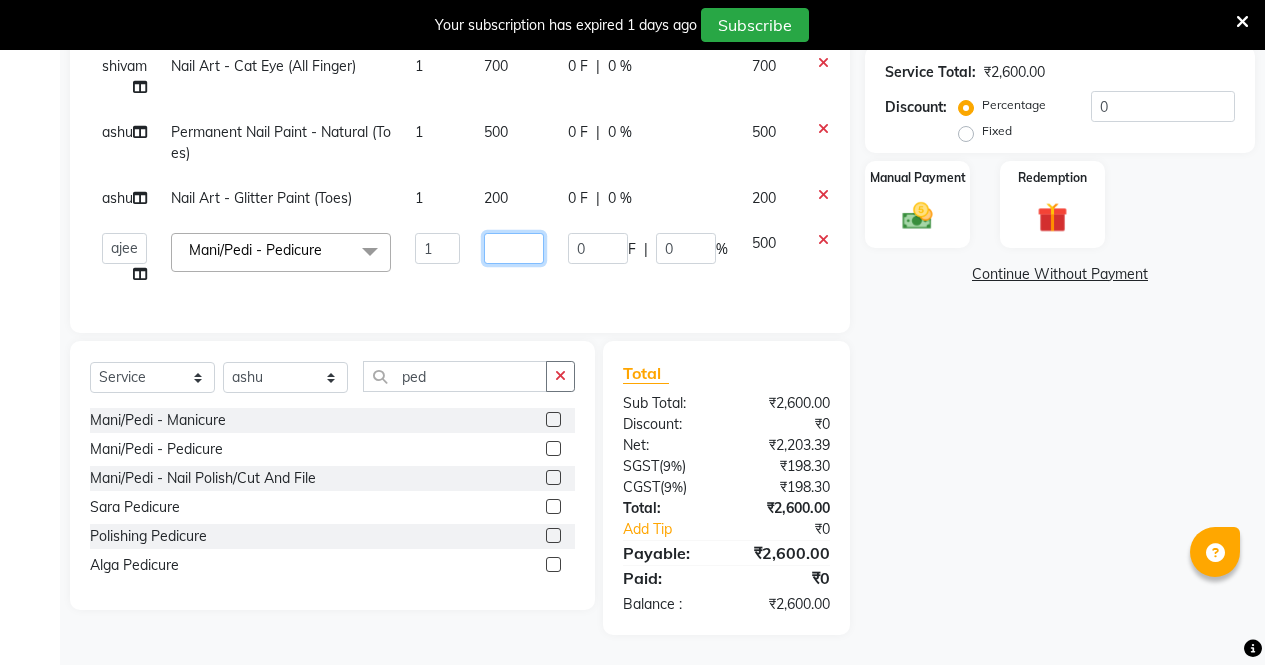 type on "1" 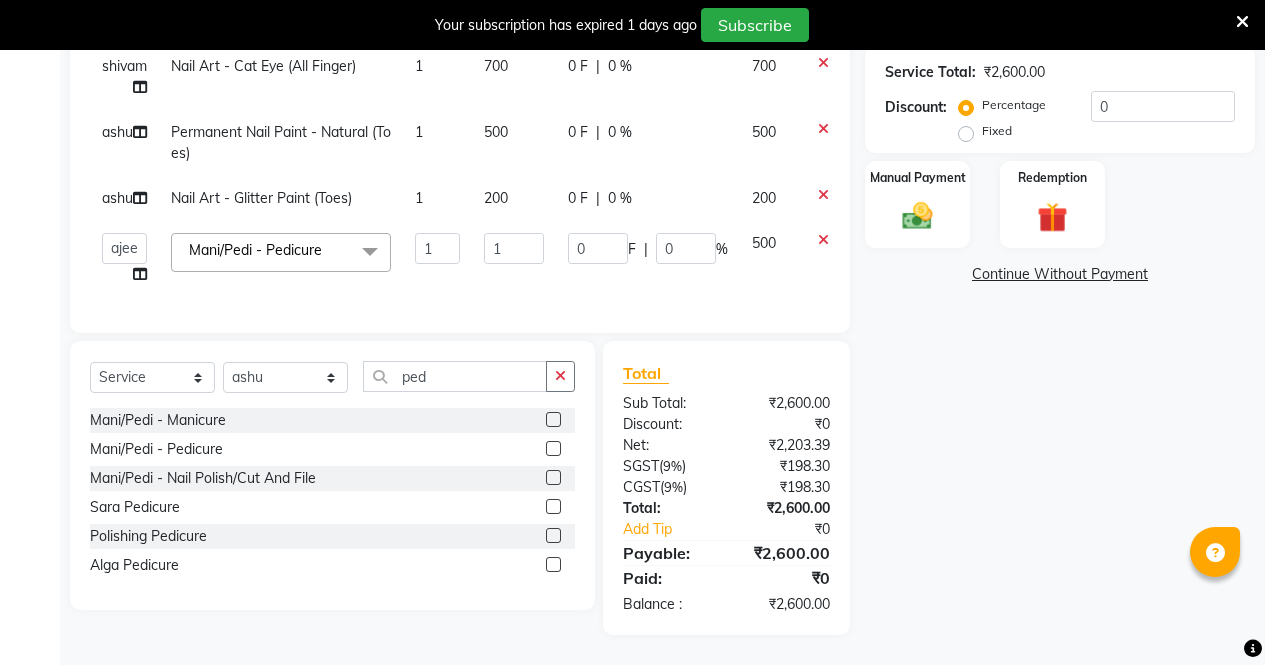 click on "Name: [FIRST]  Membership:  No Active Membership  Total Visits:  1 Card on file:  0 Last Visit:   [DATE] Points:   0  Coupon Code Apply Service Total:  ₹[NUMBER]  Discount:  Percentage   Fixed  0 Manual Payment Redemption  Continue Without Payment" 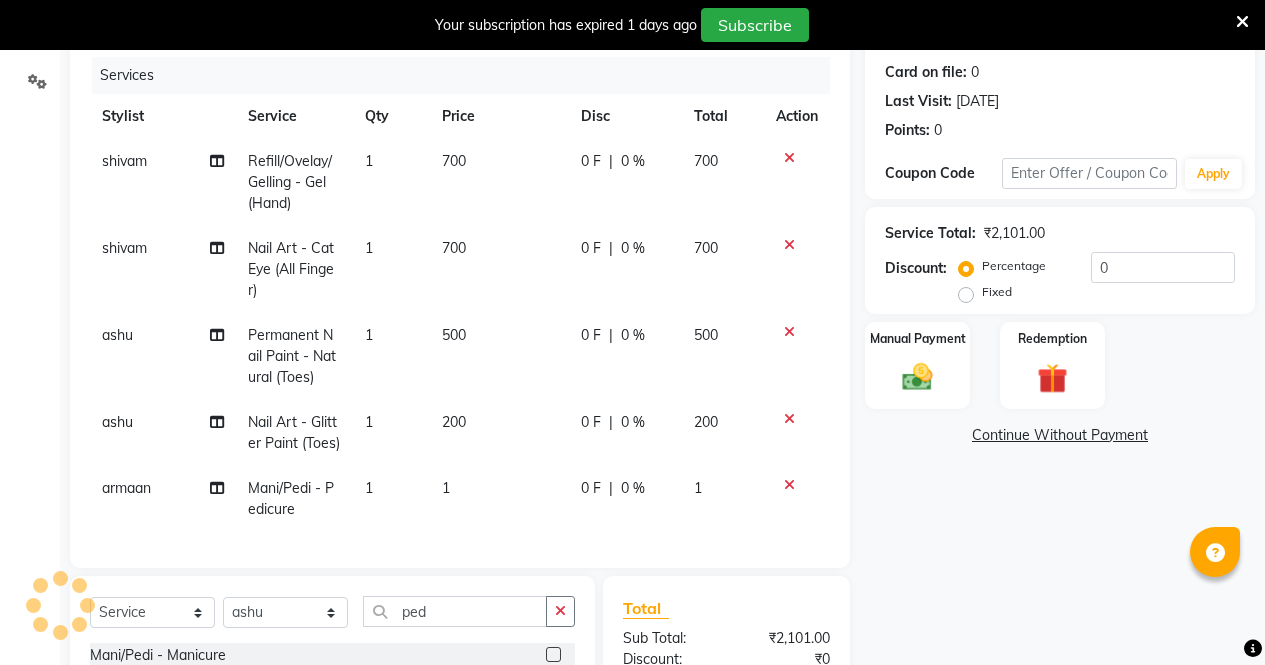 scroll, scrollTop: 273, scrollLeft: 0, axis: vertical 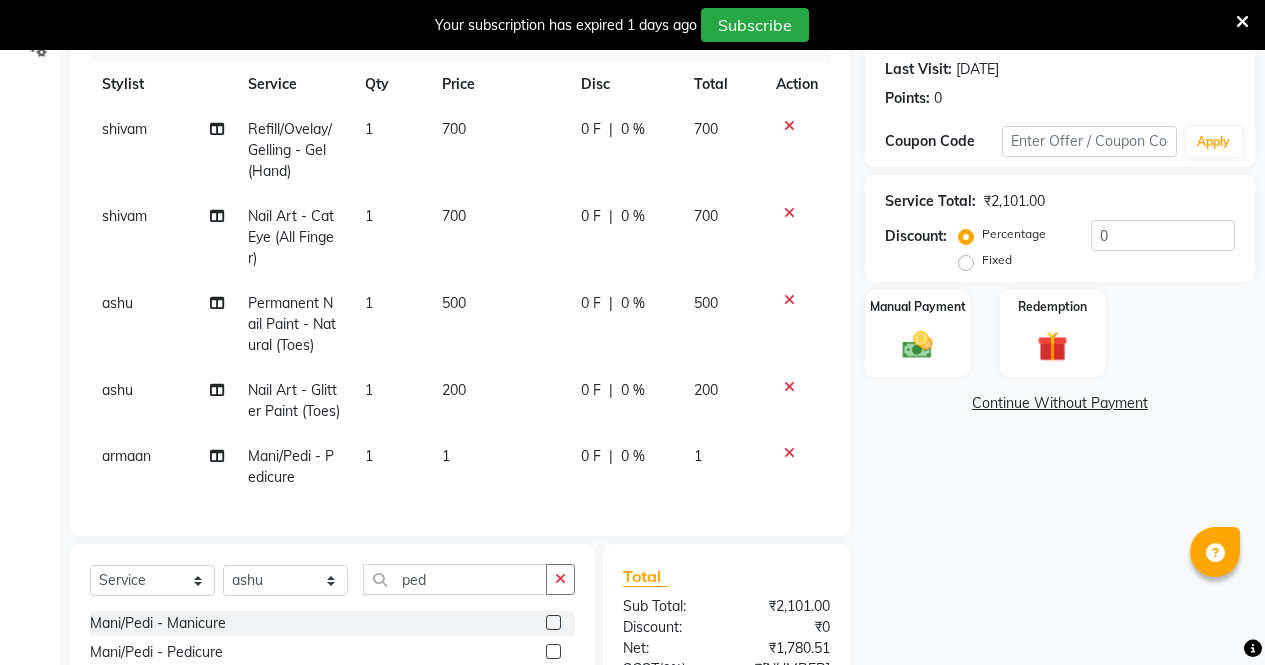 click 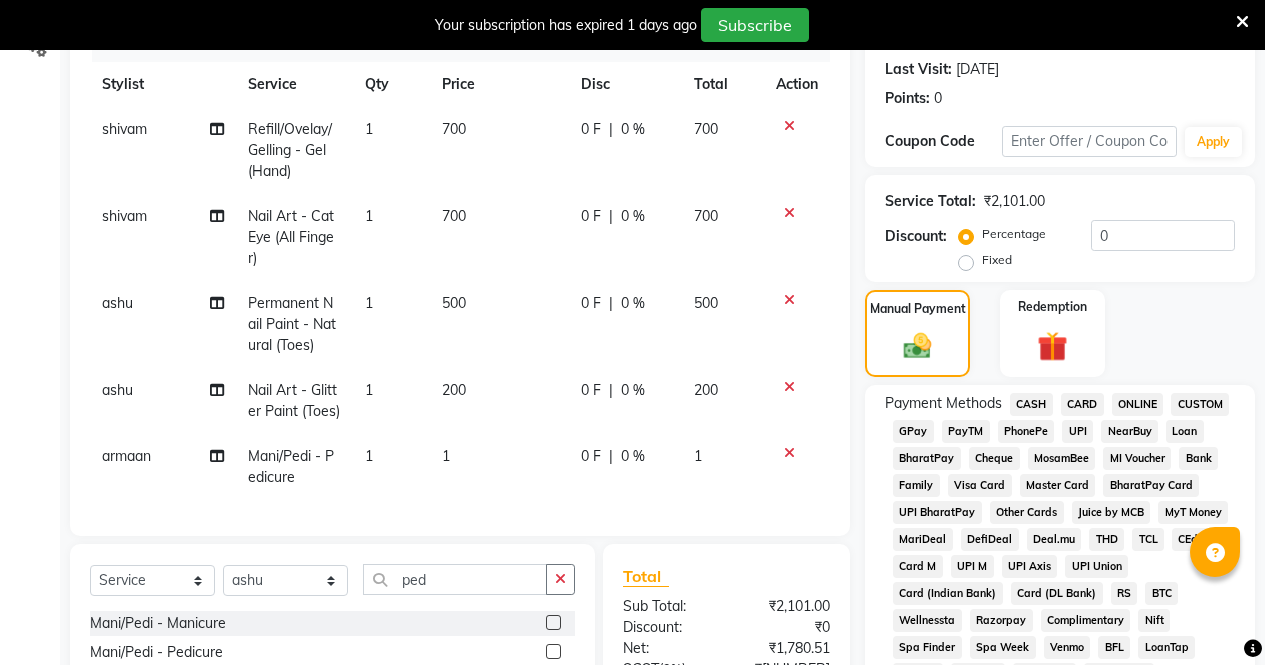 click on "CASH" 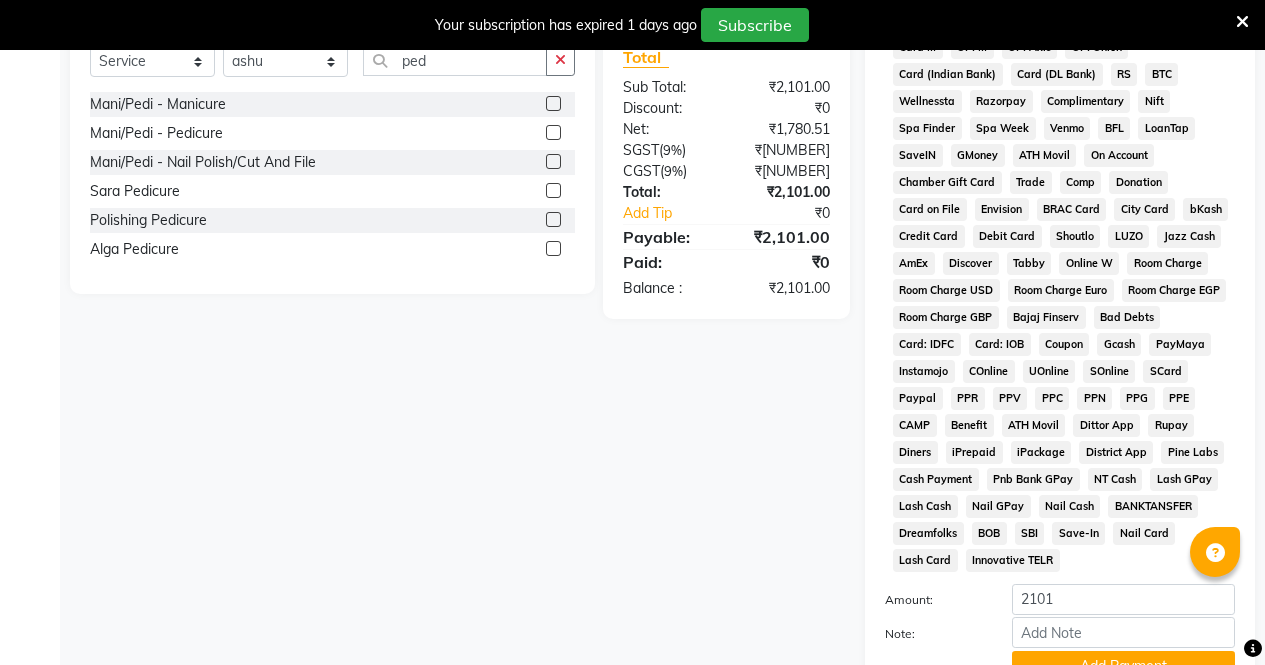 scroll, scrollTop: 964, scrollLeft: 0, axis: vertical 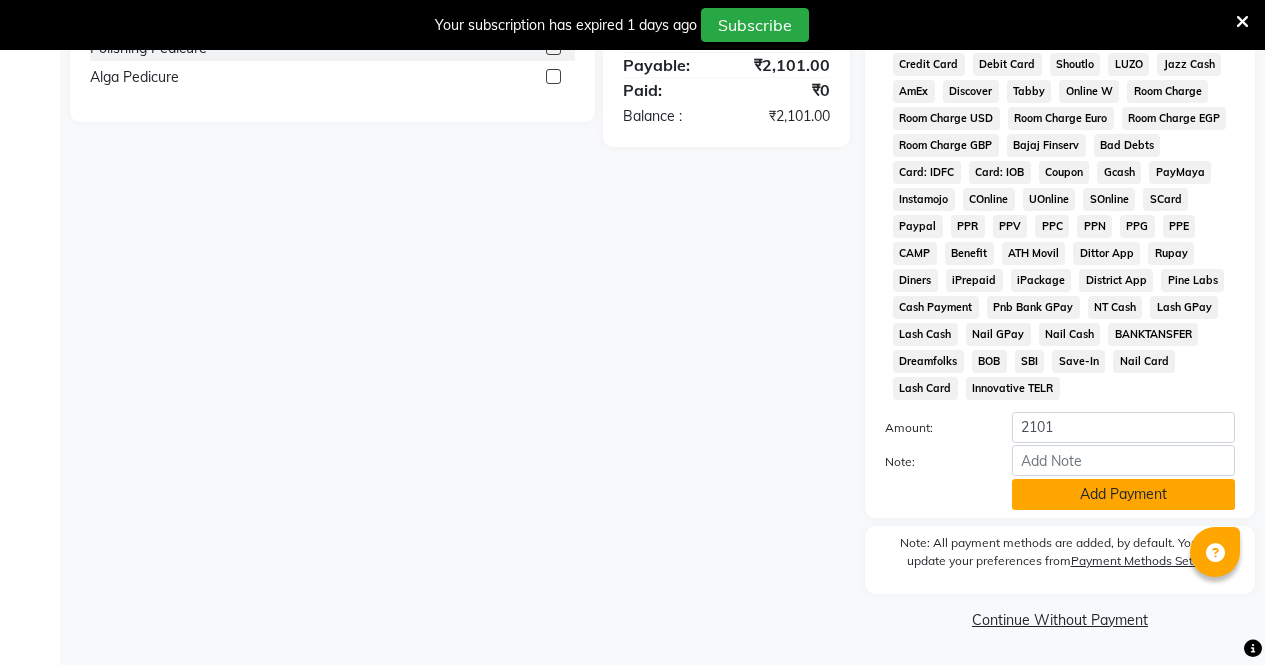 click on "Add Payment" 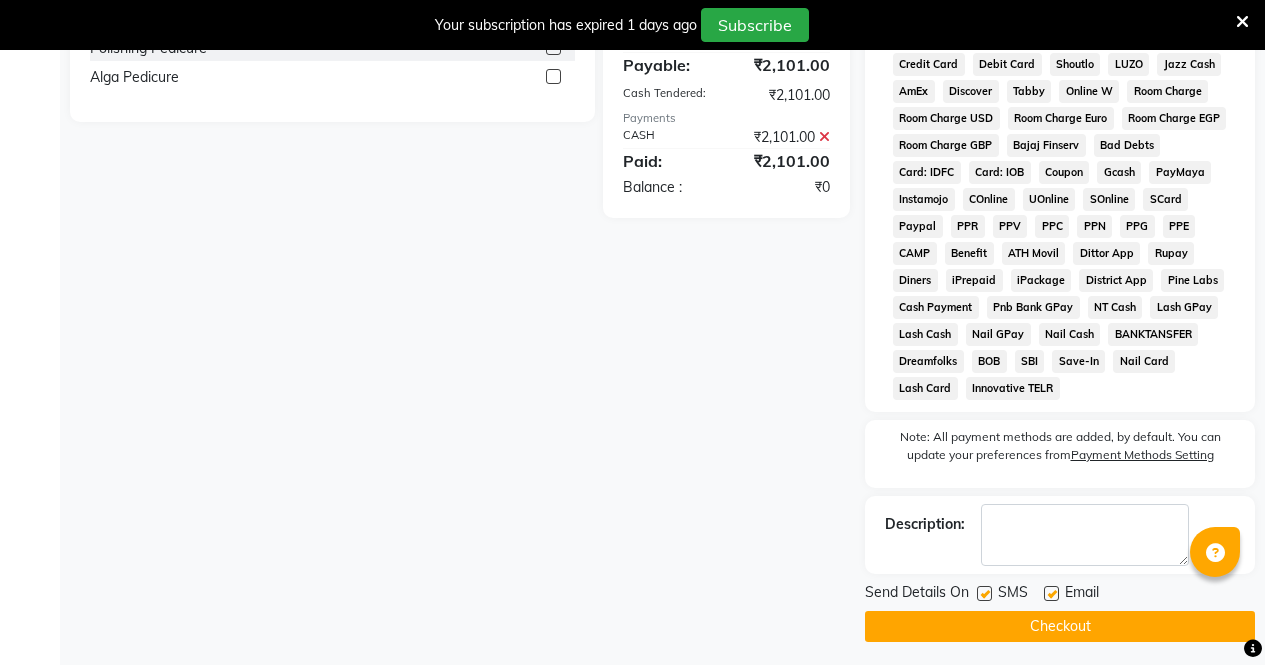 click on "Checkout" 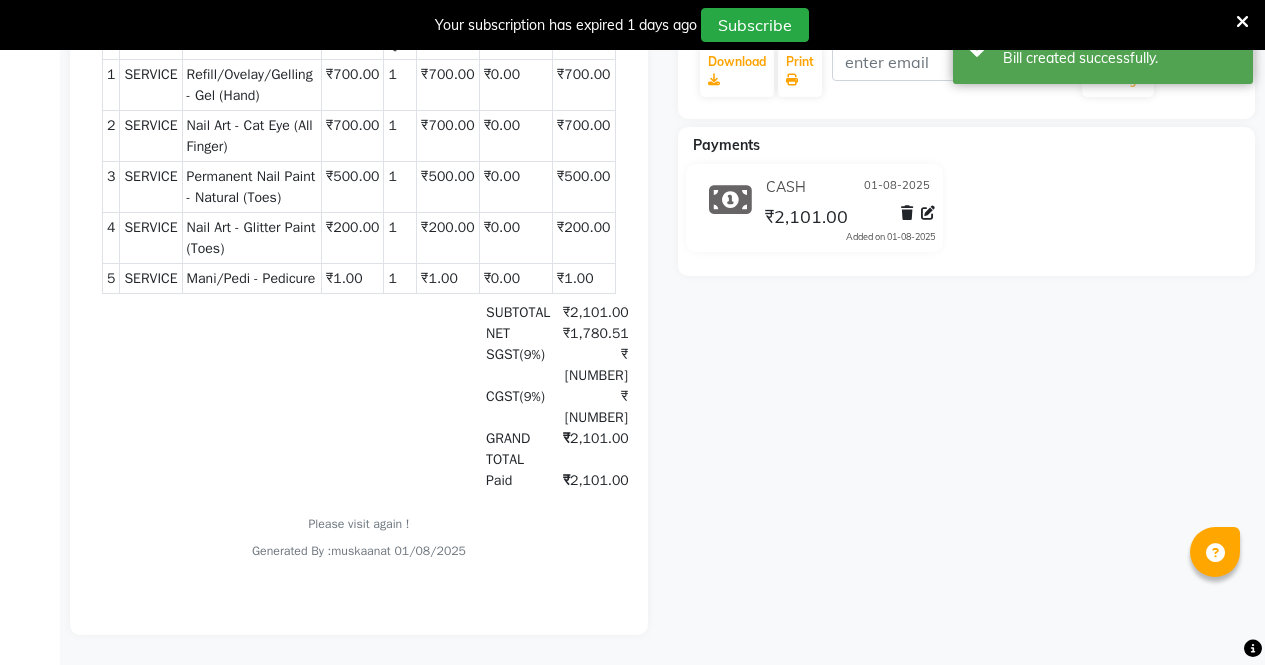 scroll, scrollTop: 0, scrollLeft: 0, axis: both 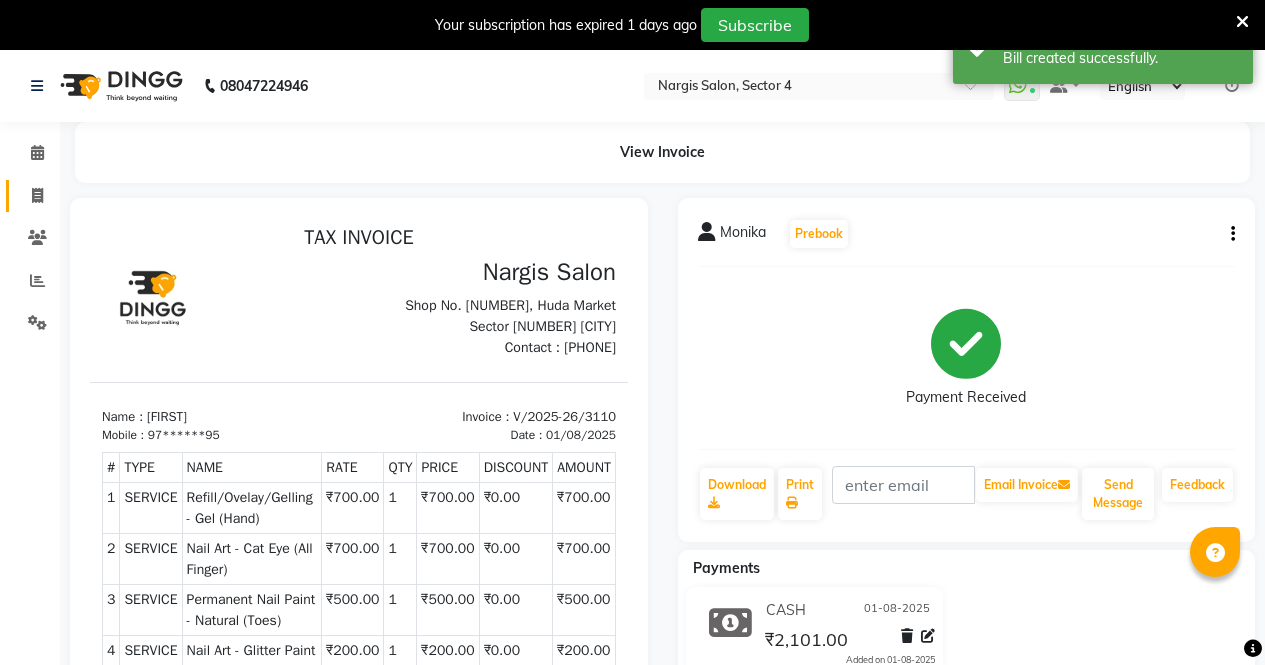 click 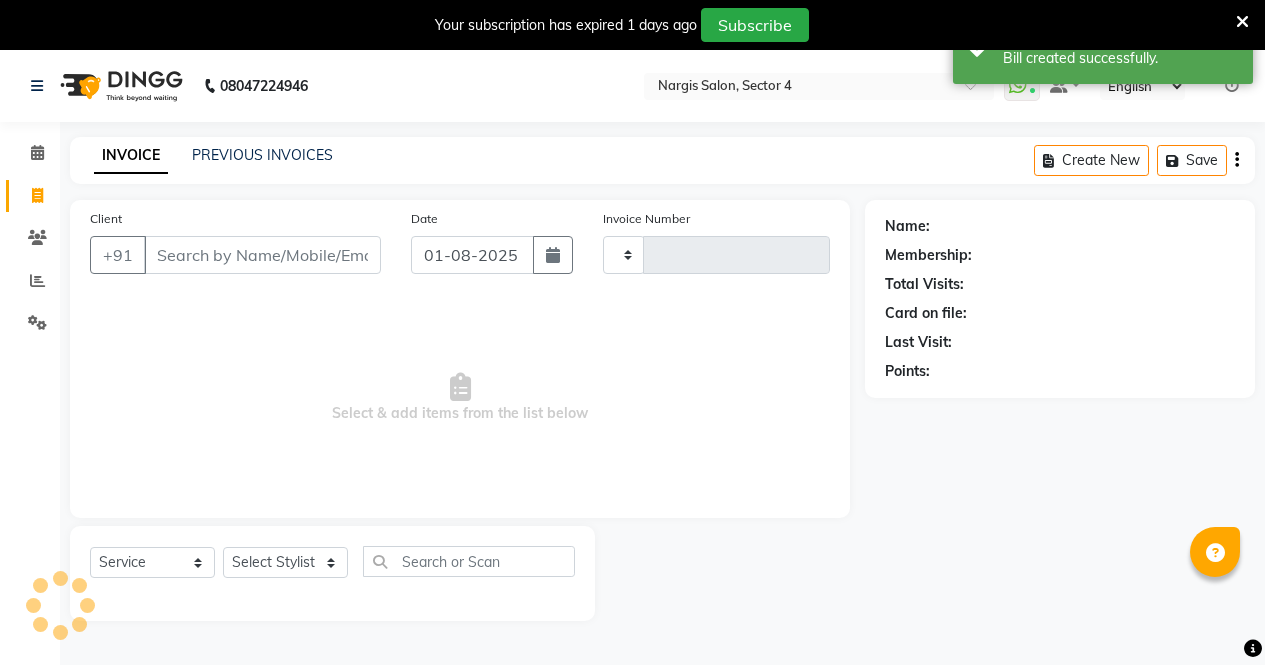 scroll, scrollTop: 50, scrollLeft: 0, axis: vertical 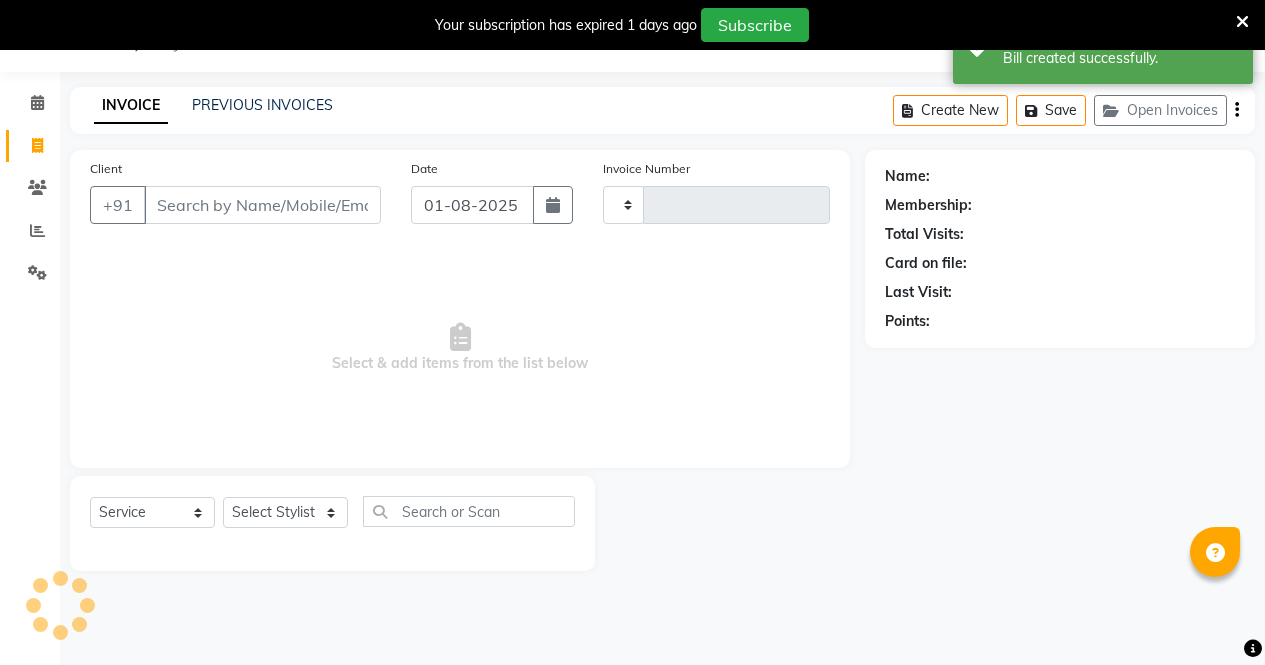 type on "3111" 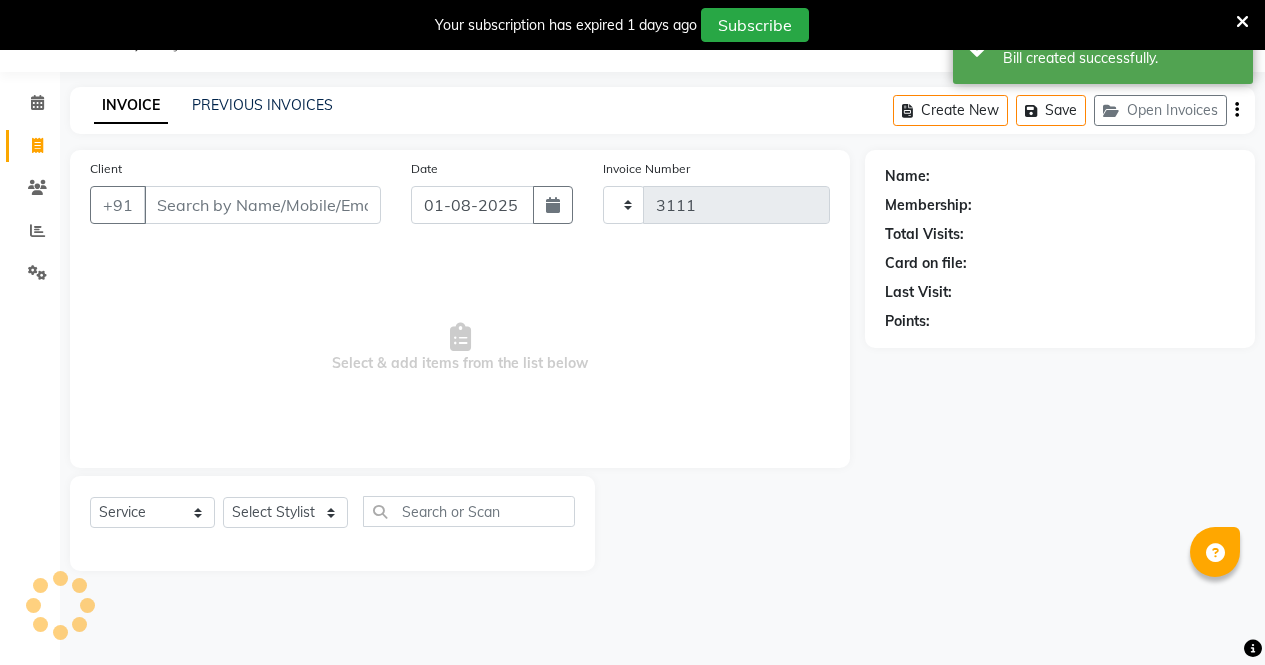 select on "4130" 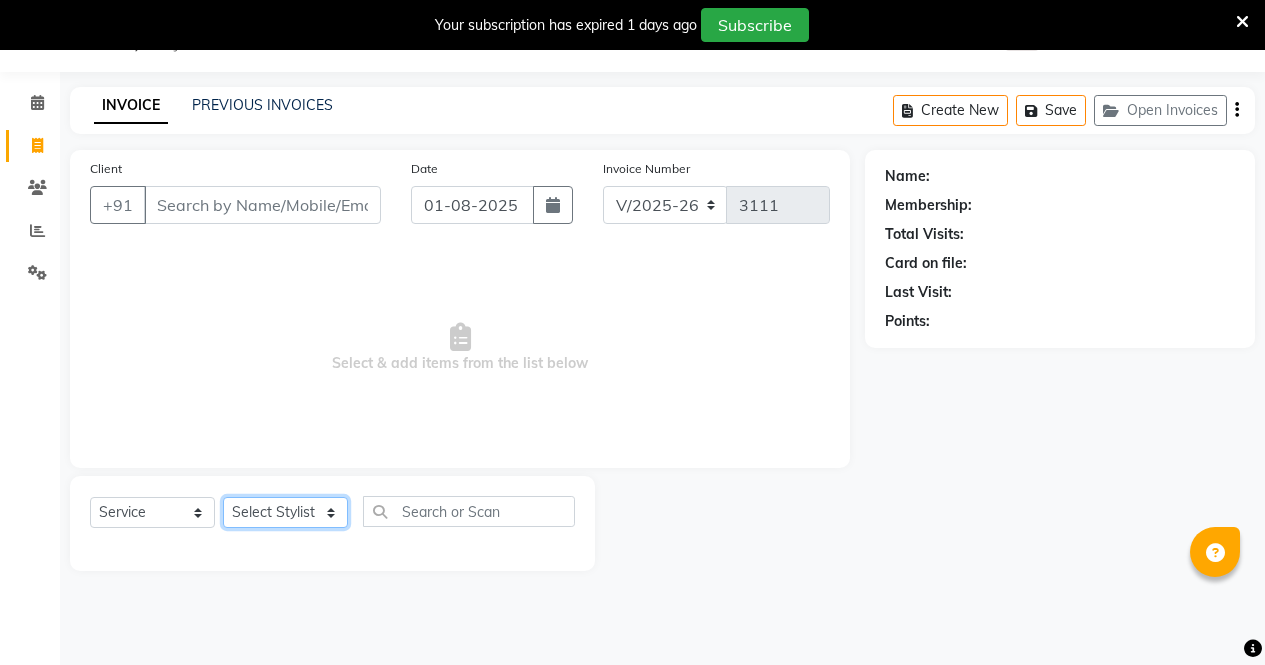 click on "Select Stylist [FIRST] [FIRST] [FIRST] [FIRST] [FIRST] [FIRST] [FIRST] [FIRST] [FIRST] [FIRST] [FIRST] [FIRST]" 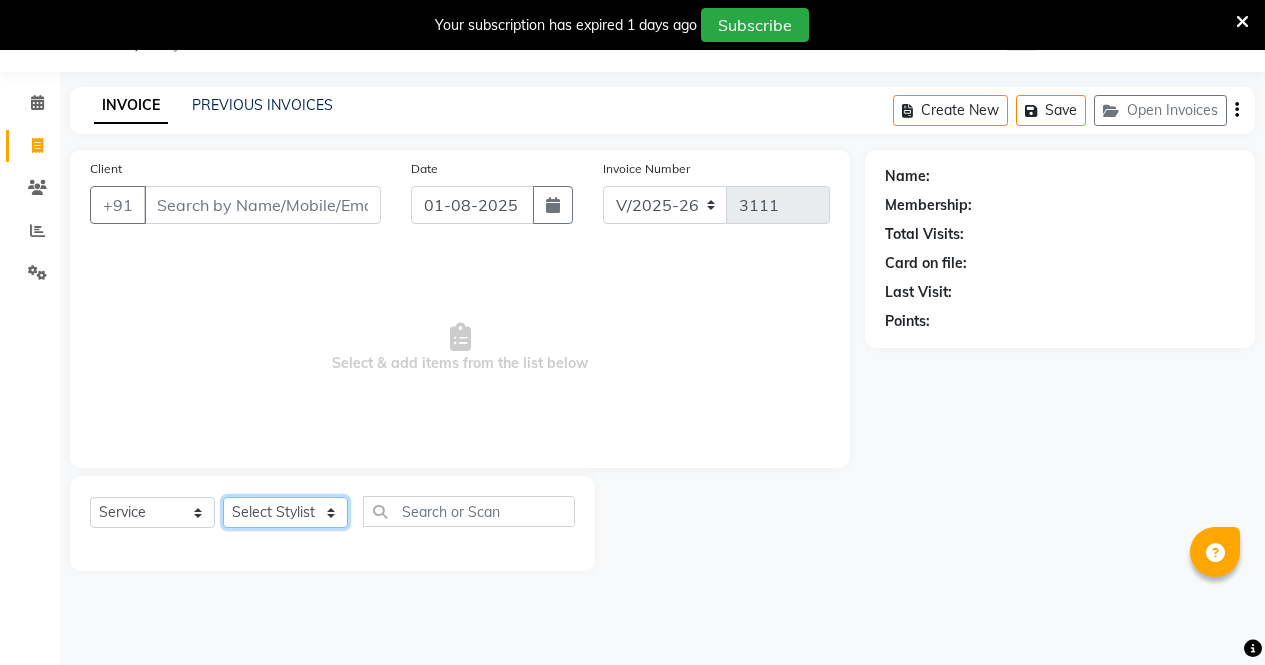 click on "Select Stylist [FIRST] [FIRST] [FIRST] [FIRST] [FIRST] [FIRST] [FIRST] [FIRST] [FIRST] [FIRST] [FIRST] [FIRST]" 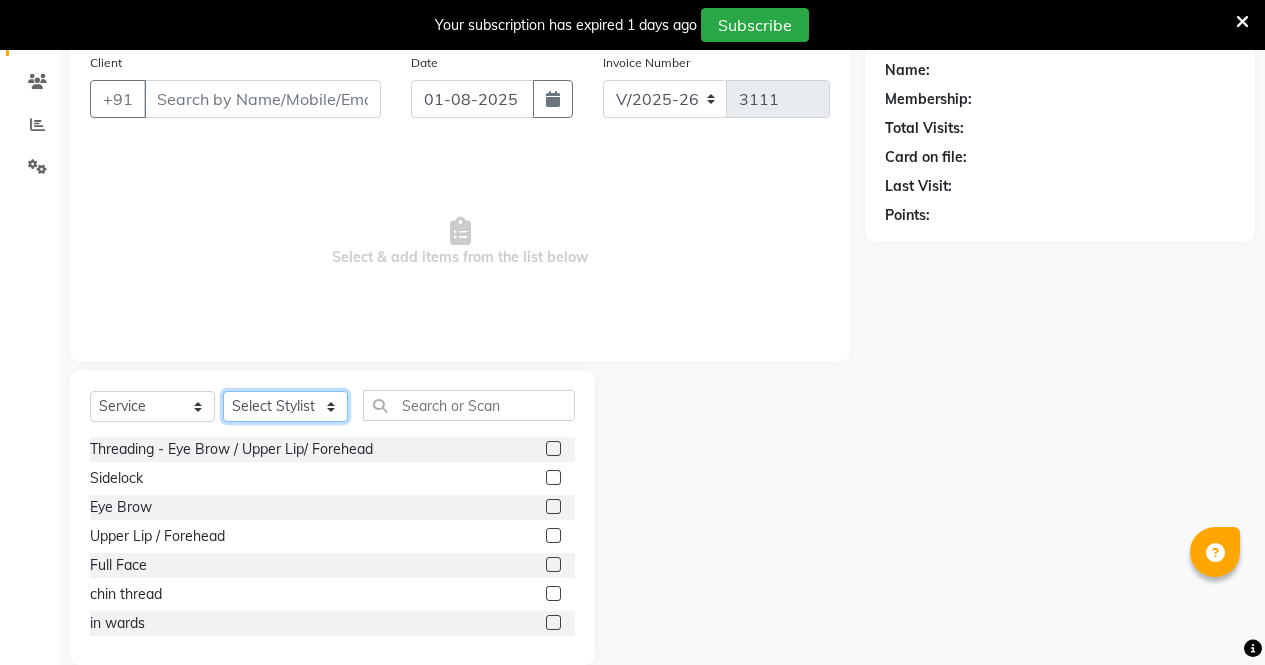 scroll, scrollTop: 186, scrollLeft: 0, axis: vertical 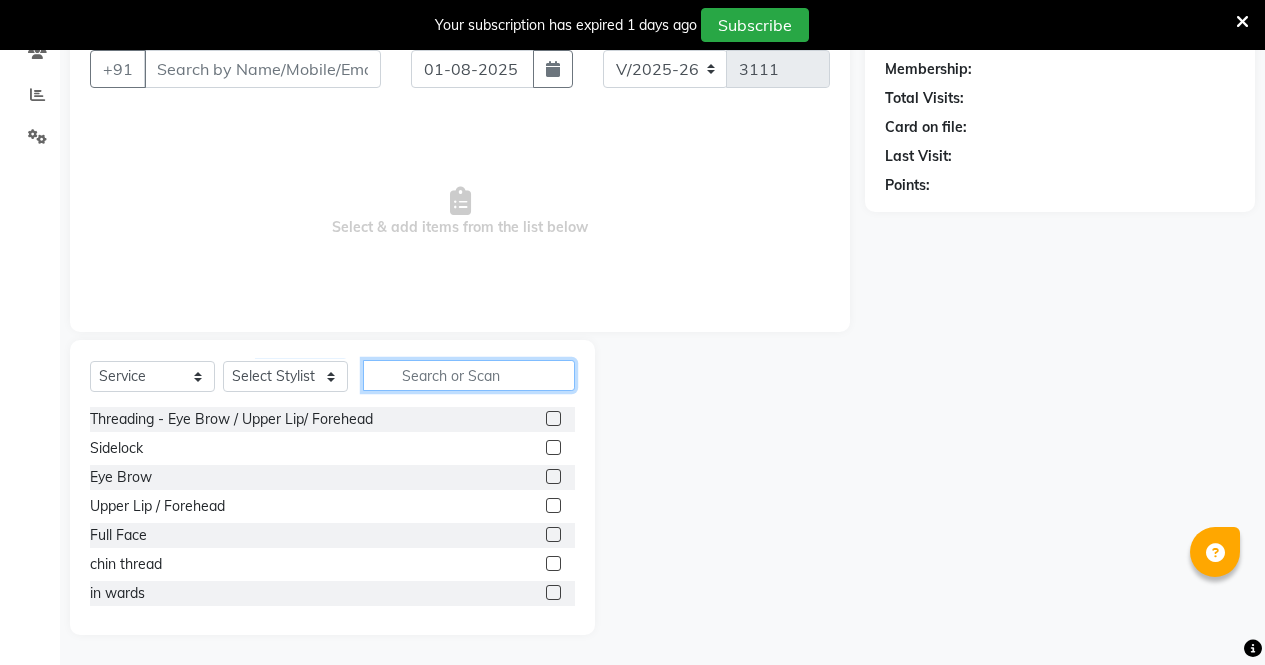 click 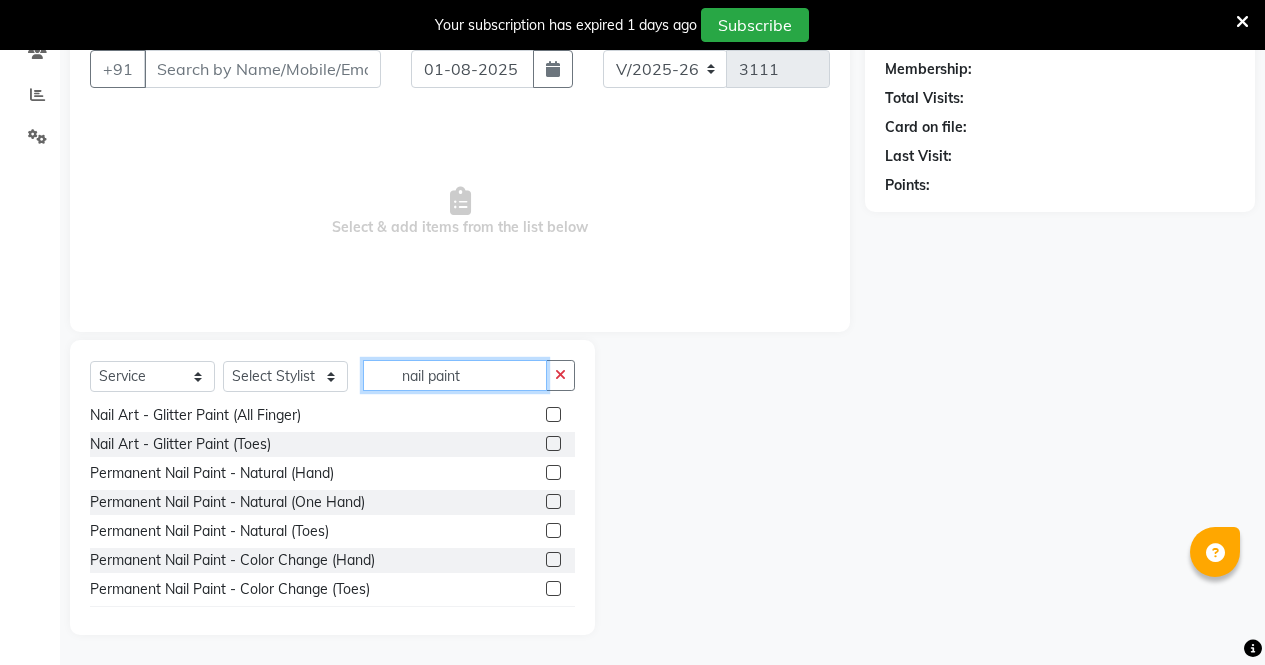 scroll, scrollTop: 36, scrollLeft: 0, axis: vertical 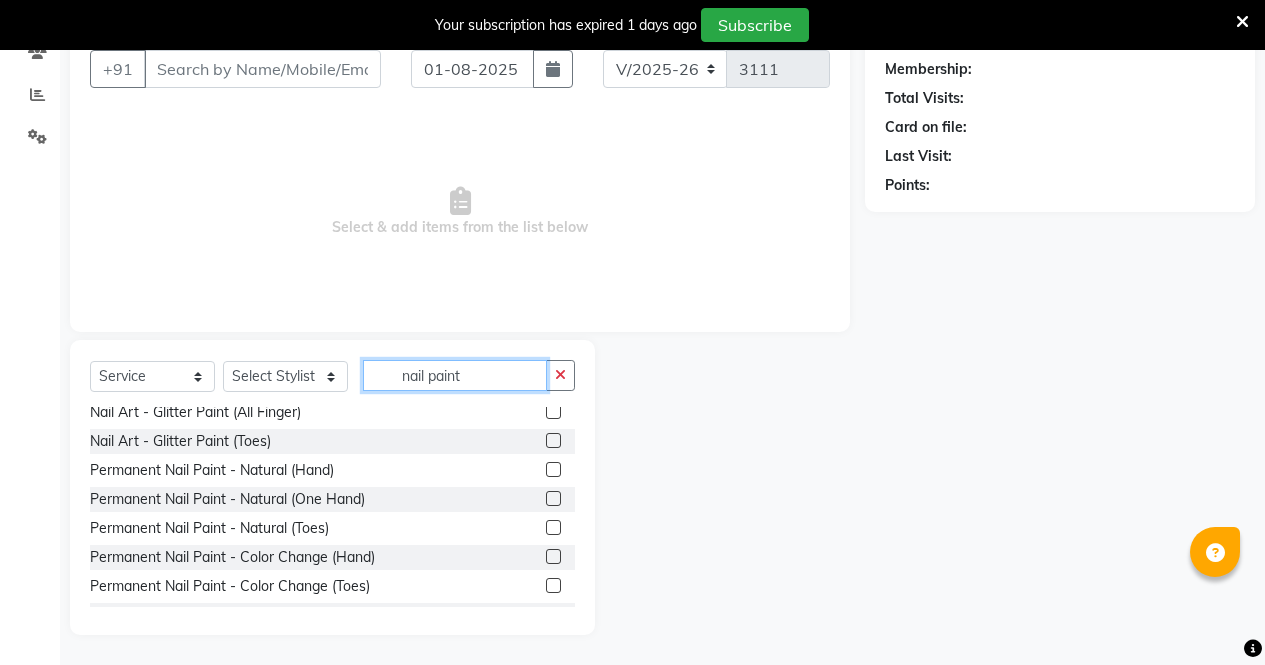 type on "nail paint" 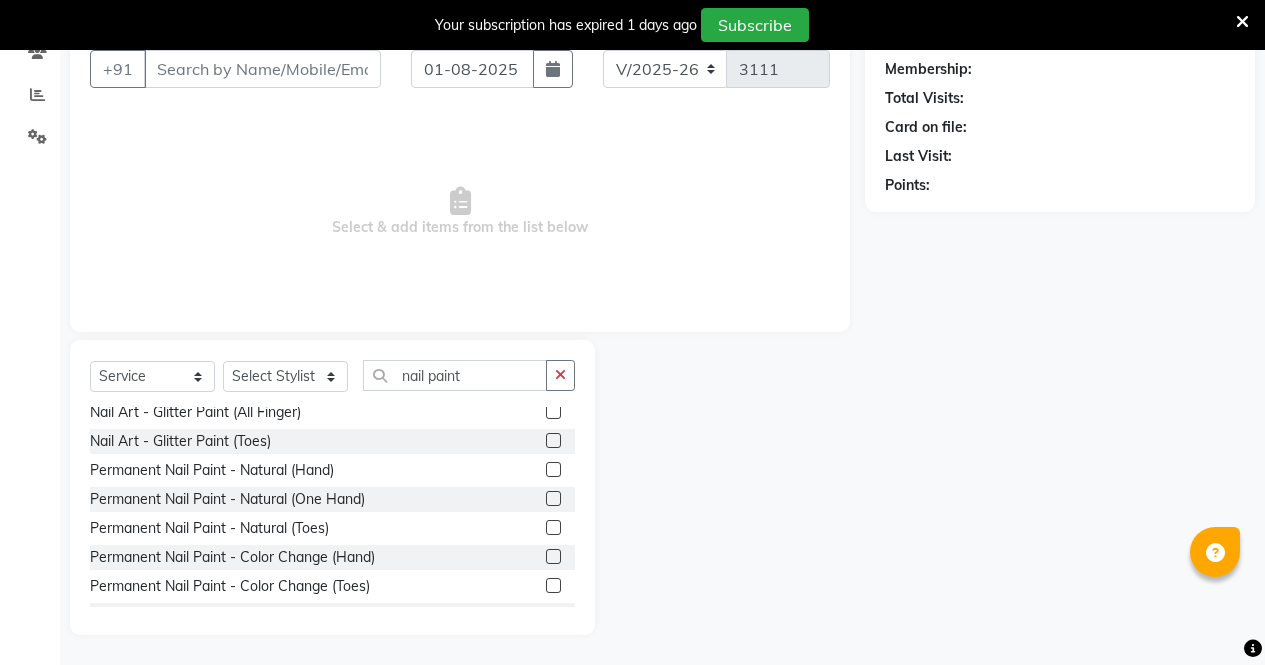 click 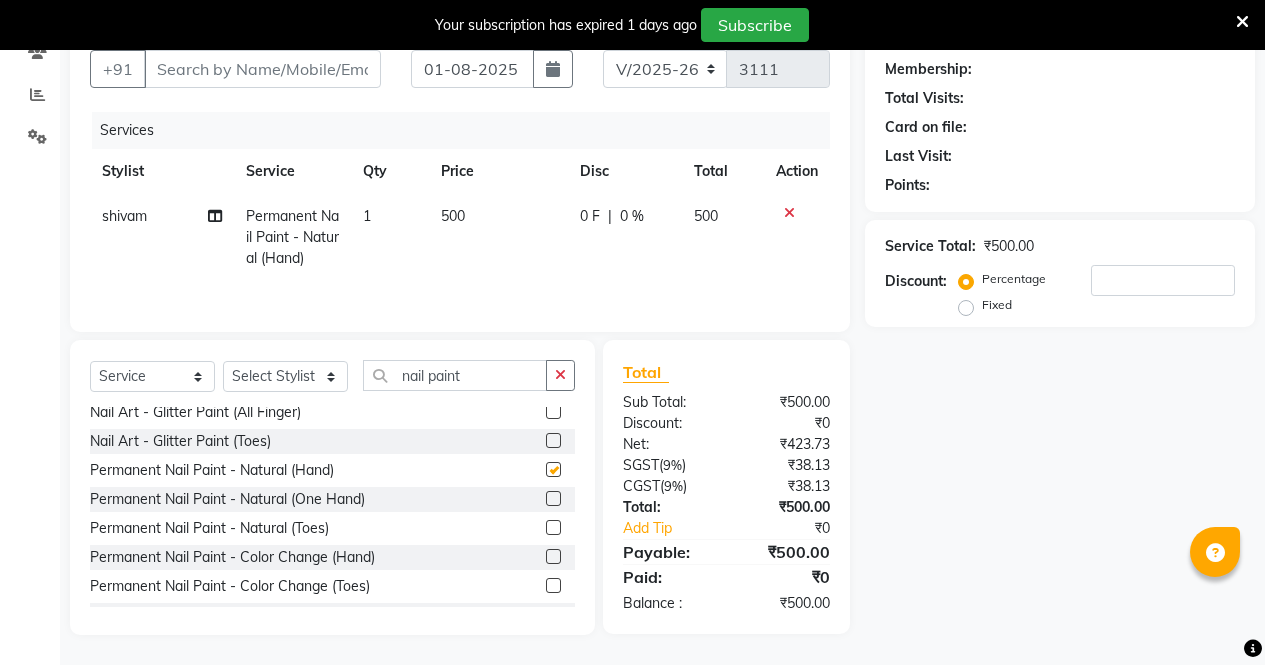 checkbox on "false" 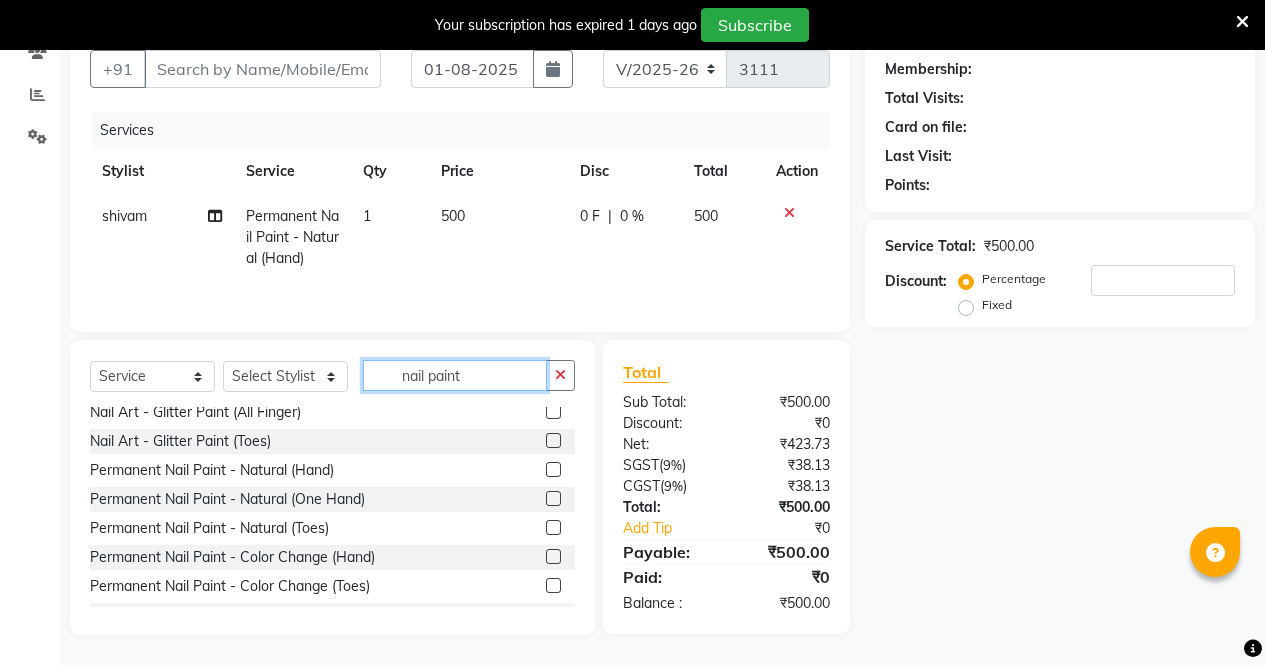 click on "nail paint" 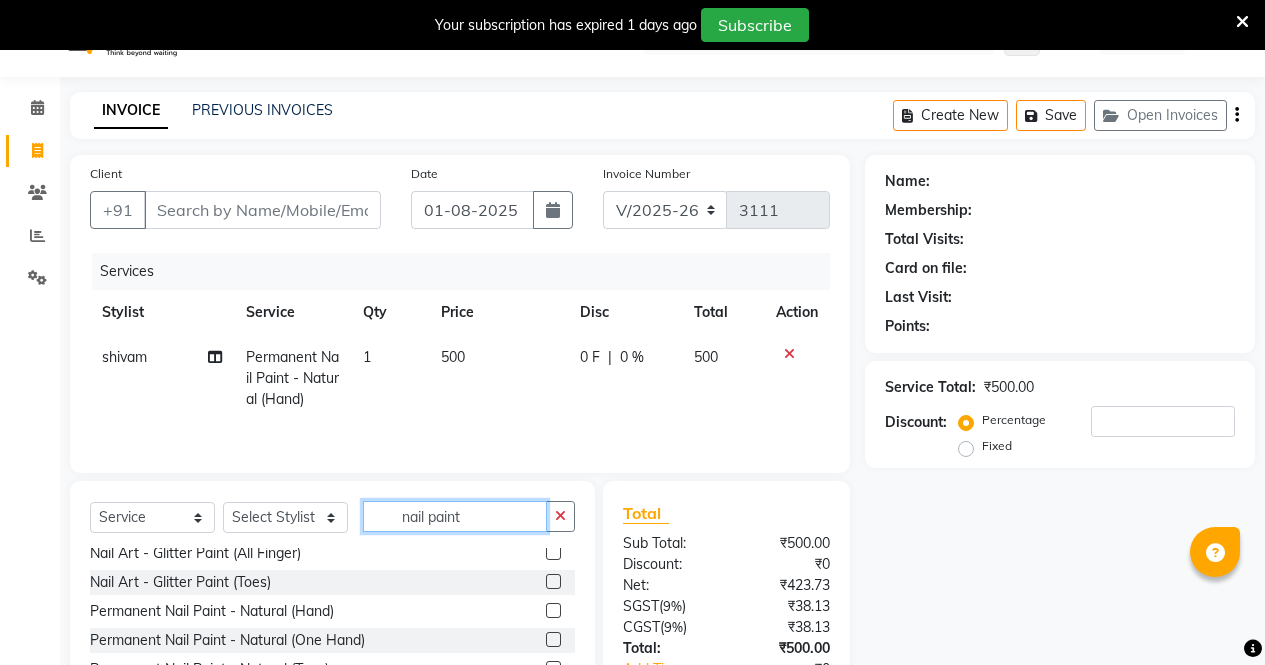 scroll, scrollTop: 40, scrollLeft: 0, axis: vertical 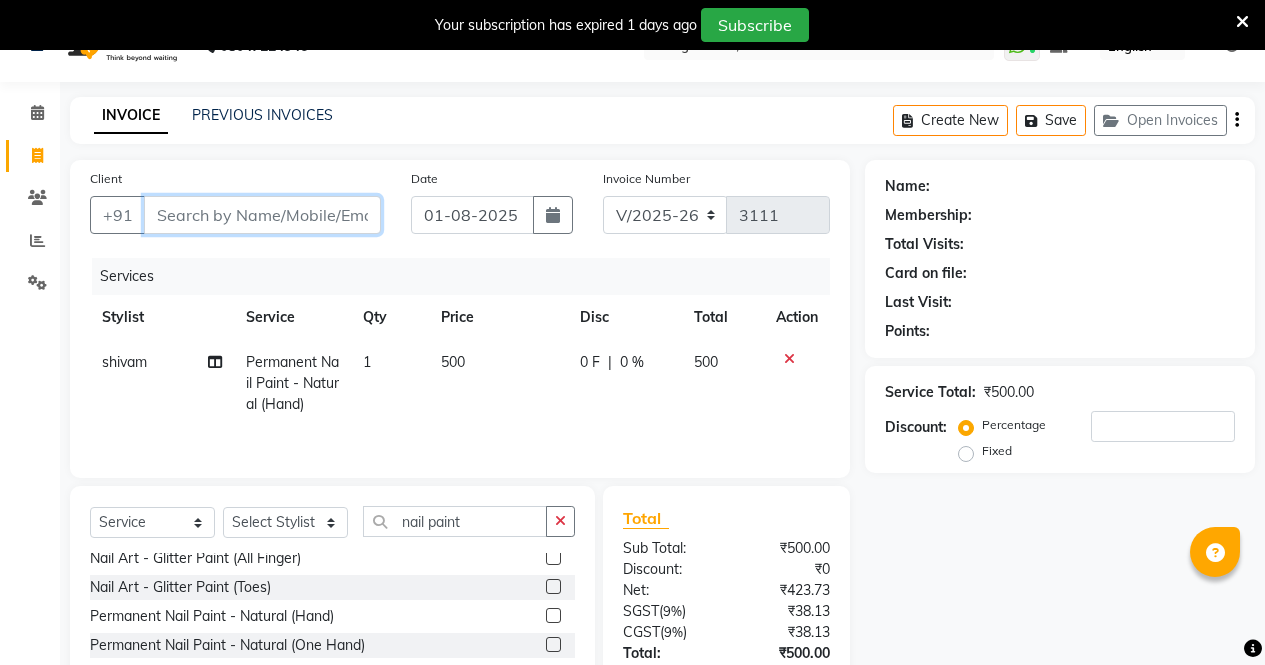 click on "Client" at bounding box center [262, 215] 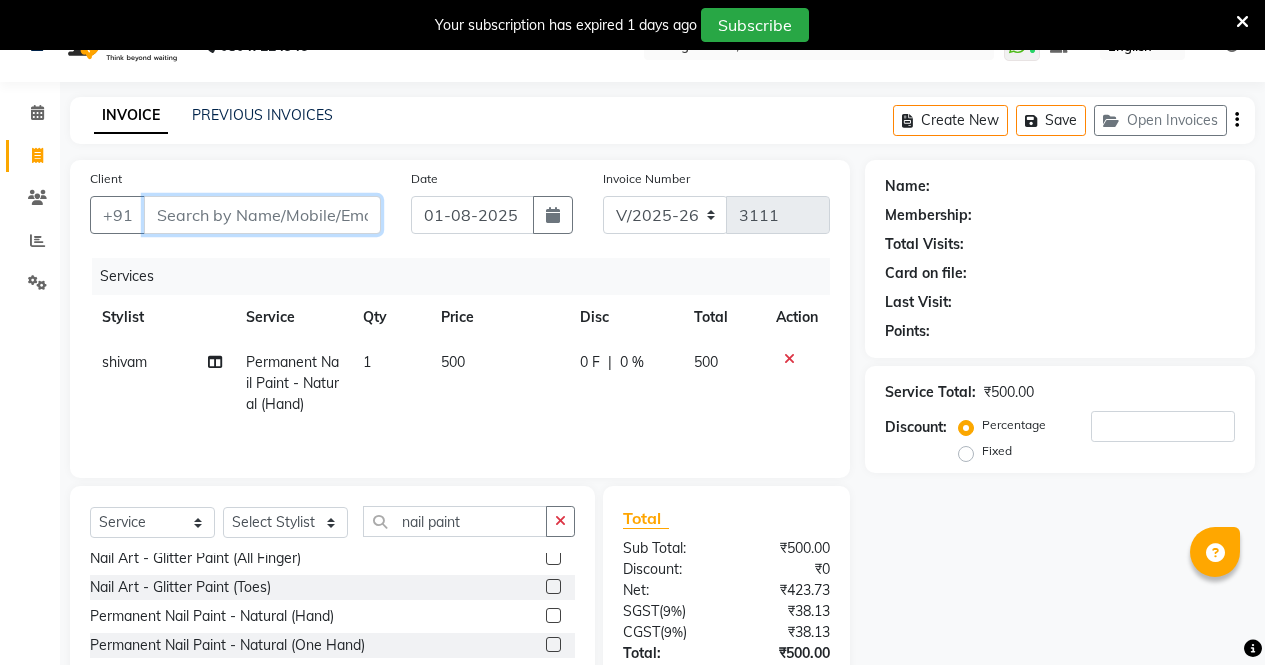 type on "8" 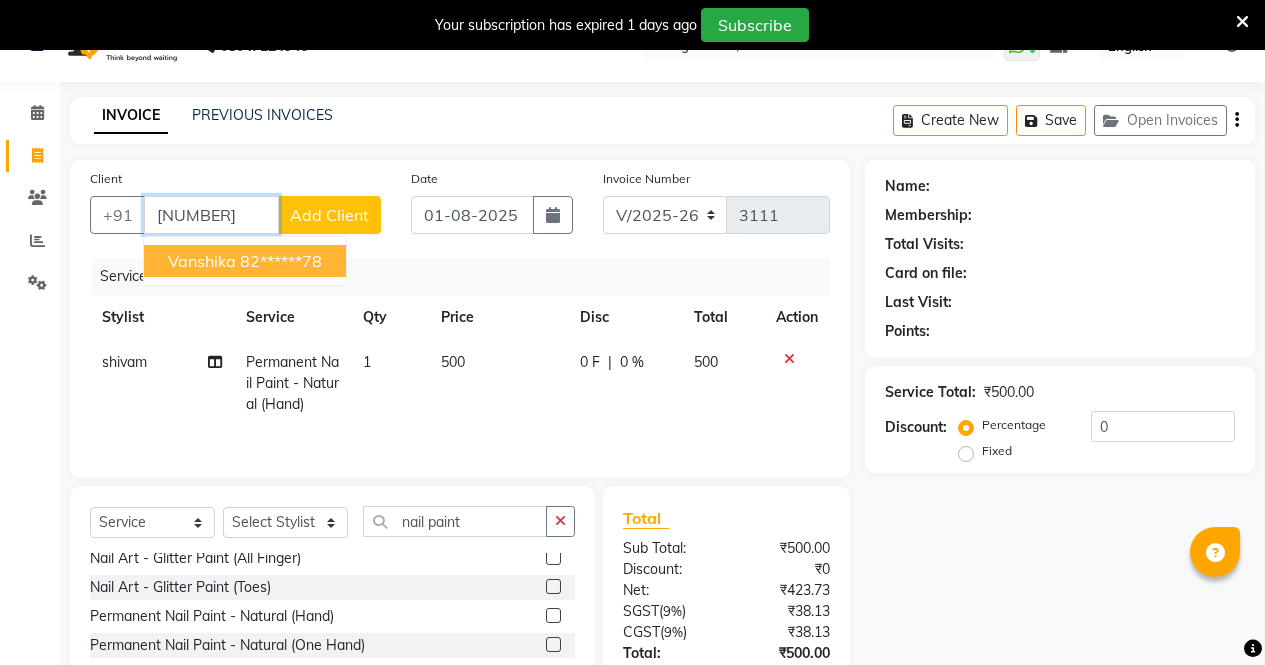 click on "82******78" at bounding box center (281, 261) 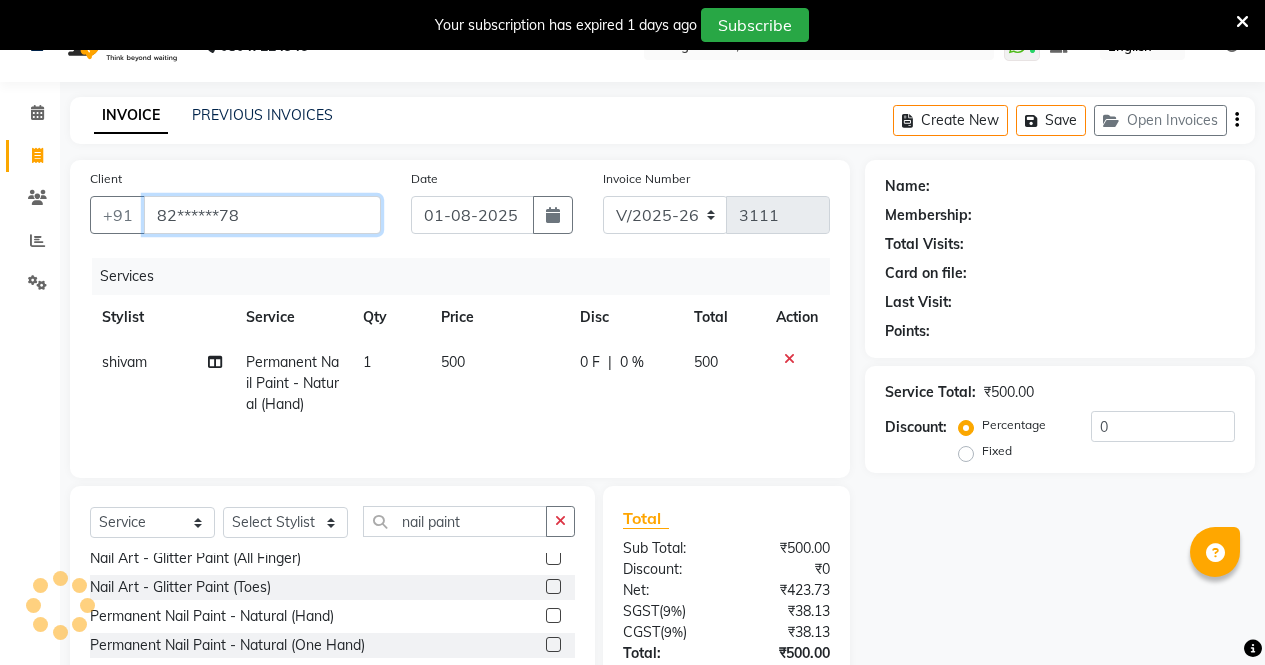 type on "82******78" 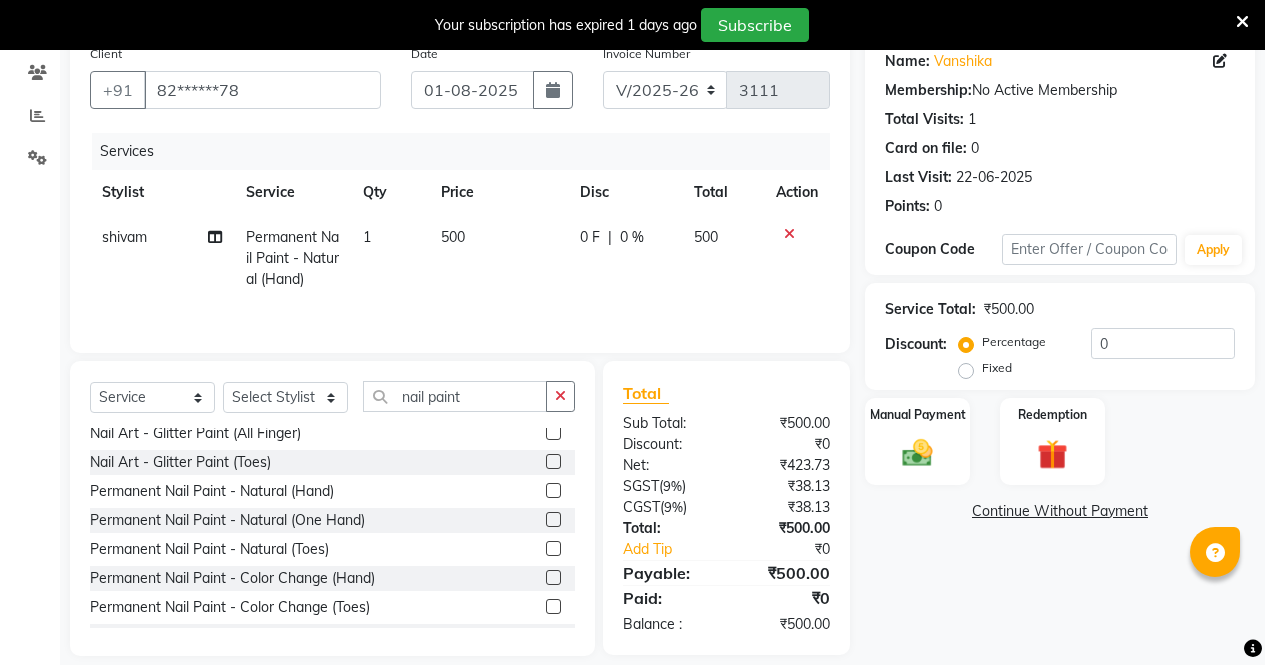 scroll, scrollTop: 186, scrollLeft: 0, axis: vertical 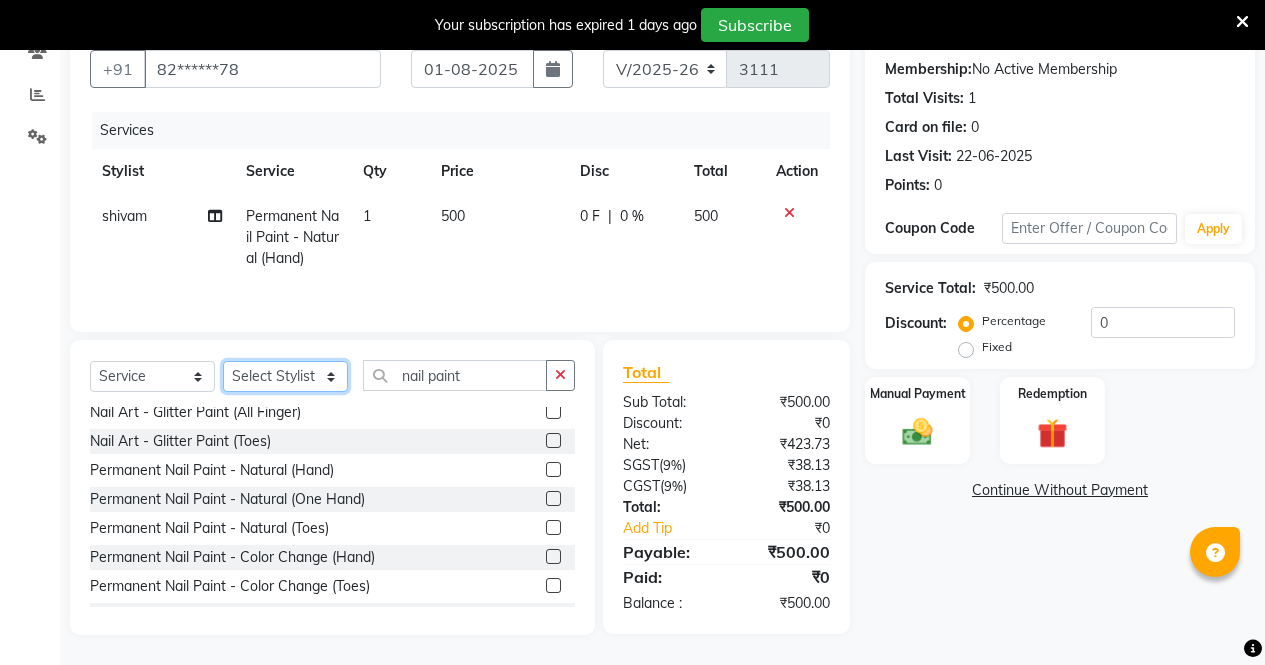 click on "Select Stylist [FIRST] [FIRST] [FIRST] [FIRST] [FIRST] [FIRST] [FIRST] [FIRST] [FIRST] [FIRST] [FIRST] [FIRST]" 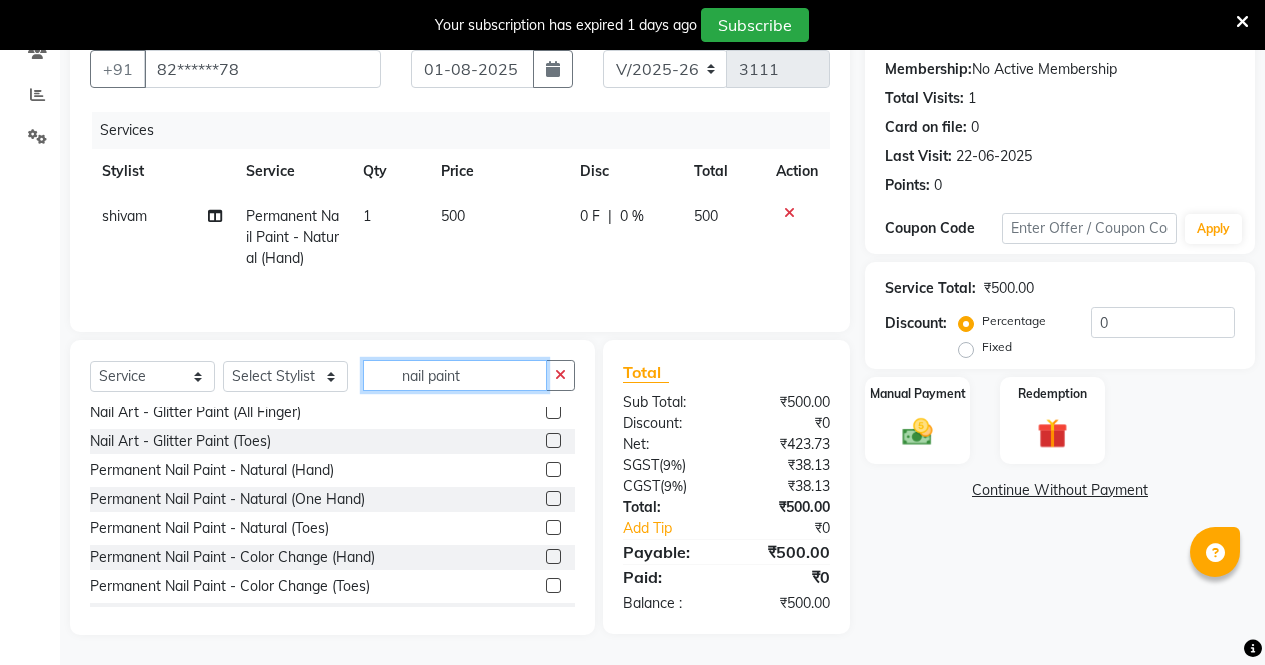 click on "nail paint" 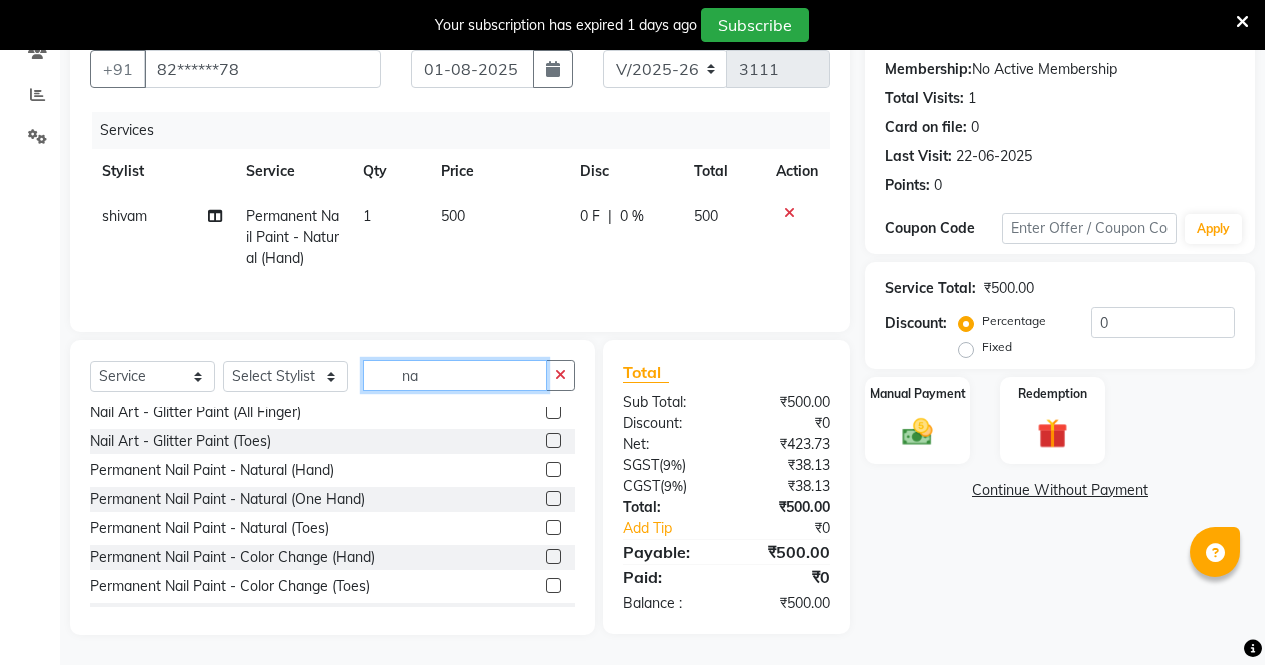 type on "n" 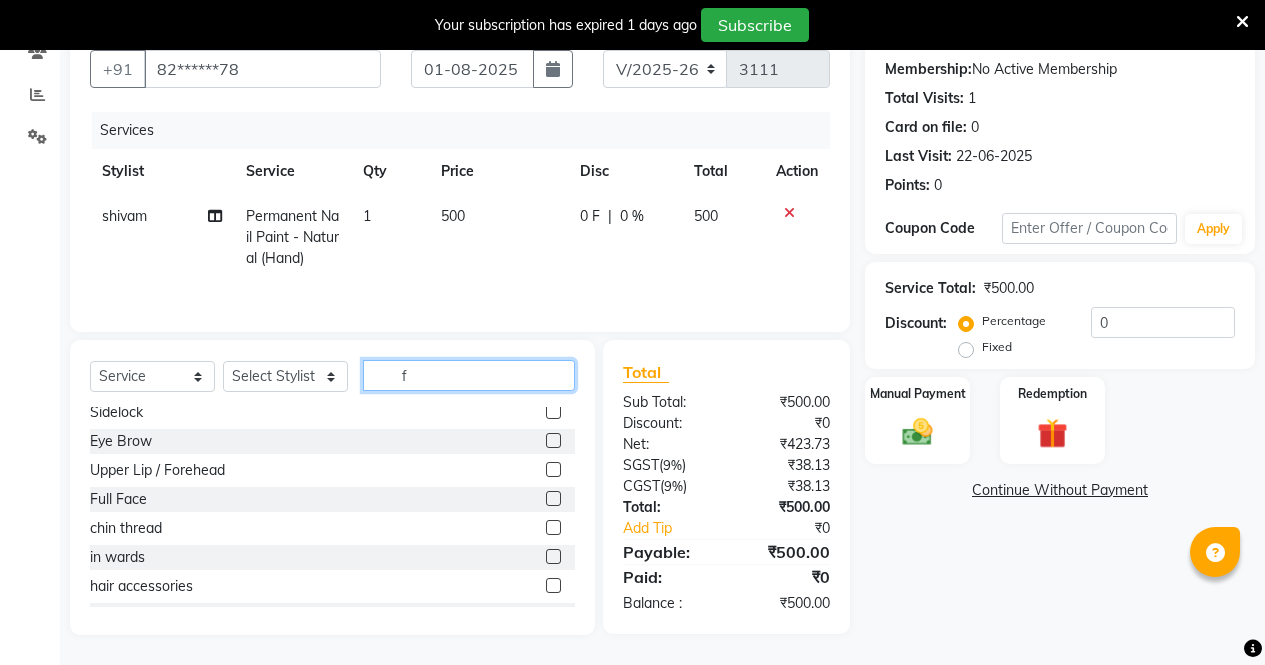 scroll, scrollTop: 0, scrollLeft: 0, axis: both 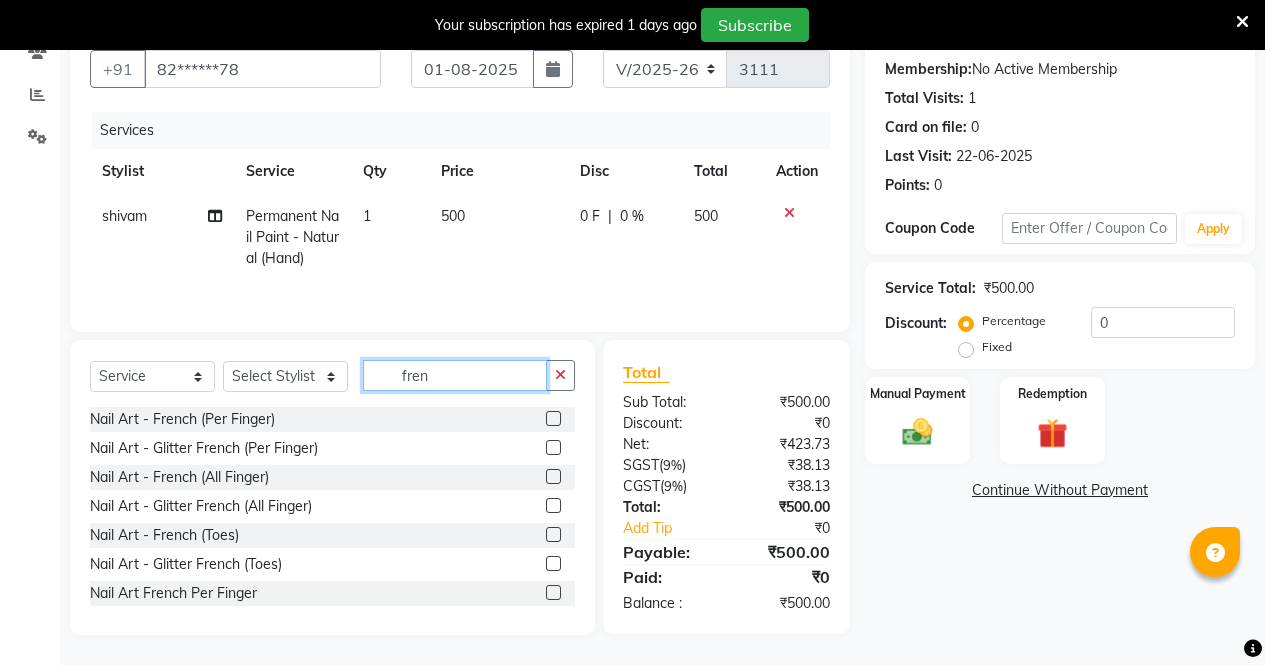 type on "fren" 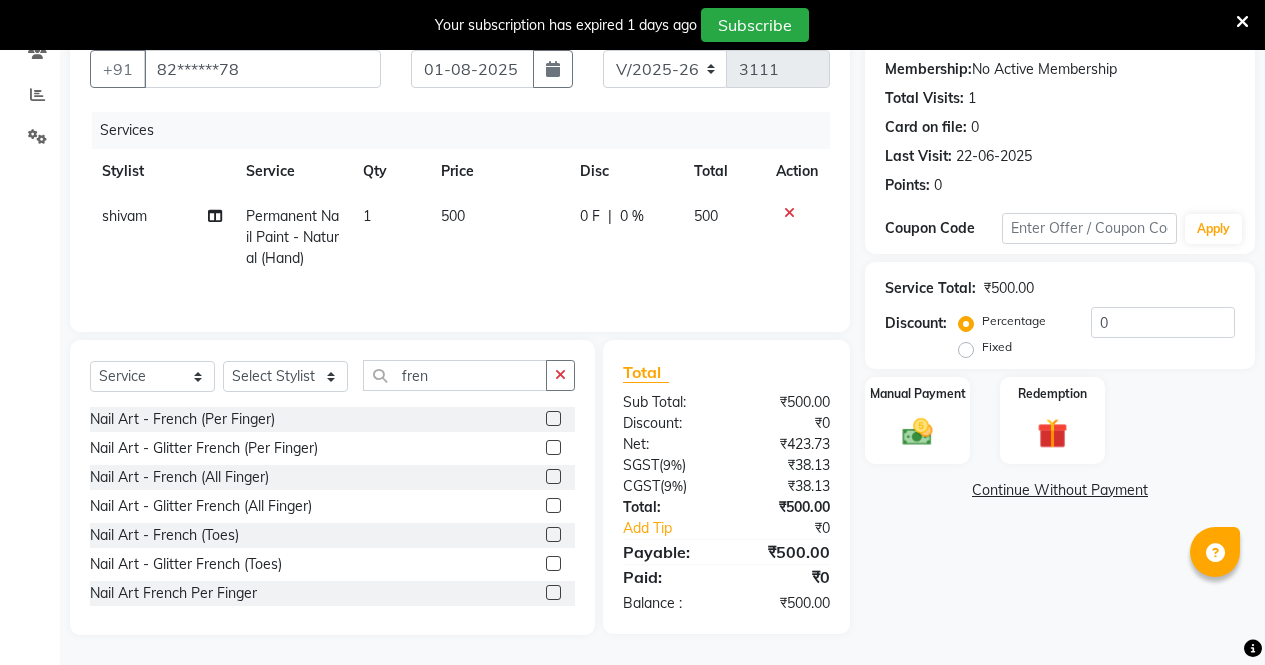click 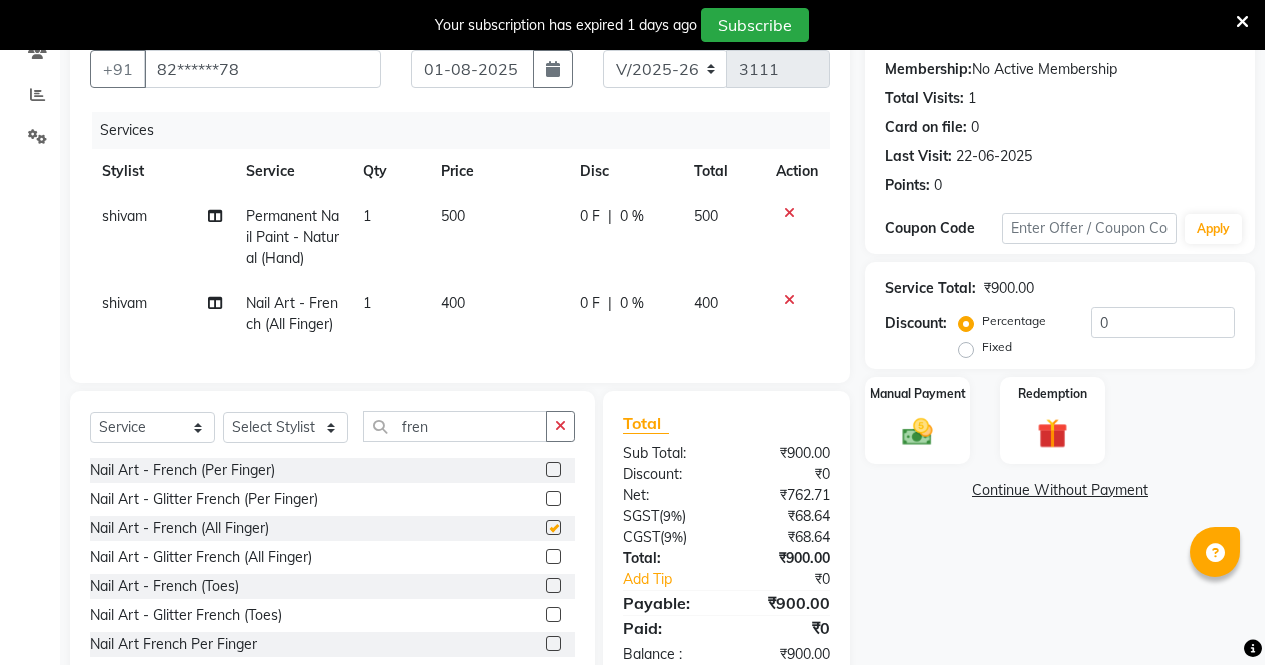 checkbox on "false" 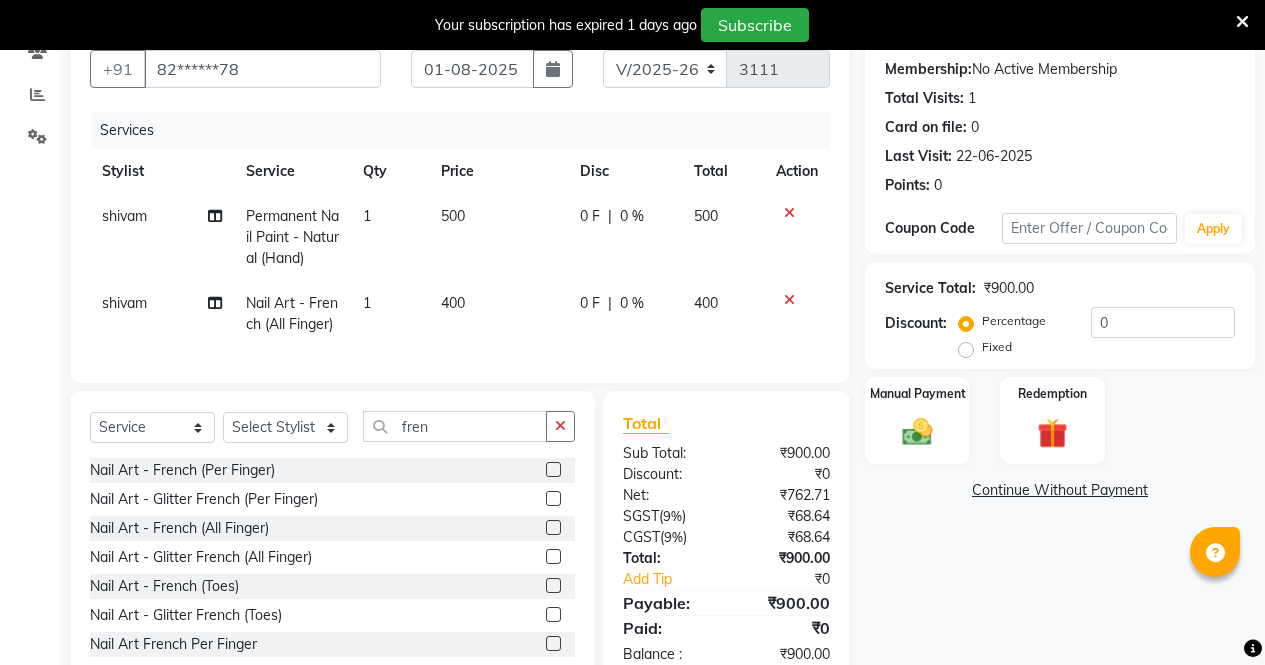 click 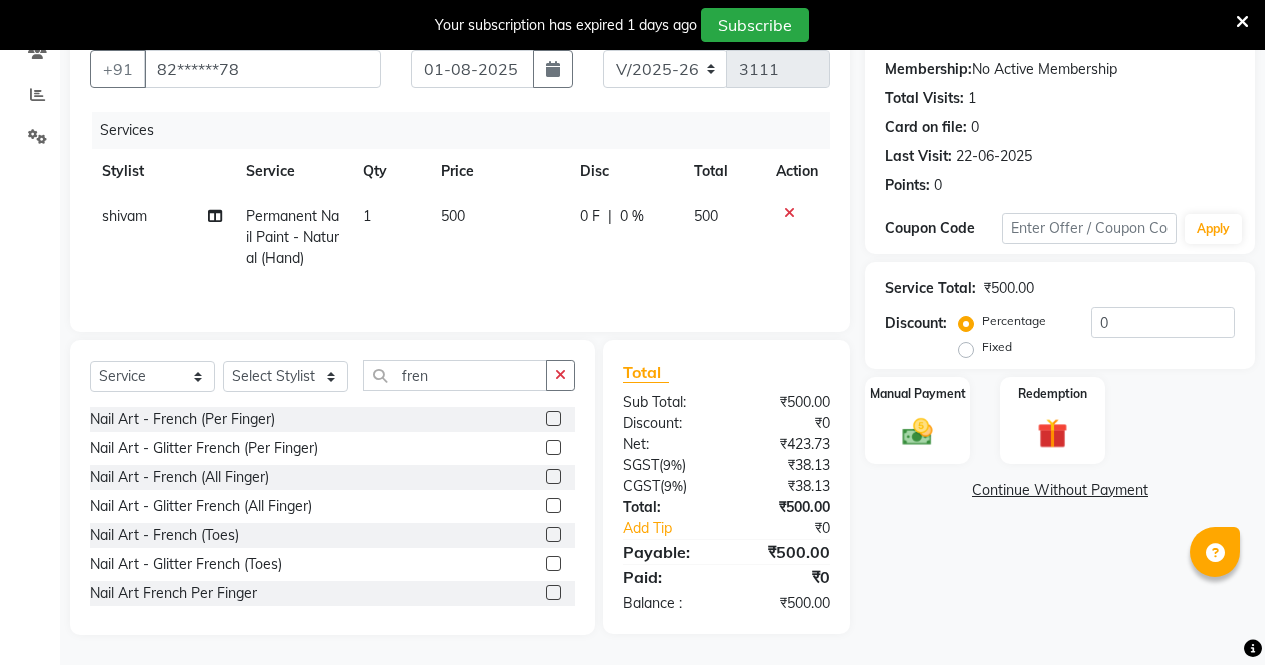 click 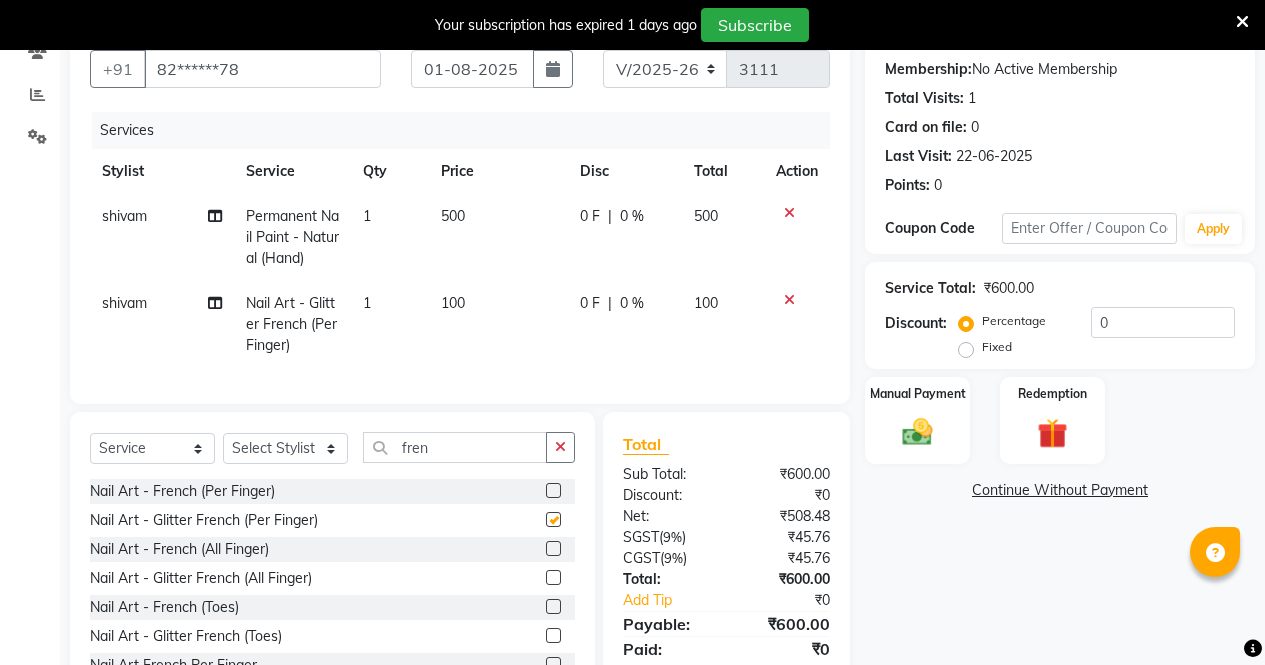 checkbox on "false" 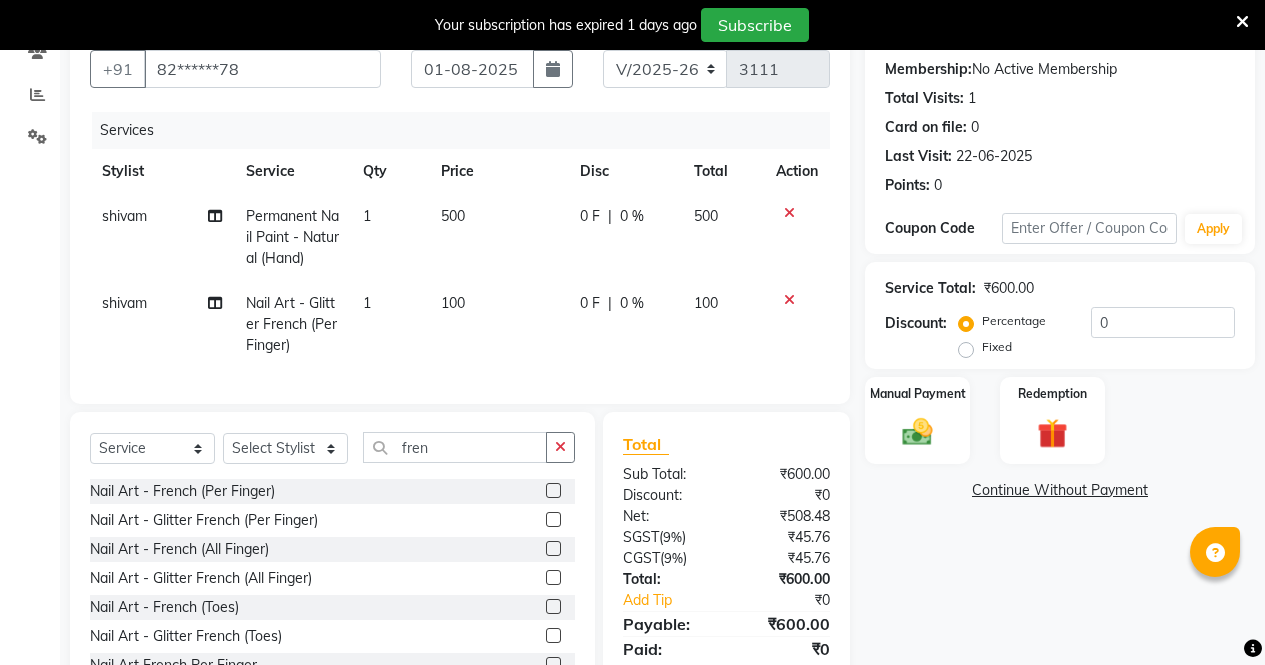 click on "100" 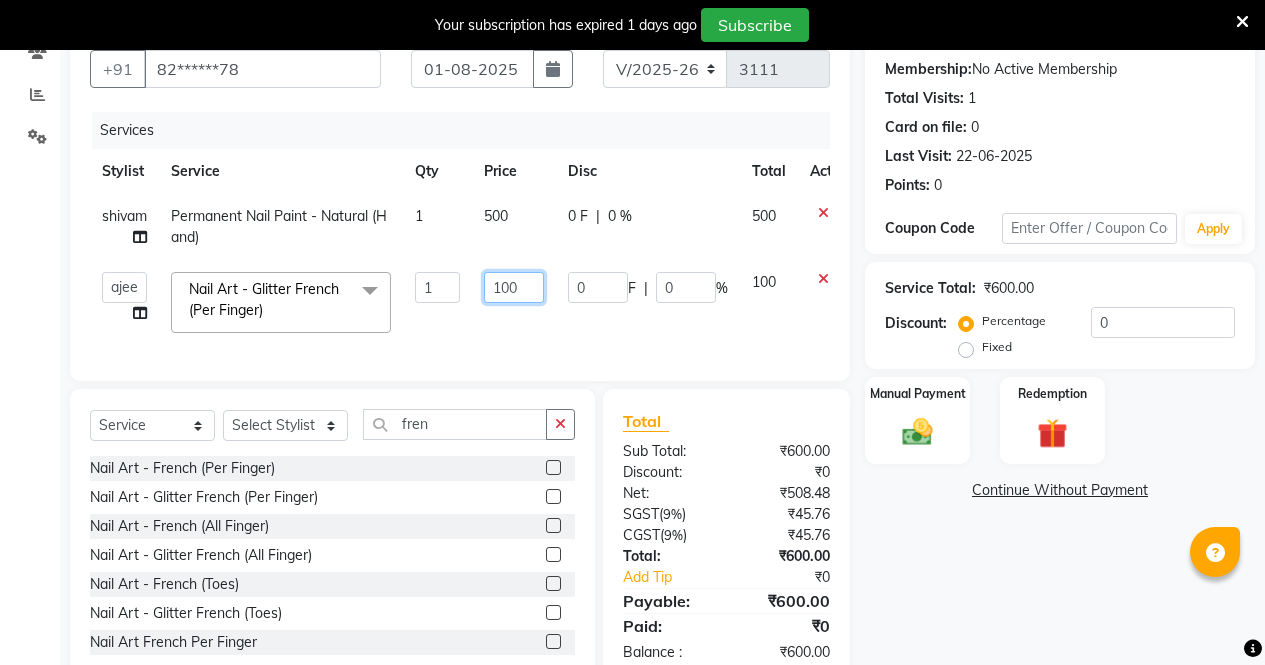 click on "100" 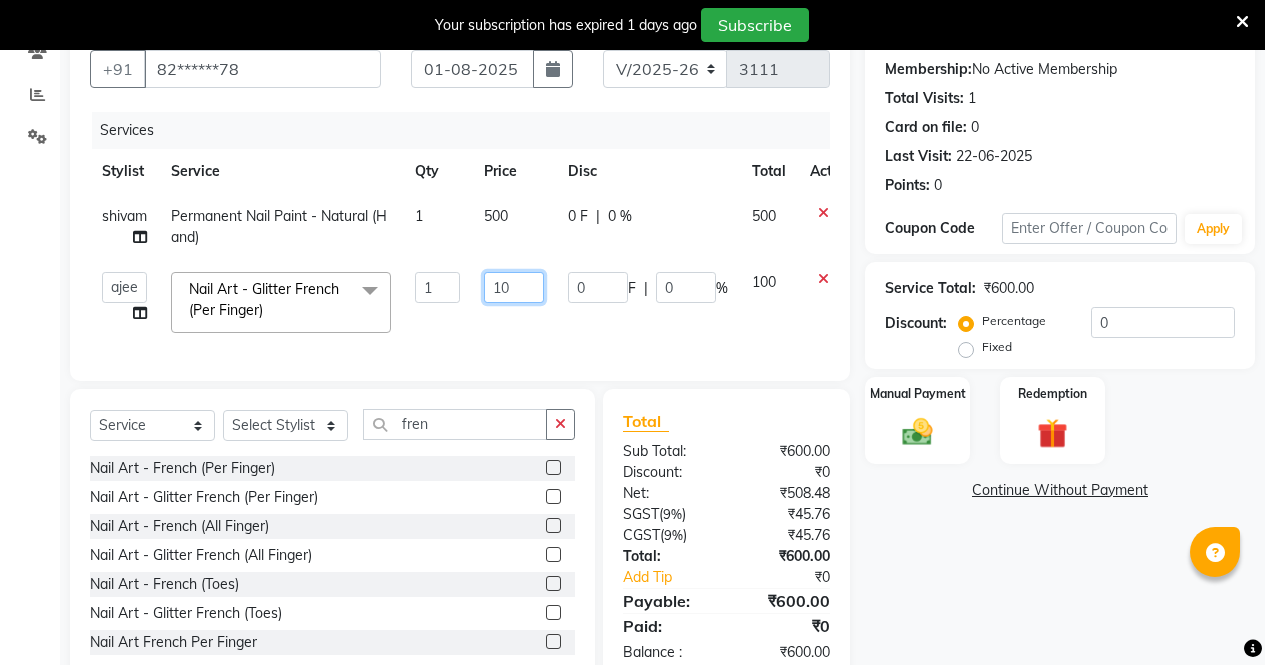 type on "1" 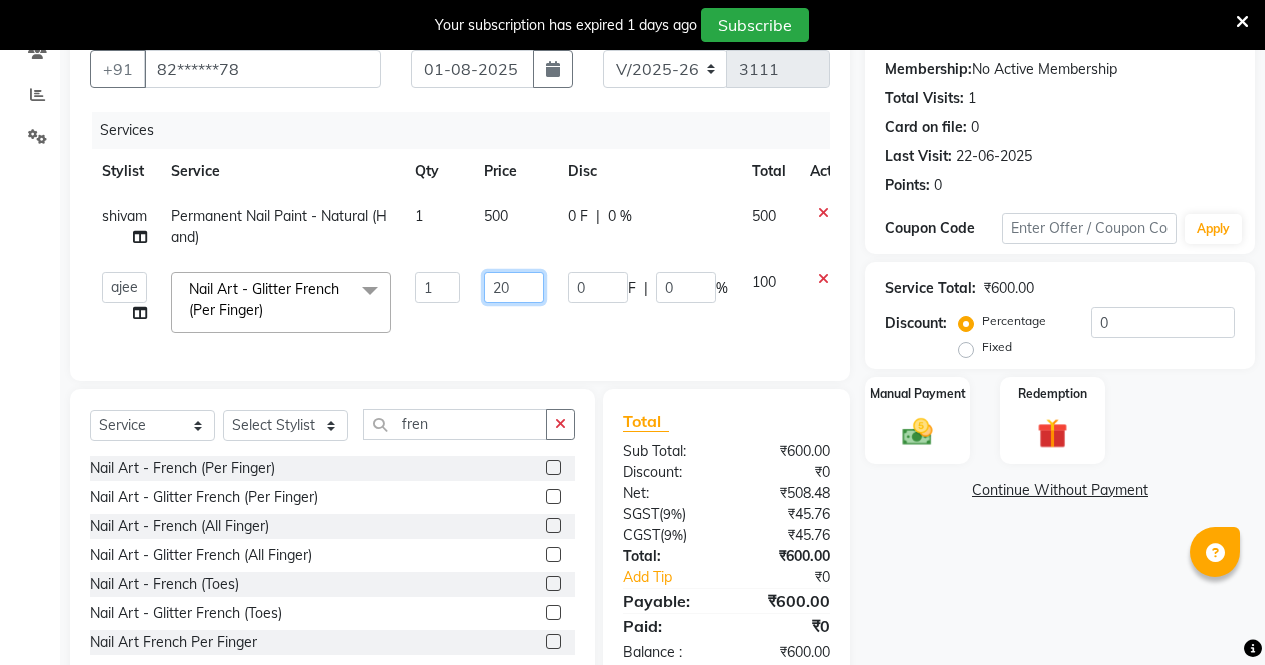 type on "200" 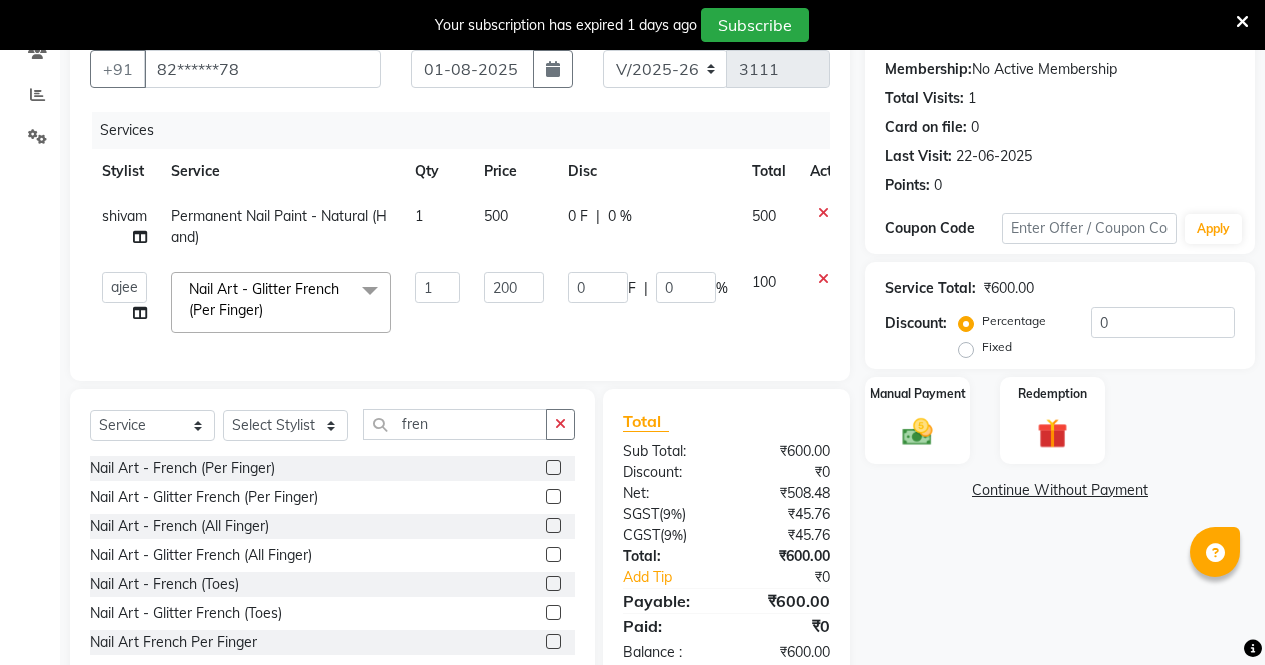 click on "Name: [FIRST]  Membership:  No Active Membership  Total Visits:  1 Card on file:  0 Last Visit:   [DATE] Points:   0  Coupon Code Apply Service Total:  ₹[NUMBER]  Discount:  Percentage   Fixed  0 Manual Payment Redemption  Continue Without Payment" 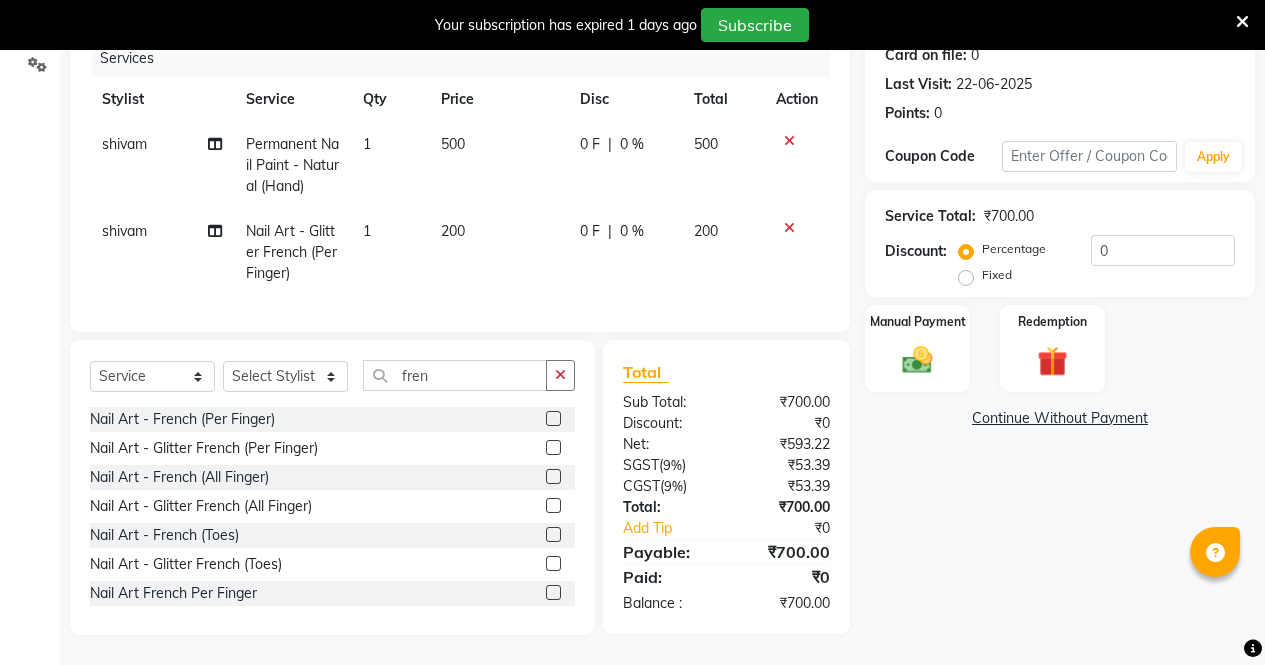 scroll, scrollTop: 273, scrollLeft: 0, axis: vertical 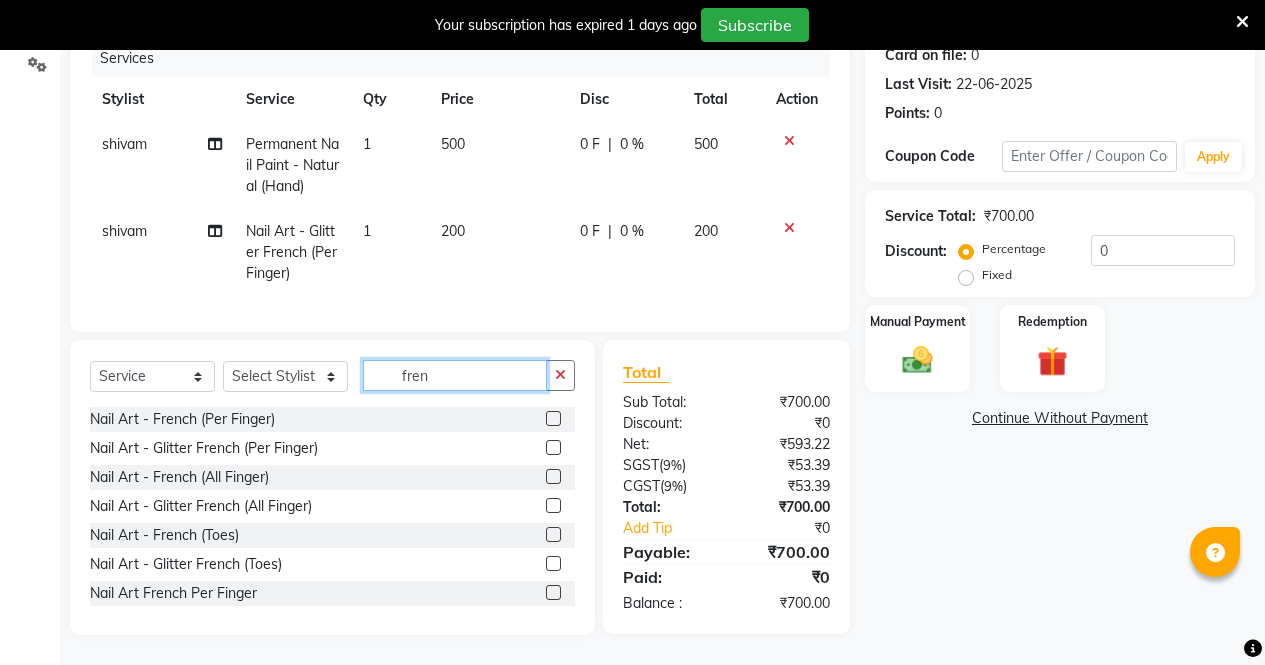 click on "fren" 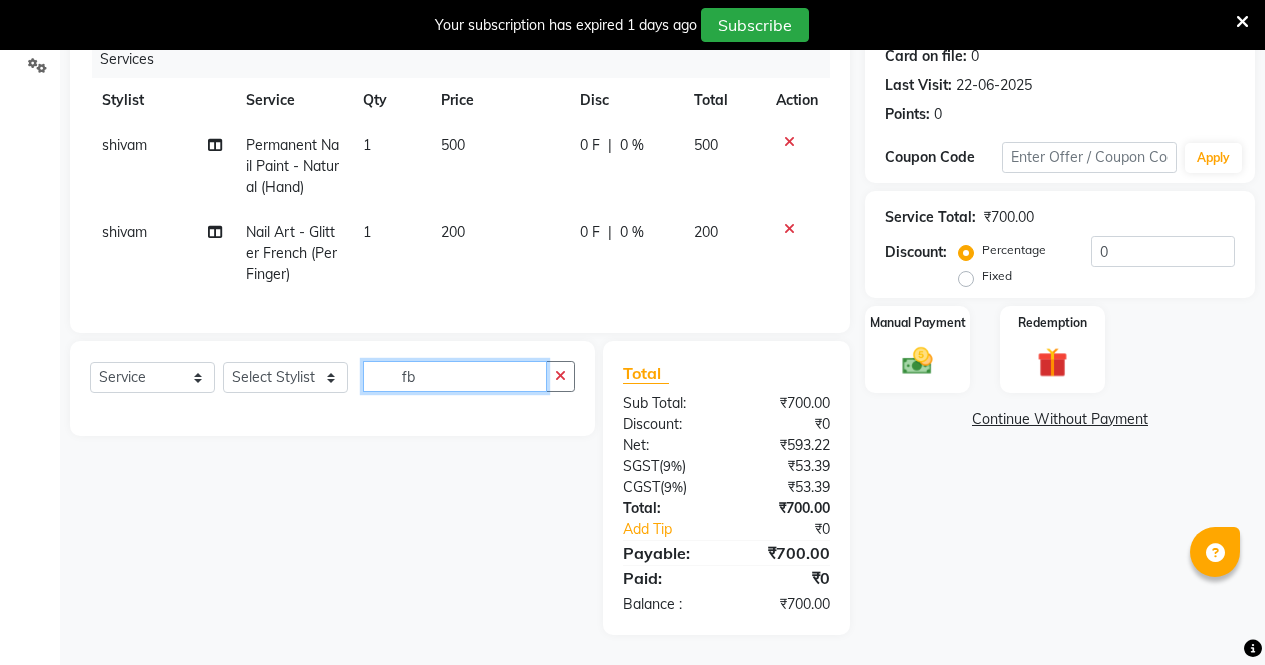 scroll, scrollTop: 272, scrollLeft: 0, axis: vertical 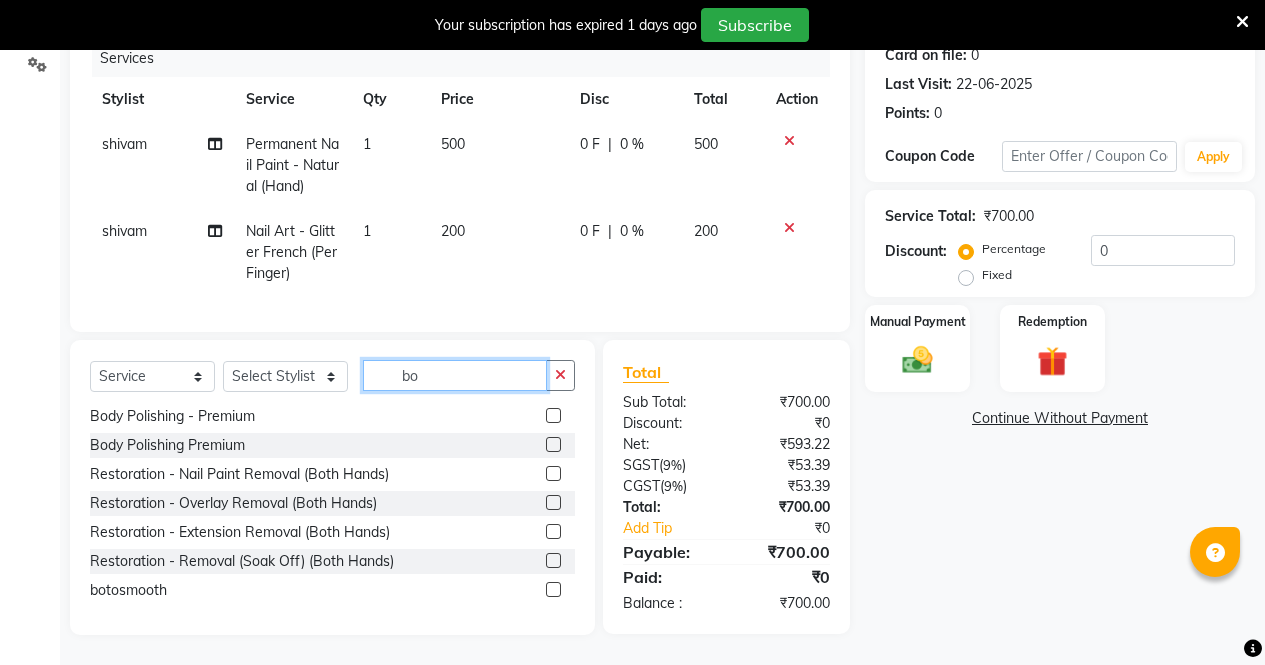 type on "b" 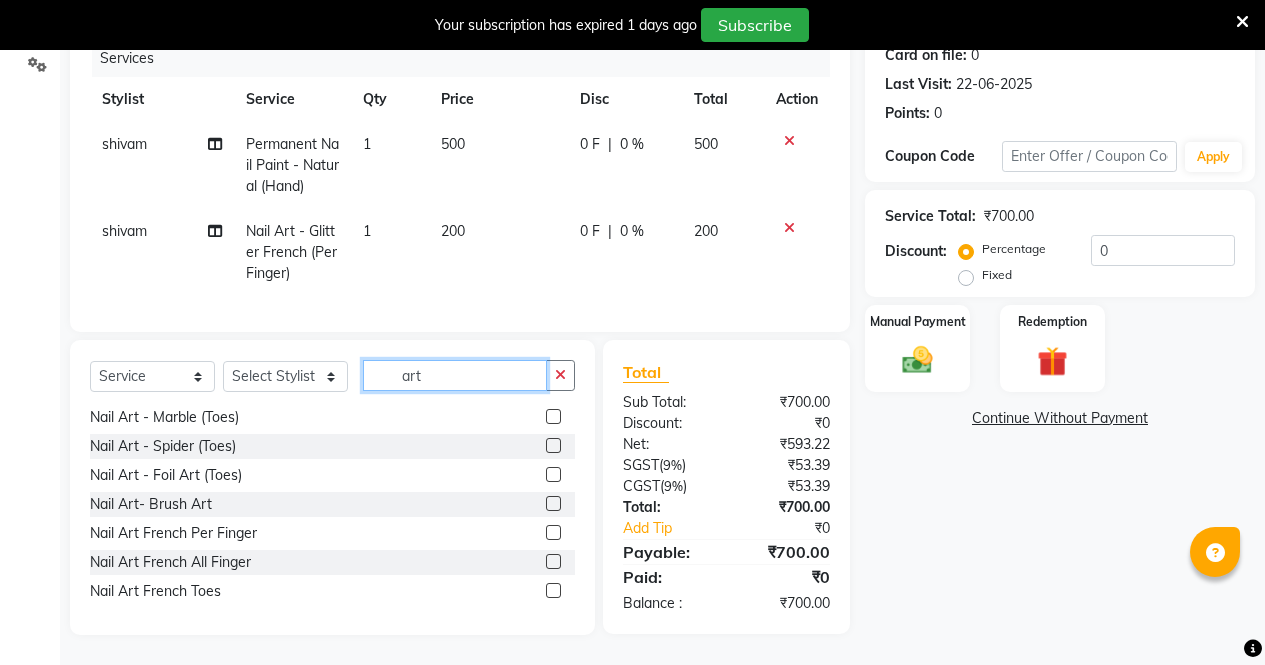 scroll, scrollTop: 1250, scrollLeft: 0, axis: vertical 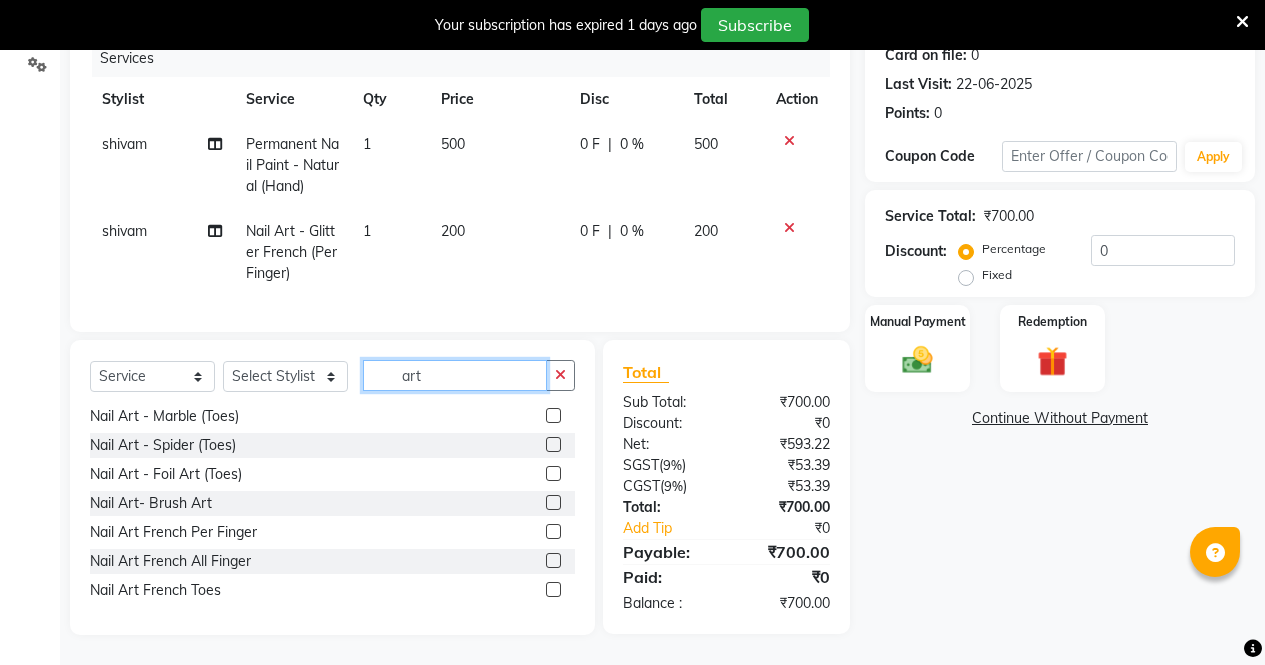type on "art" 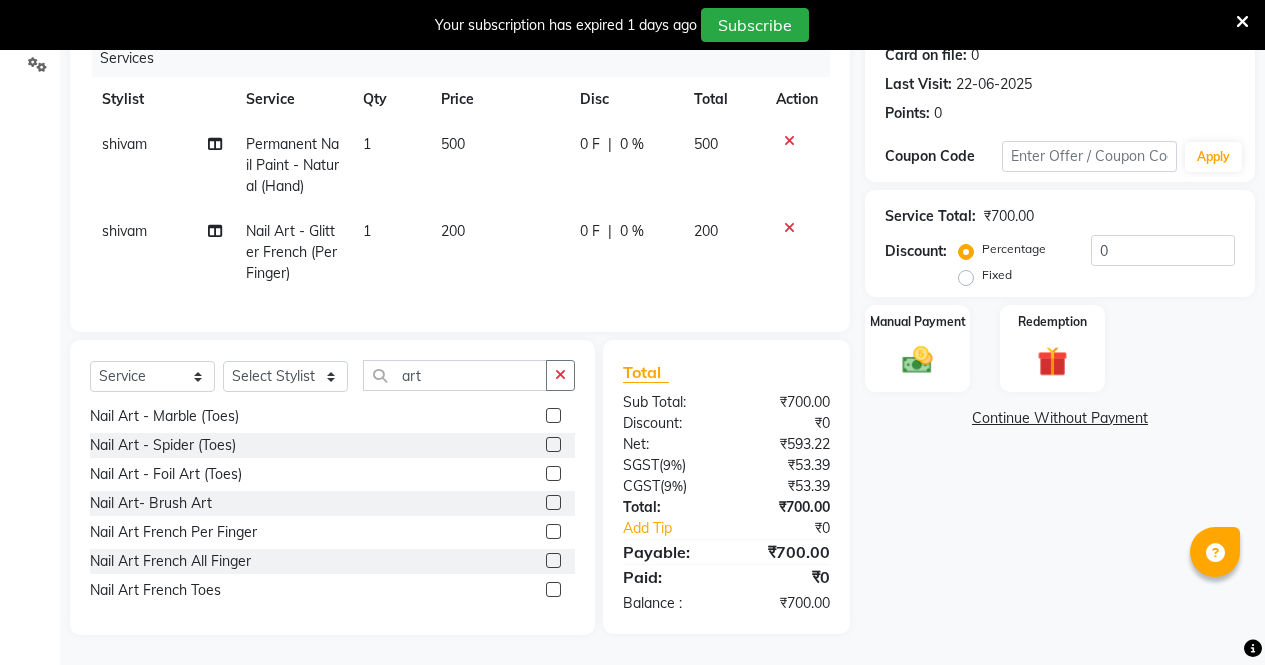 click 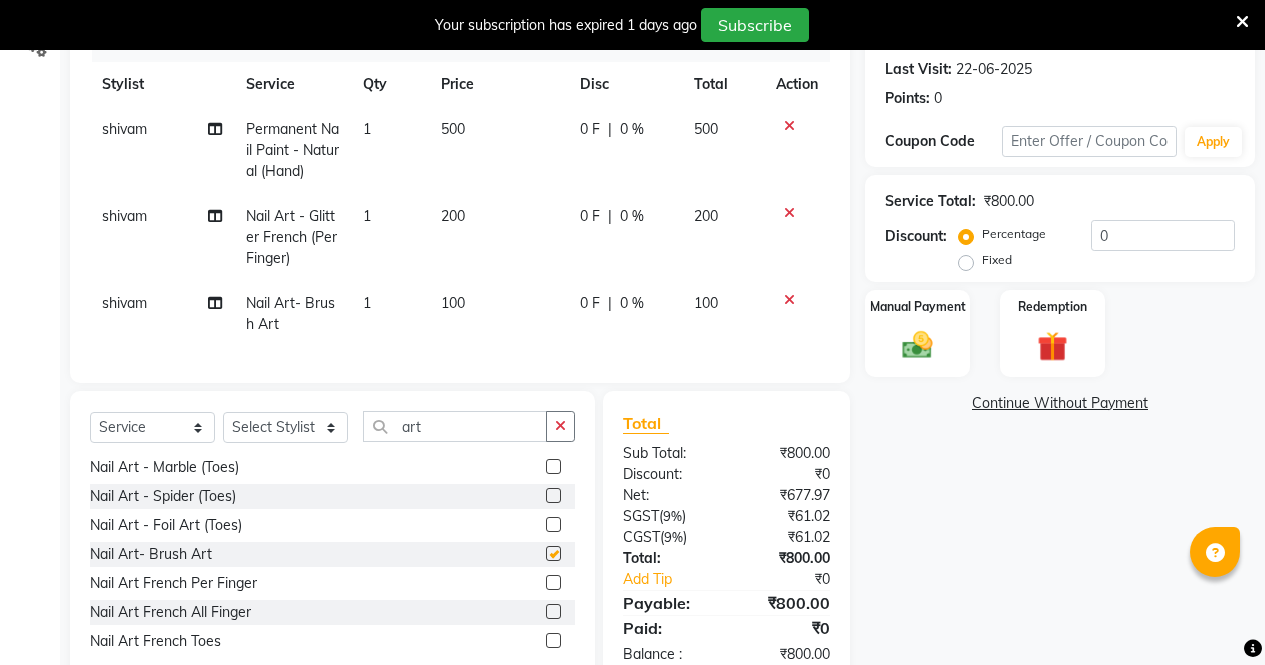 checkbox on "false" 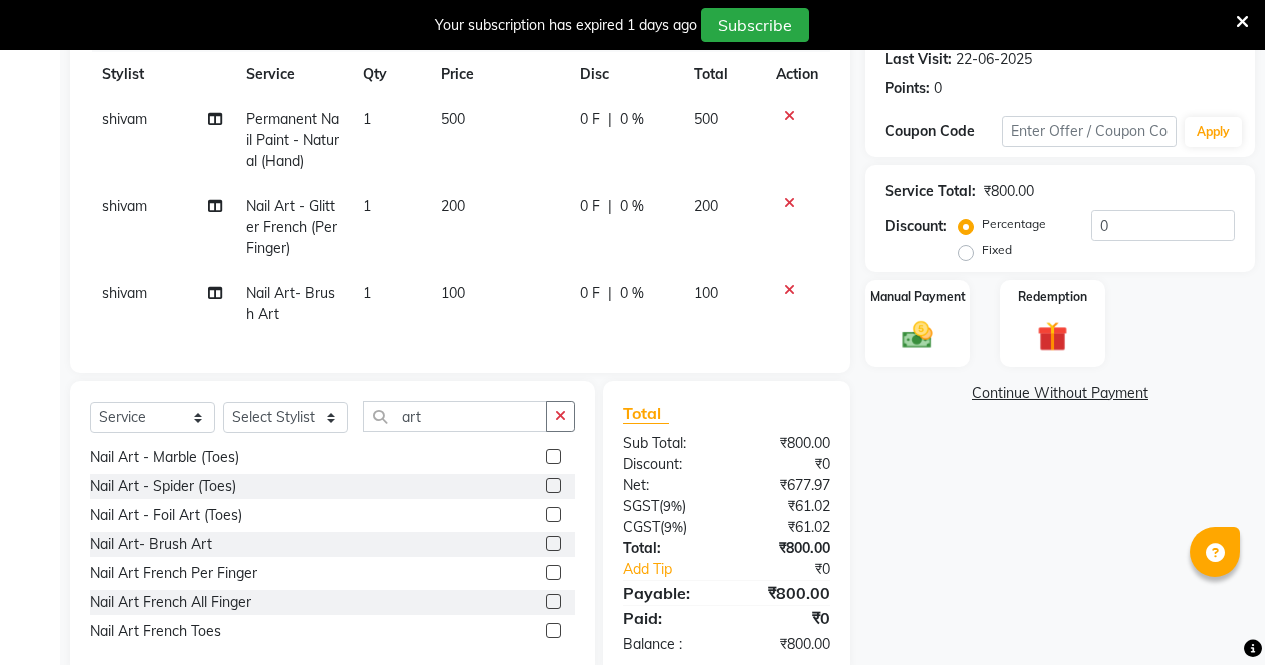 scroll, scrollTop: 284, scrollLeft: 0, axis: vertical 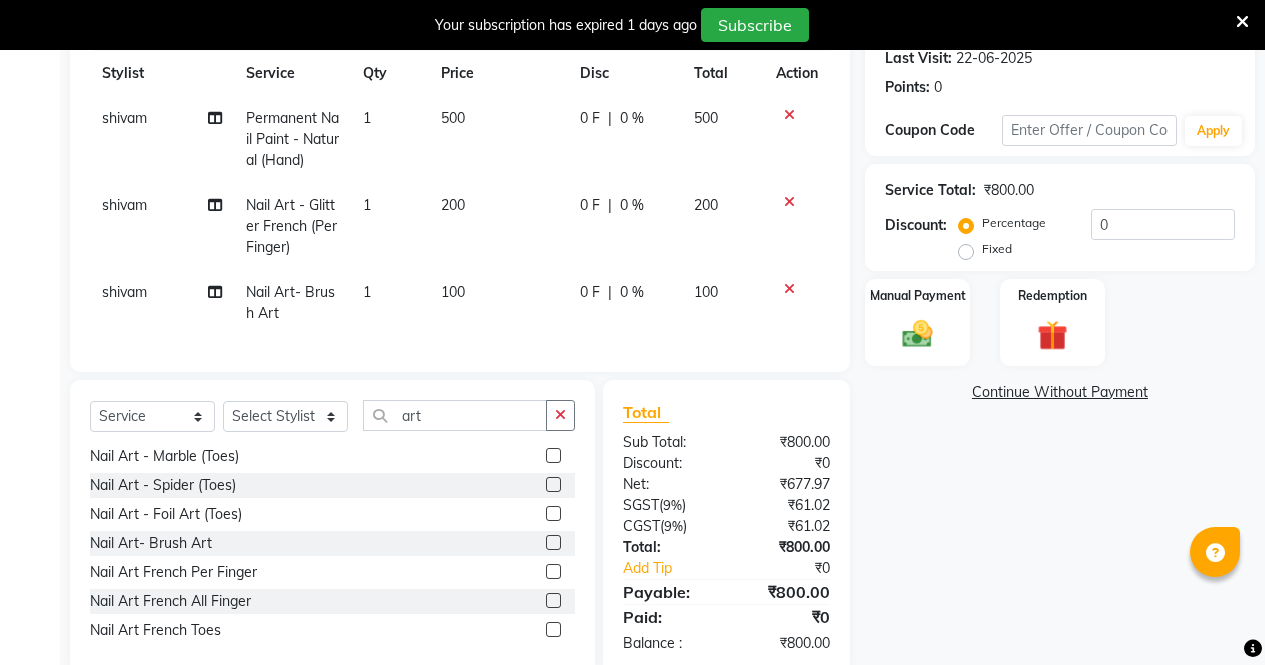 click on "100" 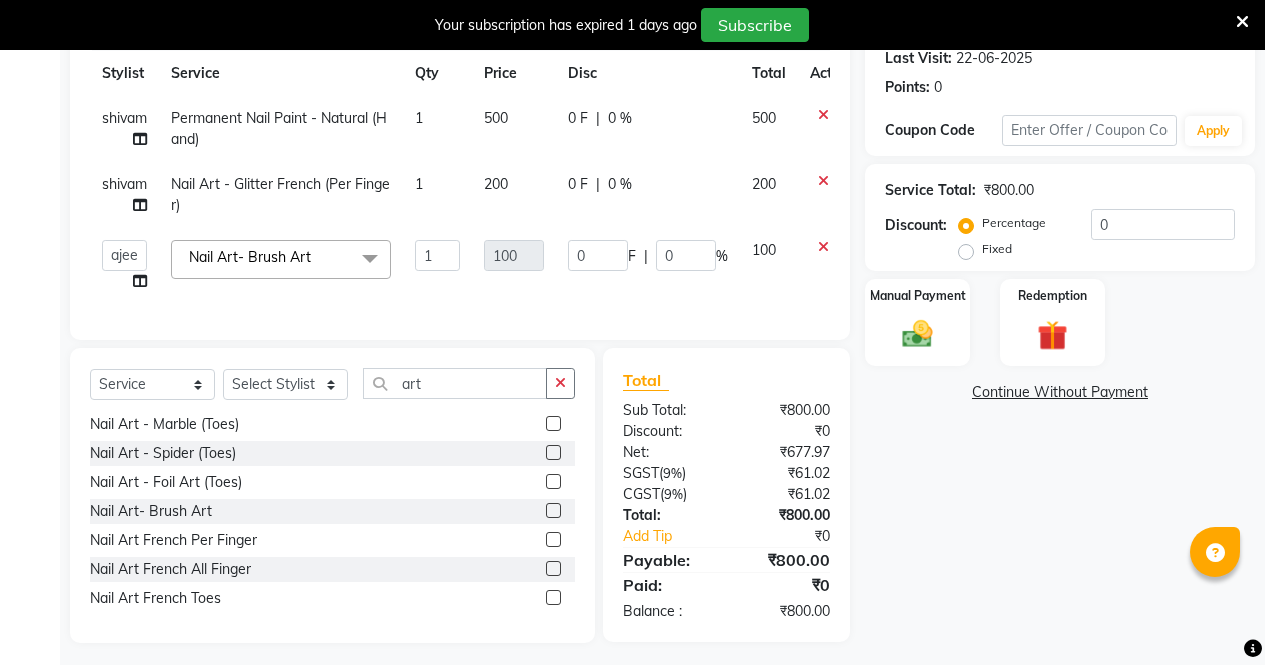 click on "Name: [FIRST]  Membership:  No Active Membership  Total Visits:  1 Card on file:  0 Last Visit:   [DATE] Points:   0  Coupon Code Apply Service Total:  ₹[NUMBER]  Discount:  Percentage   Fixed  0 Manual Payment Redemption  Continue Without Payment" 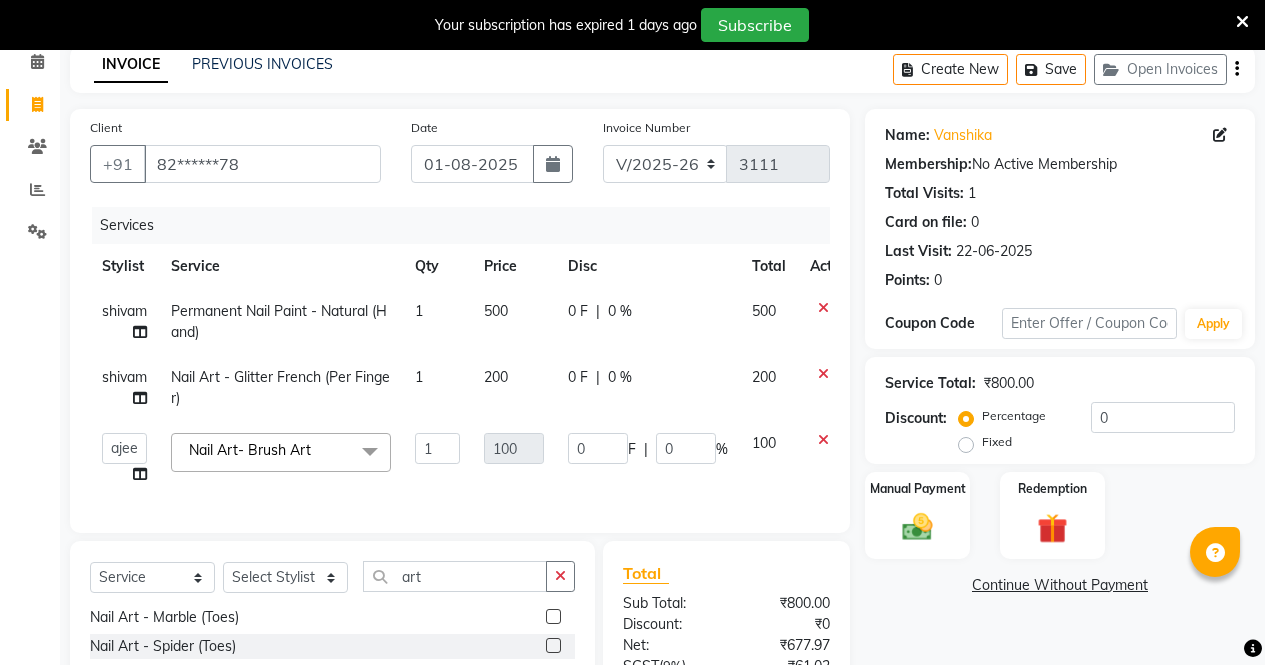 scroll, scrollTop: 89, scrollLeft: 0, axis: vertical 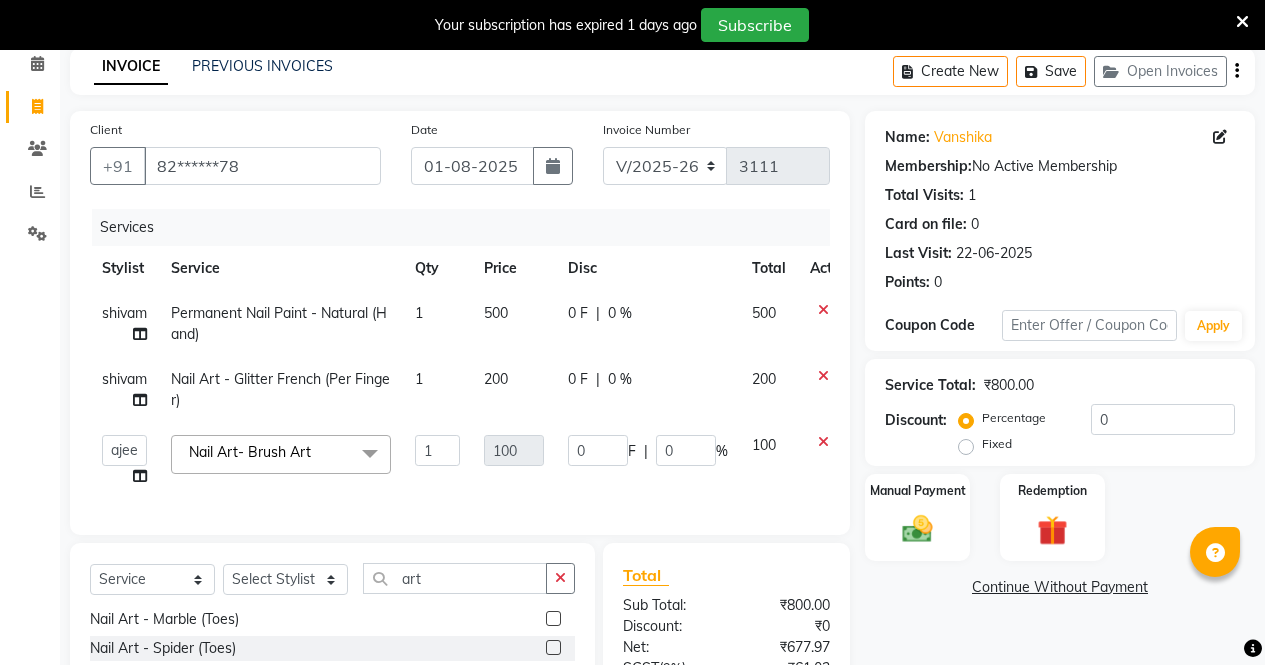 click on "Client +91 [PHONE] Date [DATE] Invoice Number V/2025 V/2025-26 3111 Services Stylist Service Qty Price Disc Total Action [PERSON] Permanent Nail Paint - Natural (Hand) 1 500 0 F | 0 % 500 [PERSON] Nail Art - Glitter French (Per Finger) 1 200 0 F | 0 % 200 [PERSON] [PERSON] [PERSON] [PERSON] Front Desk [PERSON] [PERSON] [PERSON] [PERSON] [PERSON] [PERSON] Nail Art- Brush Art x Threading - Eye Brow / Upper Lip/ Forehead Sidelock Eye Brow Upper Lip / Forehead Full Face chin thread in wards hair accessories hair extension Korean glass facail Waxing Service - Arms Waxing (With Underarms) (Normal) Waxing Service - Arms Waxing (Without Underarms) (Normal) Waxing Service - Legs Waxing (Normal) Waxing Service - Half Legs Waxing (Normal) Waxing Service - Back/Front Wax (Normal) Waxing Service - Half Back/ Front Wax (Normal) Waxing Service - B. Wax + Buttock (Normal) Waxing Service - B. Wax (Normal) Waxing Service - Buttock (Normal) Waxing Service - Under Arms (Normal) Waxing Service - Legs Waxing (Rica) keratin" 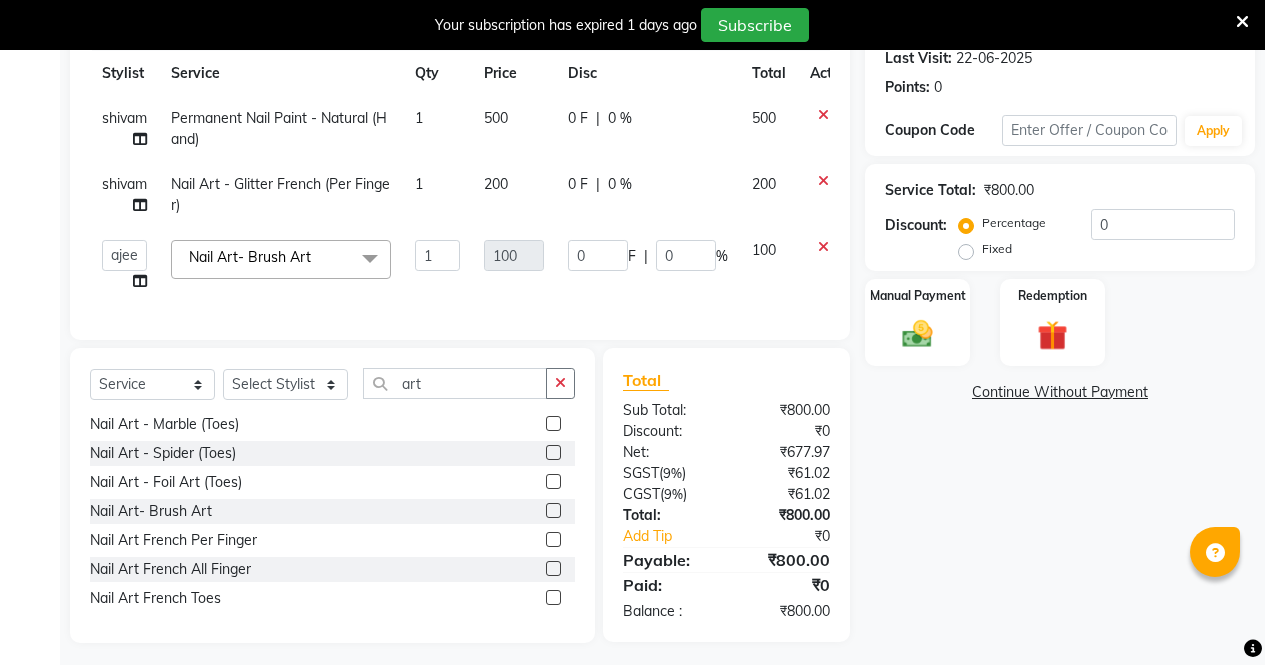 click 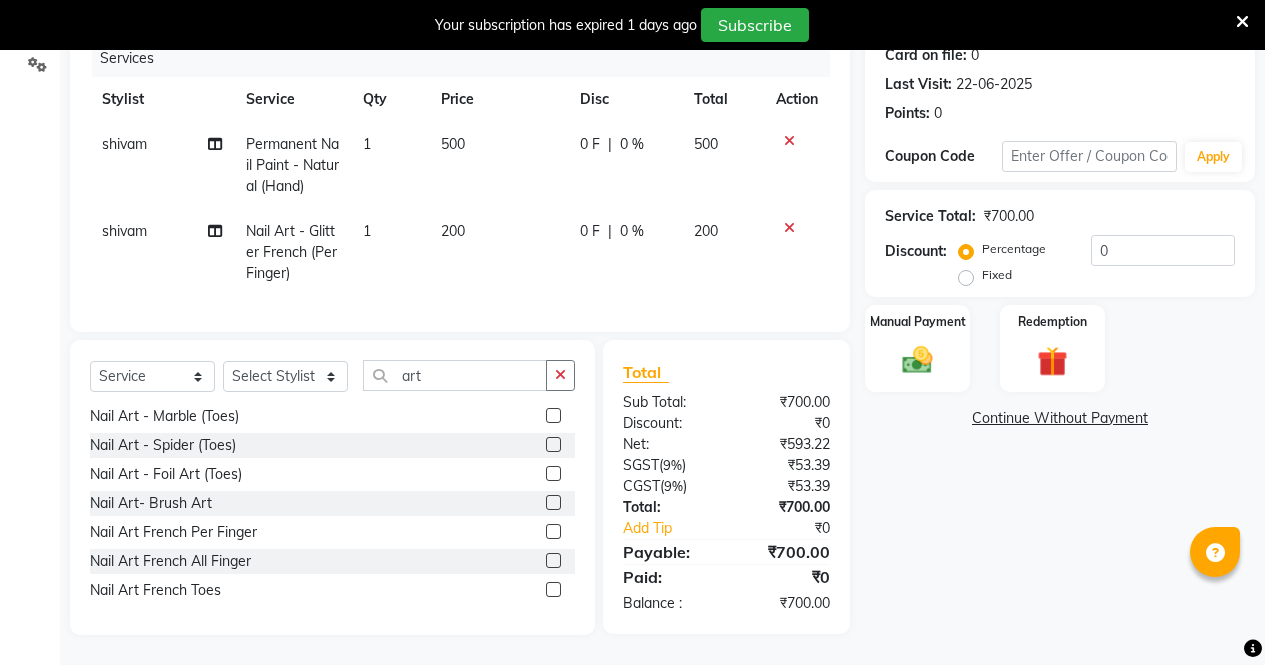 click 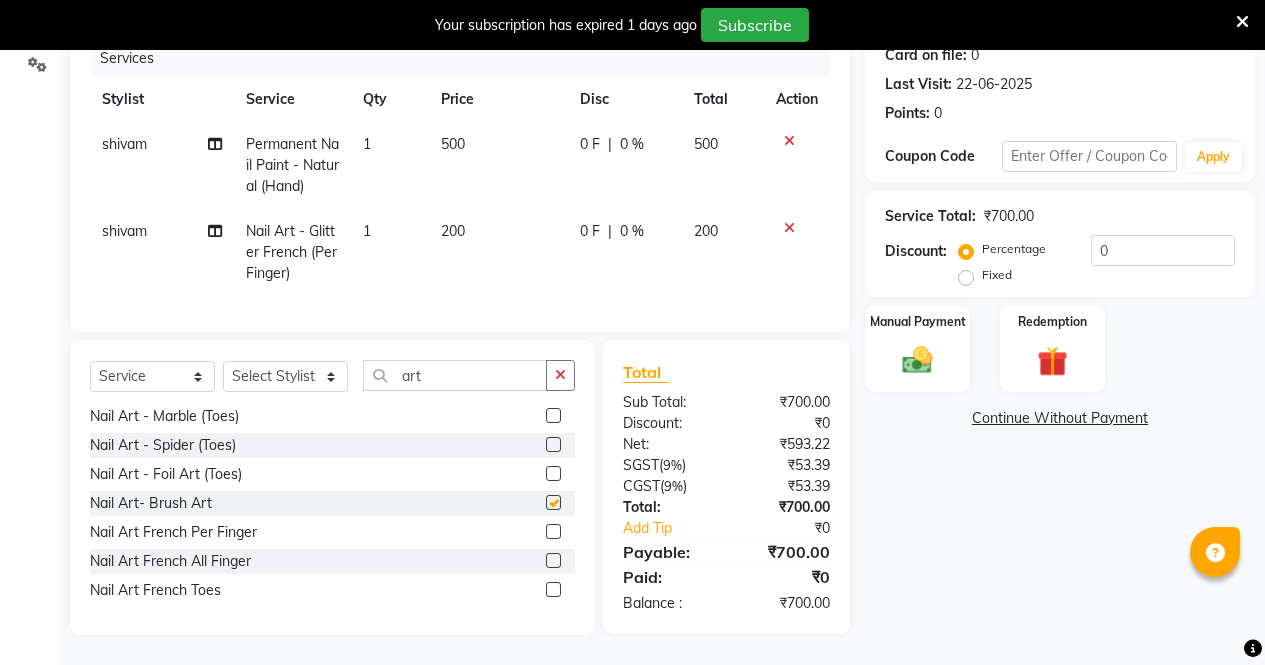 scroll, scrollTop: 284, scrollLeft: 0, axis: vertical 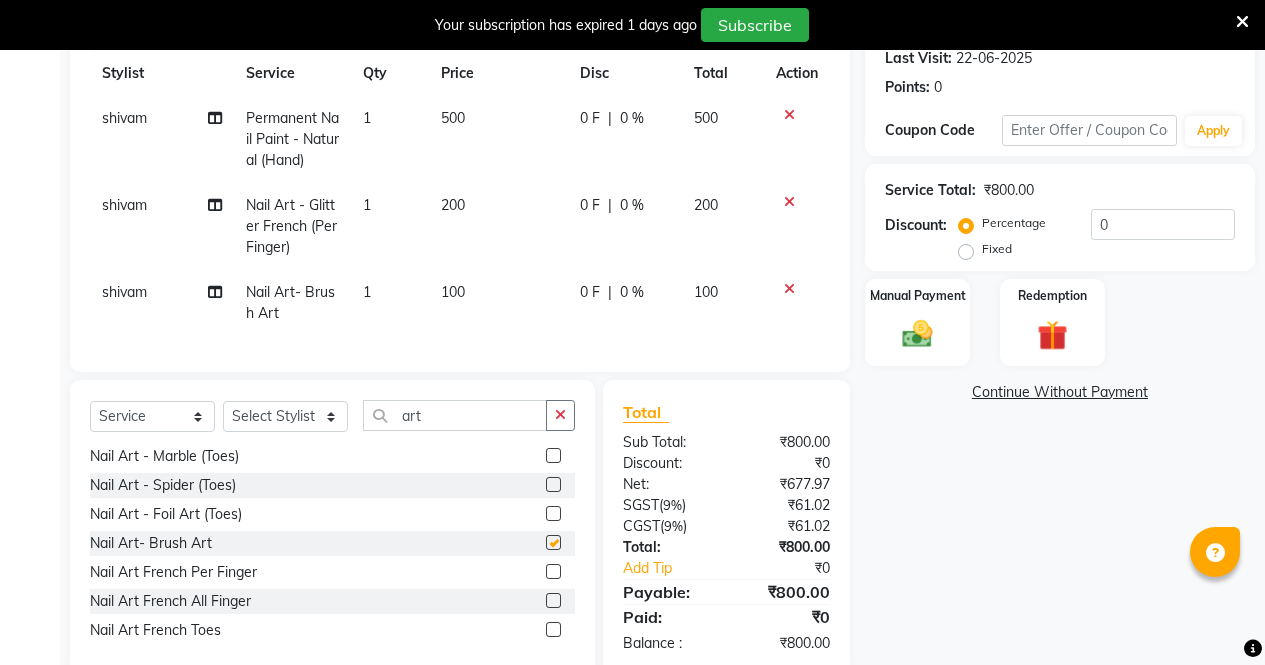 checkbox on "false" 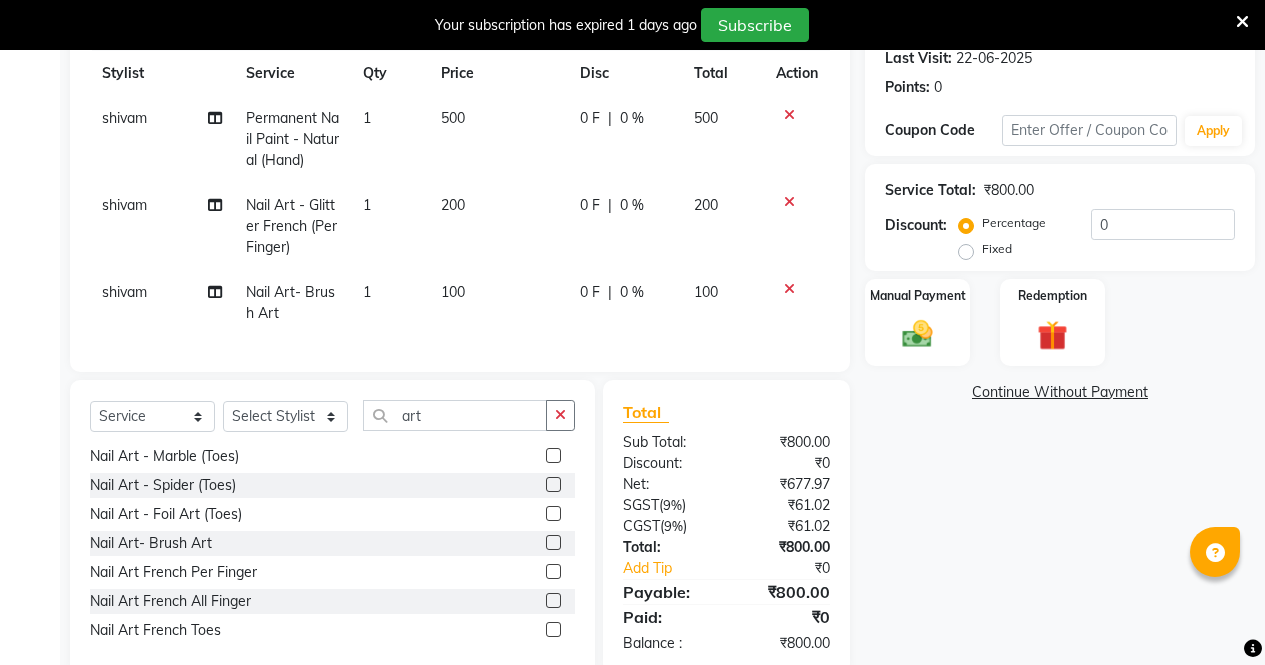 click on "100" 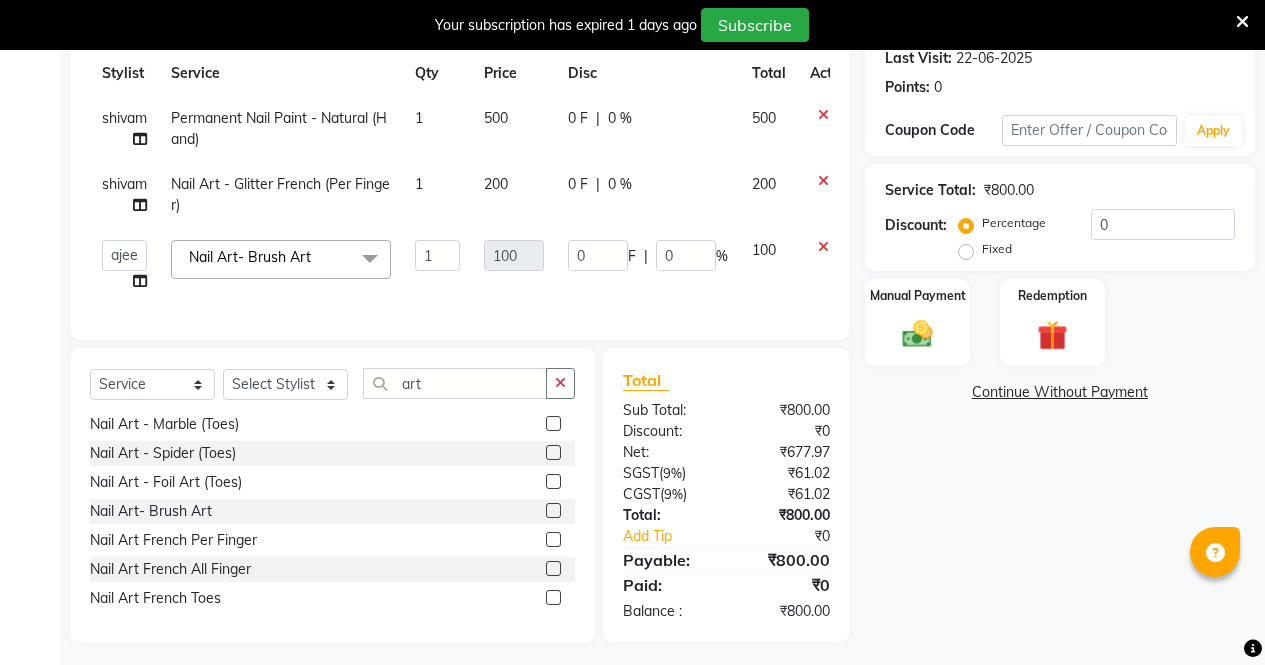 click on "100" 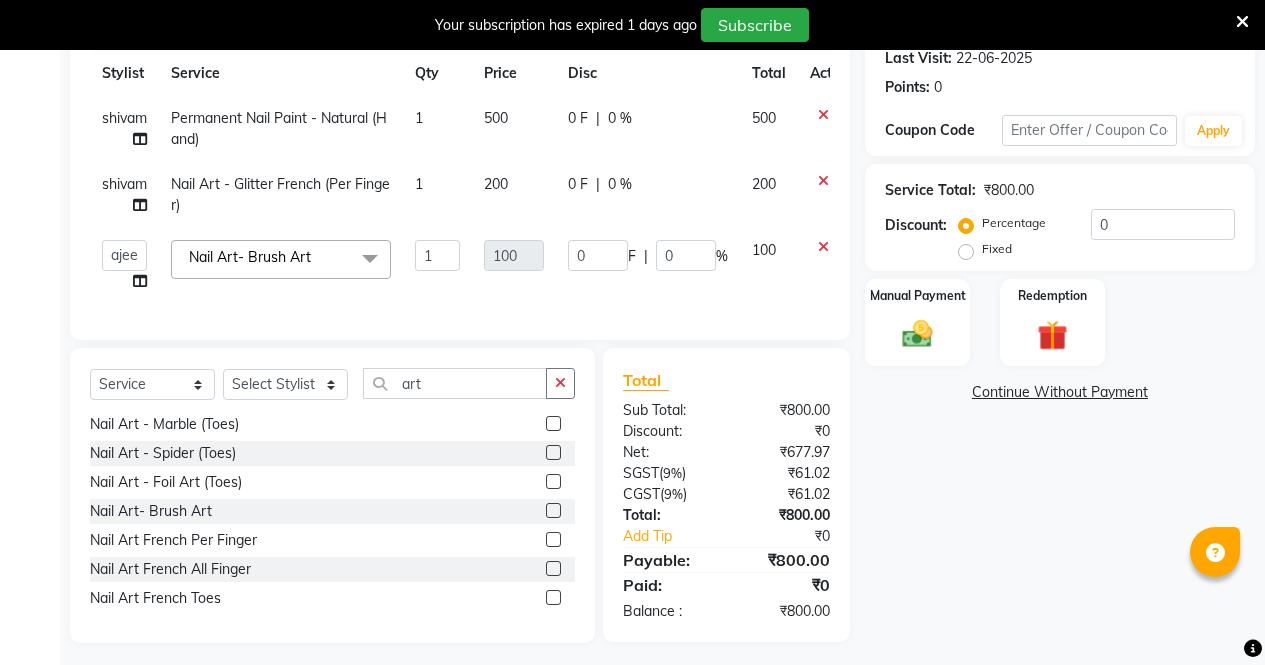 click 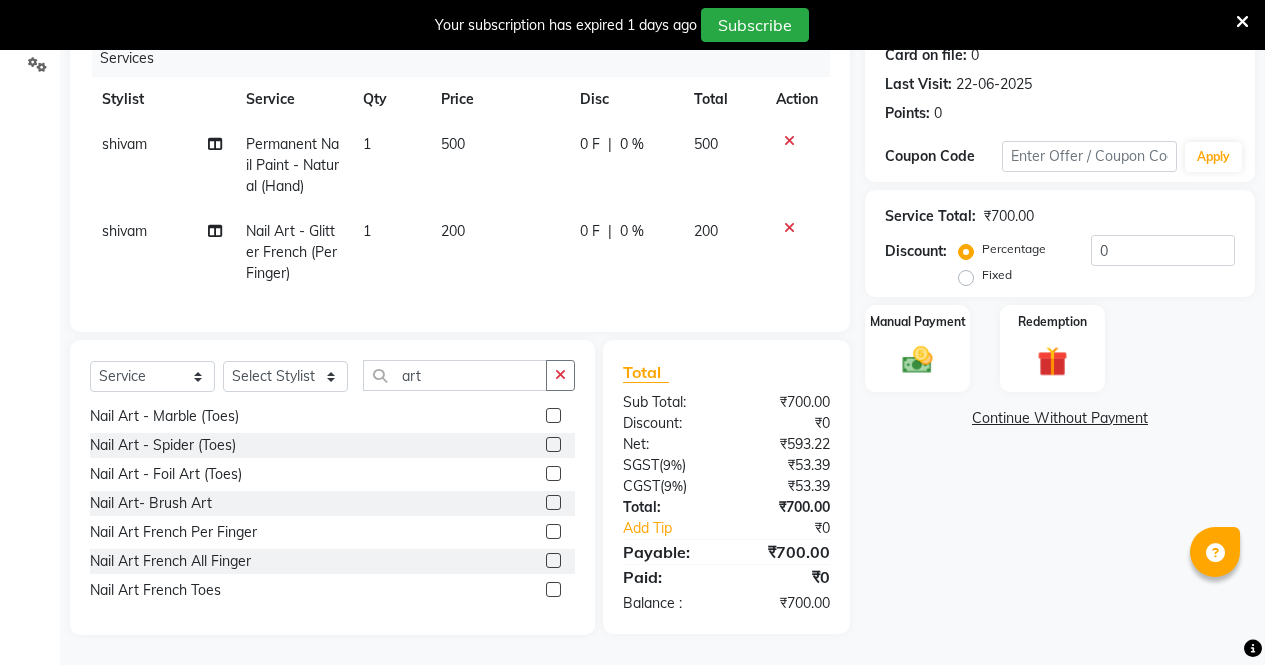 scroll, scrollTop: 273, scrollLeft: 0, axis: vertical 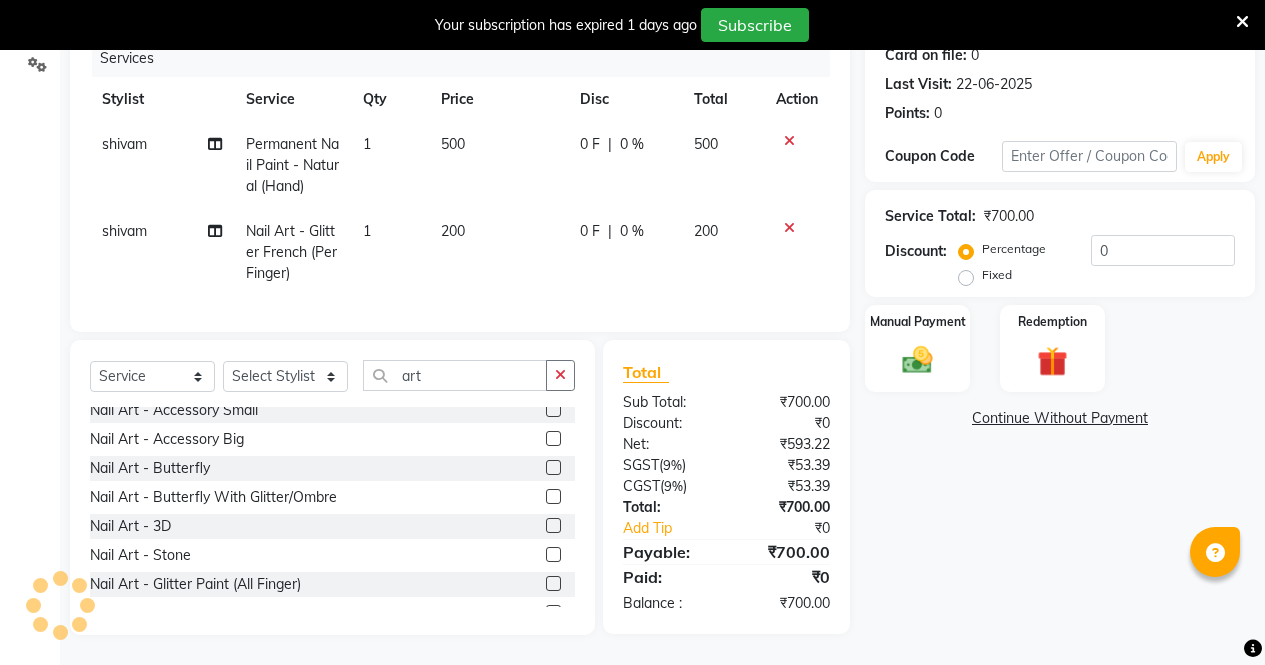 click 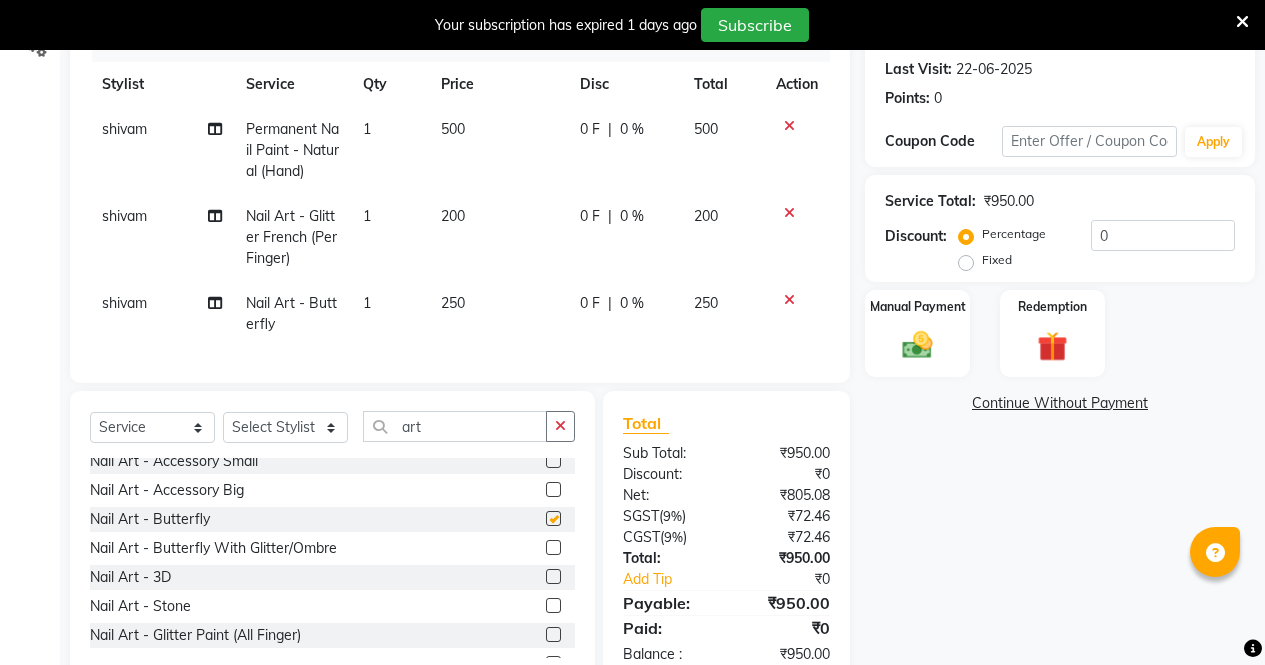 checkbox on "false" 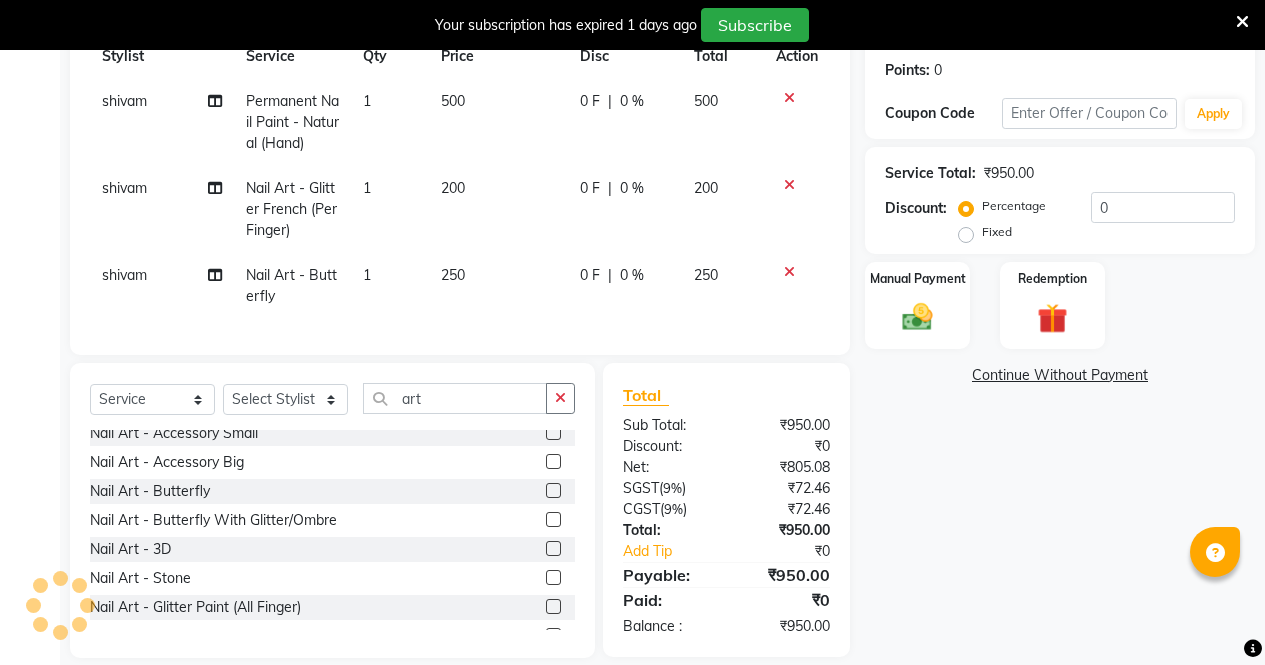 scroll, scrollTop: 302, scrollLeft: 0, axis: vertical 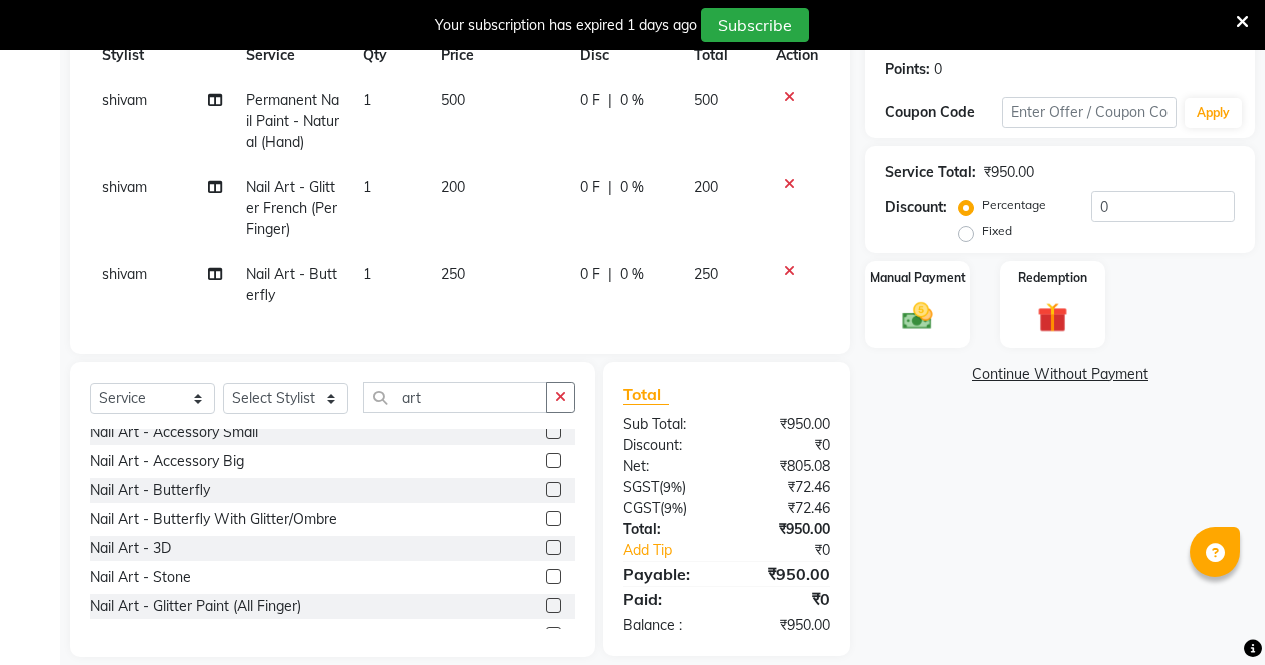 click on "250" 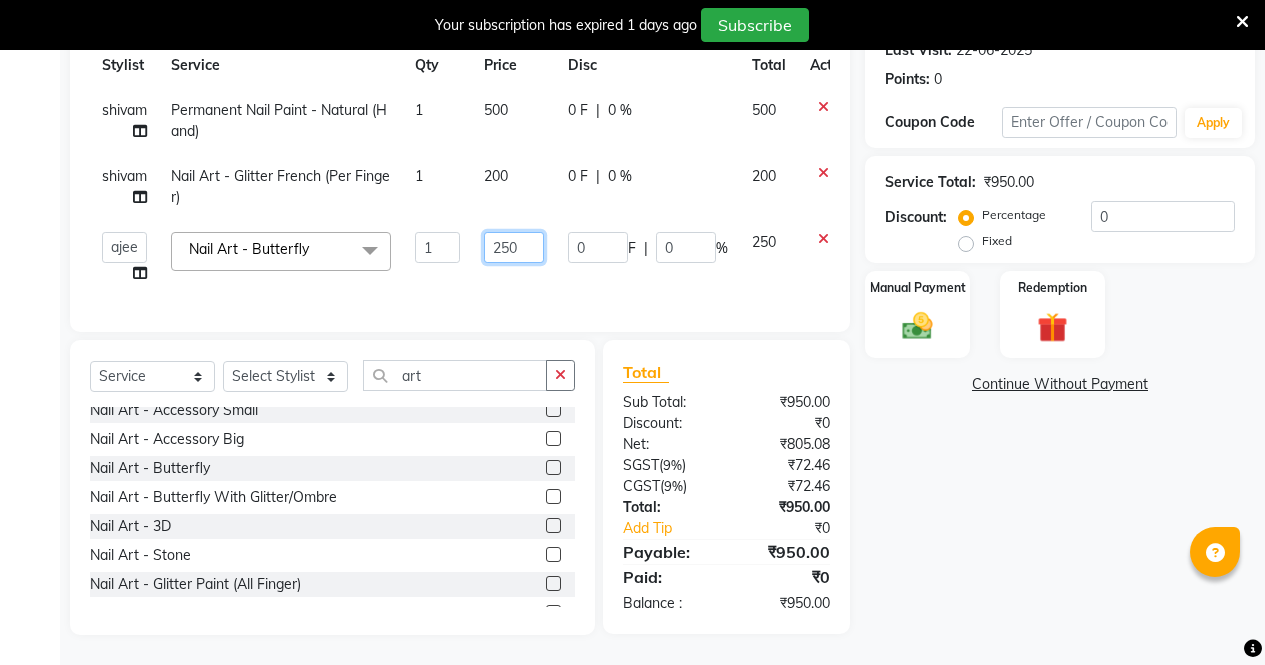 click on "250" 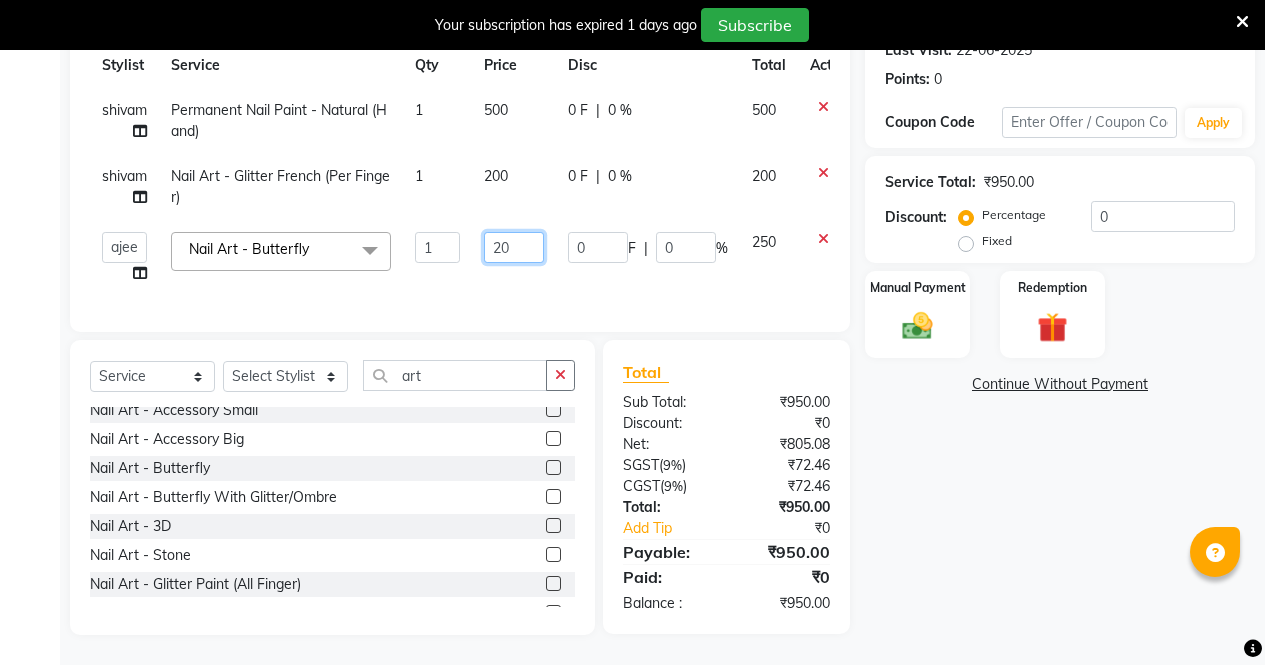 type on "200" 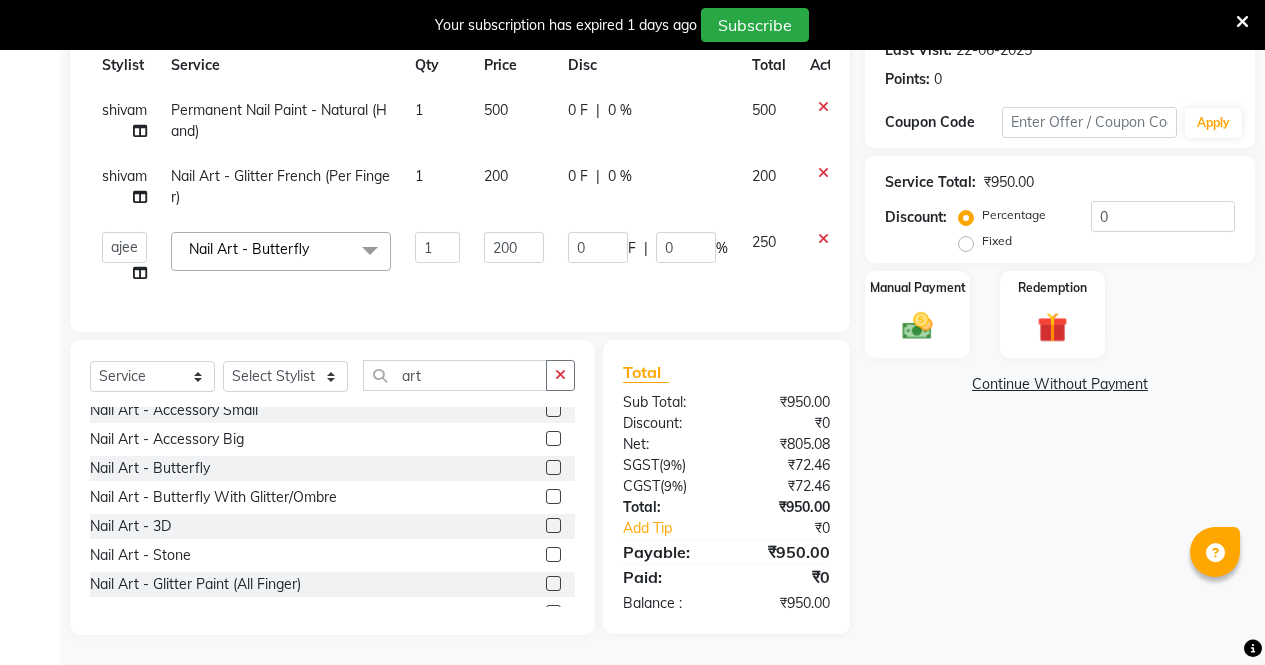 click on "Name: [FIRST]  Membership:  No Active Membership  Total Visits:  1 Card on file:  0 Last Visit:   [DATE] Points:   0  Coupon Code Apply Service Total:  ₹[NUMBER]  Discount:  Percentage   Fixed  0 Manual Payment Redemption  Continue Without Payment" 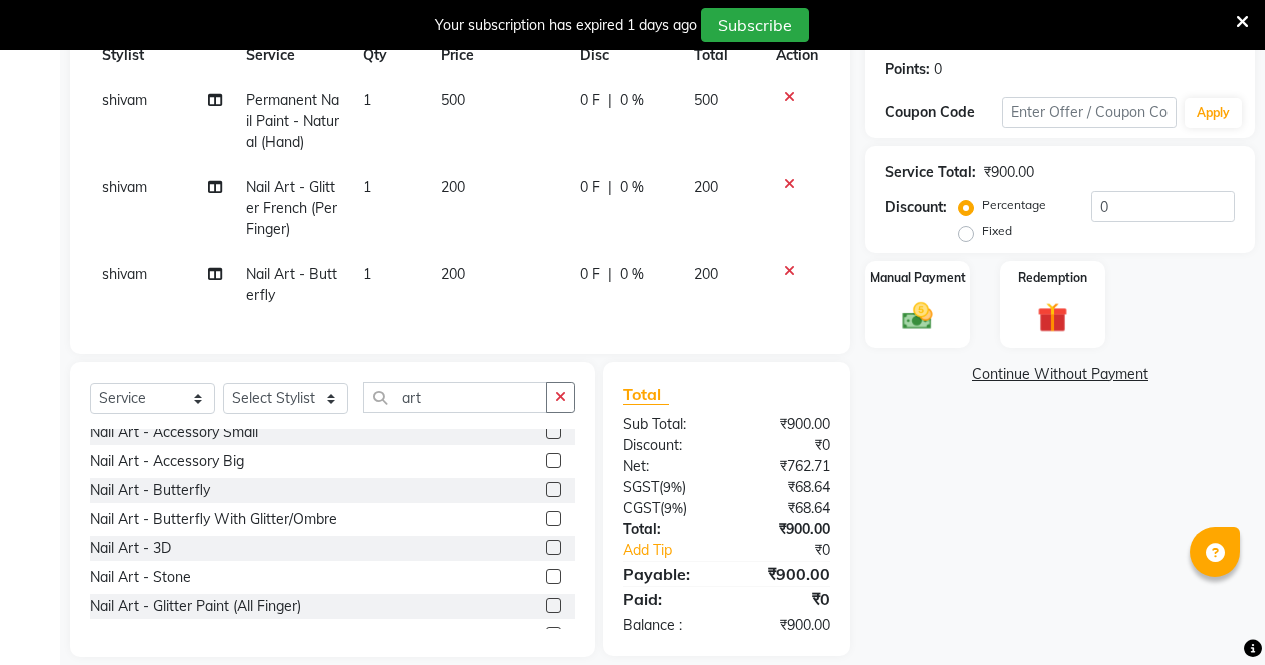 click on "200" 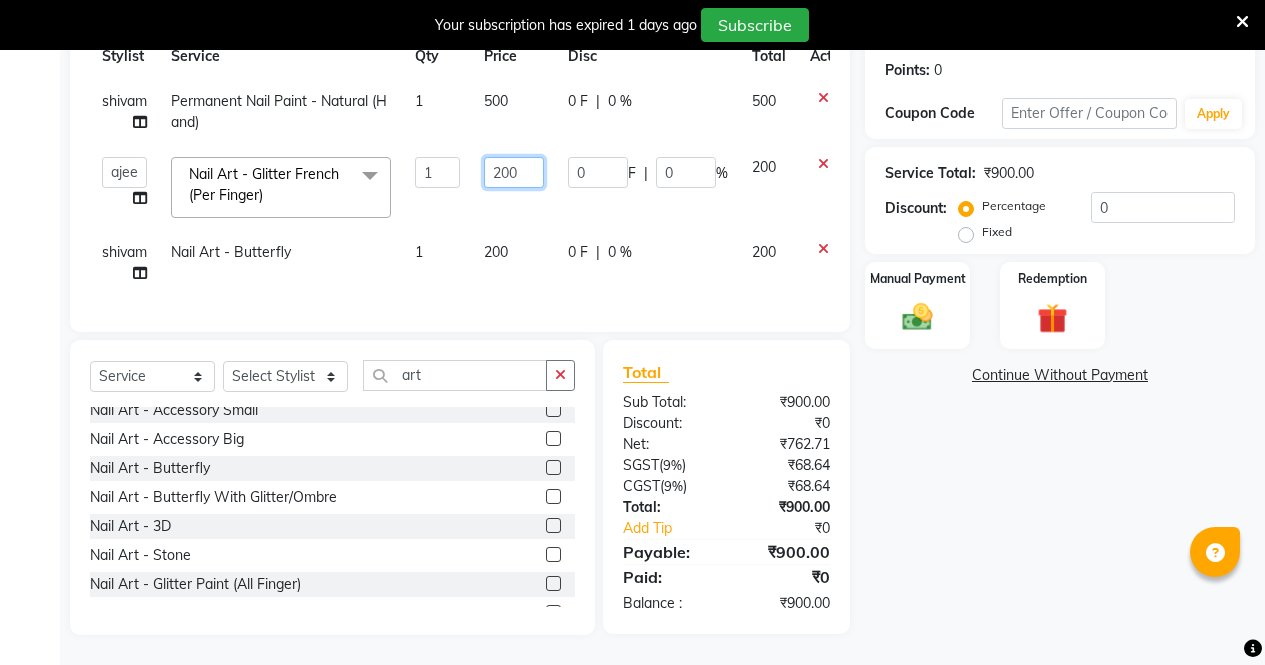 click on "200" 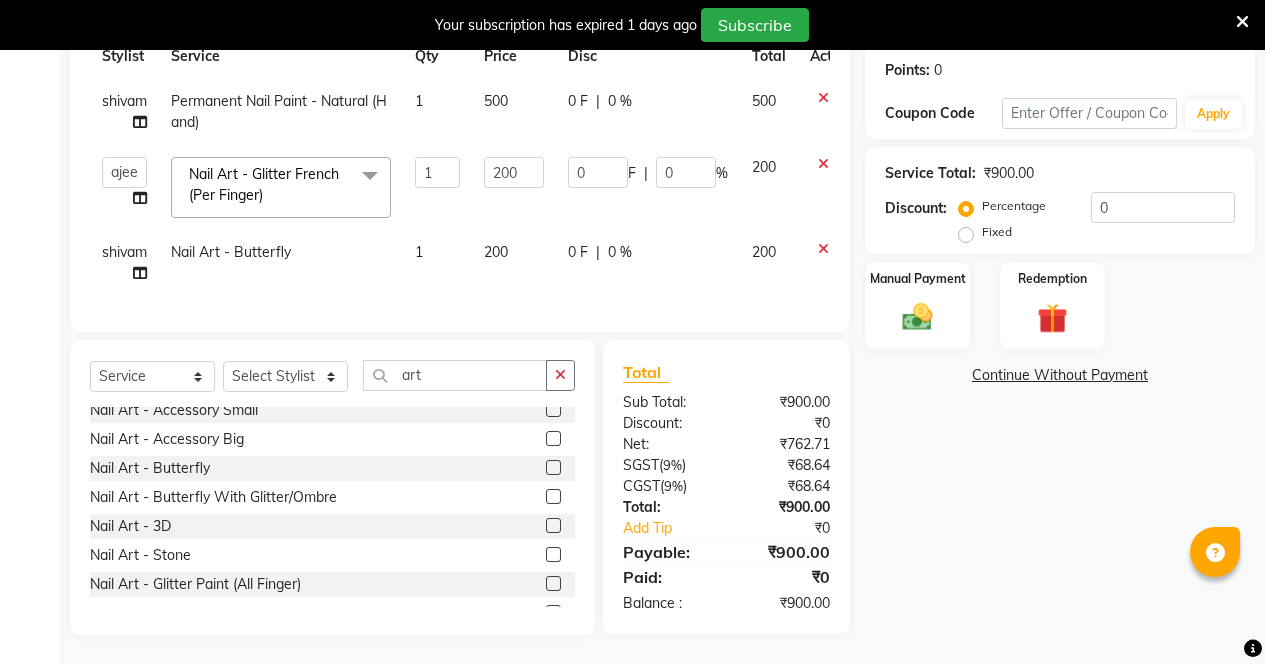 click on "Name: [FIRST]  Membership:  No Active Membership  Total Visits:  1 Card on file:  0 Last Visit:   [DATE] Points:   0  Coupon Code Apply Service Total:  ₹[NUMBER]  Discount:  Percentage   Fixed  0 Manual Payment Redemption  Continue Without Payment" 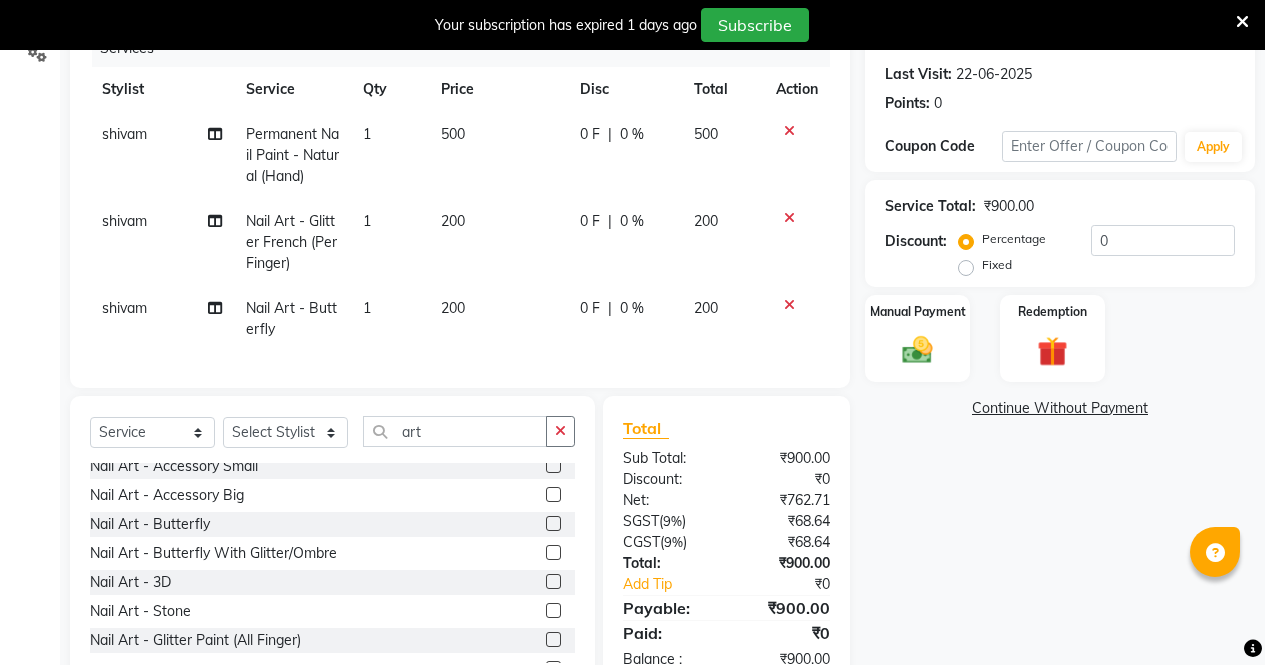 scroll, scrollTop: 265, scrollLeft: 0, axis: vertical 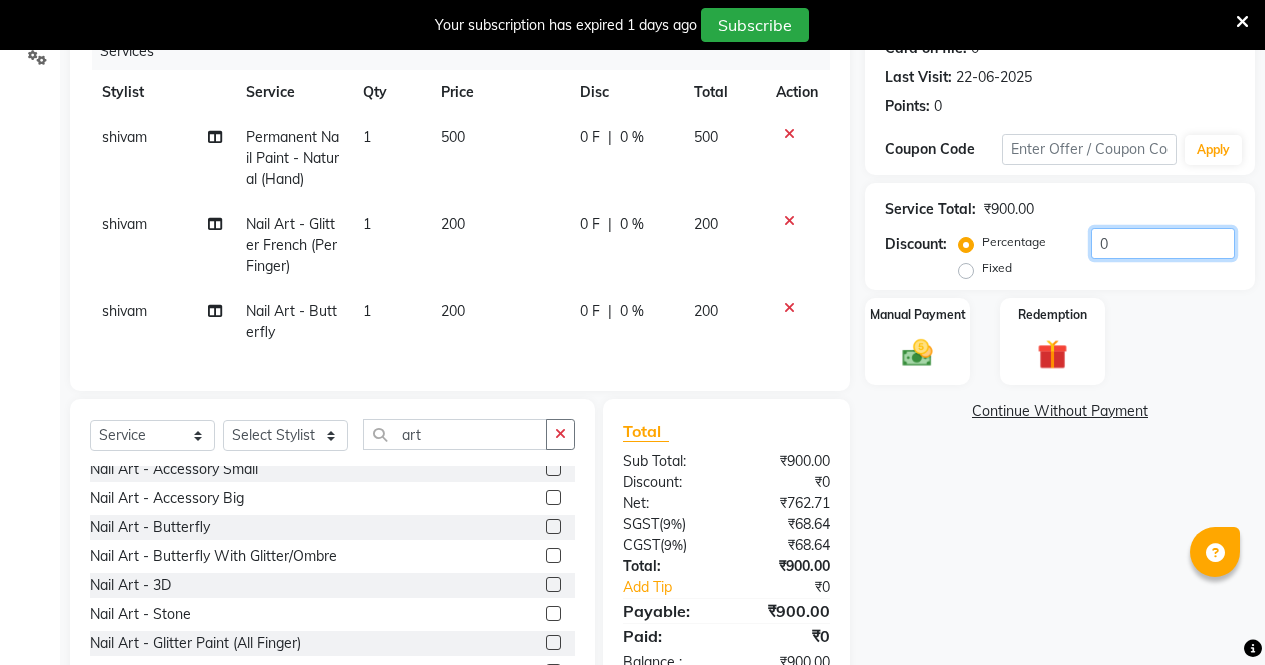 click on "0" 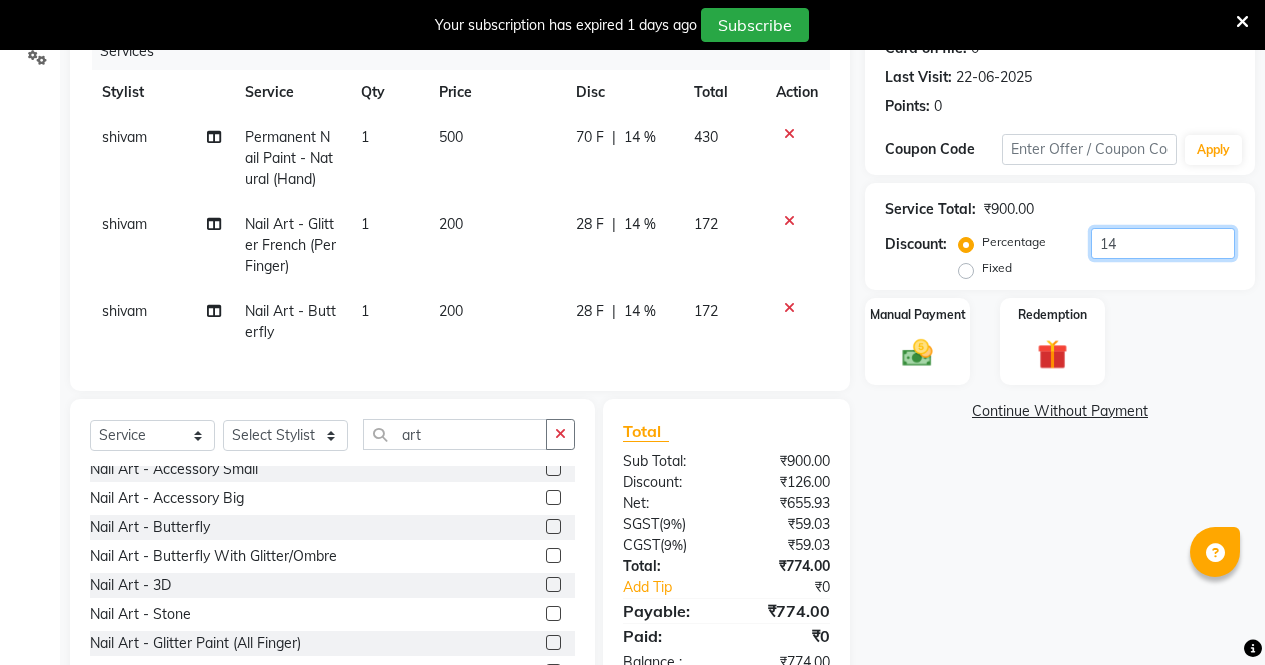 type on "1" 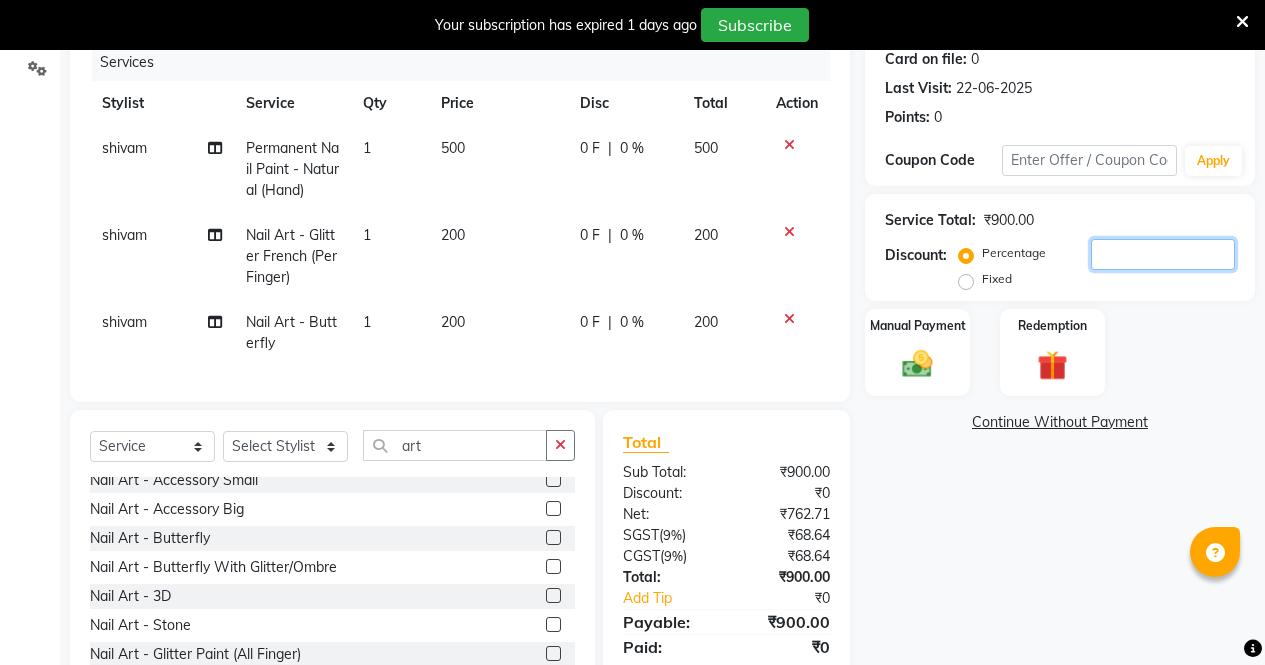 scroll, scrollTop: 253, scrollLeft: 0, axis: vertical 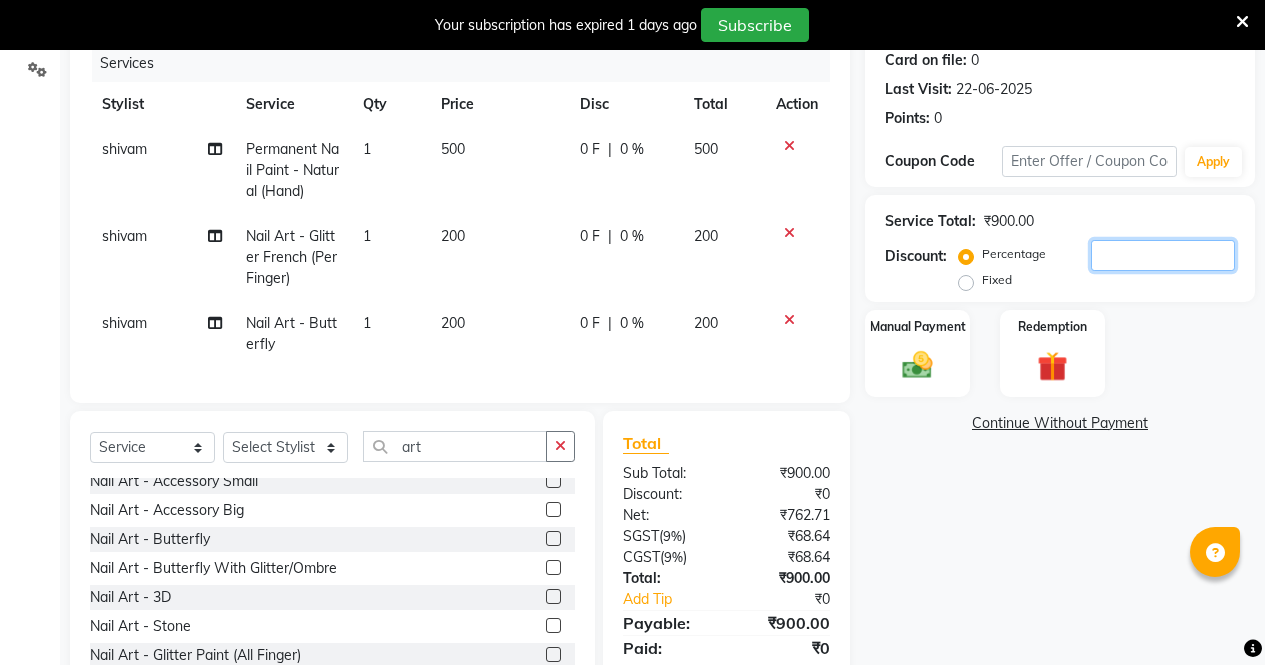 type 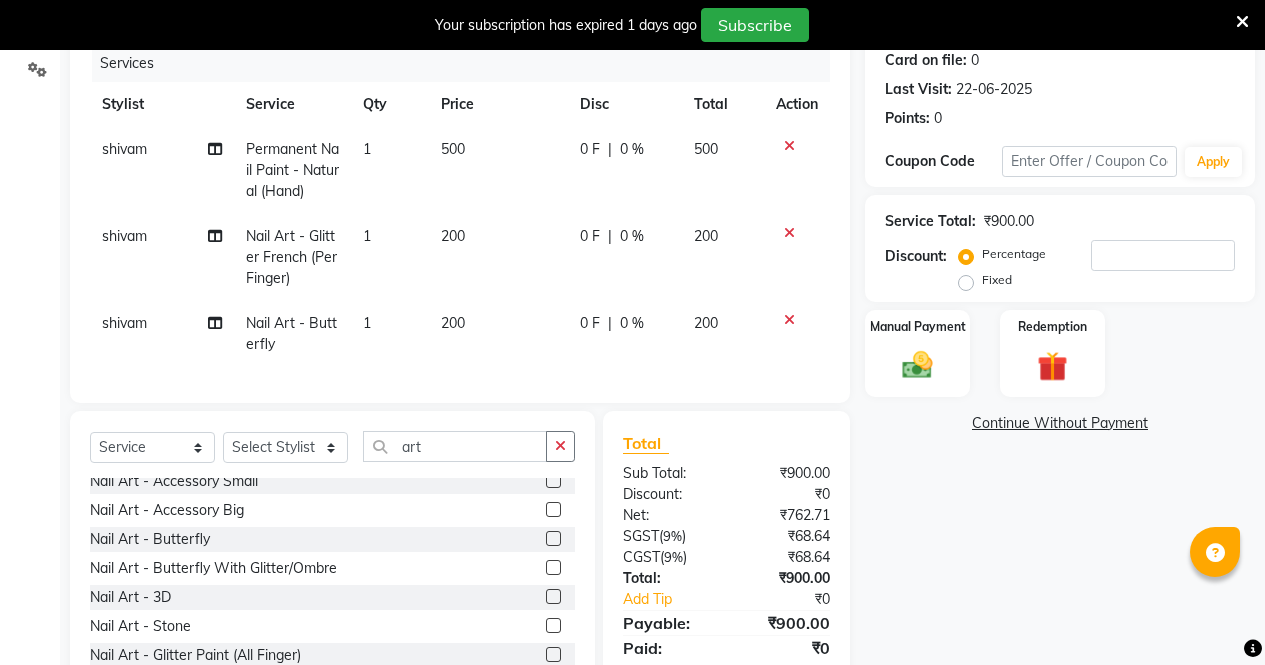 click on "200" 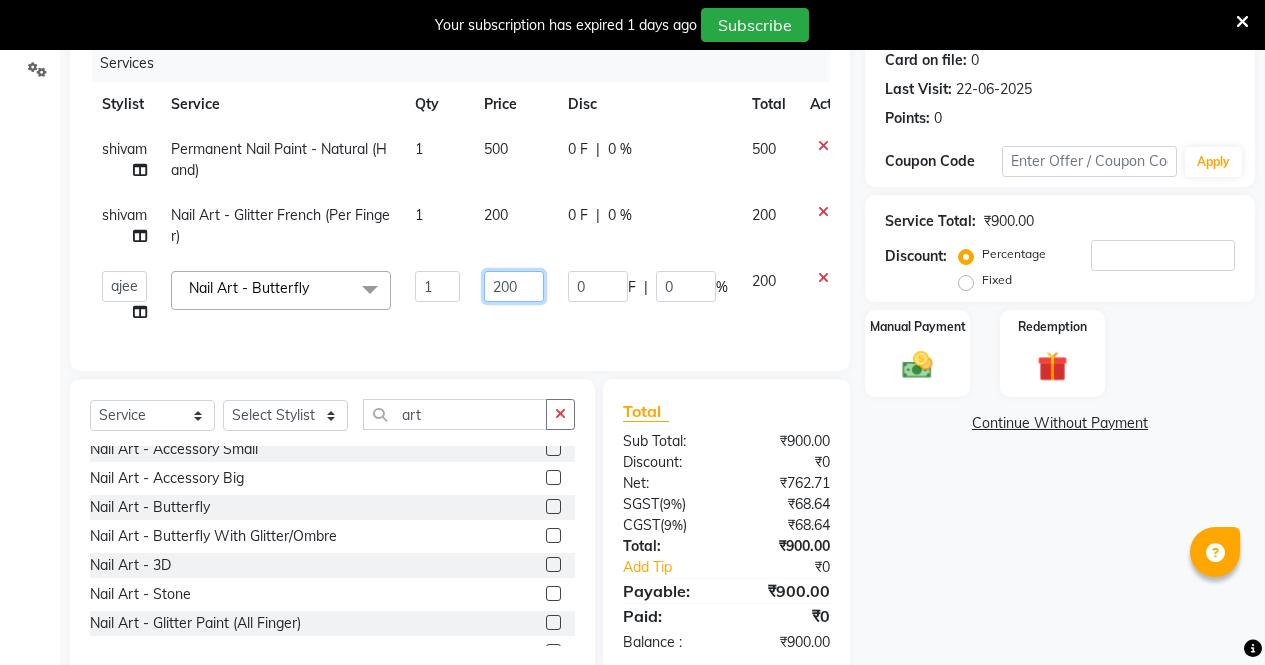 click on "200" 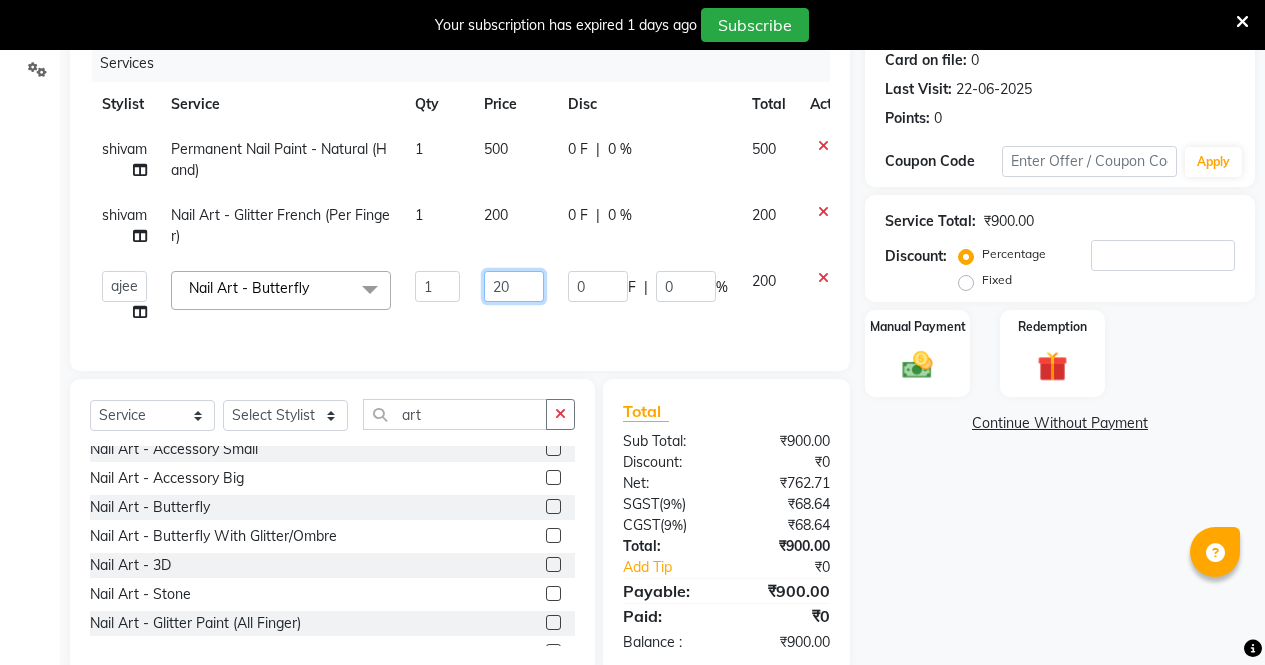 type on "2" 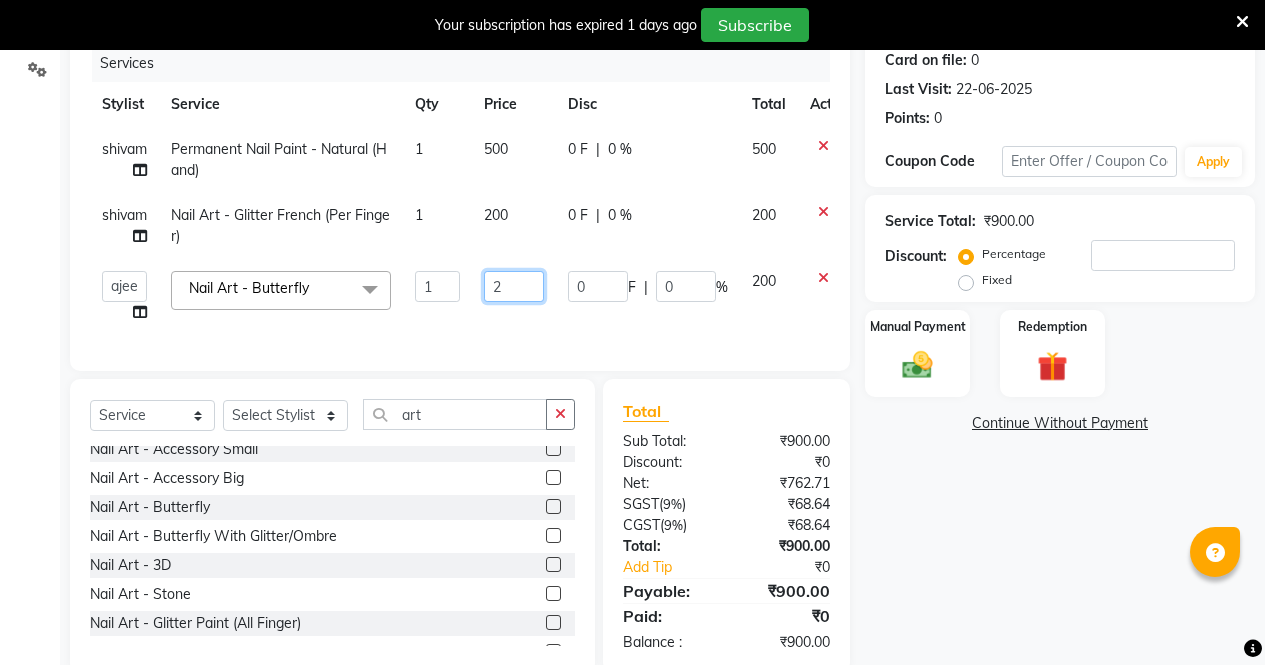 type 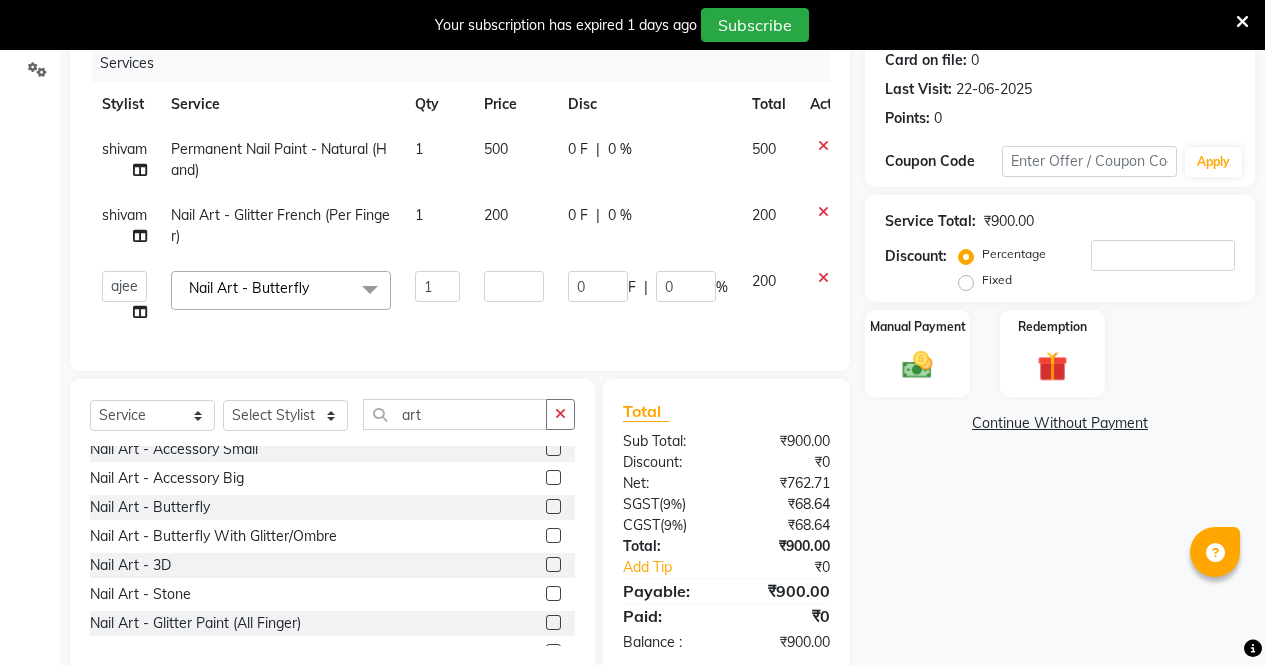 click on "Name: [FIRST]  Membership:  No Active Membership  Total Visits:  1 Card on file:  0 Last Visit:   [DATE] Points:   0  Coupon Code Apply Service Total:  ₹[NUMBER]  Discount:  Percentage   Fixed  Manual Payment Redemption  Continue Without Payment" 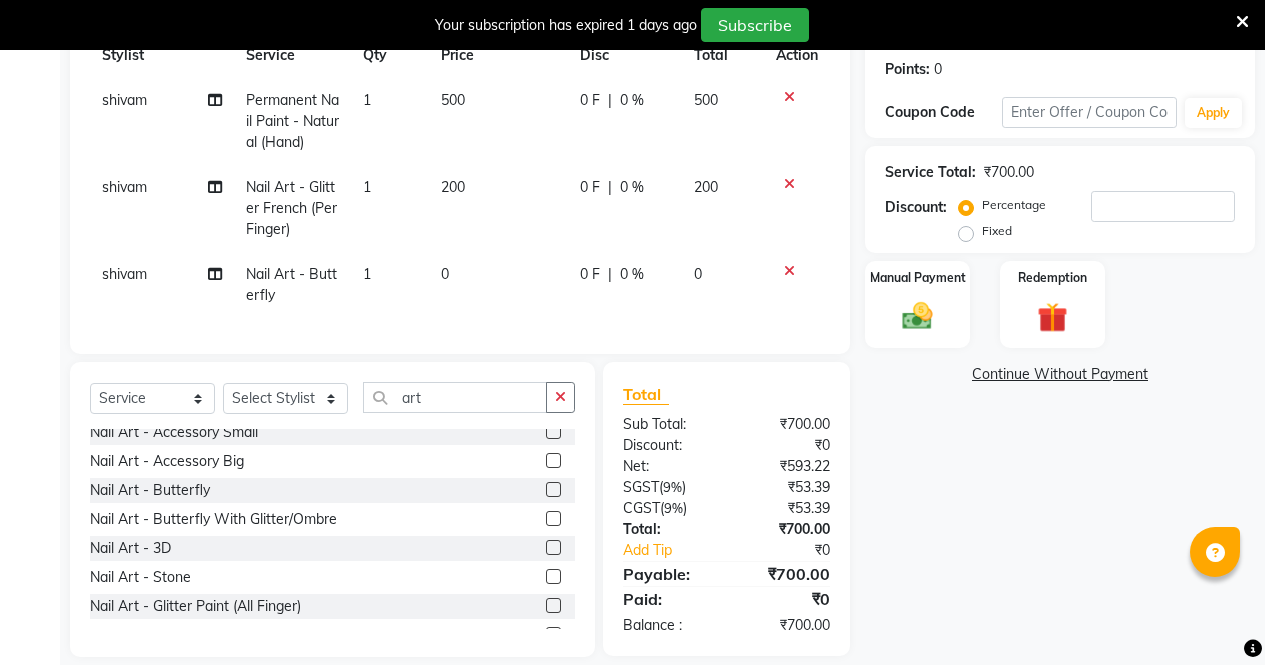 scroll, scrollTop: 321, scrollLeft: 0, axis: vertical 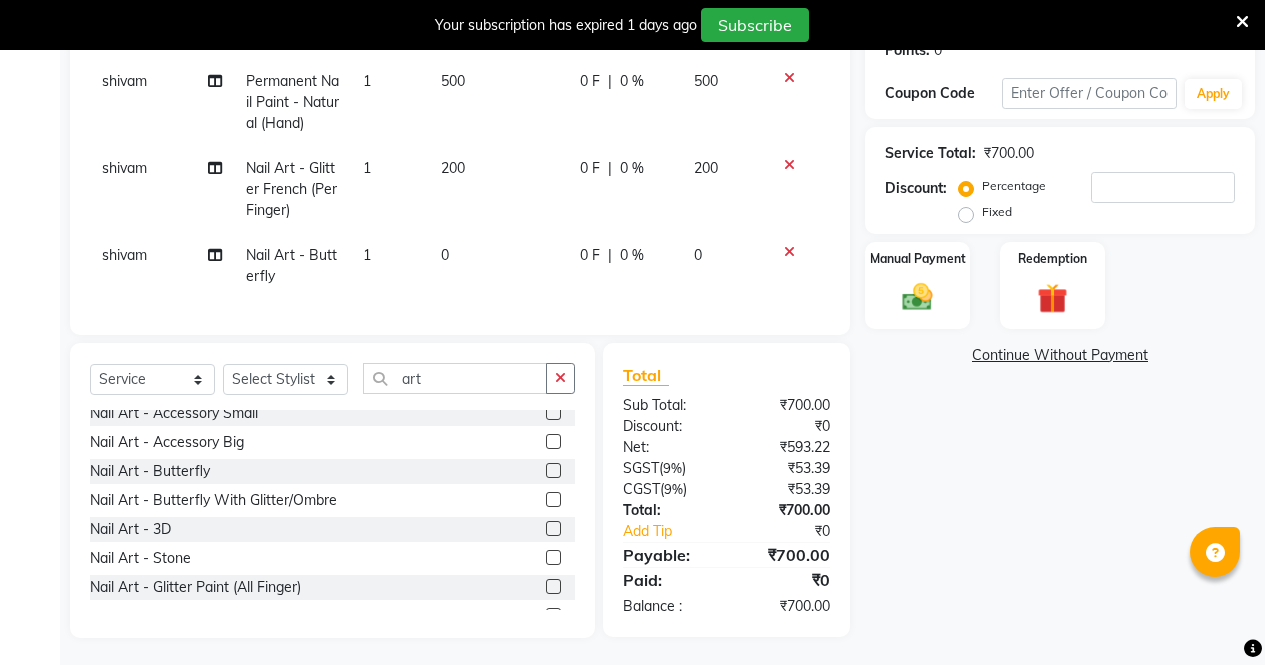 click on "0" 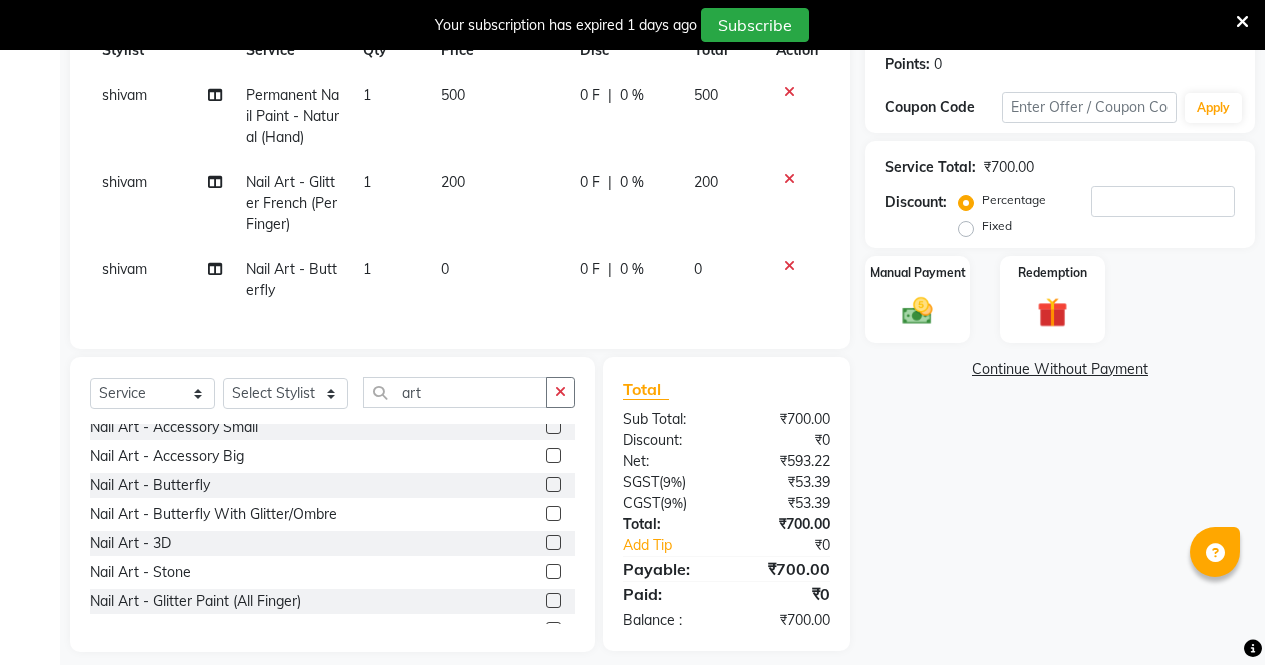 select on "[NUMBER]" 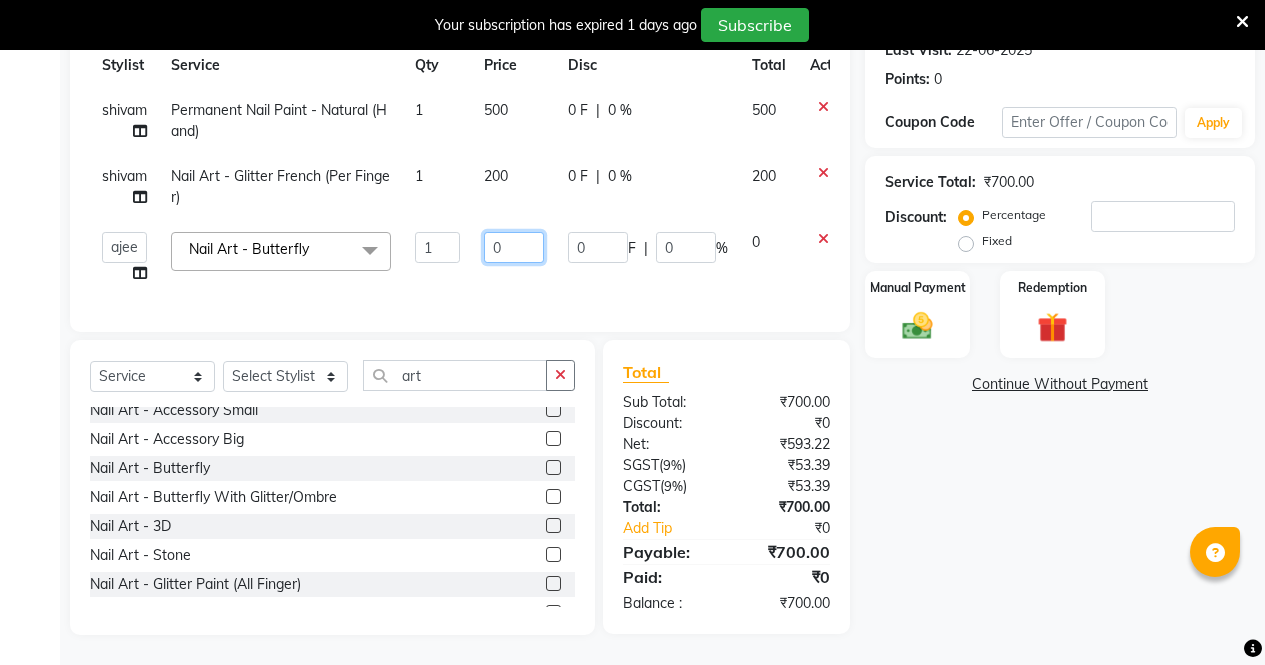 click on "0" 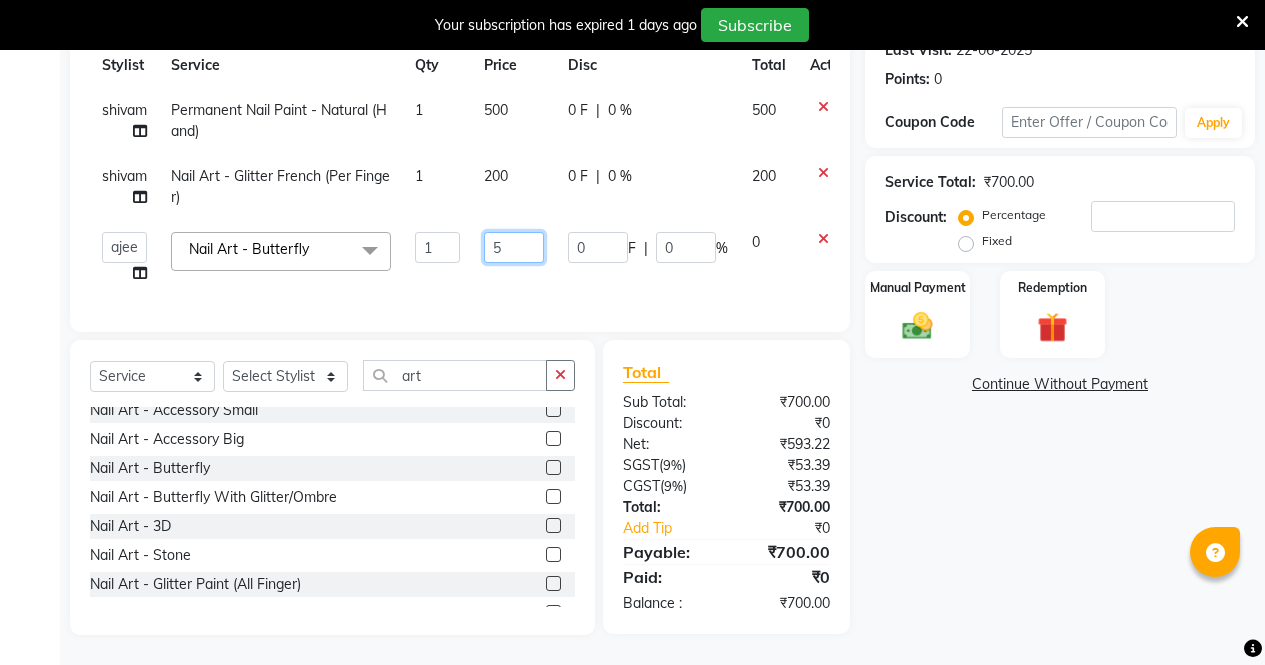 type on "50" 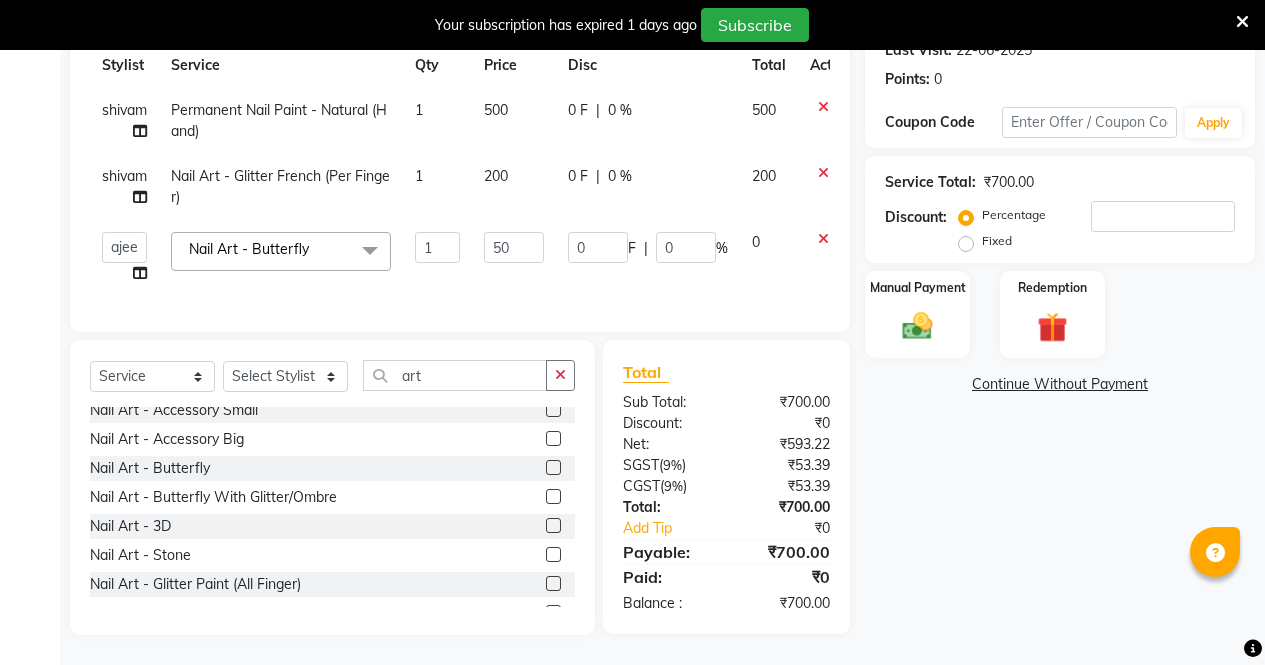 click on "Name: [FIRST]  Membership:  No Active Membership  Total Visits:  1 Card on file:  0 Last Visit:   [DATE] Points:   0  Coupon Code Apply Service Total:  ₹[NUMBER]  Discount:  Percentage   Fixed  Manual Payment Redemption  Continue Without Payment" 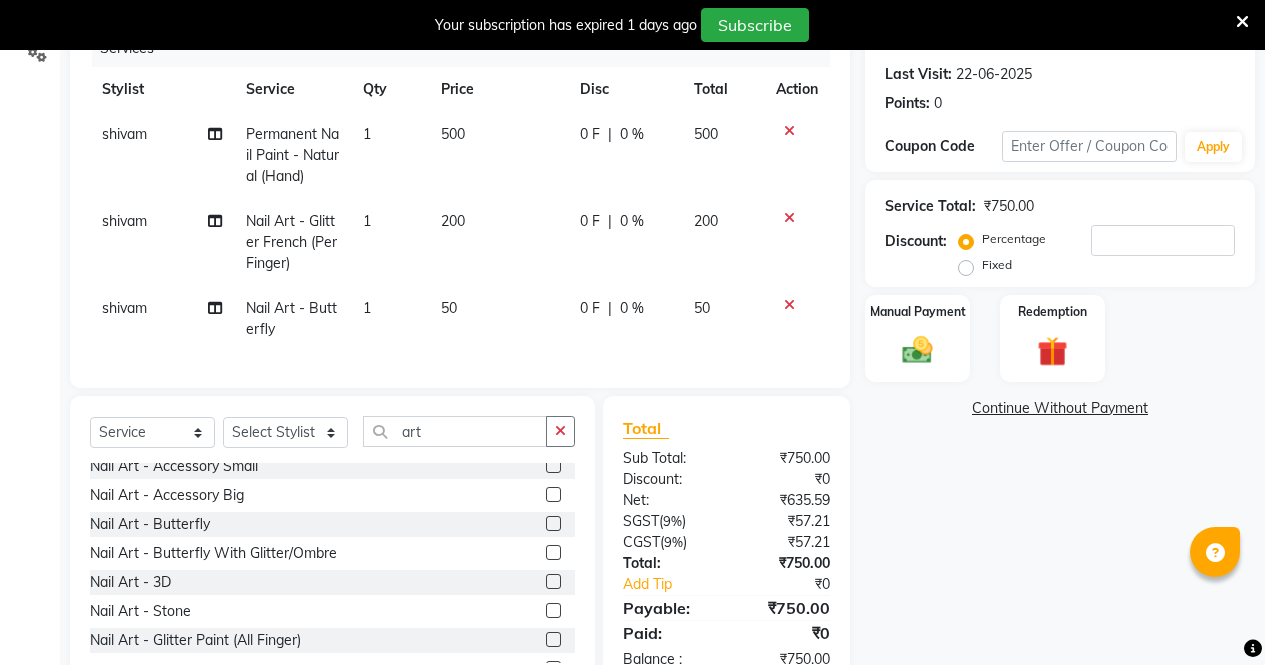 scroll, scrollTop: 272, scrollLeft: 0, axis: vertical 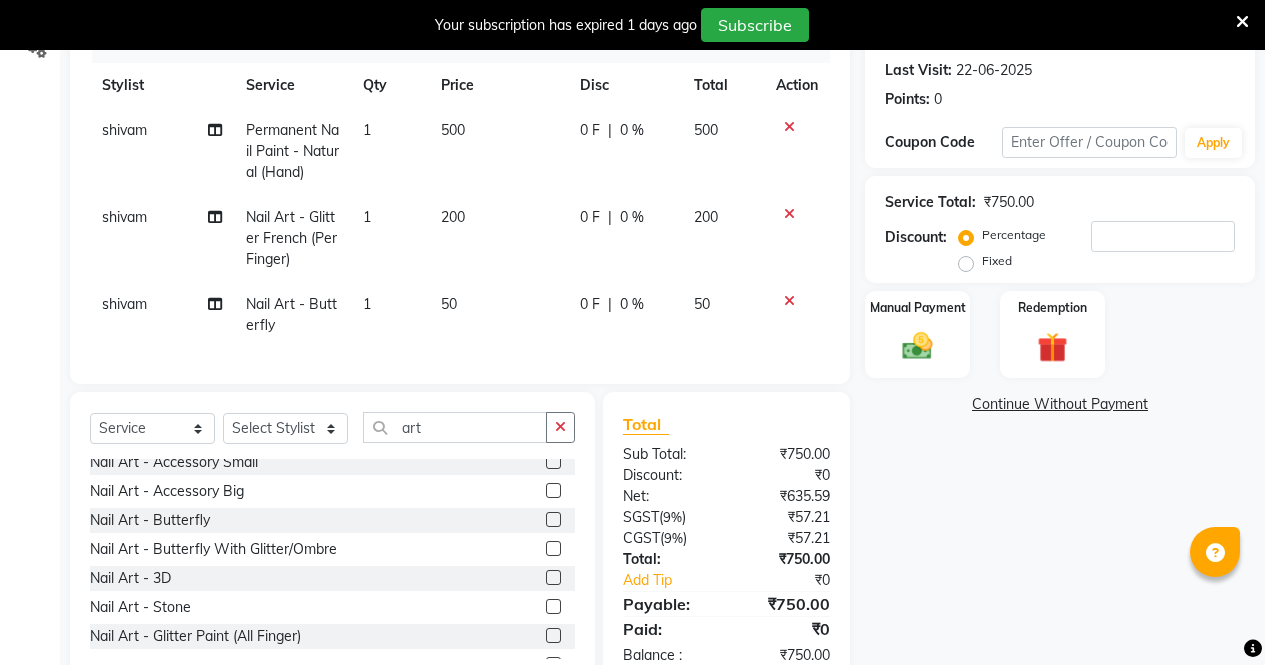 click on "50" 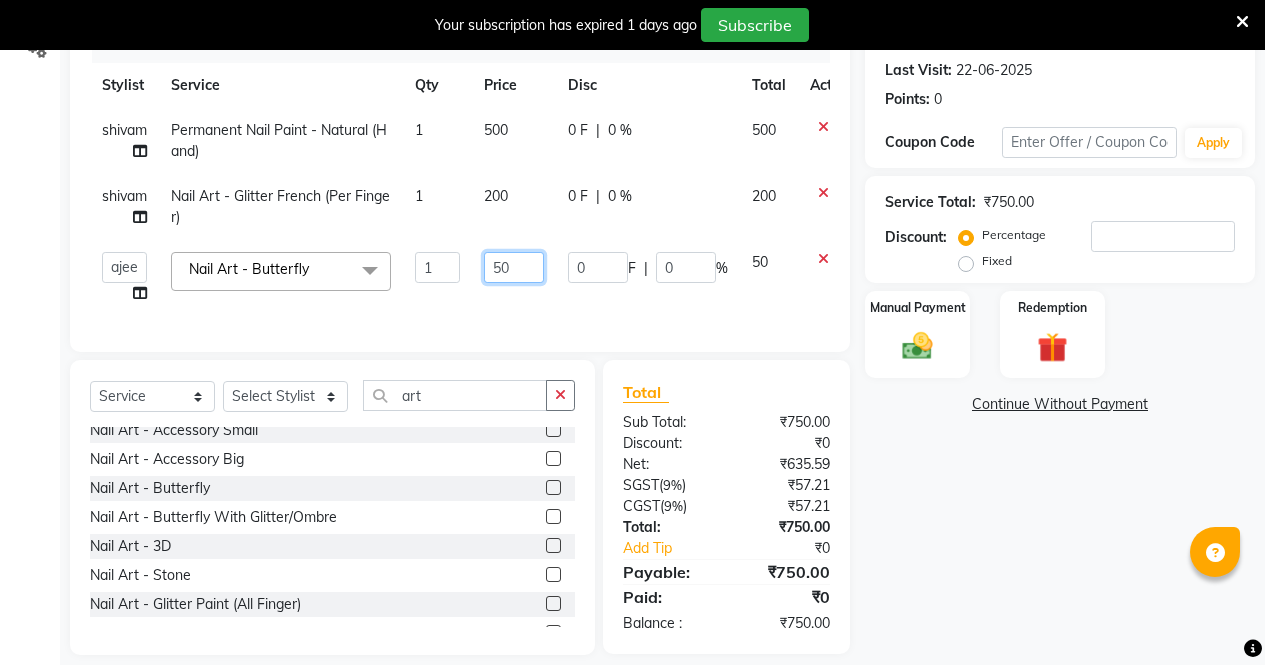 click on "50" 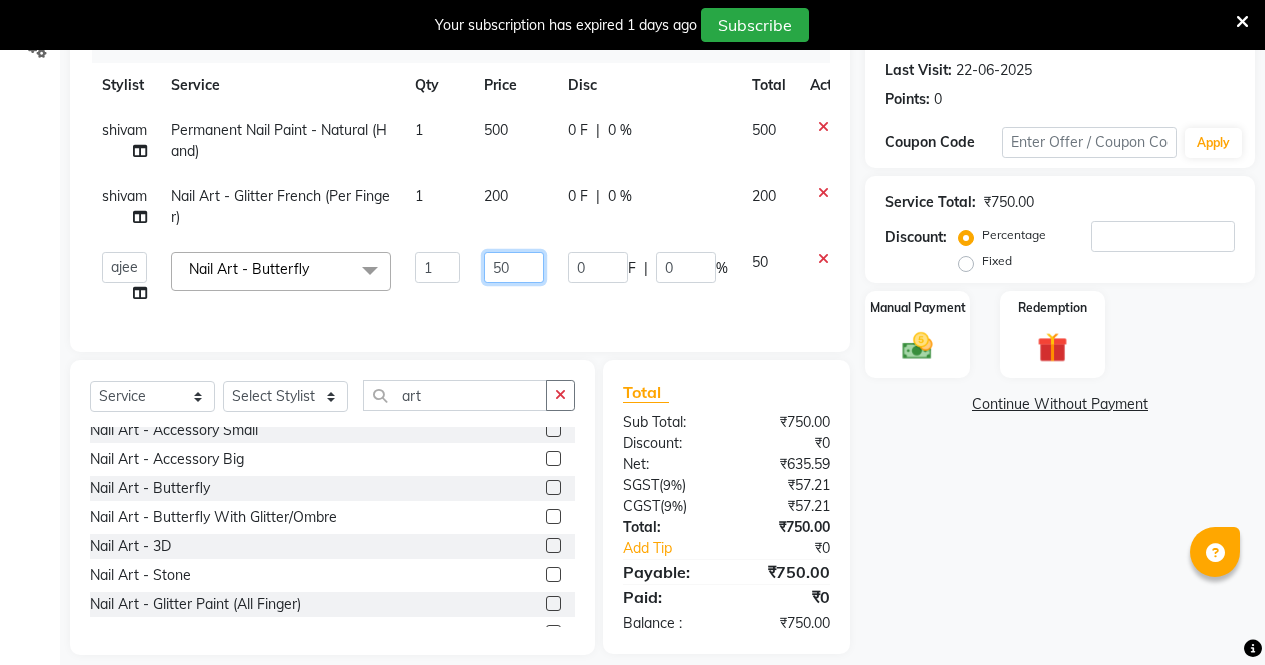 type on "5" 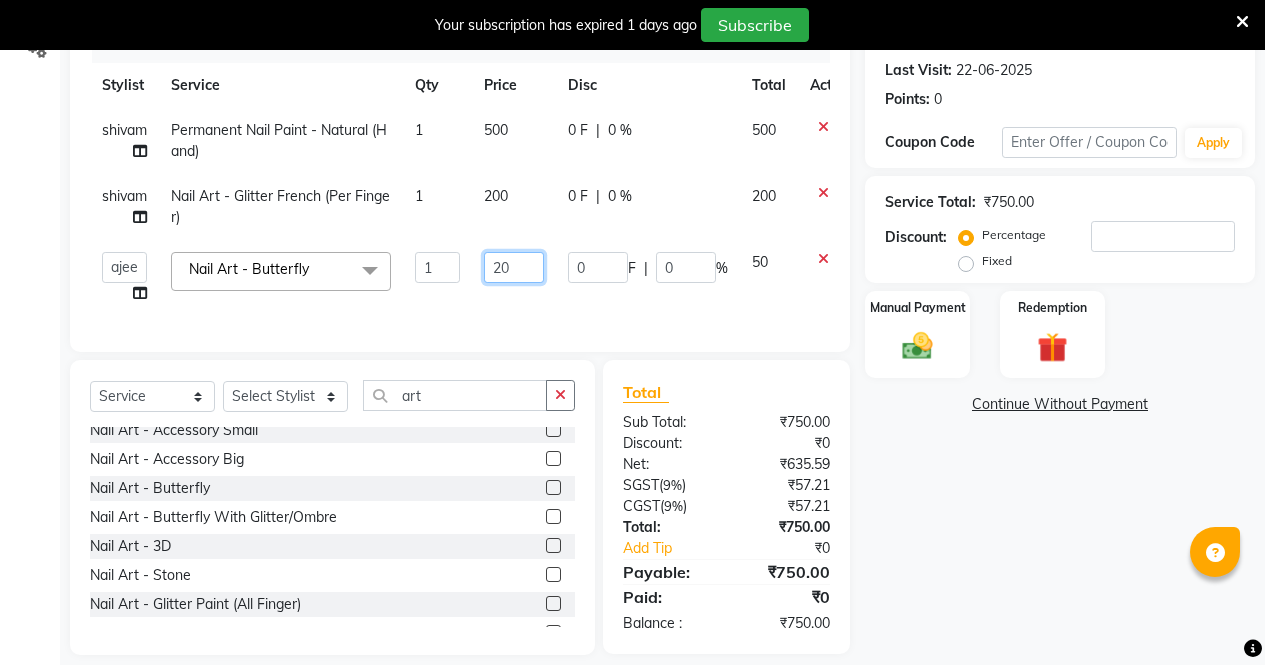 type on "200" 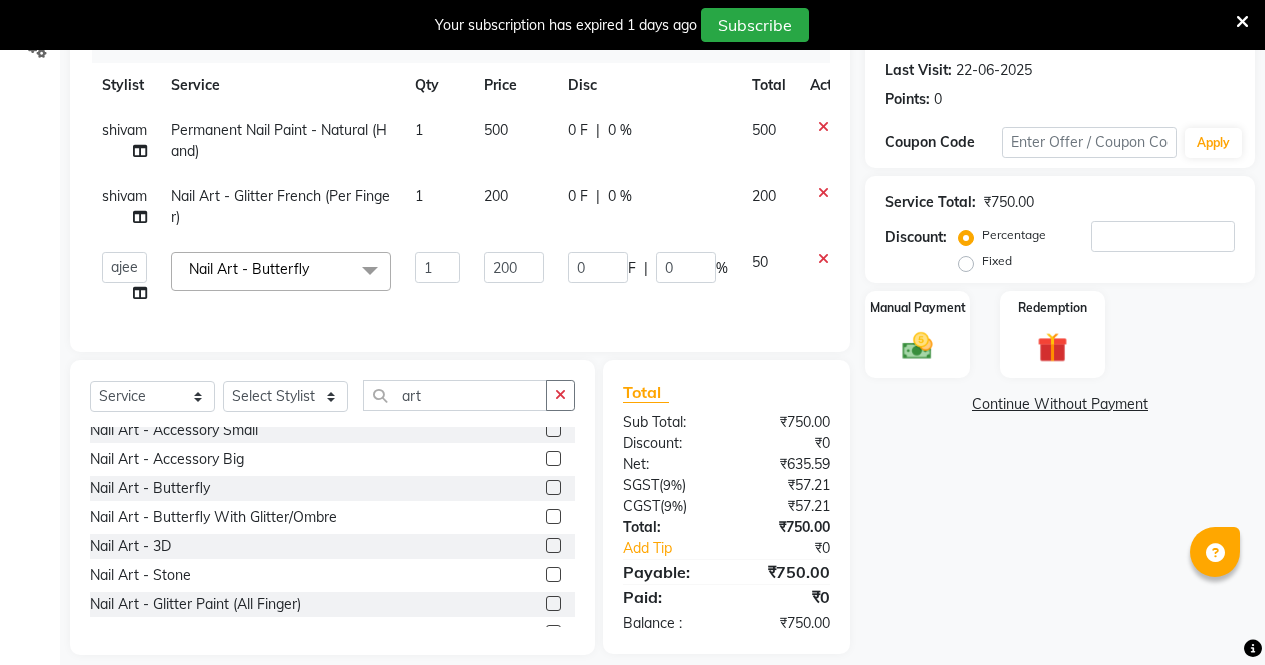 click on "Name: [FIRST]  Membership:  No Active Membership  Total Visits:  1 Card on file:  0 Last Visit:   [DATE] Points:   0  Coupon Code Apply Service Total:  ₹[NUMBER]  Discount:  Percentage   Fixed  Manual Payment Redemption  Continue Without Payment" 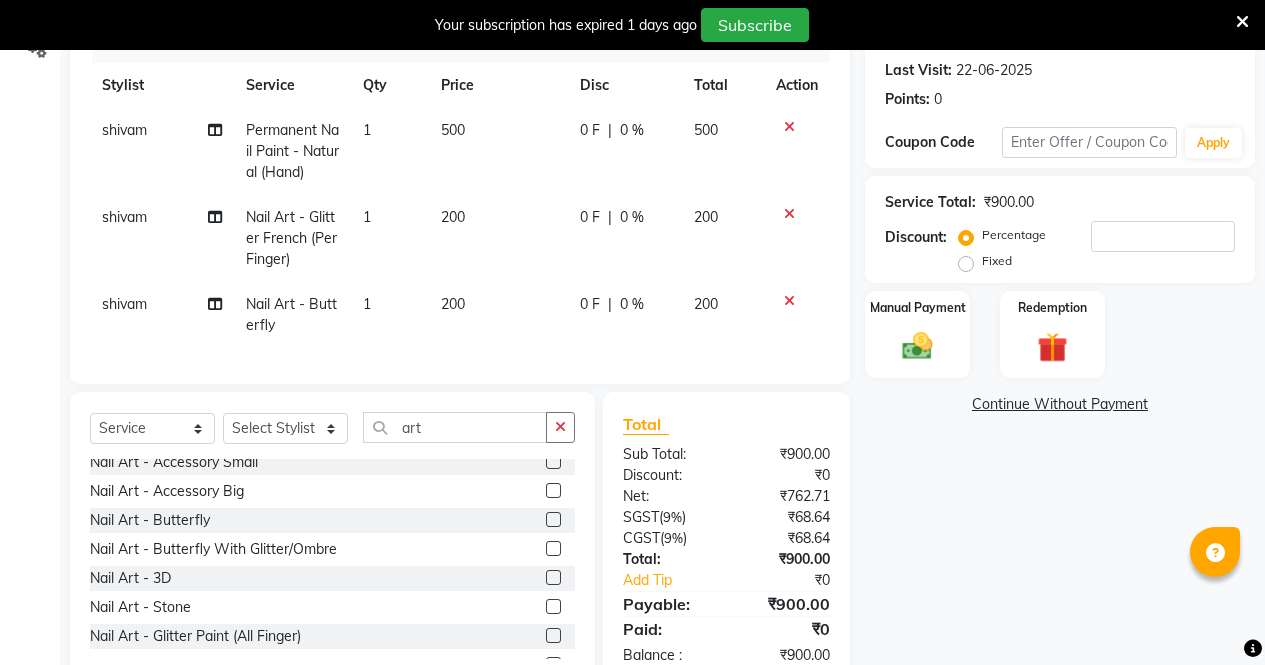 click on "200" 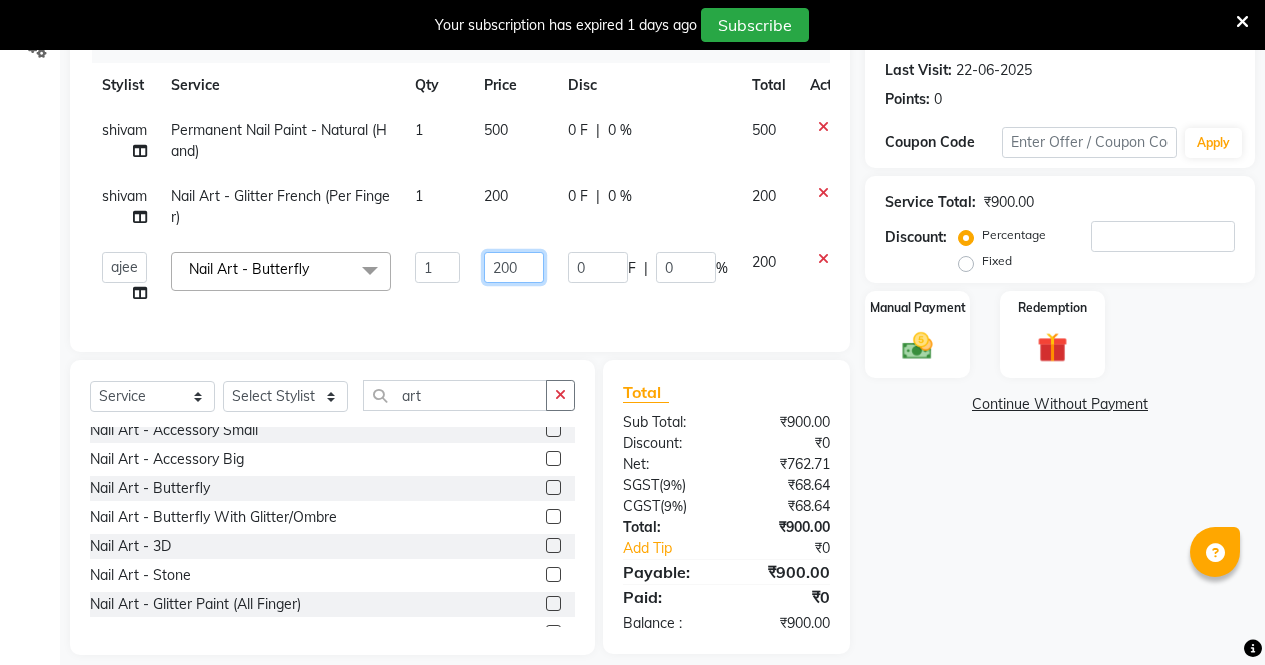 click on "200" 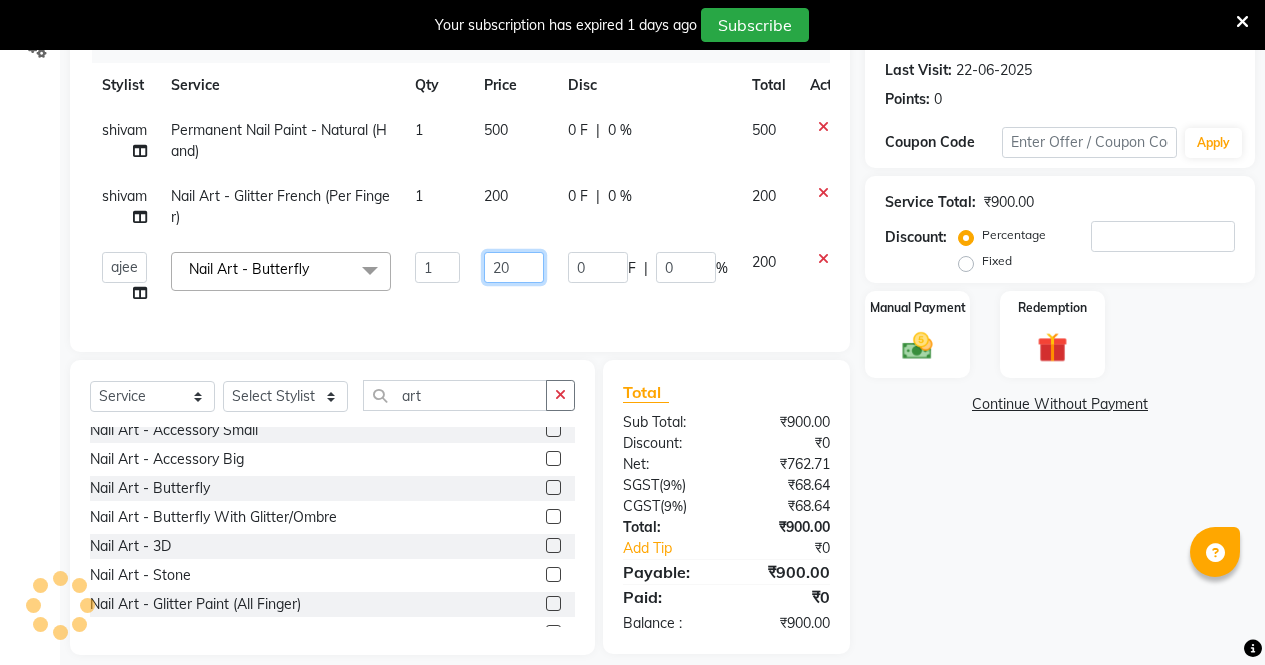 type on "2" 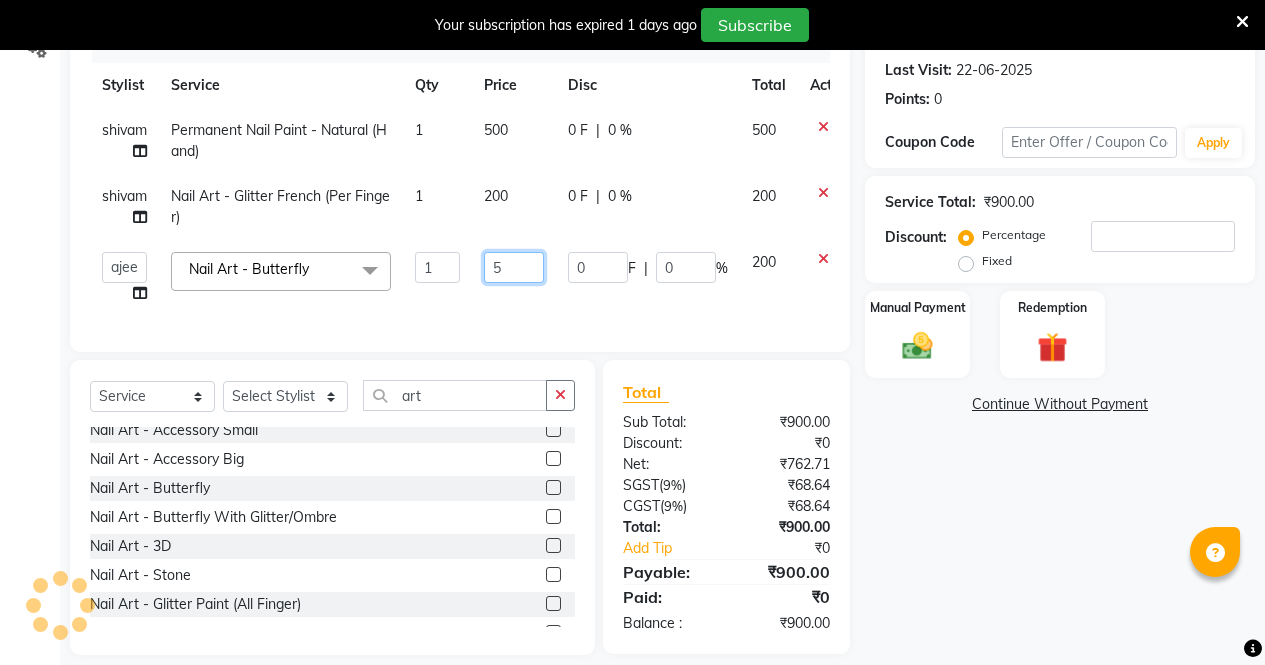 type on "50" 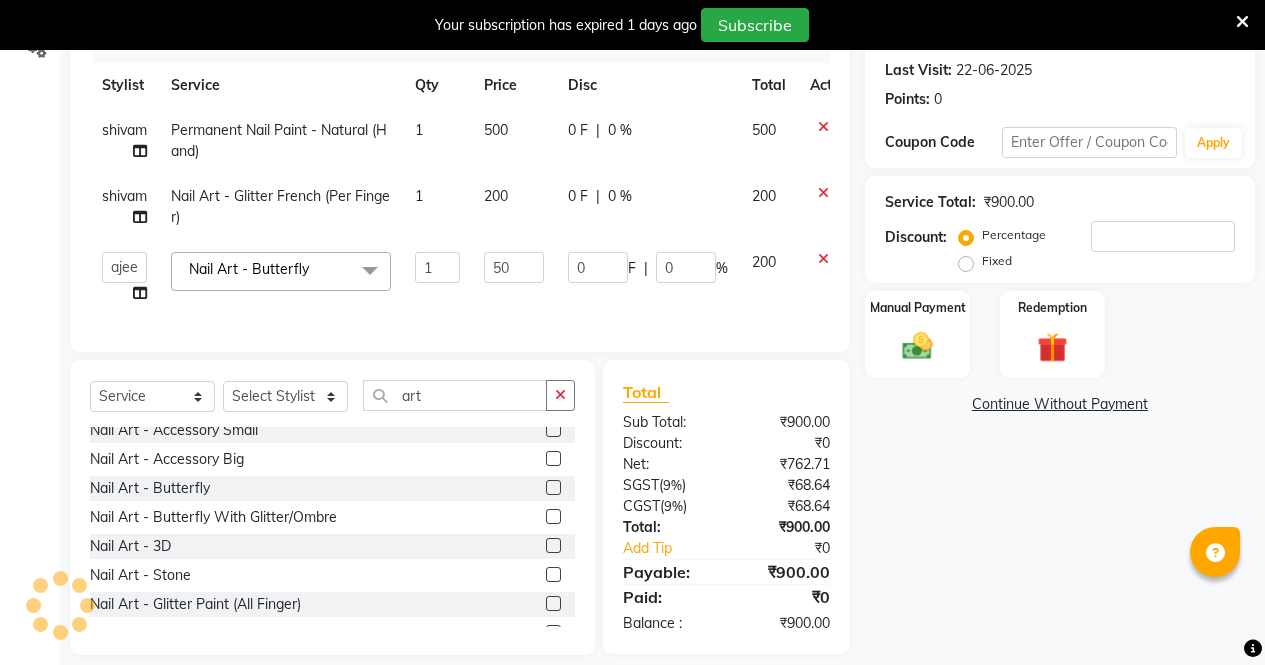 click on "Name: [FIRST]  Membership:  No Active Membership  Total Visits:  1 Card on file:  0 Last Visit:   [DATE] Points:   0  Coupon Code Apply Service Total:  ₹[NUMBER]  Discount:  Percentage   Fixed  Manual Payment Redemption  Continue Without Payment" 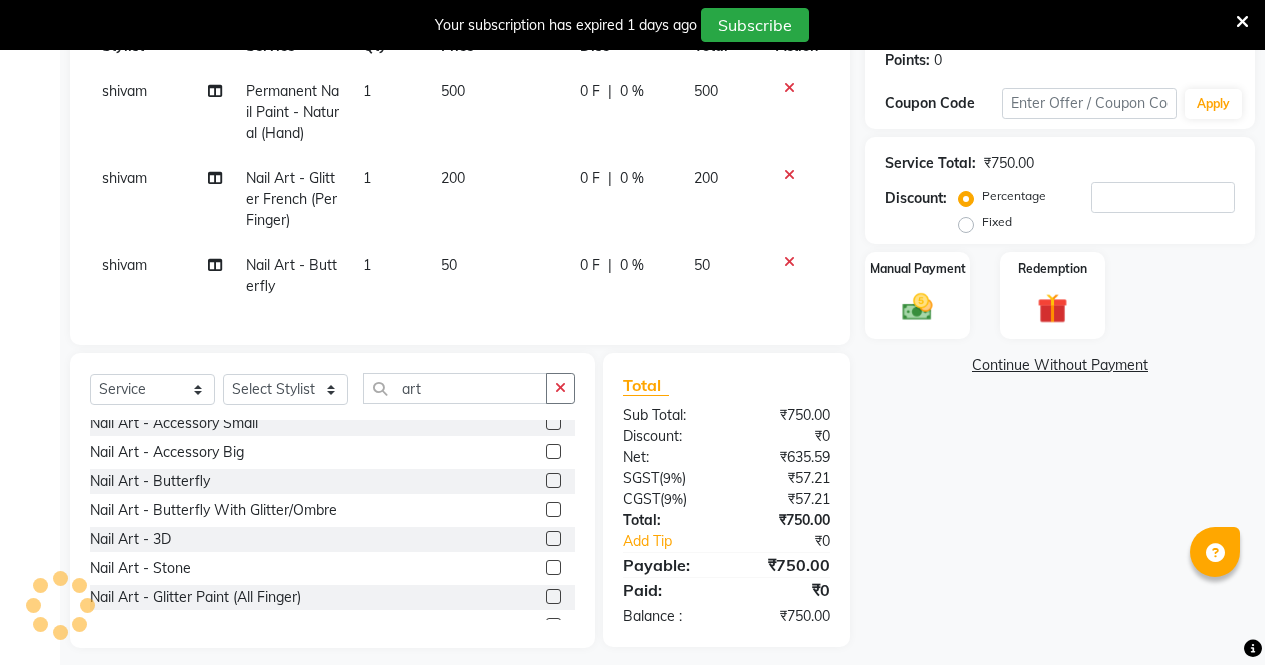 scroll, scrollTop: 339, scrollLeft: 0, axis: vertical 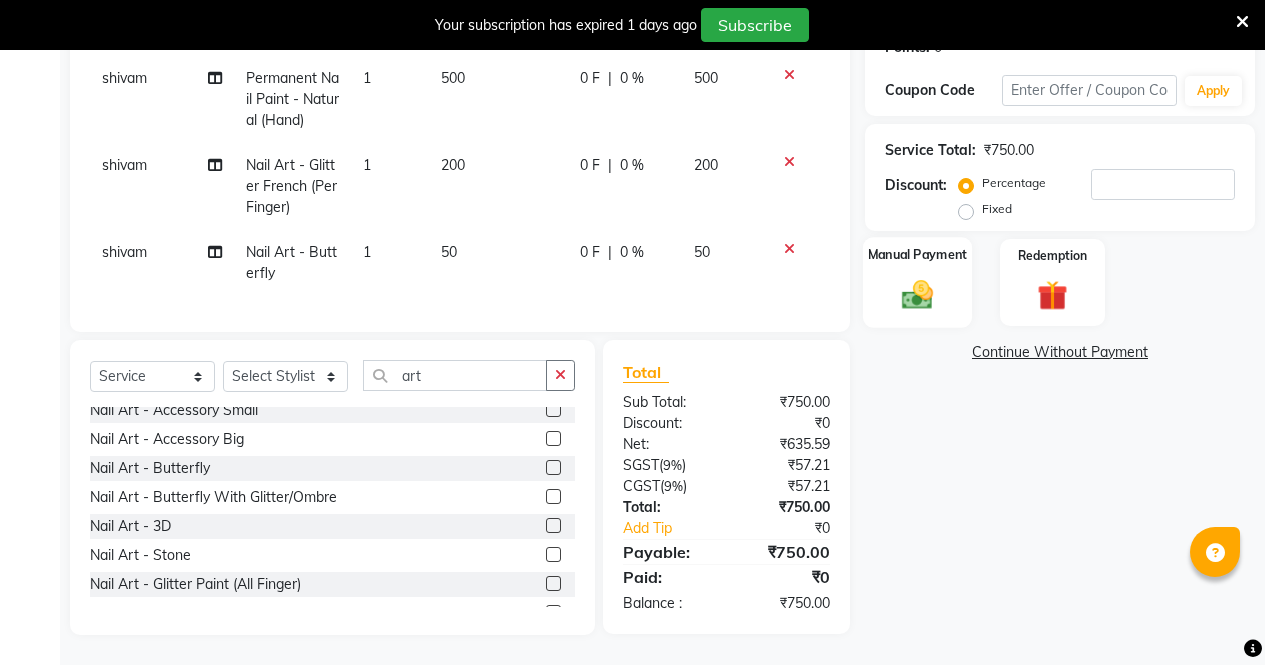 click 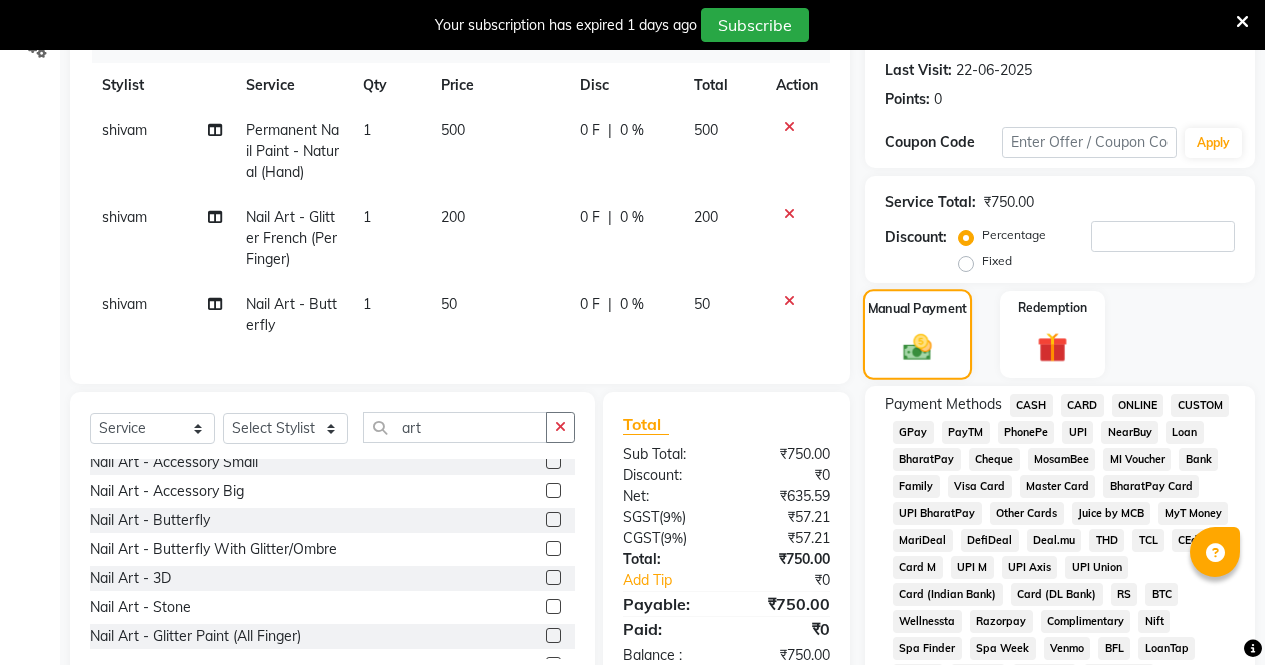 scroll, scrollTop: 268, scrollLeft: 0, axis: vertical 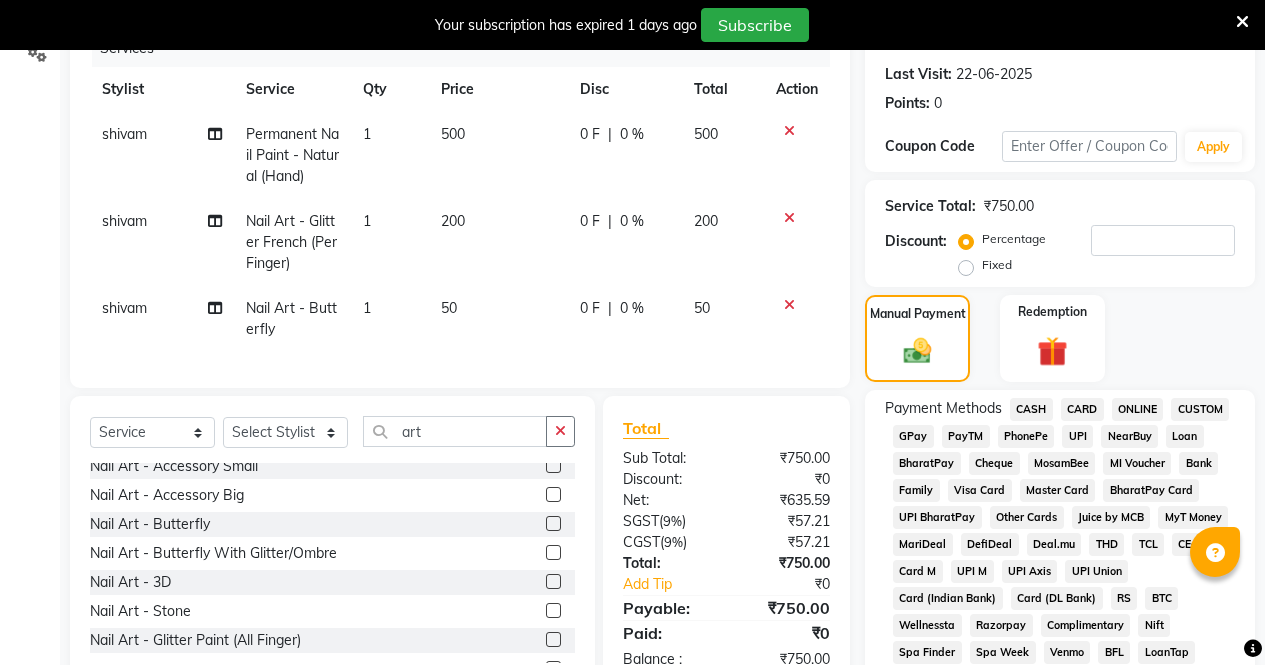 click on "ONLINE" 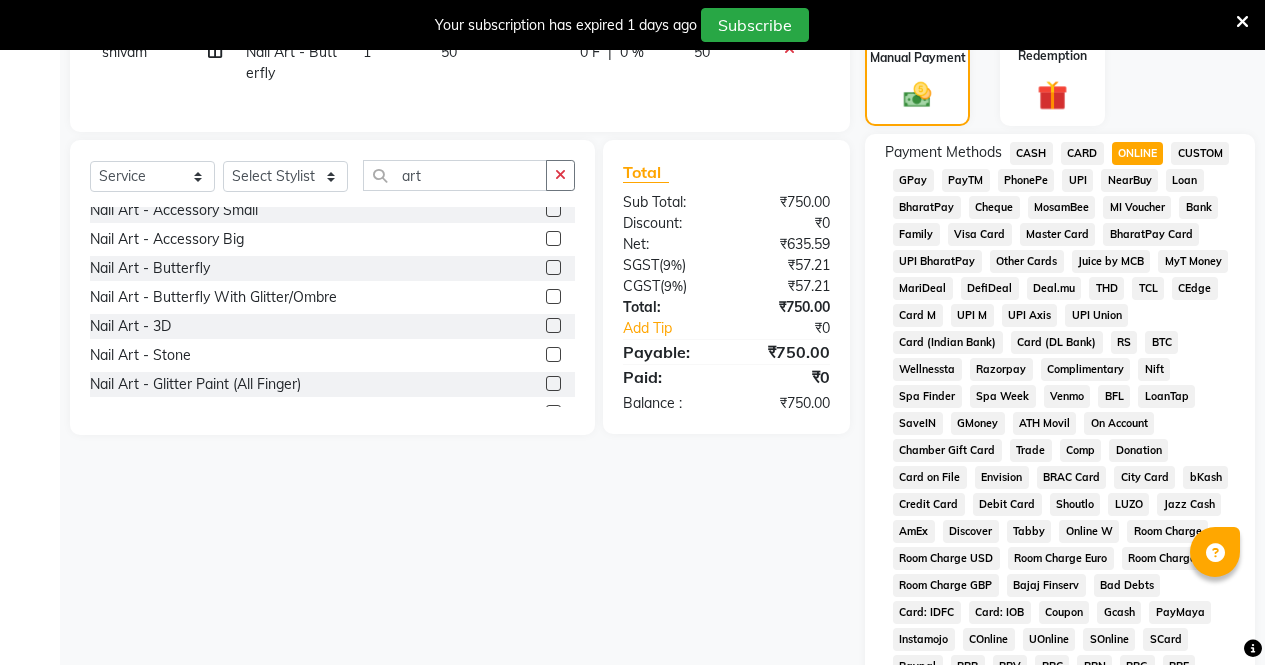 scroll, scrollTop: 964, scrollLeft: 0, axis: vertical 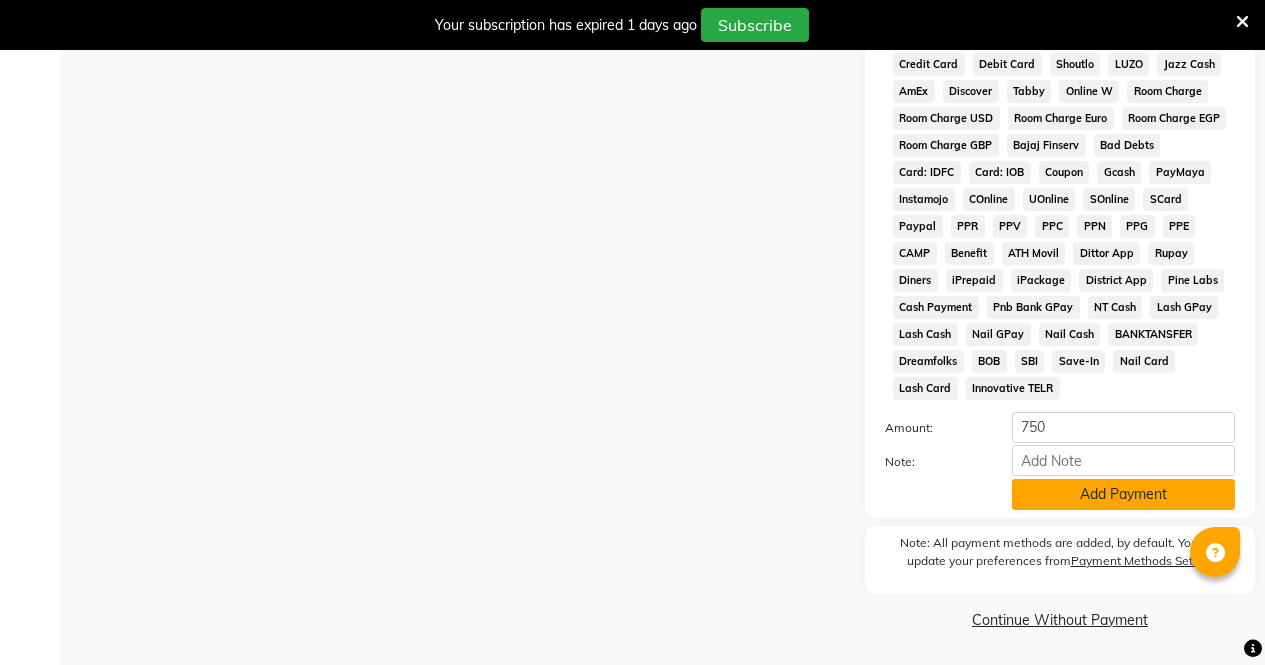 click on "Add Payment" 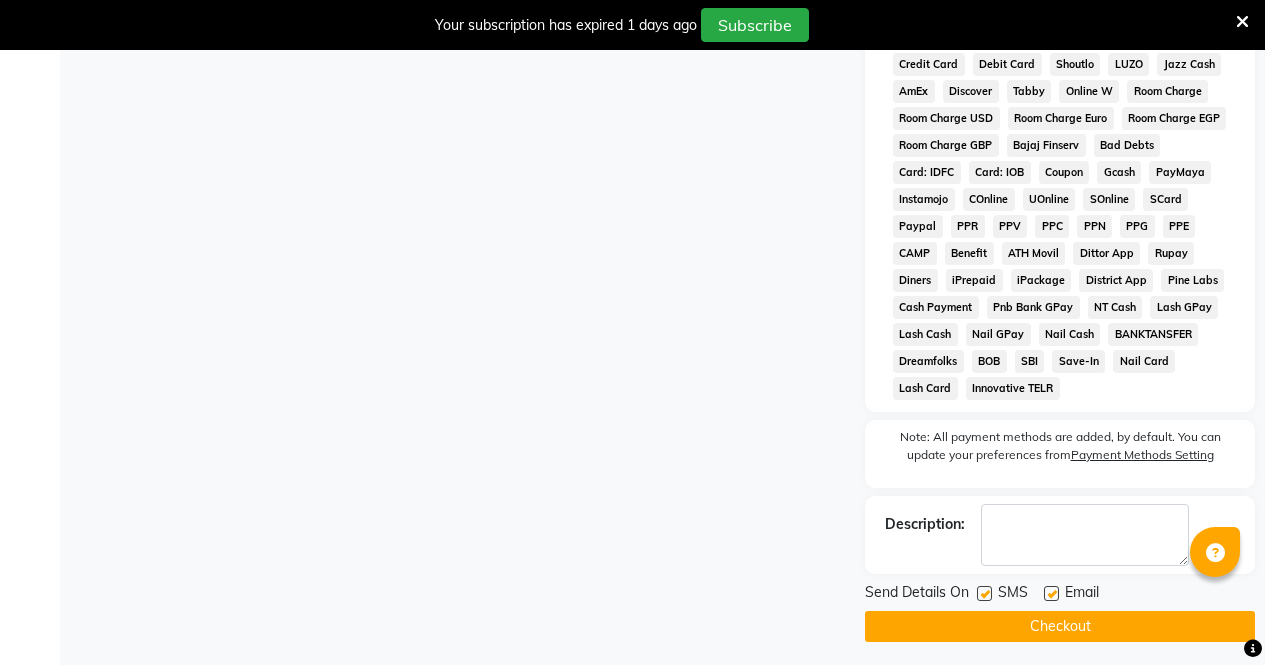 click on "Checkout" 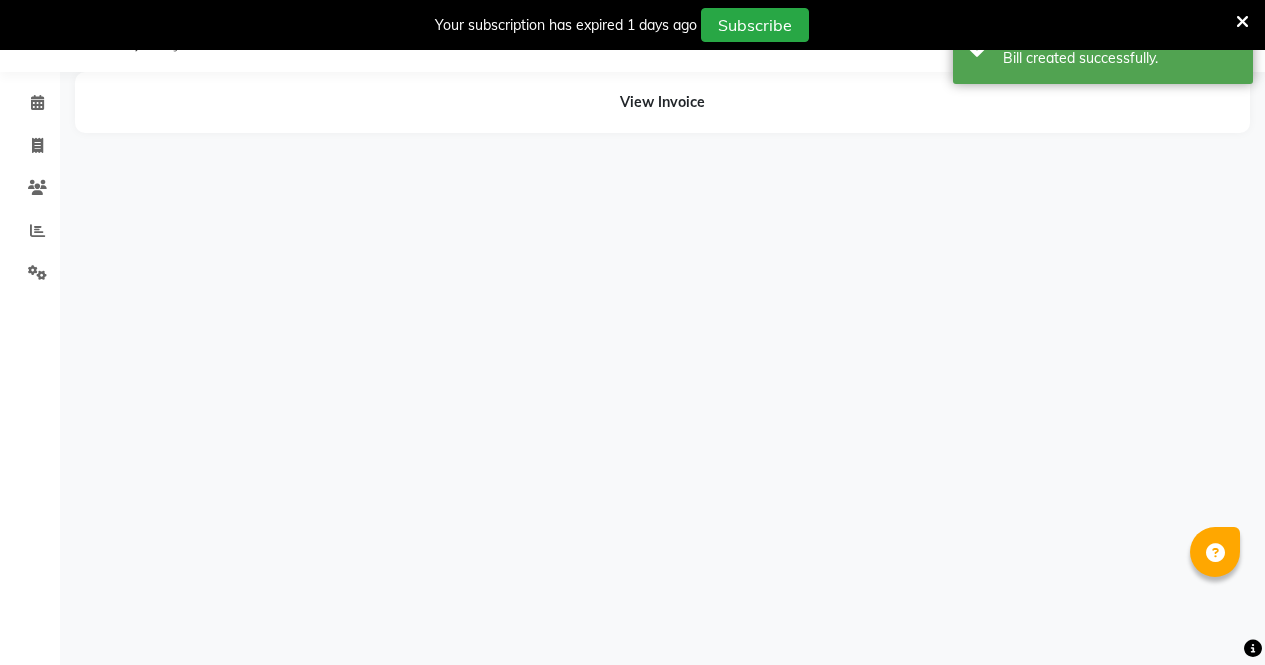 scroll, scrollTop: 50, scrollLeft: 0, axis: vertical 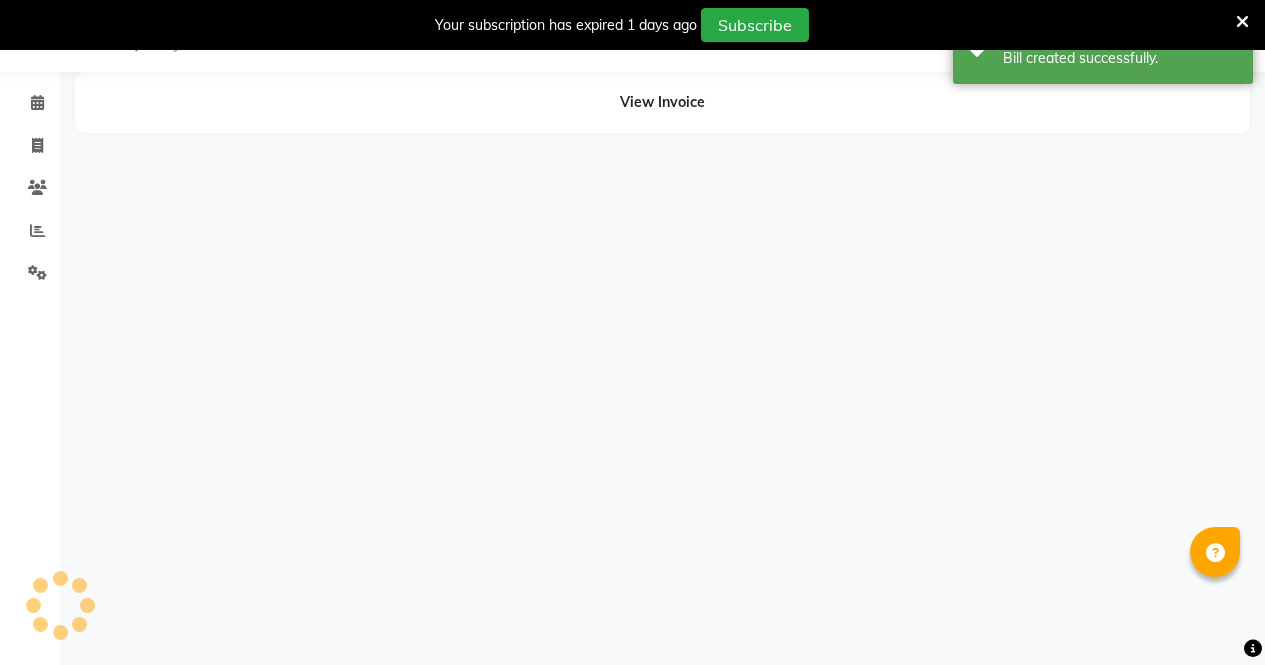 click at bounding box center [1242, 22] 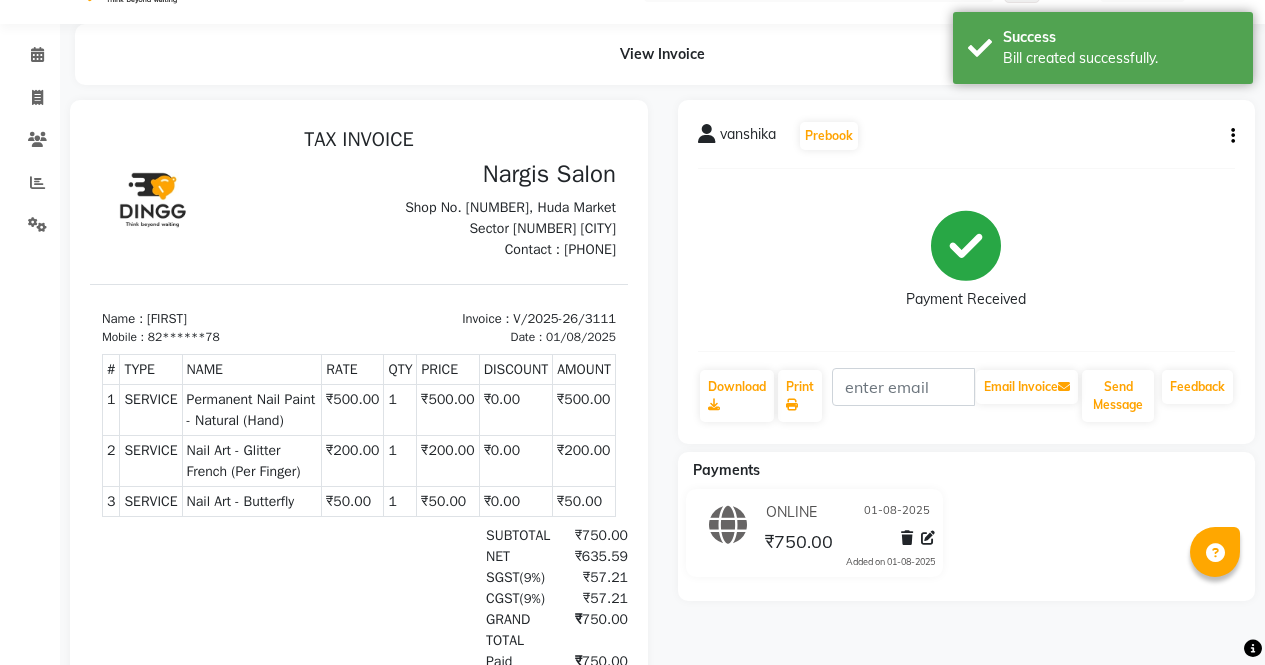 scroll, scrollTop: 36, scrollLeft: 0, axis: vertical 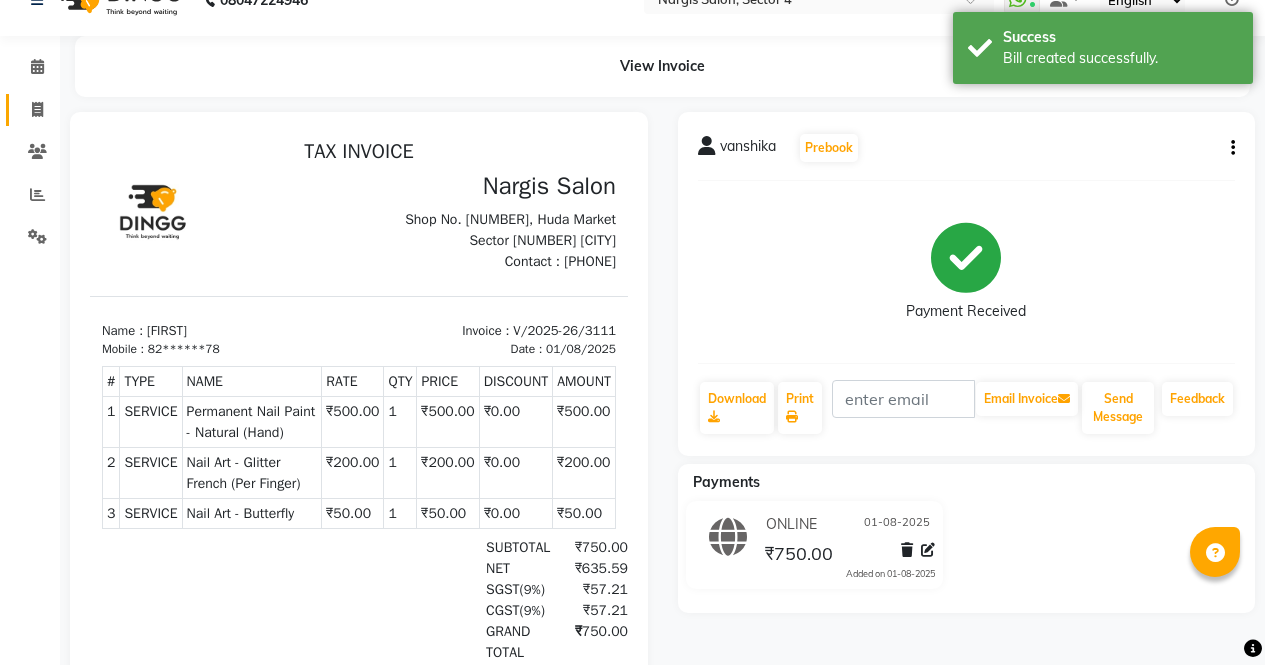 click 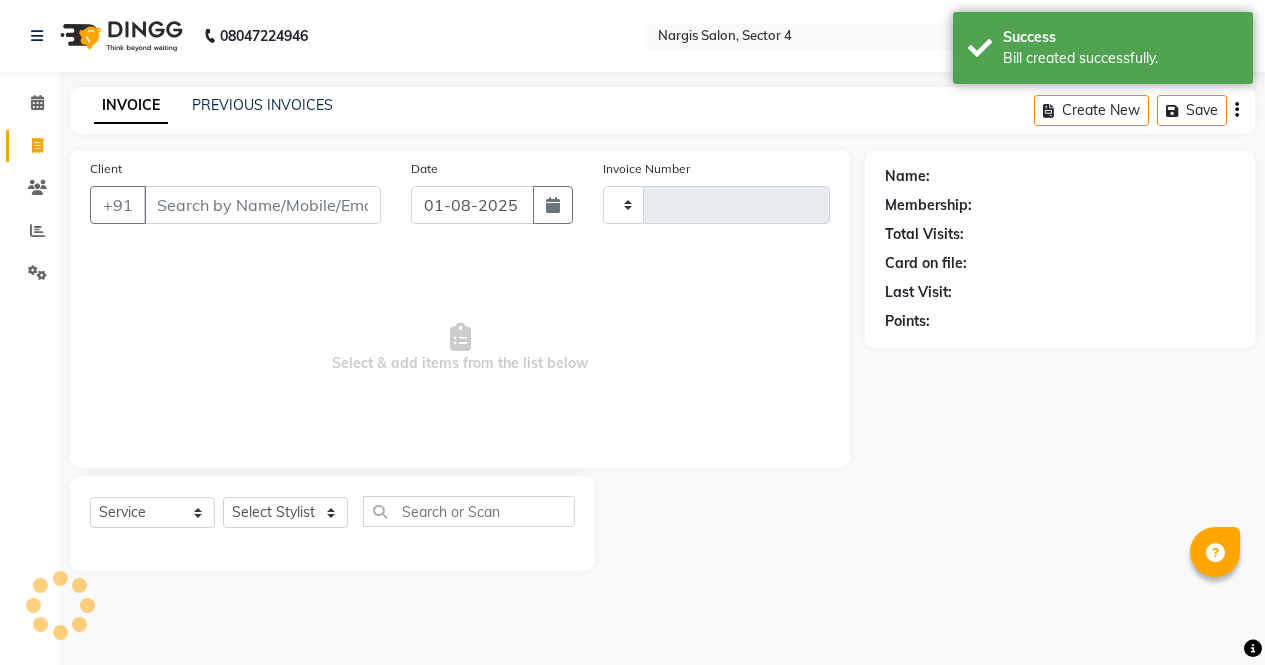 scroll, scrollTop: 0, scrollLeft: 0, axis: both 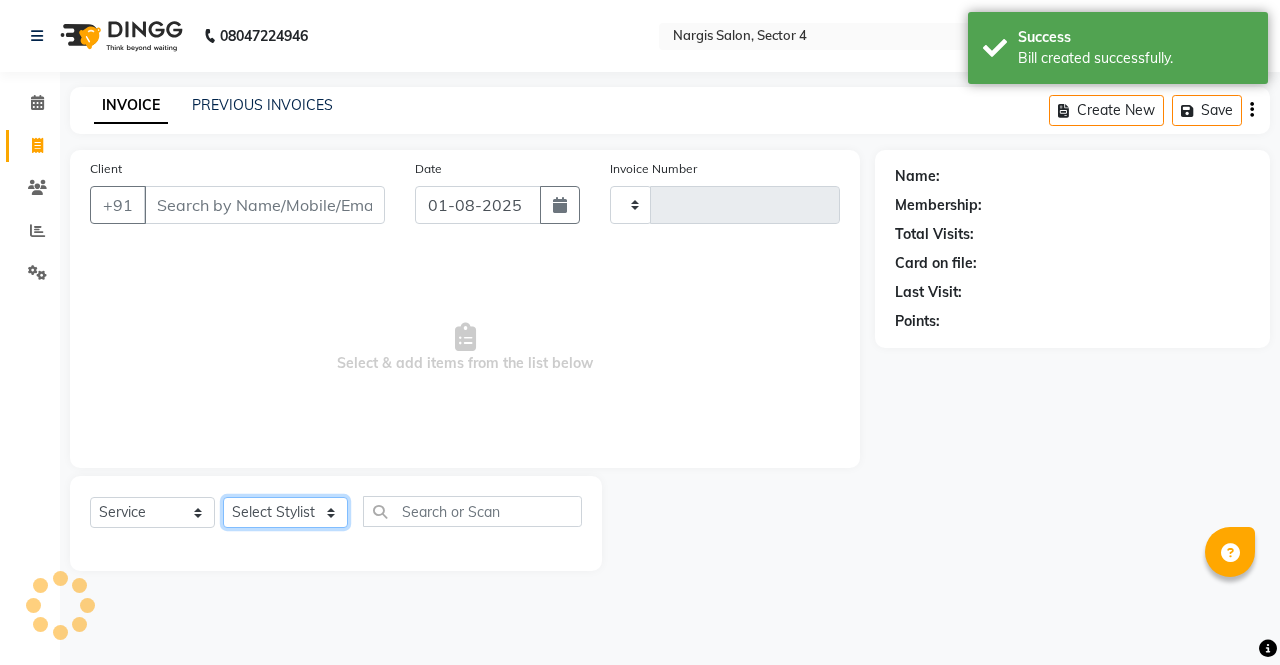 click on "Select Stylist" 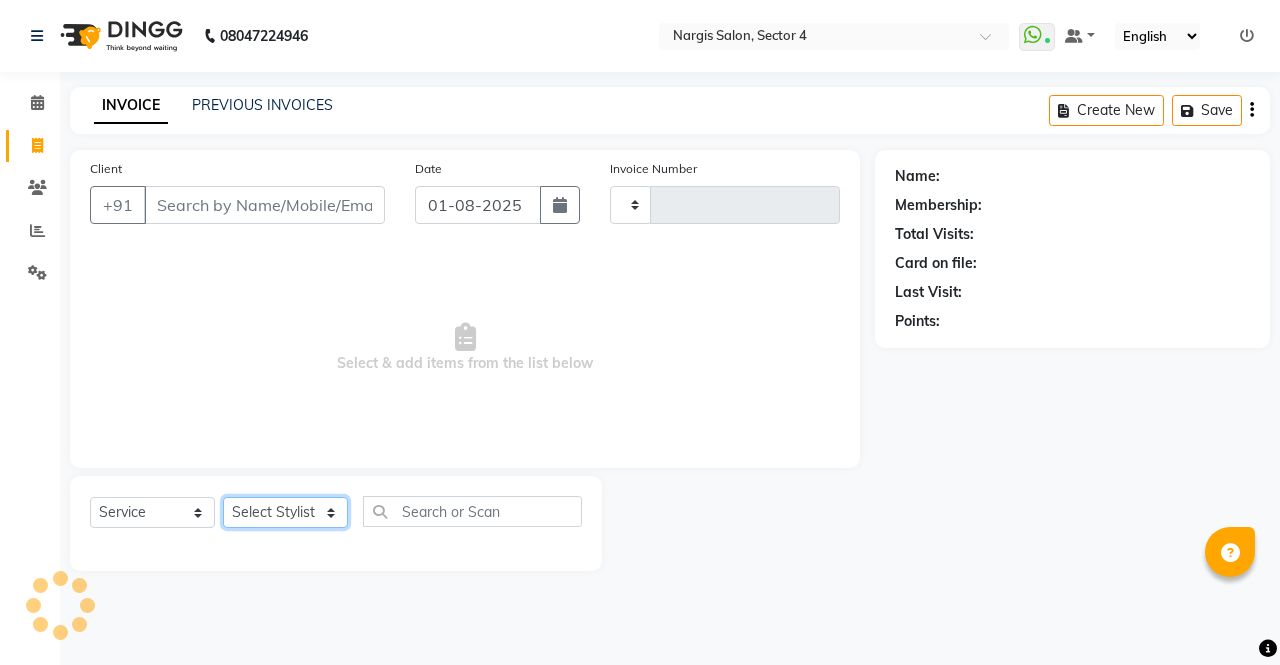 click on "Select Stylist" 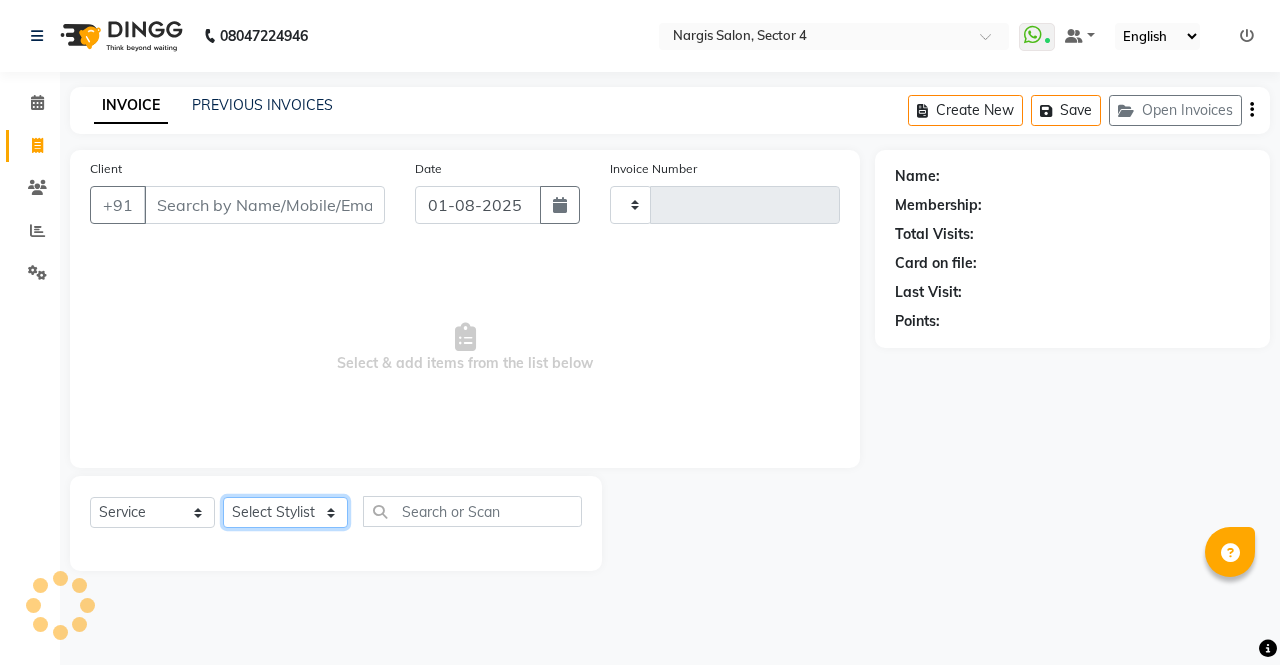 type on "3112" 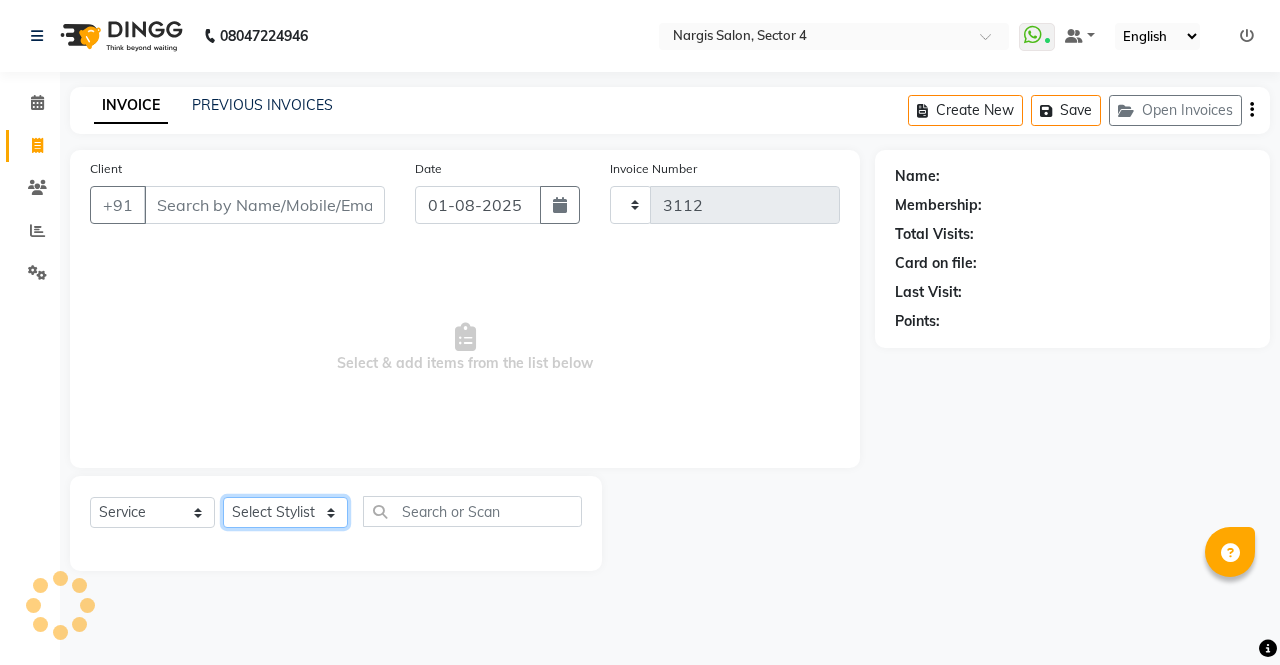 select on "4130" 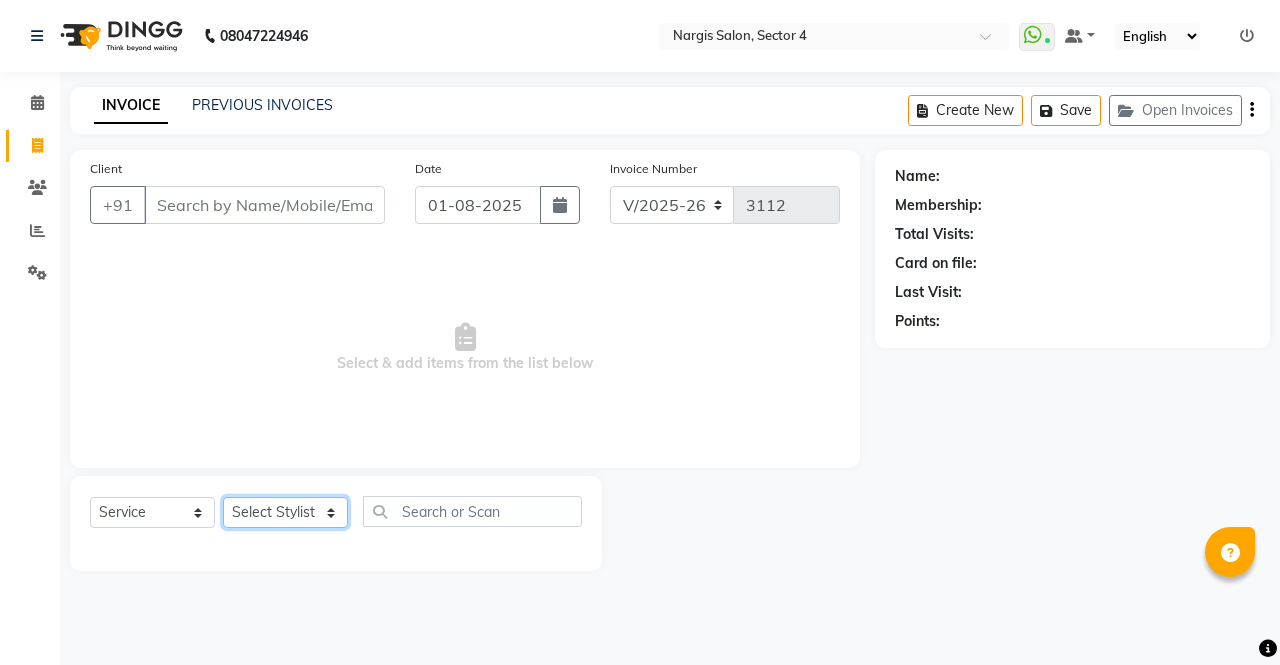click on "Select Stylist" 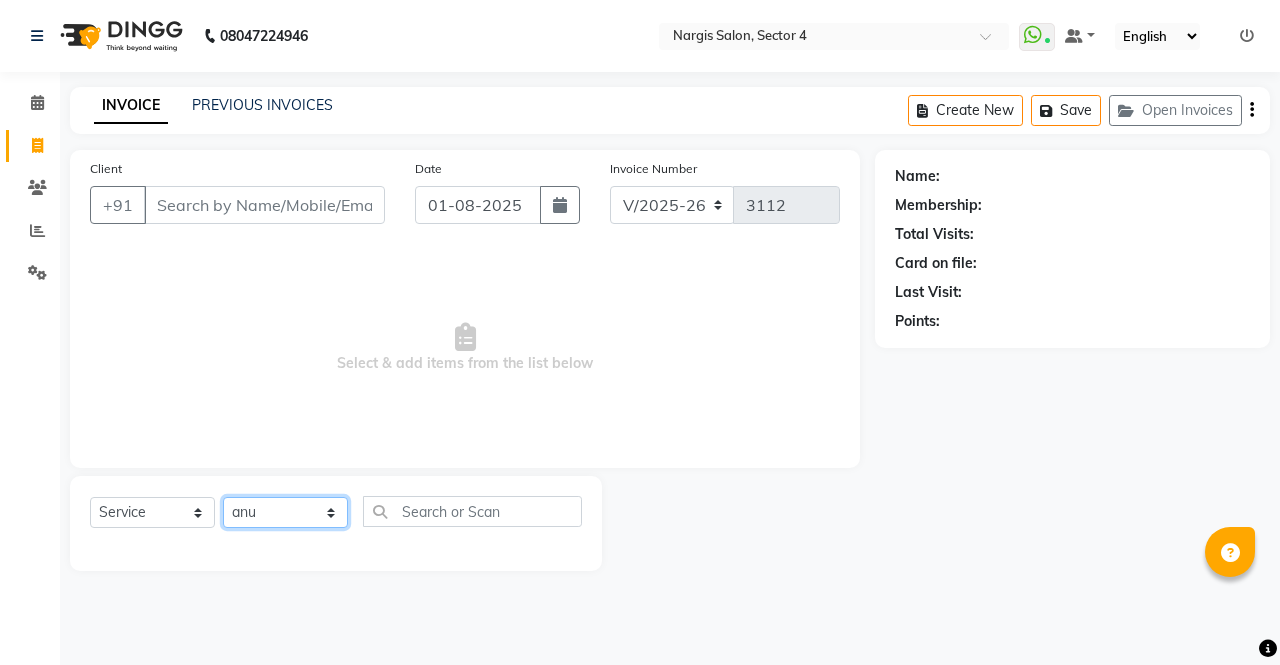 click on "Select Stylist [FIRST] [FIRST] [FIRST] [FIRST] [FIRST] [FIRST] [FIRST] [FIRST] [FIRST] [FIRST] [FIRST] [FIRST]" 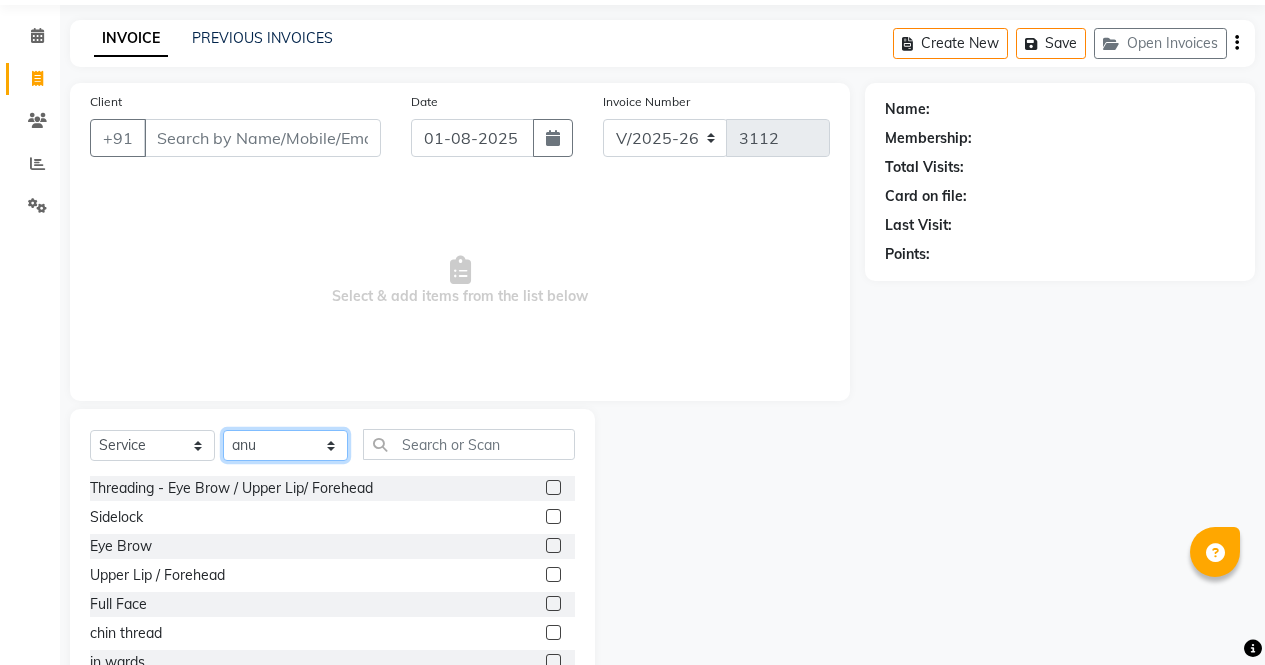 scroll, scrollTop: 136, scrollLeft: 0, axis: vertical 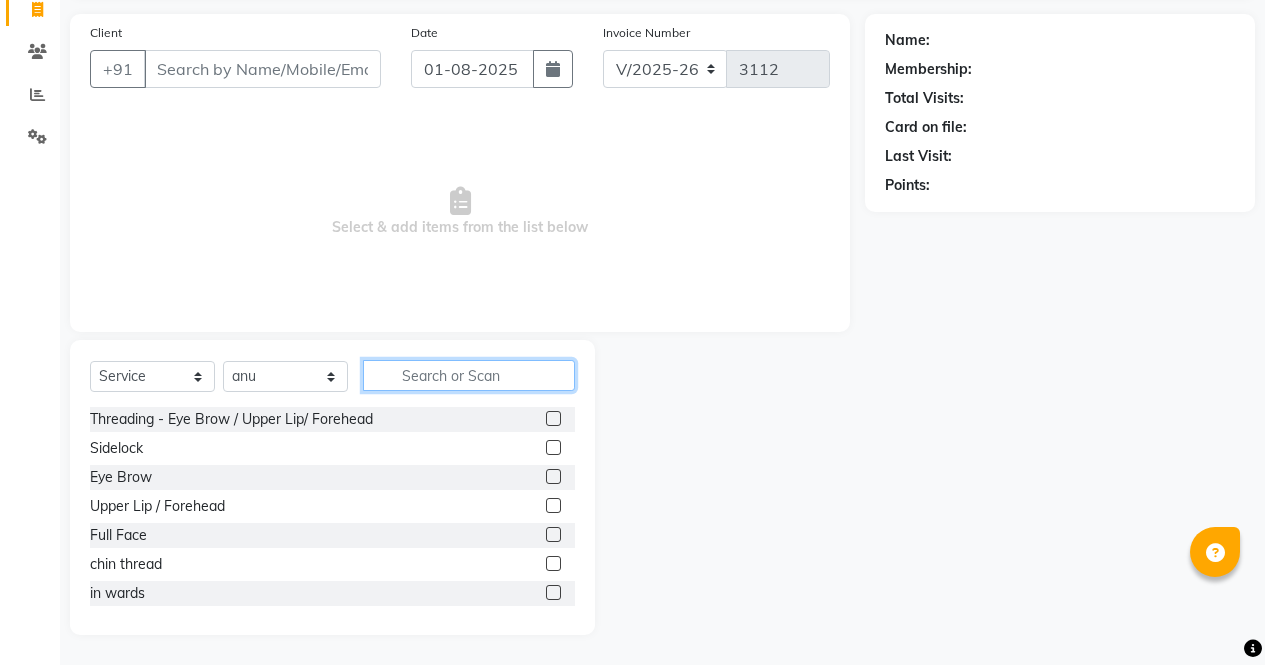 click 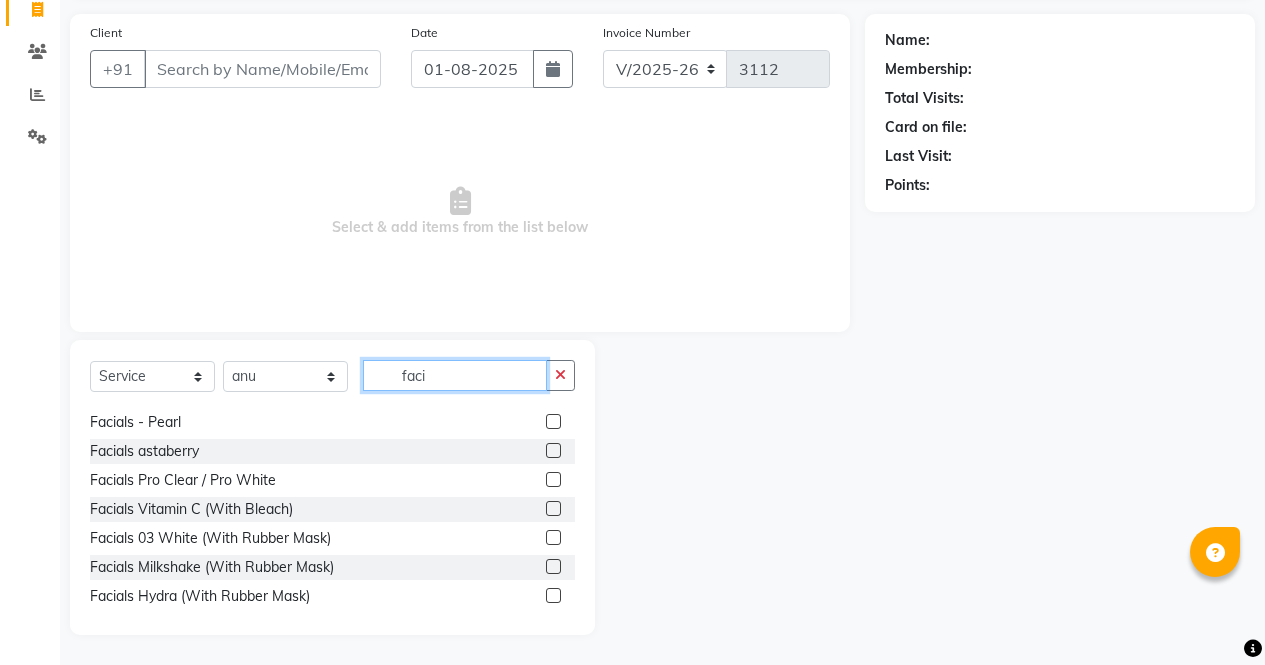 scroll, scrollTop: 90, scrollLeft: 0, axis: vertical 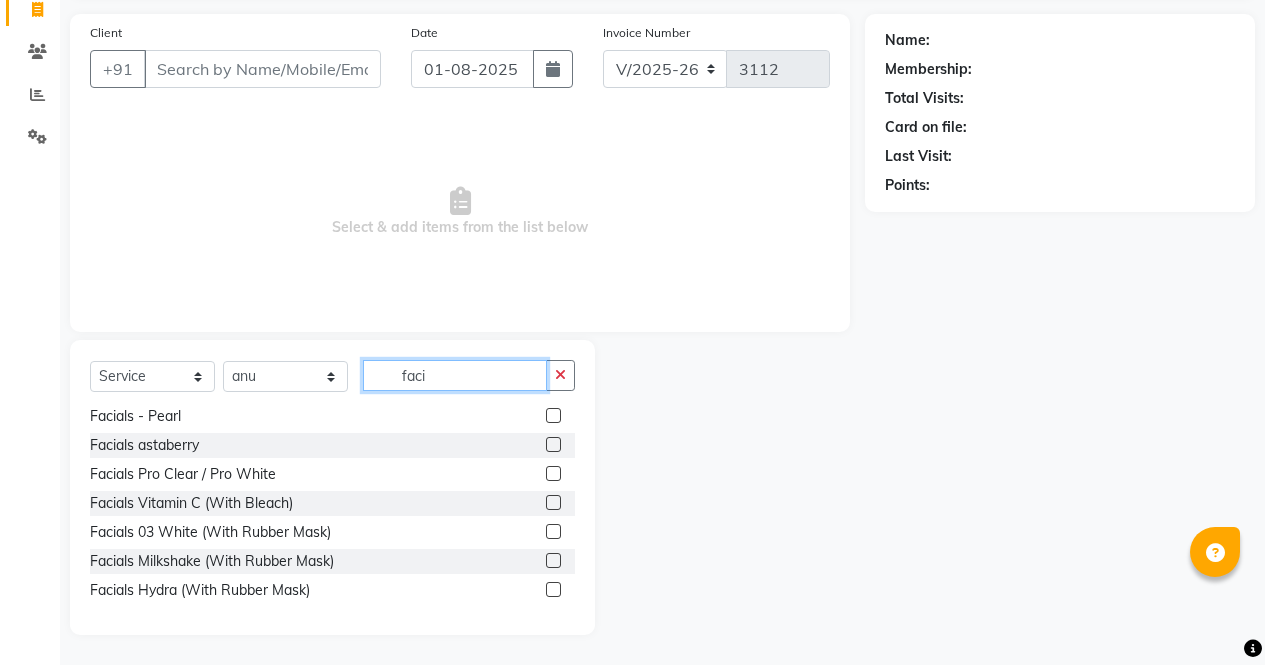 type on "faci" 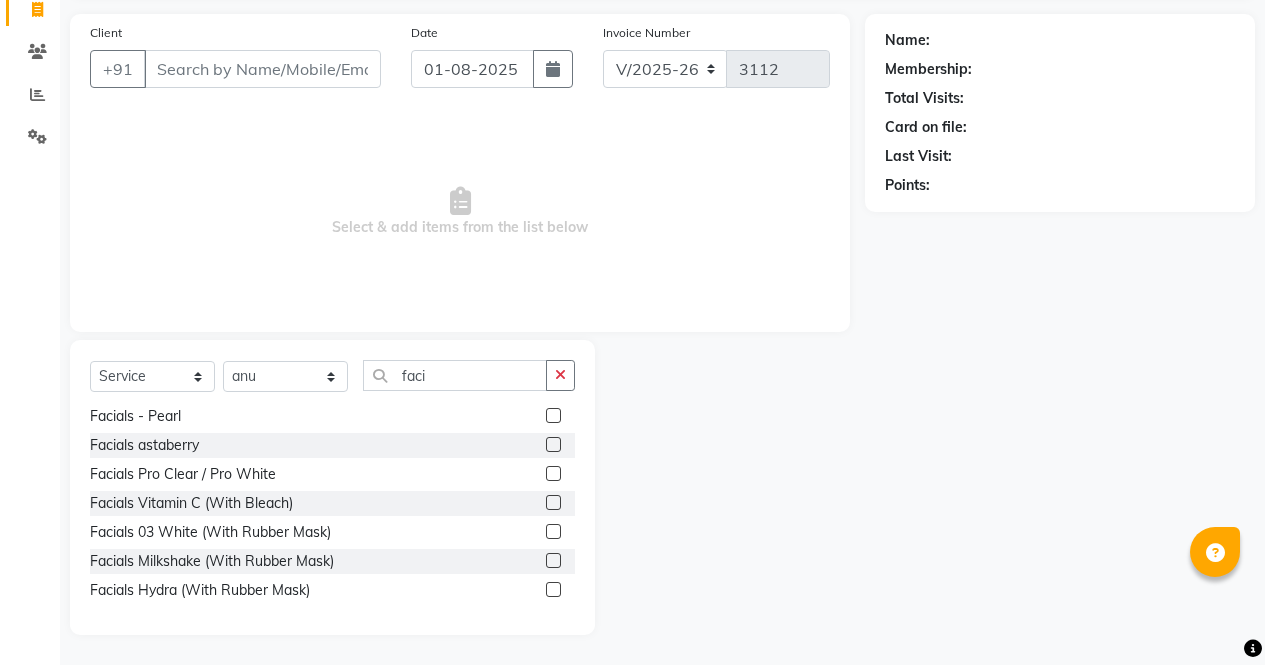 click 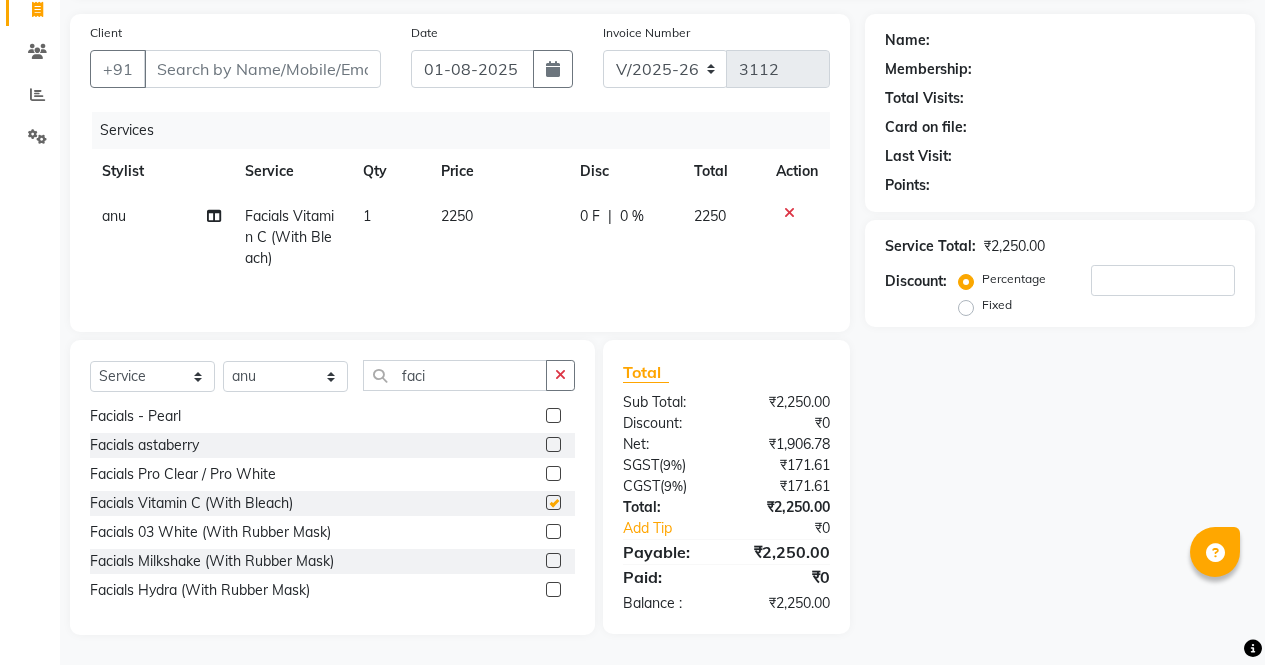 checkbox on "false" 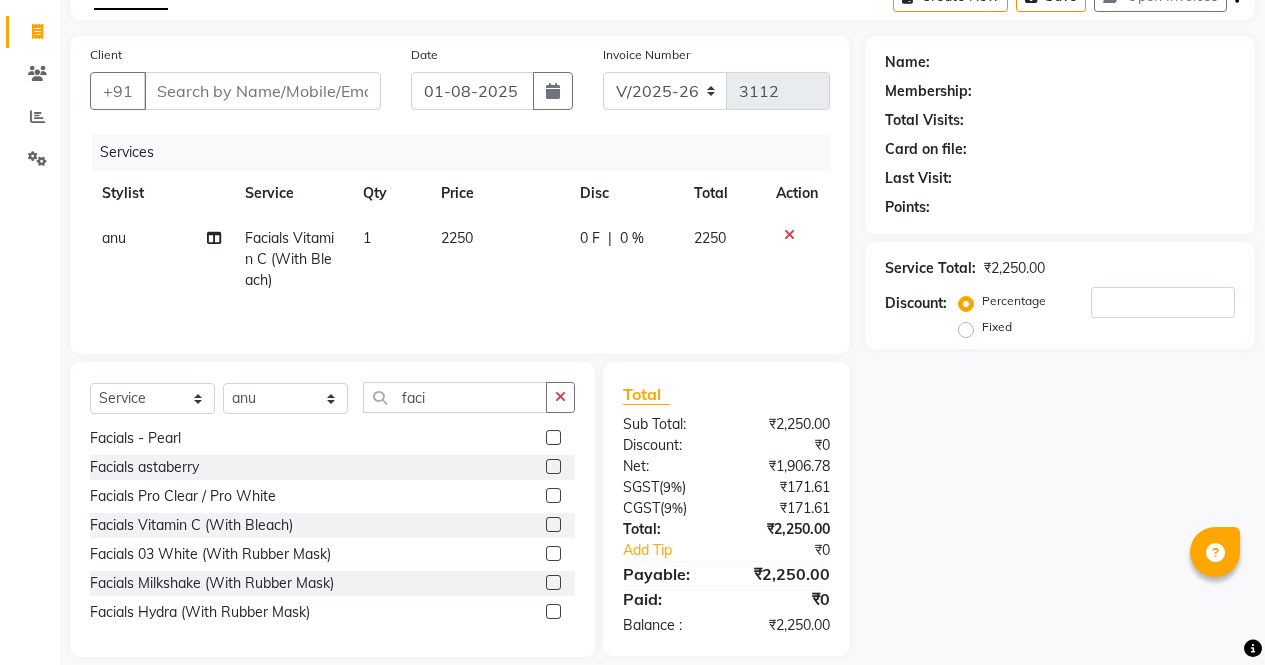 scroll, scrollTop: 118, scrollLeft: 0, axis: vertical 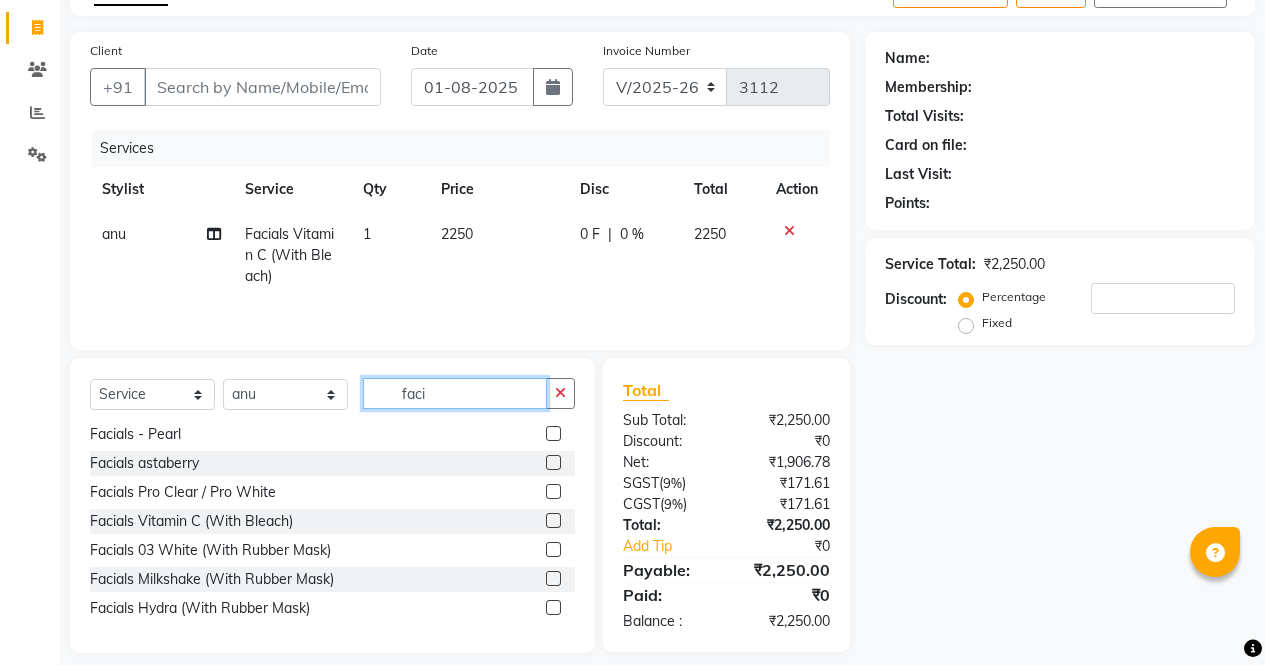 click on "faci" 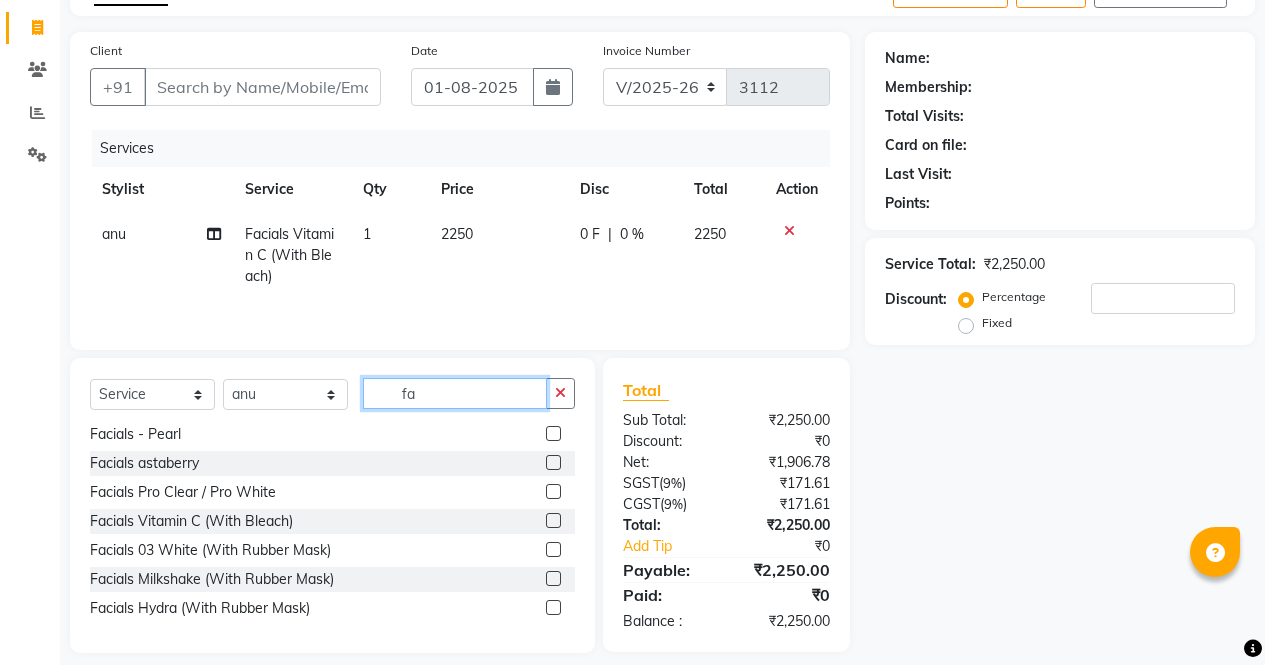 type on "f" 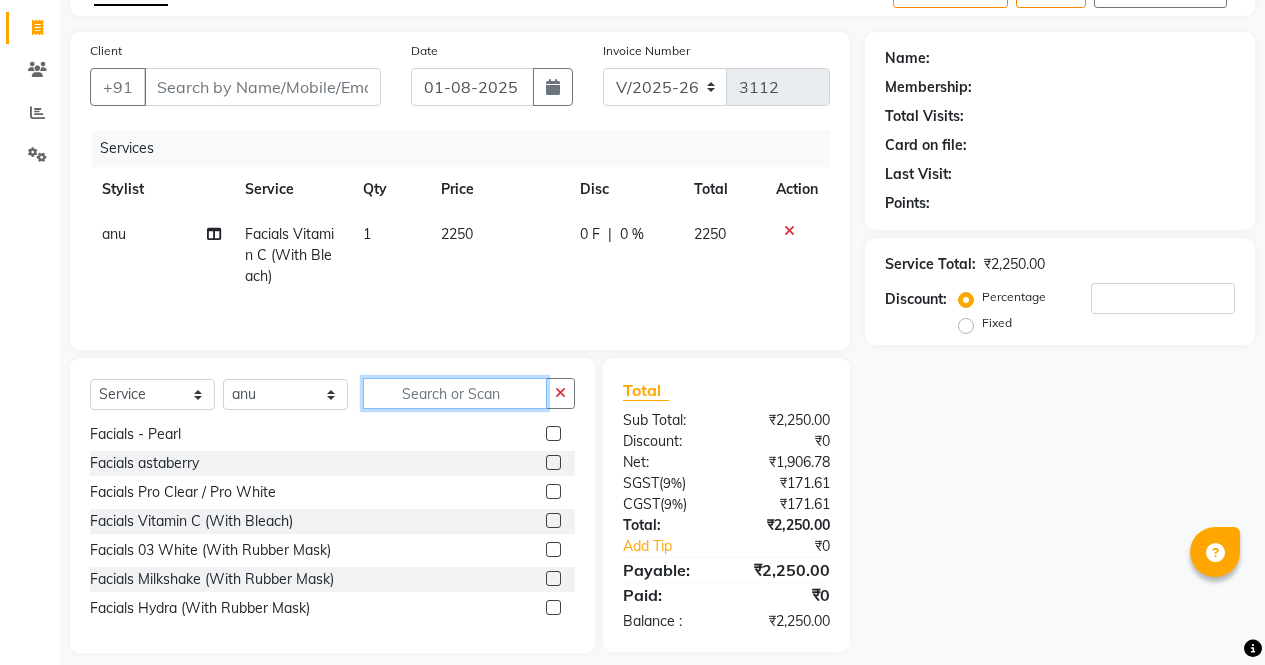 scroll, scrollTop: 1250, scrollLeft: 0, axis: vertical 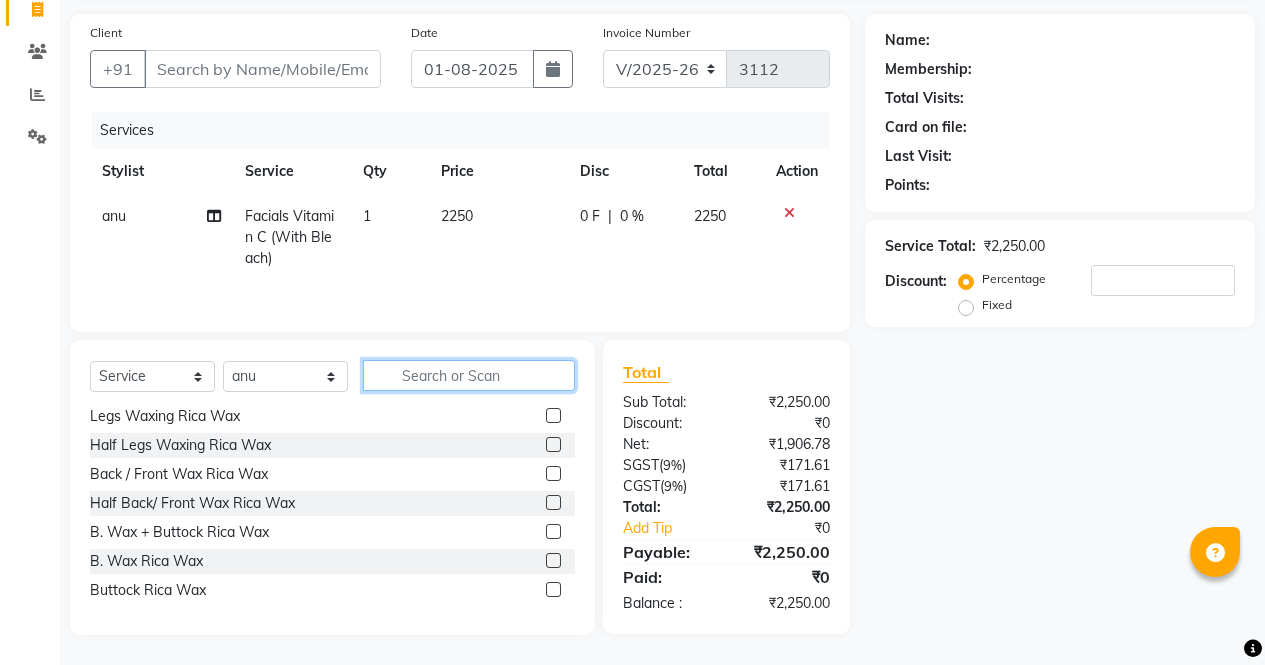 click 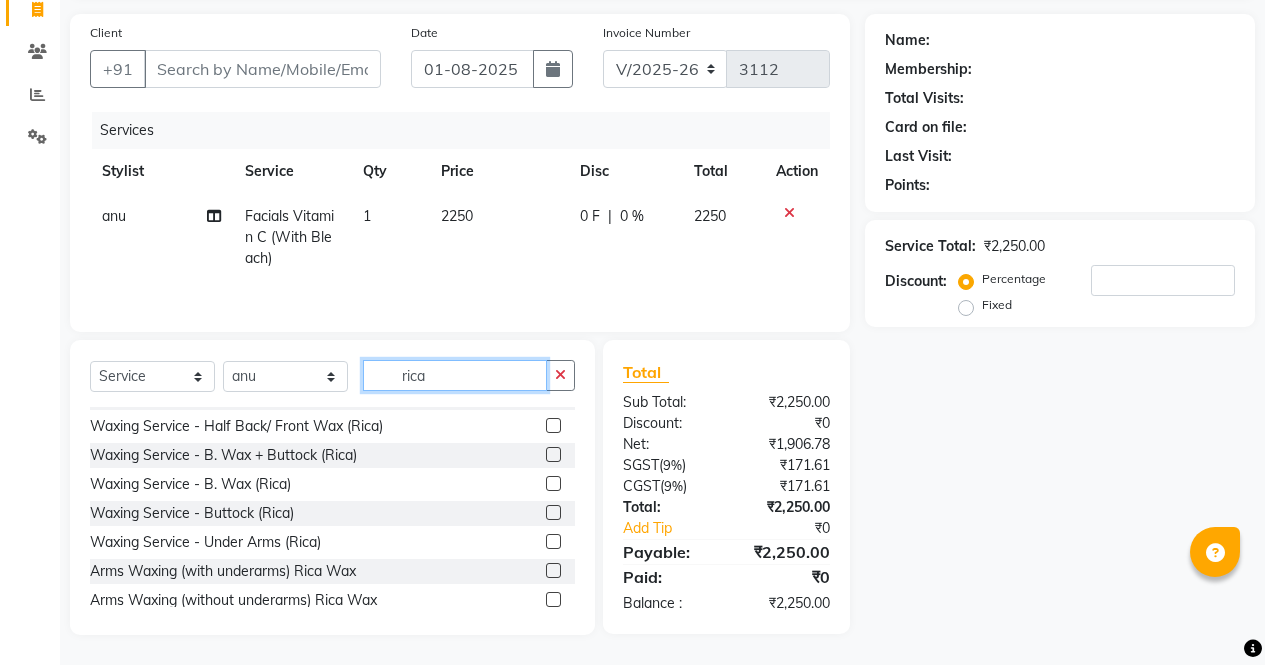 scroll, scrollTop: 0, scrollLeft: 0, axis: both 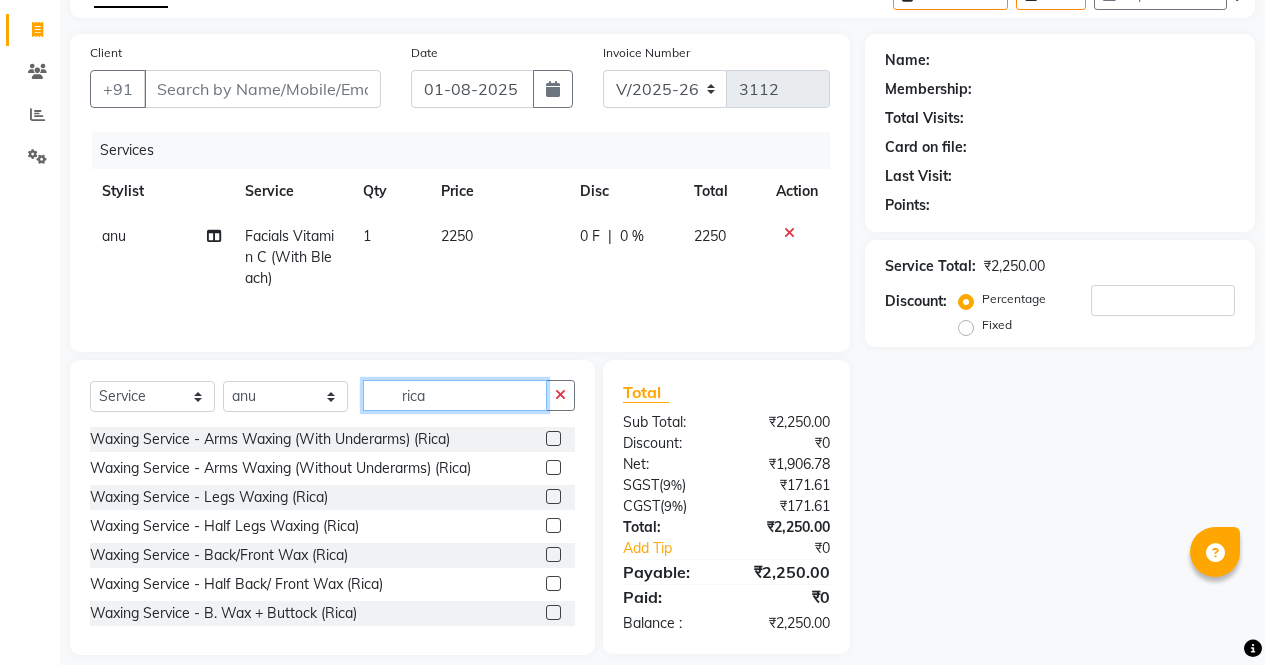 type on "rica" 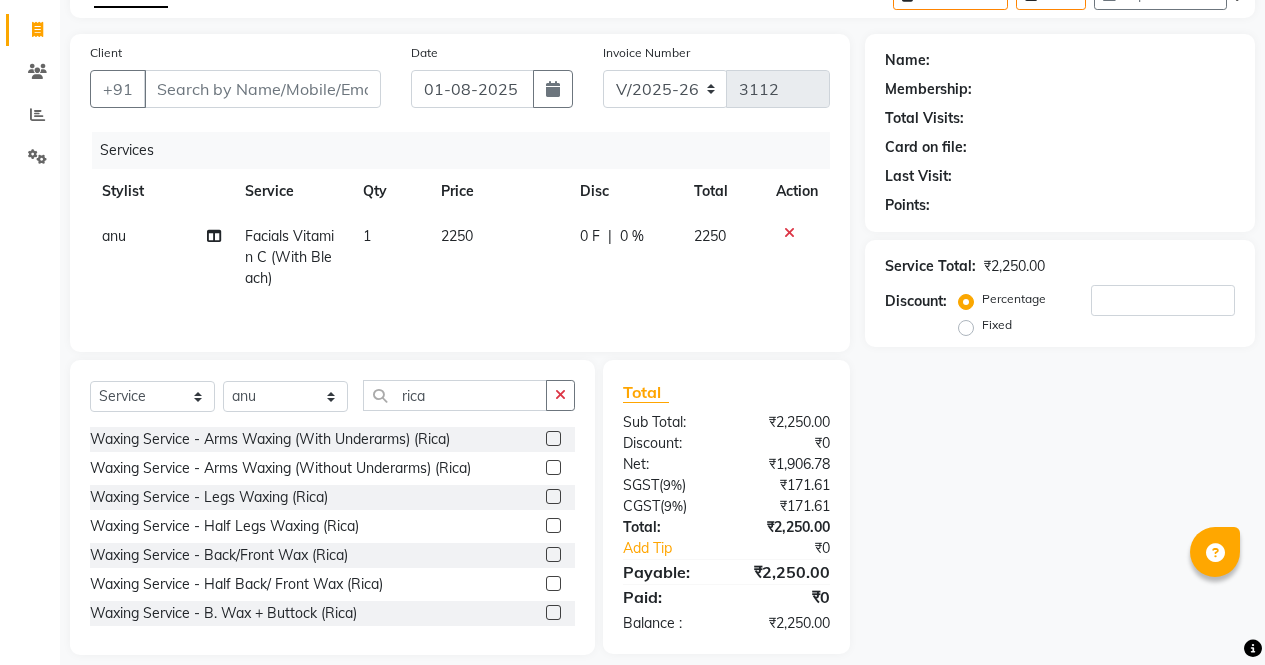 click 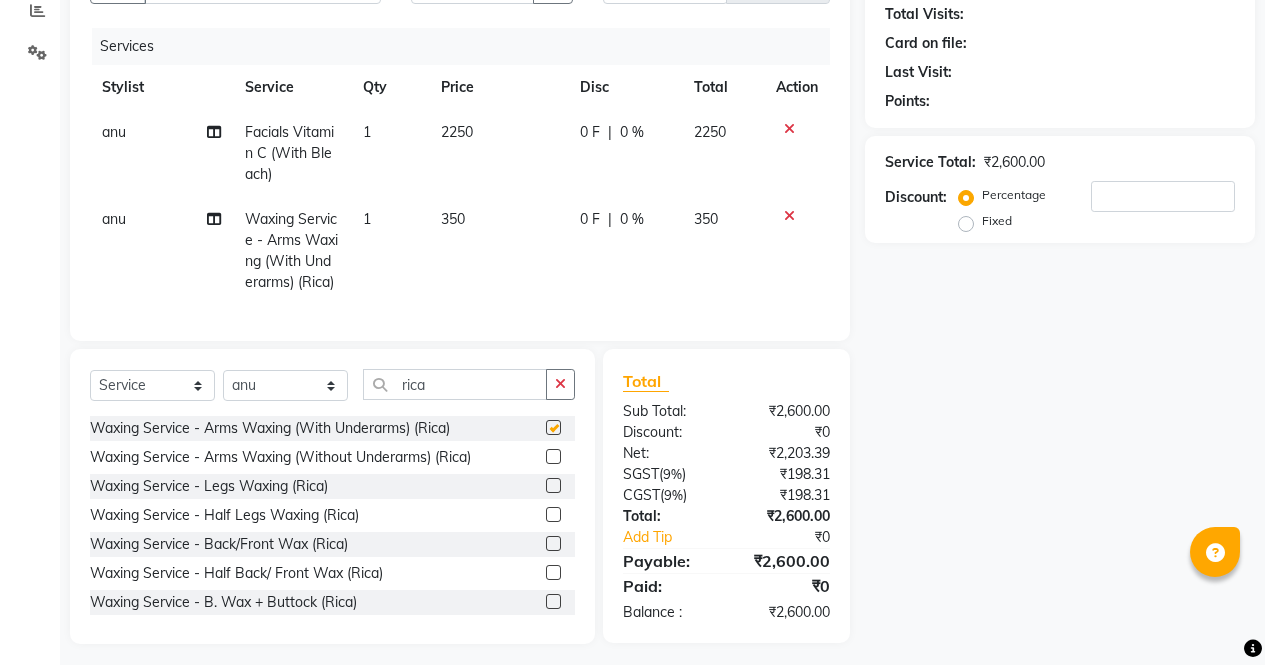 checkbox on "false" 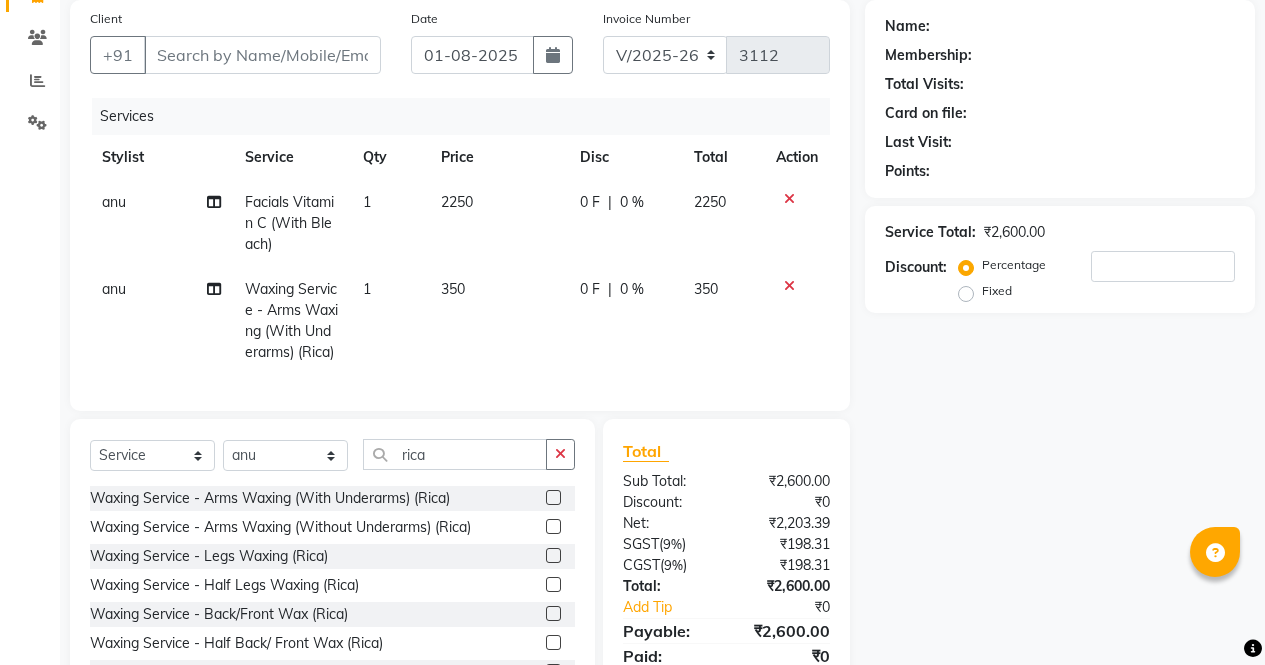 scroll, scrollTop: 147, scrollLeft: 0, axis: vertical 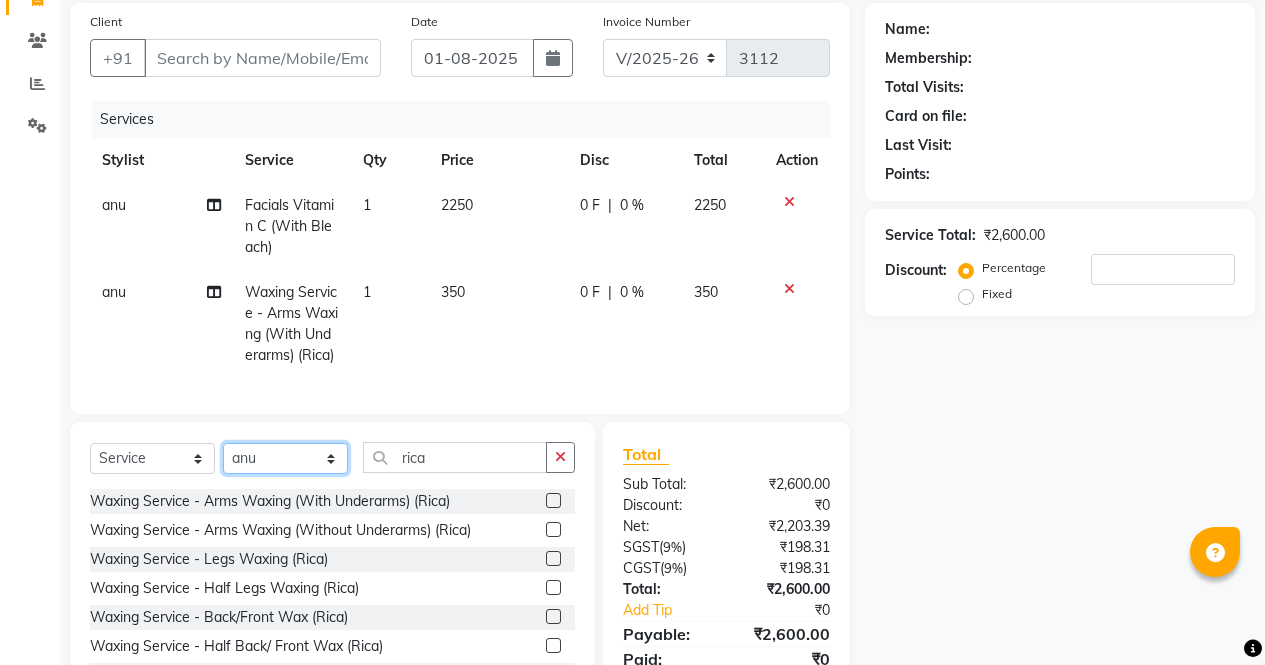 click on "Select Stylist [FIRST] [FIRST] [FIRST] [FIRST] [FIRST] [FIRST] [FIRST] [FIRST] [FIRST] [FIRST] [FIRST] [FIRST]" 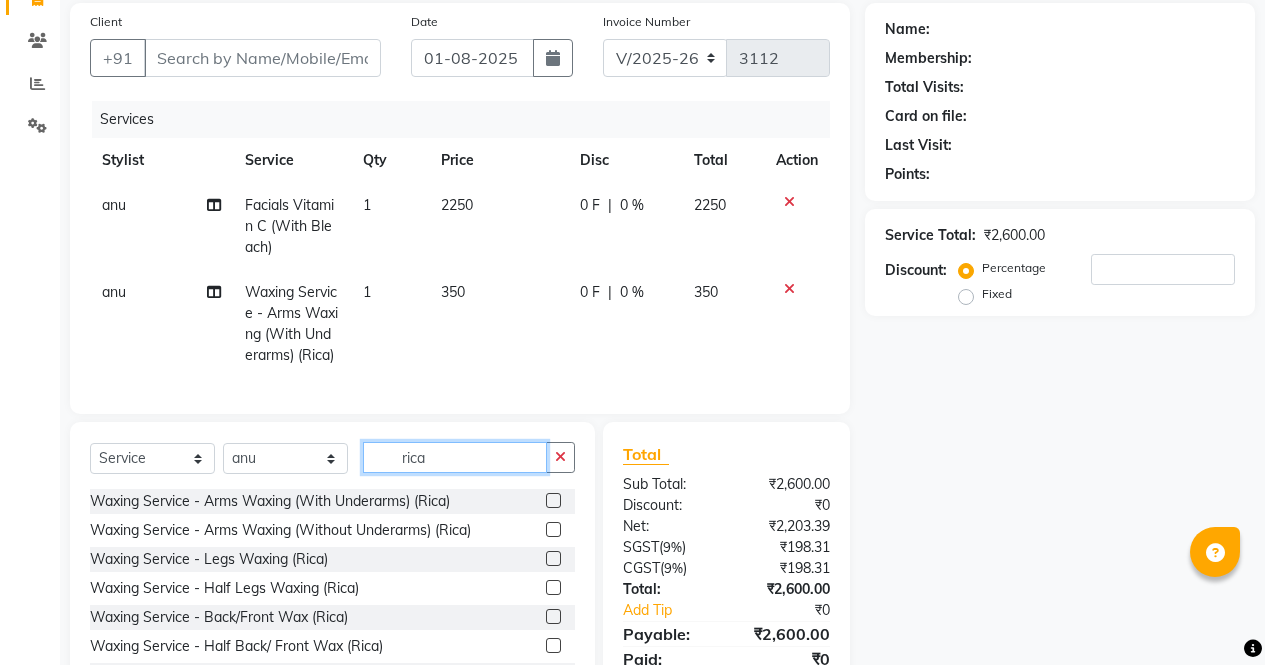 click on "rica" 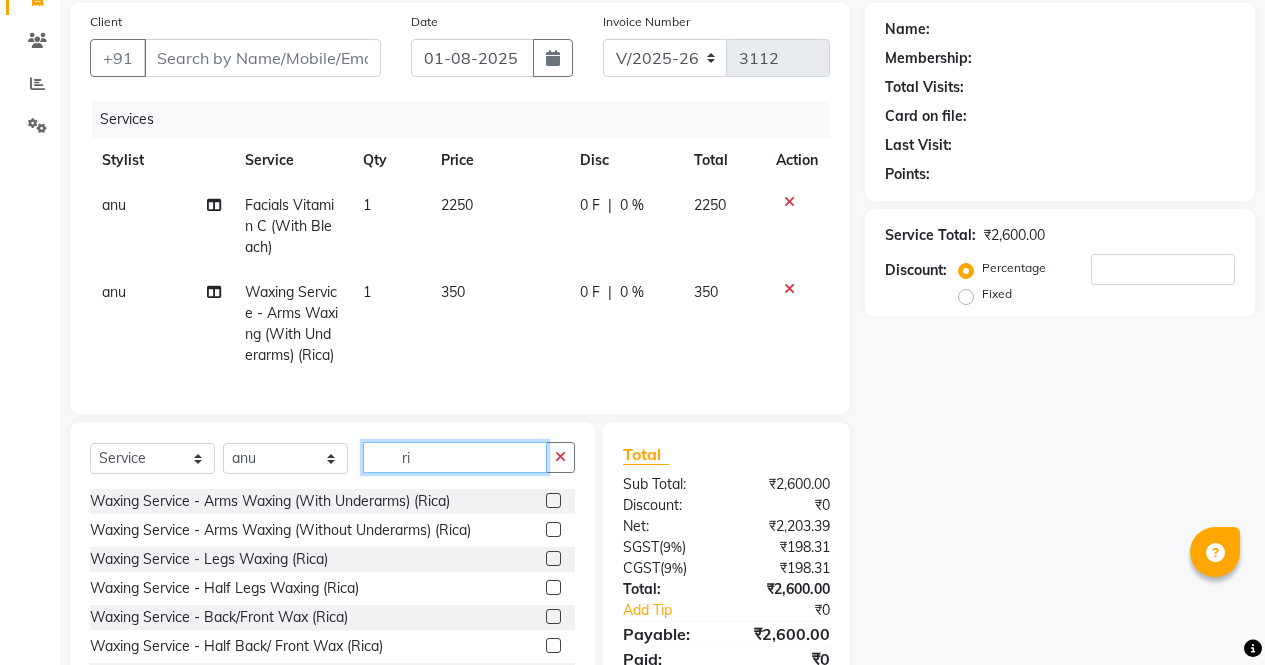 type on "r" 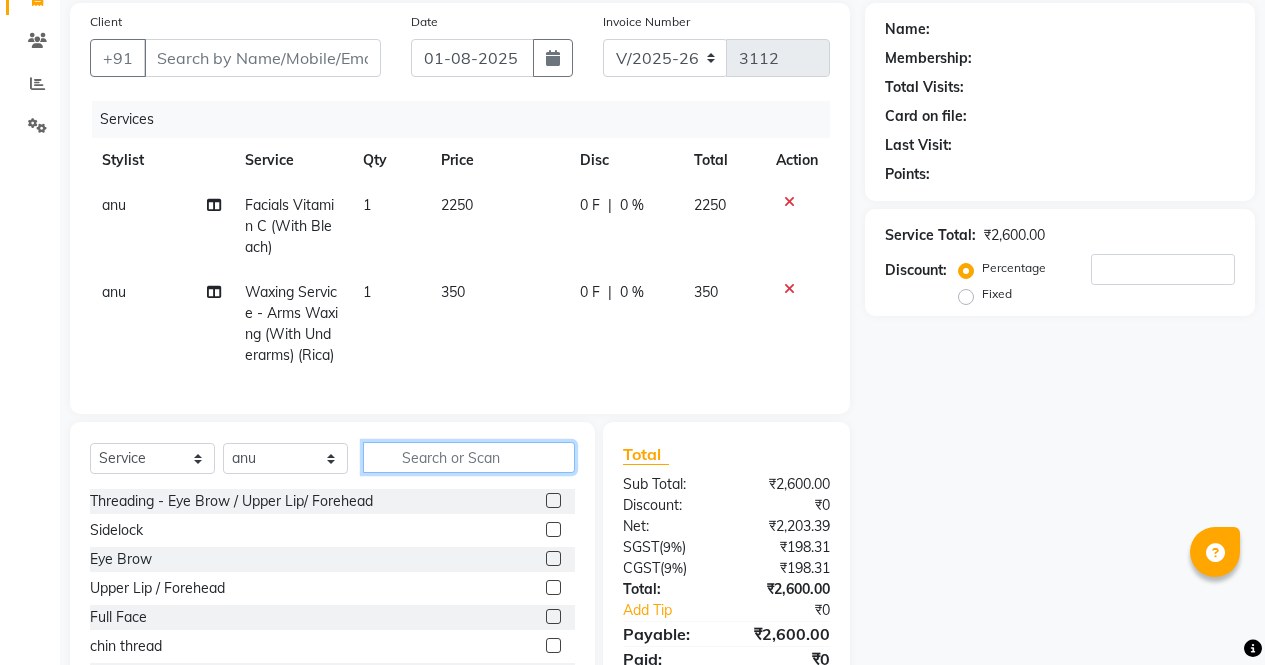 scroll, scrollTop: 265, scrollLeft: 0, axis: vertical 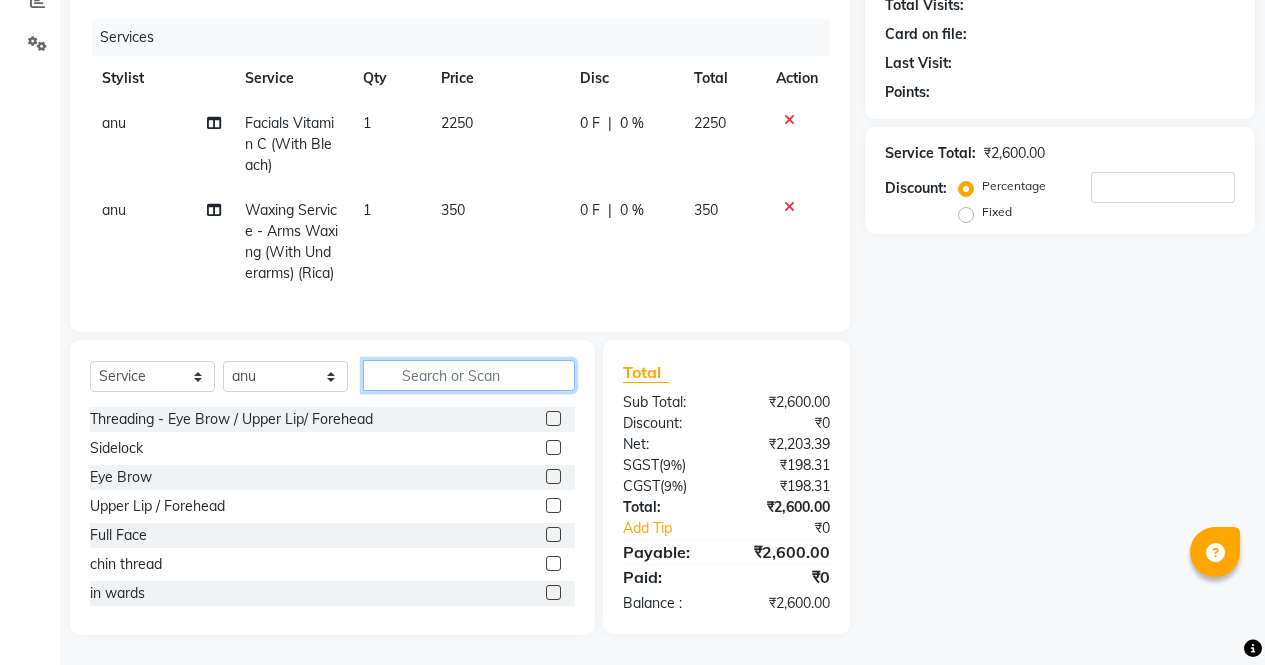 click 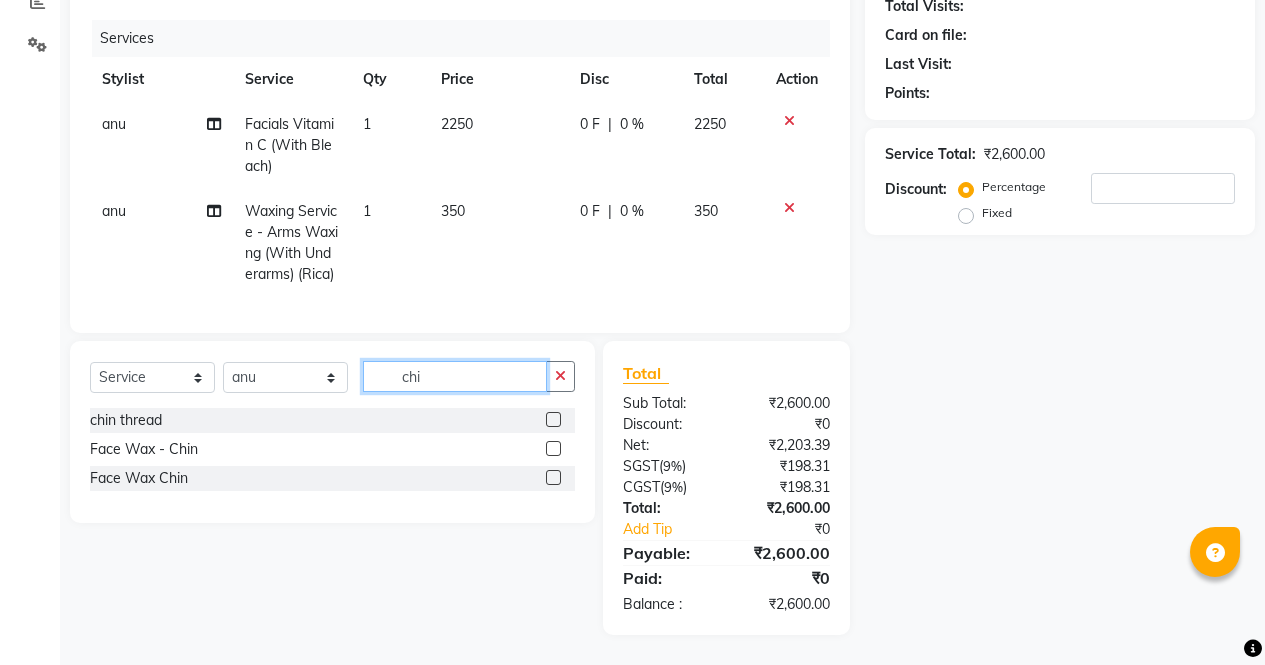 scroll, scrollTop: 264, scrollLeft: 0, axis: vertical 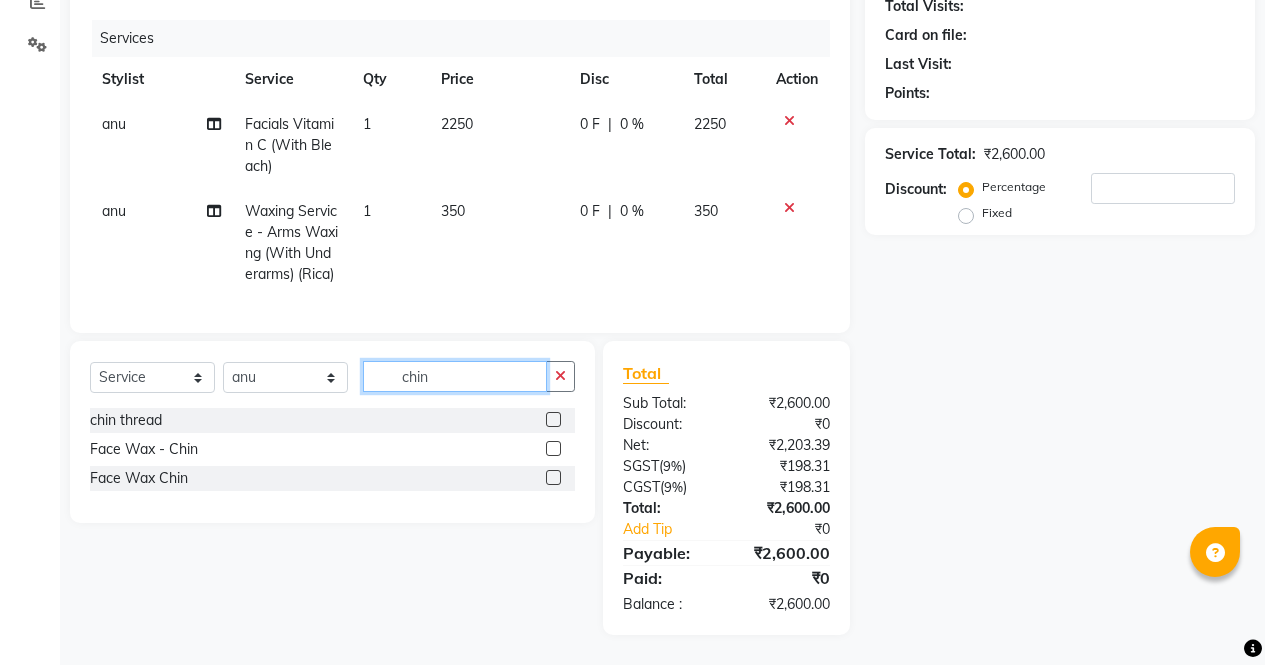 type on "chin" 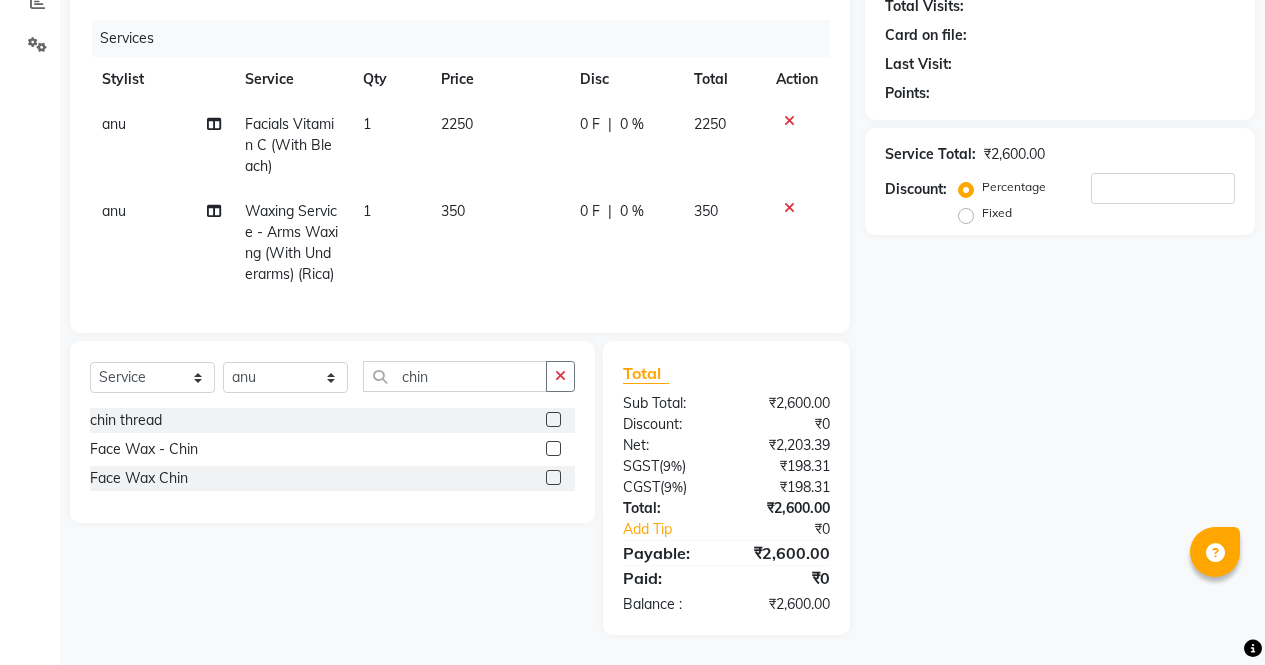 click 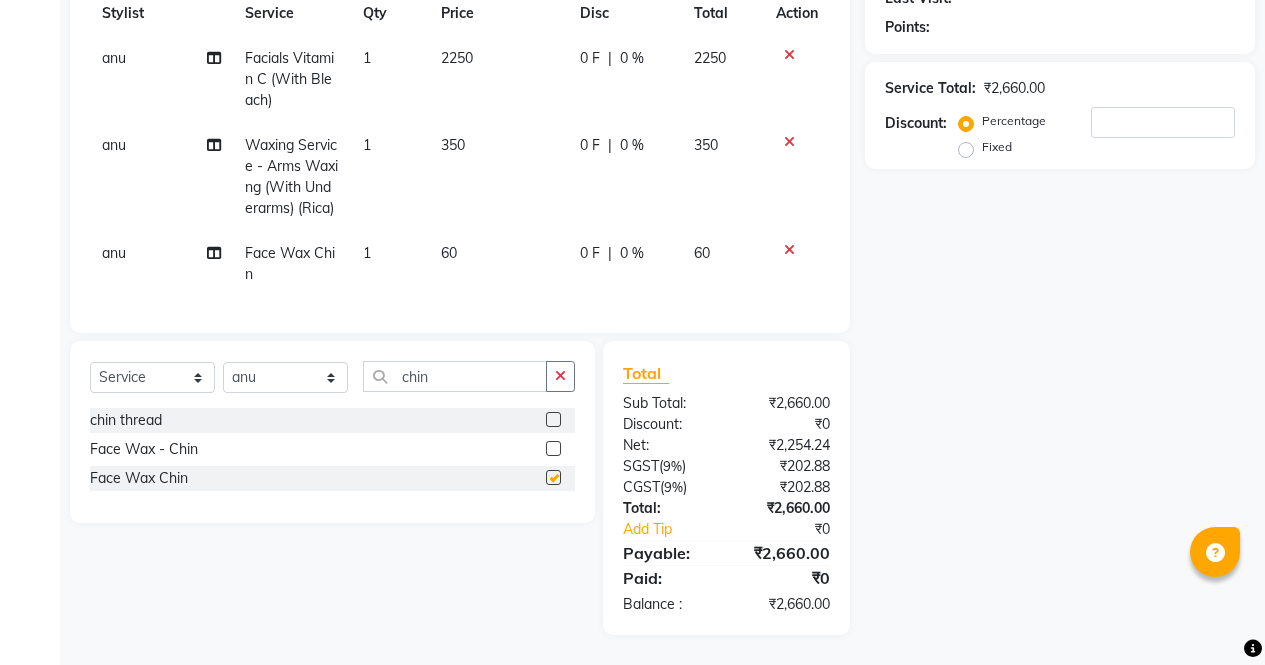 checkbox on "false" 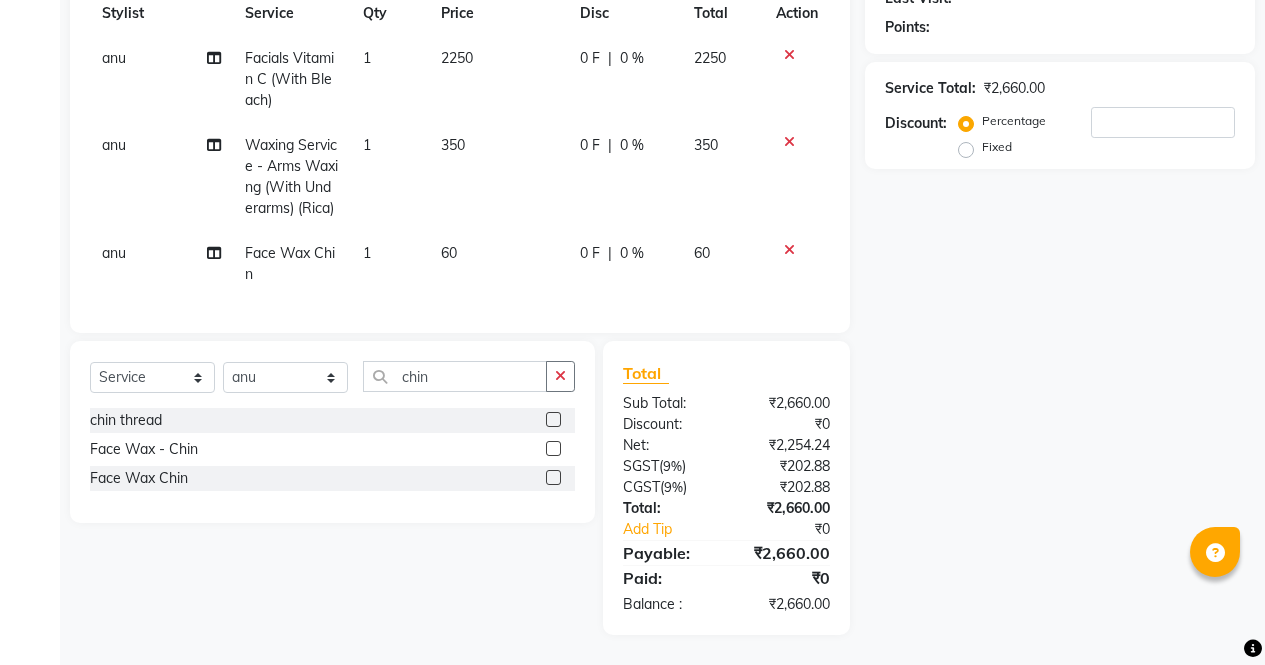 scroll, scrollTop: 309, scrollLeft: 0, axis: vertical 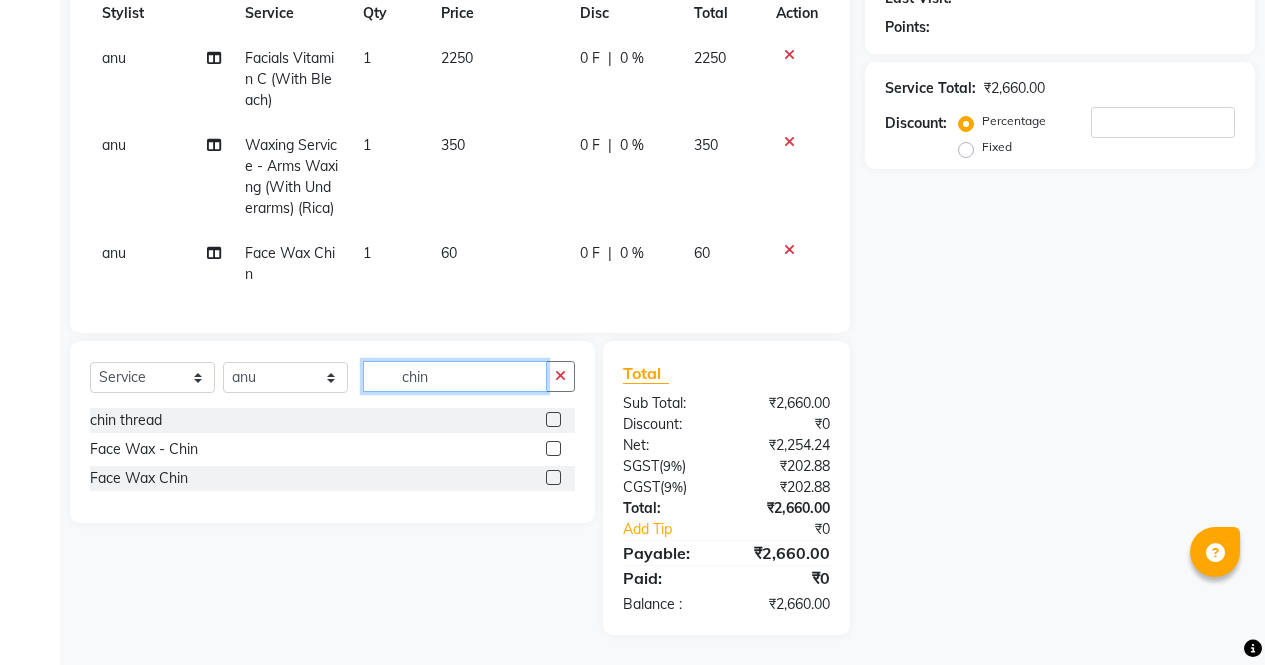 click on "chin" 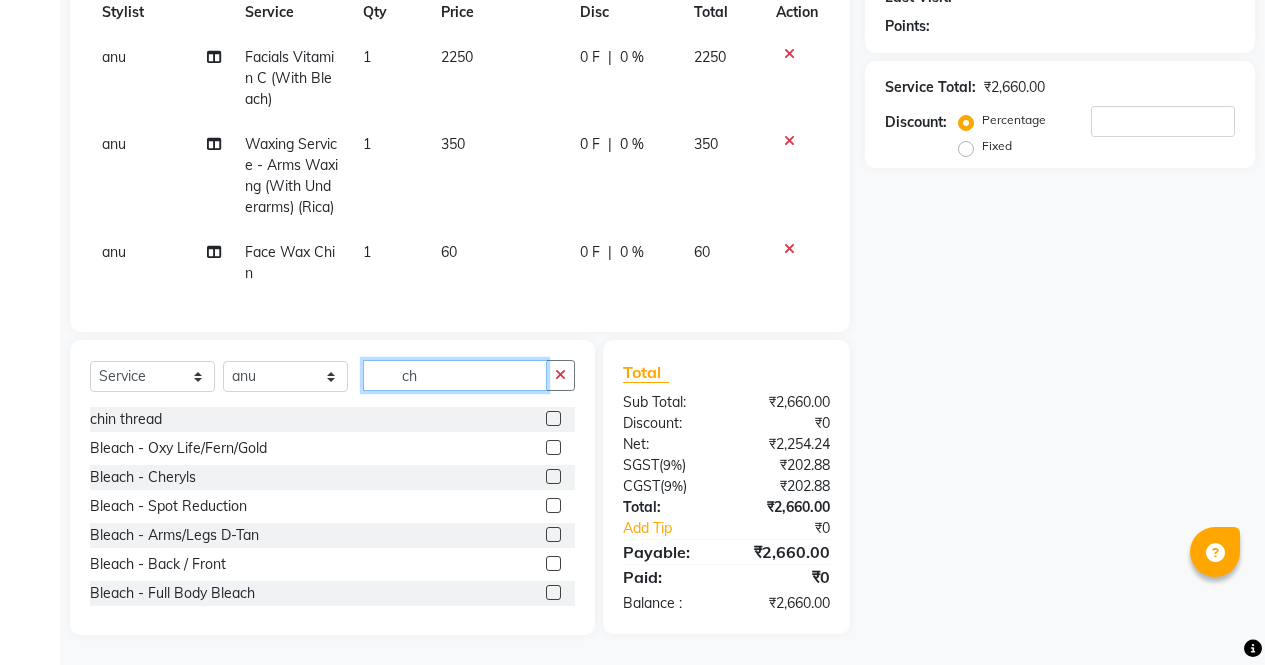 type on "c" 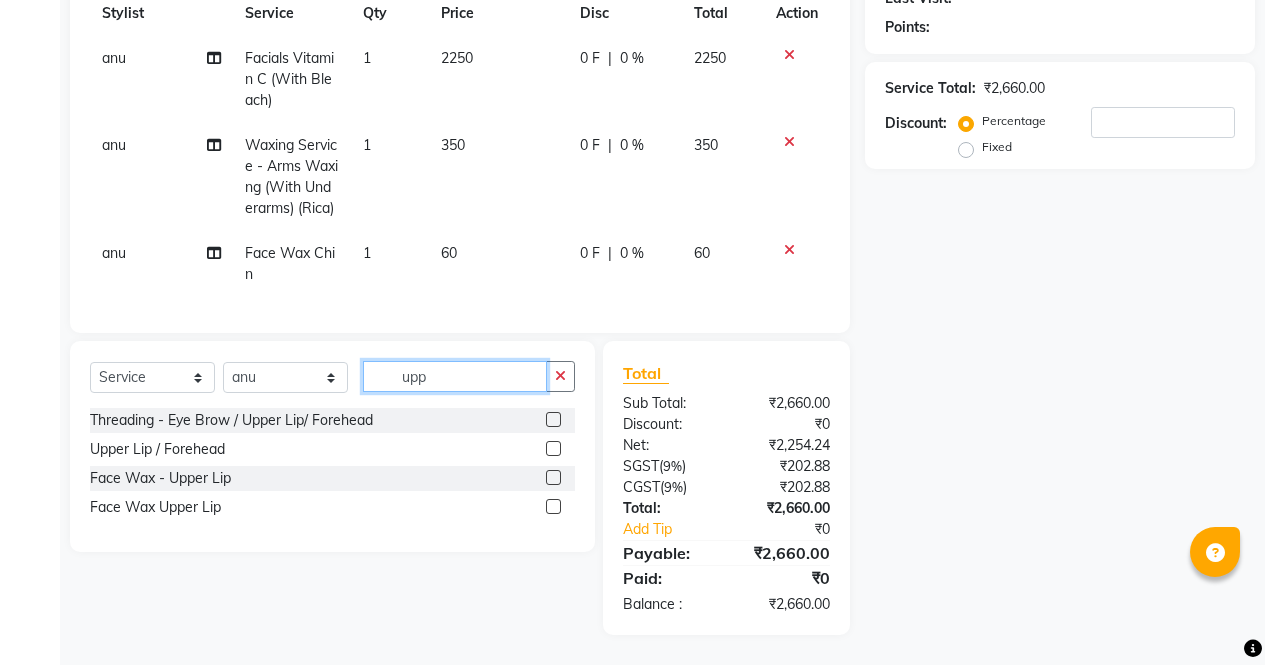 type on "upp" 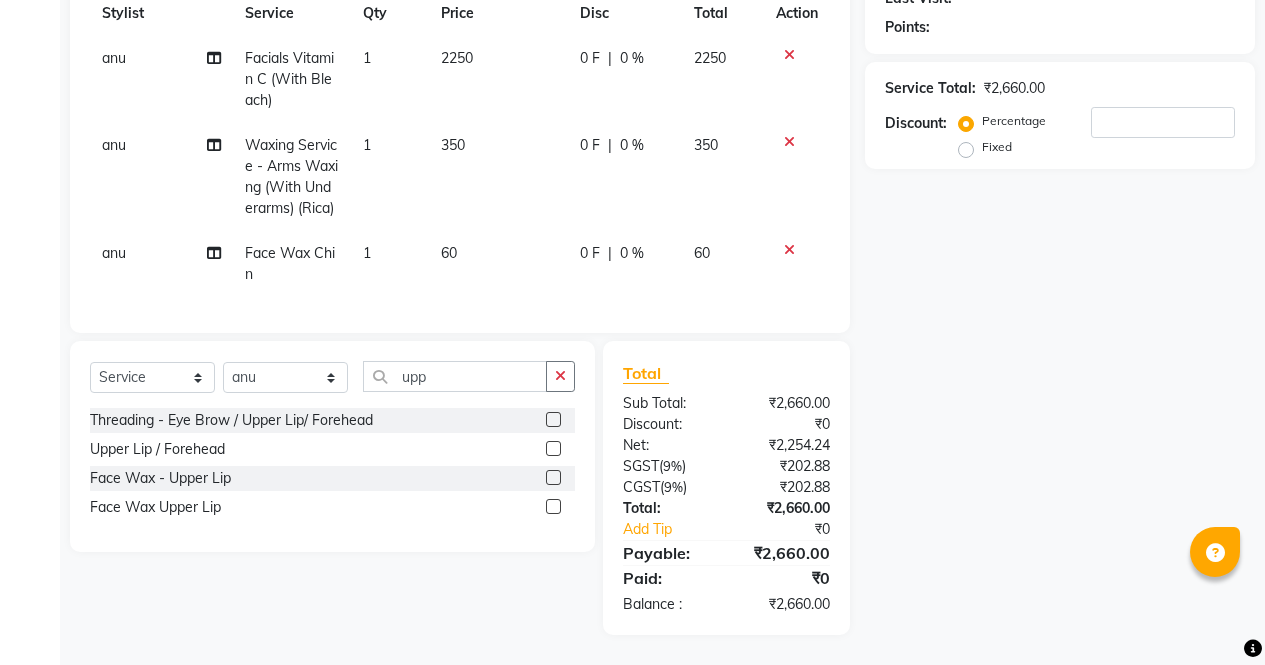 click 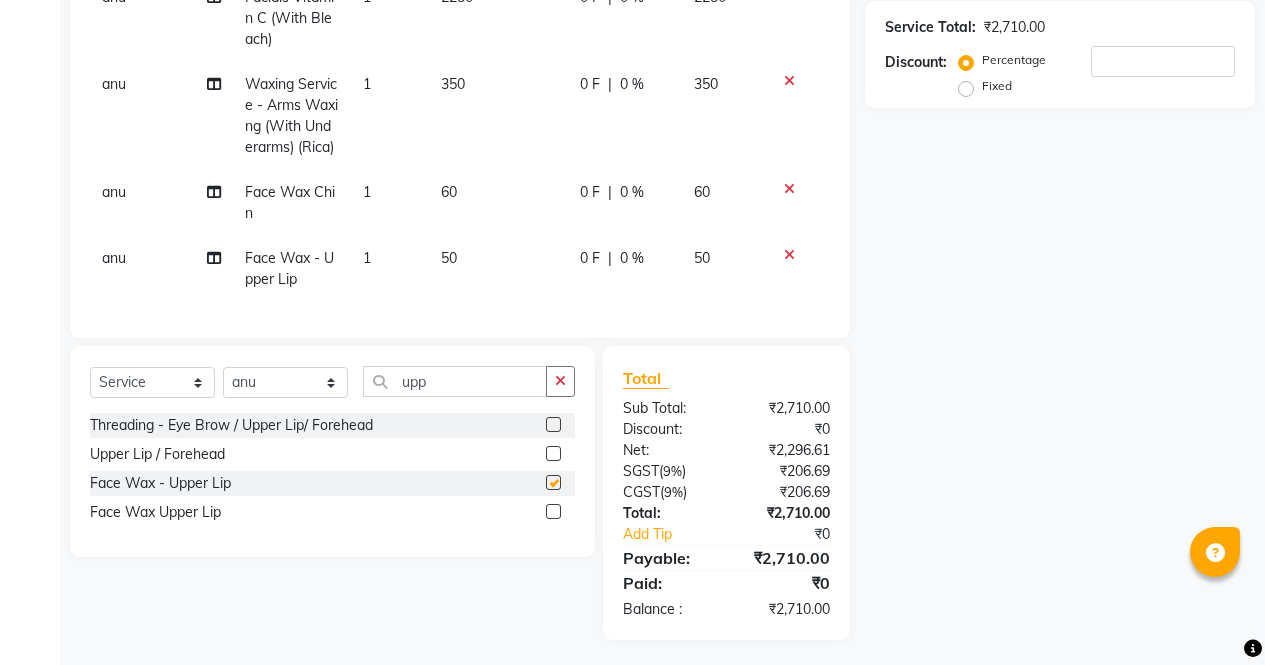 checkbox on "false" 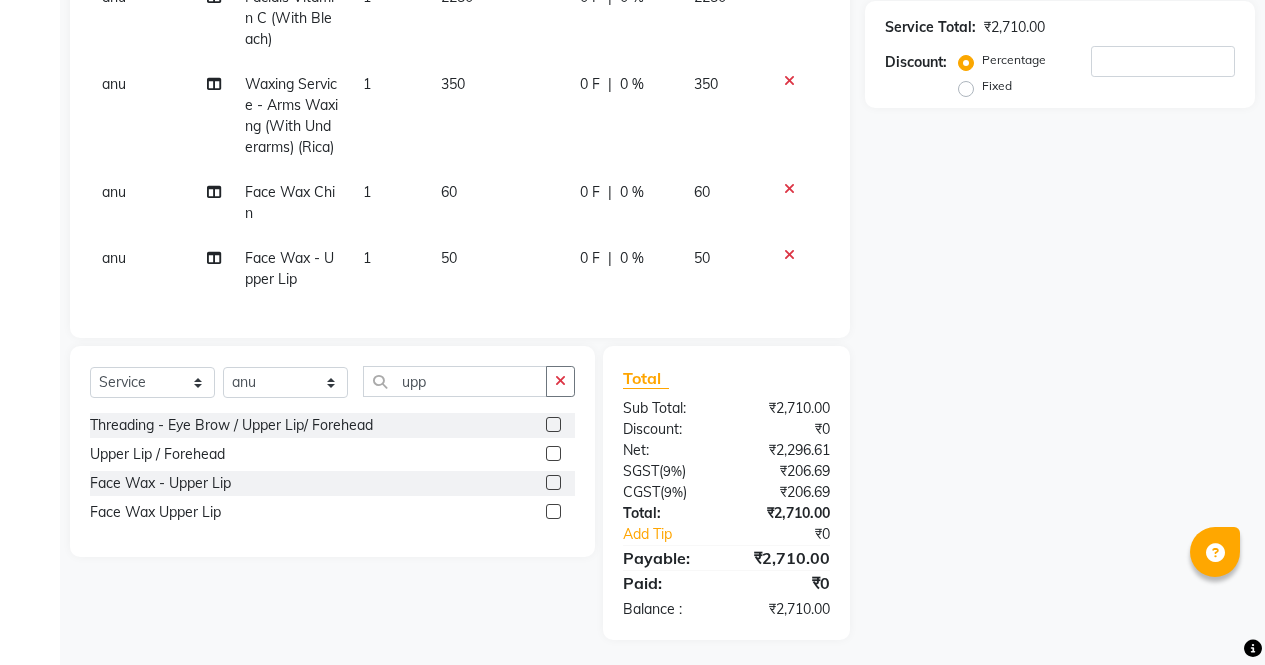scroll, scrollTop: 376, scrollLeft: 0, axis: vertical 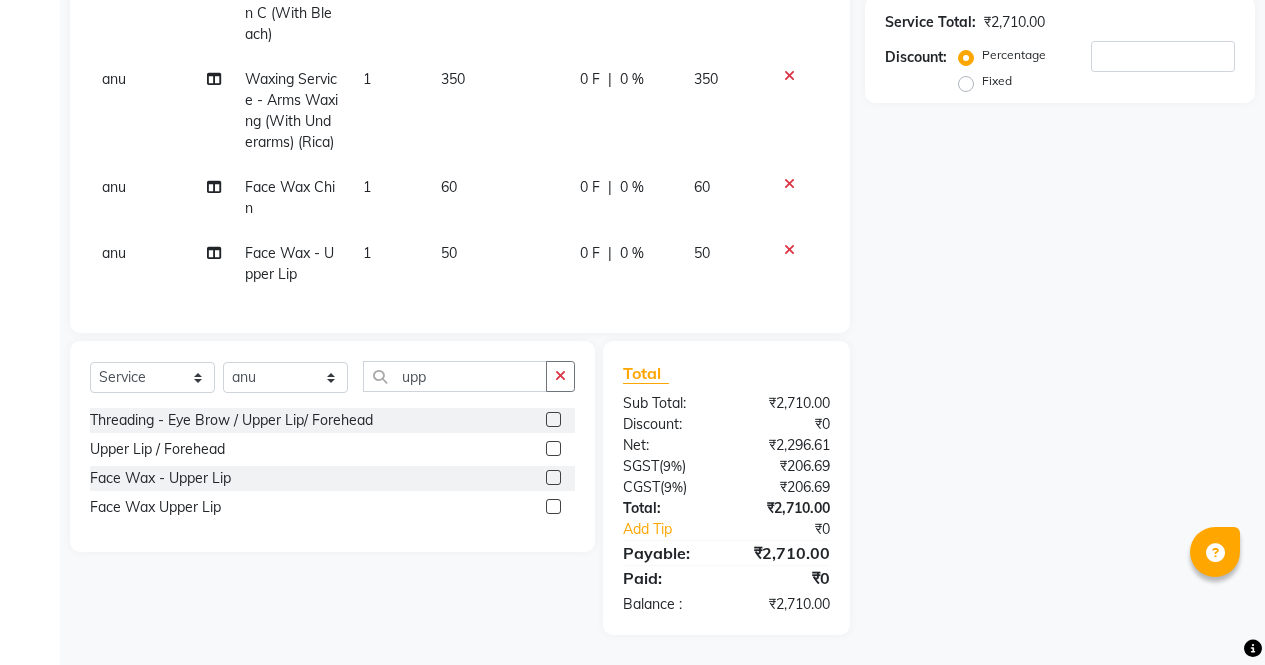 click on "Upper Lip / Forehead" 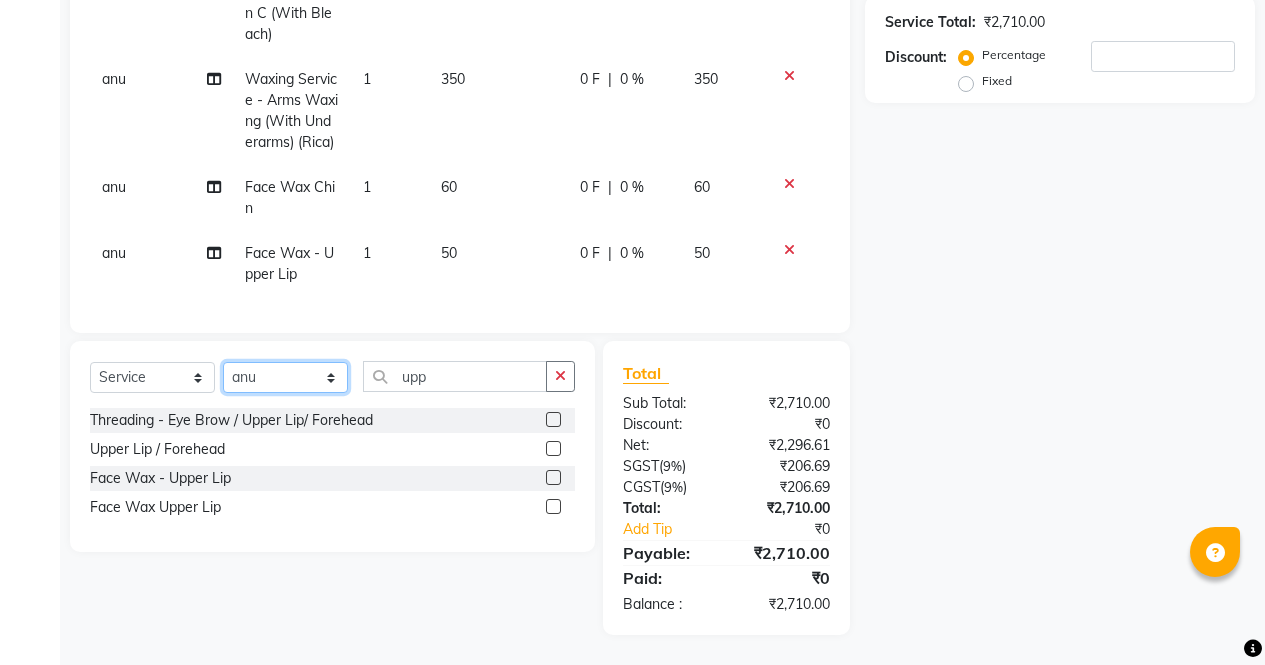 click on "Select Stylist [FIRST] [FIRST] [FIRST] [FIRST] [FIRST] [FIRST] [FIRST] [FIRST] [FIRST] [FIRST] [FIRST] [FIRST]" 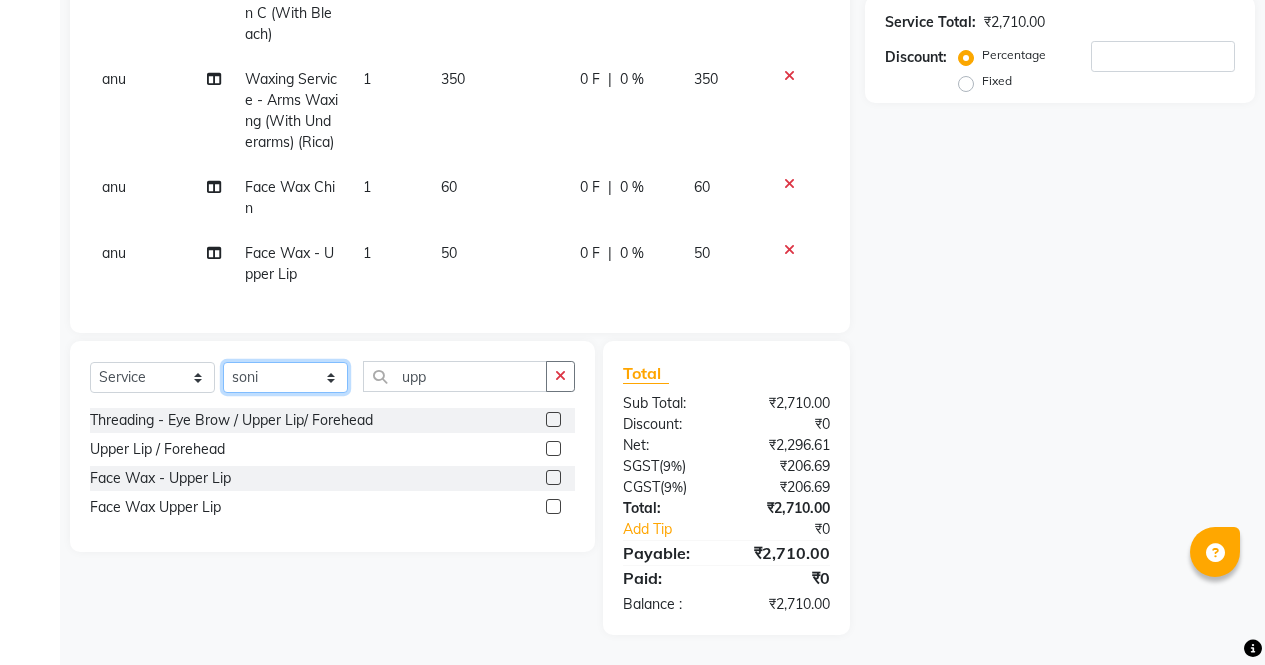 click on "Select Stylist [FIRST] [FIRST] [FIRST] [FIRST] [FIRST] [FIRST] [FIRST] [FIRST] [FIRST] [FIRST] [FIRST] [FIRST]" 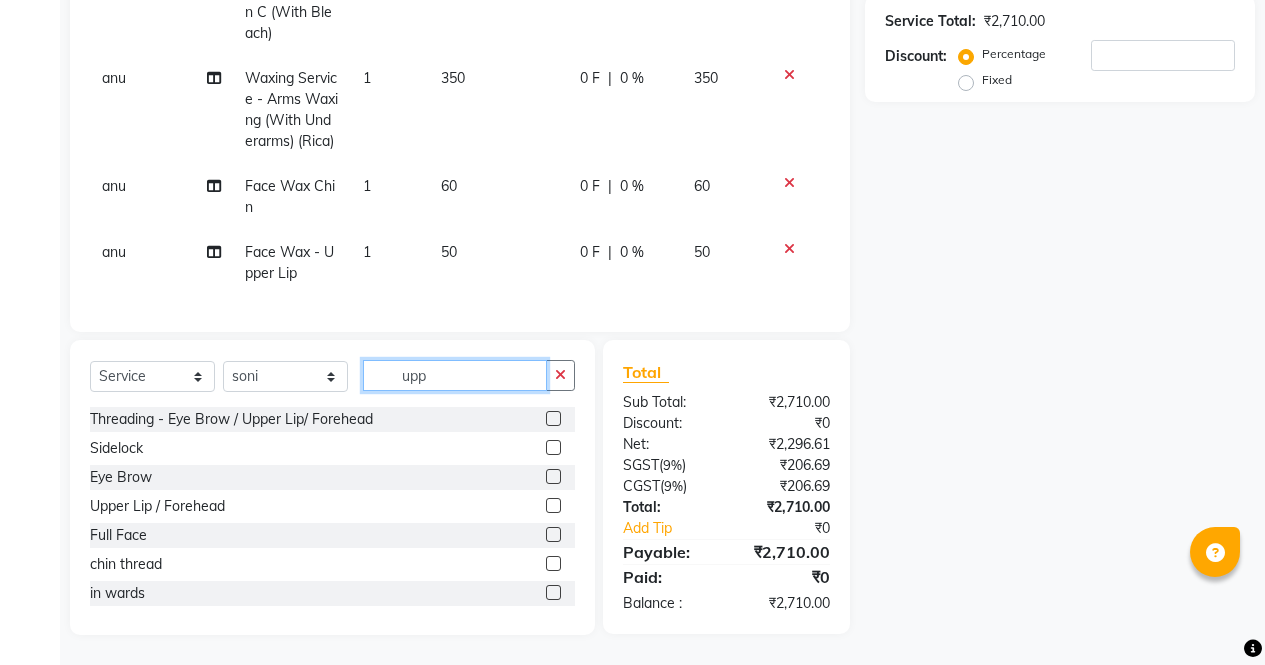 click on "upp" 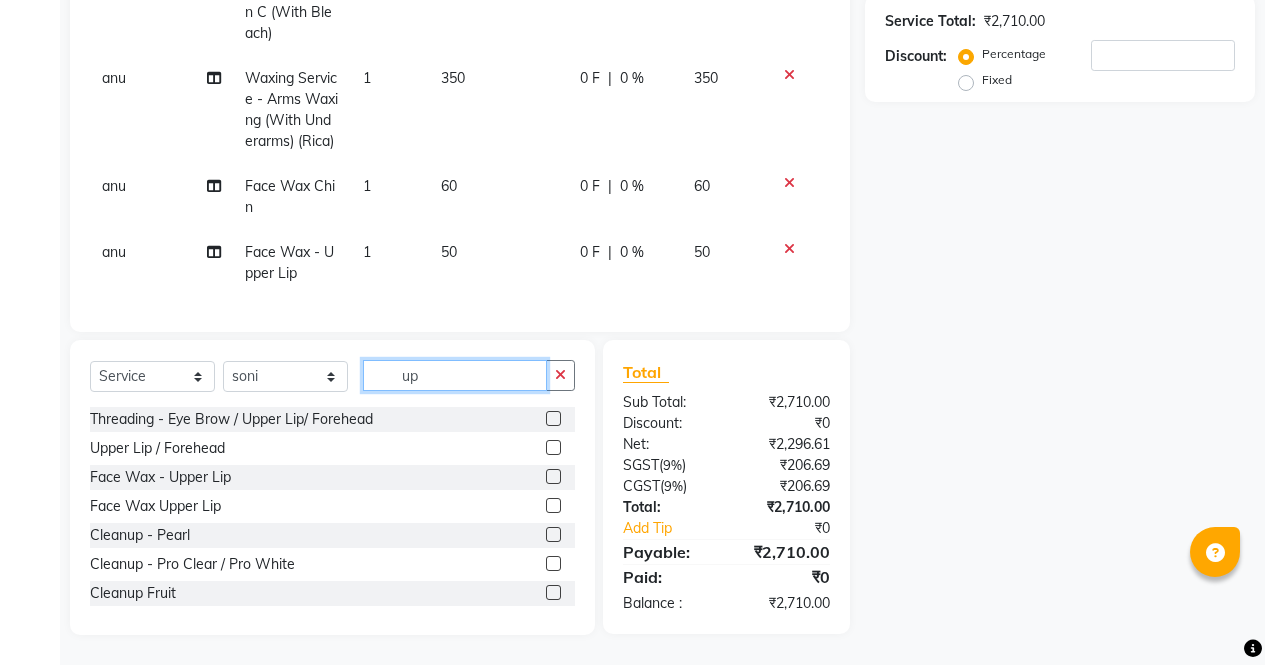 type on "u" 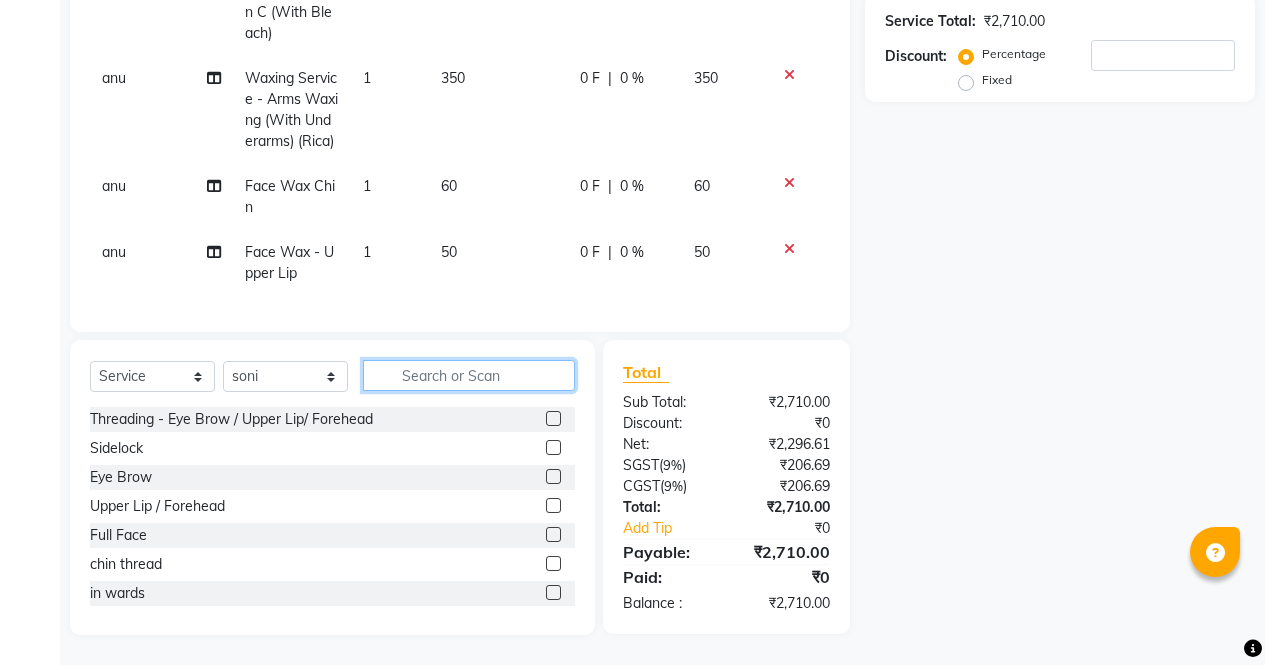 type 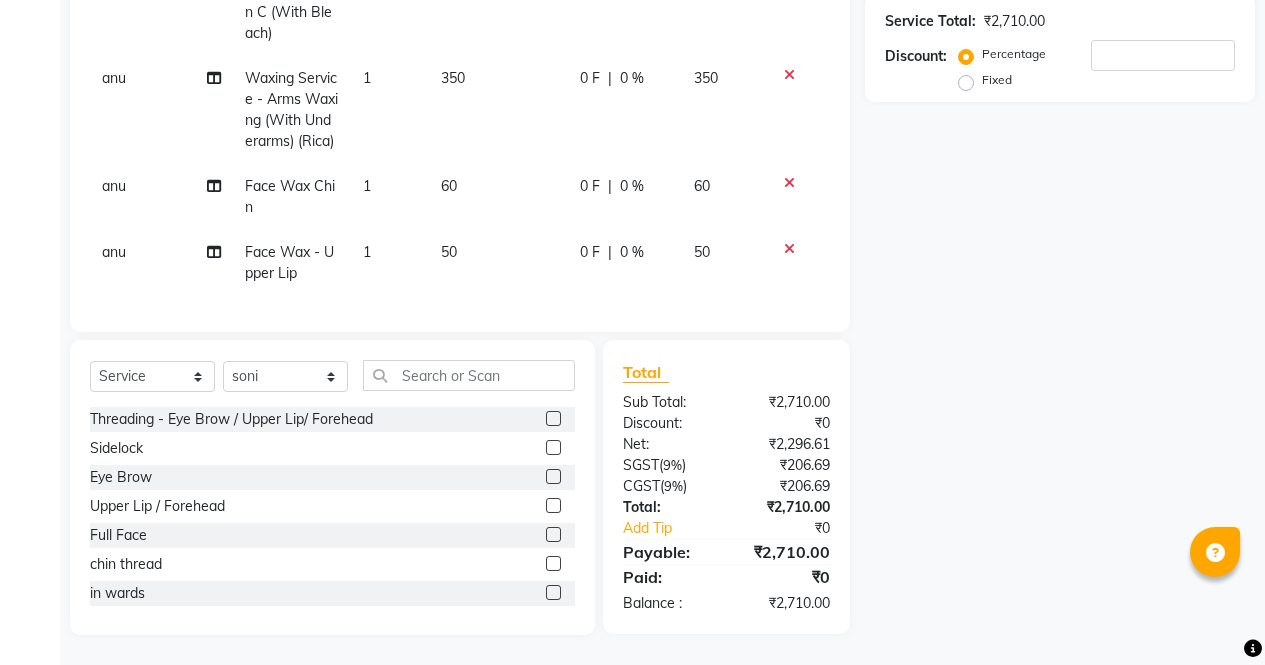 click 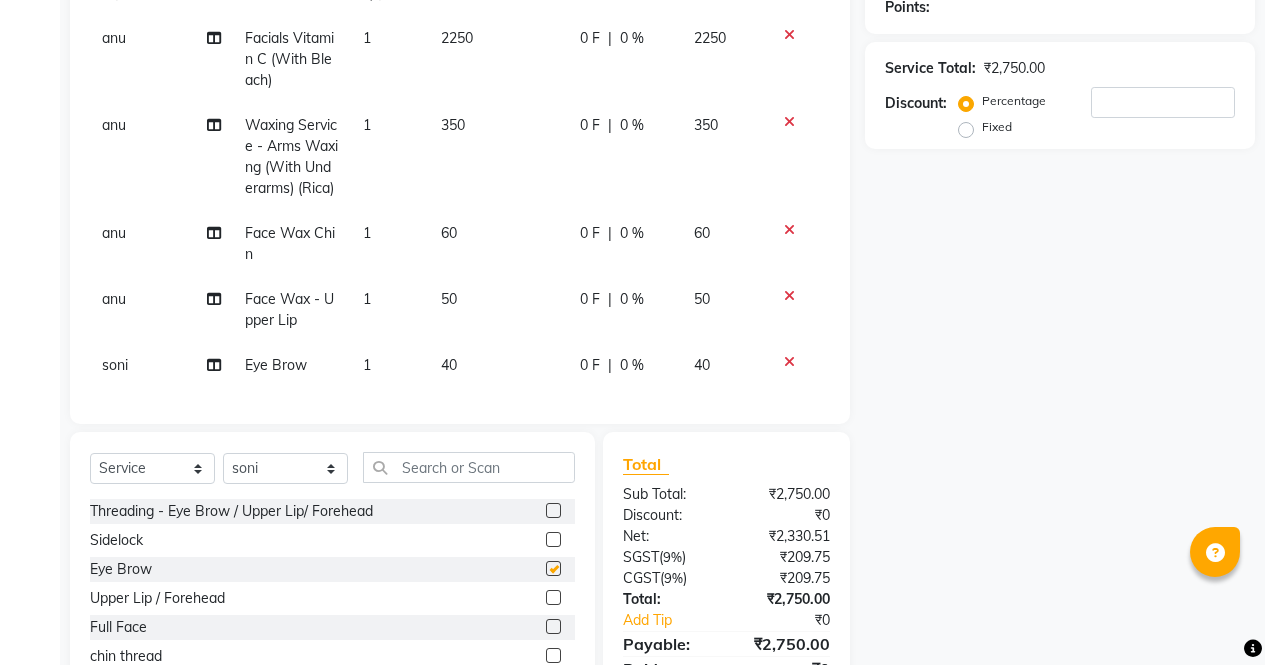 checkbox on "false" 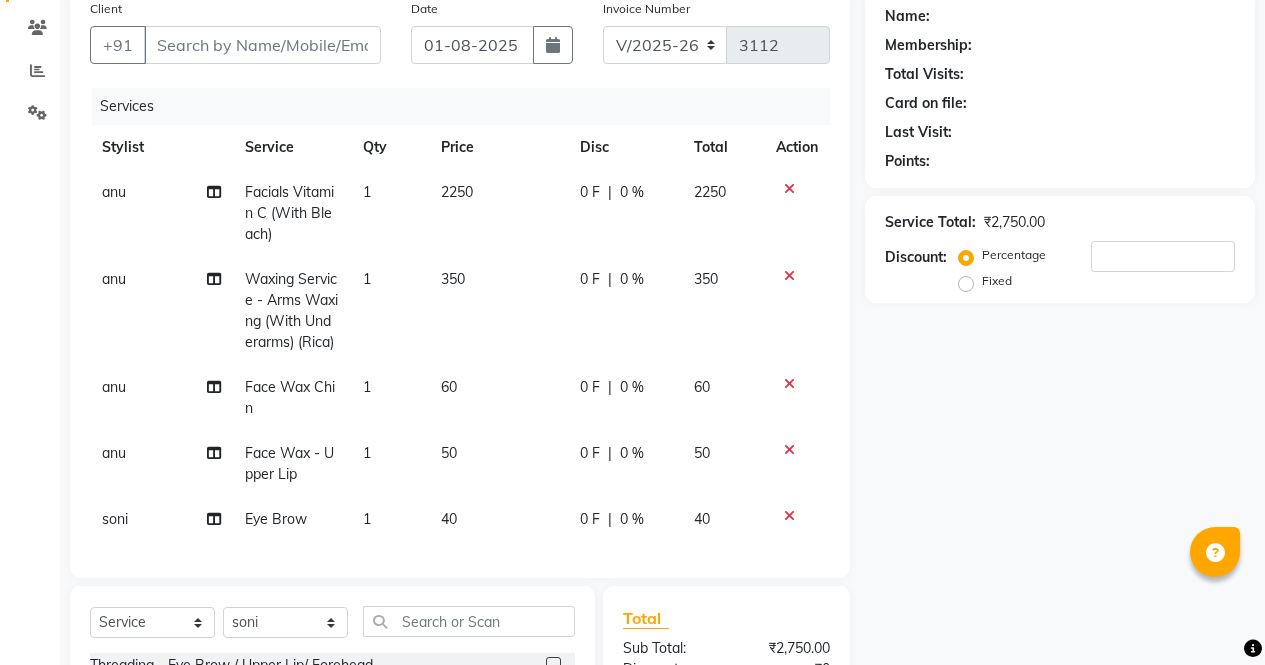 scroll, scrollTop: 134, scrollLeft: 0, axis: vertical 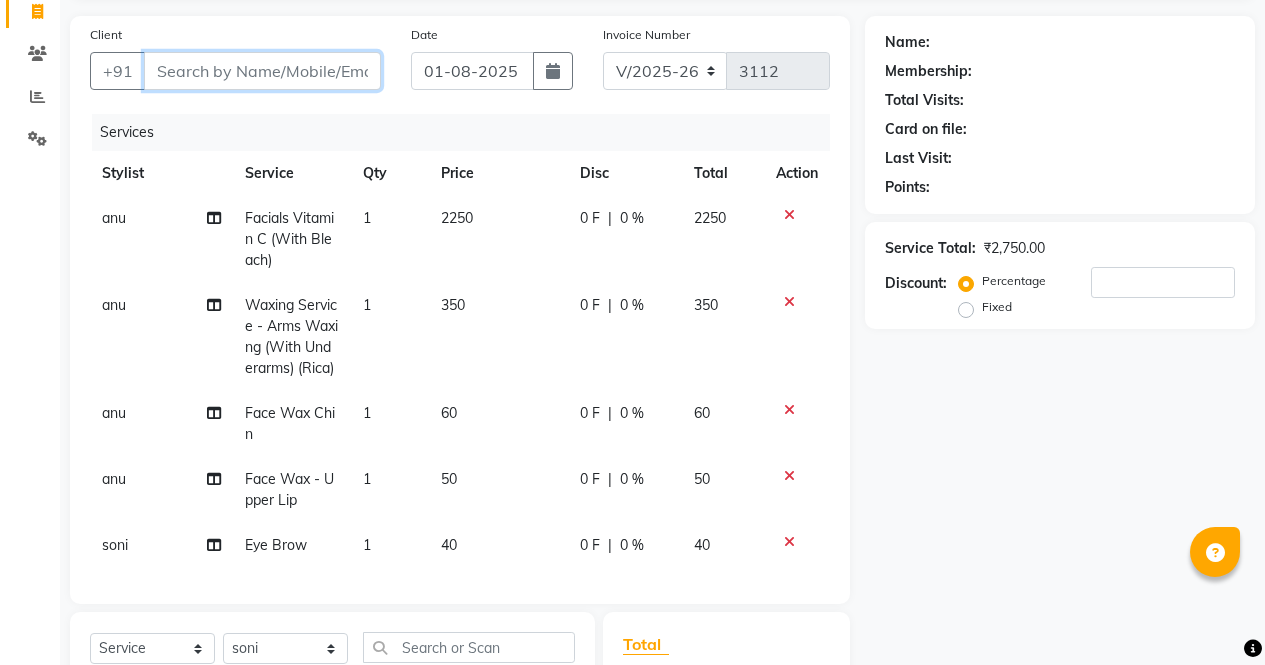 click on "Client" at bounding box center (262, 71) 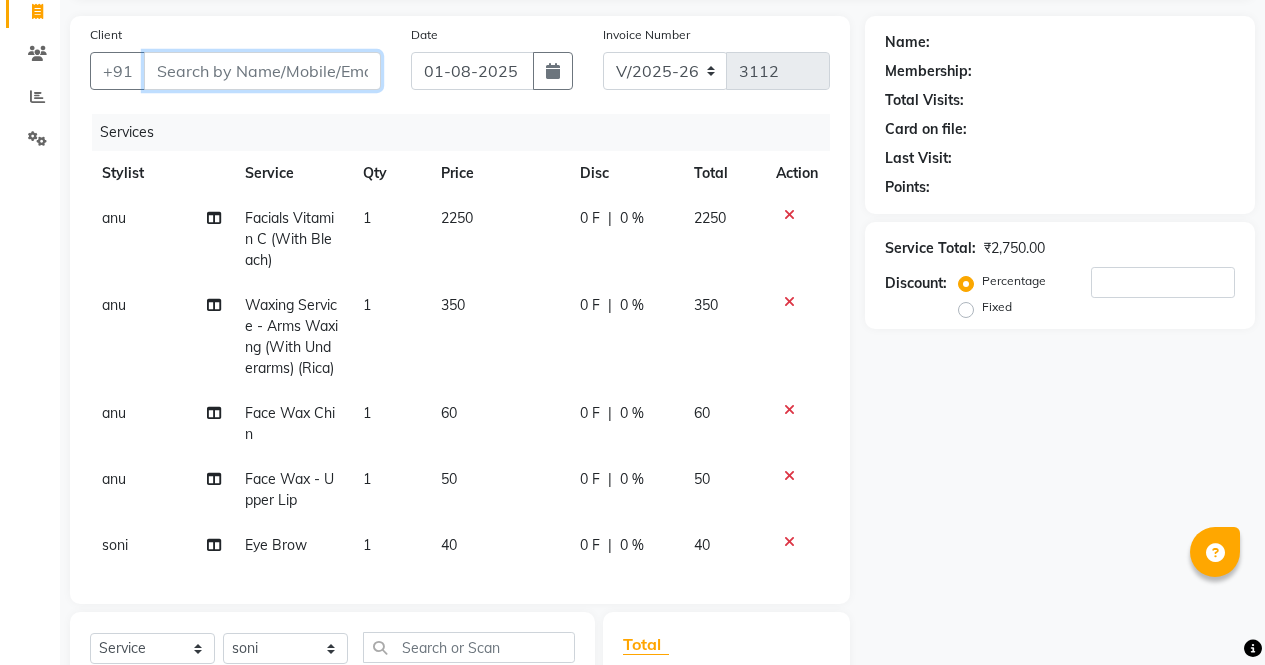 type on "9" 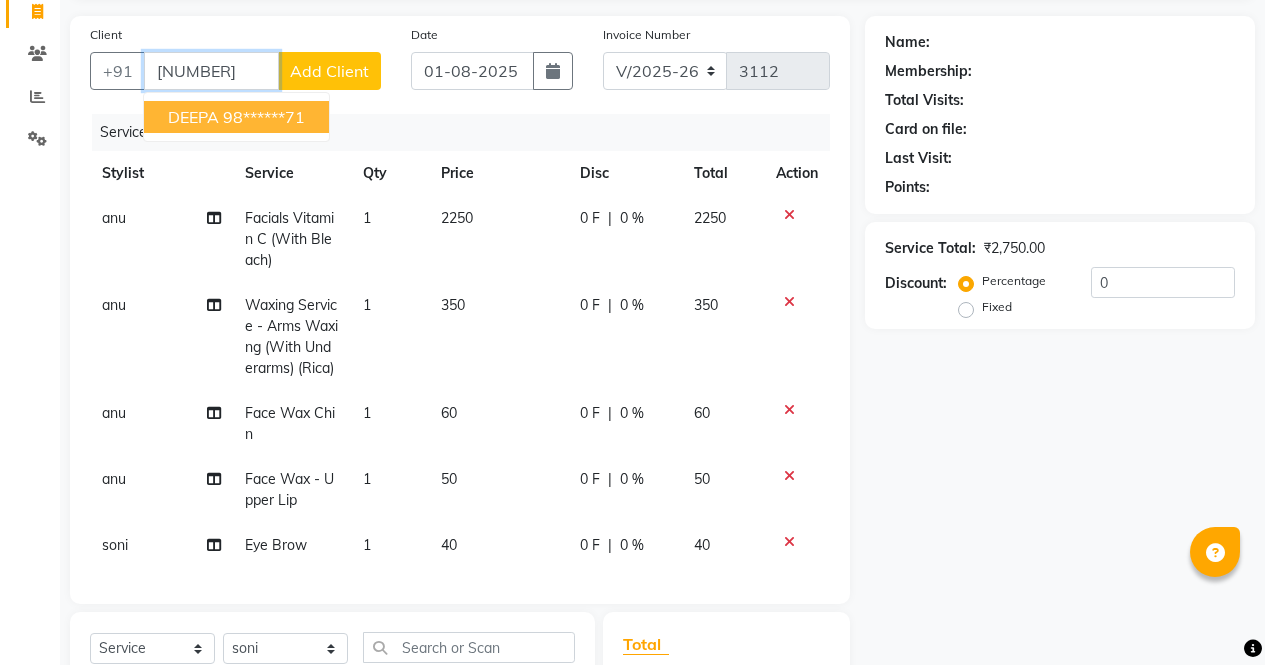 click on "98******71" at bounding box center (264, 117) 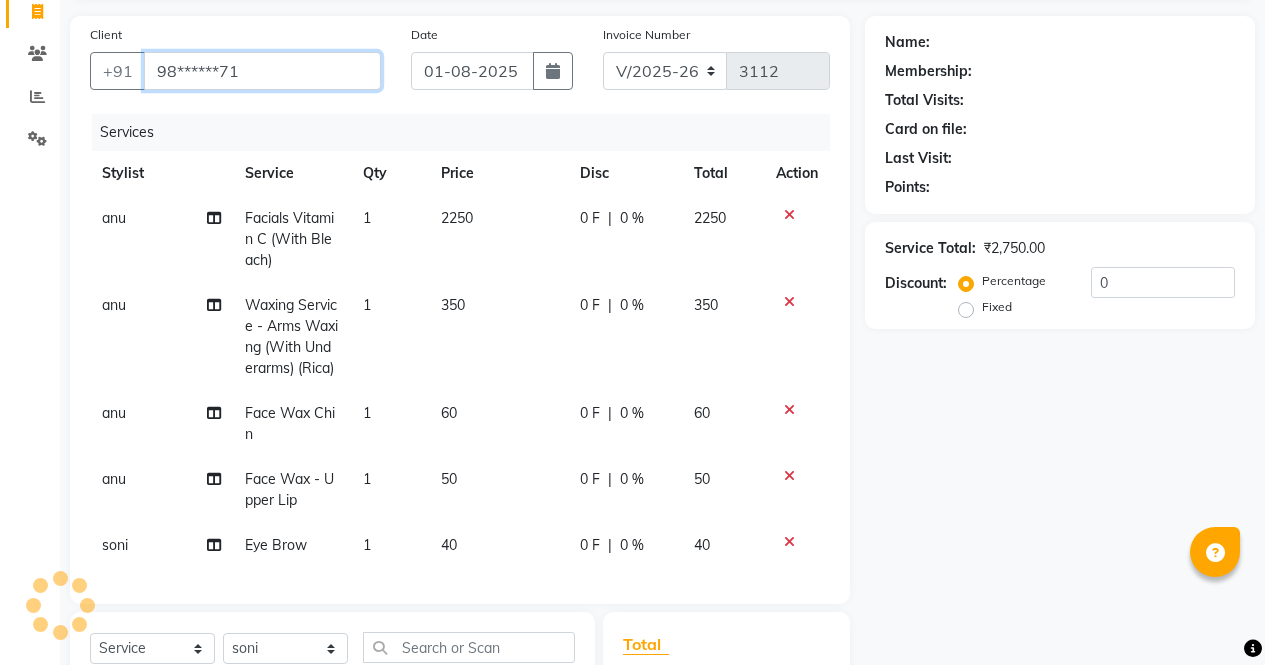 type on "98******71" 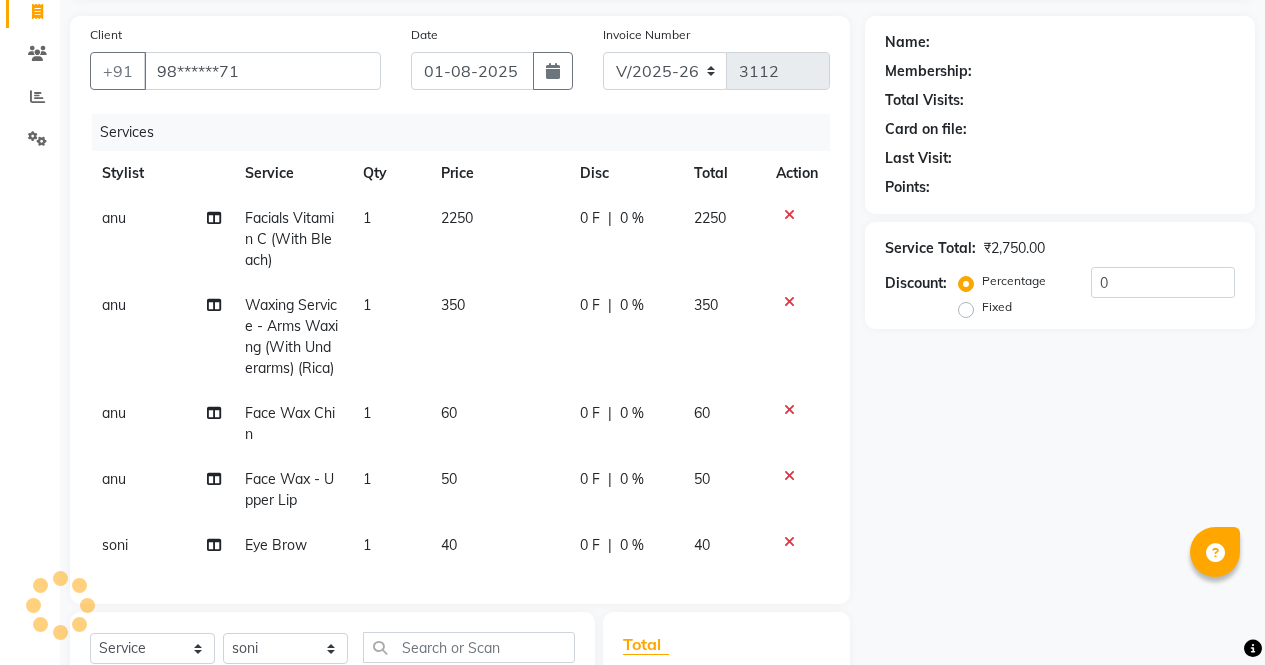 select on "1: Object" 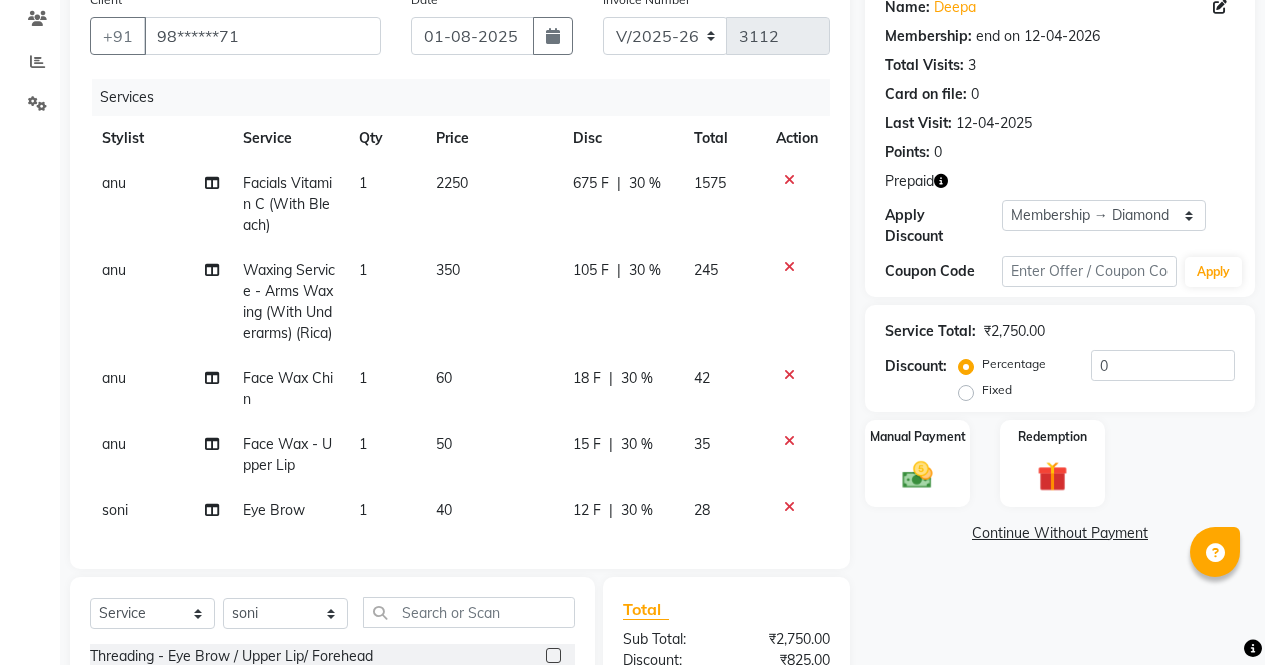 scroll, scrollTop: 171, scrollLeft: 0, axis: vertical 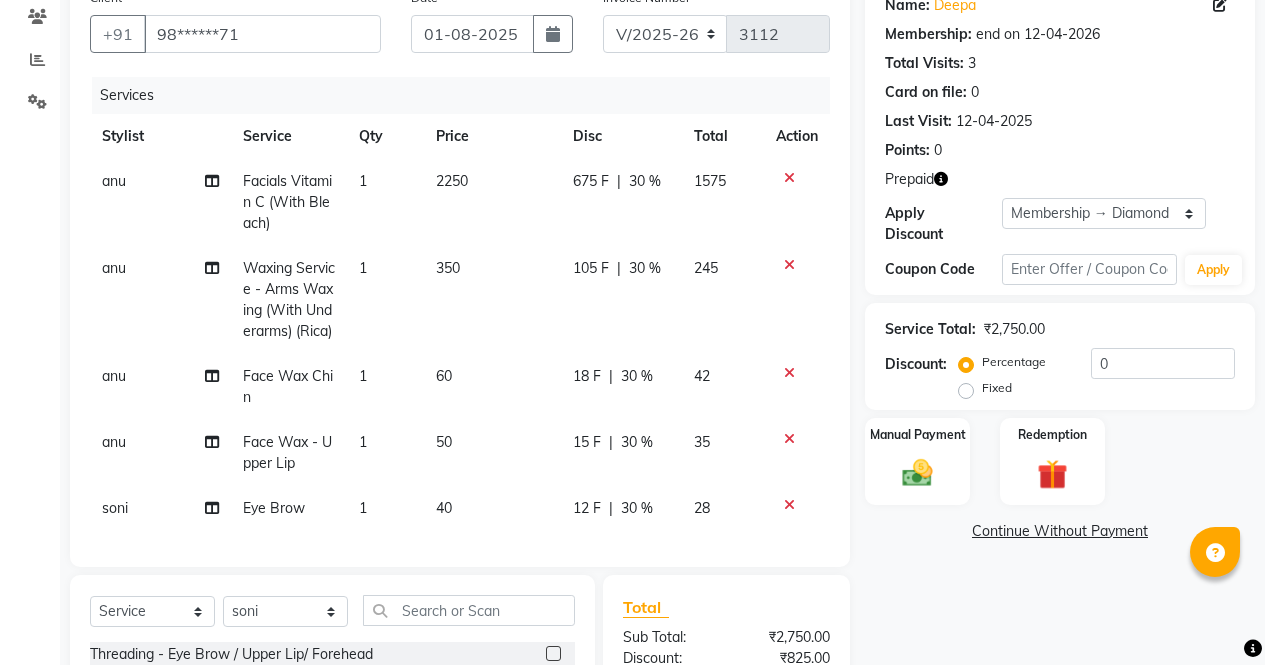 click 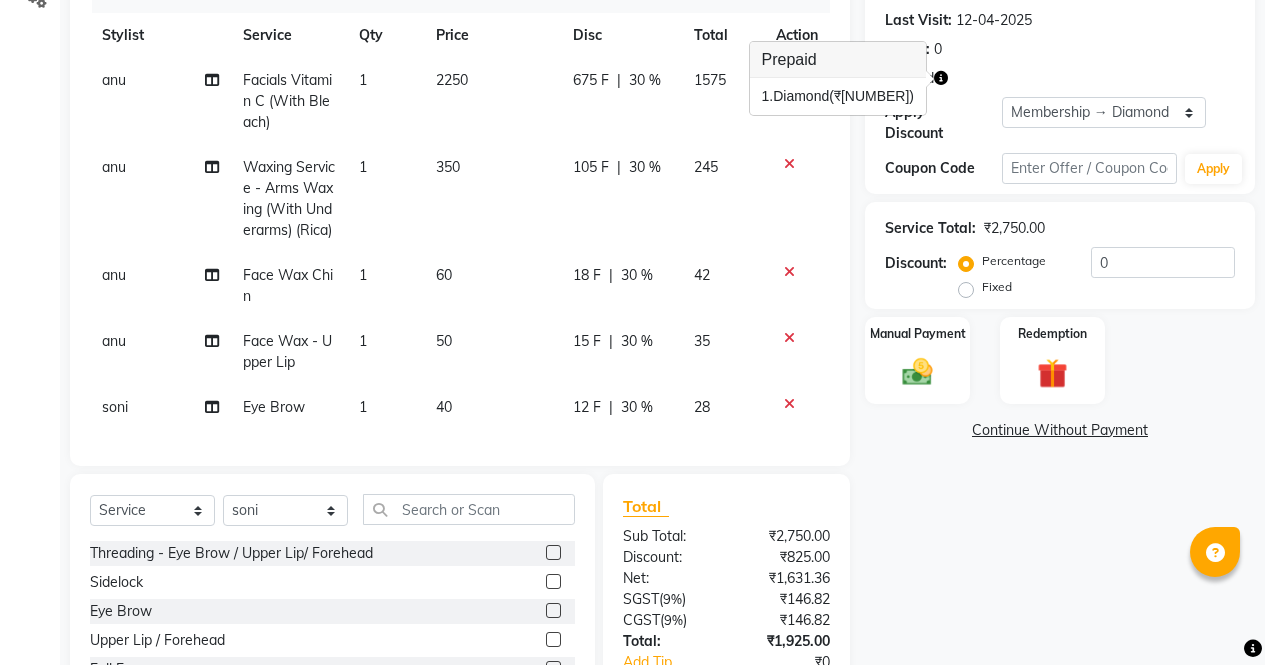 scroll, scrollTop: 271, scrollLeft: 0, axis: vertical 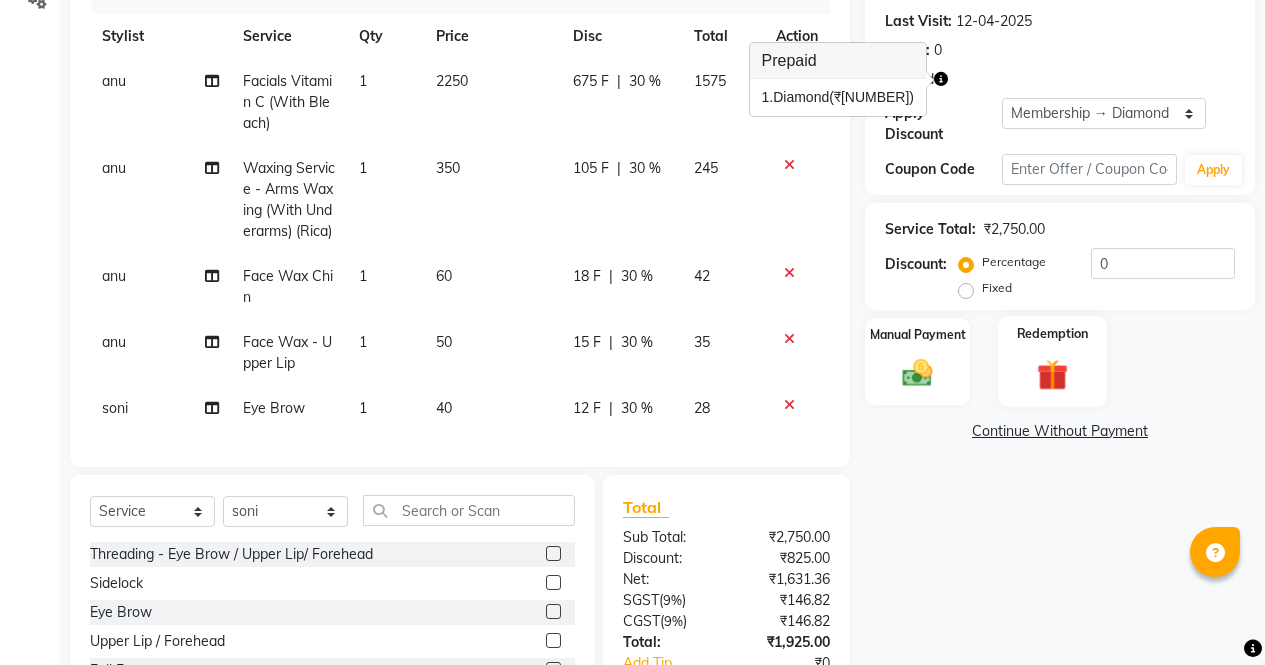 click 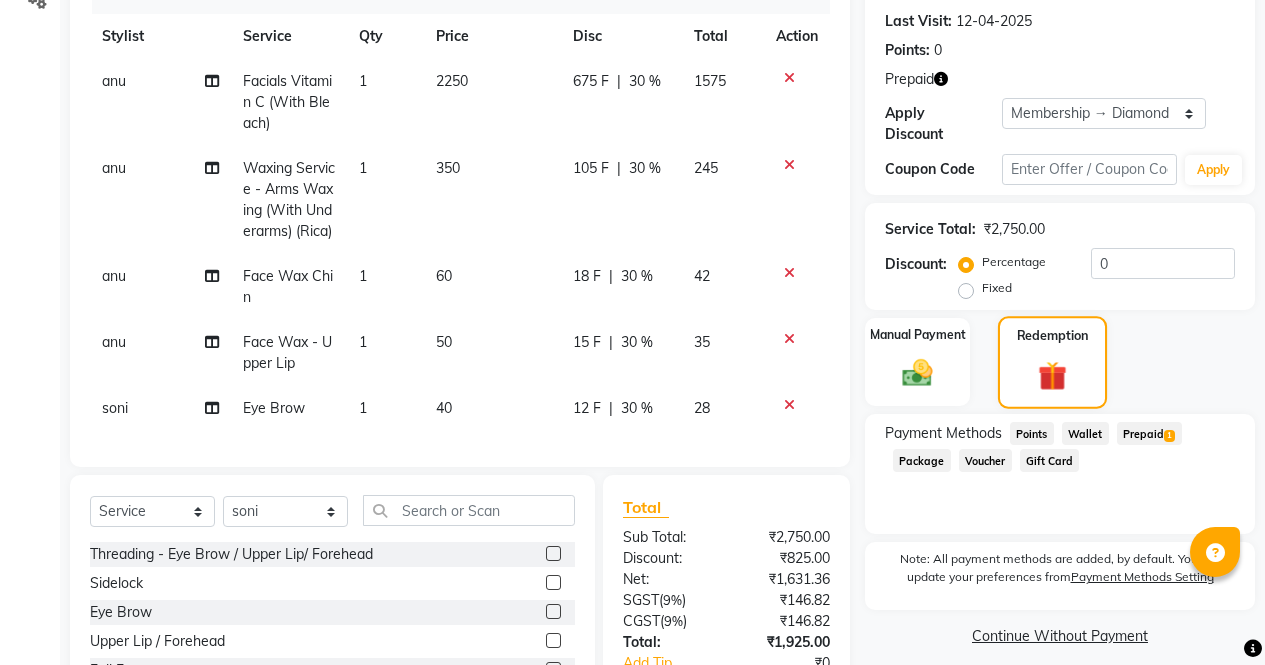 scroll, scrollTop: 306, scrollLeft: 0, axis: vertical 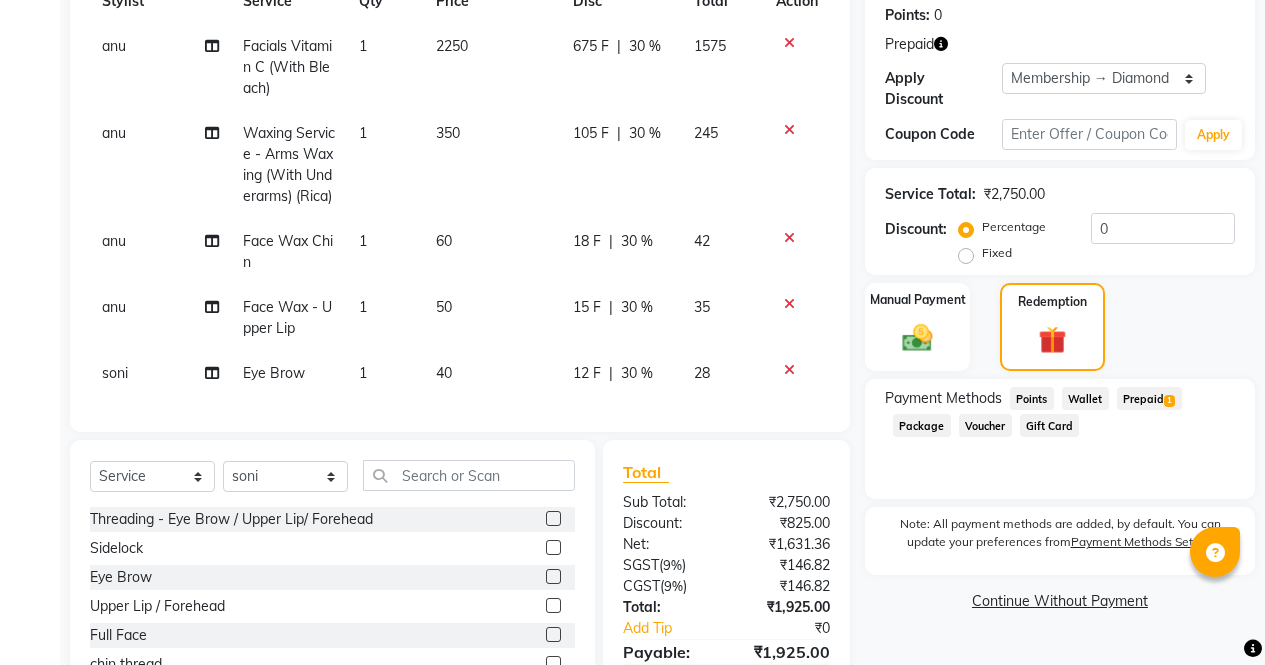 click on "Prepaid  1" 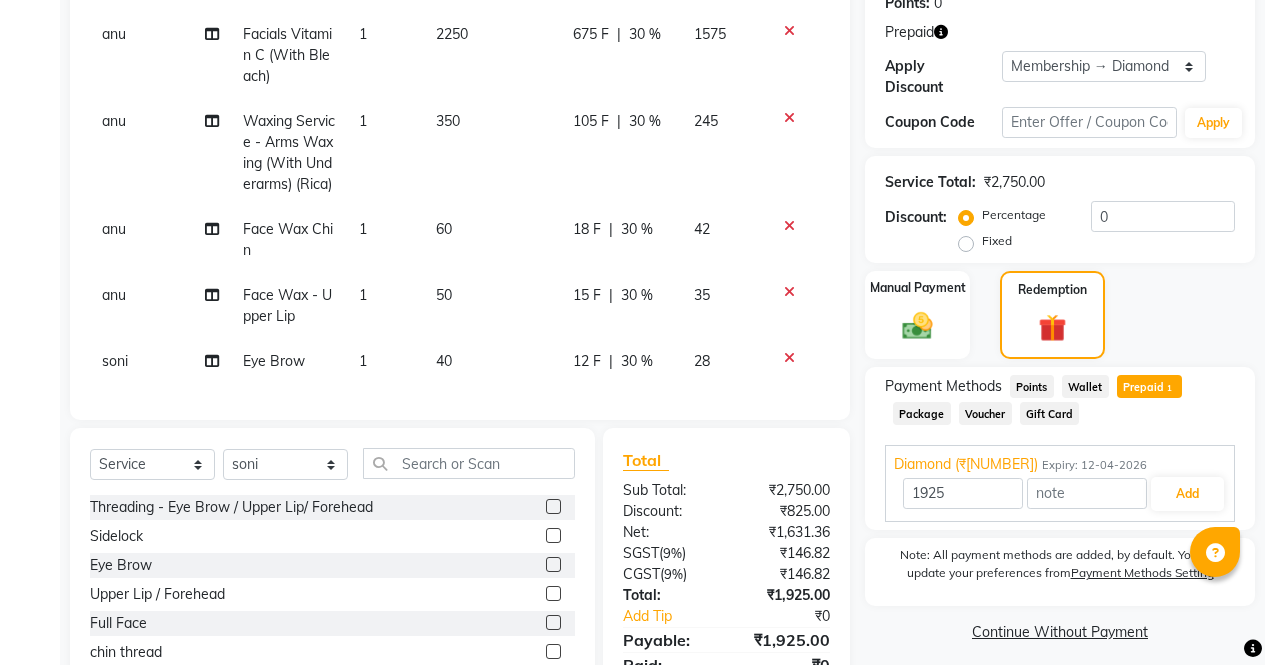 scroll, scrollTop: 427, scrollLeft: 0, axis: vertical 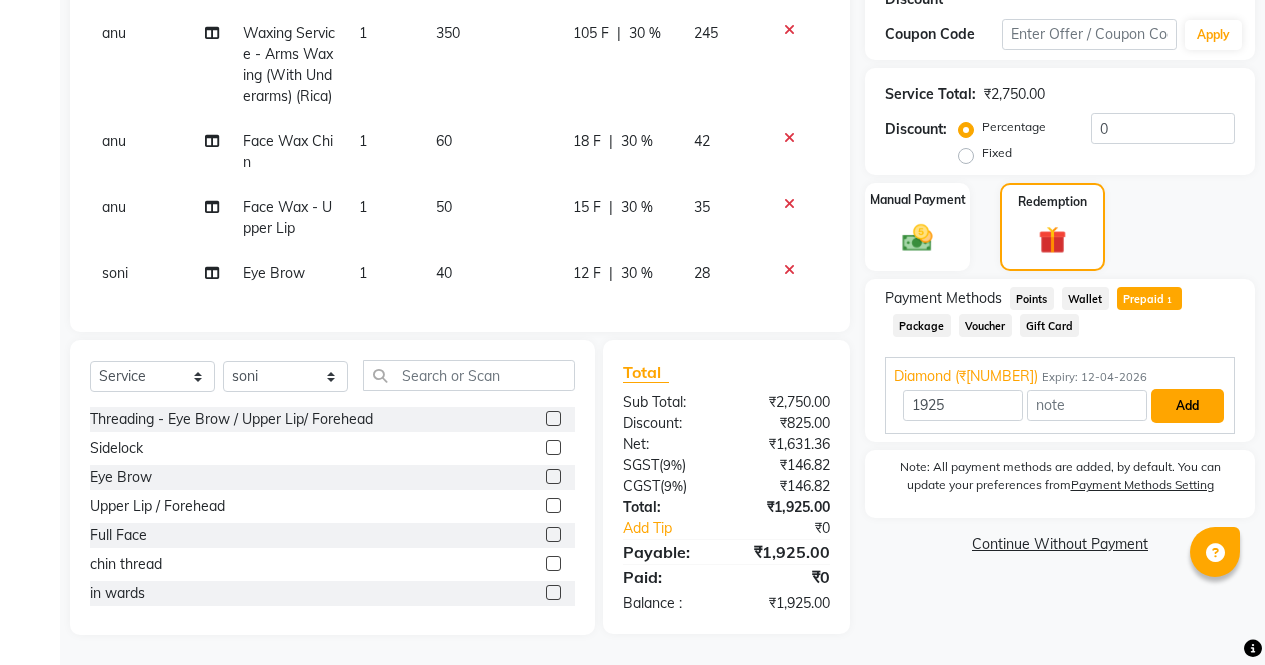 click on "Add" at bounding box center (1187, 406) 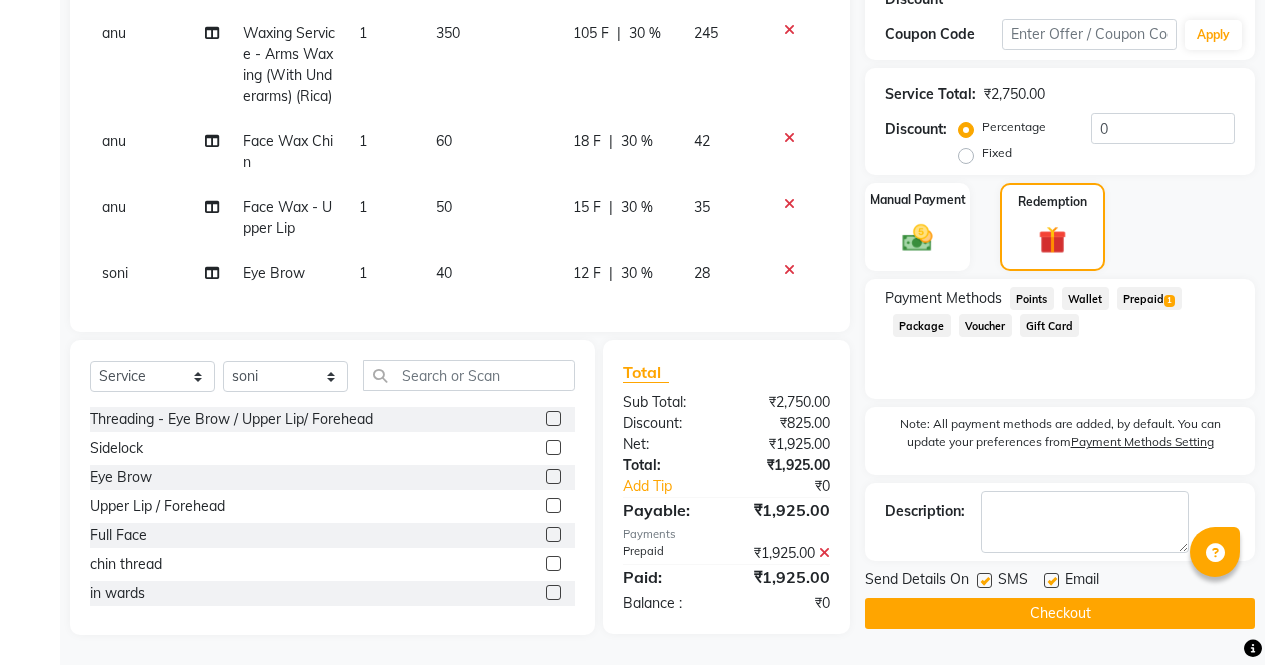 click on "Checkout" 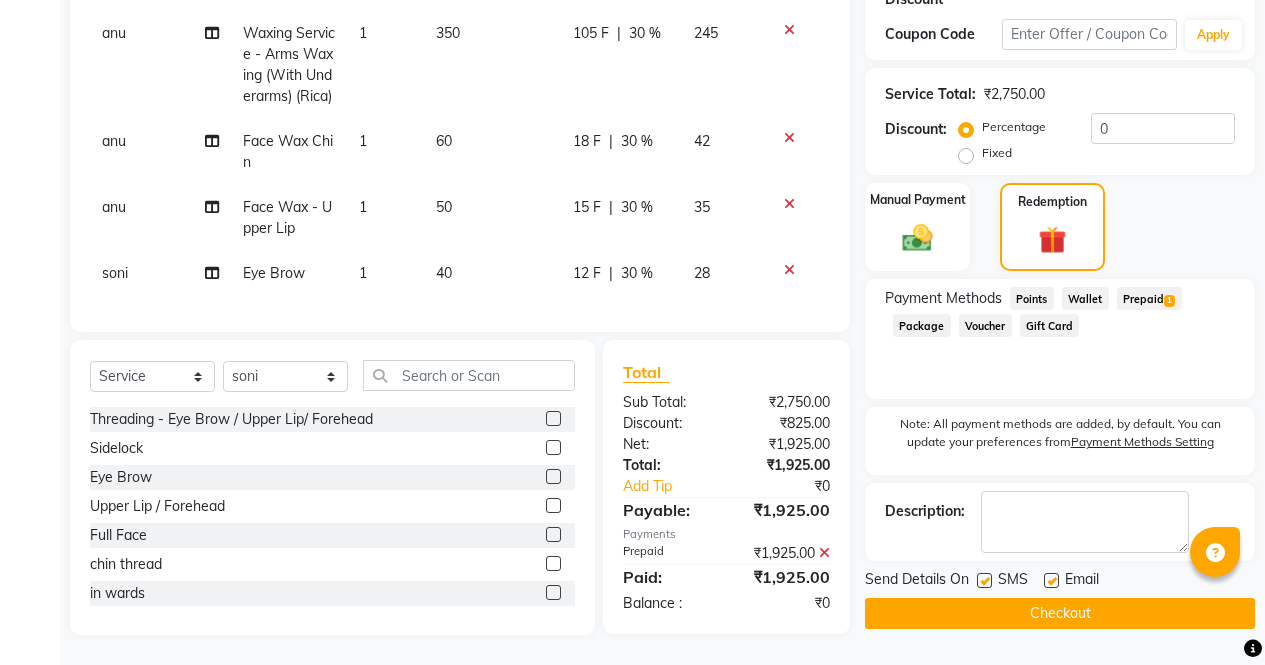 click on "Checkout" 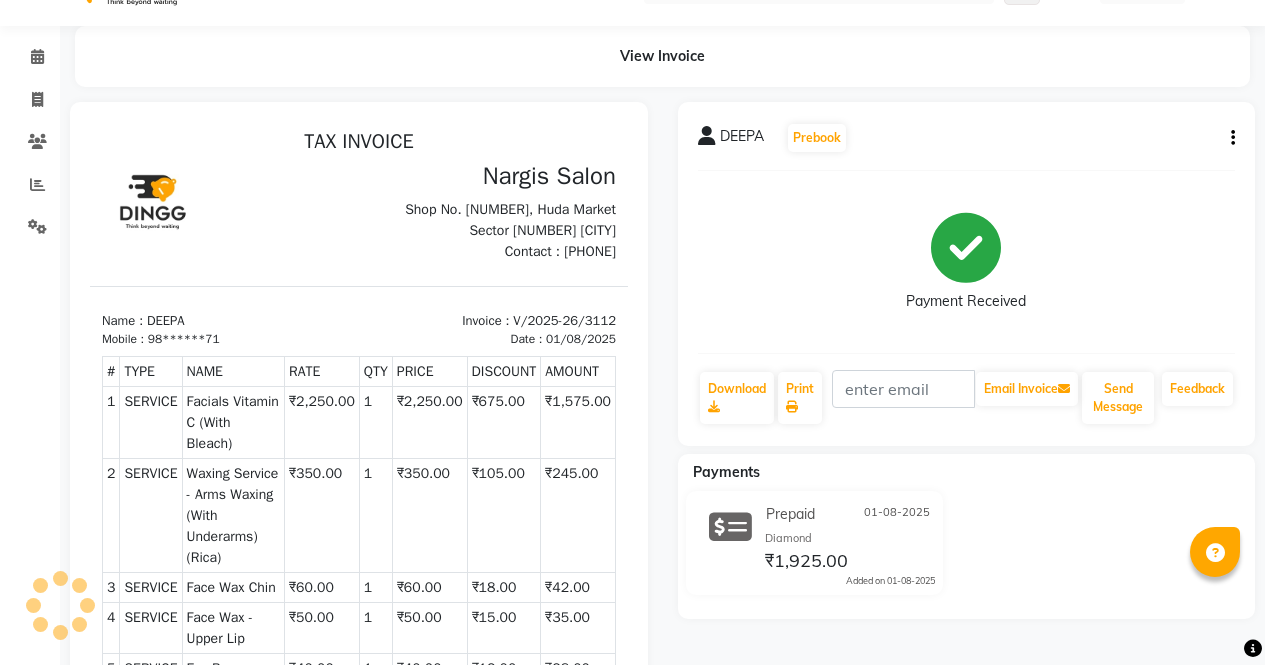 scroll, scrollTop: 0, scrollLeft: 0, axis: both 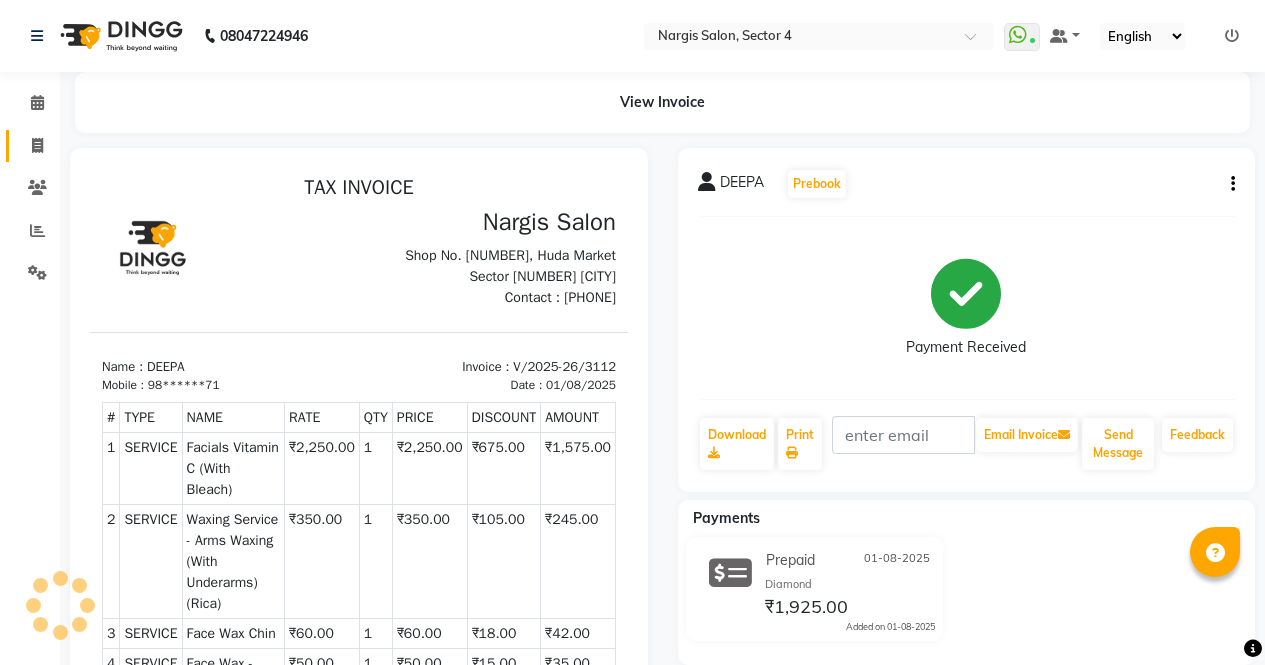 click 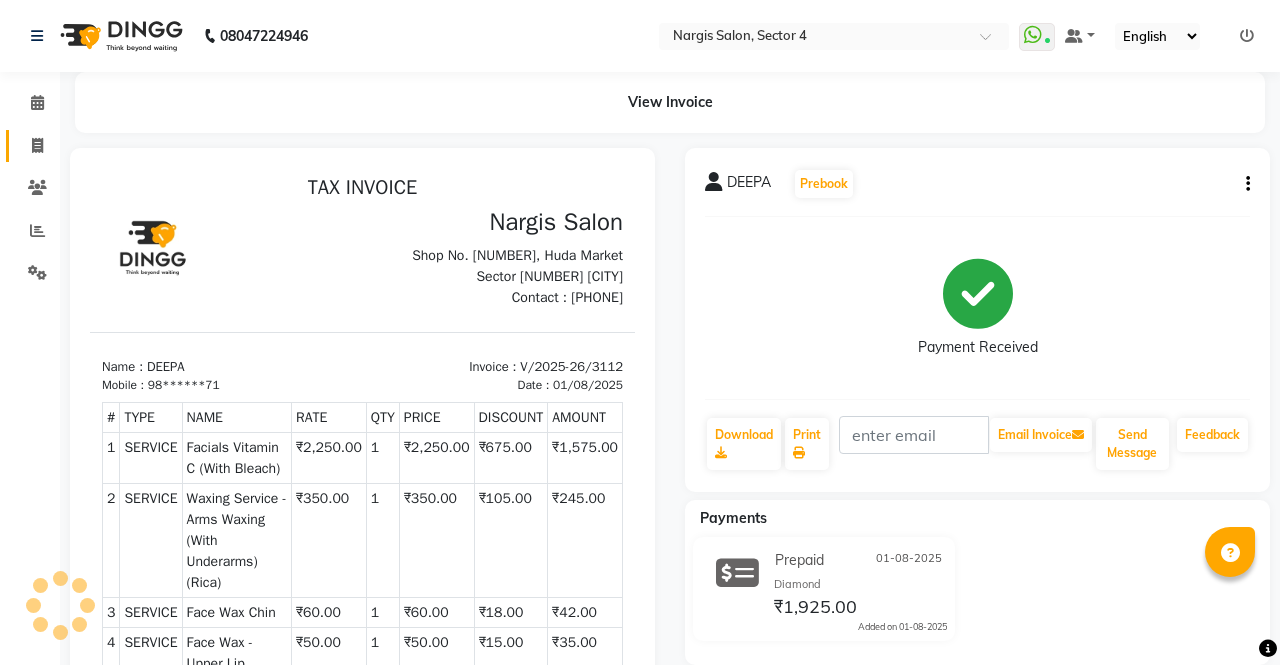 select on "service" 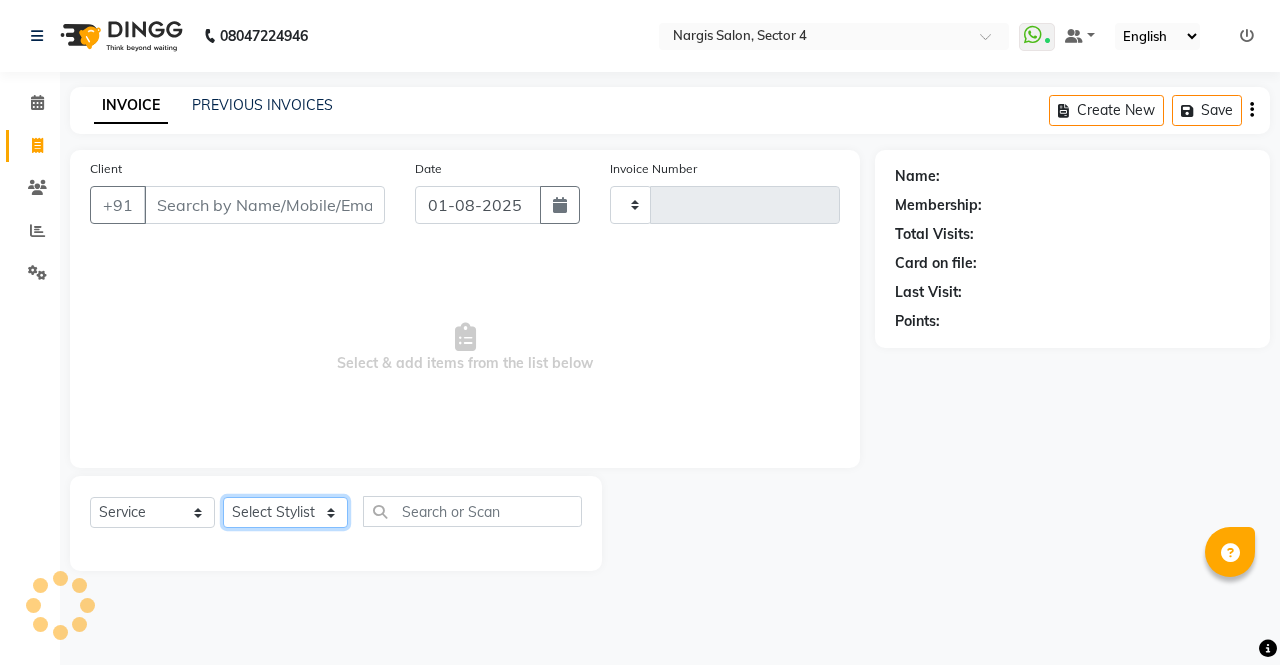 click on "Select Stylist" 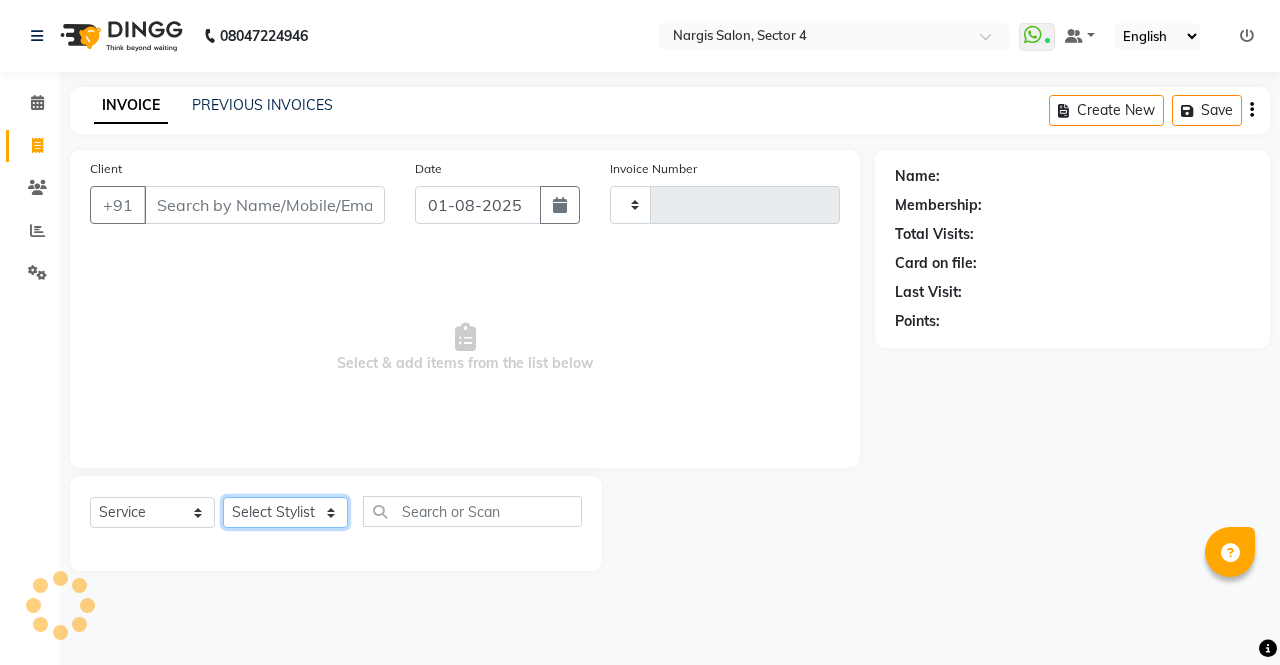 click on "Select Stylist" 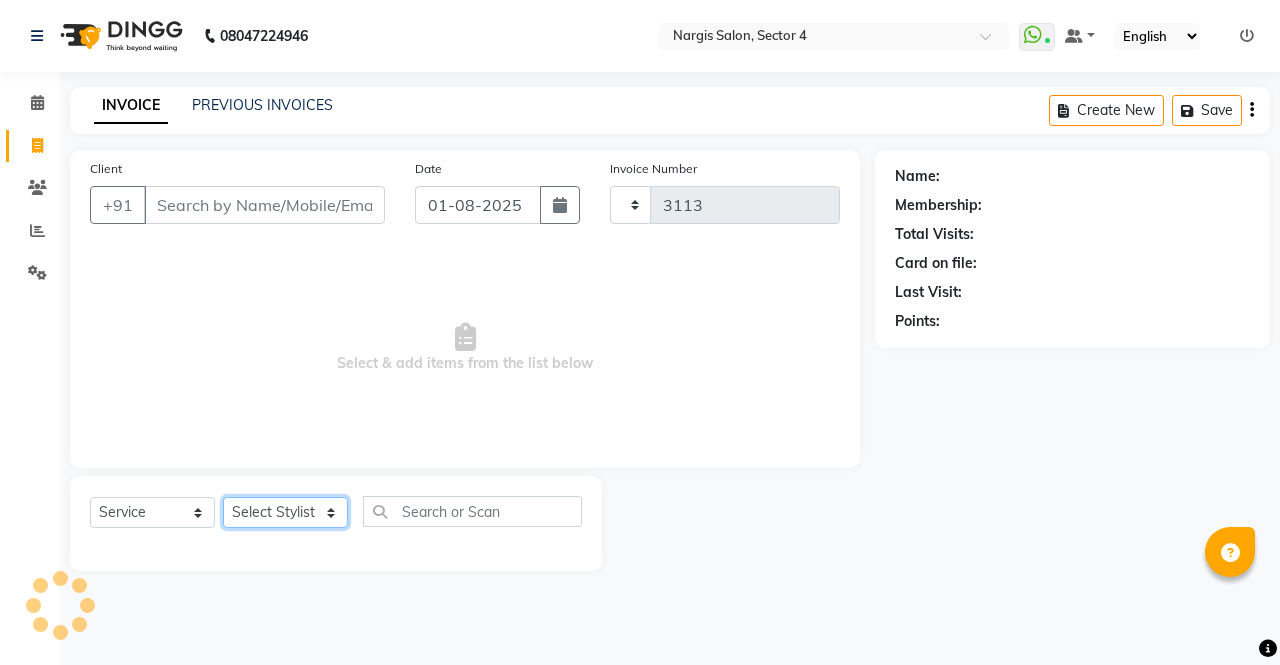 click on "Select Stylist" 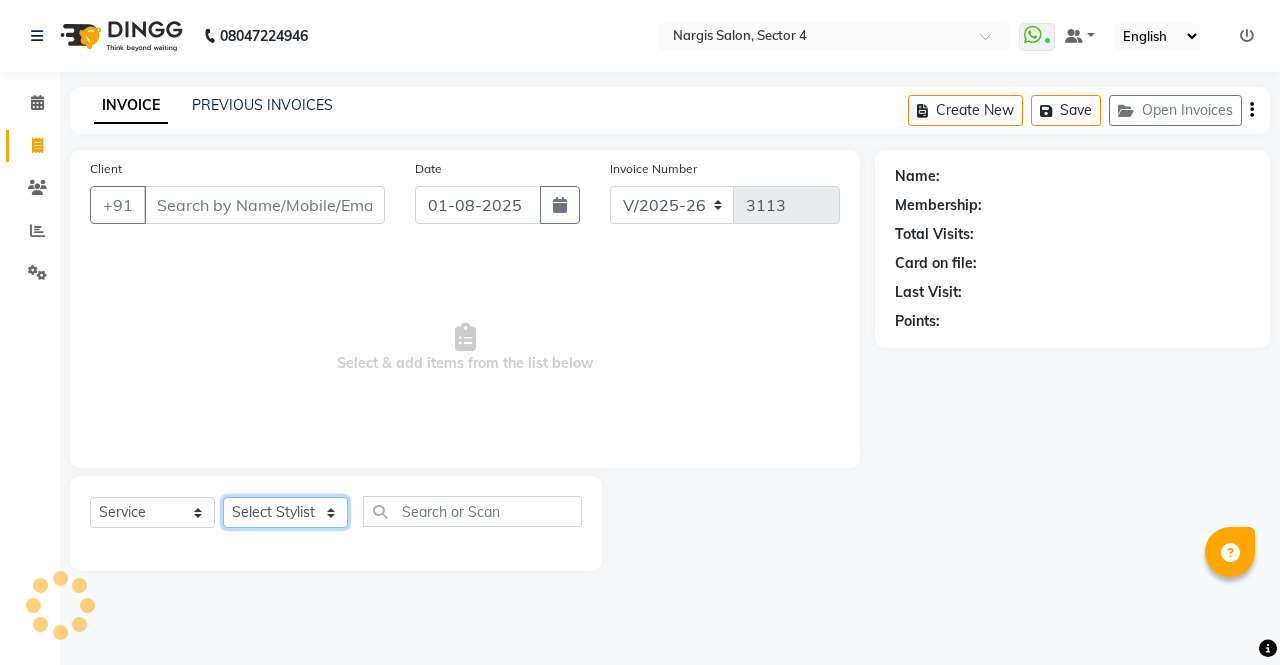 click on "Select Stylist" 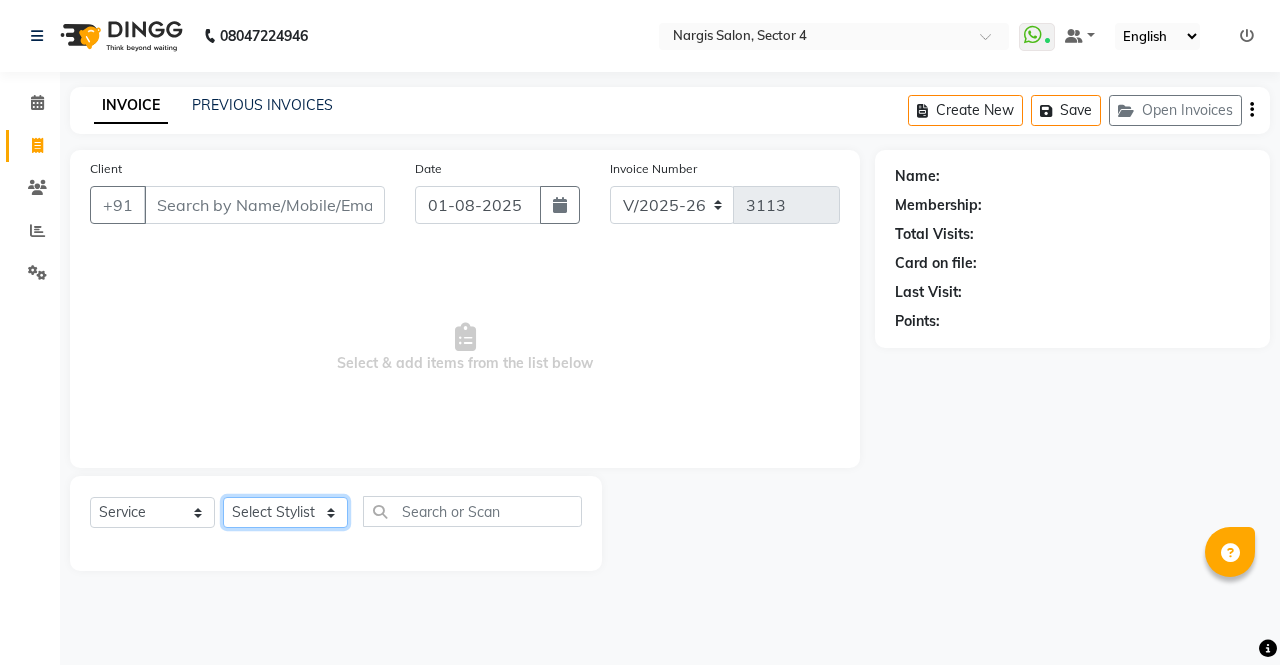 click on "Select Stylist" 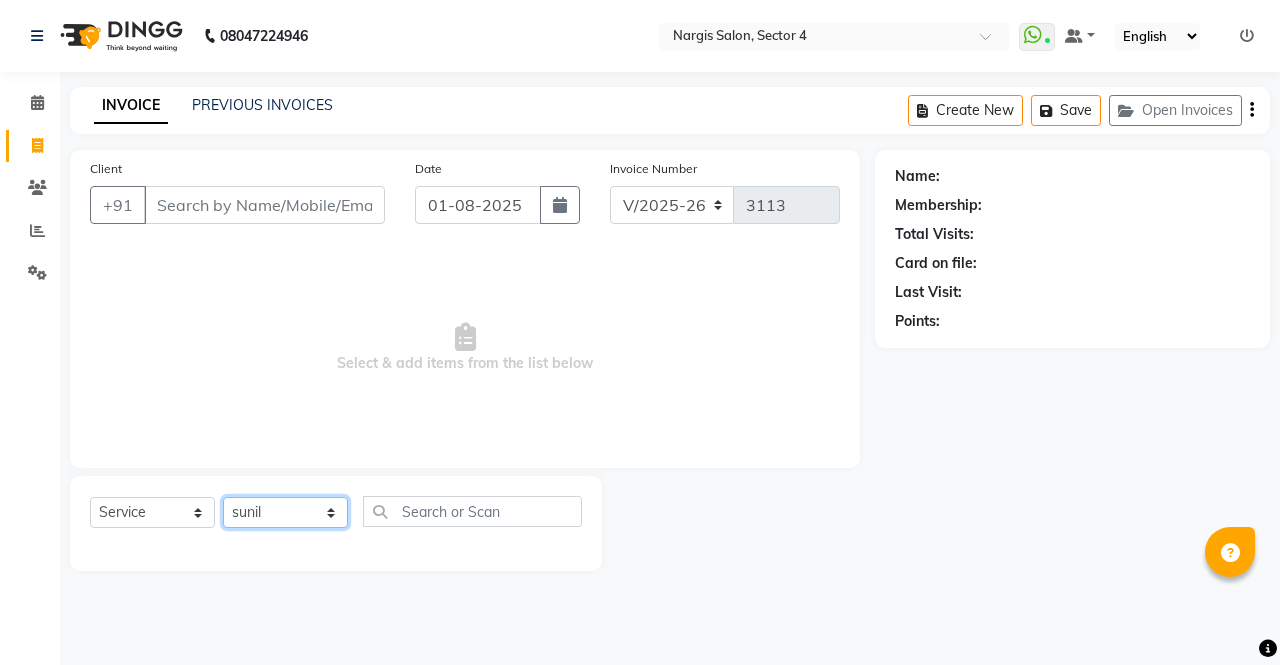 click on "Select Stylist [FIRST] [FIRST] [FIRST] [FIRST] [FIRST] [FIRST] [FIRST] [FIRST] [FIRST] [FIRST] [FIRST] [FIRST]" 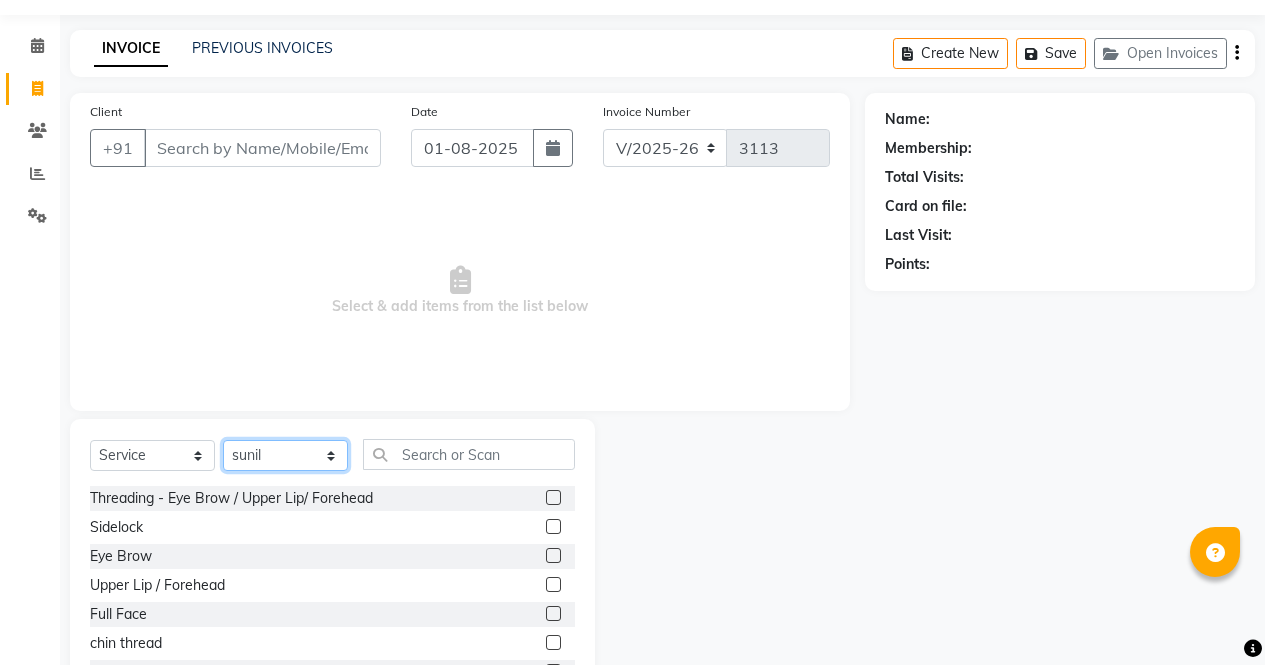 scroll, scrollTop: 136, scrollLeft: 0, axis: vertical 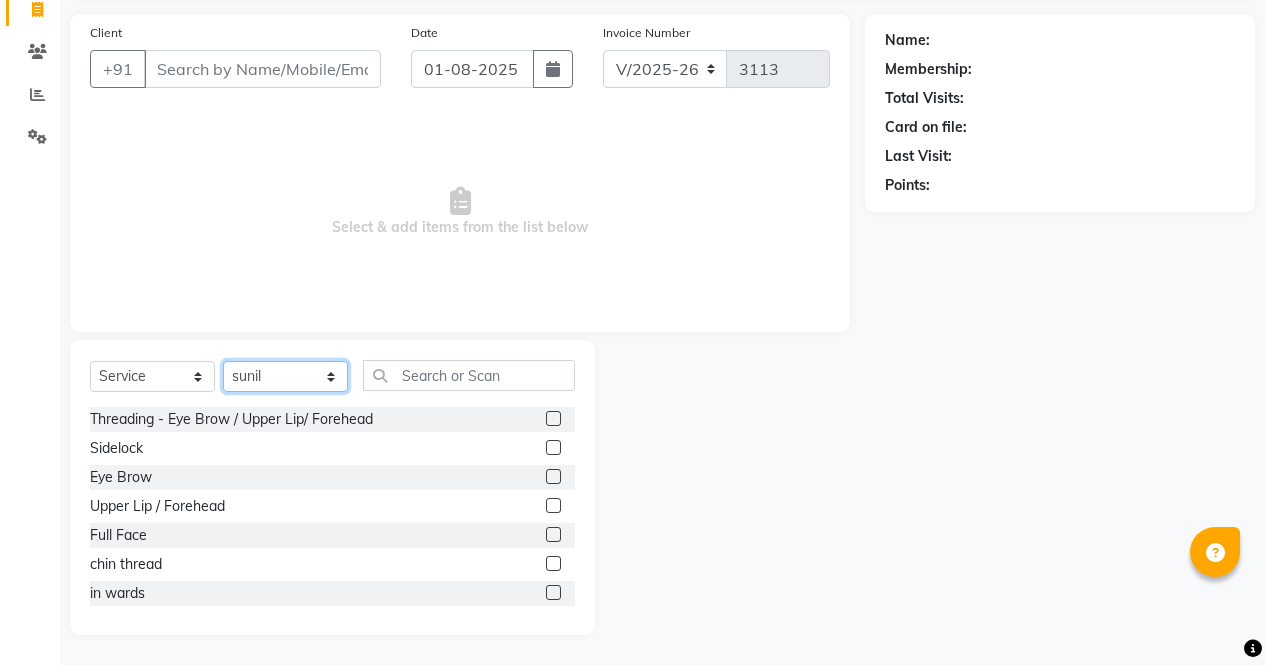 click on "Select Stylist [FIRST] [FIRST] [FIRST] [FIRST] [FIRST] [FIRST] [FIRST] [FIRST] [FIRST] [FIRST] [FIRST] [FIRST]" 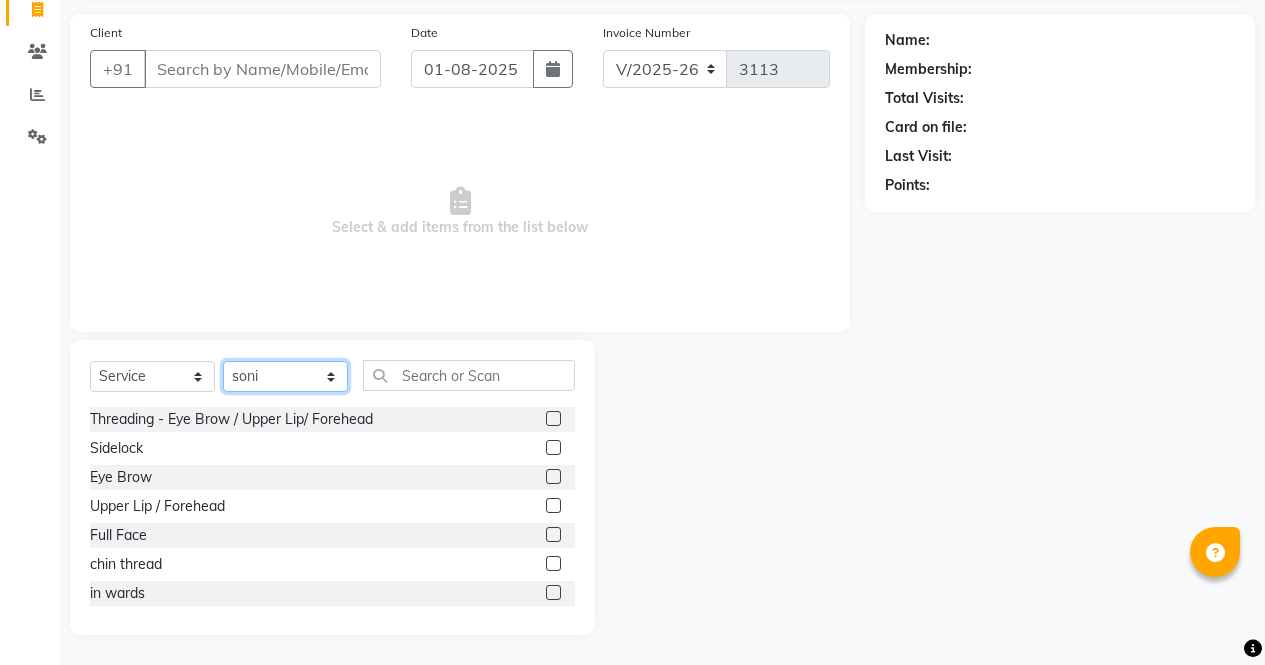 click on "Select Stylist [FIRST] [FIRST] [FIRST] [FIRST] [FIRST] [FIRST] [FIRST] [FIRST] [FIRST] [FIRST] [FIRST] [FIRST]" 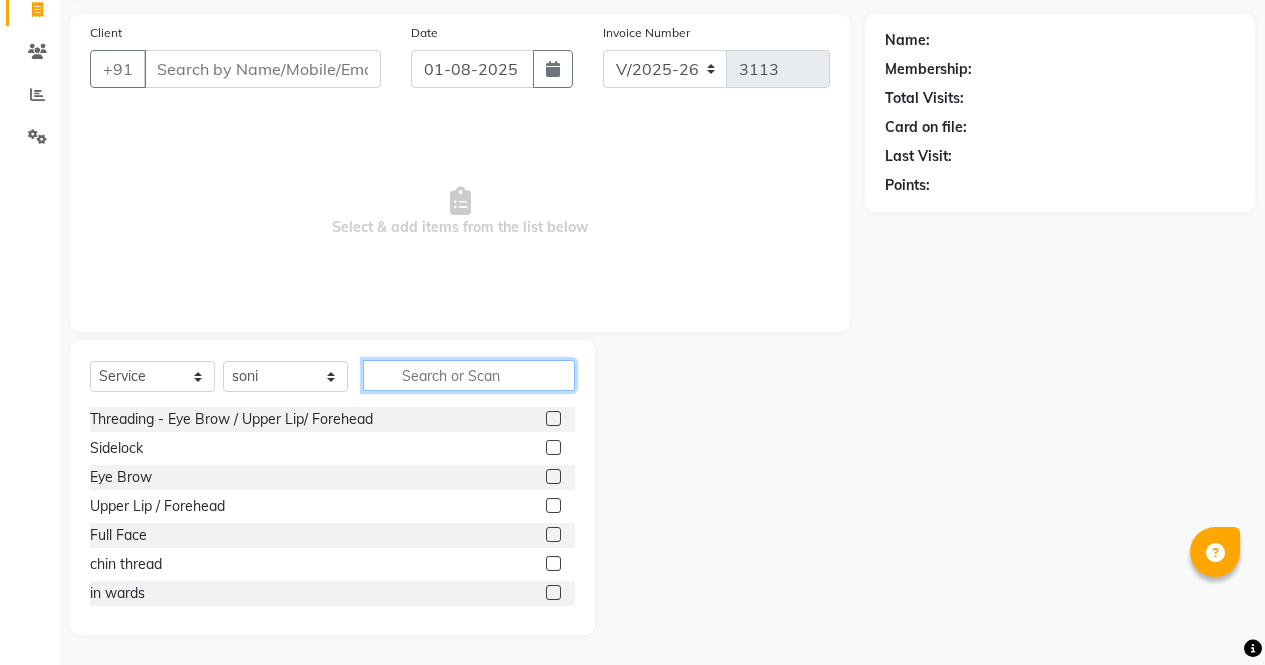 click 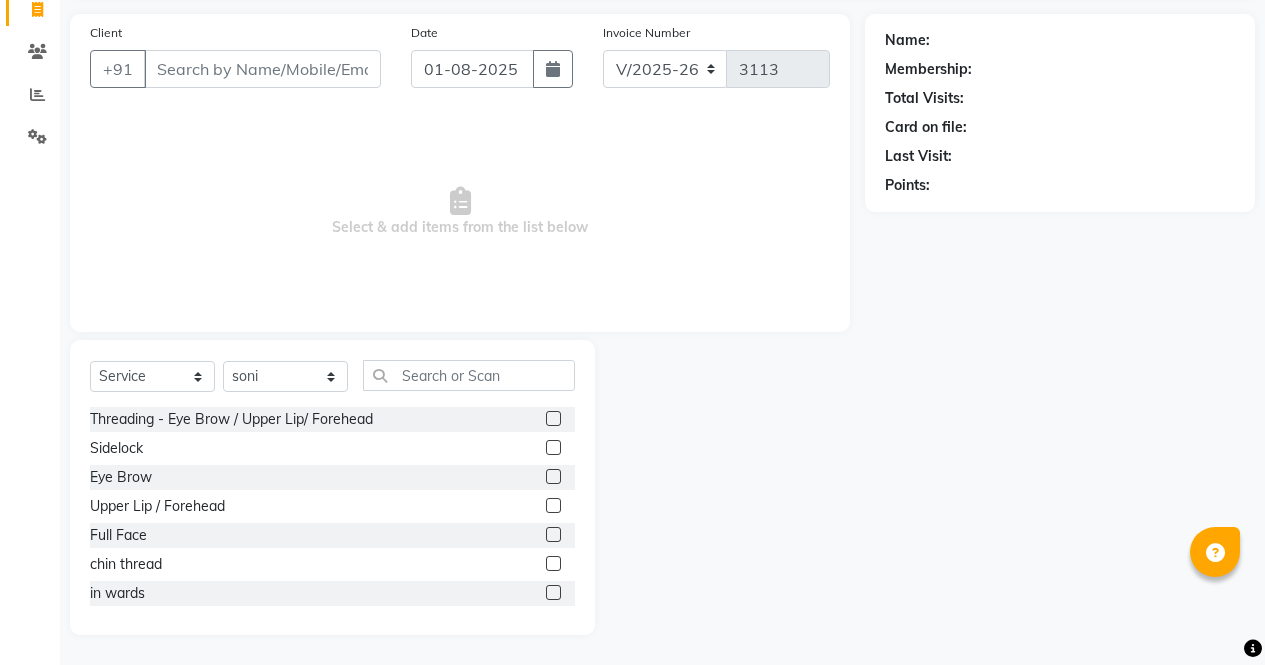 click 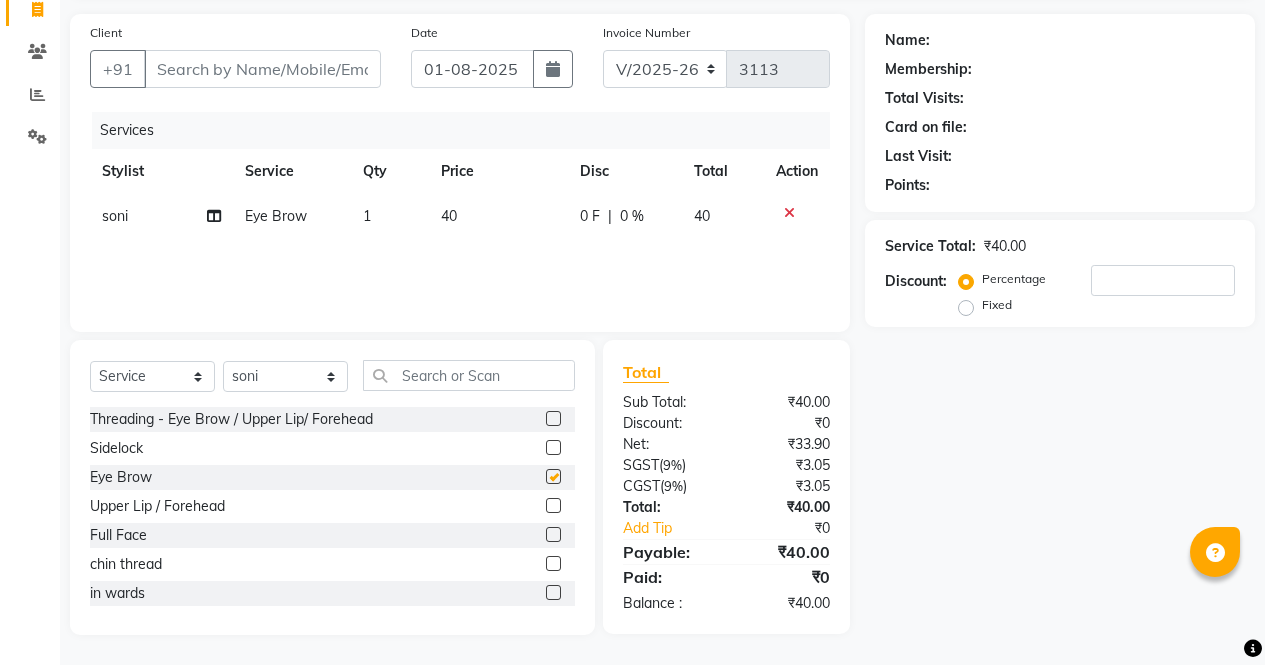 checkbox on "false" 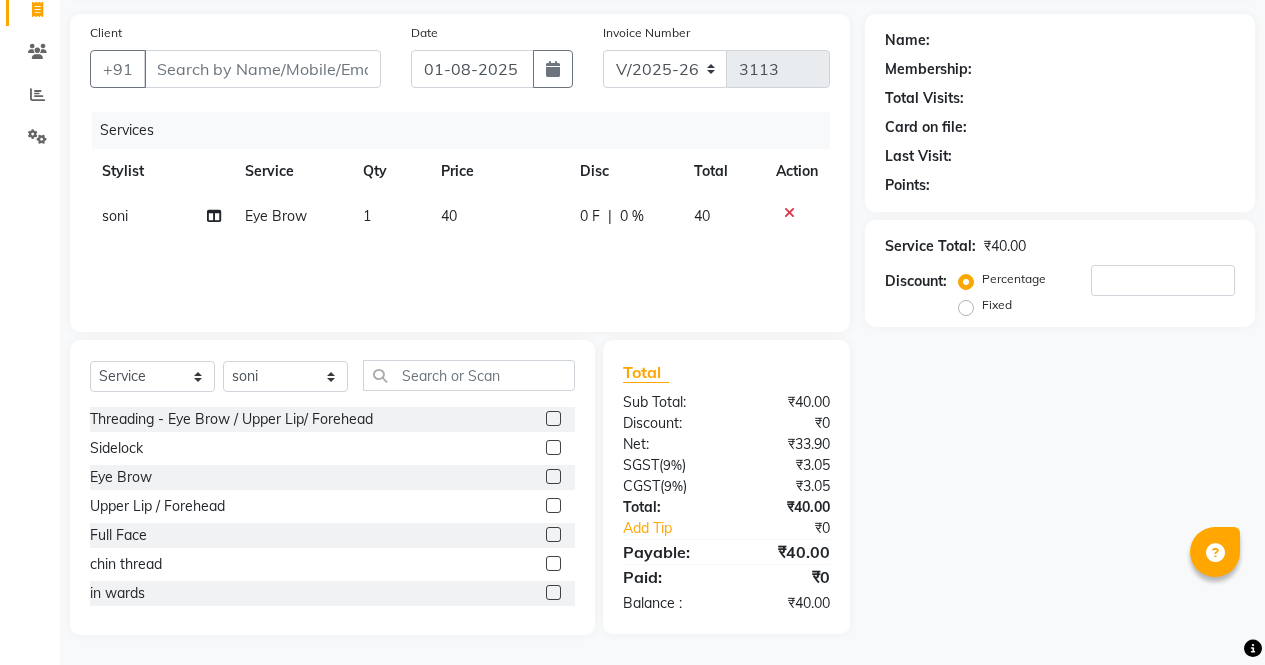 click 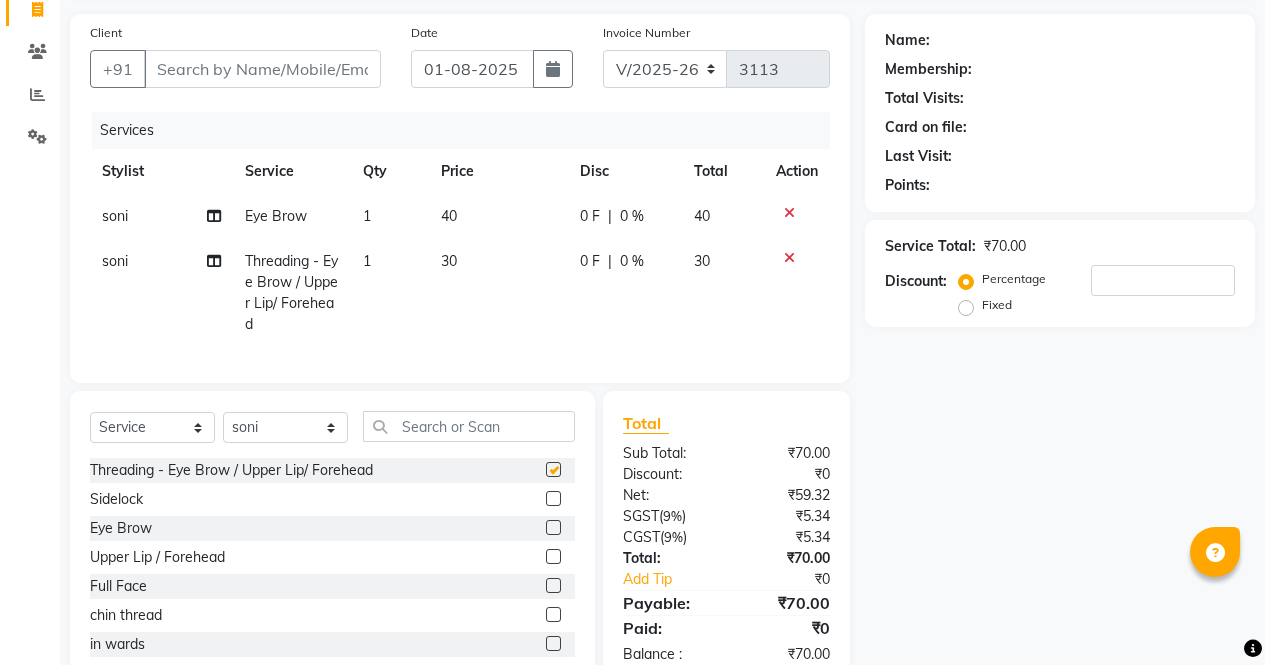 checkbox on "false" 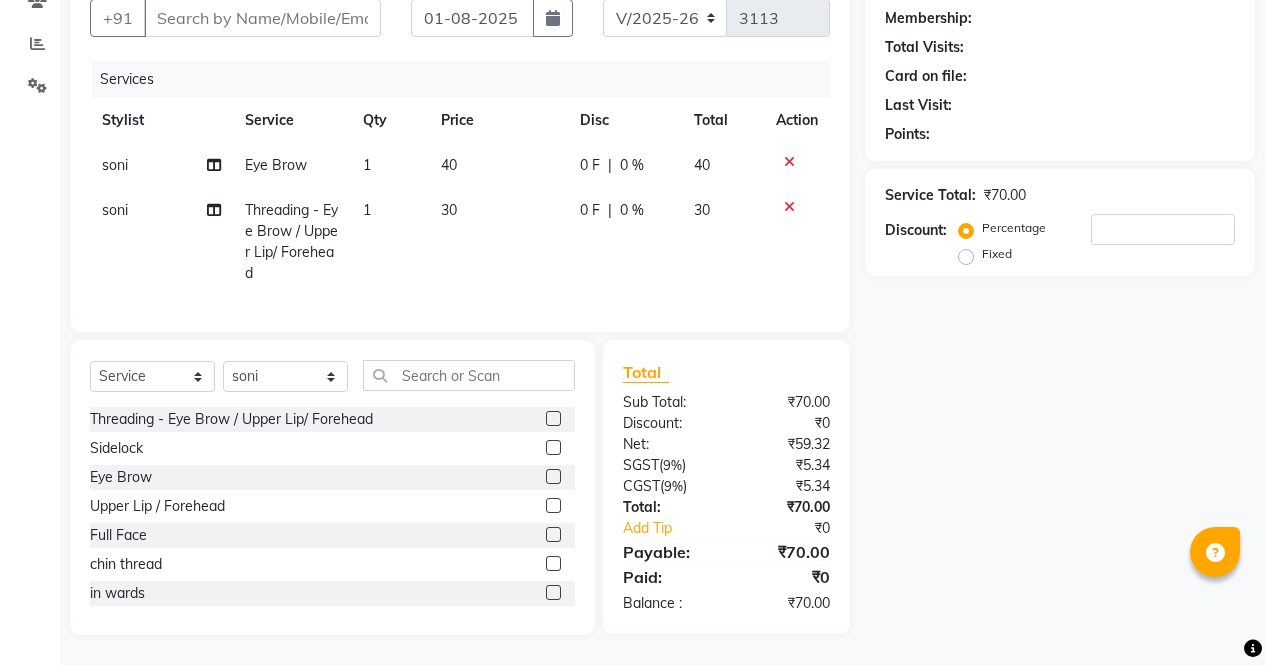 scroll, scrollTop: 202, scrollLeft: 0, axis: vertical 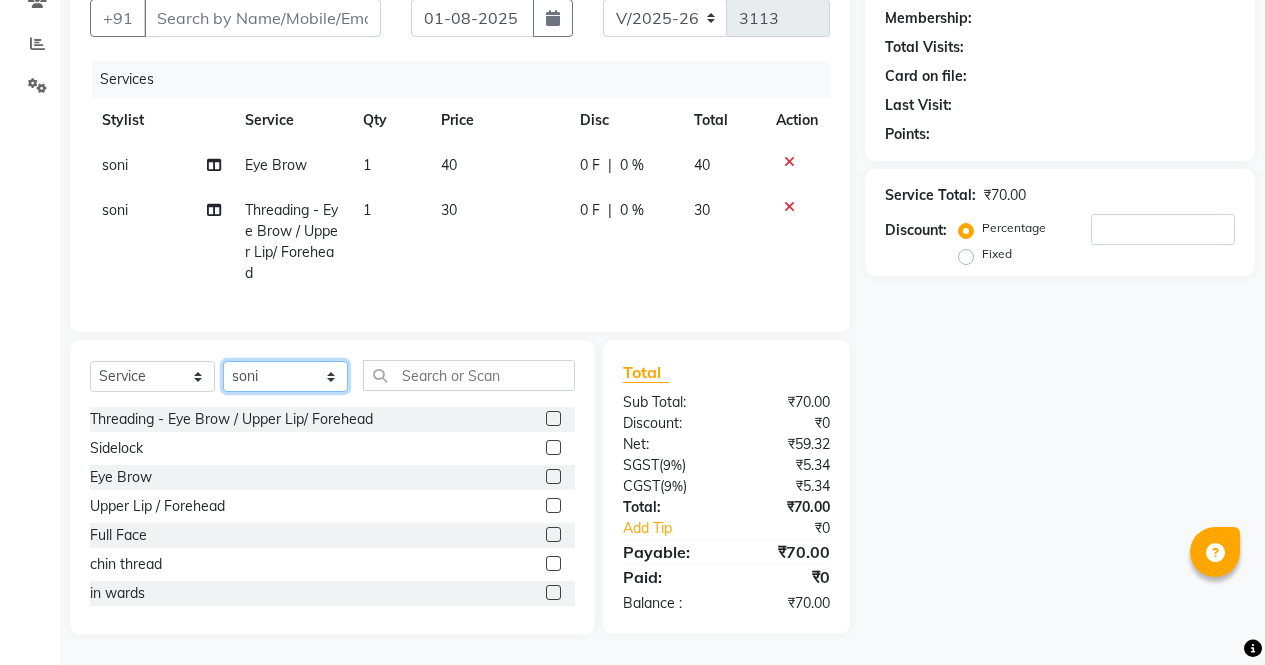 click on "Select Stylist [FIRST] [FIRST] [FIRST] [FIRST] [FIRST] [FIRST] [FIRST] [FIRST] [FIRST] [FIRST] [FIRST] [FIRST]" 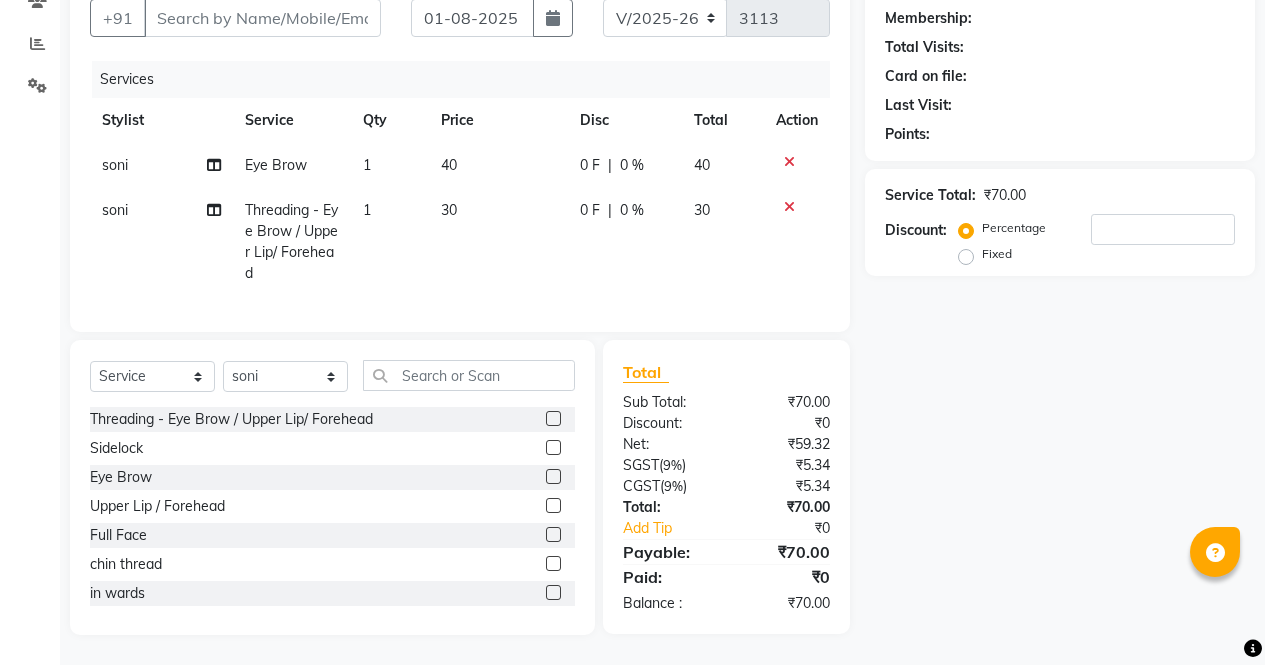 click 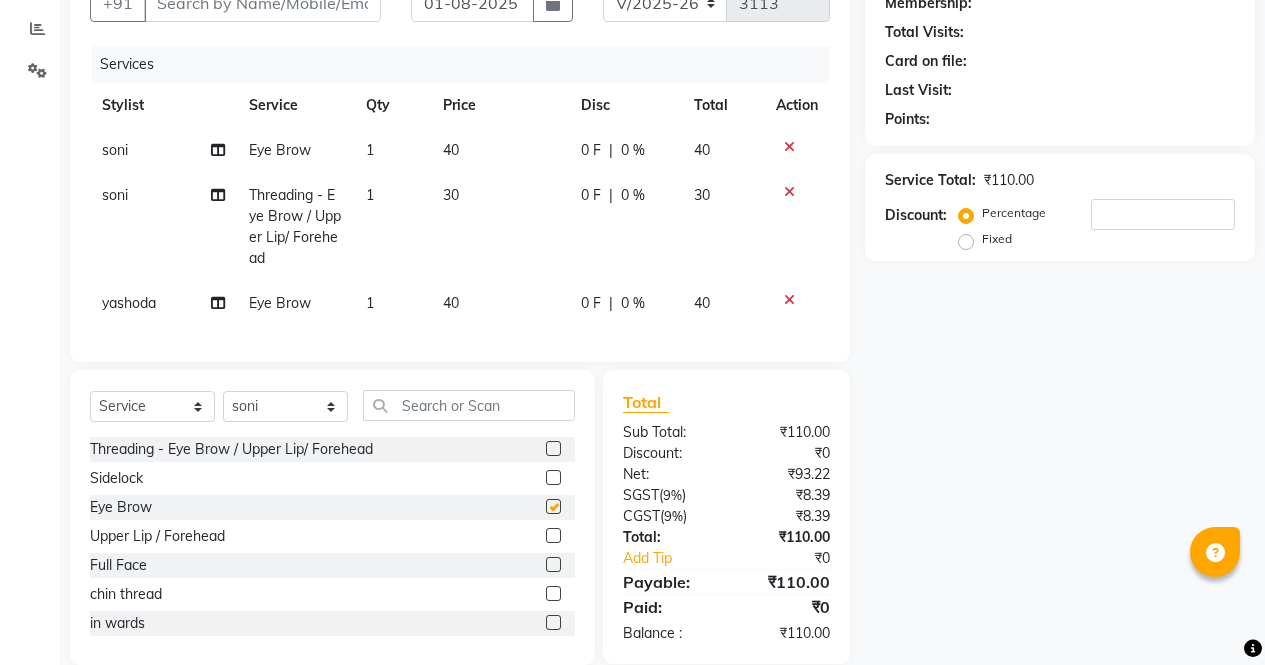 checkbox on "false" 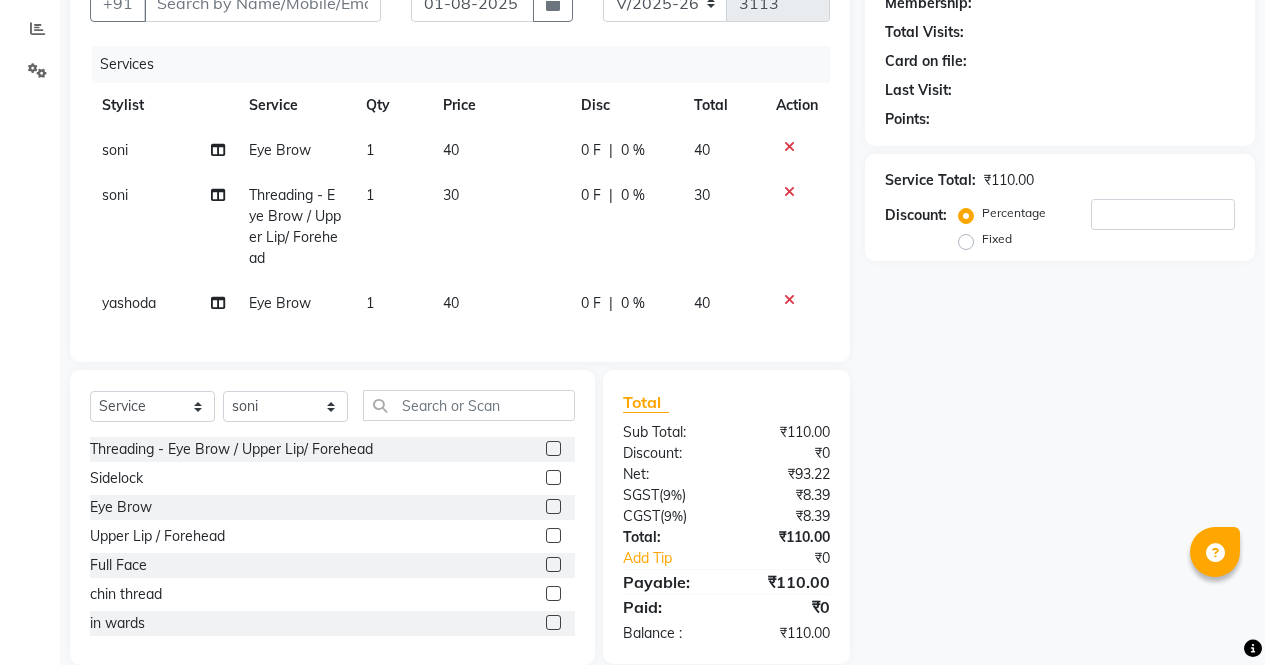 click 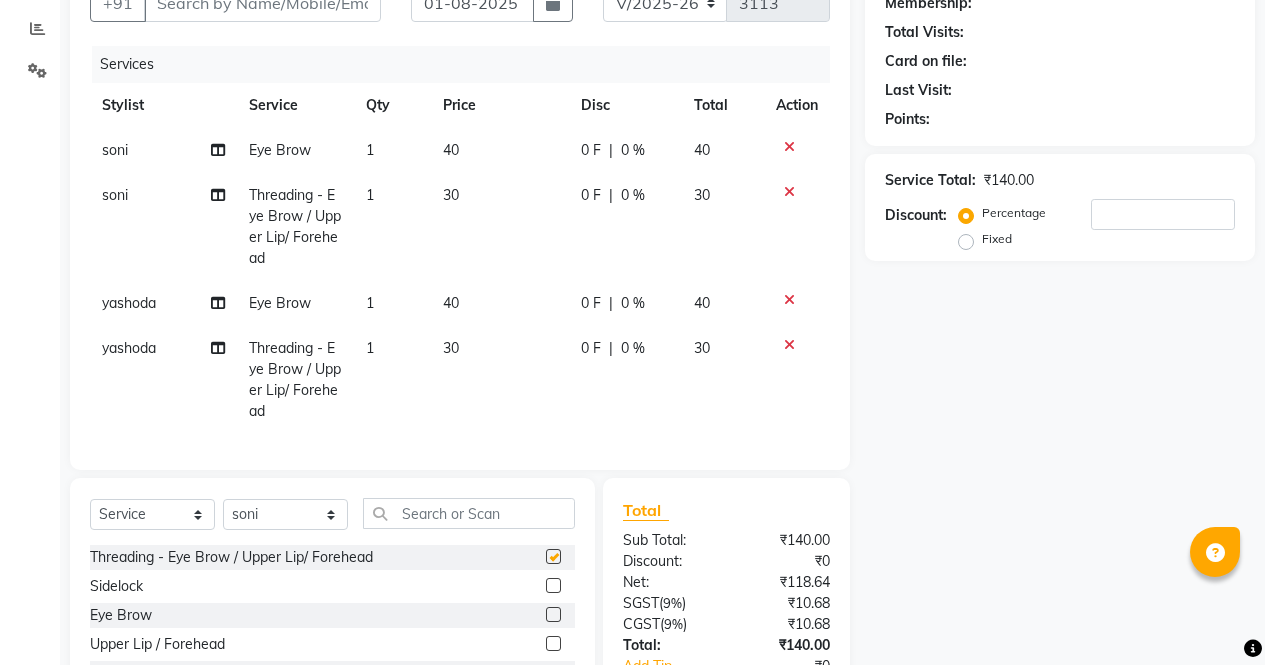 checkbox on "false" 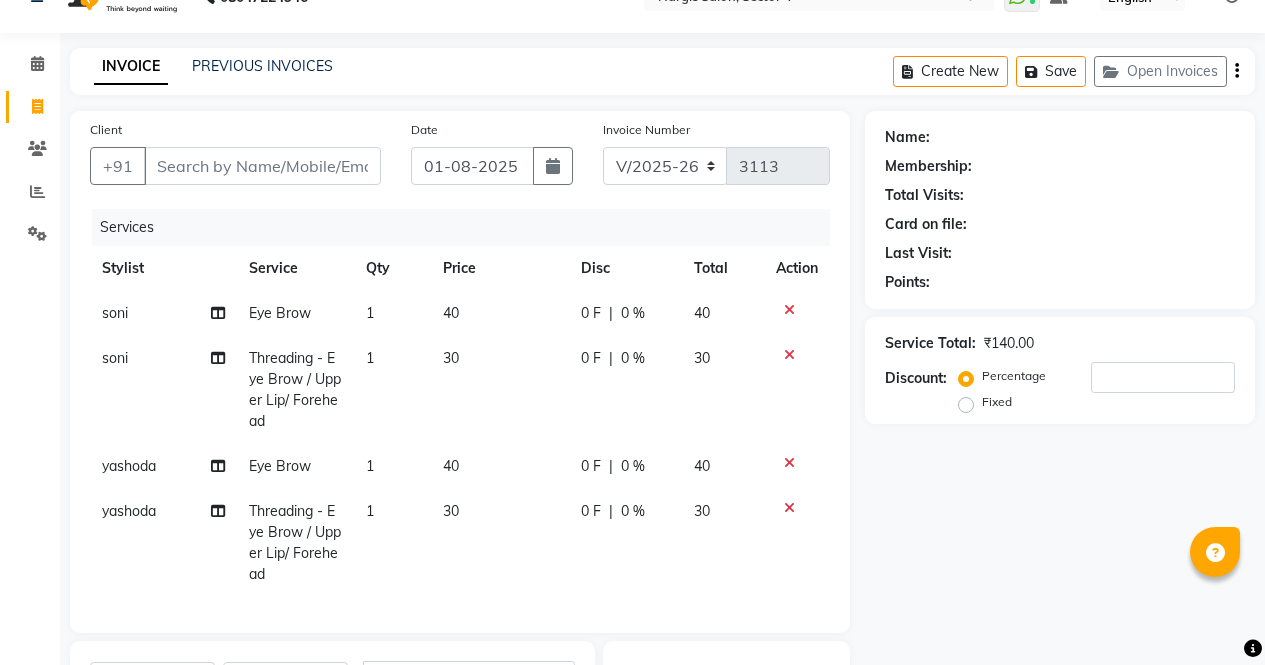 scroll, scrollTop: 0, scrollLeft: 0, axis: both 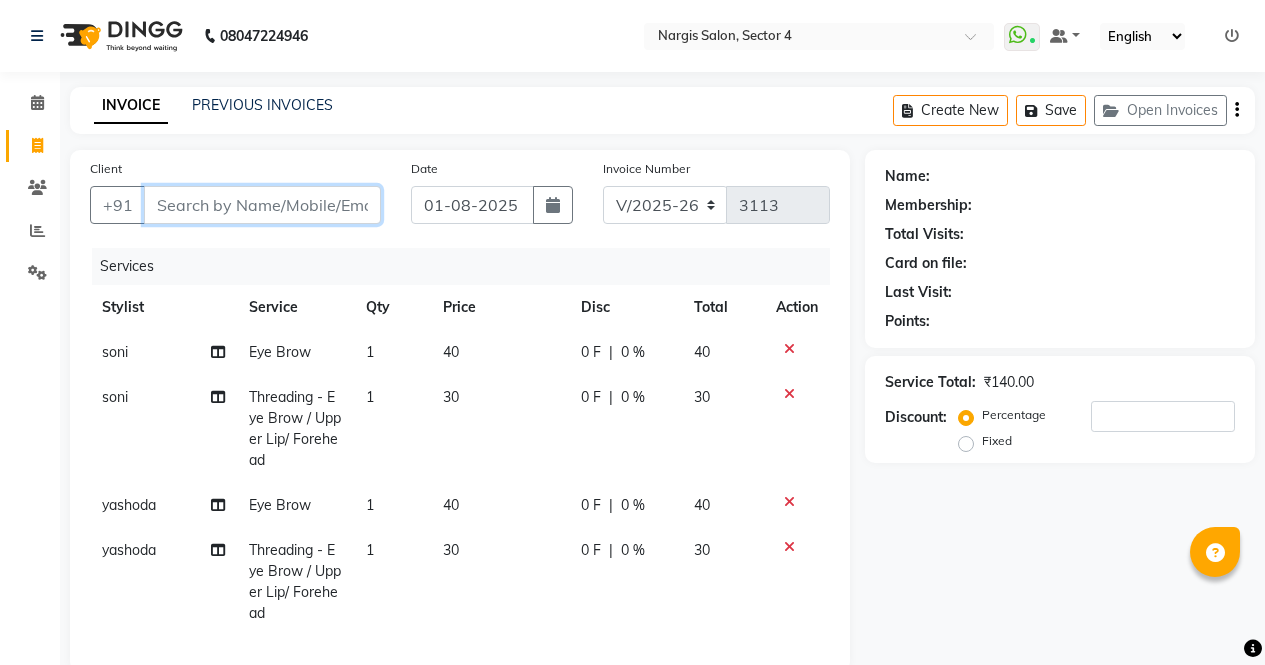 click on "Client" at bounding box center [262, 205] 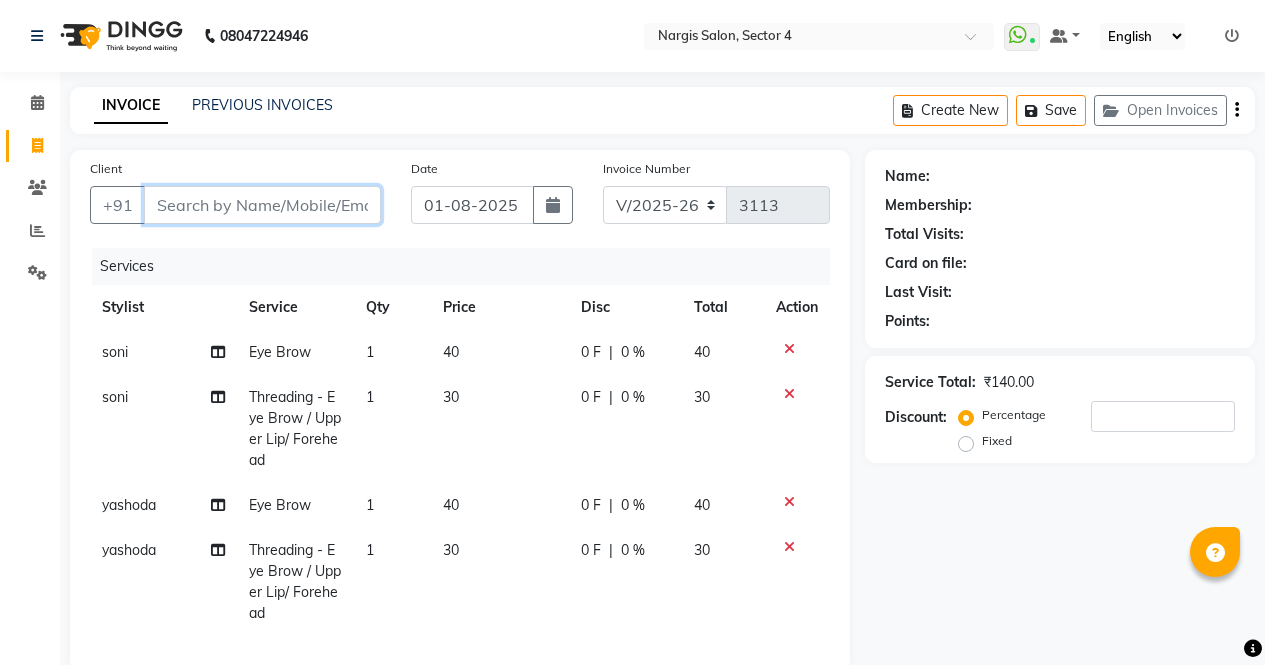 type on "8" 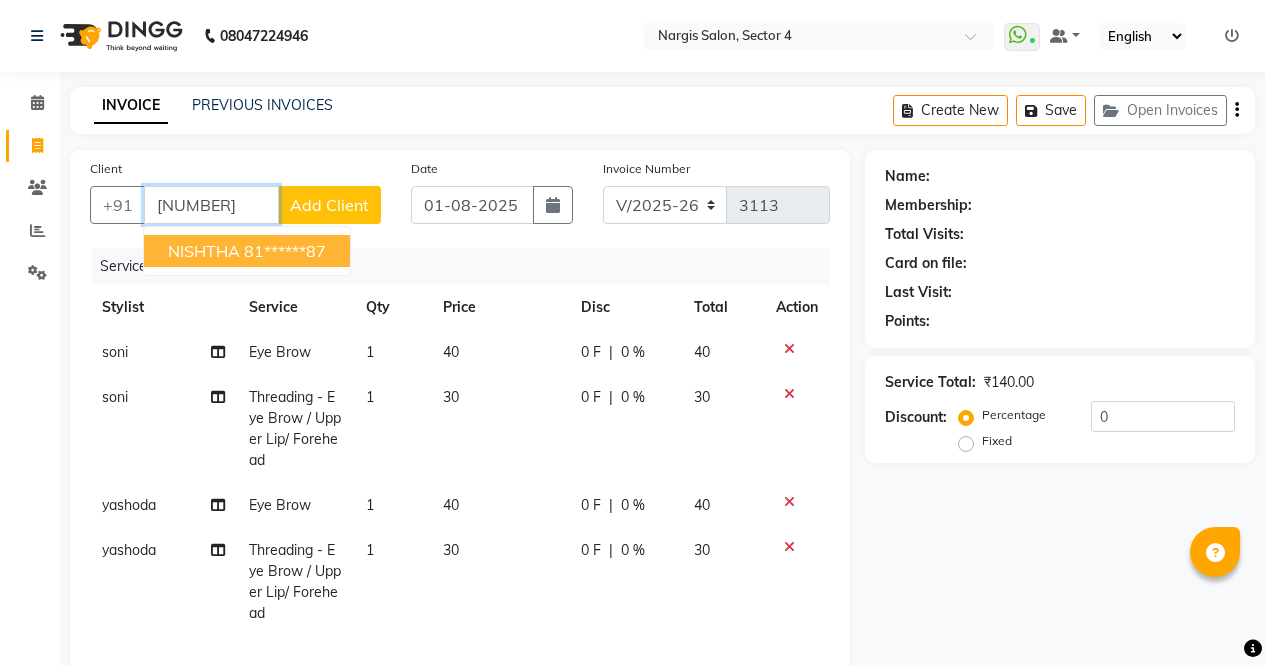 click on "81******87" at bounding box center (285, 251) 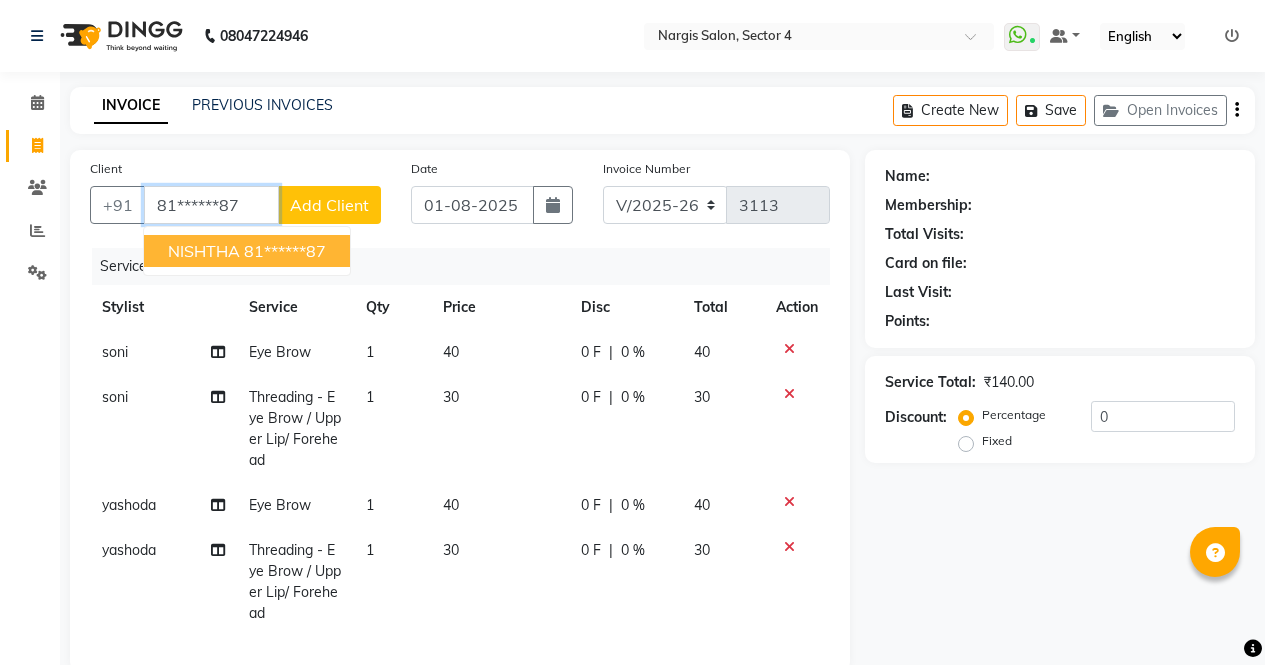 type on "81******87" 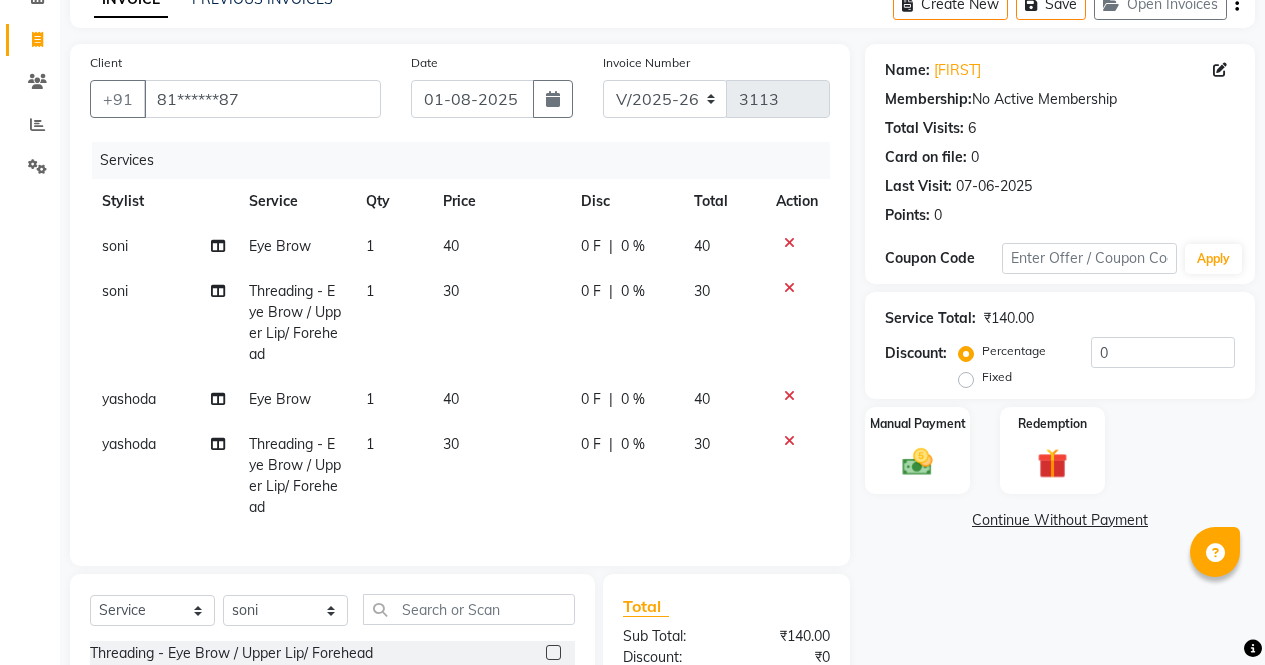 scroll, scrollTop: 155, scrollLeft: 0, axis: vertical 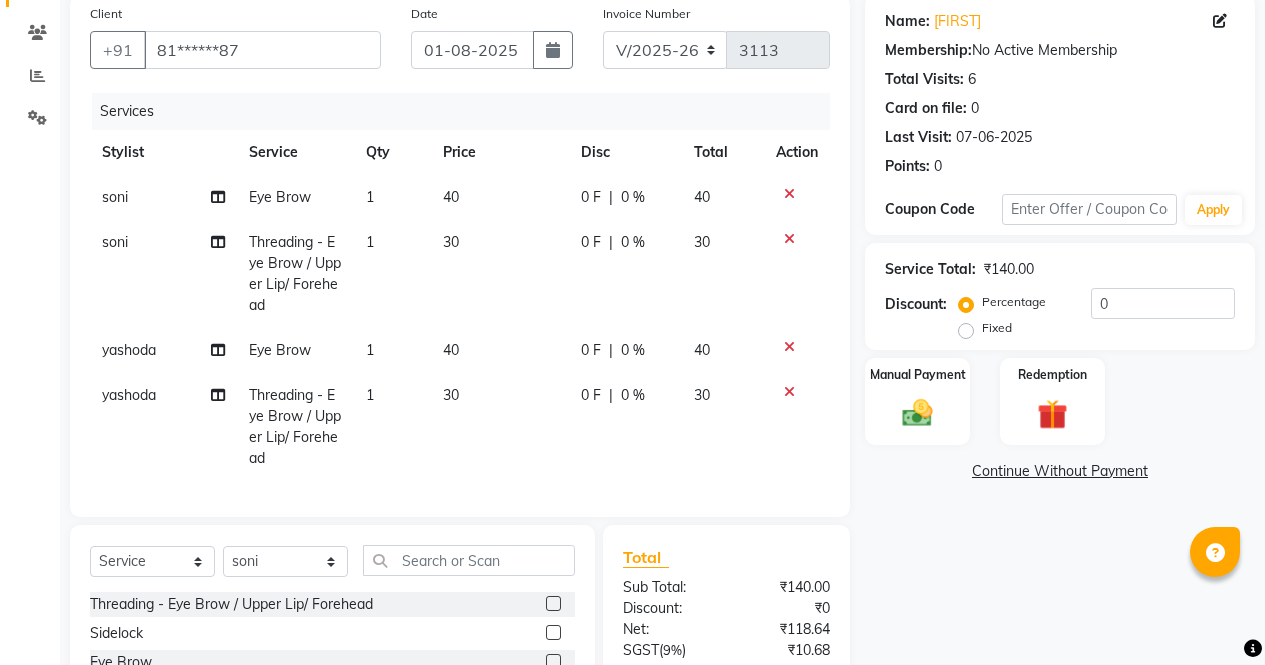 click 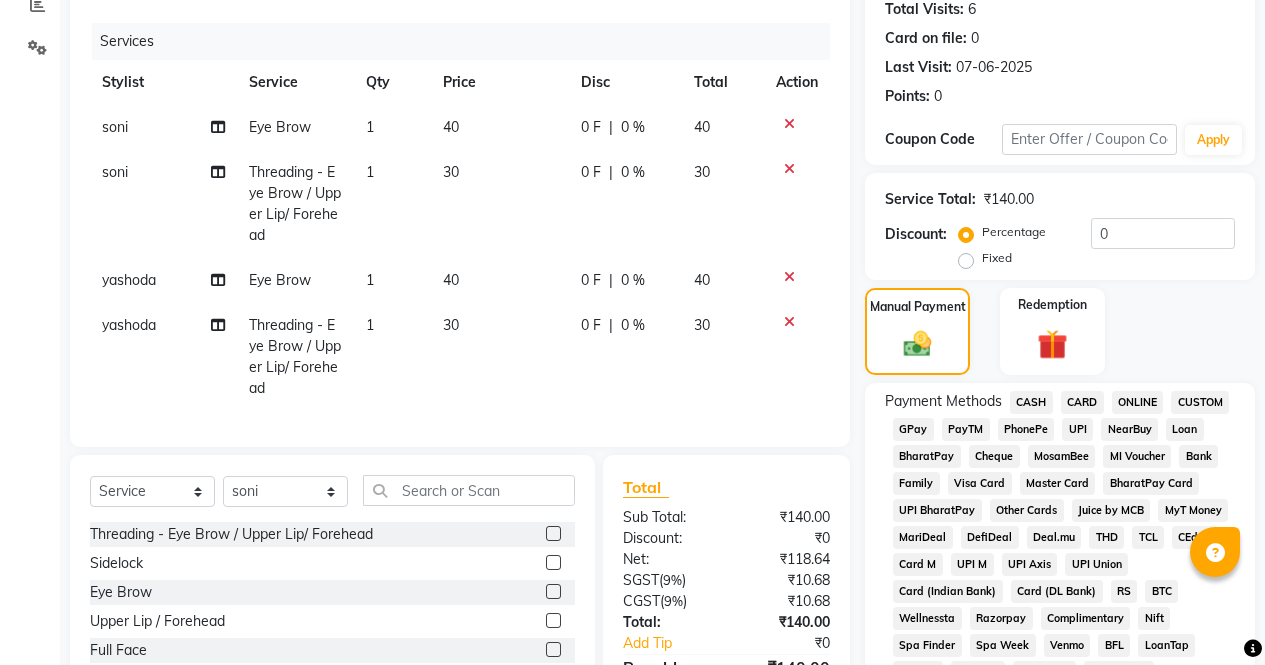 click on "ONLINE" 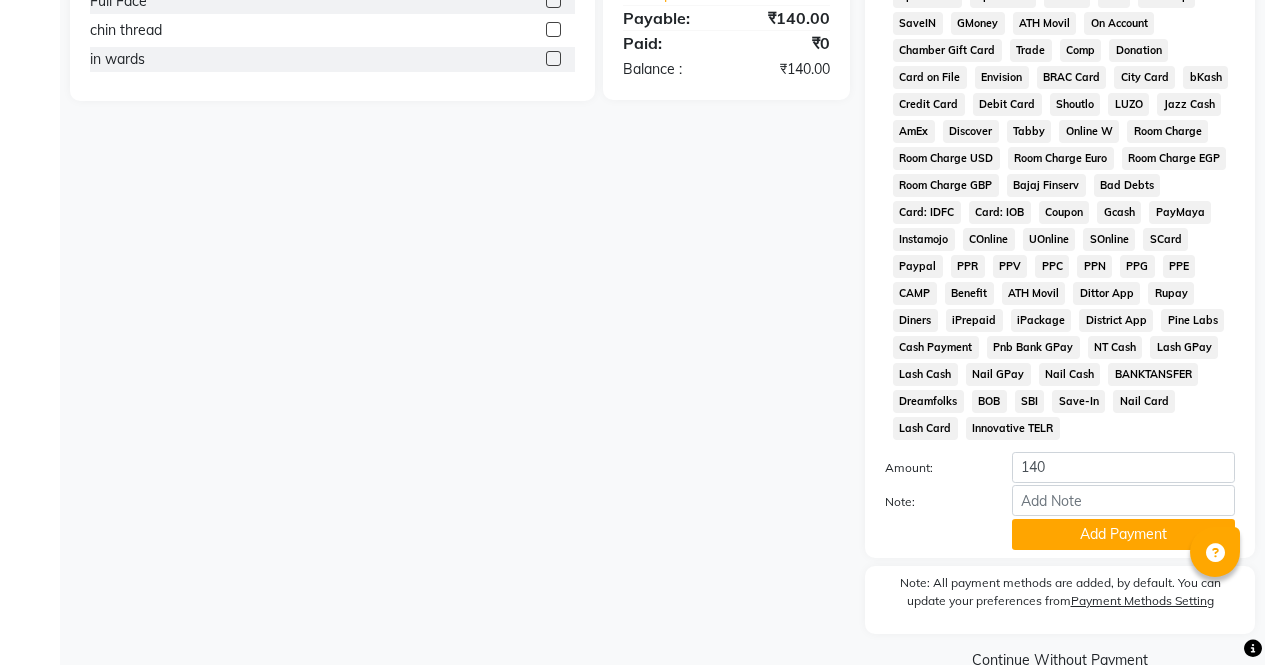 scroll, scrollTop: 914, scrollLeft: 0, axis: vertical 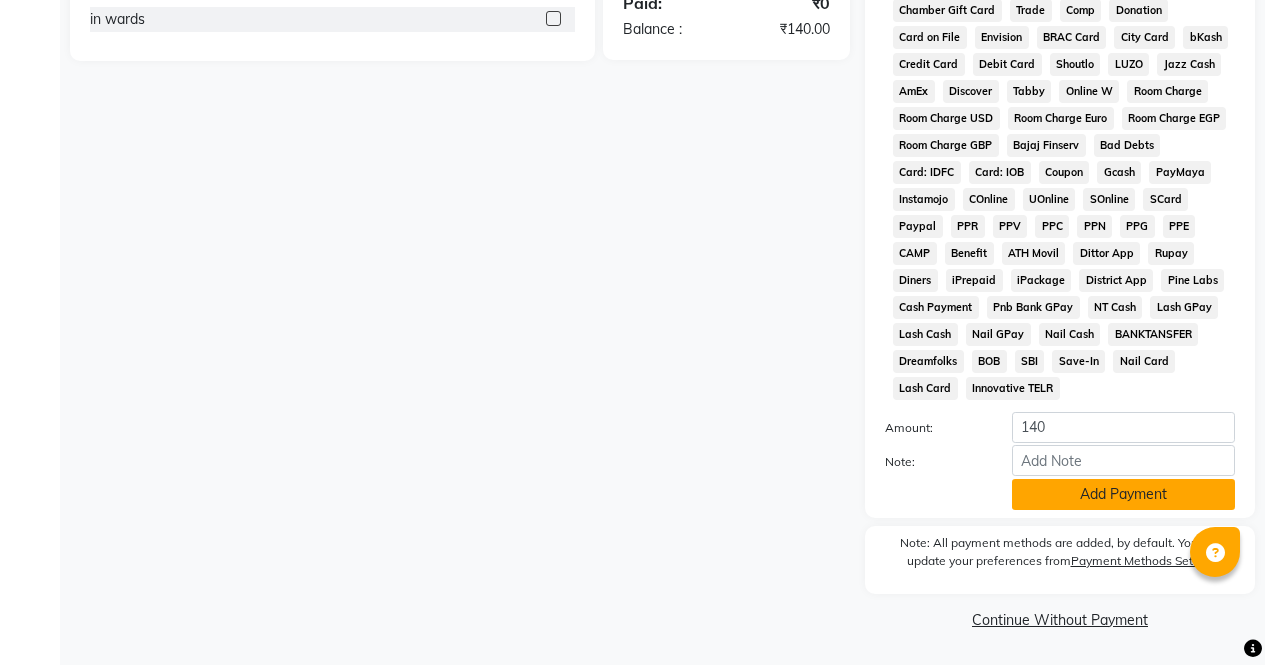 click on "Add Payment" 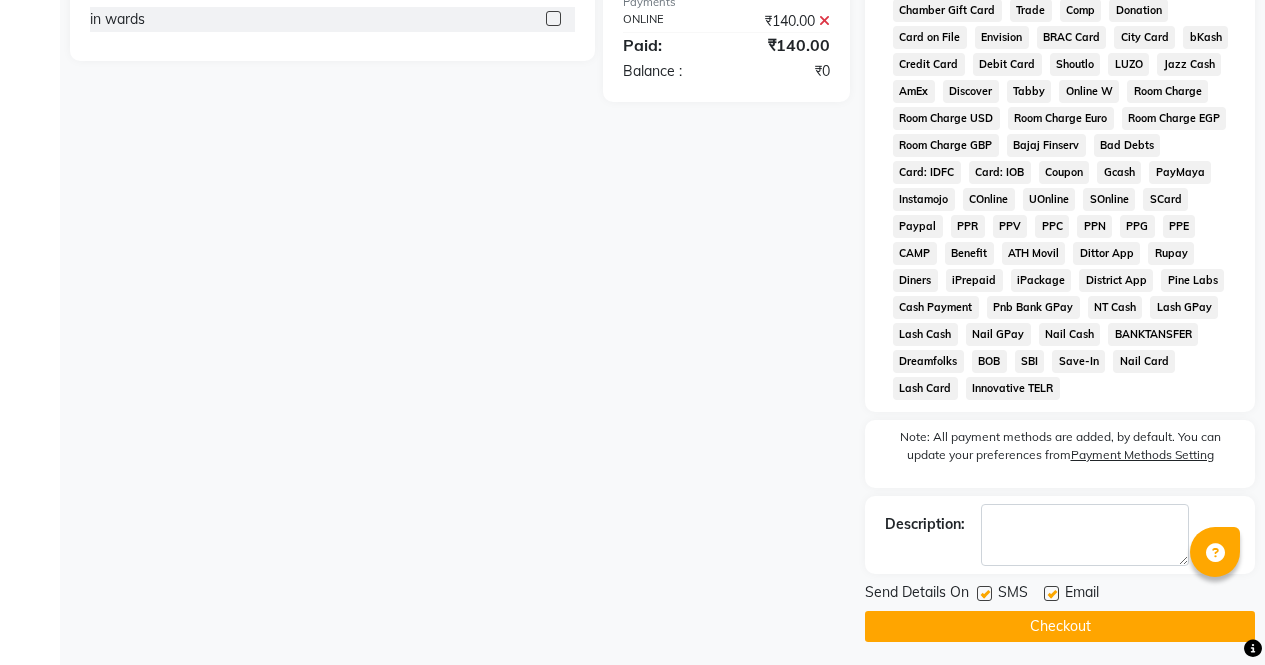 click on "Checkout" 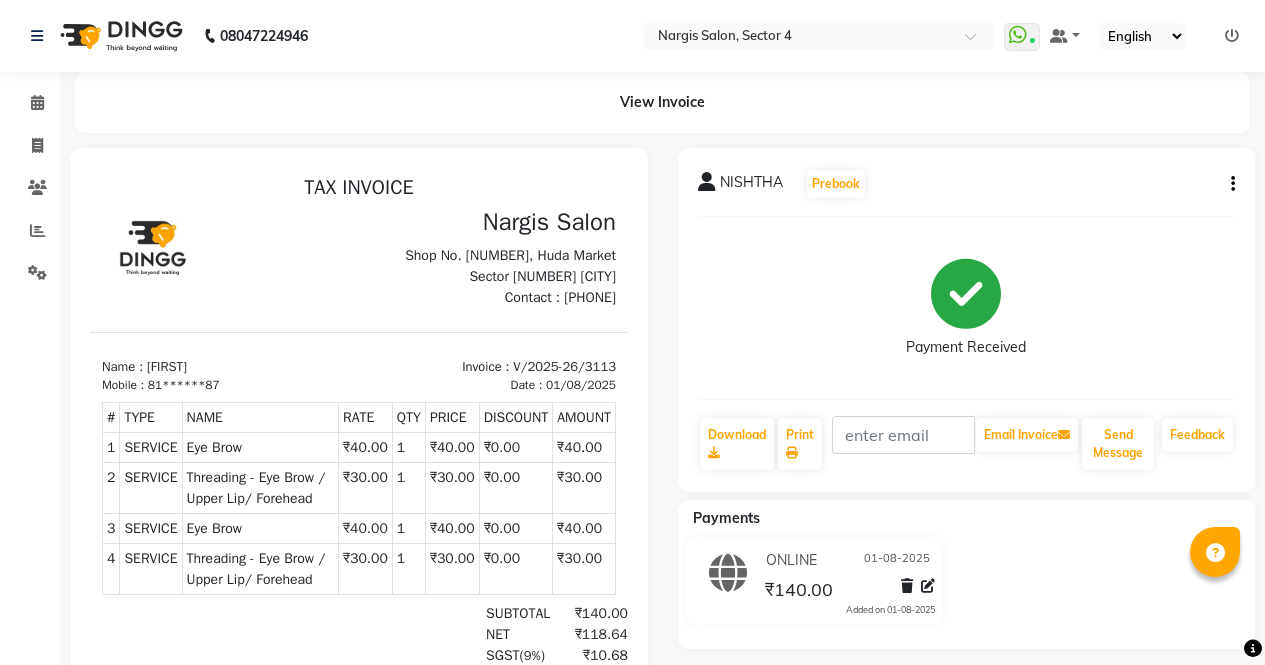 scroll, scrollTop: 0, scrollLeft: 0, axis: both 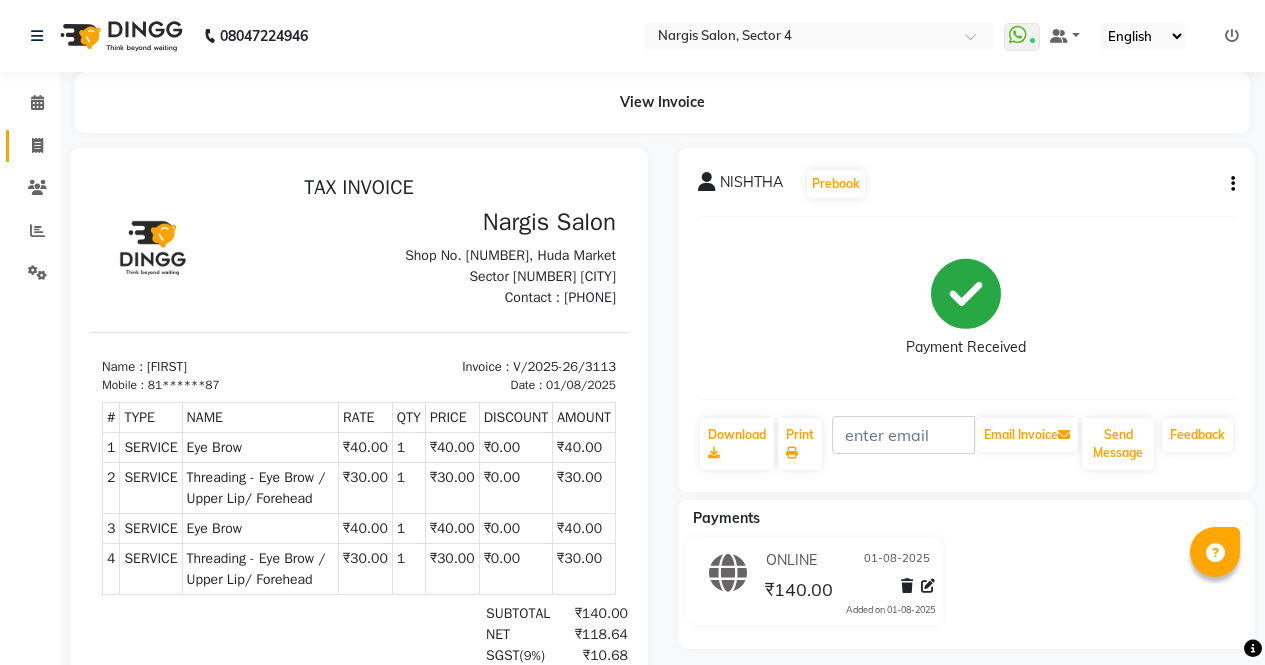 click 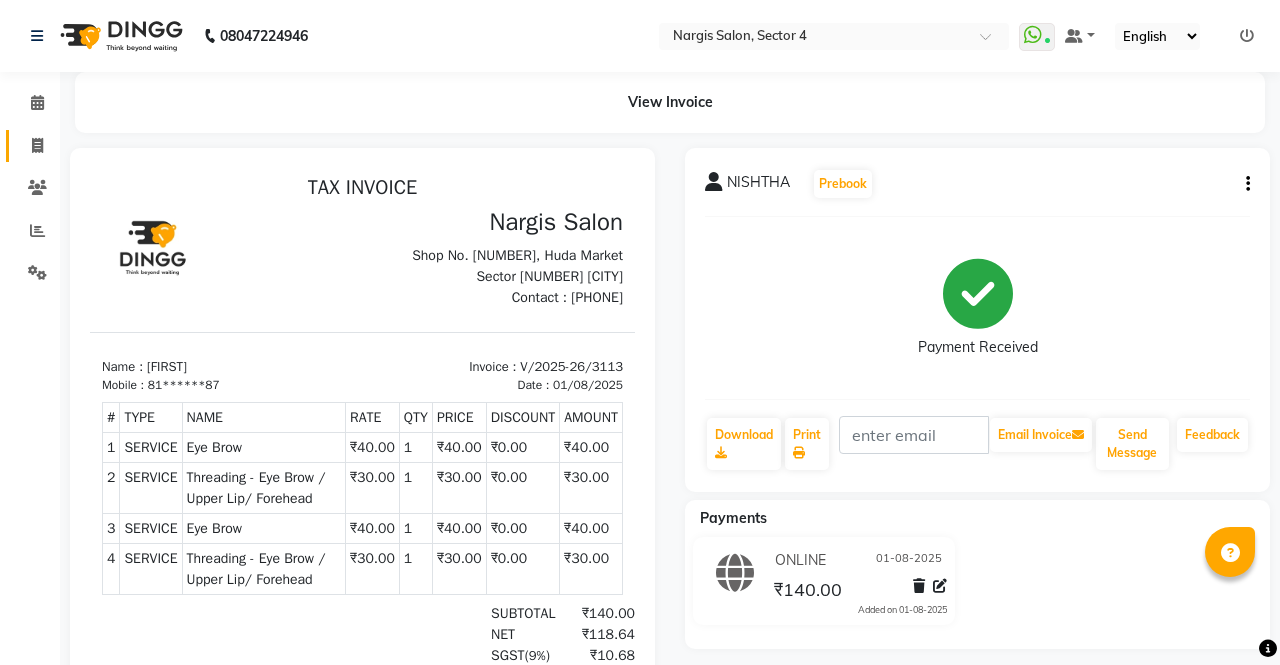 select on "service" 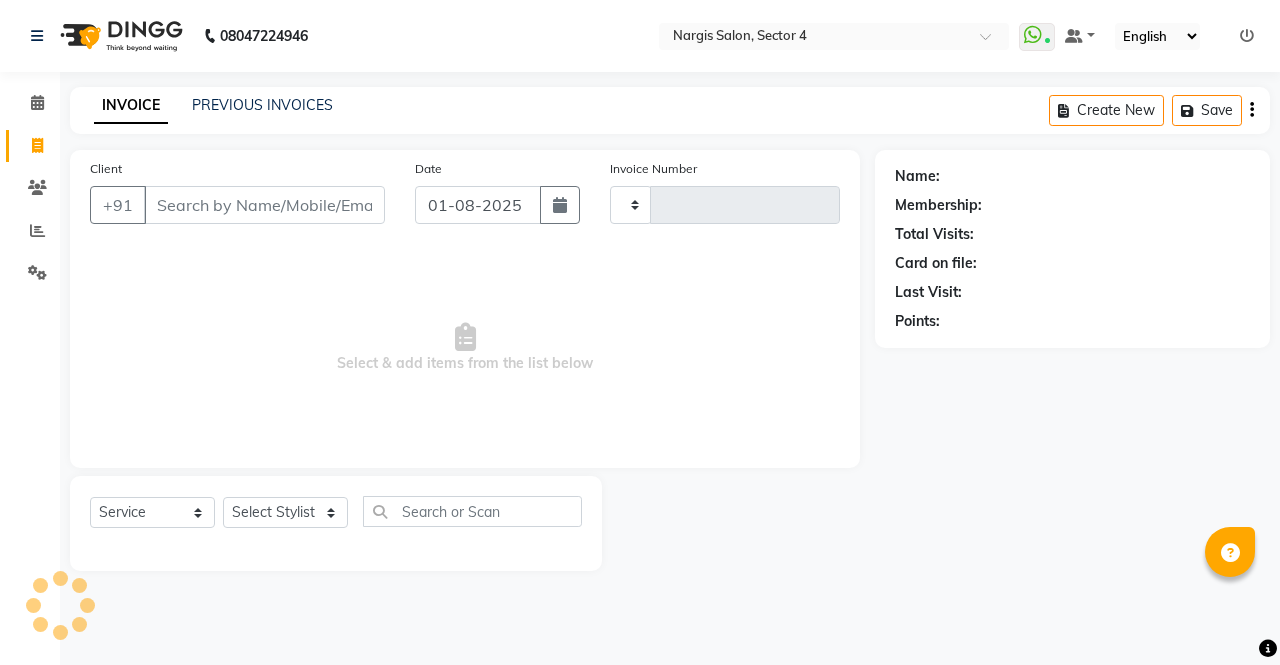type on "3114" 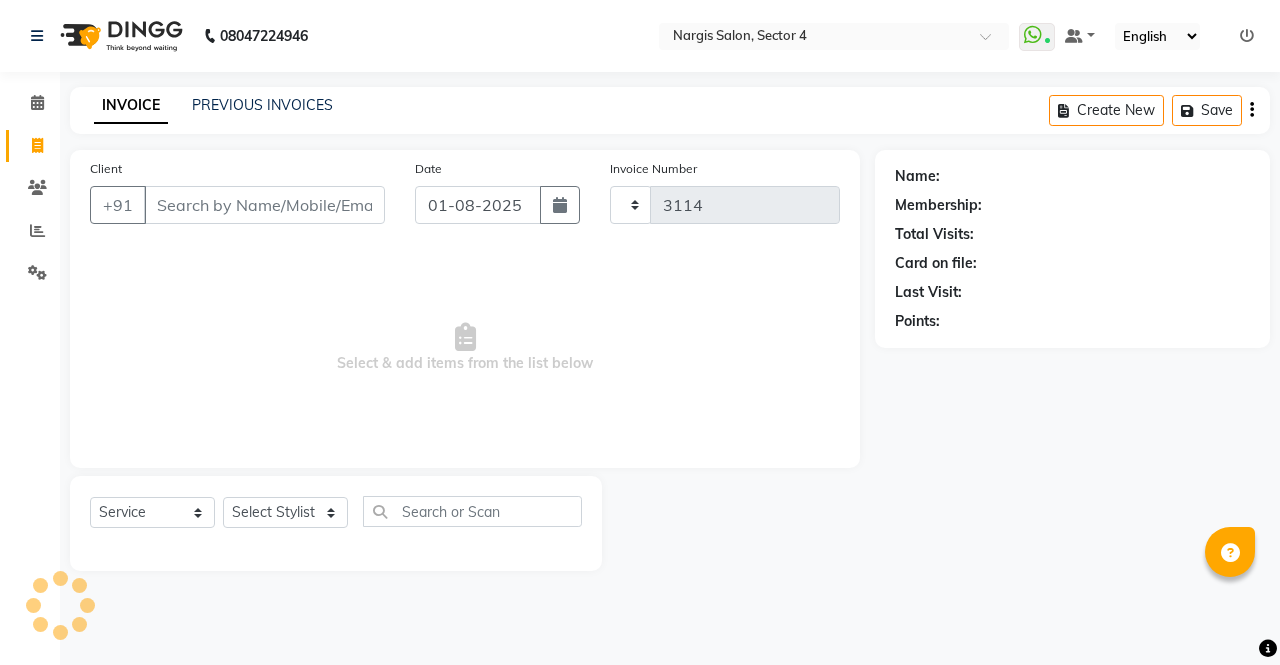 select on "4130" 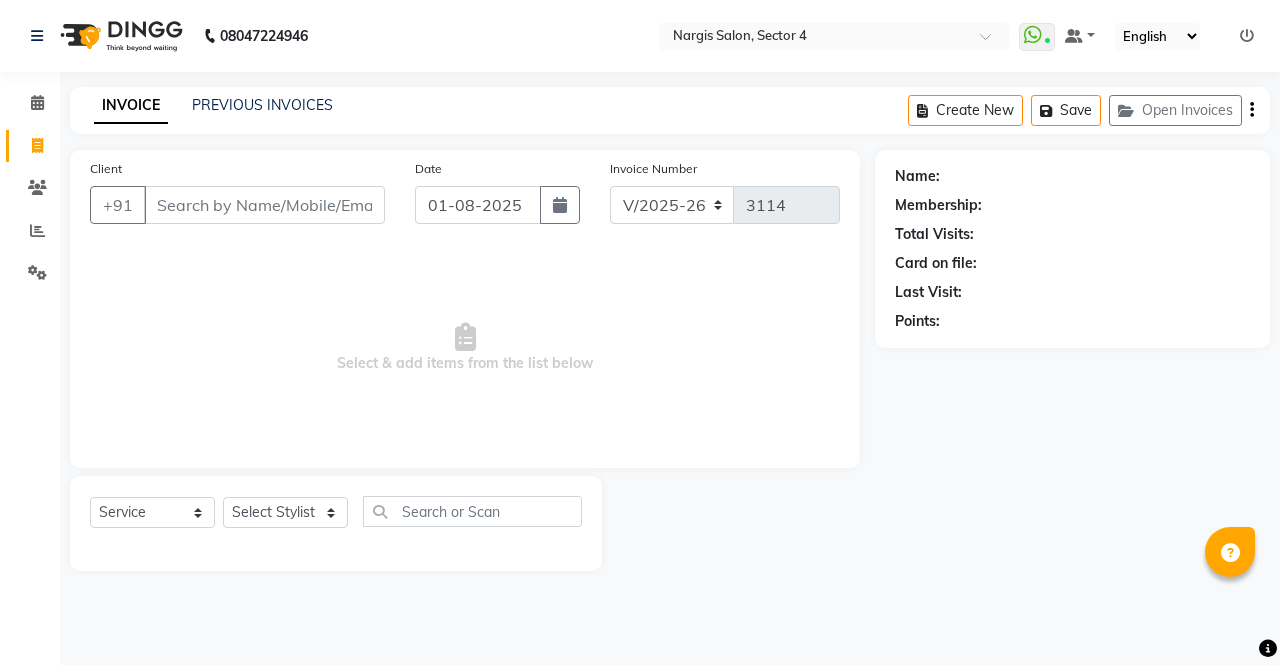 click on "Client" at bounding box center (264, 205) 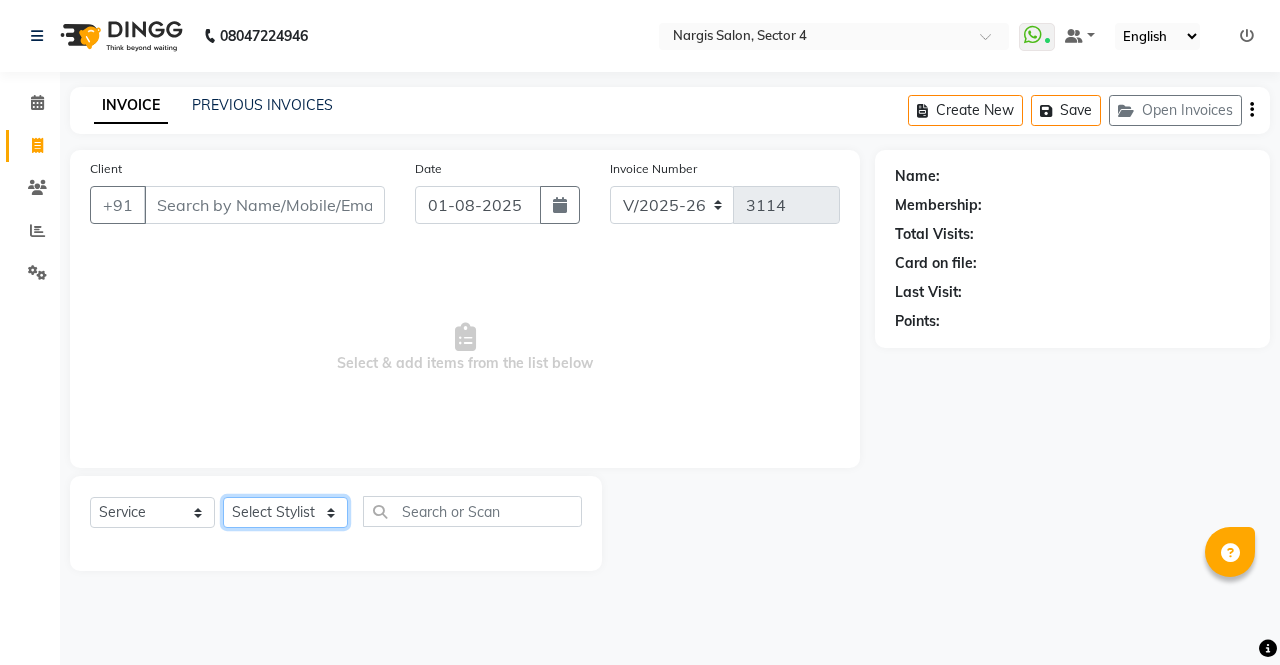 click on "Select Stylist [FIRST] [FIRST] [FIRST] [FIRST] [FIRST] [FIRST] [FIRST] [FIRST] [FIRST] [FIRST] [FIRST] [FIRST]" 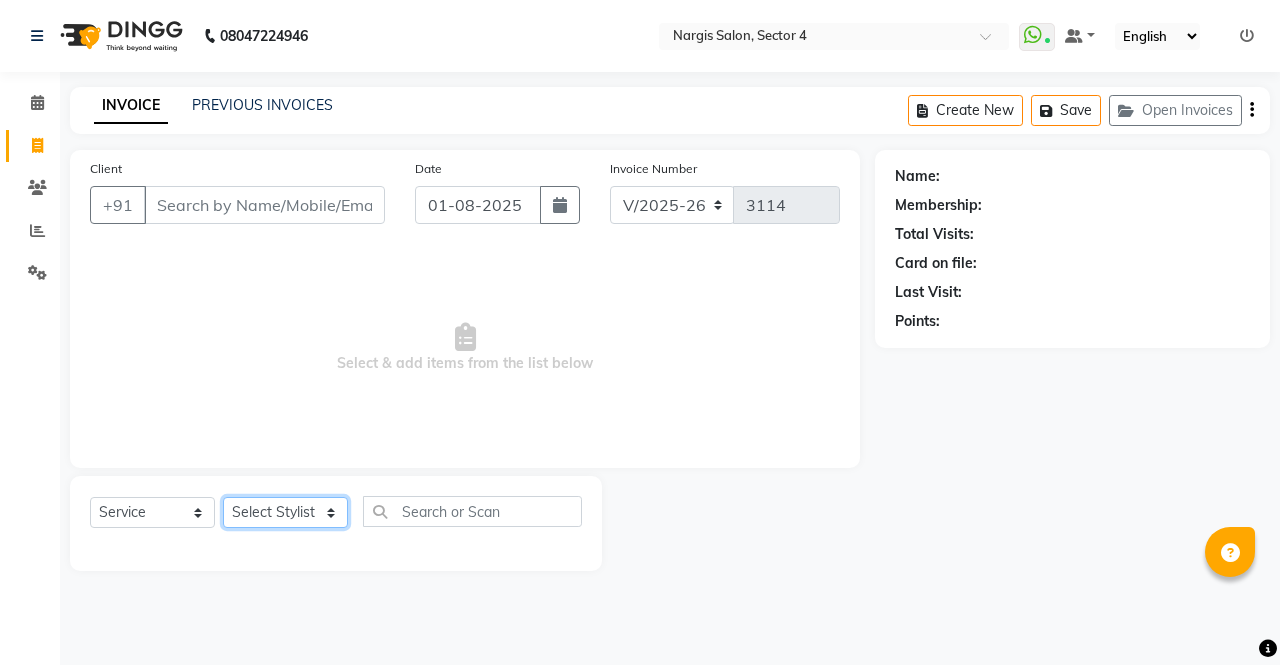 select on "28131" 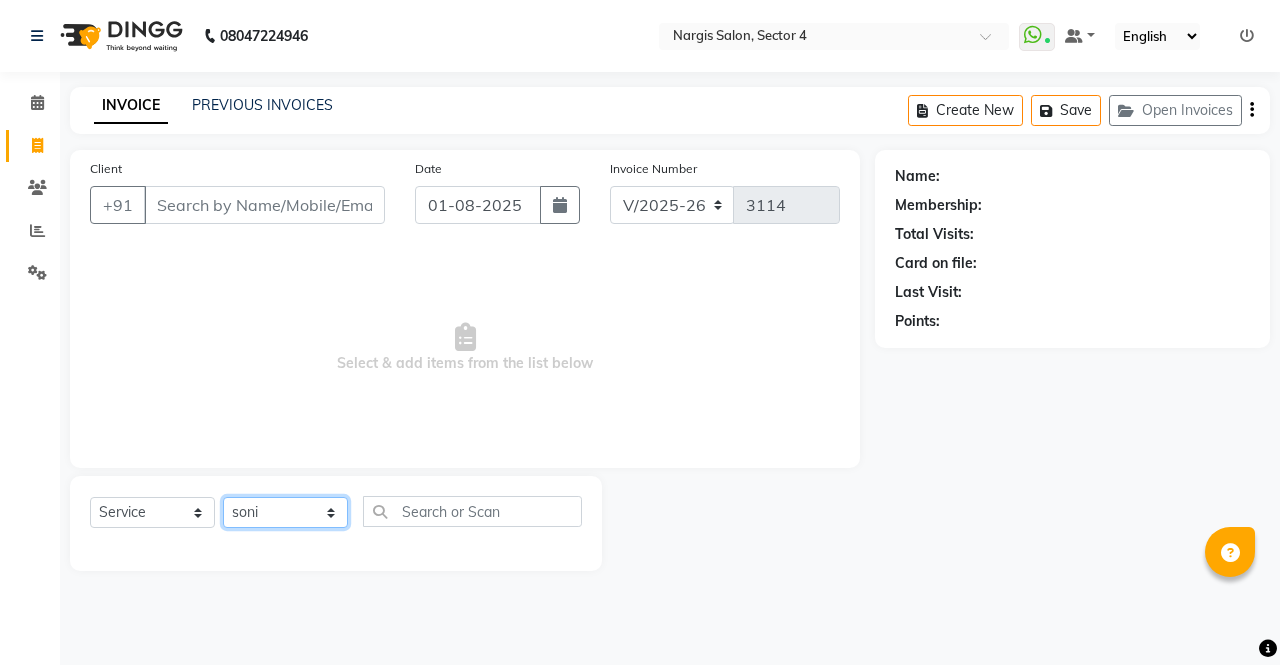 click on "Select Stylist [FIRST] [FIRST] [FIRST] [FIRST] [FIRST] [FIRST] [FIRST] [FIRST] [FIRST] [FIRST] [FIRST] [FIRST]" 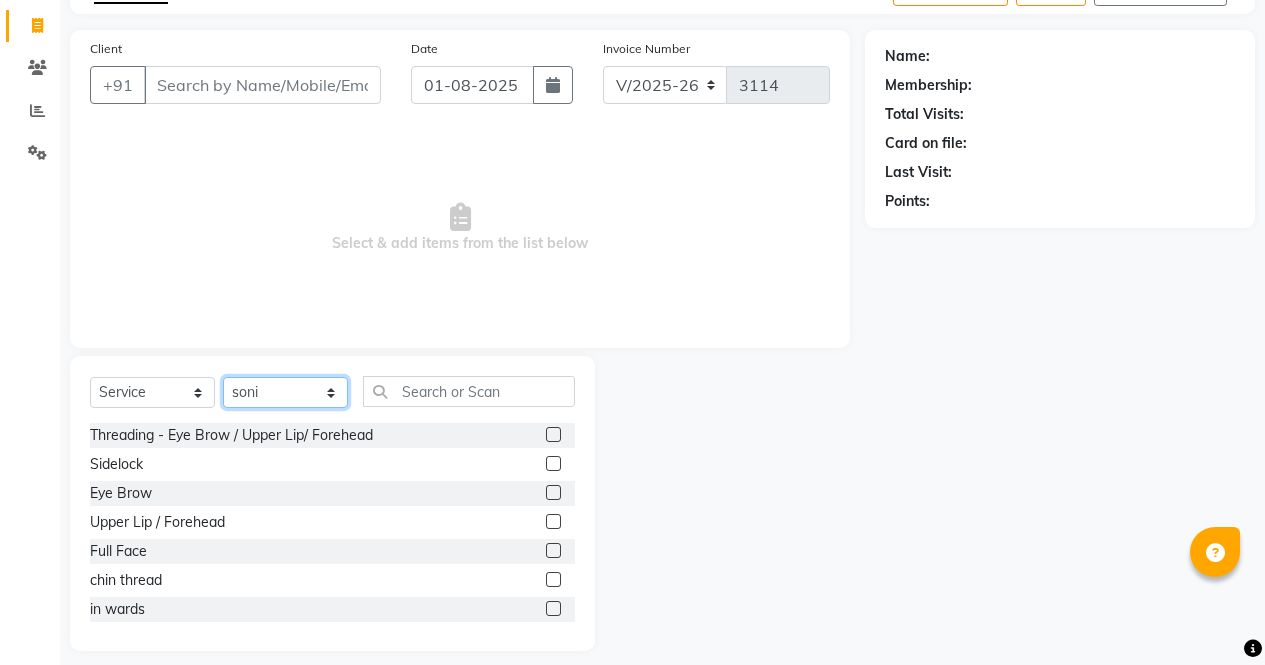 scroll, scrollTop: 136, scrollLeft: 0, axis: vertical 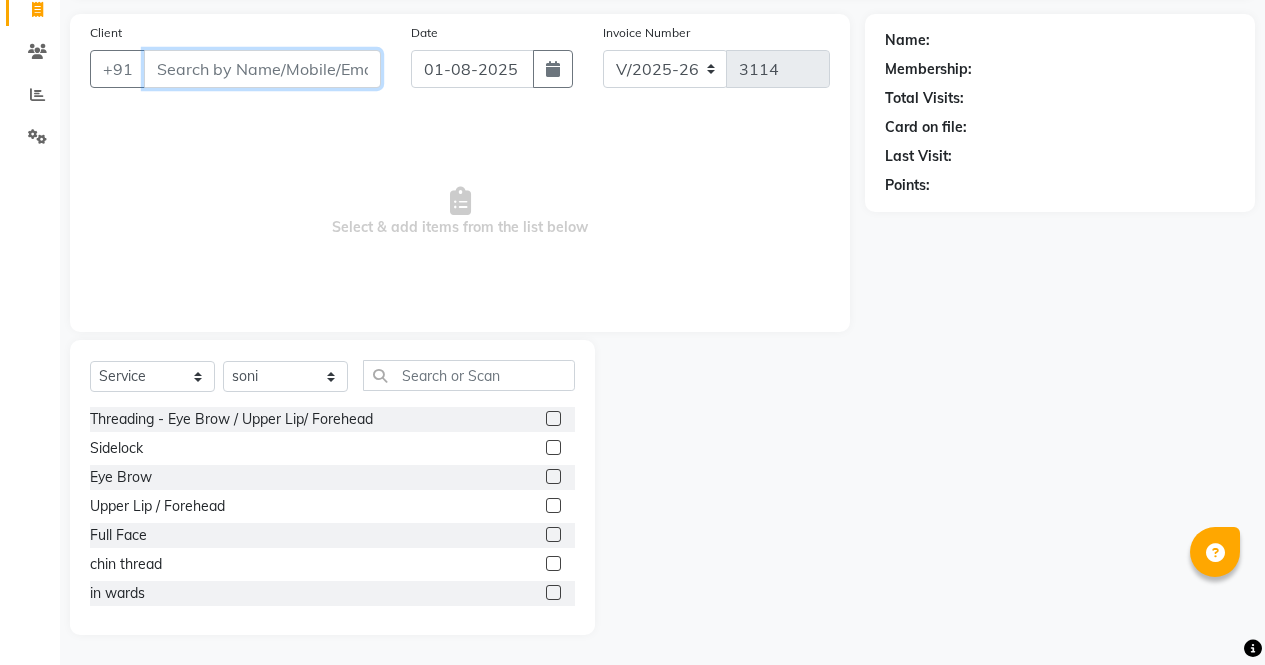 click on "Client" at bounding box center [262, 69] 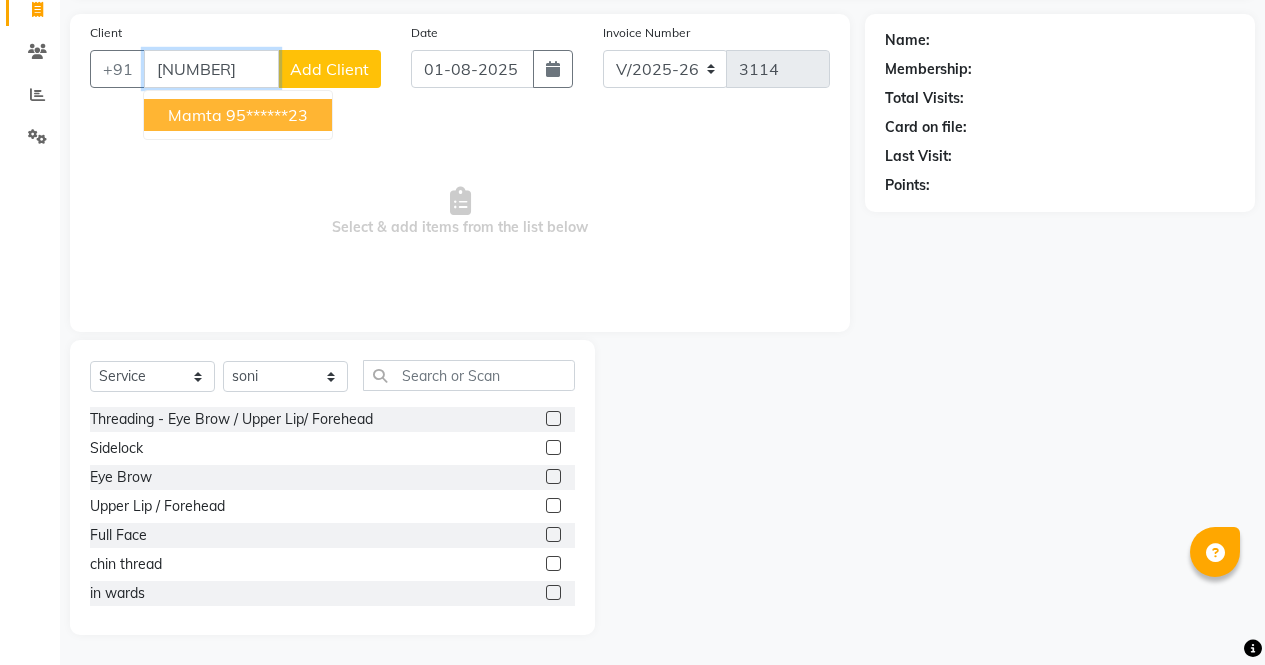 click on "95******23" at bounding box center (267, 115) 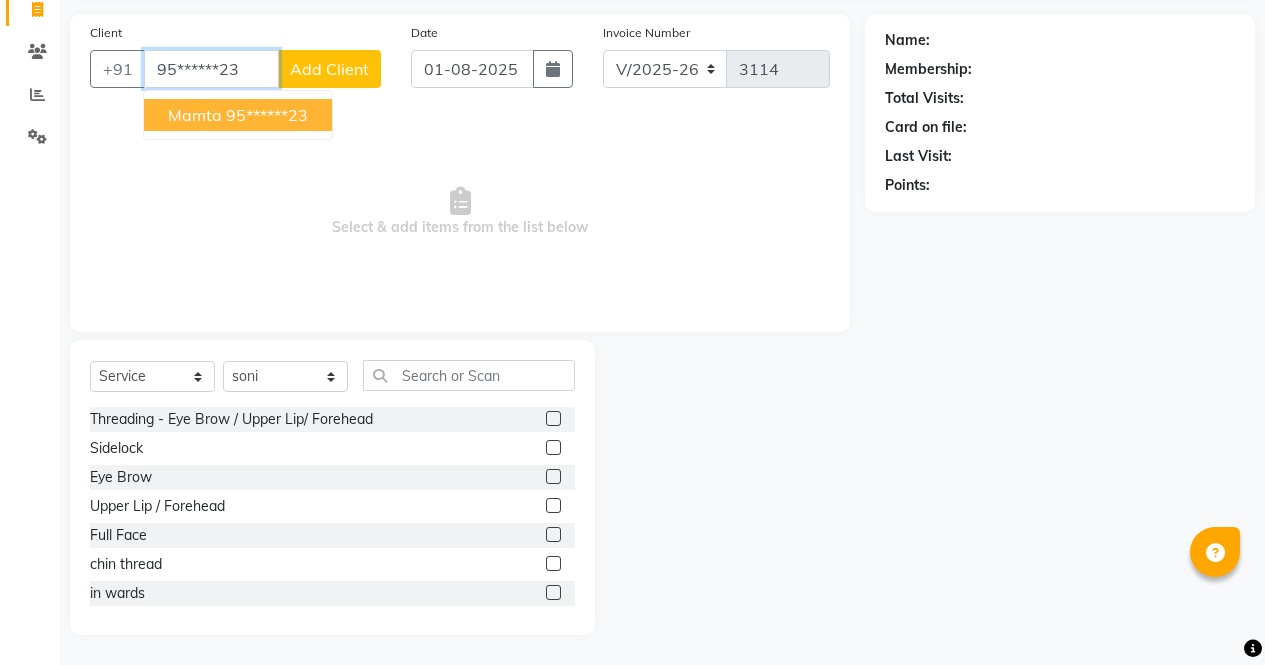 type on "95******23" 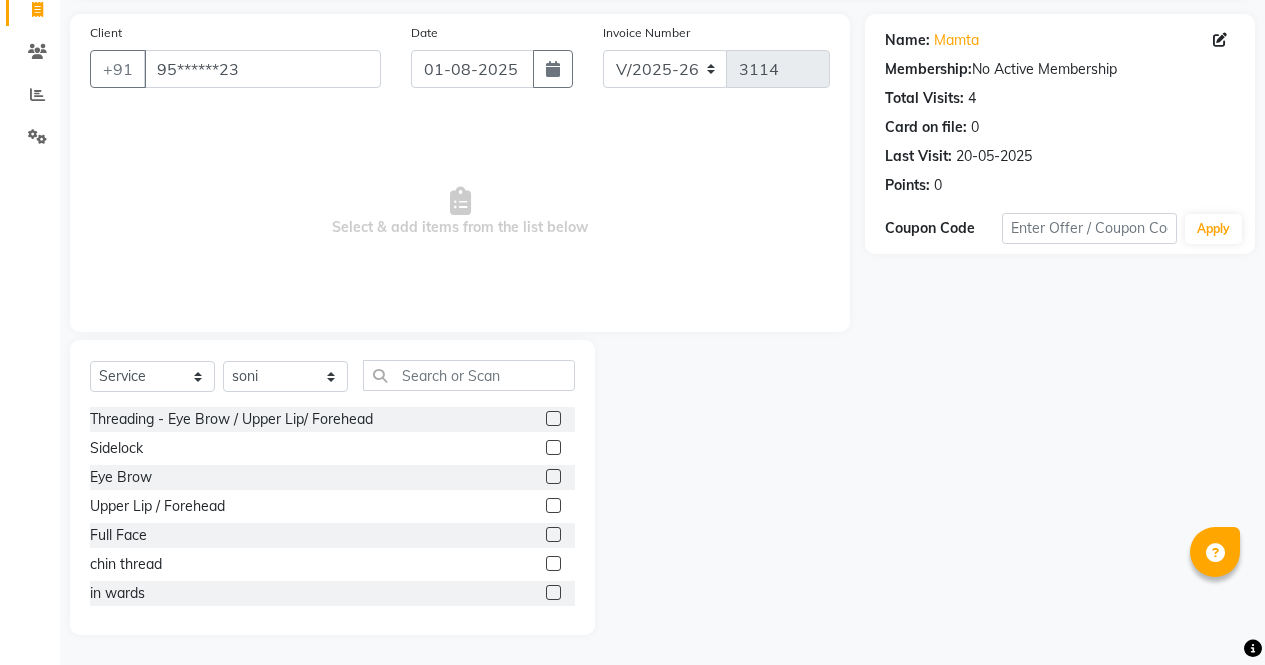 click 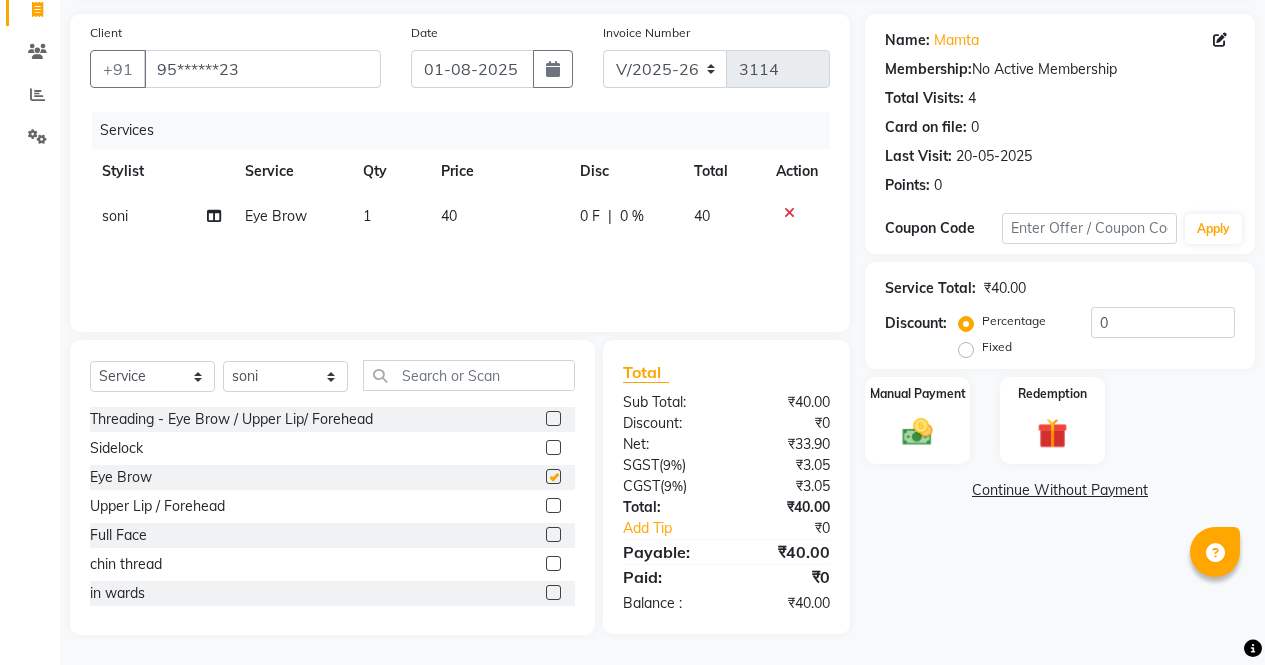 checkbox on "false" 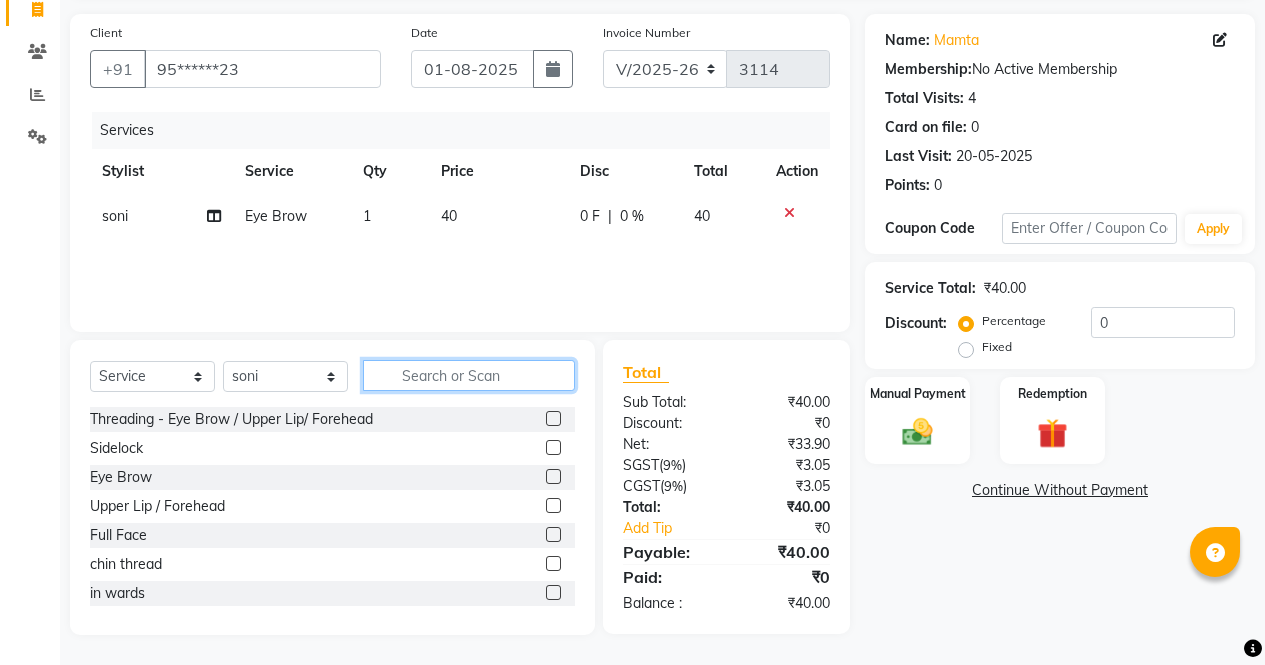 click 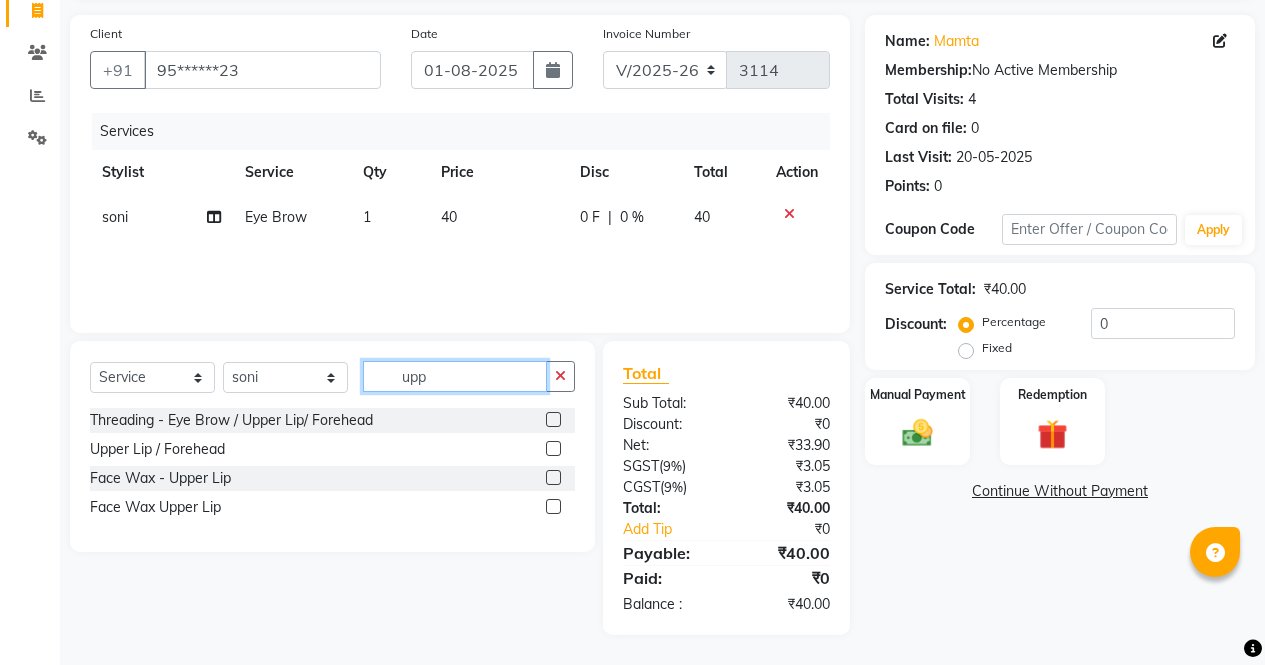 scroll, scrollTop: 135, scrollLeft: 0, axis: vertical 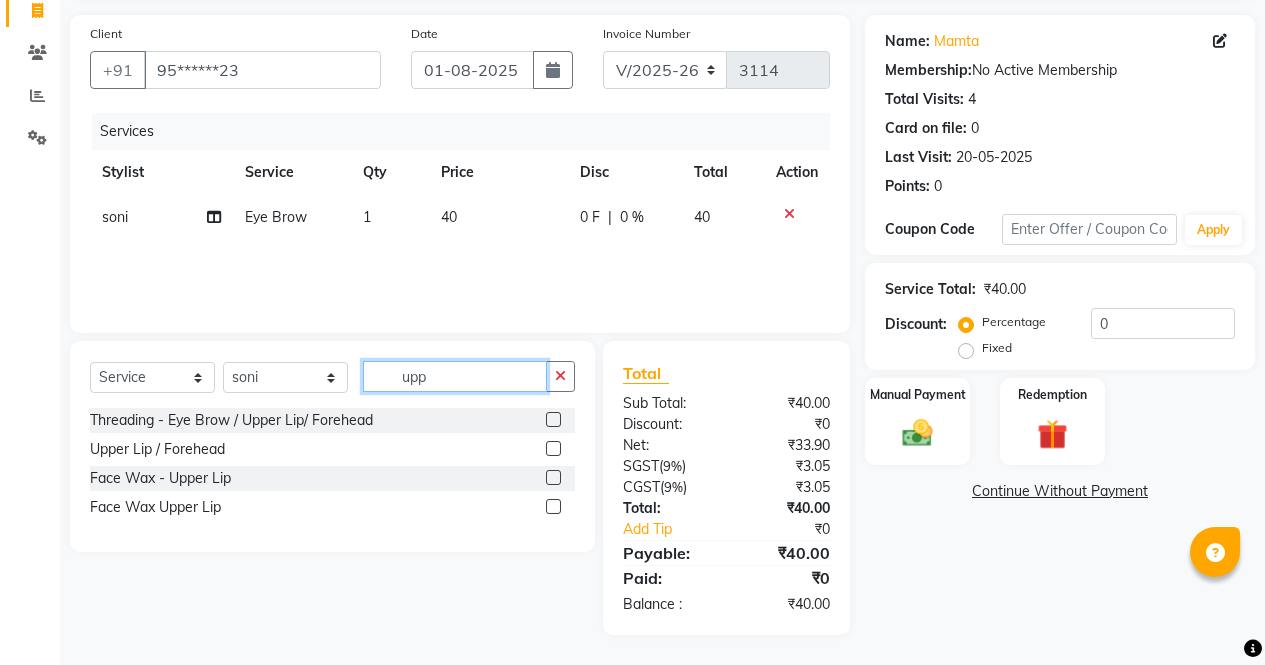 type on "upp" 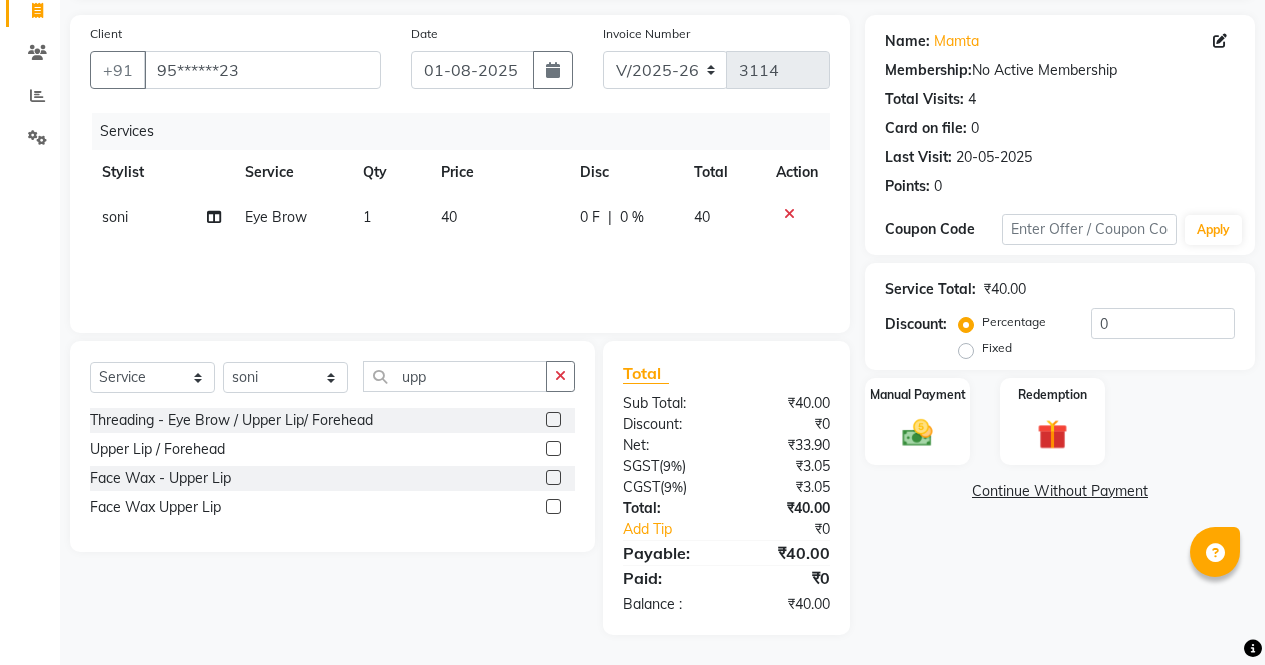 click 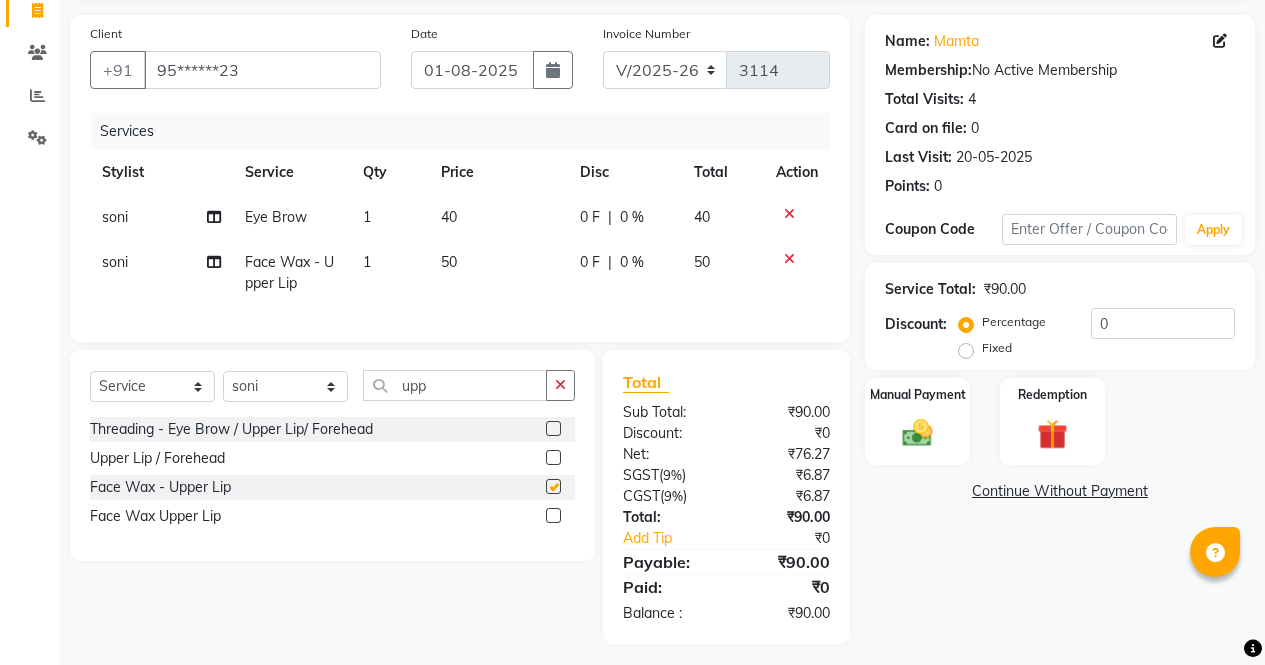 scroll, scrollTop: 159, scrollLeft: 0, axis: vertical 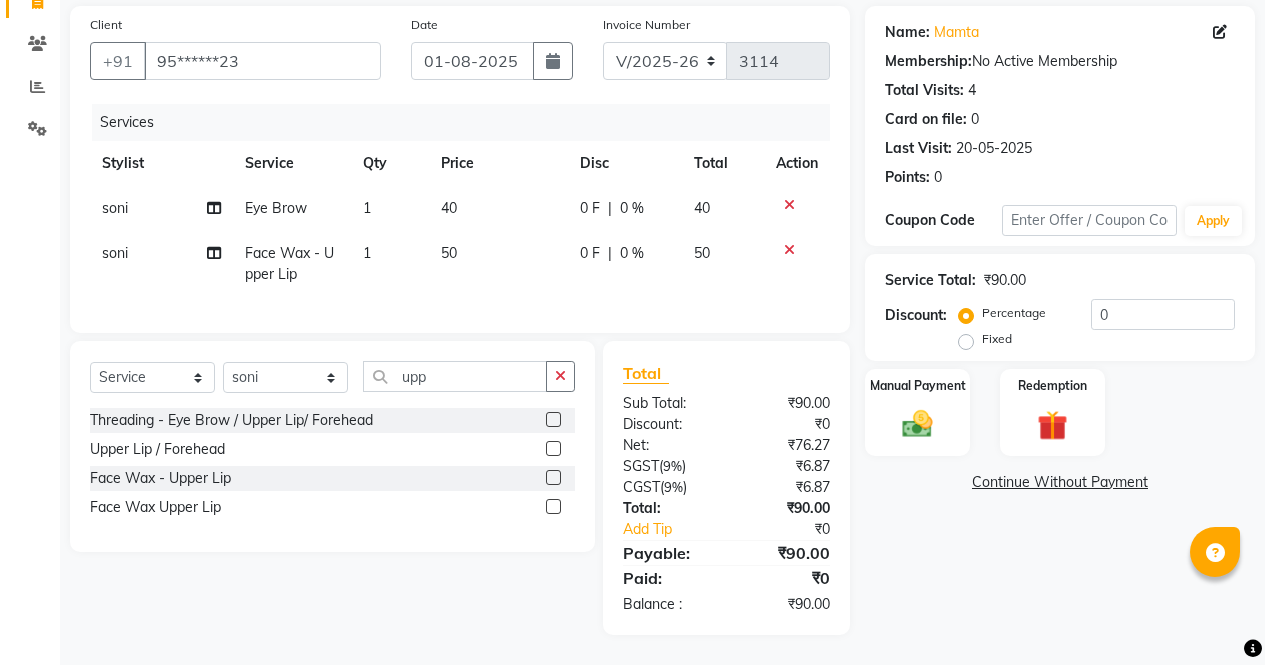 checkbox on "false" 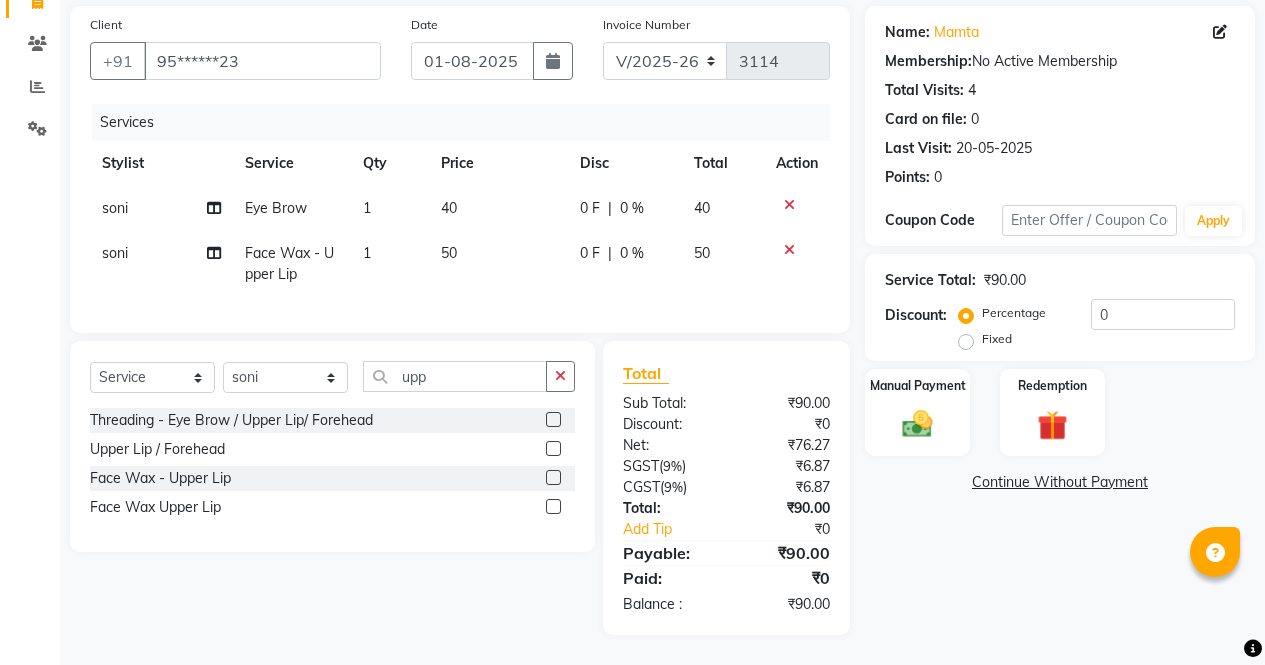 click 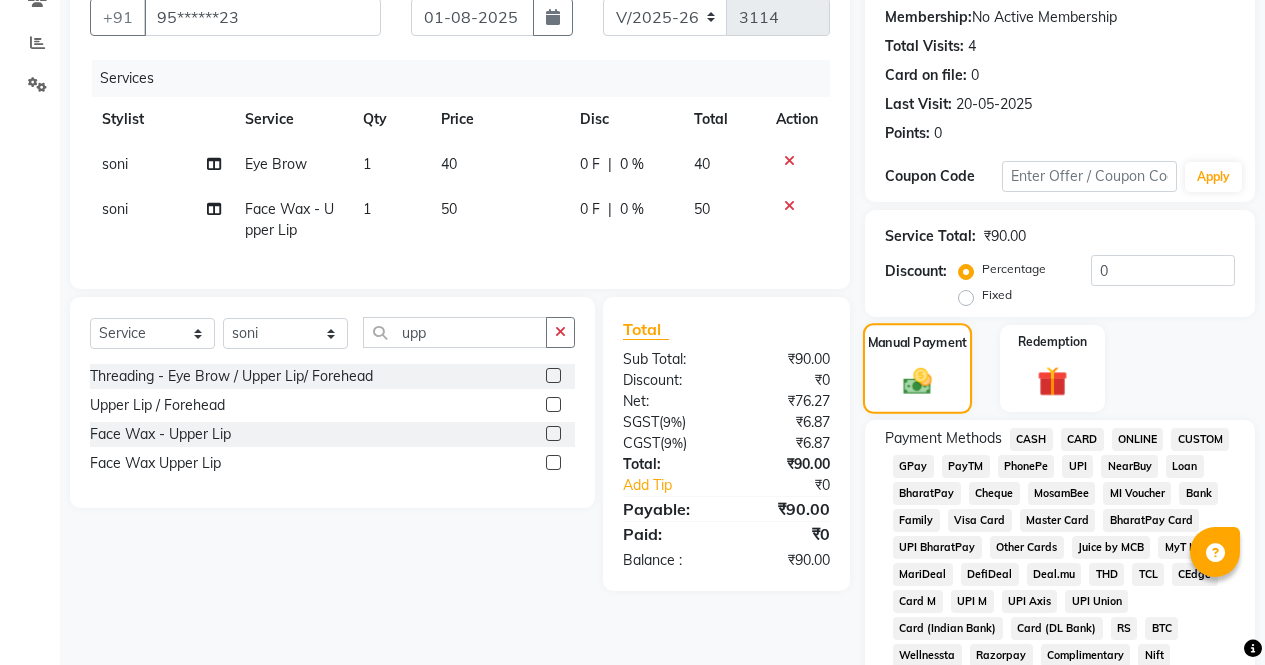 scroll, scrollTop: 190, scrollLeft: 0, axis: vertical 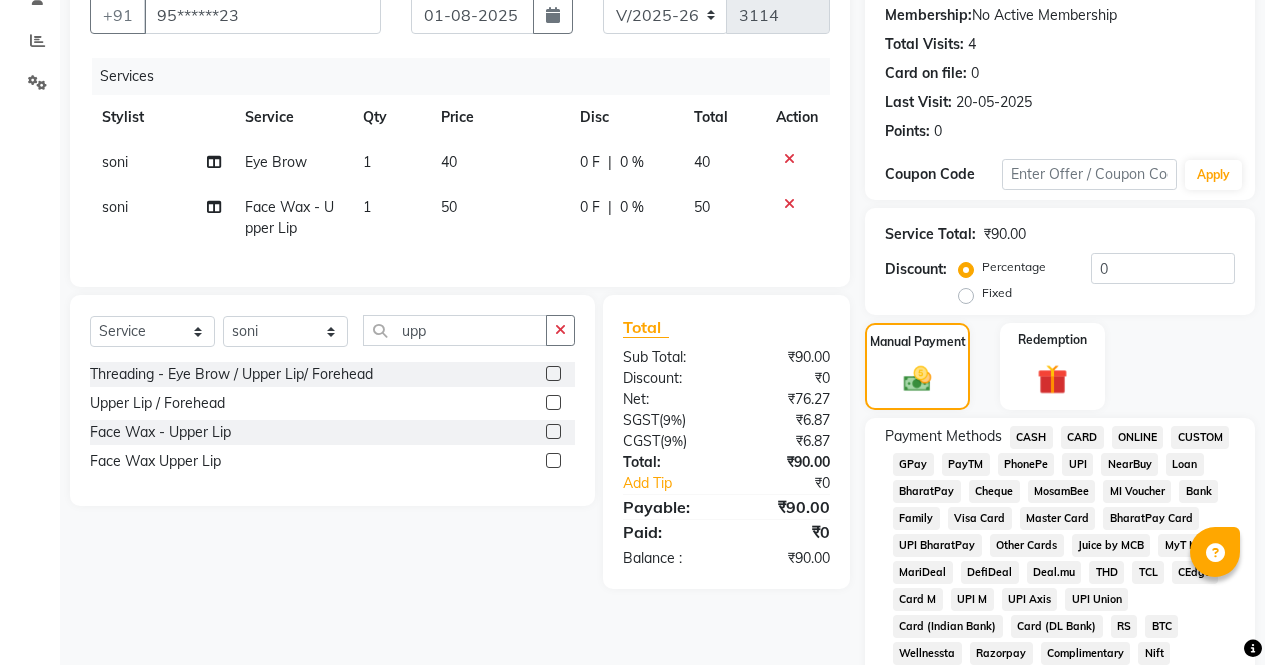 click on "CASH" 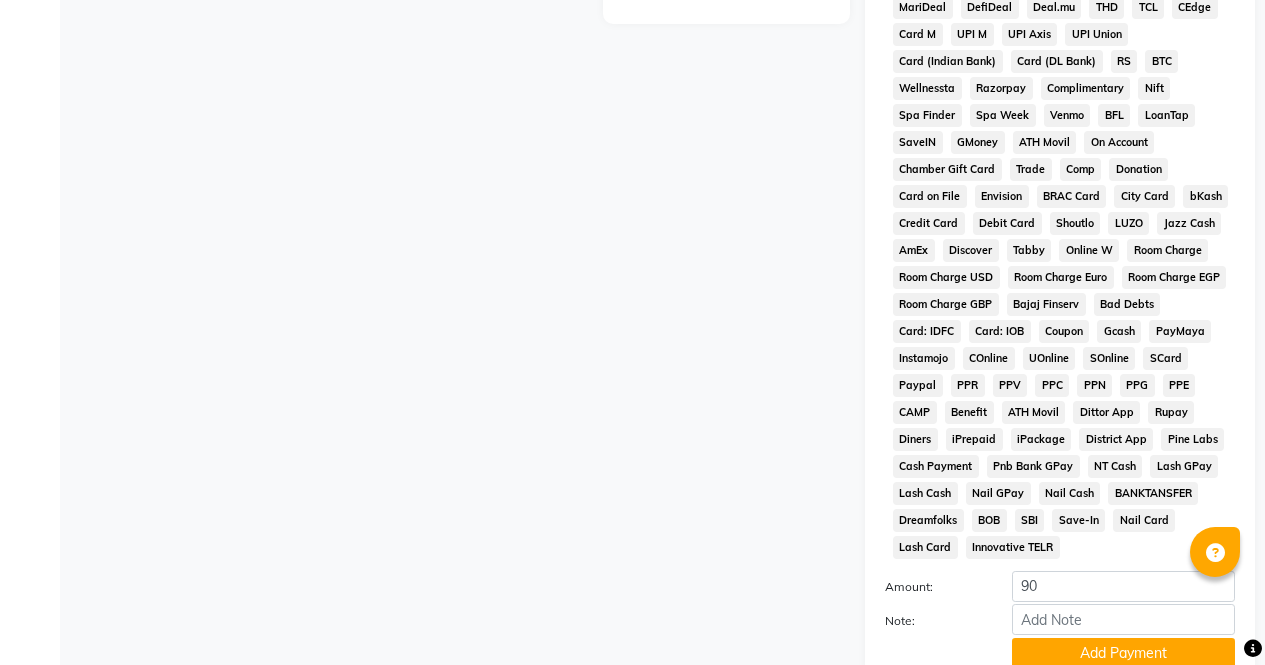 scroll, scrollTop: 914, scrollLeft: 0, axis: vertical 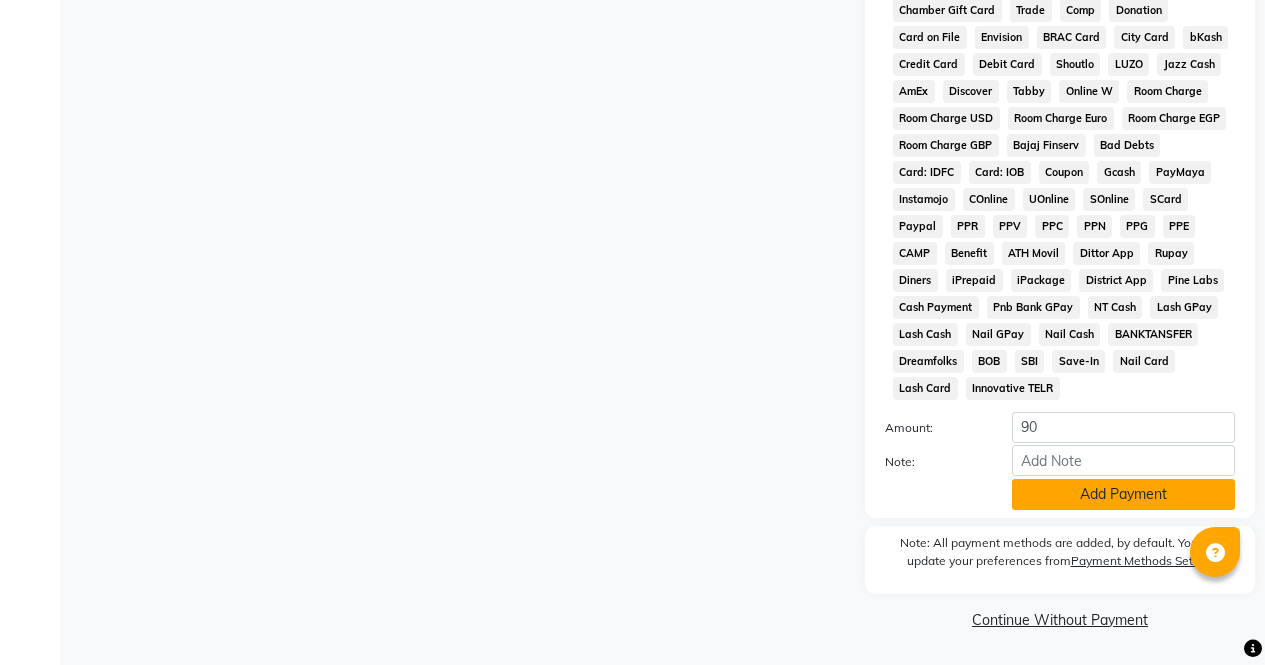 click on "Add Payment" 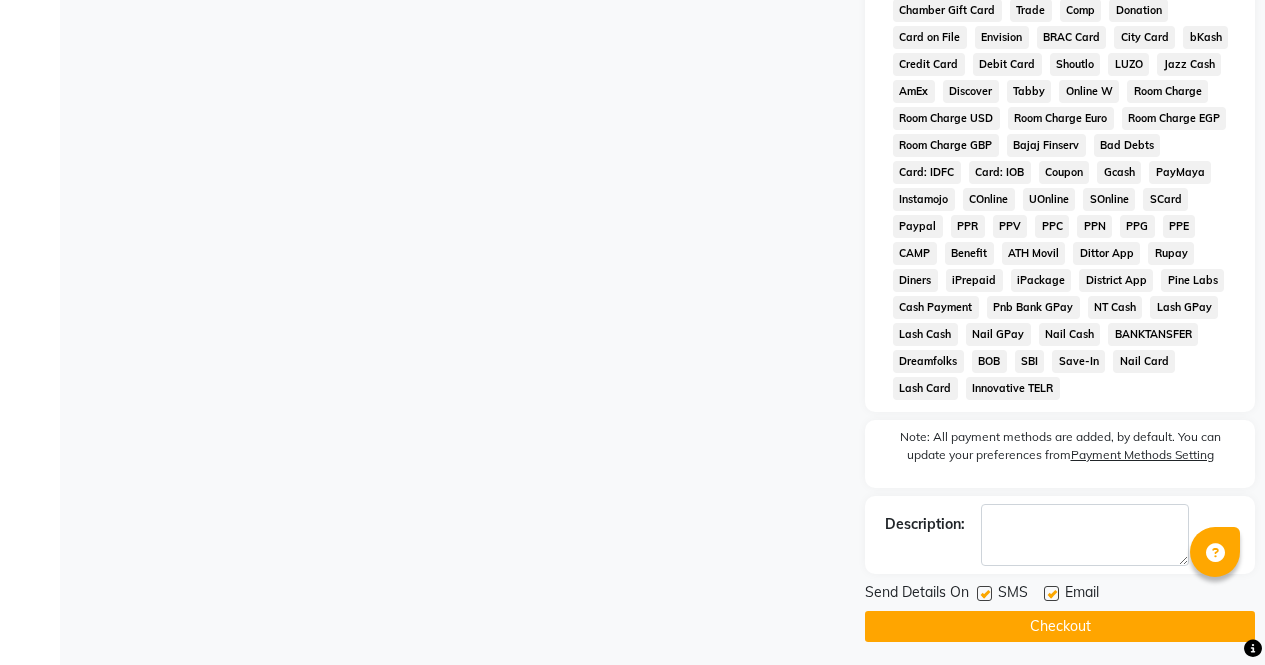 click on "Checkout" 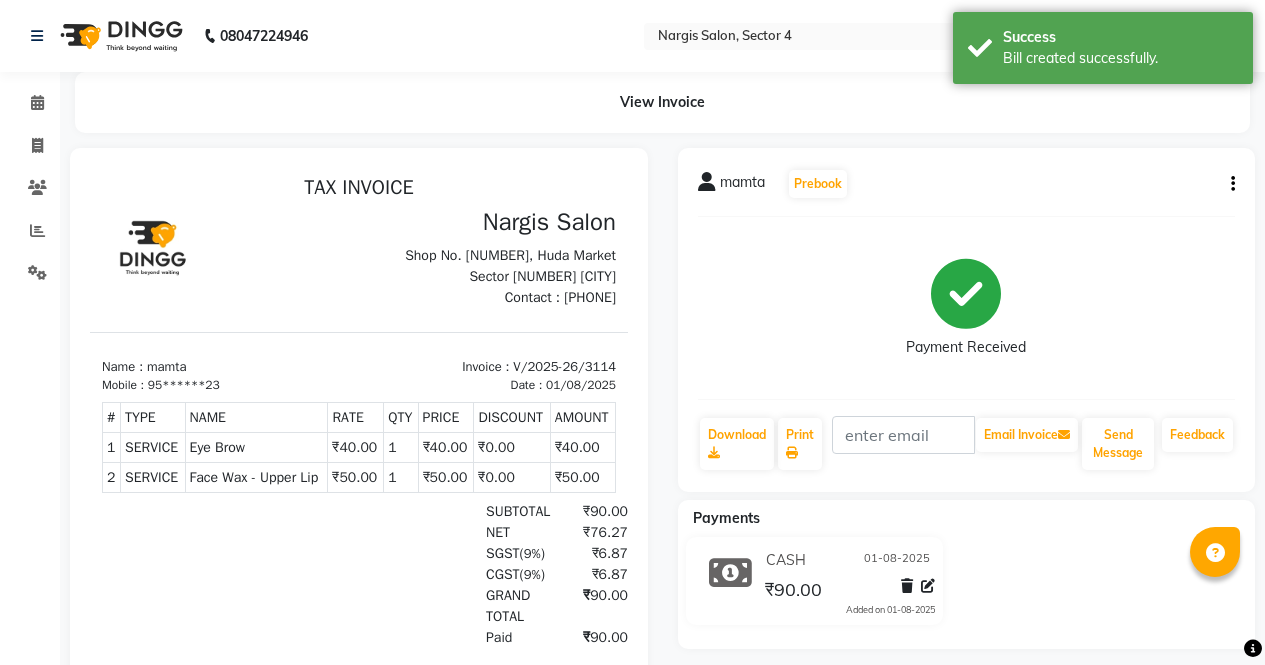 scroll, scrollTop: 0, scrollLeft: 0, axis: both 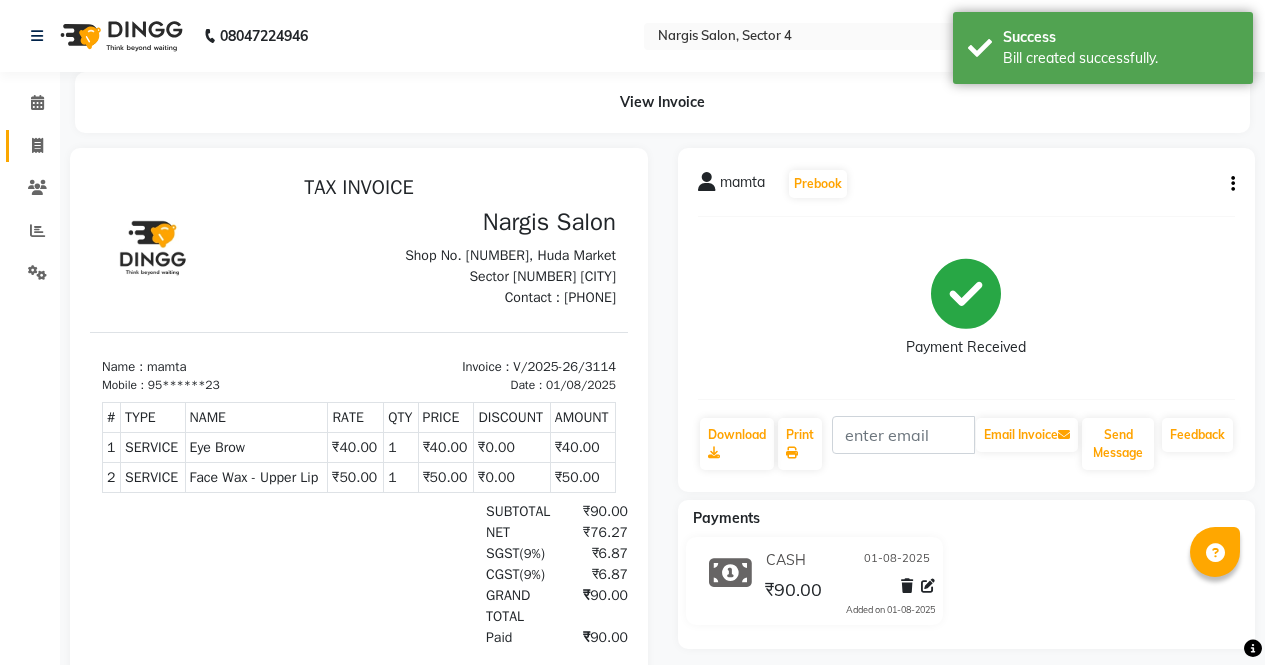 click 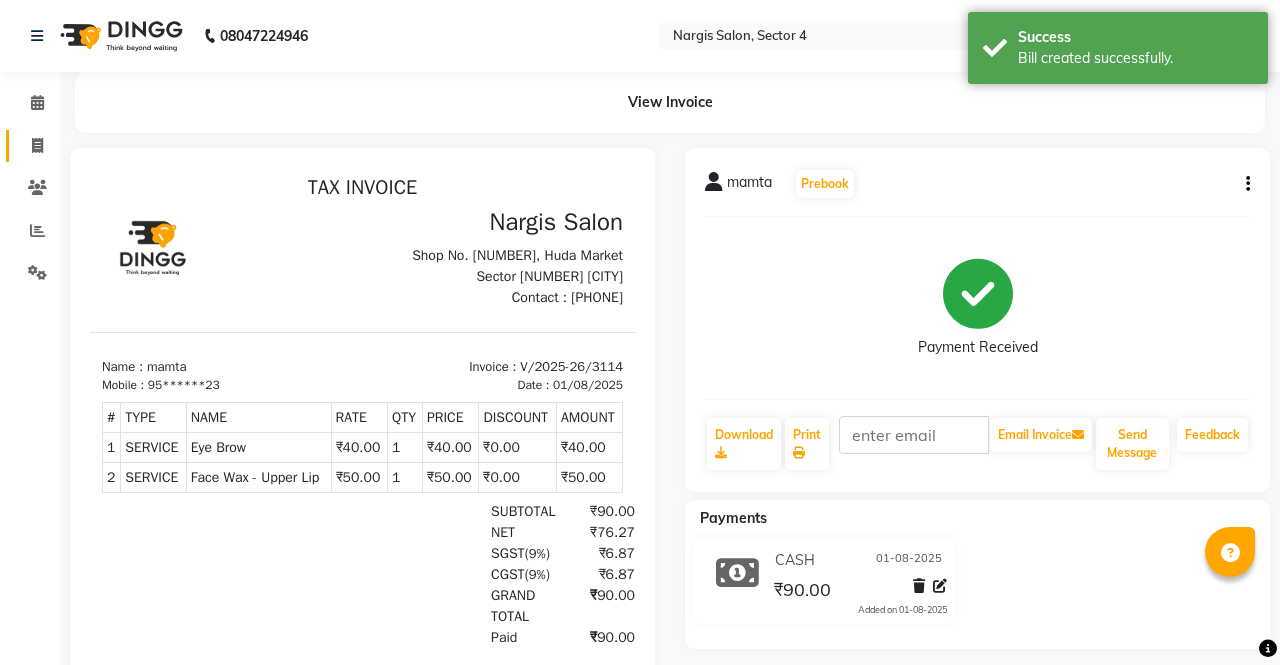 select on "4130" 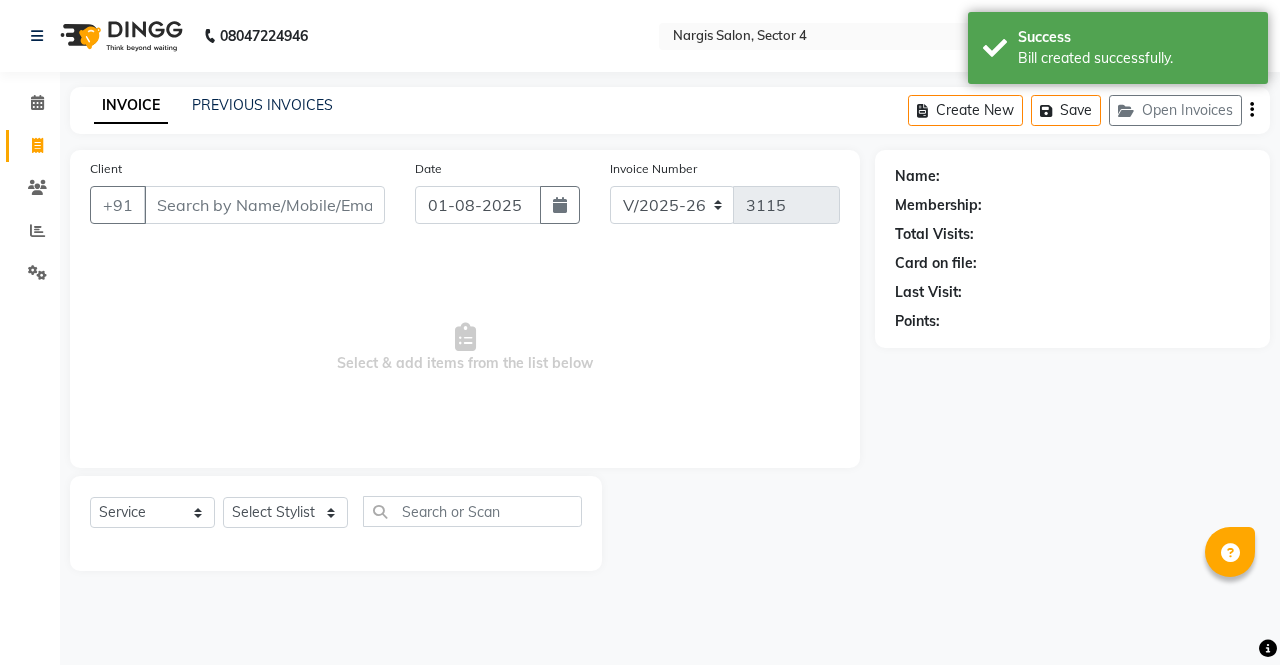 click on "Client" at bounding box center (264, 205) 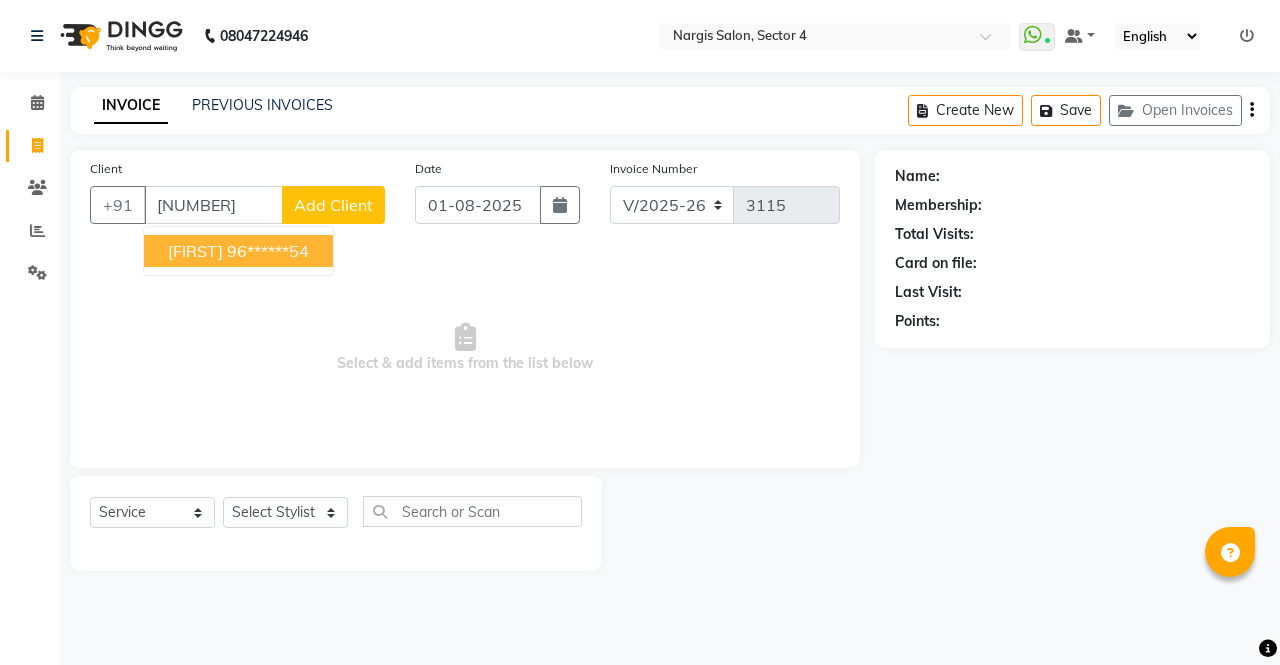 click on "[FIRST] [NUMBER]" at bounding box center [238, 251] 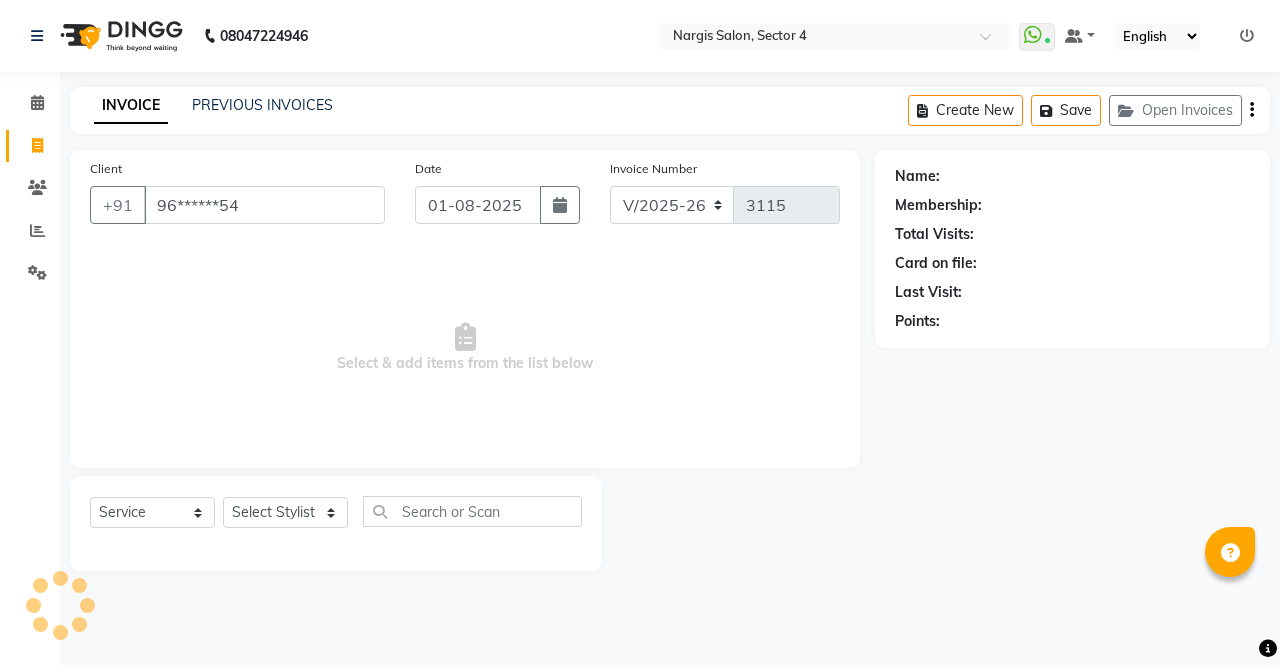type on "96******54" 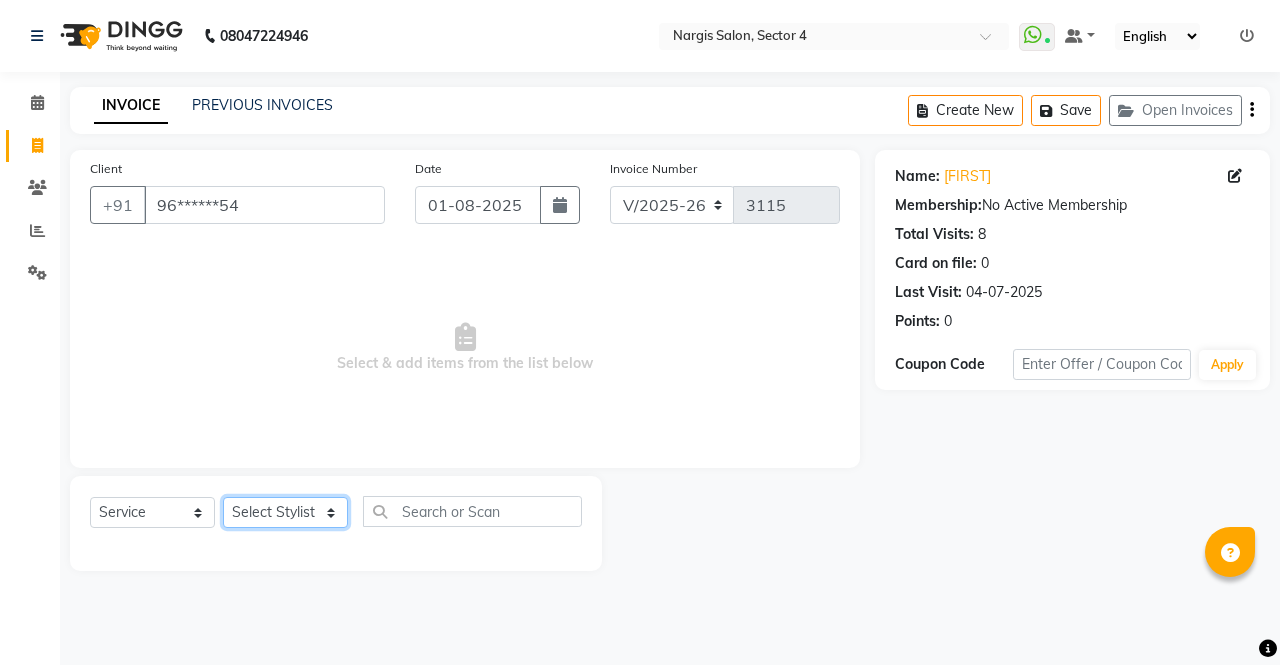 click on "Select Stylist [FIRST] [FIRST] [FIRST] [FIRST] [FIRST] [FIRST] [FIRST] [FIRST] [FIRST] [FIRST] [FIRST] [FIRST]" 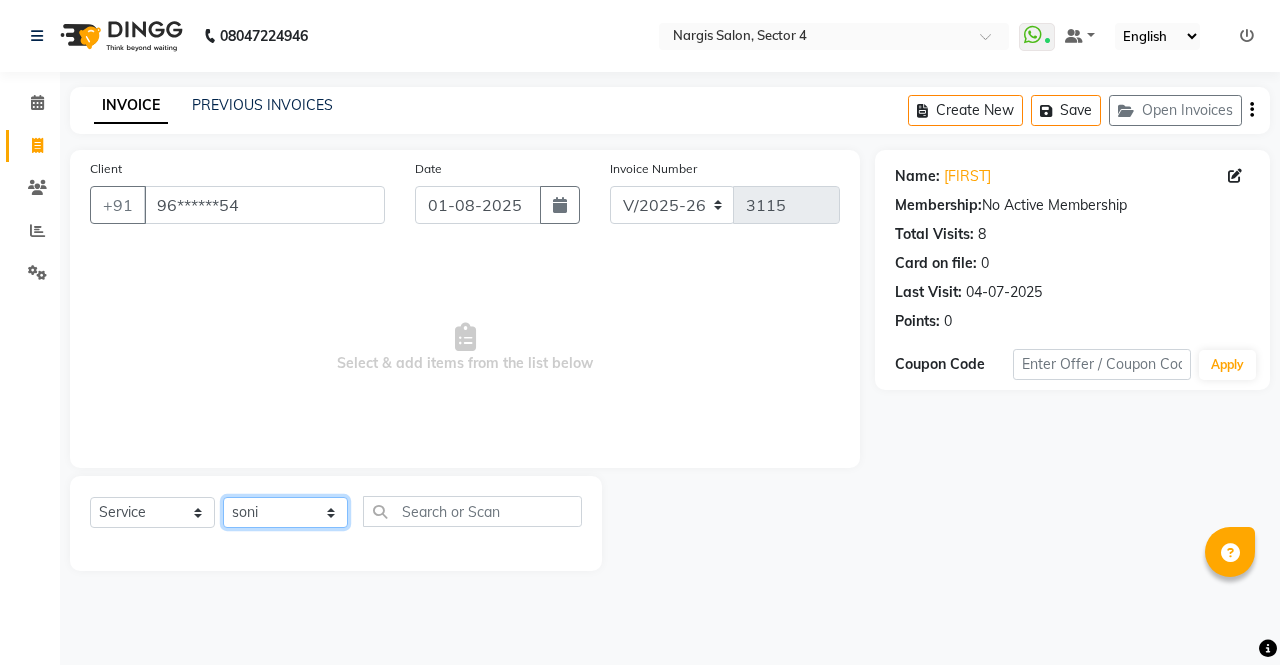 click on "Select Stylist [FIRST] [FIRST] [FIRST] [FIRST] [FIRST] [FIRST] [FIRST] [FIRST] [FIRST] [FIRST] [FIRST] [FIRST]" 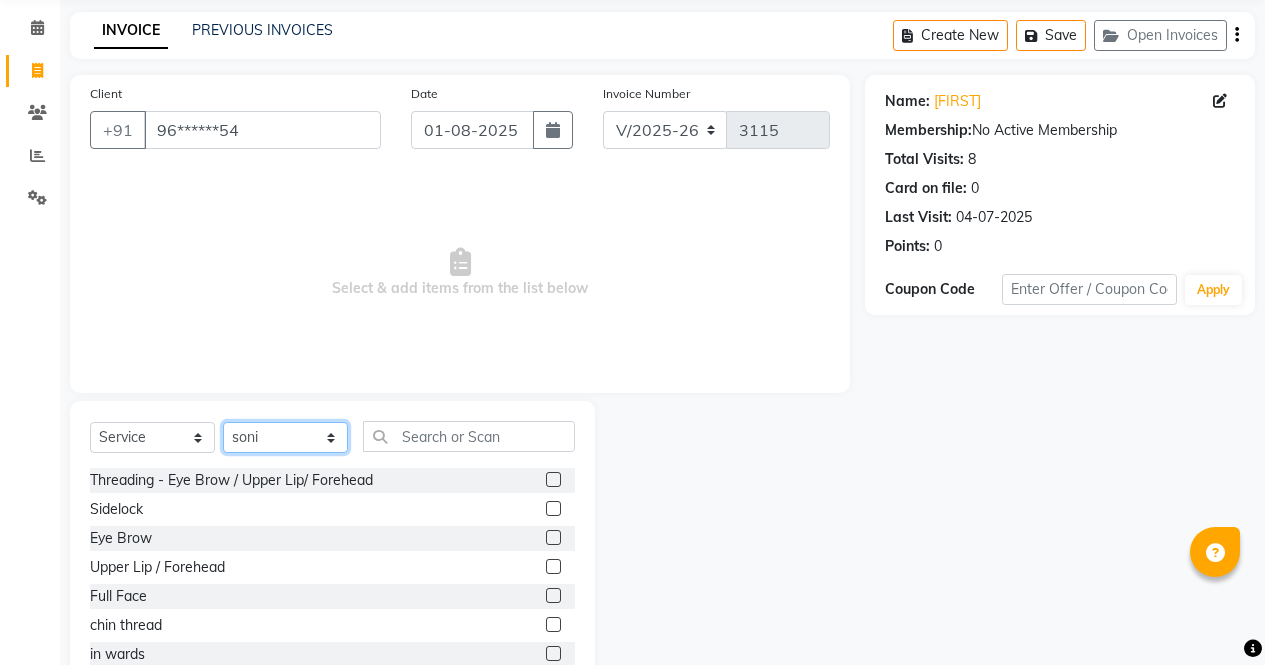 scroll, scrollTop: 136, scrollLeft: 0, axis: vertical 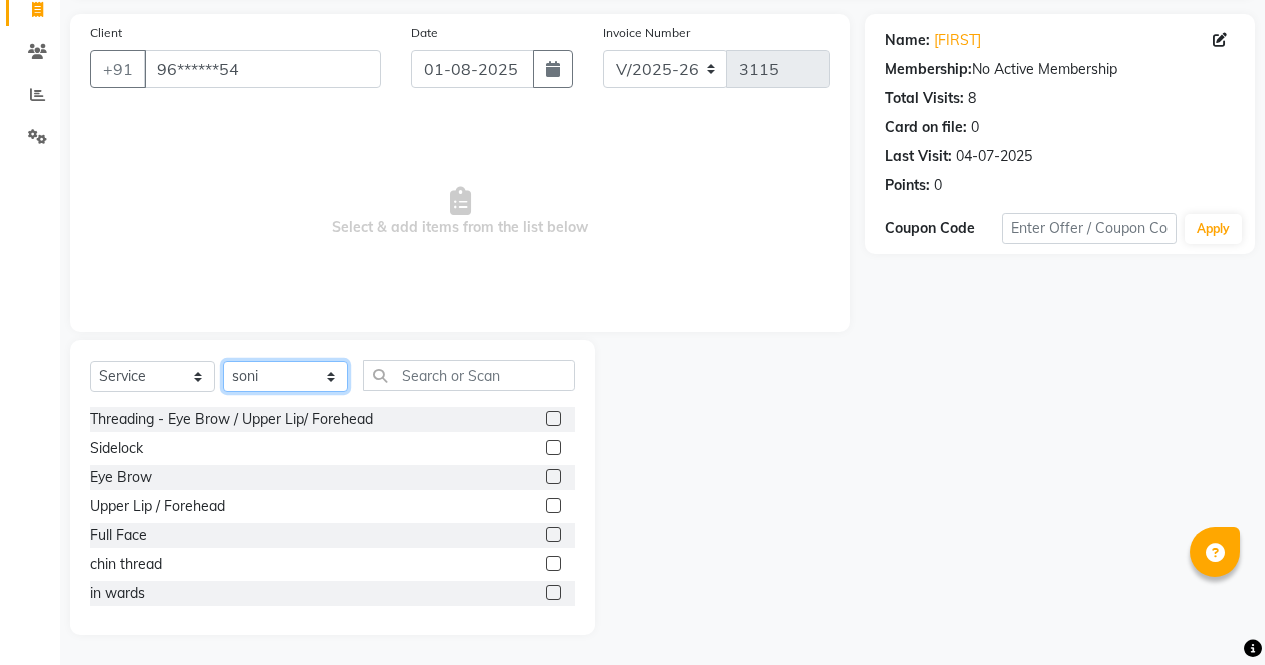 click on "Select Stylist [FIRST] [FIRST] [FIRST] [FIRST] [FIRST] [FIRST] [FIRST] [FIRST] [FIRST] [FIRST] [FIRST] [FIRST]" 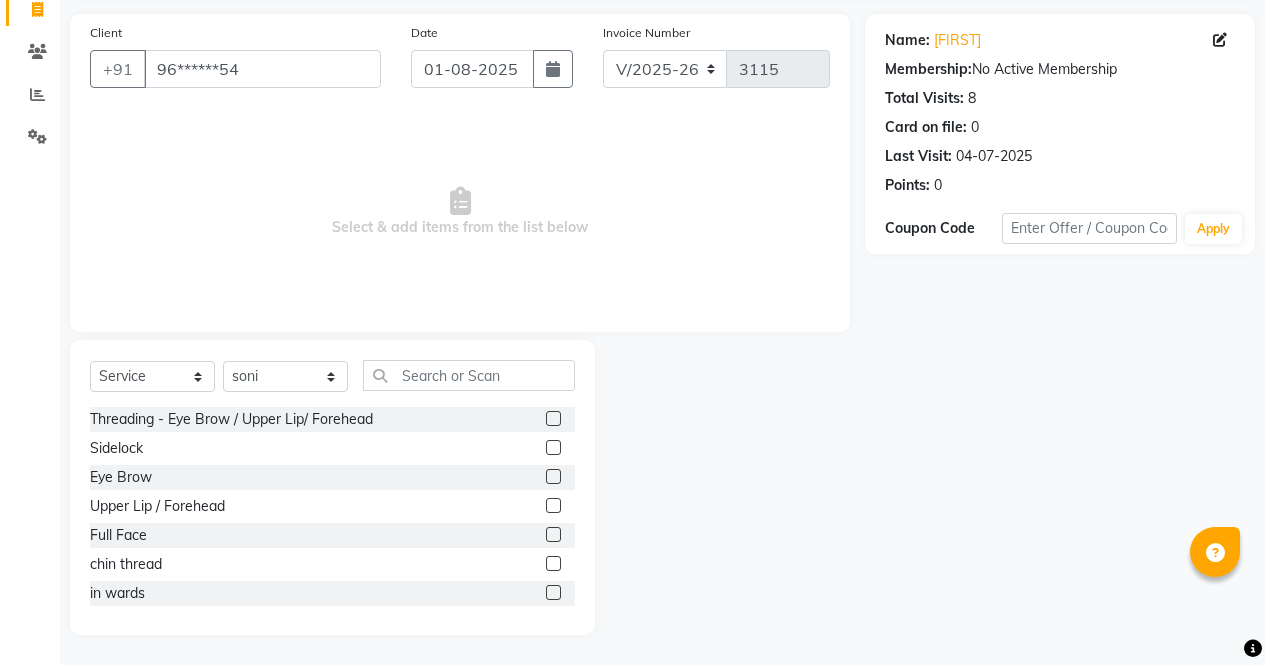 click 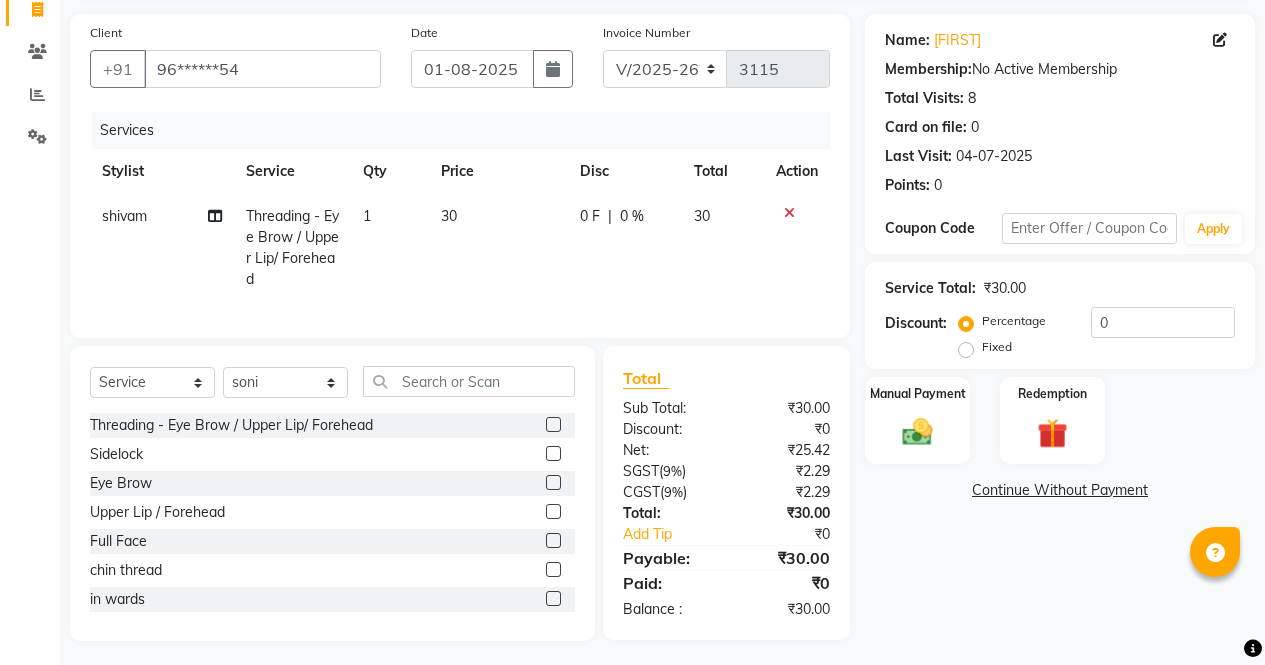 click 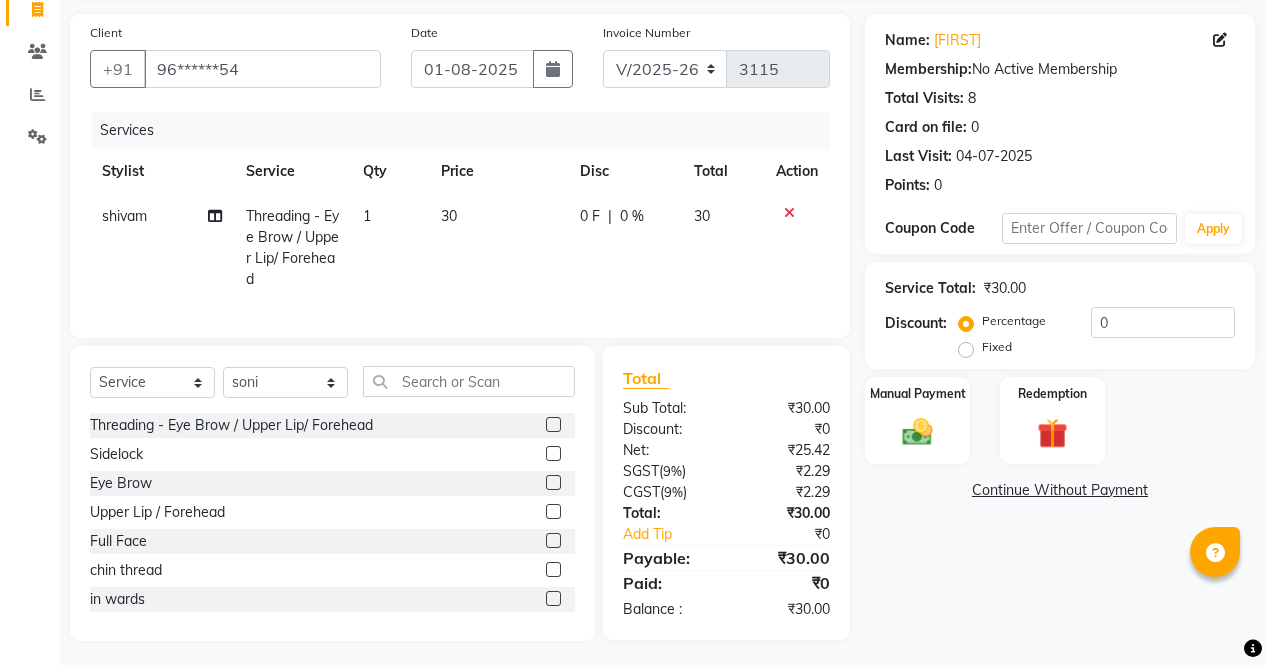click at bounding box center (552, 425) 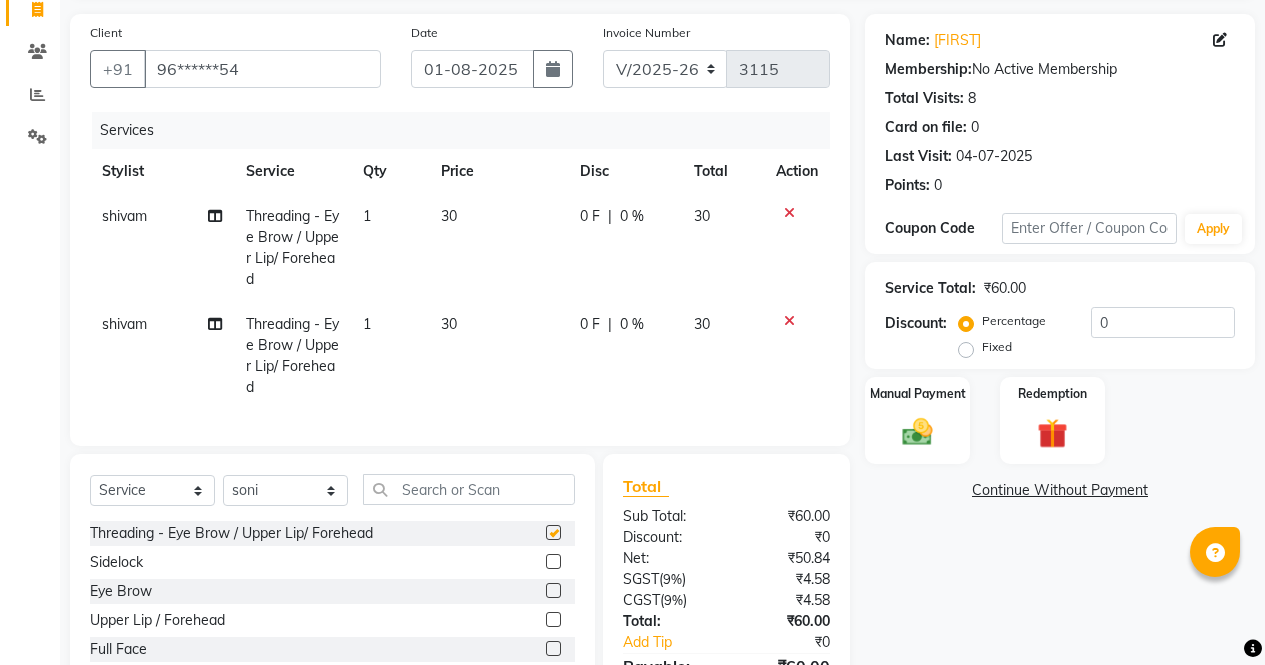 scroll, scrollTop: 265, scrollLeft: 0, axis: vertical 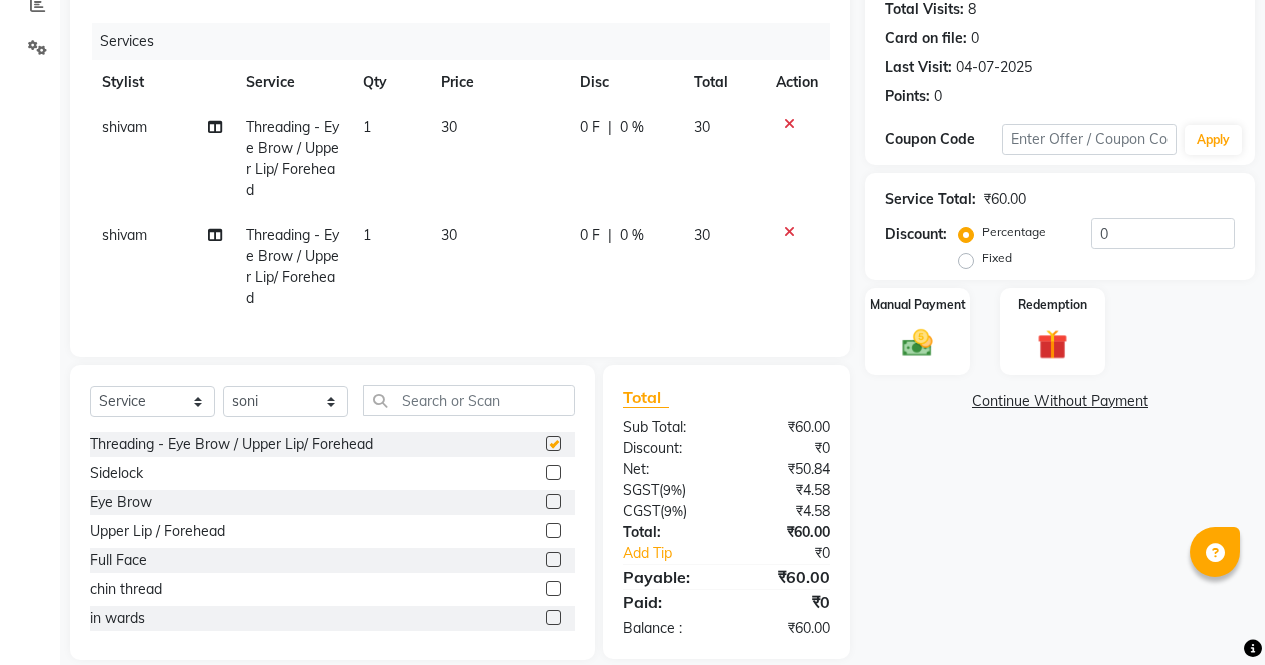 checkbox on "false" 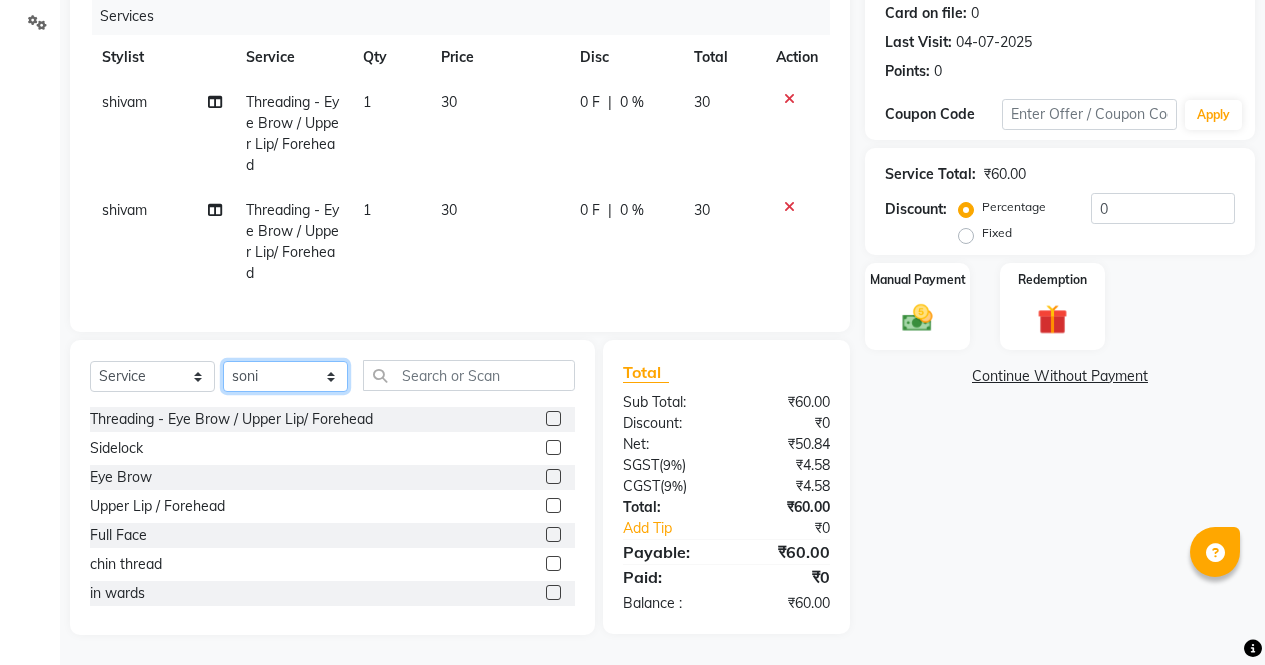 click on "Select Stylist [FIRST] [FIRST] [FIRST] [FIRST] [FIRST] [FIRST] [FIRST] [FIRST] [FIRST] [FIRST] [FIRST] [FIRST]" 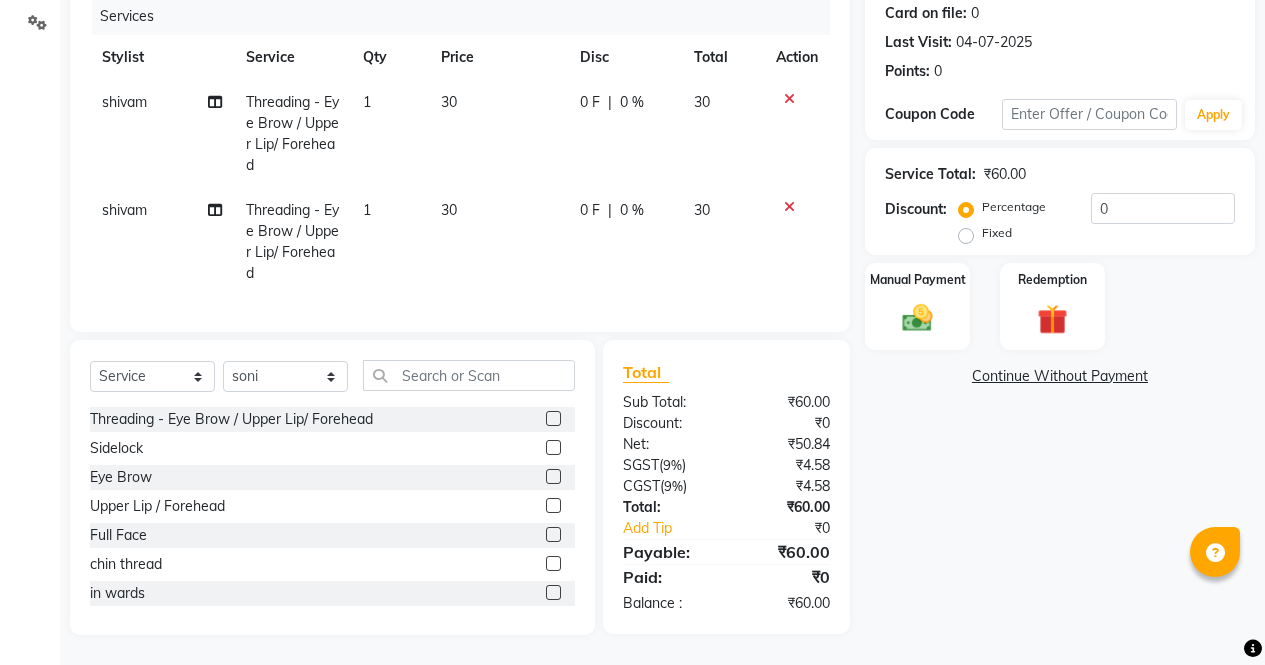 click 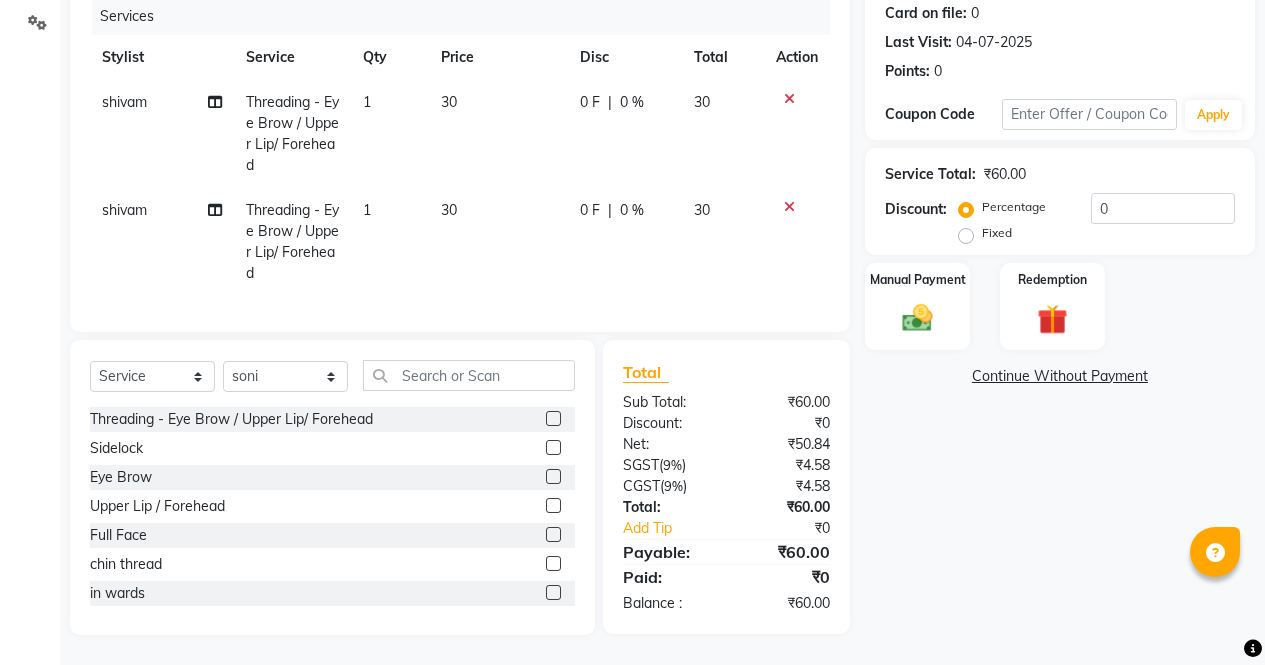 click at bounding box center [552, 477] 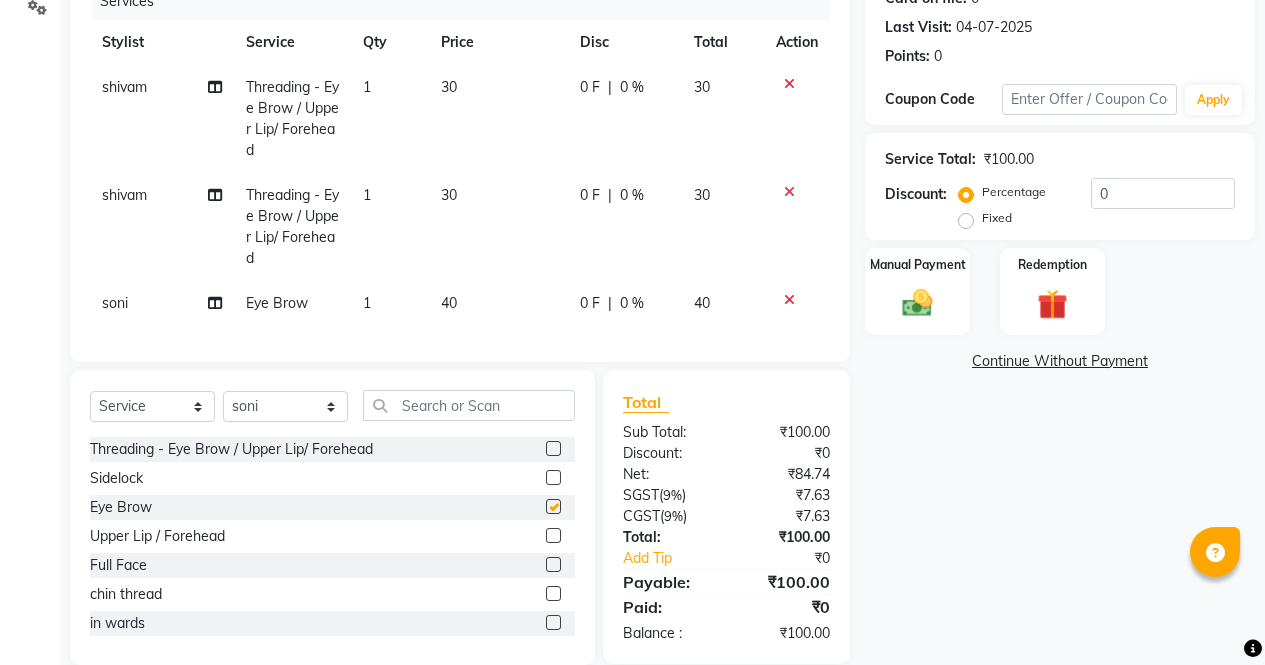 checkbox on "false" 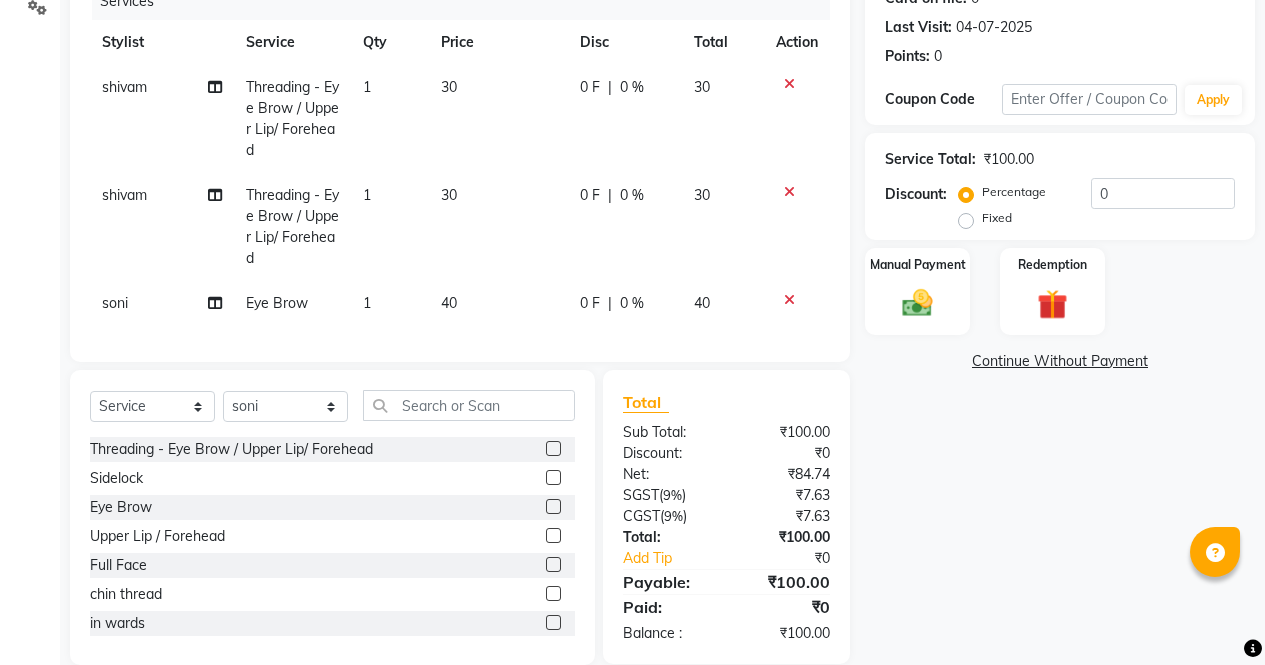 scroll, scrollTop: 310, scrollLeft: 0, axis: vertical 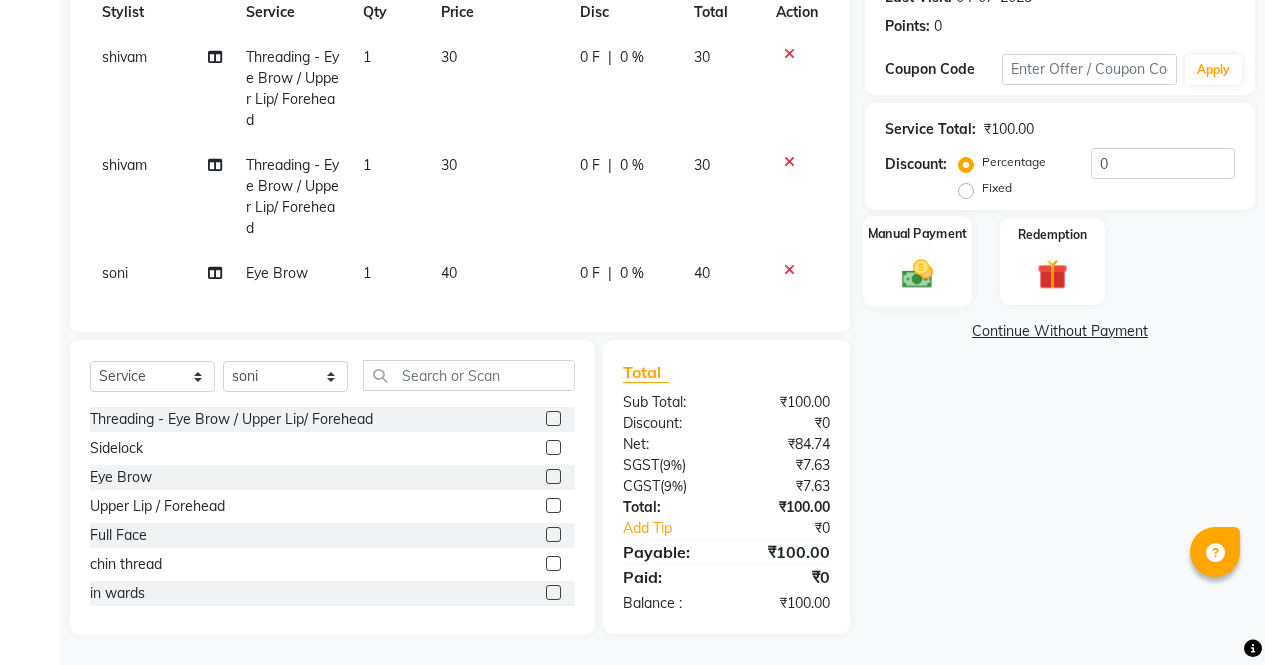 click on "Manual Payment" 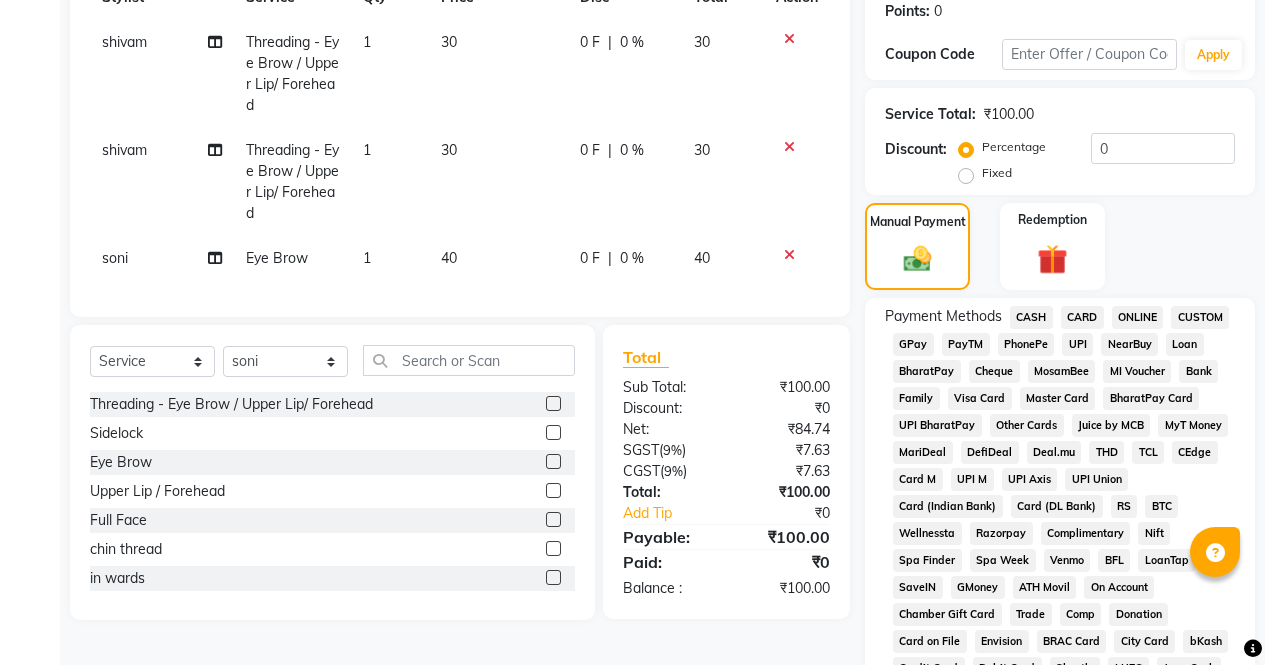click on "ONLINE" 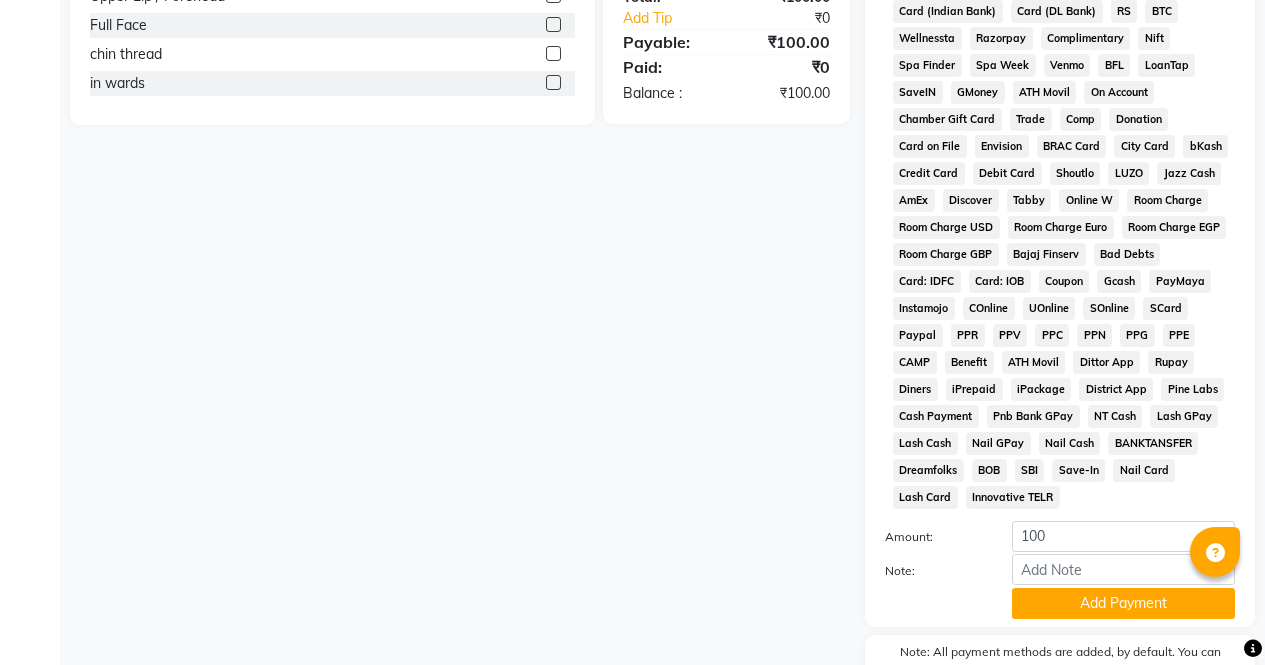 scroll, scrollTop: 914, scrollLeft: 0, axis: vertical 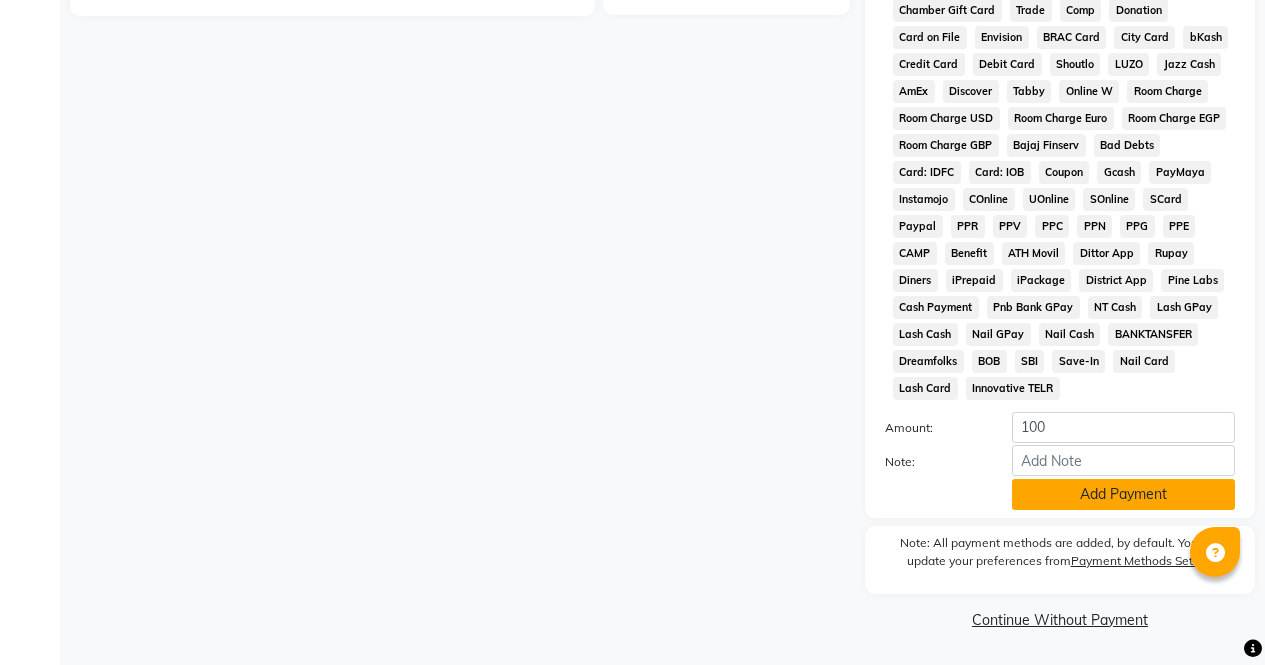 click on "Add Payment" 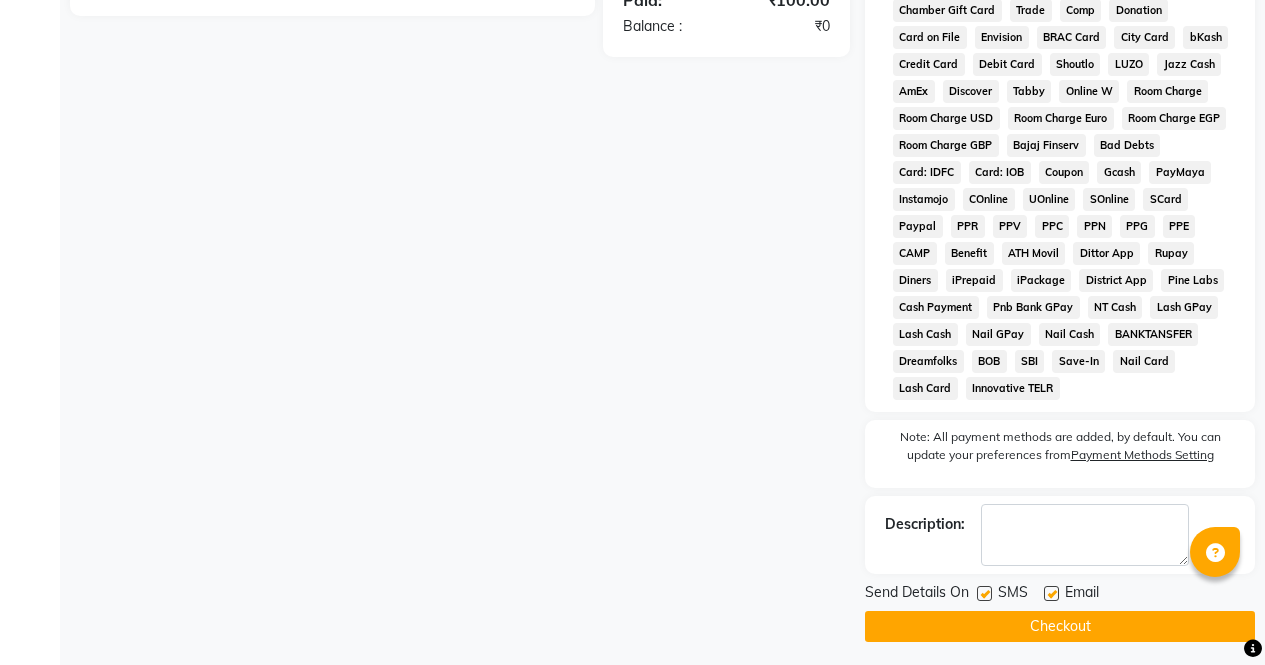 click on "Checkout" 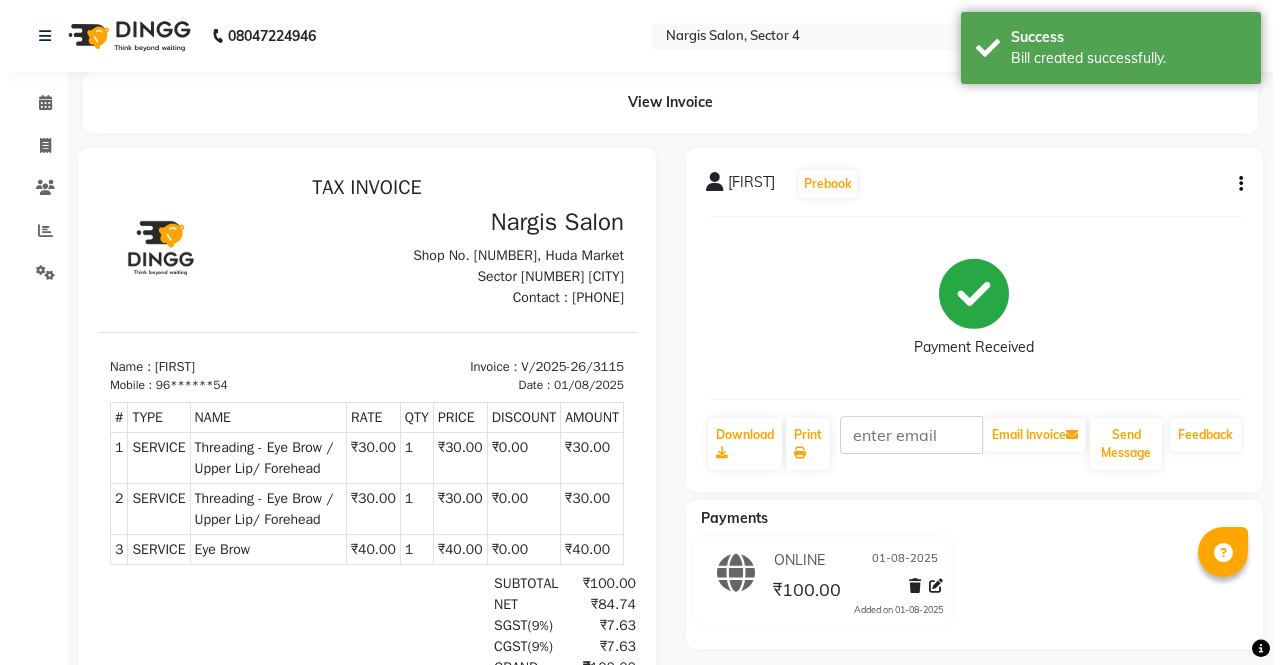 scroll, scrollTop: 0, scrollLeft: 0, axis: both 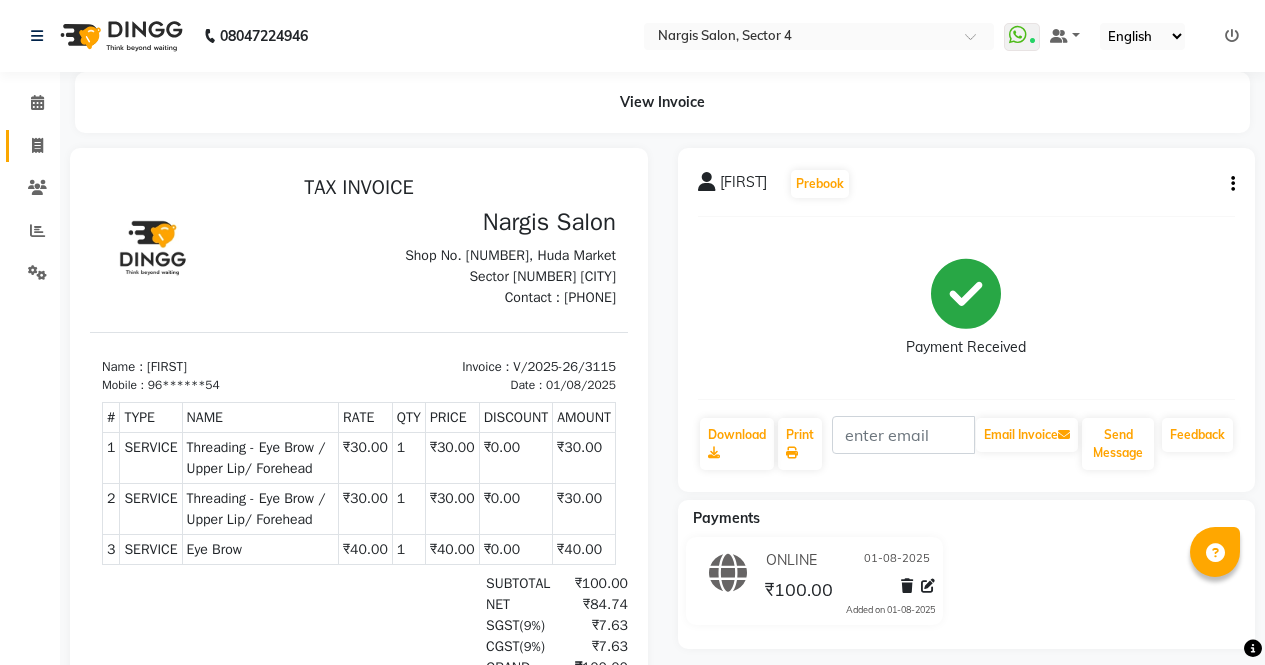 click 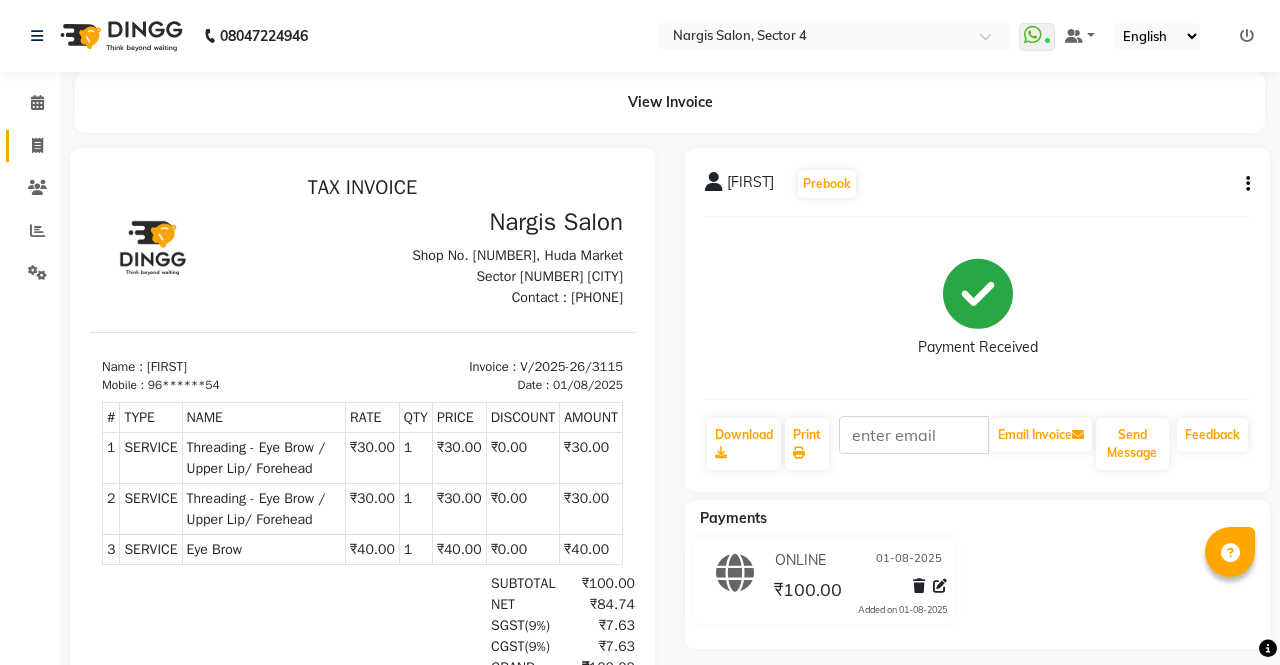 select on "4130" 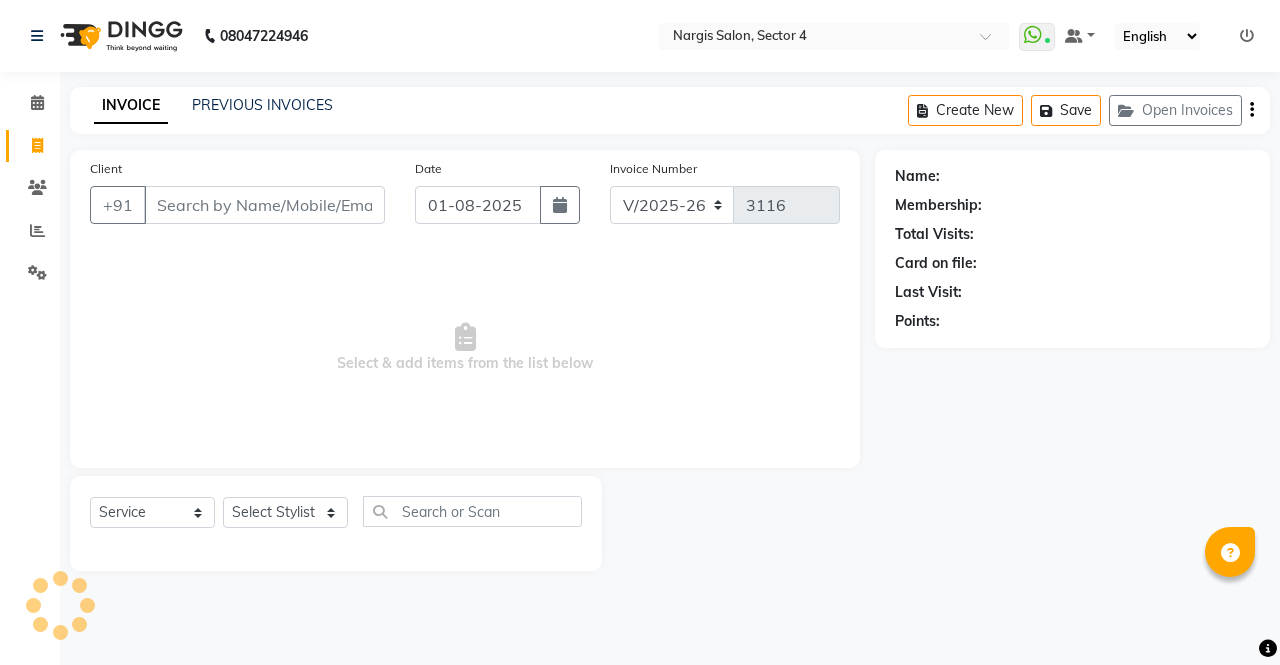 click on "Client" at bounding box center (264, 205) 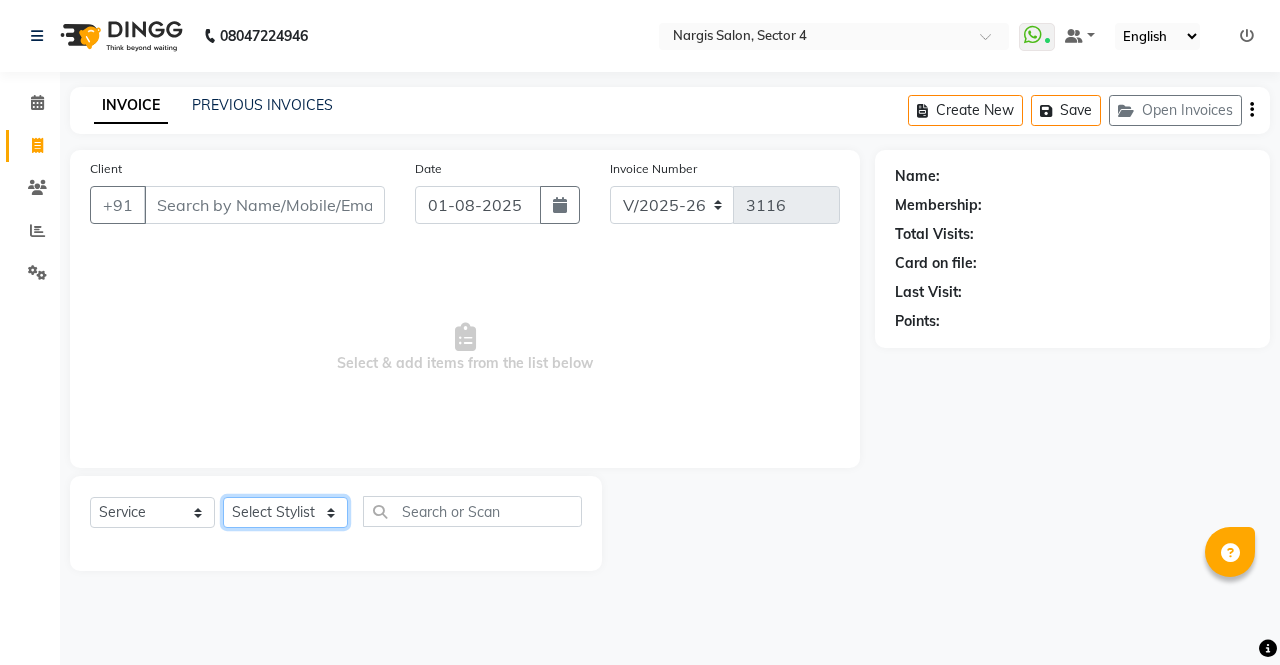 click on "Select Stylist [FIRST] [FIRST] [FIRST] [FIRST] [FIRST] [FIRST] [FIRST] [FIRST] [FIRST] [FIRST] [FIRST] [FIRST]" 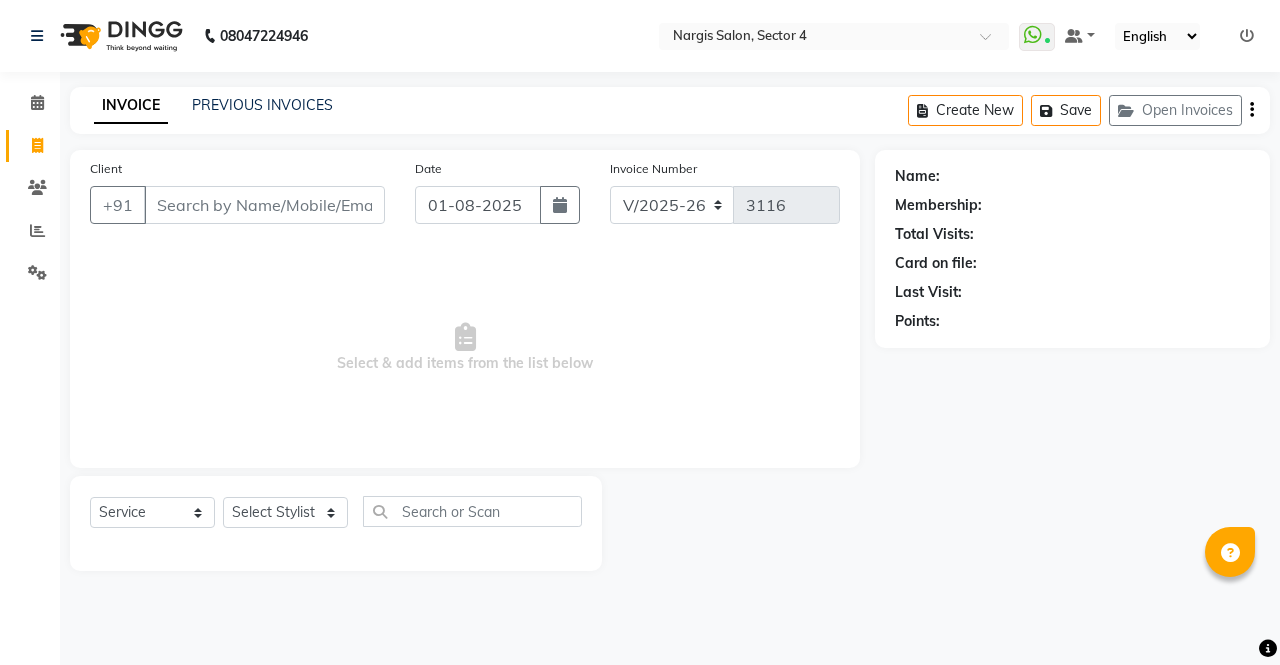 click on "Select & add items from the list below" at bounding box center (465, 348) 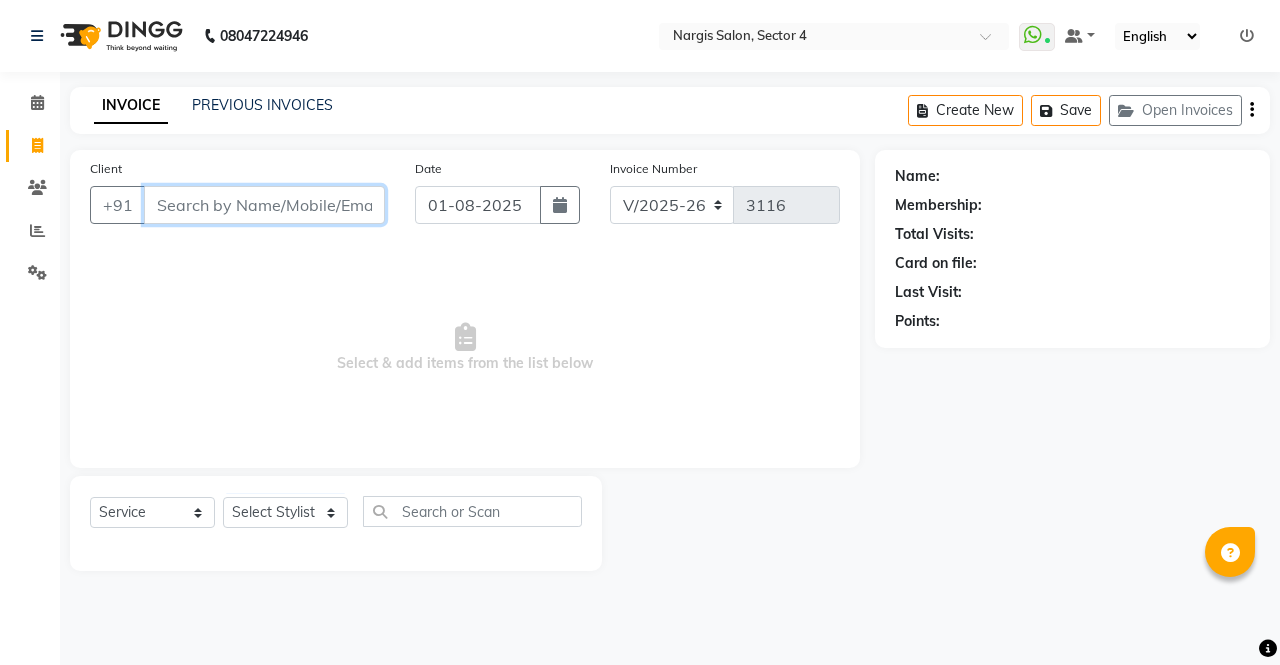 click on "Client" at bounding box center [264, 205] 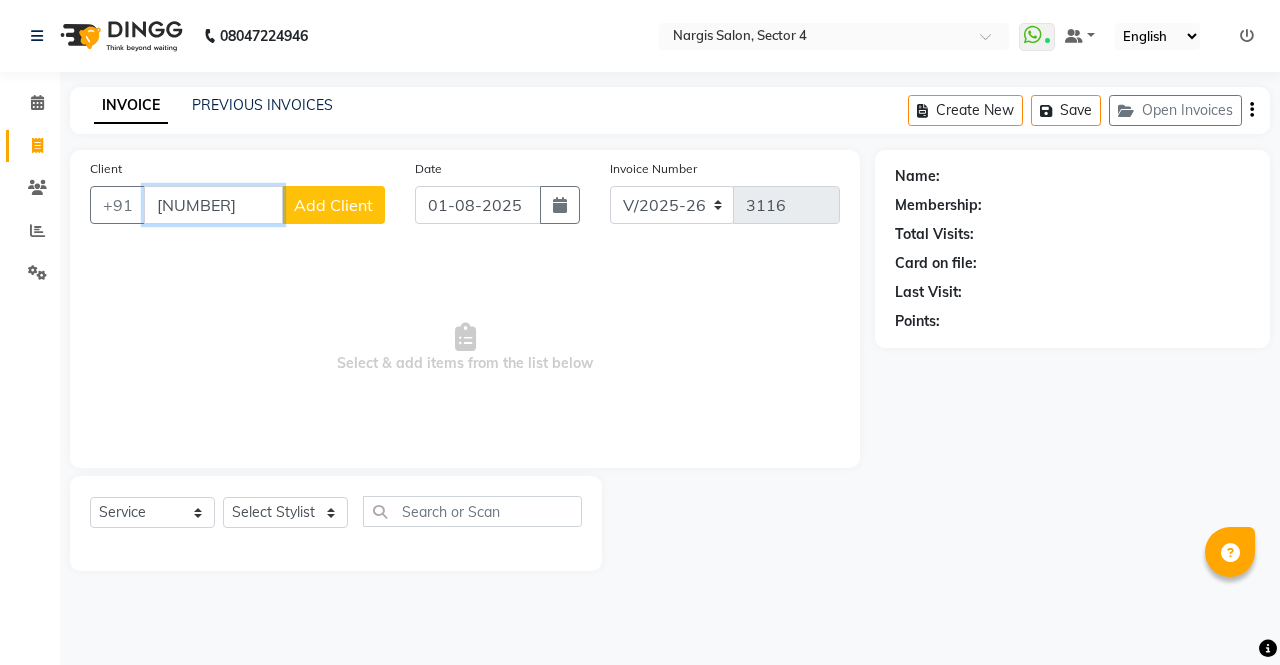 type on "[NUMBER]" 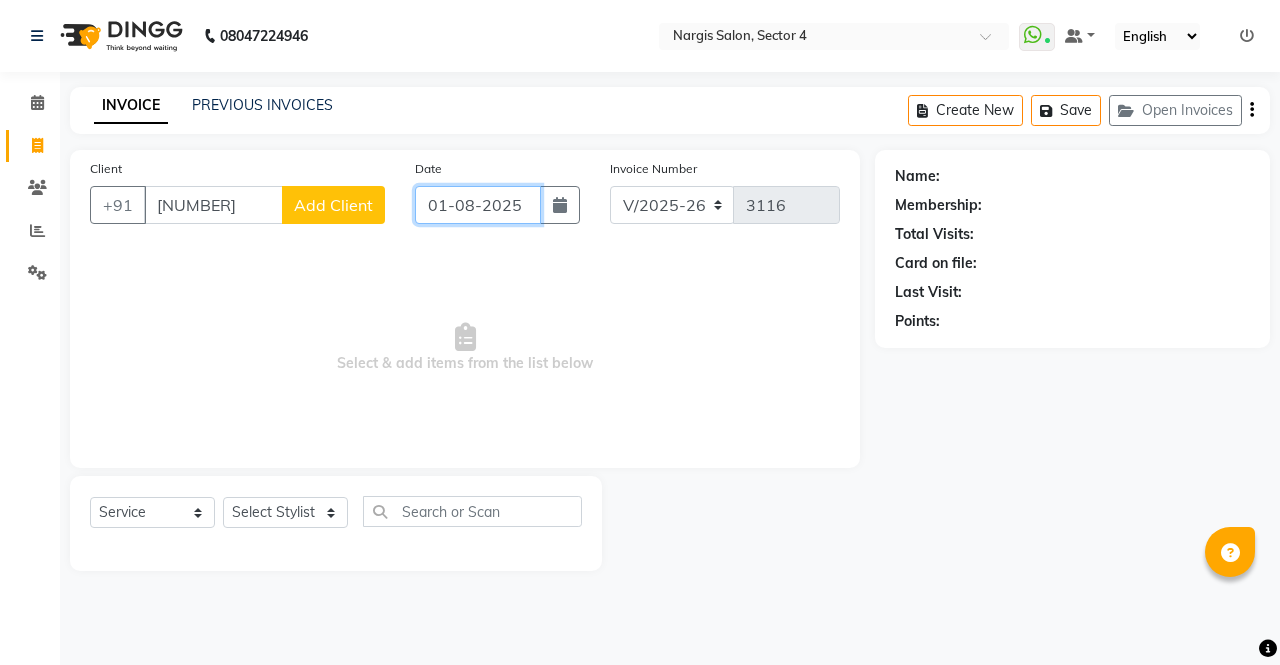 click on "01-08-2025" 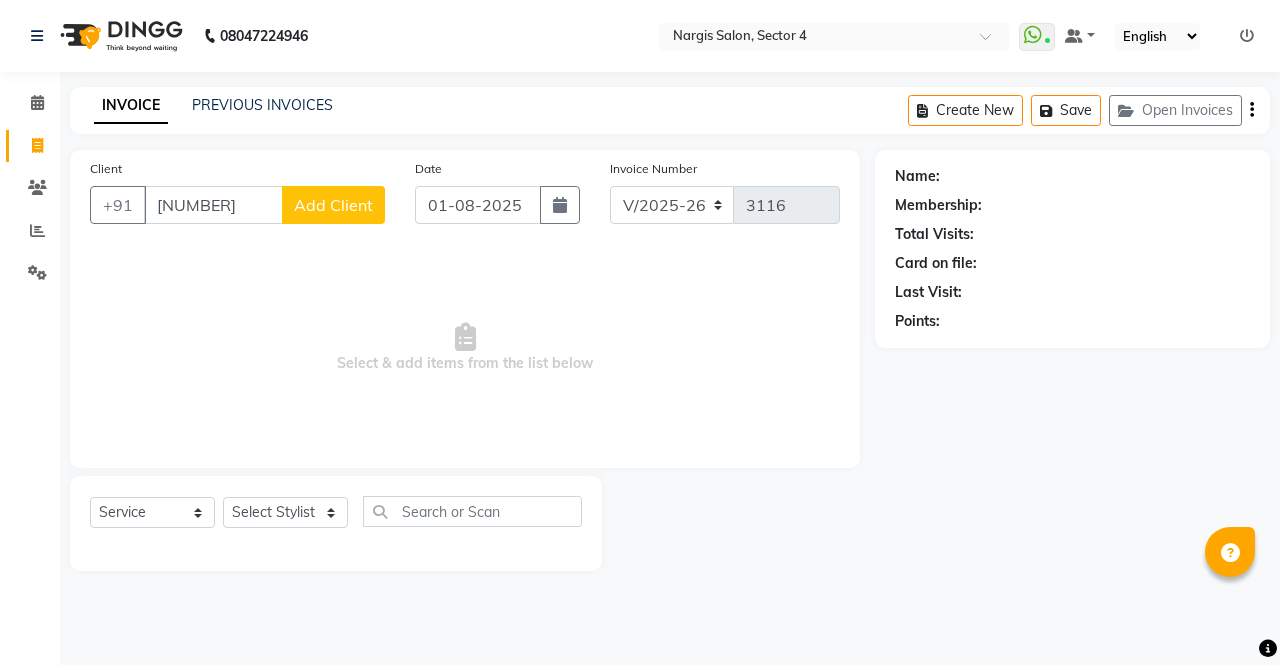 select on "8" 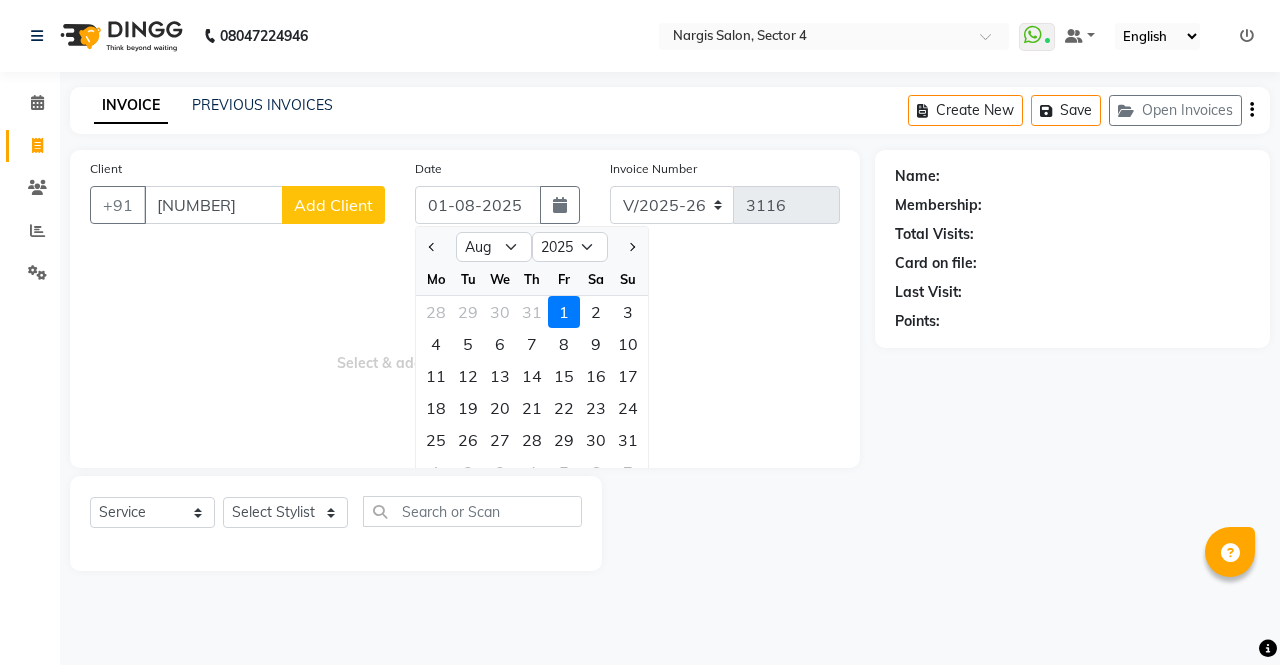 click on "Add Client" 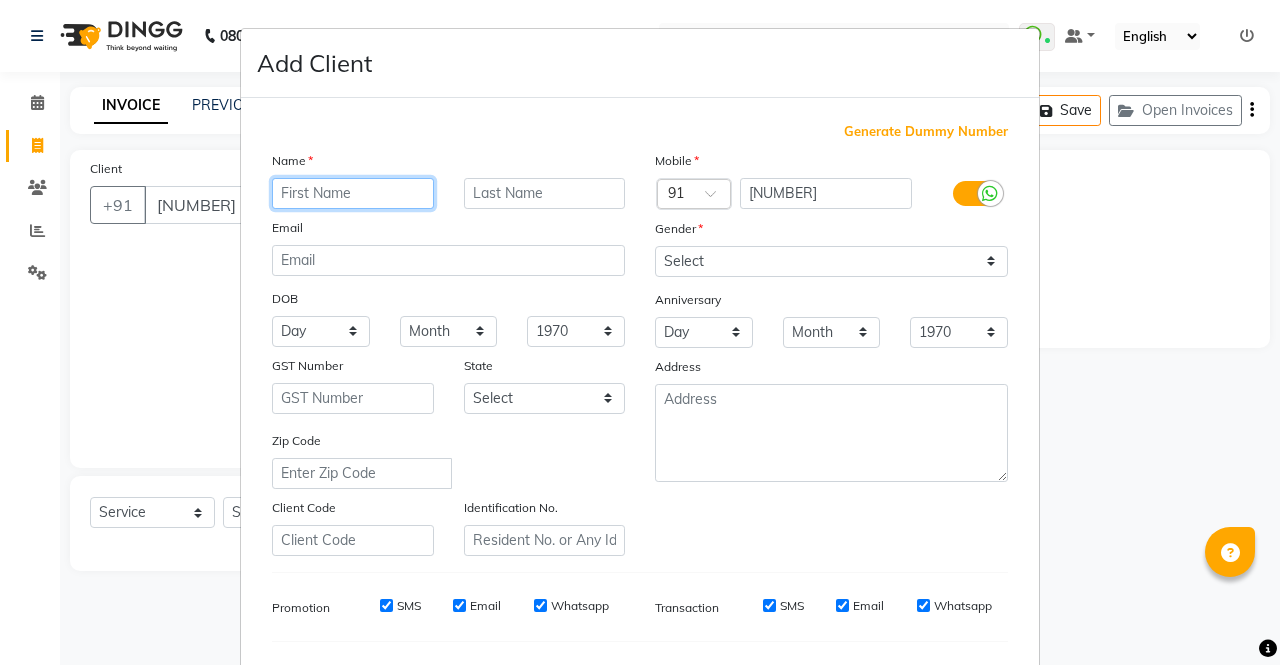 click at bounding box center (353, 193) 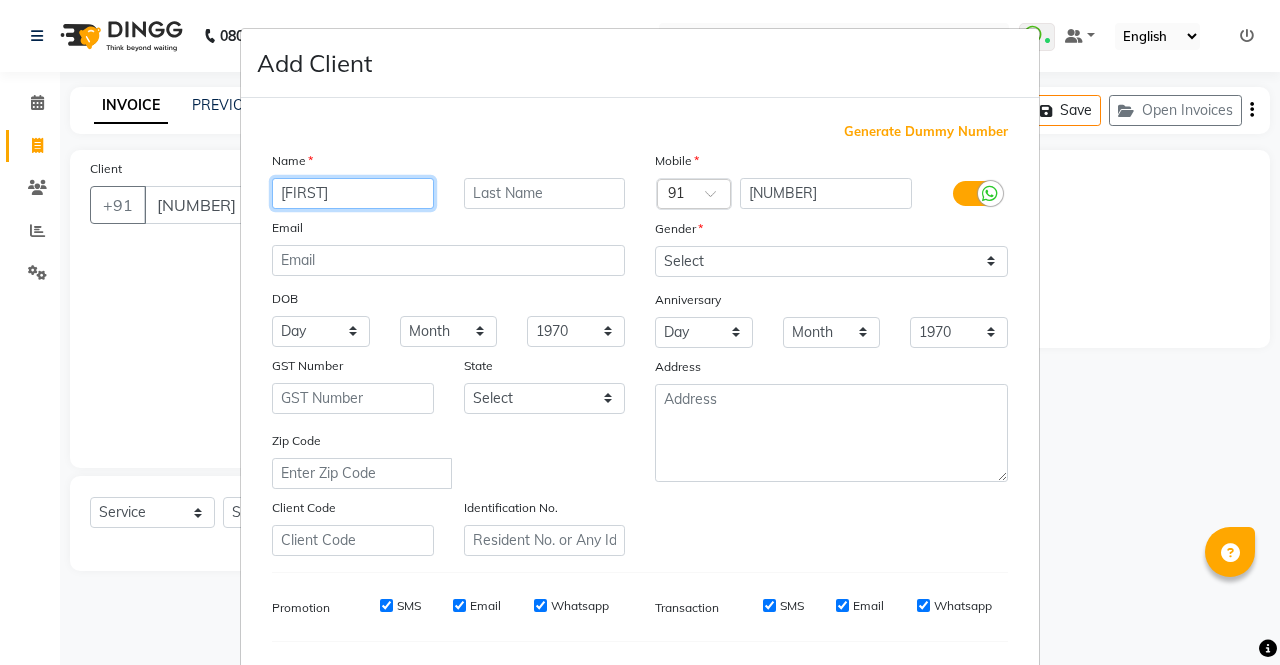 type on "[FIRST]" 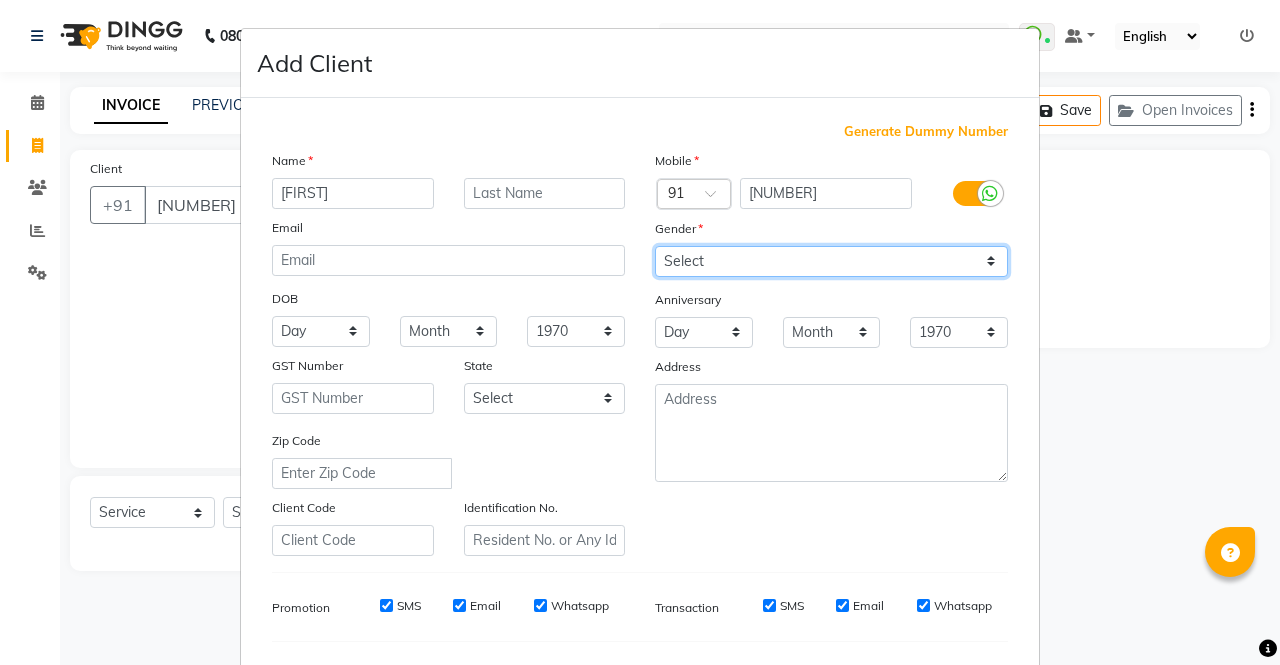 click on "Select Male Female Other Prefer Not To Say" at bounding box center (831, 261) 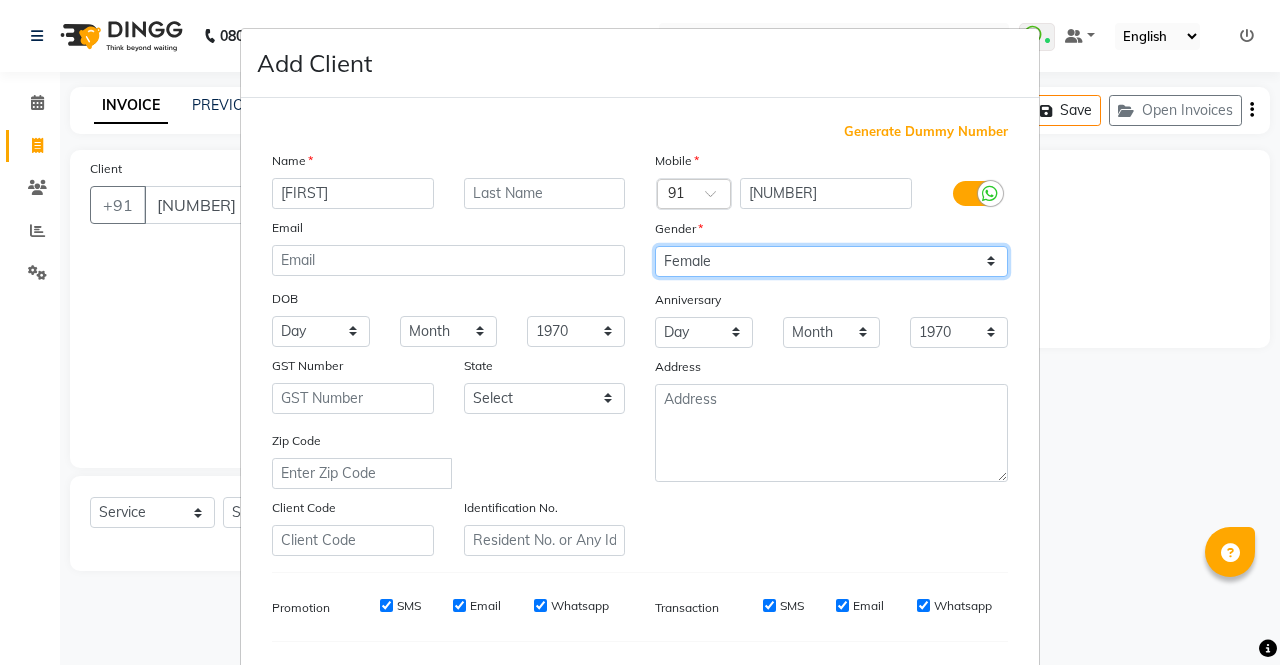 click on "Select Male Female Other Prefer Not To Say" at bounding box center (831, 261) 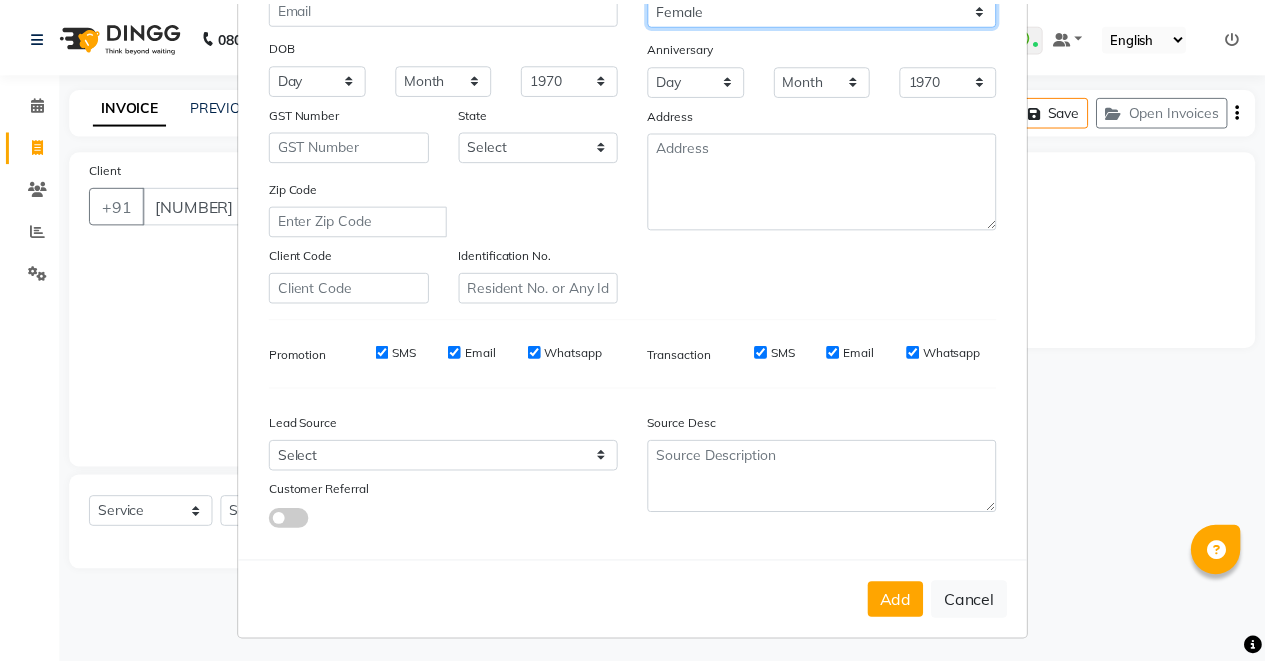 scroll, scrollTop: 258, scrollLeft: 0, axis: vertical 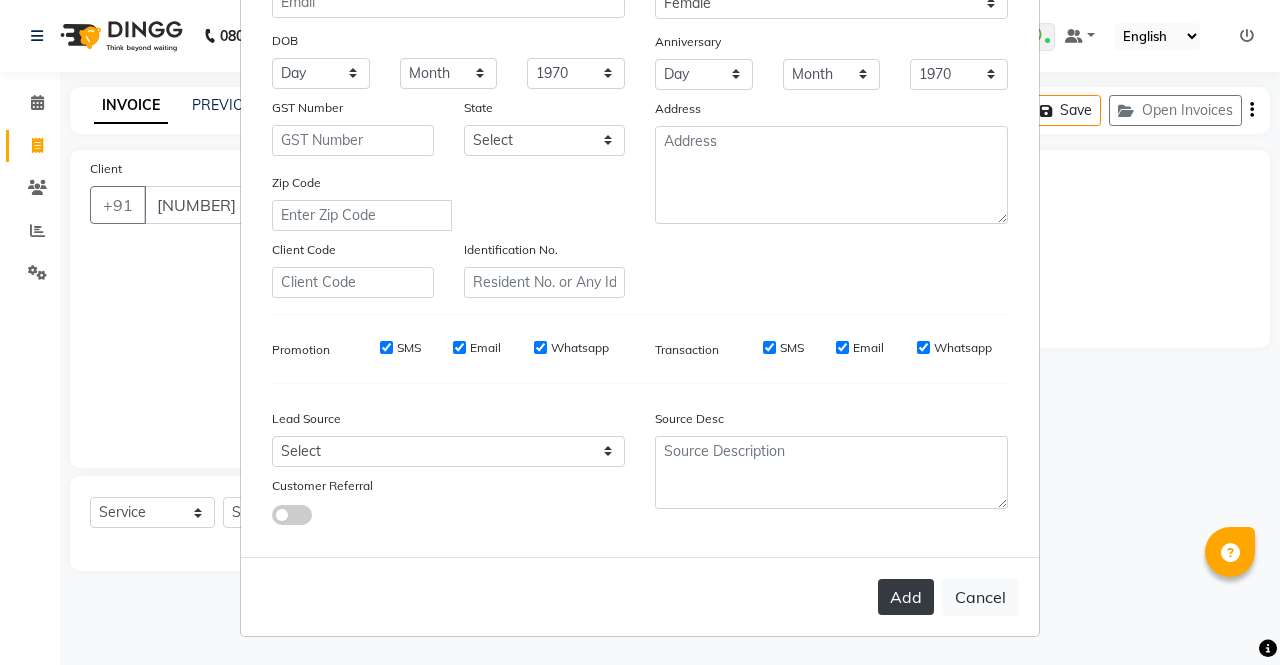 click on "Add" at bounding box center [906, 597] 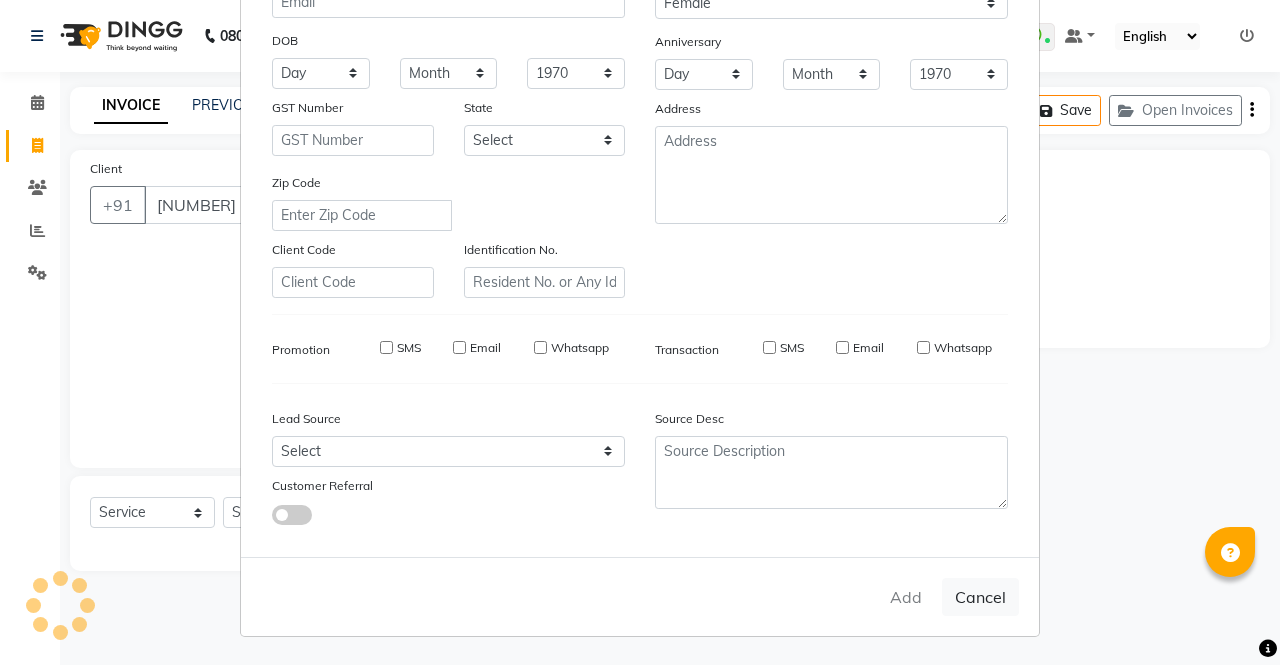 type on "[NUMBER]" 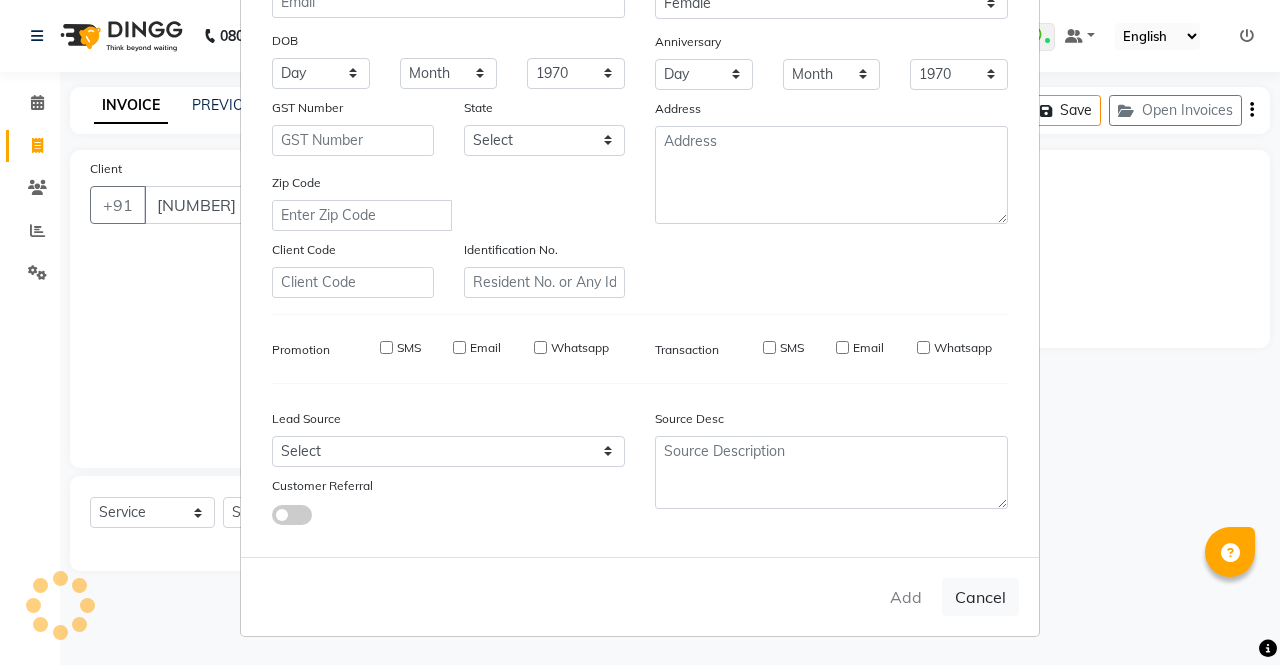 type 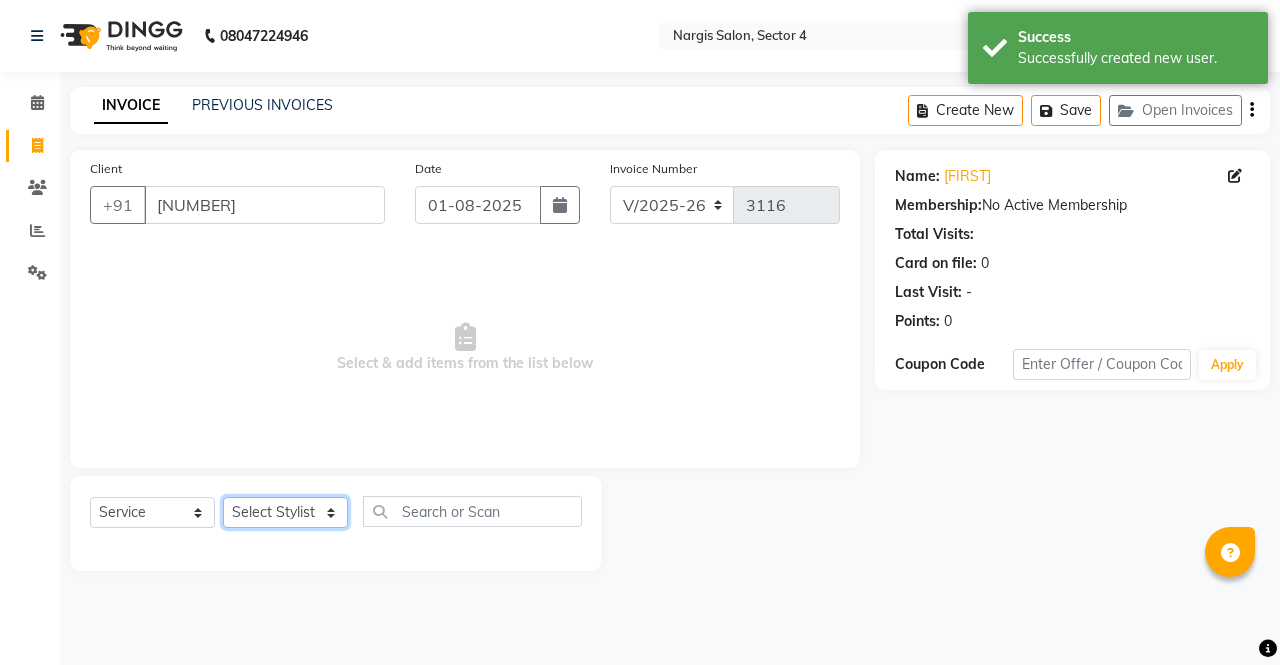 click on "Select Stylist [FIRST] [FIRST] [FIRST] [FIRST] [FIRST] [FIRST] [FIRST] [FIRST] [FIRST] [FIRST] [FIRST] [FIRST]" 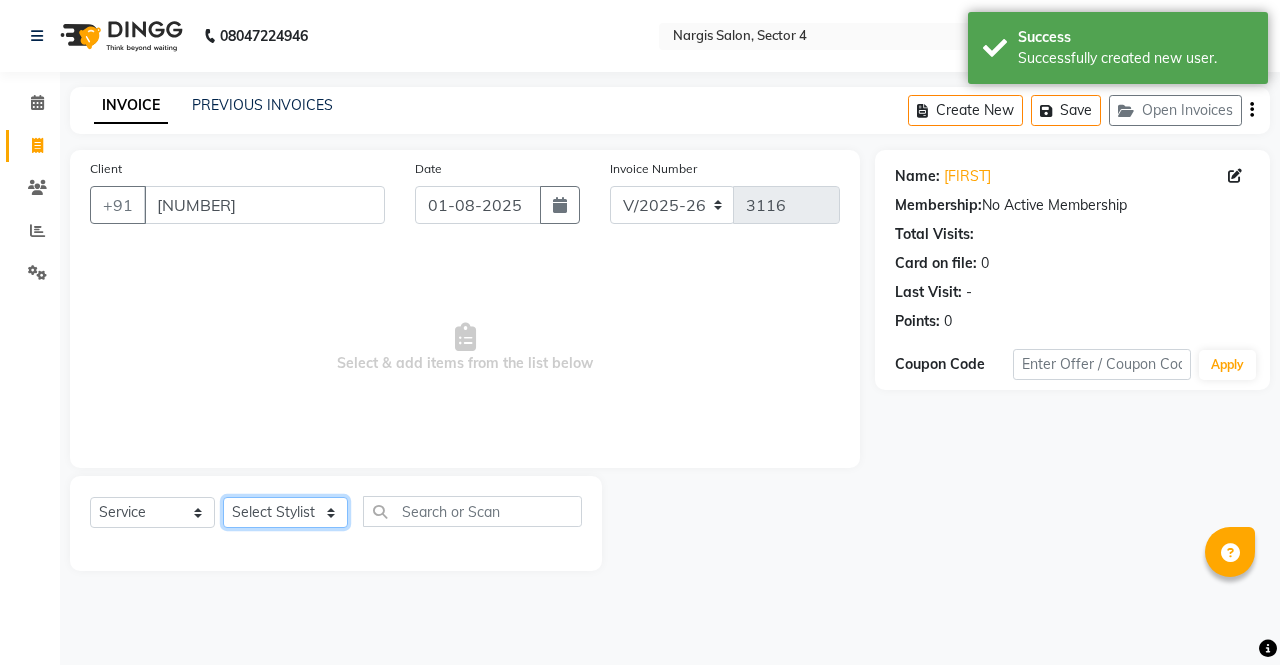 select on "[NUMBER]" 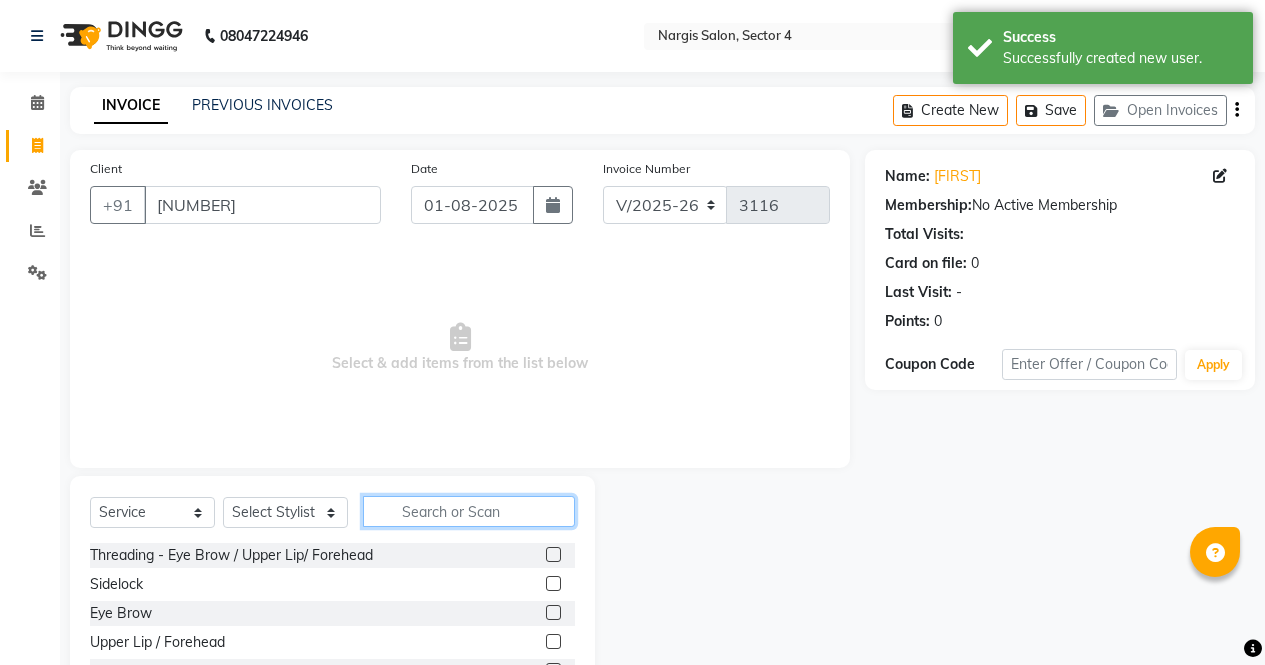 click 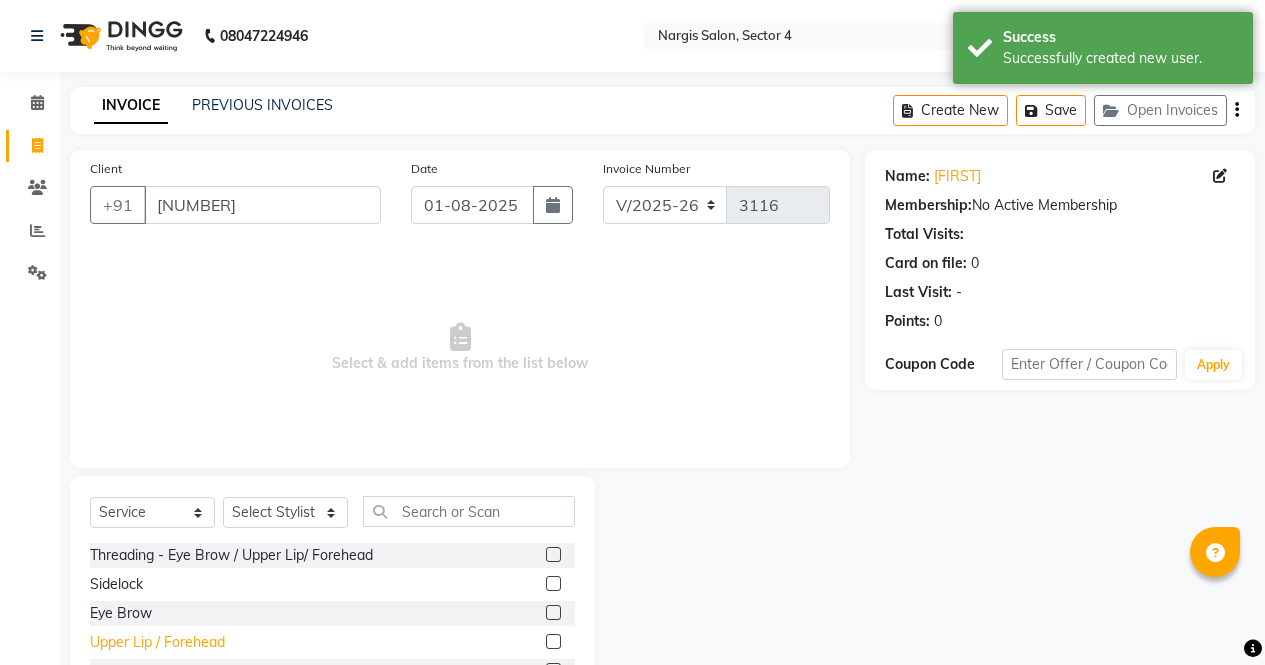 click on "Upper Lip / Forehead" 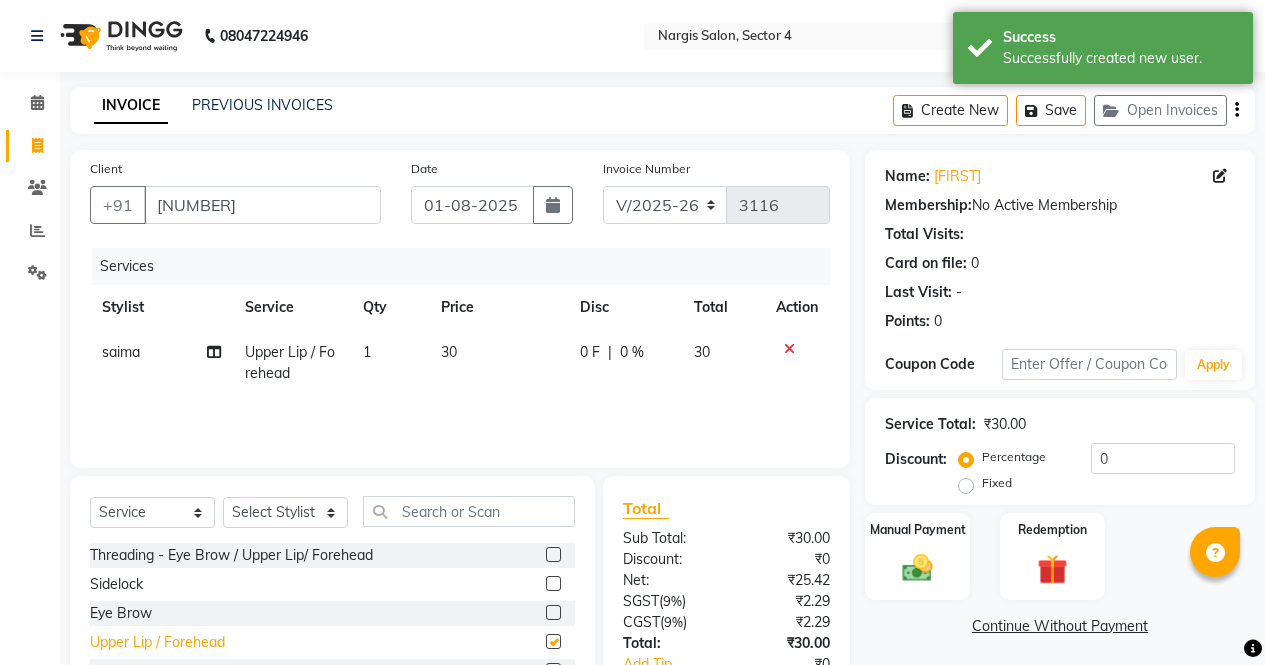 checkbox on "false" 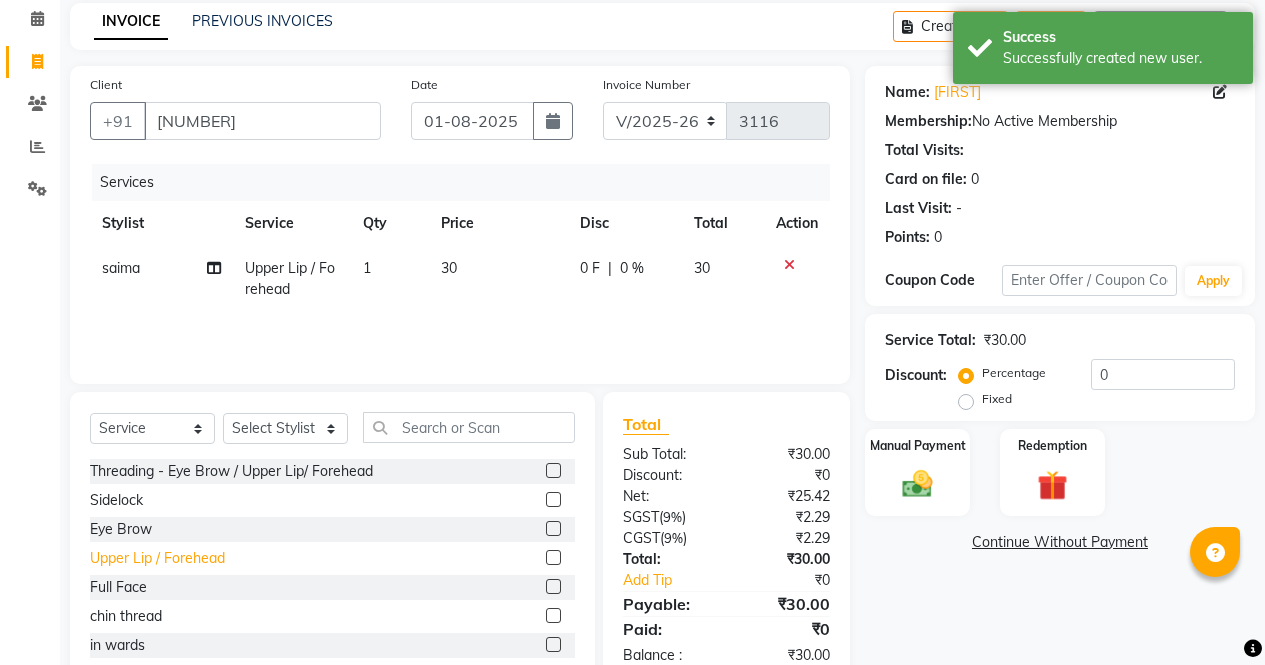 scroll, scrollTop: 136, scrollLeft: 0, axis: vertical 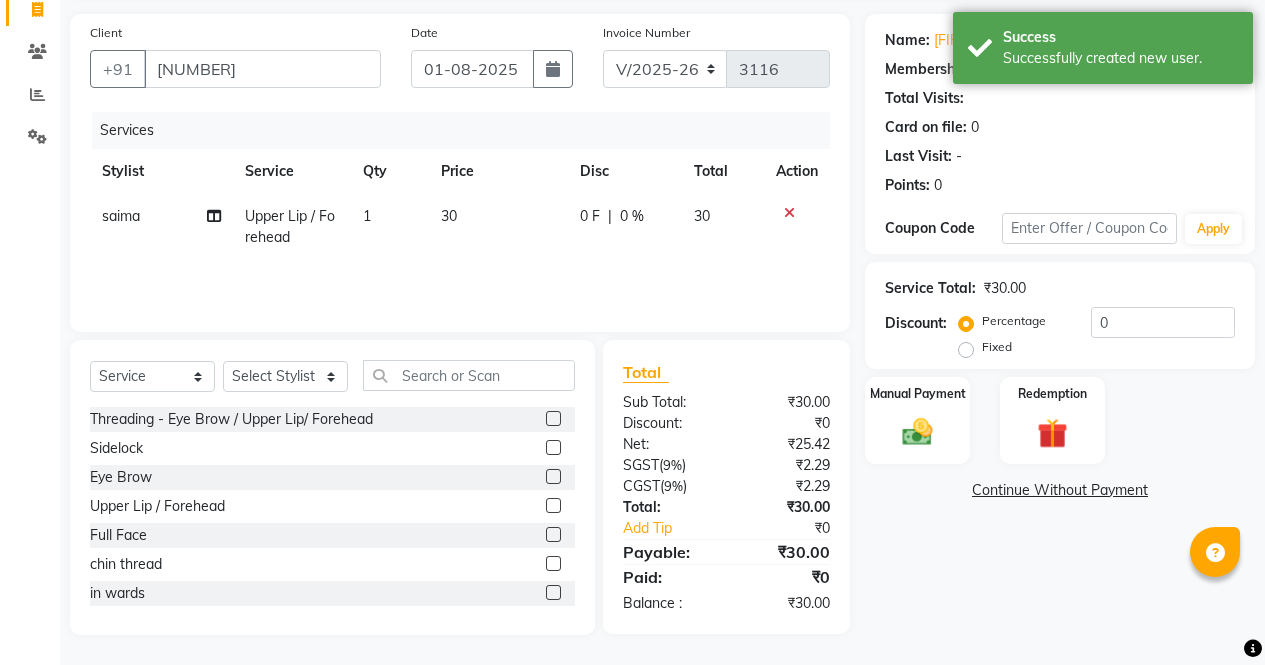 click on "1" 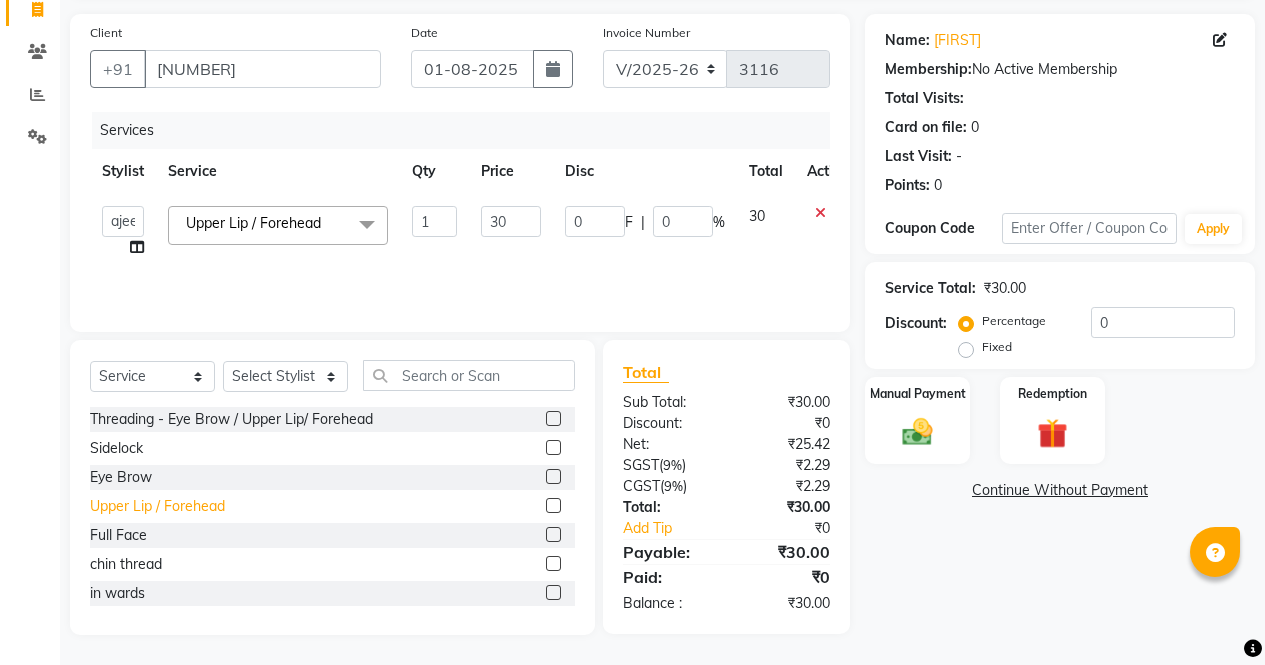 click on "Upper Lip / Forehead" 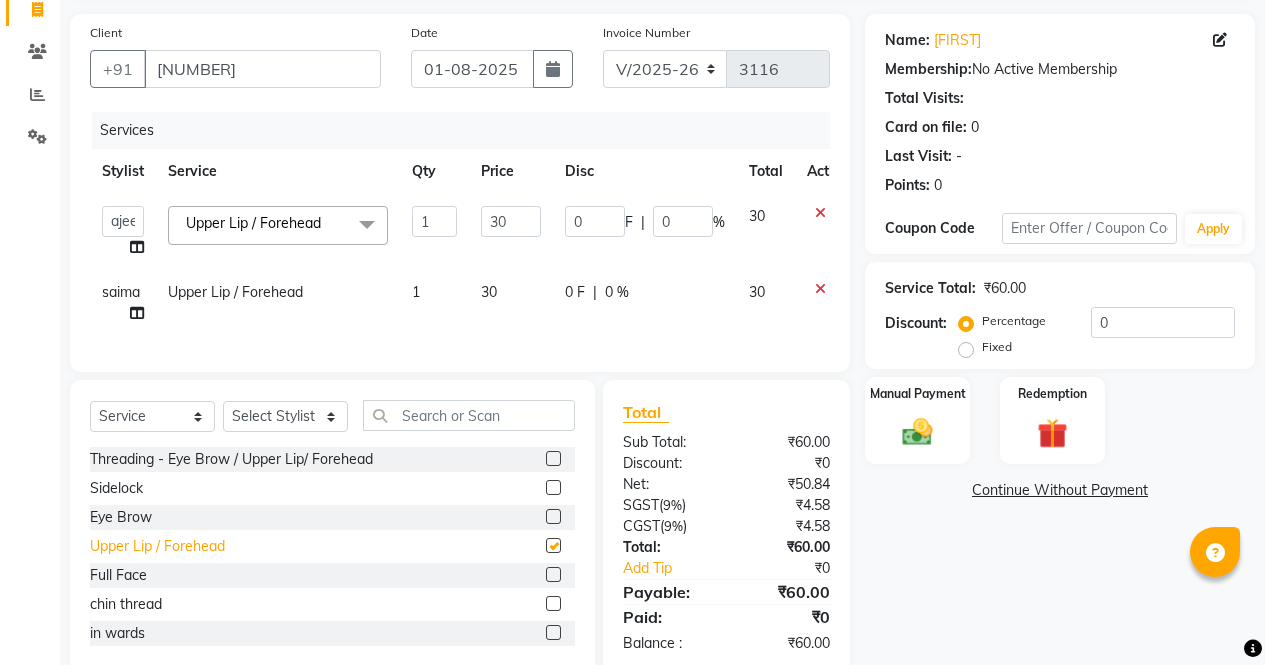 checkbox on "false" 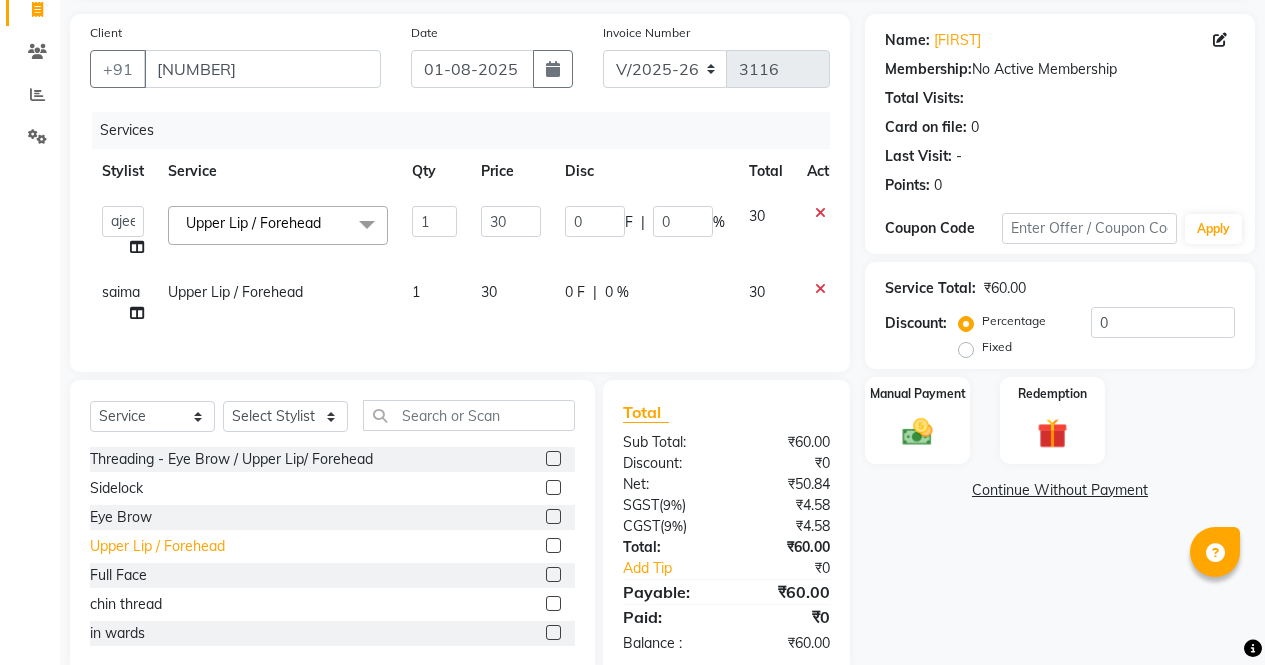 scroll, scrollTop: 191, scrollLeft: 0, axis: vertical 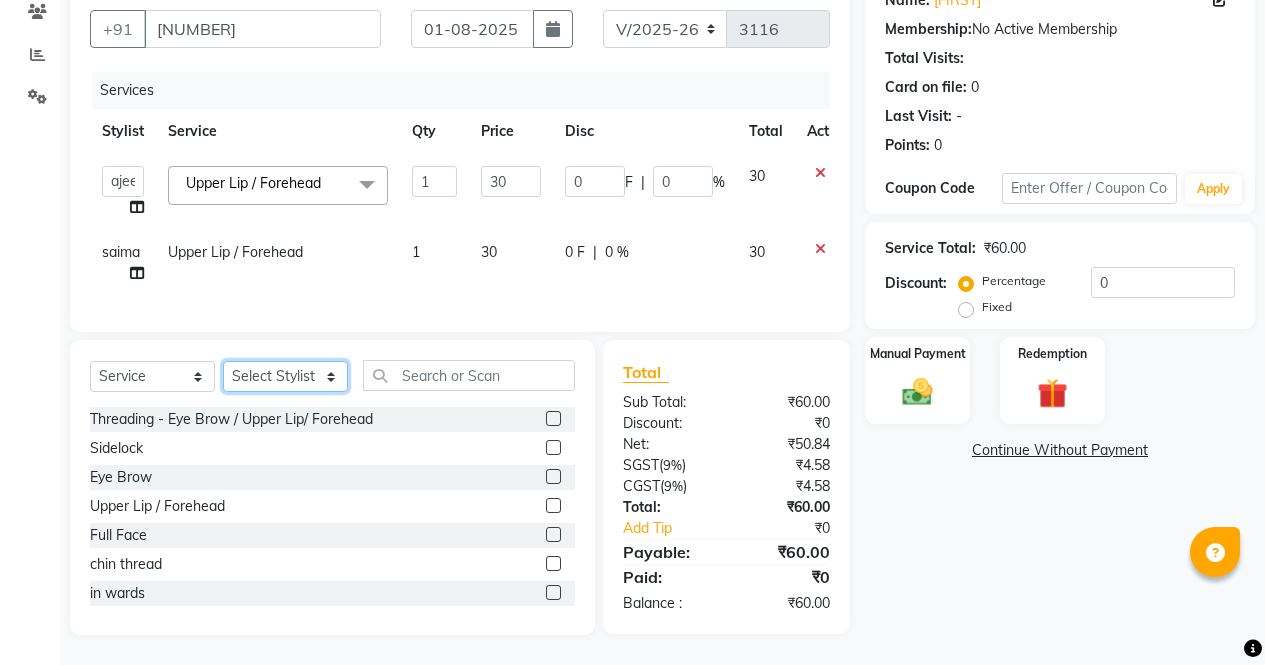 click on "Select Stylist [FIRST] [FIRST] [FIRST] [FIRST] [FIRST] [FIRST] [FIRST] [FIRST] [FIRST] [FIRST] [FIRST] [FIRST]" 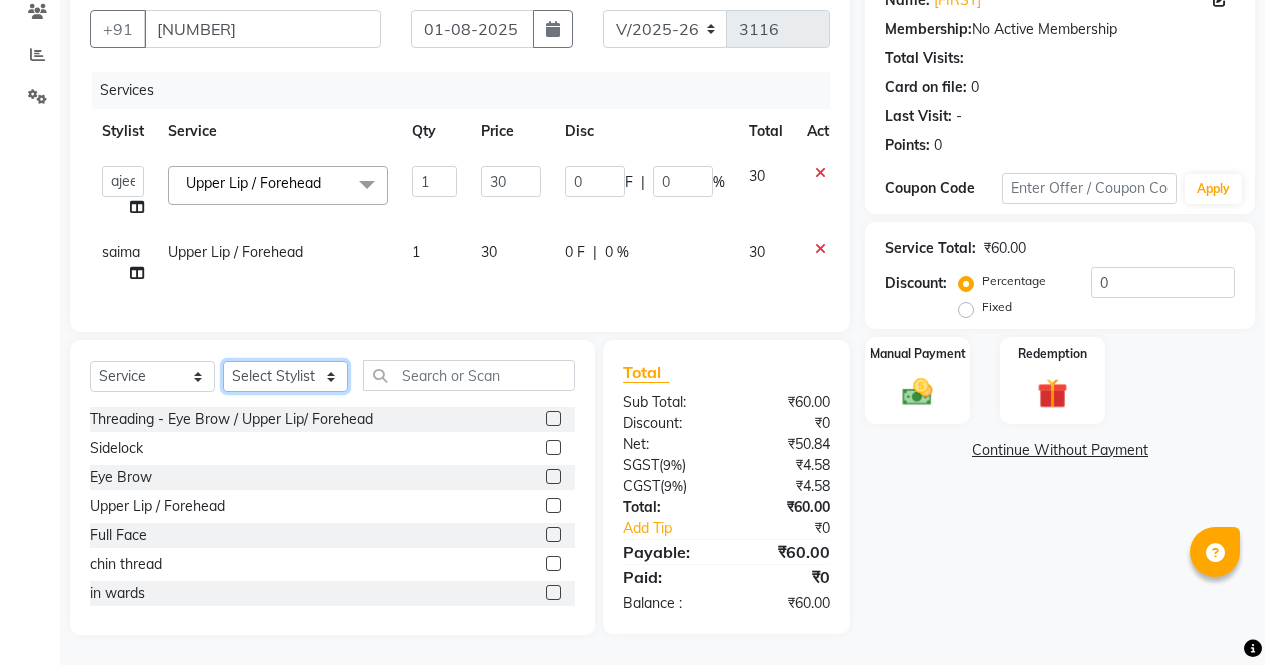 select on "28131" 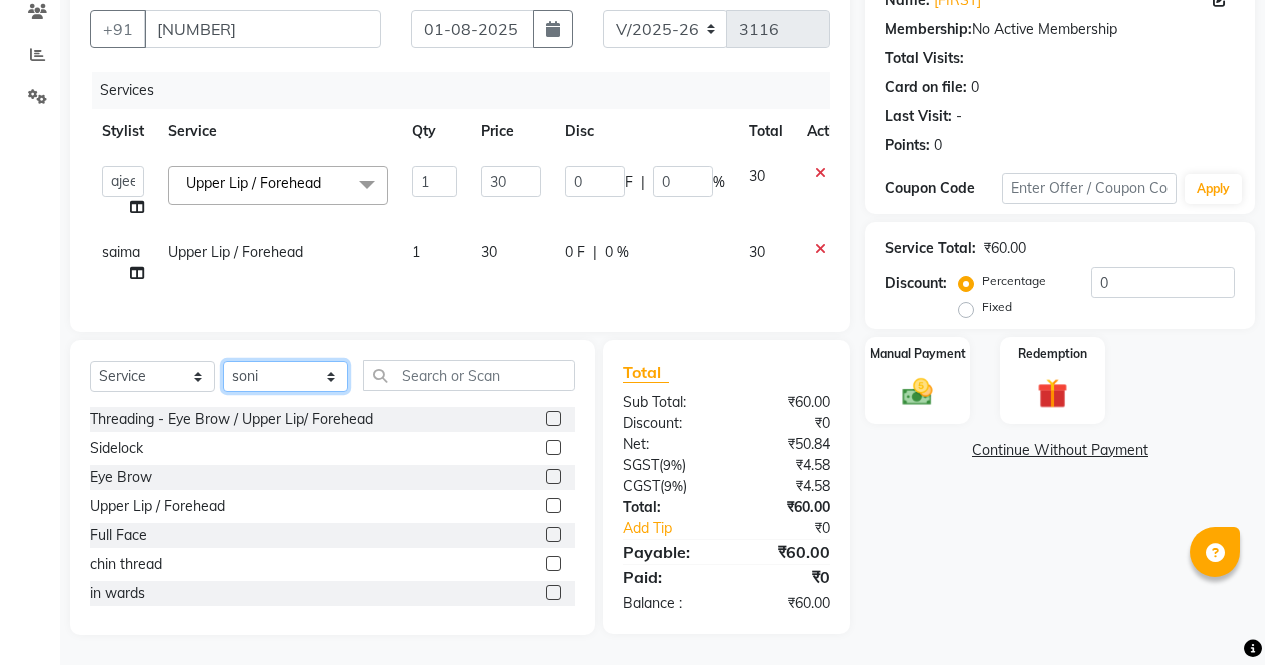 click on "Select Stylist [FIRST] [FIRST] [FIRST] [FIRST] [FIRST] [FIRST] [FIRST] [FIRST] [FIRST] [FIRST] [FIRST] [FIRST]" 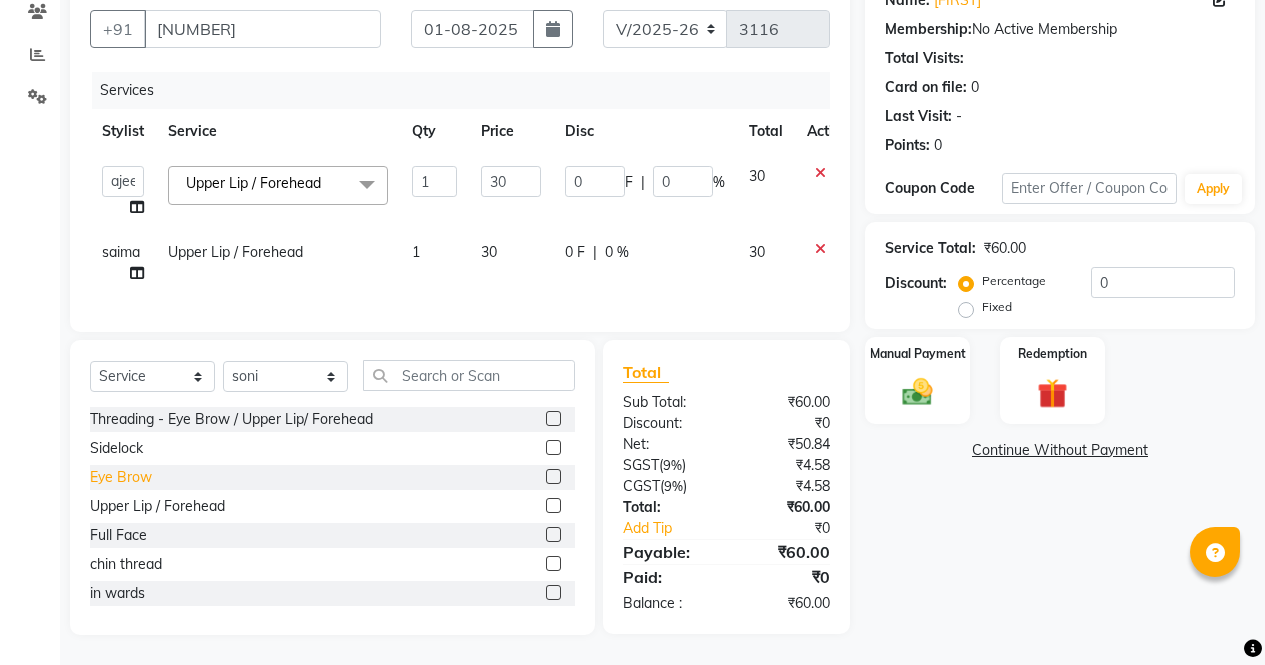 click on "Eye Brow" 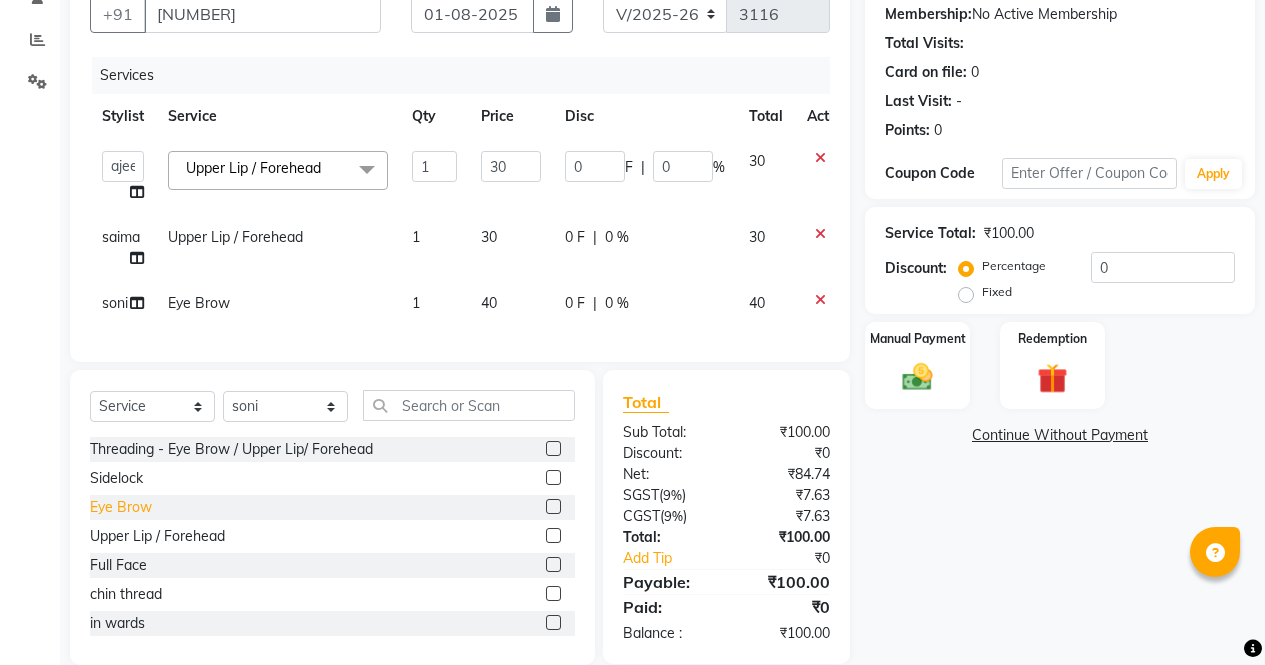click on "Eye Brow" 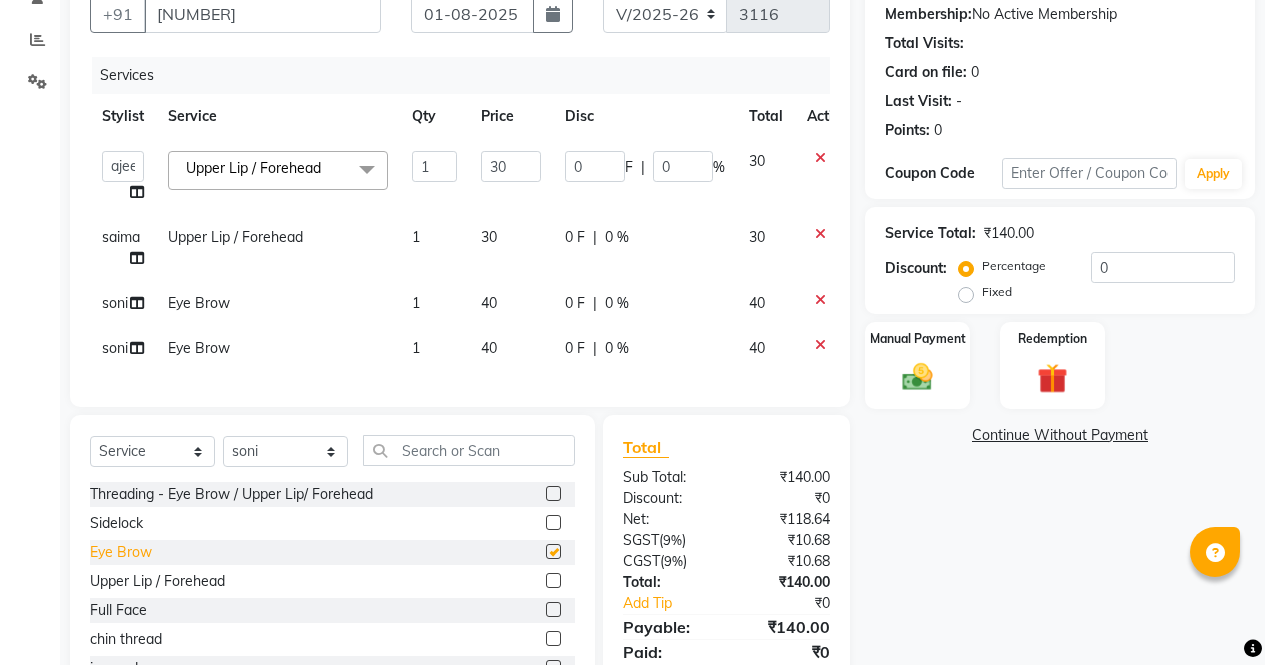 checkbox on "false" 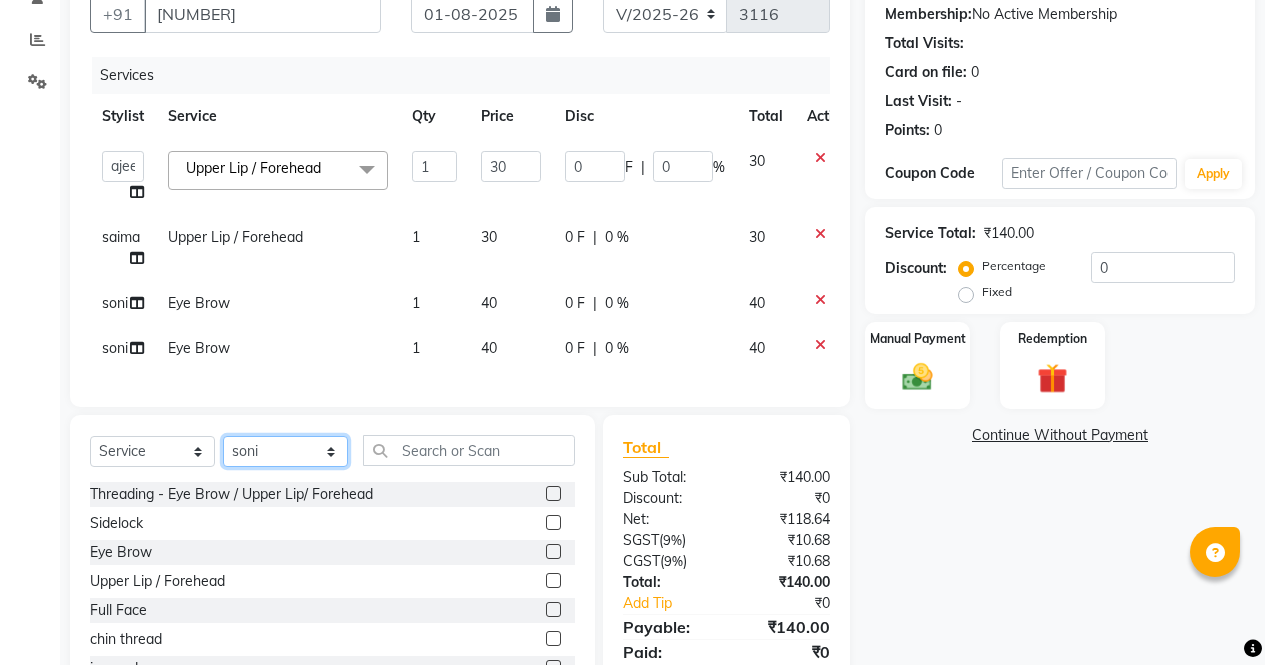click on "Select Stylist [FIRST] [FIRST] [FIRST] [FIRST] [FIRST] [FIRST] [FIRST] [FIRST] [FIRST] [FIRST] [FIRST] [FIRST]" 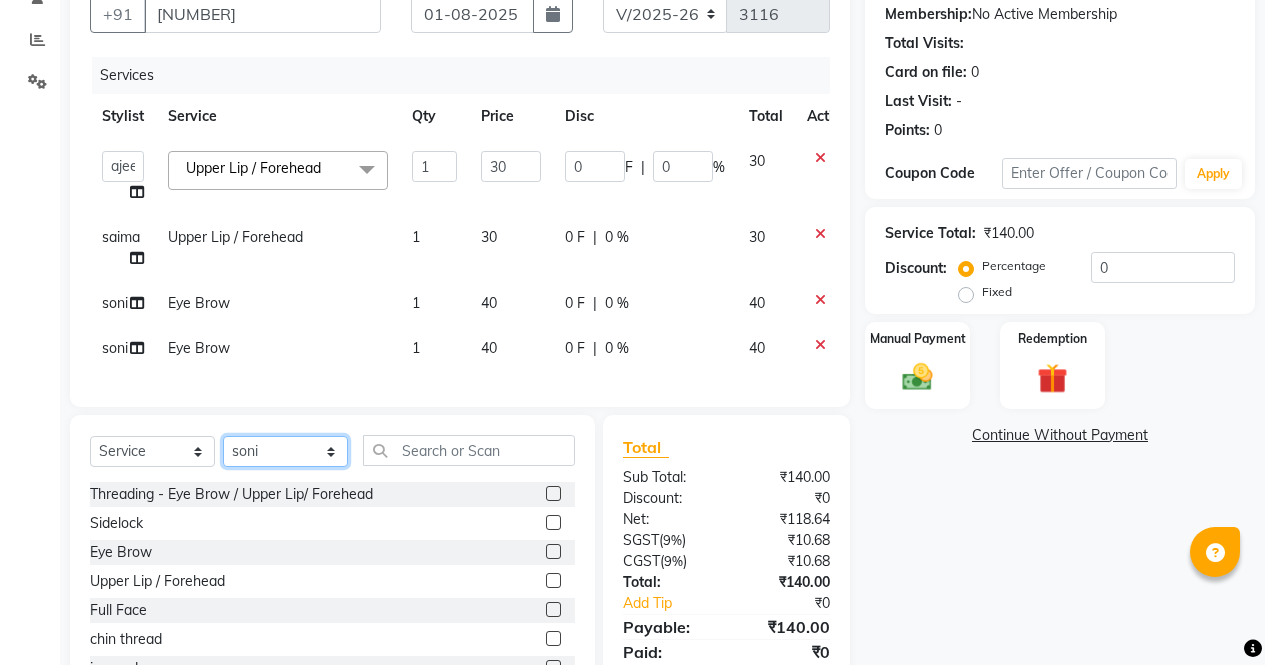 select on "[NUMBER]" 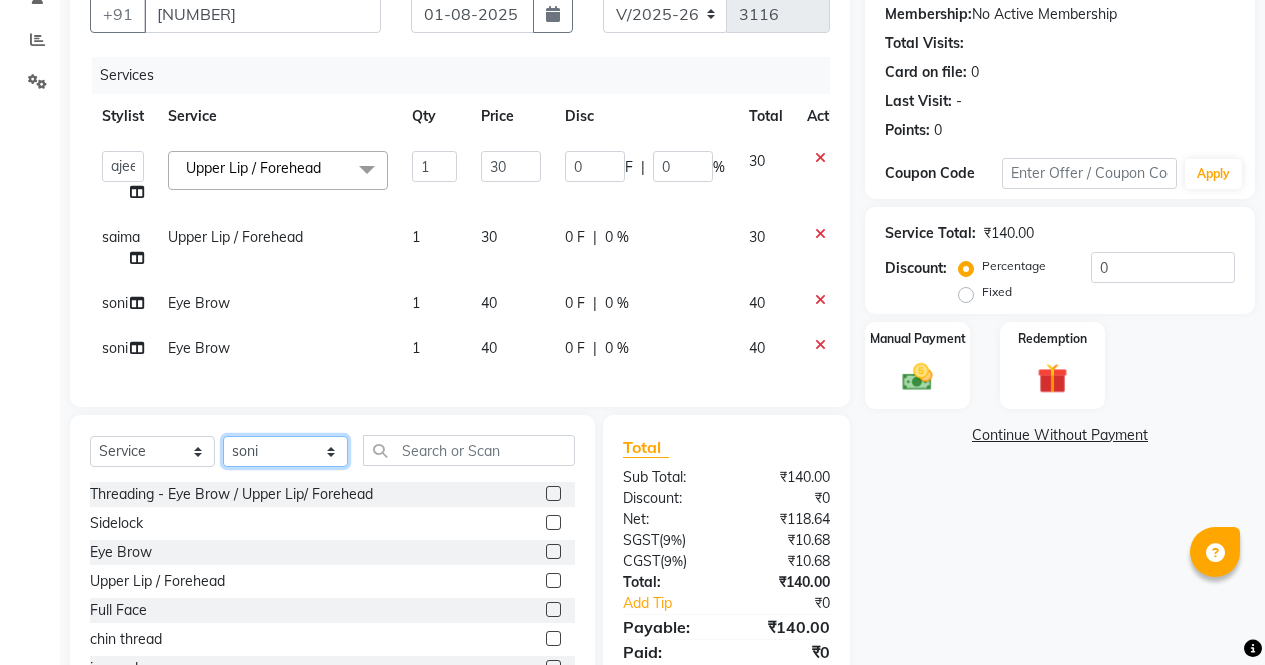 click on "Select Stylist [FIRST] [FIRST] [FIRST] [FIRST] [FIRST] [FIRST] [FIRST] [FIRST] [FIRST] [FIRST] [FIRST] [FIRST]" 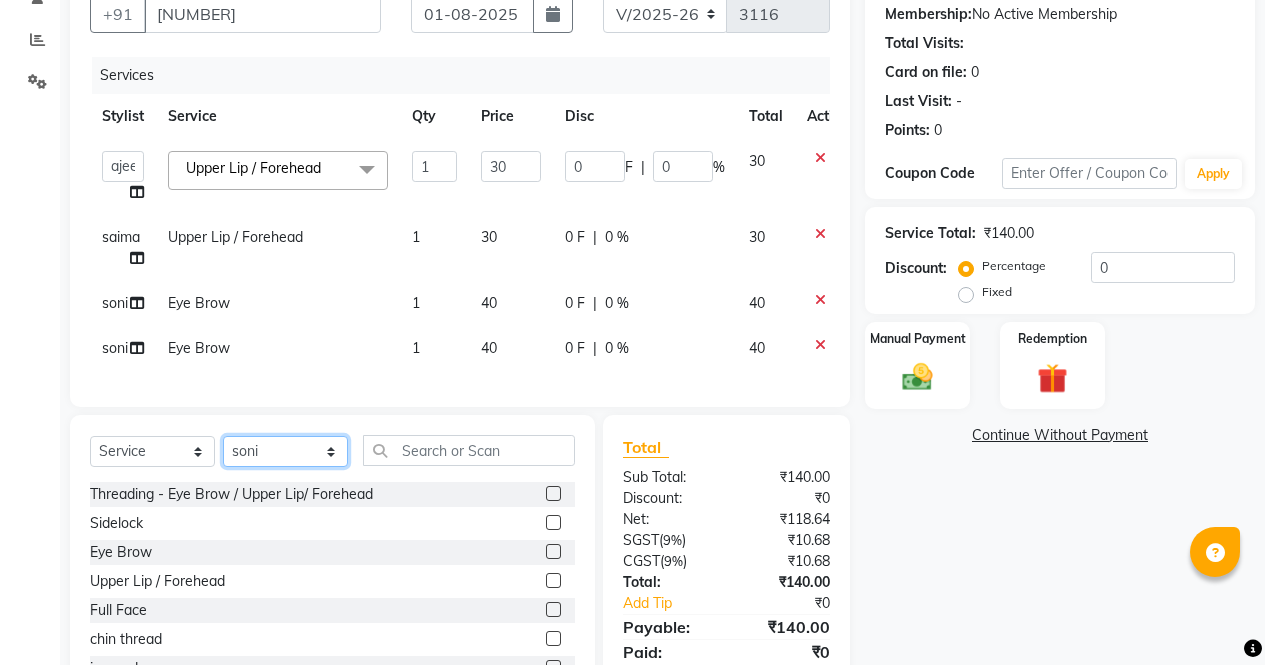 scroll, scrollTop: 281, scrollLeft: 0, axis: vertical 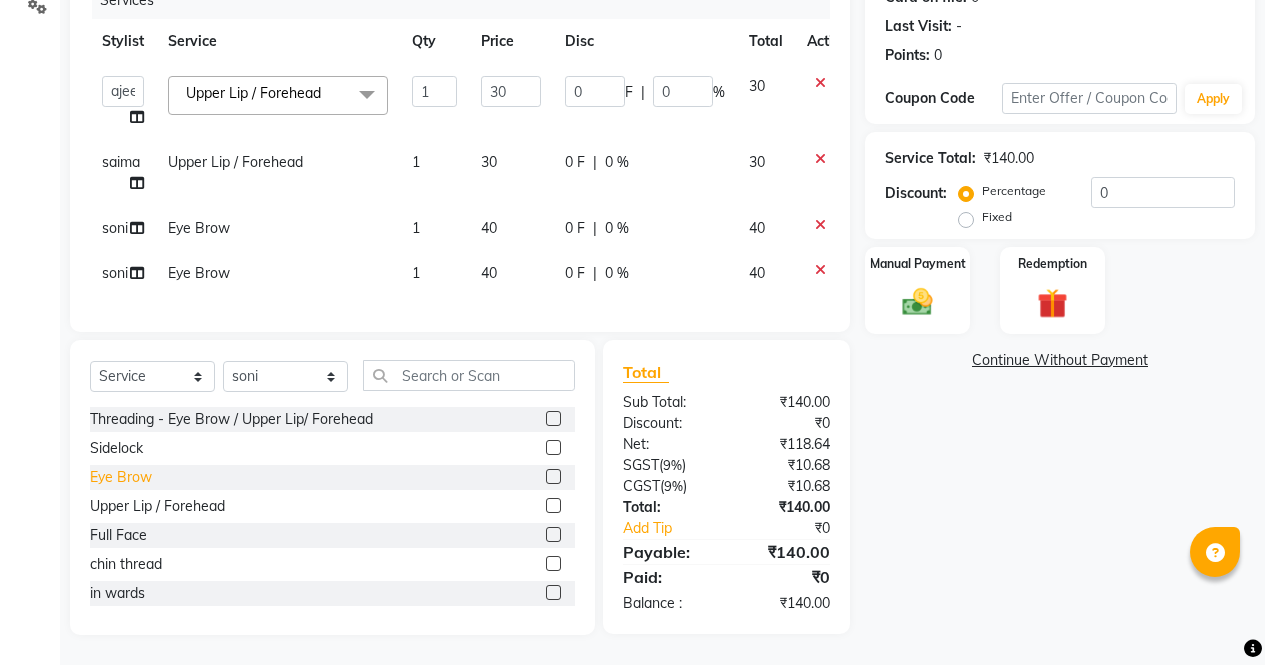 click on "Eye Brow" 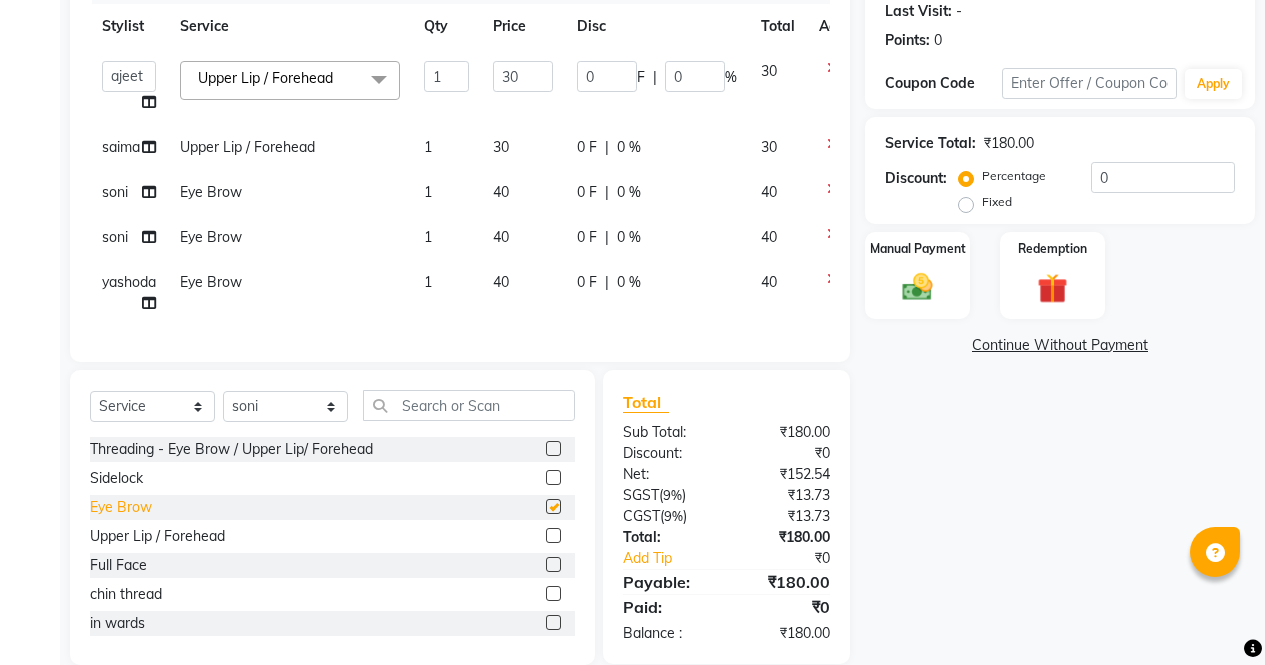 checkbox on "false" 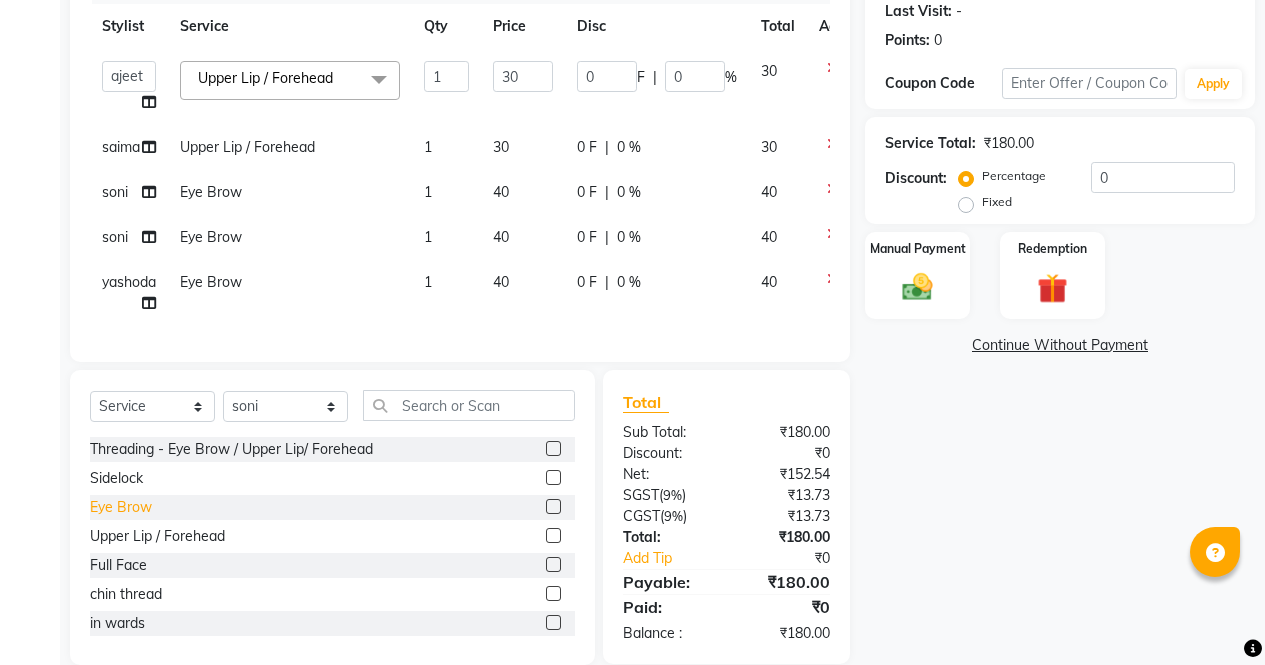 scroll, scrollTop: 326, scrollLeft: 0, axis: vertical 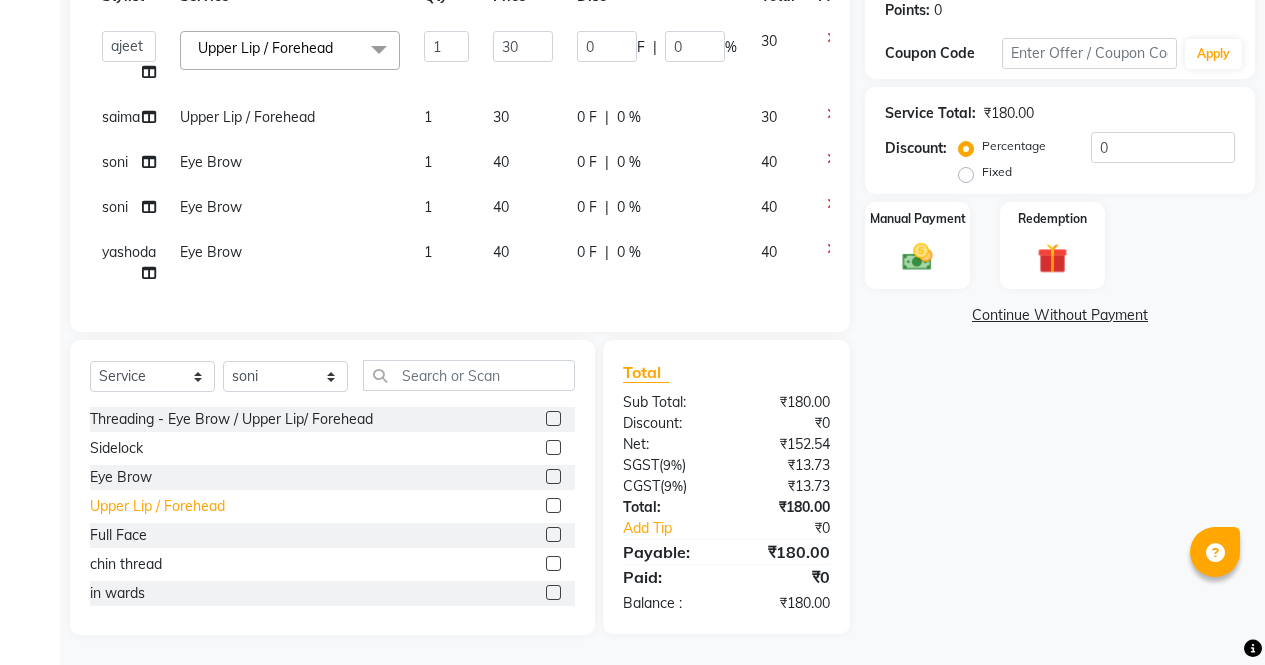 click on "Upper Lip / Forehead" 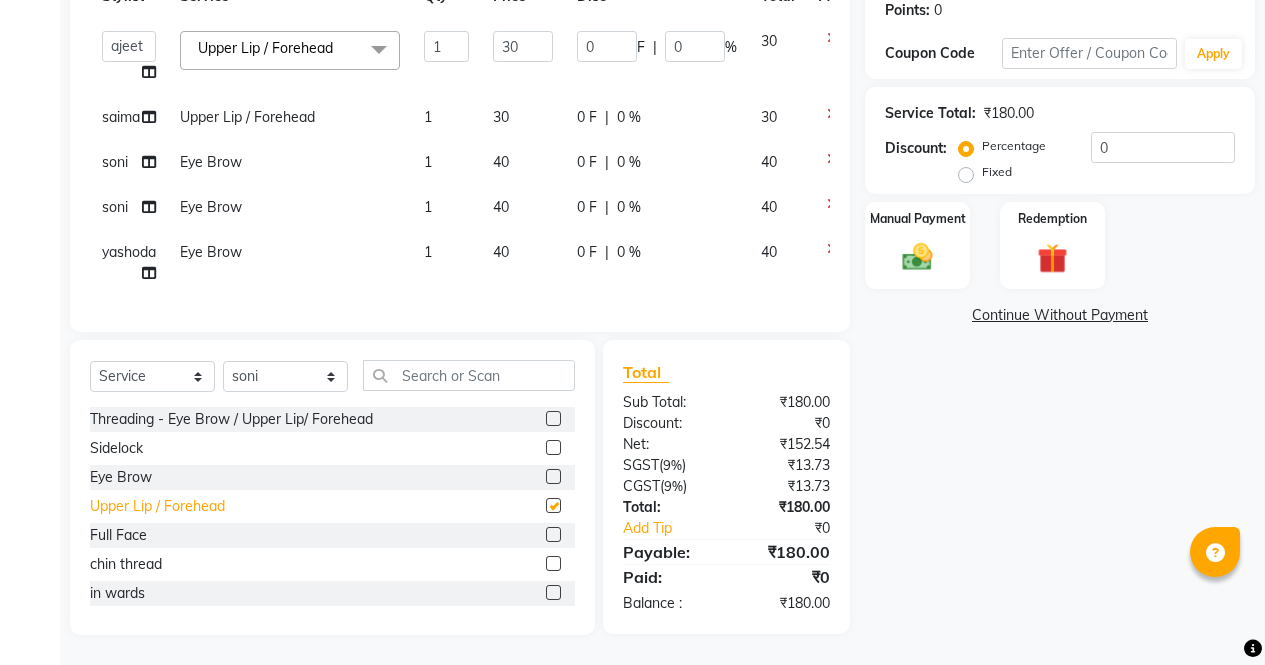 checkbox on "false" 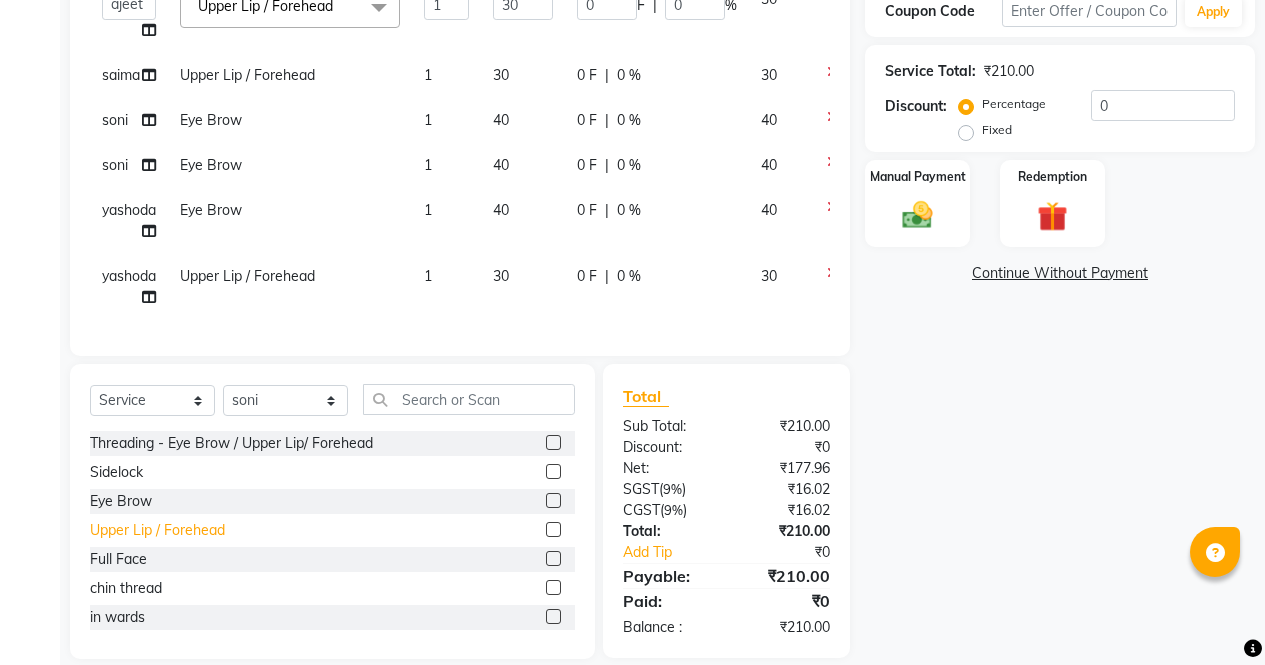 scroll, scrollTop: 392, scrollLeft: 0, axis: vertical 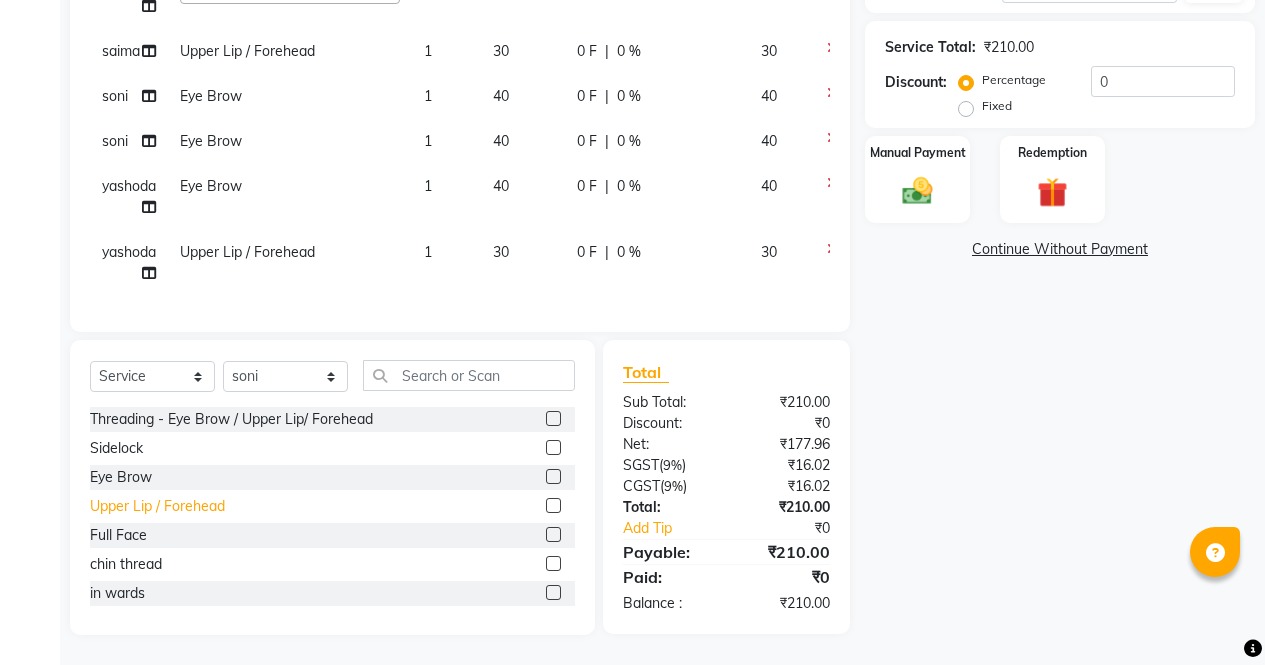 click 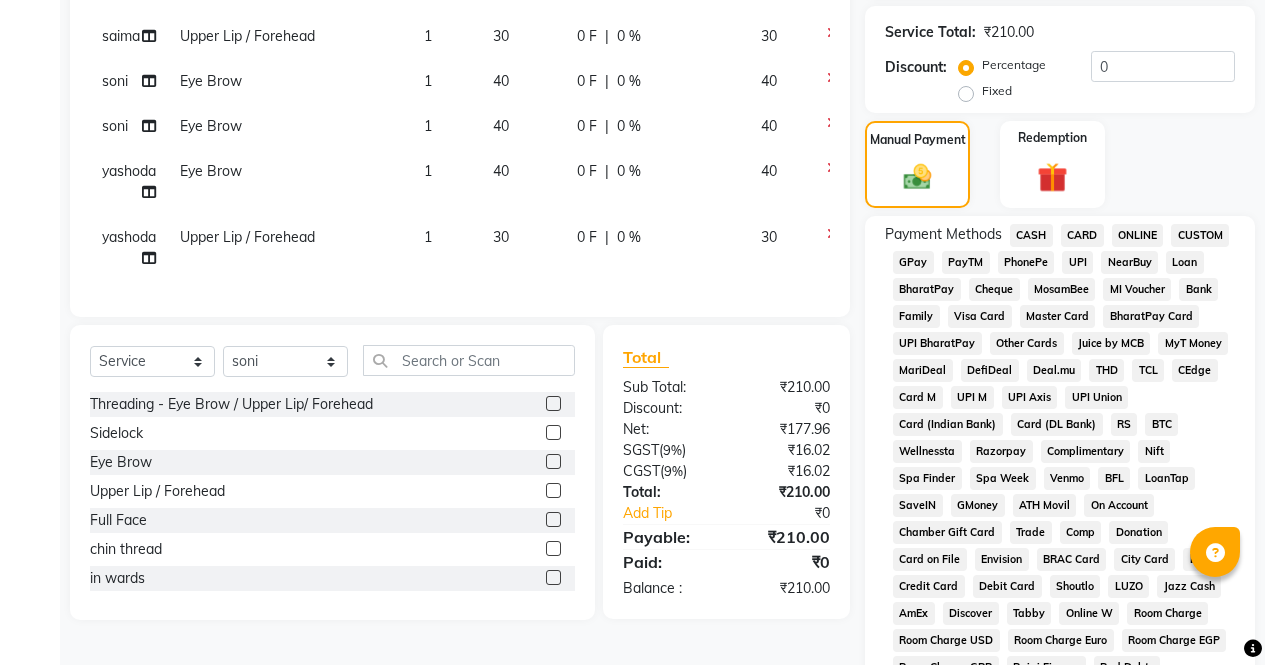 click on "CASH" 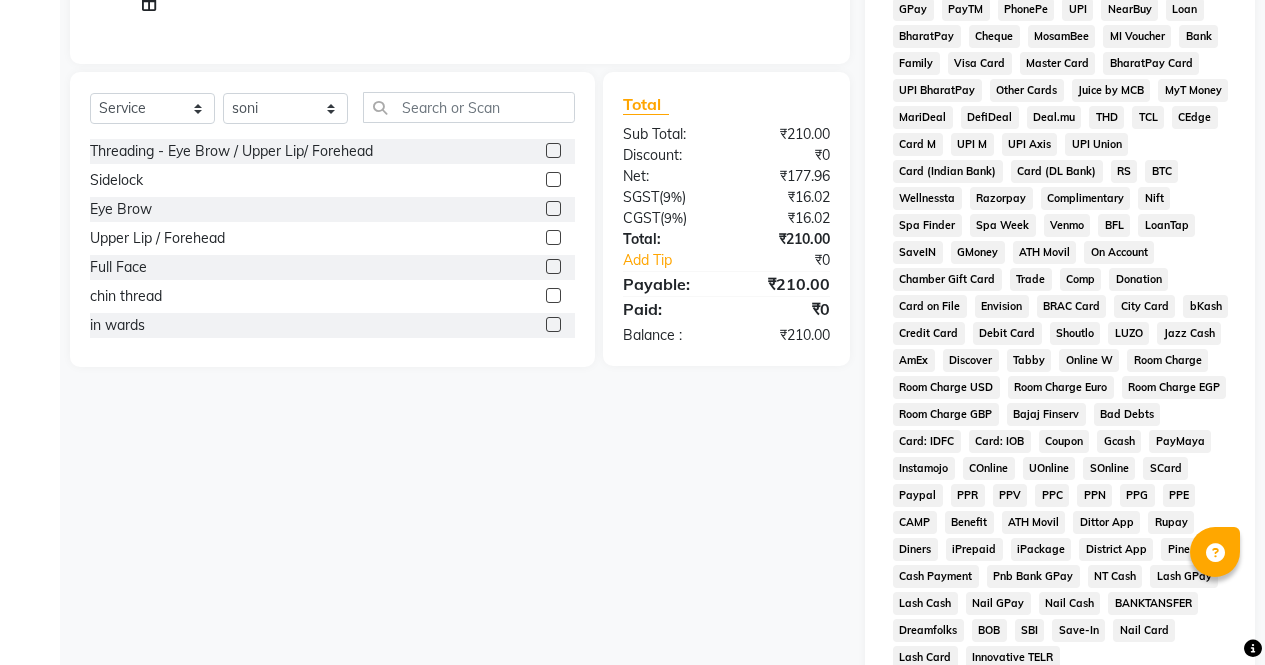scroll, scrollTop: 914, scrollLeft: 0, axis: vertical 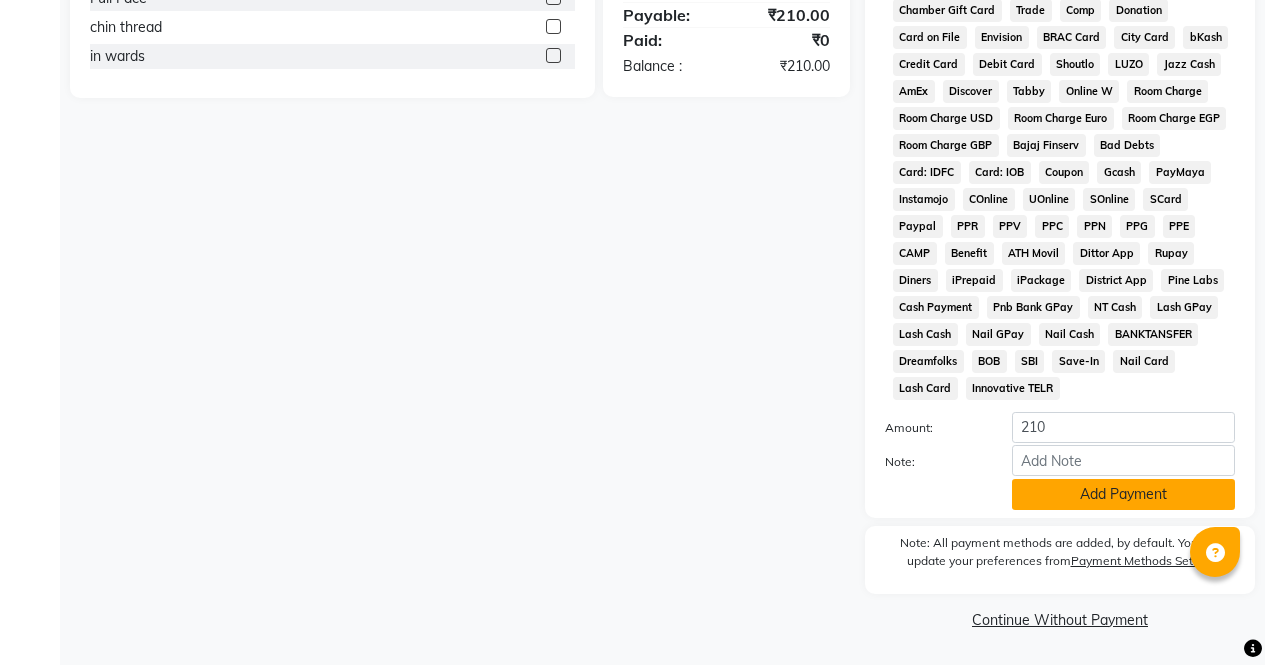 click on "Add Payment" 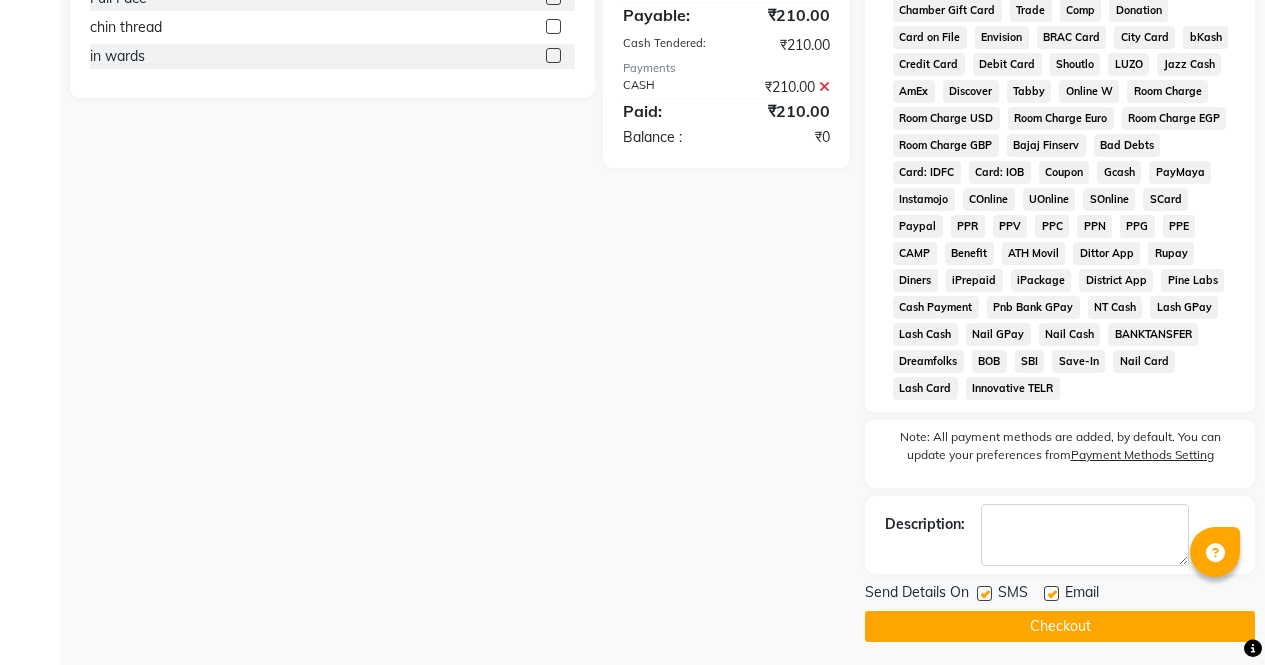 click on "Checkout" 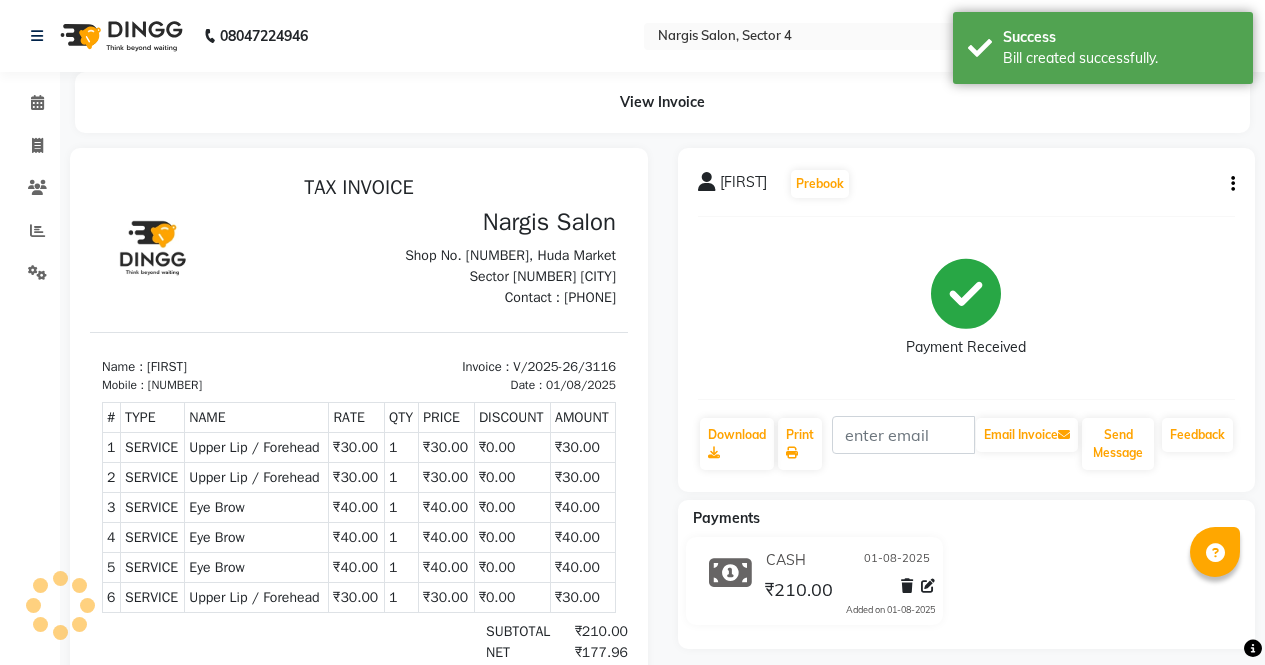 scroll, scrollTop: 0, scrollLeft: 0, axis: both 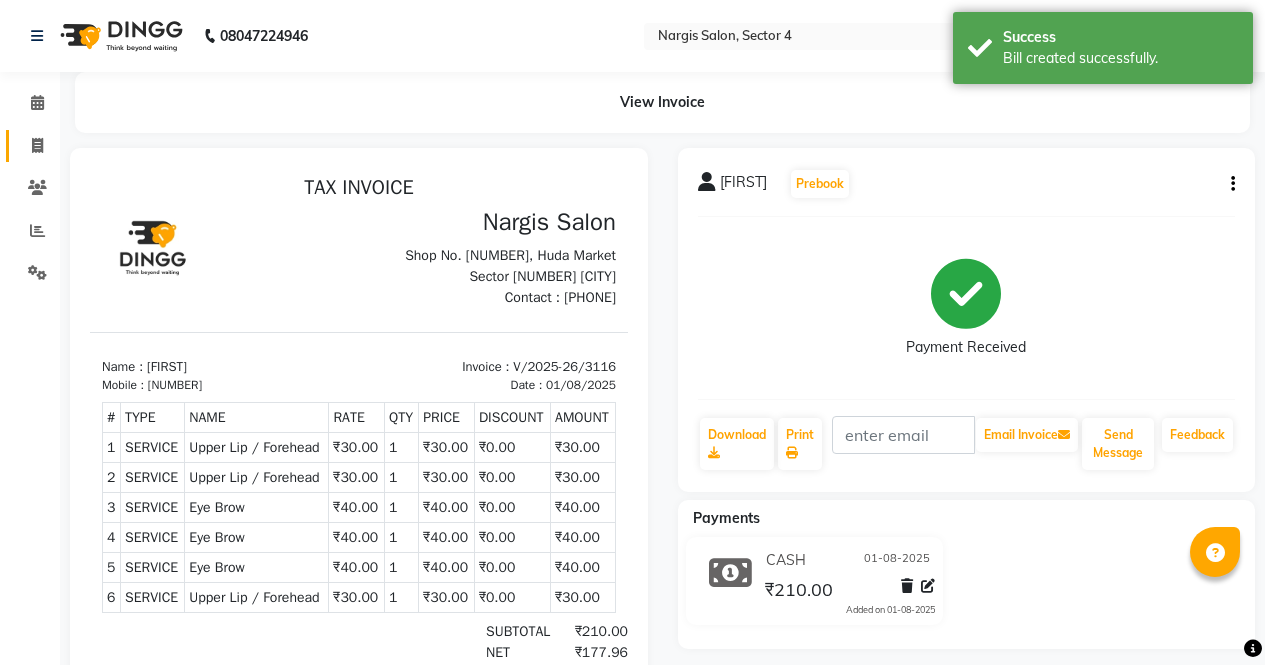 click 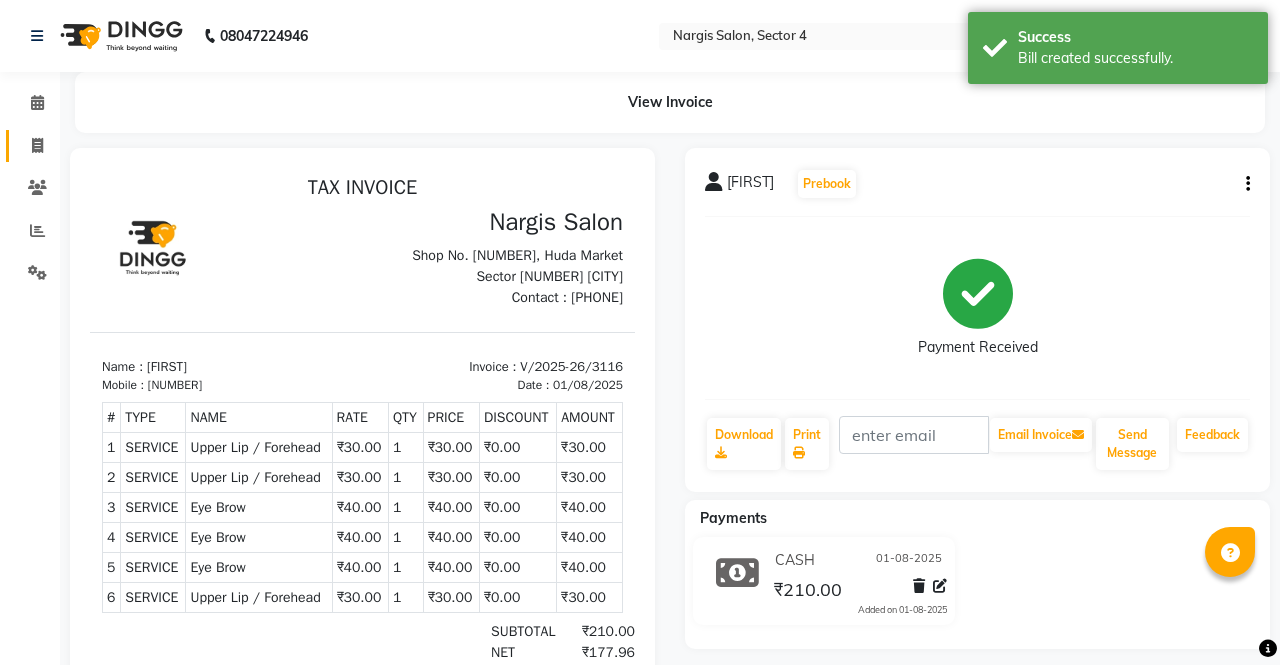 select on "4130" 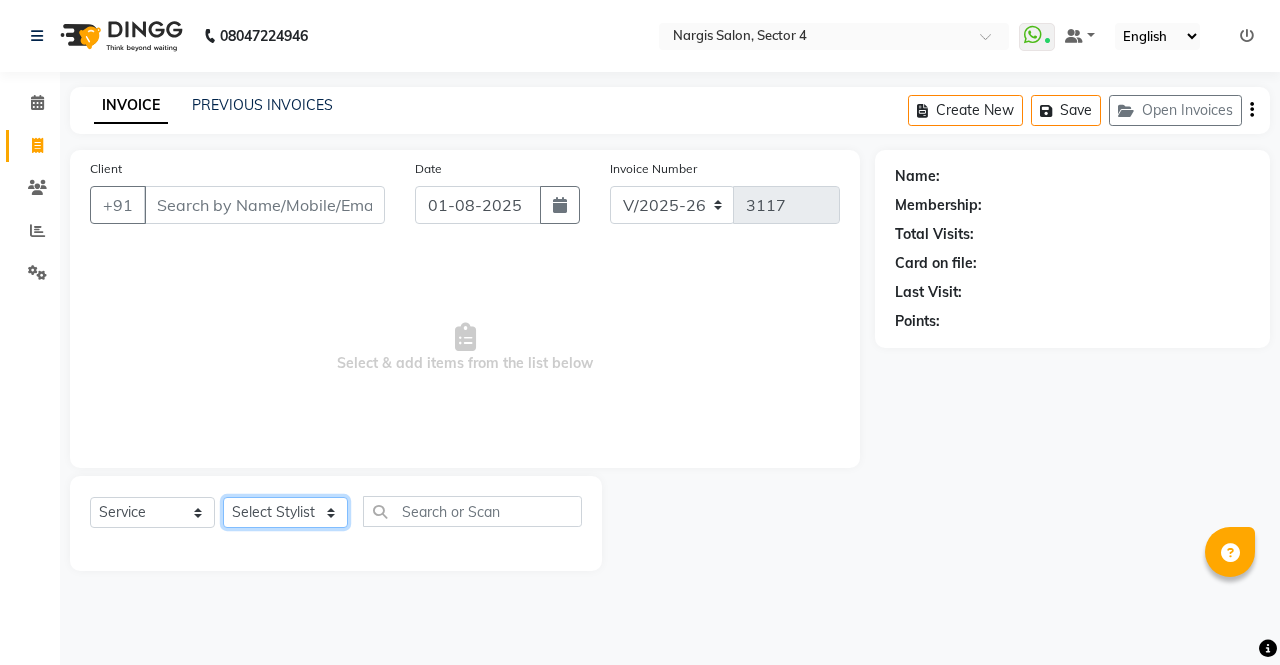 click on "Select Stylist [FIRST] [FIRST] [FIRST] [FIRST] [FIRST] [FIRST] [FIRST] [FIRST] [FIRST] [FIRST] [FIRST] [FIRST]" 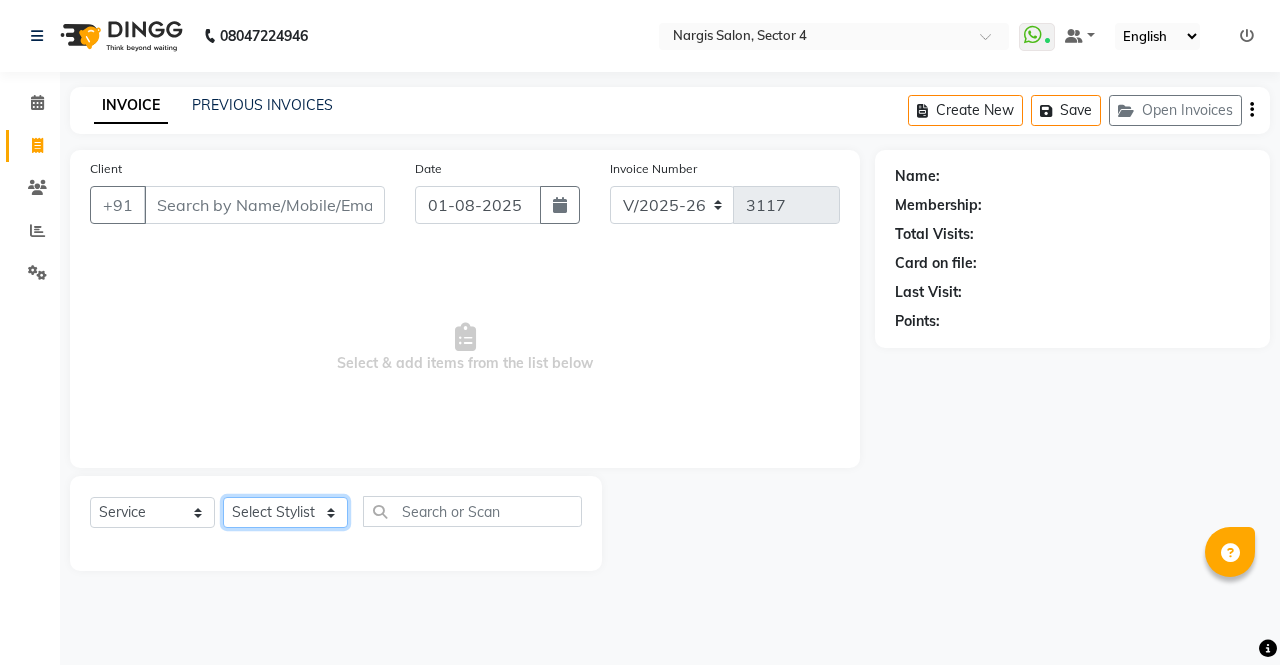 select on "60383" 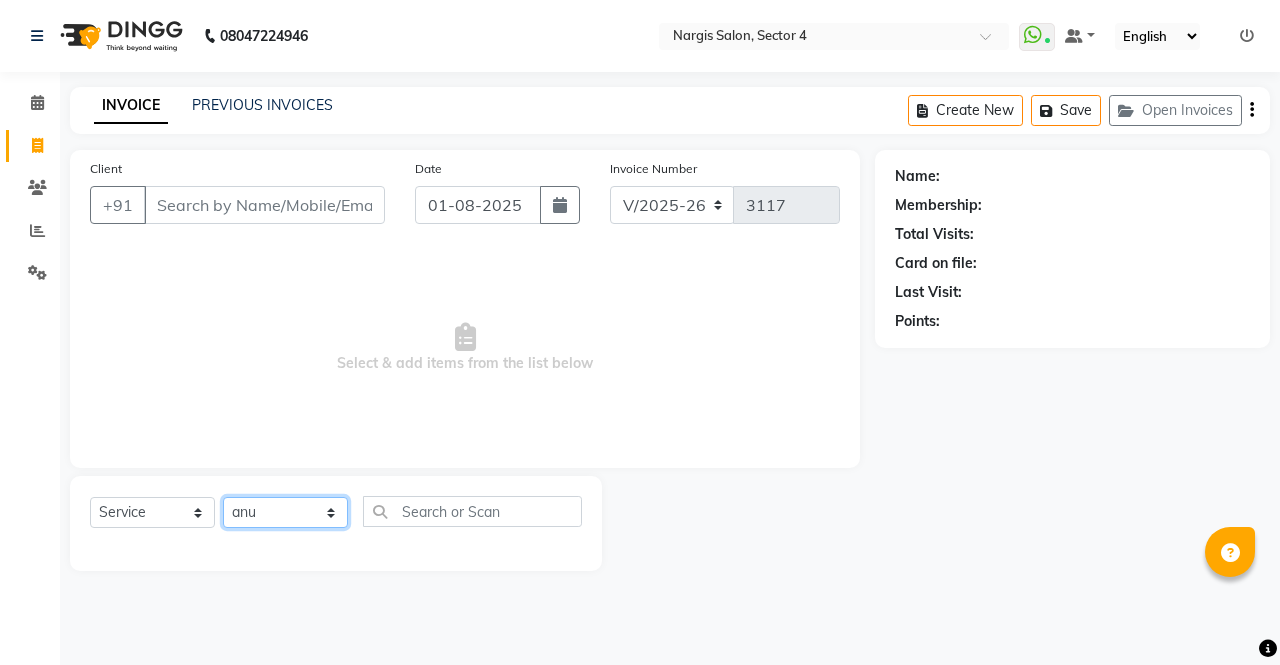click on "Select Stylist [FIRST] [FIRST] [FIRST] [FIRST] [FIRST] [FIRST] [FIRST] [FIRST] [FIRST] [FIRST] [FIRST] [FIRST]" 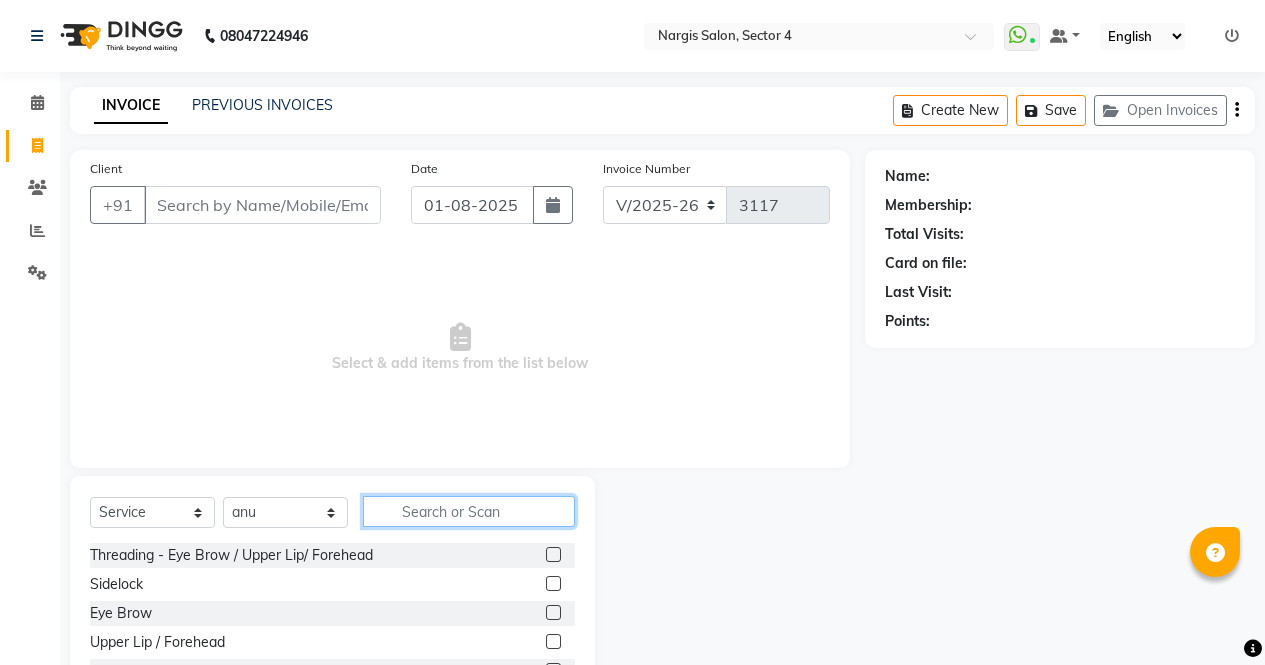 click 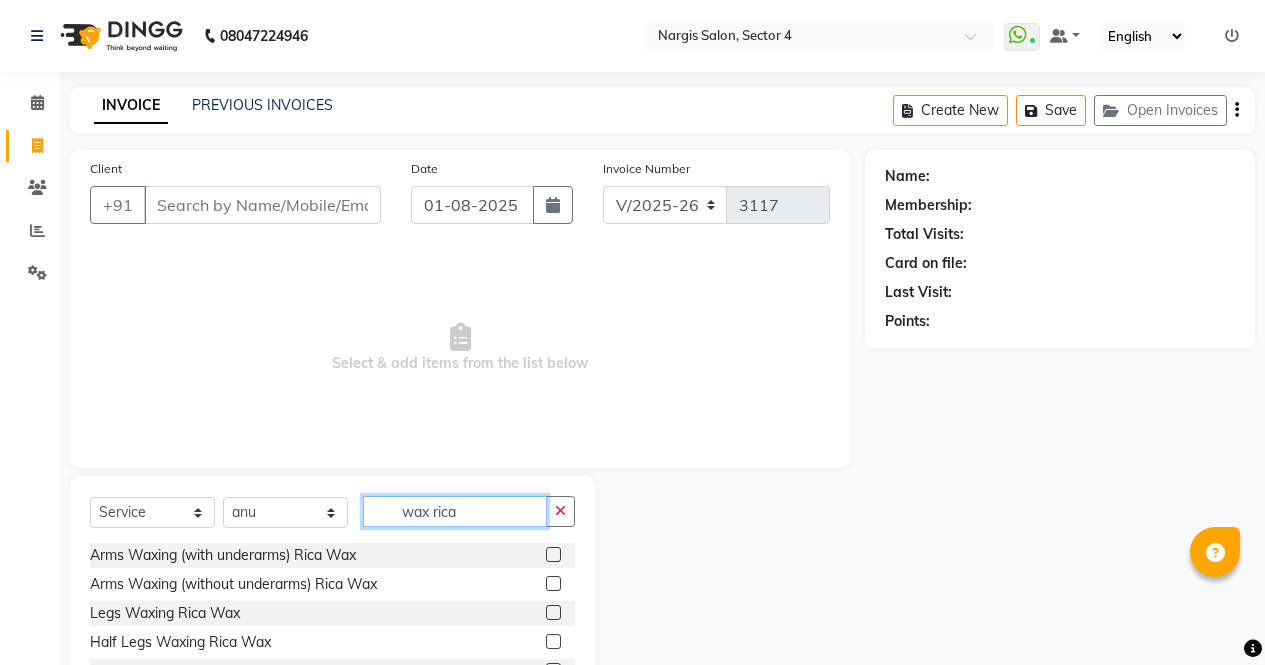 type on "wax rica" 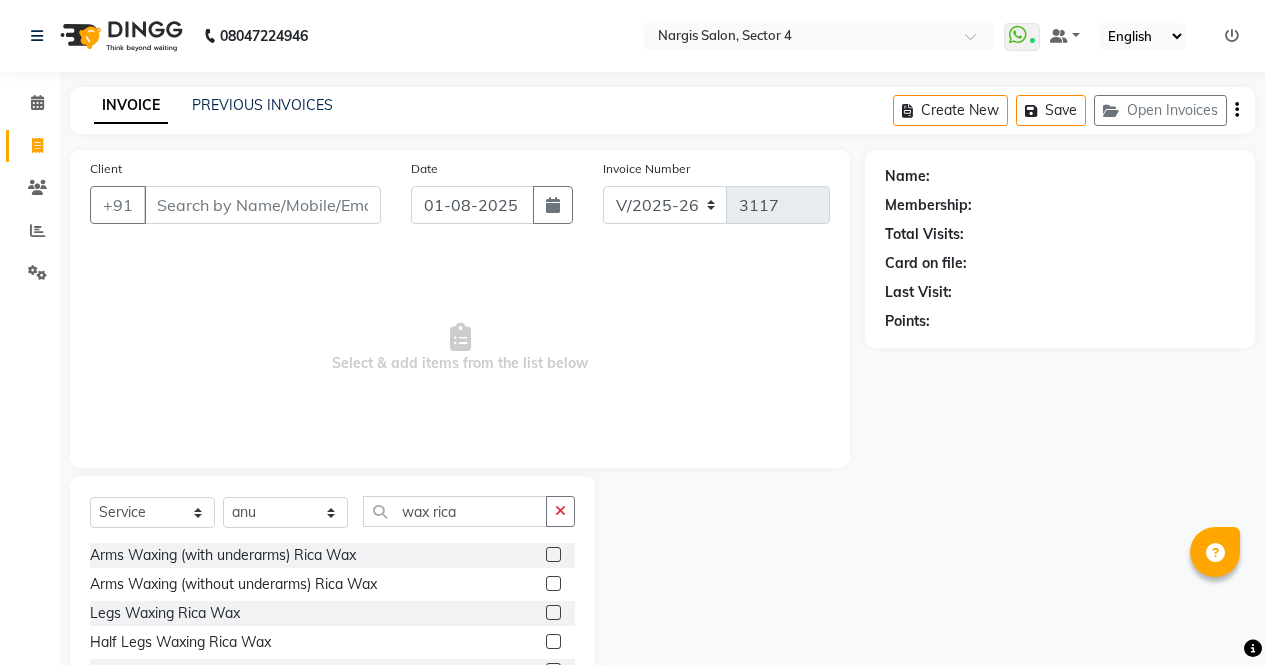 click 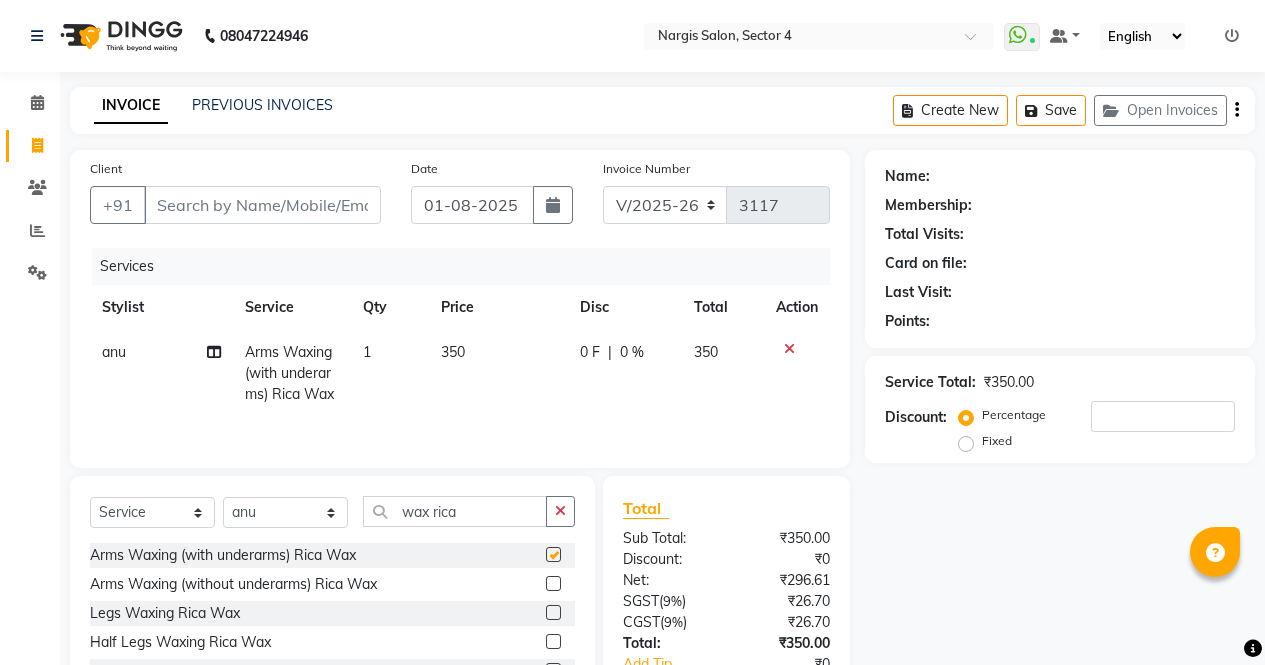 checkbox on "false" 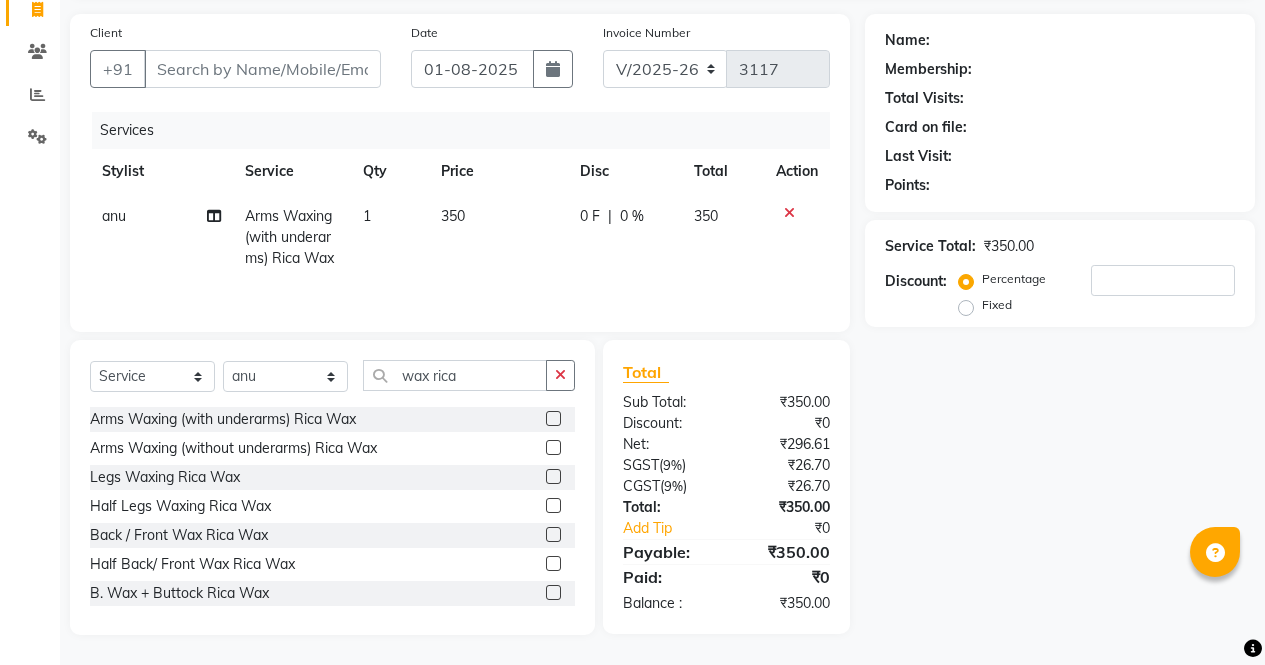 scroll, scrollTop: 135, scrollLeft: 0, axis: vertical 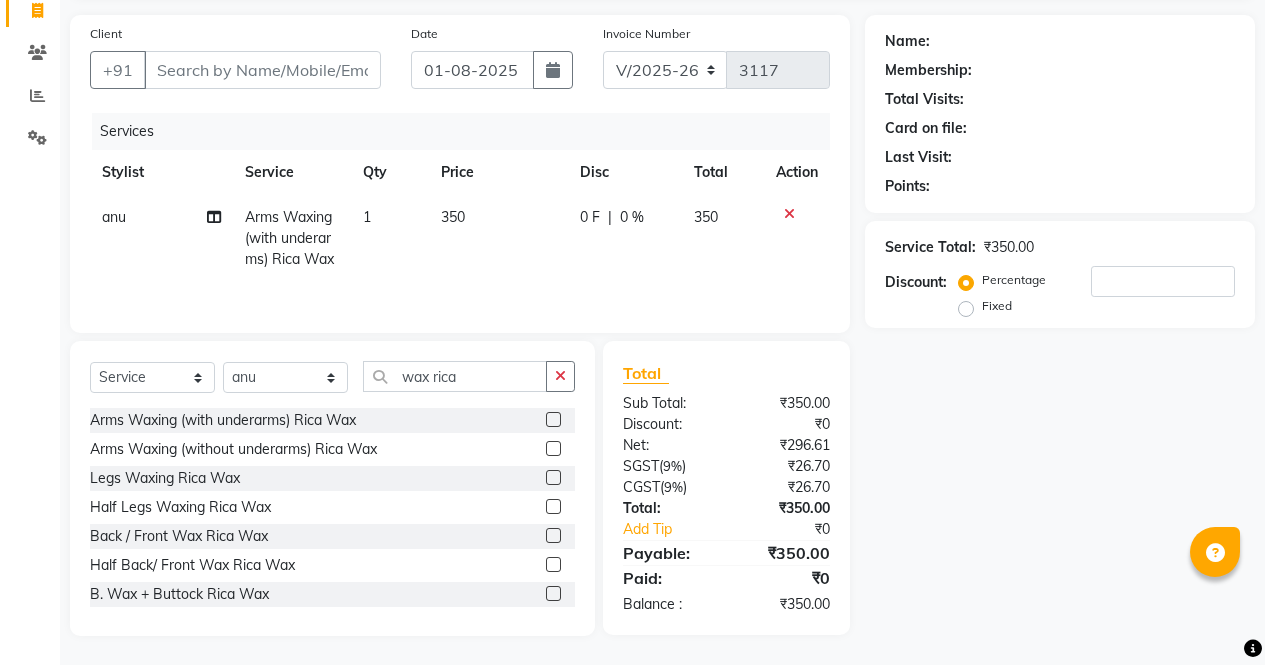 click 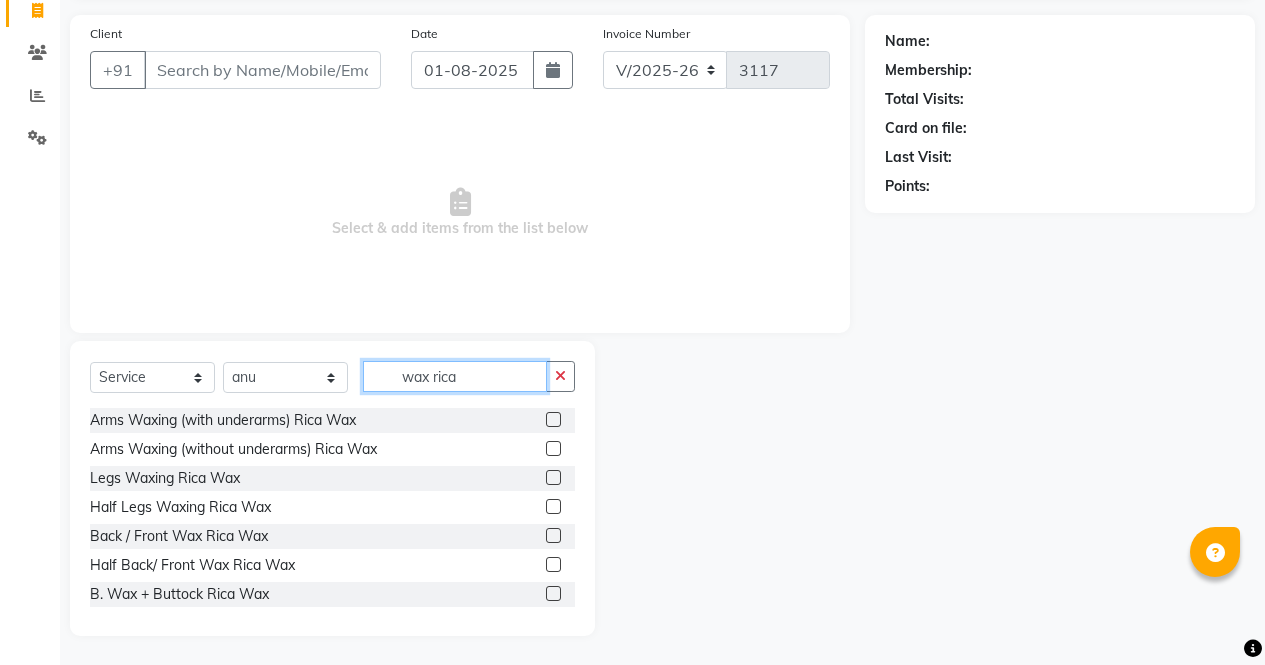 click on "wax rica" 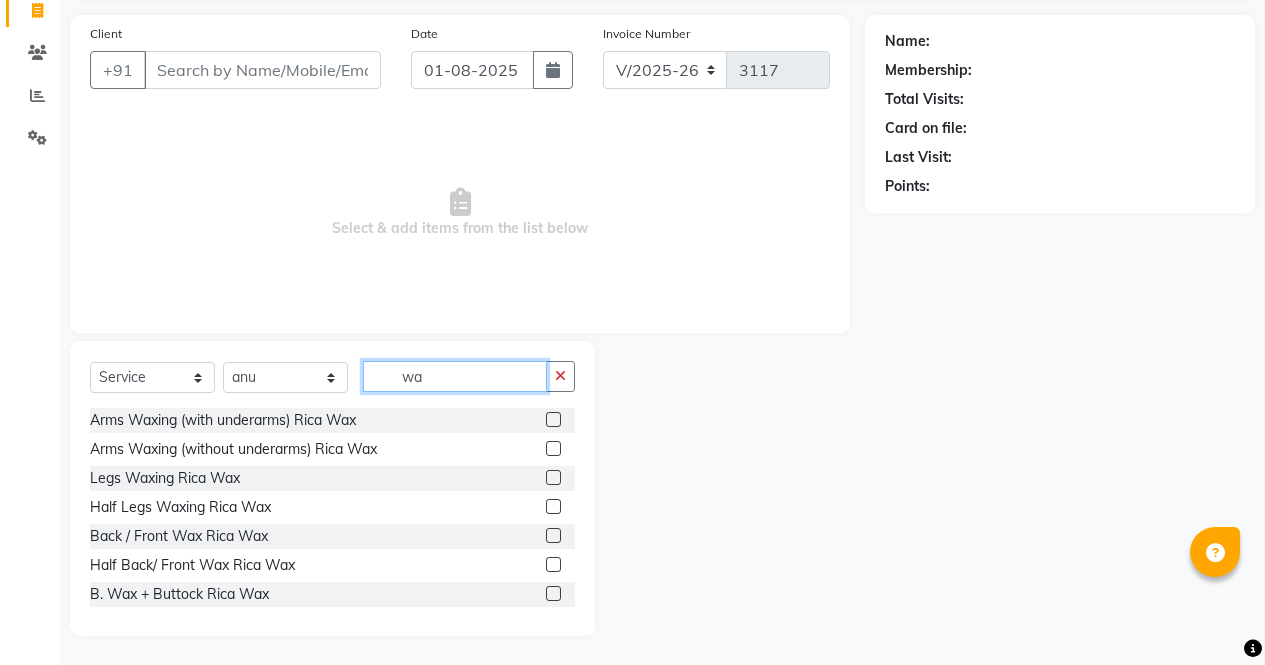 type on "w" 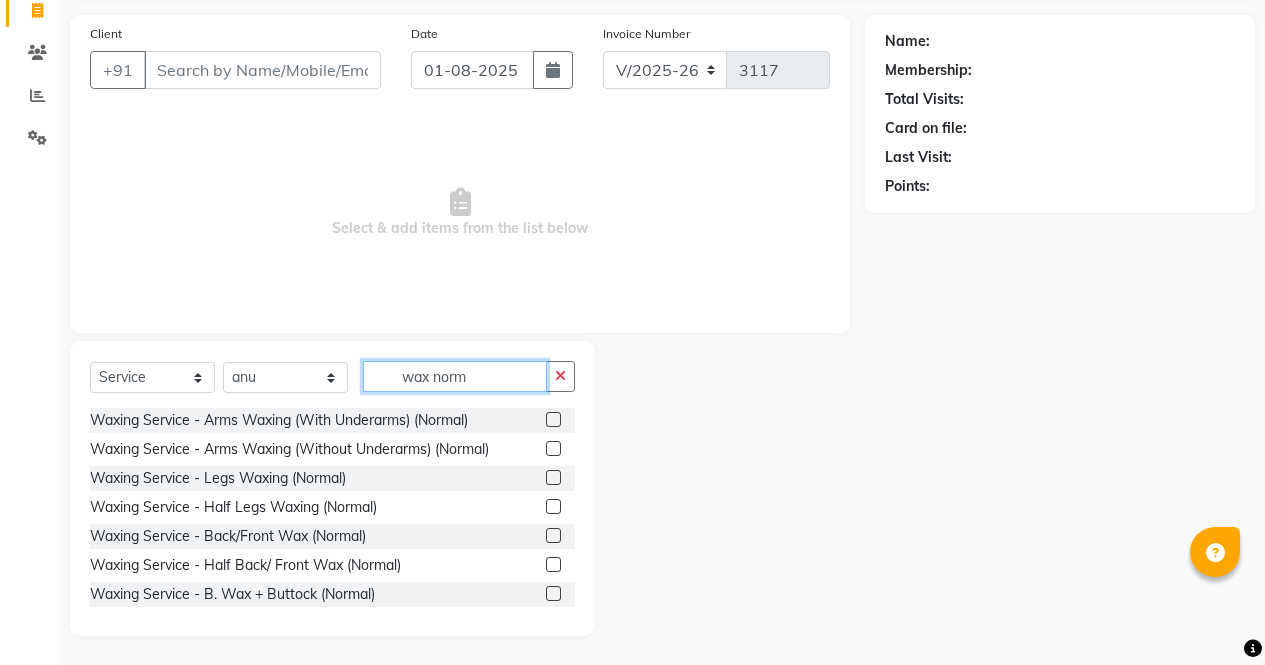 type on "wax norm" 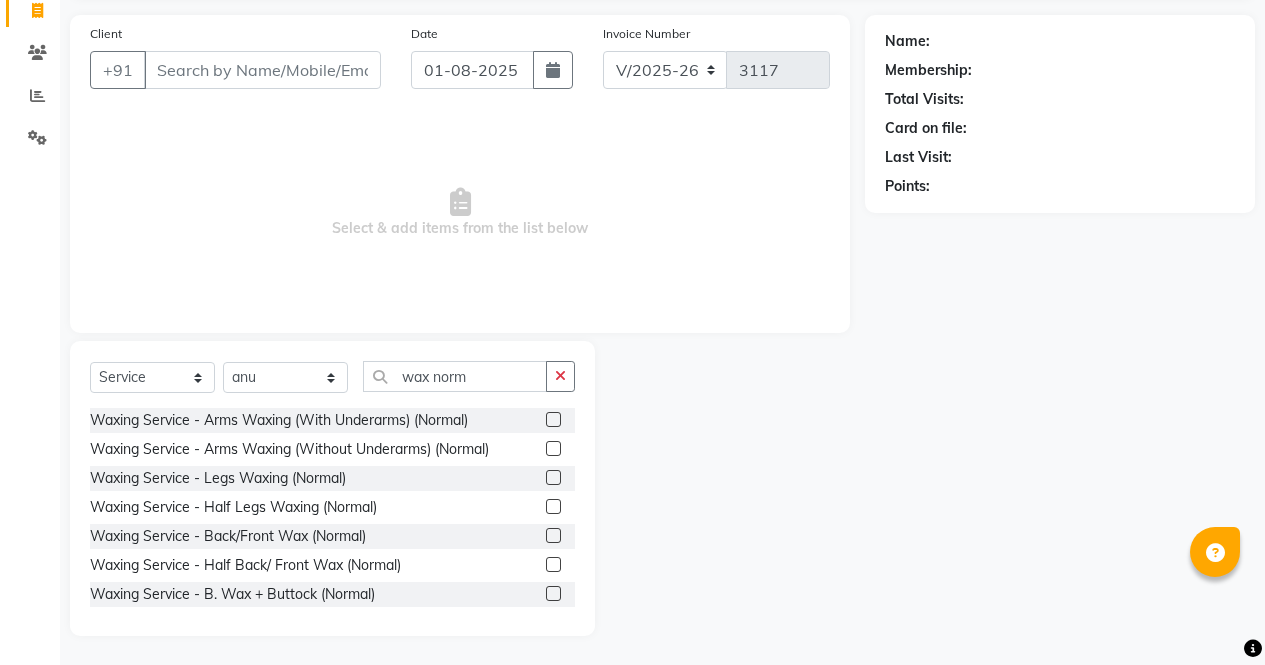 click 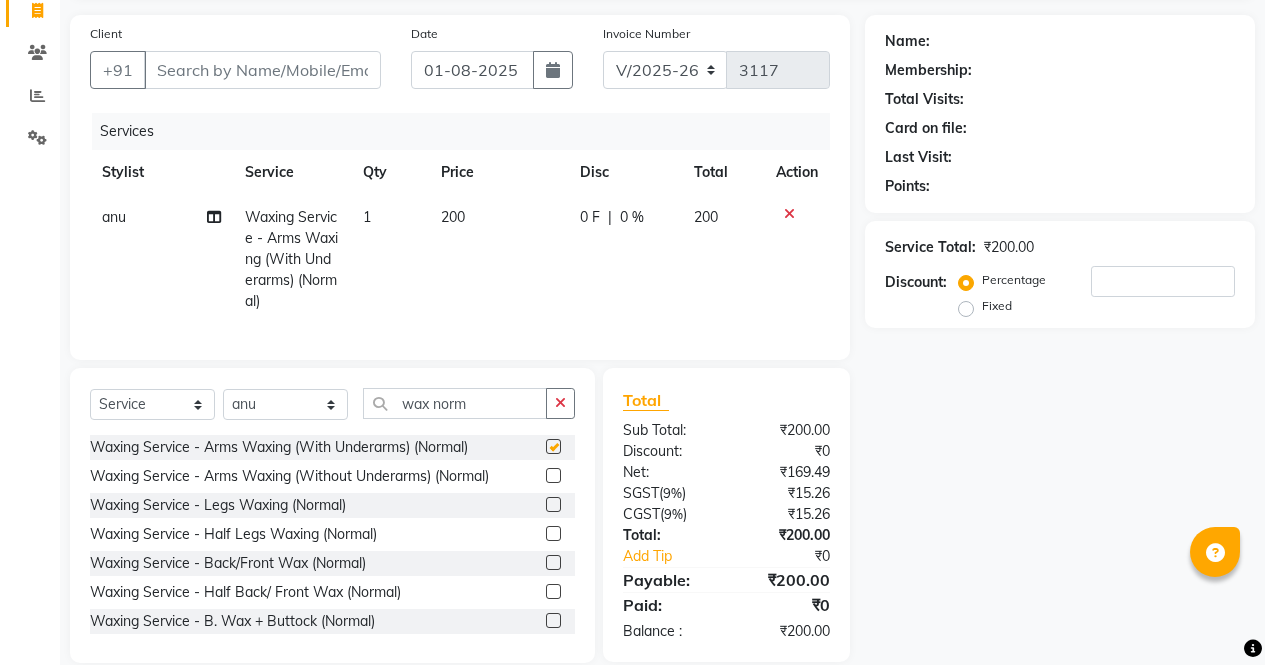 scroll, scrollTop: 178, scrollLeft: 0, axis: vertical 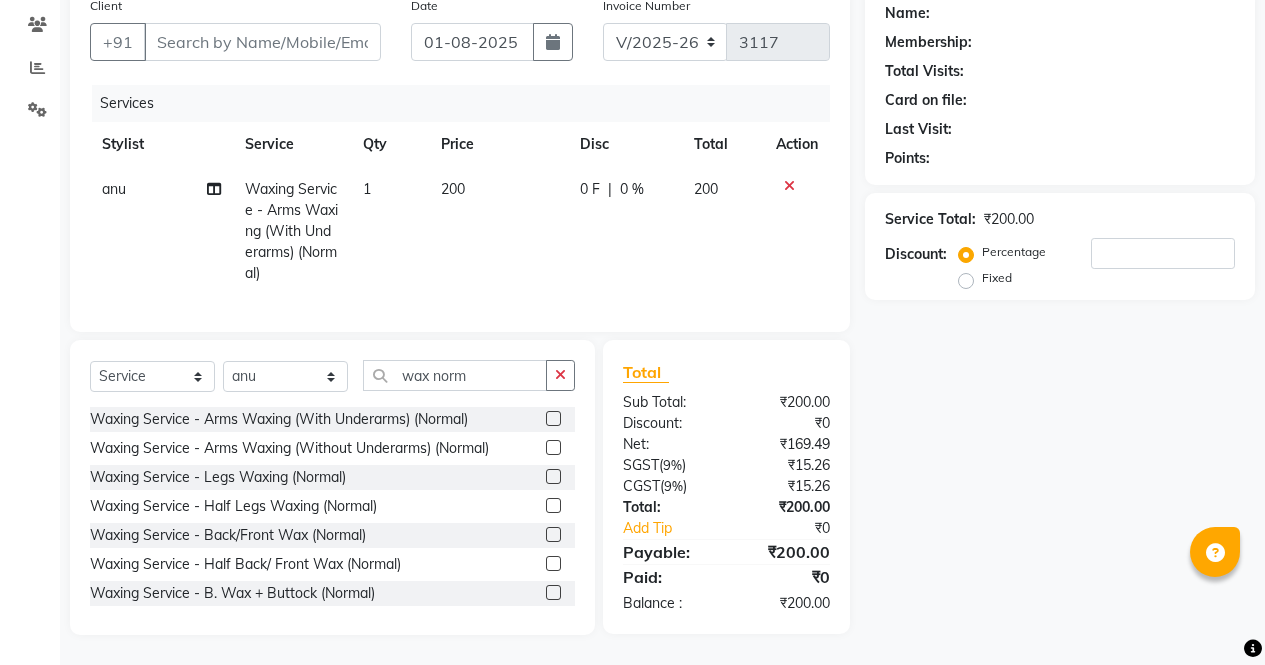 checkbox on "false" 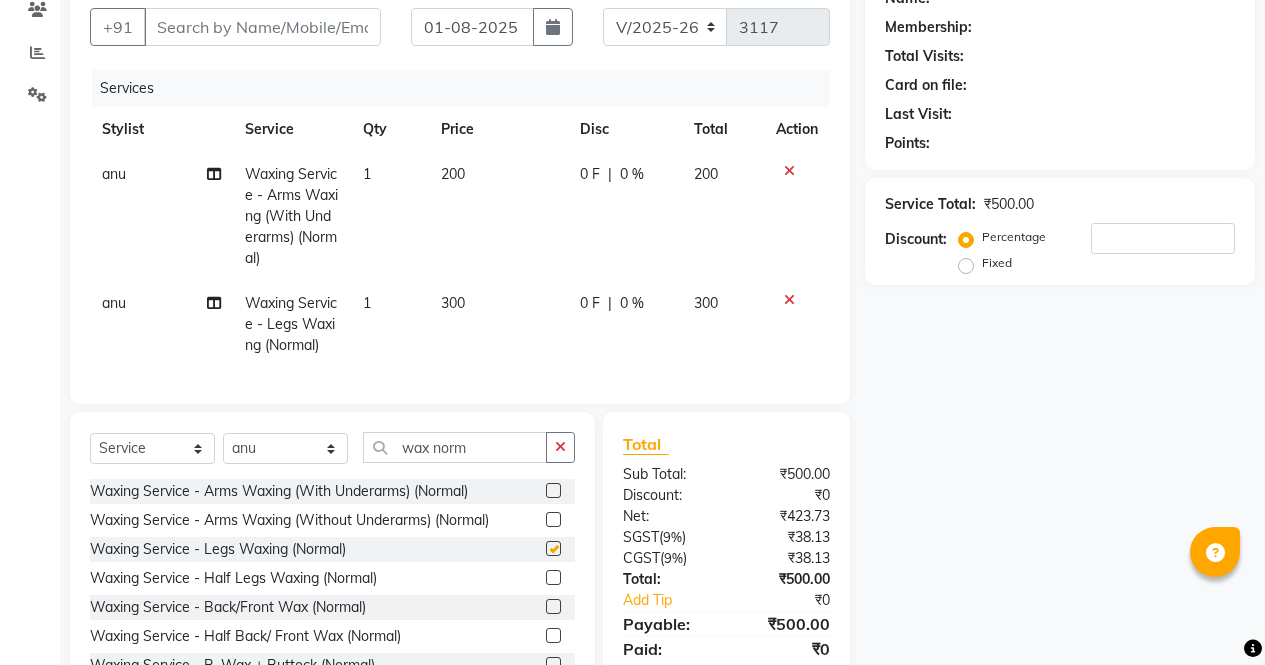 scroll, scrollTop: 0, scrollLeft: 0, axis: both 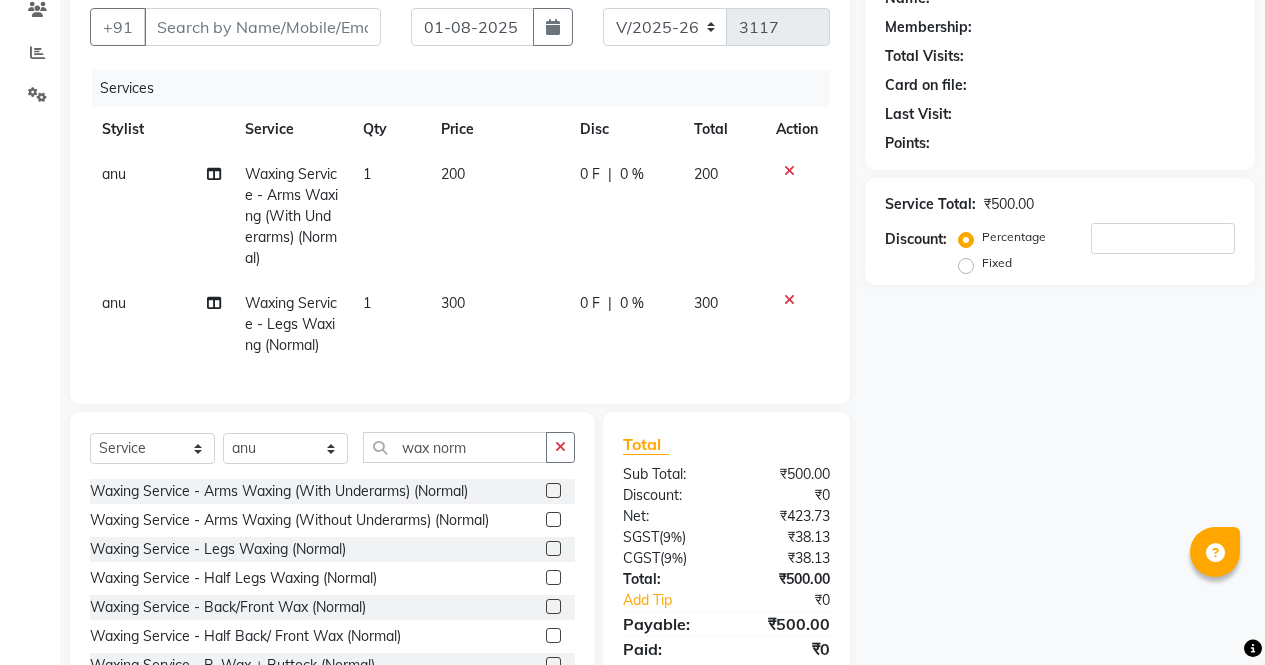 checkbox on "false" 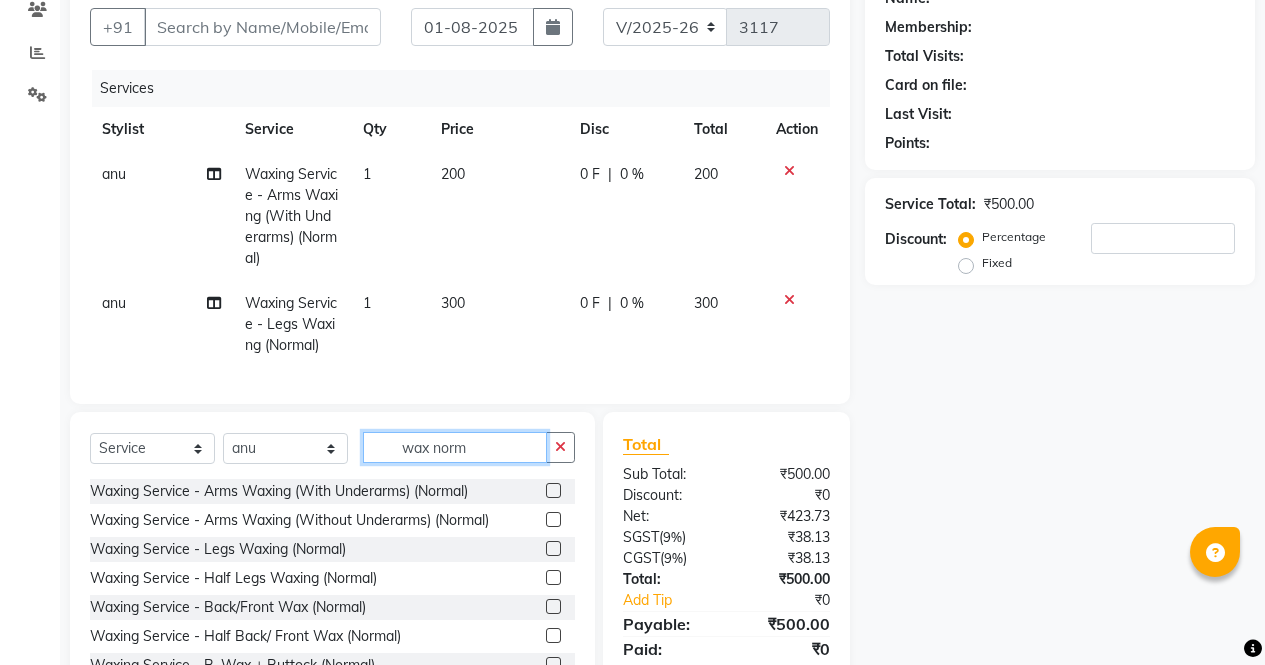click on "wax norm" 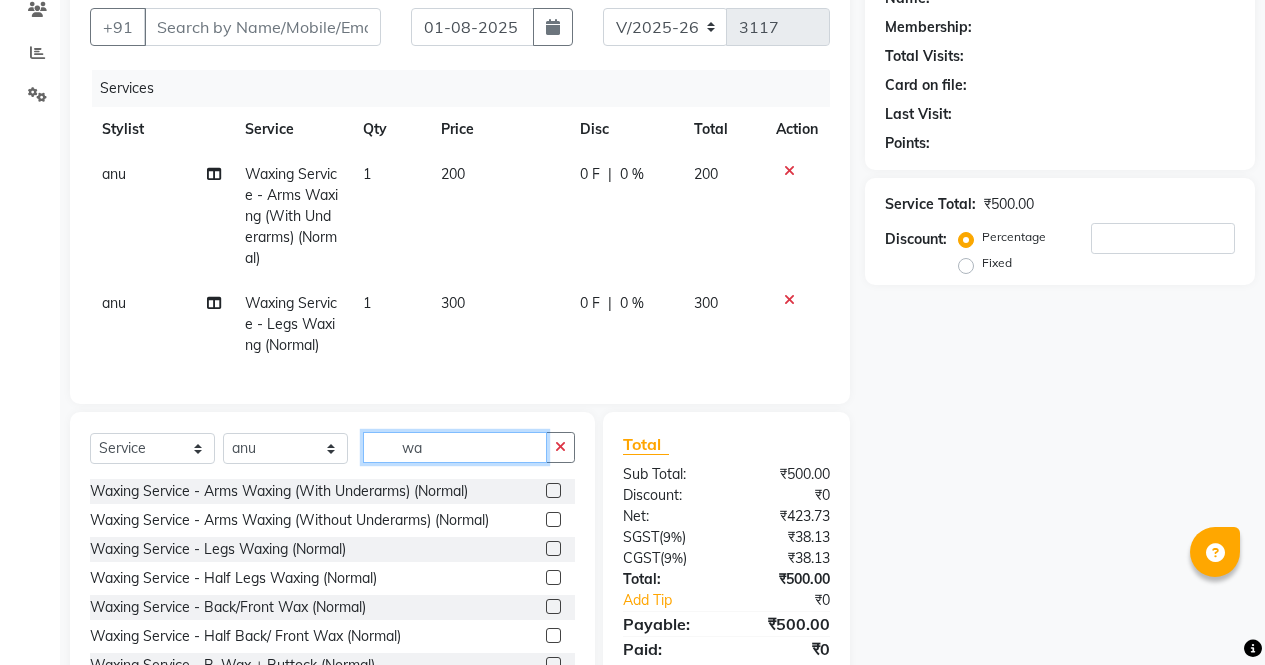 type on "w" 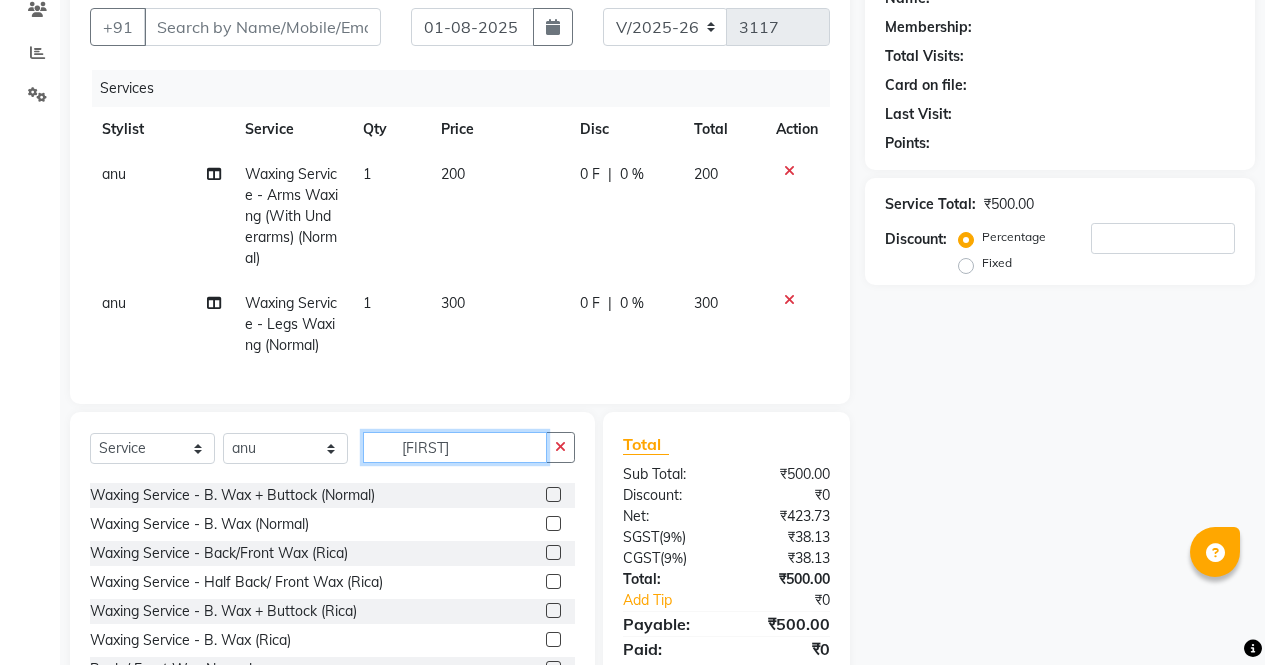 scroll, scrollTop: 39, scrollLeft: 0, axis: vertical 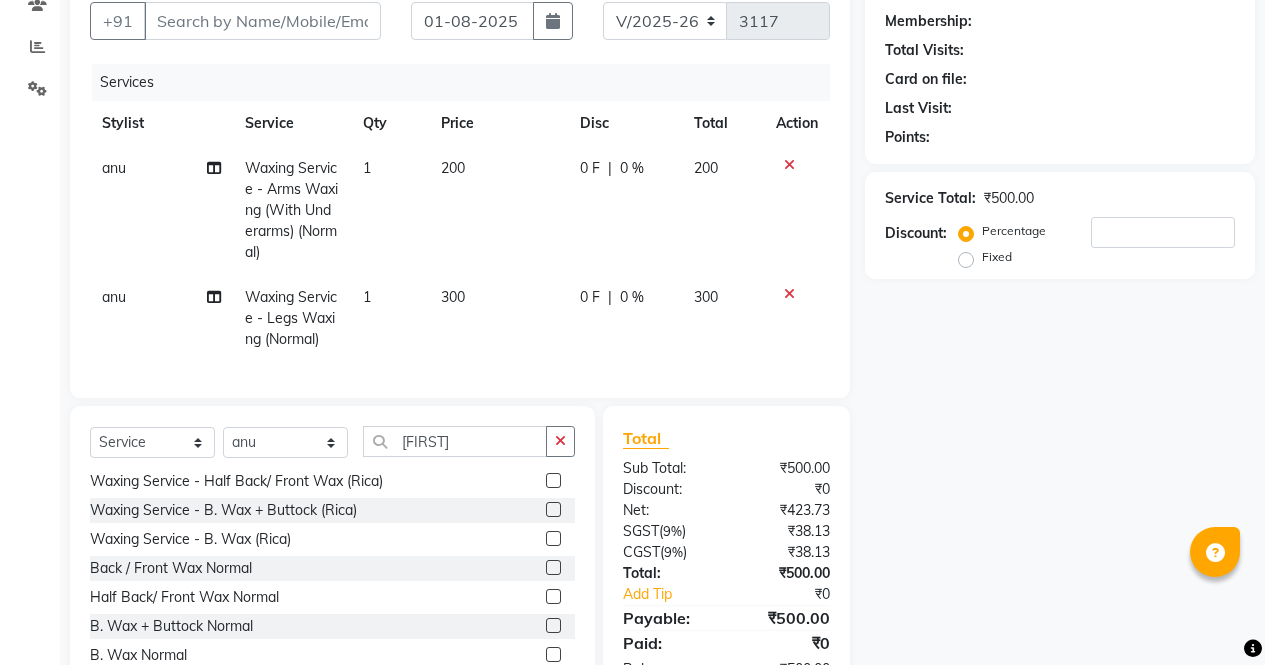 click 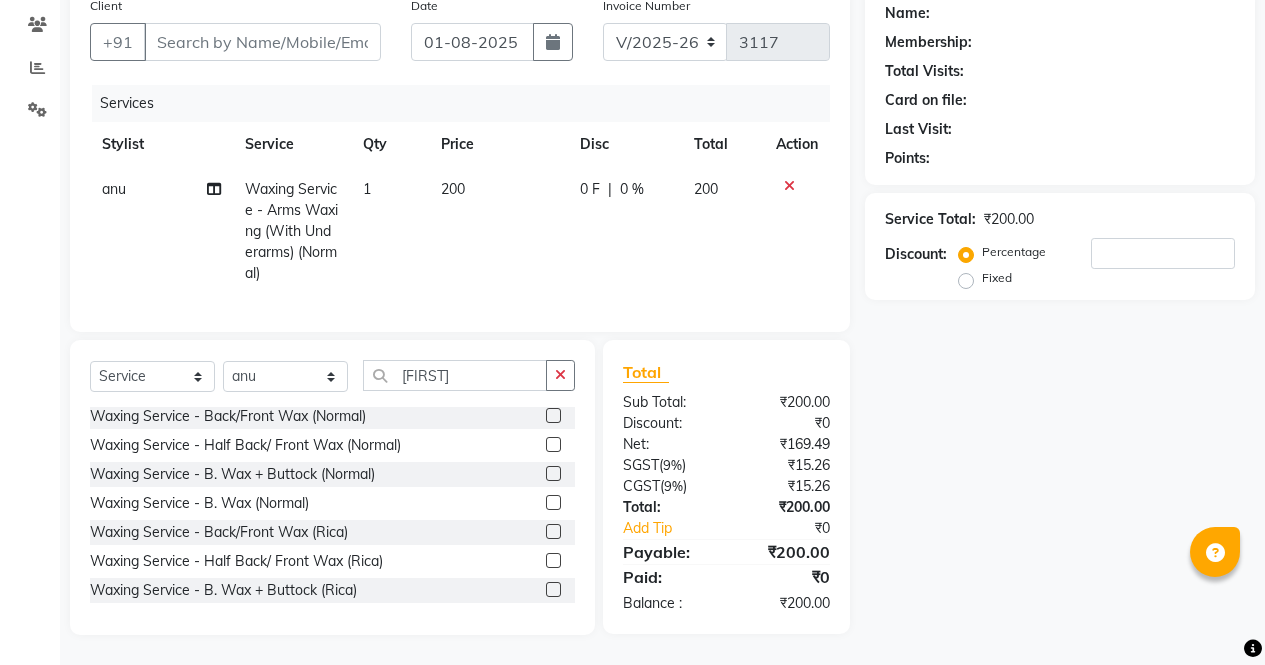 scroll, scrollTop: 0, scrollLeft: 0, axis: both 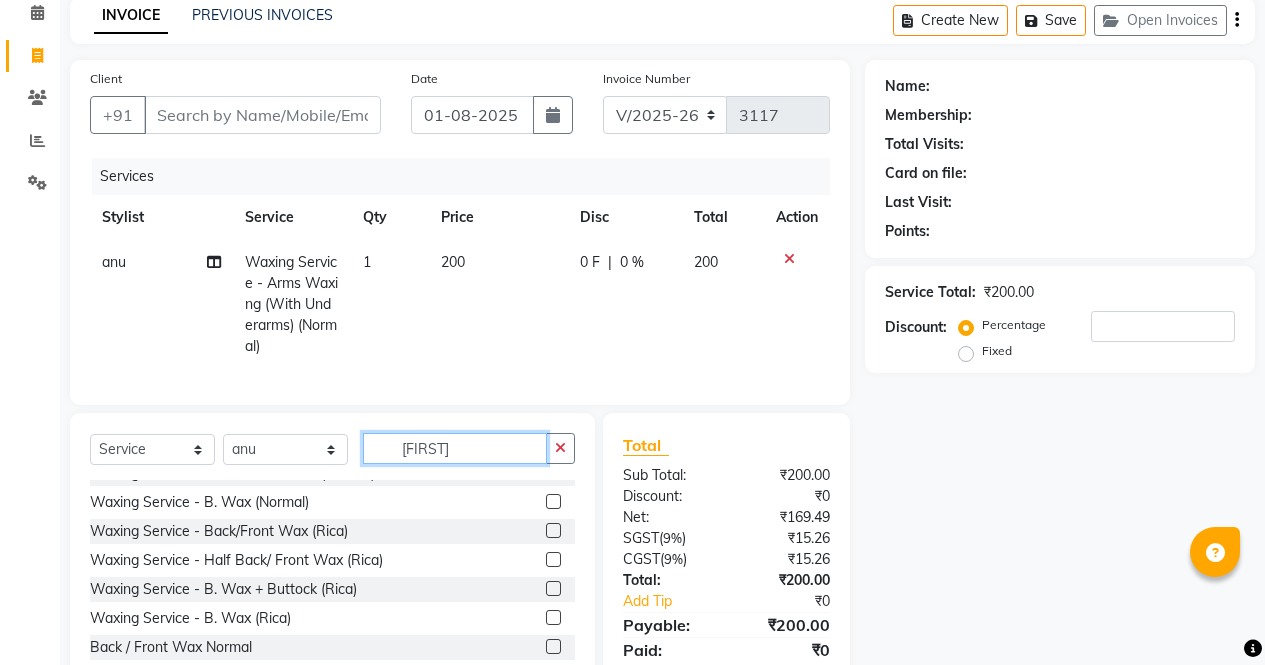 click on "[FIRST]" 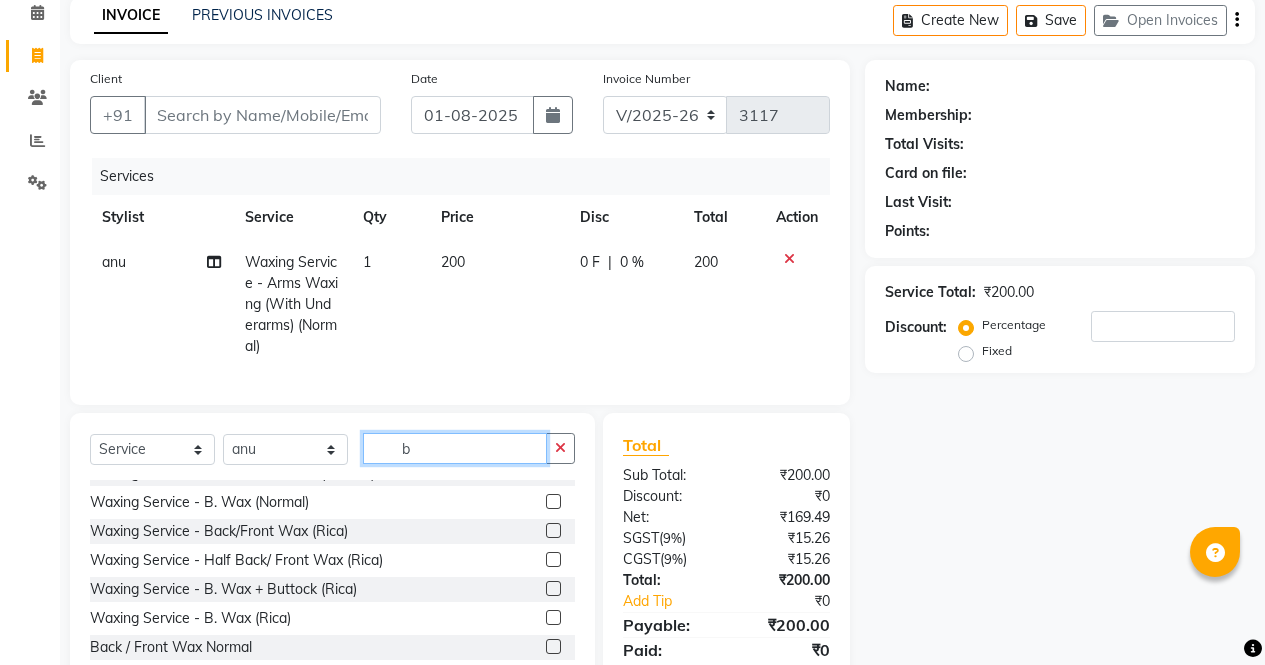 type on "b" 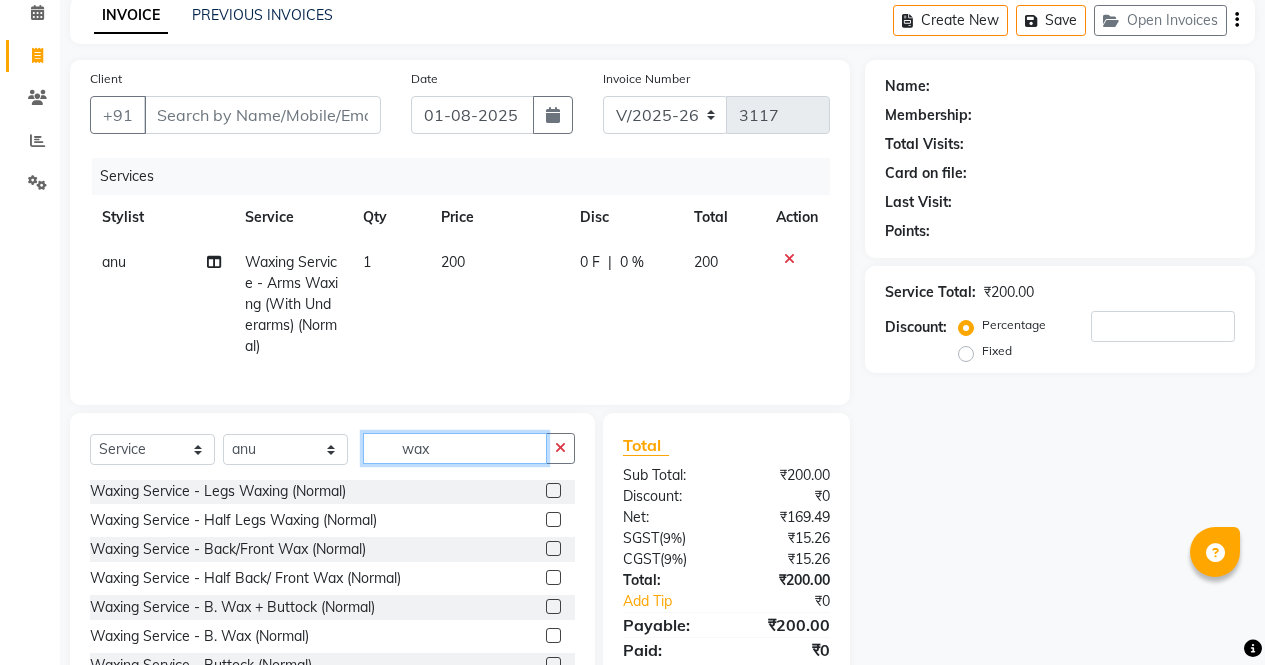 scroll, scrollTop: 0, scrollLeft: 0, axis: both 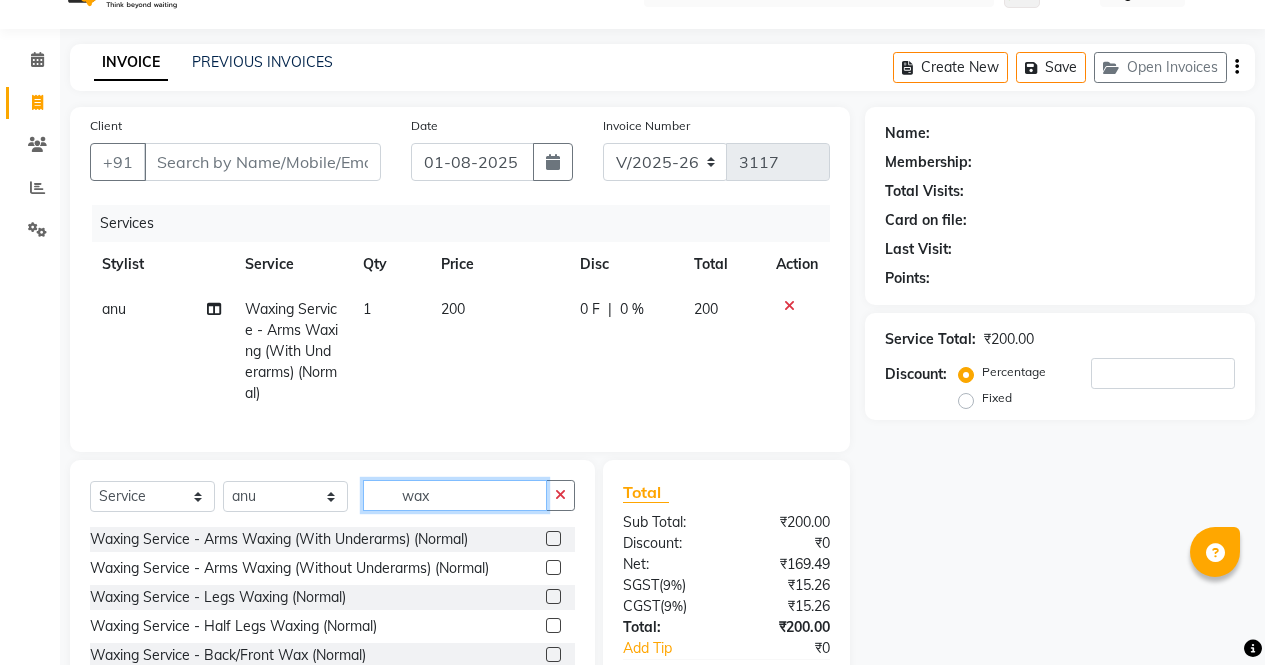 type on "wax" 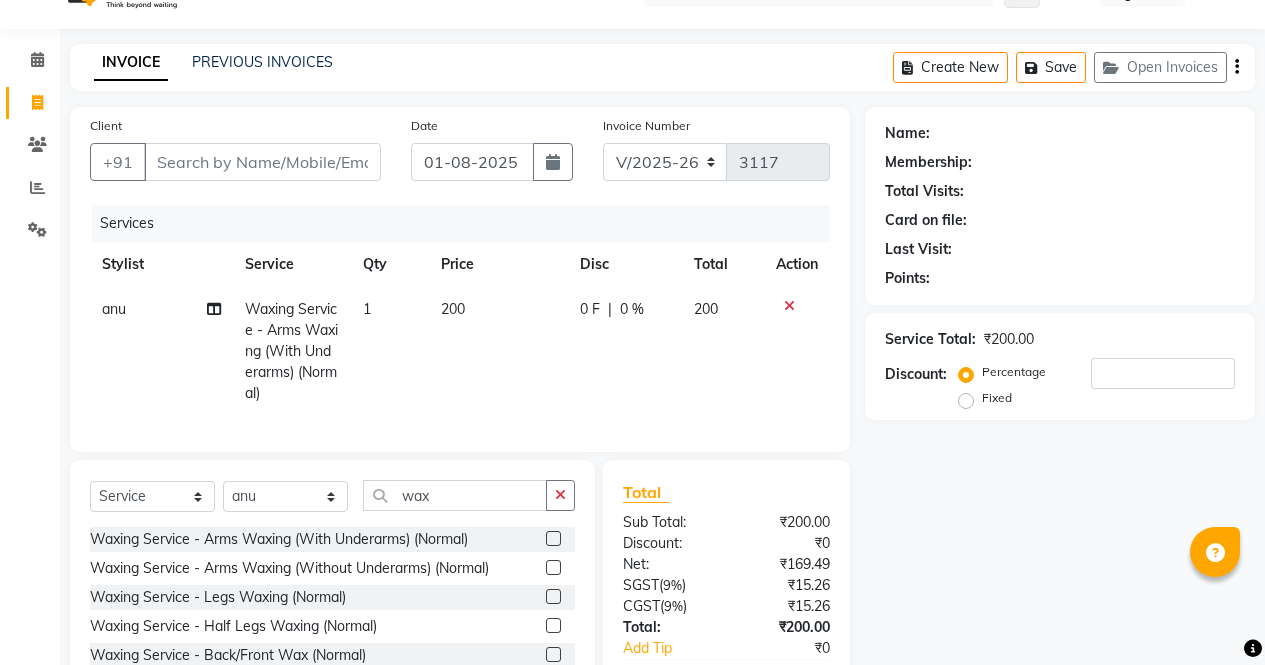 click 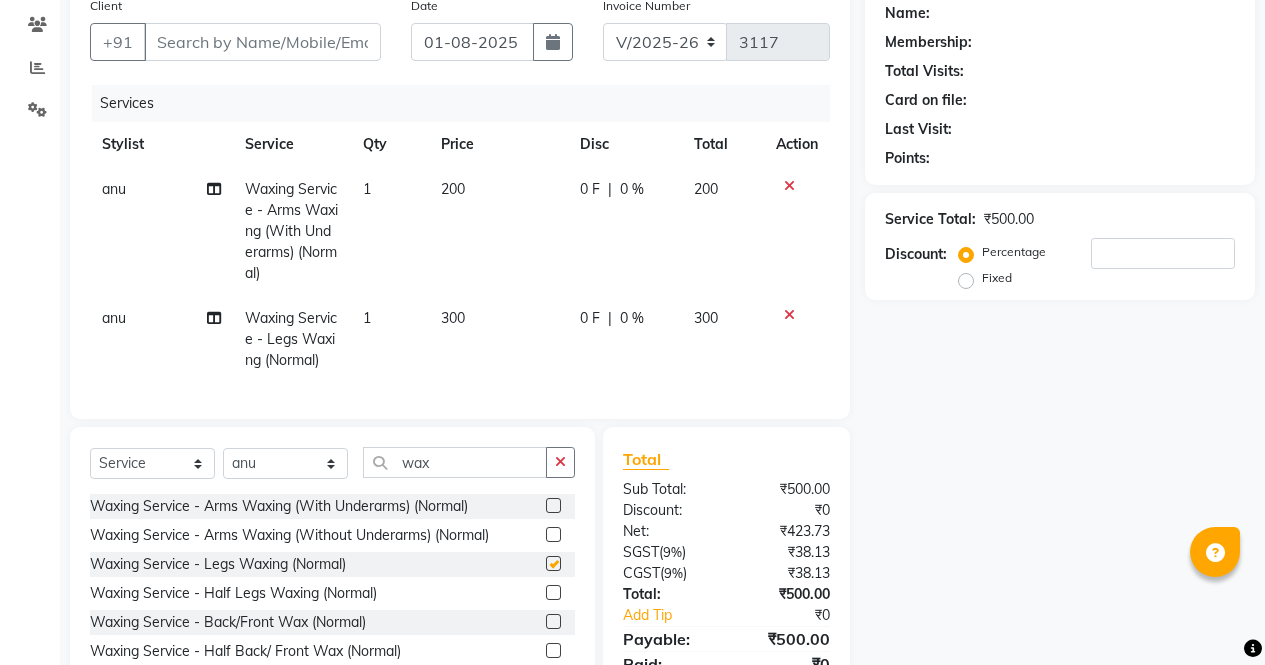 checkbox on "false" 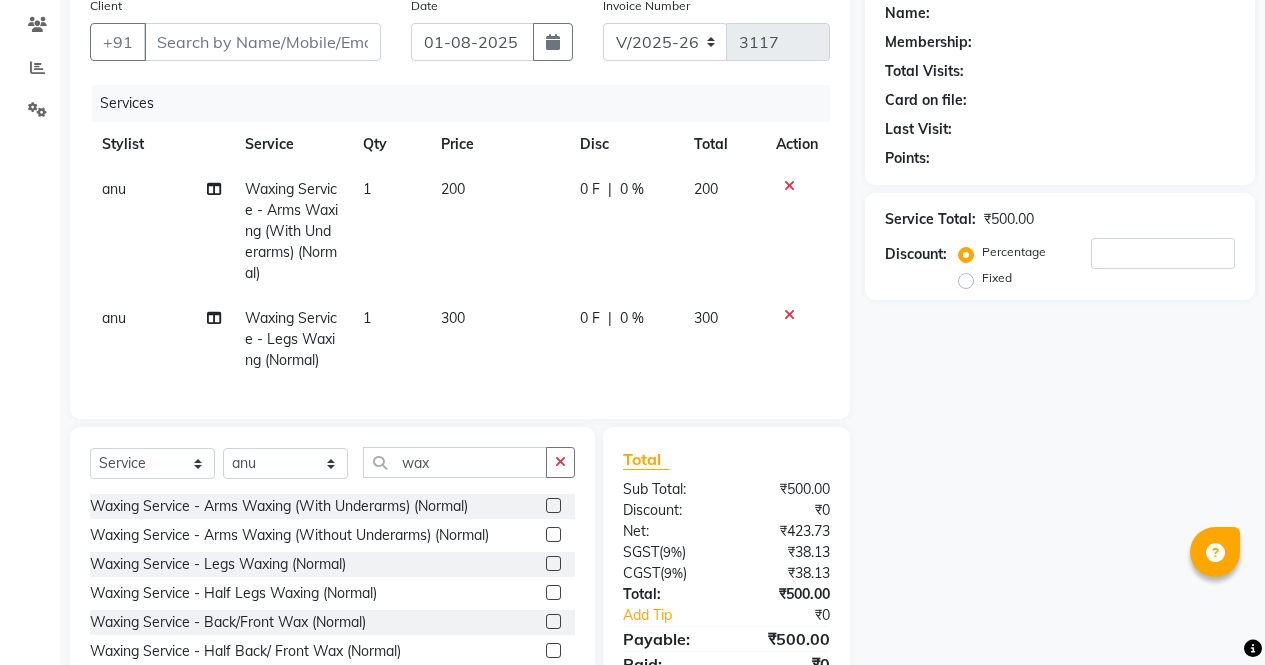 scroll, scrollTop: 265, scrollLeft: 0, axis: vertical 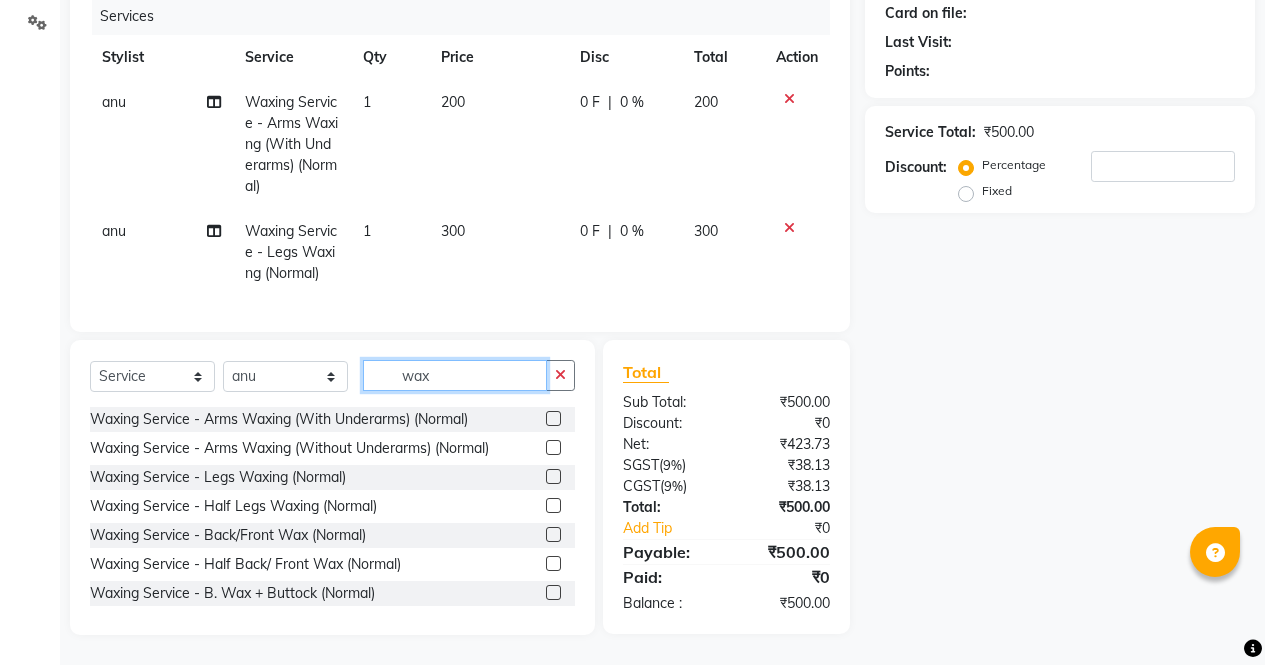 click on "wax" 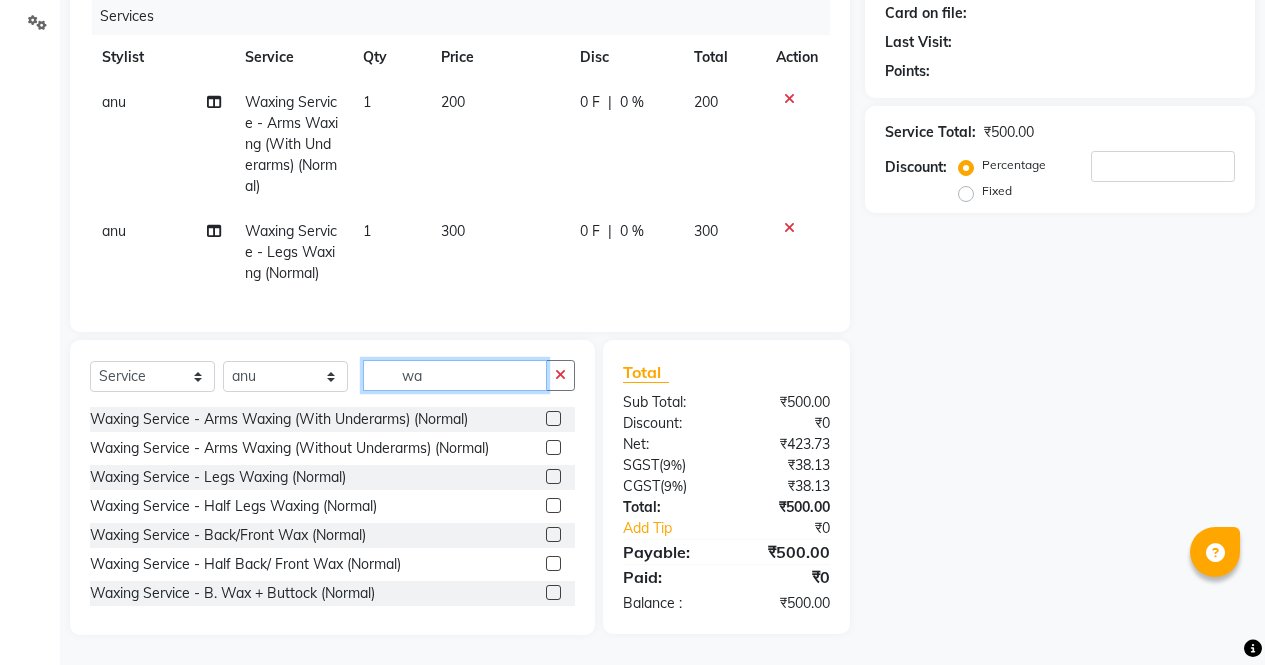 type on "w" 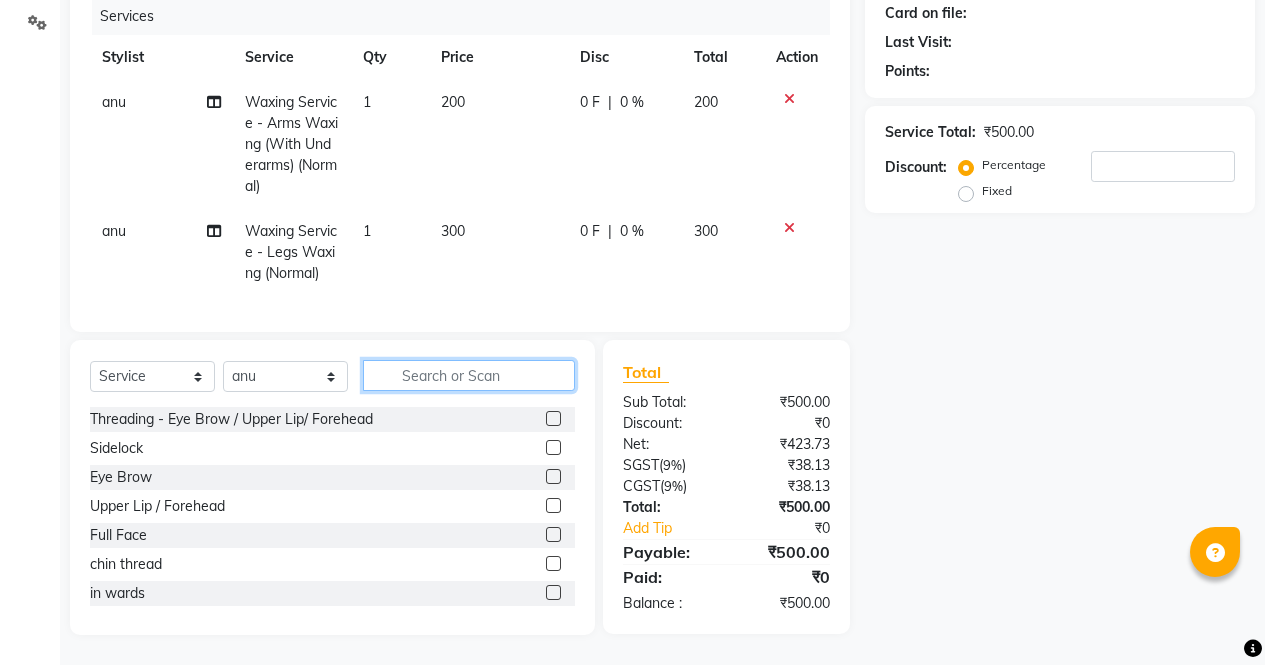click 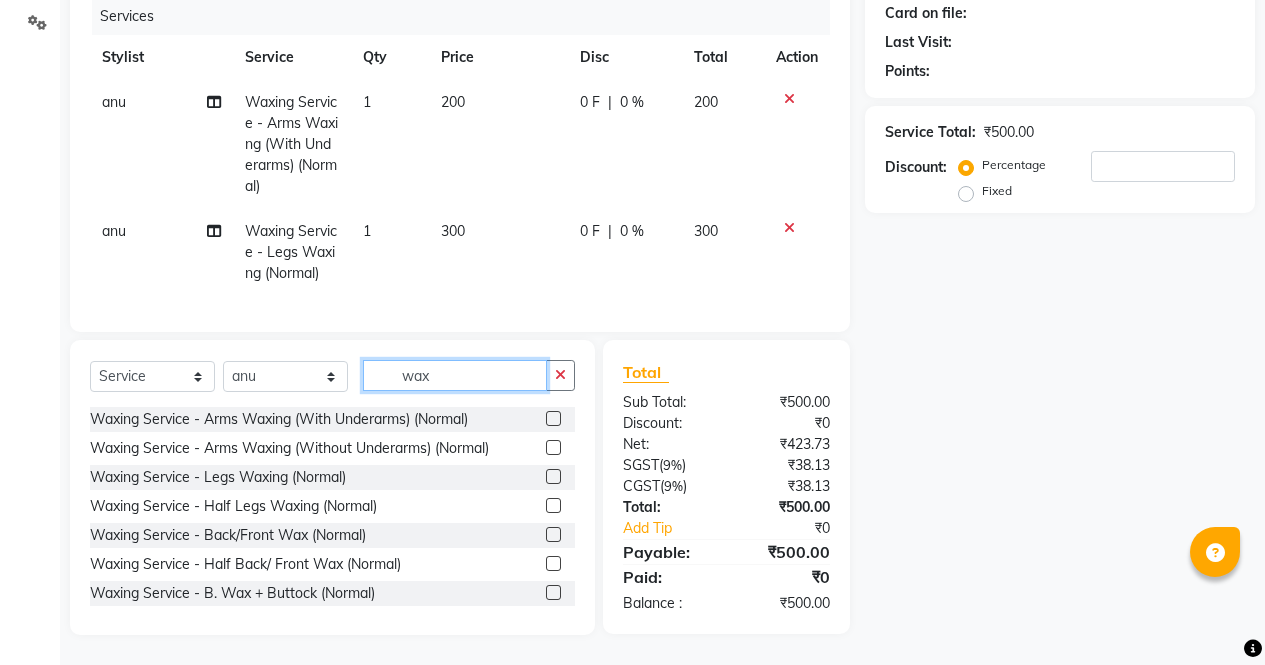 type on "wax" 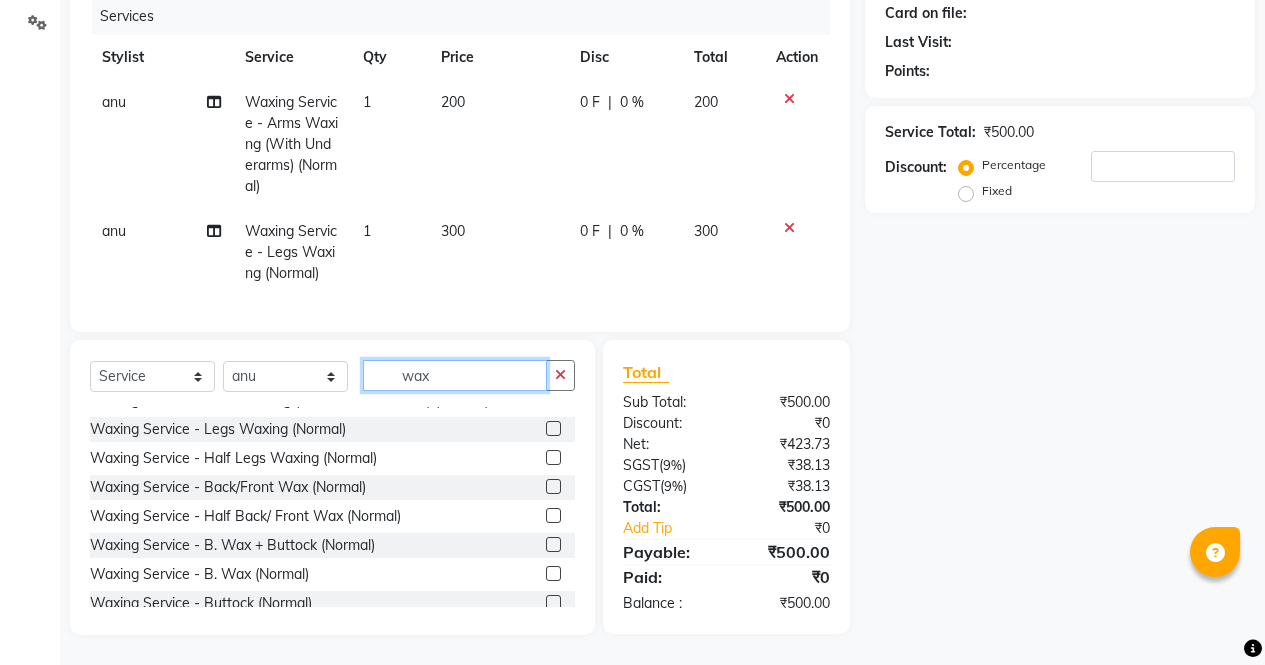 scroll, scrollTop: 53, scrollLeft: 0, axis: vertical 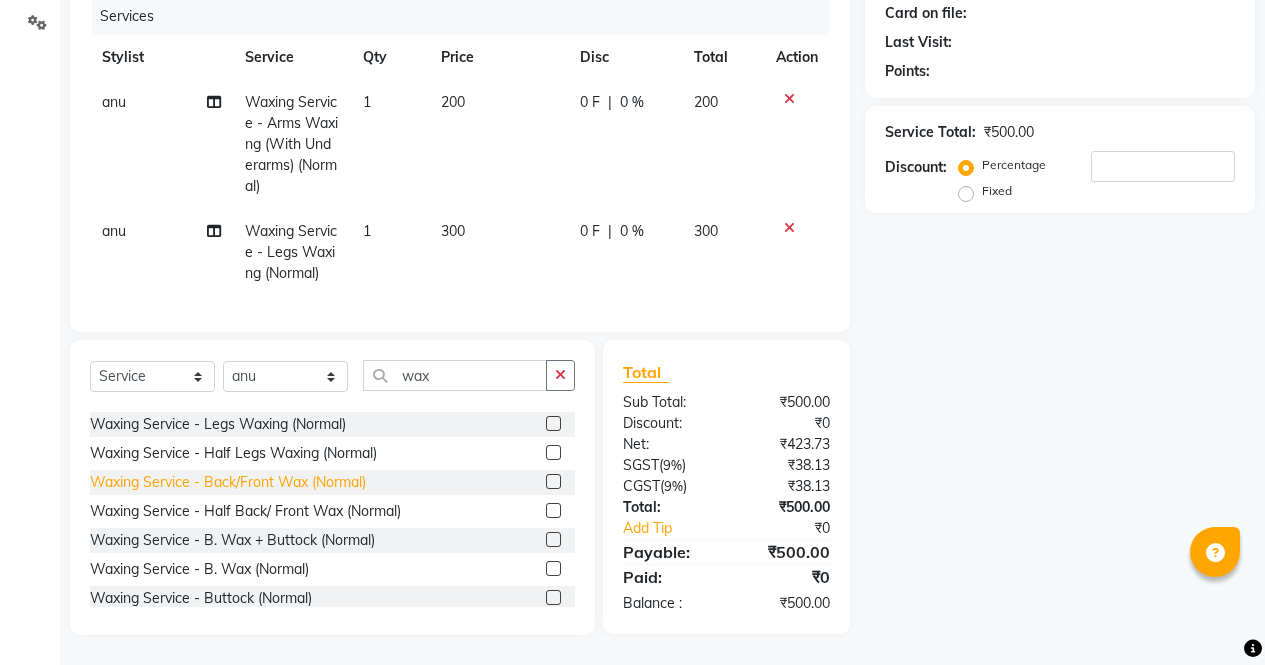 click on "Waxing Service - Back/Front Wax (Normal)" 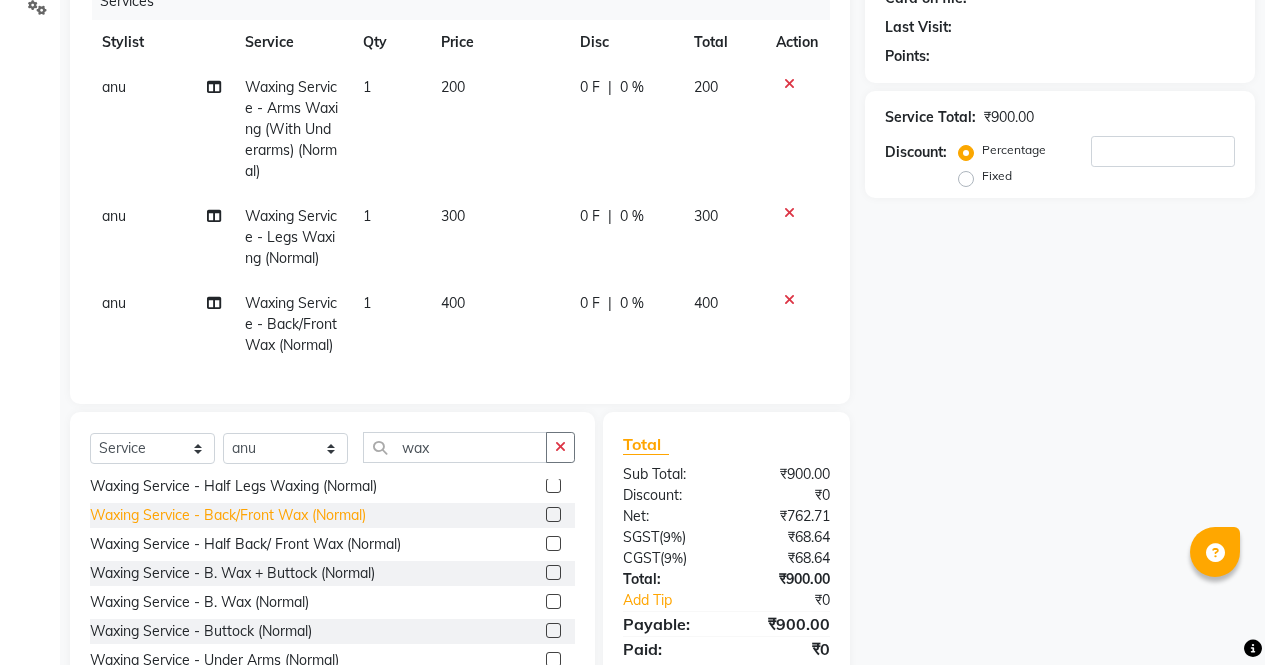 scroll, scrollTop: 101, scrollLeft: 0, axis: vertical 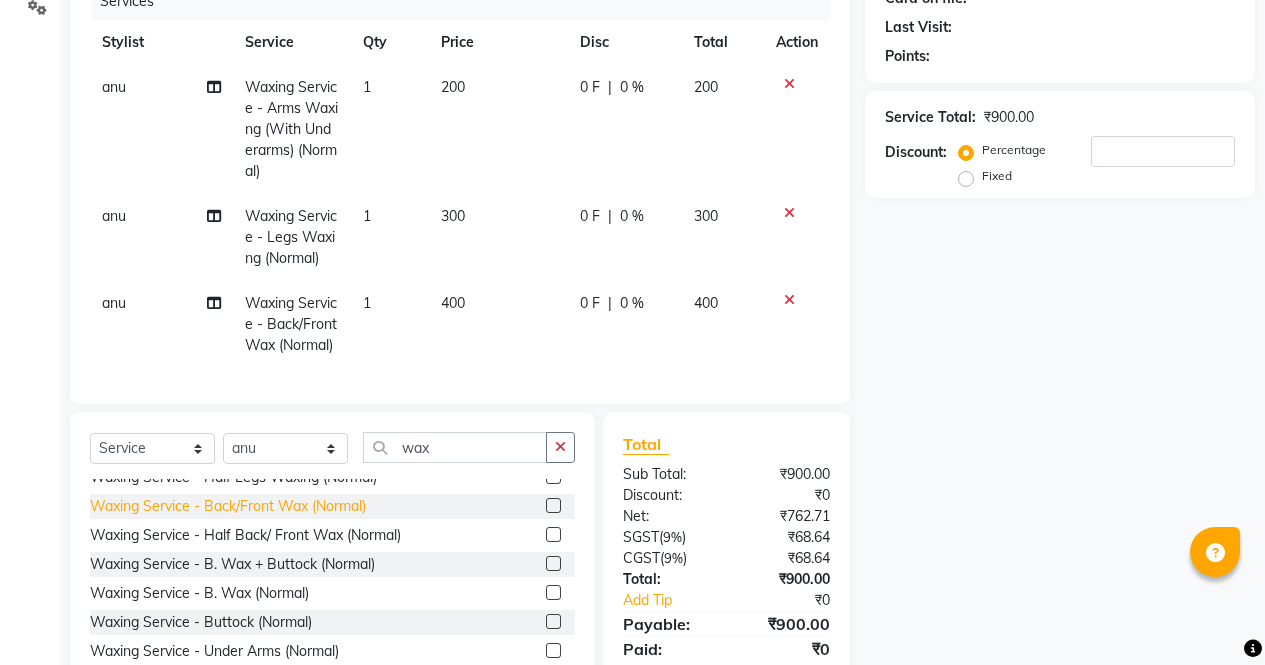 click on "Waxing Service - Back/Front Wax (Normal)" 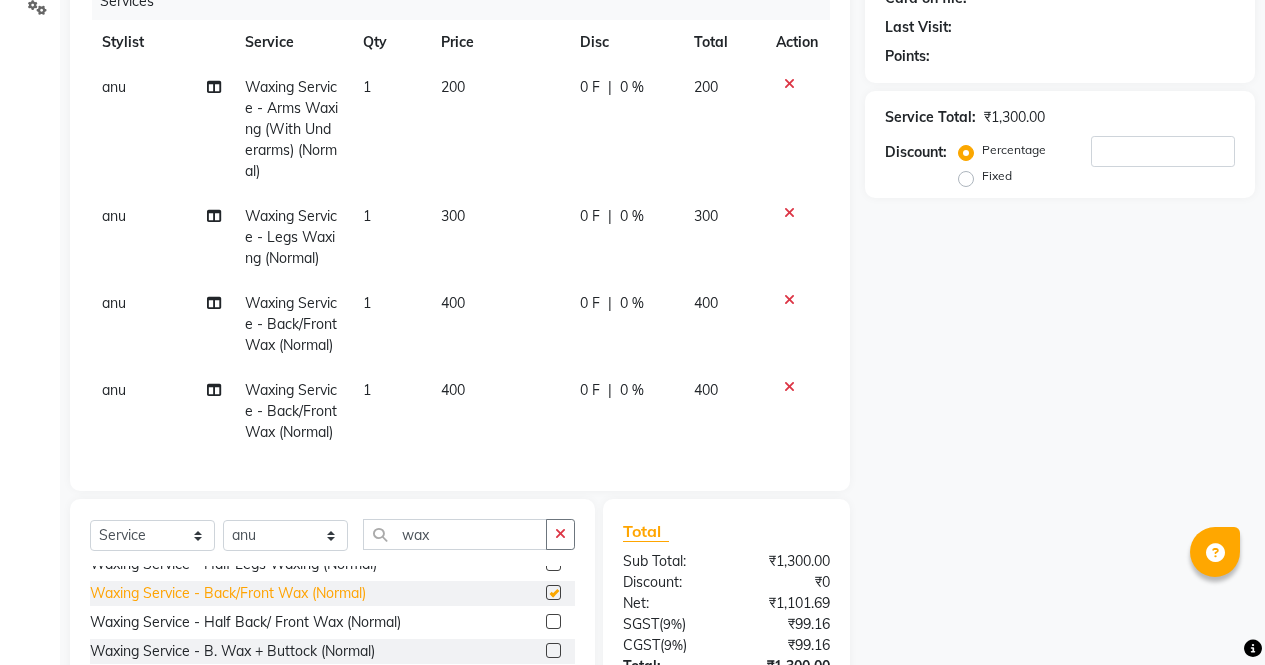 checkbox on "false" 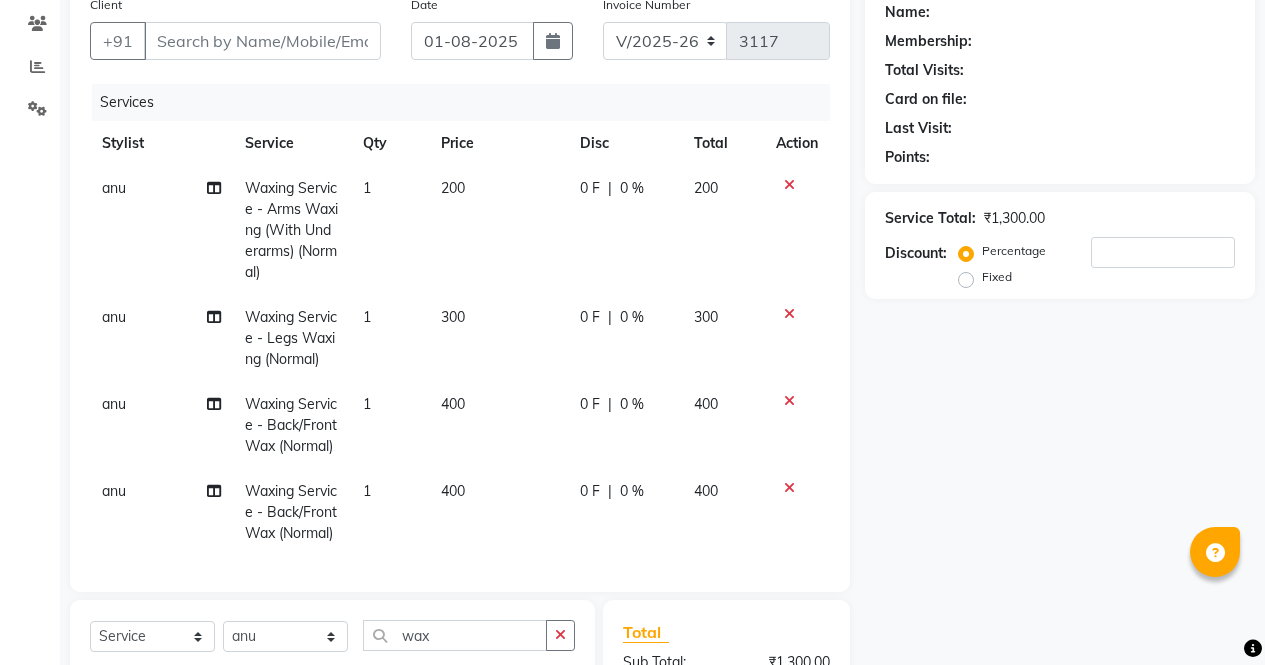 scroll, scrollTop: 169, scrollLeft: 0, axis: vertical 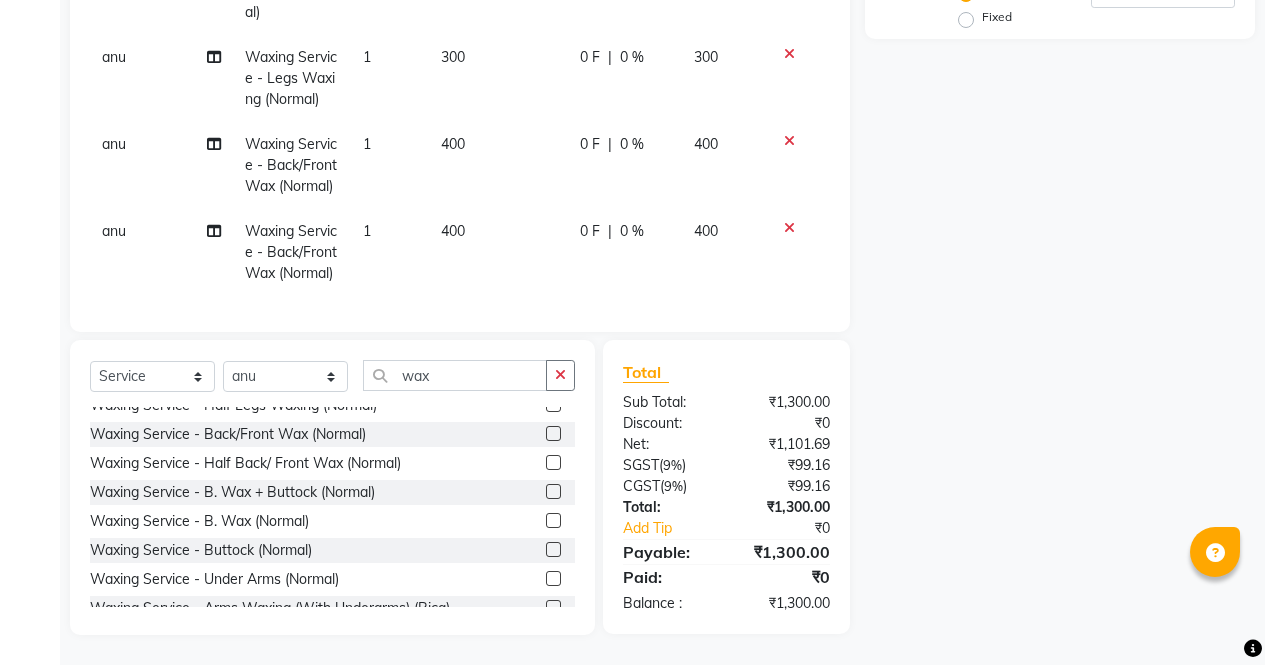 click 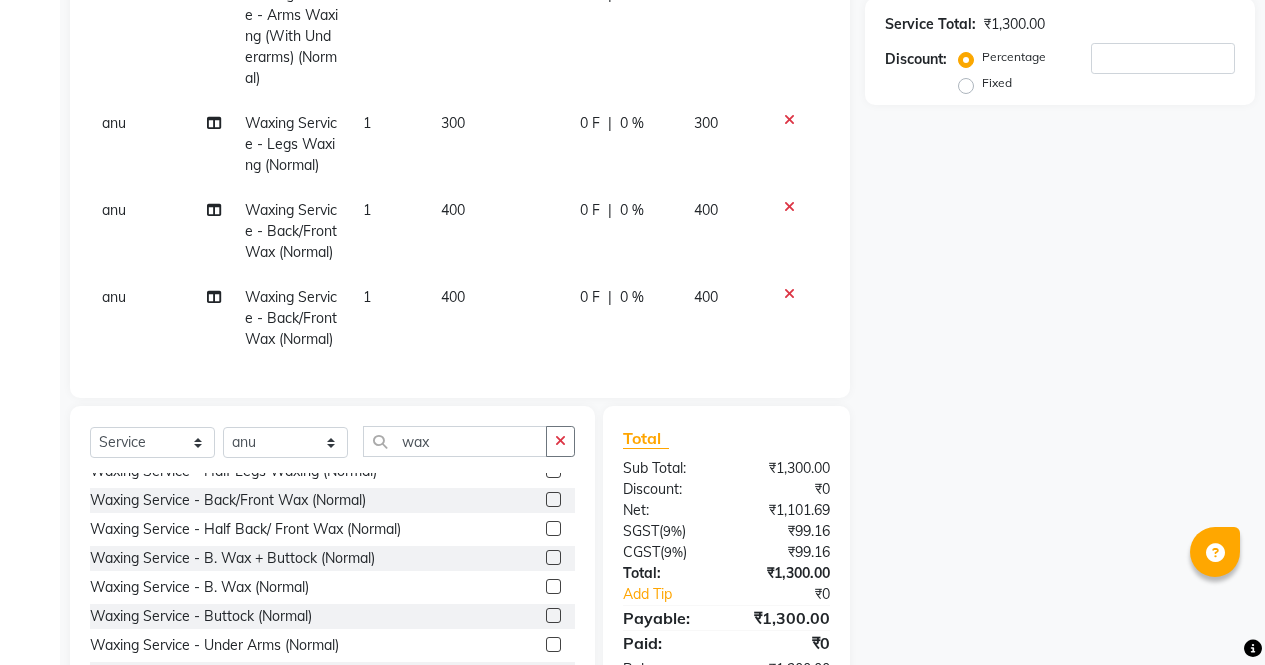 scroll, scrollTop: 0, scrollLeft: 0, axis: both 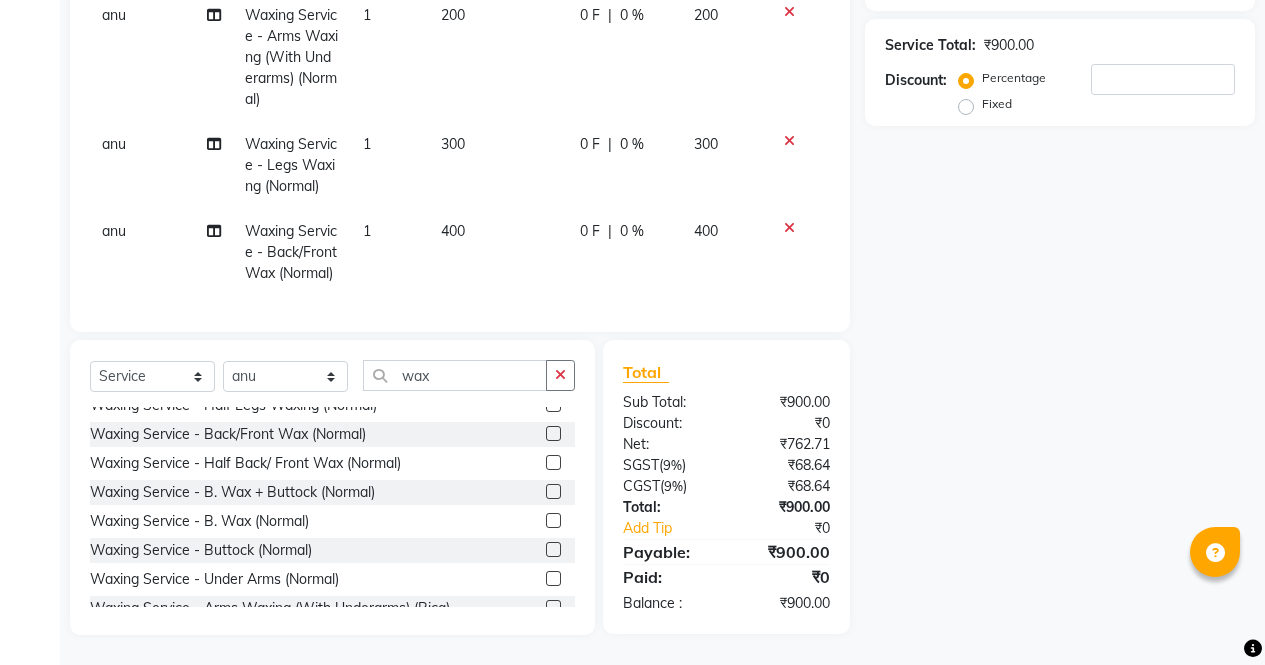 click on "200" 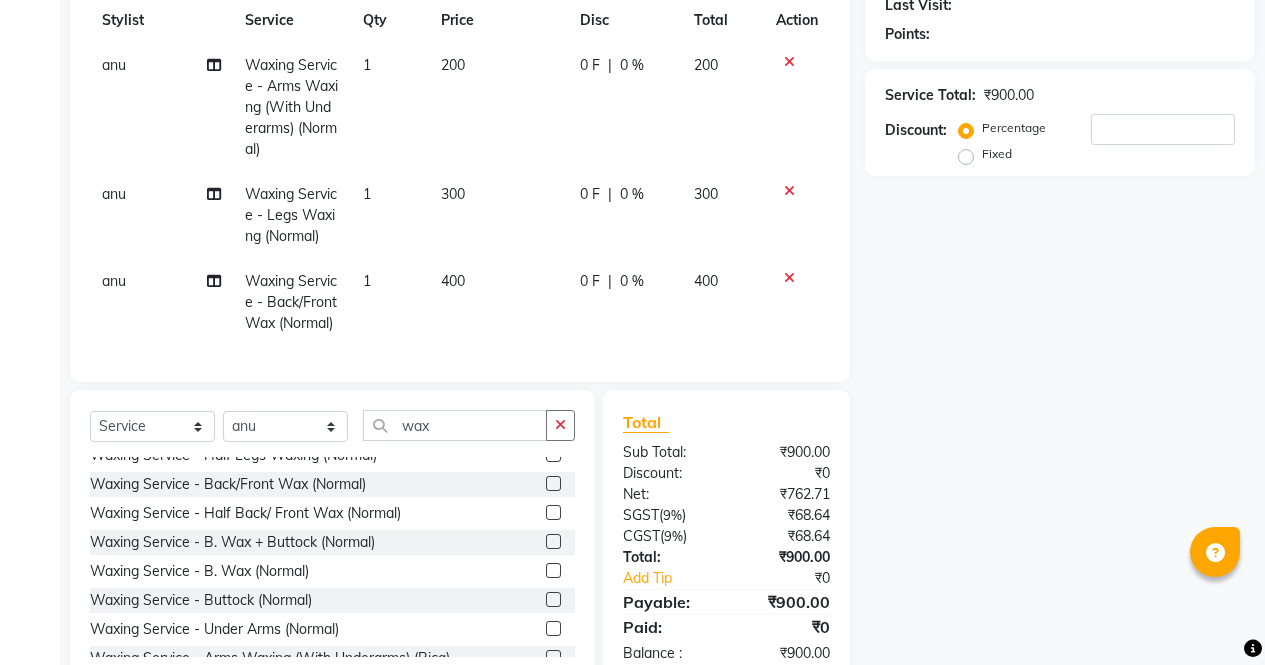 select on "60383" 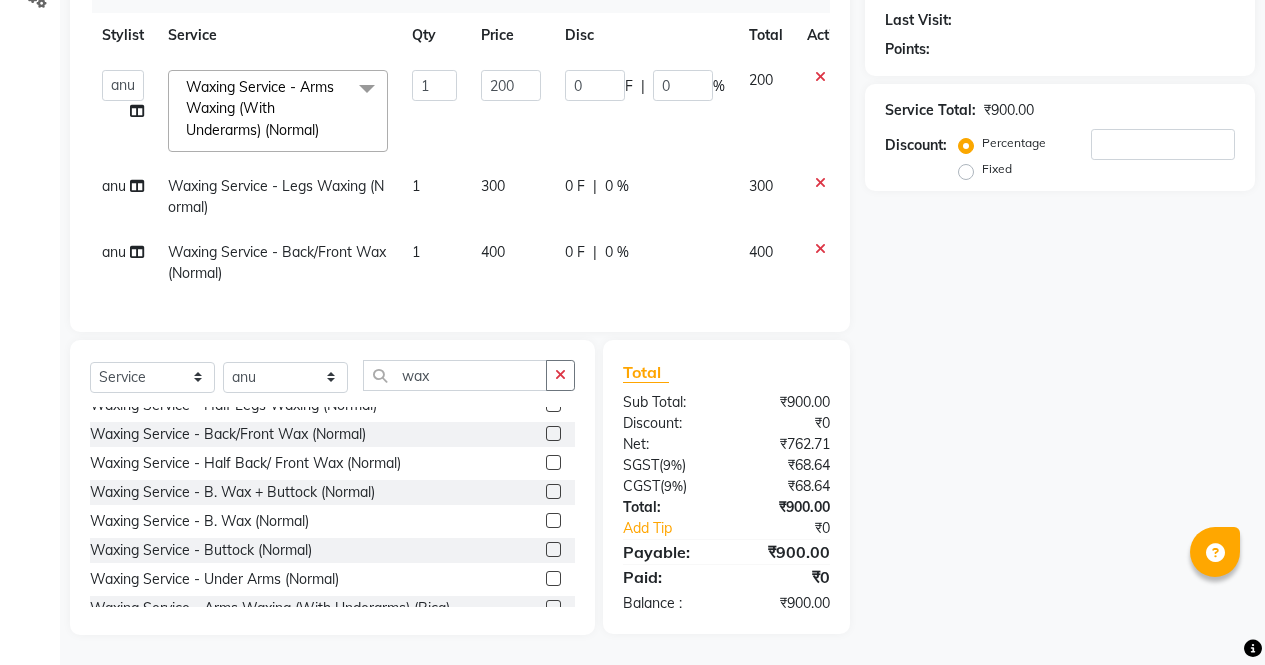 click 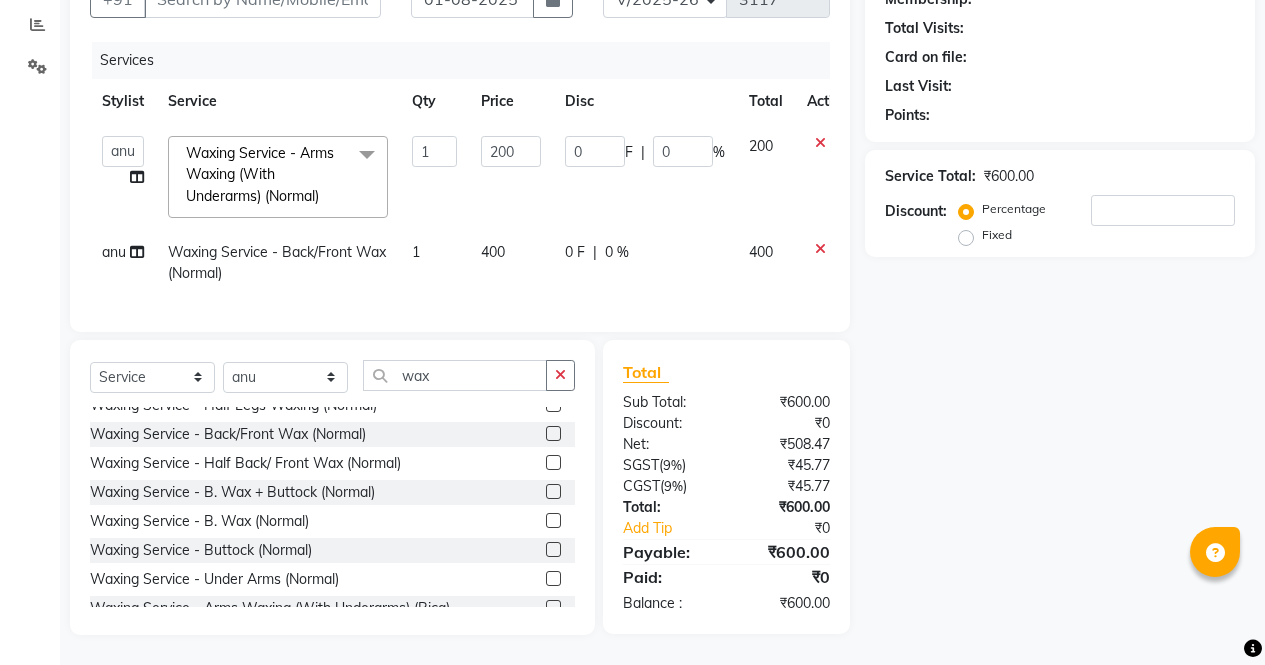 click 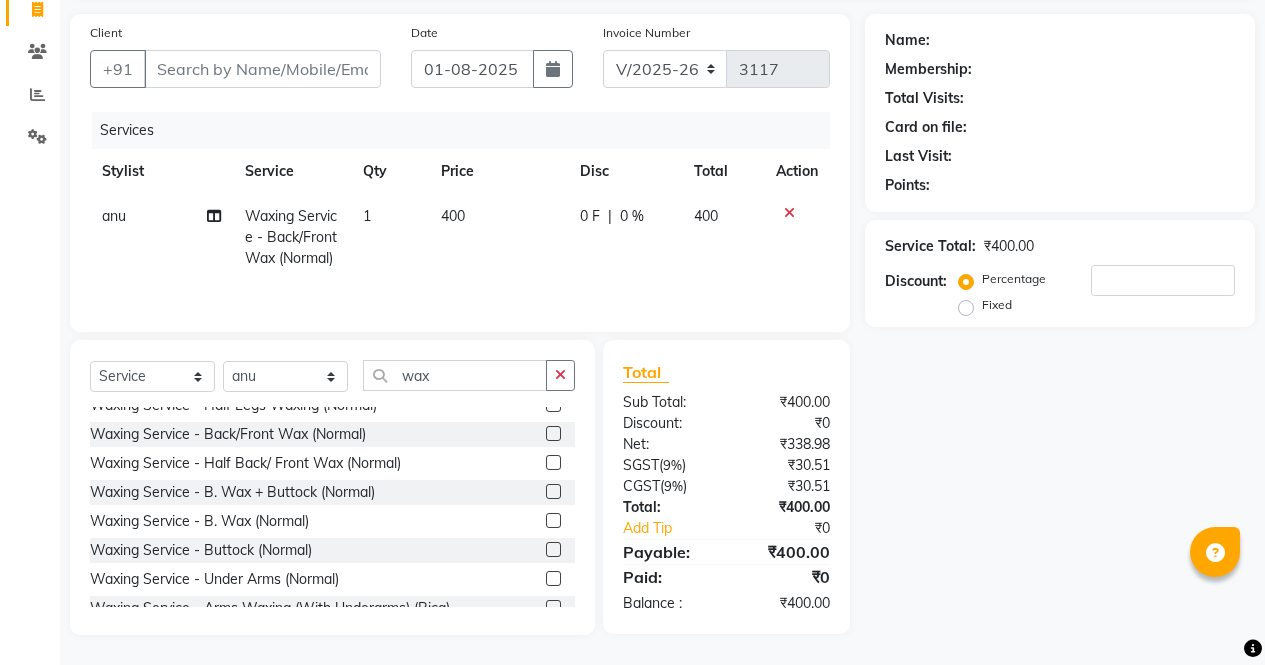click 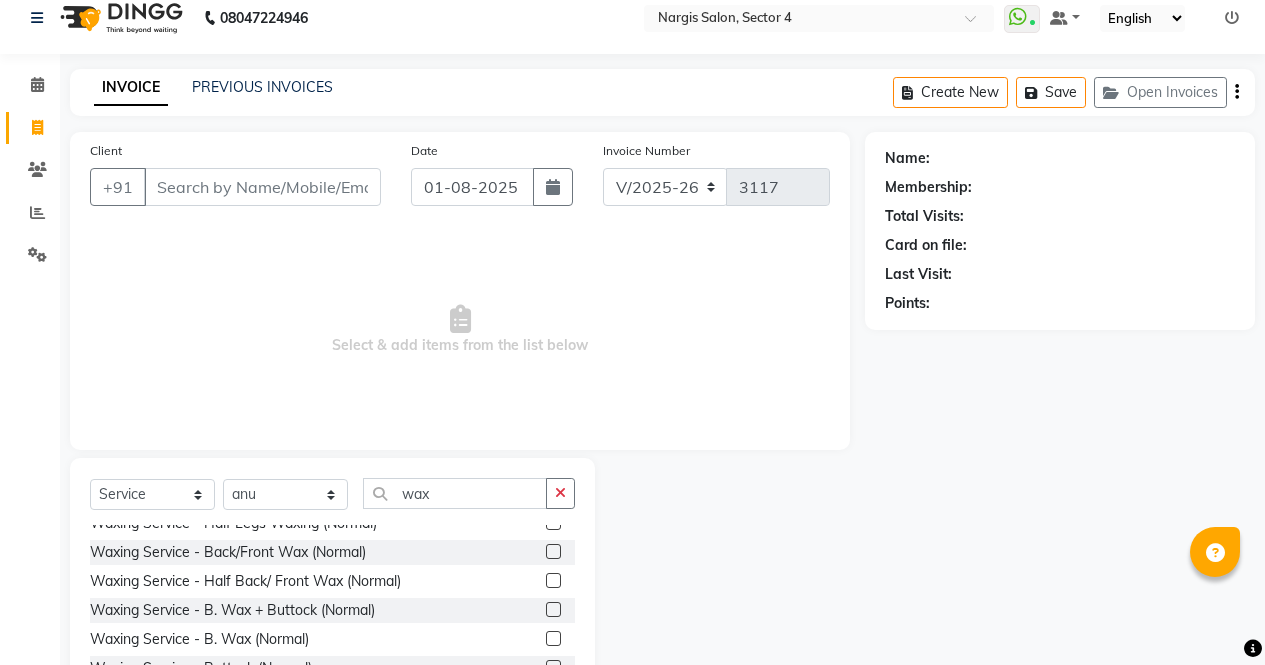 scroll, scrollTop: 0, scrollLeft: 0, axis: both 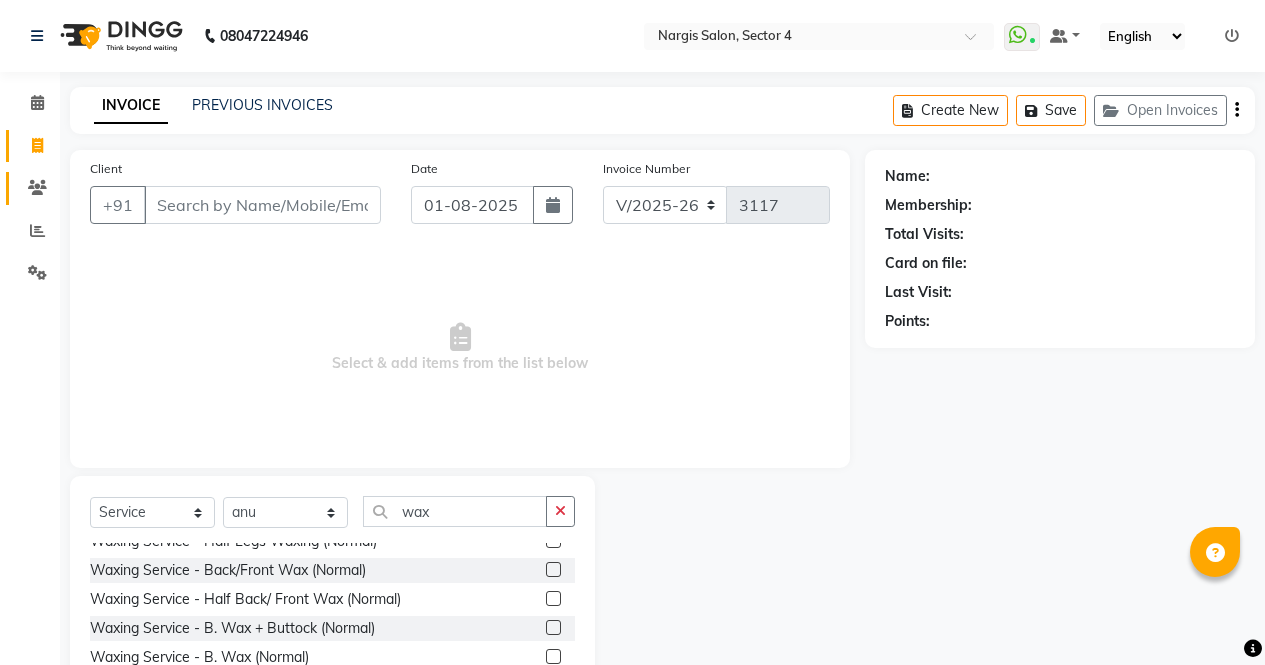 click on "Clients" 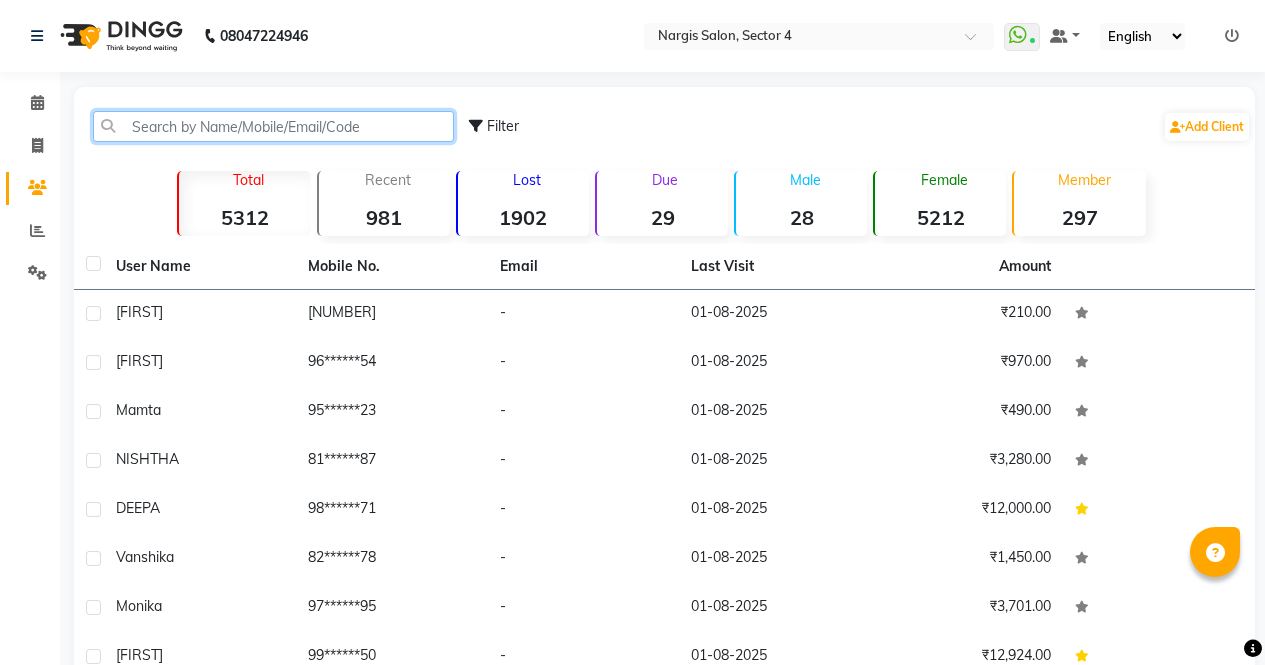 click 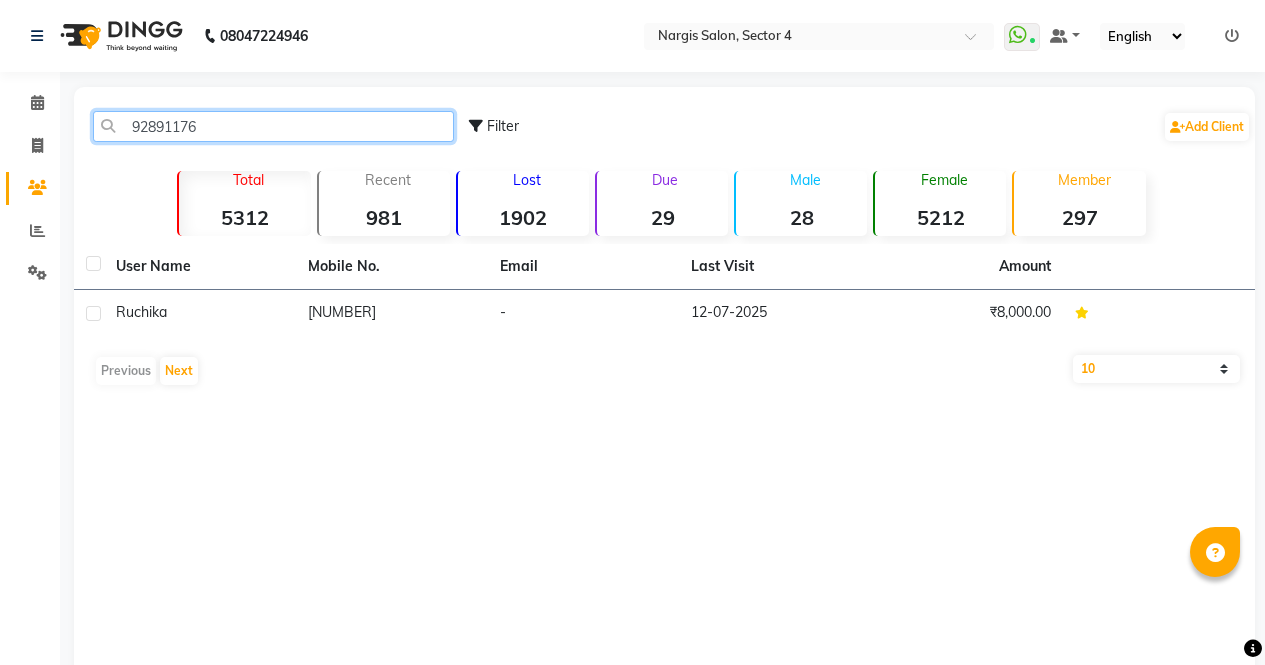 type on "92891176" 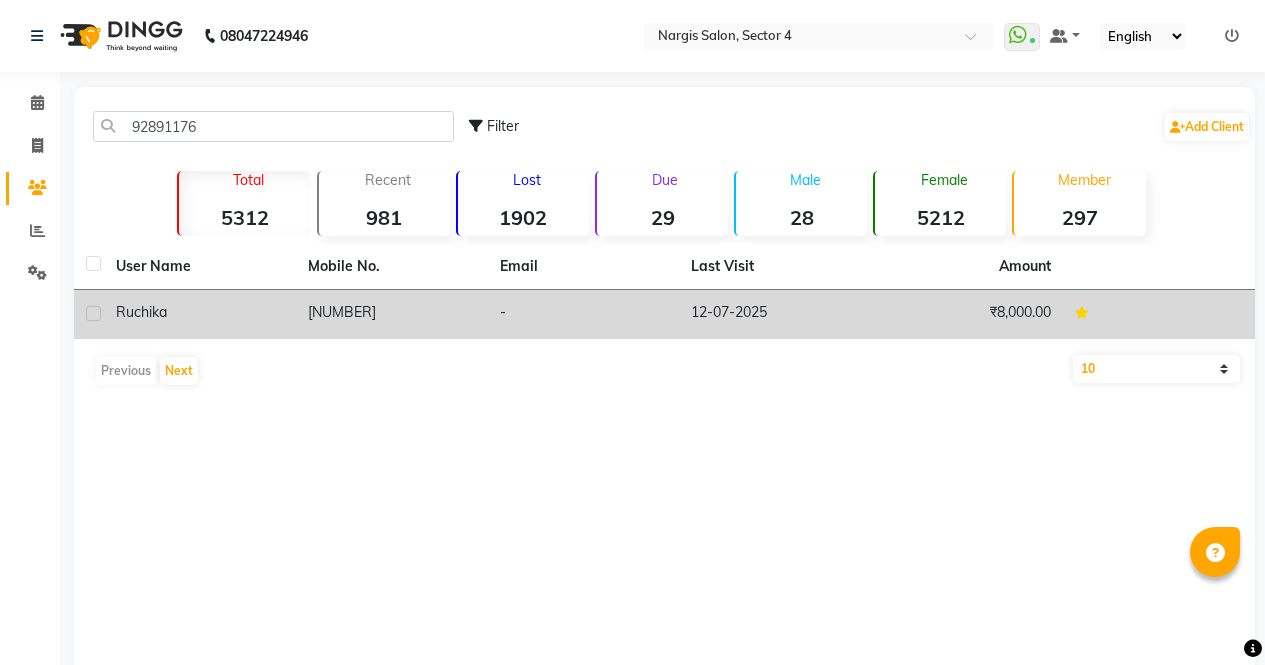 click on "[NUMBER]" 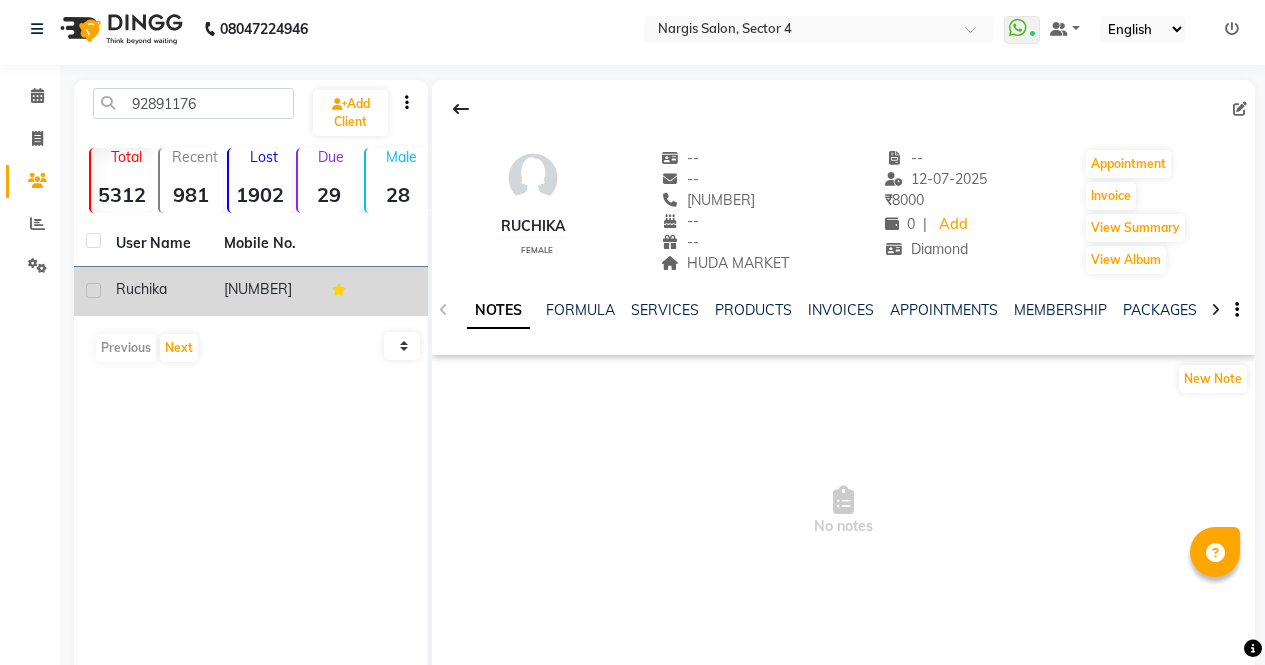 scroll, scrollTop: 52, scrollLeft: 0, axis: vertical 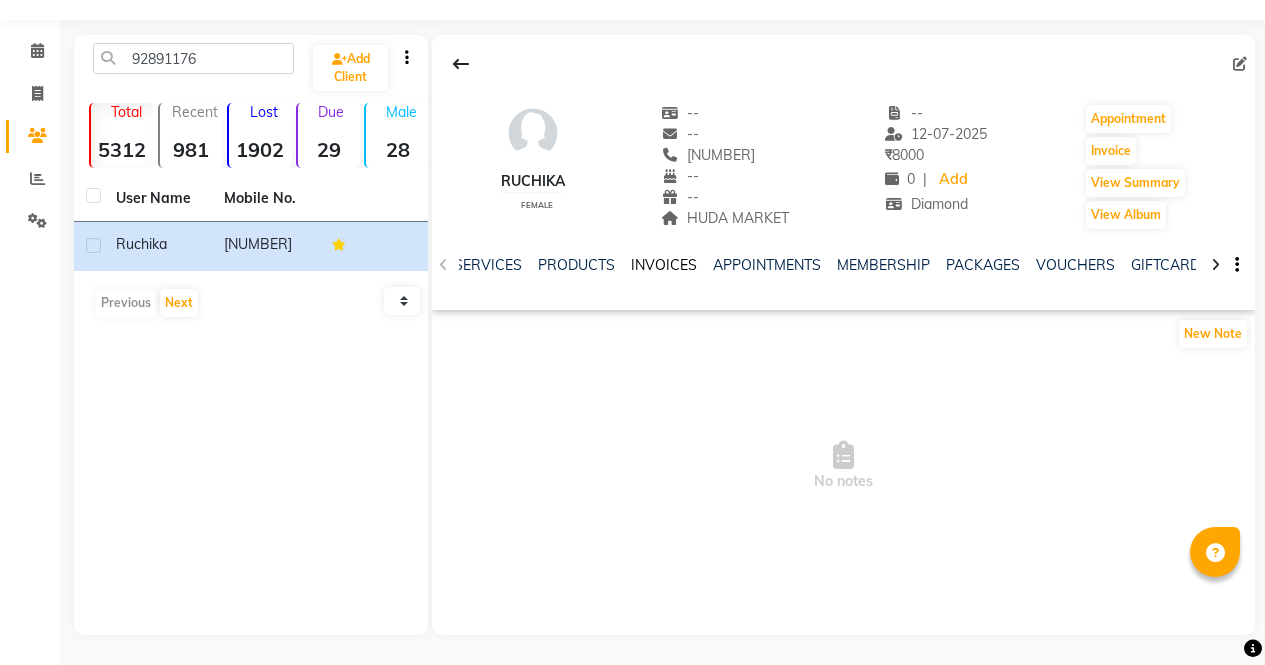 click on "INVOICES" 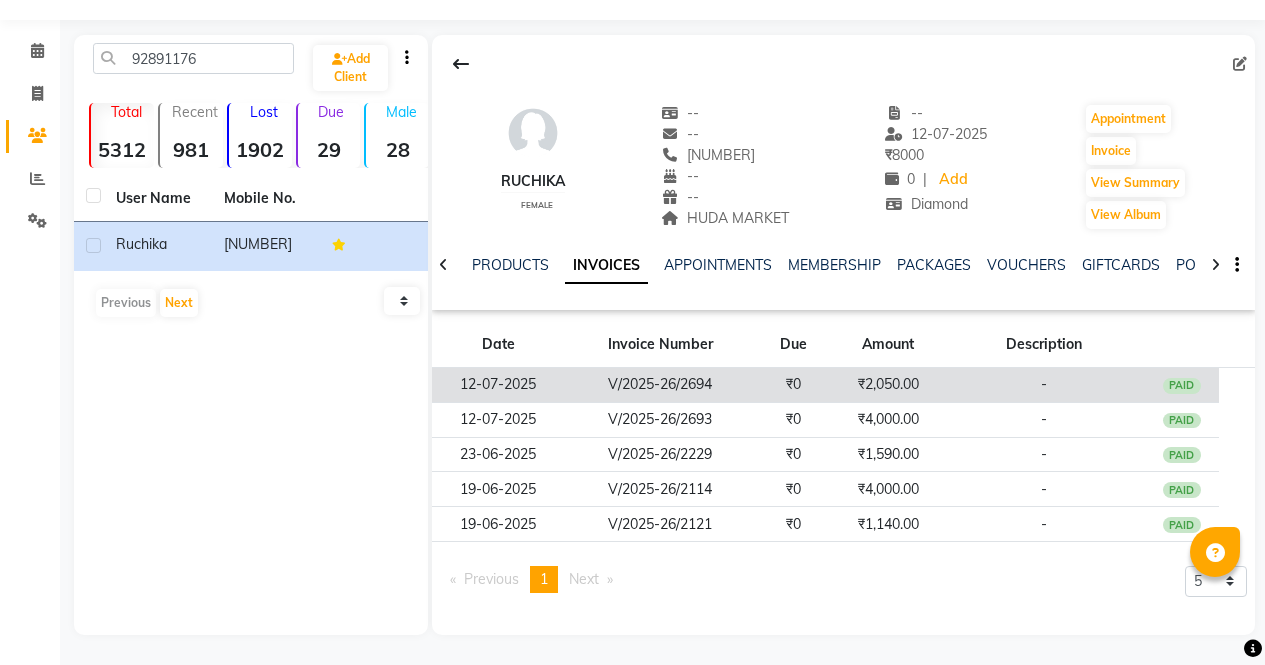 click on "-" 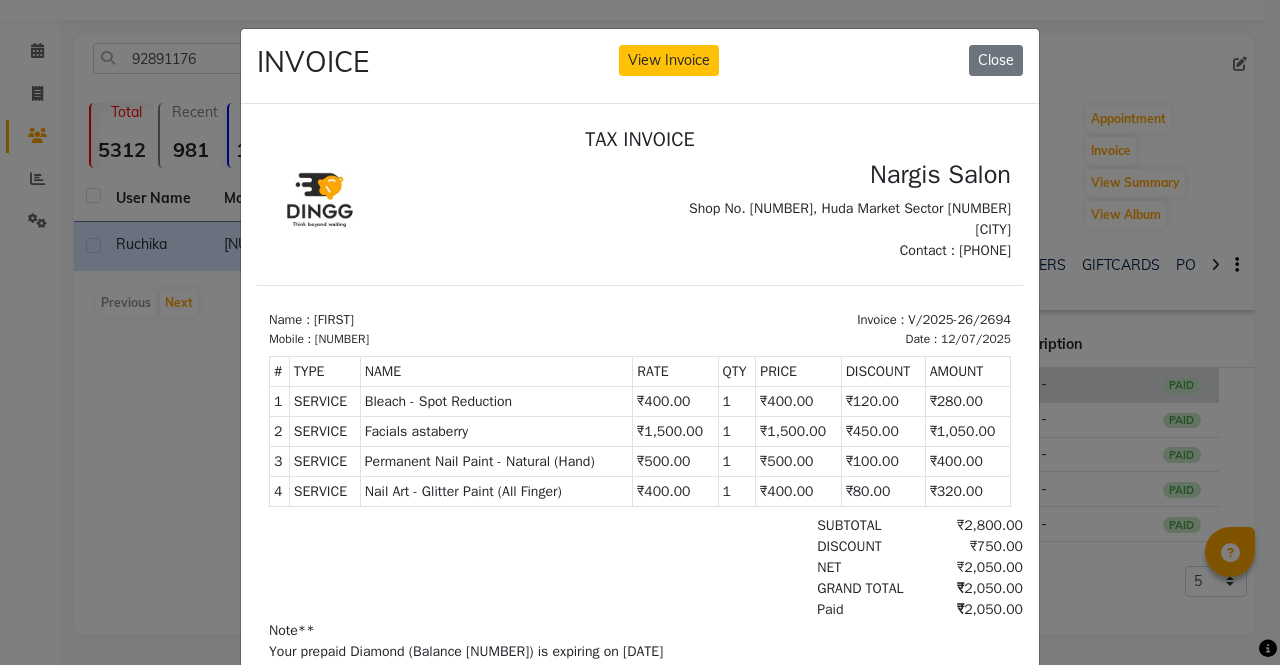 scroll, scrollTop: 16, scrollLeft: 0, axis: vertical 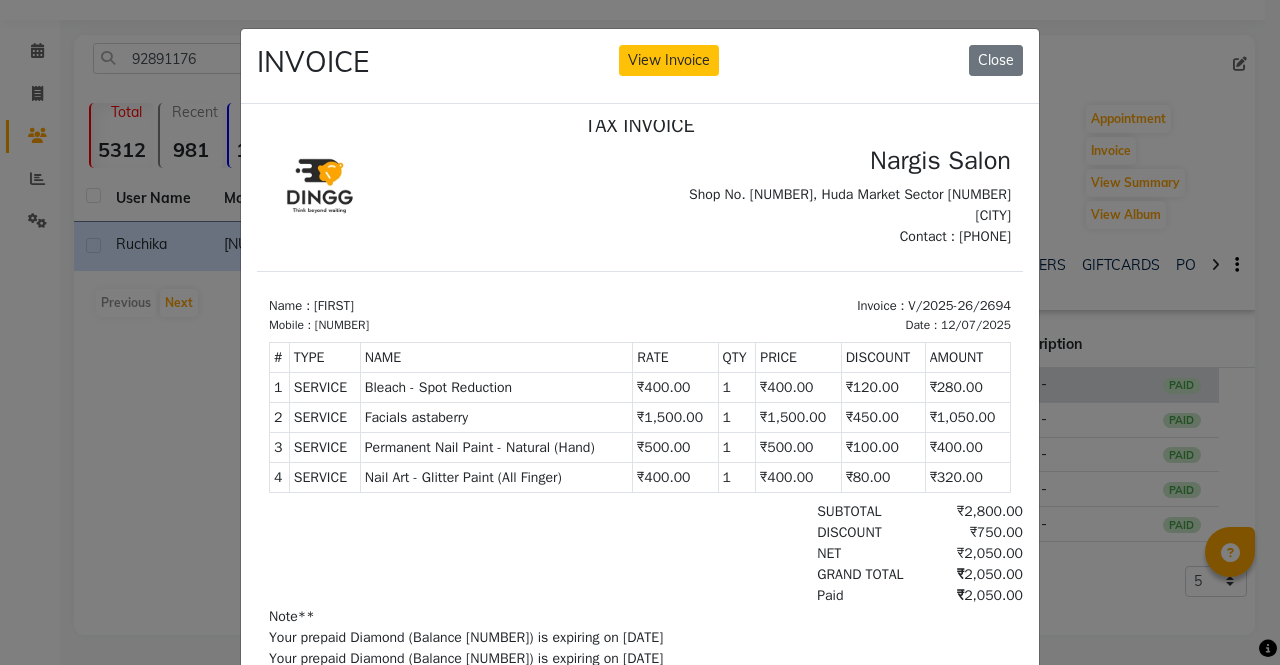 type 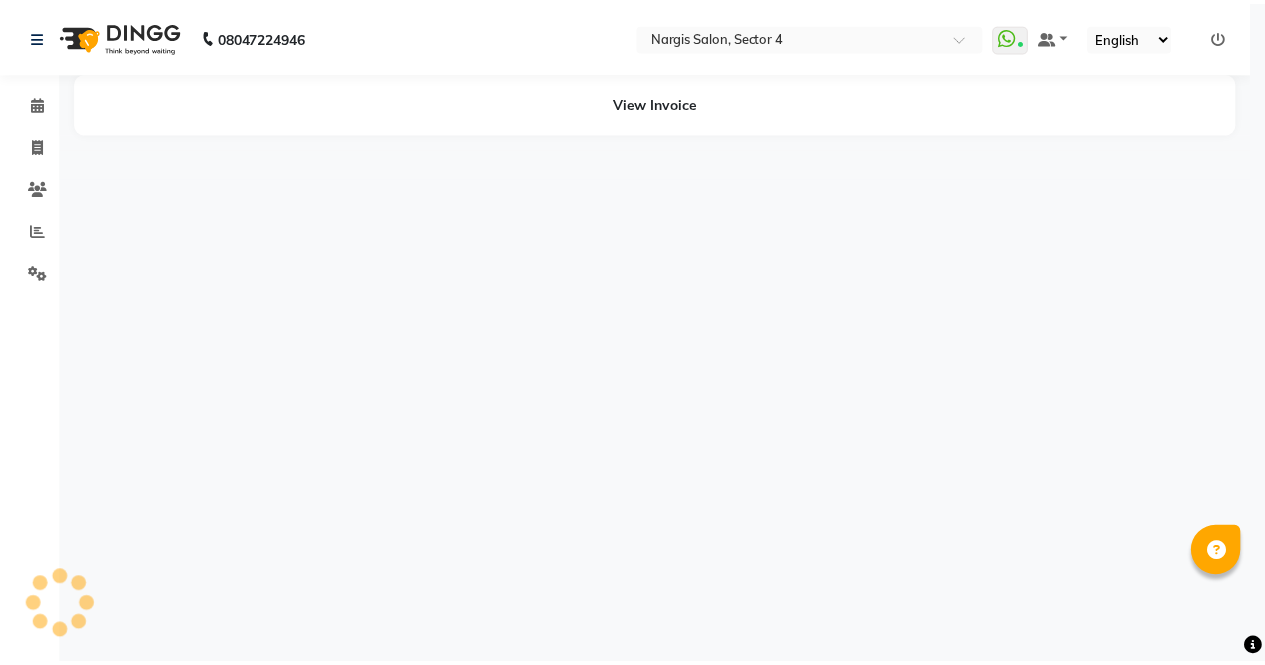 scroll, scrollTop: 0, scrollLeft: 0, axis: both 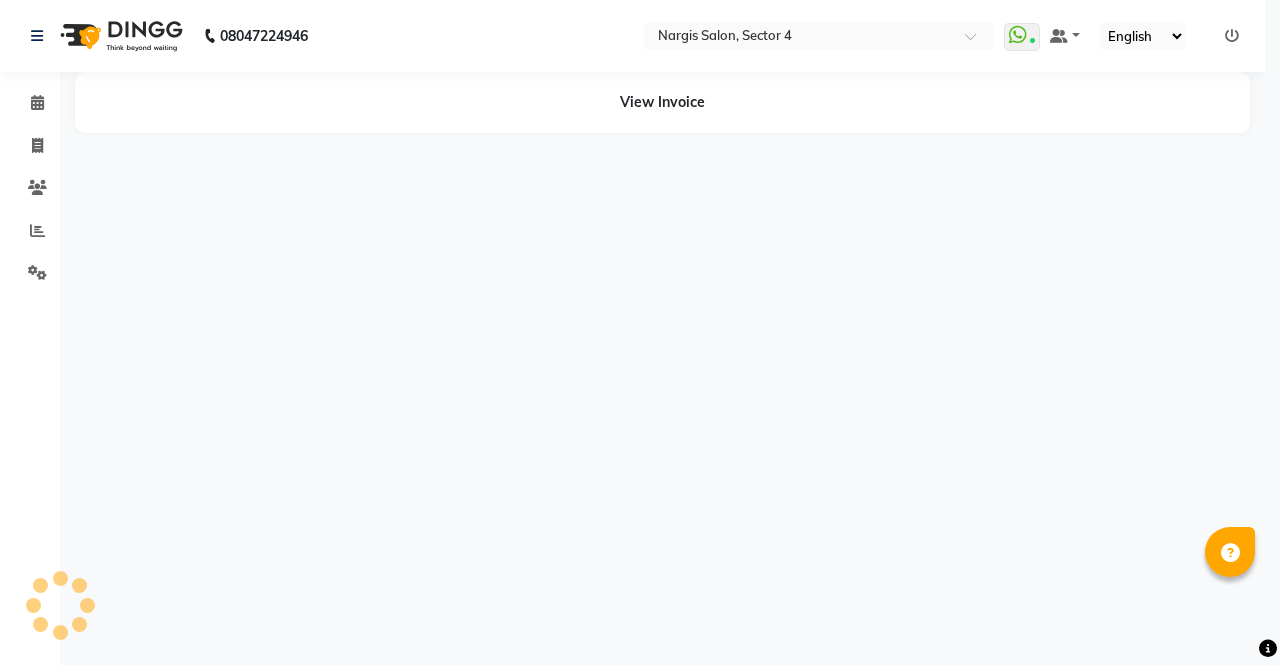 click on "View Invoice" 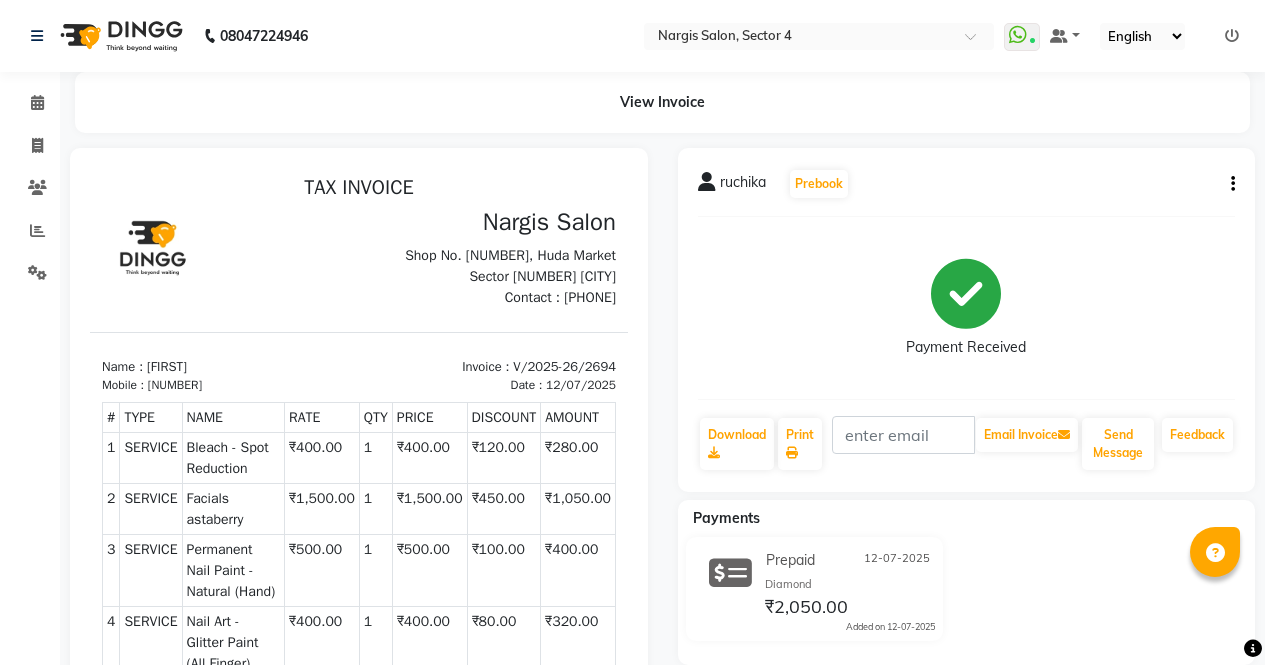 scroll, scrollTop: 30, scrollLeft: 0, axis: vertical 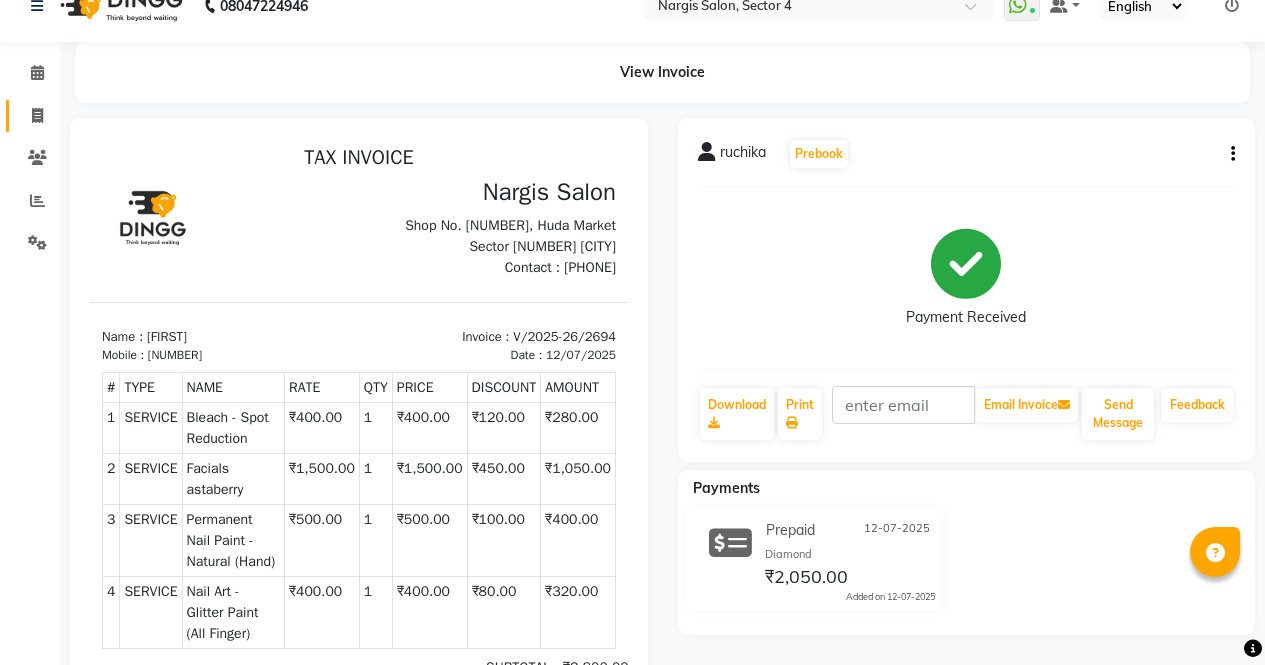 click 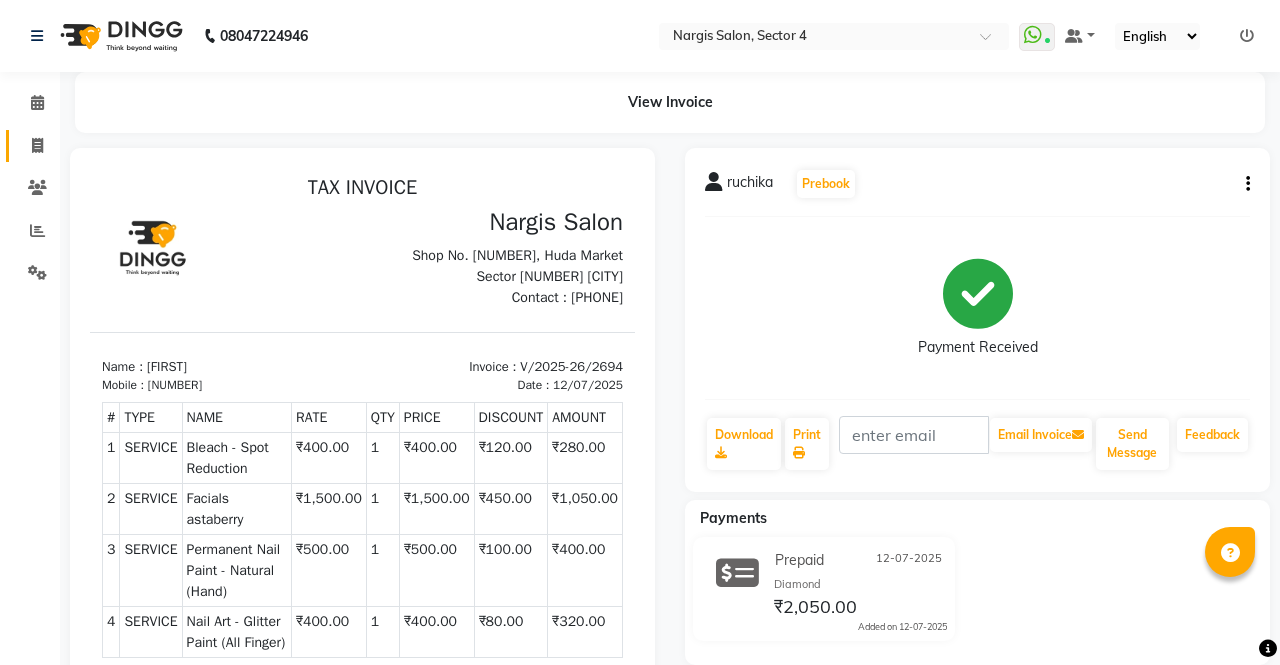 select on "service" 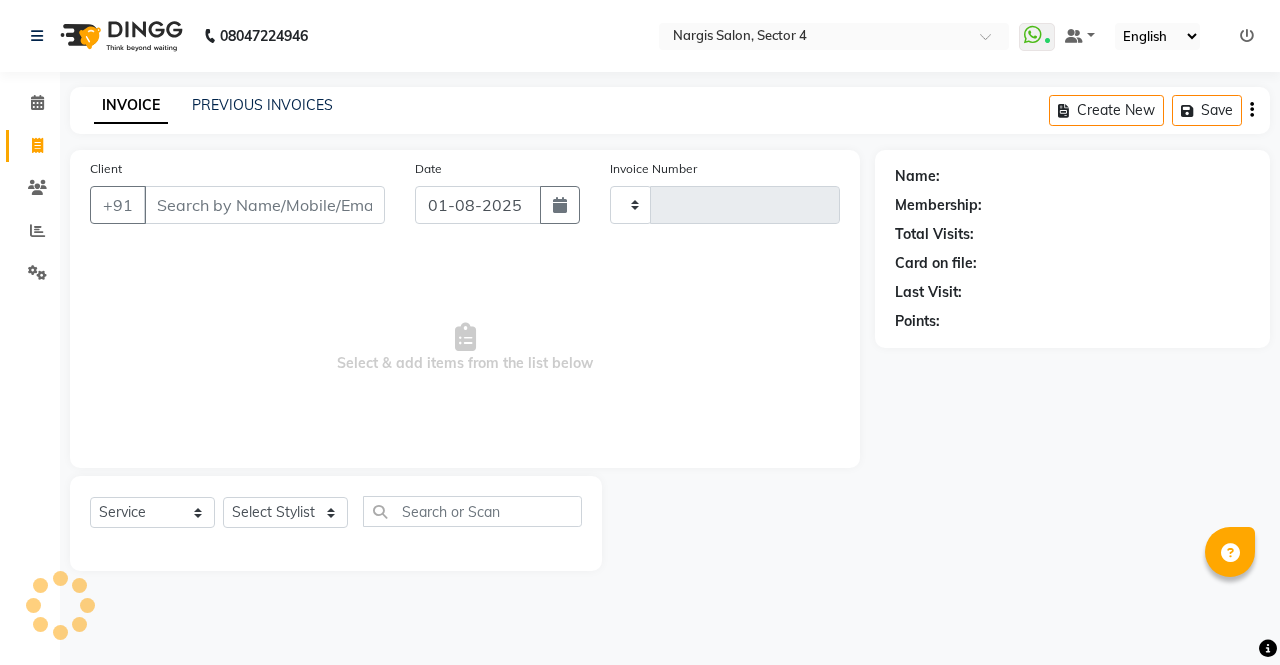 type on "3117" 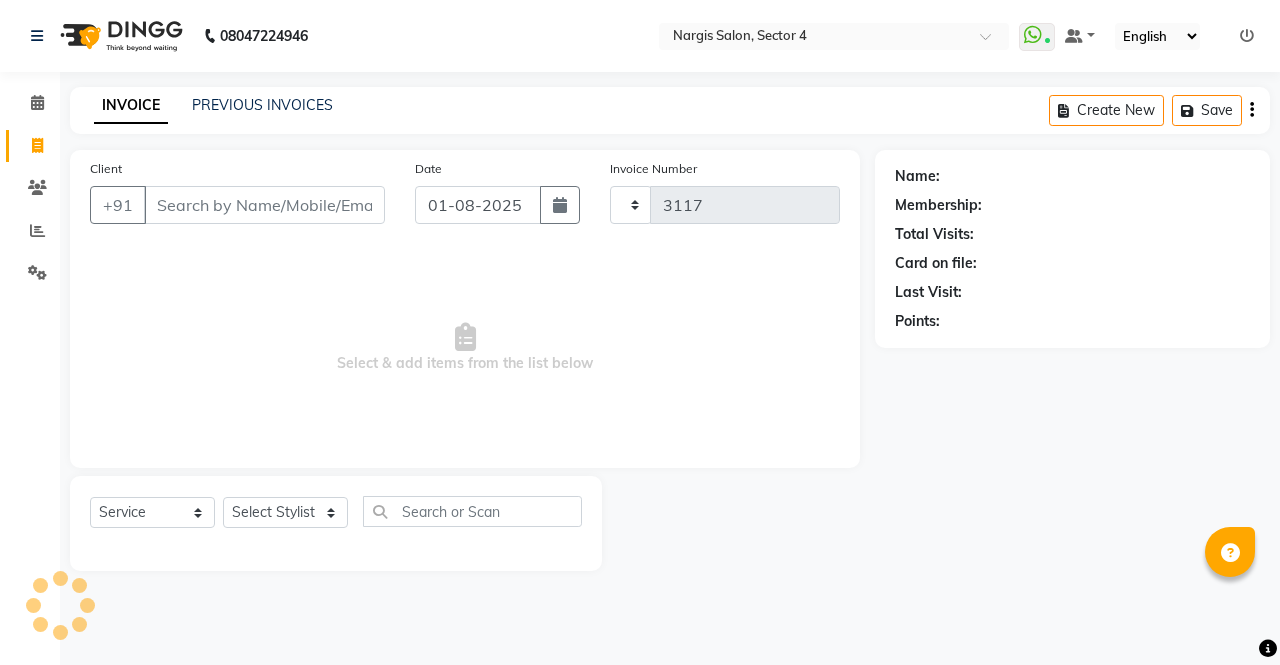 select on "4130" 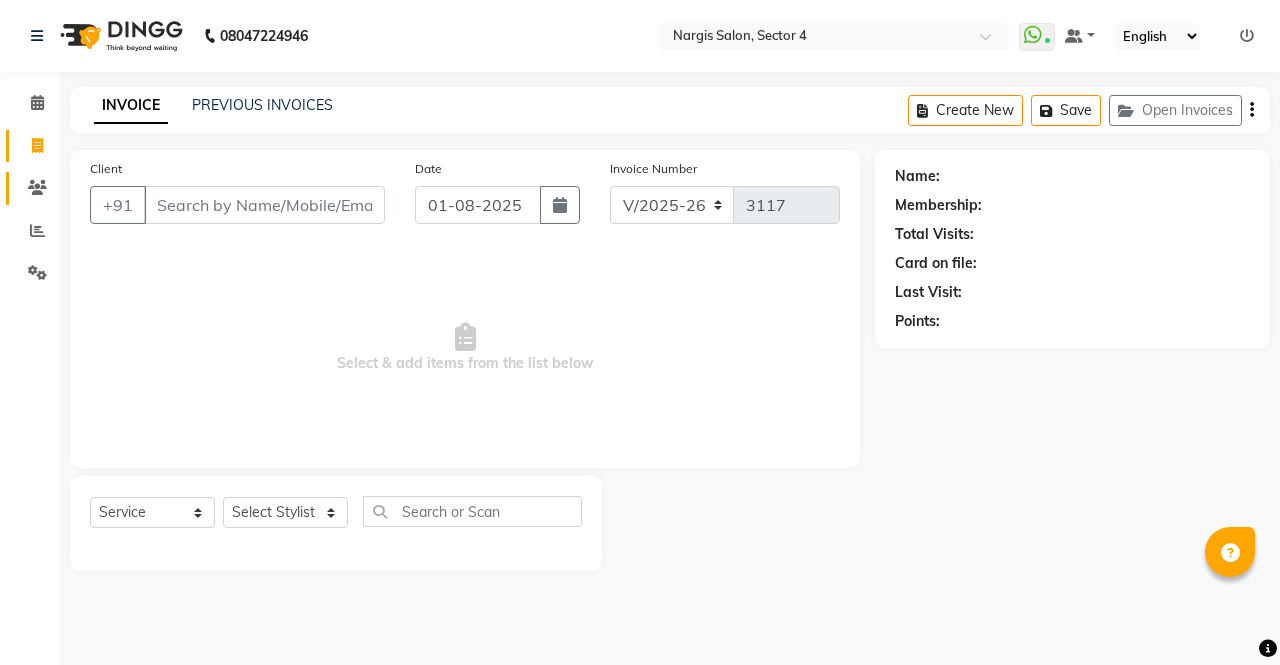click 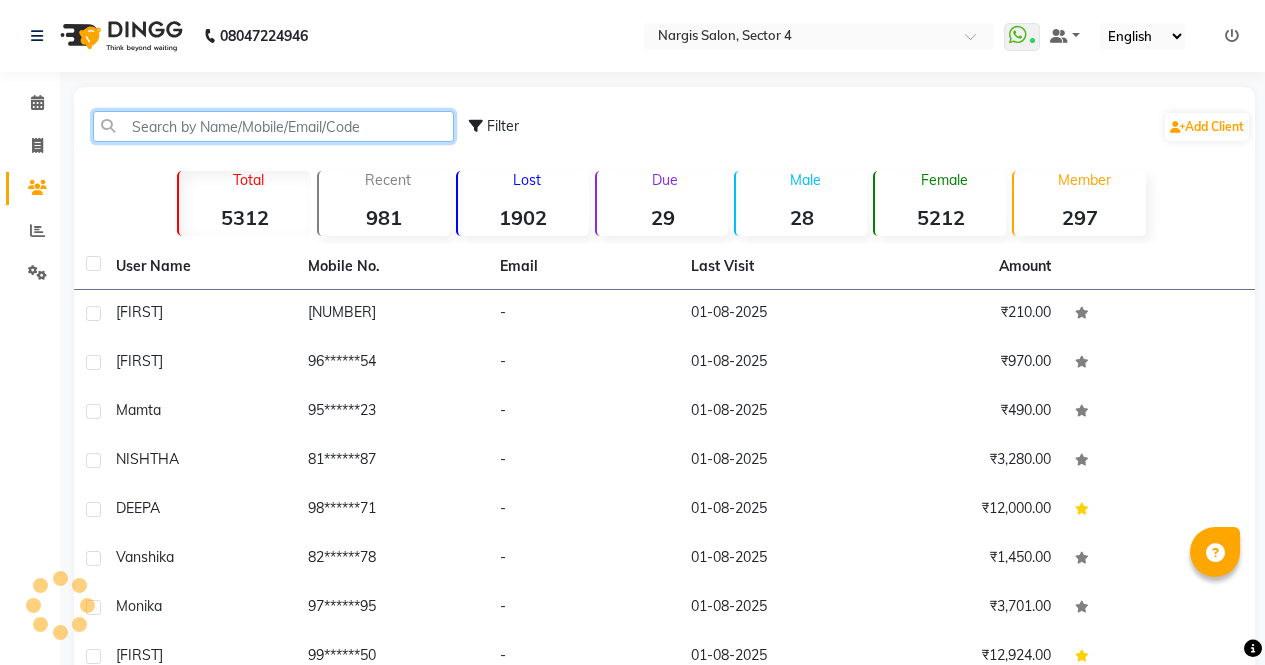 click 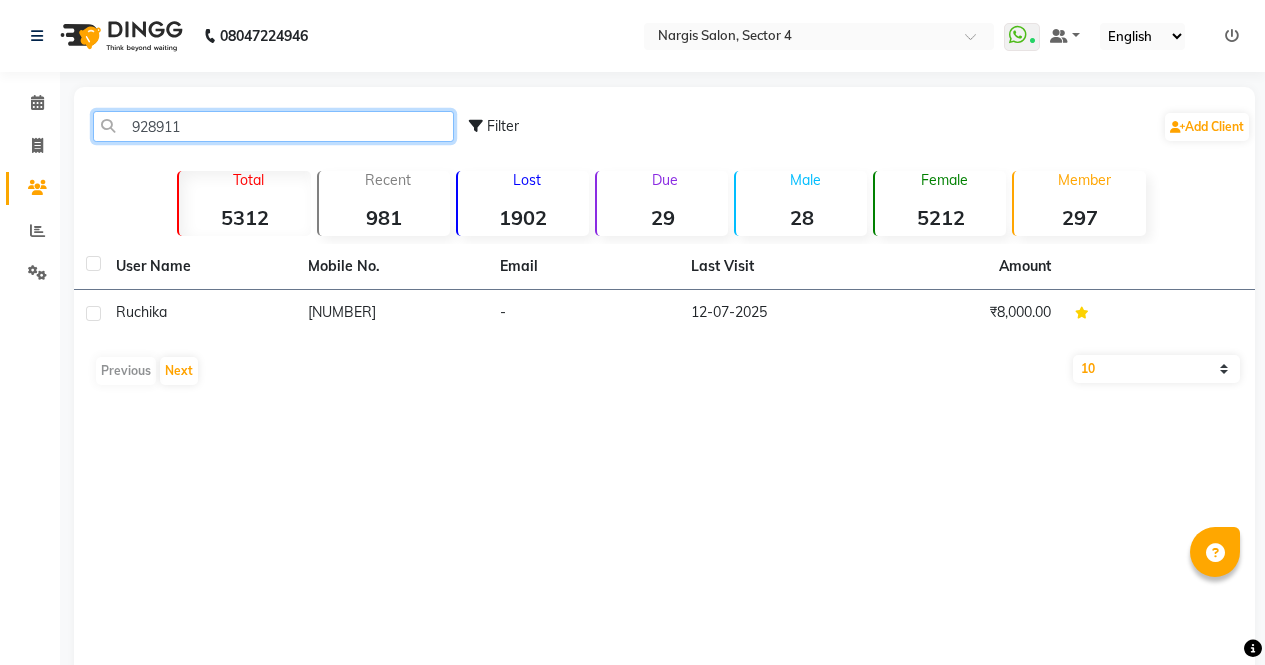 type on "928911" 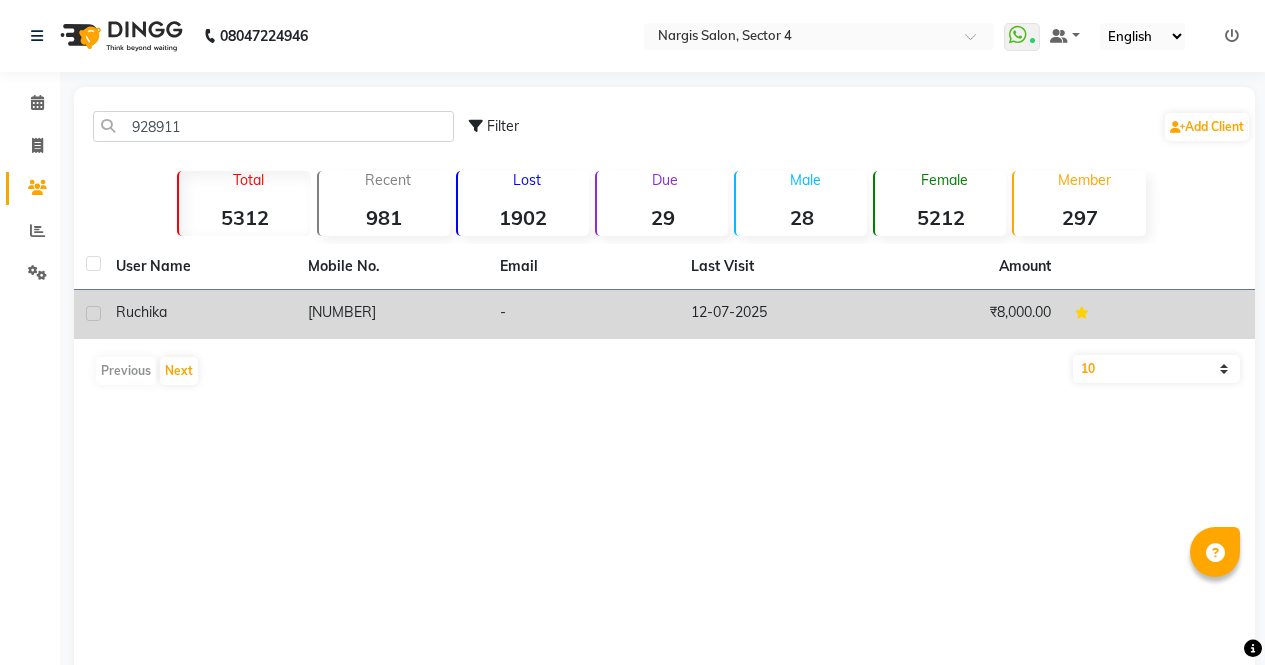 click on "[NUMBER]" 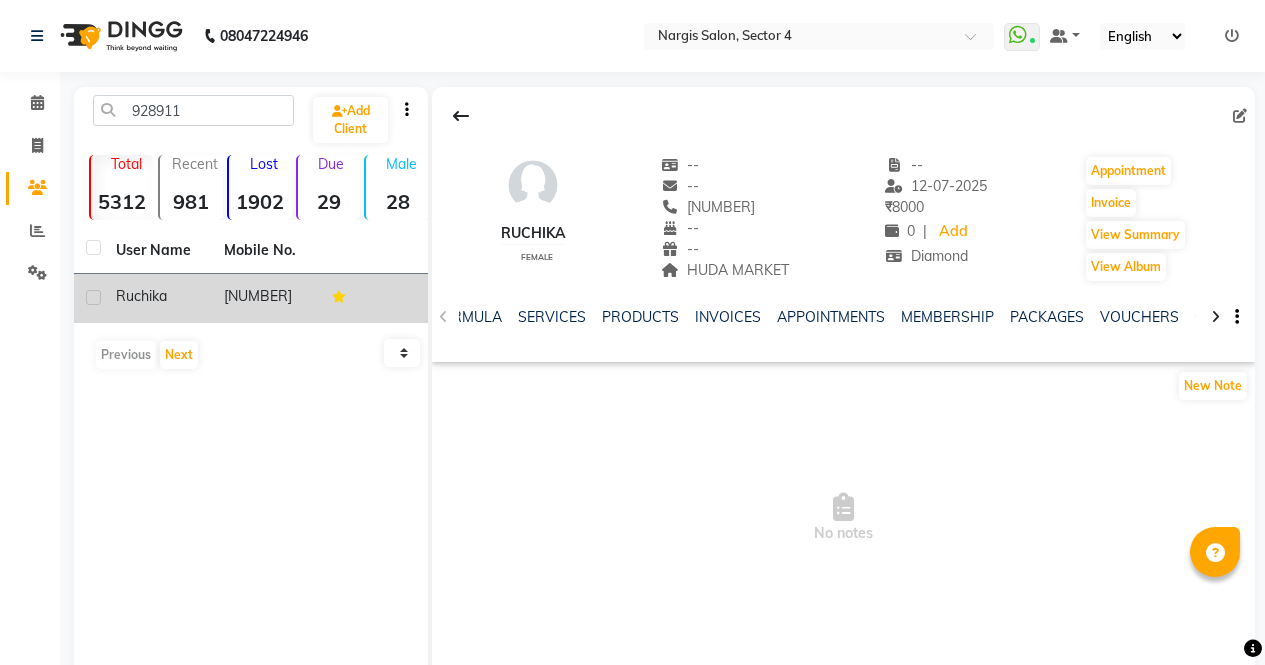 scroll, scrollTop: 0, scrollLeft: 117, axis: horizontal 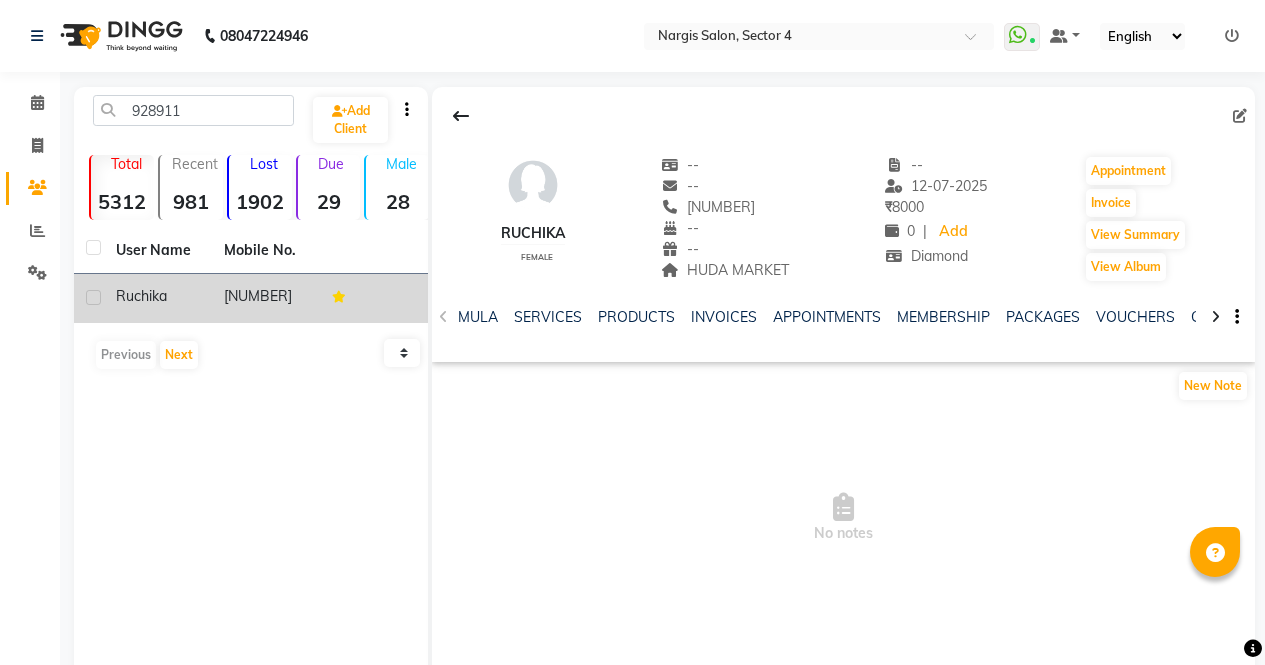 click on "INVOICES" 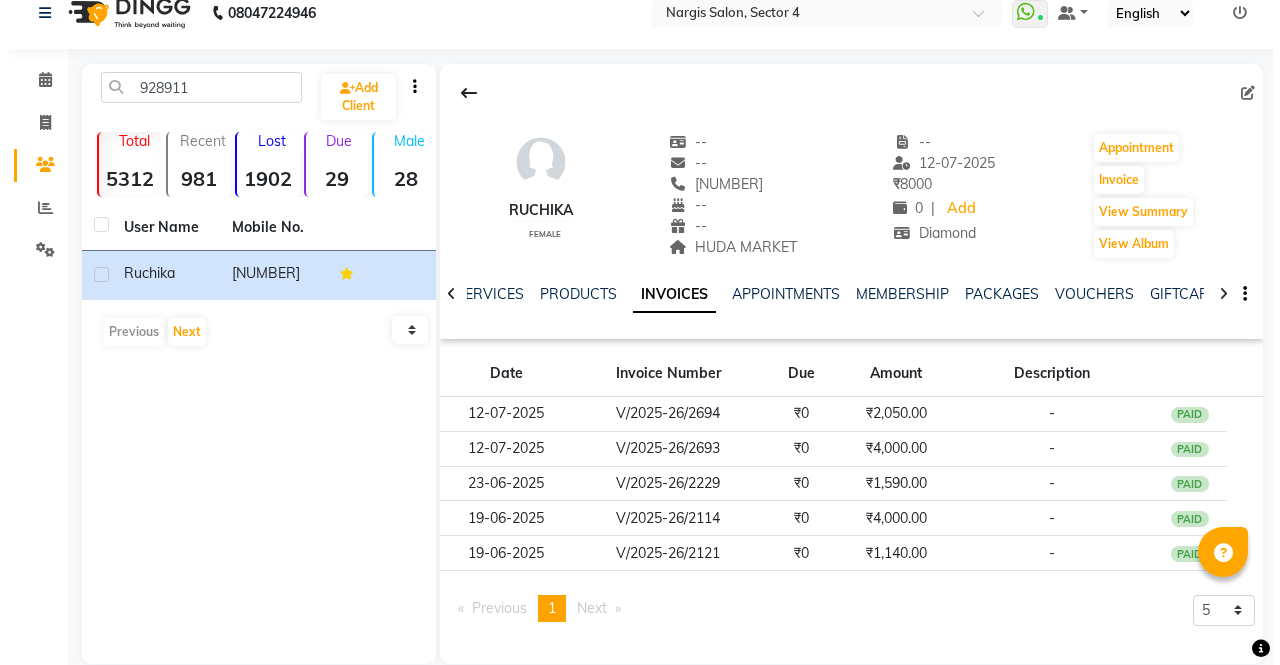 scroll, scrollTop: 52, scrollLeft: 0, axis: vertical 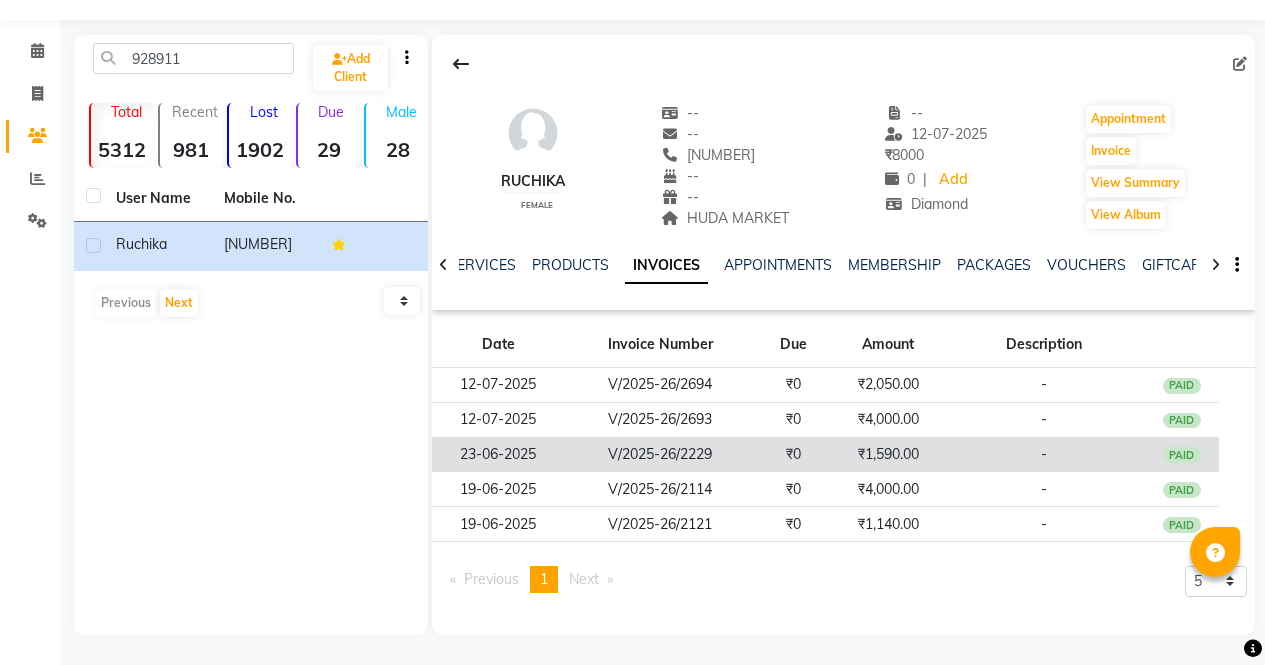 click on "₹0" 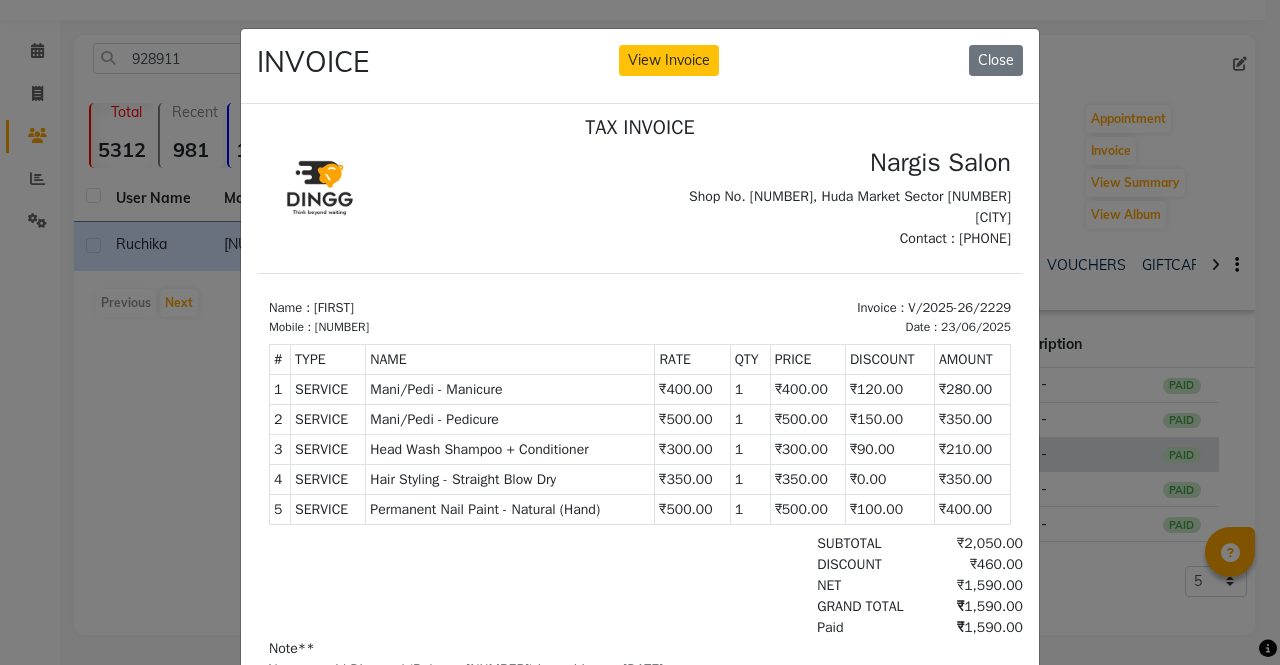 scroll, scrollTop: 16, scrollLeft: 0, axis: vertical 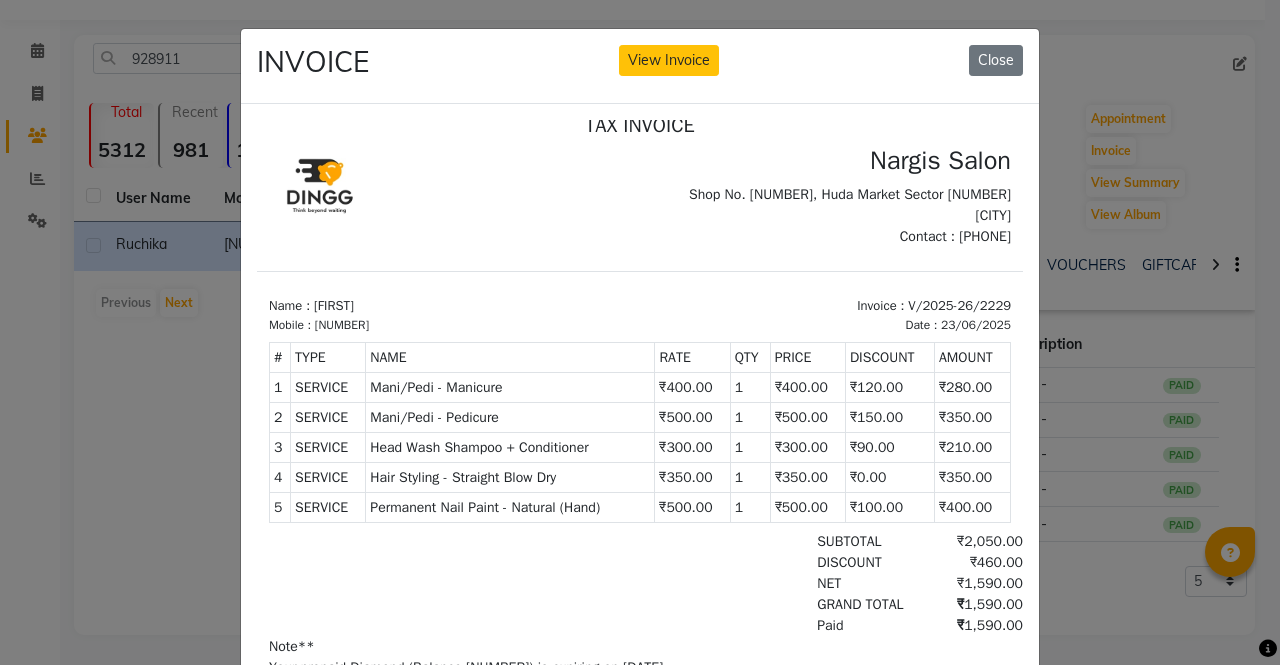 click on "INVOICE View Invoice Close" 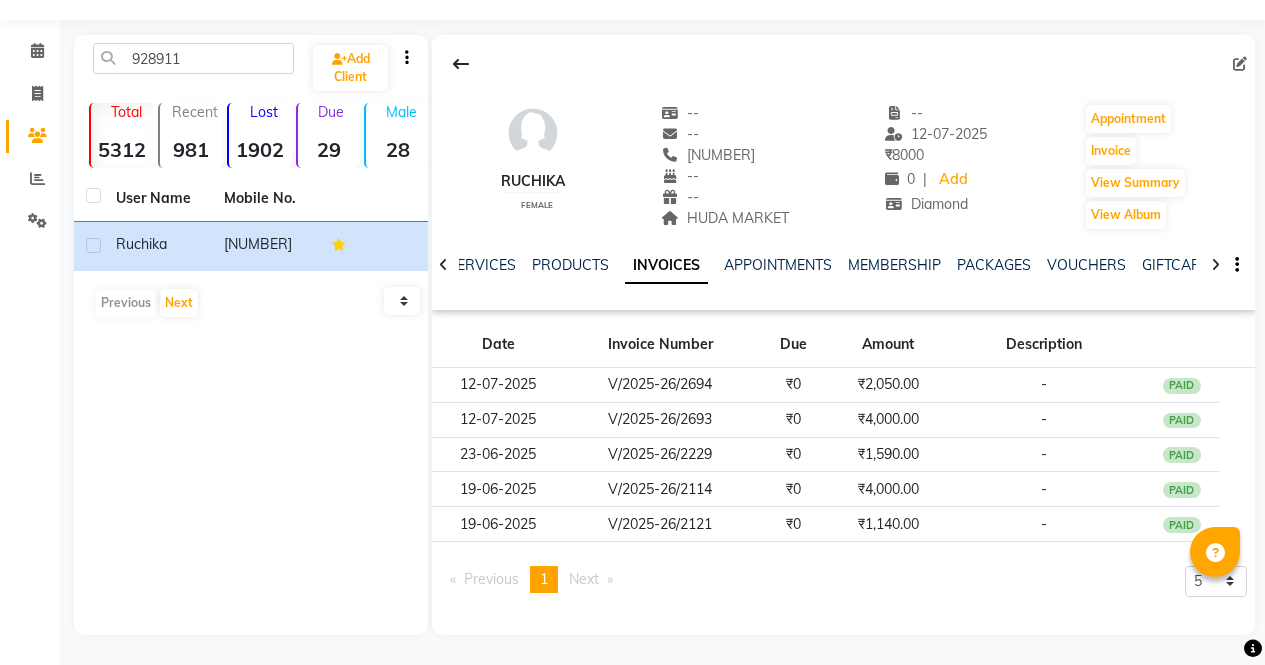 click on "₹1,590.00" 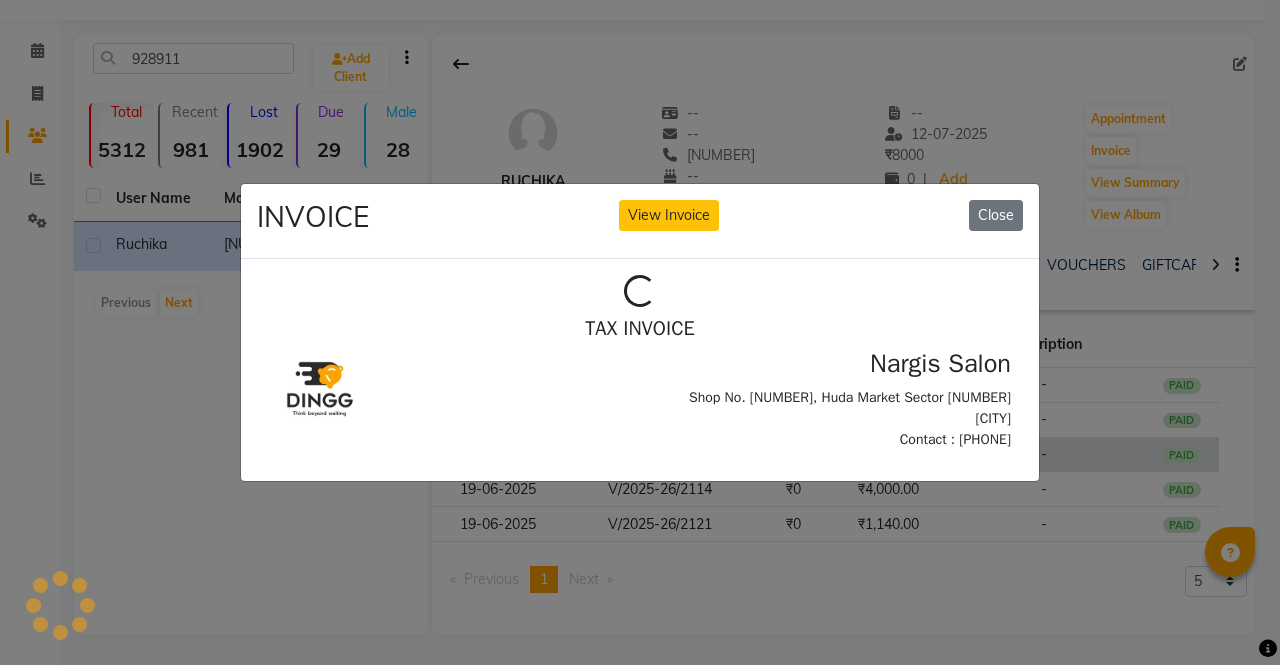 scroll, scrollTop: 0, scrollLeft: 0, axis: both 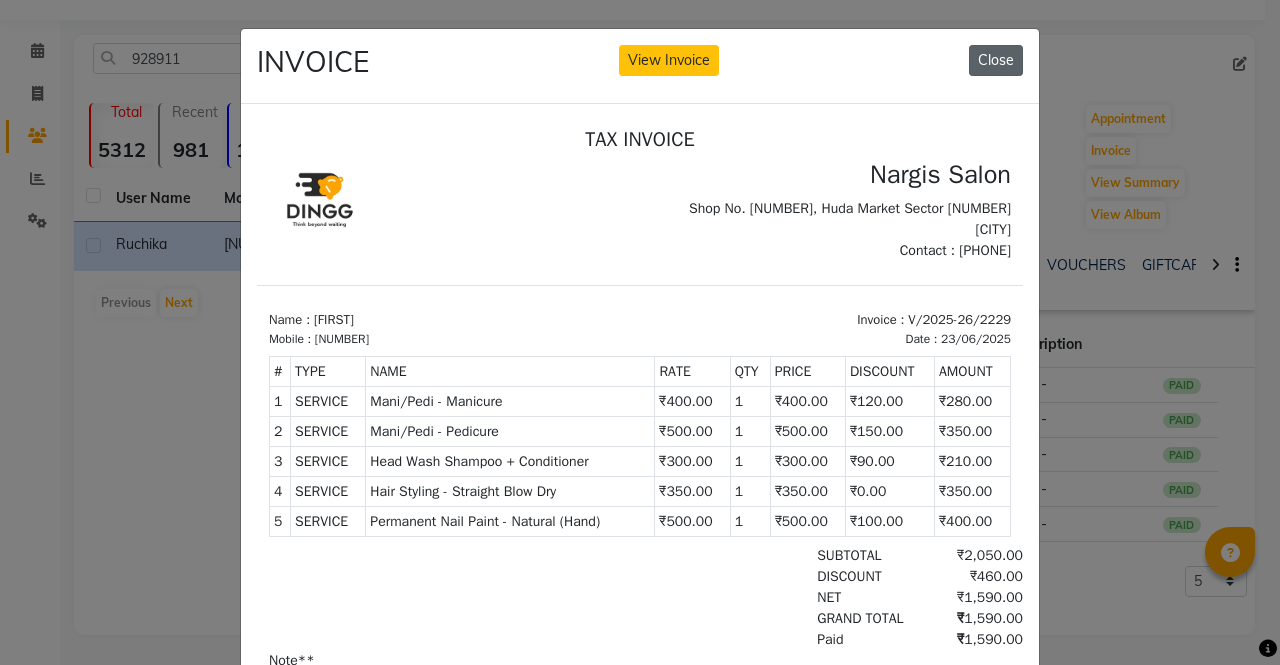 click on "Close" 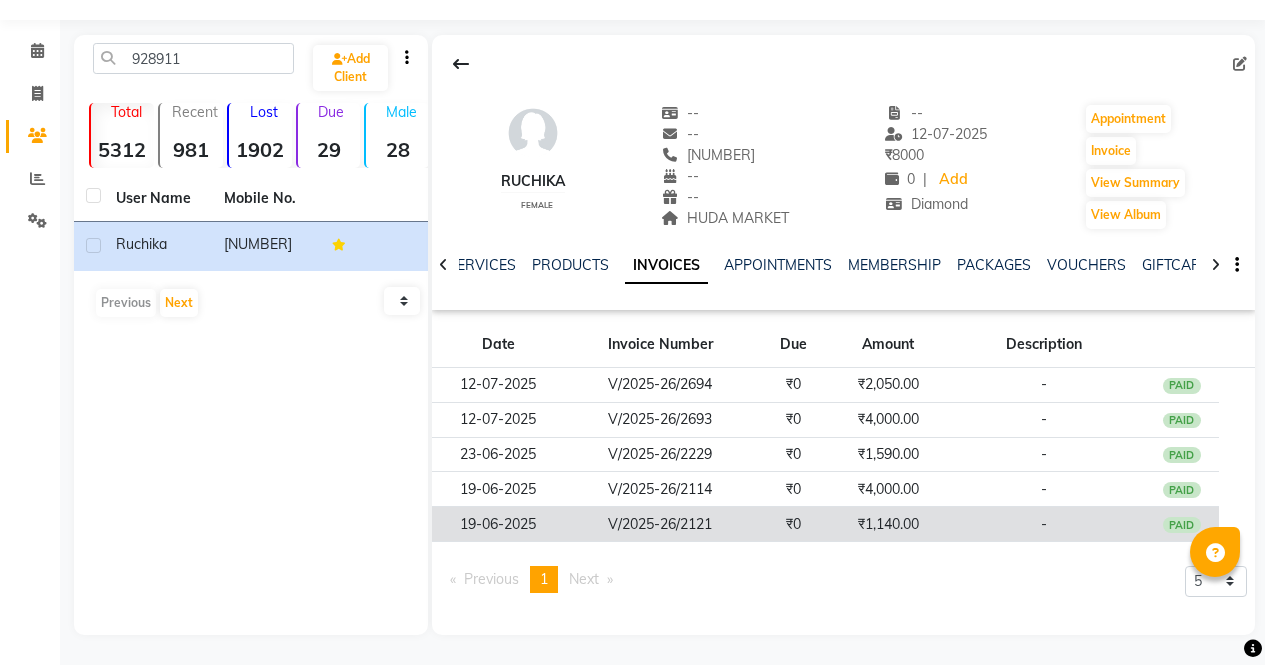 click on "₹1,140.00" 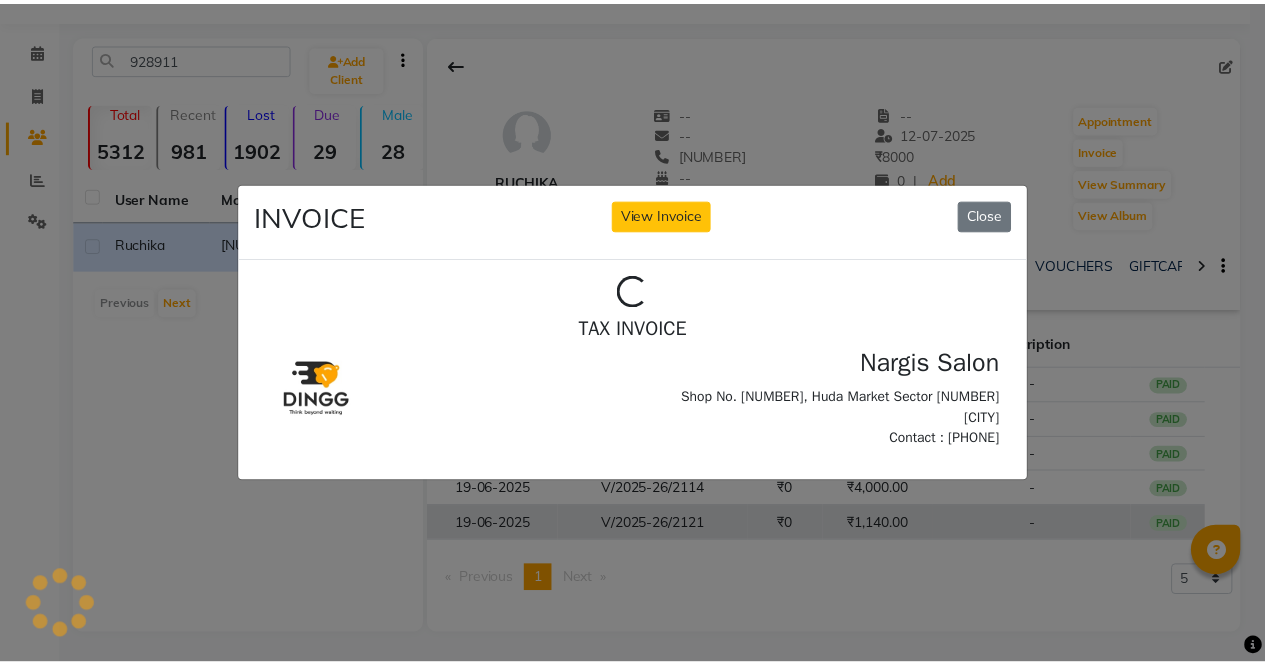 scroll, scrollTop: 0, scrollLeft: 0, axis: both 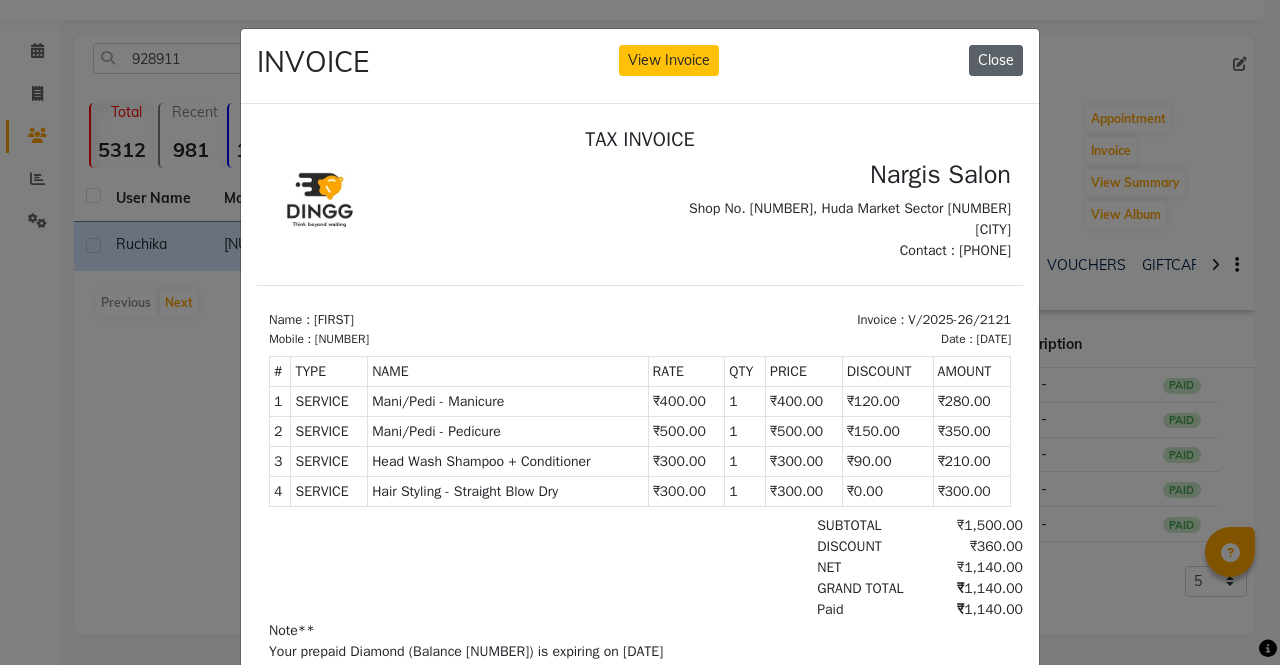 click on "Close" 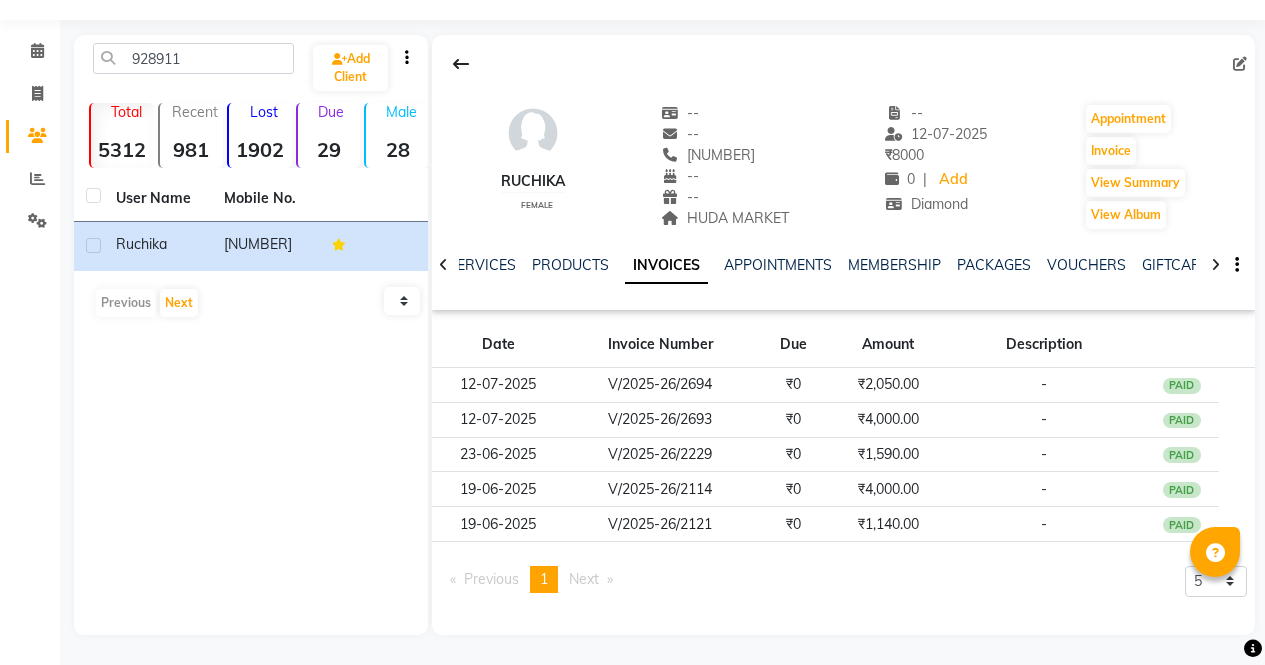 click on "[NUMBER]  Add Client  Total  5312  Recent  981  Lost  1902  Due  29  Male  28  Female  5212  Member  297 User Name Mobile No. [FIRST]     [PHONE]   Previous   Next   10   50   100" 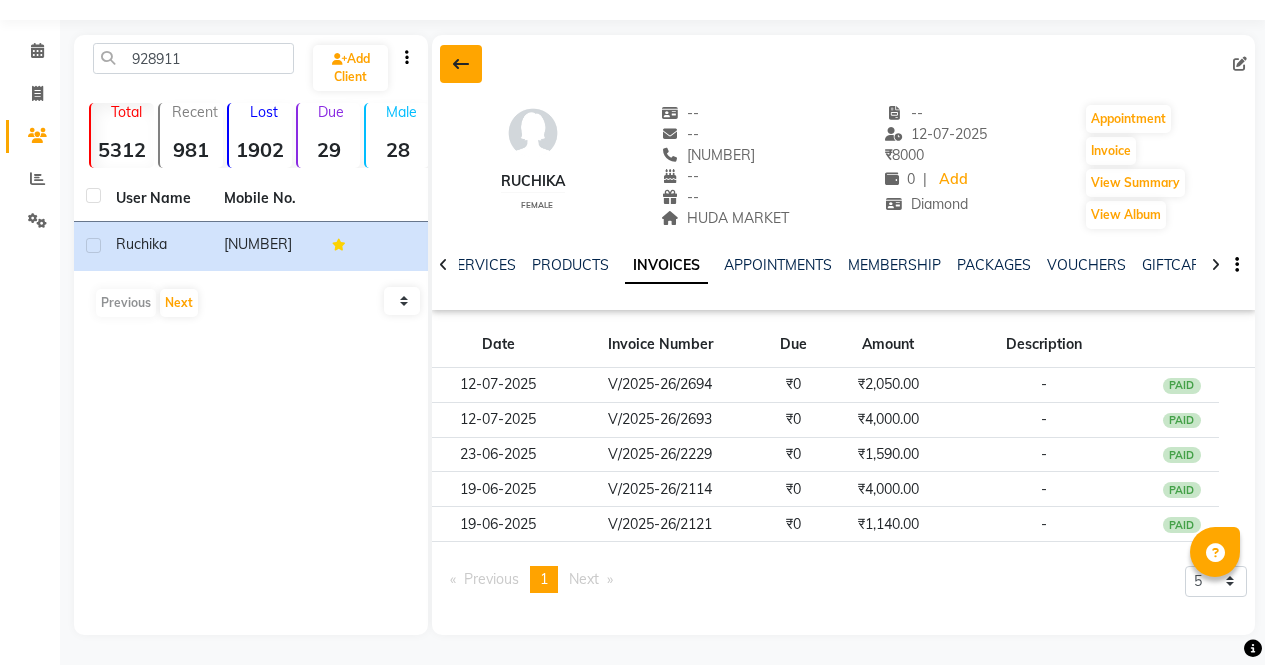 click 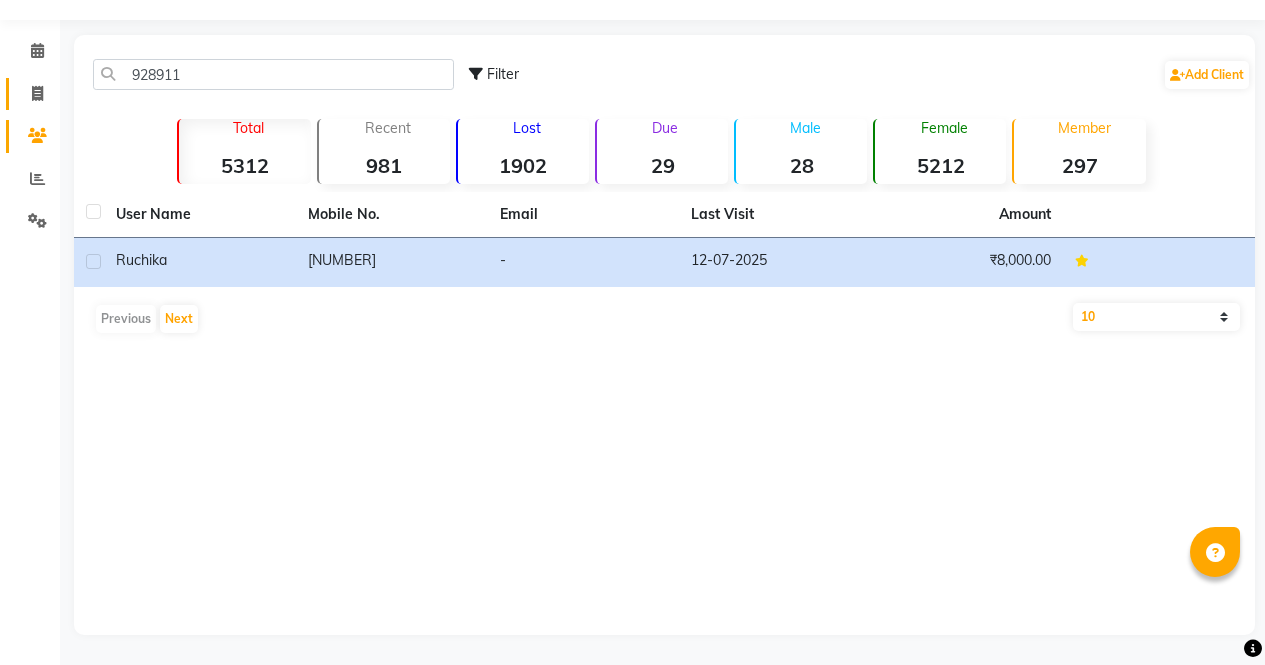 click 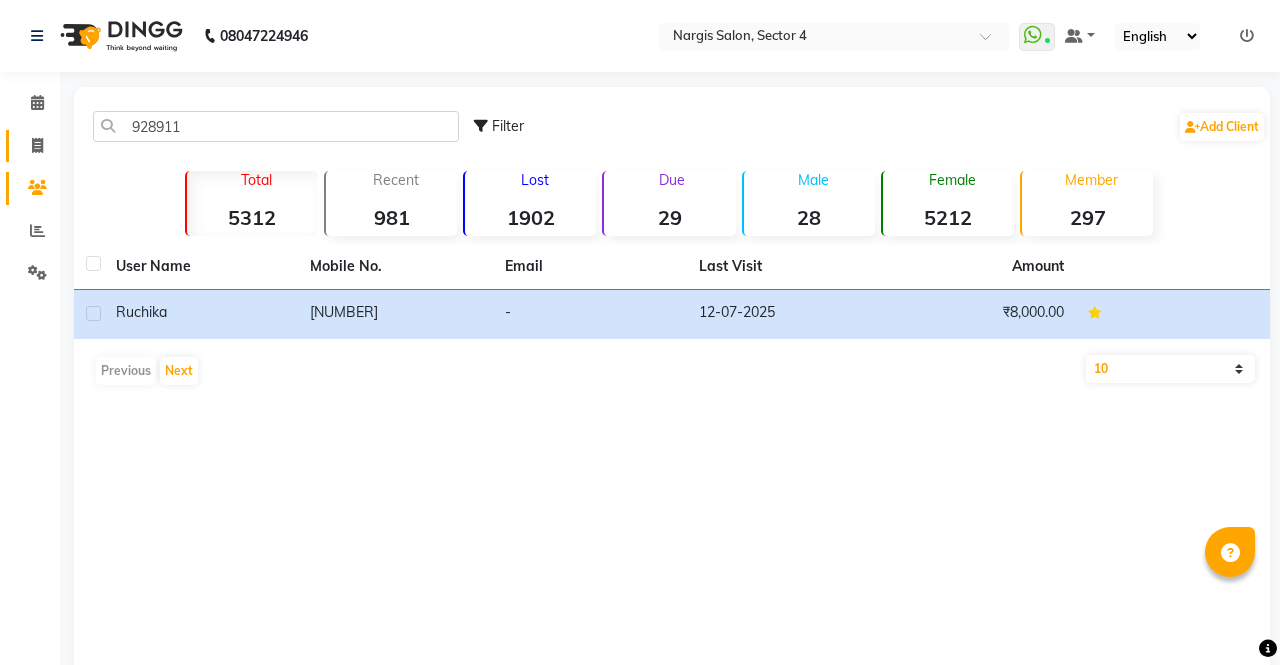 select on "service" 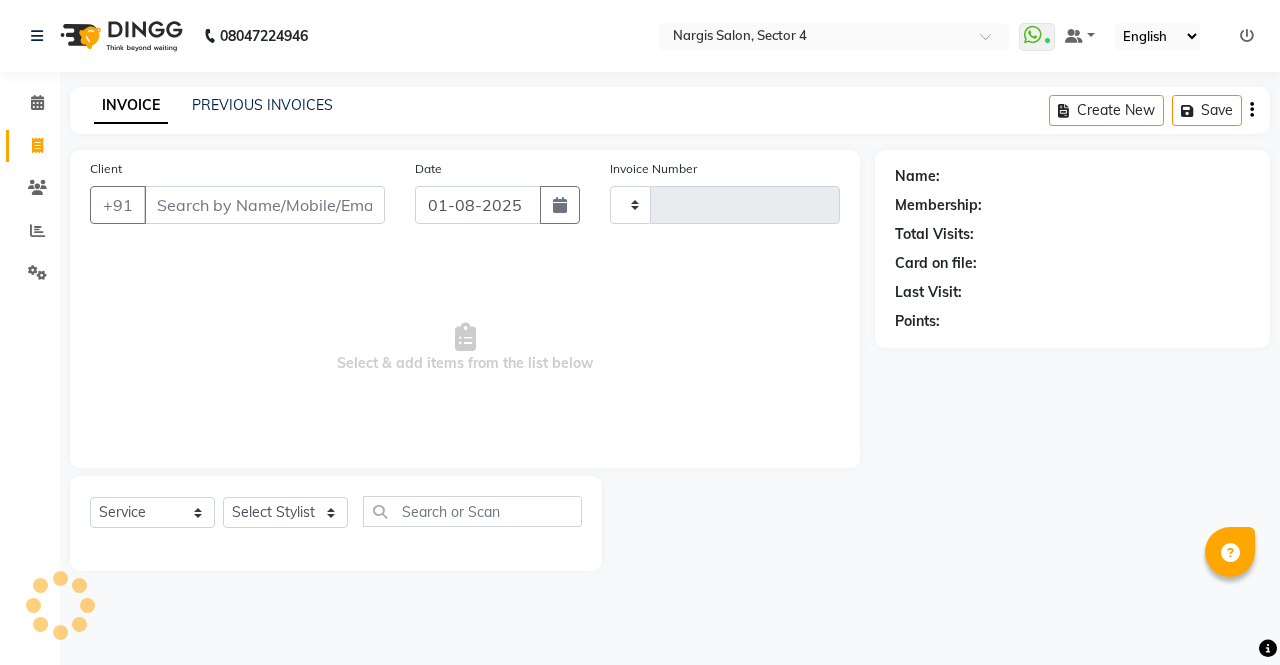 type on "3117" 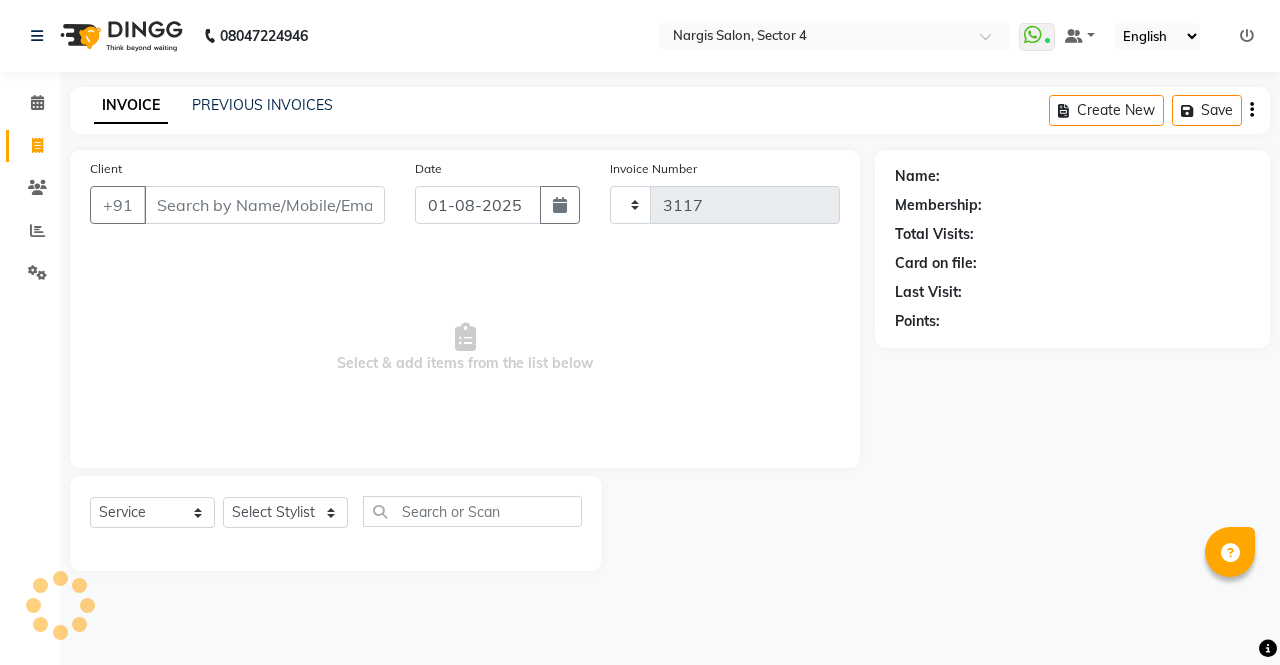 select on "4130" 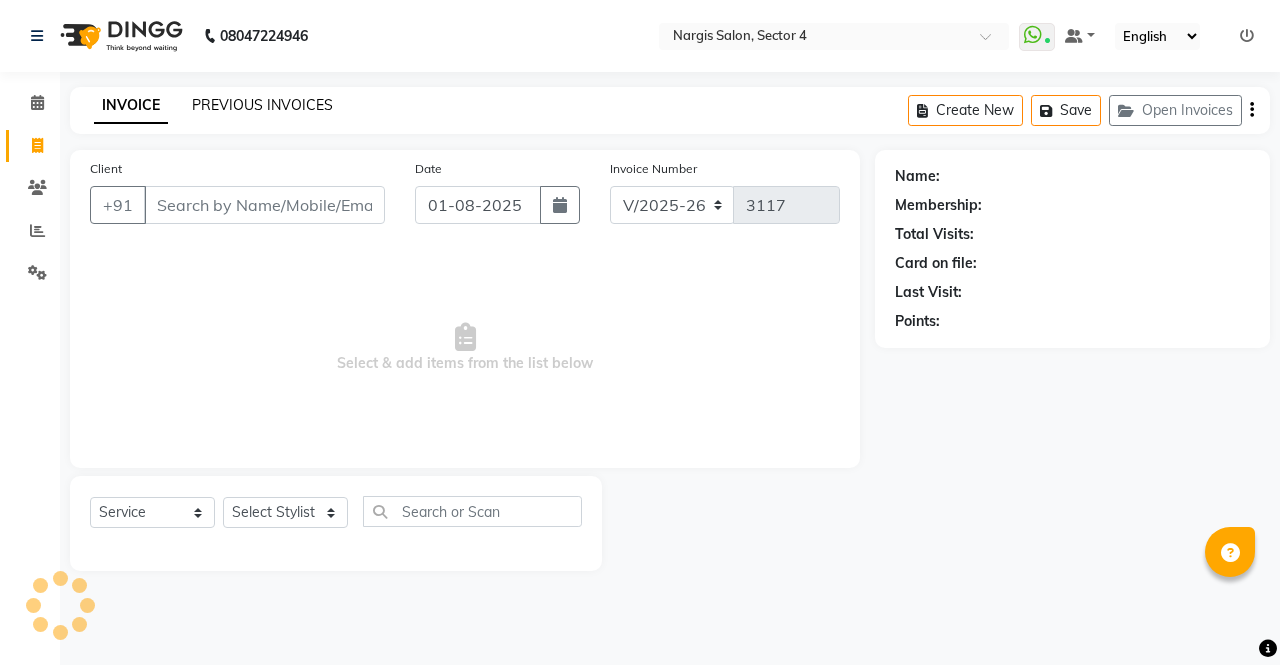 click on "PREVIOUS INVOICES" 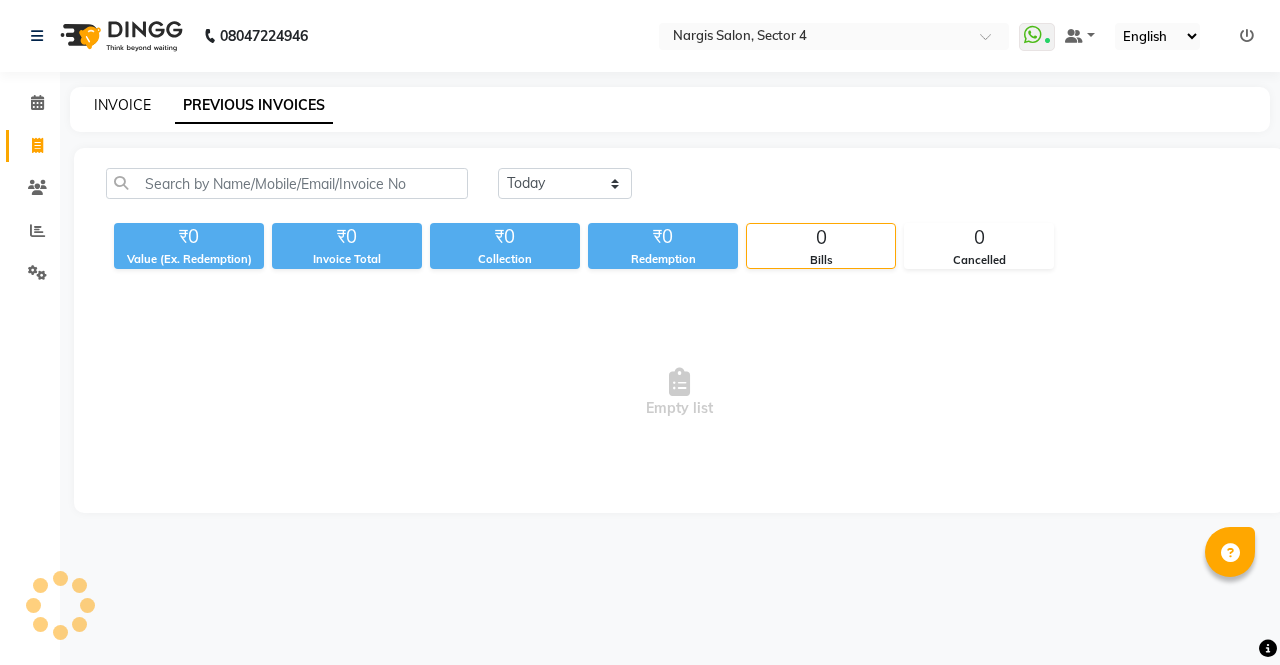 click on "INVOICE" 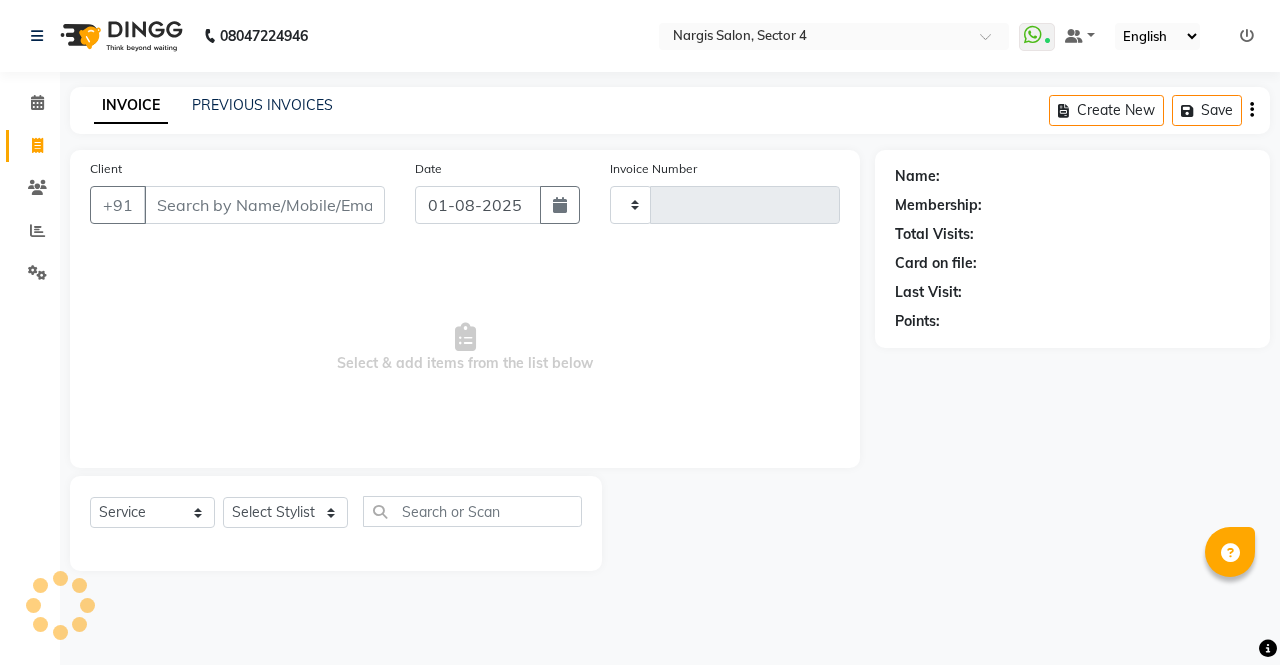 type on "3117" 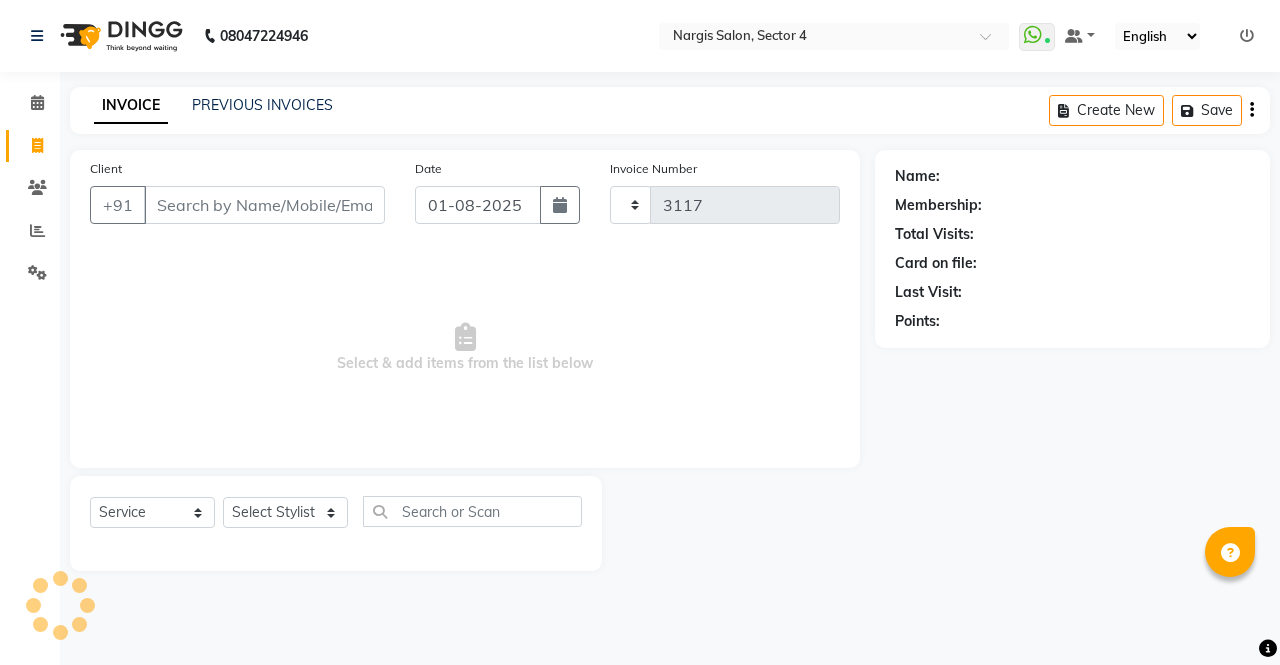 select on "4130" 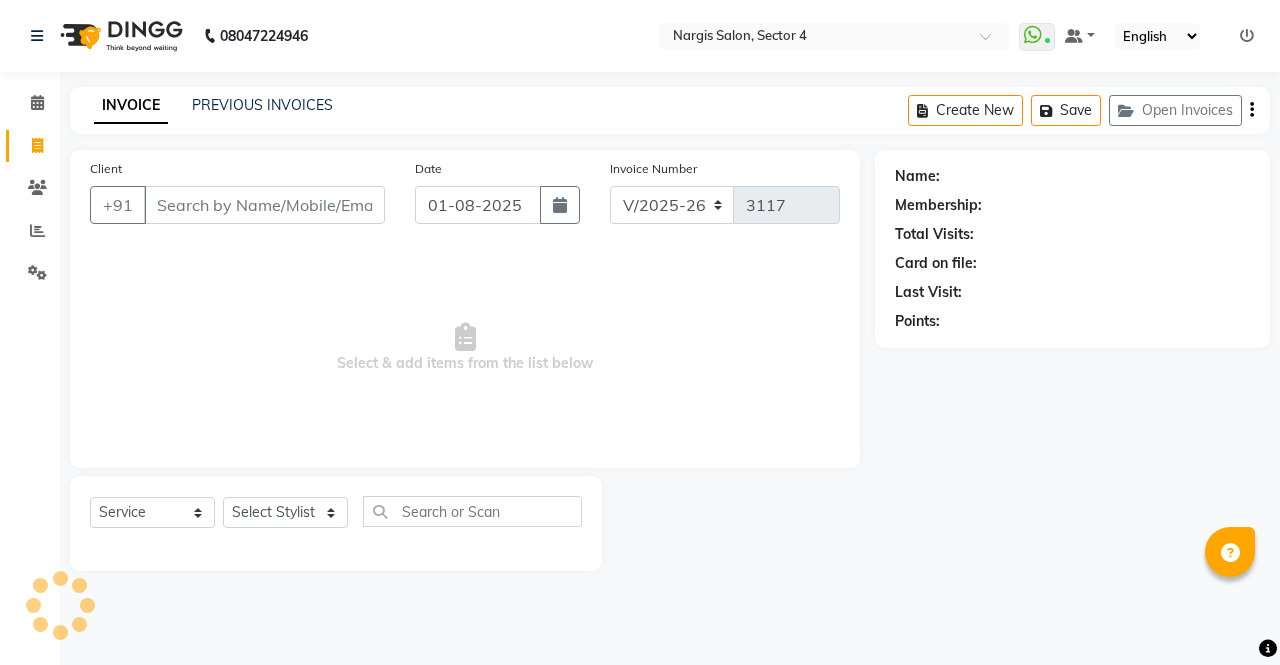 click on "Client" at bounding box center (264, 205) 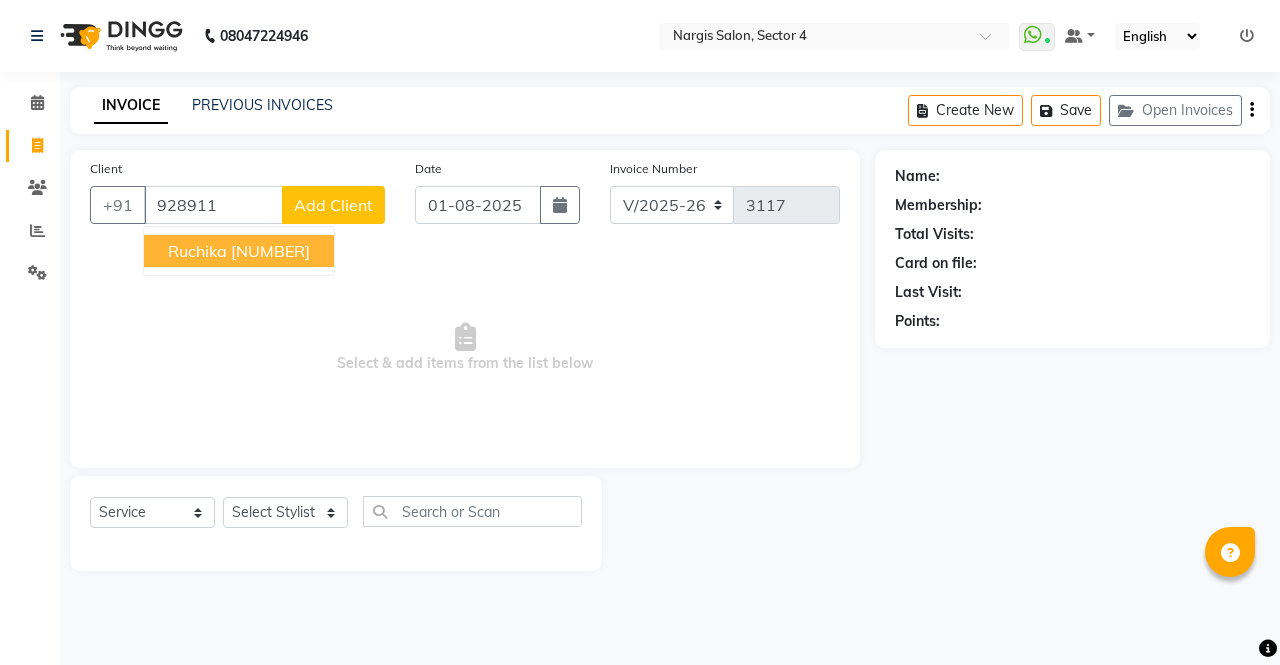 click on "[NUMBER]" at bounding box center (270, 251) 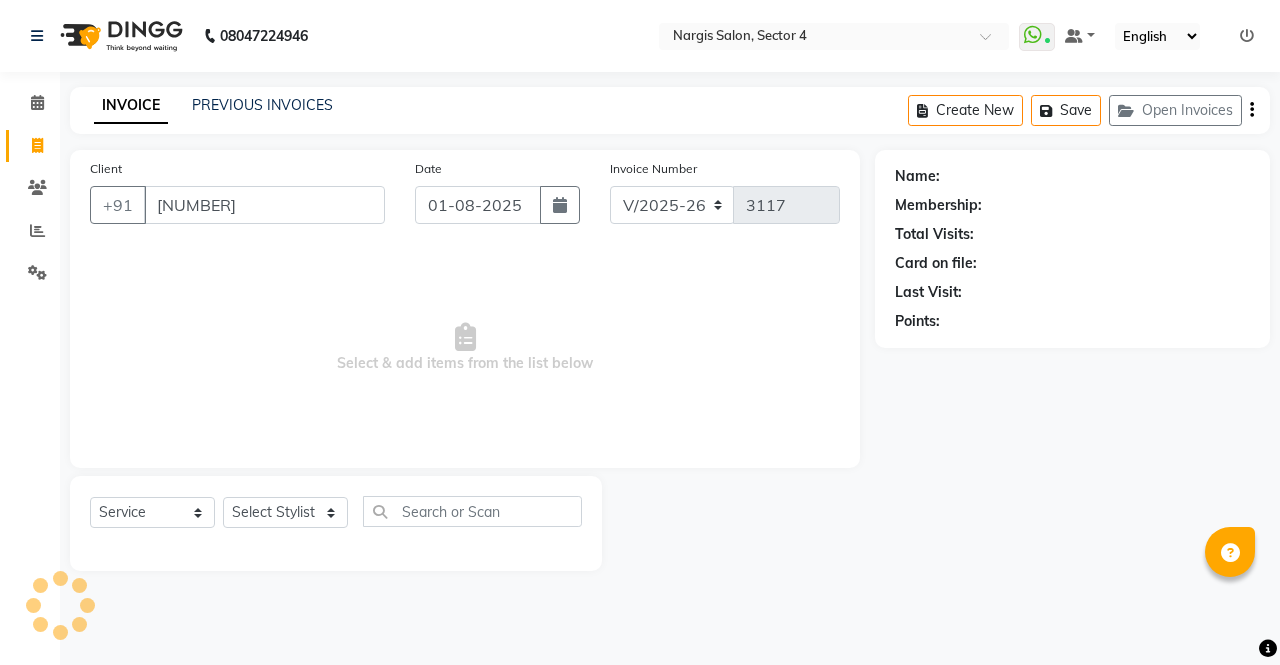 type 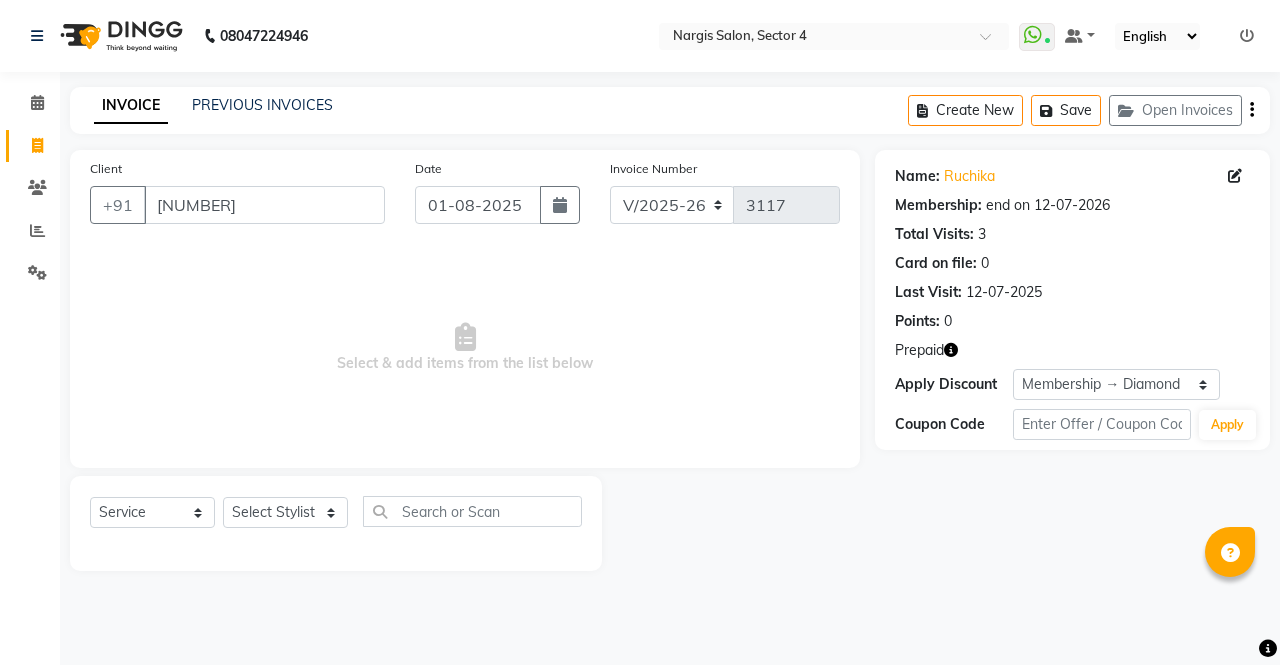 click 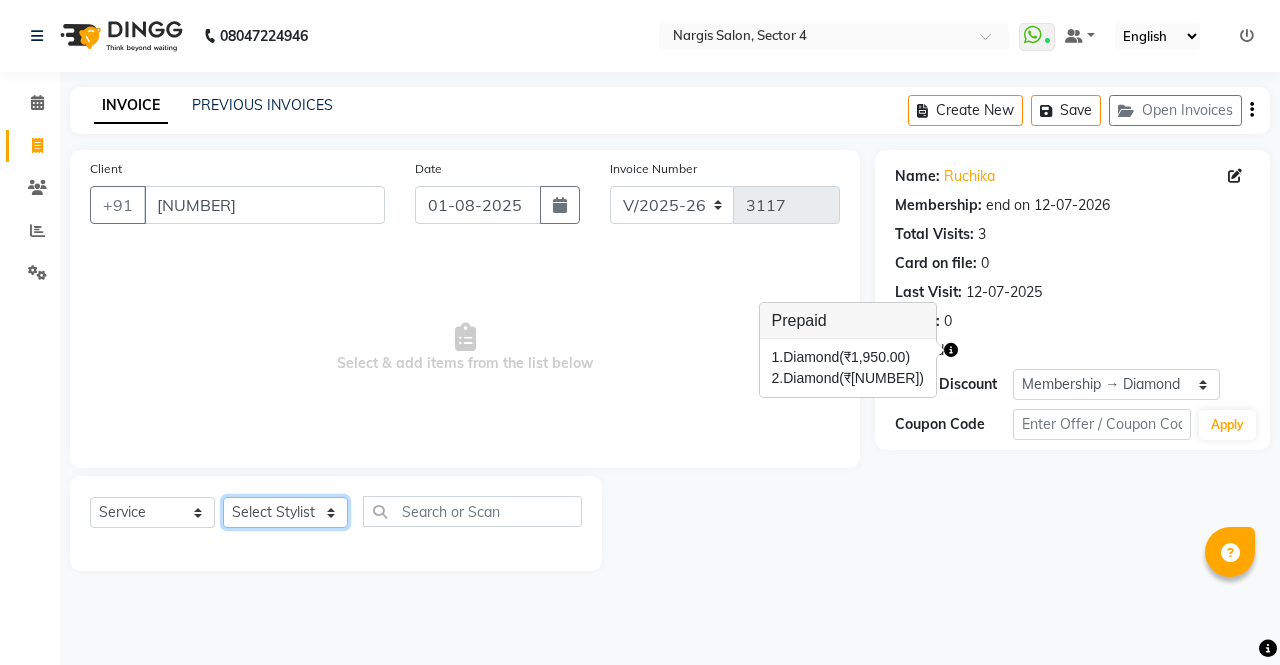 click on "Select Stylist [FIRST] [FIRST] [FIRST] [FIRST] [FIRST] [FIRST] [FIRST] [FIRST] [FIRST] [FIRST] [FIRST] [FIRST]" 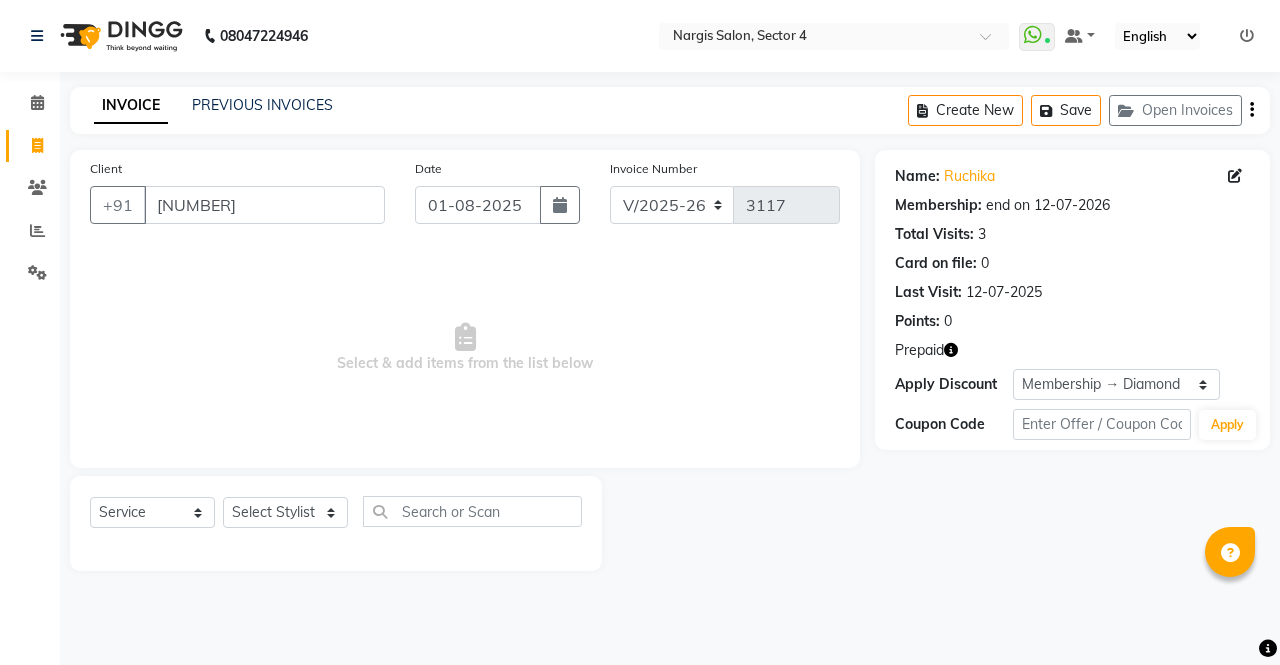 click on "Points:   0" 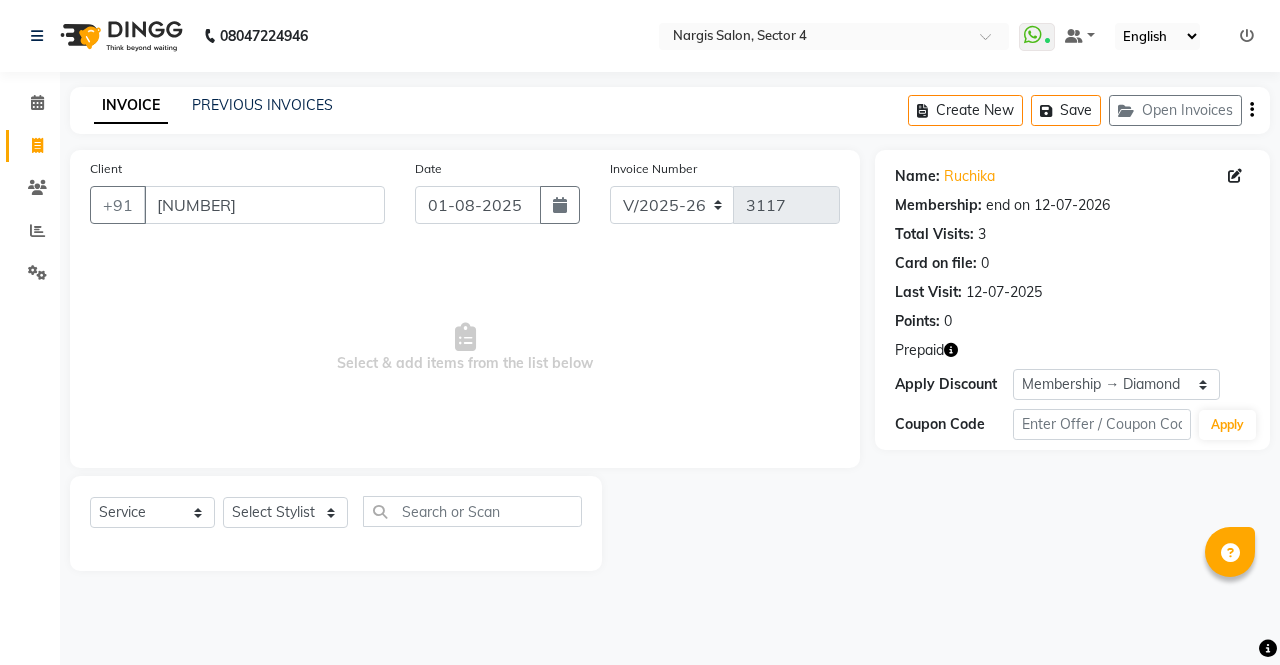 click 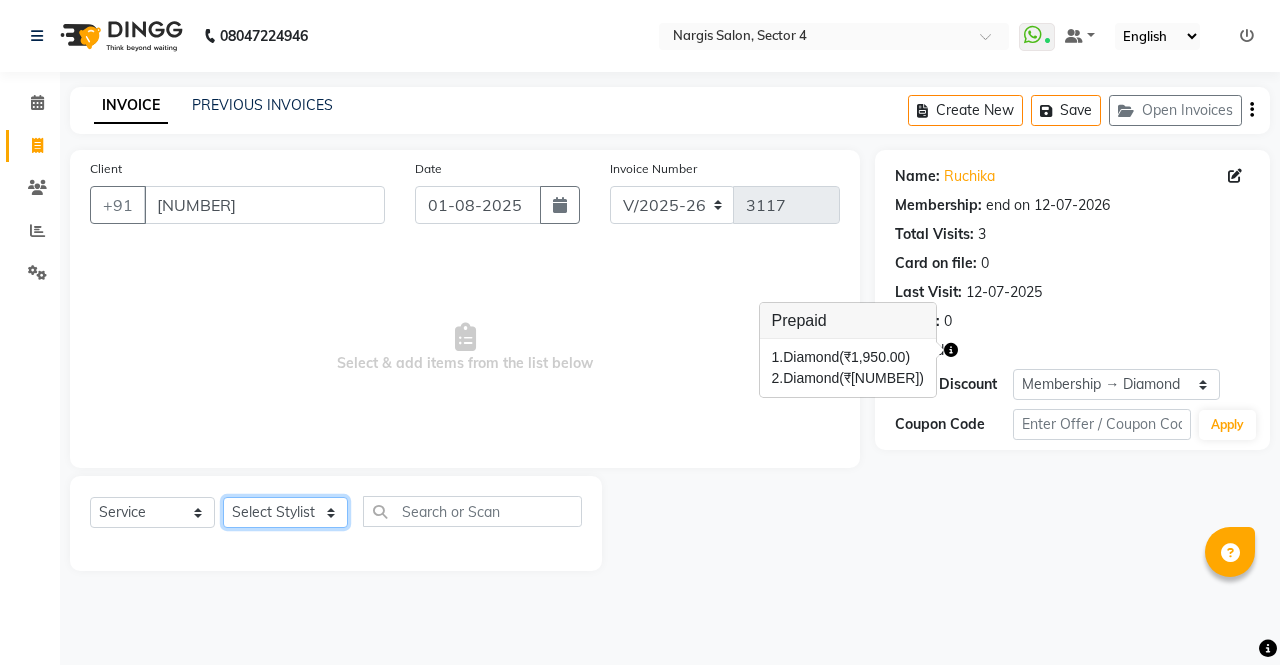 click on "Select Stylist [FIRST] [FIRST] [FIRST] [FIRST] [FIRST] [FIRST] [FIRST] [FIRST] [FIRST] [FIRST] [FIRST] [FIRST]" 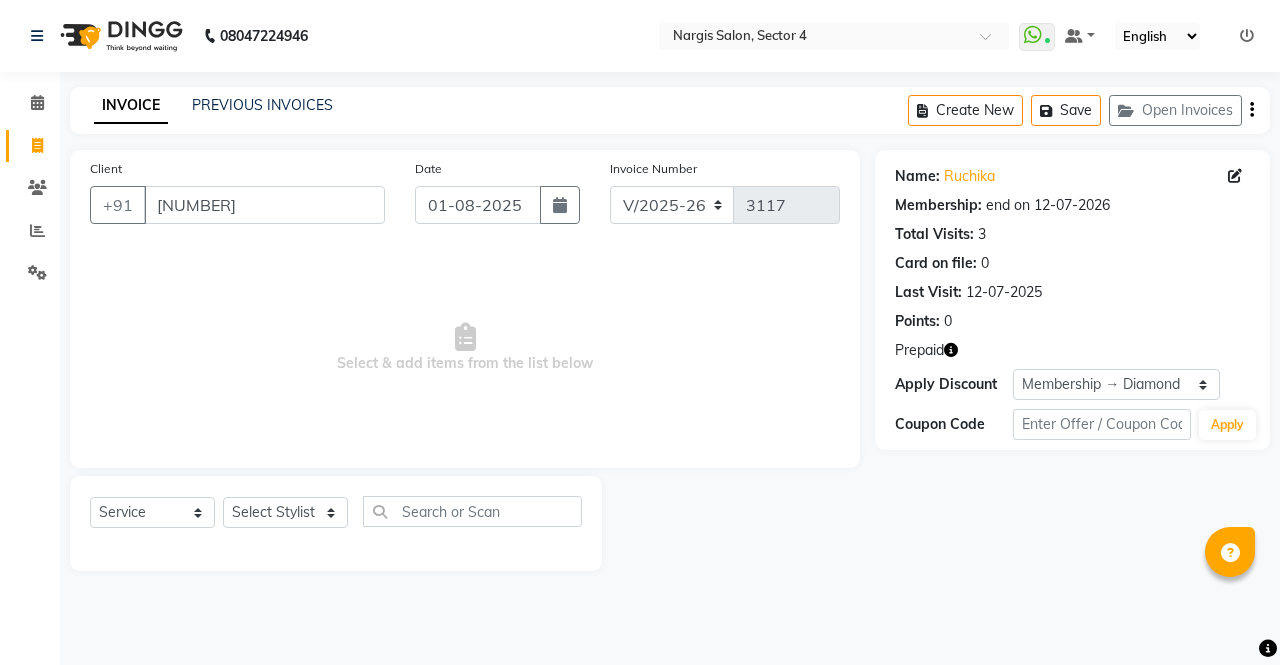 click 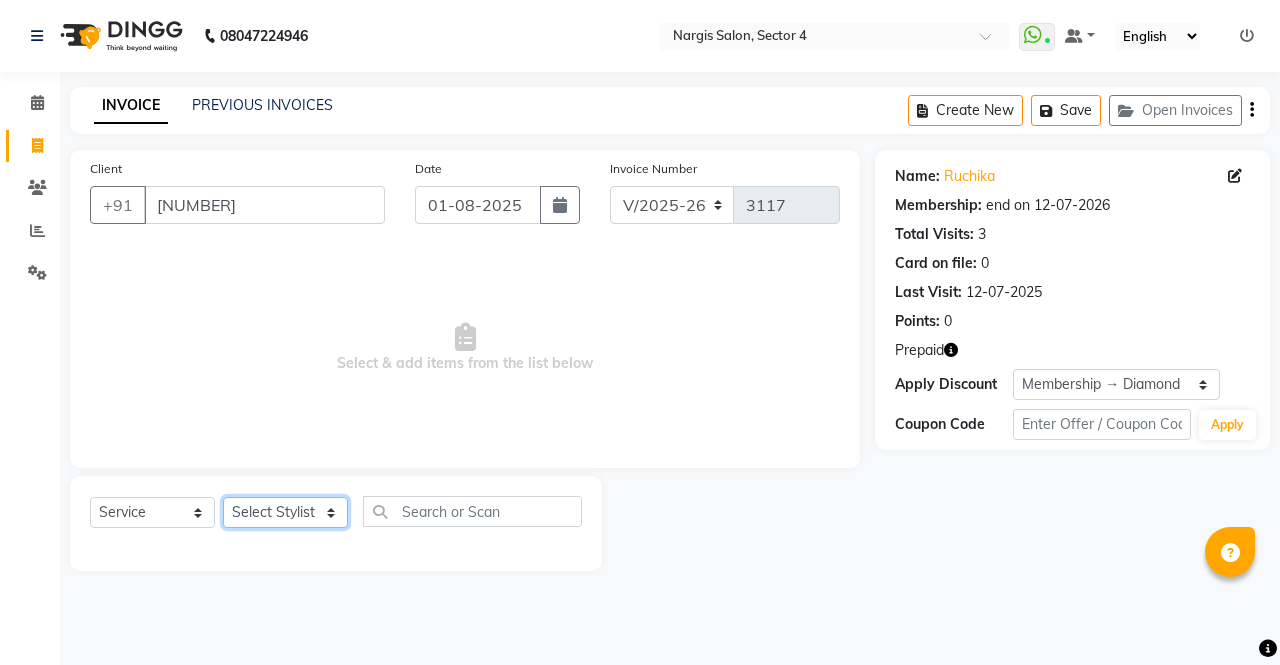 click on "Select Stylist [FIRST] [FIRST] [FIRST] [FIRST] [FIRST] [FIRST] [FIRST] [FIRST] [FIRST] [FIRST] [FIRST] [FIRST]" 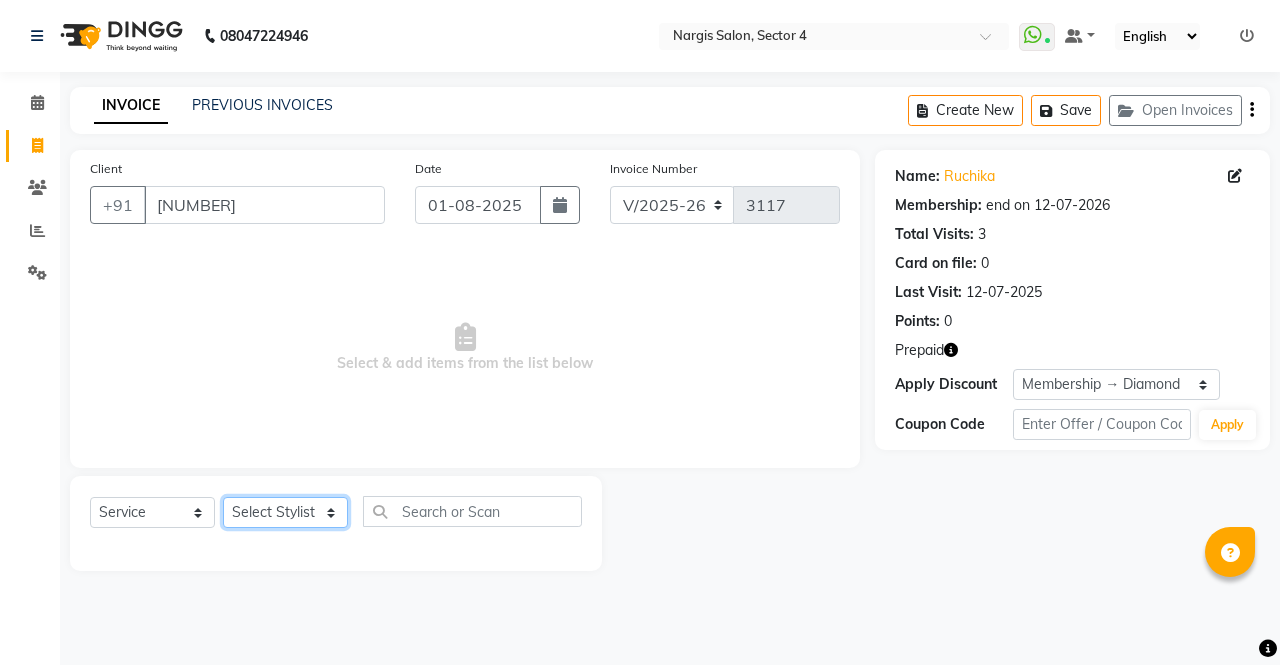 click on "Select Stylist [FIRST] [FIRST] [FIRST] [FIRST] [FIRST] [FIRST] [FIRST] [FIRST] [FIRST] [FIRST] [FIRST] [FIRST]" 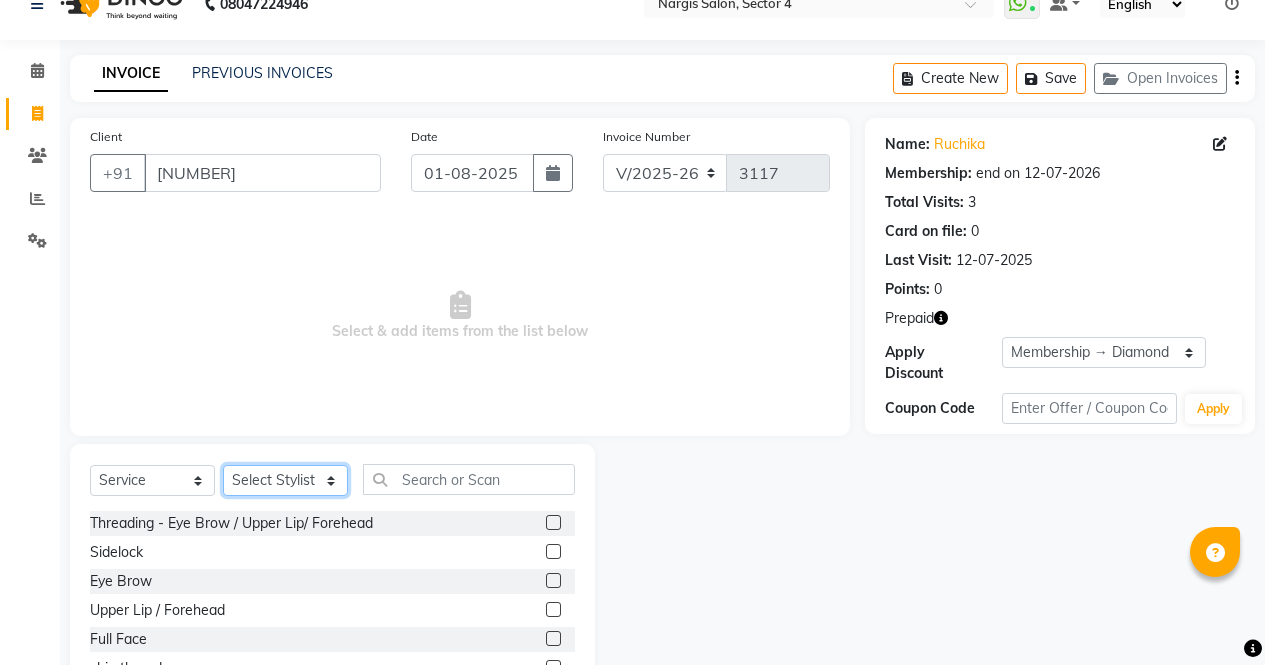 scroll, scrollTop: 136, scrollLeft: 0, axis: vertical 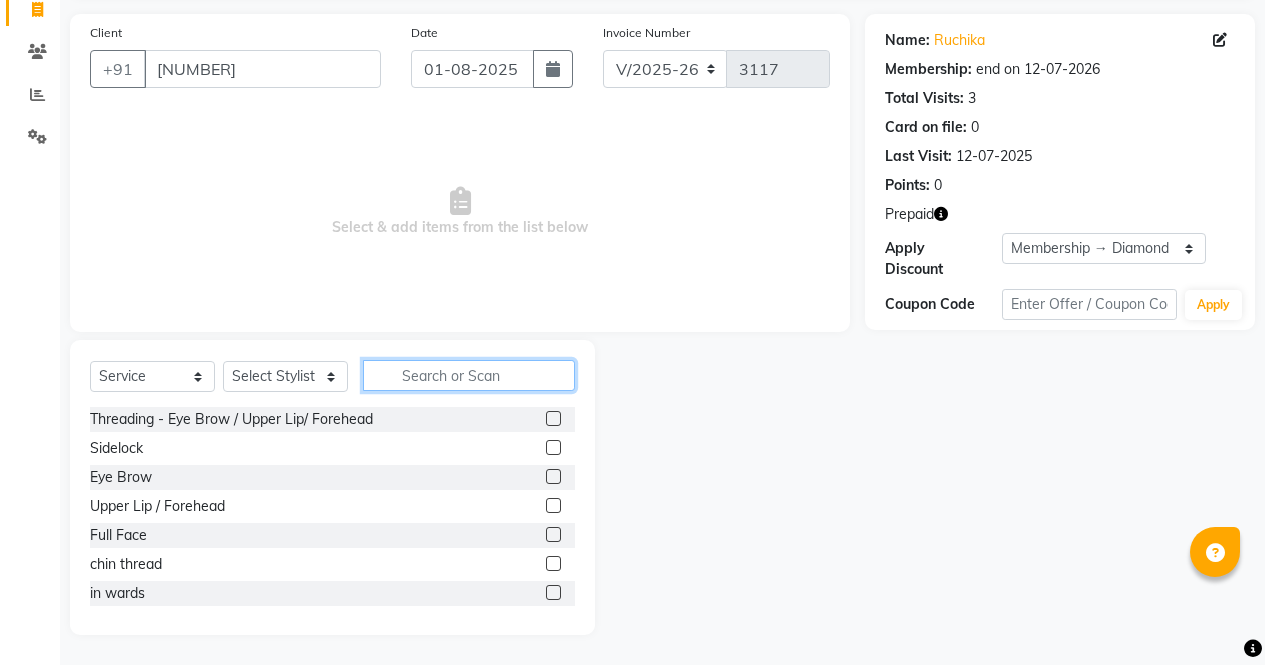 click 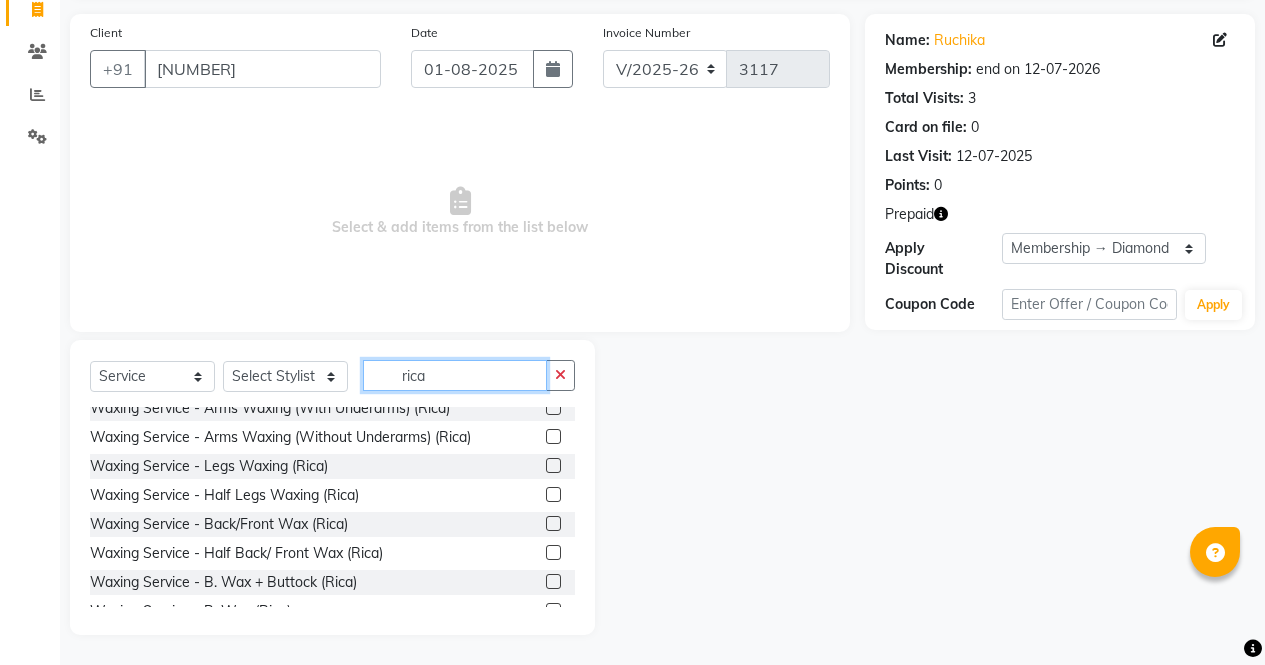 scroll, scrollTop: 14, scrollLeft: 0, axis: vertical 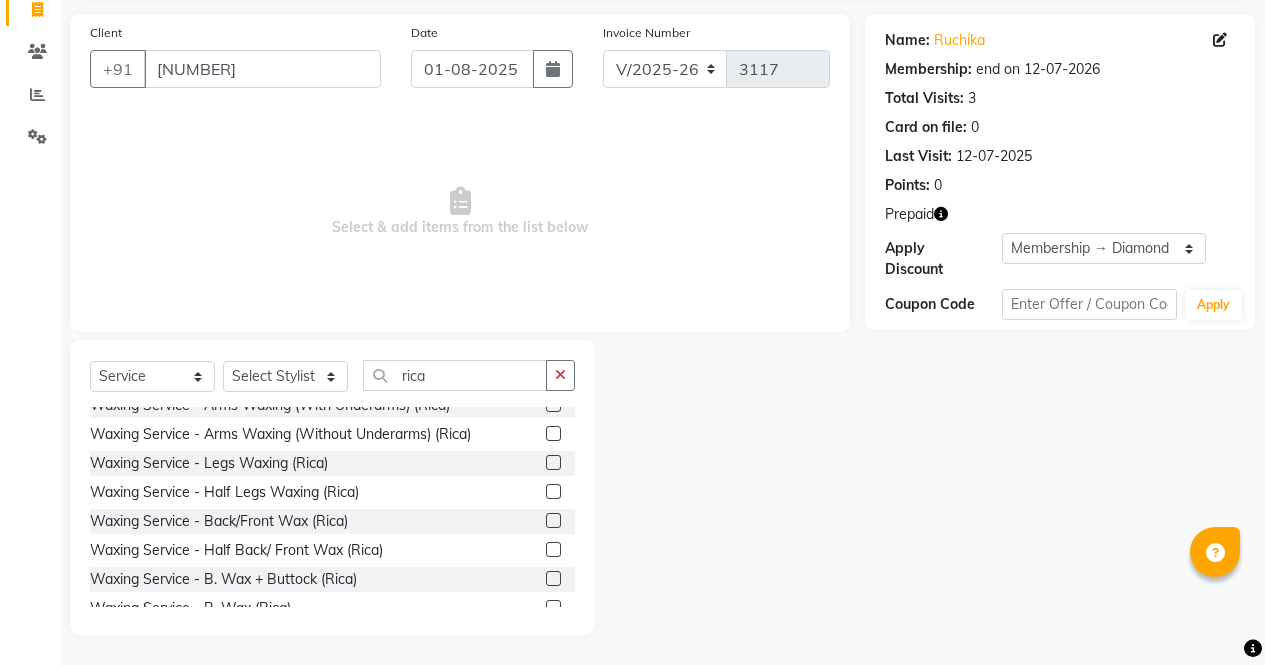click 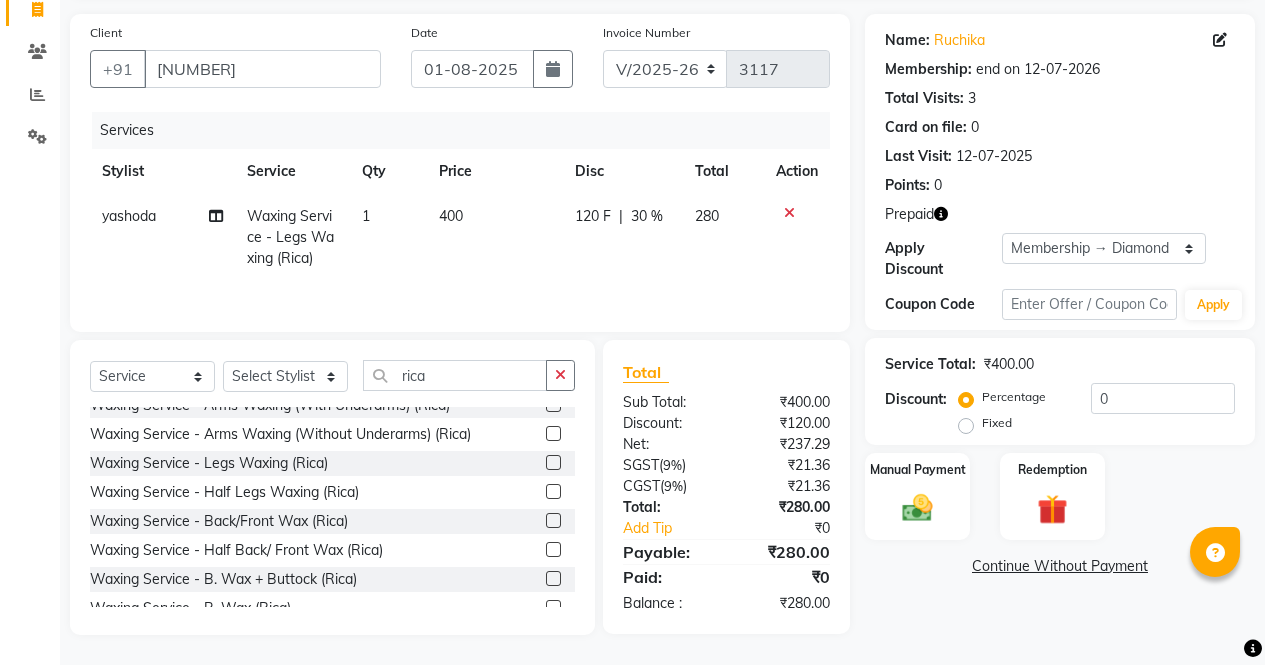 click 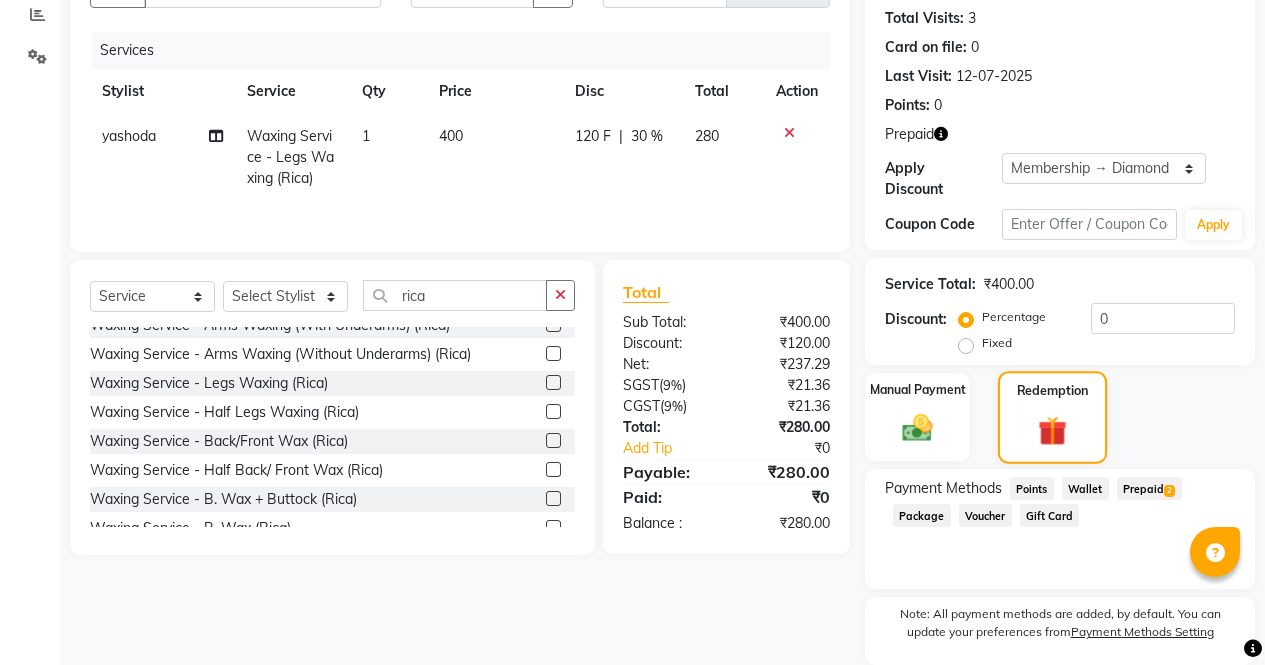 scroll, scrollTop: 236, scrollLeft: 0, axis: vertical 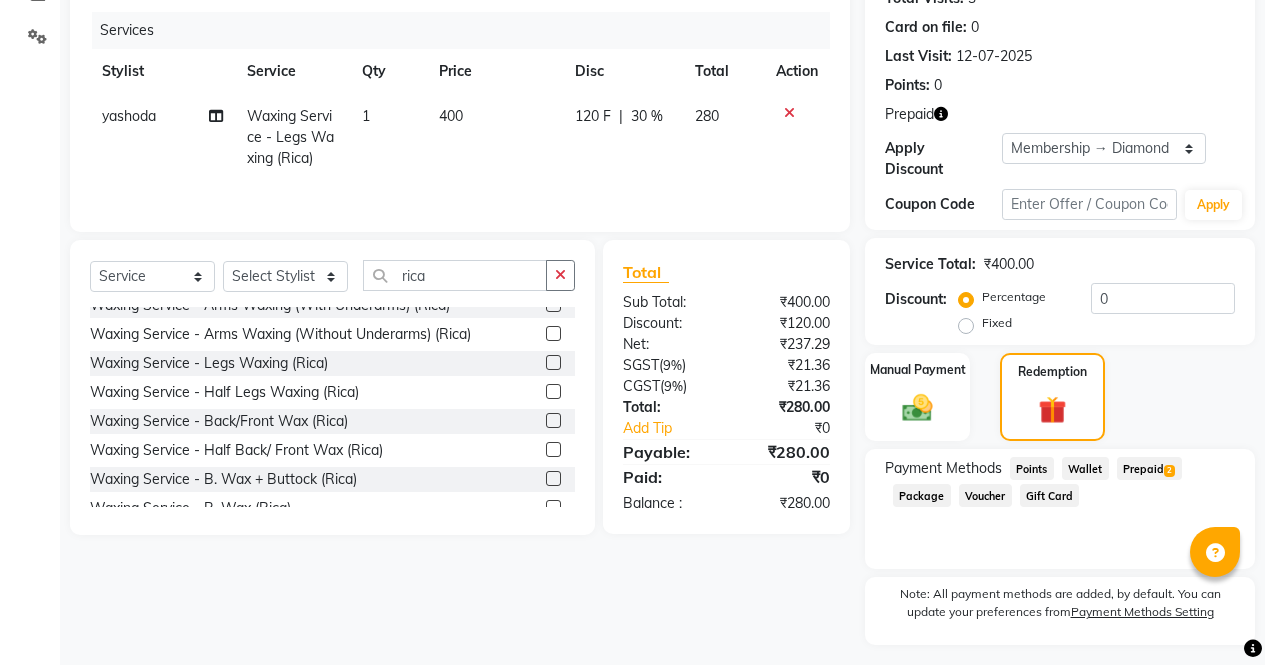 click on "Prepaid  2" 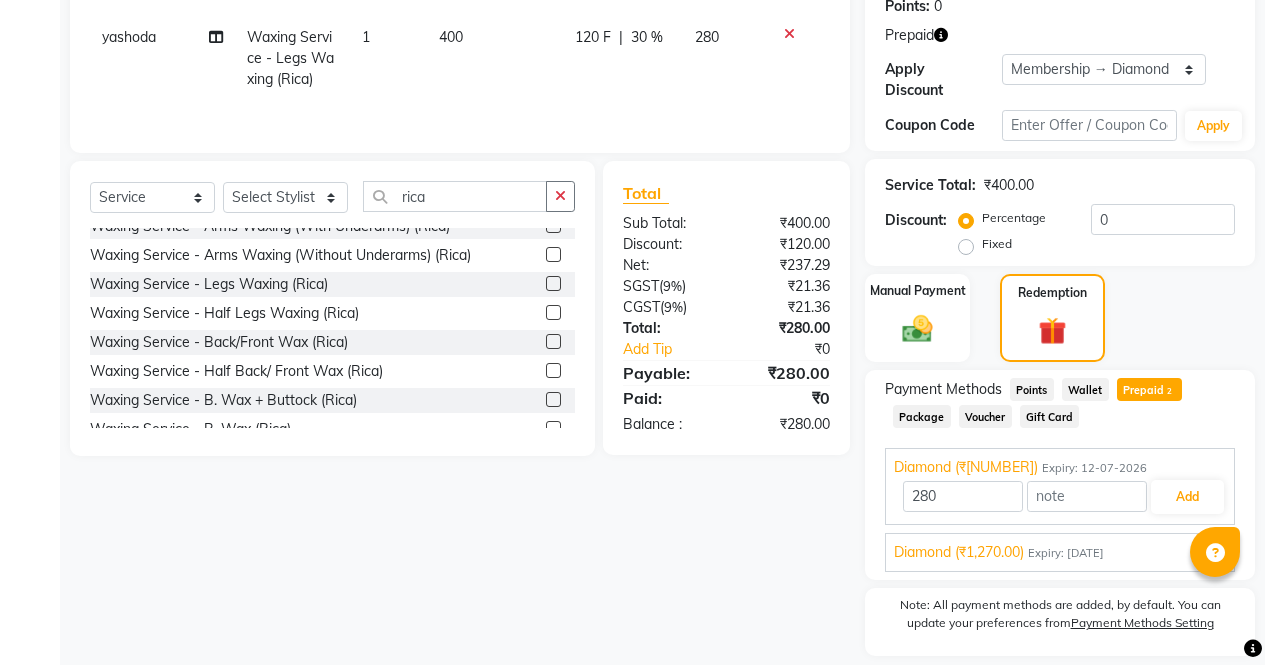 scroll, scrollTop: 361, scrollLeft: 0, axis: vertical 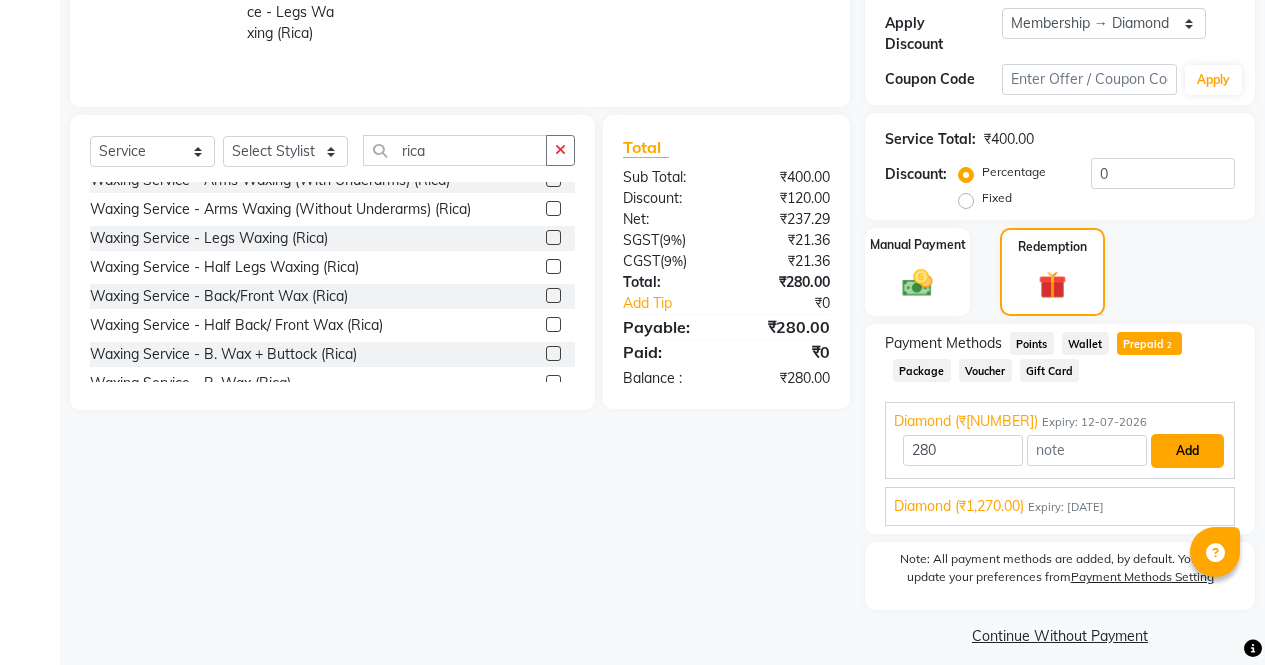 click on "Add" at bounding box center [1187, 451] 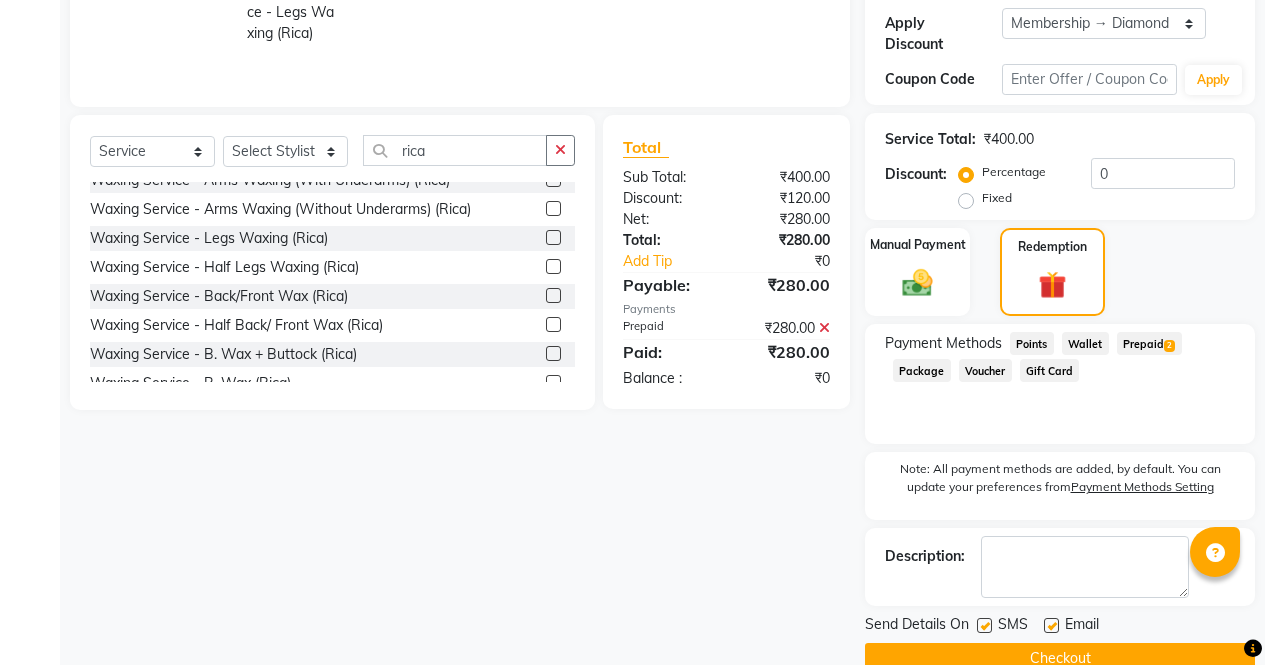 click on "Checkout" 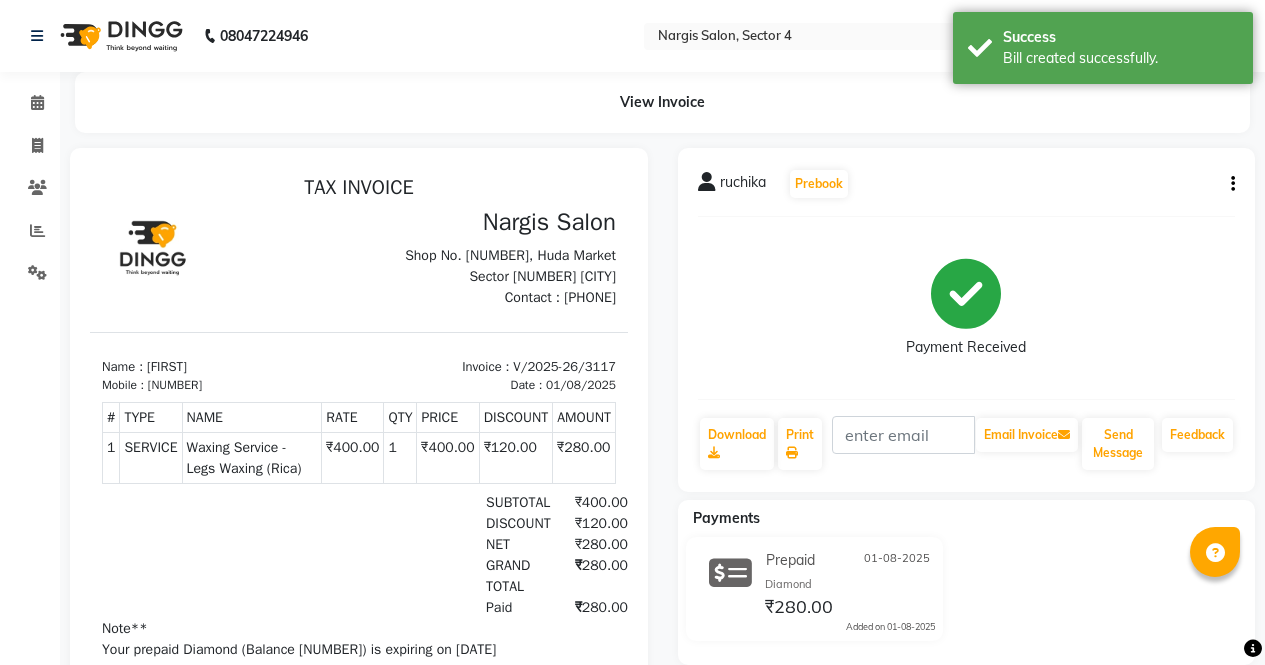 scroll, scrollTop: 0, scrollLeft: 0, axis: both 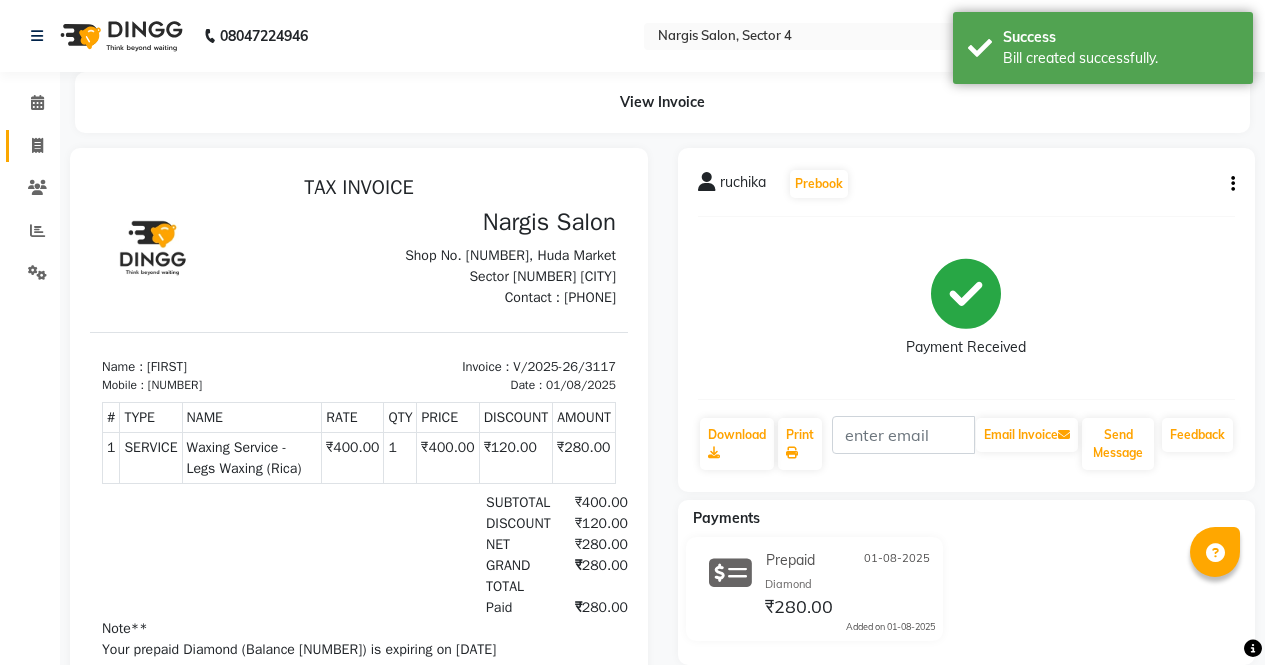 click 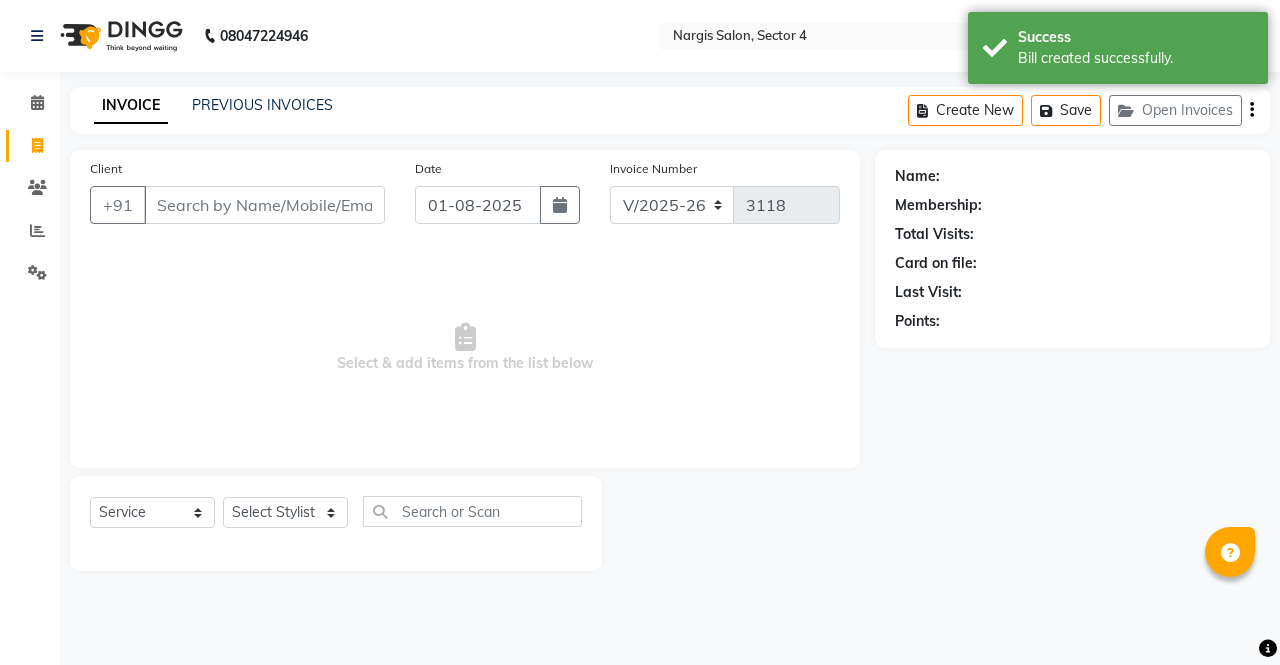 click on "Client" at bounding box center [264, 205] 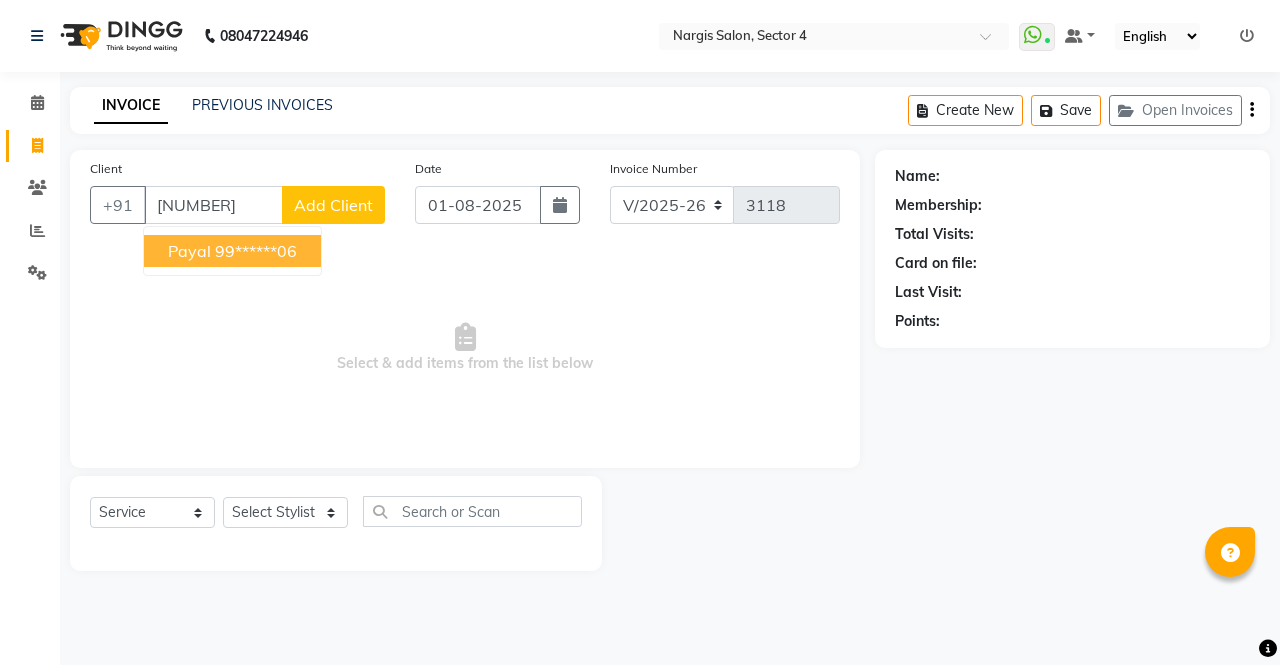 click on "99******06" at bounding box center [256, 251] 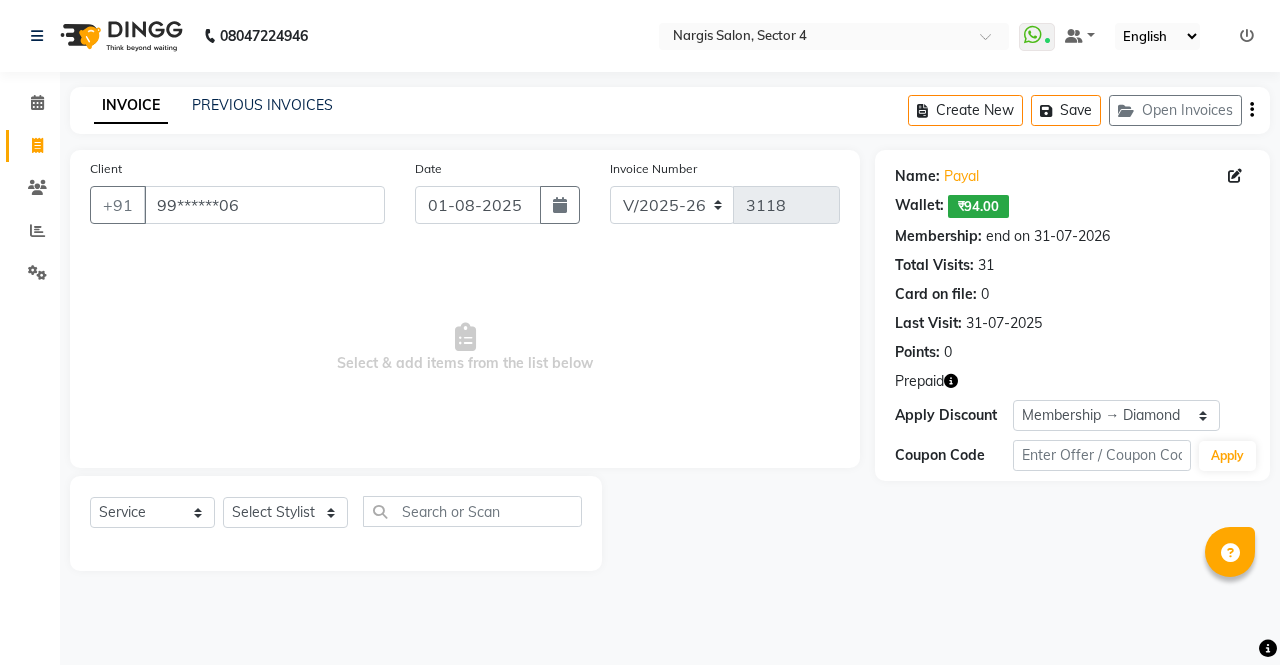 click 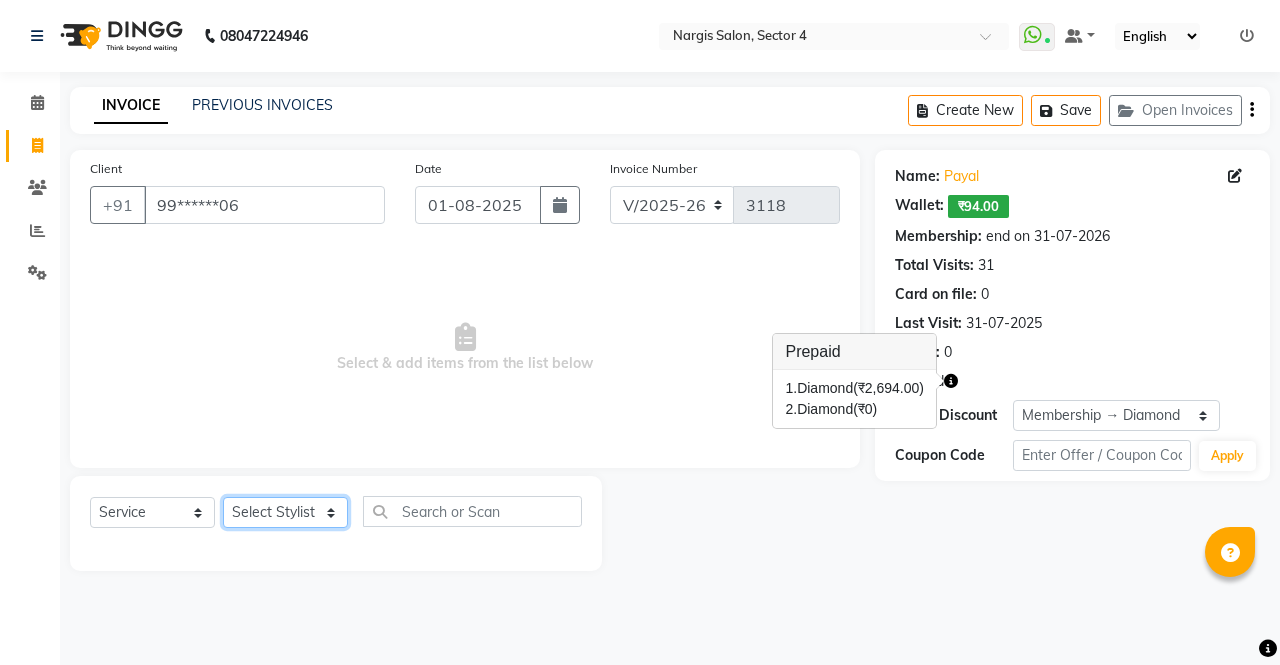 click on "Select Stylist [FIRST] [FIRST] [FIRST] [FIRST] [FIRST] [FIRST] [FIRST] [FIRST] [FIRST] [FIRST] [FIRST] [FIRST]" 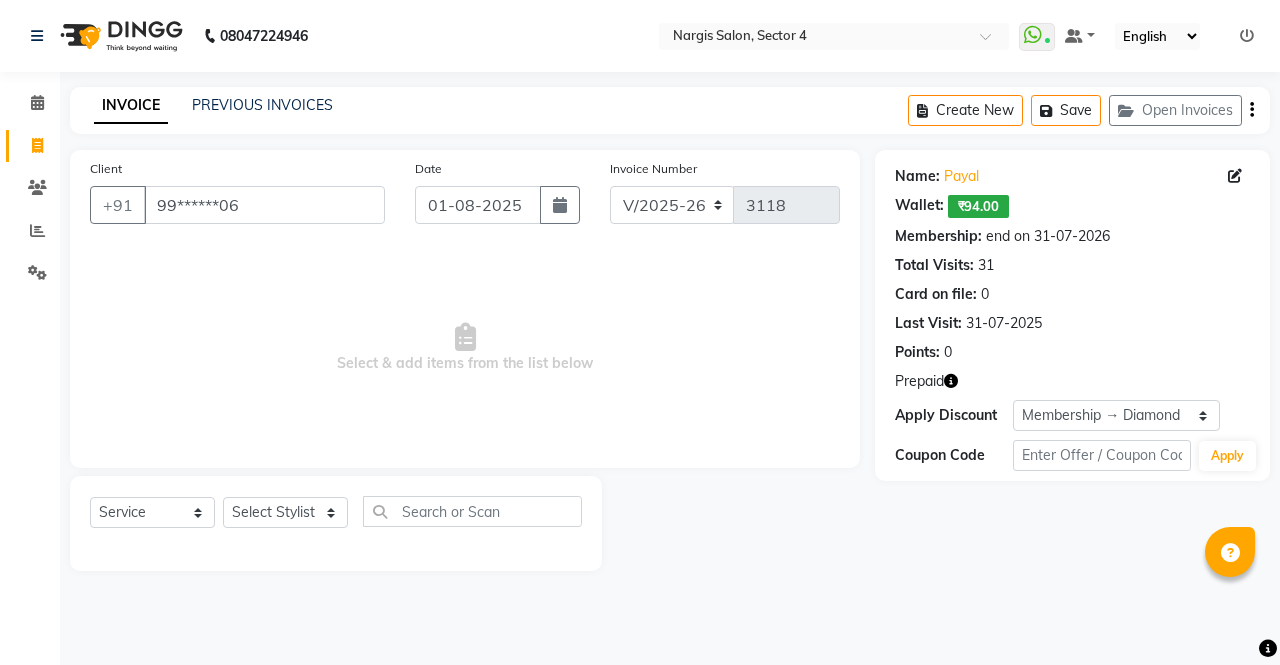 click on "INVOICE PREVIOUS INVOICES Create New   Save   Open Invoices  Client +[COUNTRYCODE] [PHONE] Date [DATE] Invoice Number V/2025 V/2025-26 3118  Select & add items from the list below  Select  Service  Product  Membership  Package Voucher Prepaid Gift Card  Select Stylist [FIRST] [FIRST] [FIRST] [FIRST] [FIRST] [FIRST] [FIRST] [FIRST] [FIRST] [FIRST] [FIRST] [FIRST] Name: [FIRST]   Wallet:   ₹[NUMBER]  Membership: end on [DATE] Total Visits:  31 Card on file:  0 Last Visit:   [DATE] Points:   0  Prepaid Apply Discount Select Membership → Diamond Membership → Diamond Membership → Diamond Membership → Diamond Membership → Diamond Membership → Diamond Membership → Diamond Coupon Code Apply" 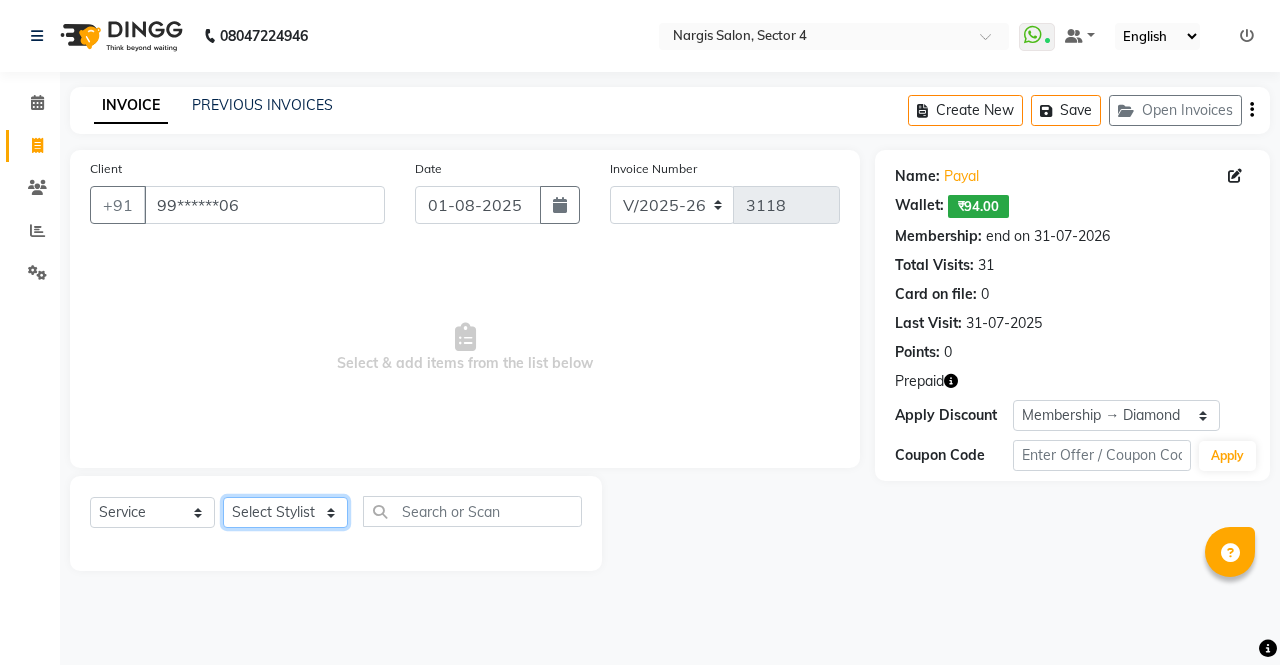 click on "Select Stylist [FIRST] [FIRST] [FIRST] [FIRST] [FIRST] [FIRST] [FIRST] [FIRST] [FIRST] [FIRST] [FIRST] [FIRST]" 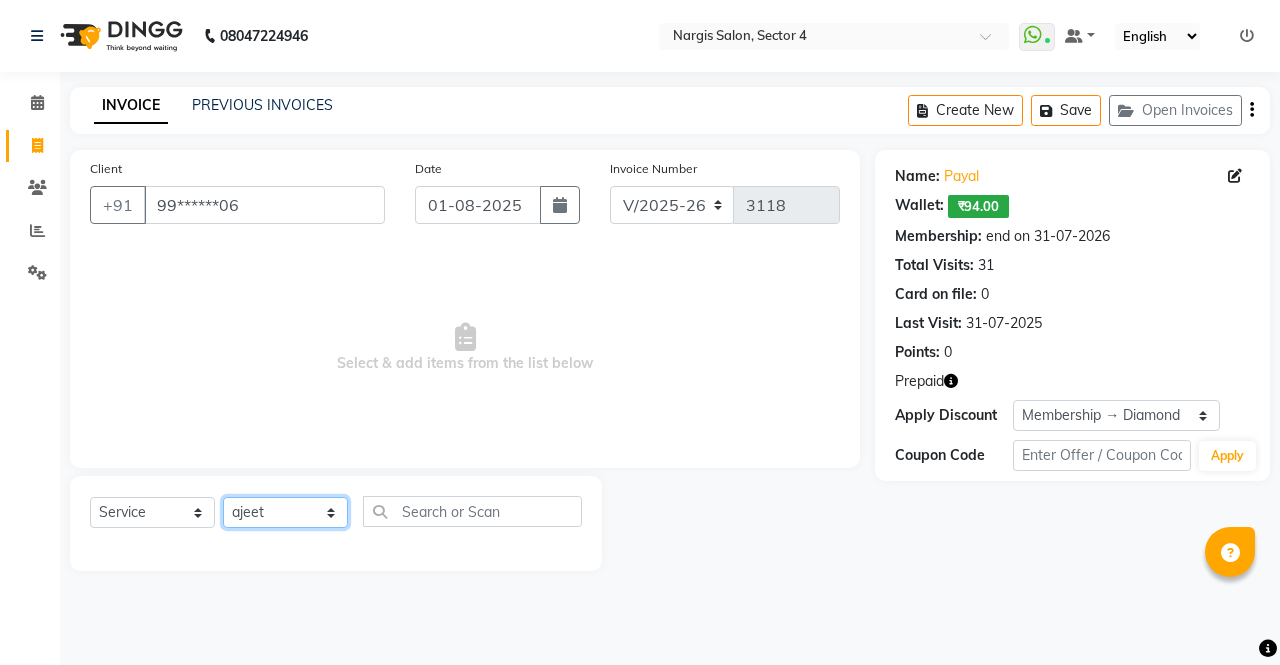 click on "Select Stylist [FIRST] [FIRST] [FIRST] [FIRST] [FIRST] [FIRST] [FIRST] [FIRST] [FIRST] [FIRST] [FIRST] [FIRST]" 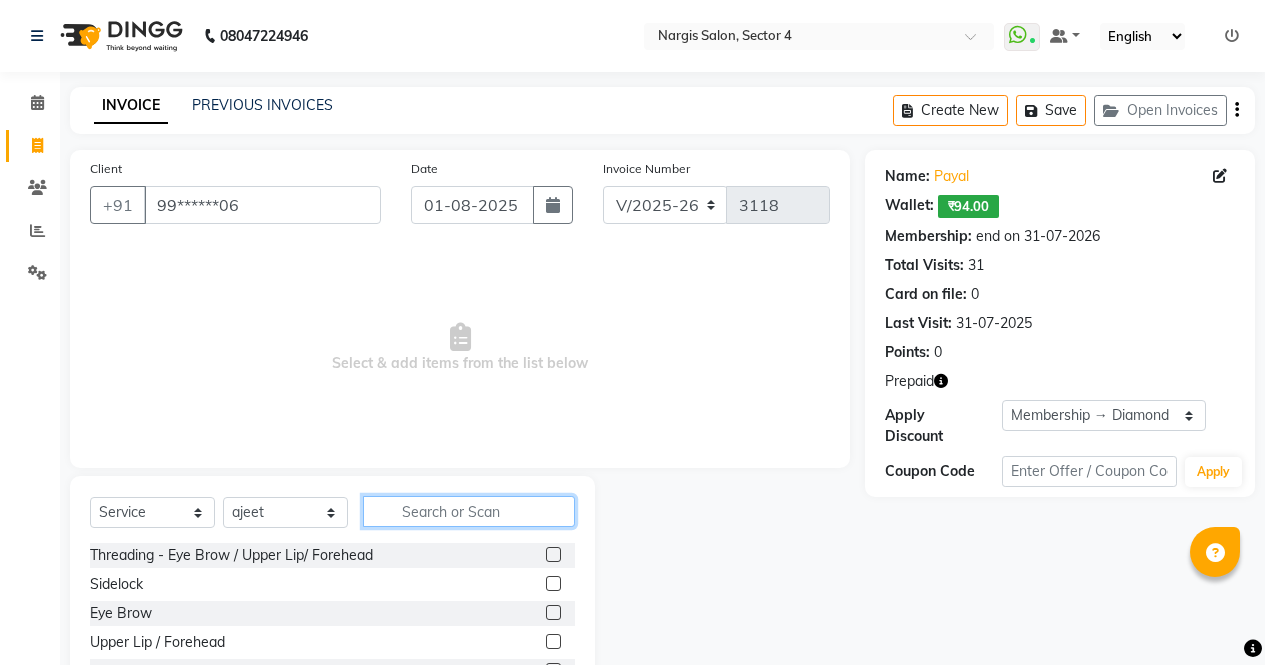 click 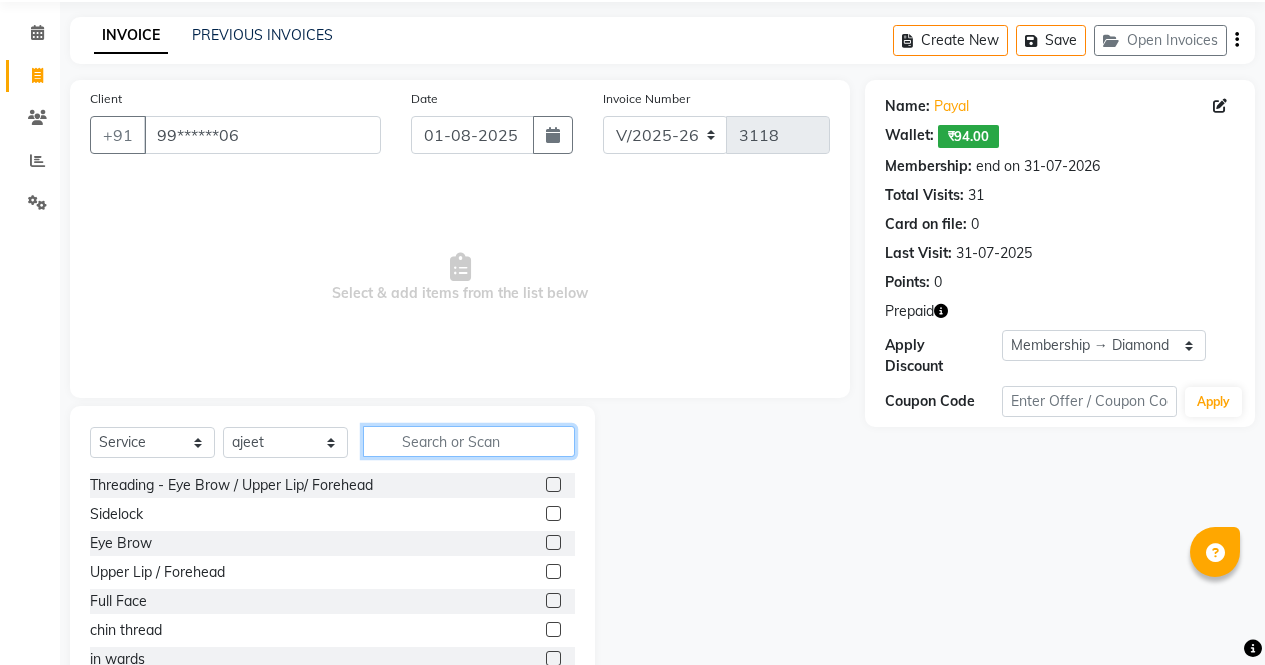 scroll, scrollTop: 136, scrollLeft: 0, axis: vertical 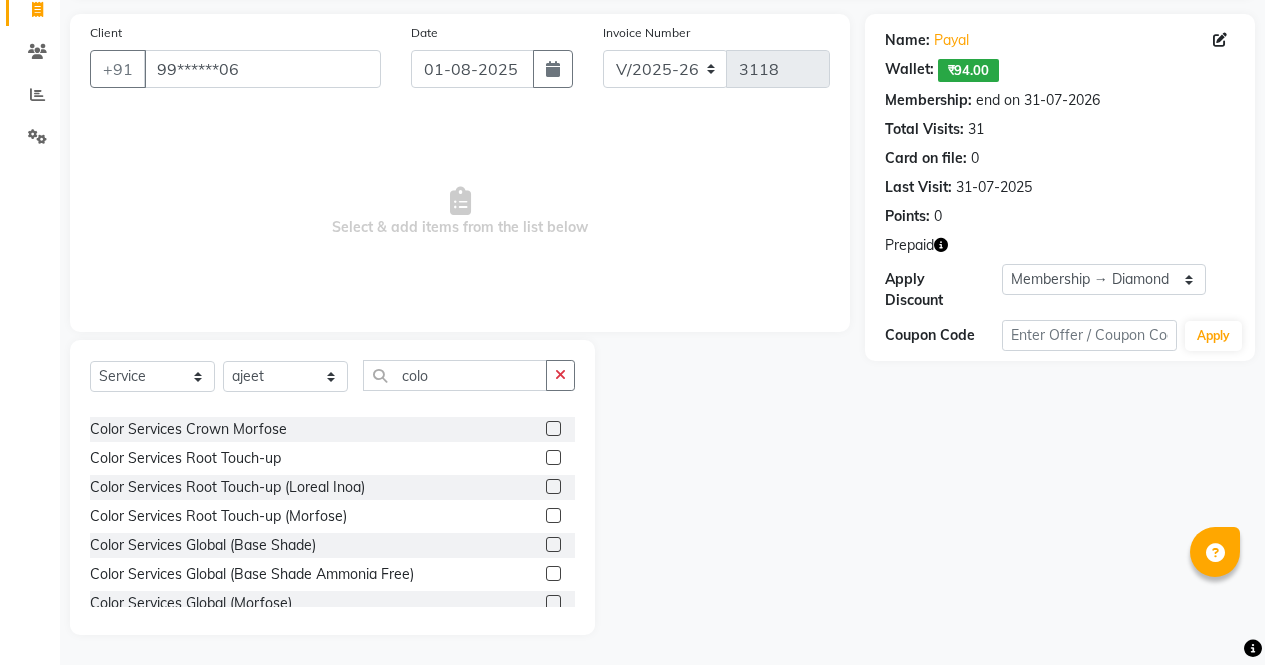 click 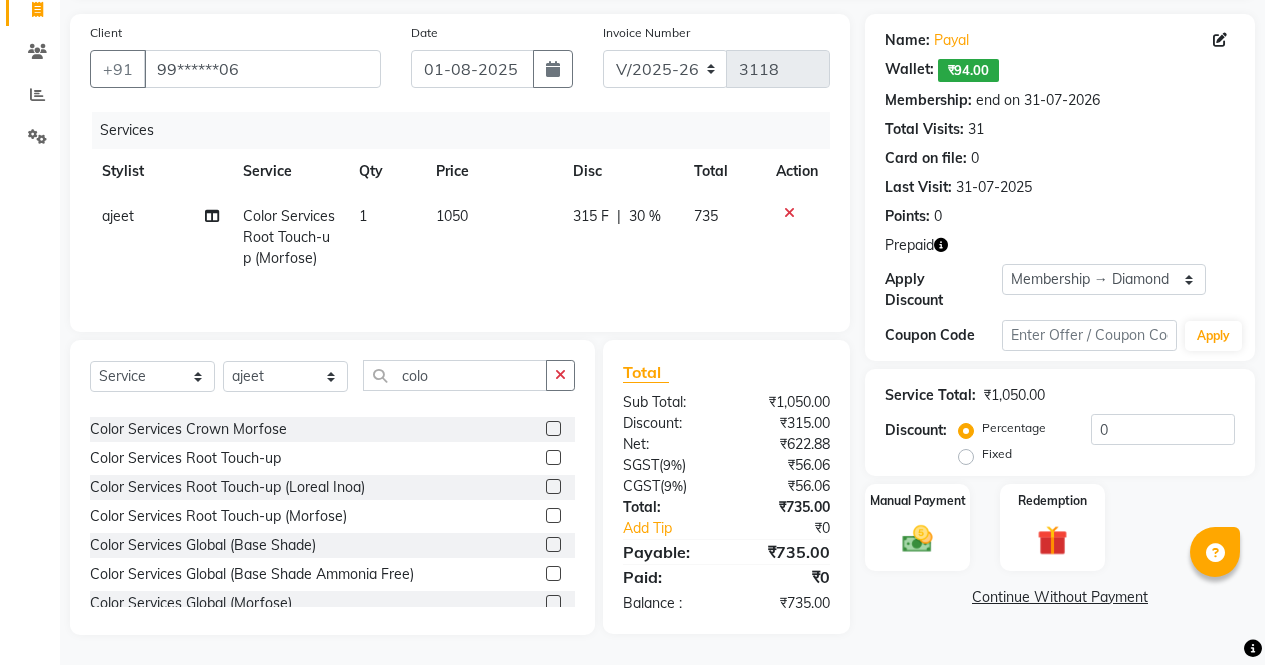 click 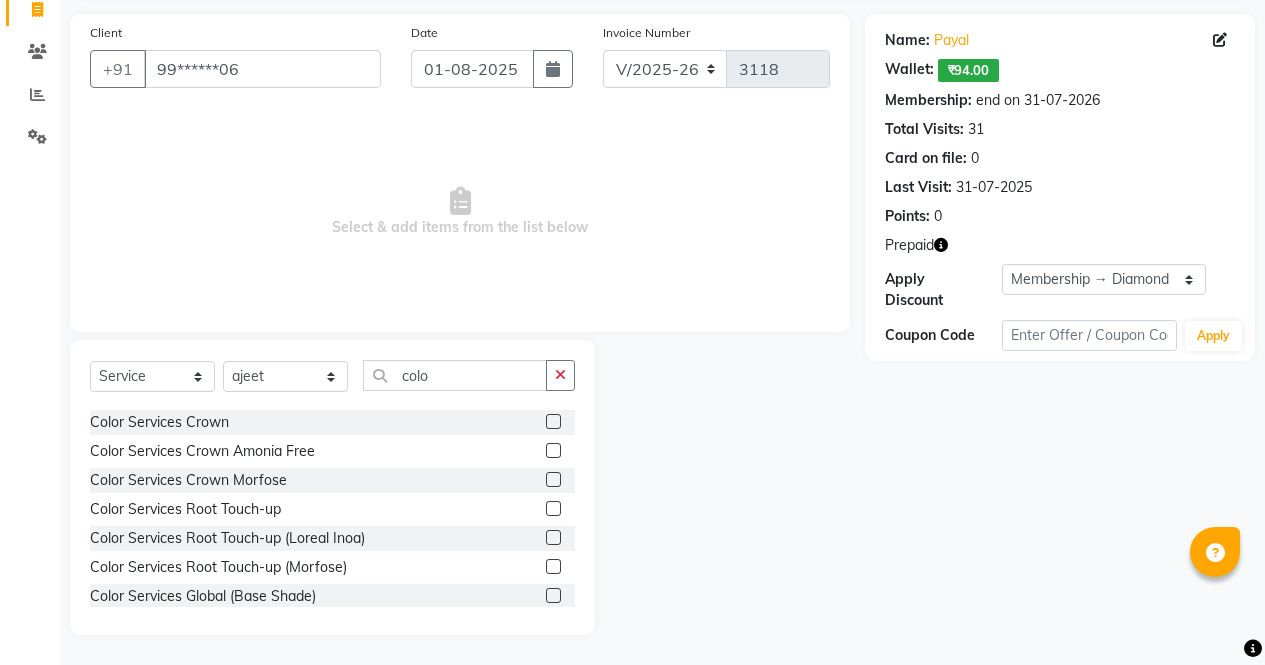 scroll, scrollTop: 0, scrollLeft: 0, axis: both 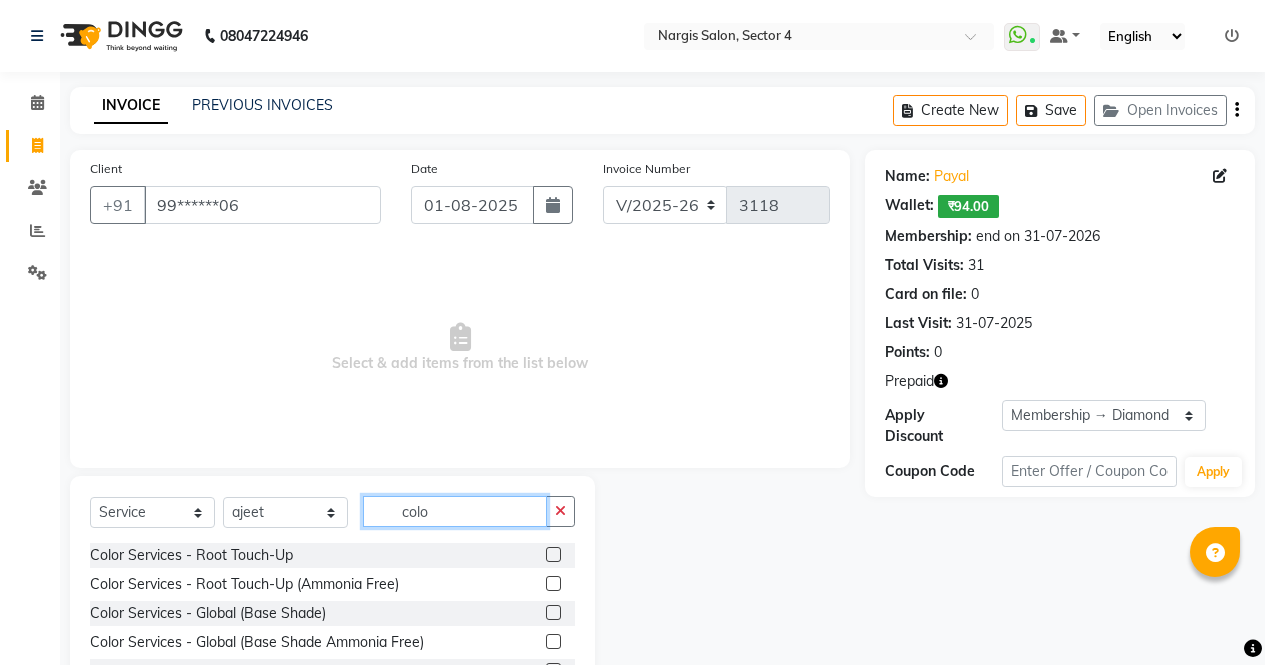 click on "colo" 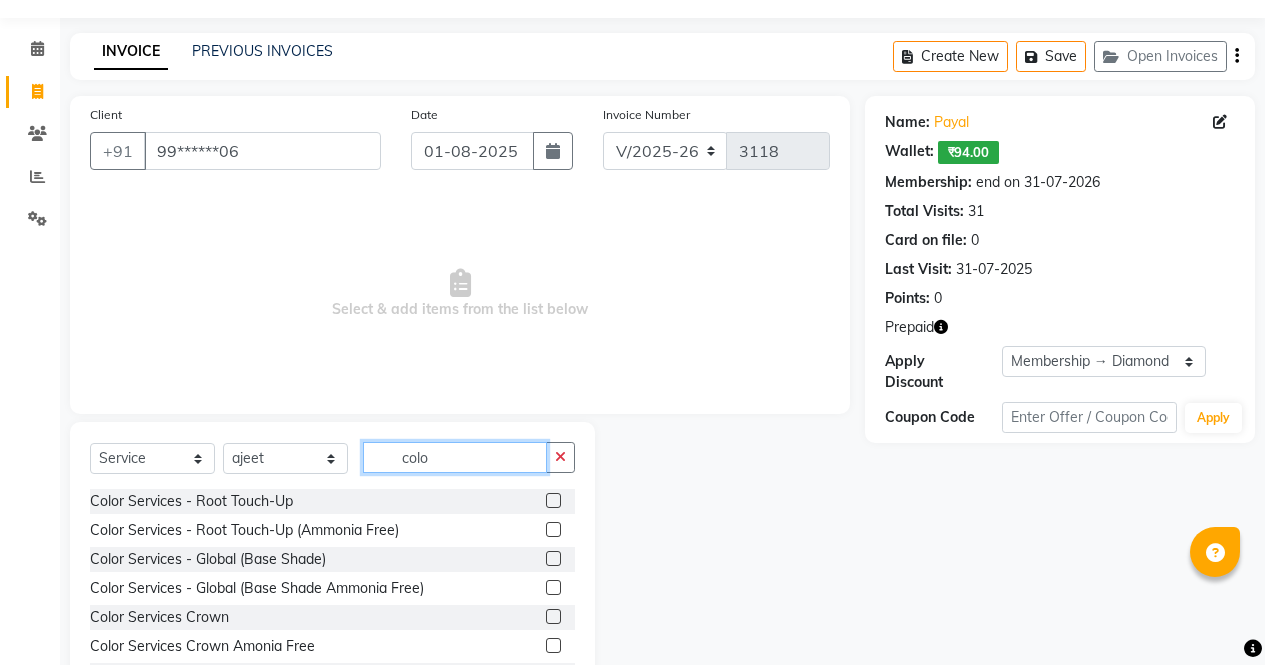 scroll, scrollTop: 90, scrollLeft: 0, axis: vertical 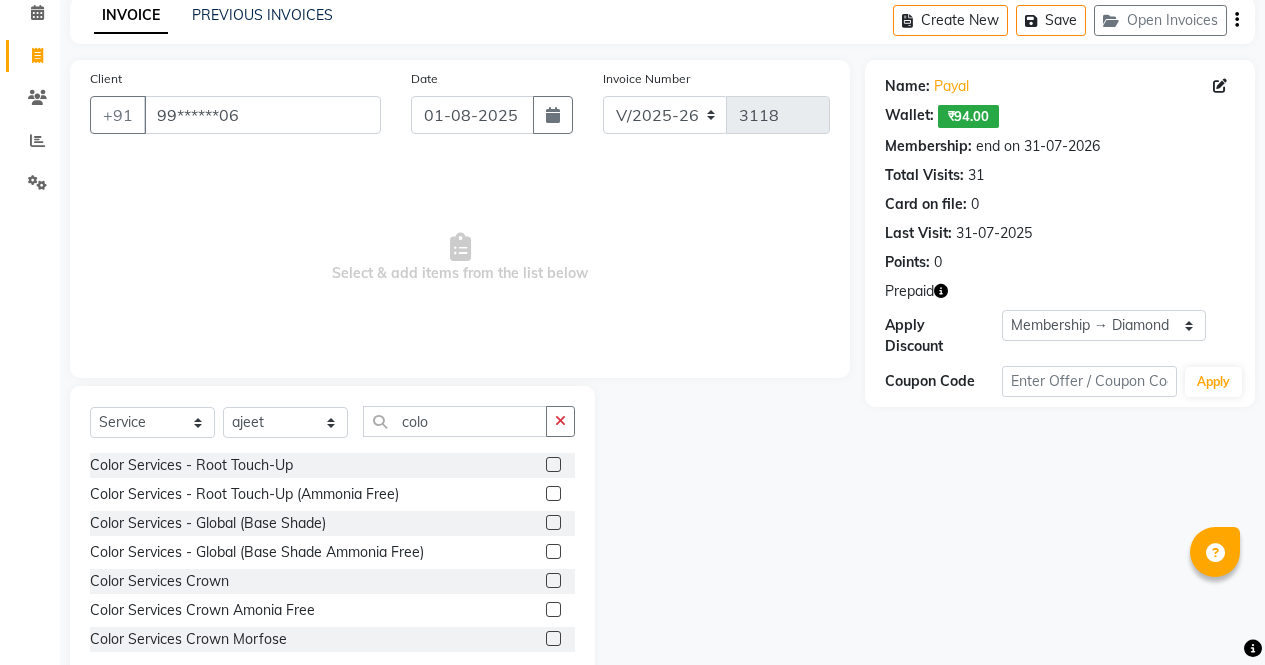 click 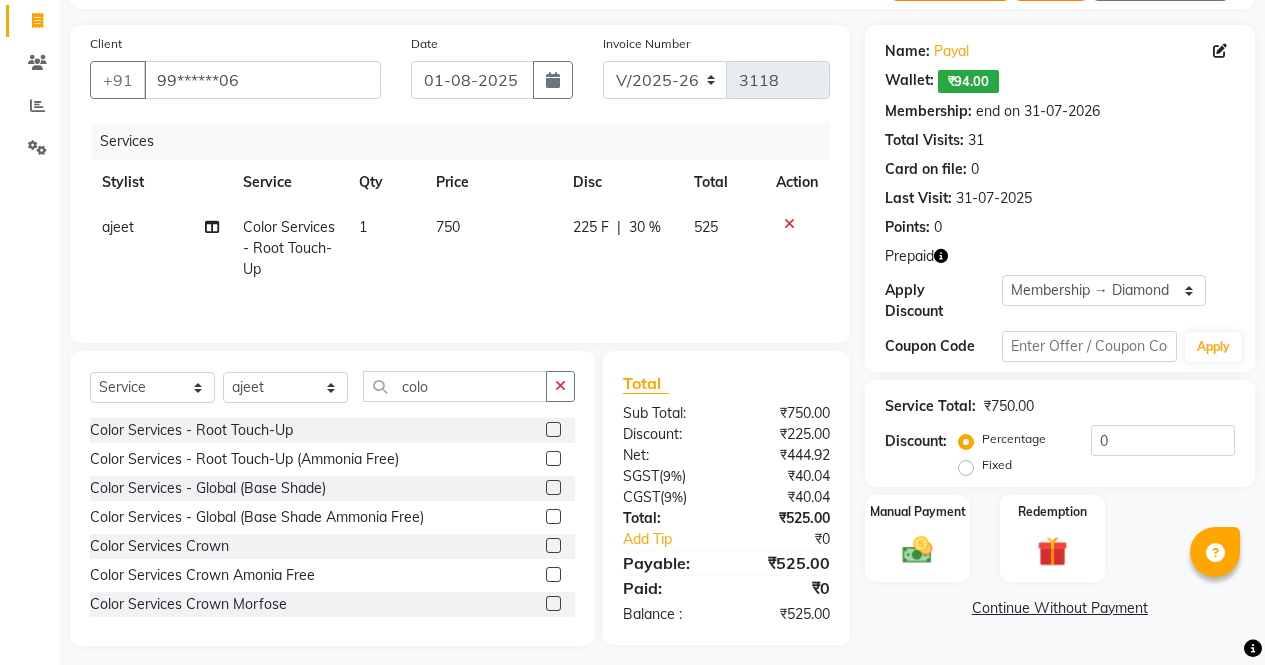 scroll, scrollTop: 136, scrollLeft: 0, axis: vertical 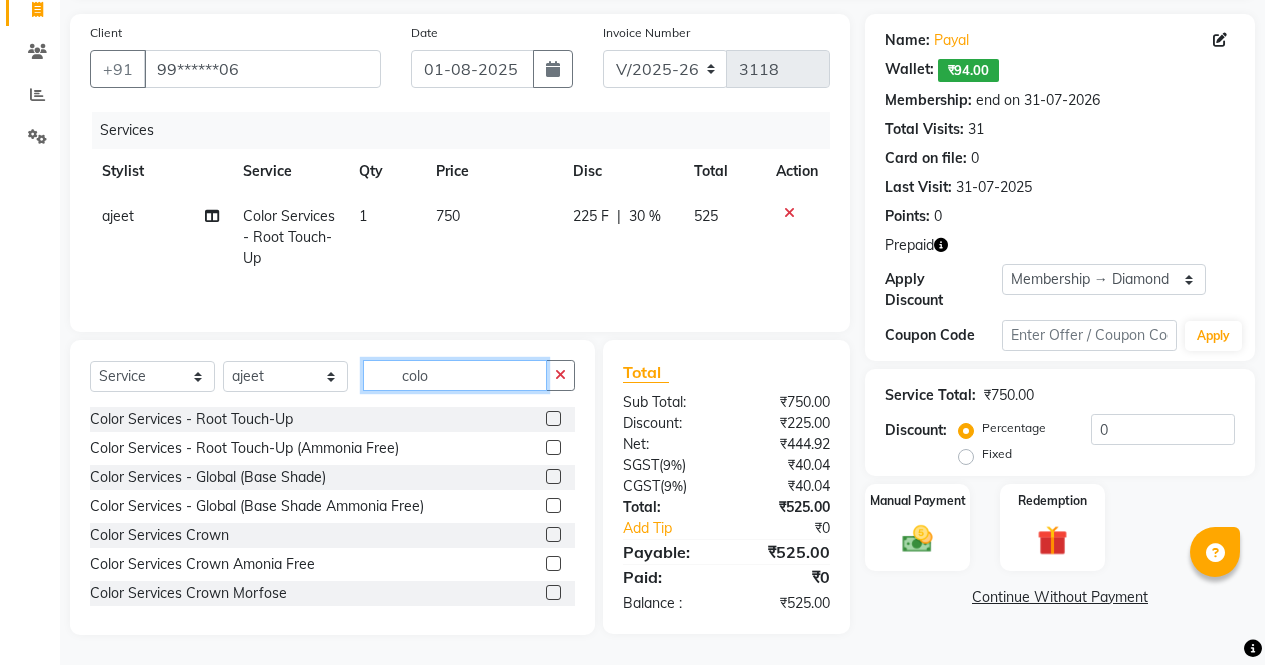 click on "colo" 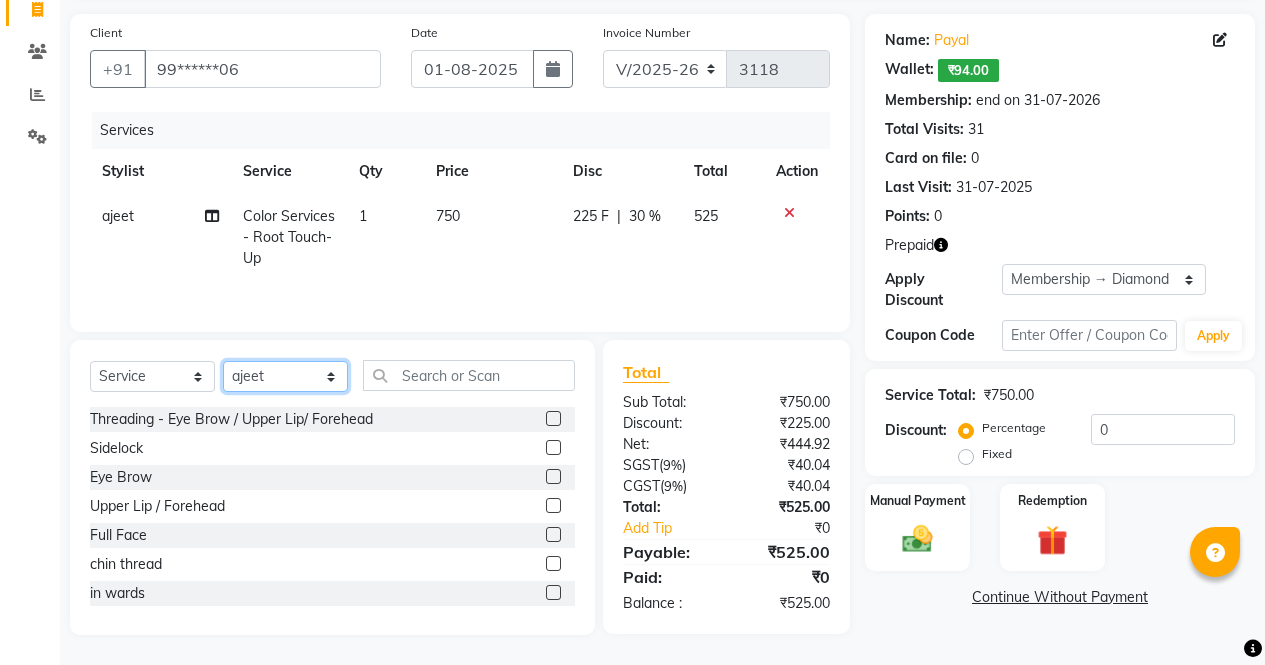 click on "Select Stylist [FIRST] [FIRST] [FIRST] [FIRST] [FIRST] [FIRST] [FIRST] [FIRST] [FIRST] [FIRST] [FIRST] [FIRST]" 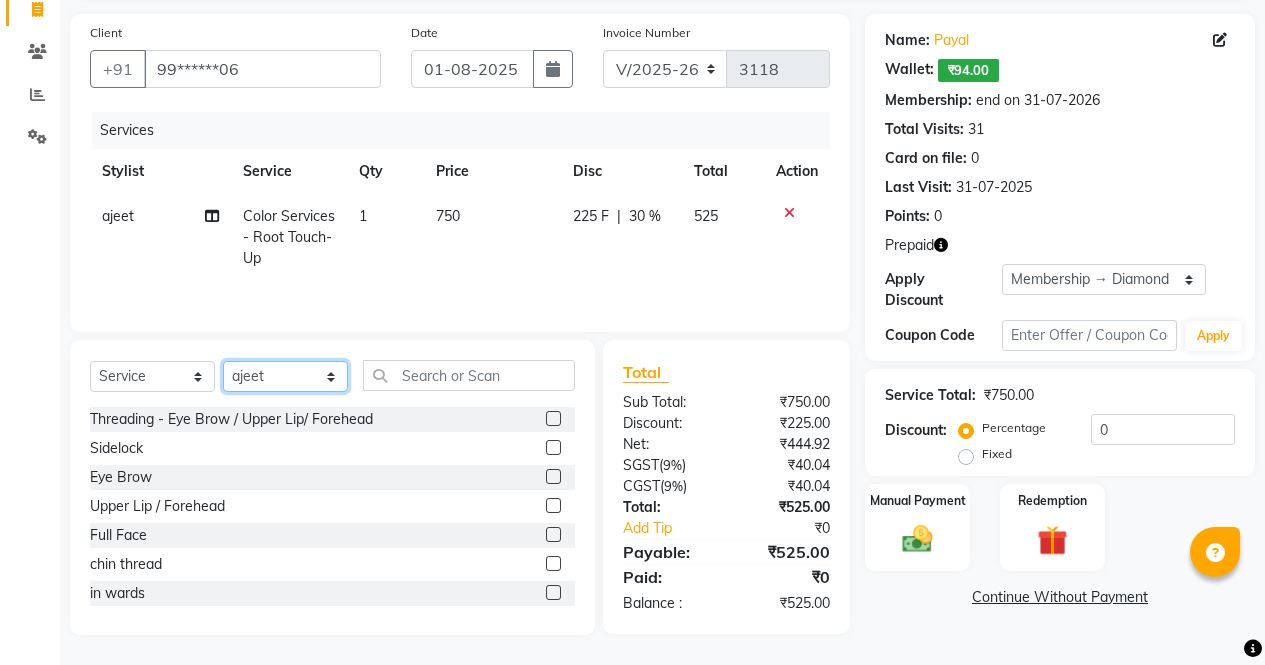 click on "Select Stylist [FIRST] [FIRST] [FIRST] [FIRST] [FIRST] [FIRST] [FIRST] [FIRST] [FIRST] [FIRST] [FIRST] [FIRST]" 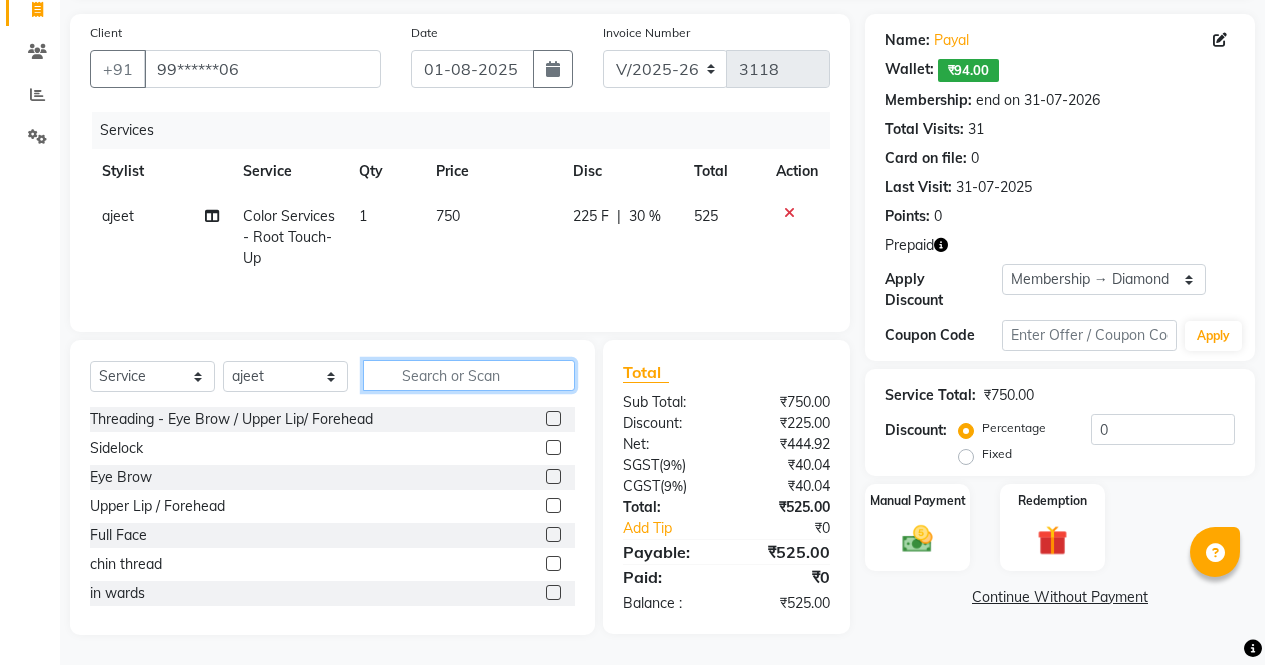 click 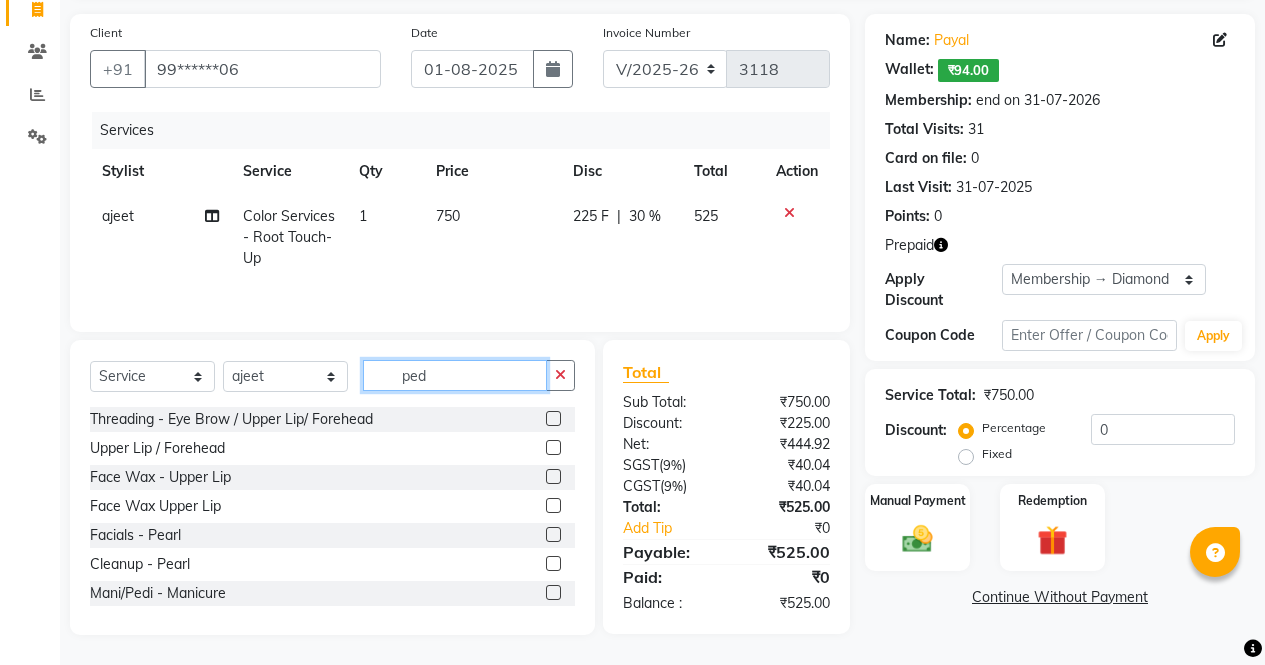 scroll, scrollTop: 135, scrollLeft: 0, axis: vertical 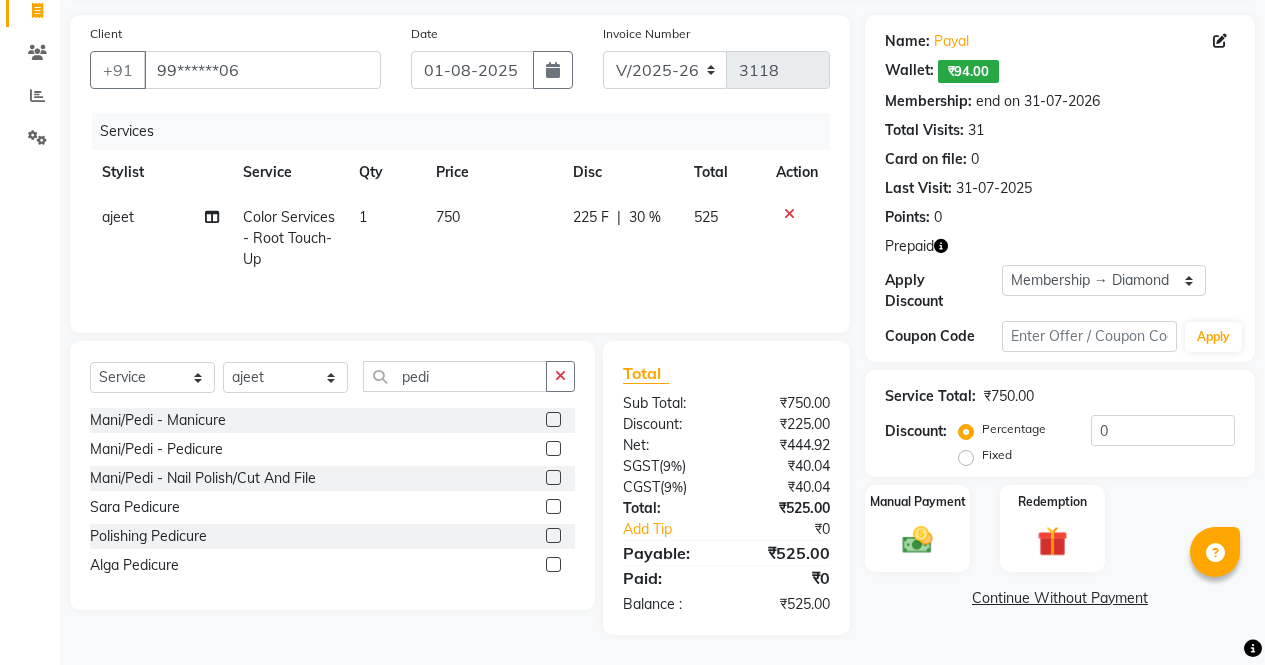 click 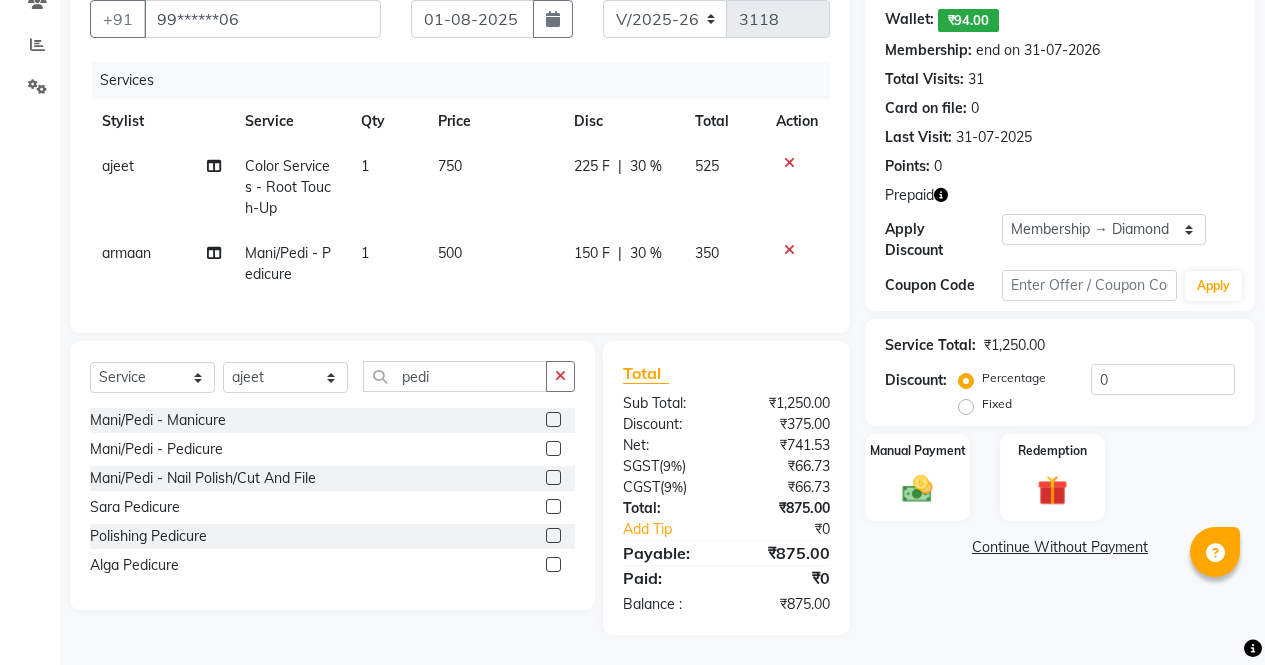 scroll, scrollTop: 201, scrollLeft: 0, axis: vertical 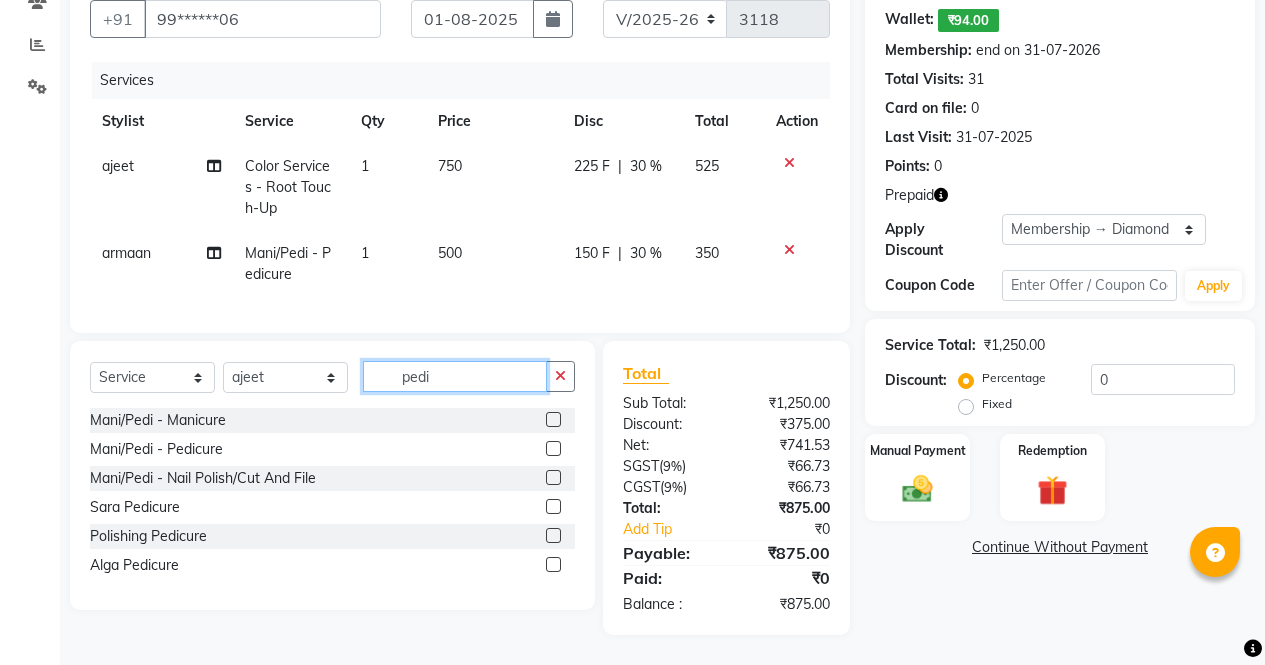 click on "pedi" 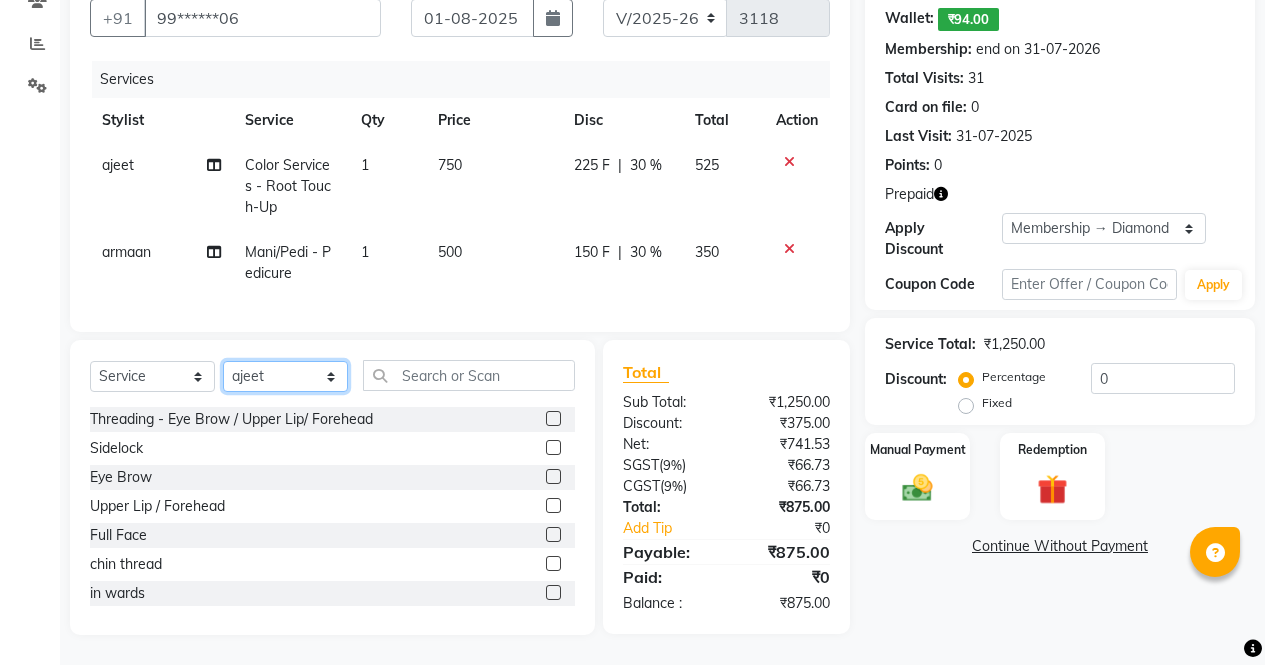 click on "Select Stylist [FIRST] [FIRST] [FIRST] [FIRST] [FIRST] [FIRST] [FIRST] [FIRST] [FIRST] [FIRST] [FIRST] [FIRST]" 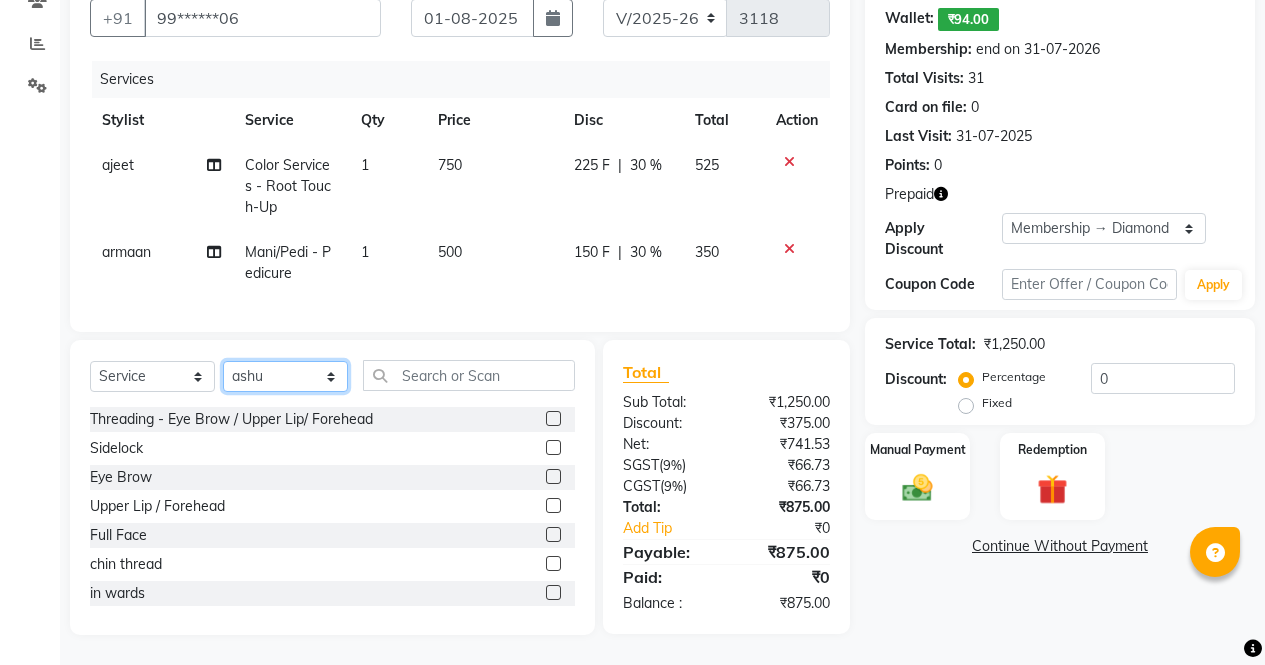 click on "Select Stylist [FIRST] [FIRST] [FIRST] [FIRST] [FIRST] [FIRST] [FIRST] [FIRST] [FIRST] [FIRST] [FIRST] [FIRST]" 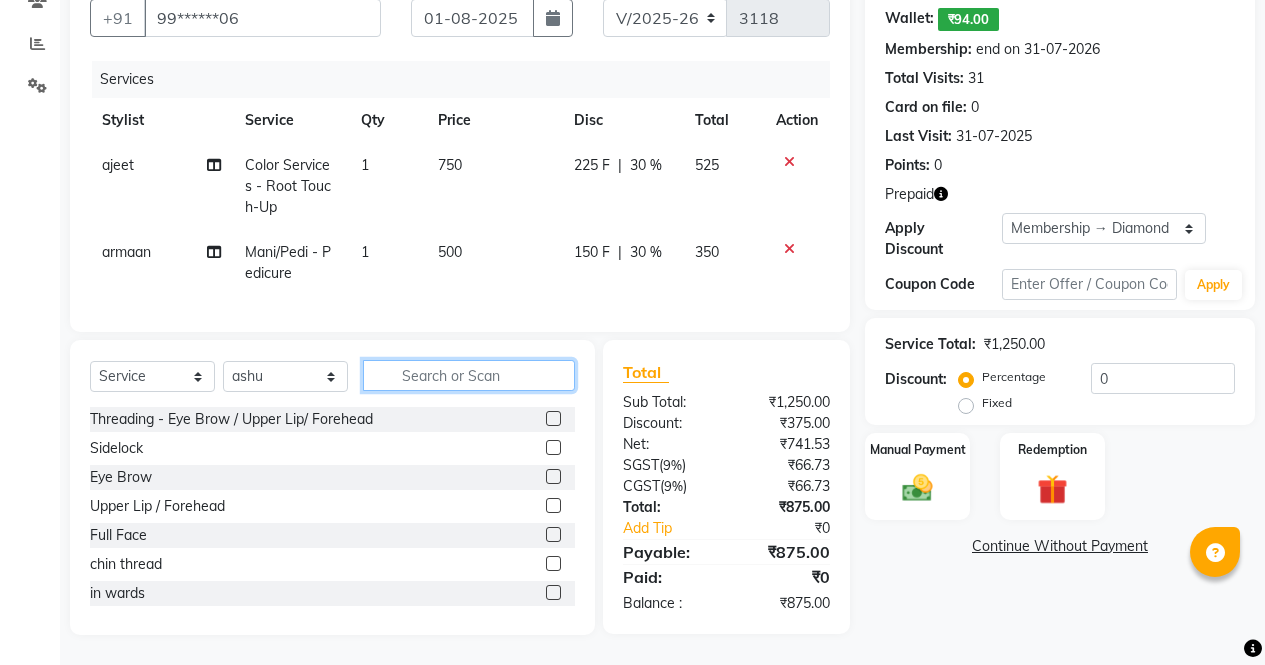 click 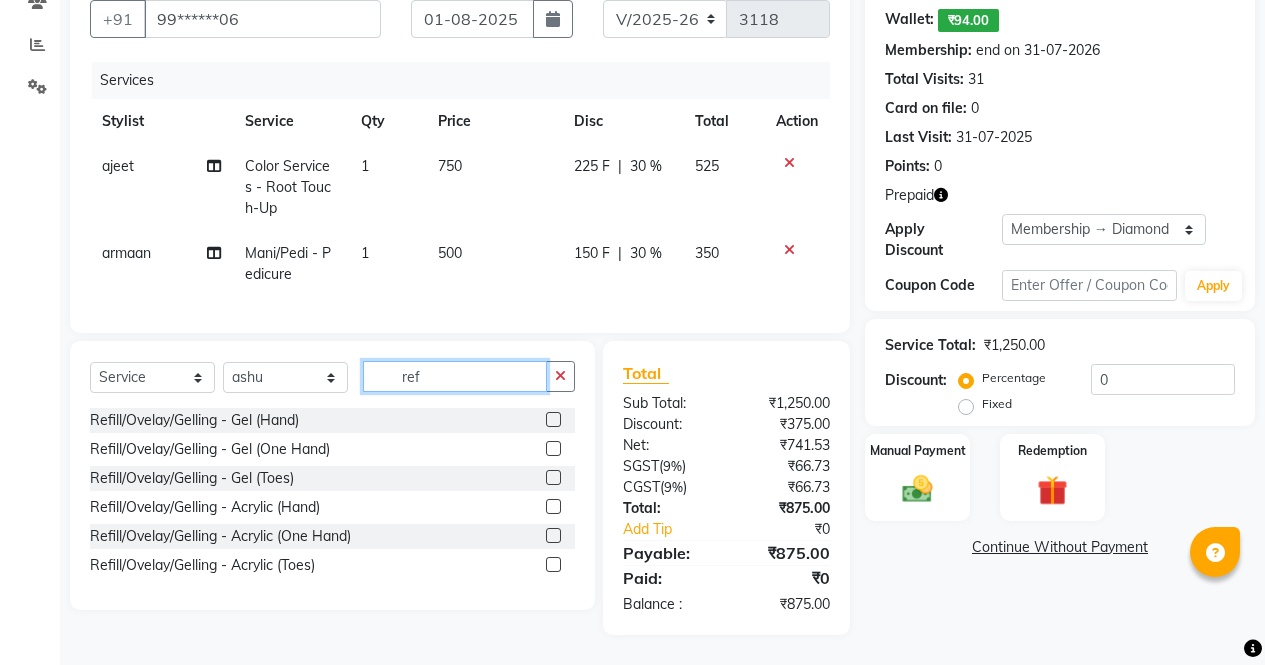 scroll, scrollTop: 201, scrollLeft: 0, axis: vertical 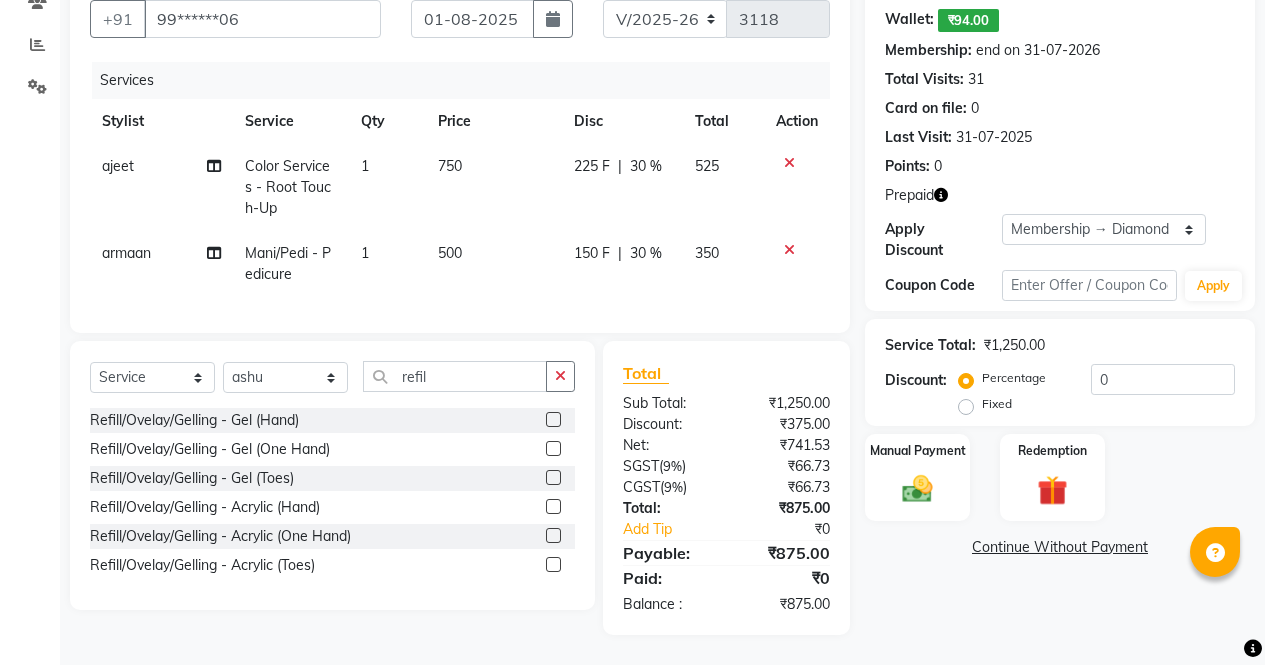 click 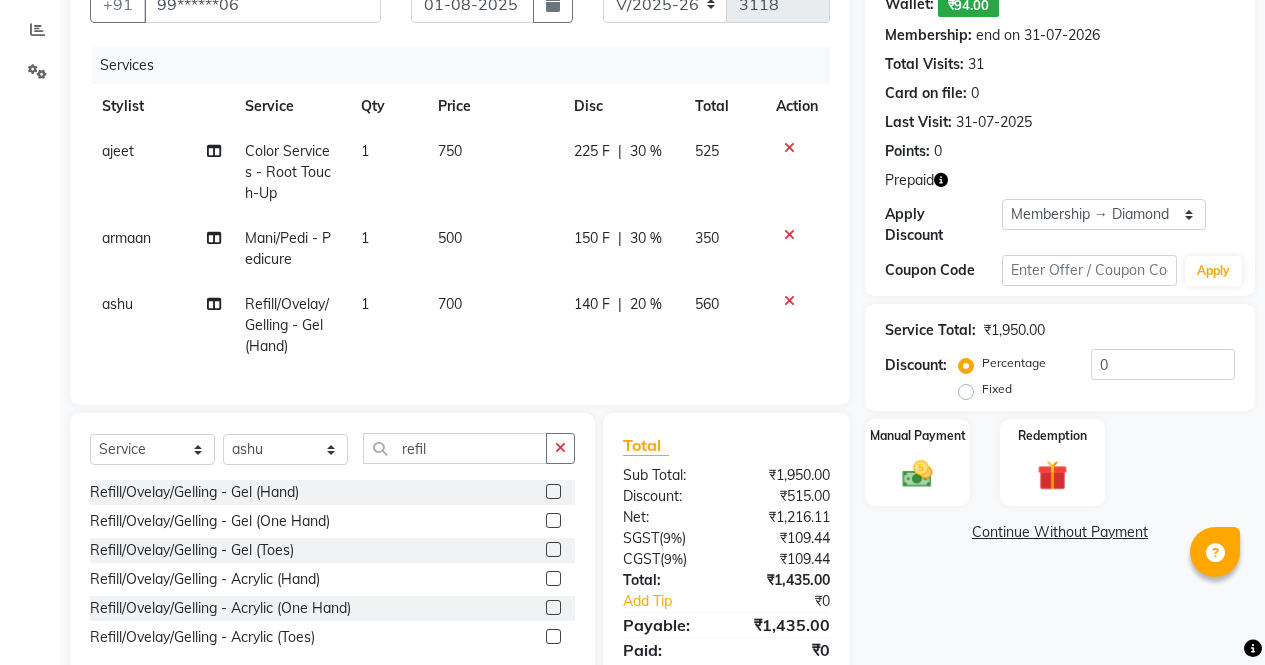 click 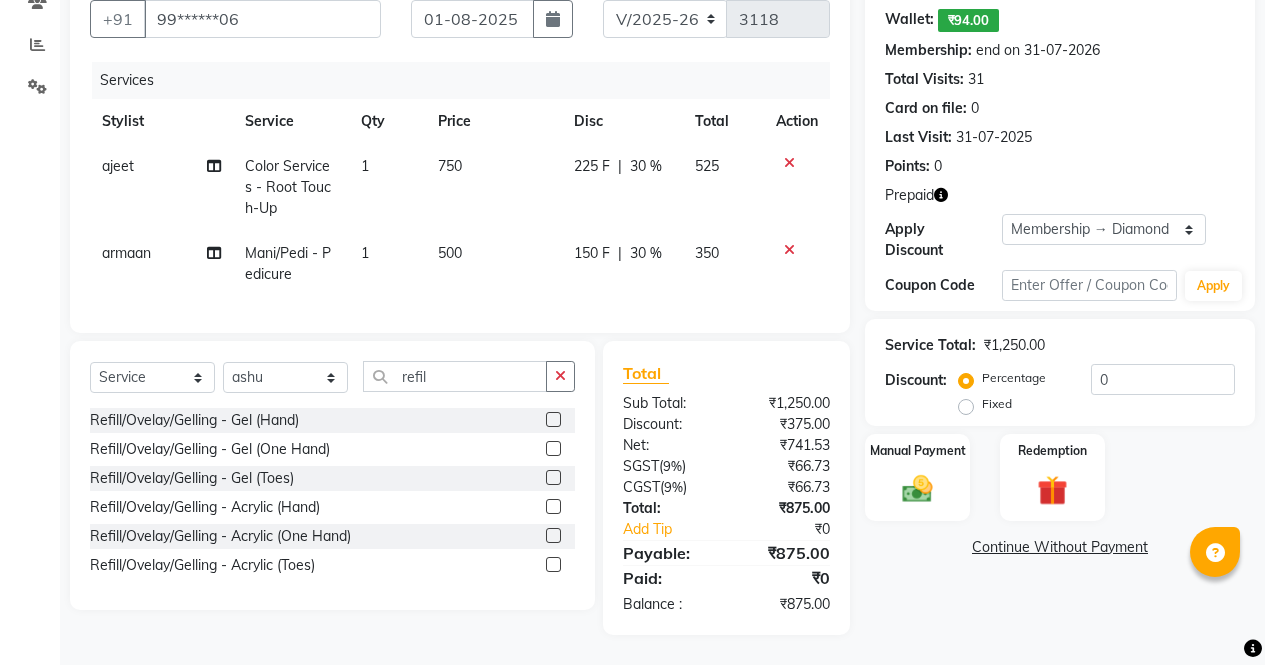 click 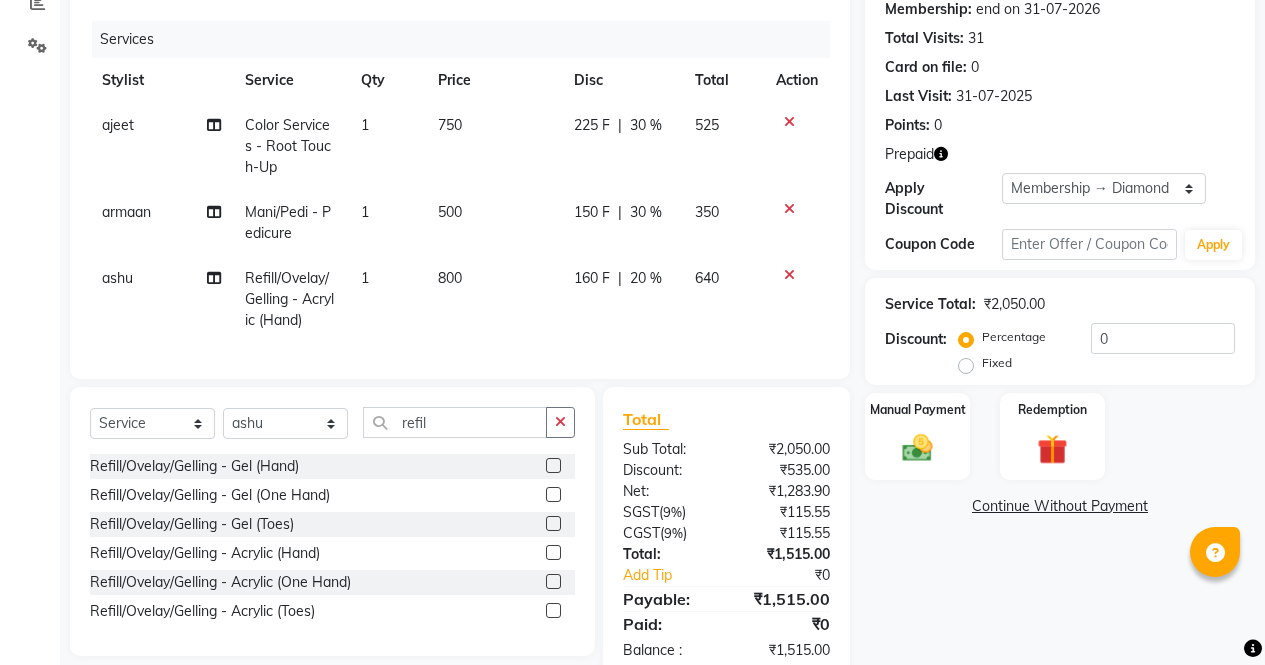 scroll, scrollTop: 288, scrollLeft: 0, axis: vertical 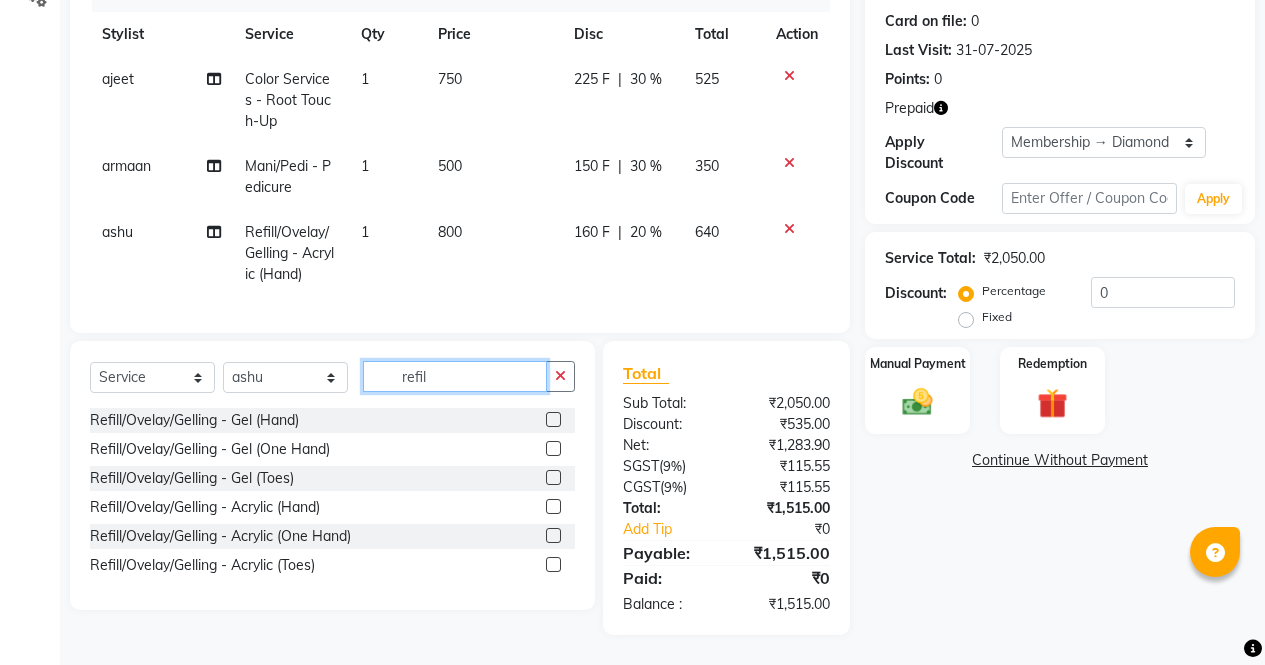 click on "refil" 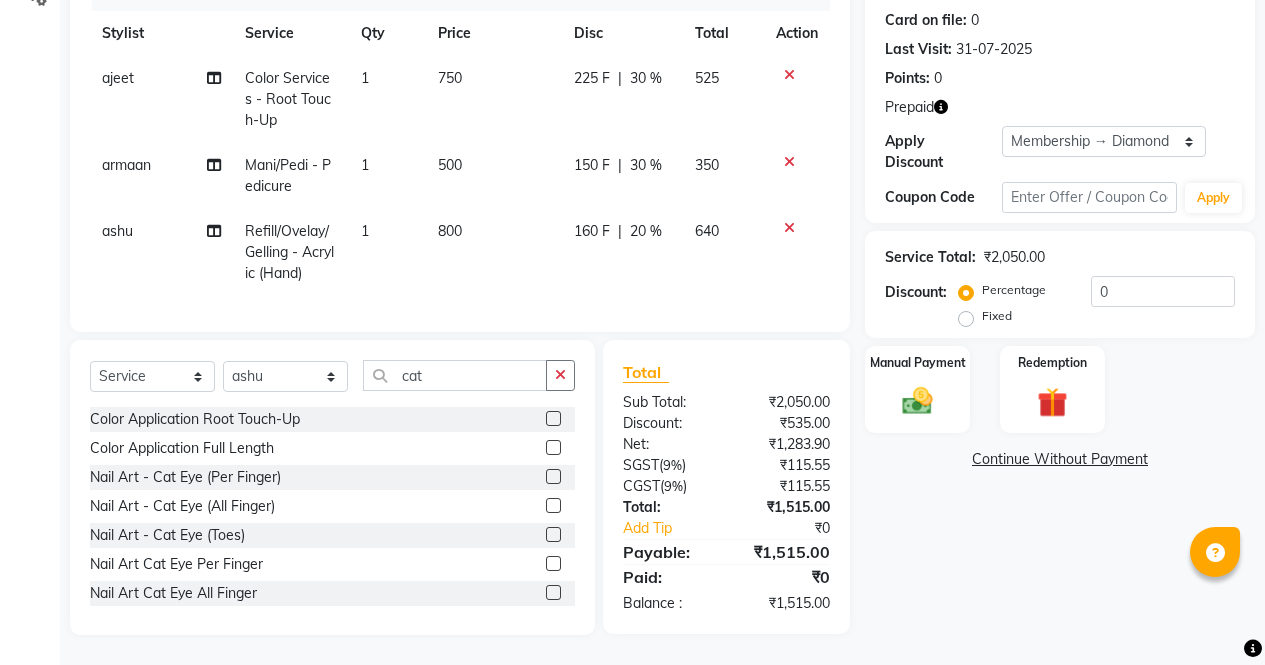 click 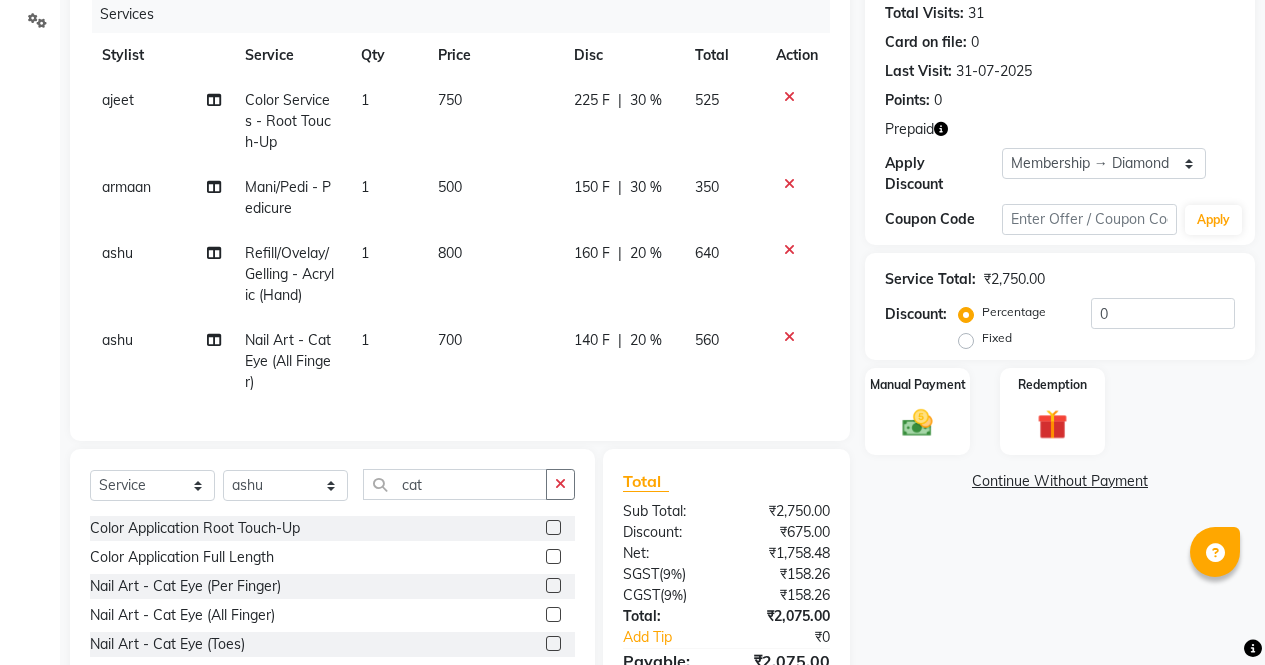 scroll, scrollTop: 251, scrollLeft: 0, axis: vertical 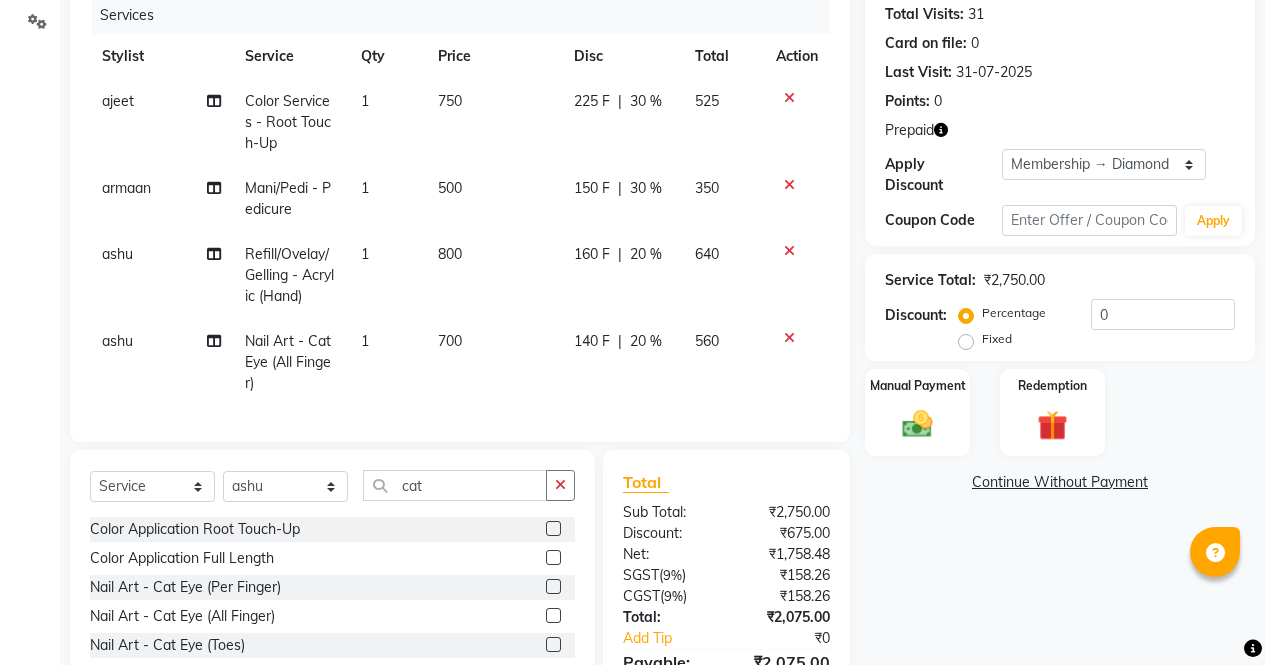 click 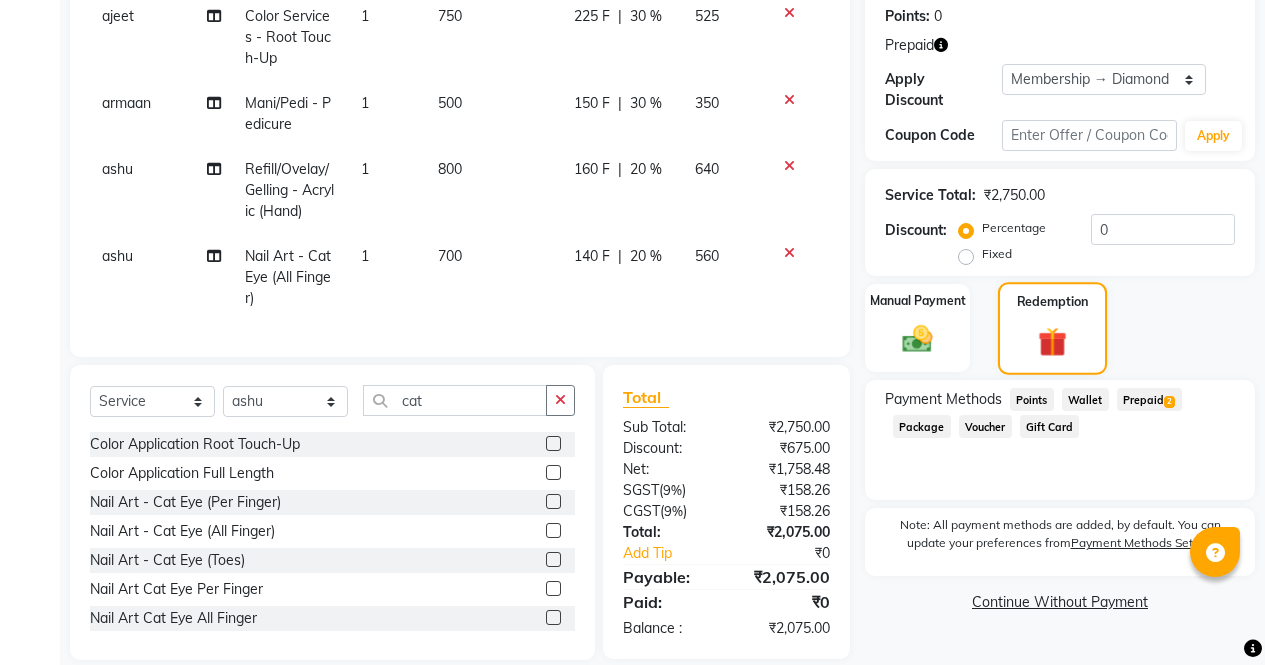 scroll, scrollTop: 376, scrollLeft: 0, axis: vertical 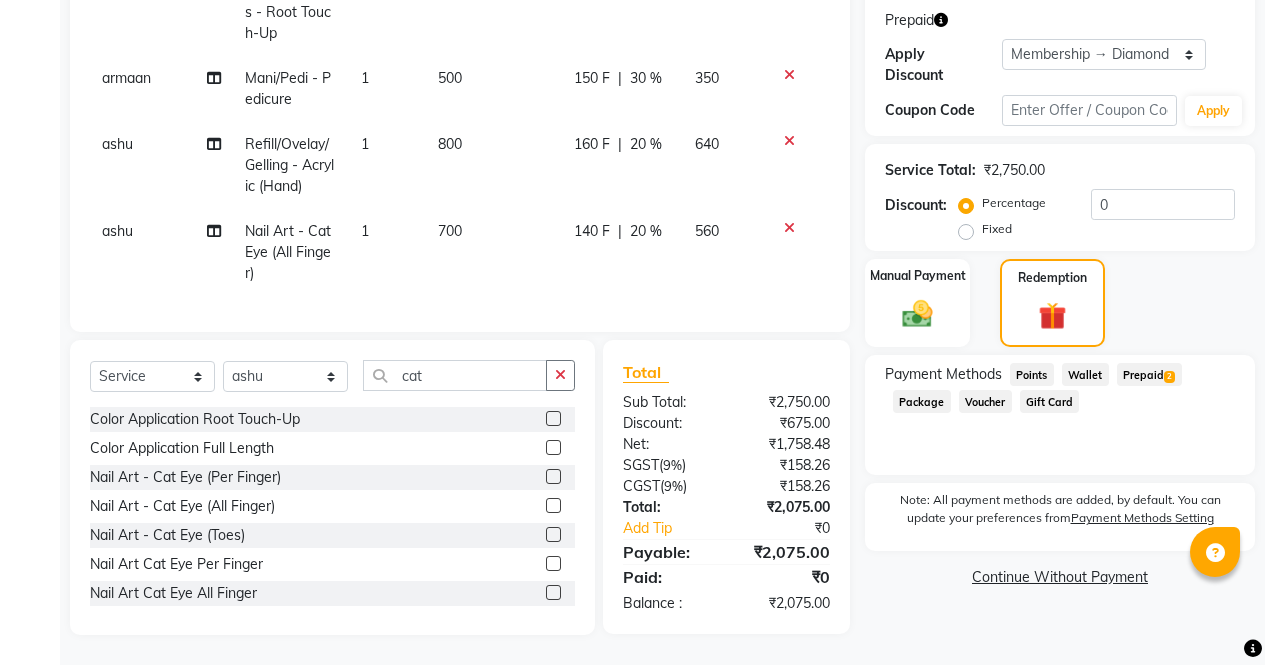 click on "Prepaid  2" 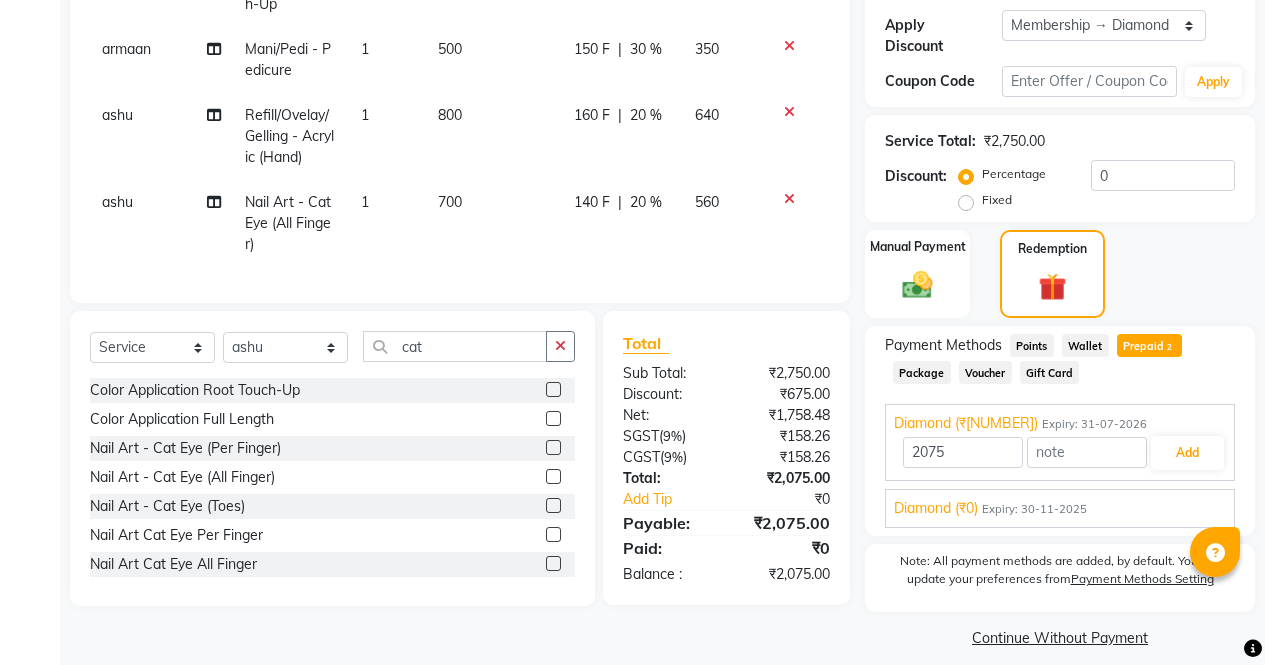 scroll, scrollTop: 392, scrollLeft: 0, axis: vertical 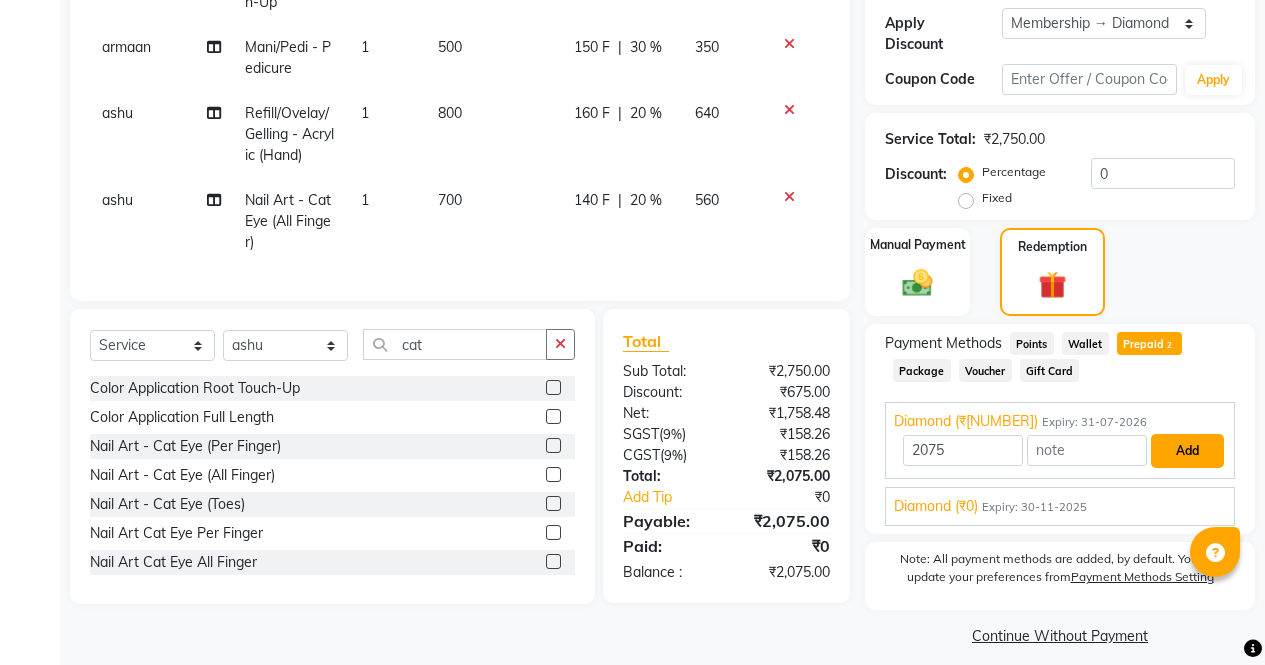 click on "Add" at bounding box center (1187, 451) 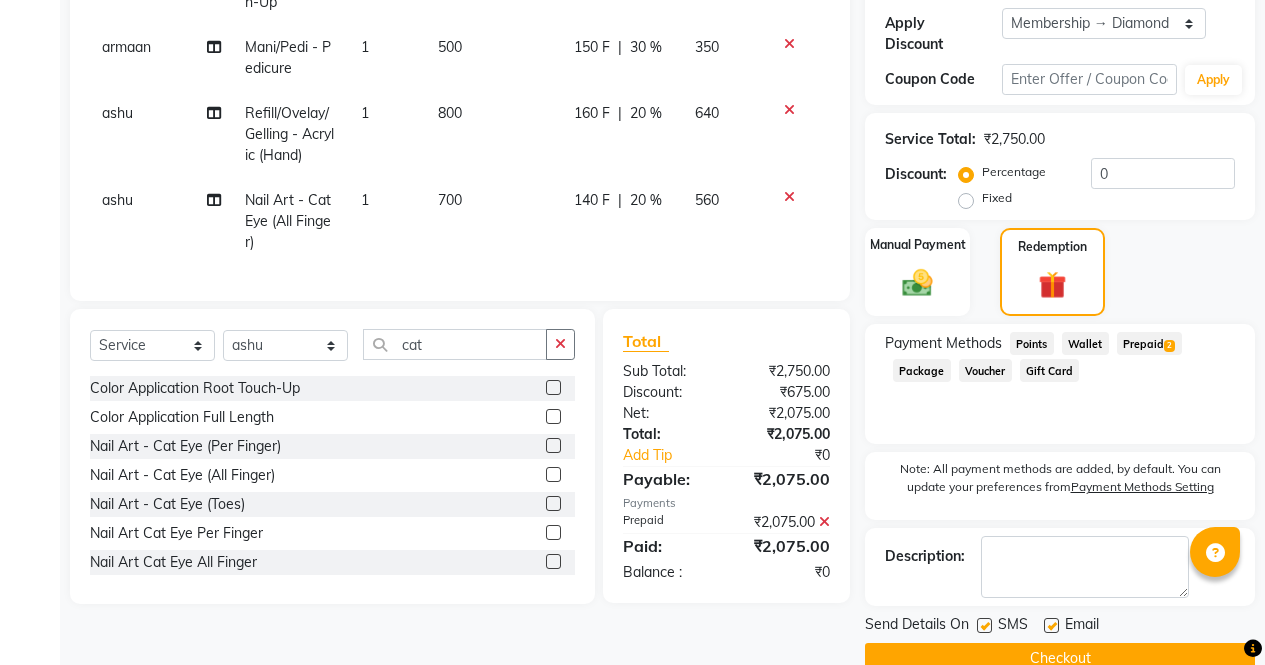 click on "Checkout" 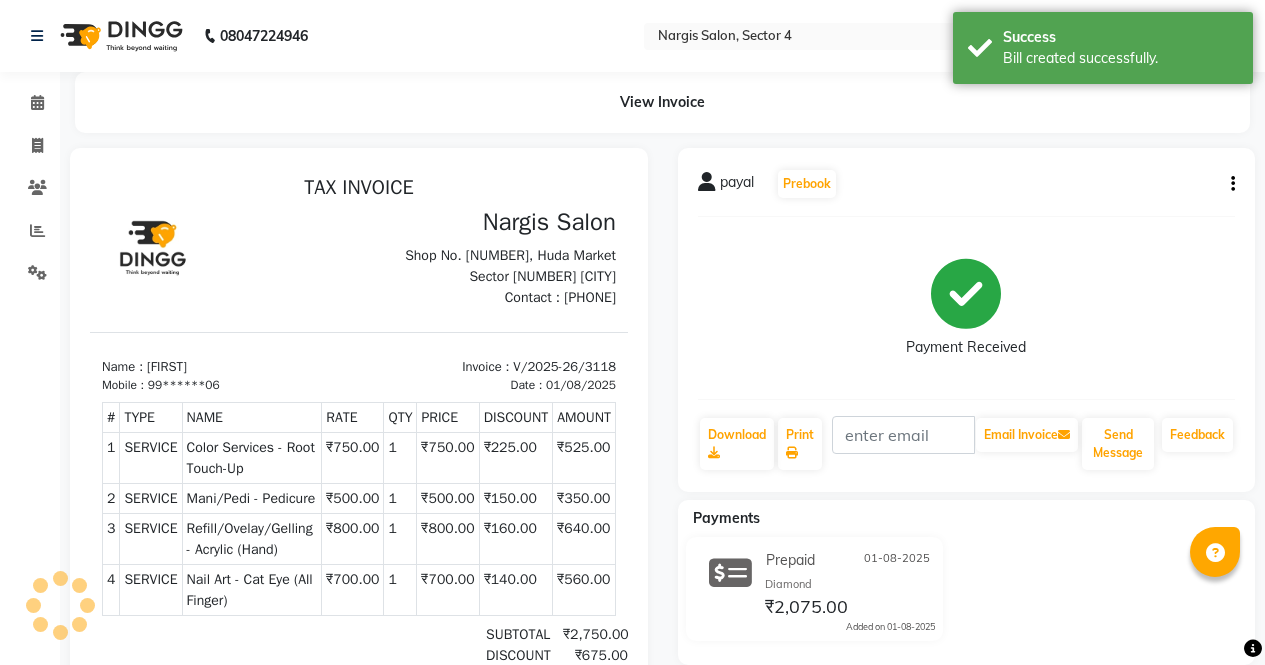 scroll, scrollTop: 0, scrollLeft: 0, axis: both 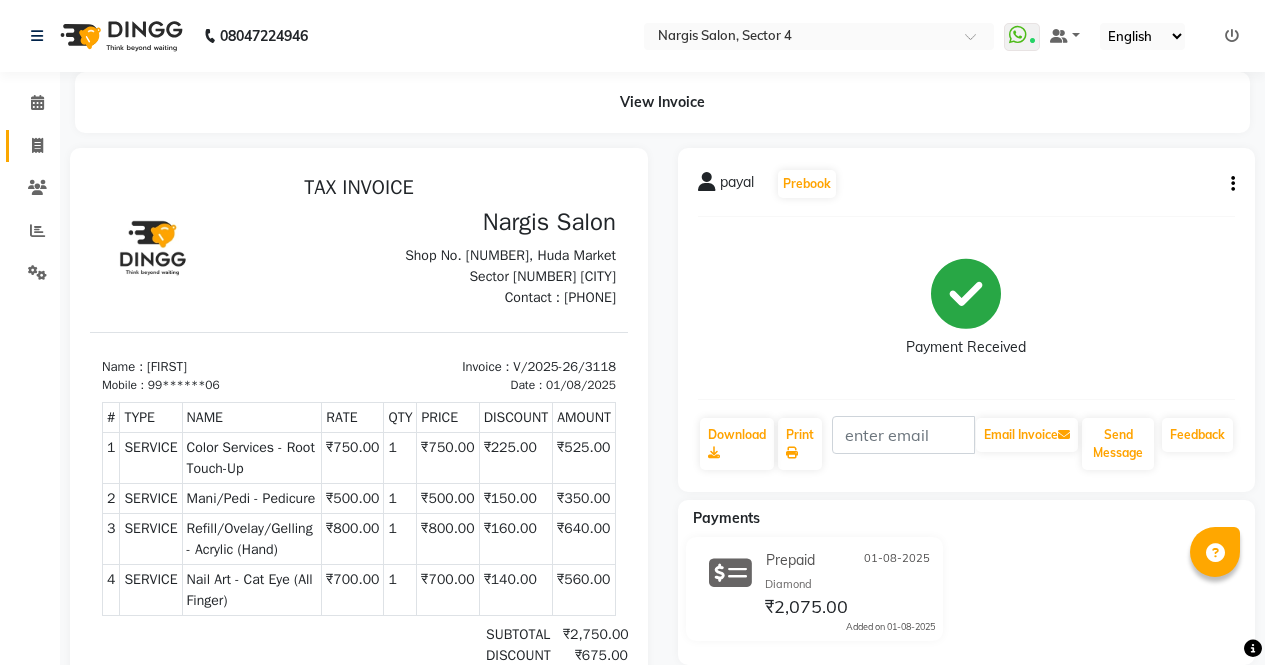 click 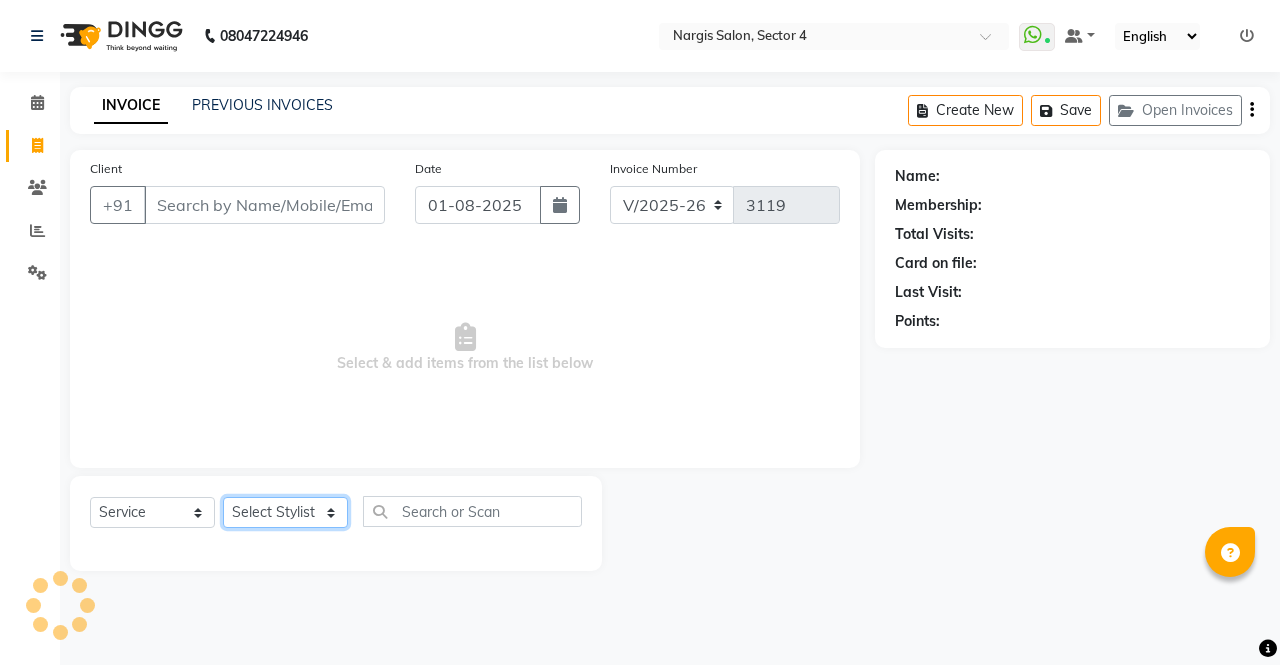 click on "Select Stylist" 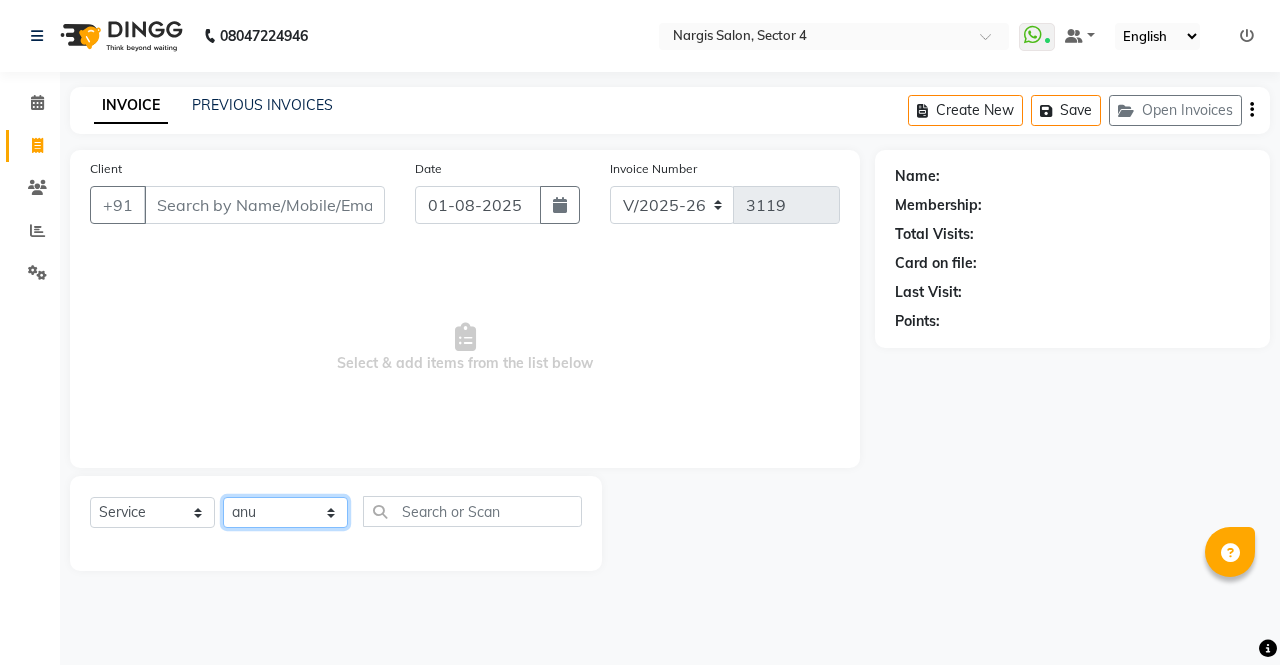 click on "Select Stylist [FIRST] [FIRST] [FIRST] [FIRST] [FIRST] [FIRST] [FIRST] [FIRST] [FIRST] [FIRST] [FIRST] [FIRST]" 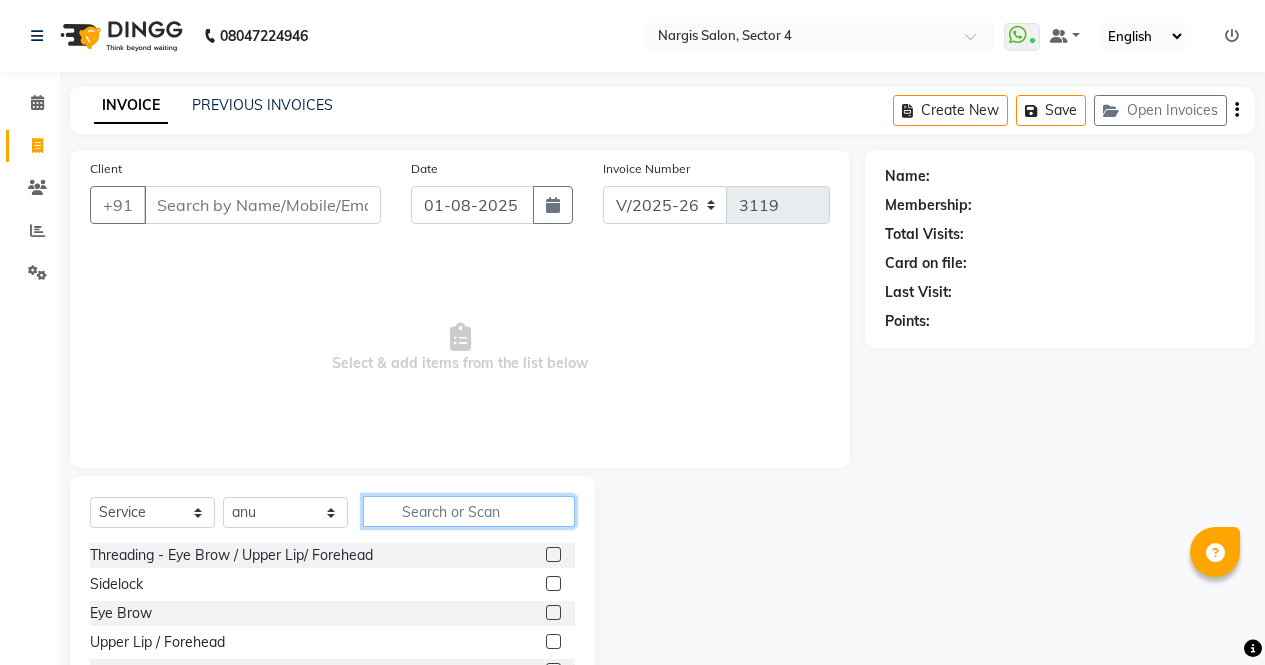click 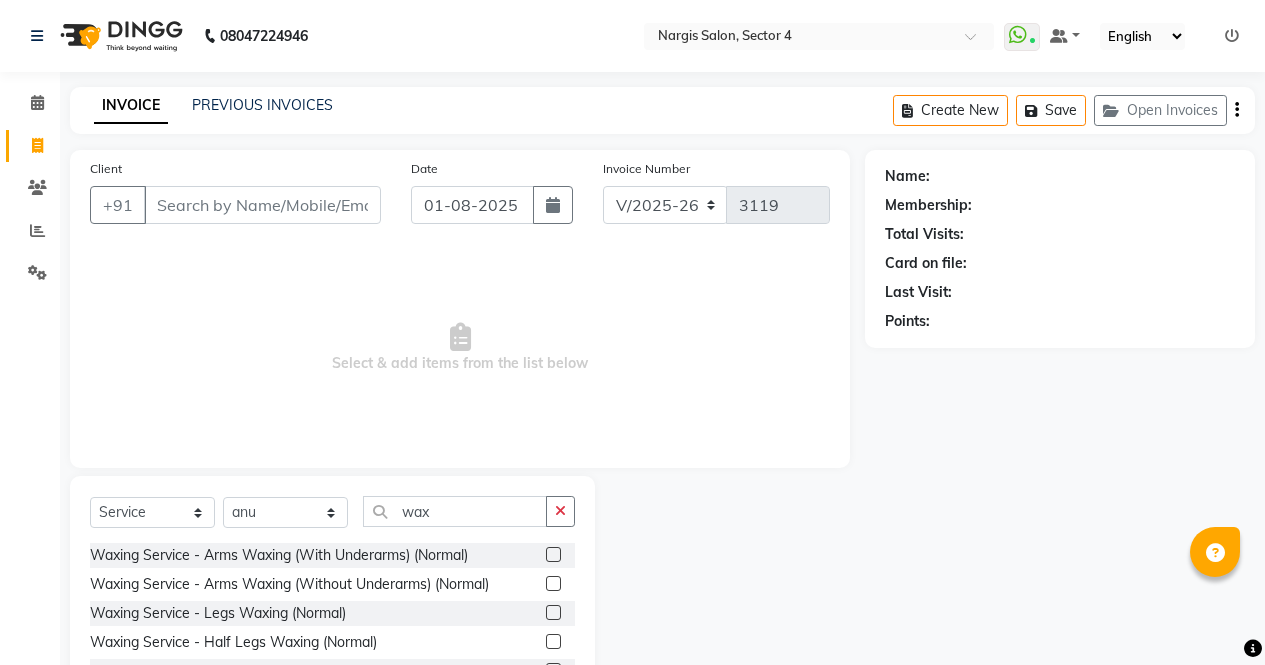 click 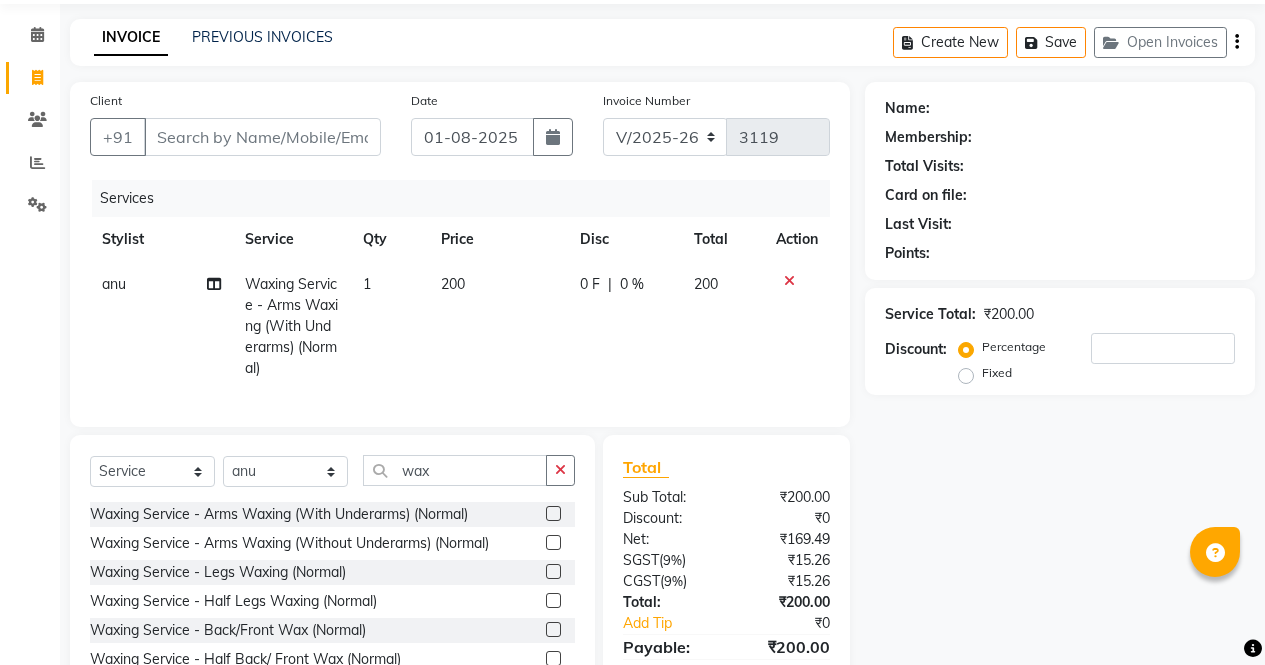 scroll, scrollTop: 178, scrollLeft: 0, axis: vertical 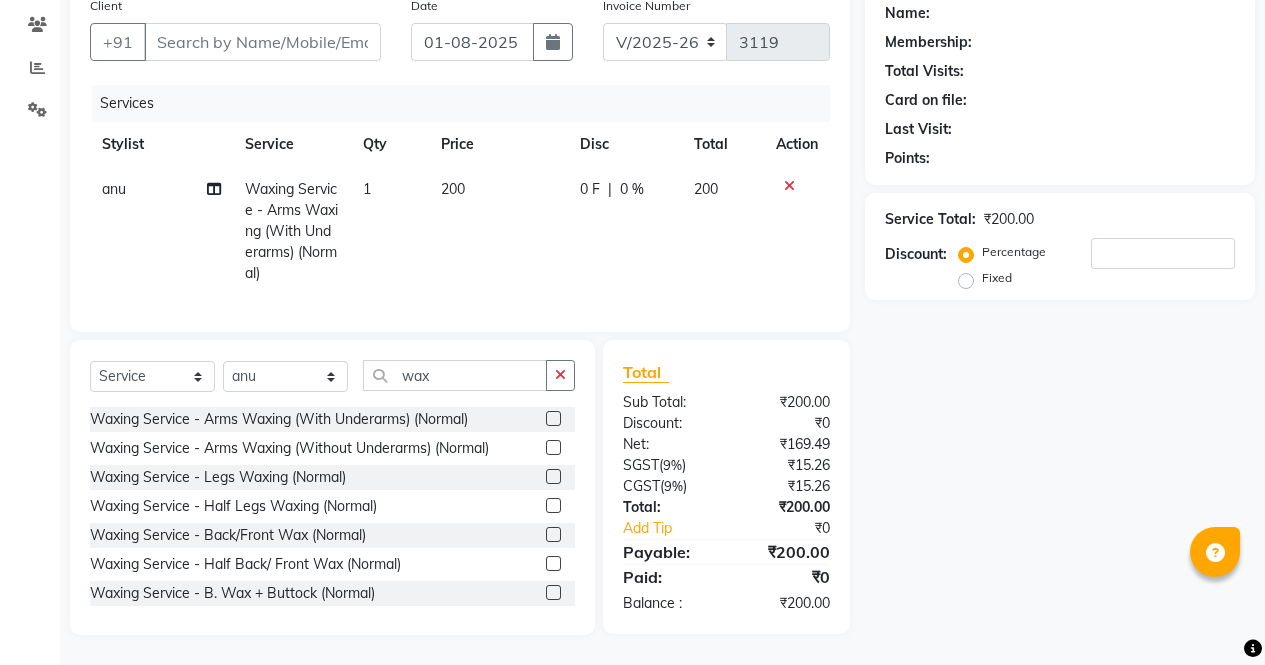 click 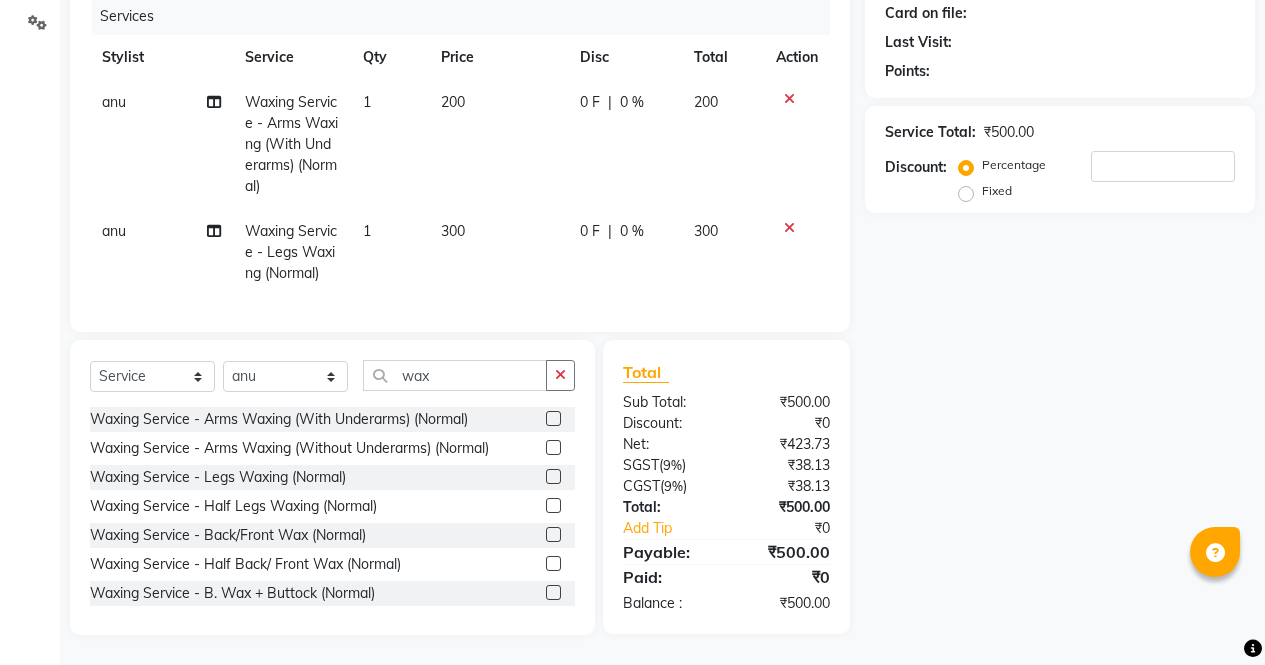 scroll, scrollTop: 265, scrollLeft: 0, axis: vertical 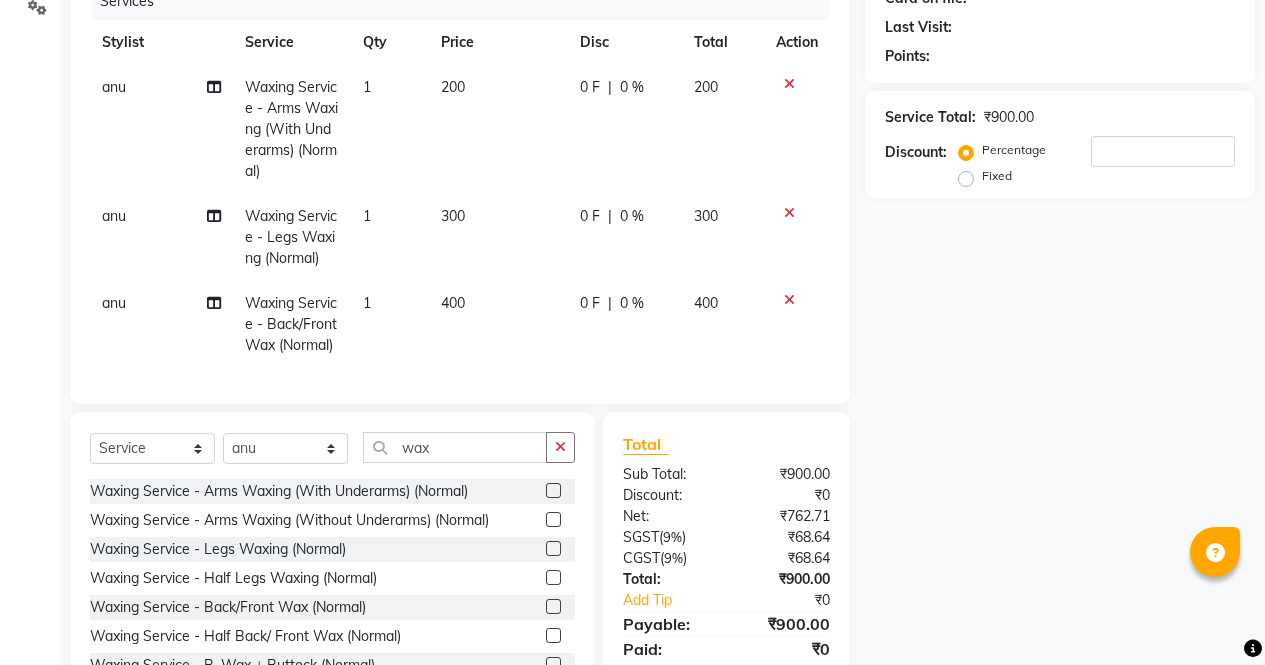 click 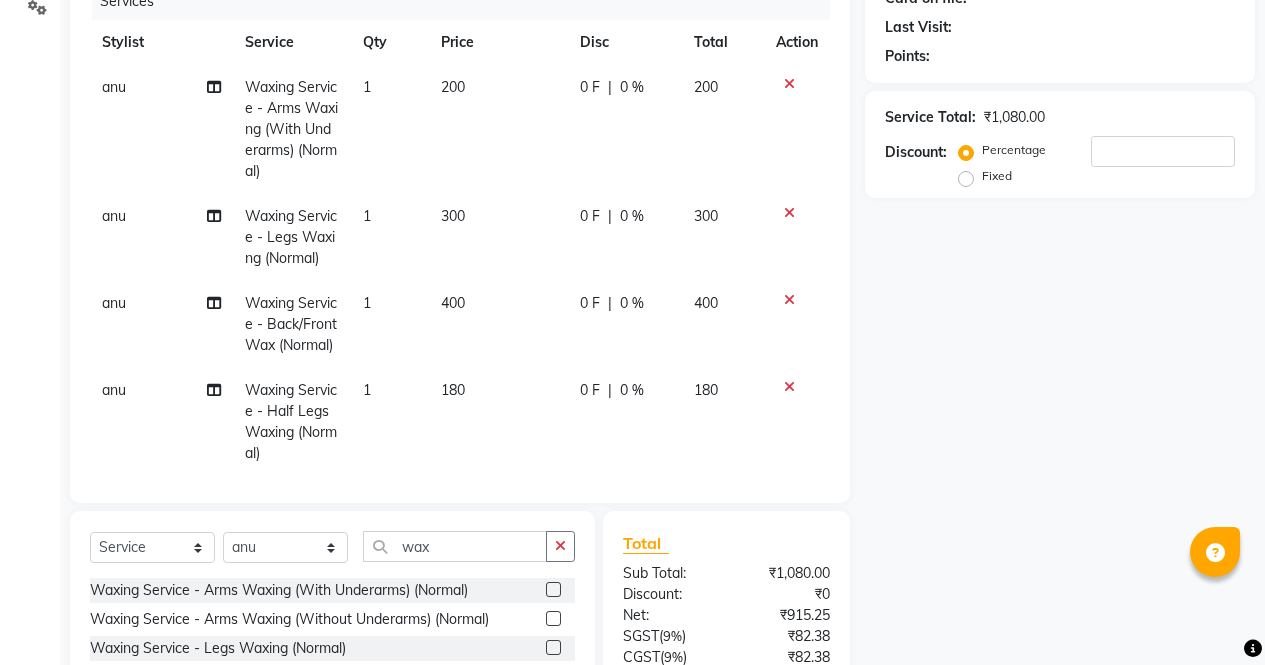 scroll, scrollTop: 45, scrollLeft: 0, axis: vertical 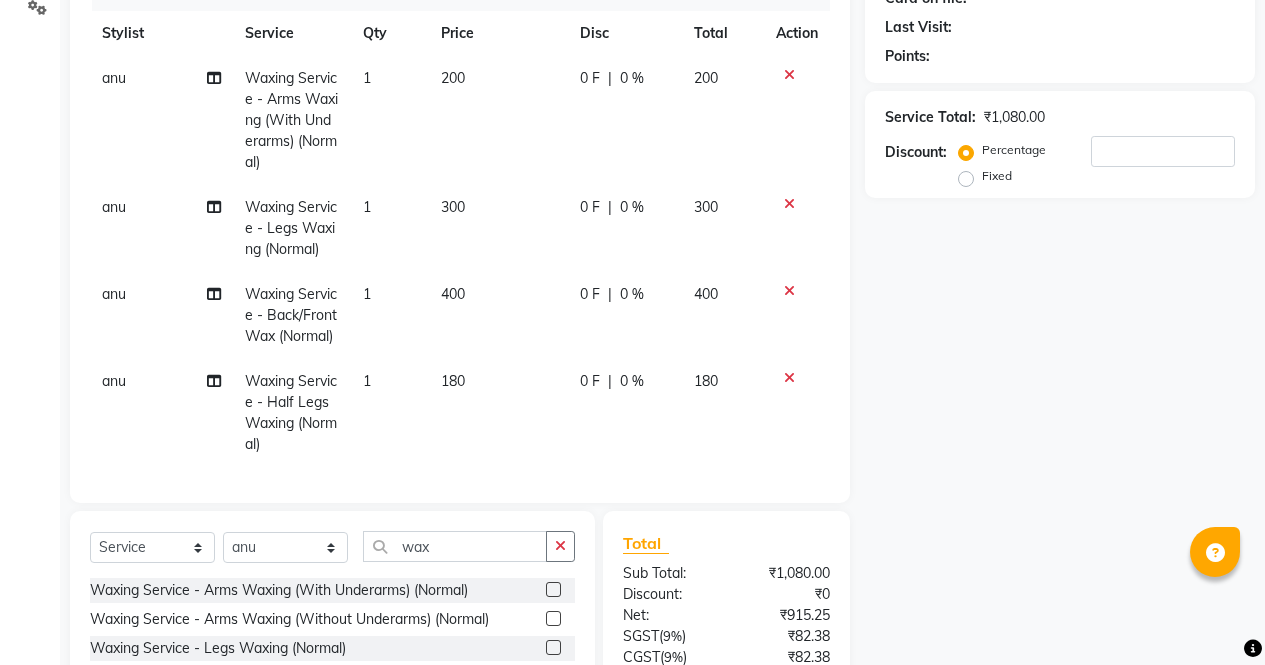 click 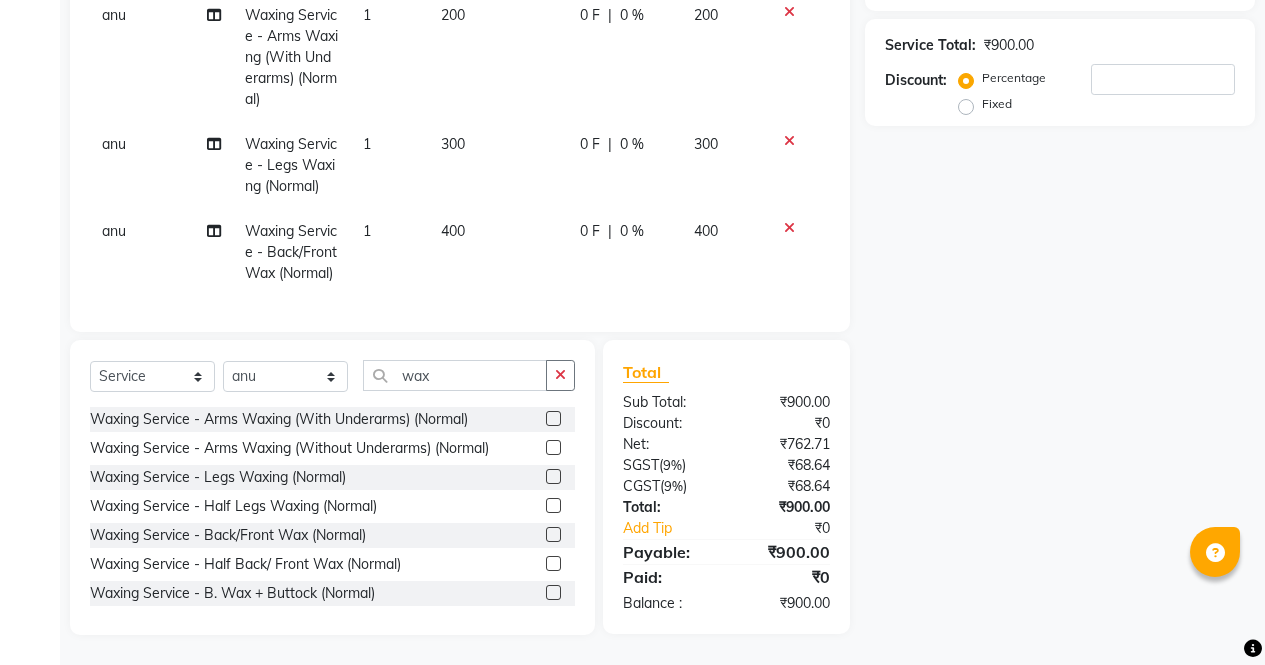 scroll, scrollTop: 358, scrollLeft: 0, axis: vertical 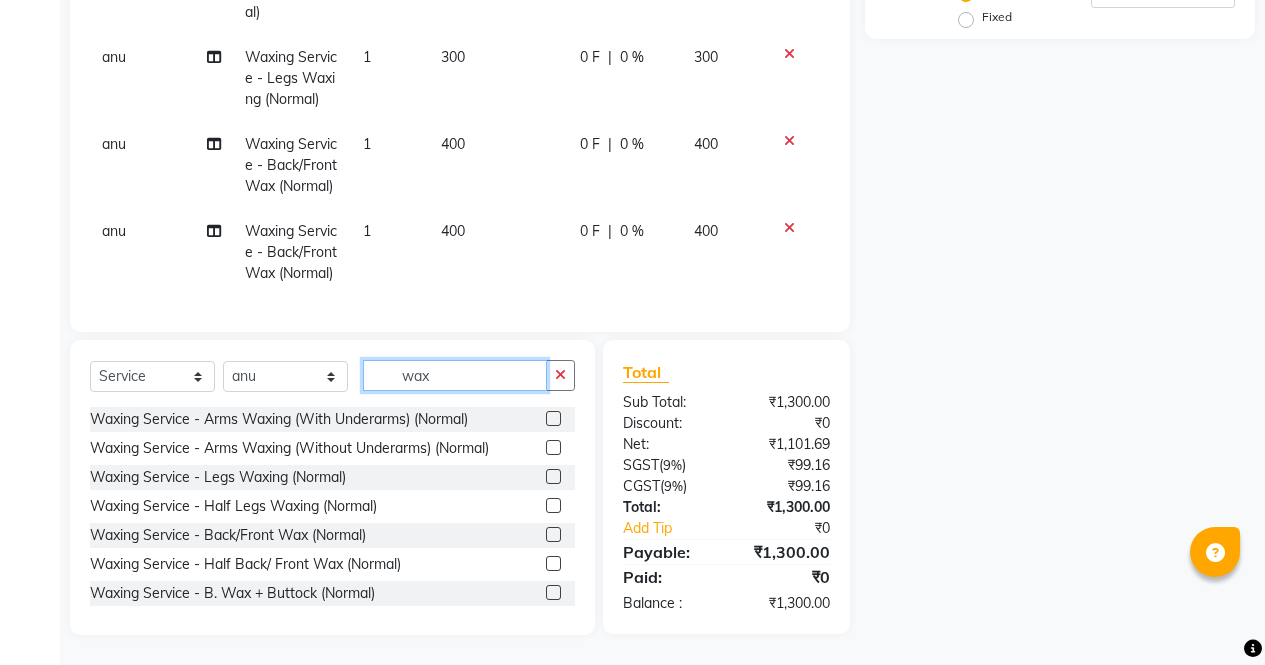 click on "wax" 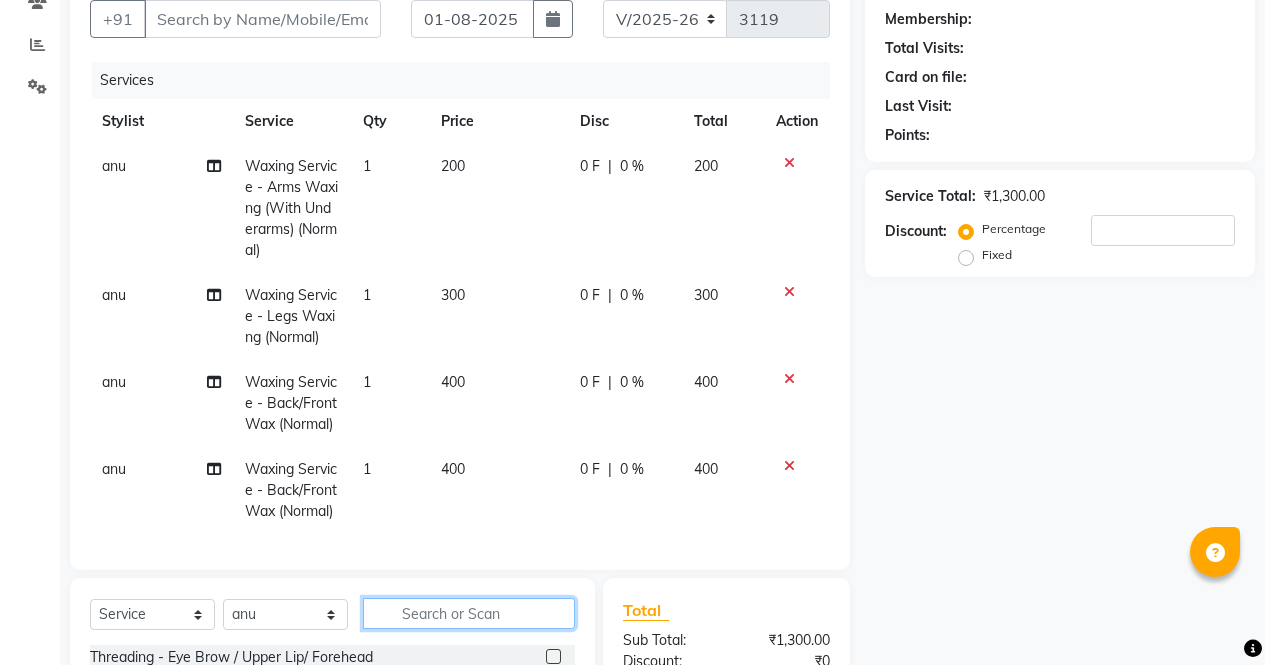 scroll, scrollTop: 182, scrollLeft: 0, axis: vertical 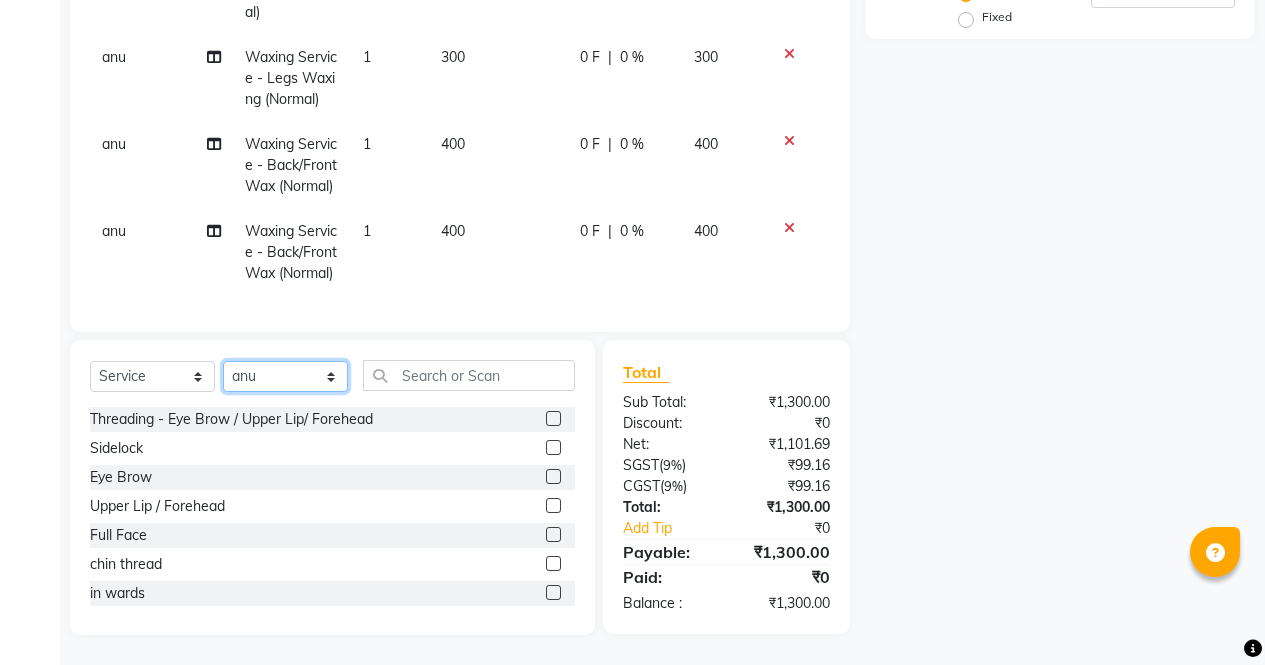 click on "Select Stylist [FIRST] [FIRST] [FIRST] [FIRST] [FIRST] [FIRST] [FIRST] [FIRST] [FIRST] [FIRST] [FIRST] [FIRST]" 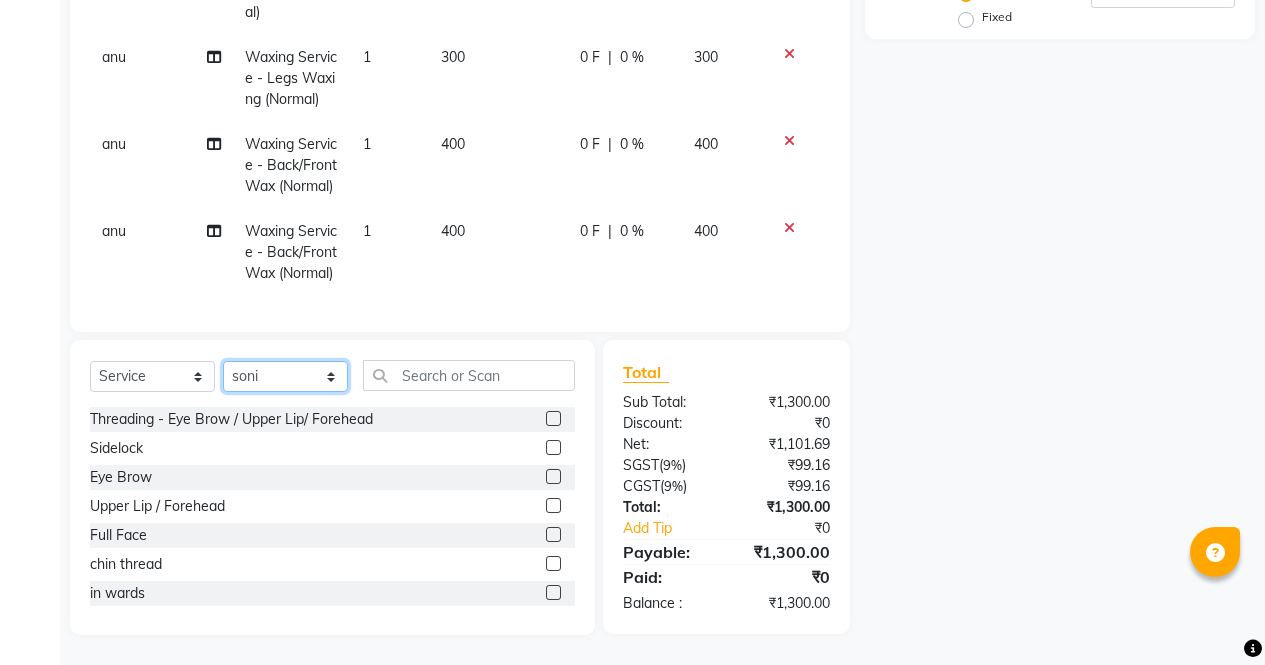 click on "Select Stylist [FIRST] [FIRST] [FIRST] [FIRST] [FIRST] [FIRST] [FIRST] [FIRST] [FIRST] [FIRST] [FIRST] [FIRST]" 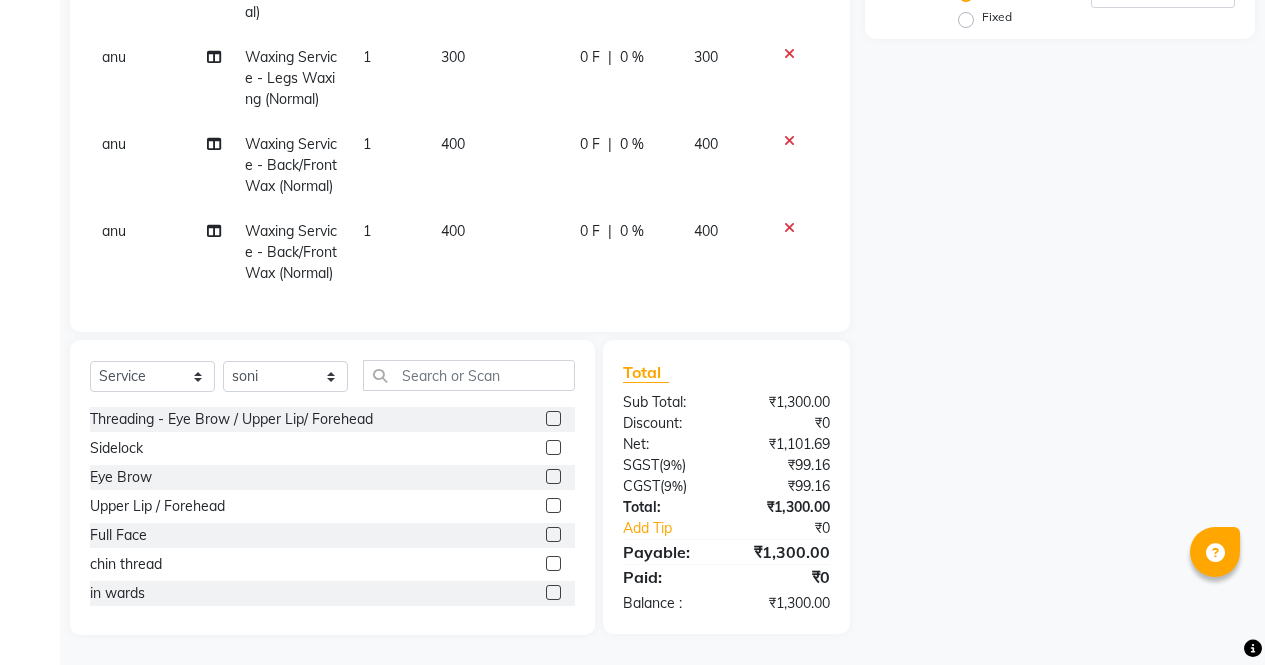 click on "Eye Brow" 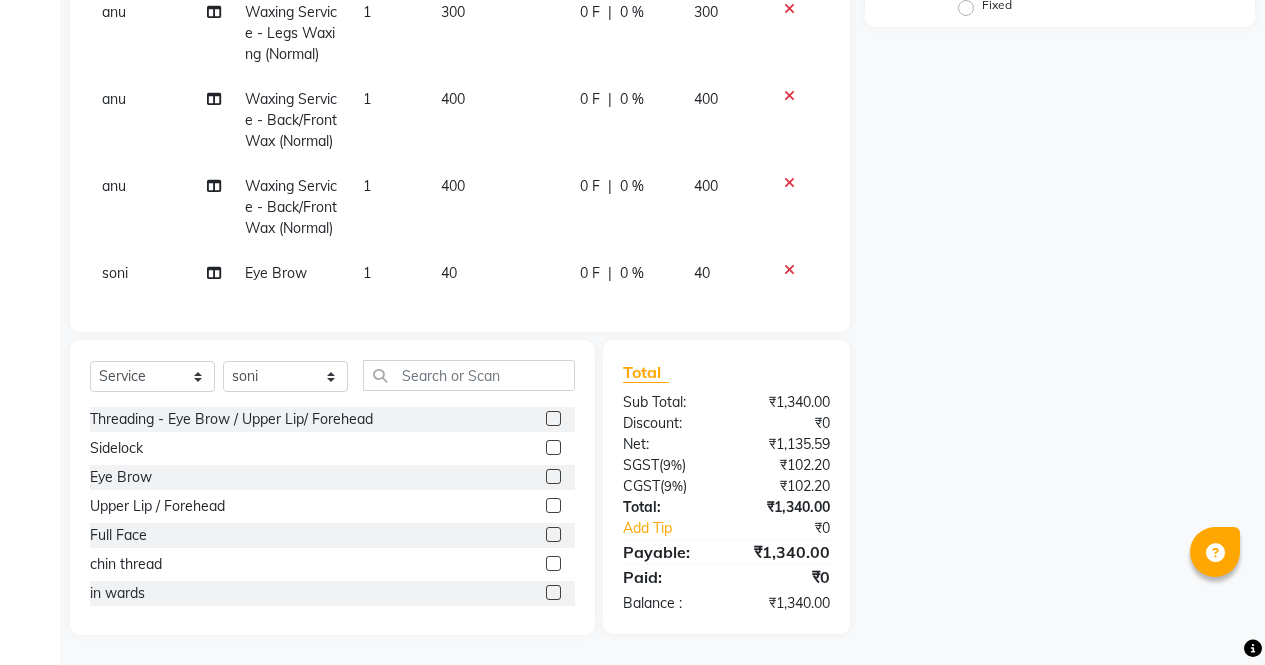 click 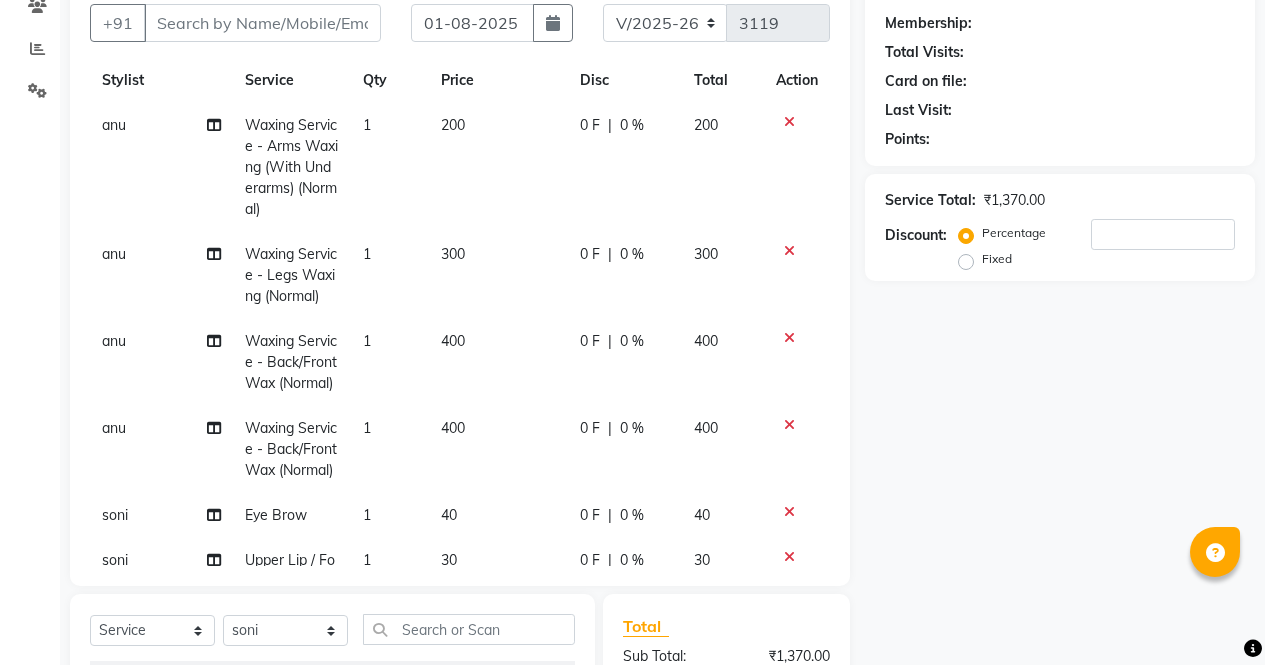 scroll, scrollTop: 179, scrollLeft: 0, axis: vertical 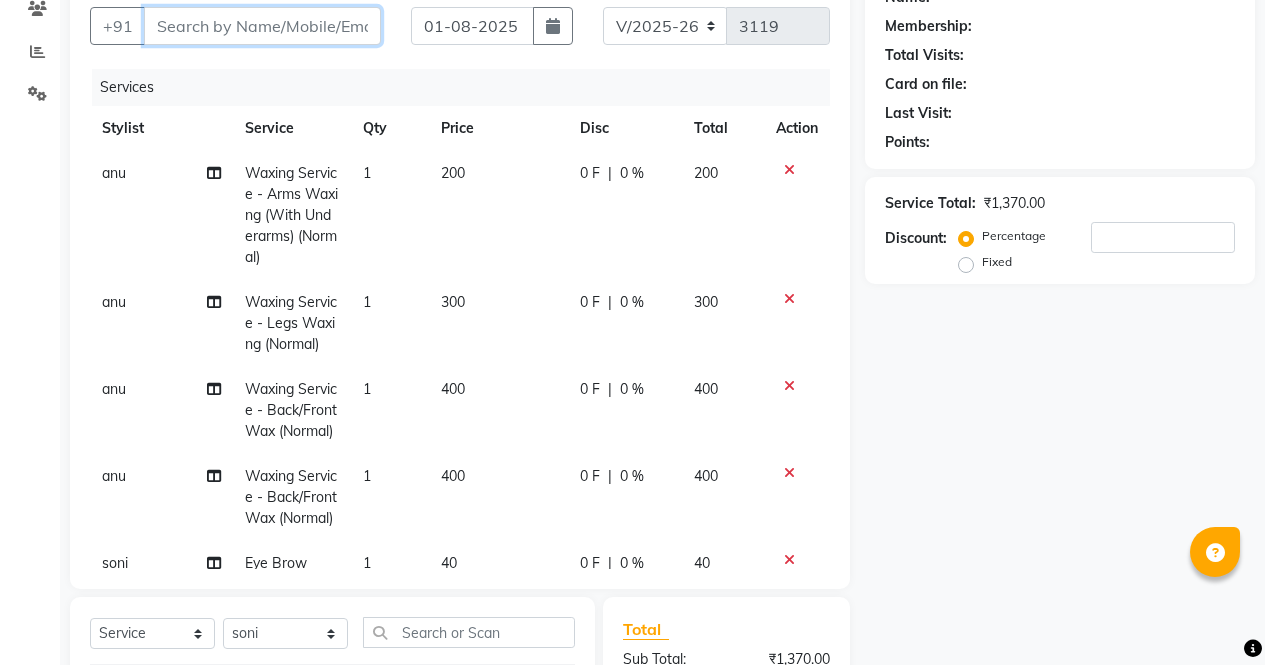 click on "Client" at bounding box center [262, 26] 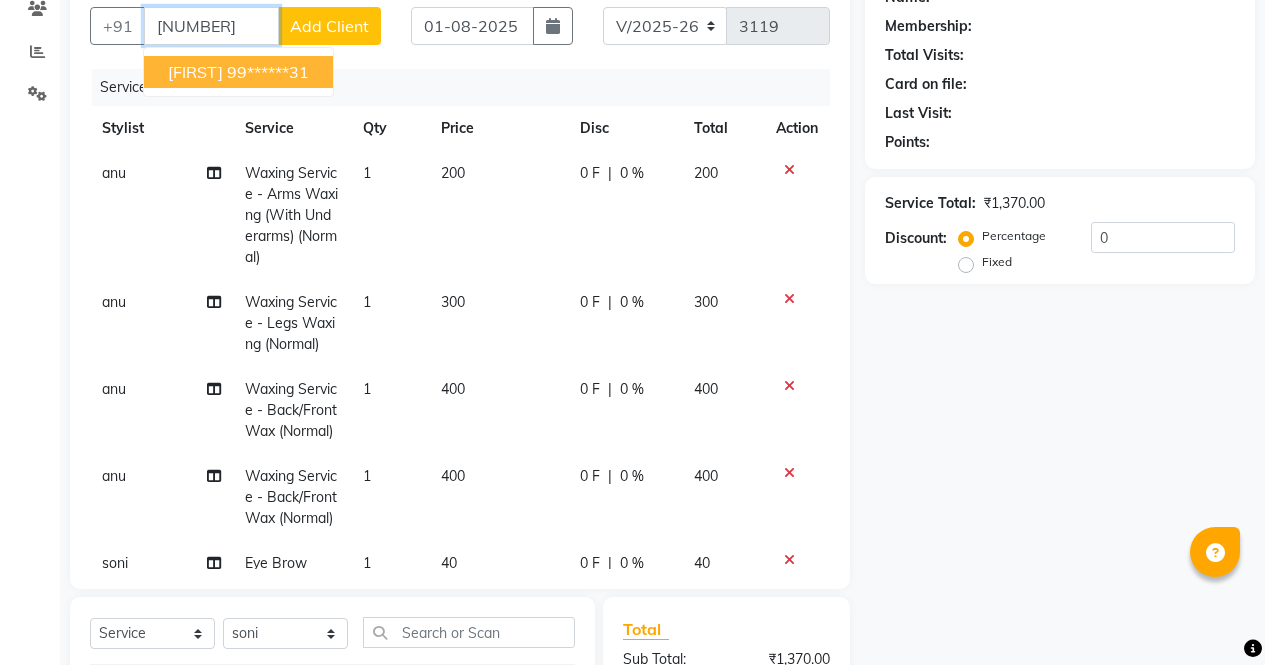 click on "99******31" at bounding box center [268, 72] 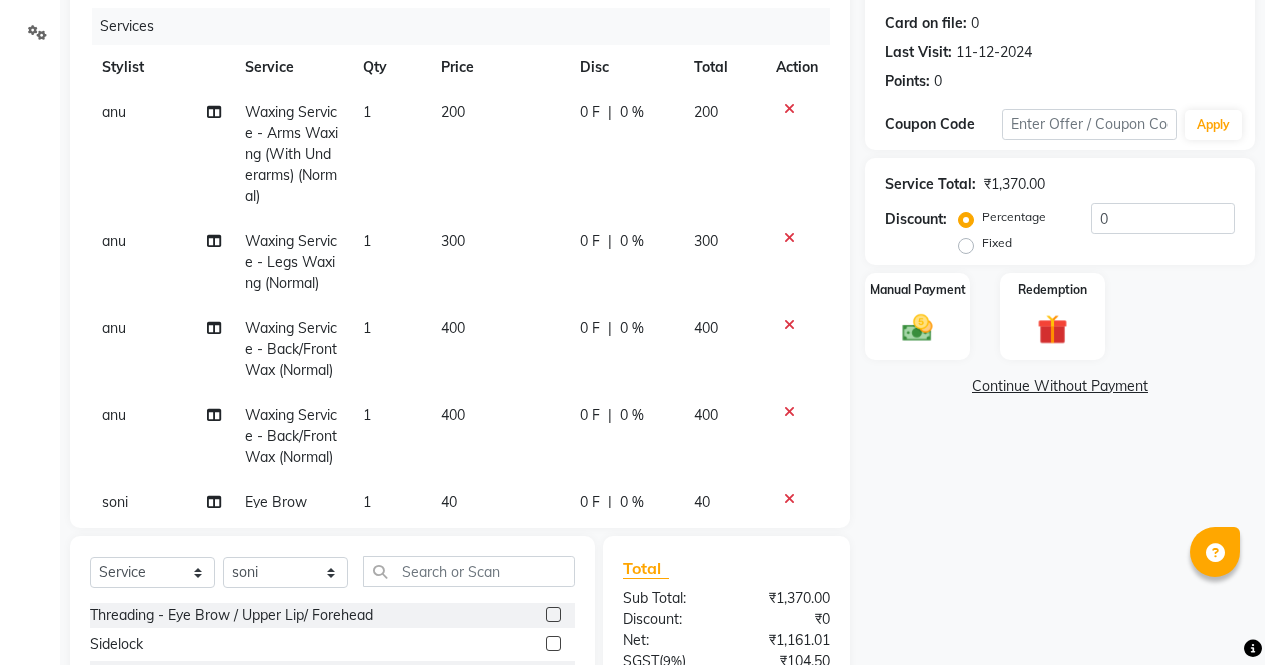 scroll, scrollTop: 228, scrollLeft: 0, axis: vertical 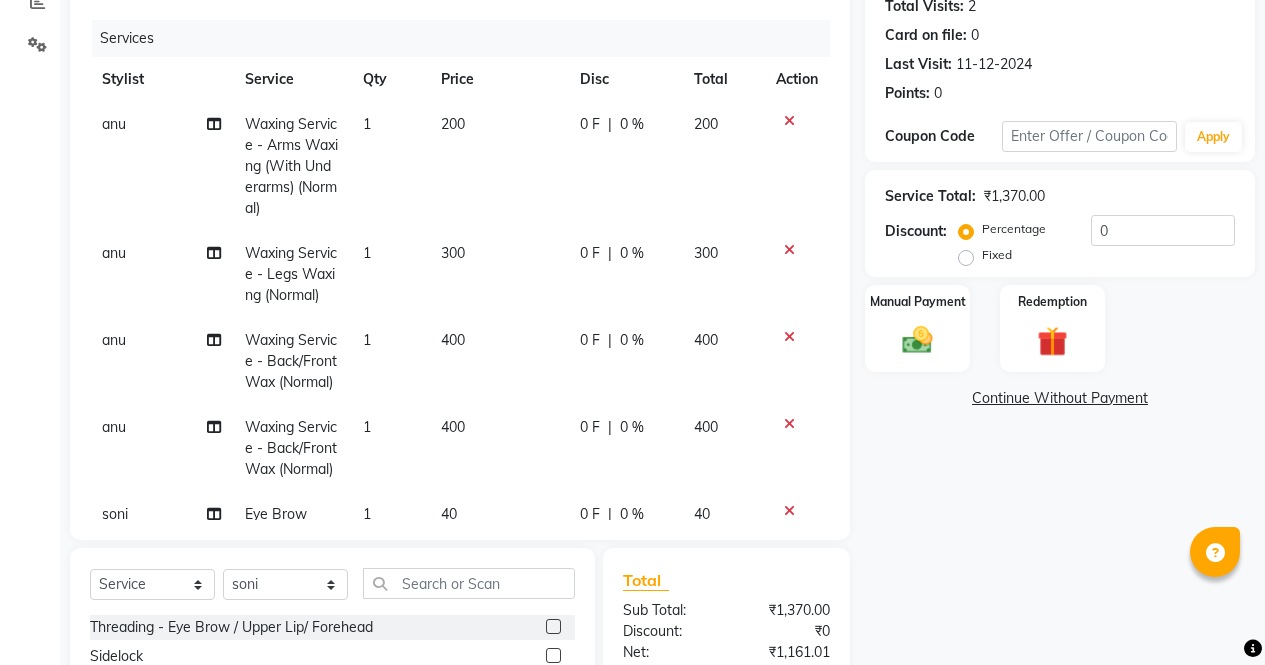 click 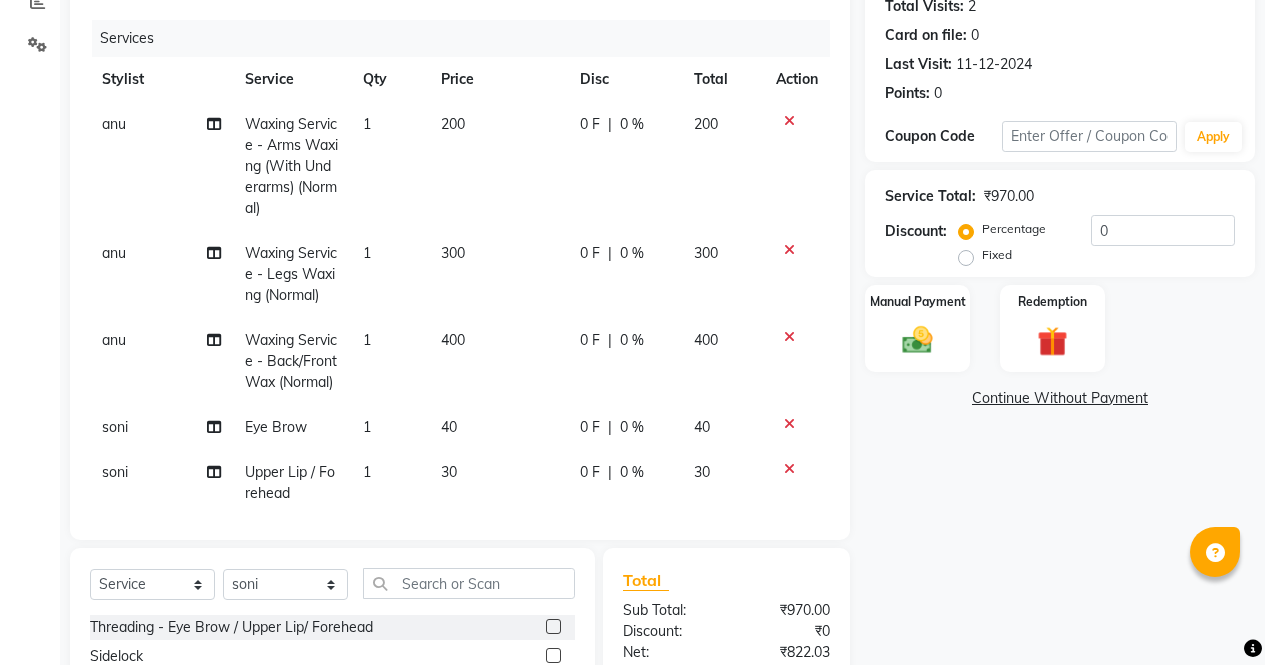 click 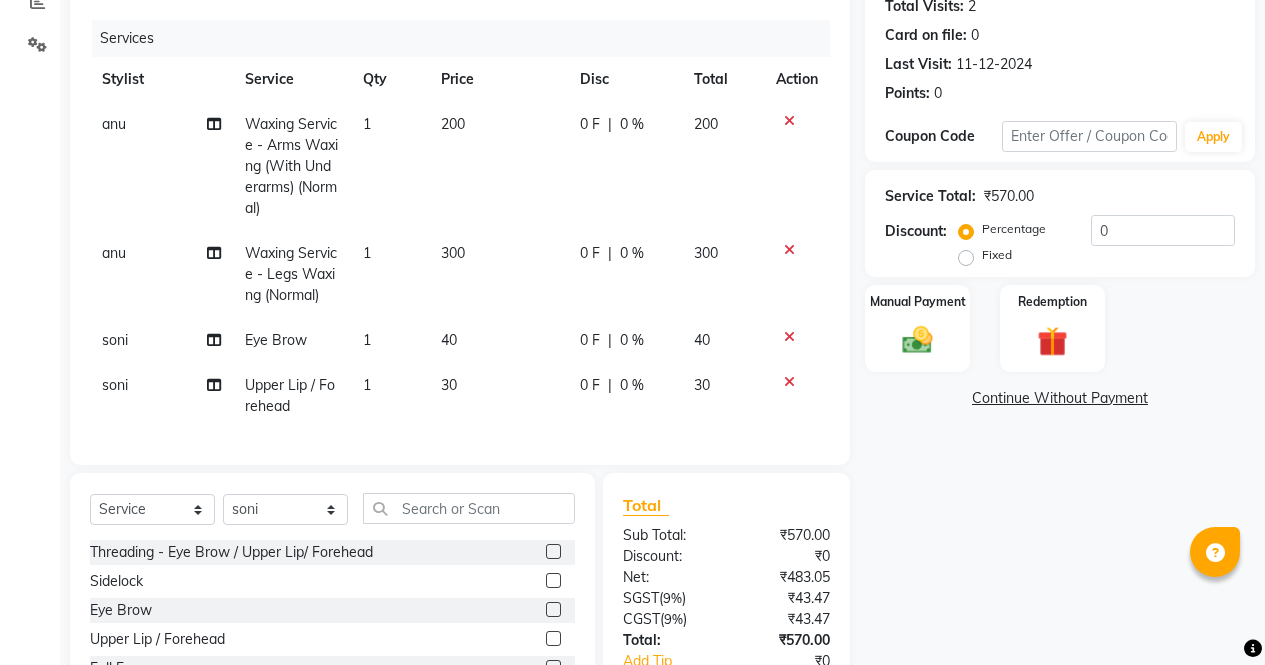 click 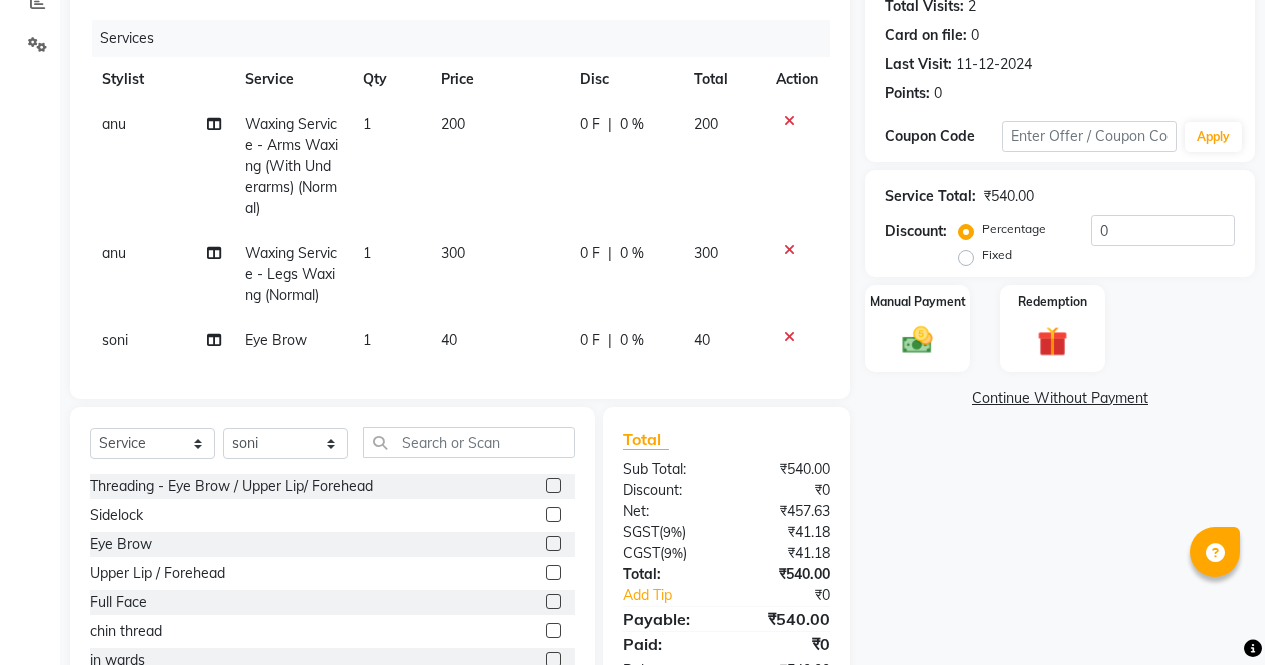 click 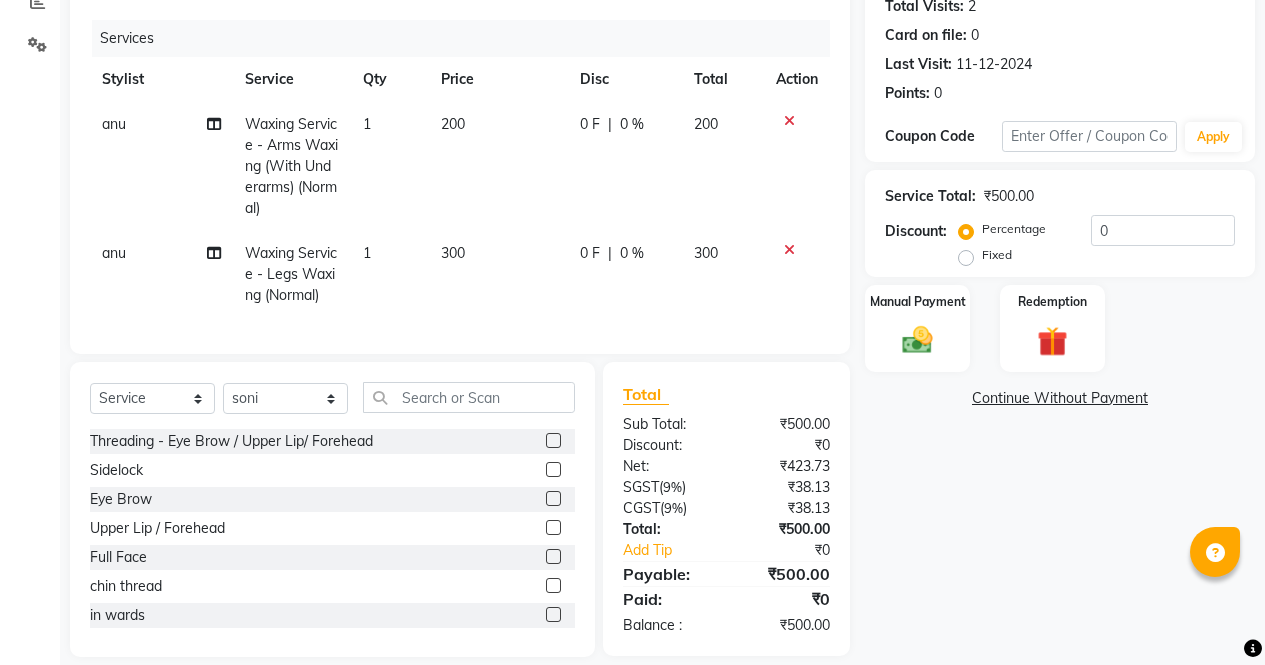 click 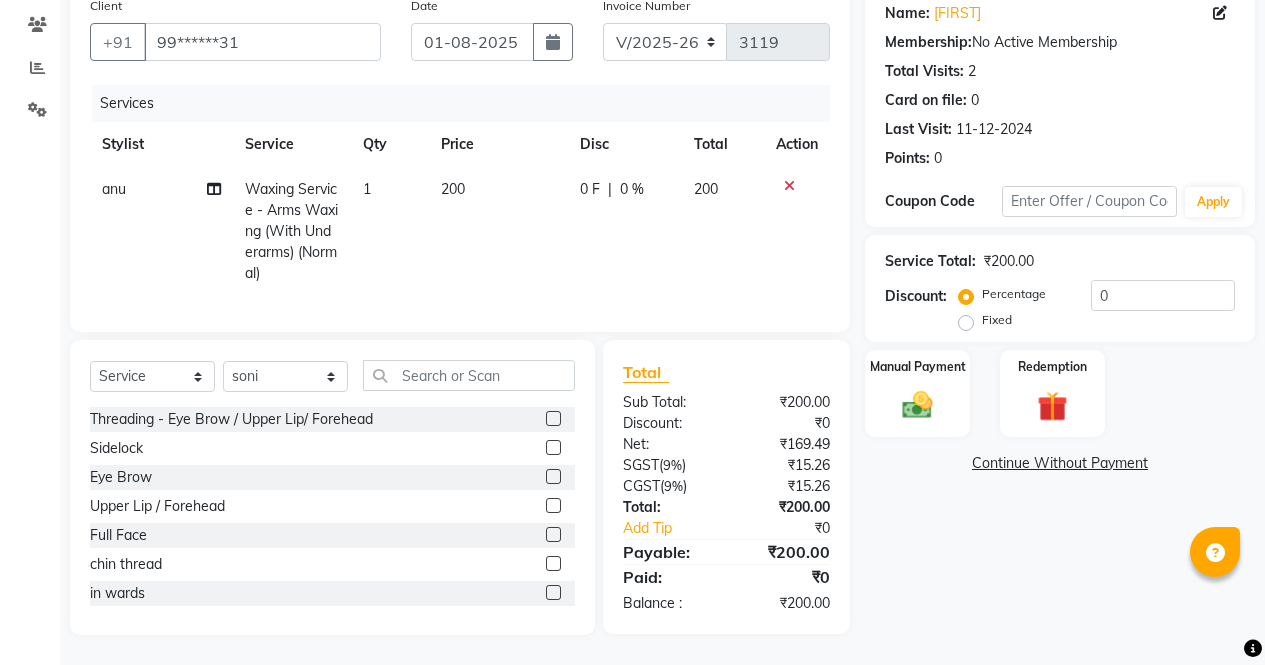 click 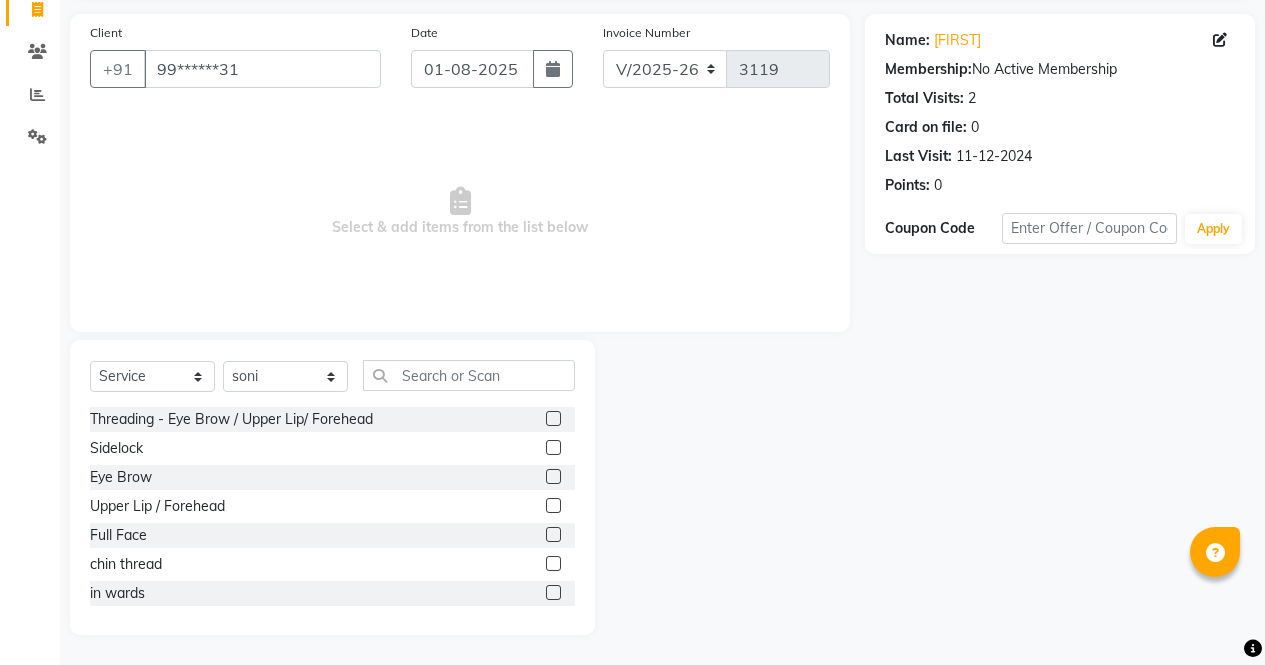 click on "Client +[COUNTRYCODE] [PHONE]" 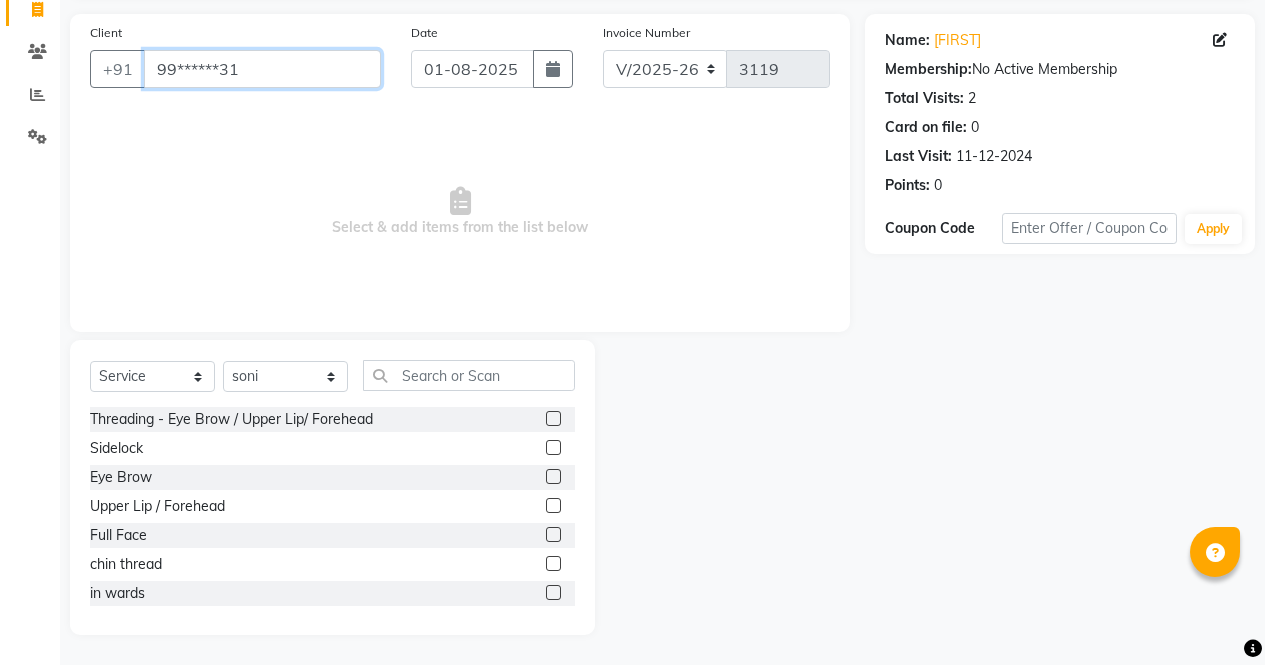 click on "99******31" at bounding box center [262, 69] 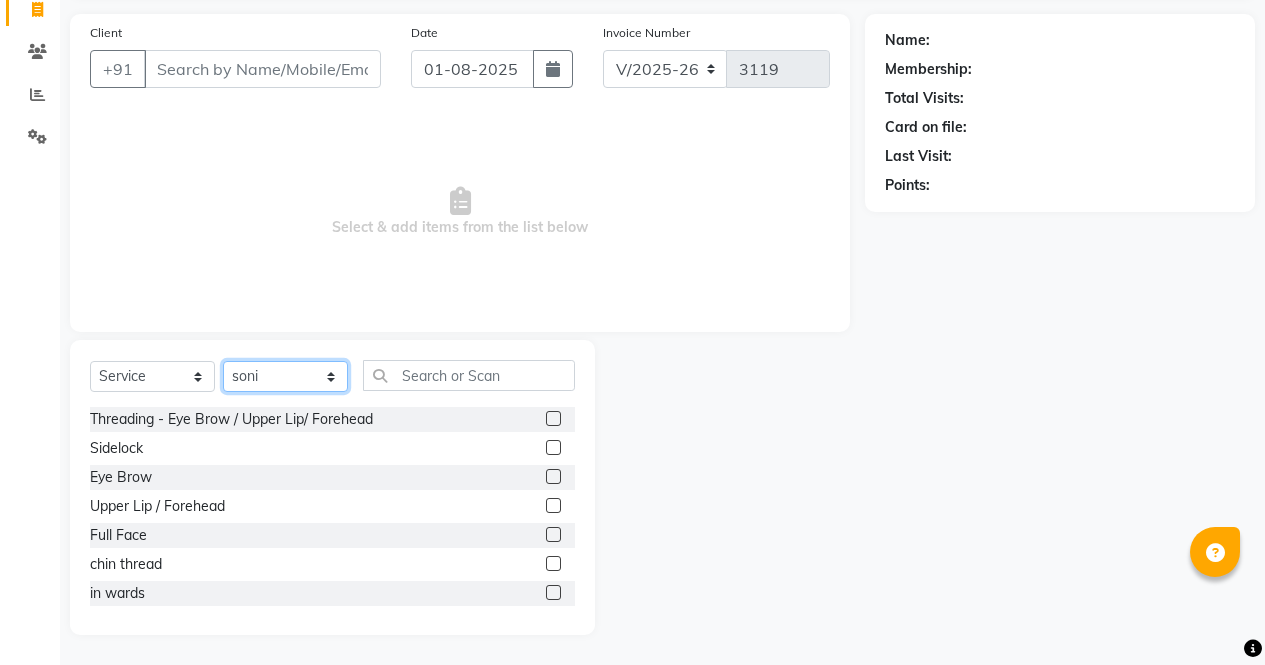 click on "Select Stylist [FIRST] [FIRST] [FIRST] [FIRST] [FIRST] [FIRST] [FIRST] [FIRST] [FIRST] [FIRST] [FIRST] [FIRST]" 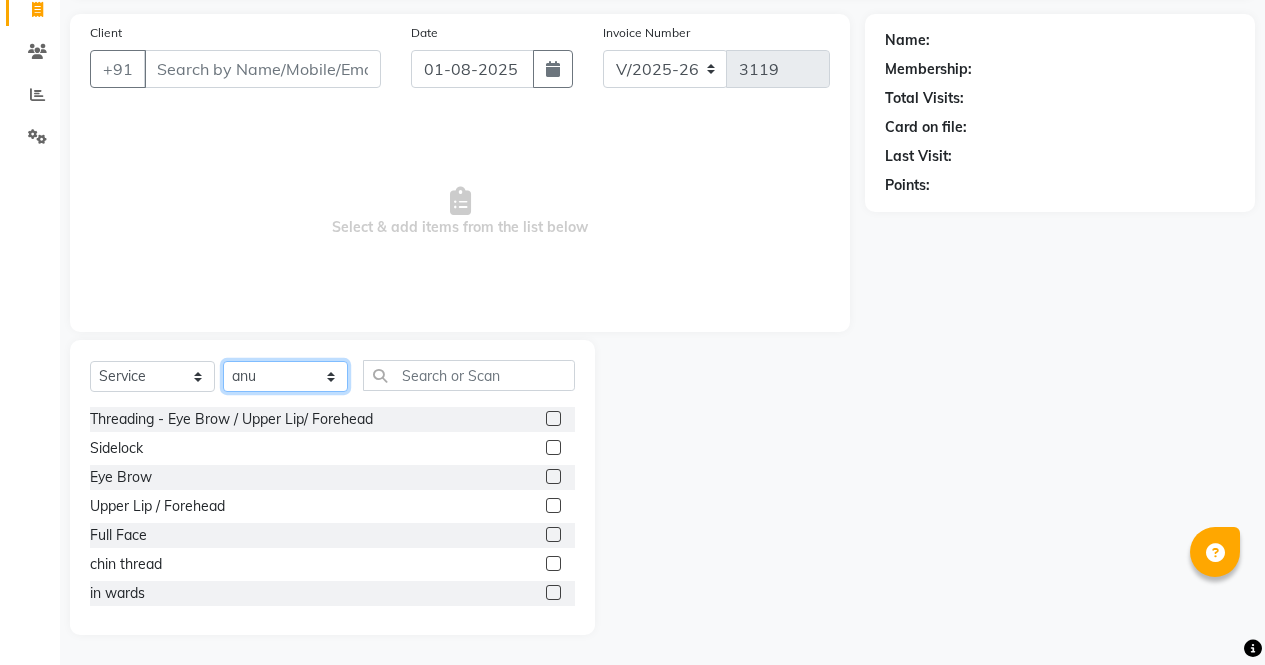 click on "Select Stylist [FIRST] [FIRST] [FIRST] [FIRST] [FIRST] [FIRST] [FIRST] [FIRST] [FIRST] [FIRST] [FIRST] [FIRST]" 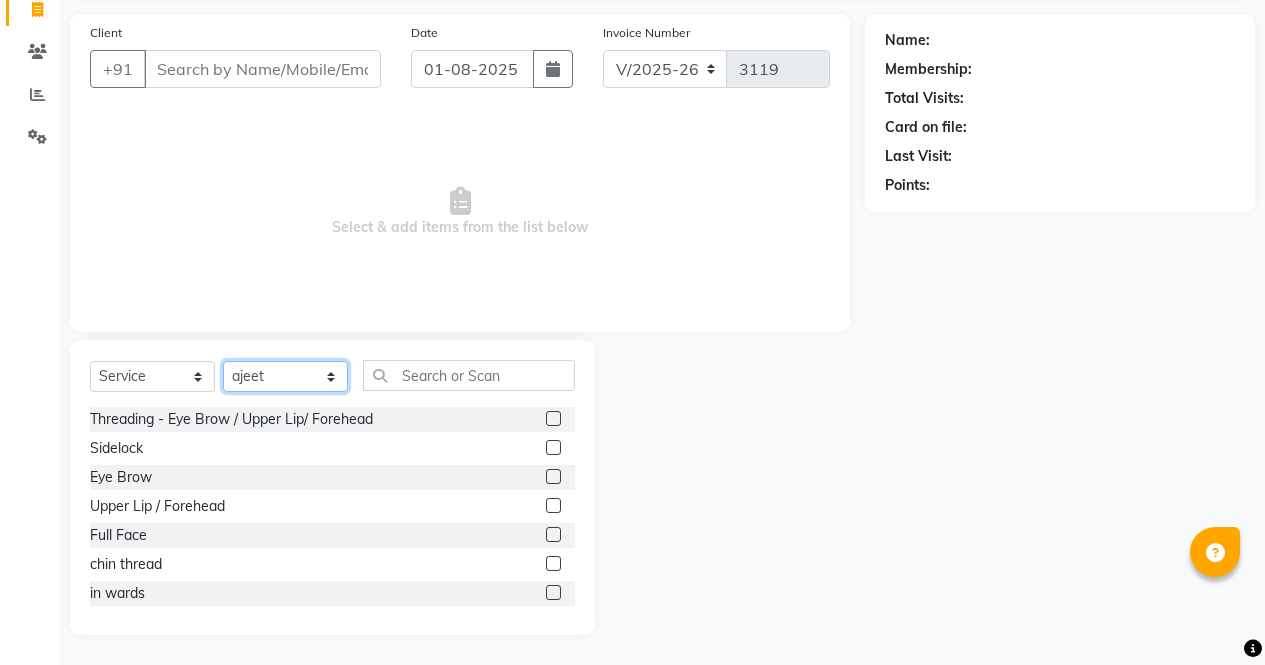 click on "Select Stylist [FIRST] [FIRST] [FIRST] [FIRST] [FIRST] [FIRST] [FIRST] [FIRST] [FIRST] [FIRST] [FIRST] [FIRST]" 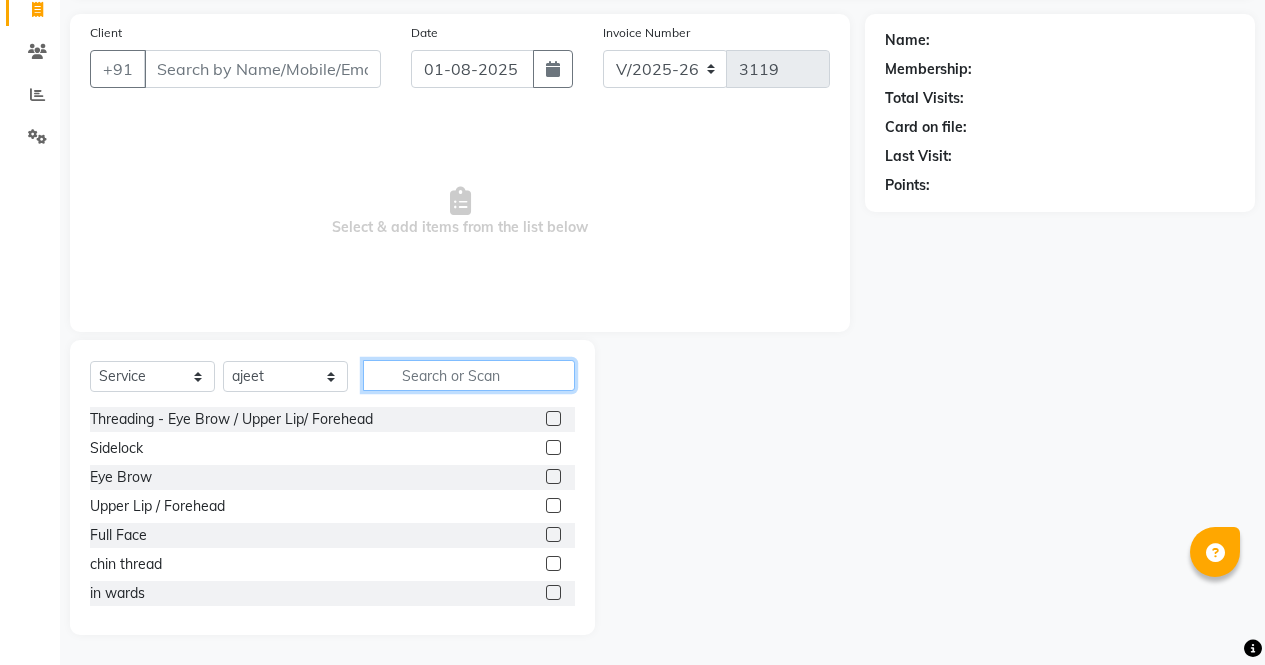 click 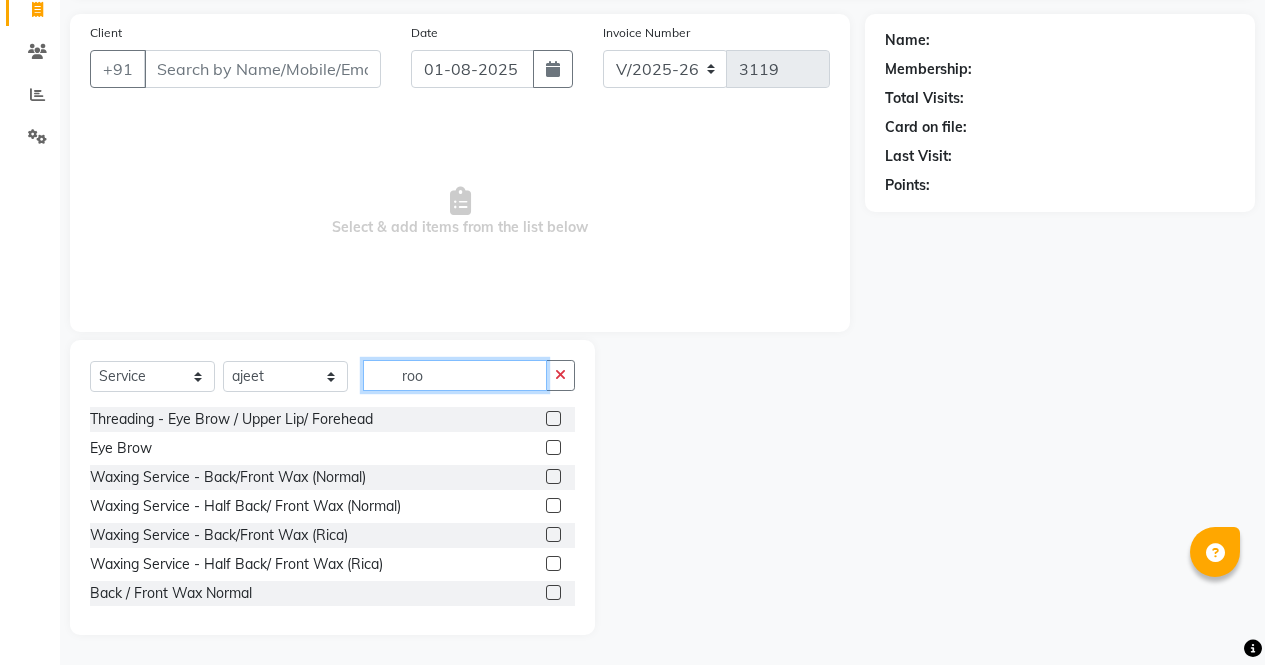 scroll, scrollTop: 110, scrollLeft: 0, axis: vertical 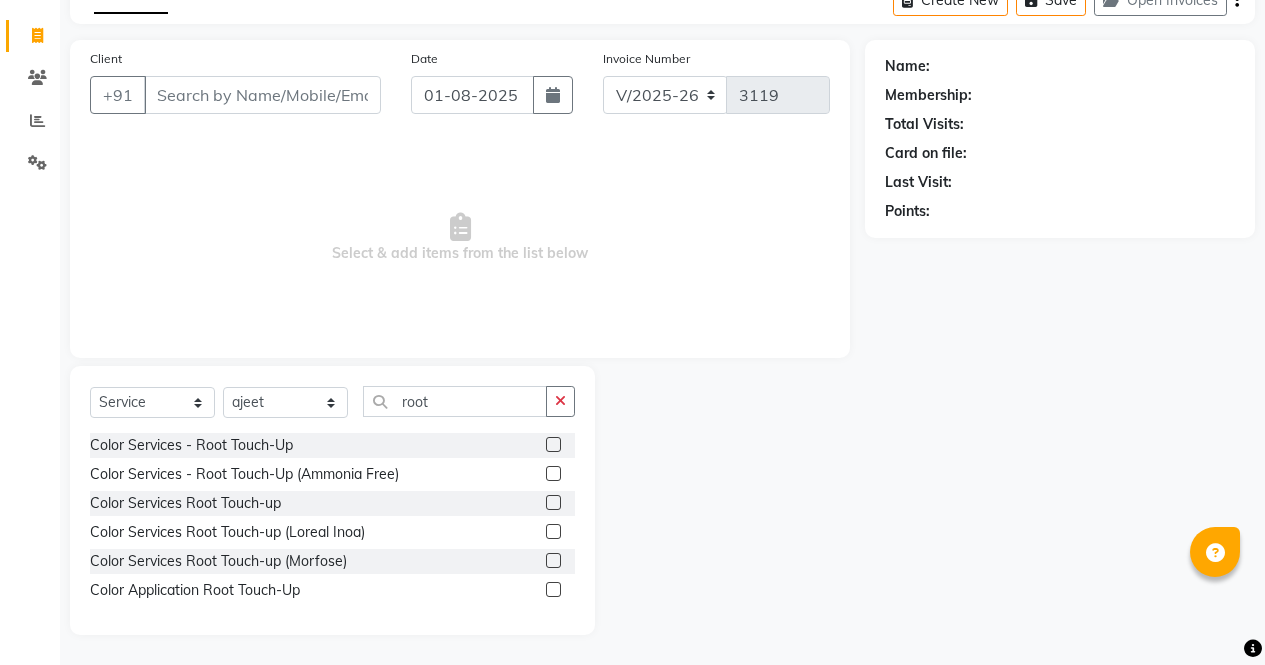 click 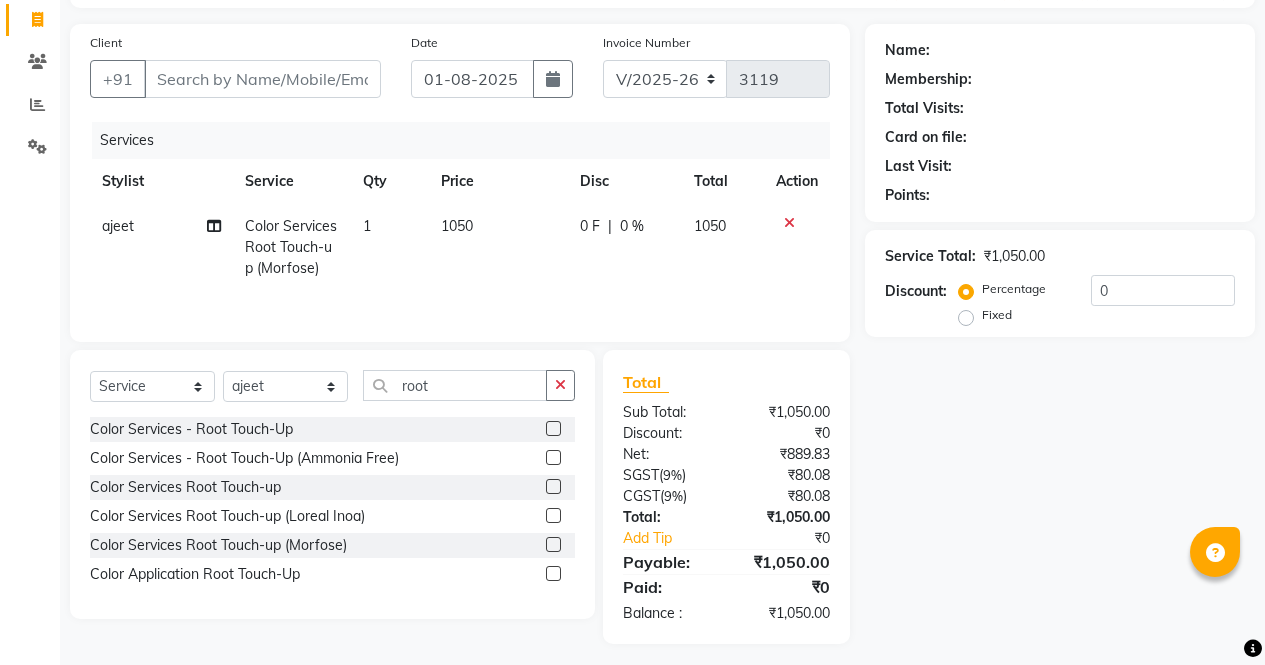 scroll, scrollTop: 135, scrollLeft: 0, axis: vertical 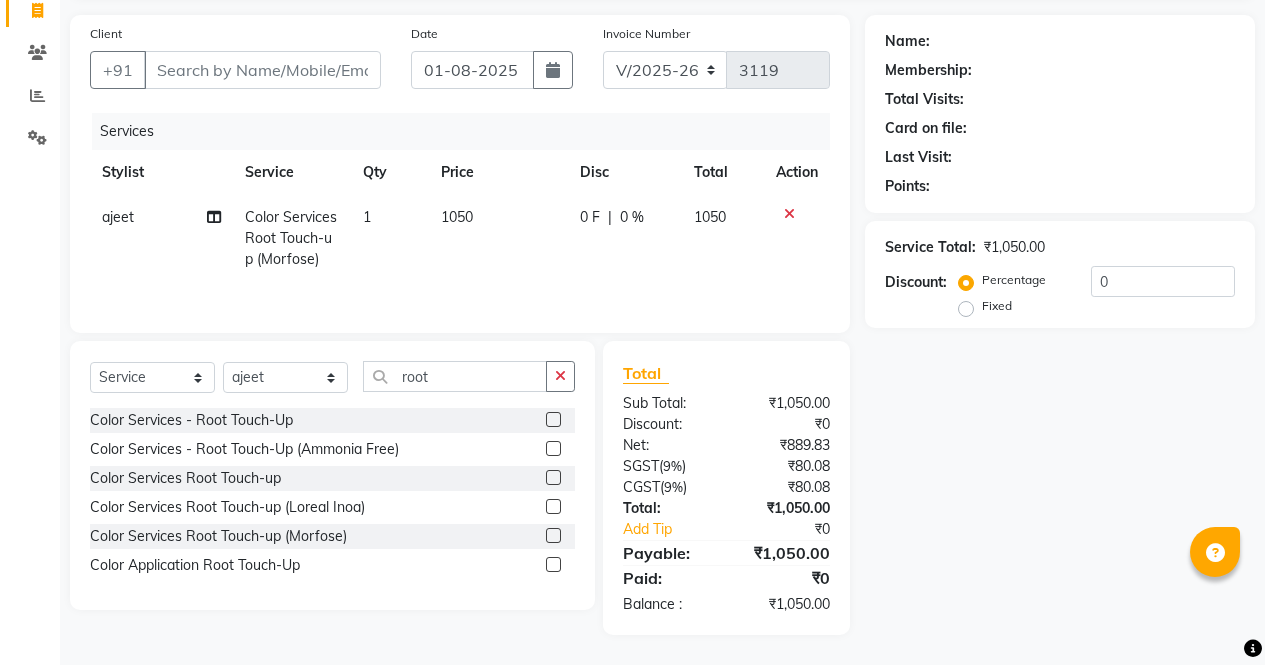 click 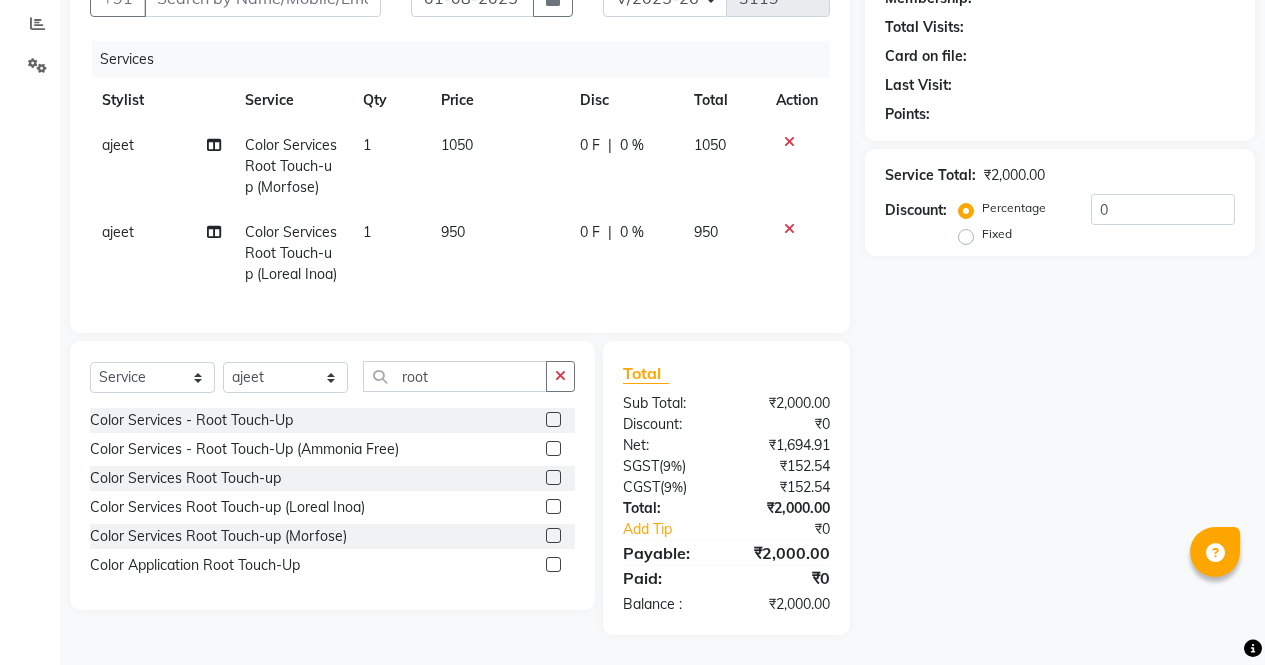 scroll, scrollTop: 222, scrollLeft: 0, axis: vertical 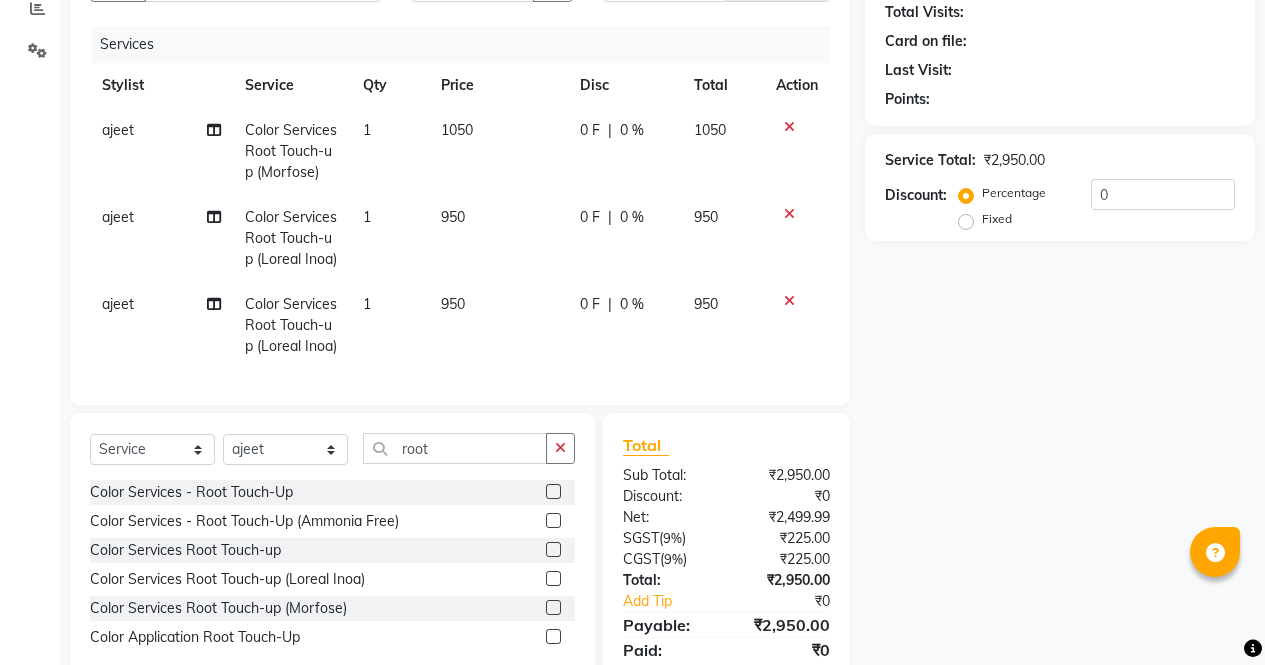 click 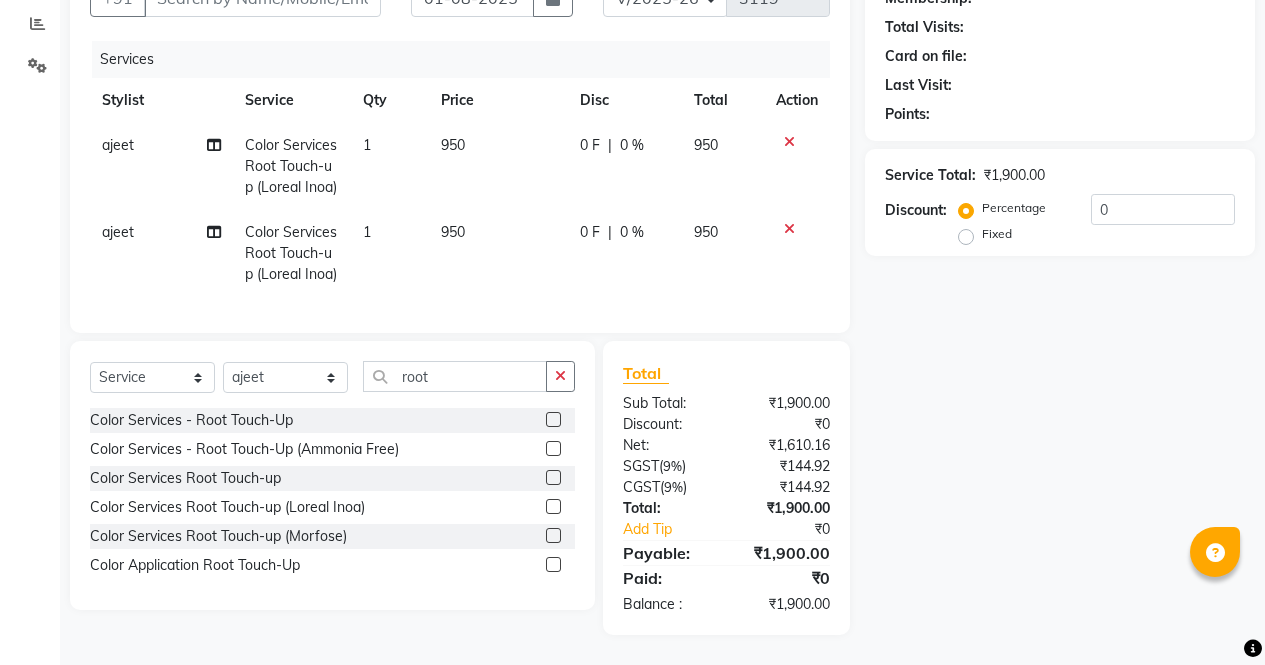click 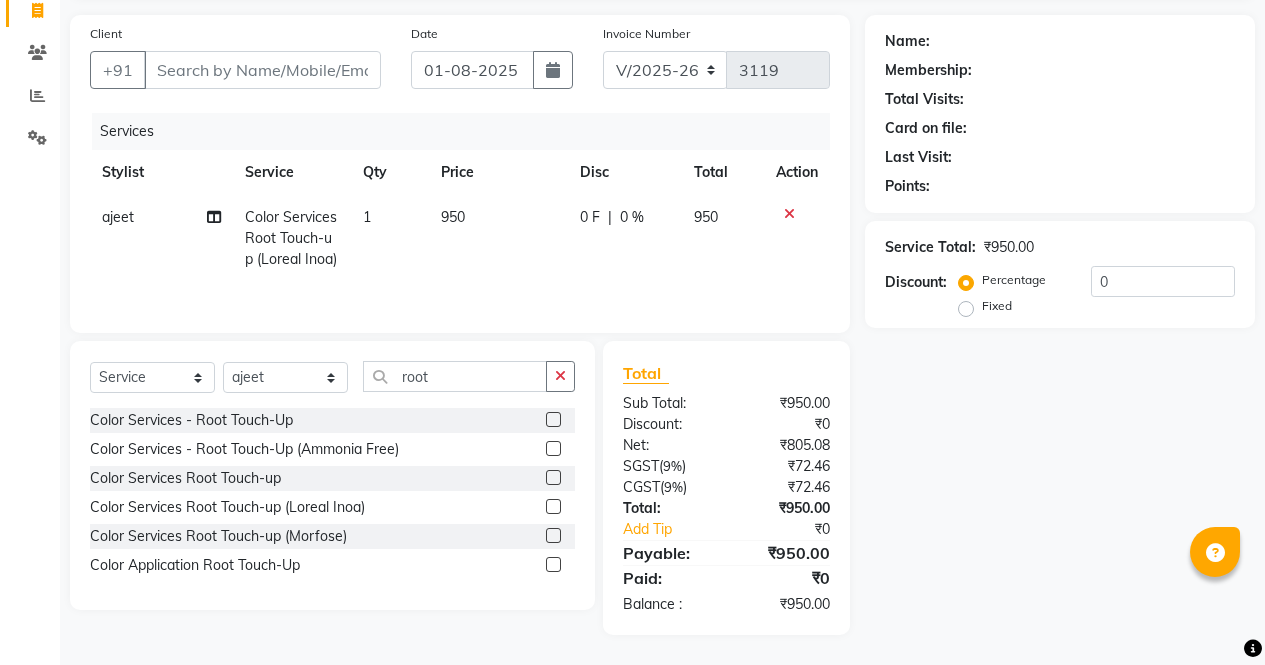 click on "950" 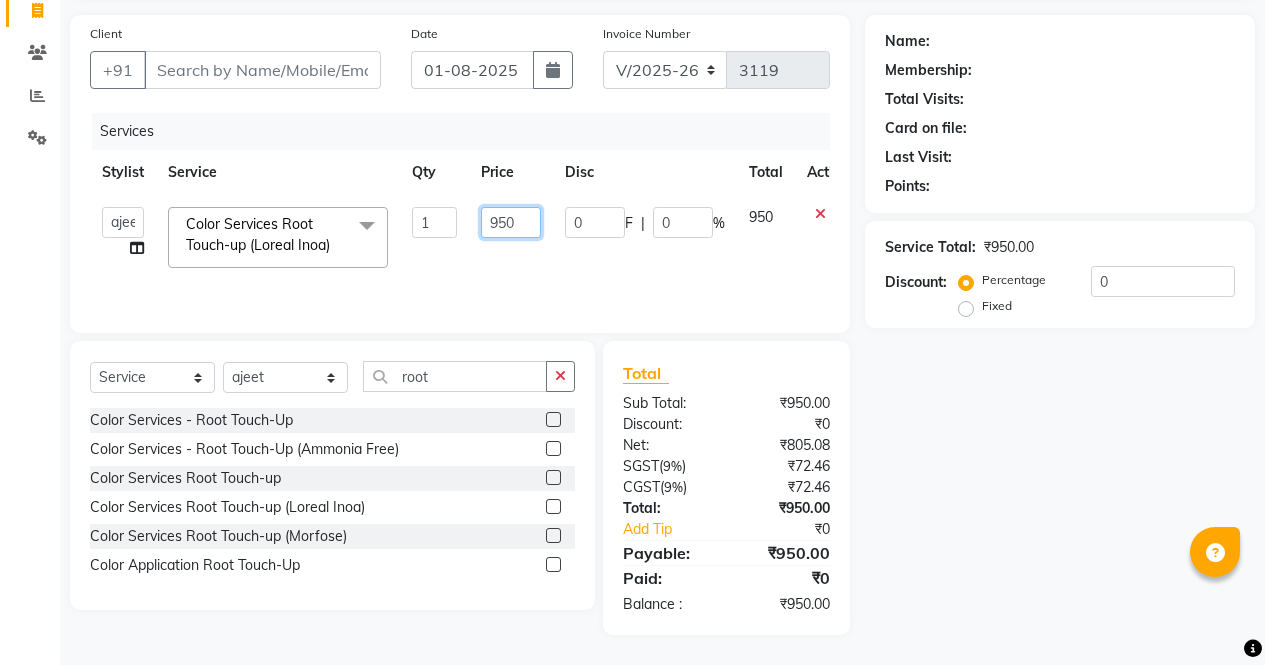 click on "950" 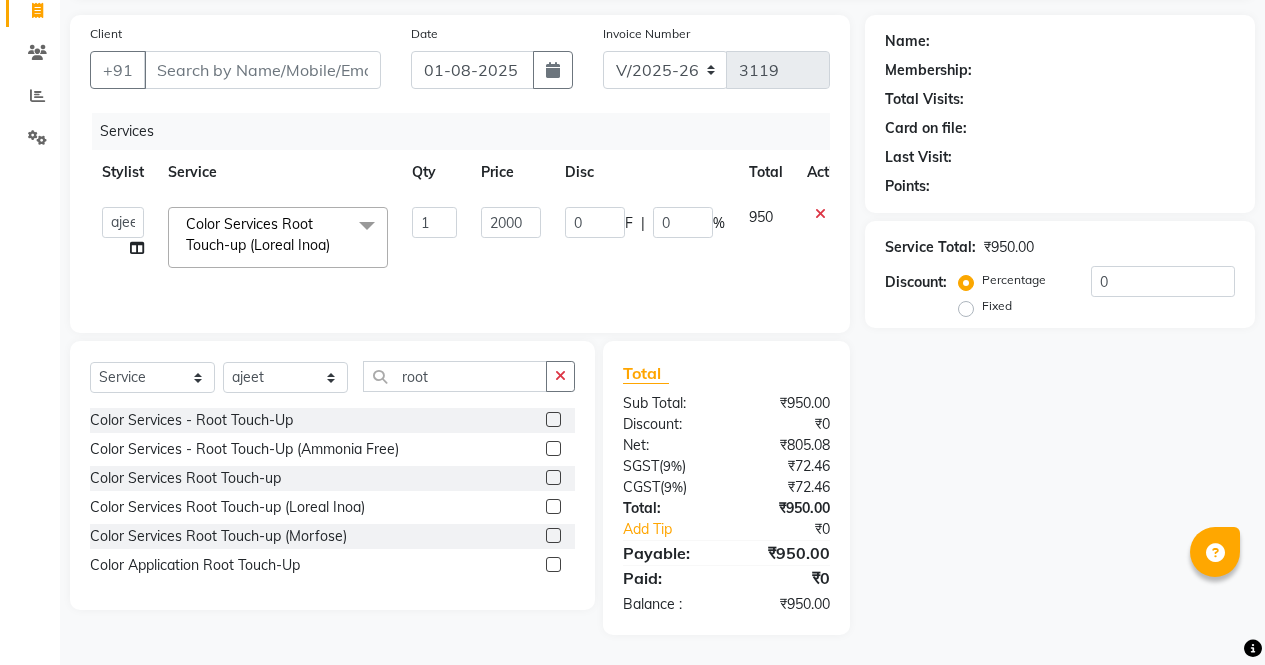 click on "Name: [FIRST]  Membership:  Total Visits:  Card on file:  Last Visit:   Points:  Service Total:  ₹[NUMBER]  Discount:  Percentage   Fixed  0" 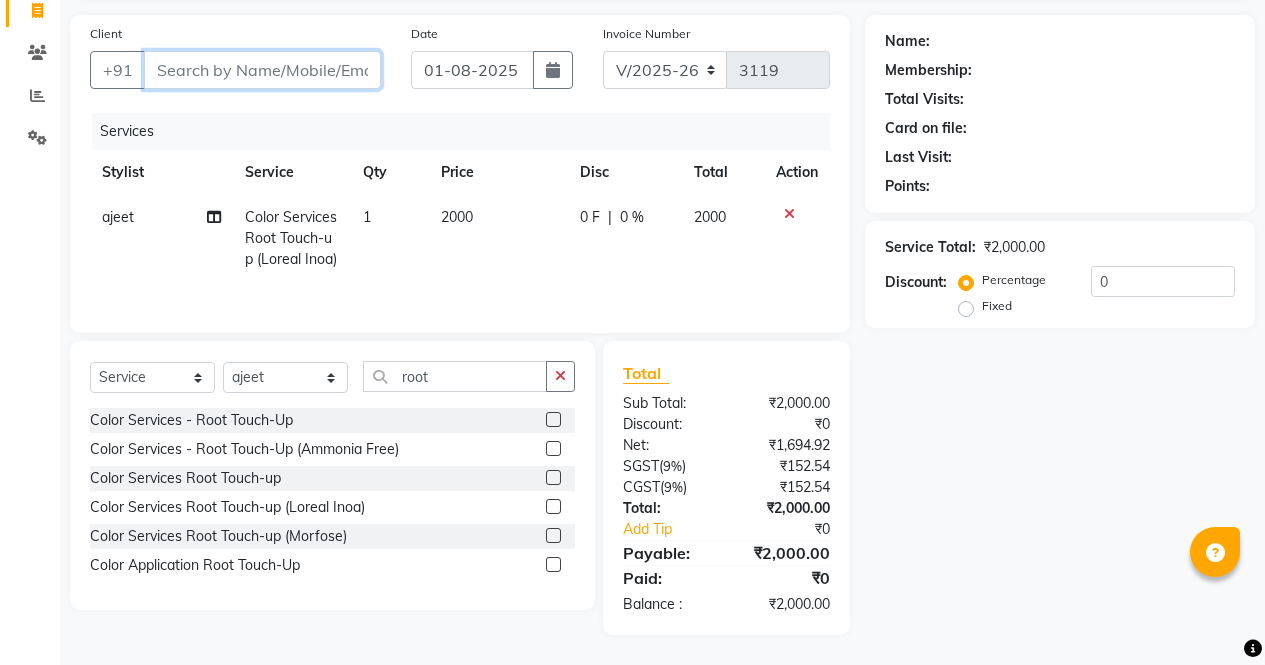 click on "Client" at bounding box center (262, 70) 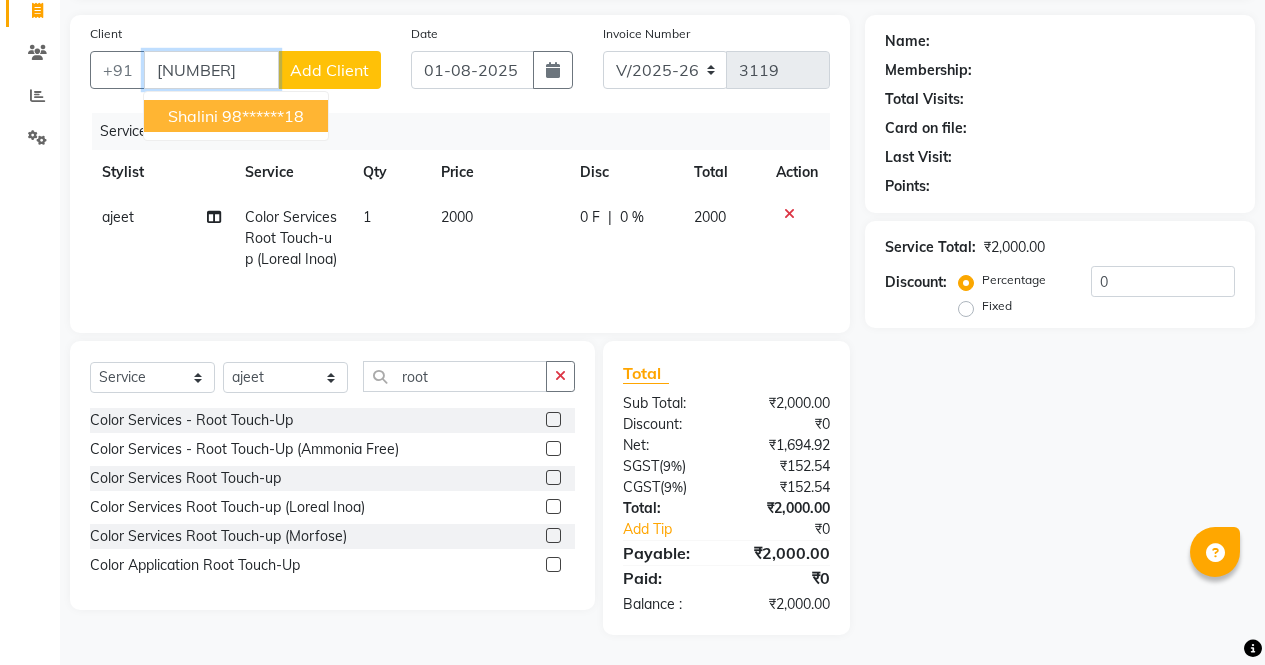 click on "98******18" at bounding box center [263, 116] 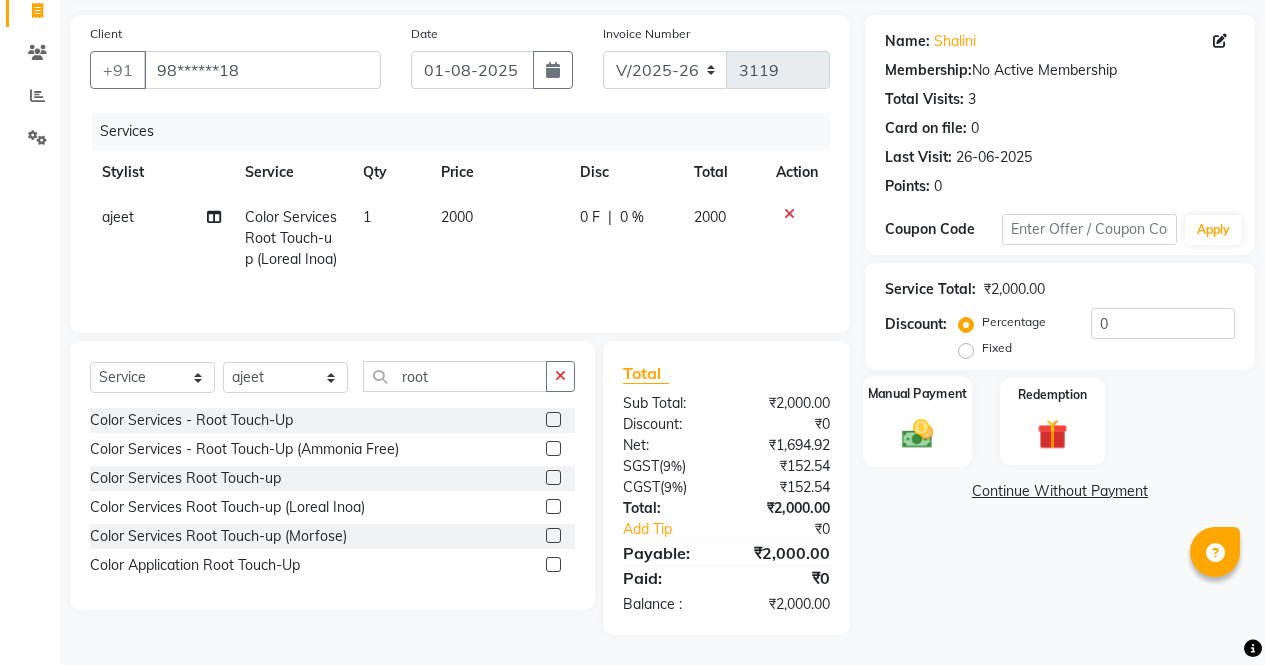 click 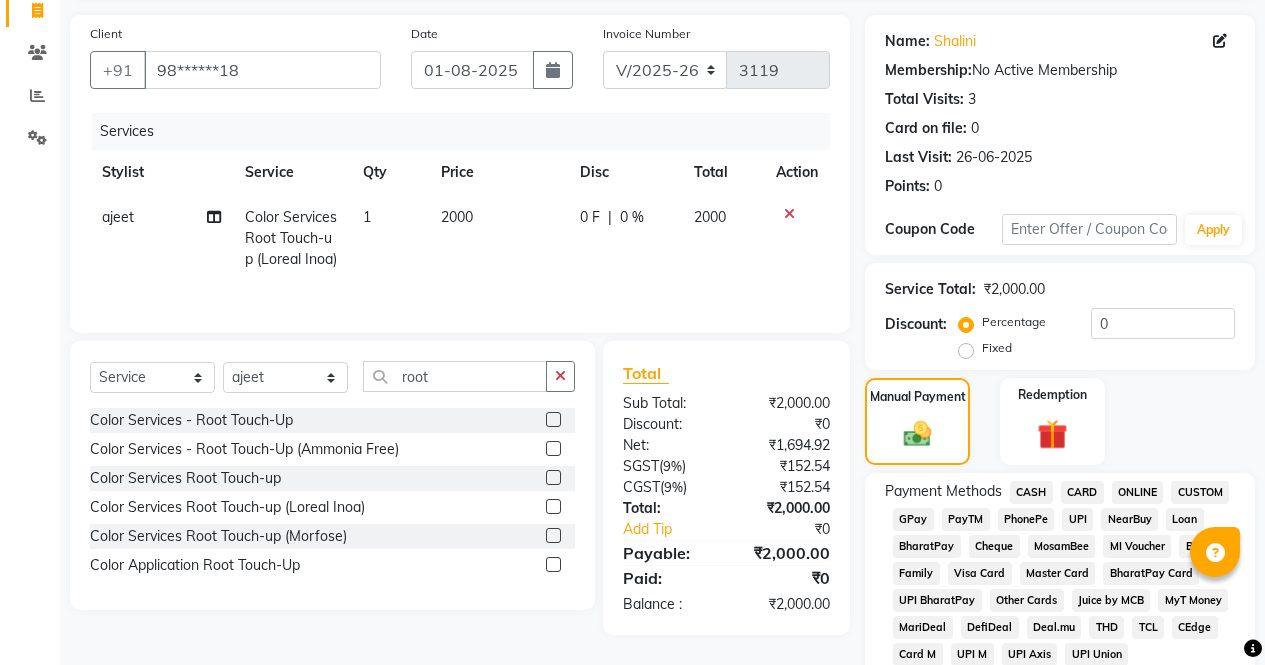 click on "CASH" 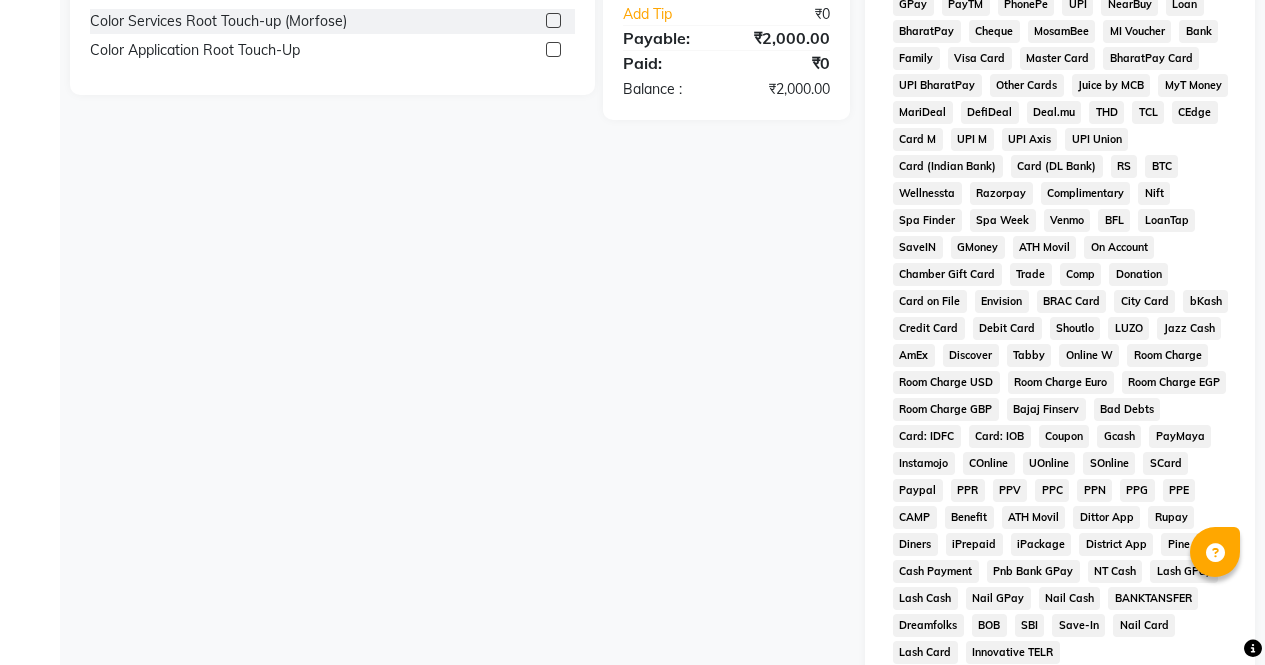 scroll, scrollTop: 914, scrollLeft: 0, axis: vertical 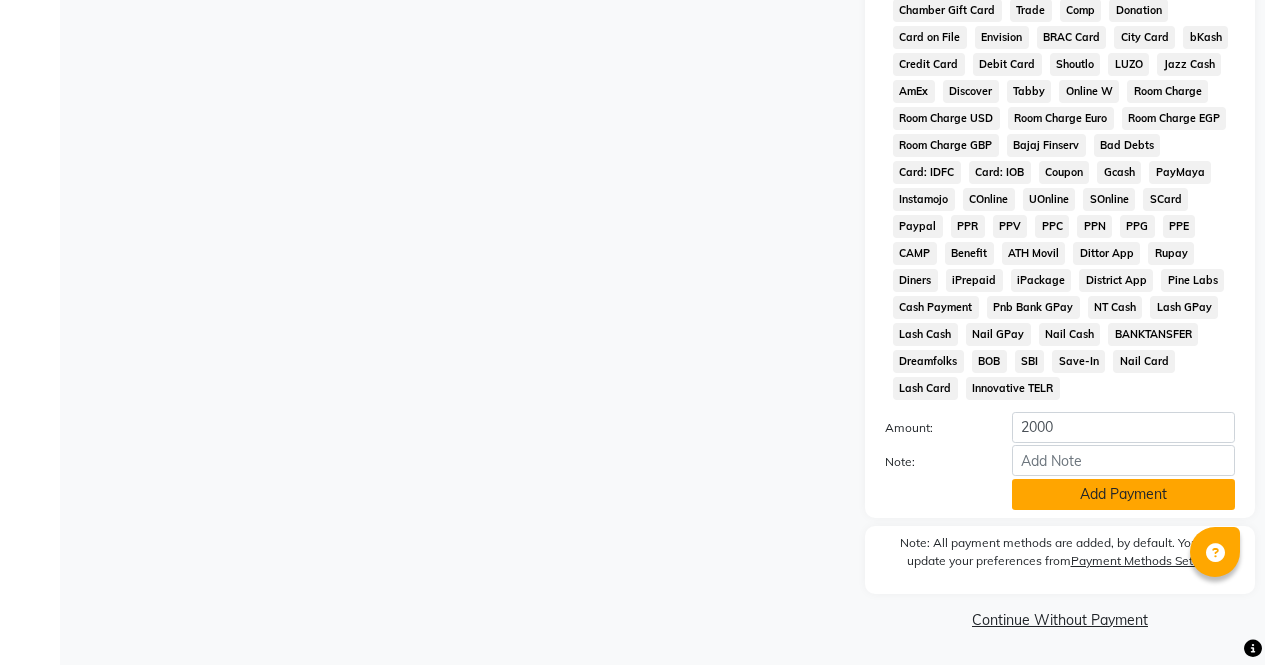 click on "Add Payment" 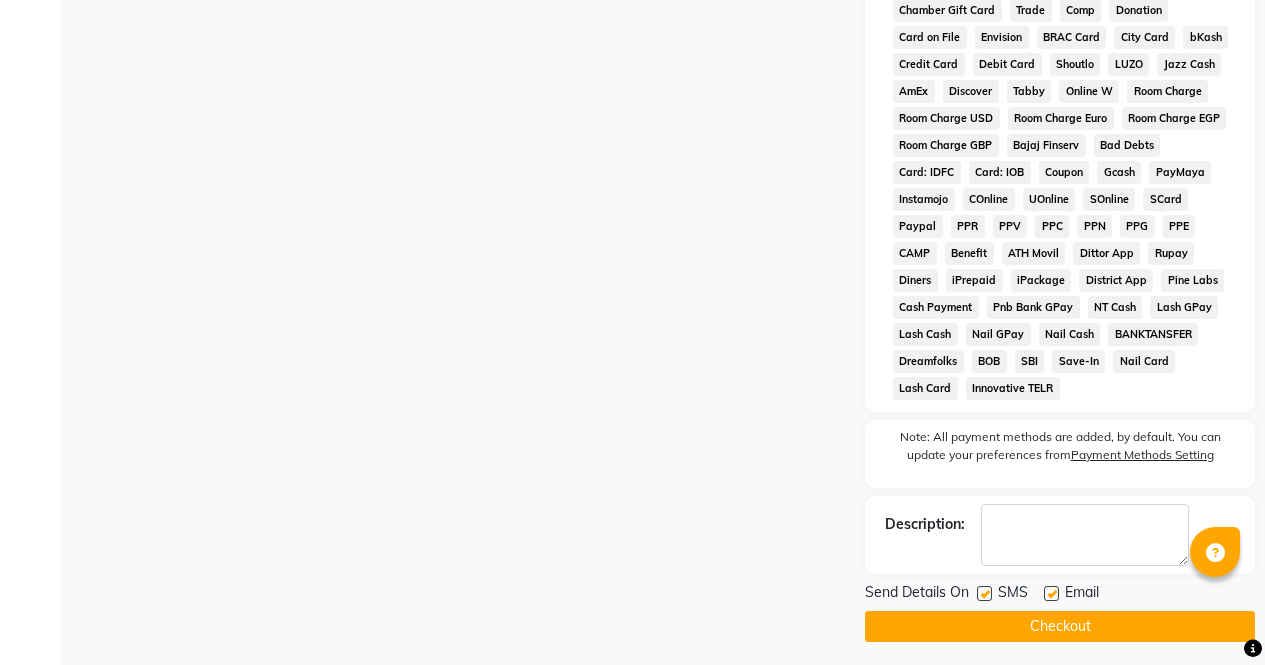 click on "Checkout" 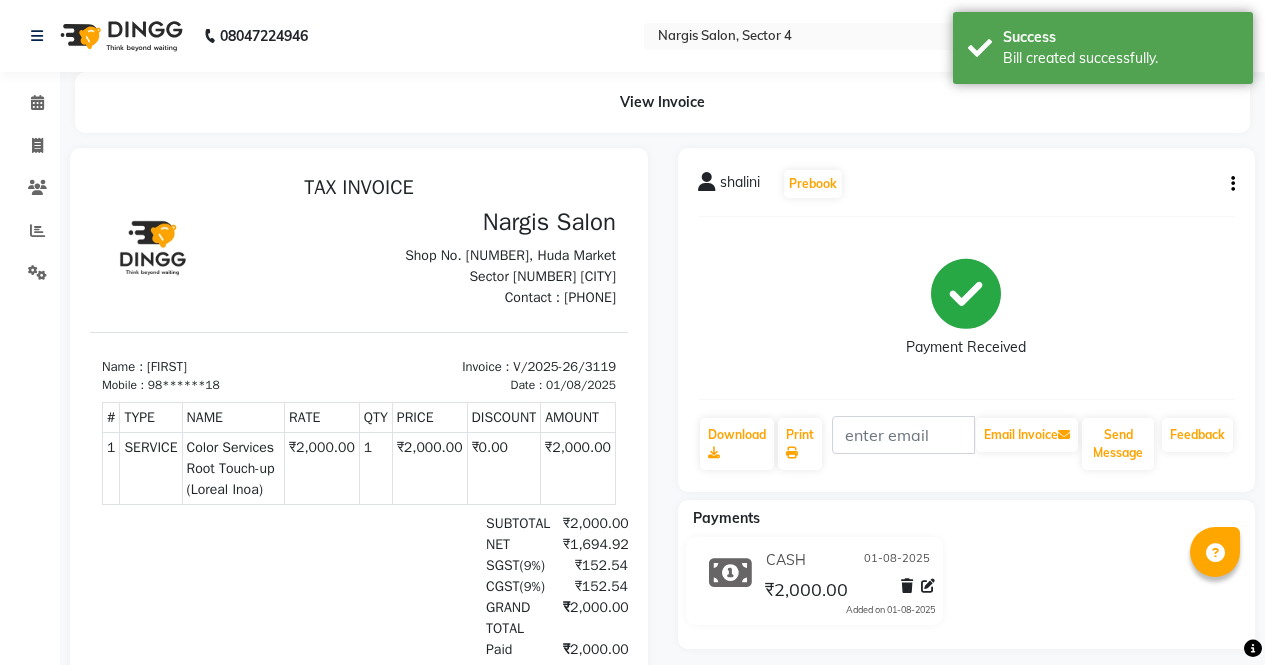 scroll, scrollTop: 0, scrollLeft: 0, axis: both 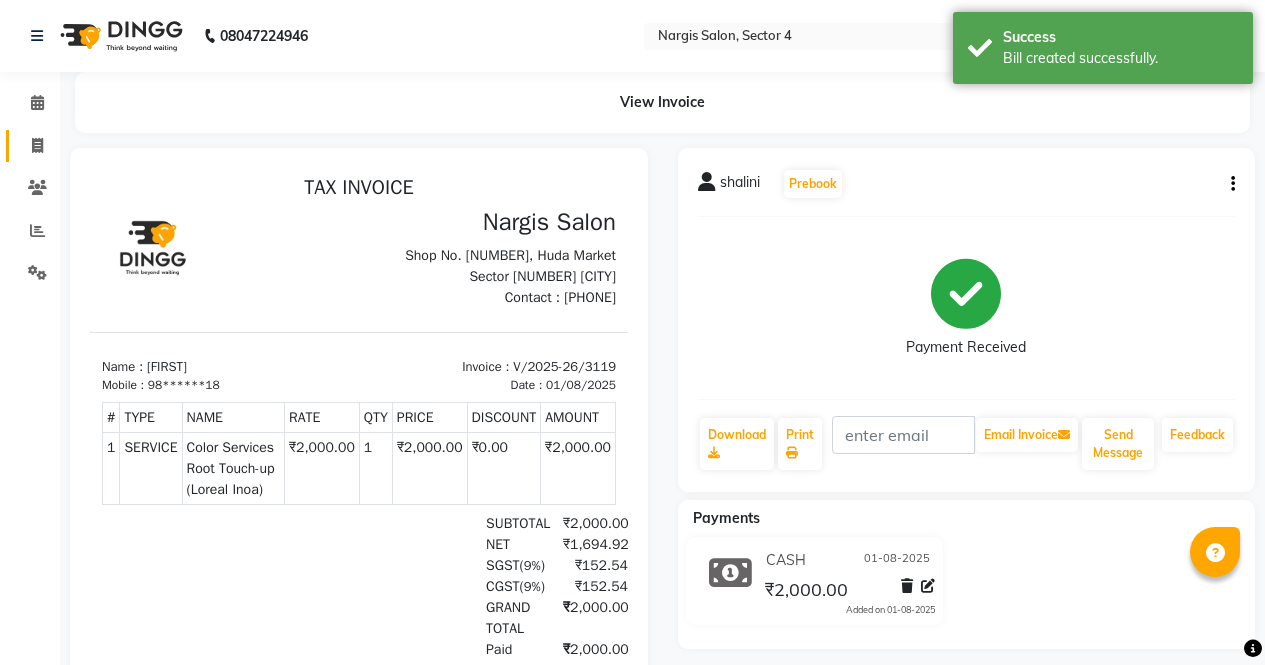 click 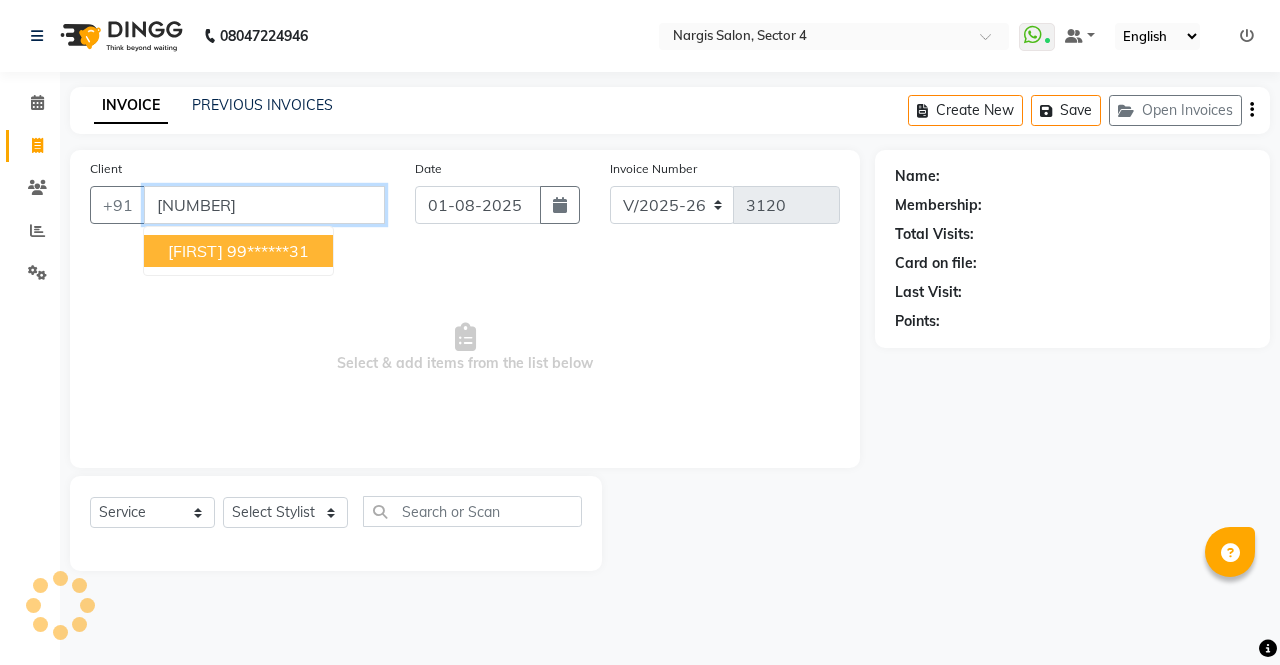 click on "99******31" at bounding box center (268, 251) 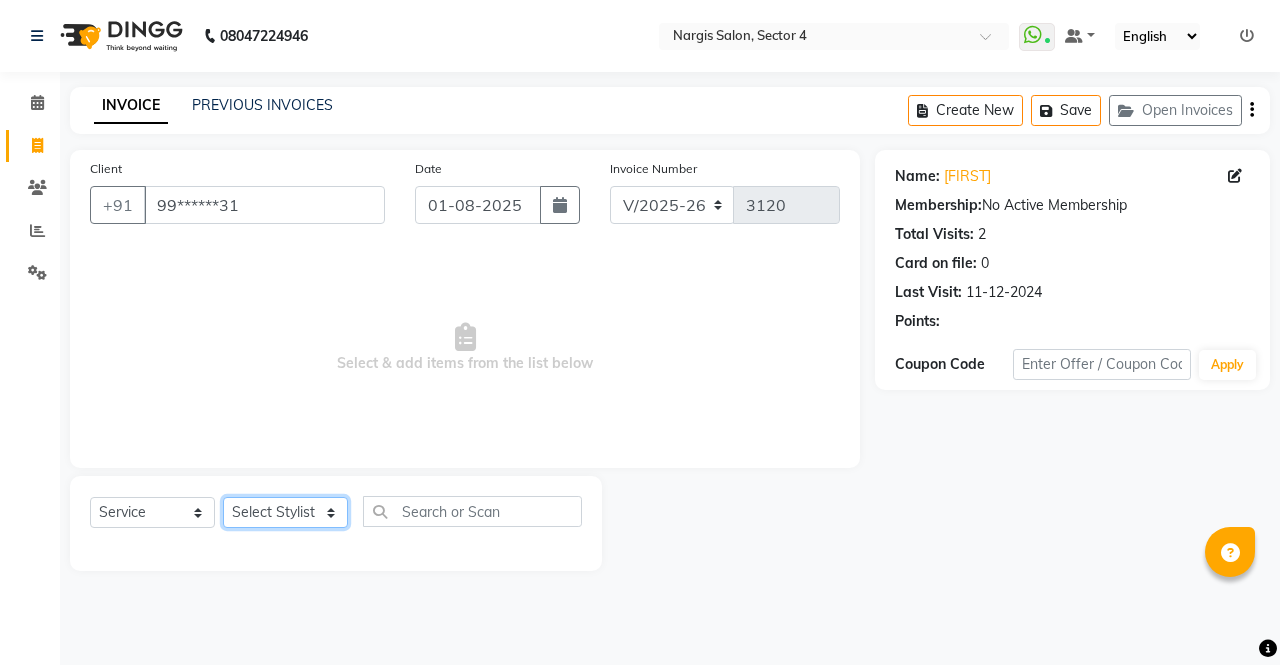 click on "Select Stylist [FIRST] [FIRST] [FIRST] [FIRST] [FIRST] [FIRST] [FIRST] [FIRST] [FIRST] [FIRST] [FIRST] [FIRST]" 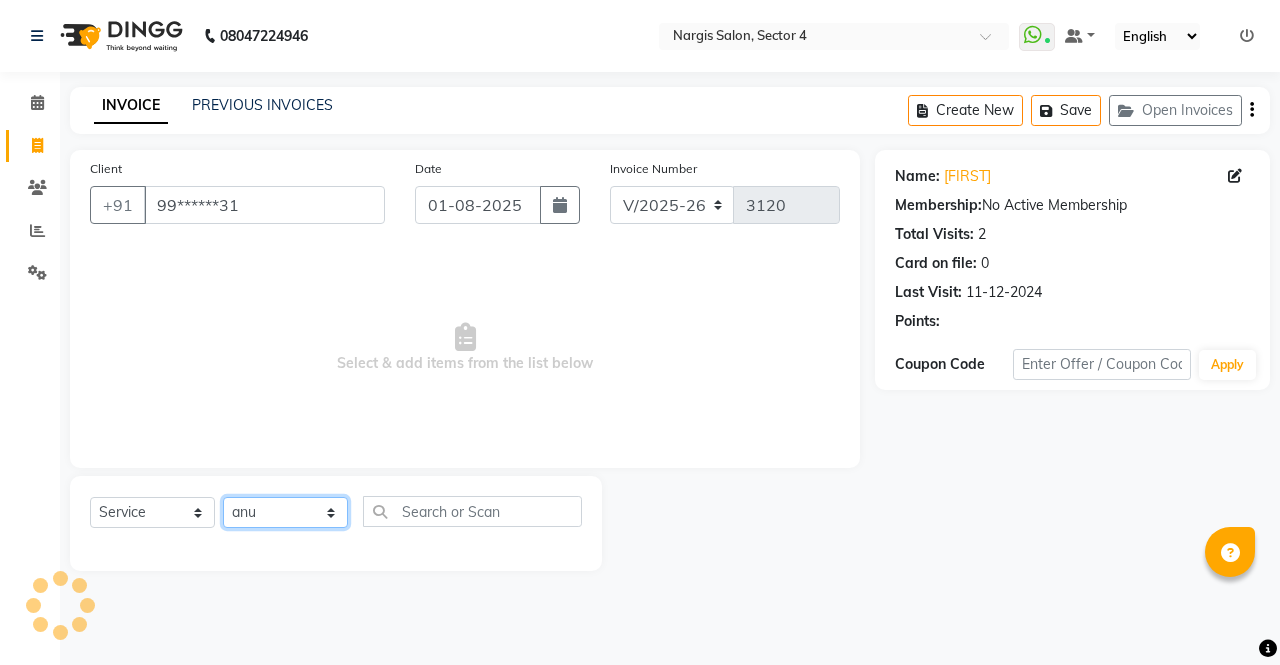 click on "Select Stylist [FIRST] [FIRST] [FIRST] [FIRST] [FIRST] [FIRST] [FIRST] [FIRST] [FIRST] [FIRST] [FIRST] [FIRST]" 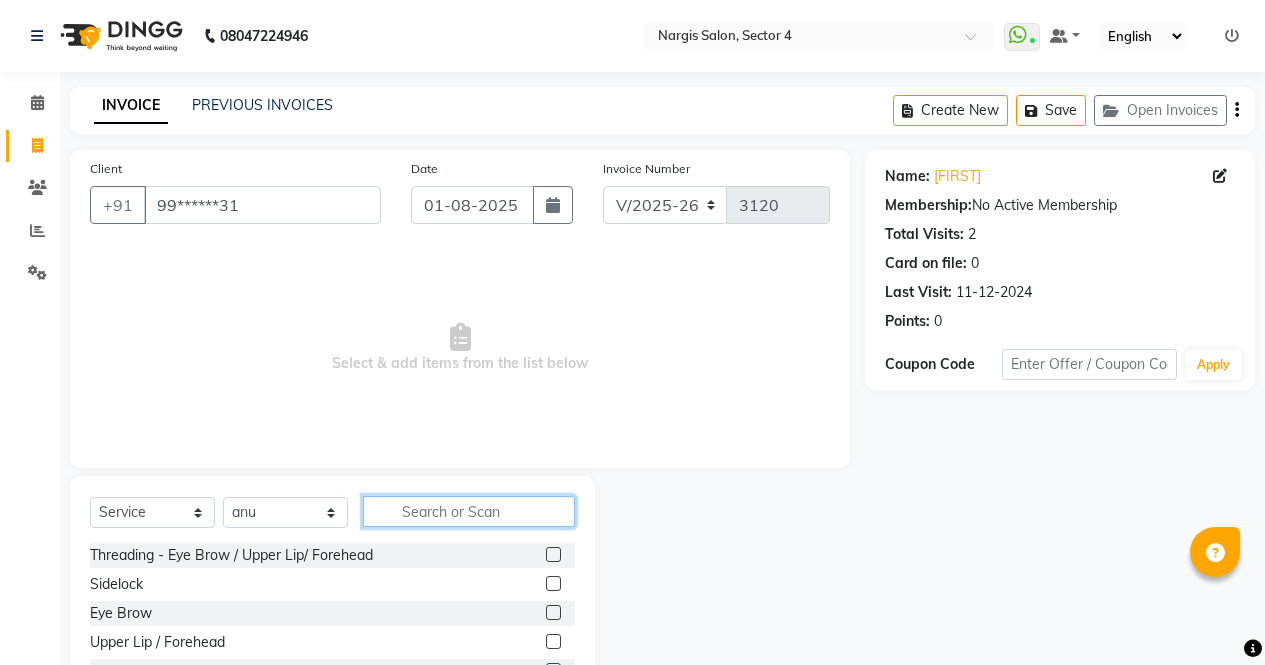 click 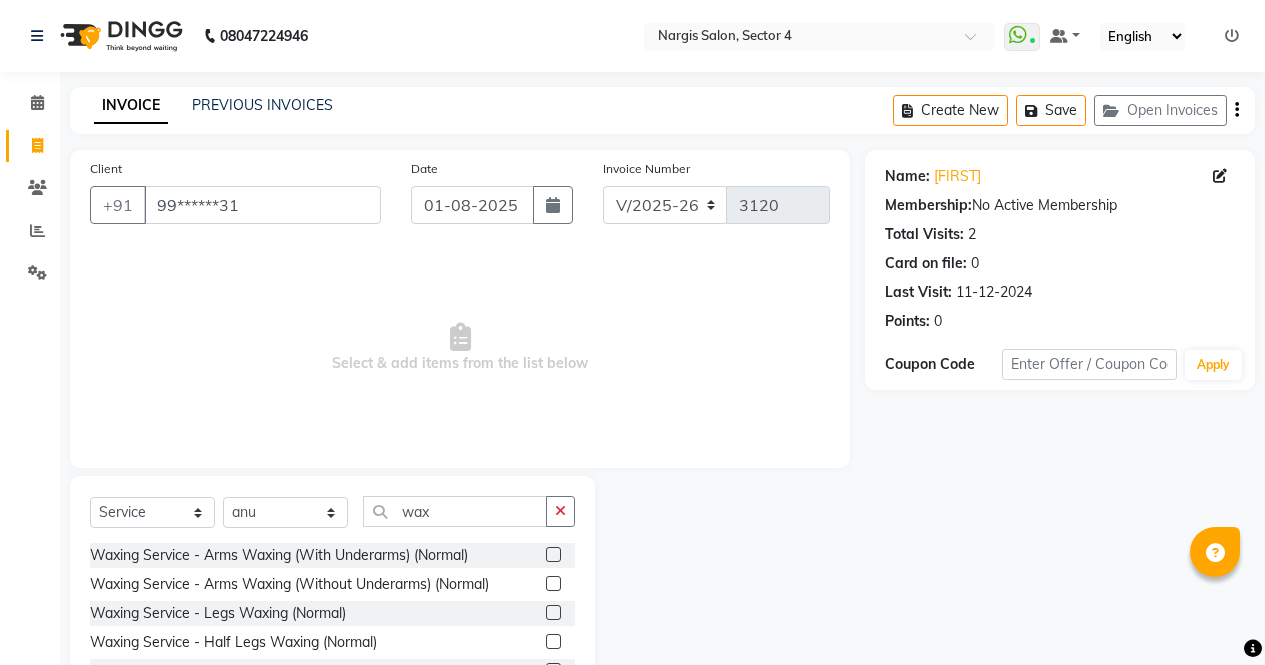 click 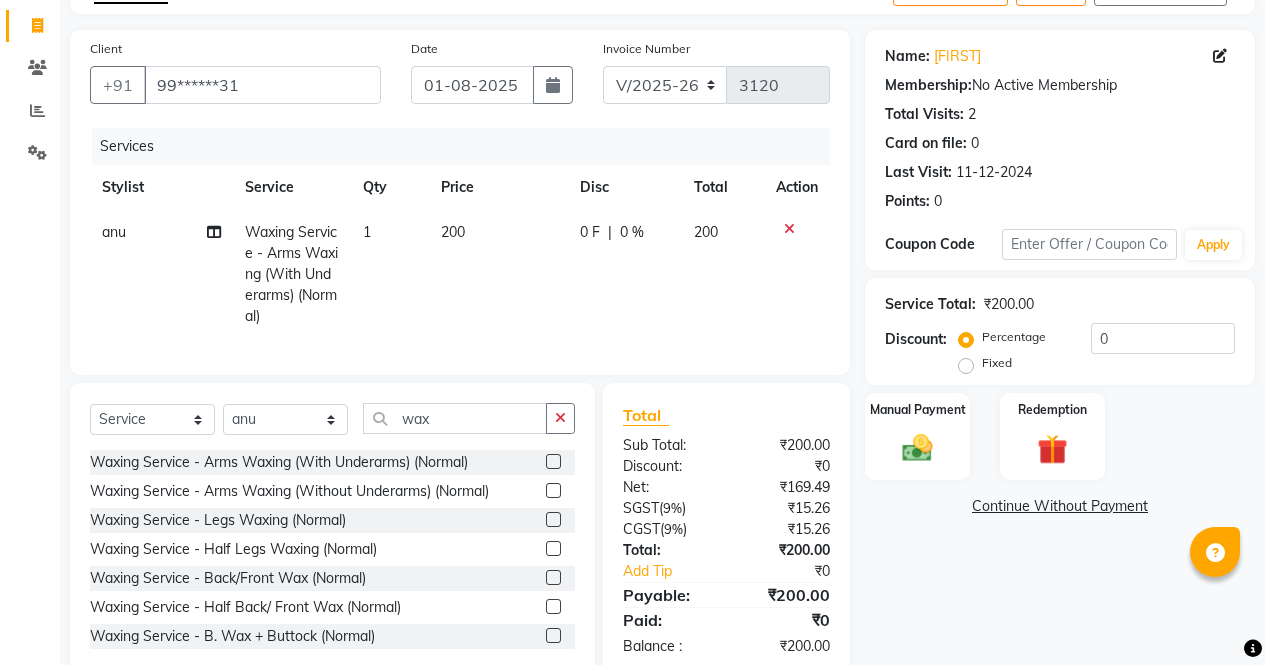 scroll, scrollTop: 178, scrollLeft: 0, axis: vertical 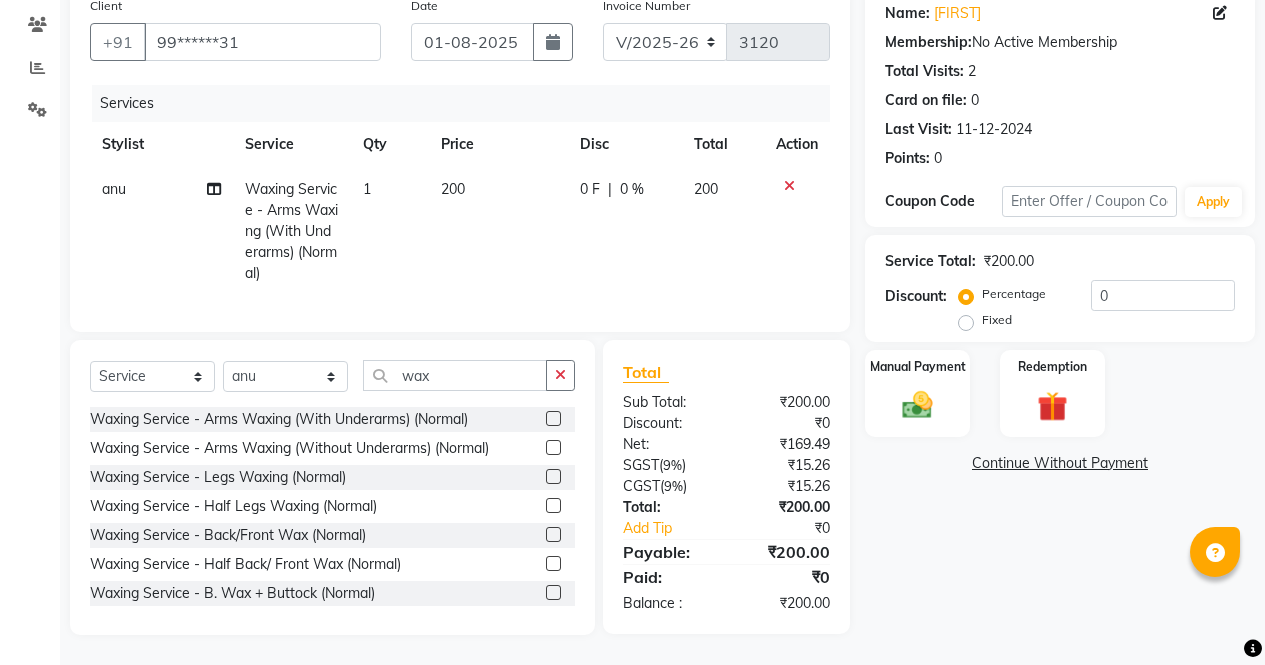 click 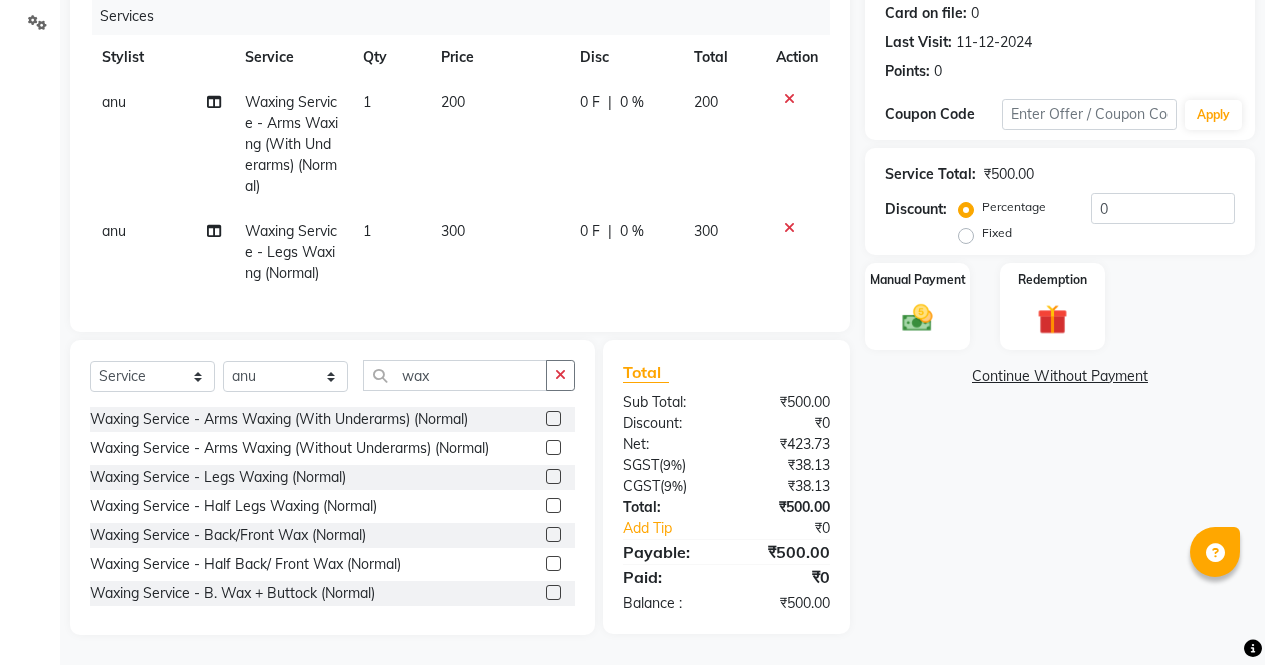 scroll, scrollTop: 265, scrollLeft: 0, axis: vertical 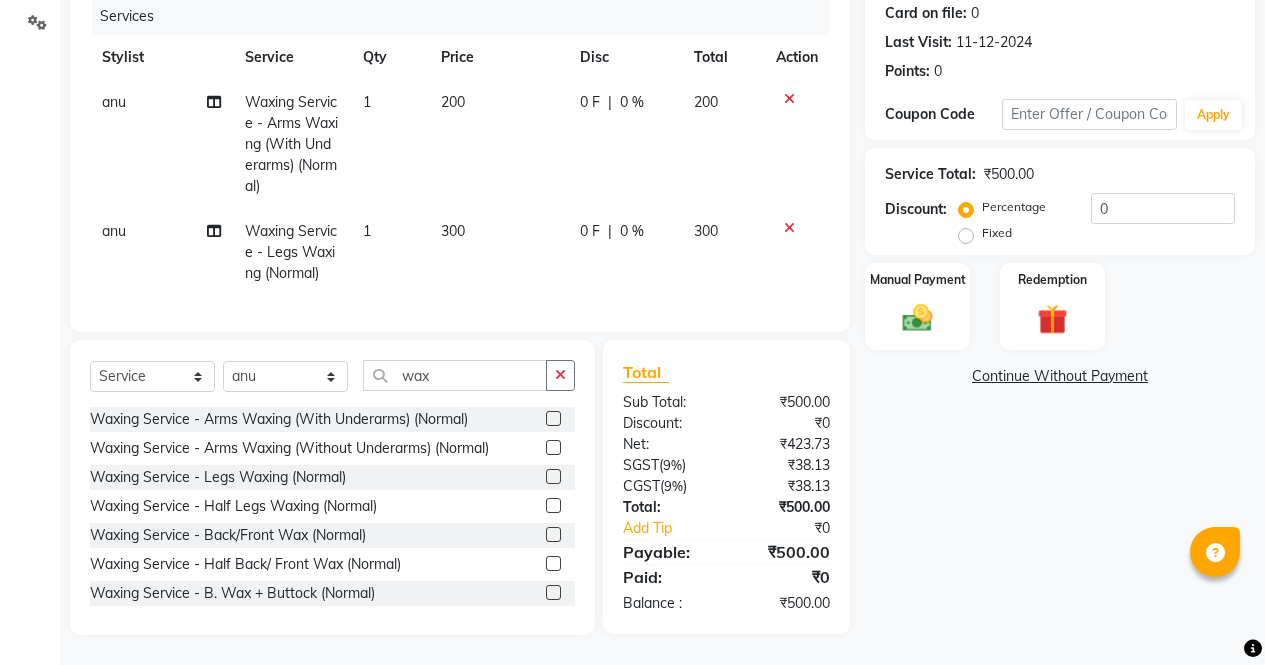 click 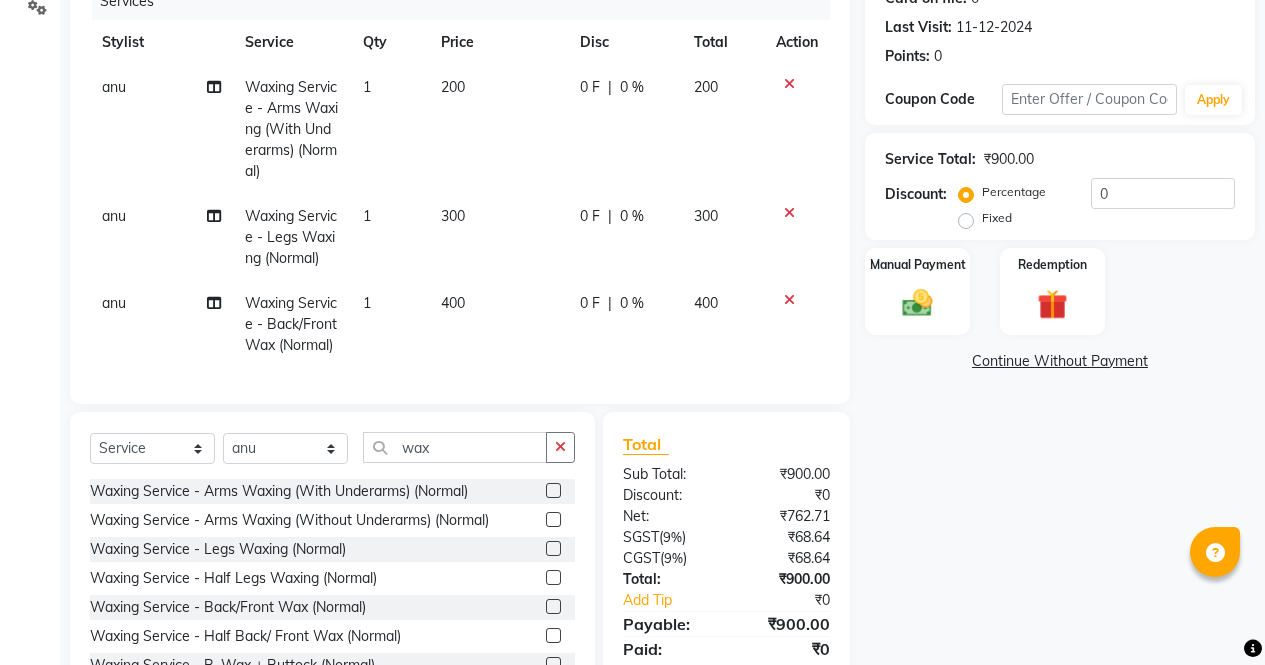 click 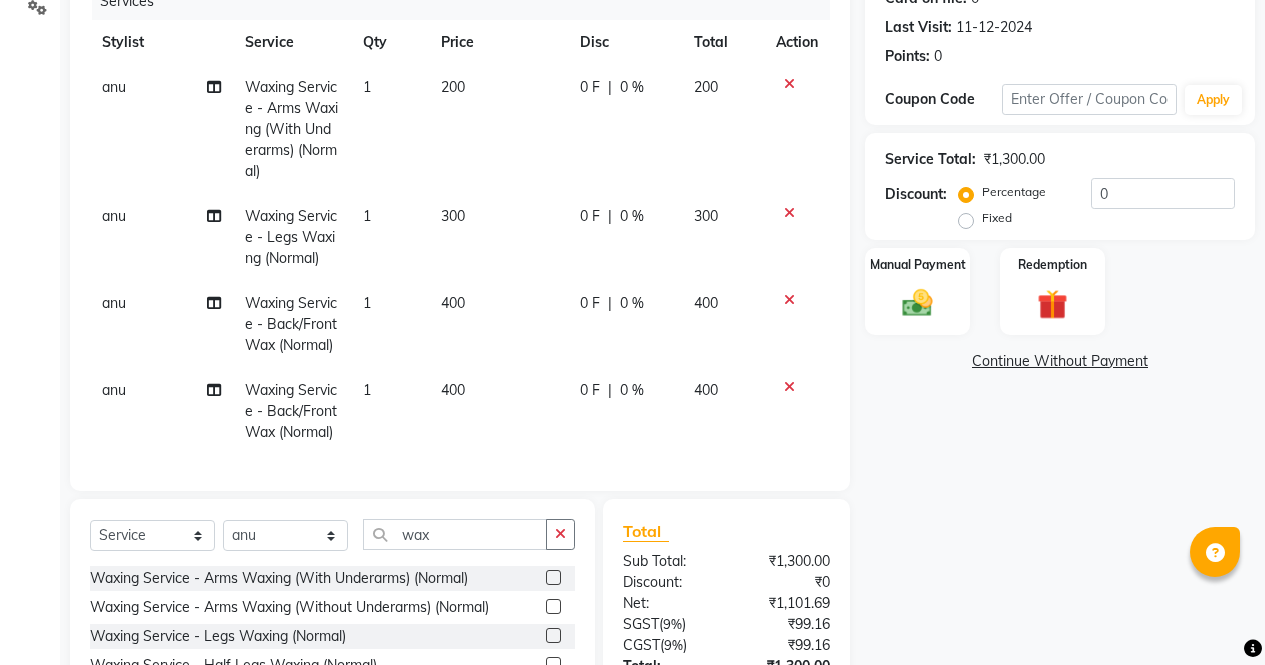 scroll, scrollTop: 45, scrollLeft: 0, axis: vertical 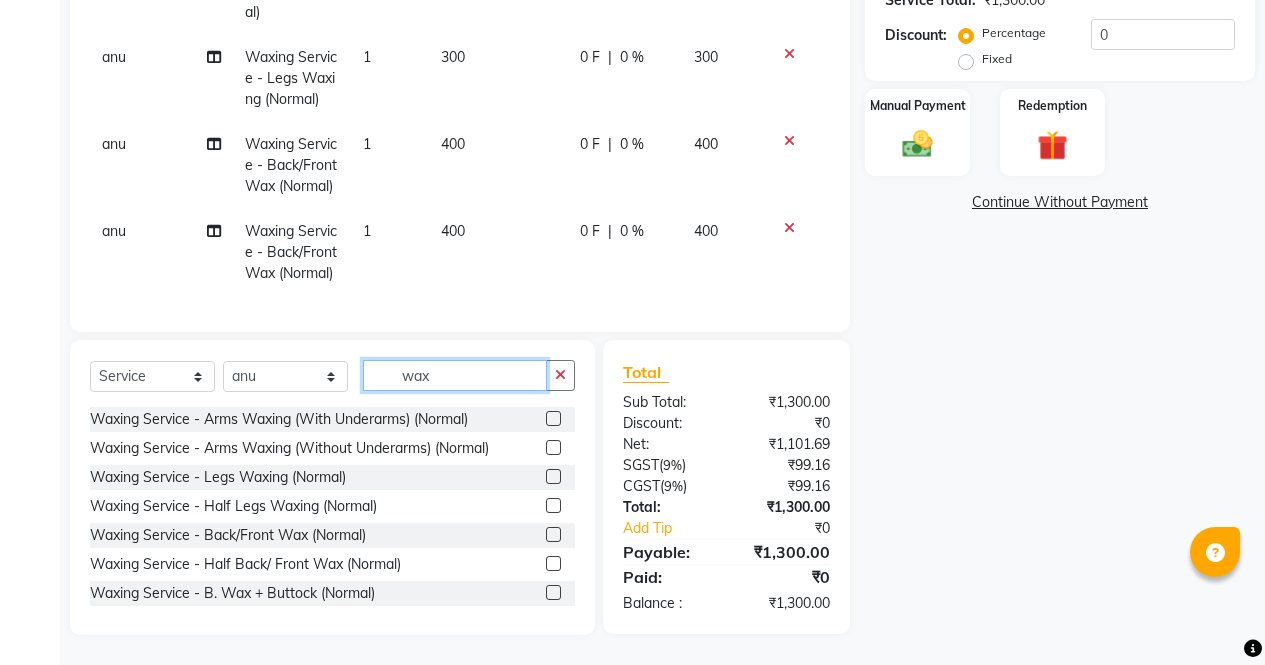 click on "wax" 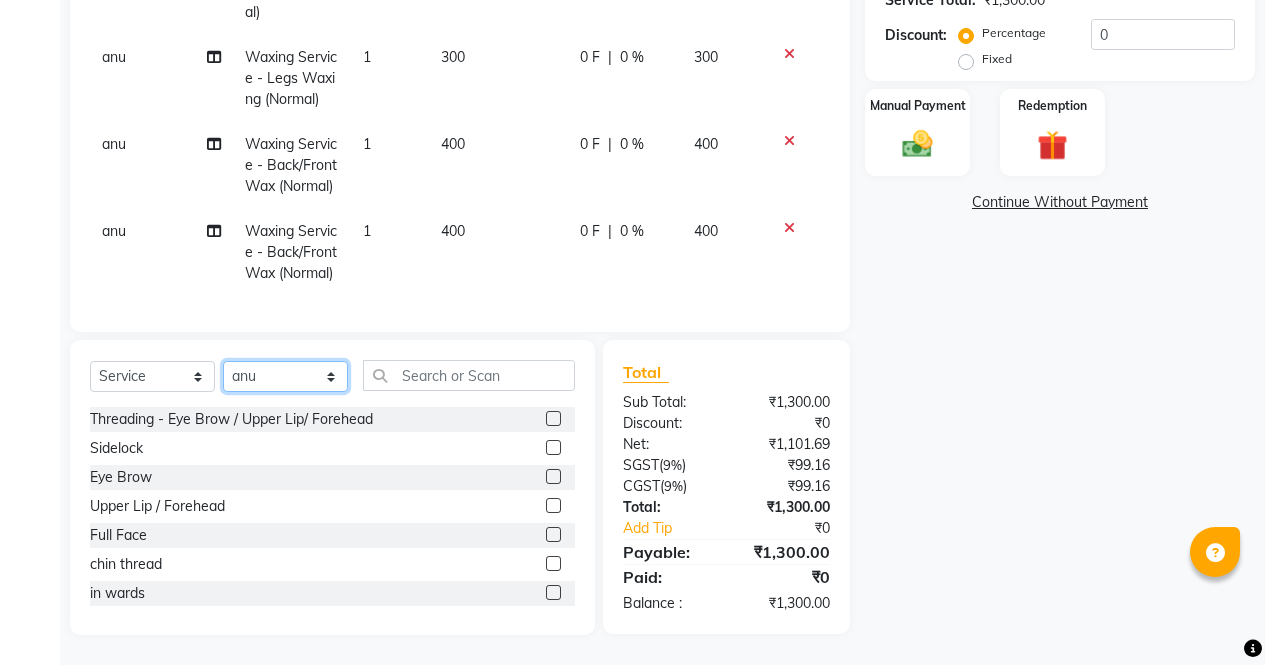 click on "Select Stylist [FIRST] [FIRST] [FIRST] [FIRST] [FIRST] [FIRST] [FIRST] [FIRST] [FIRST] [FIRST] [FIRST] [FIRST]" 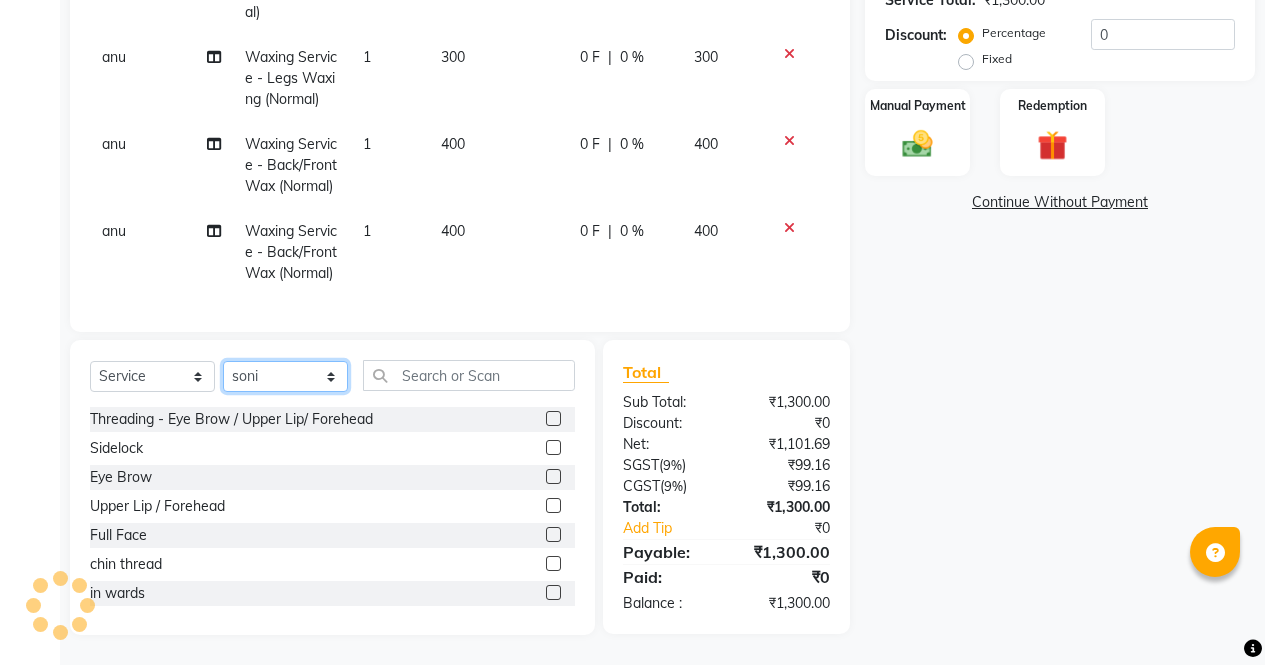 click on "Select Stylist [FIRST] [FIRST] [FIRST] [FIRST] [FIRST] [FIRST] [FIRST] [FIRST] [FIRST] [FIRST] [FIRST] [FIRST]" 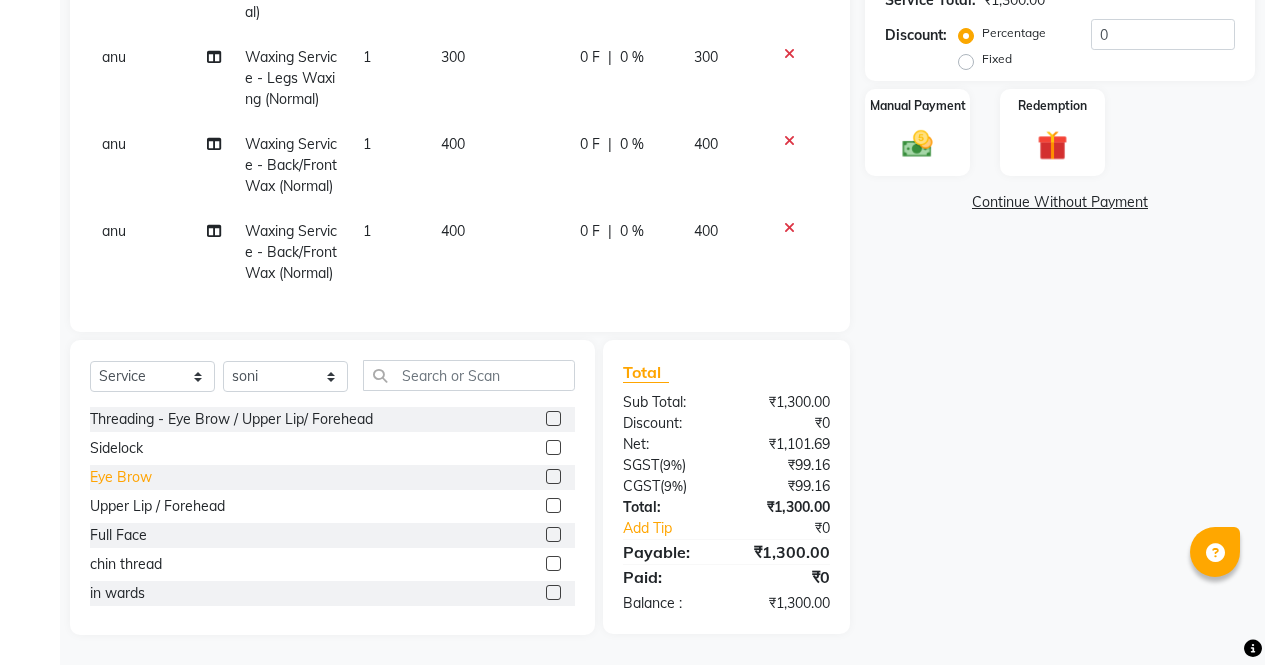 click on "Eye Brow" 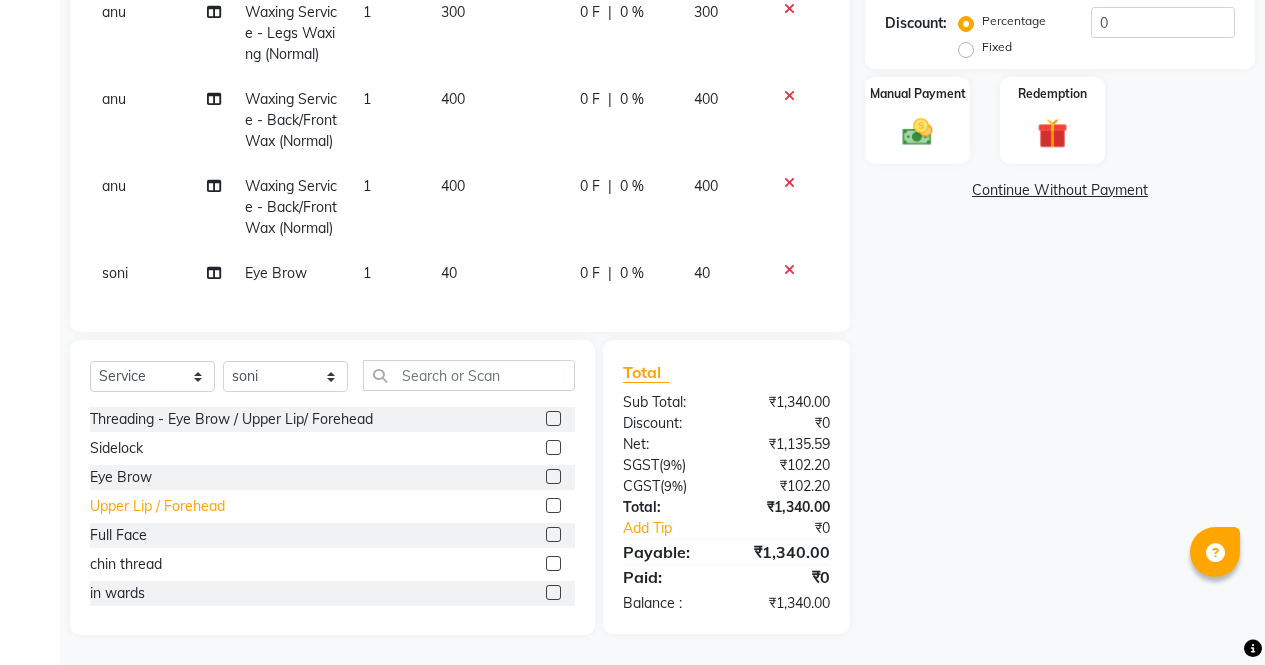 click on "Upper Lip / Forehead" 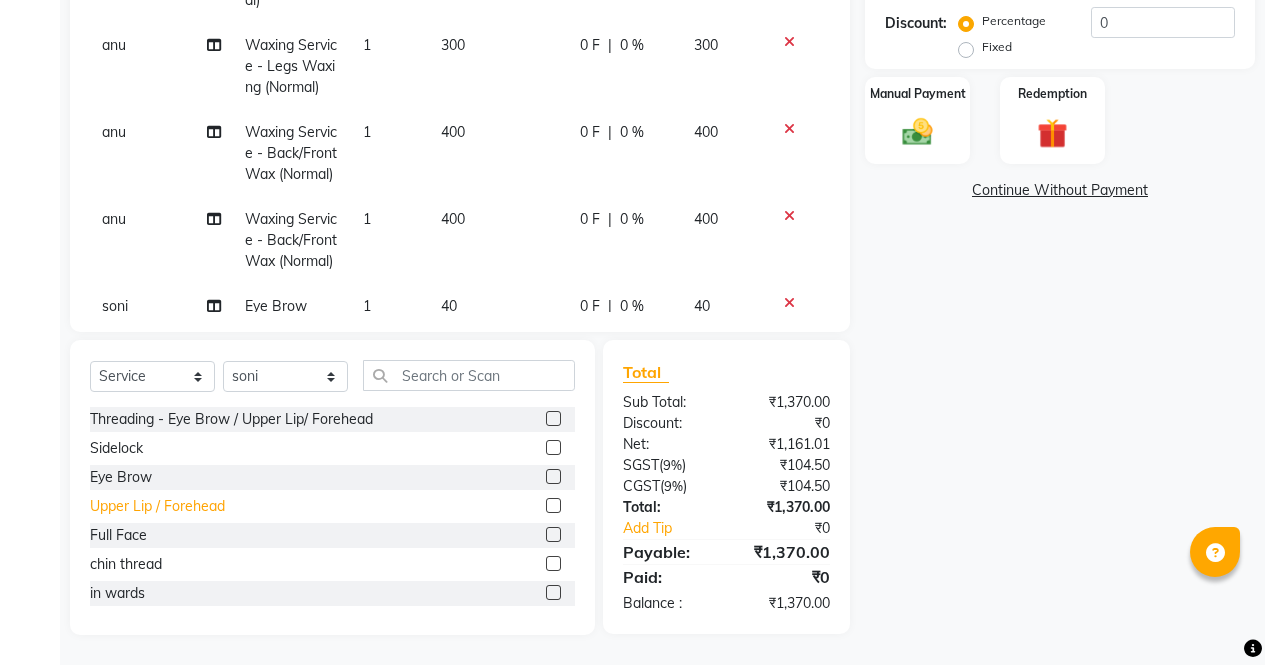 scroll, scrollTop: 156, scrollLeft: 0, axis: vertical 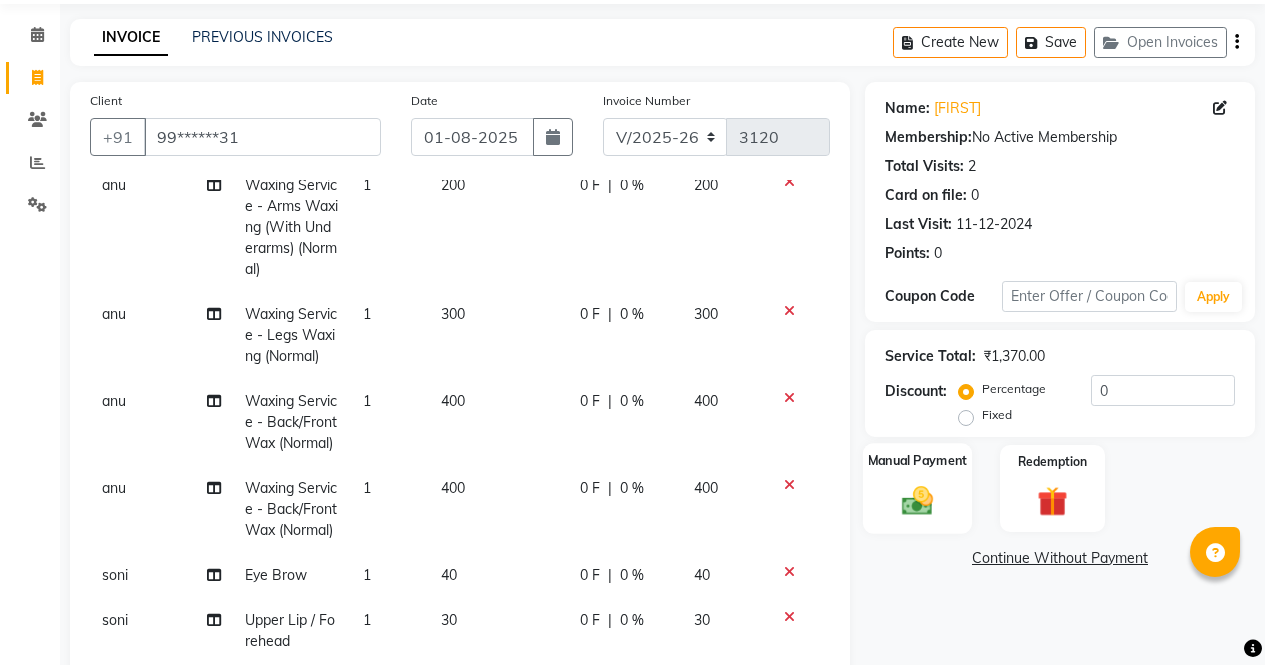 click 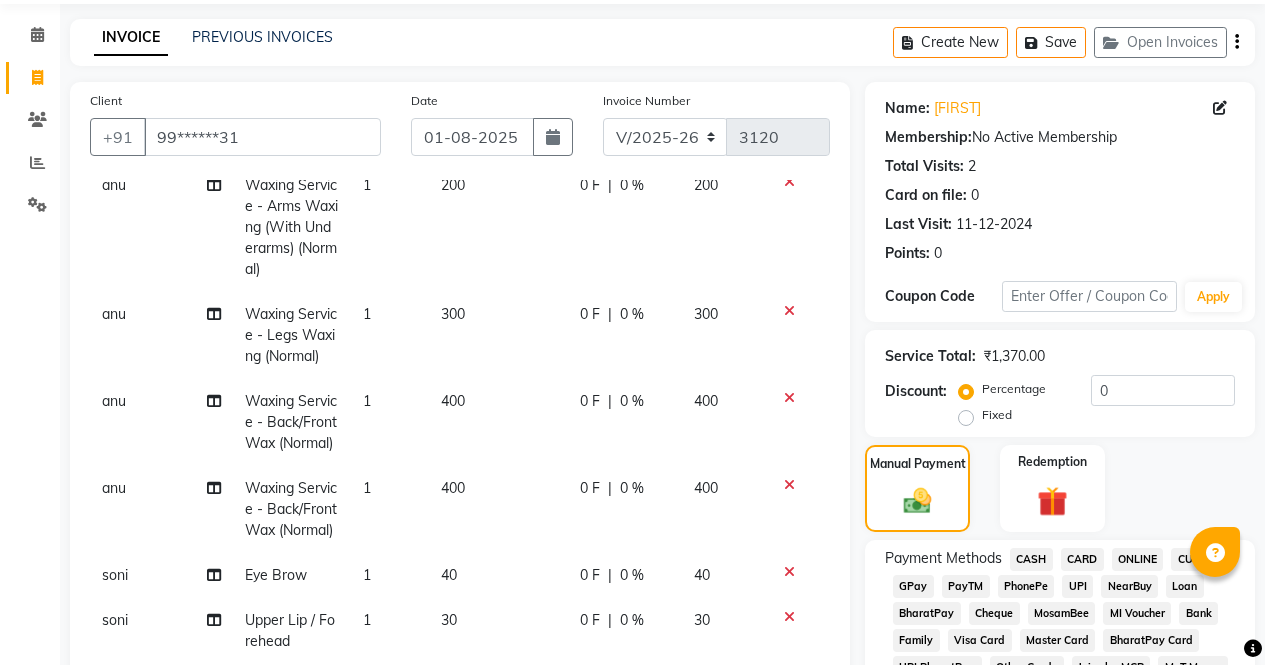click on "CASH" 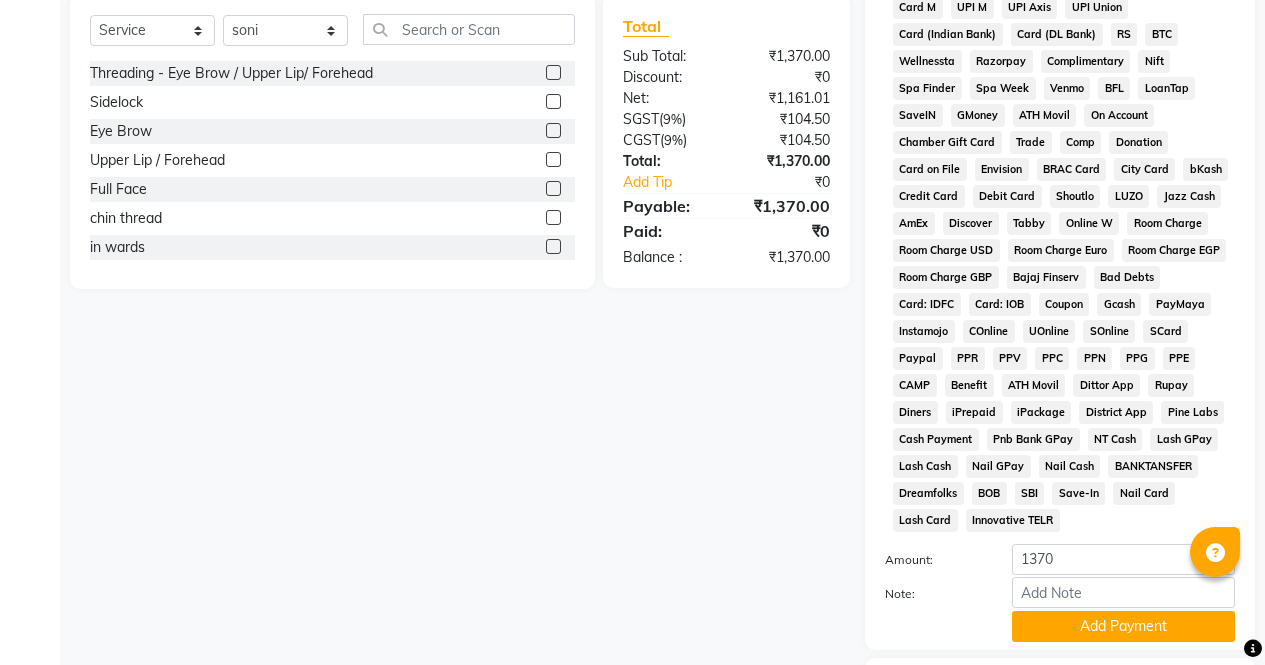 scroll, scrollTop: 914, scrollLeft: 0, axis: vertical 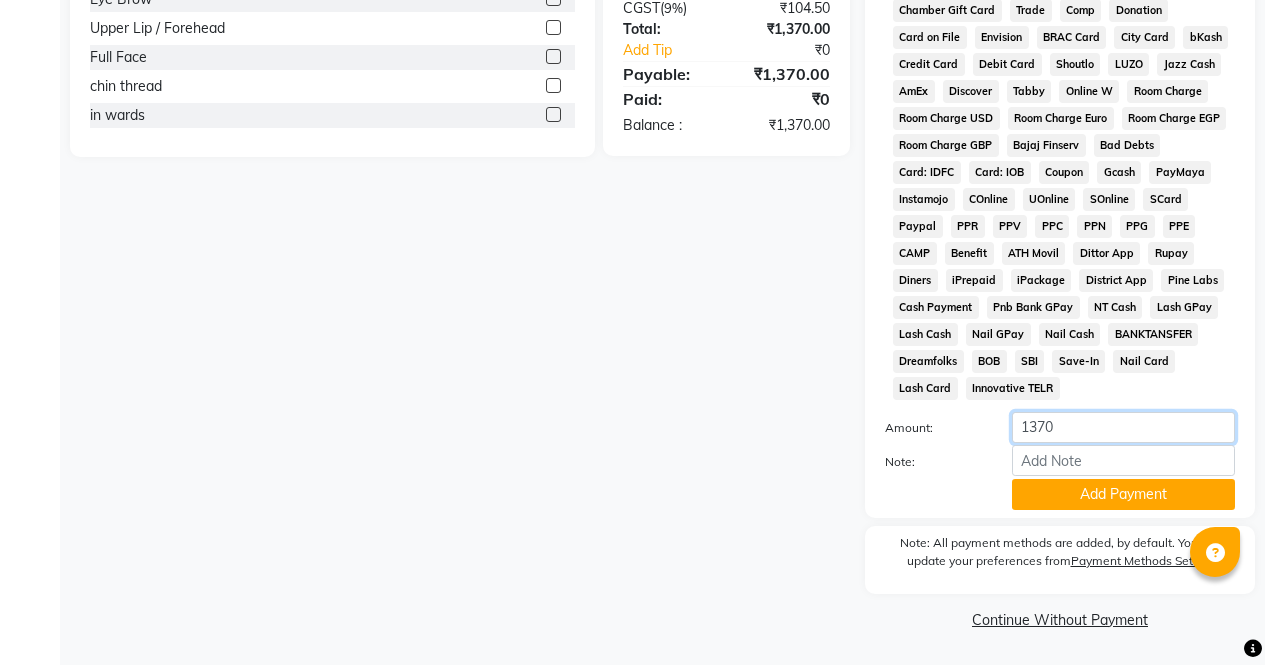 click on "1370" 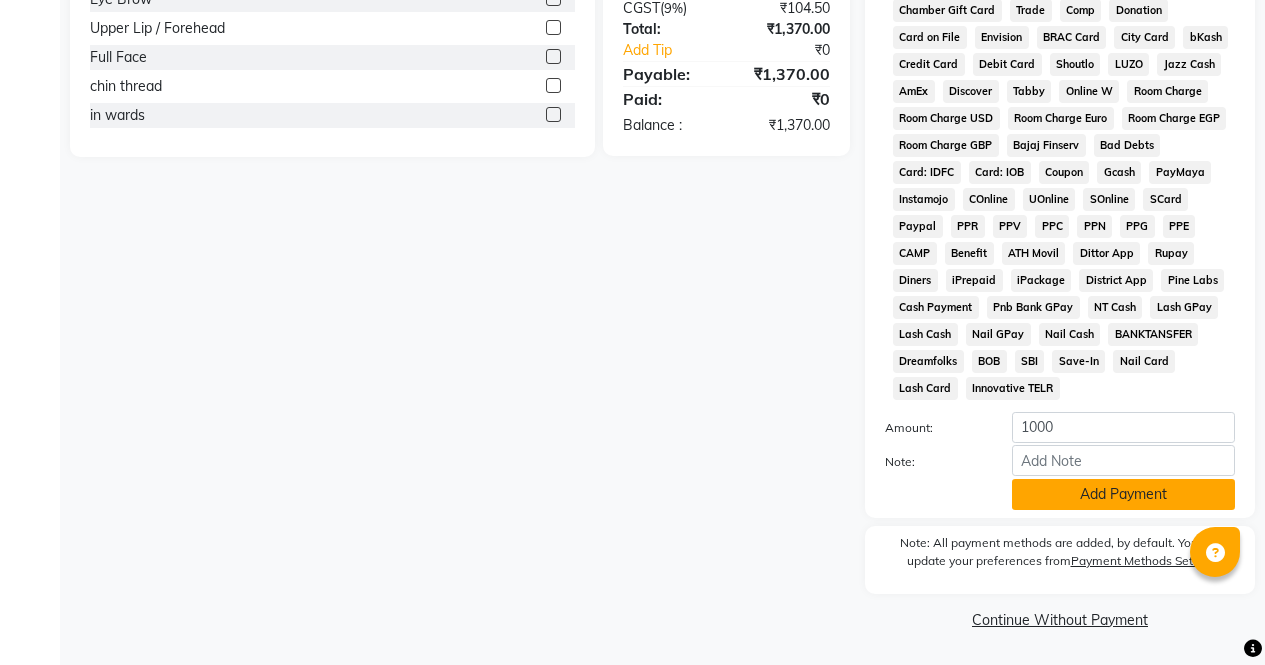 click on "Add Payment" 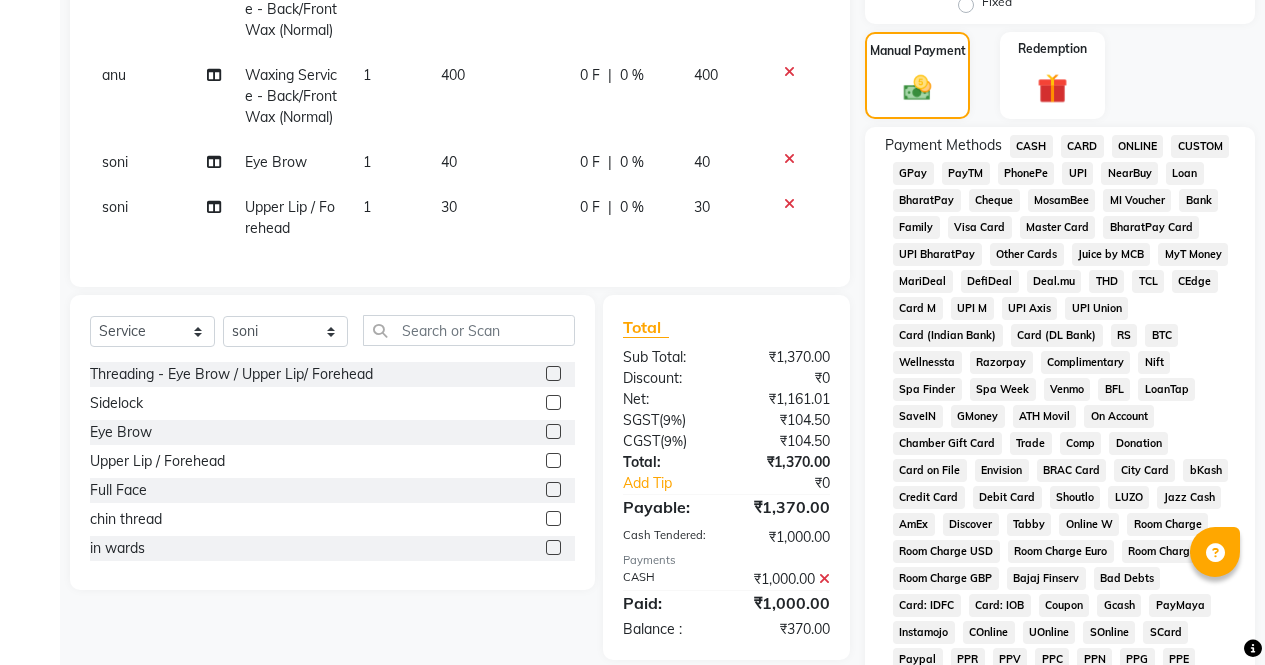 scroll, scrollTop: 377, scrollLeft: 0, axis: vertical 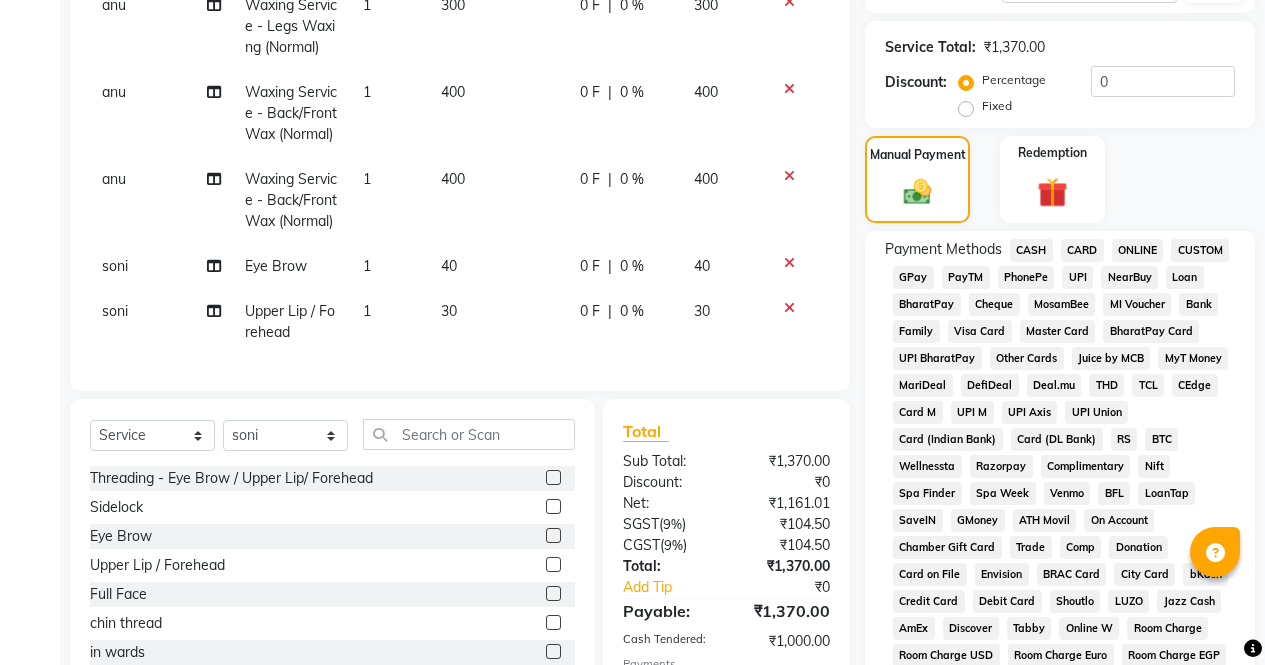 click on "ONLINE" 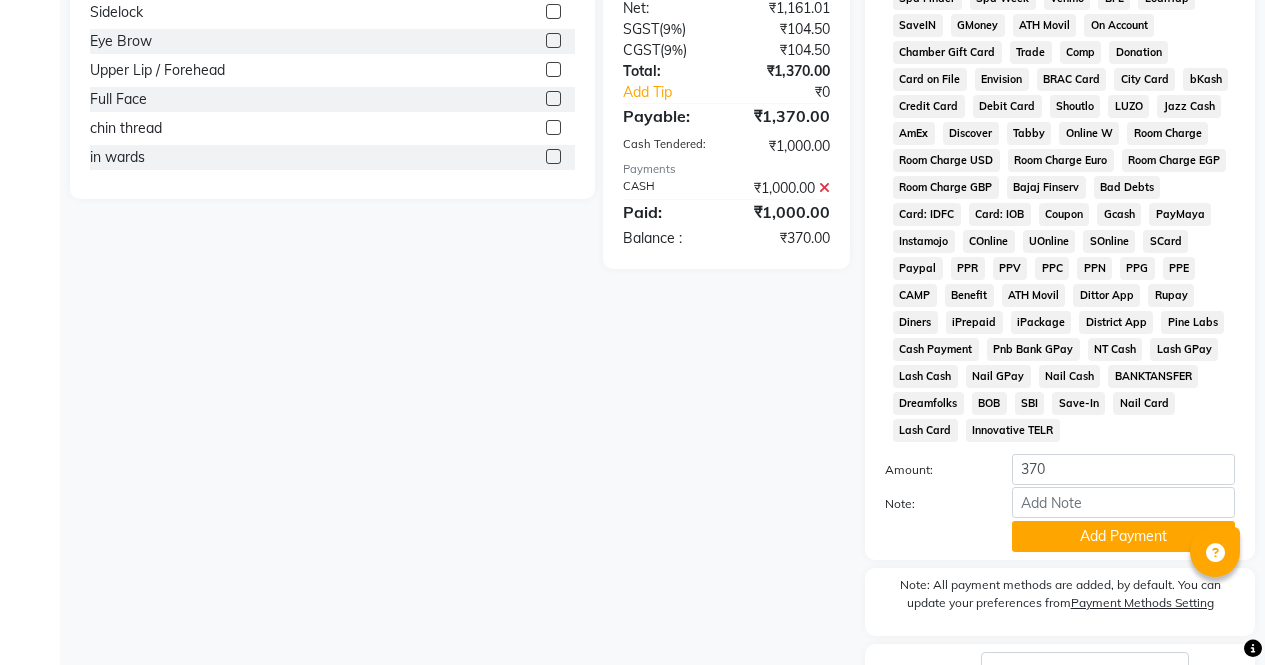 scroll, scrollTop: 1027, scrollLeft: 0, axis: vertical 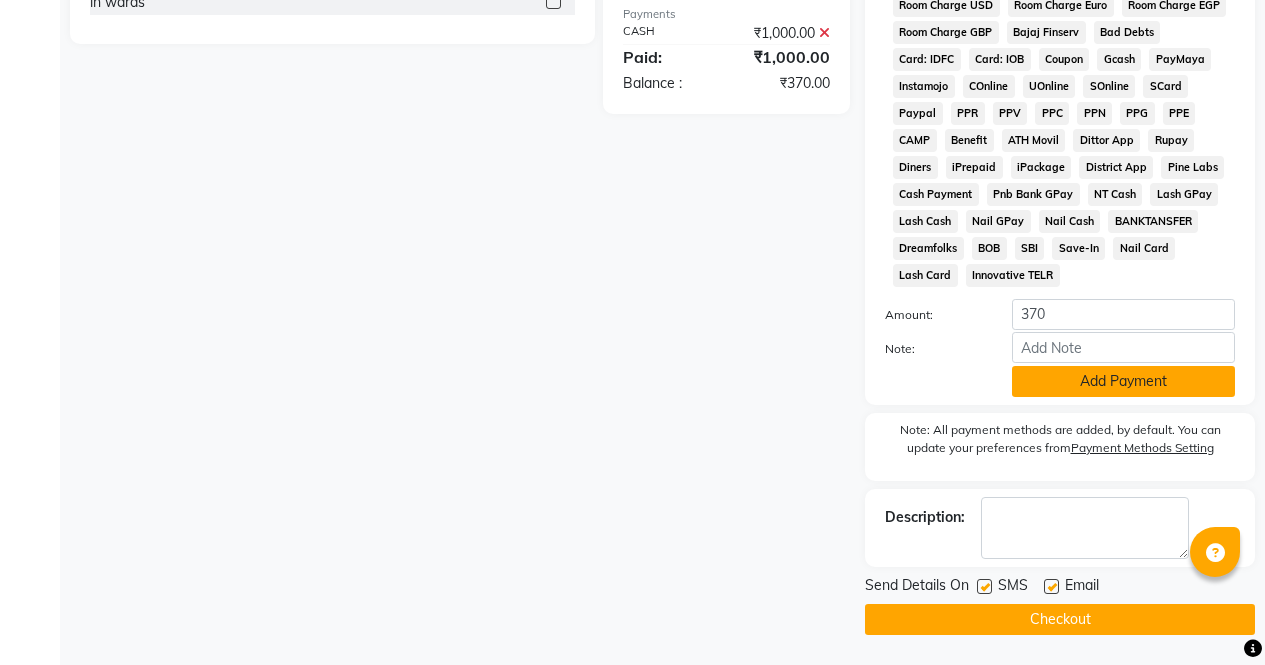 click on "Add Payment" 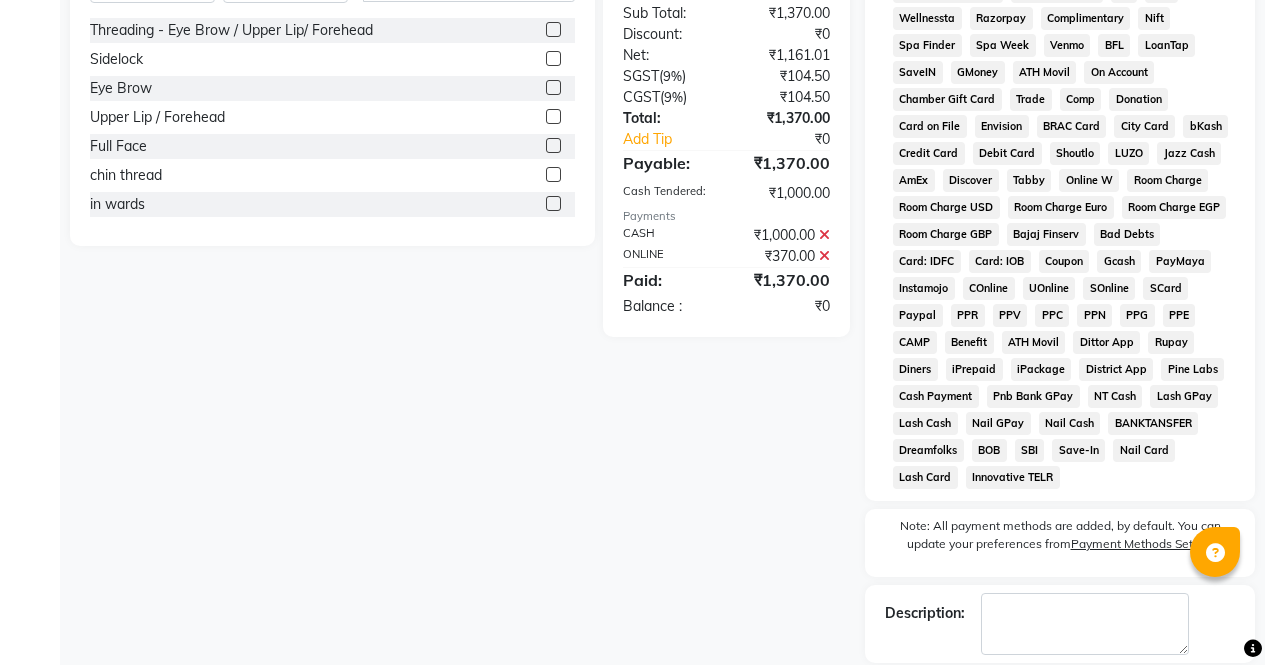 scroll, scrollTop: 921, scrollLeft: 0, axis: vertical 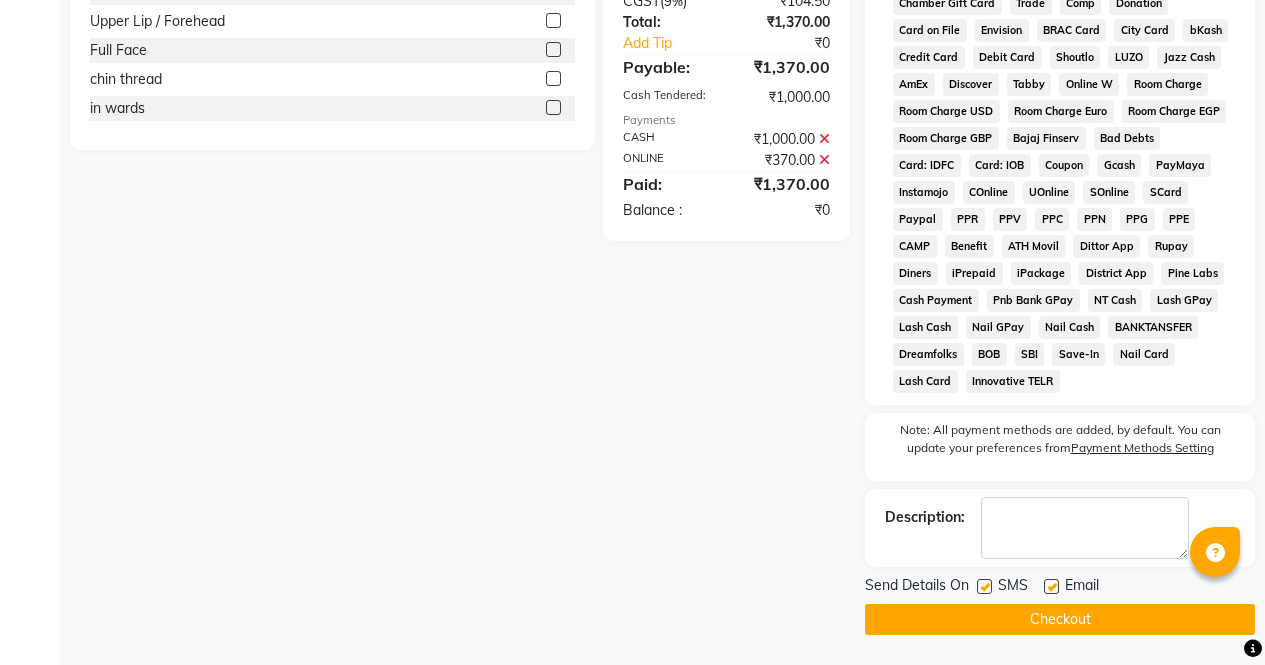 click on "Checkout" 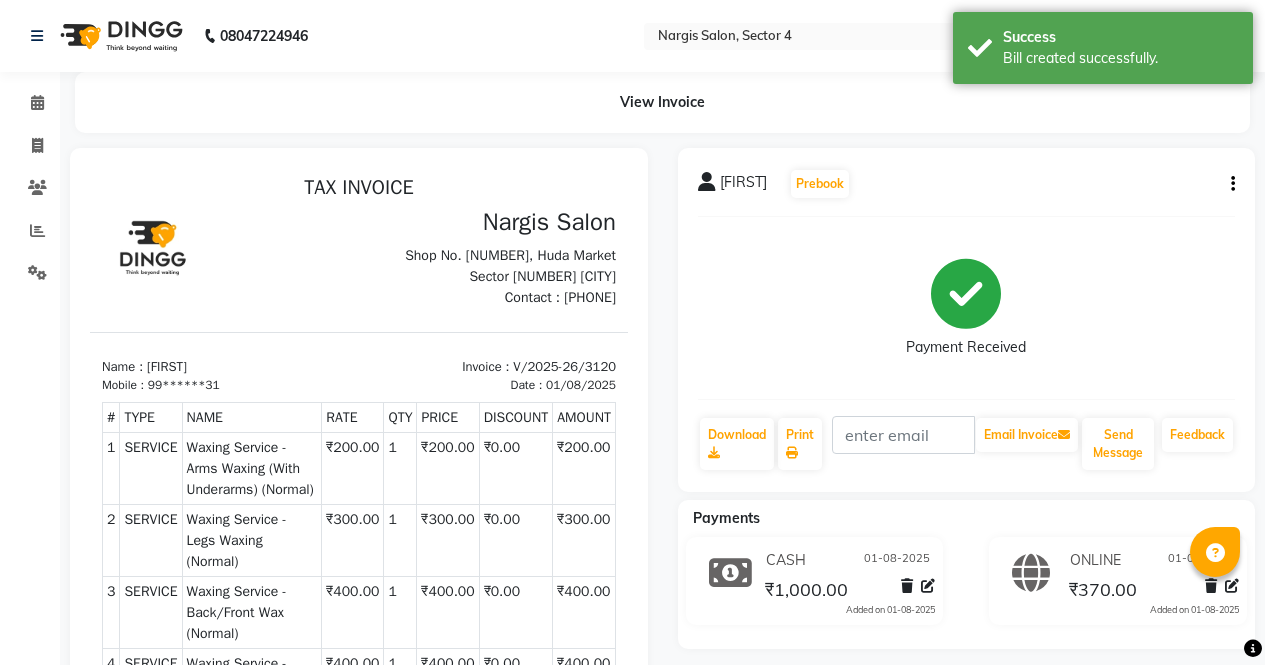scroll, scrollTop: 0, scrollLeft: 0, axis: both 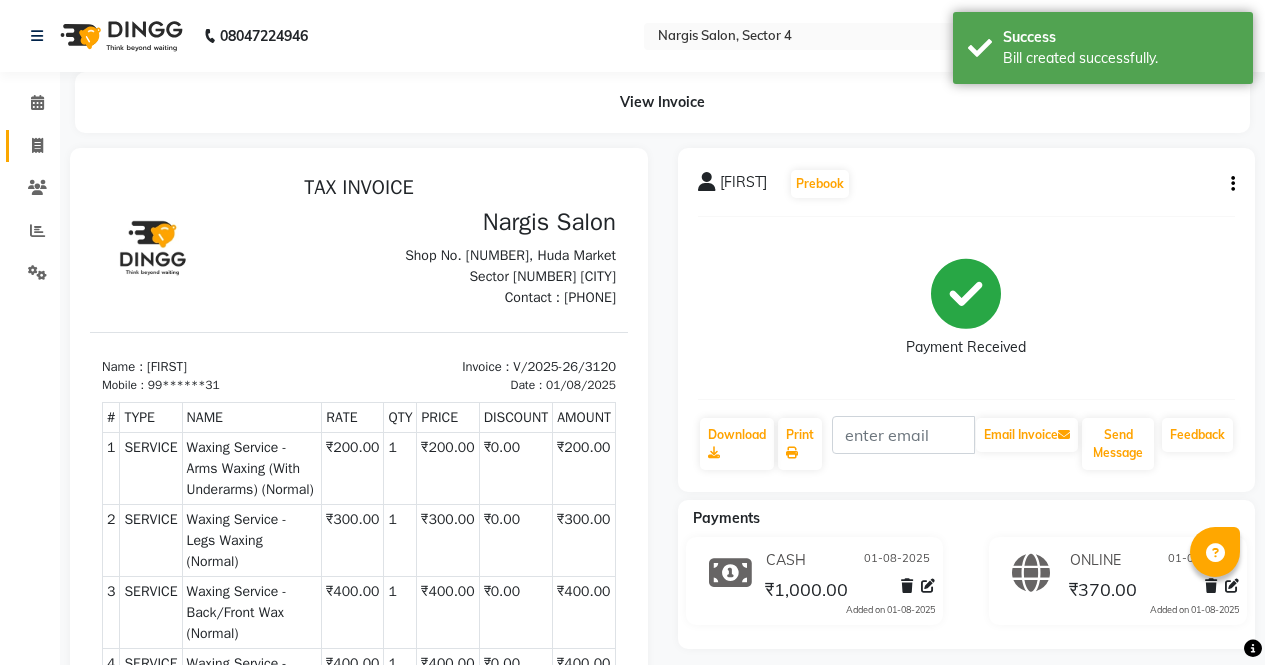 click 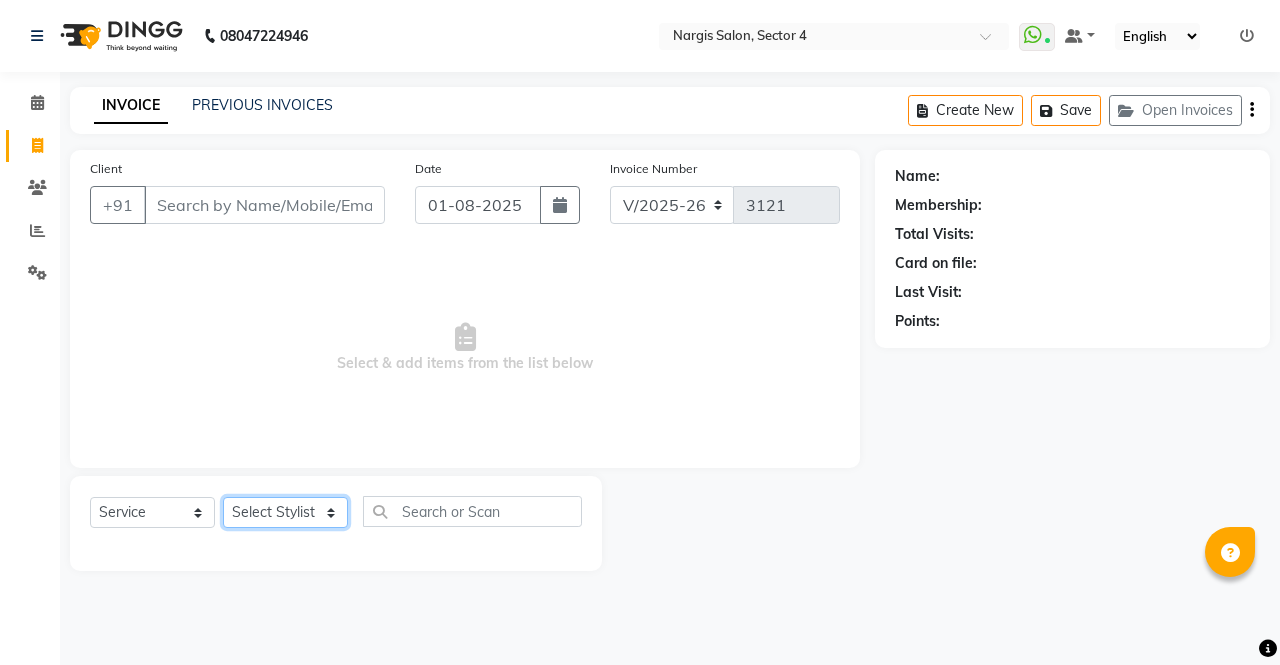 click on "Select Stylist [FIRST] [FIRST] [FIRST] [FIRST] [FIRST] [FIRST] [FIRST] [FIRST] [FIRST] [FIRST] [FIRST] [FIRST]" 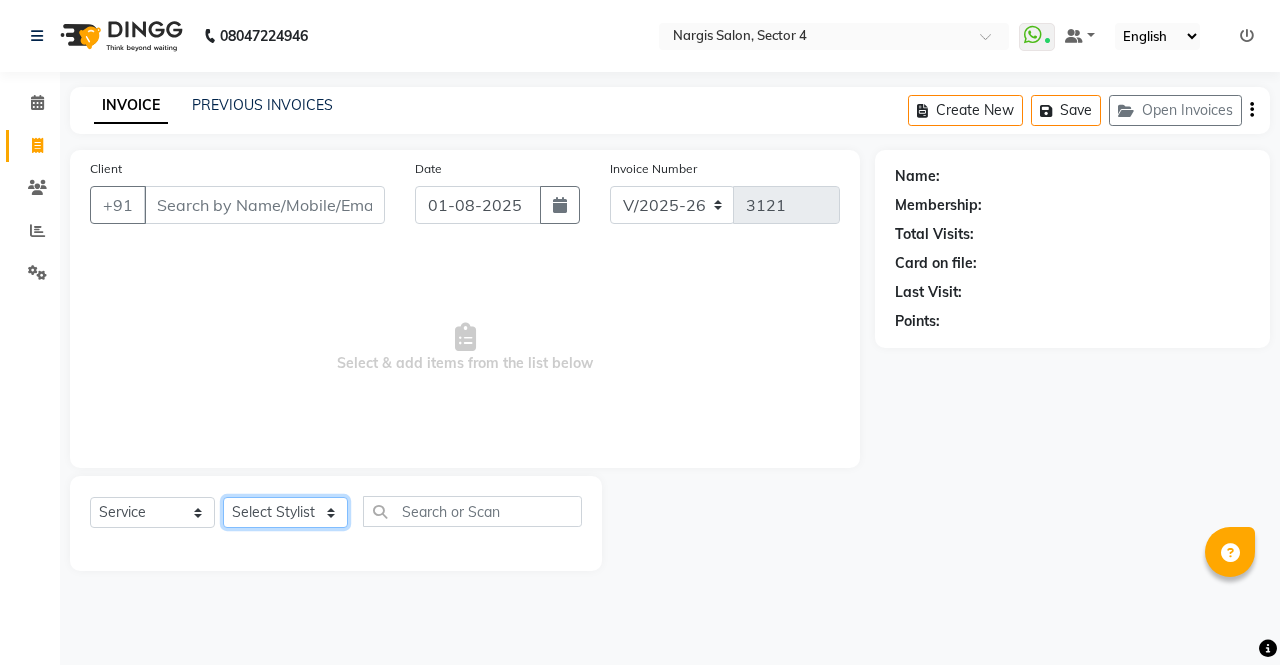 click on "Select Stylist [FIRST] [FIRST] [FIRST] [FIRST] [FIRST] [FIRST] [FIRST] [FIRST] [FIRST] [FIRST] [FIRST] [FIRST]" 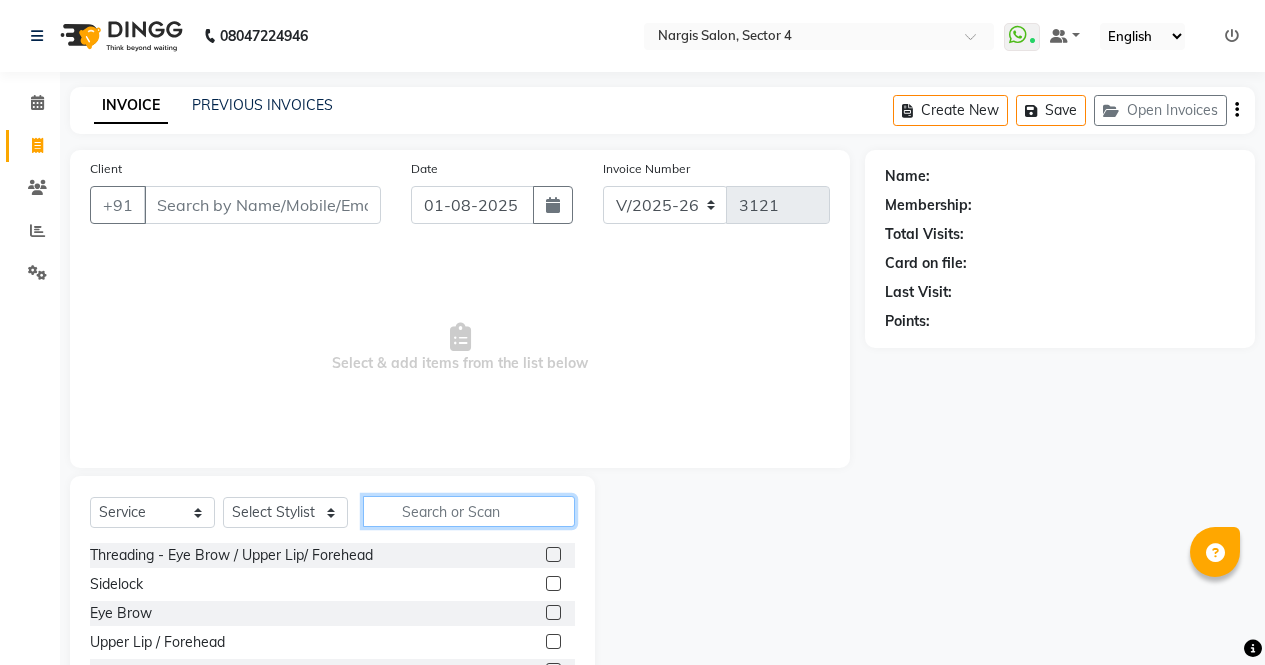 click 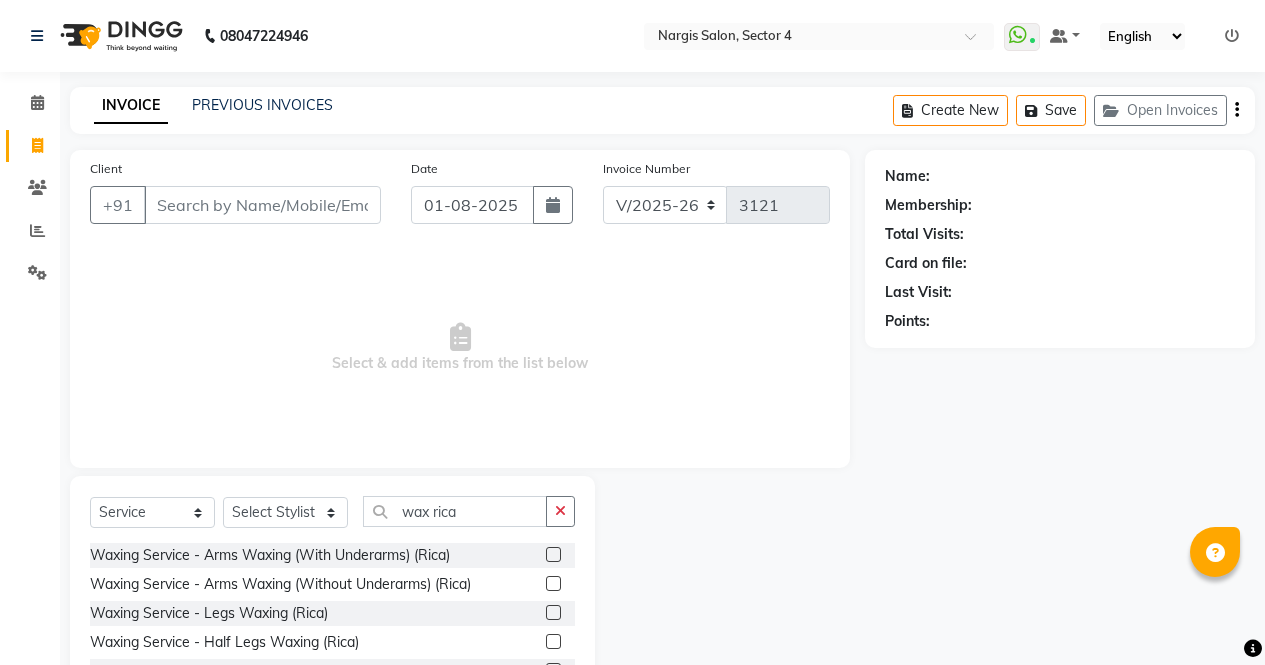 click 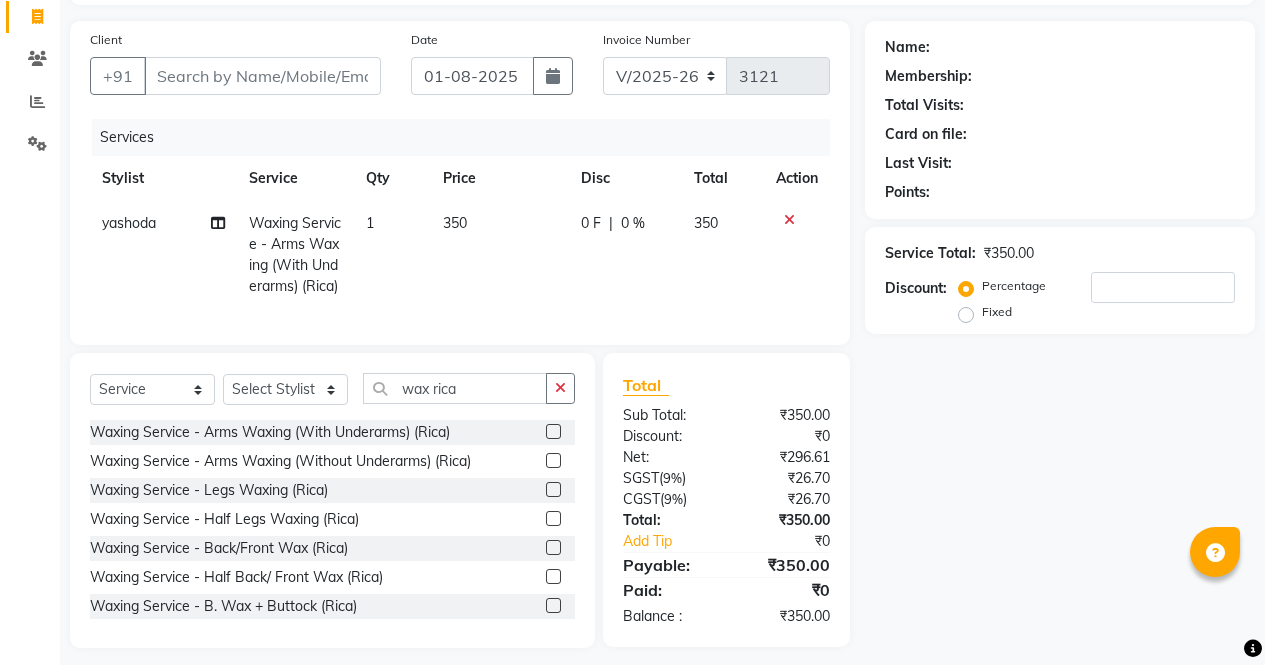 scroll, scrollTop: 178, scrollLeft: 0, axis: vertical 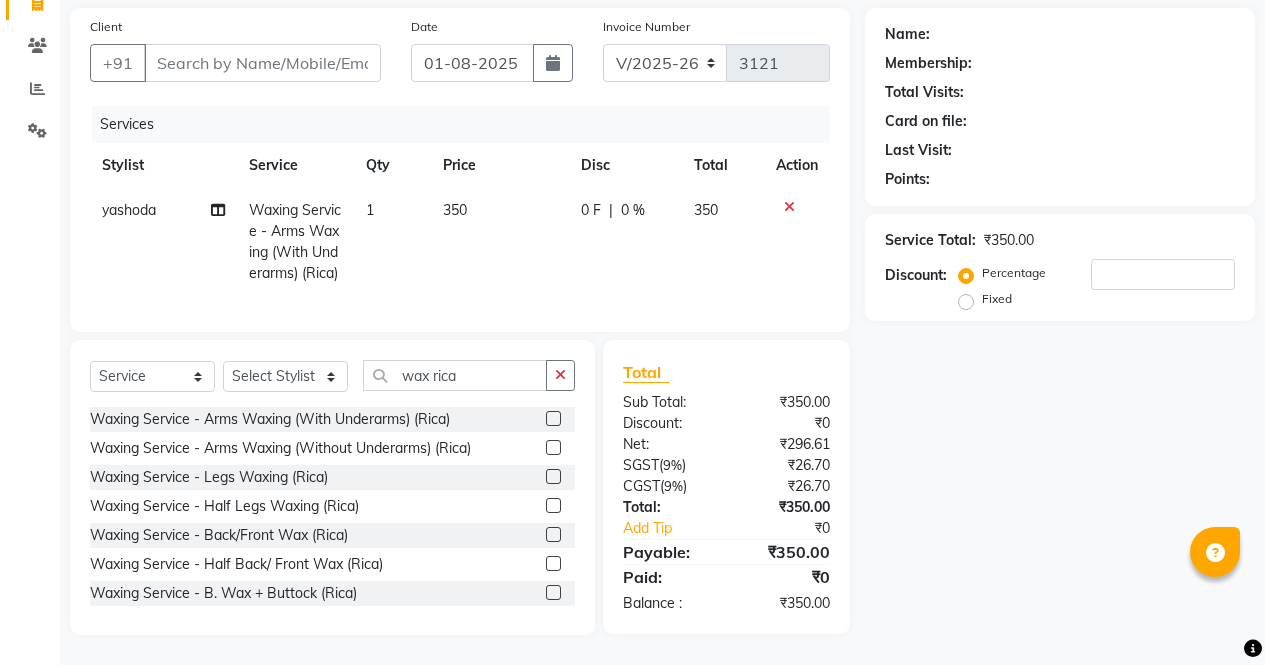click 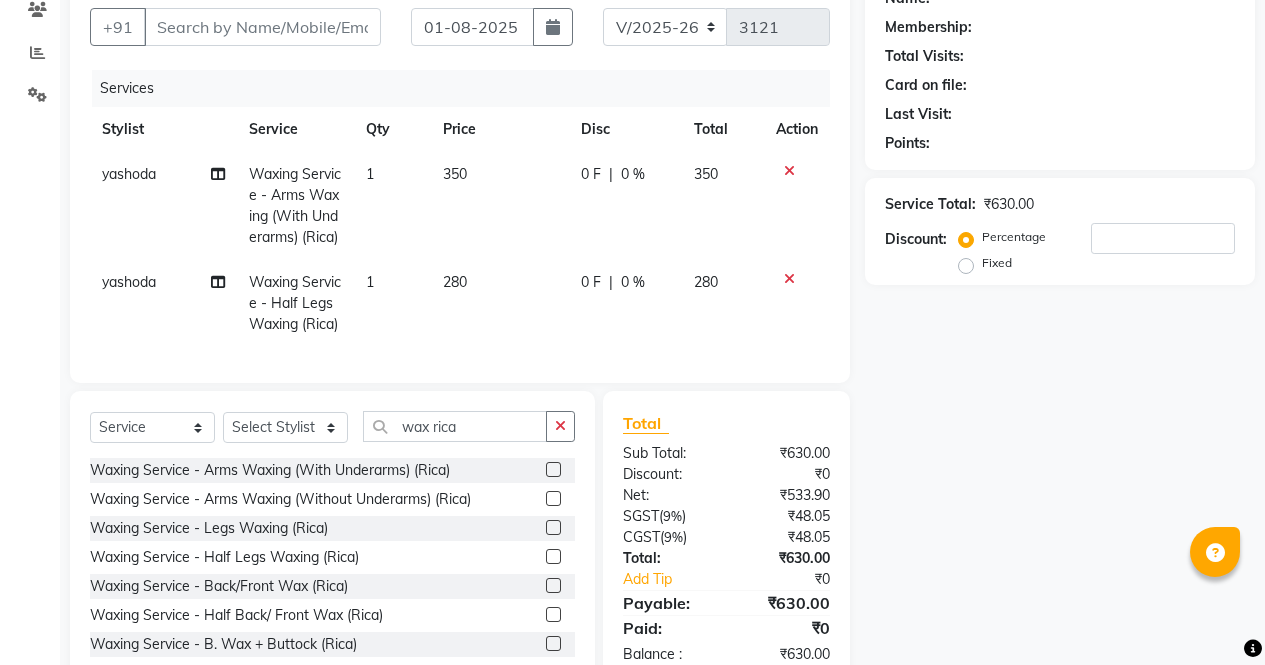 scroll, scrollTop: 0, scrollLeft: 0, axis: both 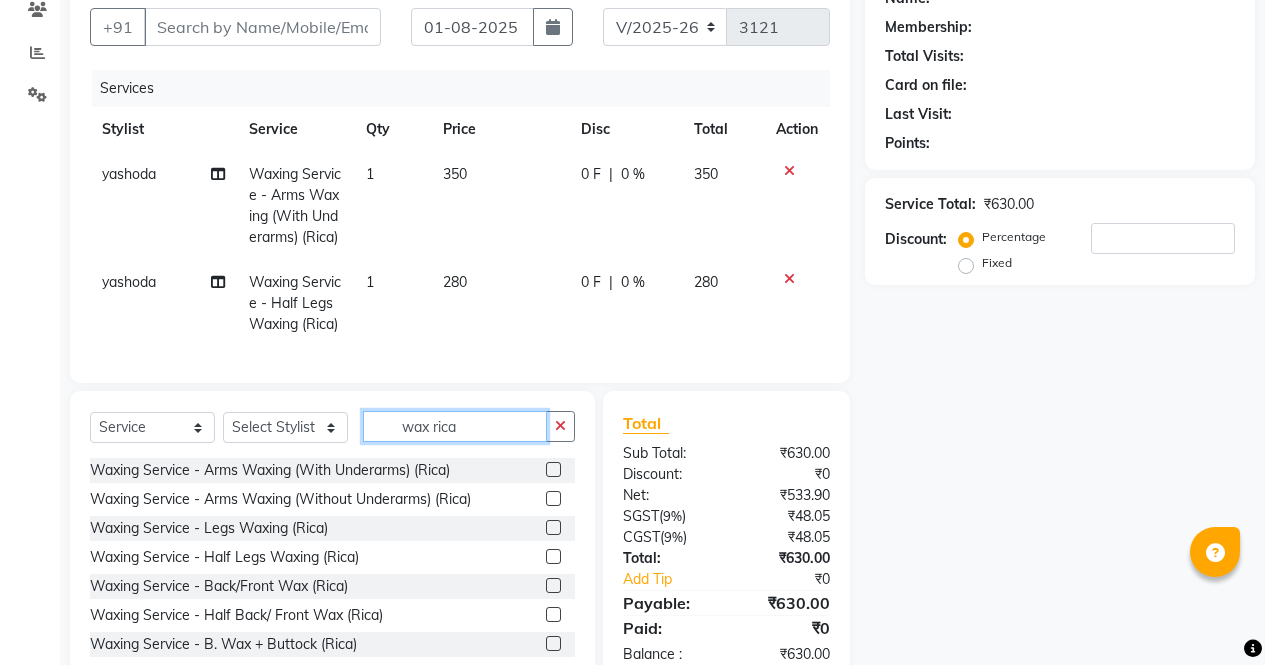 click on "wax rica" 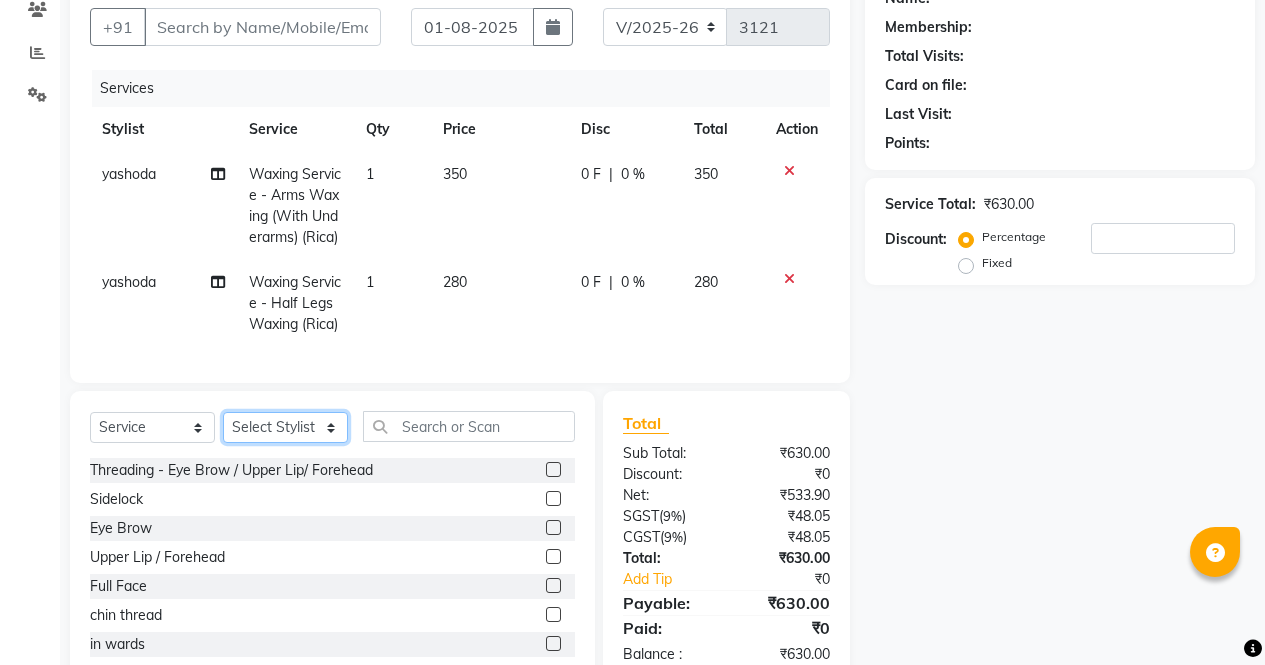 click on "Select Stylist [FIRST] [FIRST] [FIRST] [FIRST] [FIRST] [FIRST] [FIRST] [FIRST] [FIRST] [FIRST] [FIRST] [FIRST]" 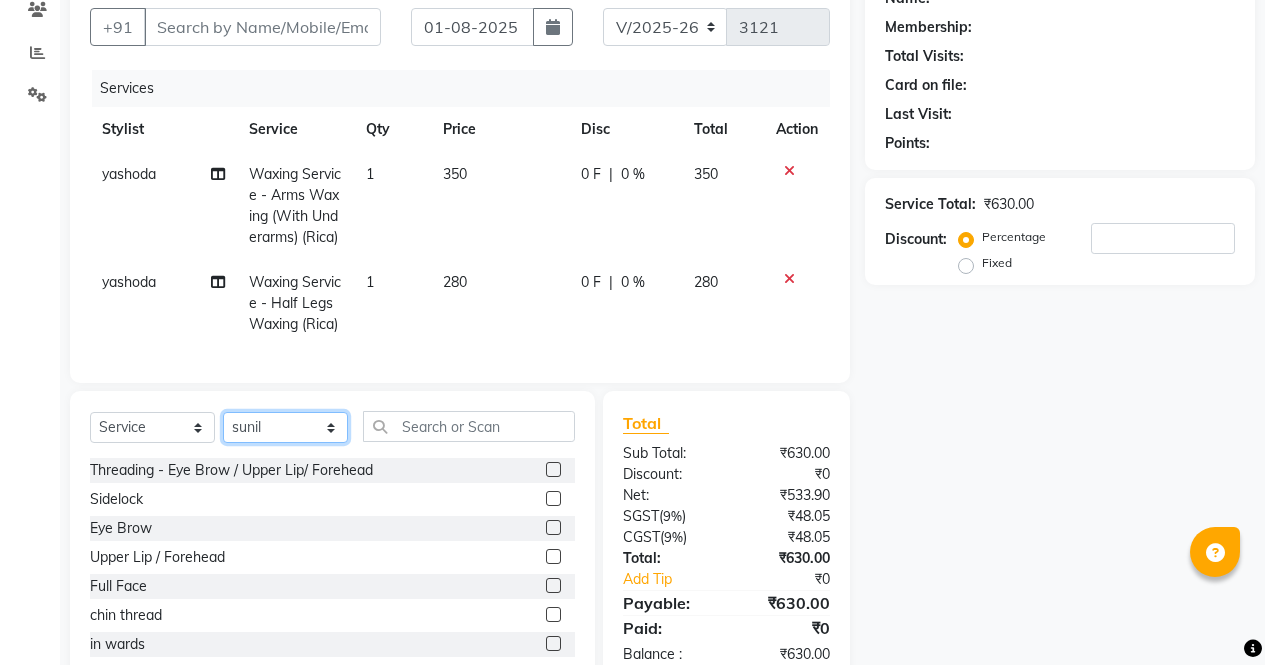 click on "Select Stylist [FIRST] [FIRST] [FIRST] [FIRST] [FIRST] [FIRST] [FIRST] [FIRST] [FIRST] [FIRST] [FIRST] [FIRST]" 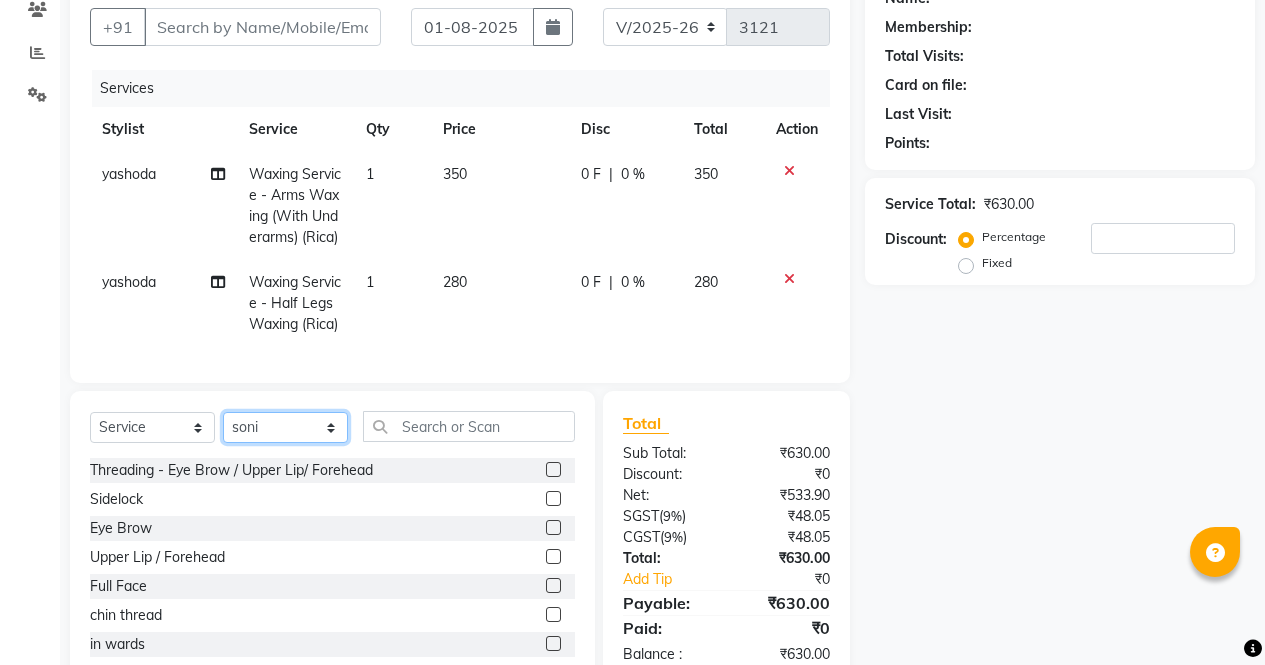 click on "Select Stylist [FIRST] [FIRST] [FIRST] [FIRST] [FIRST] [FIRST] [FIRST] [FIRST] [FIRST] [FIRST] [FIRST] [FIRST]" 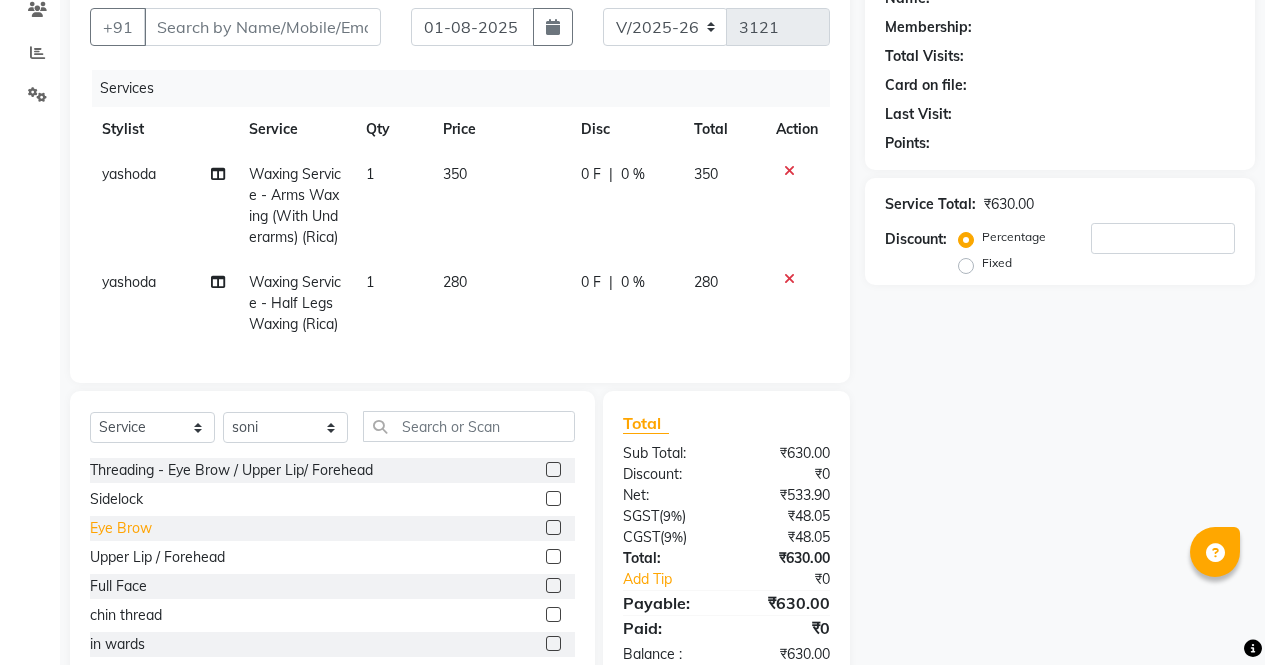 click on "Eye Brow" 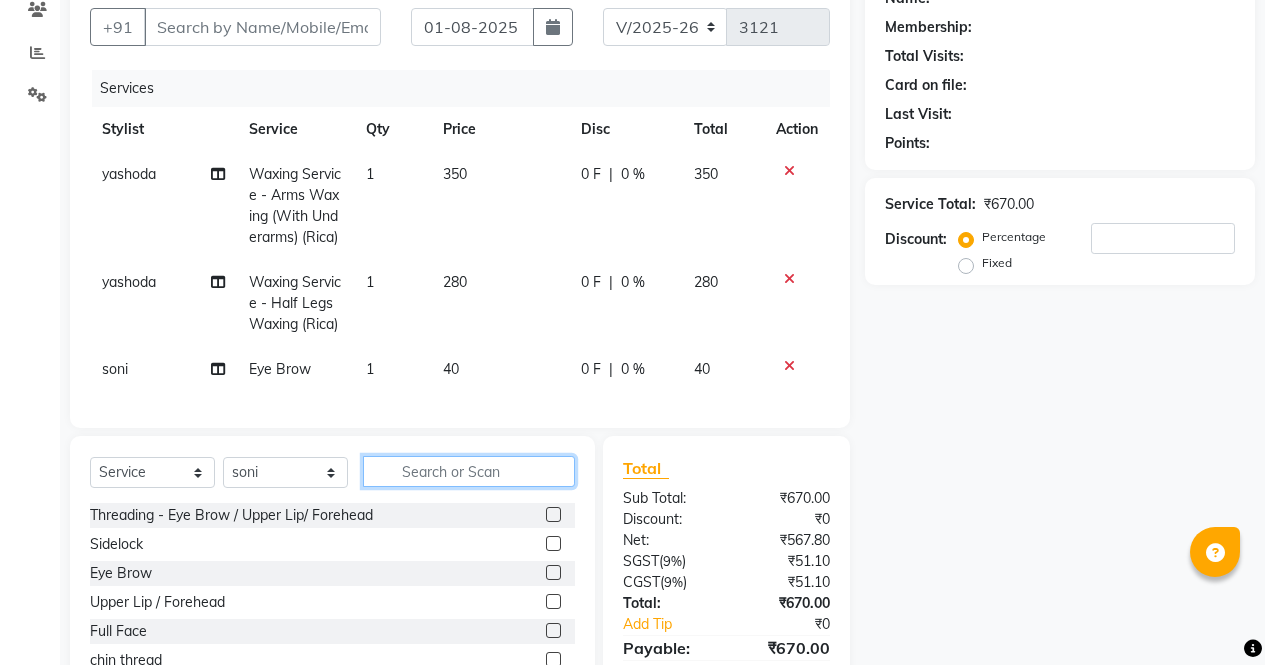 click 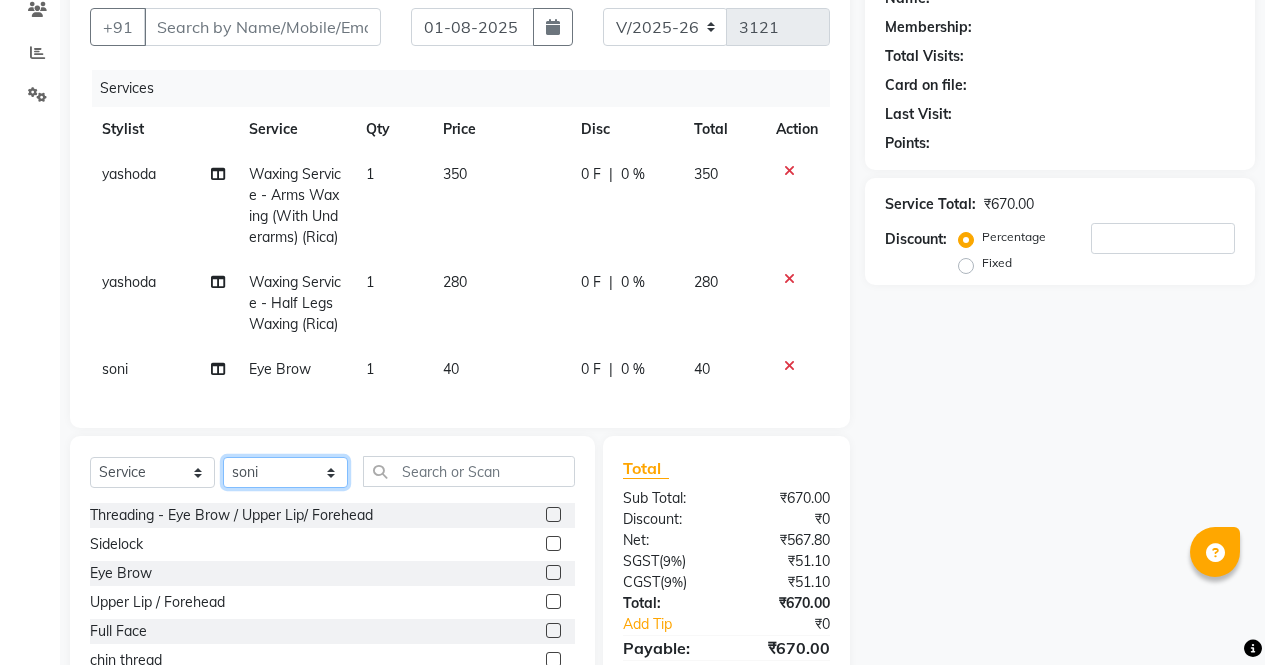 click on "Select Stylist [FIRST] [FIRST] [FIRST] [FIRST] [FIRST] [FIRST] [FIRST] [FIRST] [FIRST] [FIRST] [FIRST] [FIRST]" 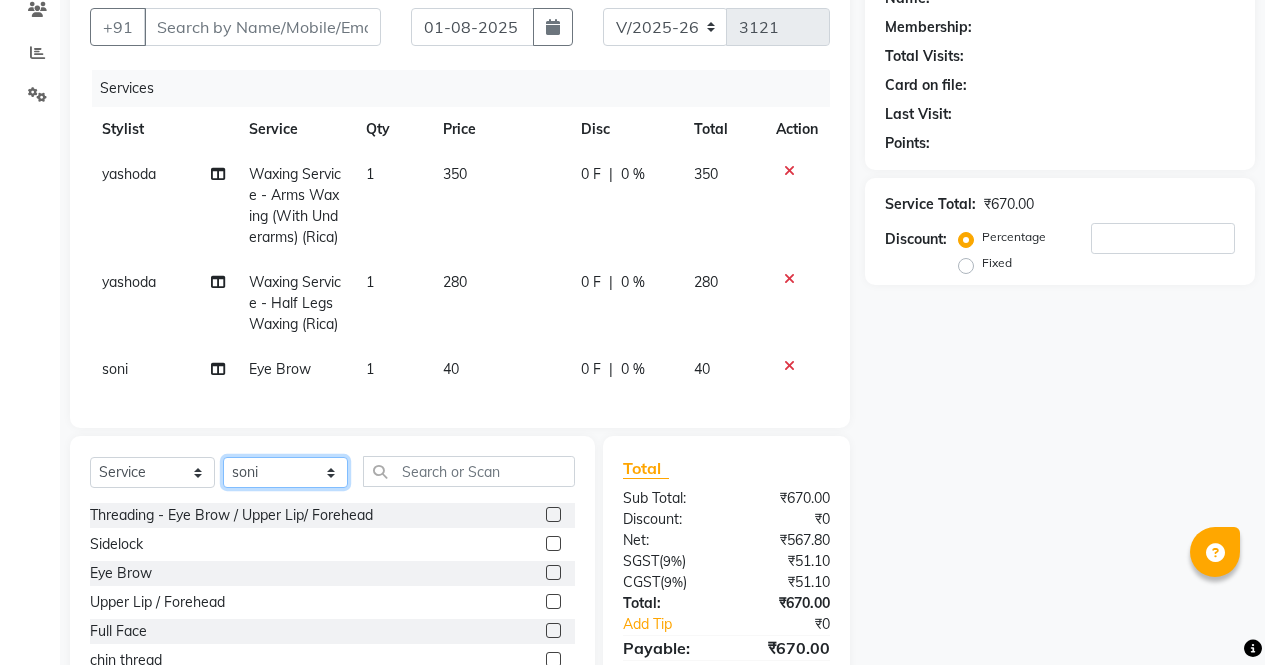 click on "Select Stylist [FIRST] [FIRST] [FIRST] [FIRST] [FIRST] [FIRST] [FIRST] [FIRST] [FIRST] [FIRST] [FIRST] [FIRST]" 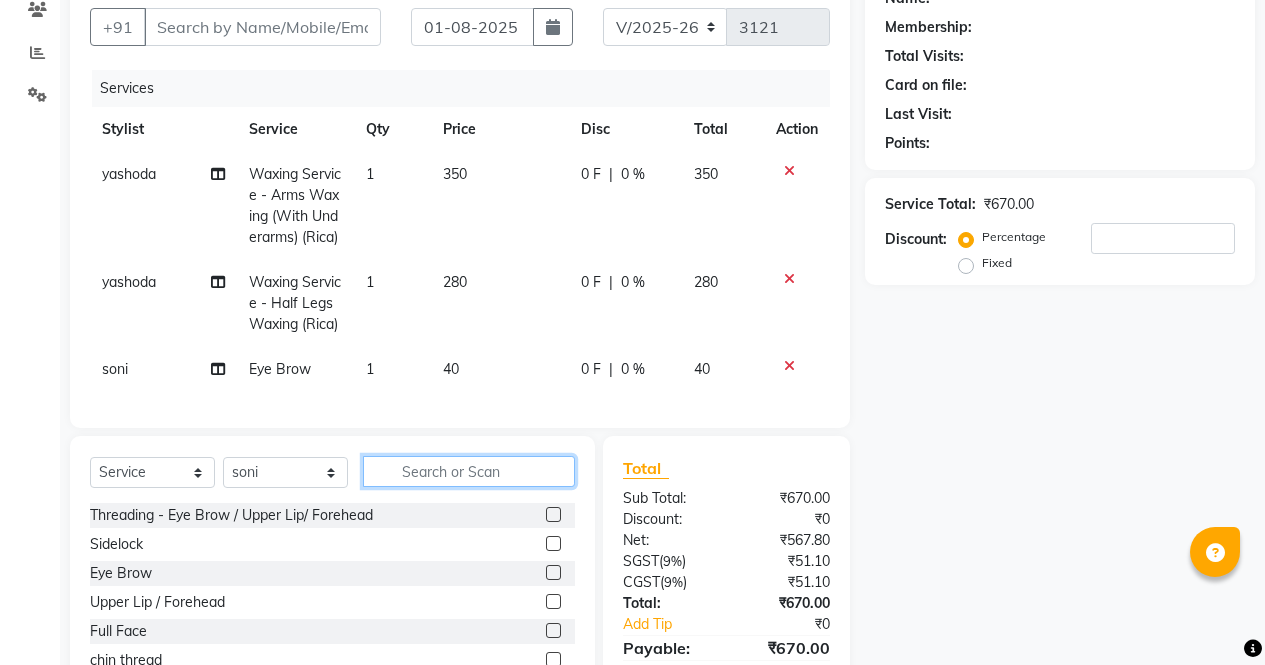 click 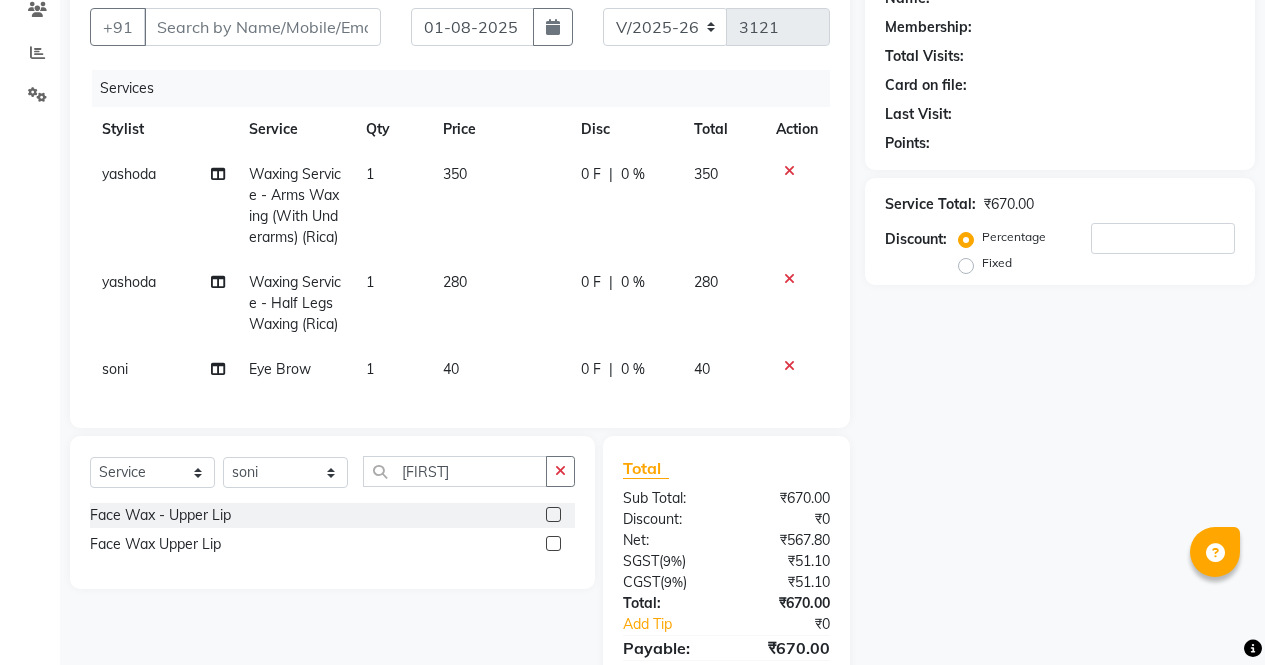 click 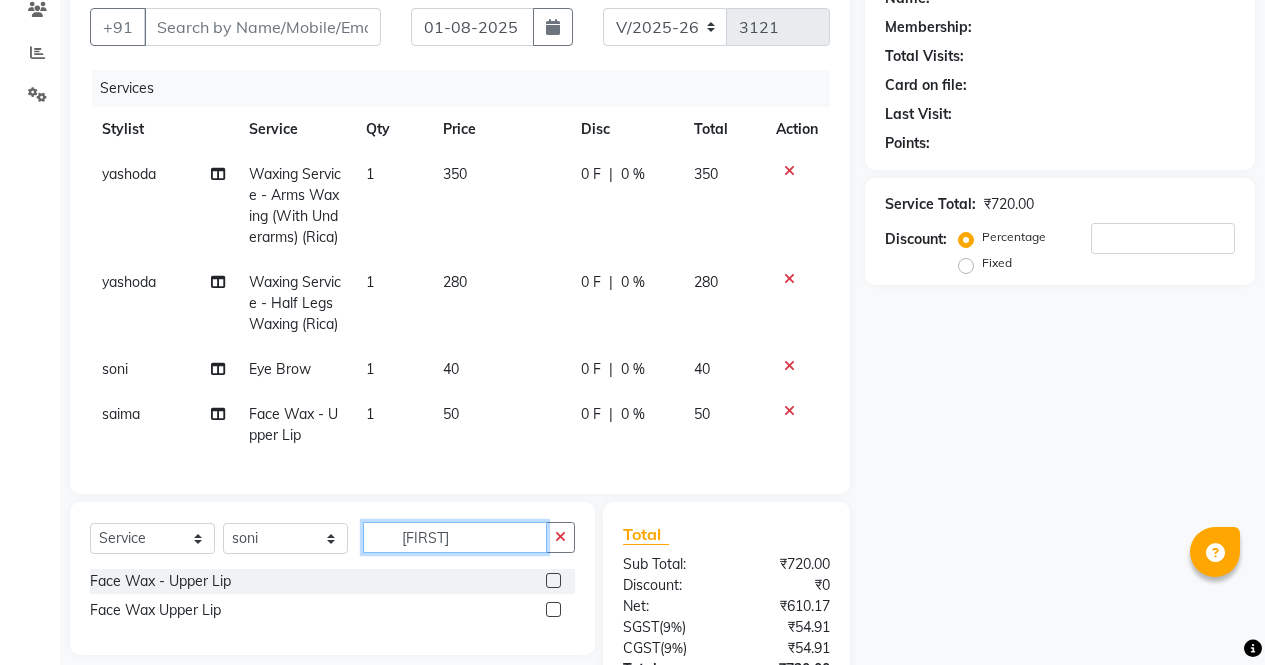 click on "[FIRST]" 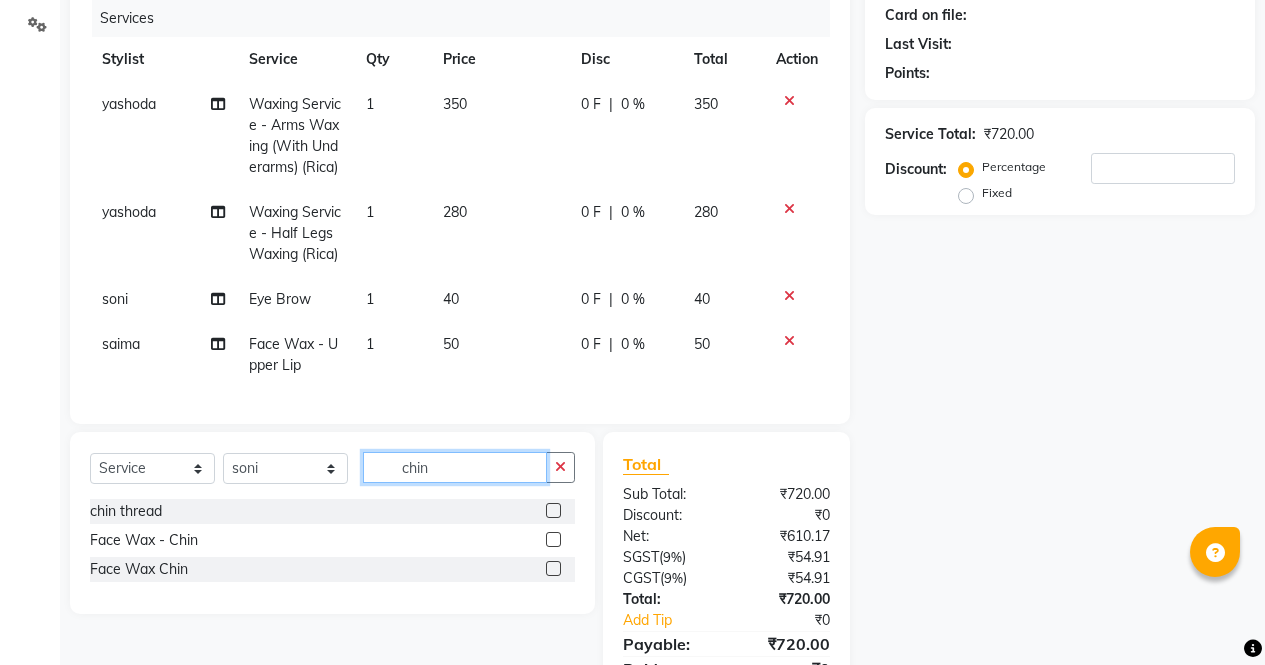 scroll, scrollTop: 297, scrollLeft: 0, axis: vertical 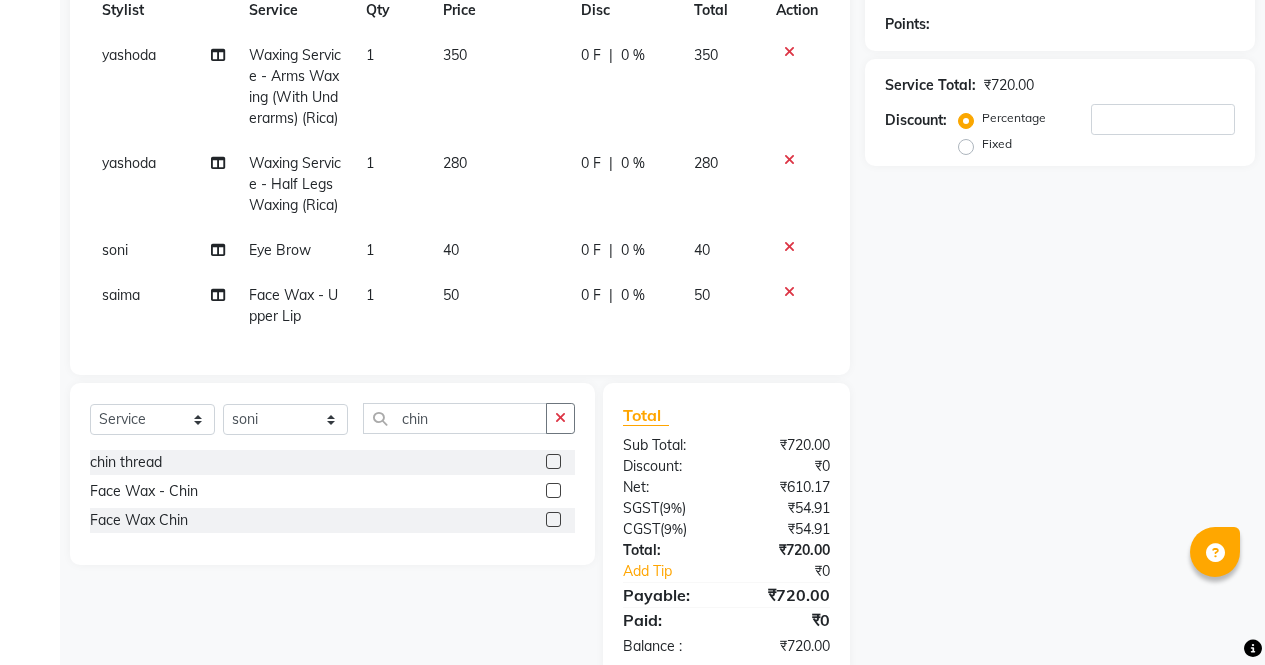 click 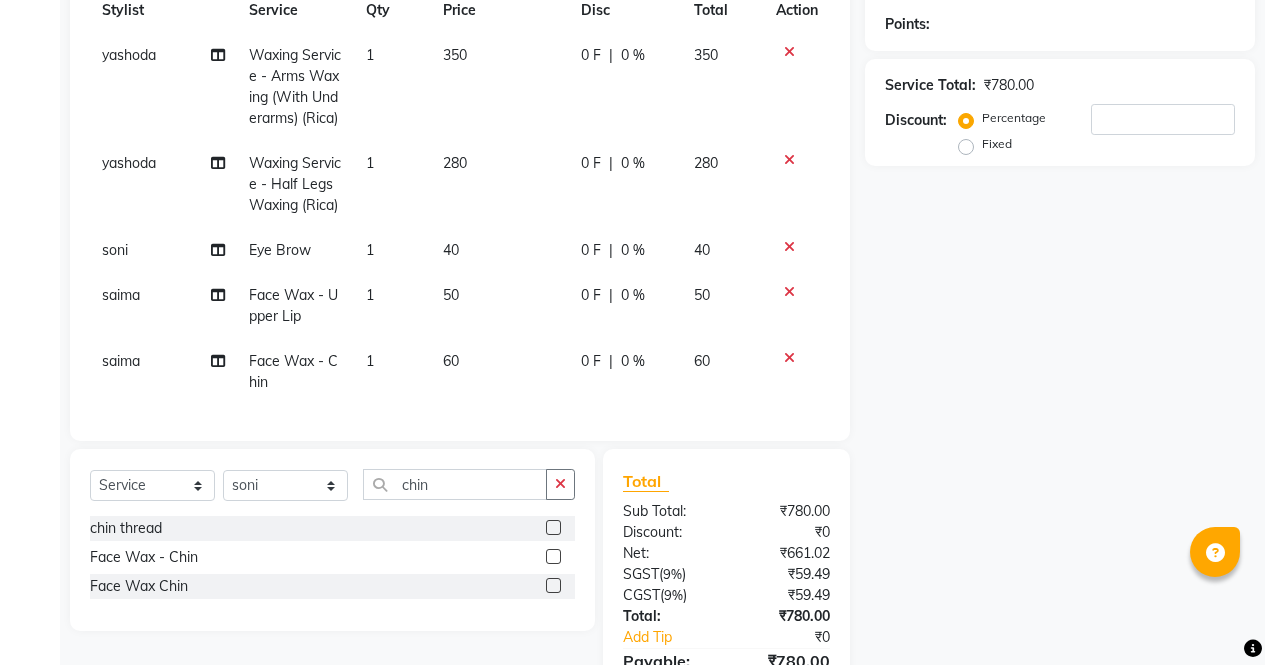 scroll, scrollTop: 27, scrollLeft: 0, axis: vertical 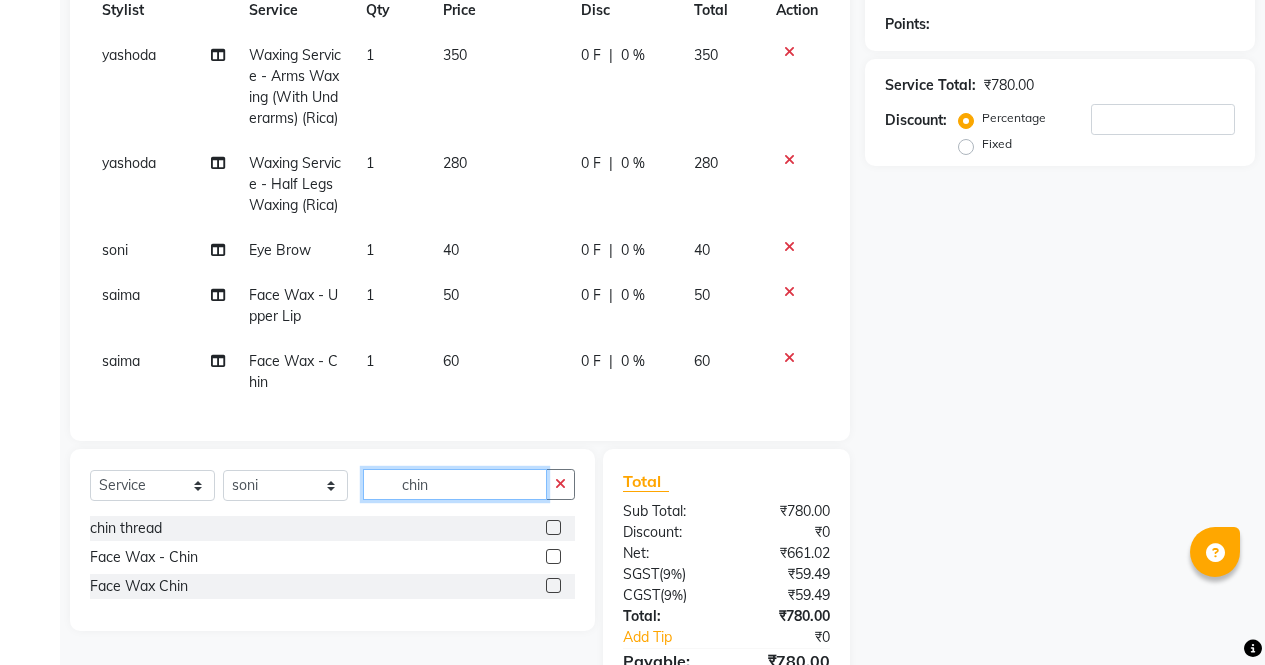 click on "chin" 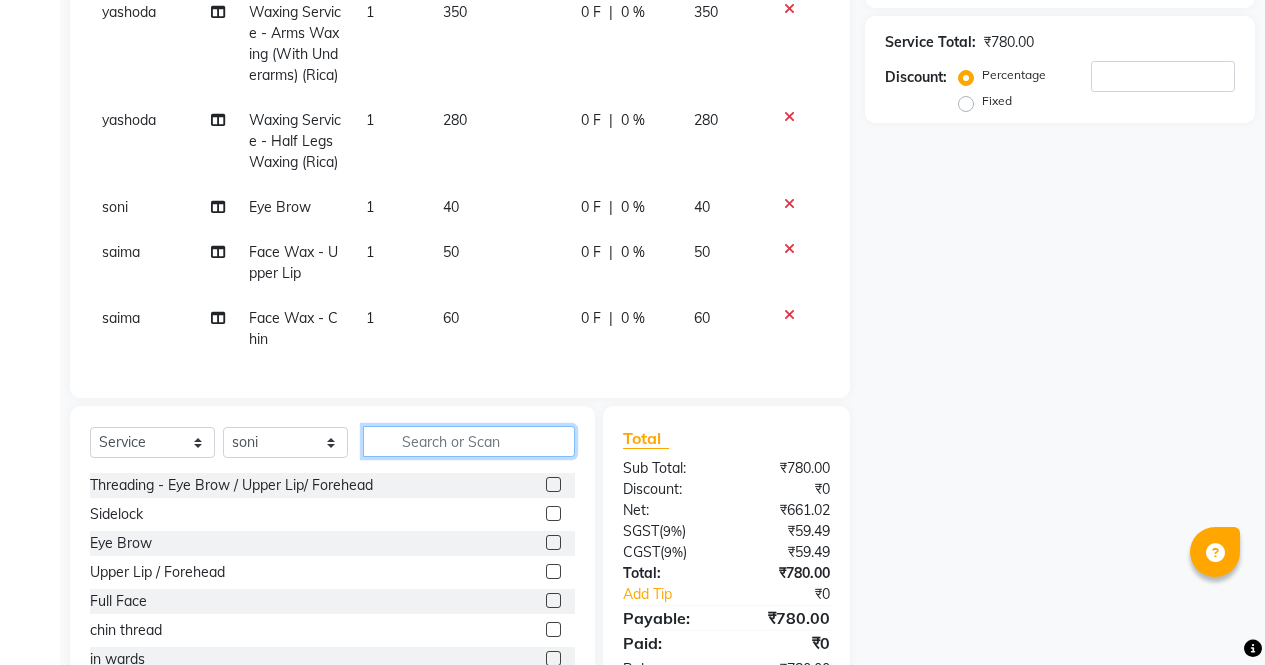 scroll, scrollTop: 348, scrollLeft: 0, axis: vertical 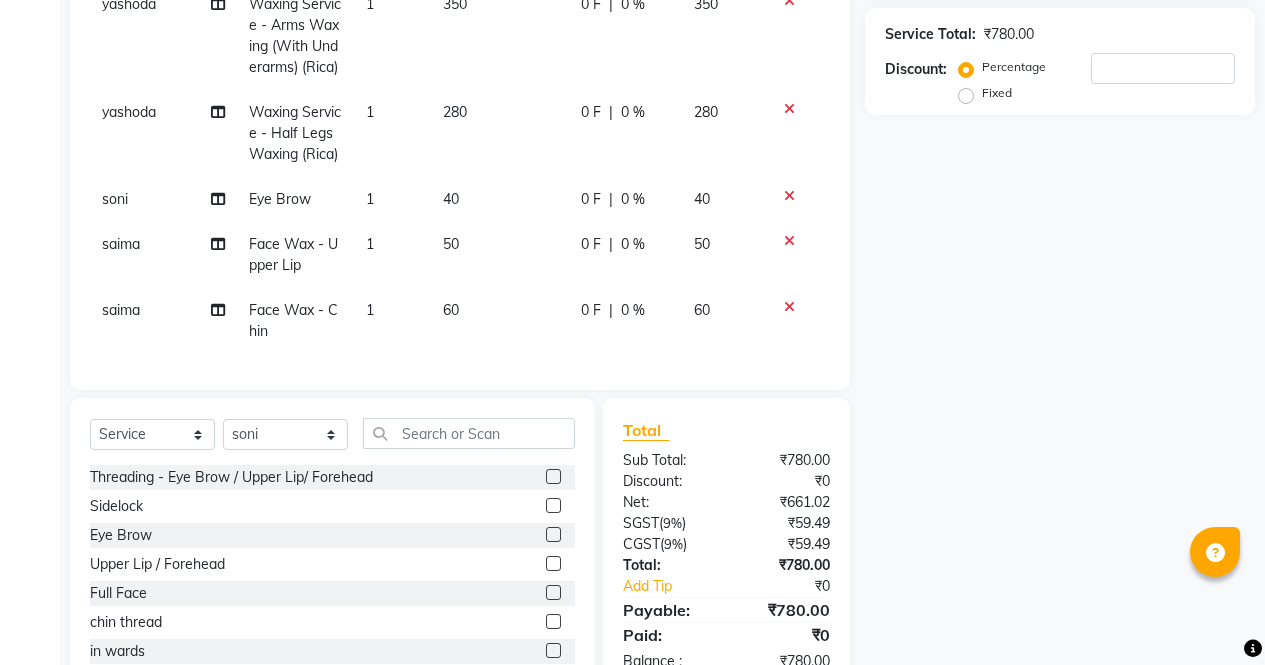 click 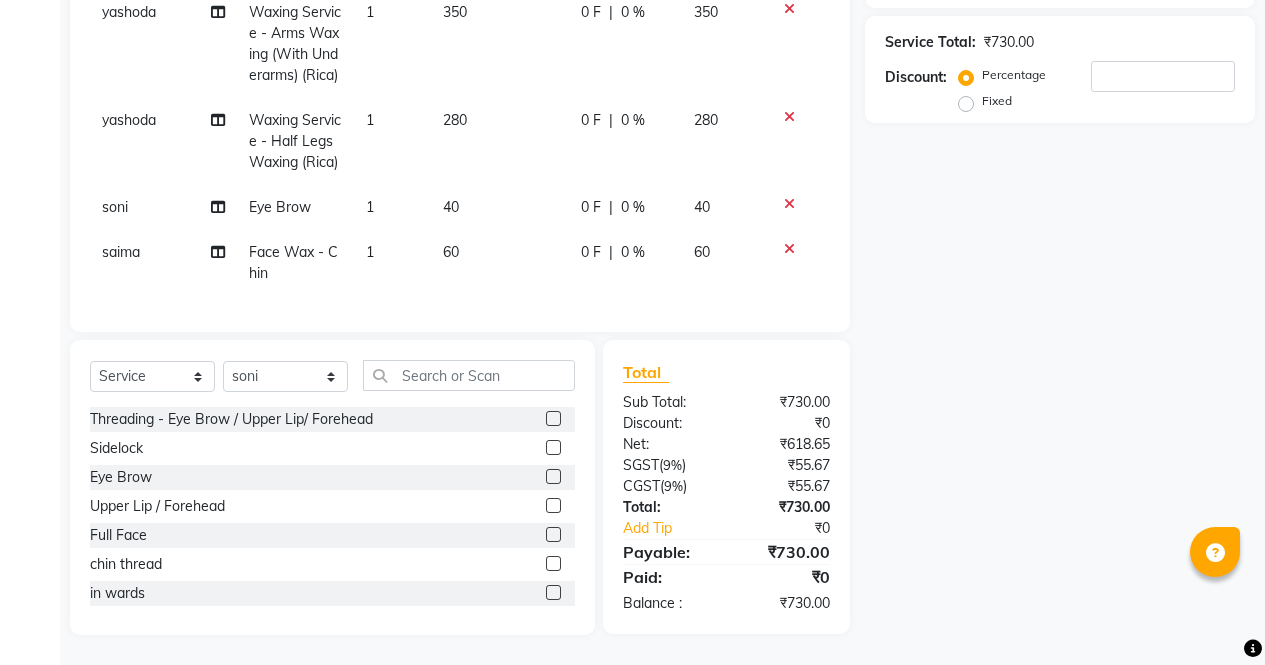 scroll, scrollTop: 0, scrollLeft: 0, axis: both 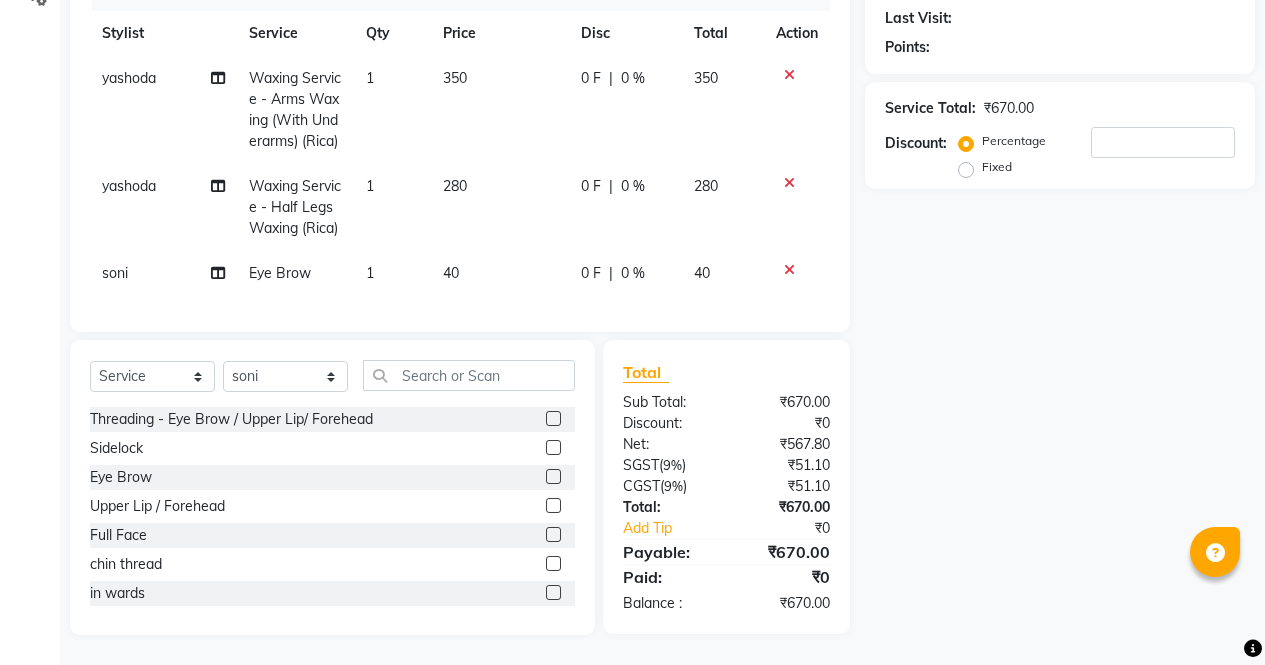 click 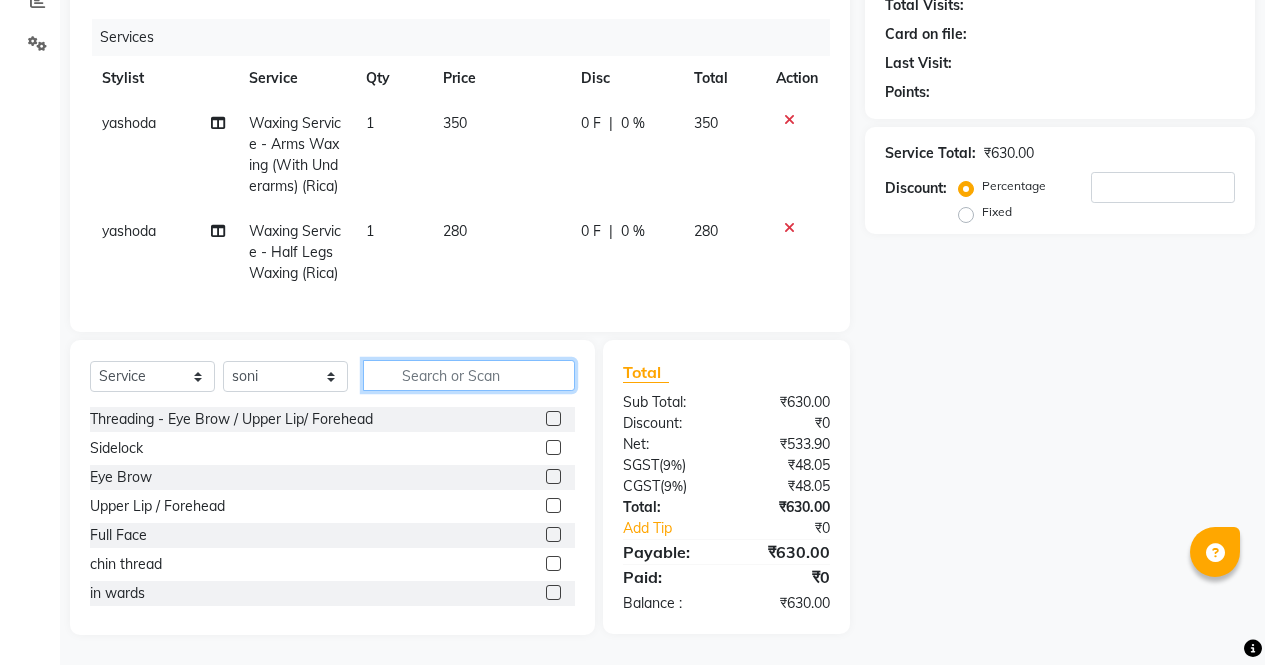 click 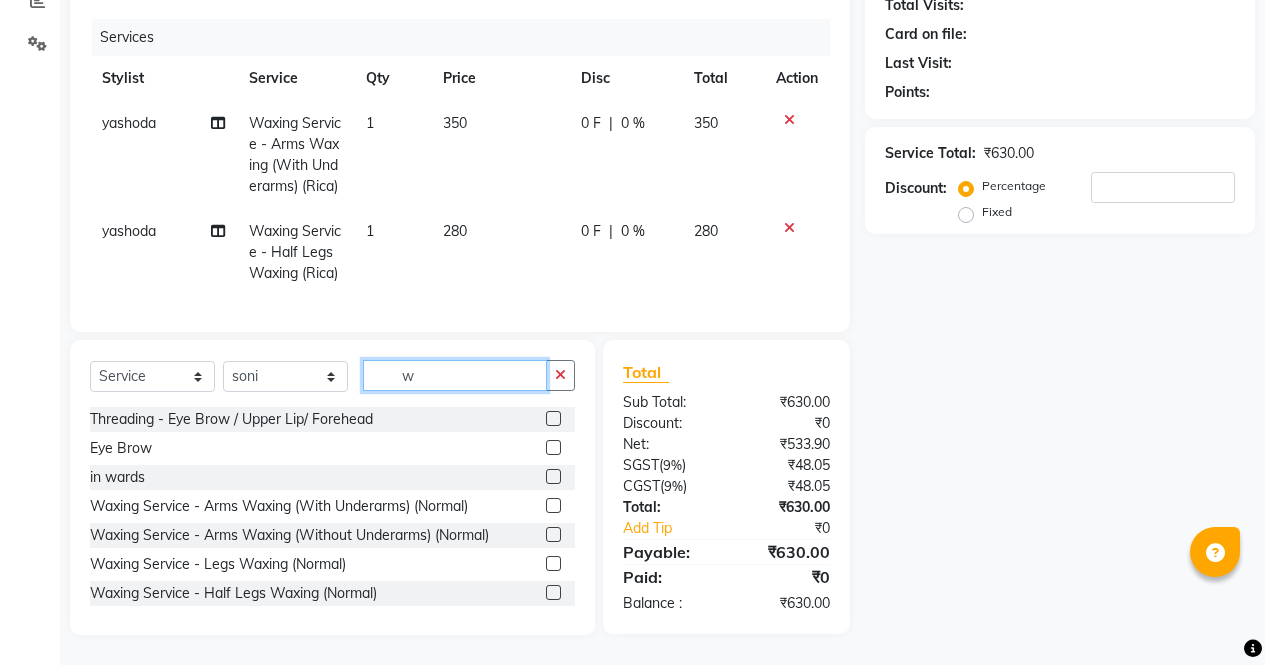 click on "w" 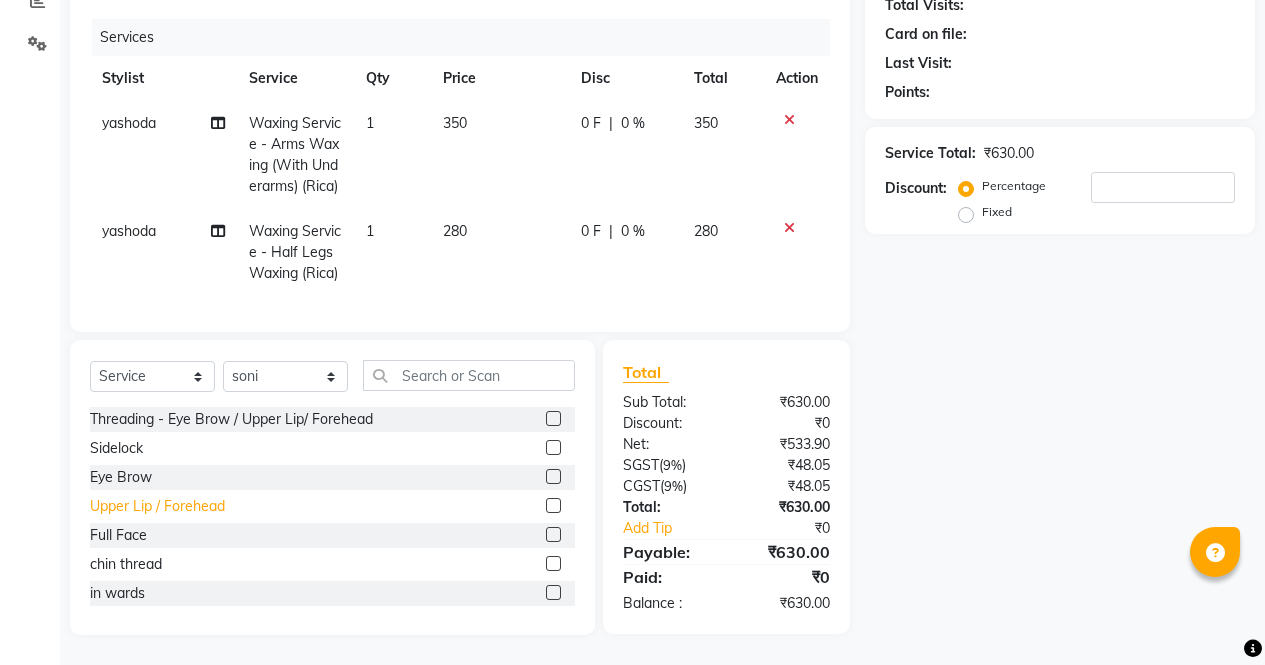 click on "Upper Lip / Forehead" 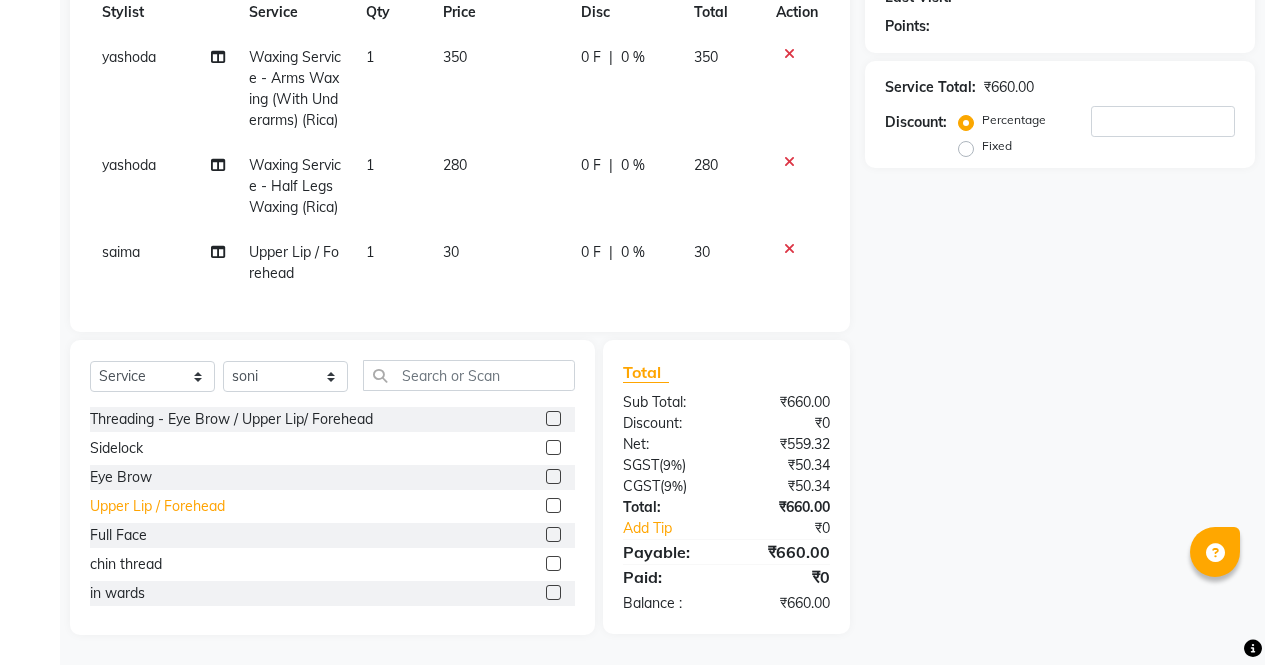 scroll, scrollTop: 331, scrollLeft: 0, axis: vertical 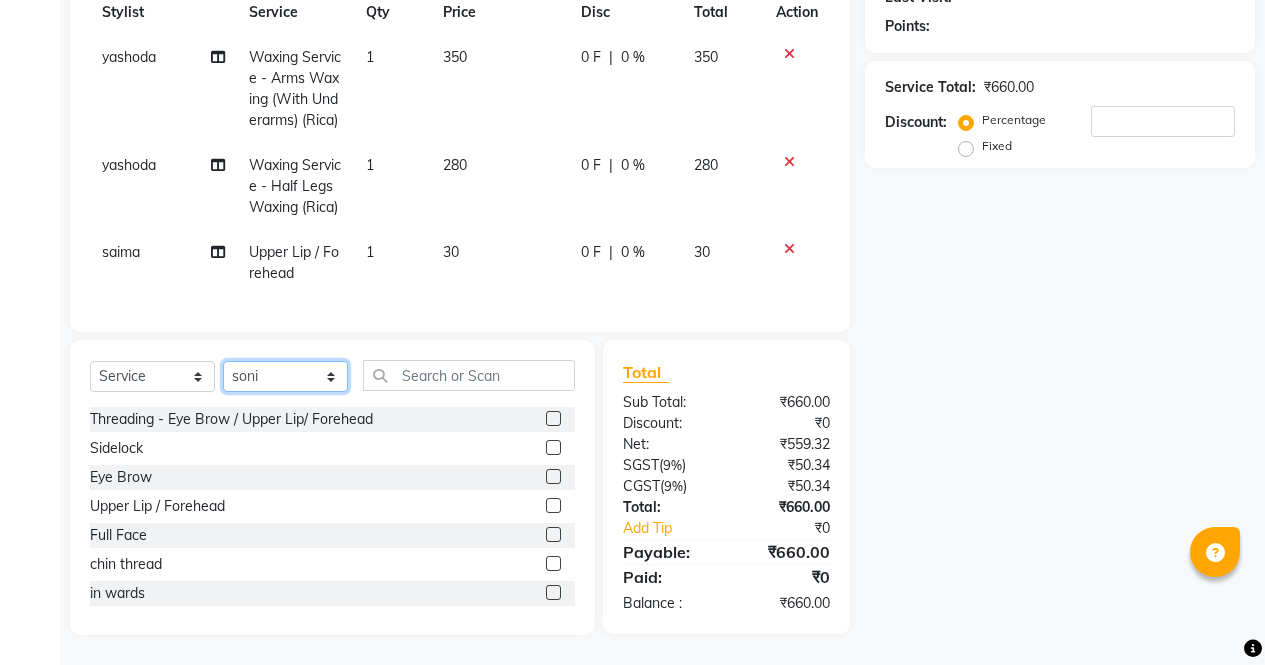 click on "Select Stylist [FIRST] [FIRST] [FIRST] [FIRST] [FIRST] [FIRST] [FIRST] [FIRST] [FIRST] [FIRST] [FIRST] [FIRST]" 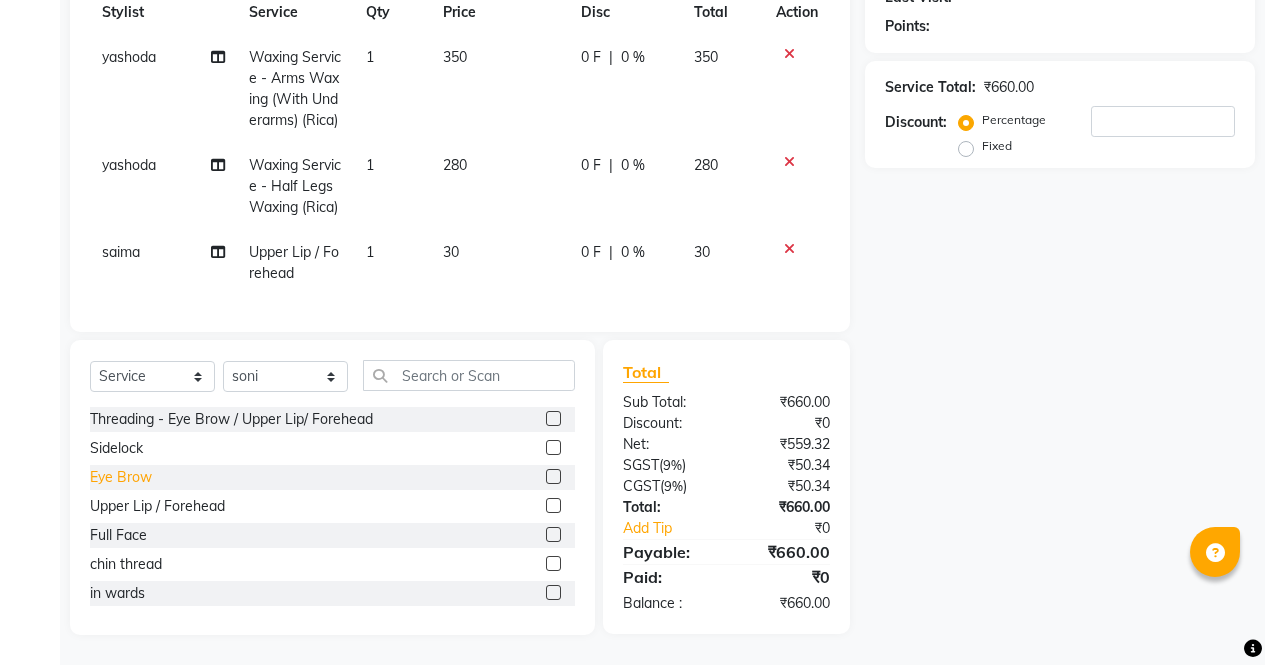 click on "Eye Brow" 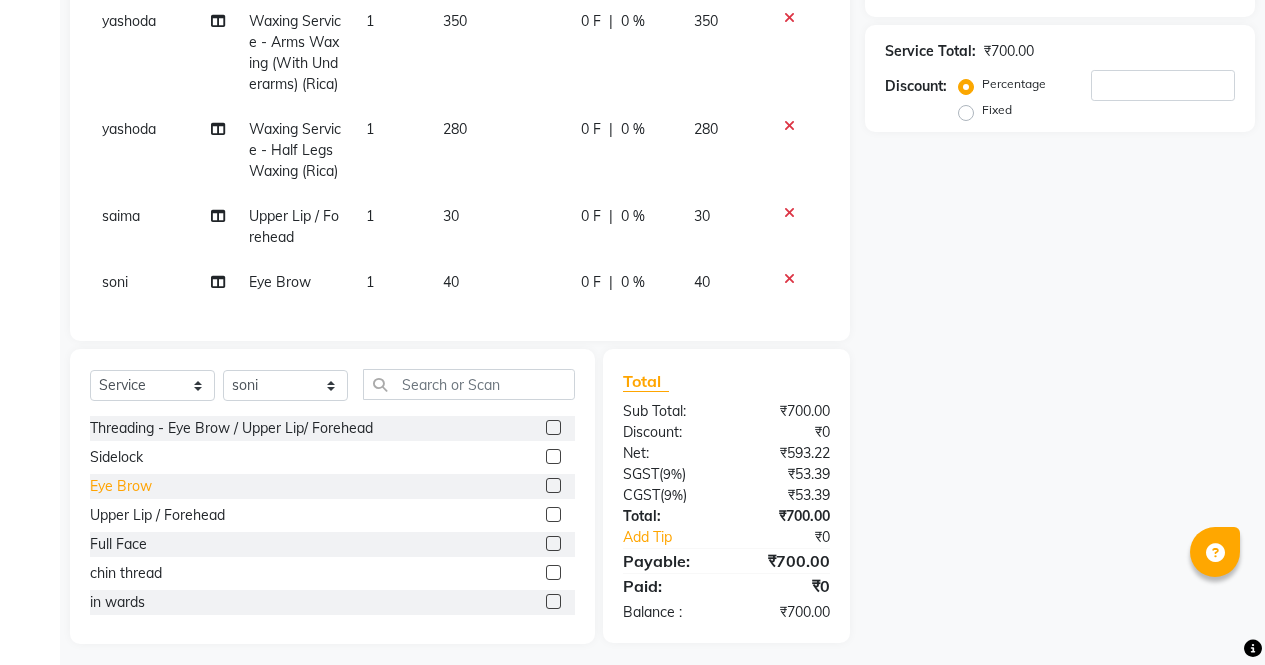scroll, scrollTop: 376, scrollLeft: 0, axis: vertical 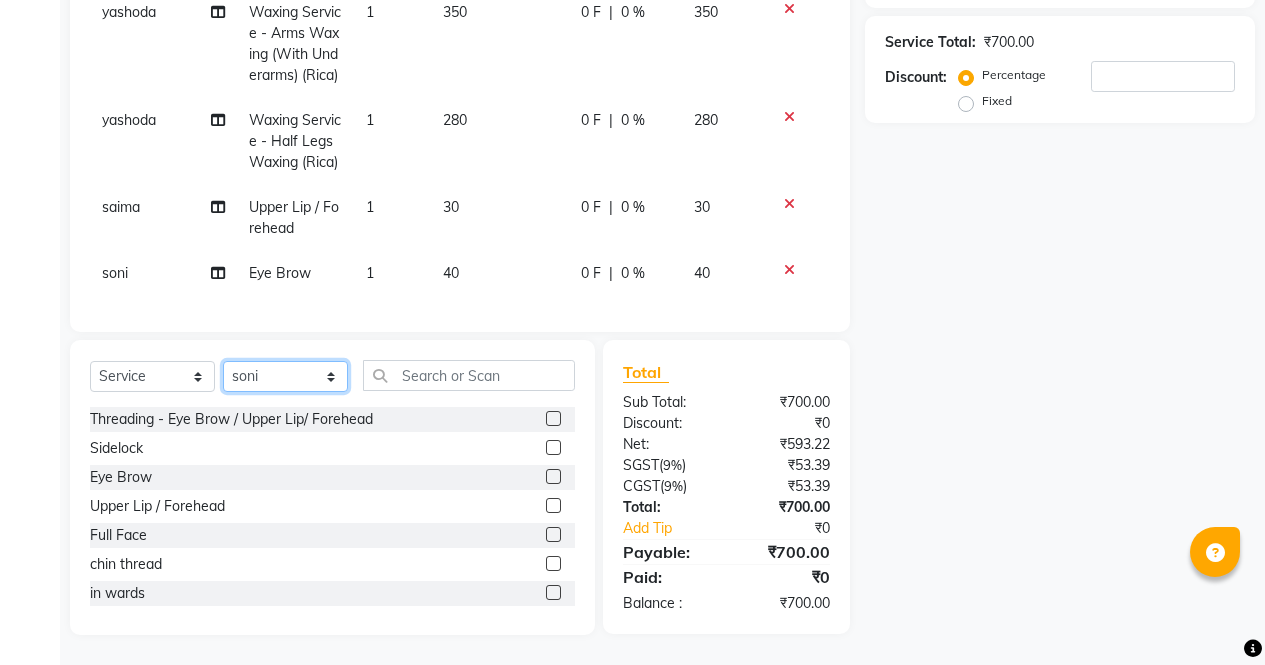 click on "Select Stylist [FIRST] [FIRST] [FIRST] [FIRST] [FIRST] [FIRST] [FIRST] [FIRST] [FIRST] [FIRST] [FIRST] [FIRST]" 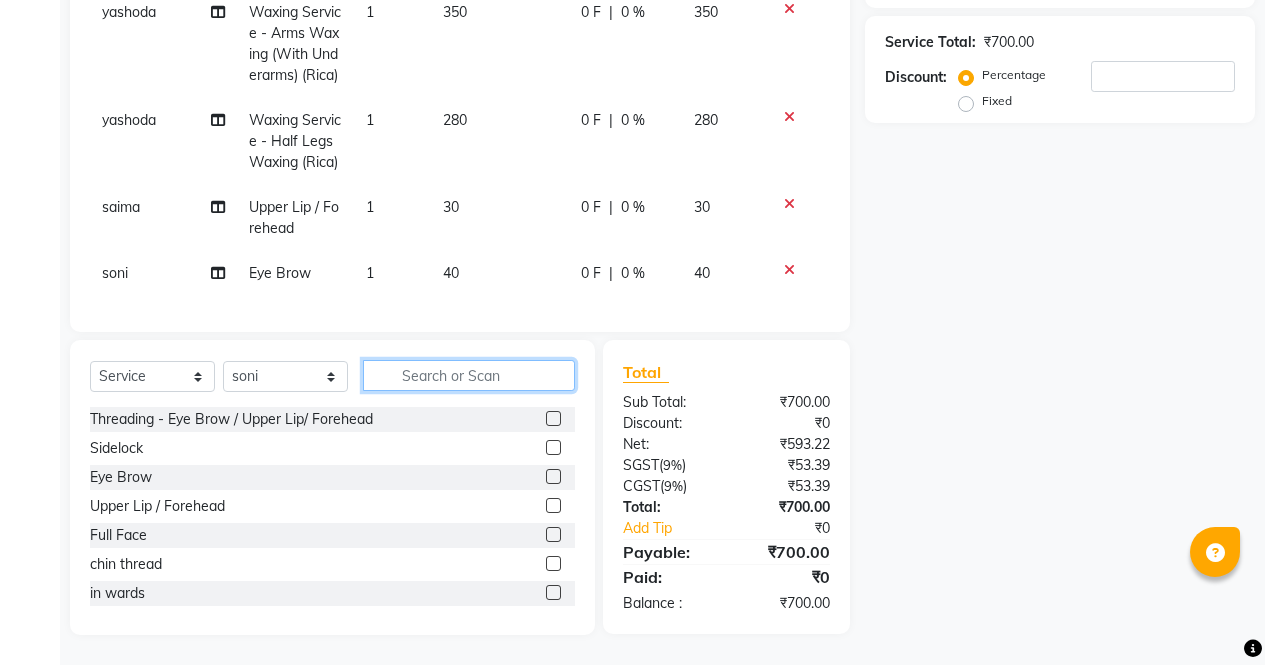 click 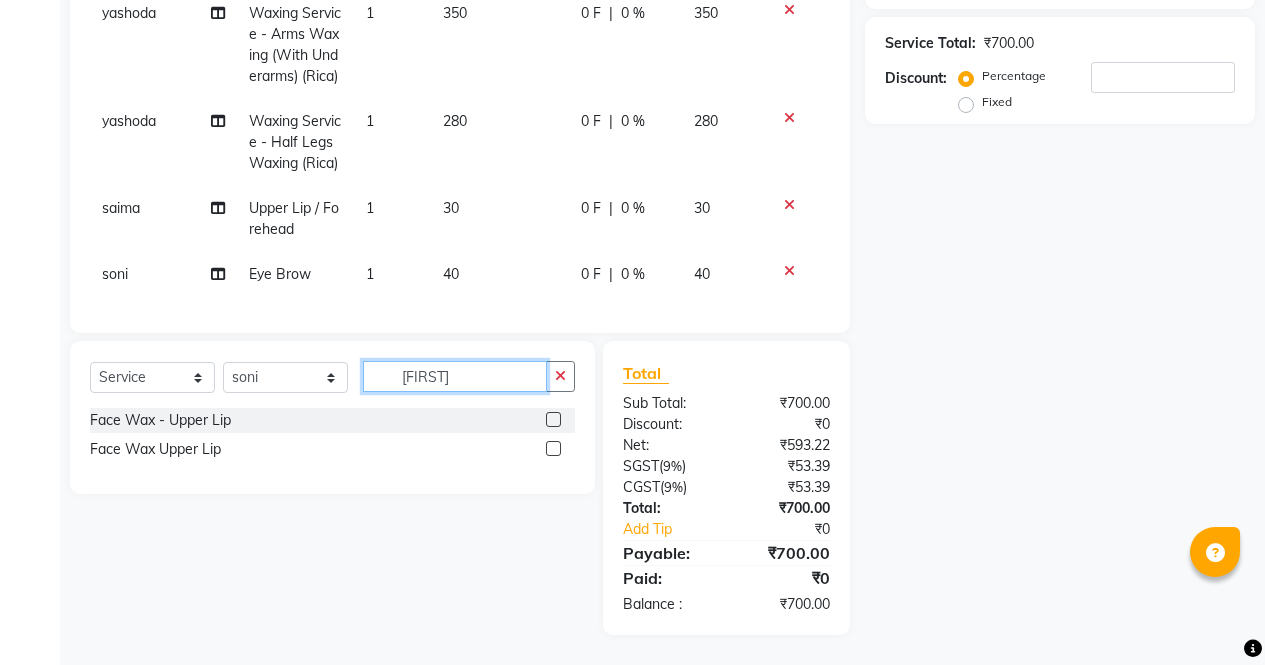 scroll, scrollTop: 375, scrollLeft: 0, axis: vertical 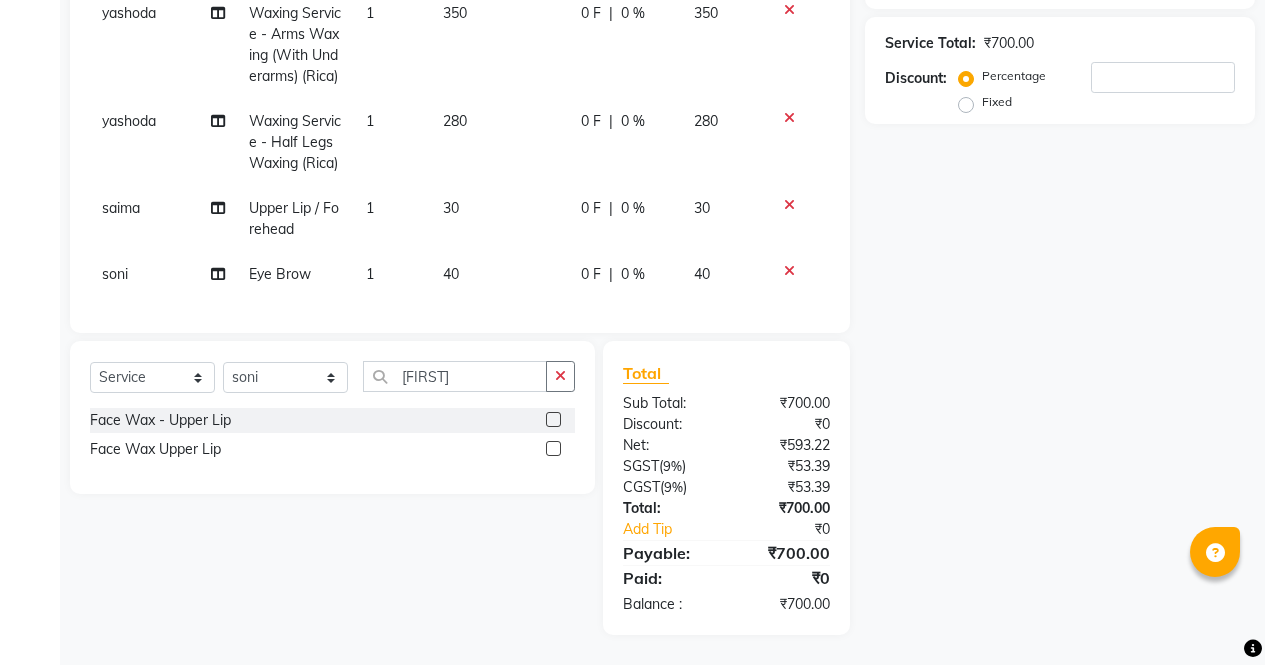 click 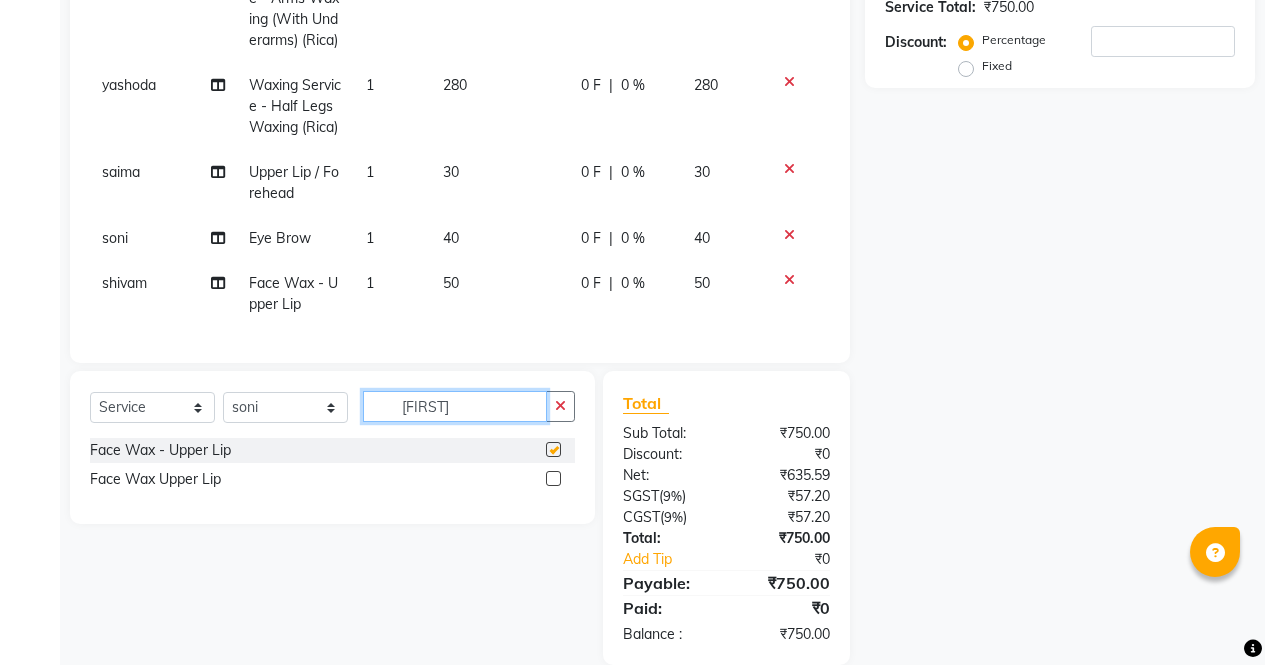 click on "[FIRST]" 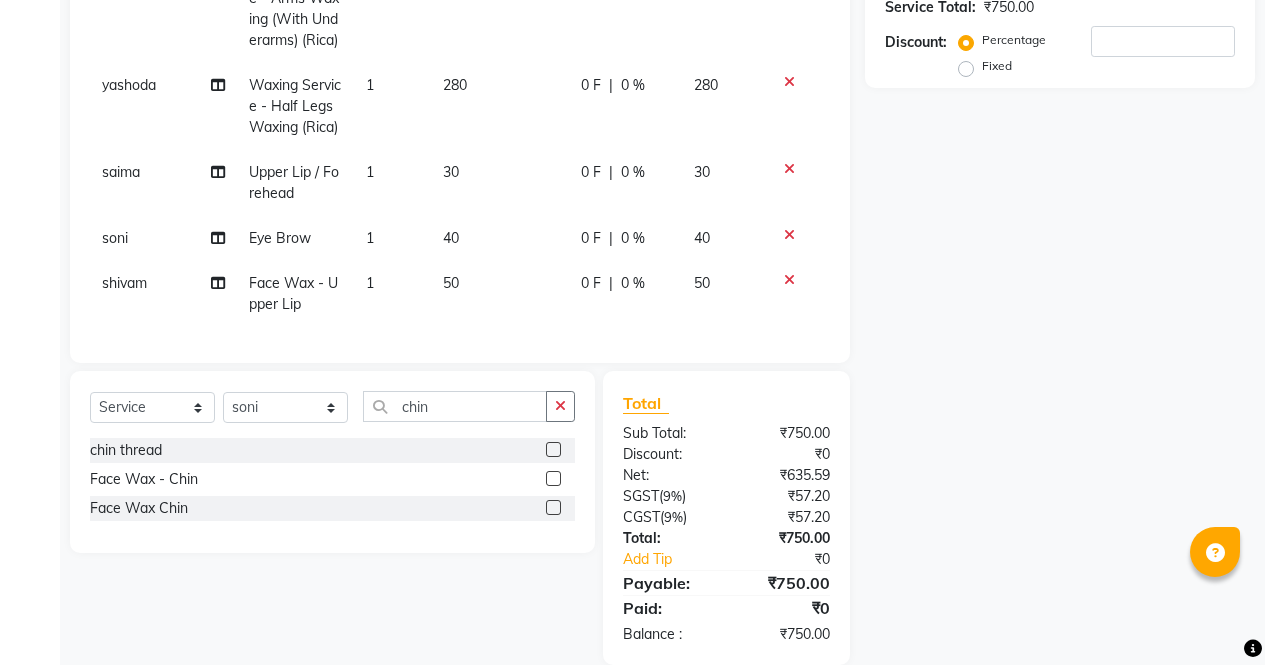 click 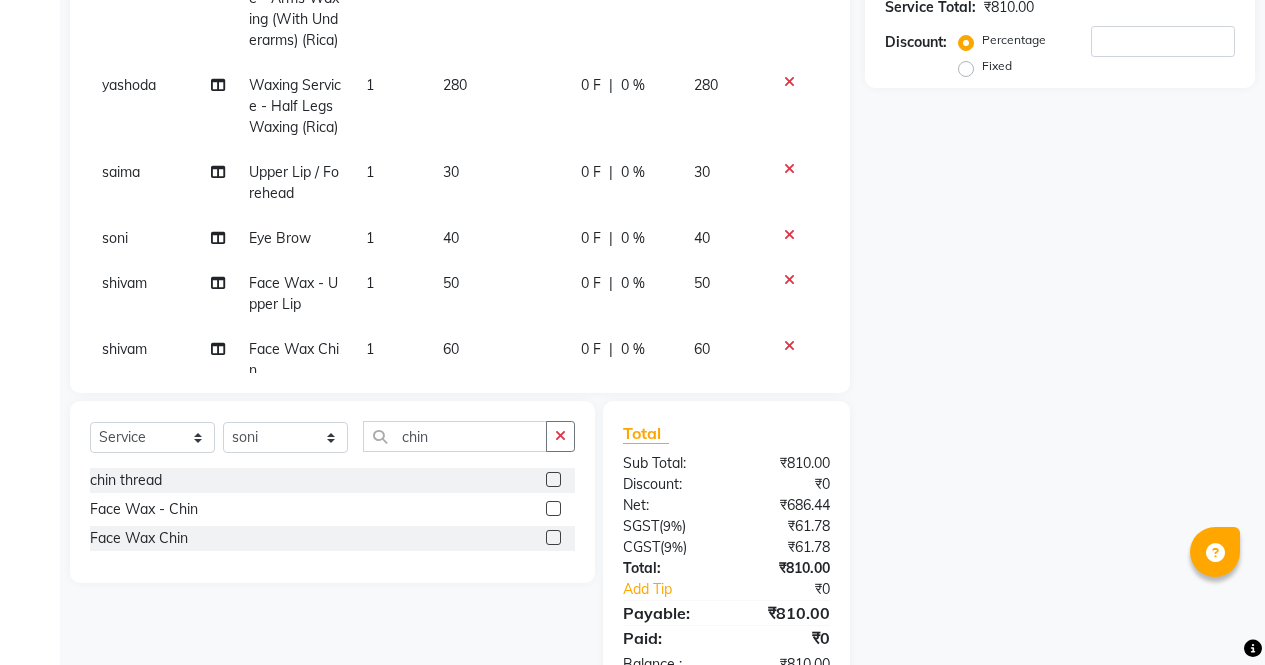 click 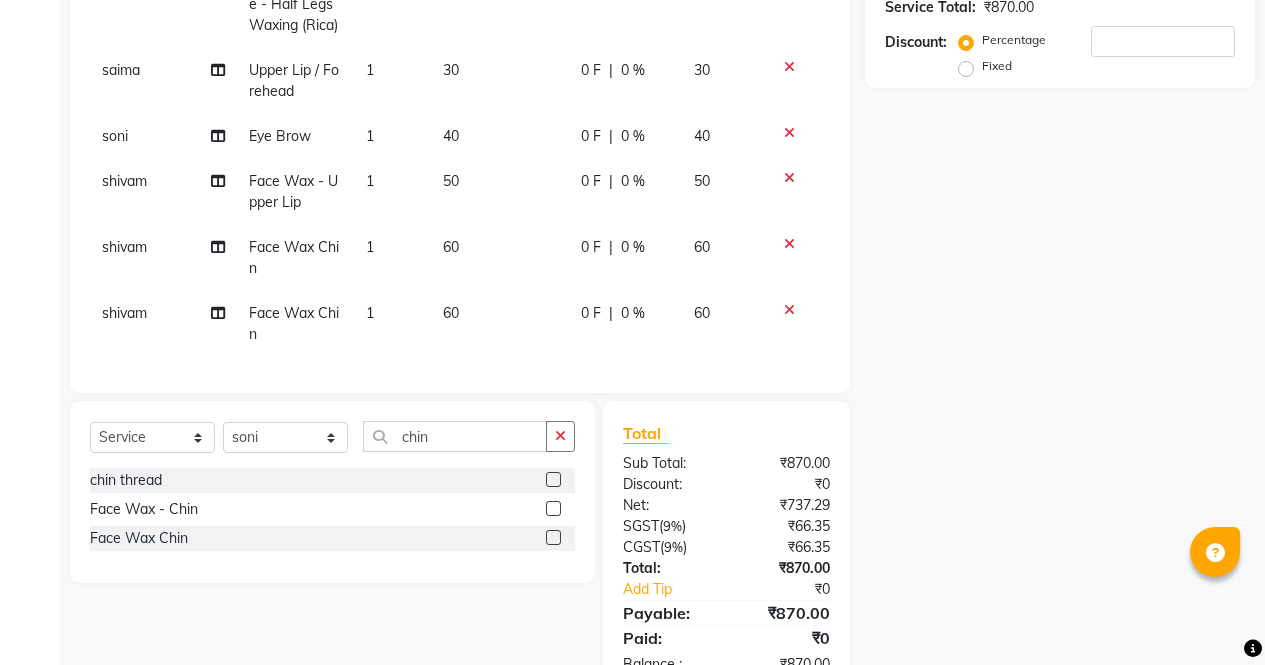 click 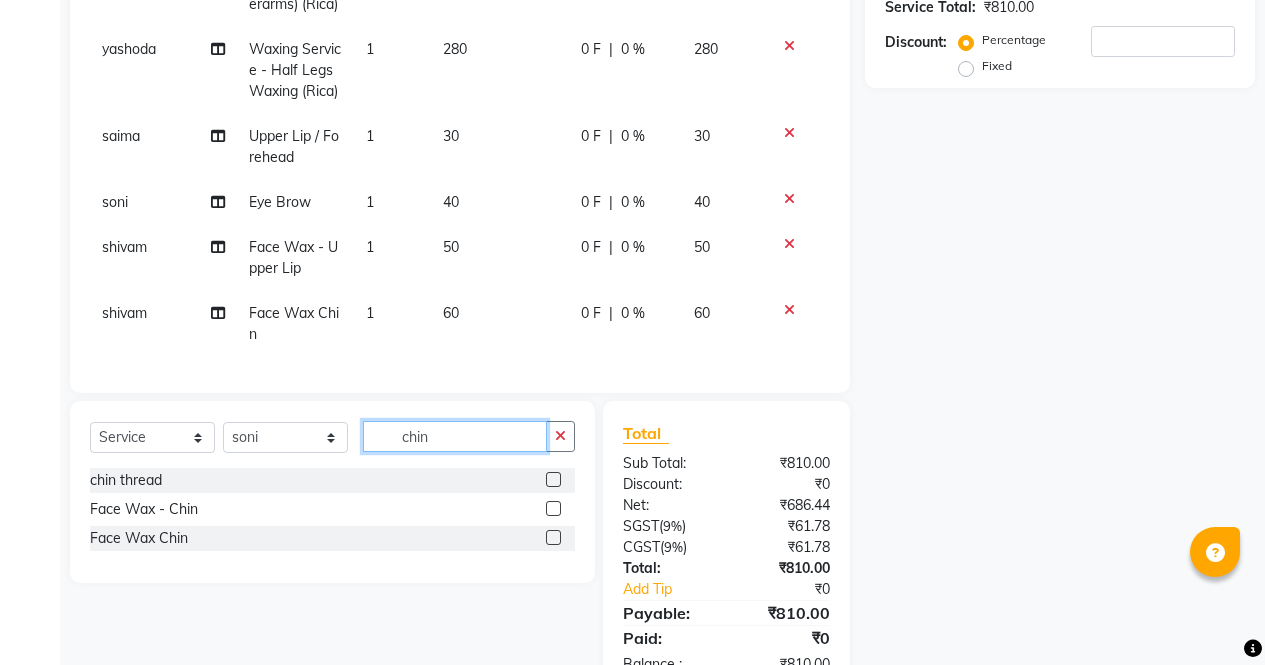 click on "chin" 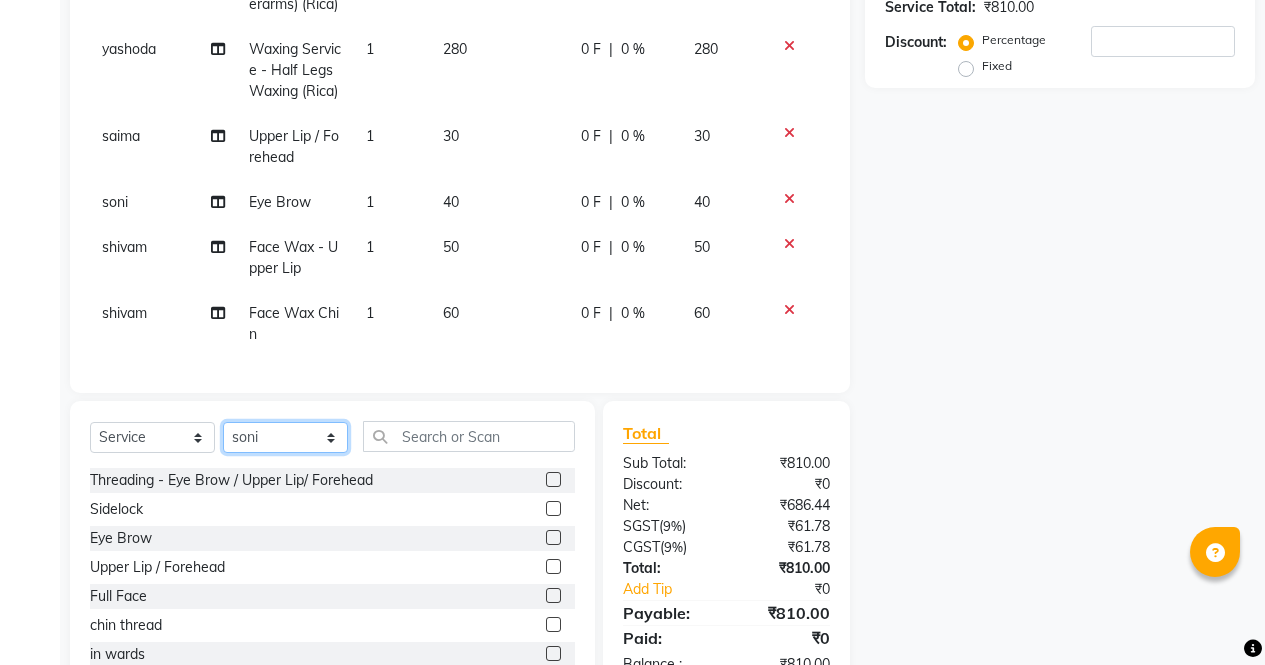 click on "Select Stylist [FIRST] [FIRST] [FIRST] [FIRST] [FIRST] [FIRST] [FIRST] [FIRST] [FIRST] [FIRST] [FIRST] [FIRST]" 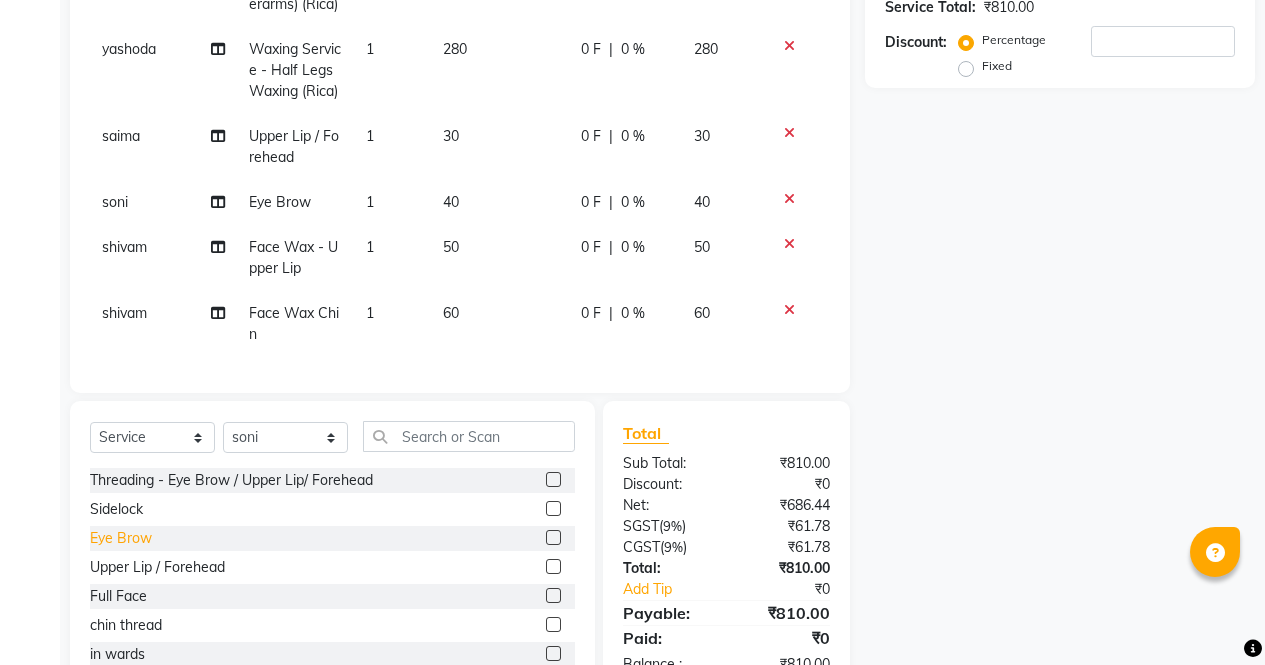click on "Eye Brow" 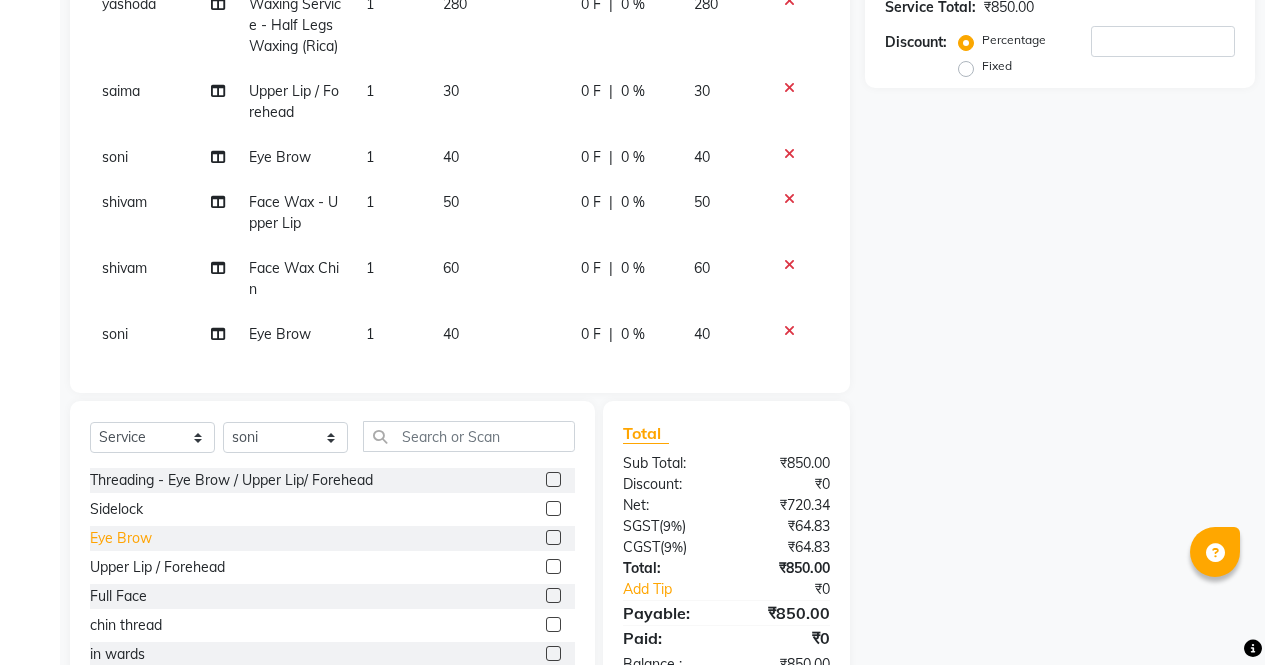 scroll, scrollTop: 0, scrollLeft: 0, axis: both 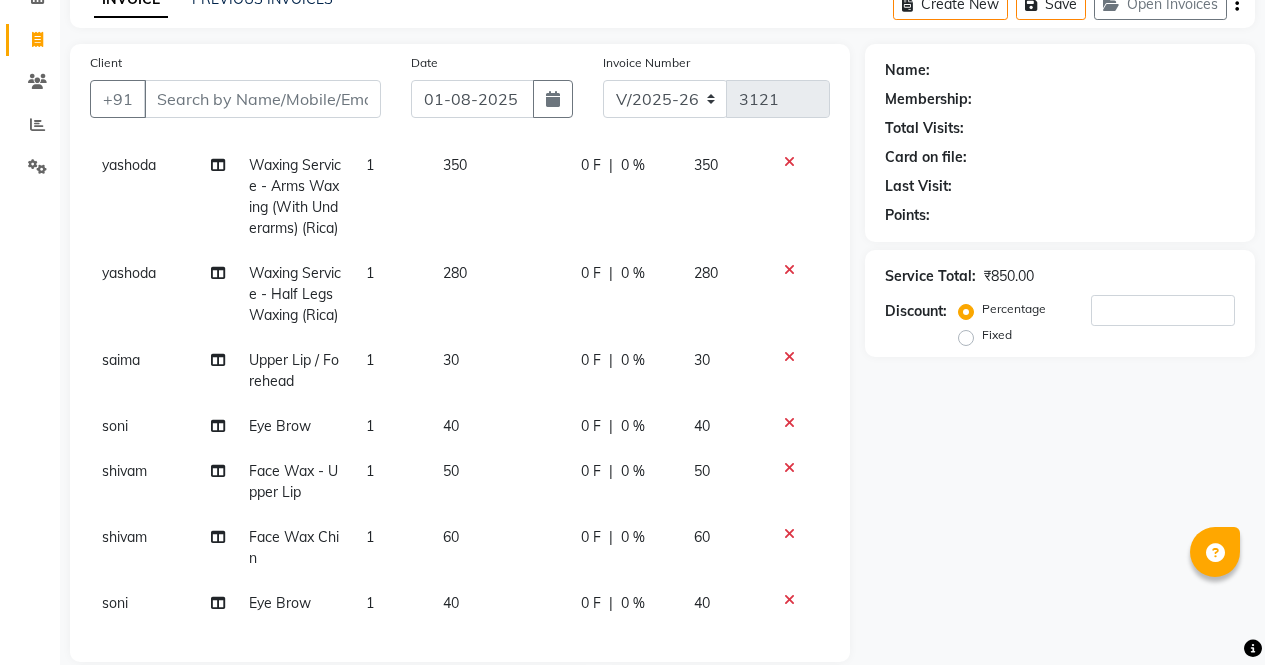click on "shivam" 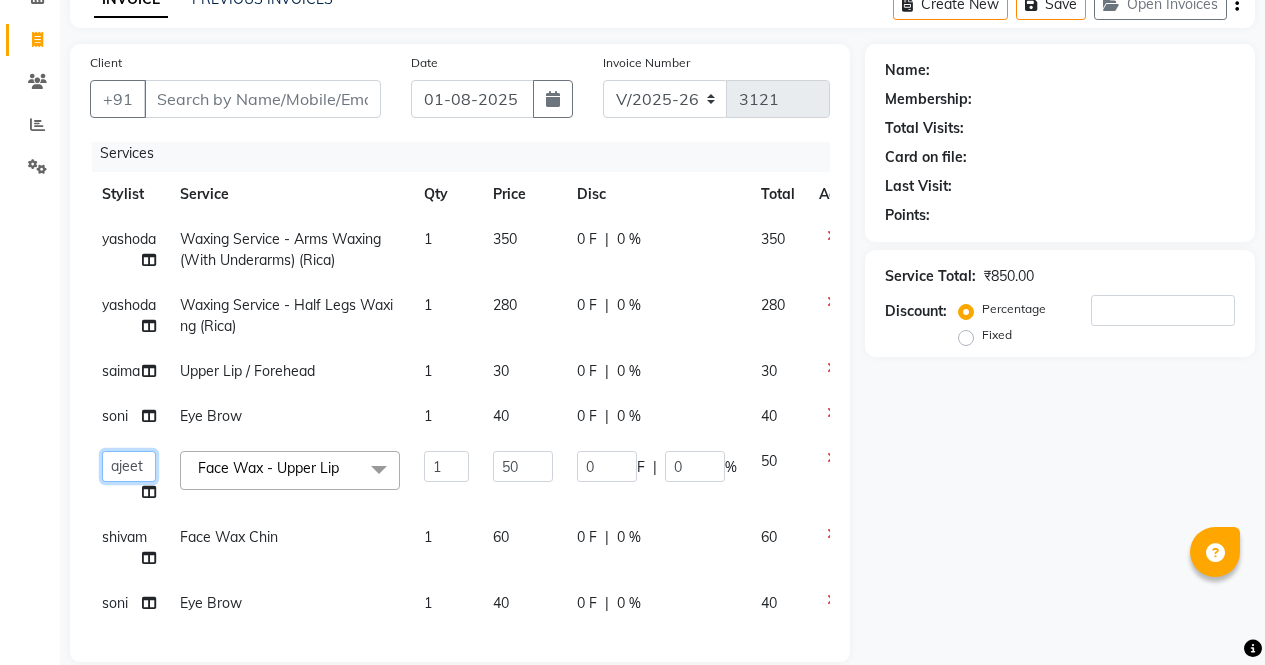 click on "[FIRST]   [FIRST]   [FIRST]   [FIRST]   [FIRST]   [FIRST]   [FIRST]   [FIRST]   [FIRST]   [FIRST]   [FIRST]   [FIRST]" 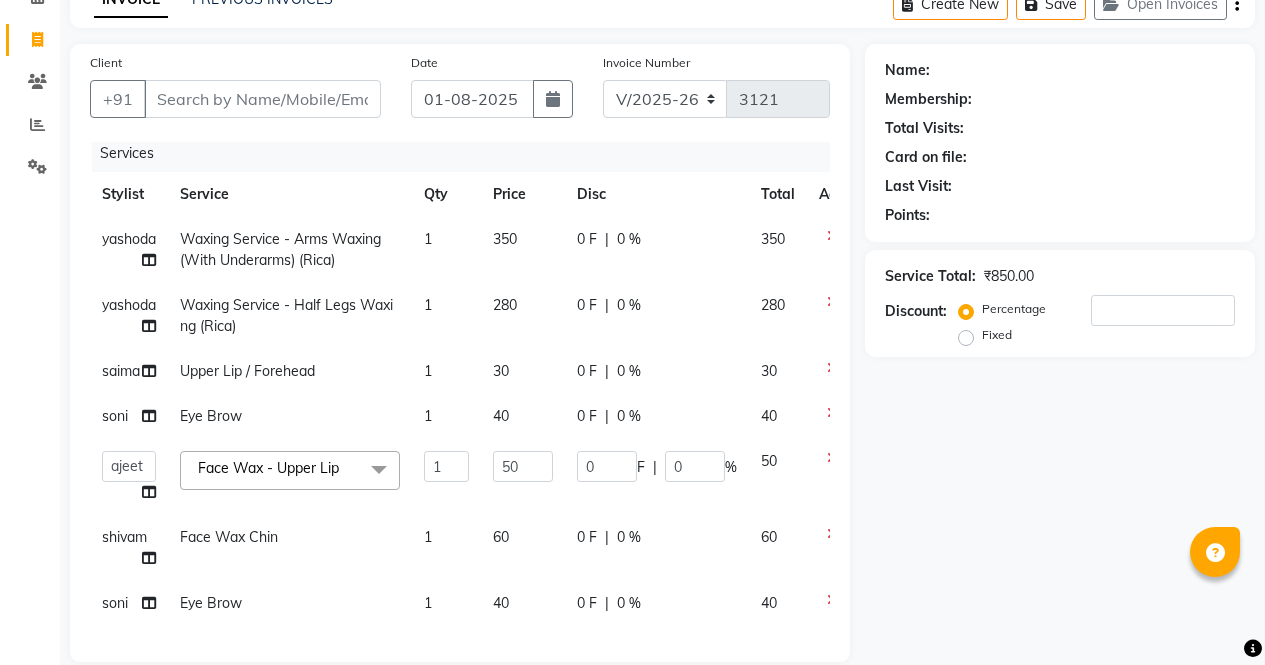 click on "shivam" 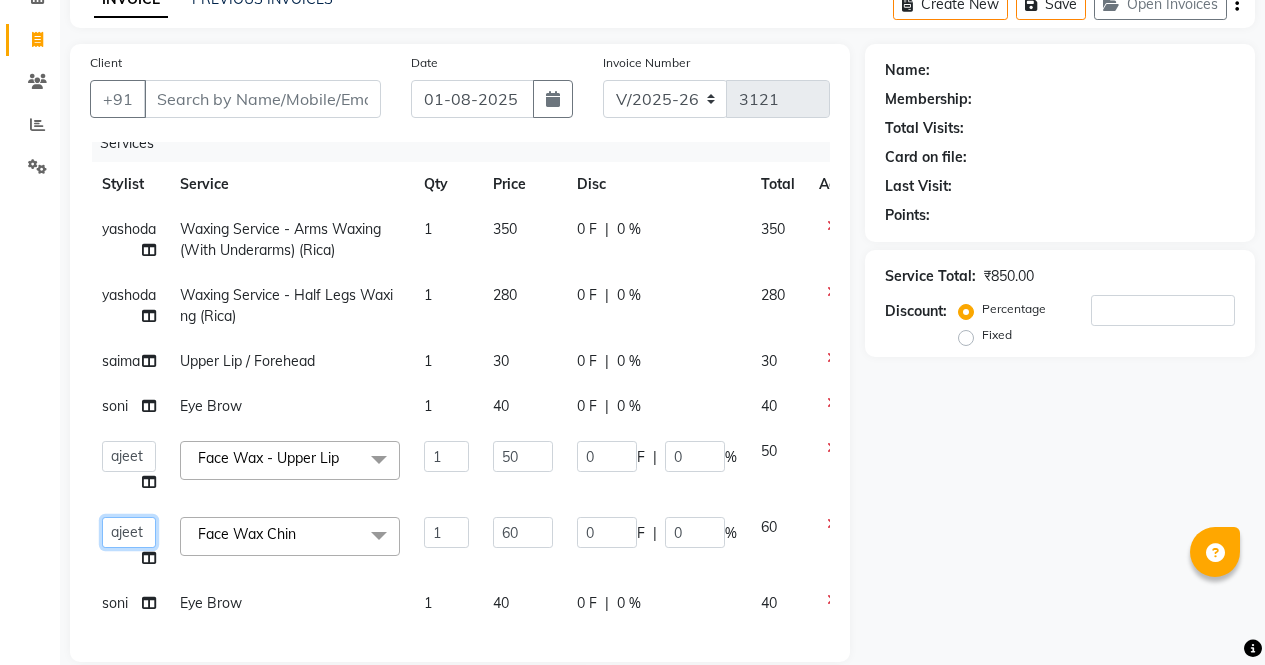 click on "[FIRST]   [FIRST]   [FIRST]   [FIRST]   [FIRST]   [FIRST]   [FIRST]   [FIRST]   [FIRST]   [FIRST]   [FIRST]   [FIRST]" 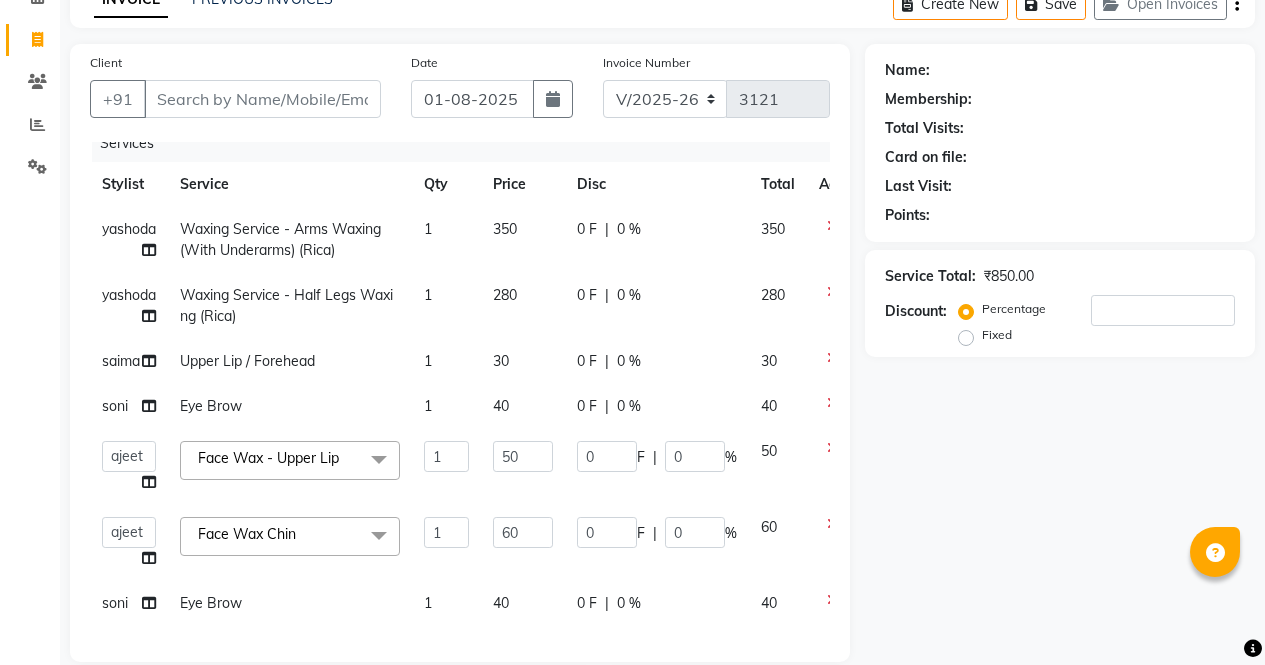 scroll, scrollTop: 32, scrollLeft: 0, axis: vertical 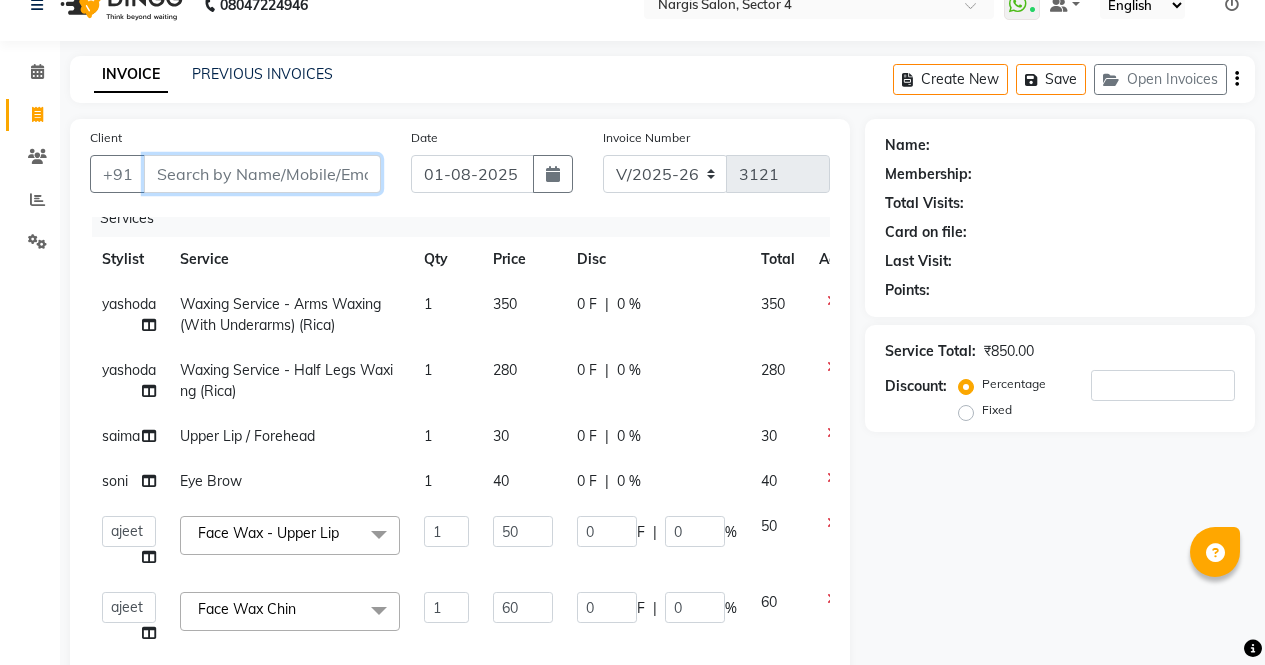 click on "Client" at bounding box center [262, 174] 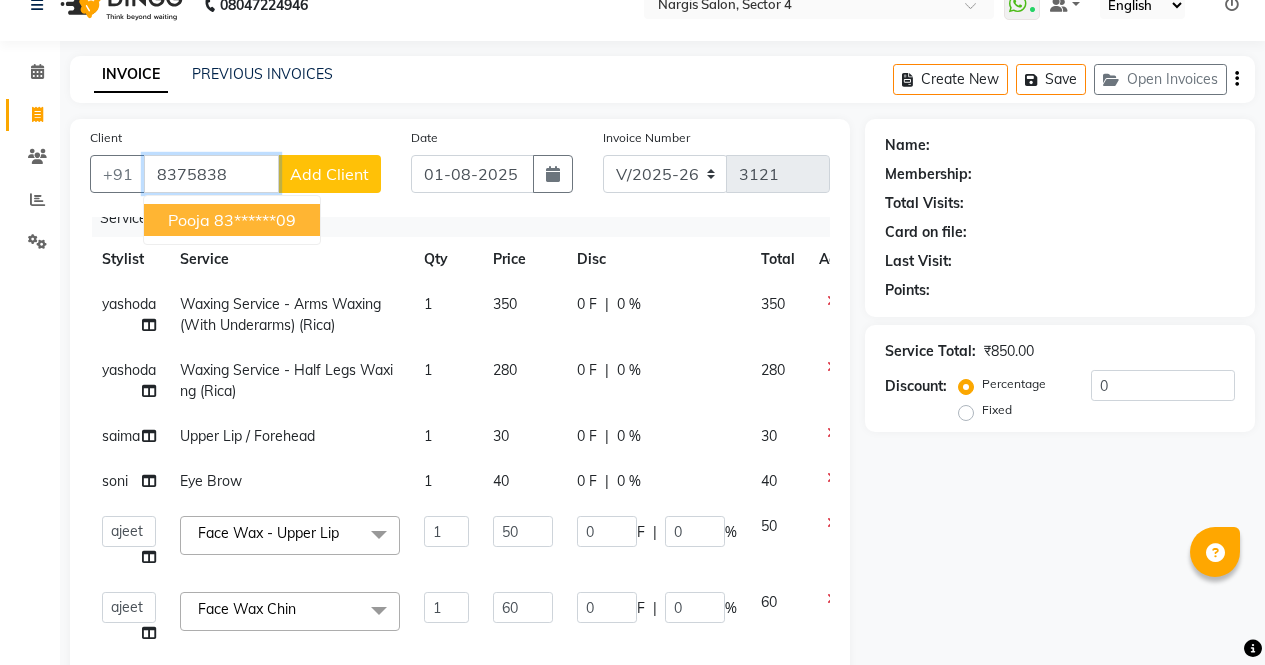 click on "pooja" at bounding box center (189, 220) 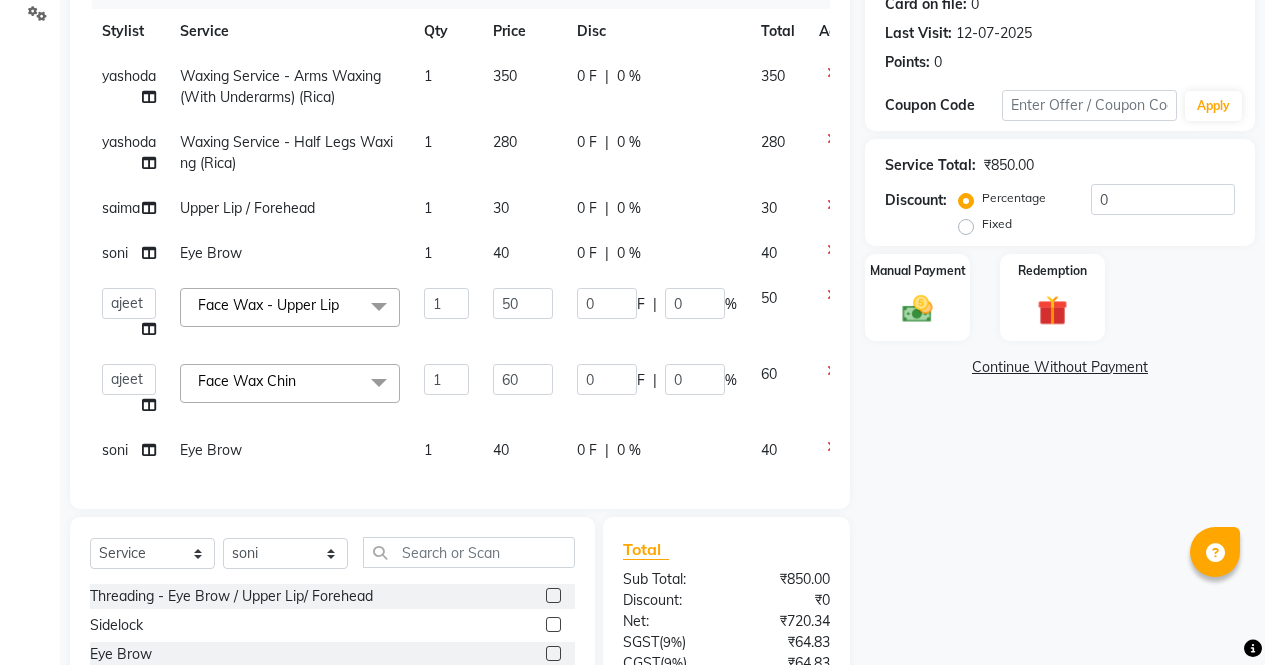 scroll, scrollTop: 276, scrollLeft: 0, axis: vertical 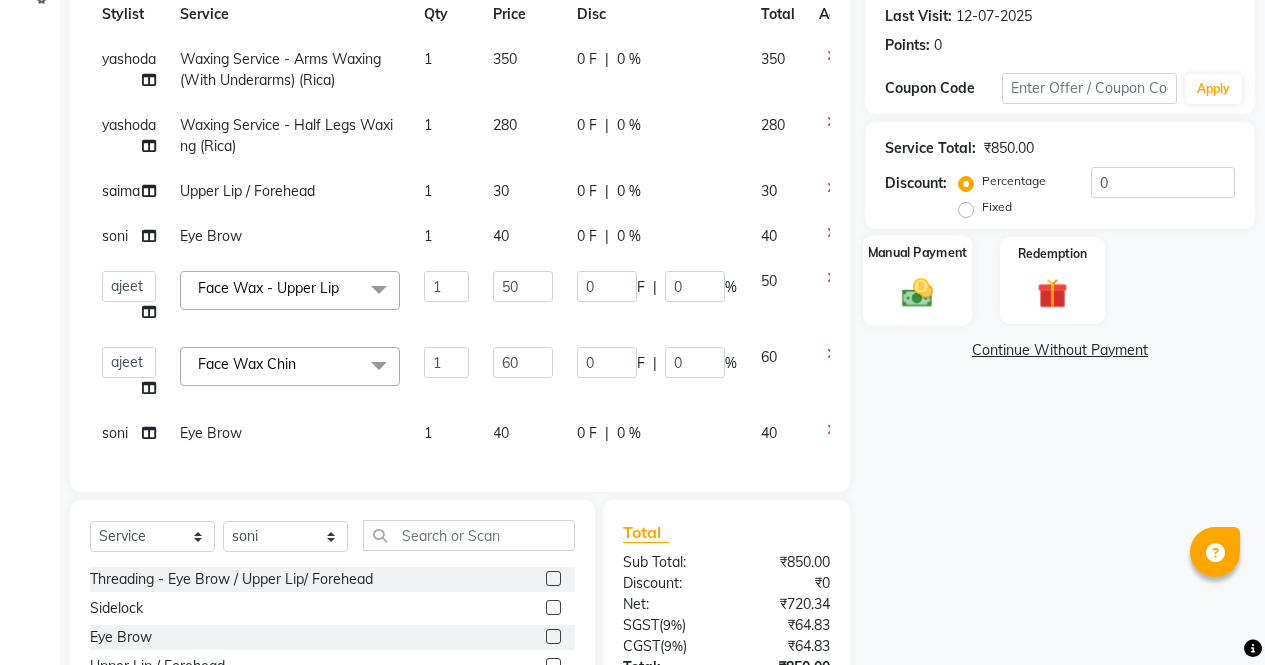 click 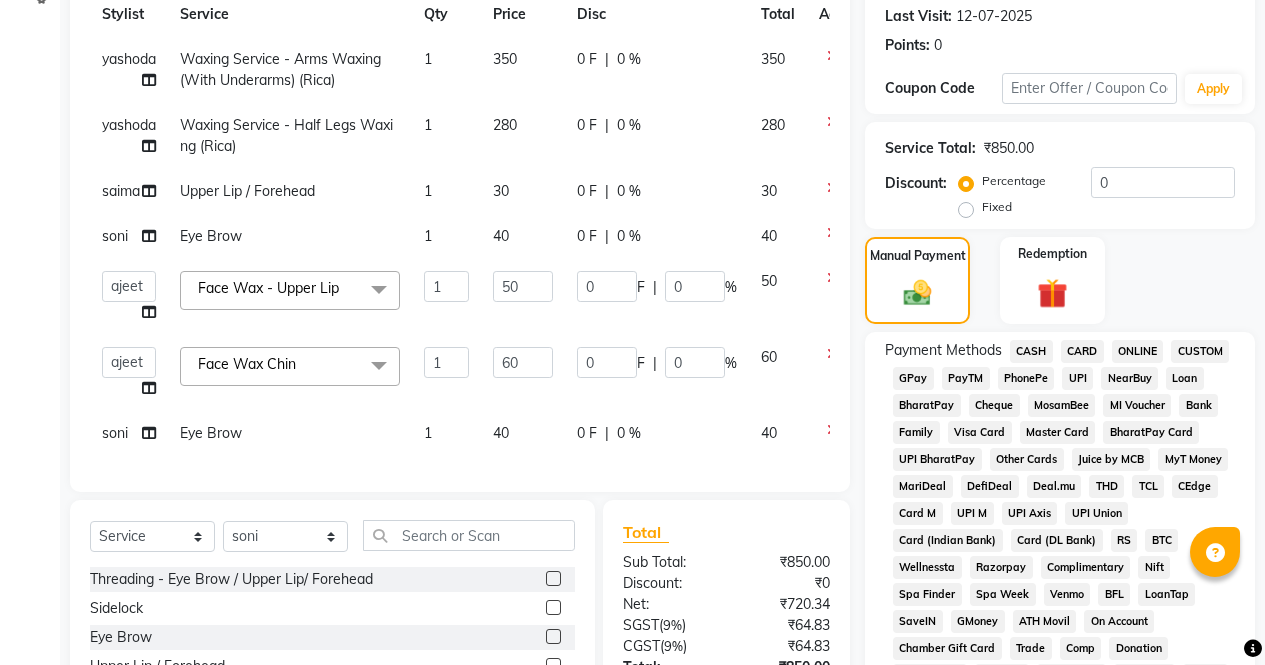 click on "CASH" 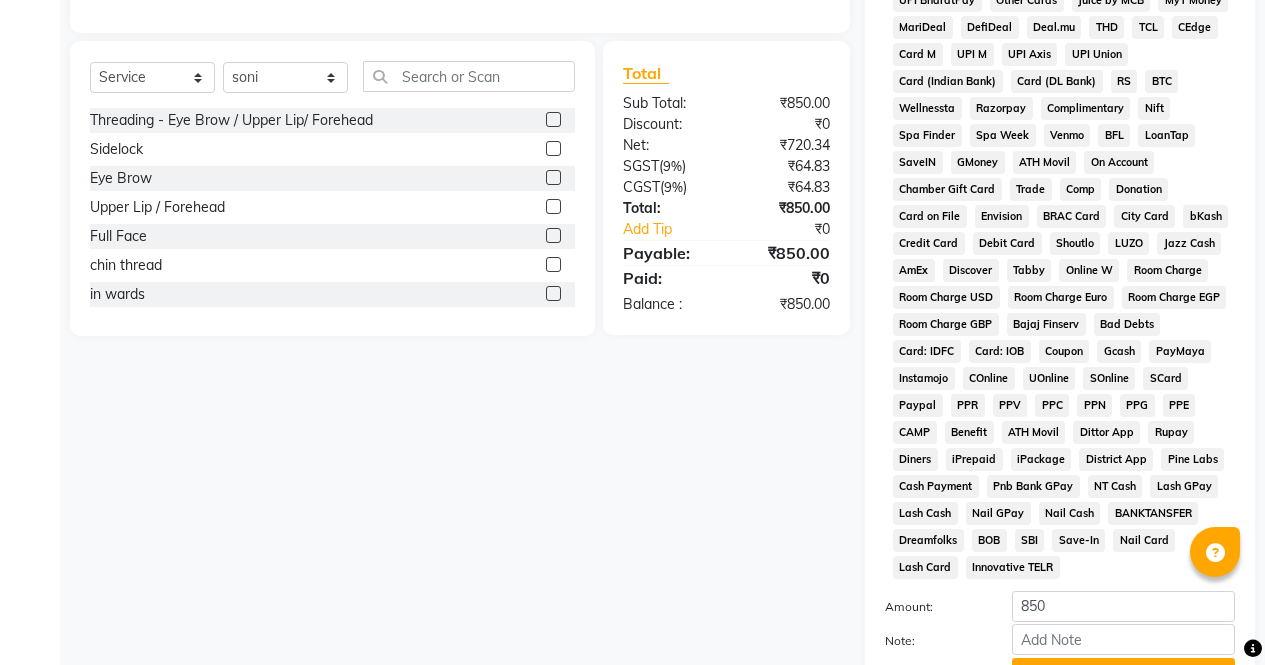 scroll, scrollTop: 914, scrollLeft: 0, axis: vertical 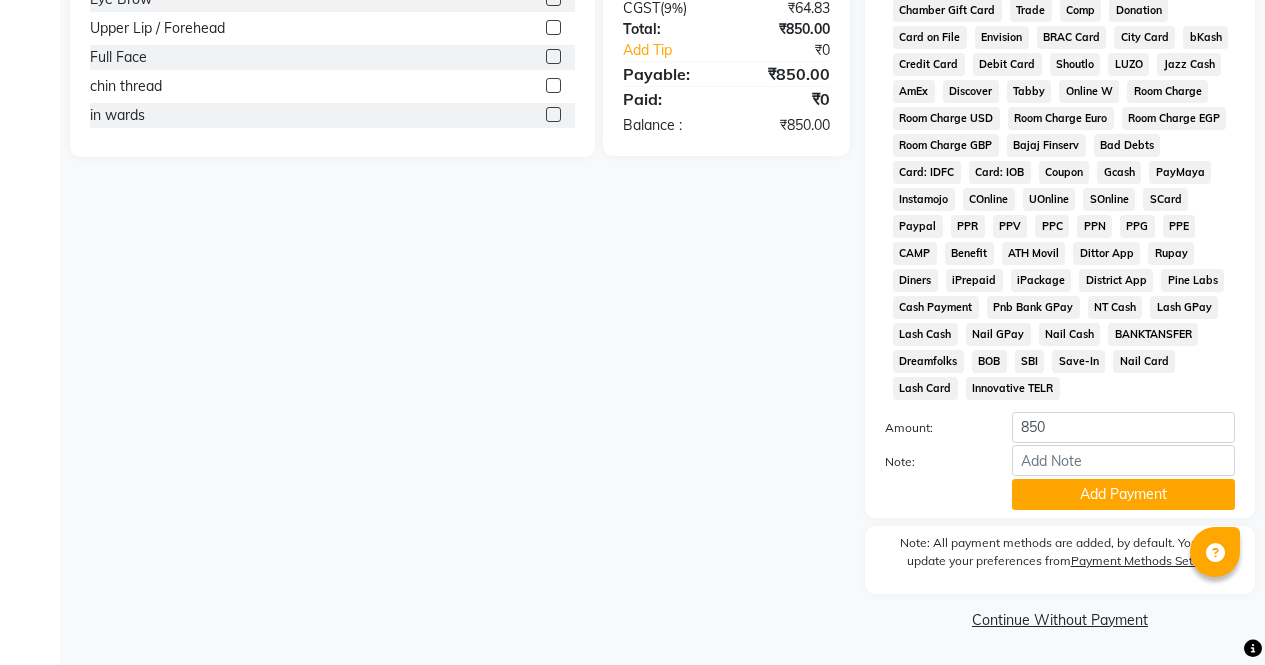 click on "Add Payment" 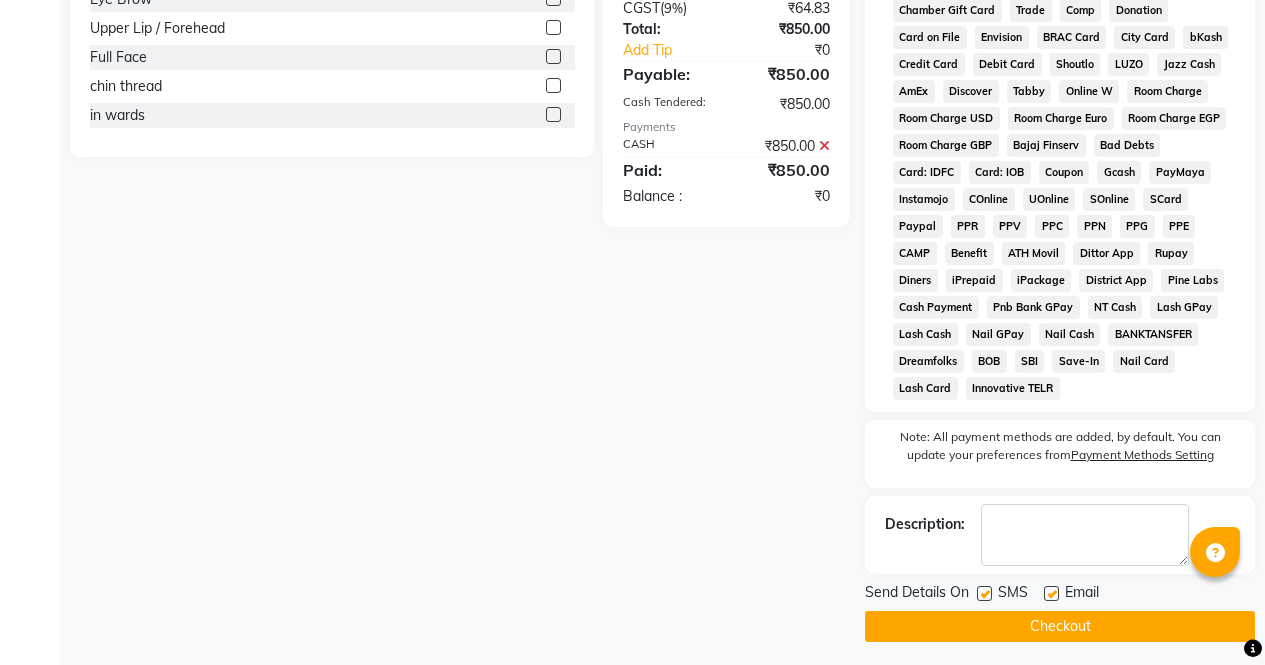 click on "Checkout" 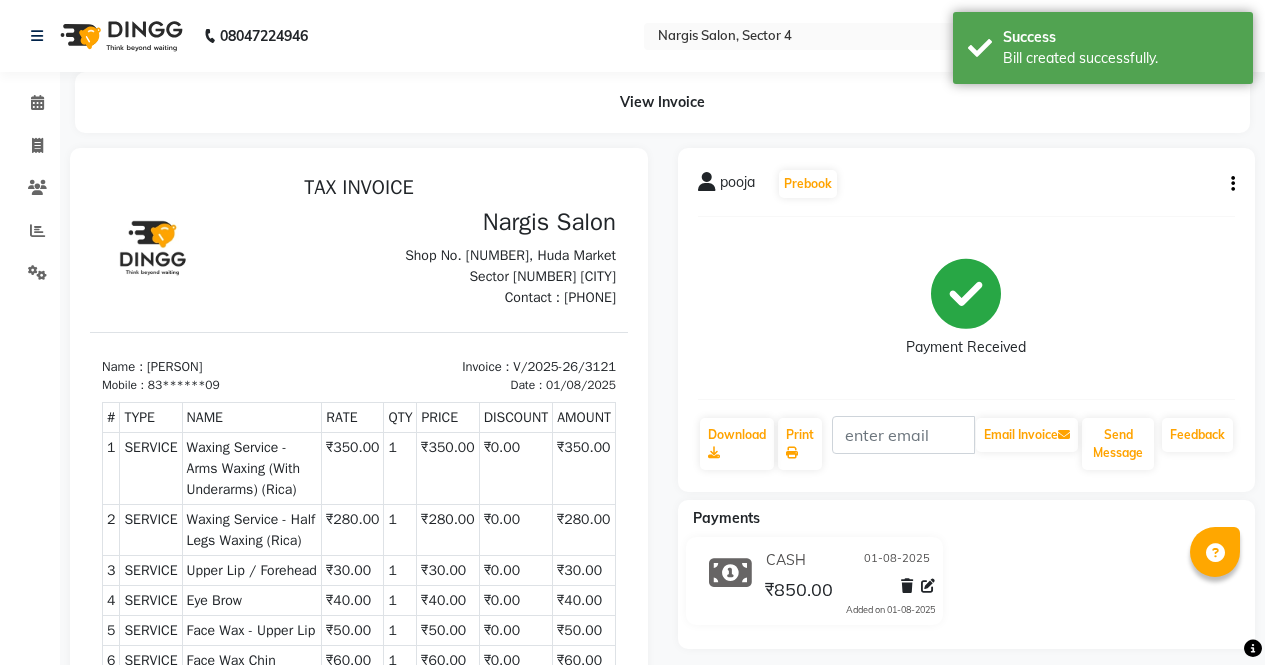 scroll, scrollTop: 0, scrollLeft: 0, axis: both 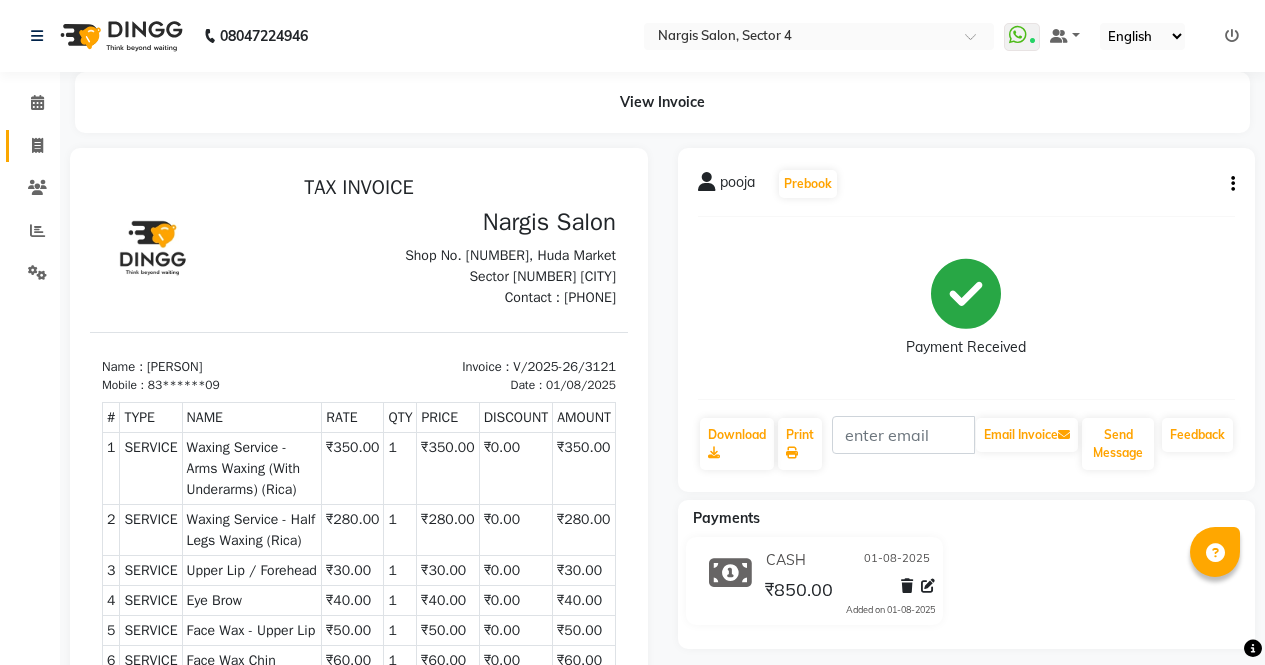click 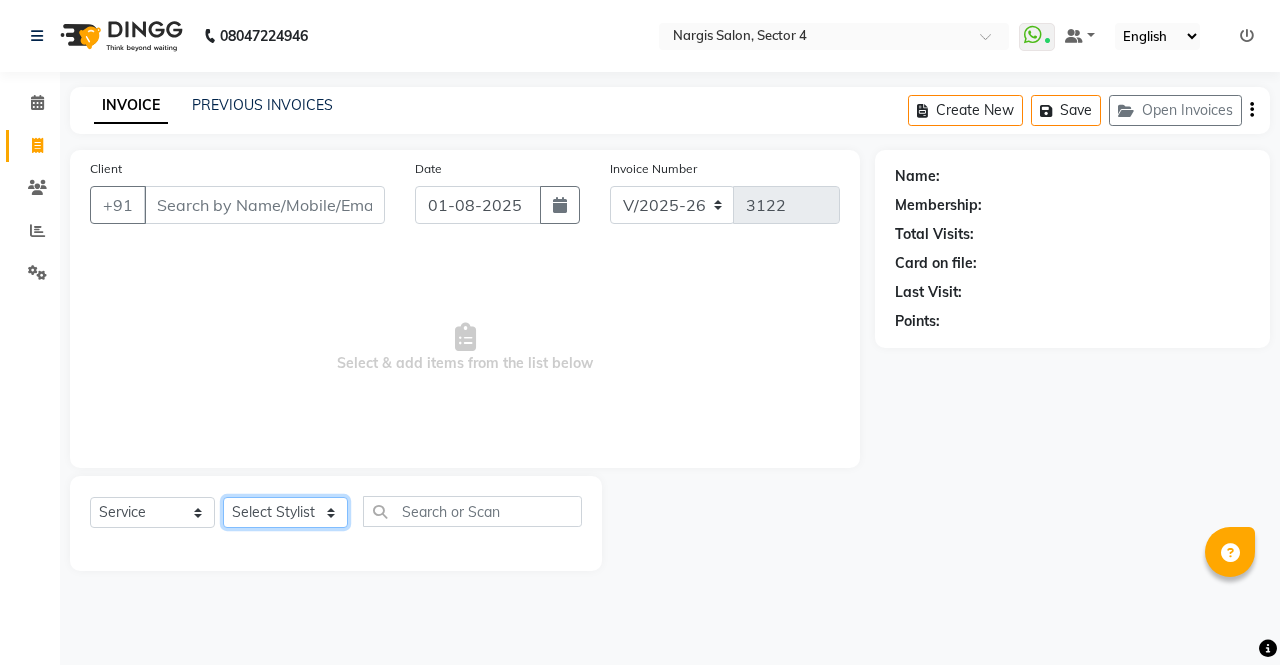 click on "Select Stylist [FIRST] [FIRST] [FIRST] [FIRST] [FIRST] [FIRST] [FIRST] [FIRST] [FIRST] [FIRST] [FIRST] [FIRST]" 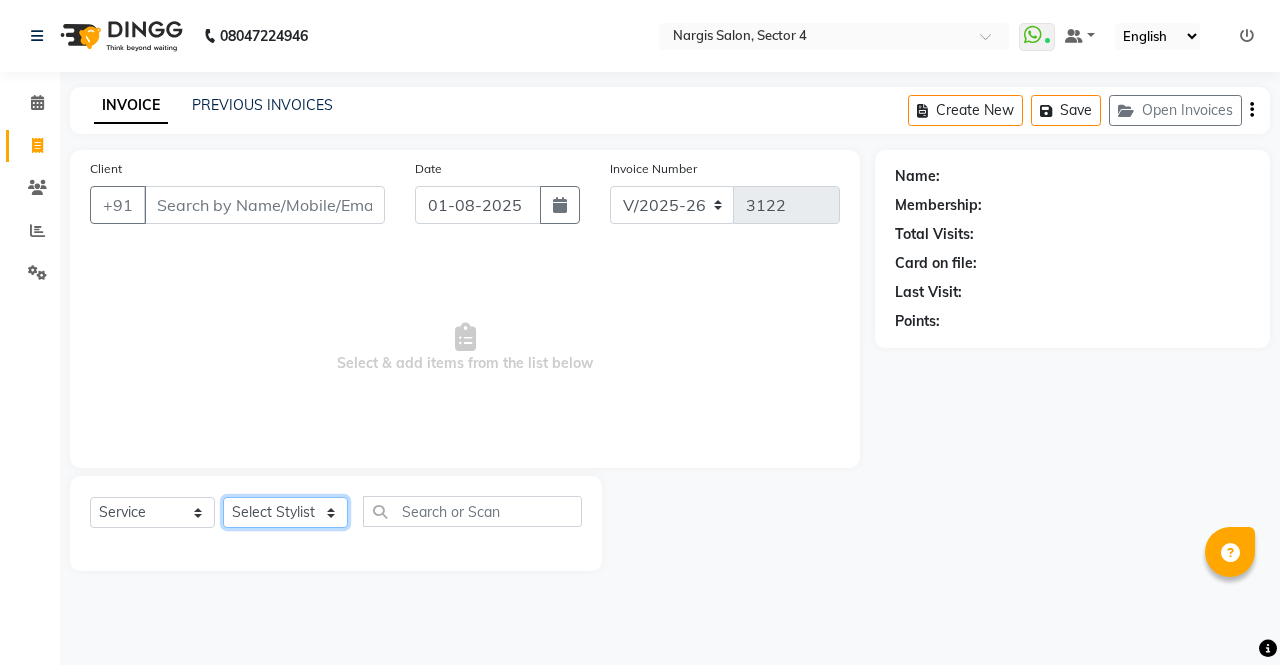 click on "Select Stylist [FIRST] [FIRST] [FIRST] [FIRST] [FIRST] [FIRST] [FIRST] [FIRST] [FIRST] [FIRST] [FIRST] [FIRST]" 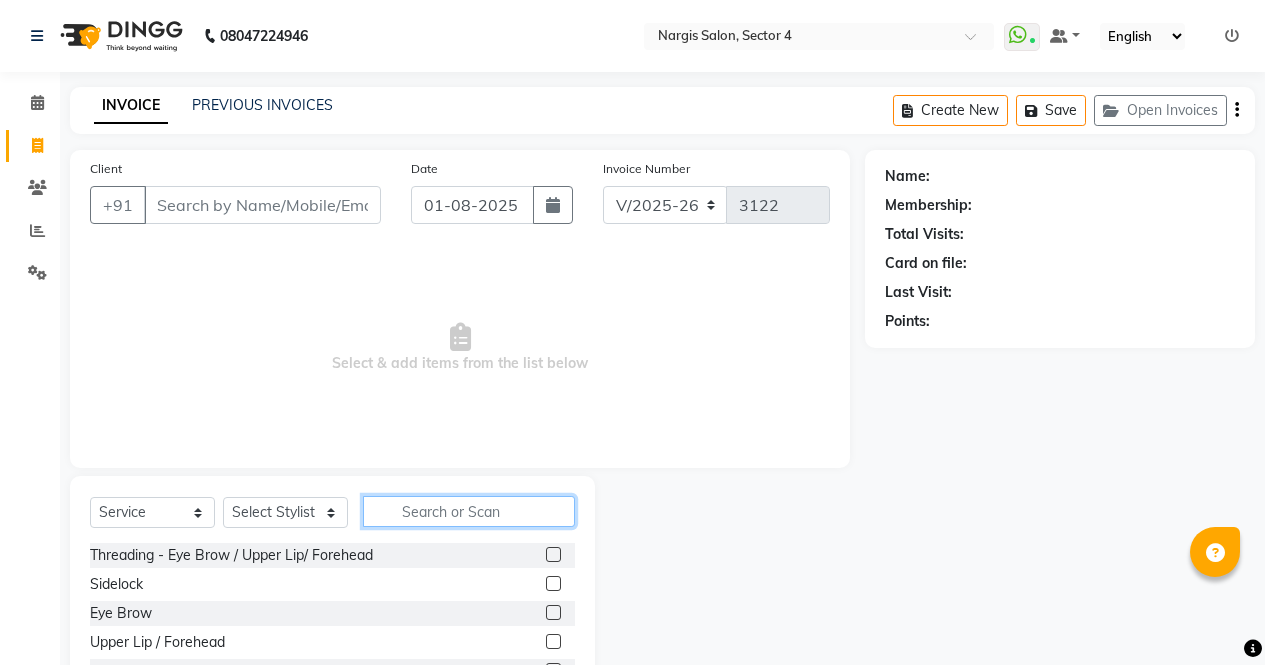 click 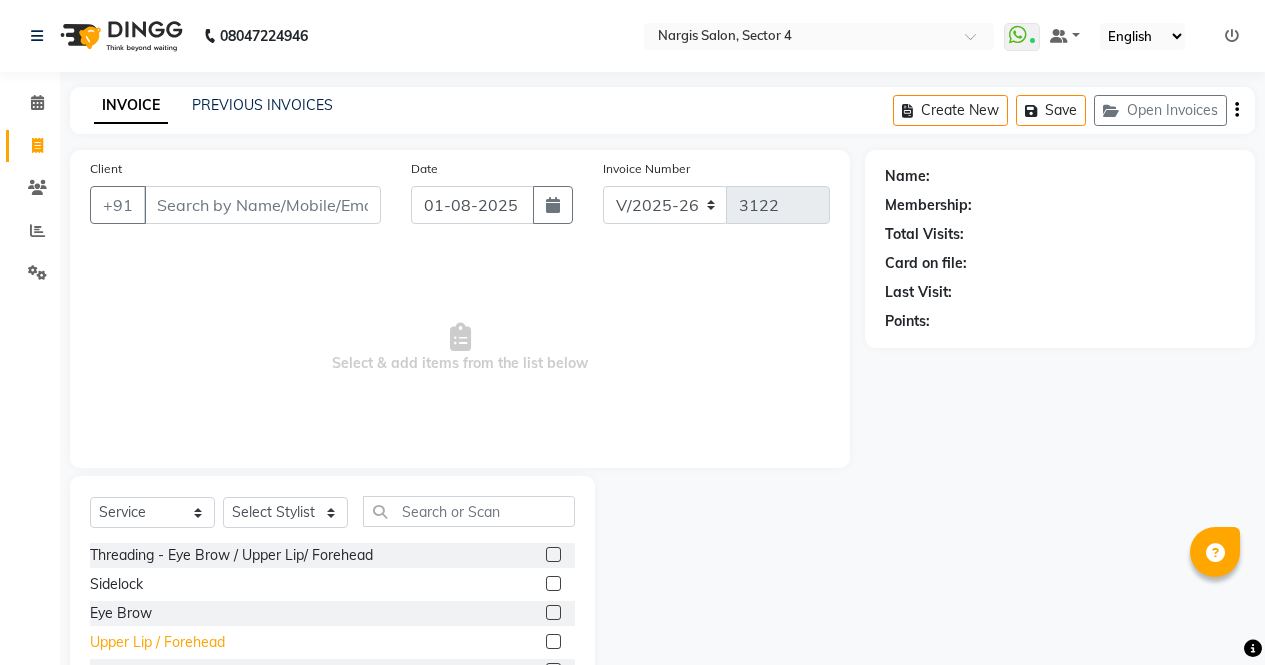 click on "Upper Lip / Forehead" 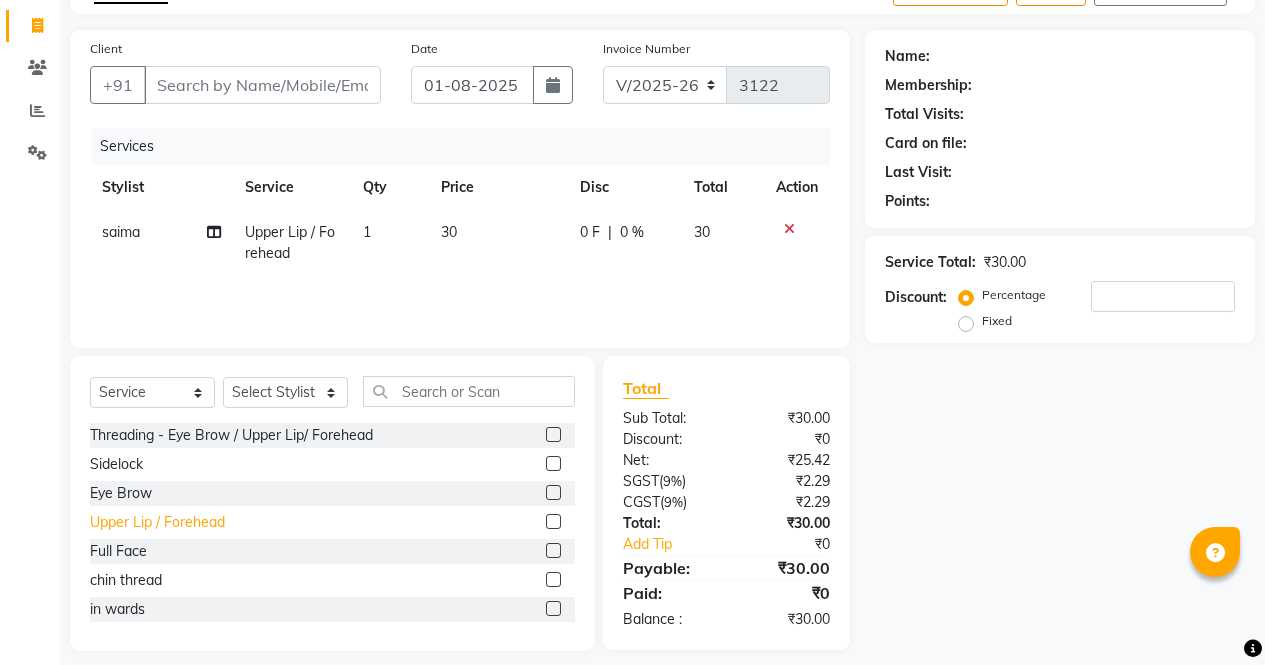 scroll, scrollTop: 121, scrollLeft: 0, axis: vertical 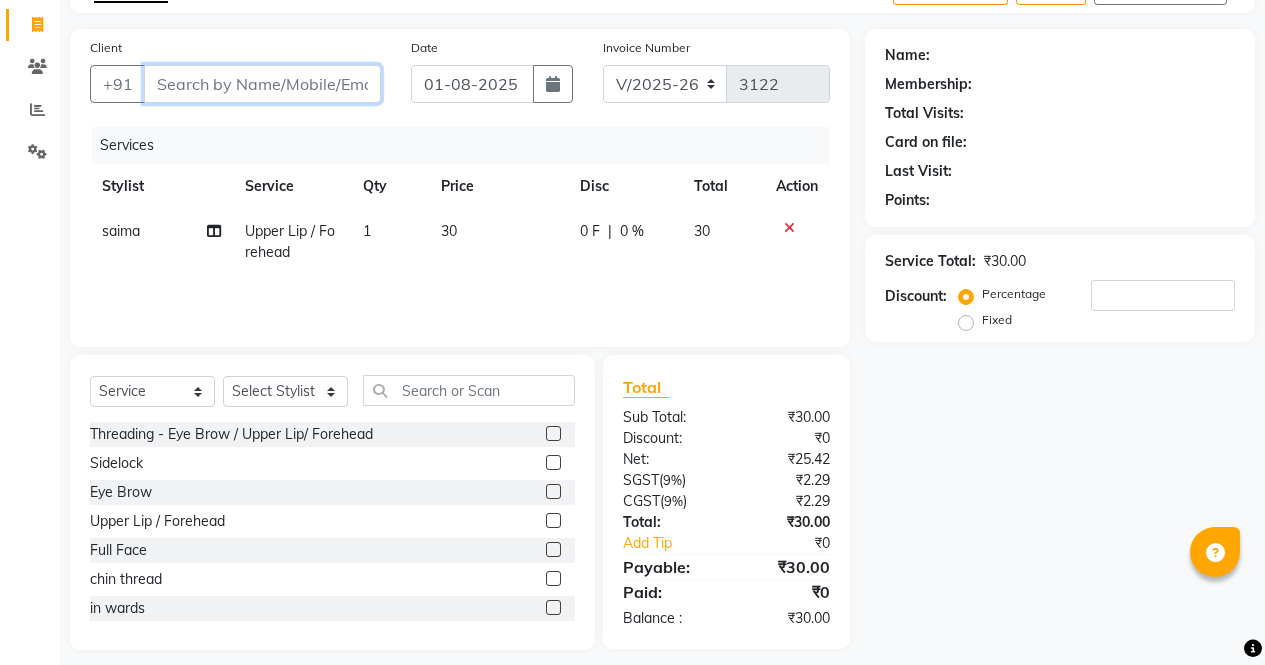 click on "Client" at bounding box center (262, 84) 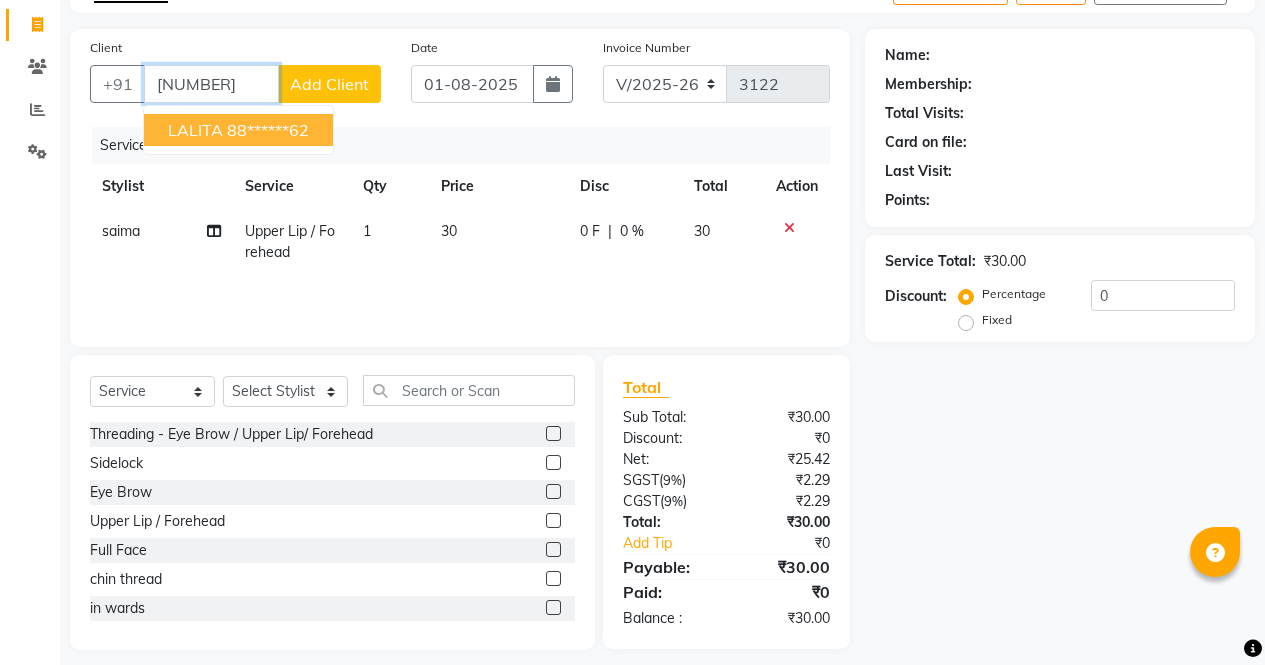 click on "88******62" at bounding box center [268, 130] 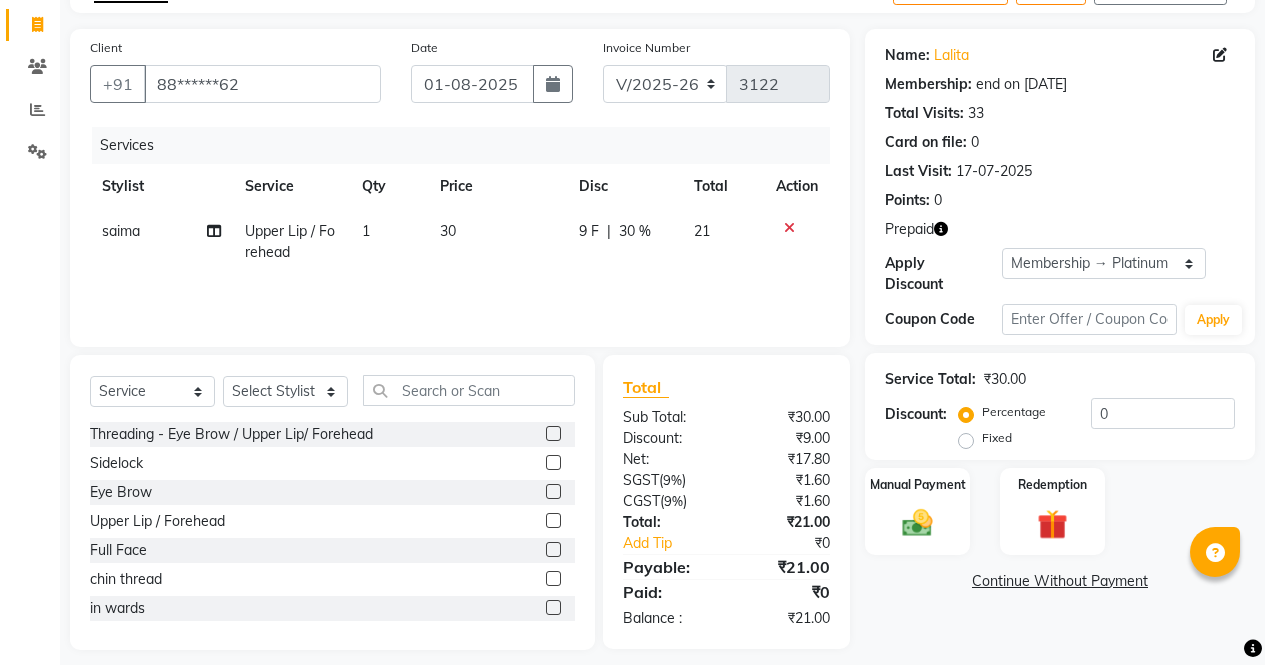 click 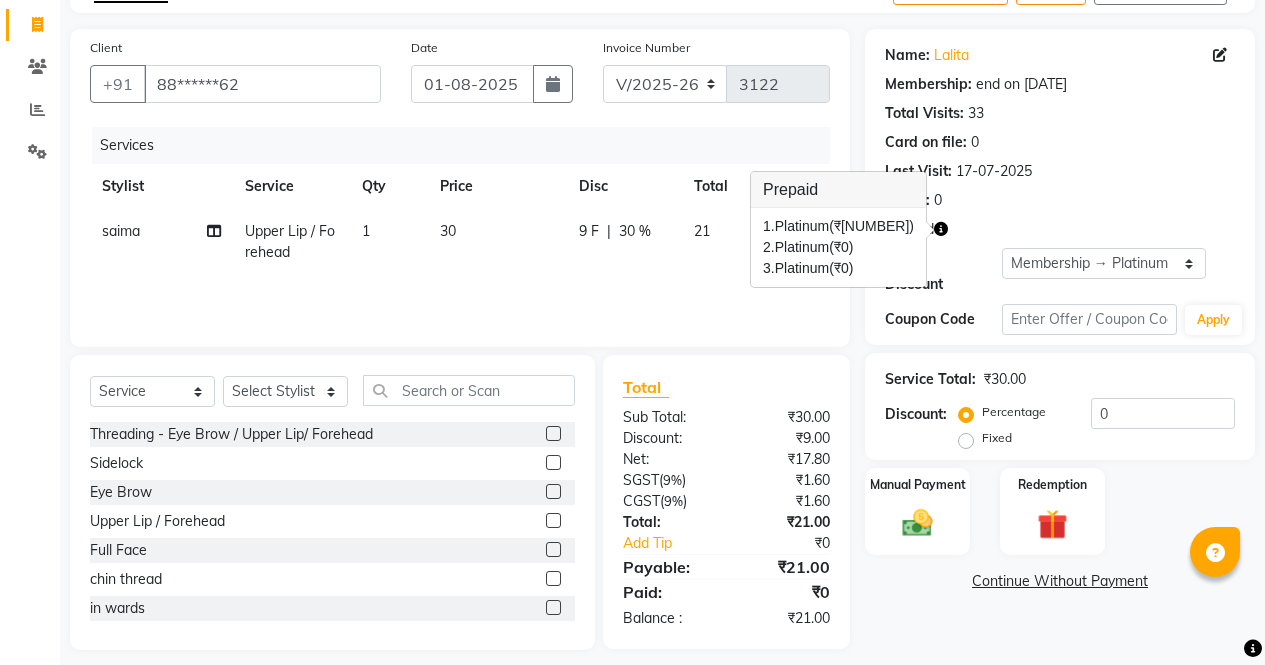 scroll, scrollTop: 136, scrollLeft: 0, axis: vertical 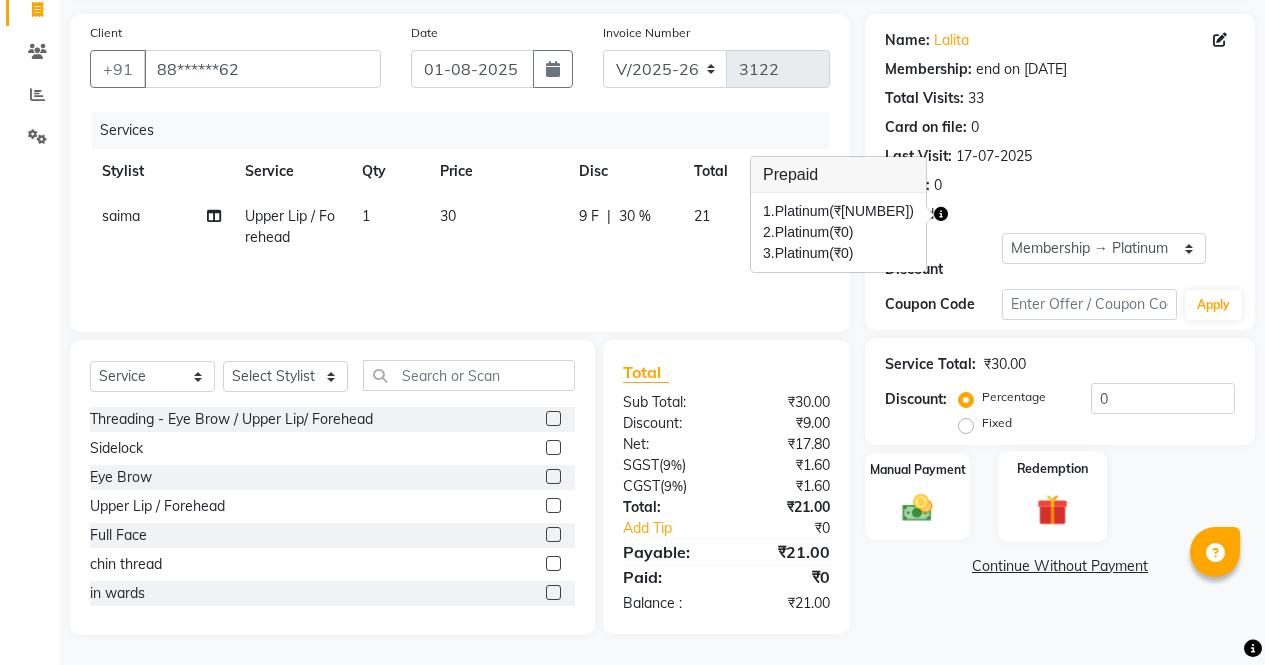 click on "Redemption" 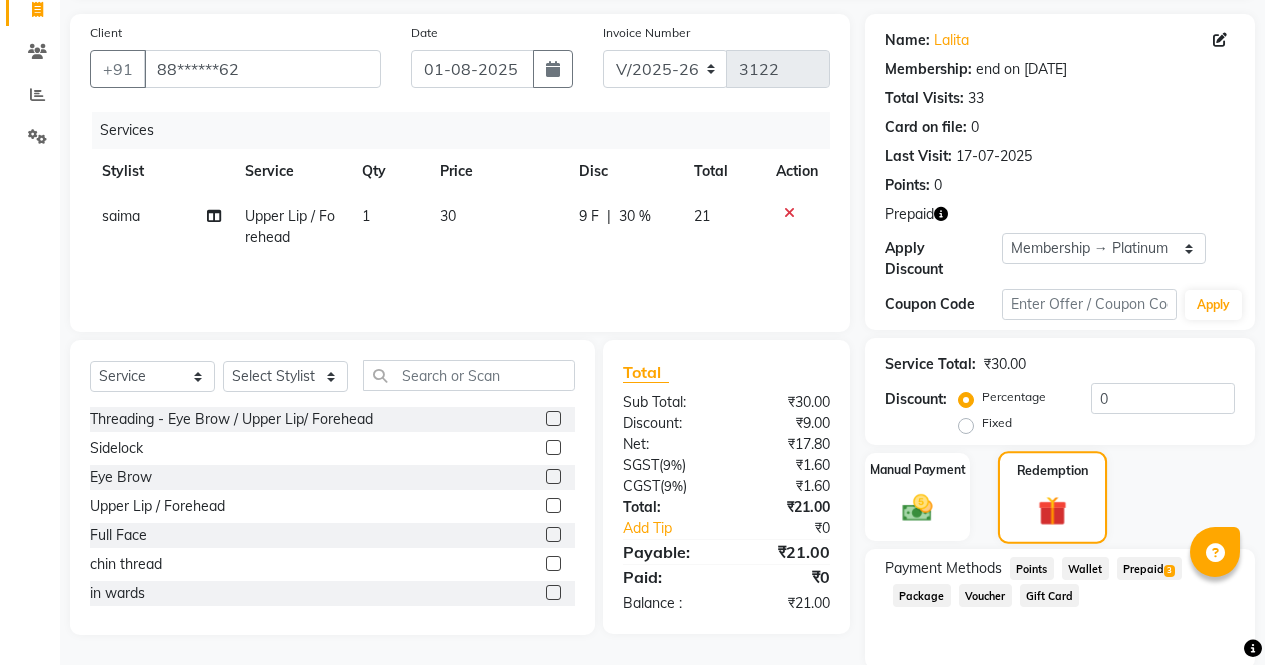 click on "3" 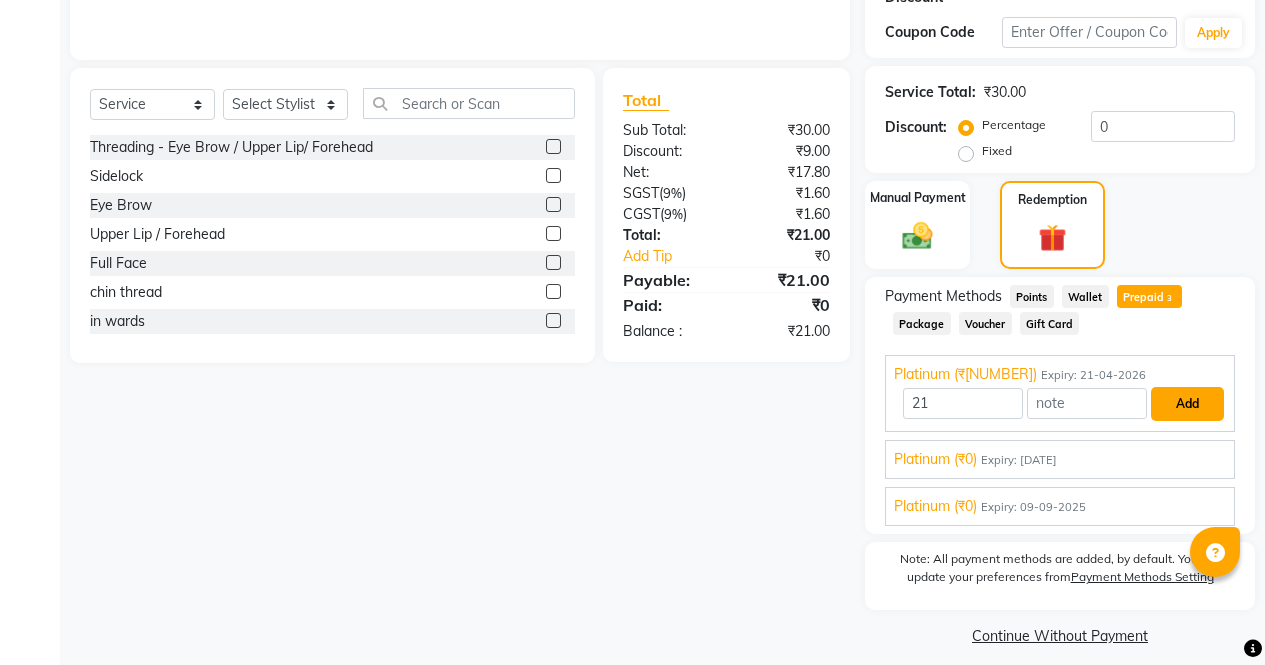click on "Add" at bounding box center (1187, 404) 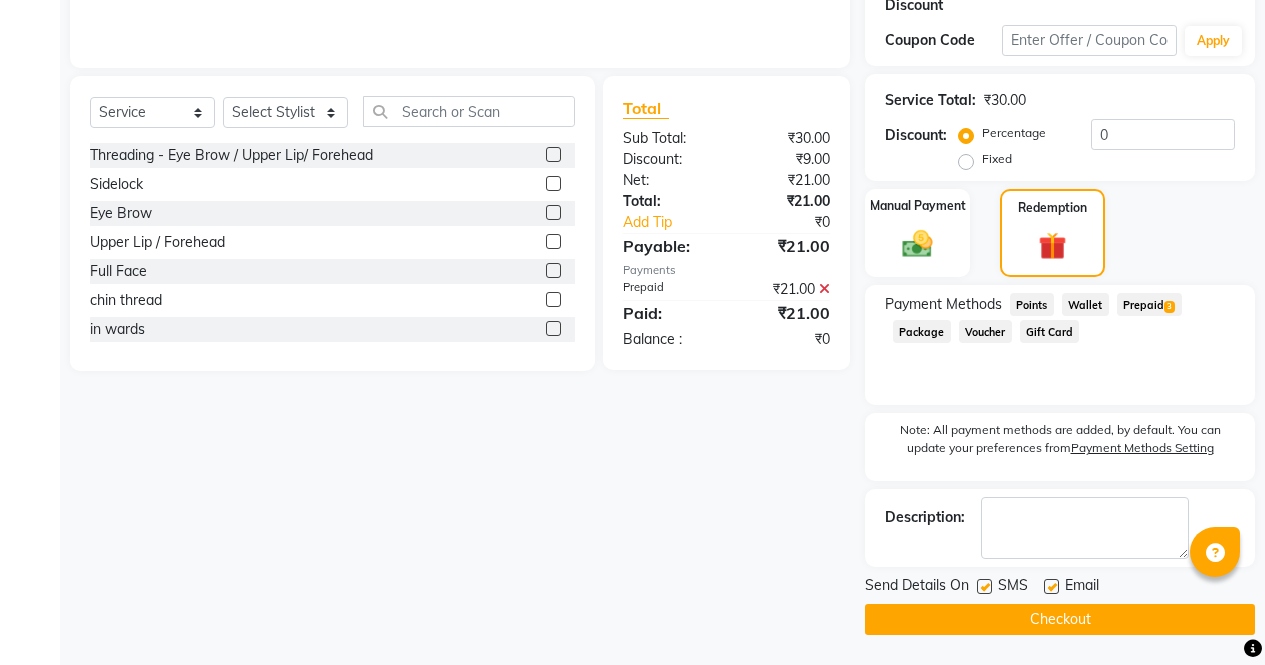 scroll, scrollTop: 384, scrollLeft: 0, axis: vertical 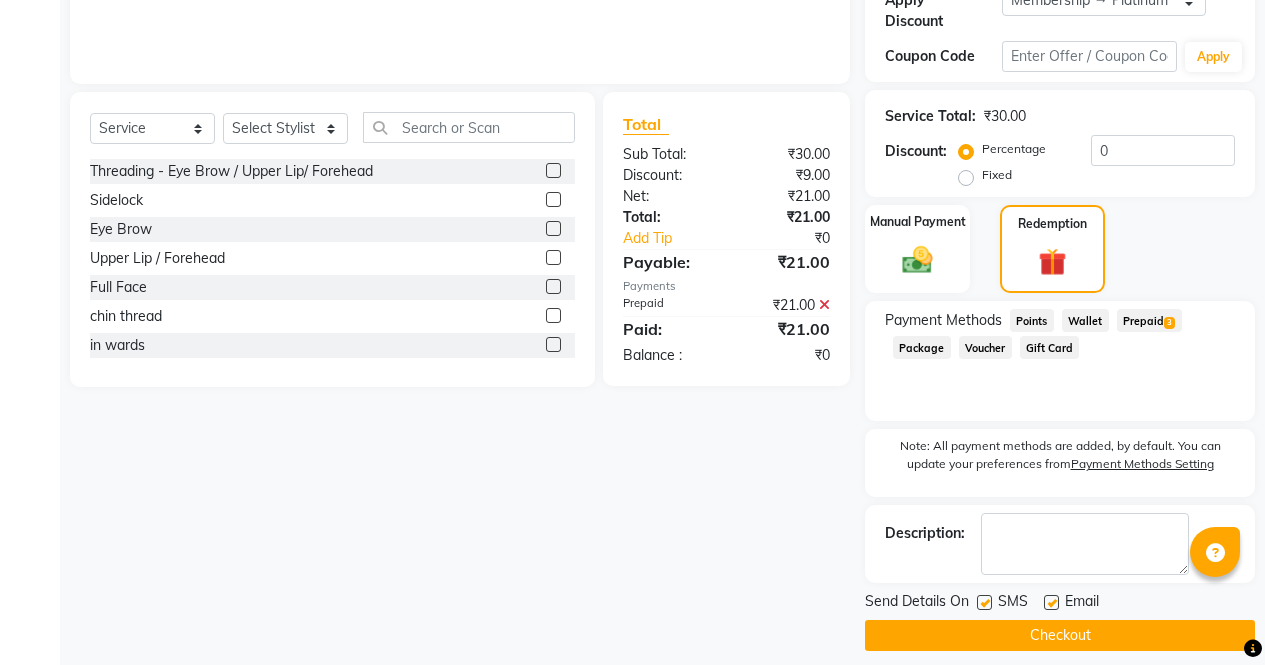 click on "Checkout" 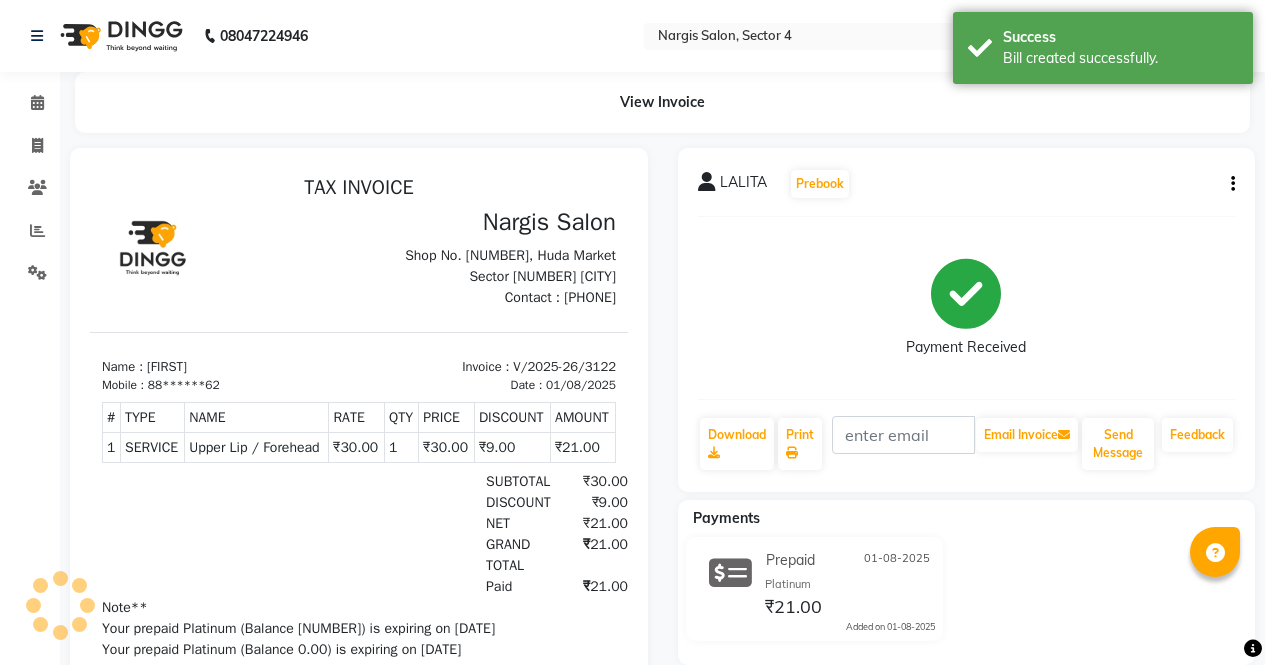 scroll, scrollTop: 0, scrollLeft: 0, axis: both 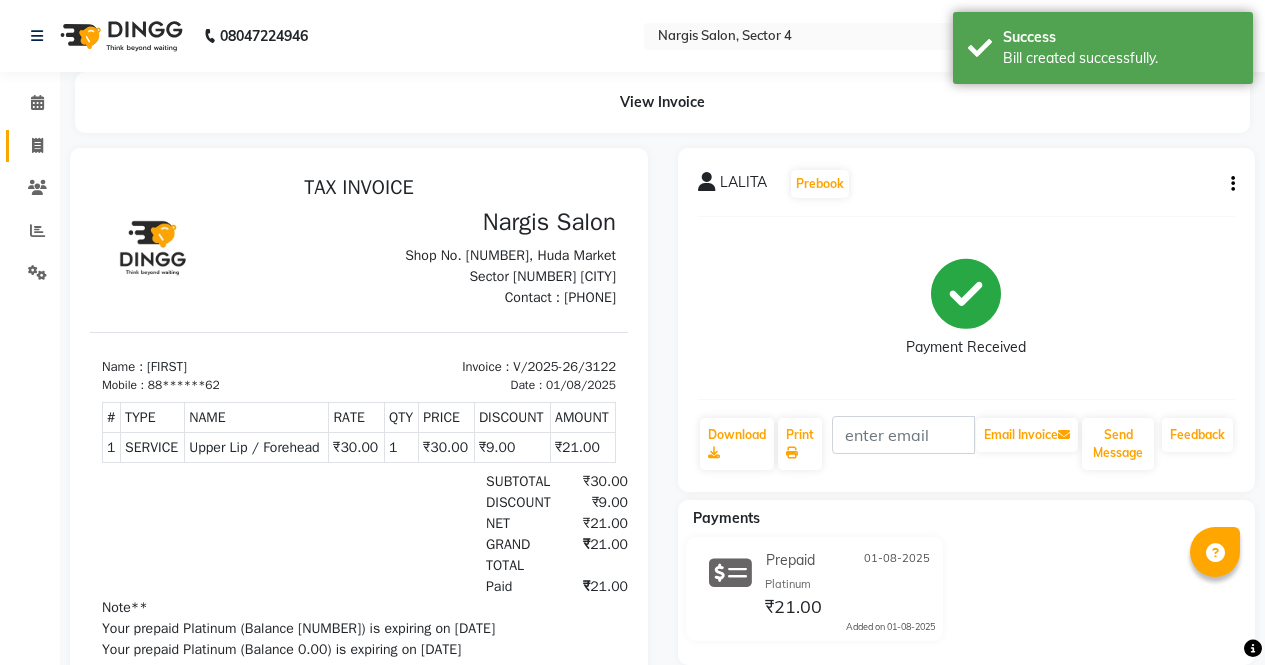click 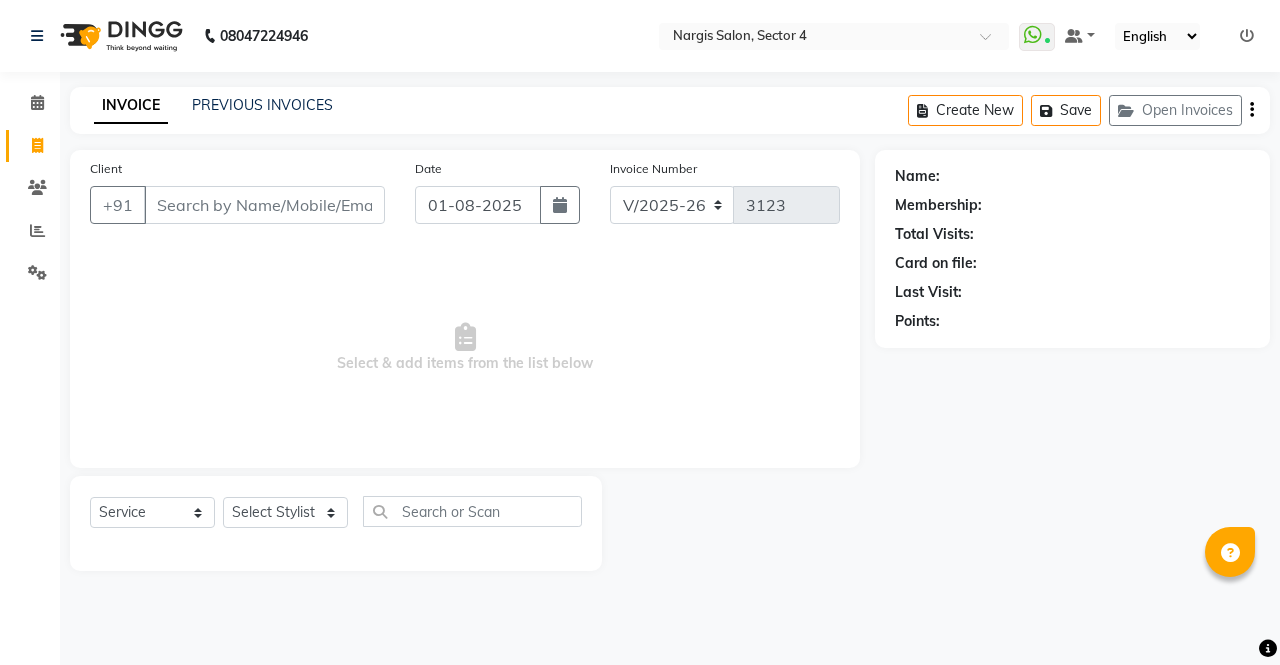 click on "Client" at bounding box center [264, 205] 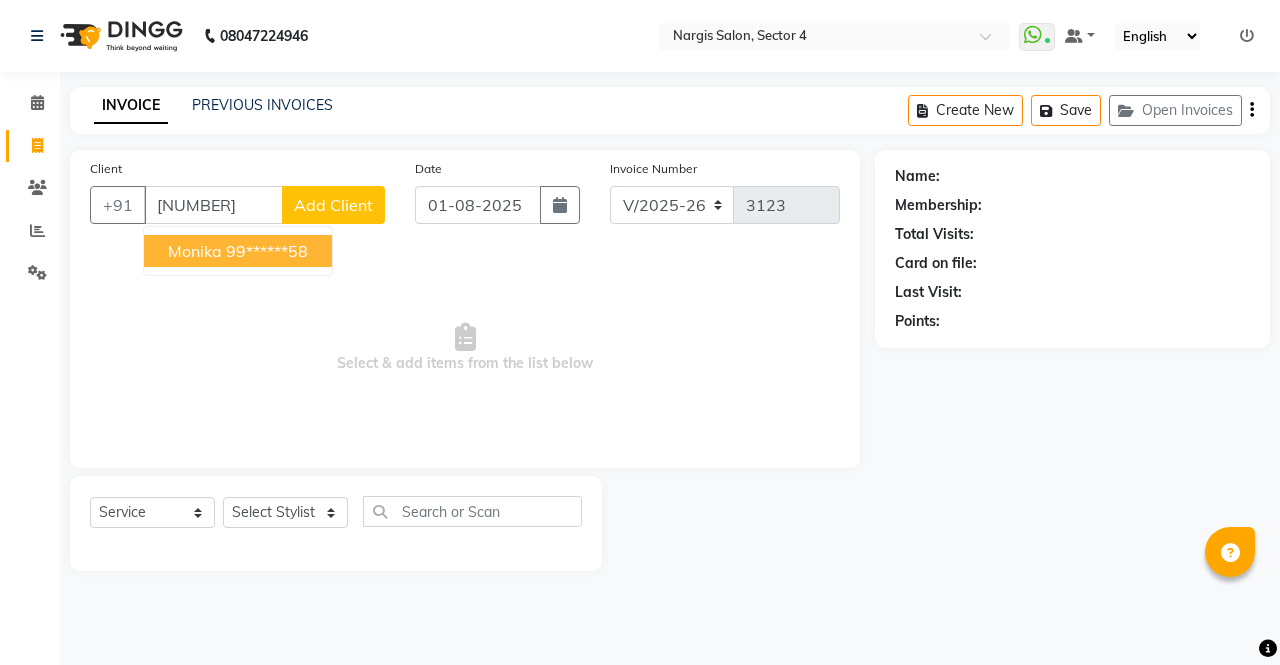click on "99******58" at bounding box center [267, 251] 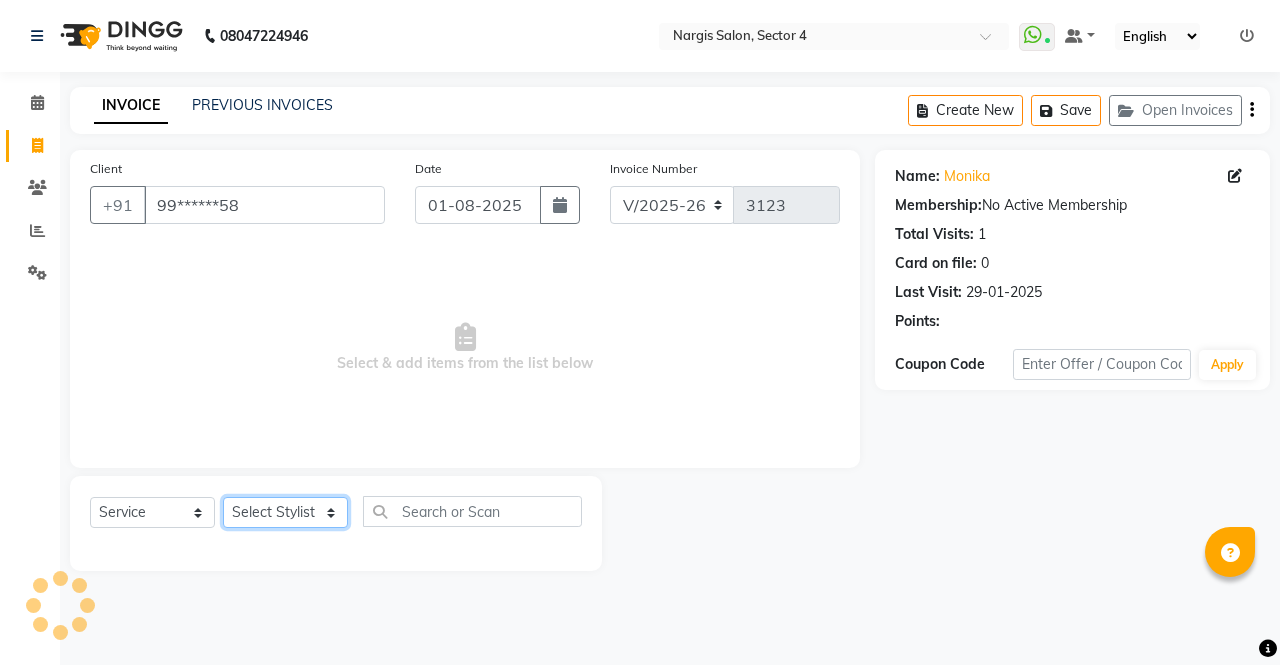 click on "Select Stylist [FIRST] [FIRST] [FIRST] [FIRST] [FIRST] [FIRST] [FIRST] [FIRST] [FIRST] [FIRST] [FIRST] [FIRST]" 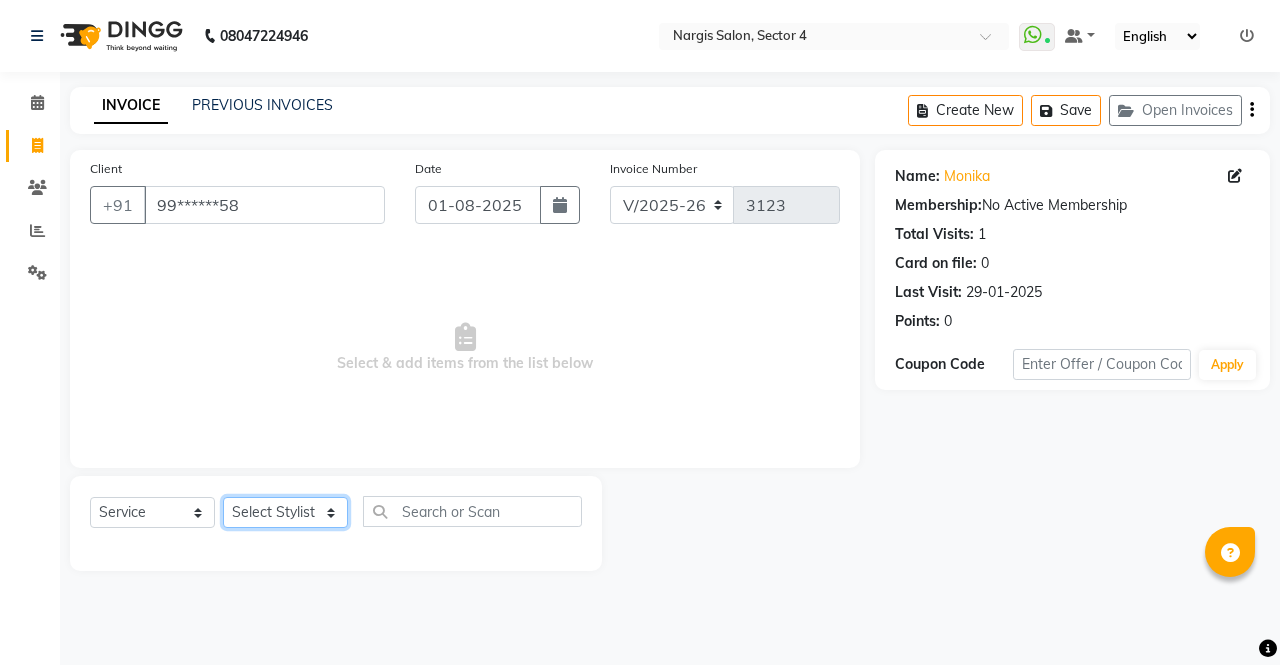 click on "Select Stylist [FIRST] [FIRST] [FIRST] [FIRST] [FIRST] [FIRST] [FIRST] [FIRST] [FIRST] [FIRST] [FIRST] [FIRST]" 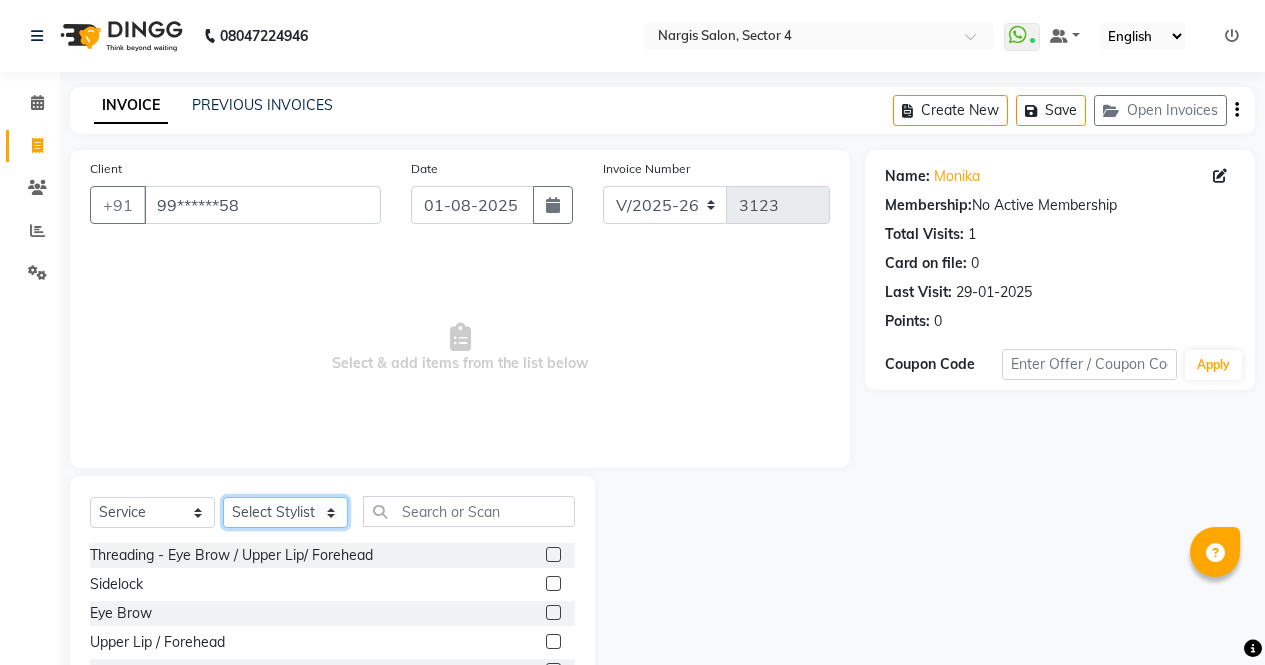 click on "Select Stylist [FIRST] [FIRST] [FIRST] [FIRST] [FIRST] [FIRST] [FIRST] [FIRST] [FIRST] [FIRST] [FIRST] [FIRST]" 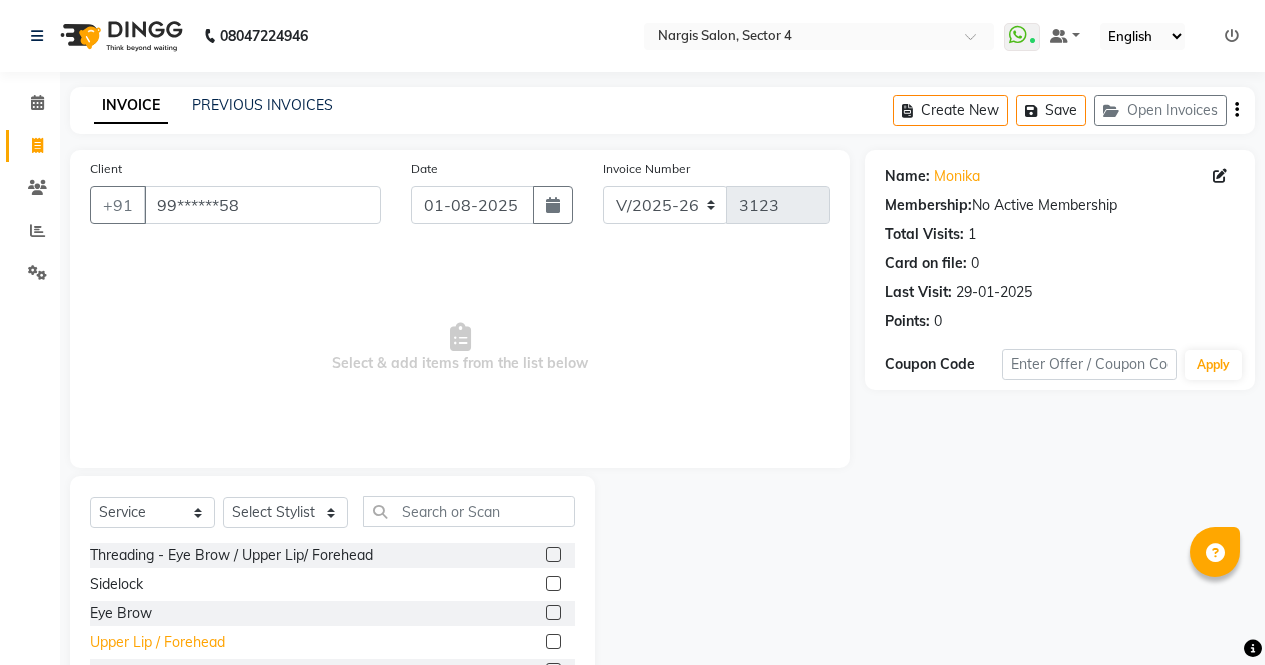 click on "Upper Lip / Forehead" 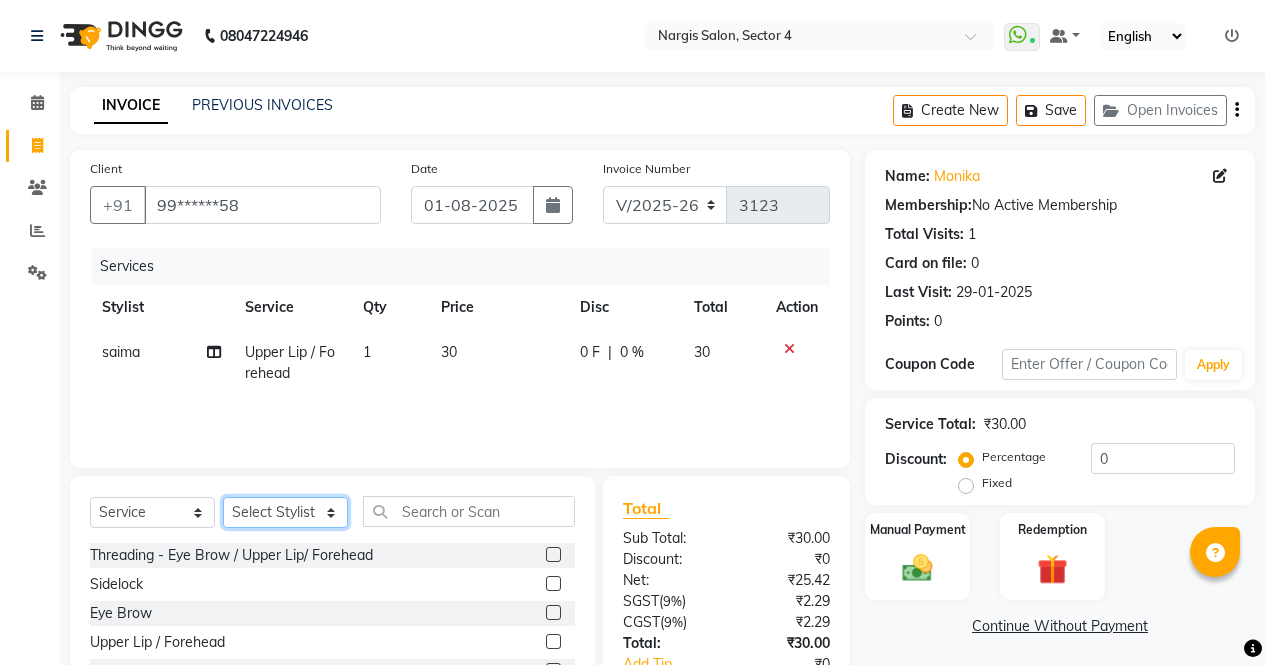 click on "Select Stylist [FIRST] [FIRST] [FIRST] [FIRST] [FIRST] [FIRST] [FIRST] [FIRST] [FIRST] [FIRST] [FIRST] [FIRST]" 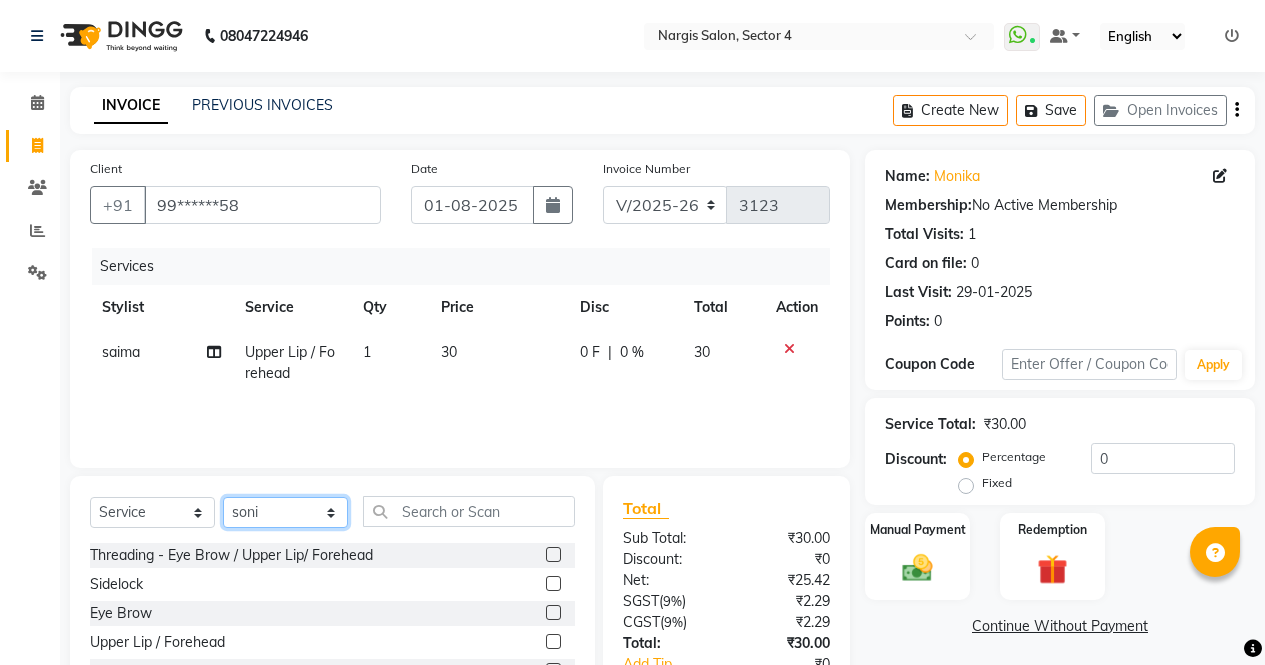 click on "Select Stylist [FIRST] [FIRST] [FIRST] [FIRST] [FIRST] [FIRST] [FIRST] [FIRST] [FIRST] [FIRST] [FIRST] [FIRST]" 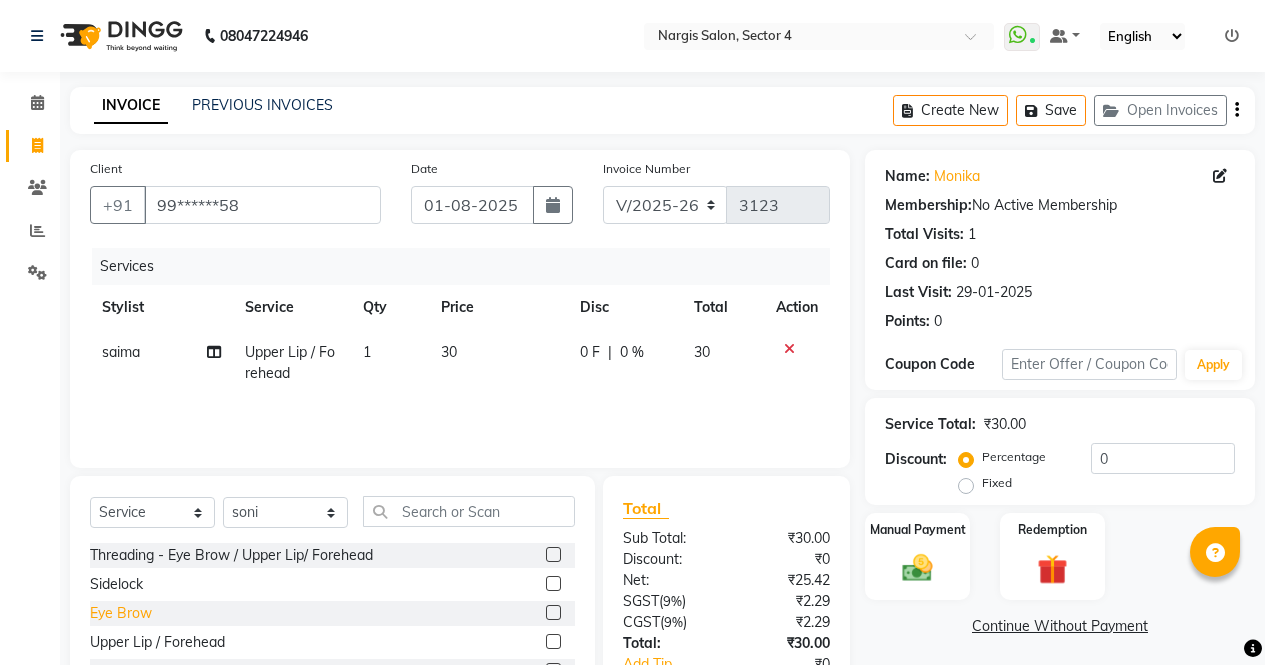 click on "Eye Brow" 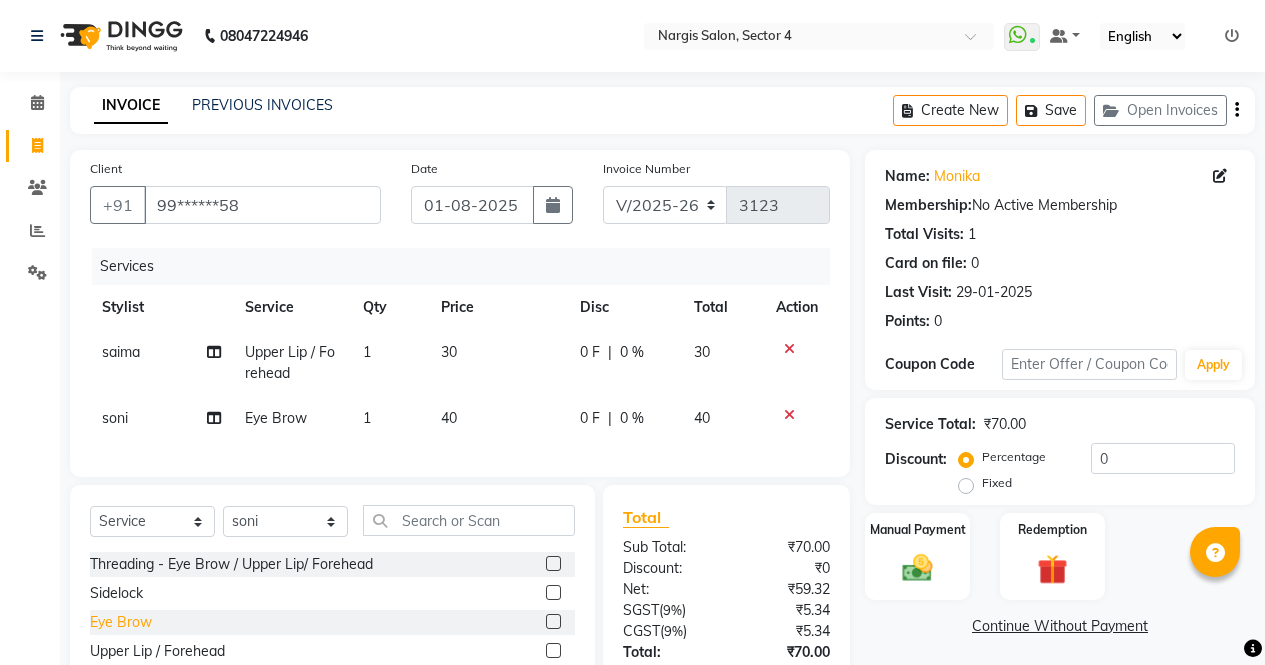 scroll, scrollTop: 160, scrollLeft: 0, axis: vertical 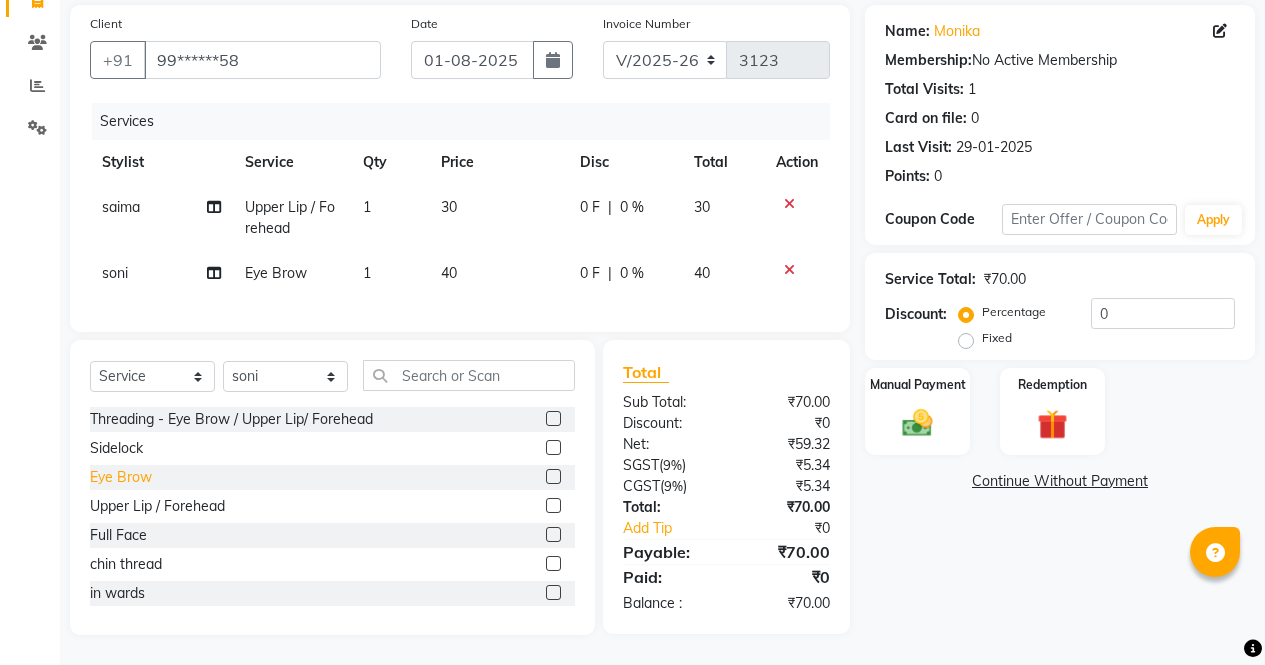 click 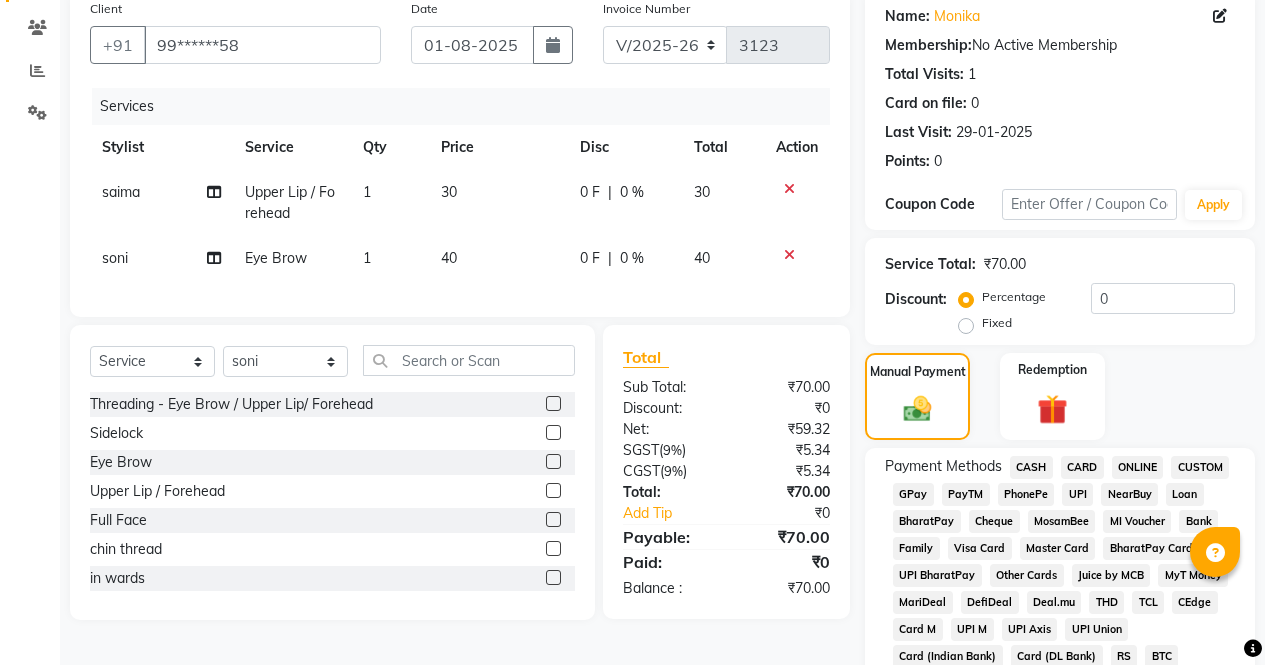 click on "CASH" 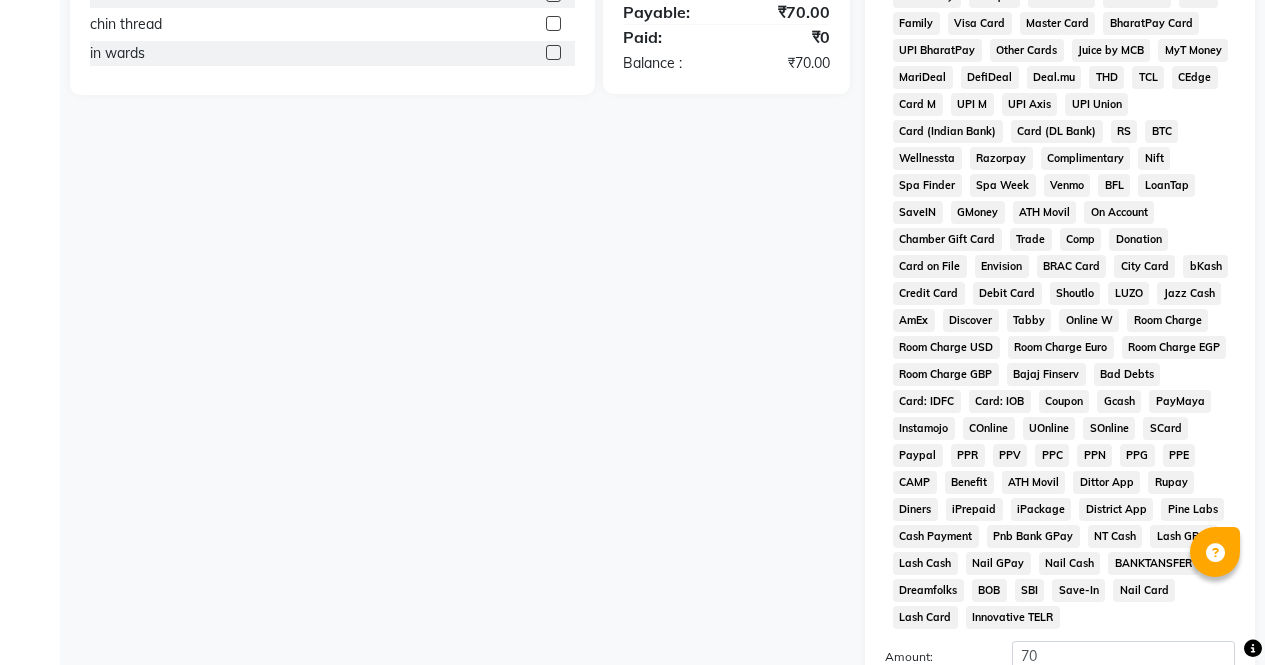 scroll, scrollTop: 914, scrollLeft: 0, axis: vertical 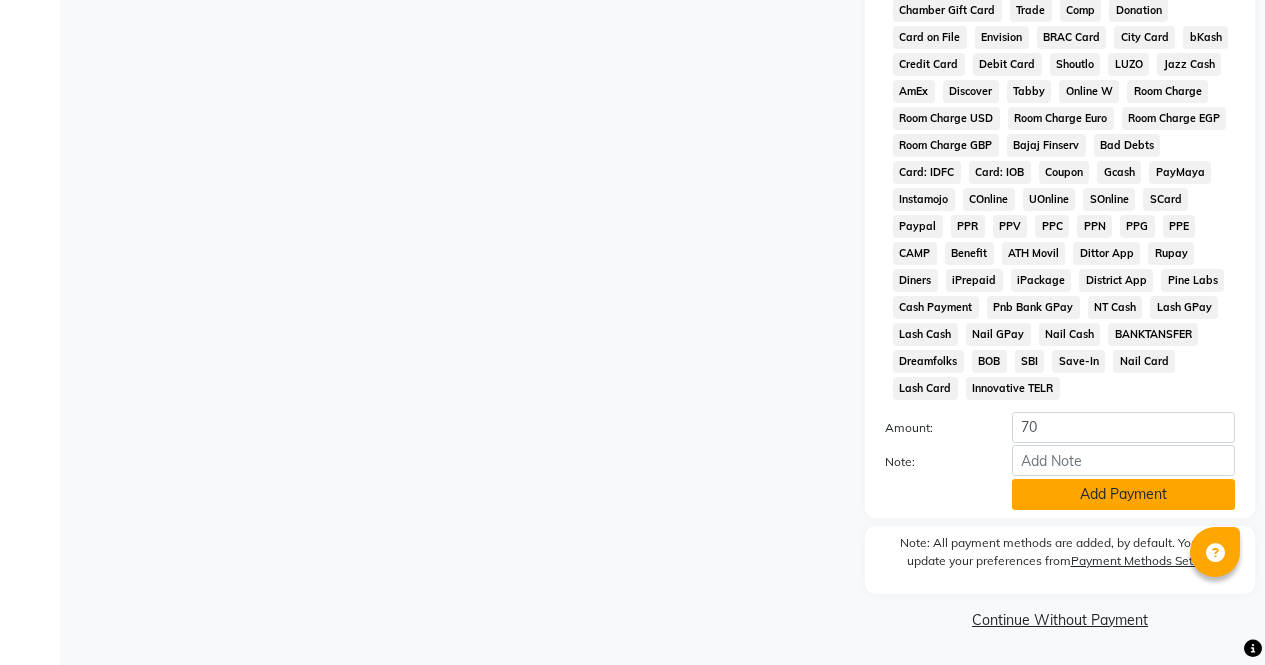 click on "Add Payment" 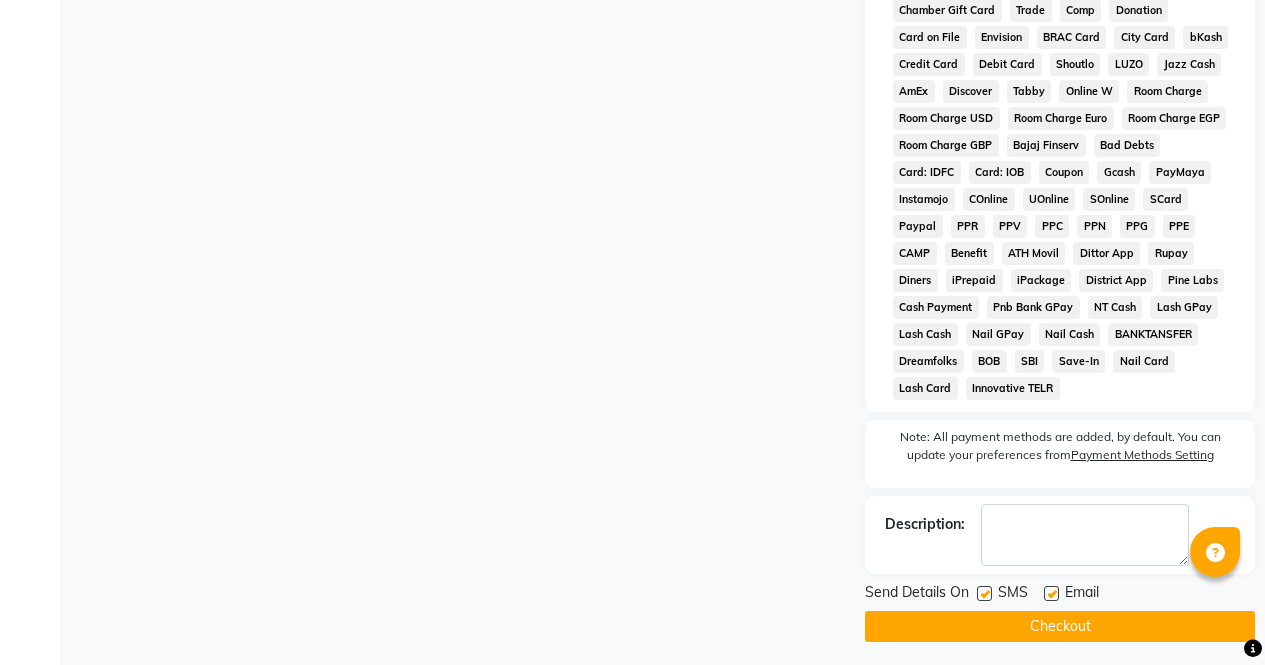 click on "Checkout" 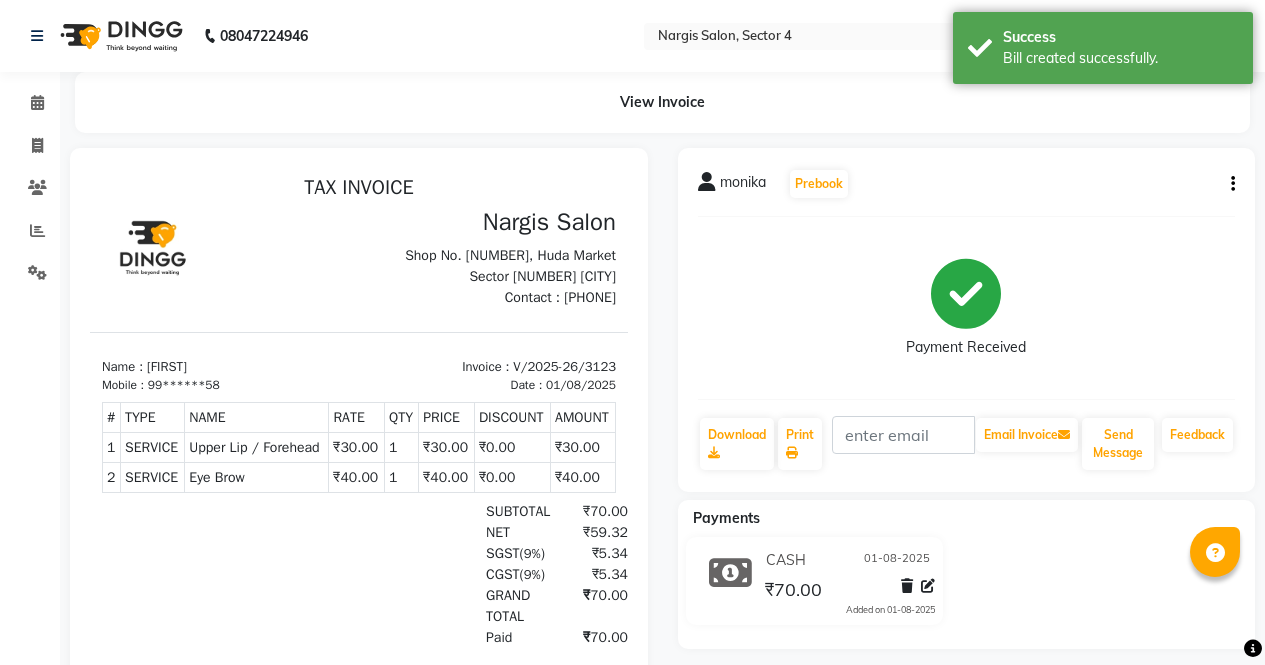 scroll, scrollTop: 0, scrollLeft: 0, axis: both 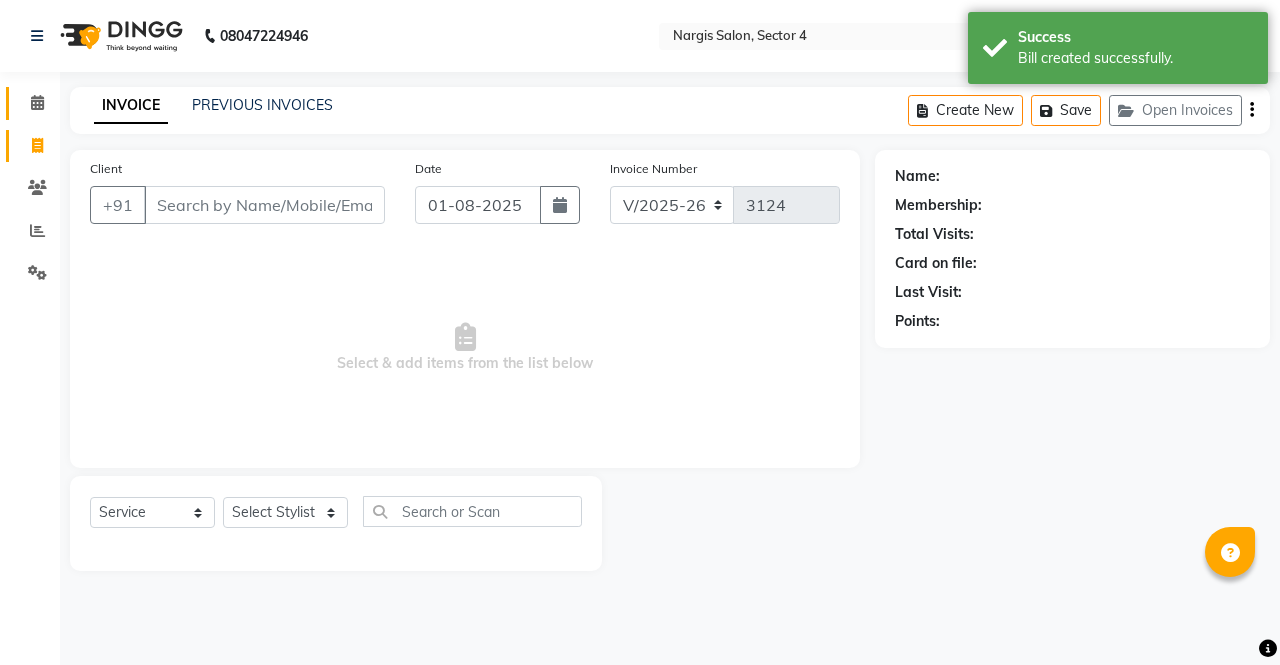 click 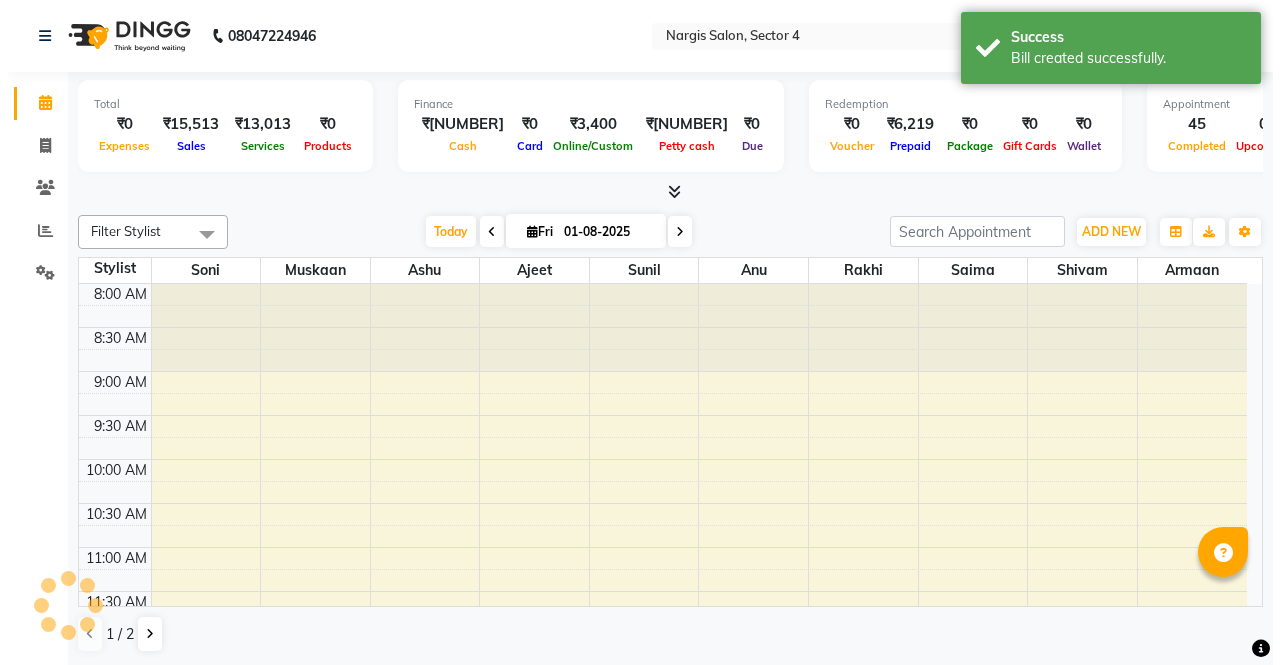 scroll, scrollTop: 0, scrollLeft: 0, axis: both 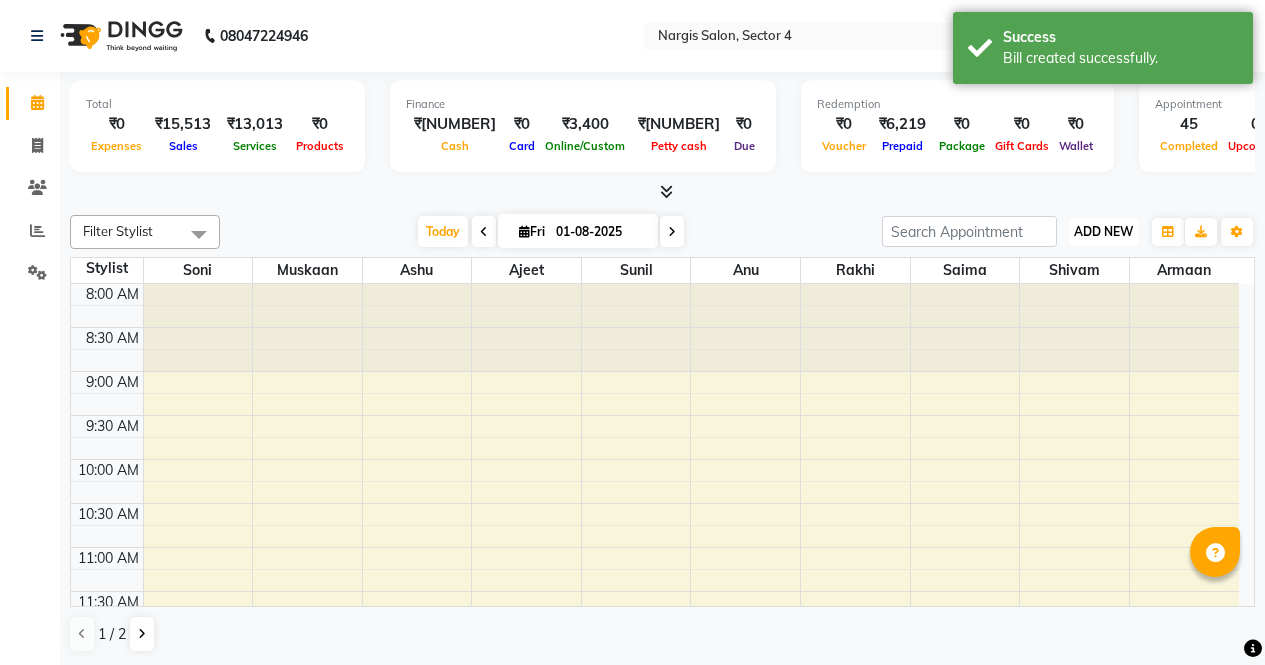 click on "ADD NEW Toggle Dropdown" at bounding box center (1103, 232) 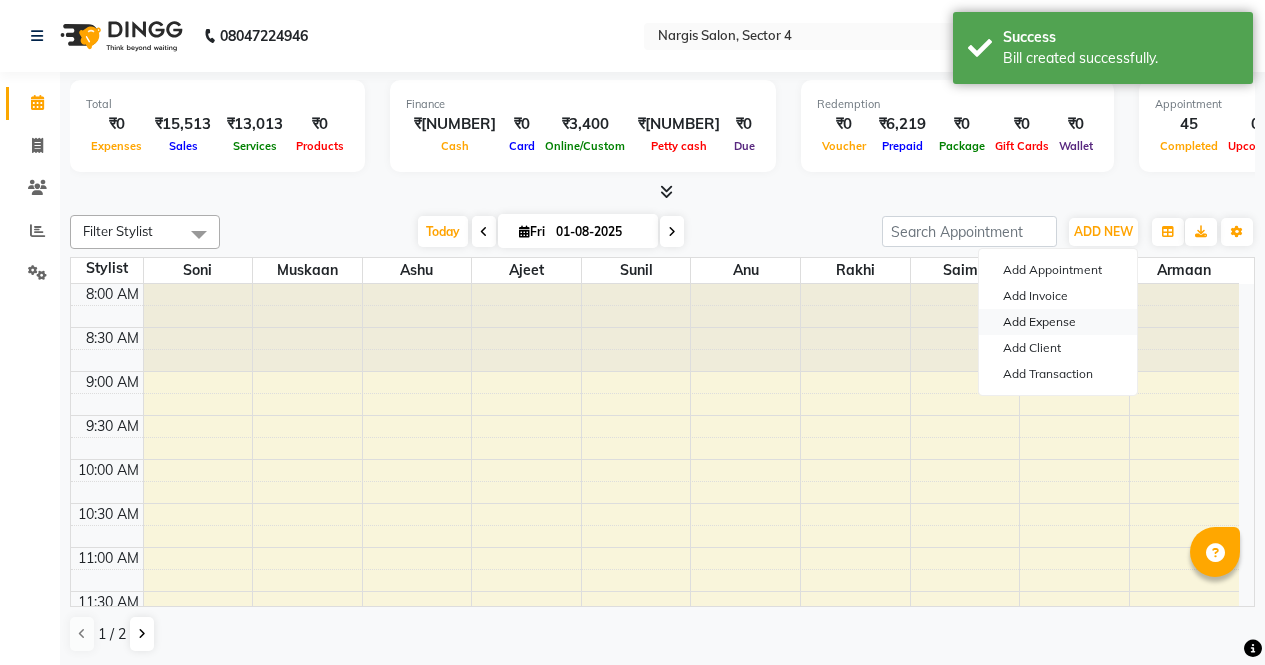 click on "Add Expense" at bounding box center (1058, 322) 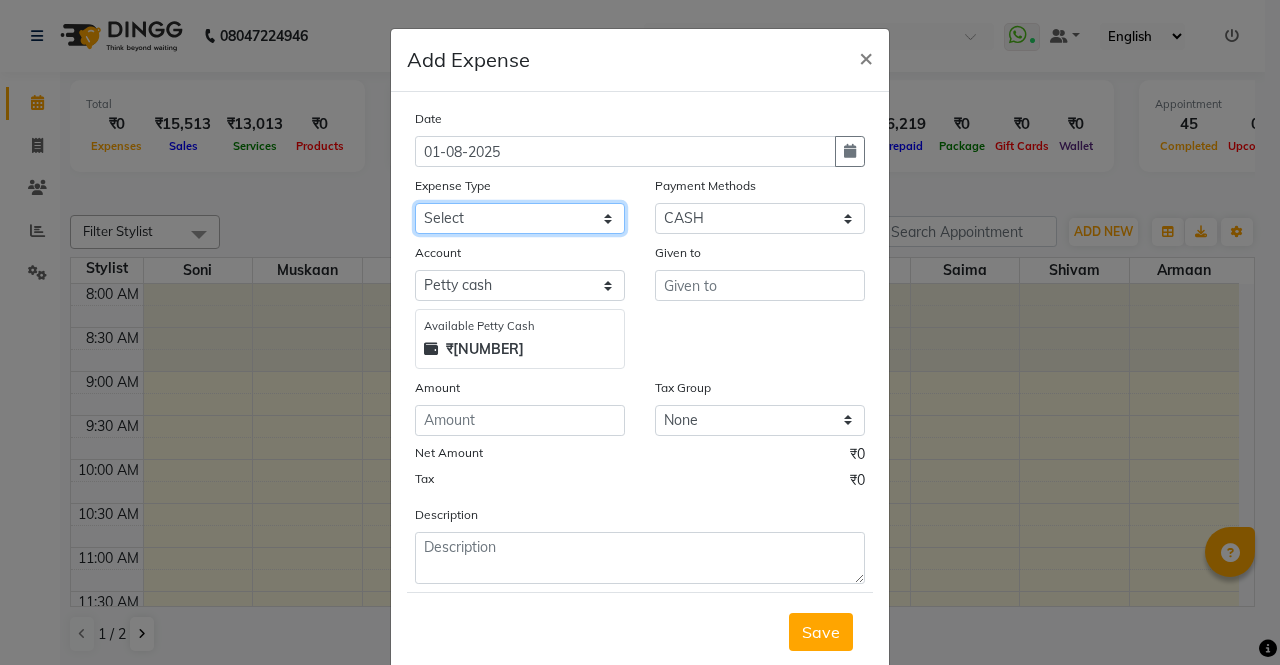 click on "Select Advance Salary Bank charges Car maintenance  Cash transfer to bank Cash transfer to hub Client Snacks Clinical charges Equipment Fuel Govt fee Incentive Insurance International purchase Loan Repayment Maintenance Marketing MILK Miscellaneous MRA Other Pantry Product Rent Salary Staff Snacks Tax Tea & Refreshment Utilities" 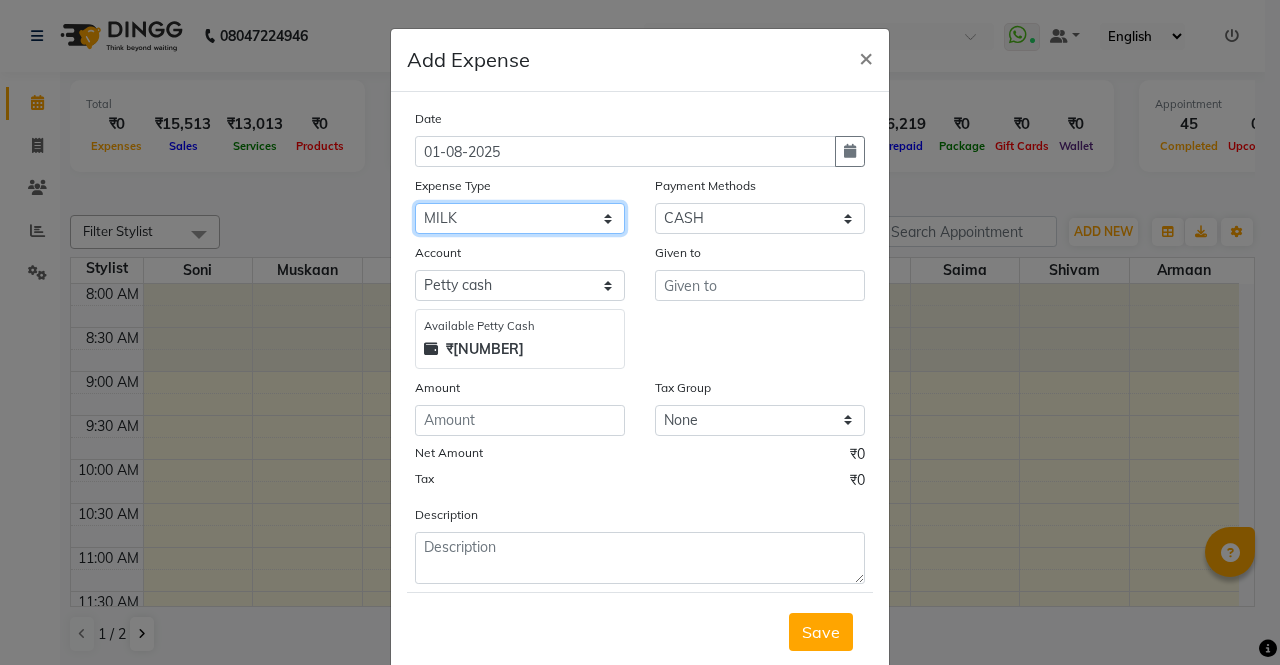 click on "Select Advance Salary Bank charges Car maintenance  Cash transfer to bank Cash transfer to hub Client Snacks Clinical charges Equipment Fuel Govt fee Incentive Insurance International purchase Loan Repayment Maintenance Marketing MILK Miscellaneous MRA Other Pantry Product Rent Salary Staff Snacks Tax Tea & Refreshment Utilities" 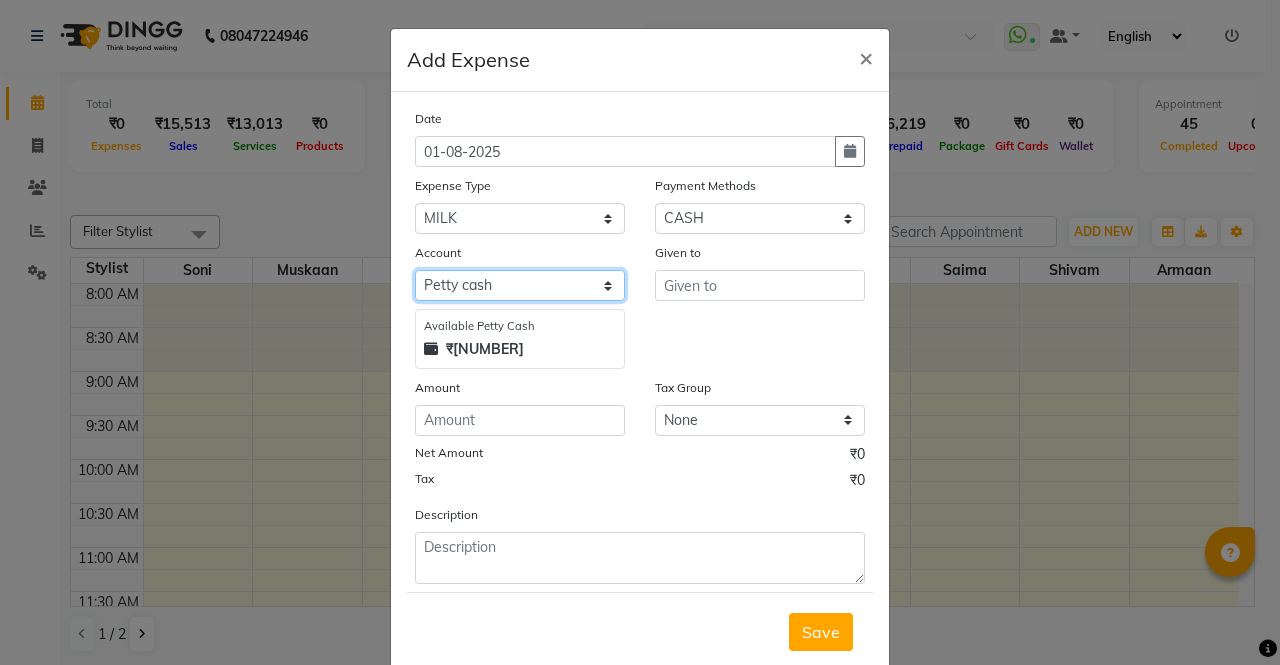 click on "Select Petty cash Default account" 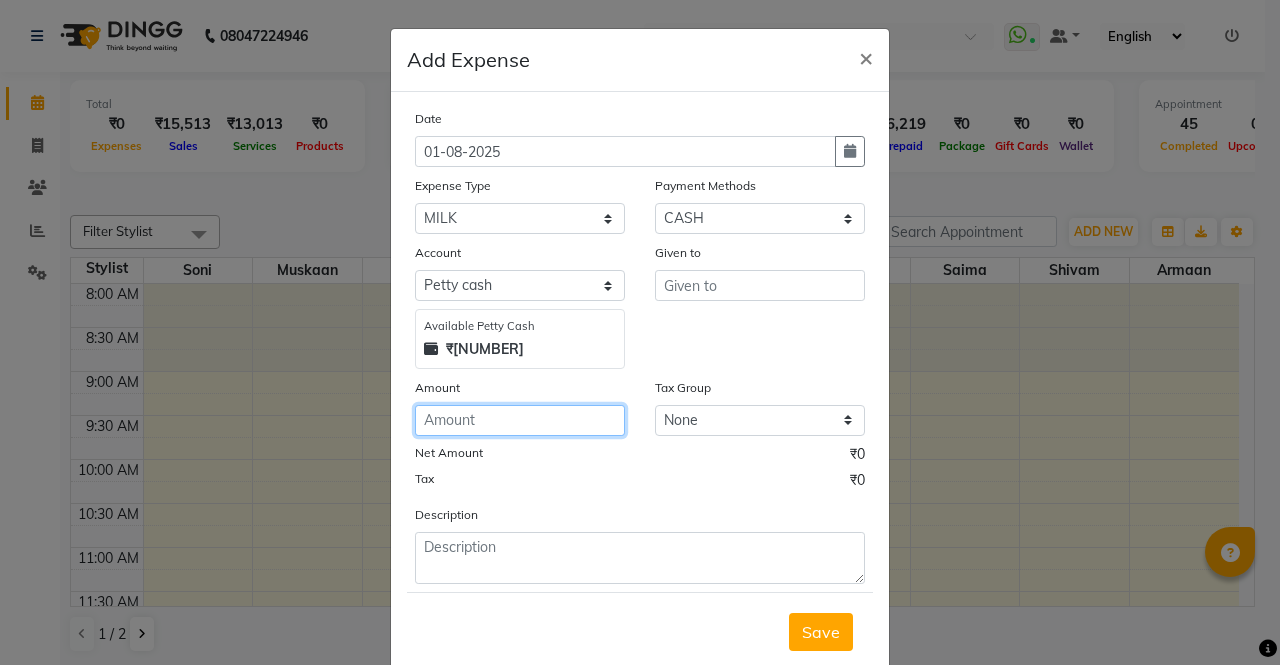 click 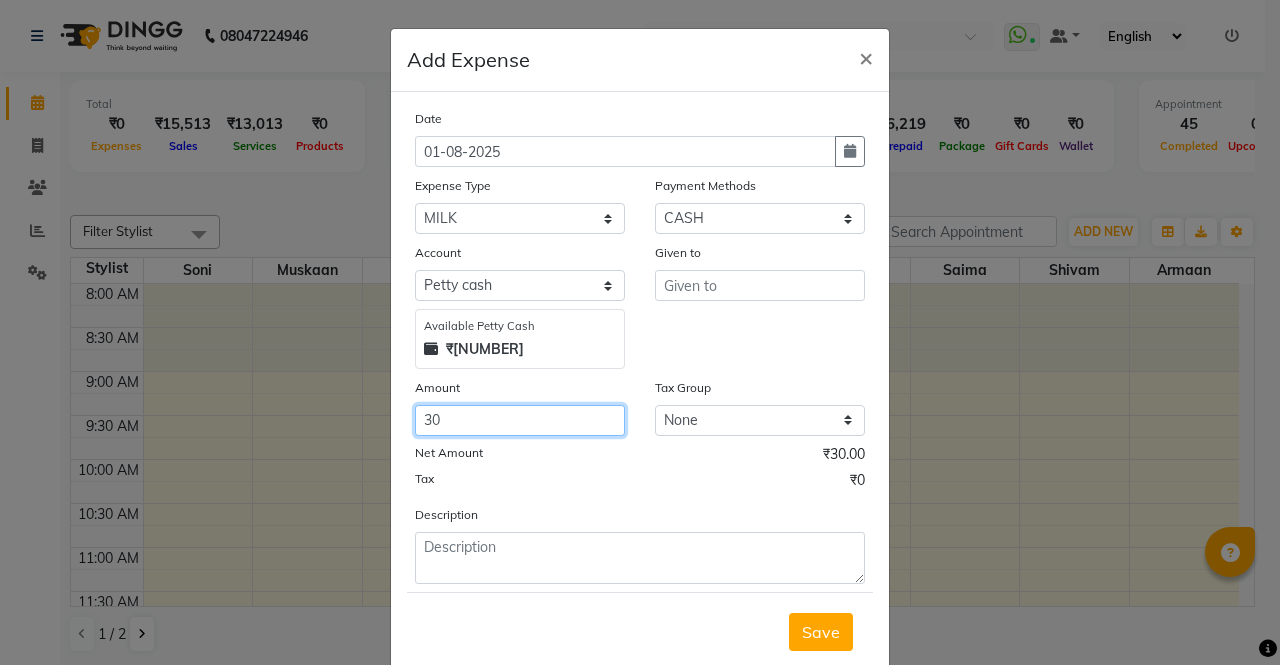 scroll, scrollTop: 51, scrollLeft: 0, axis: vertical 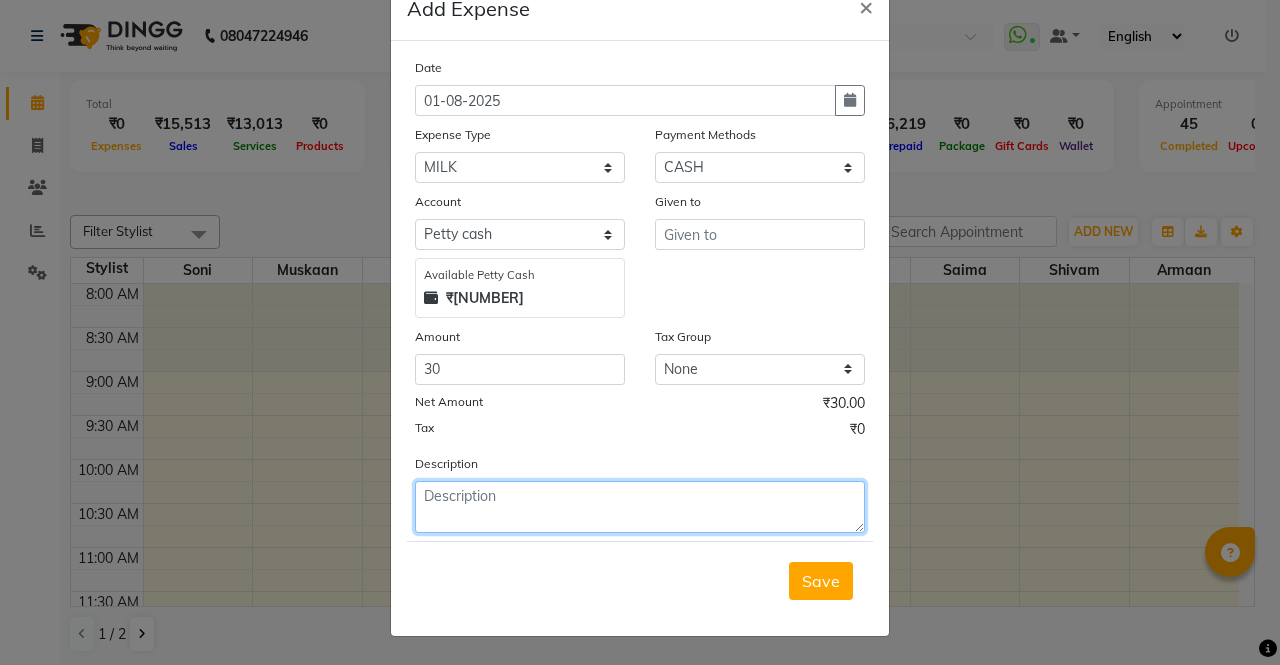 click 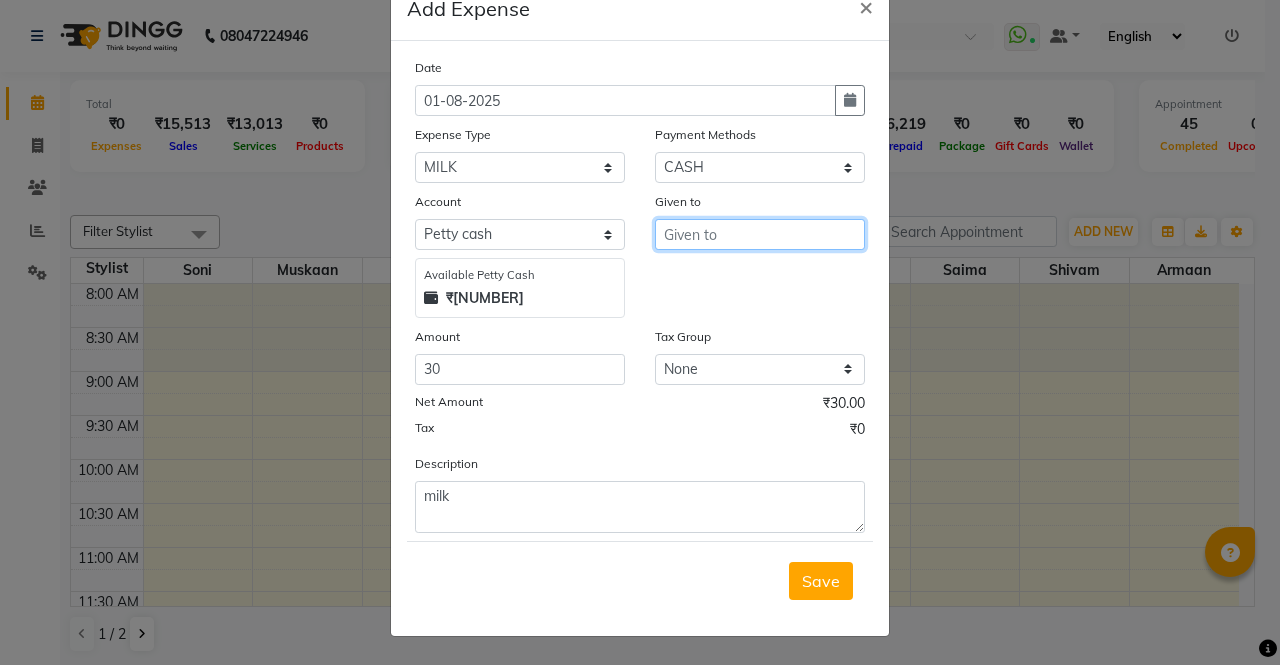 click at bounding box center [760, 234] 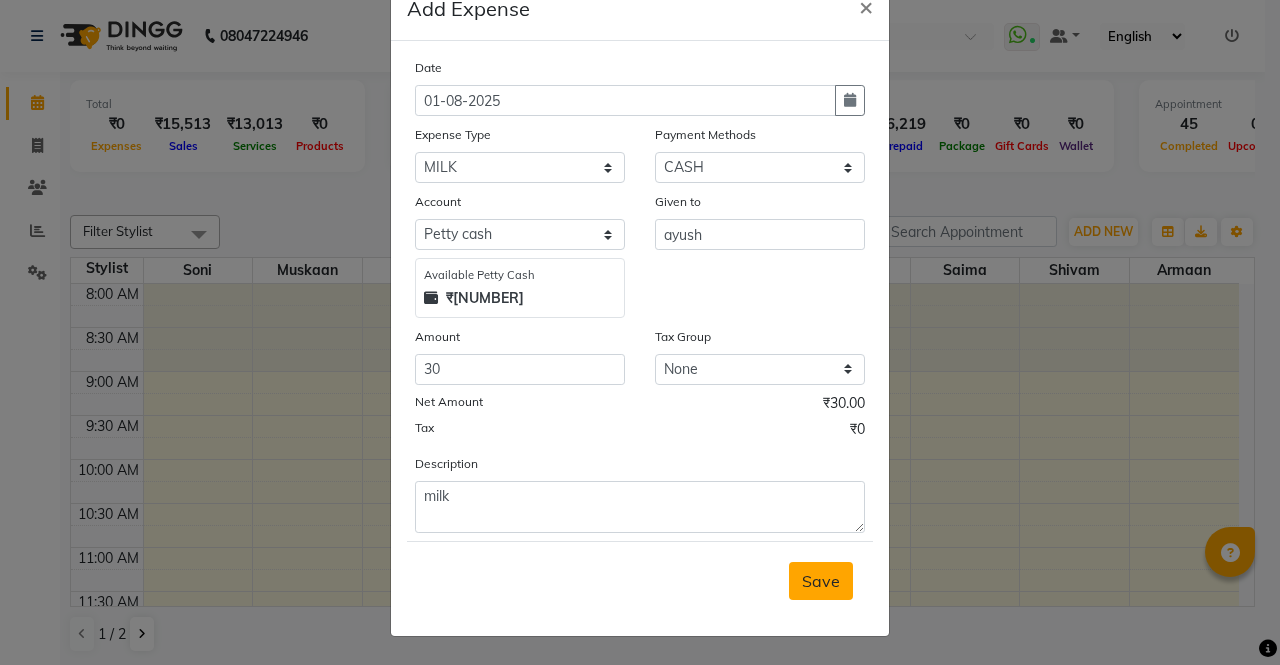 click on "Save" at bounding box center (821, 581) 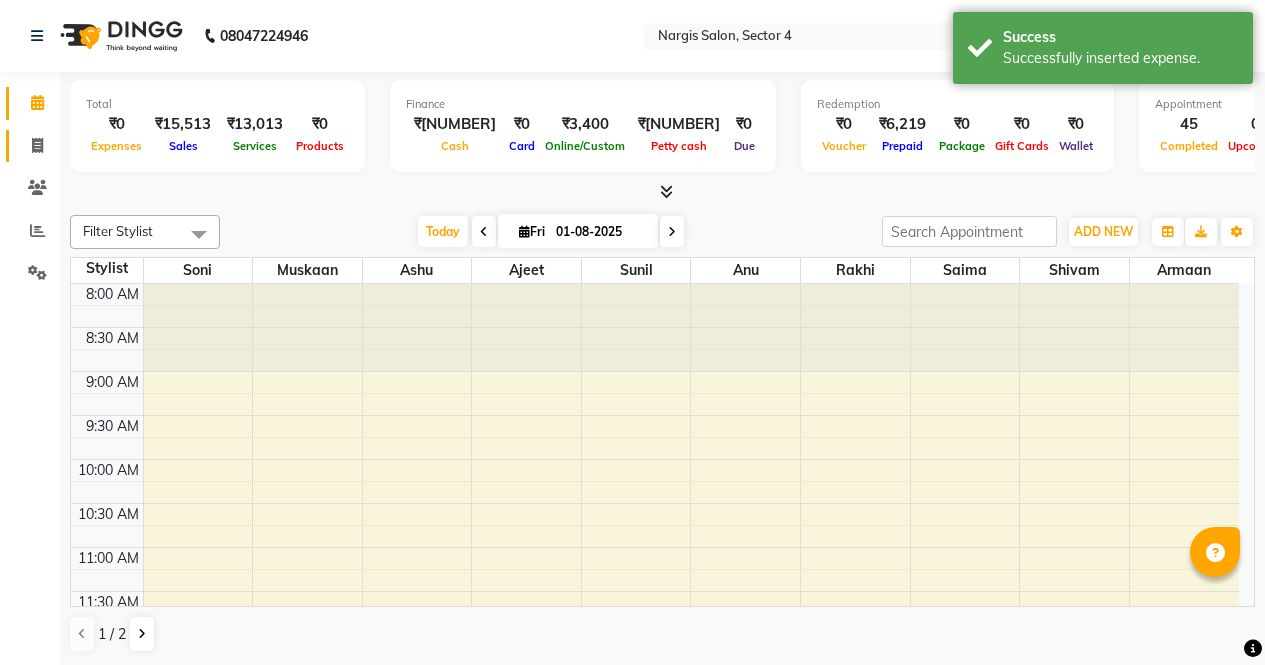 click 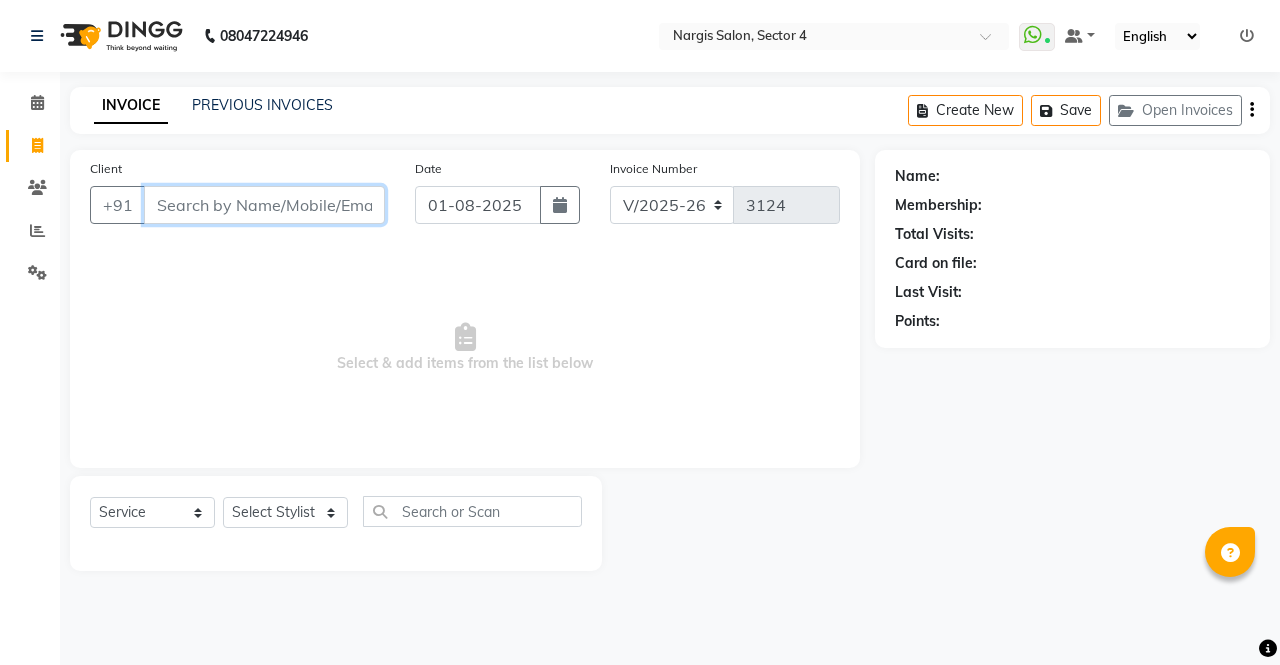 click on "Client" at bounding box center [264, 205] 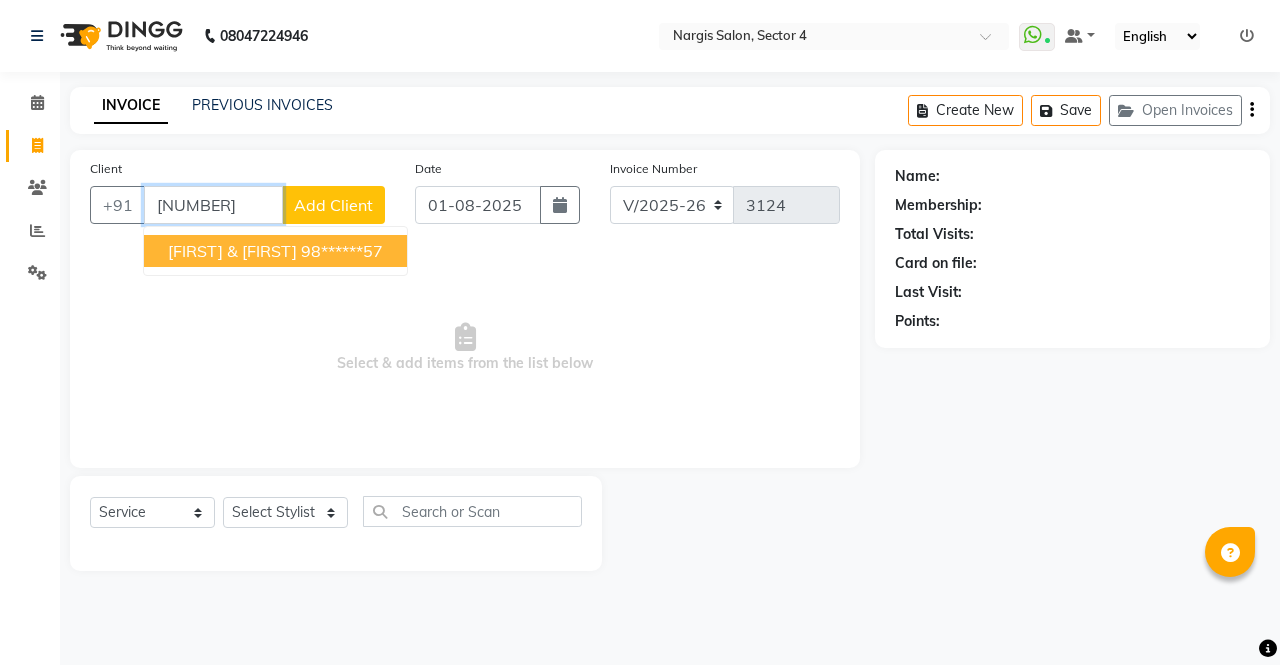 click on "98******57" at bounding box center [342, 251] 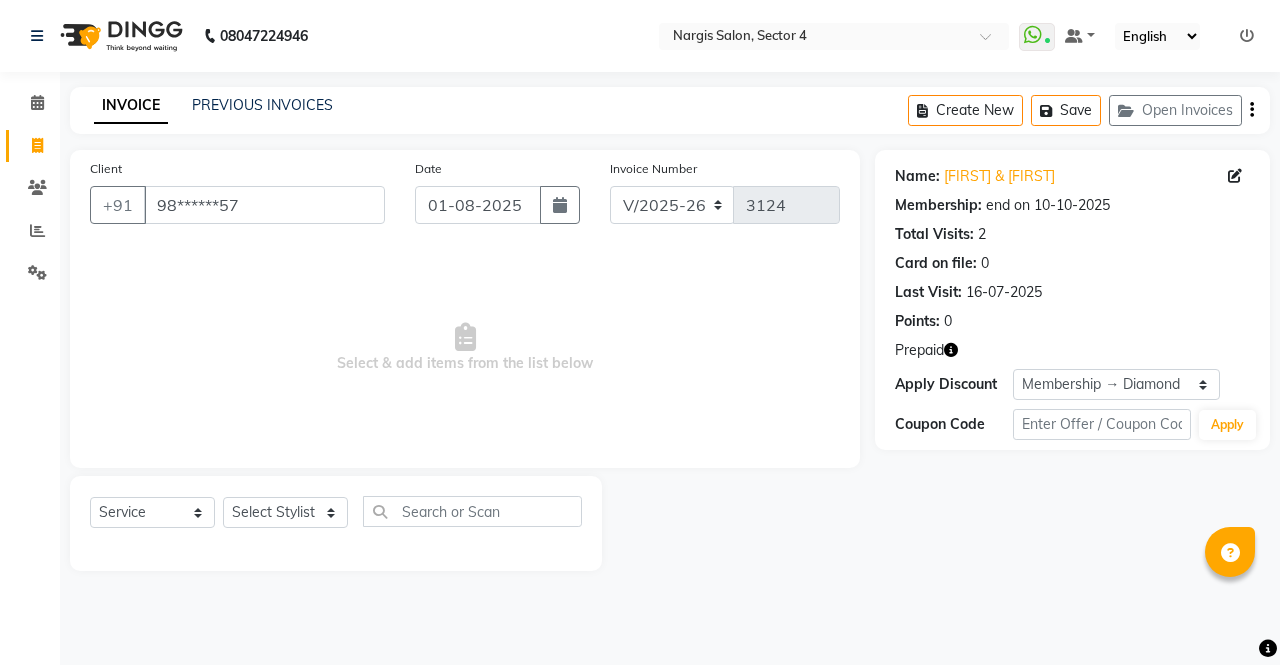 click on "Prepaid" 